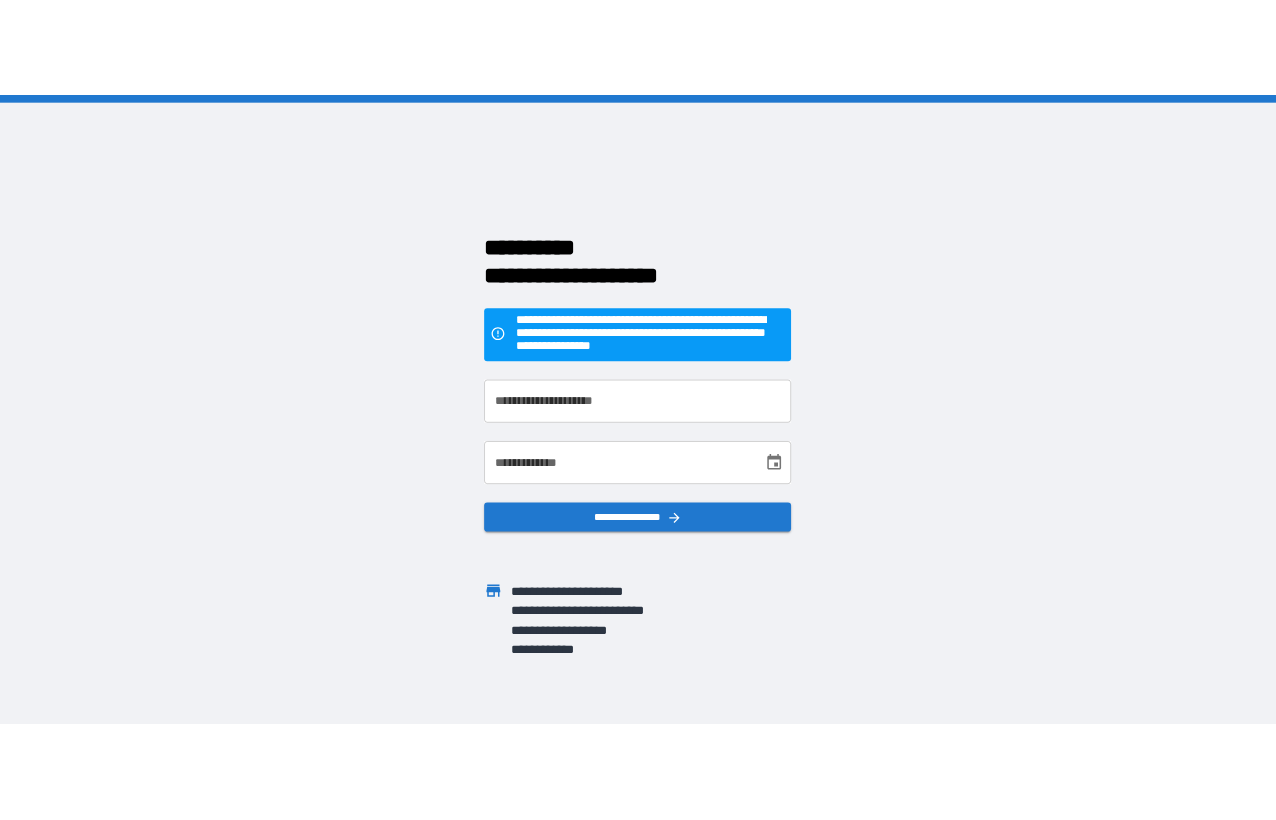 scroll, scrollTop: 0, scrollLeft: 0, axis: both 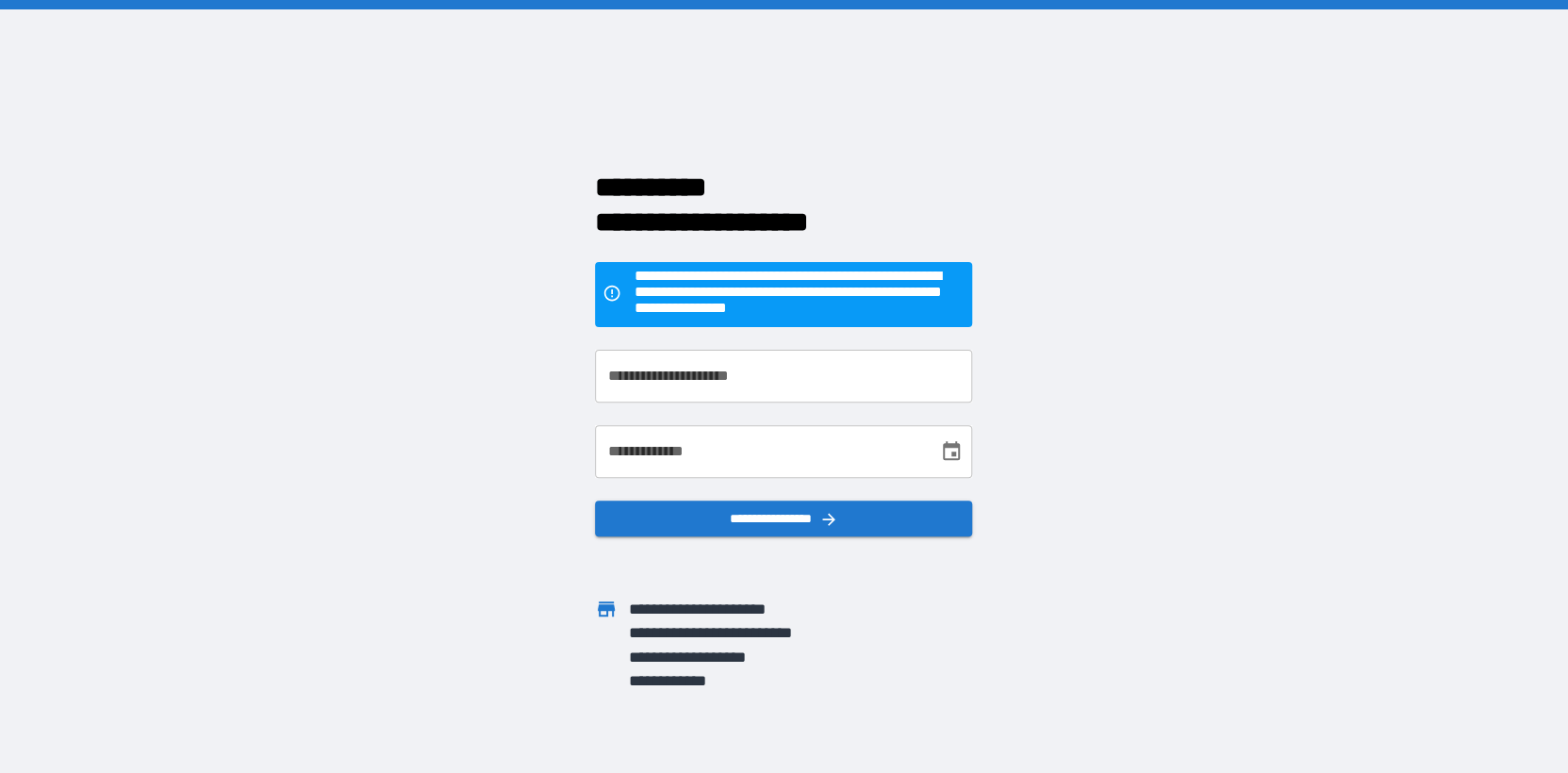click on "**********" at bounding box center (784, 377) 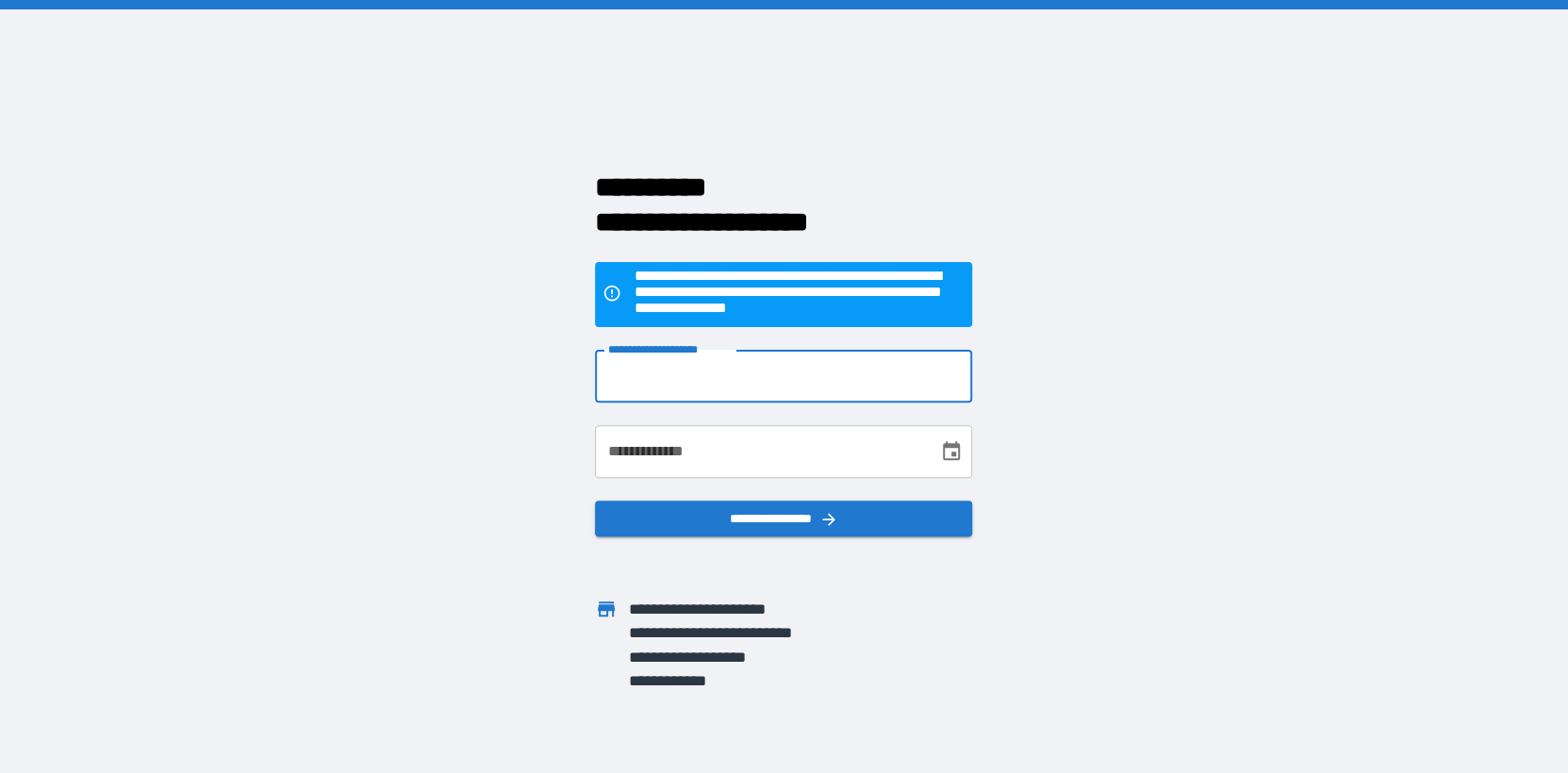 type on "**********" 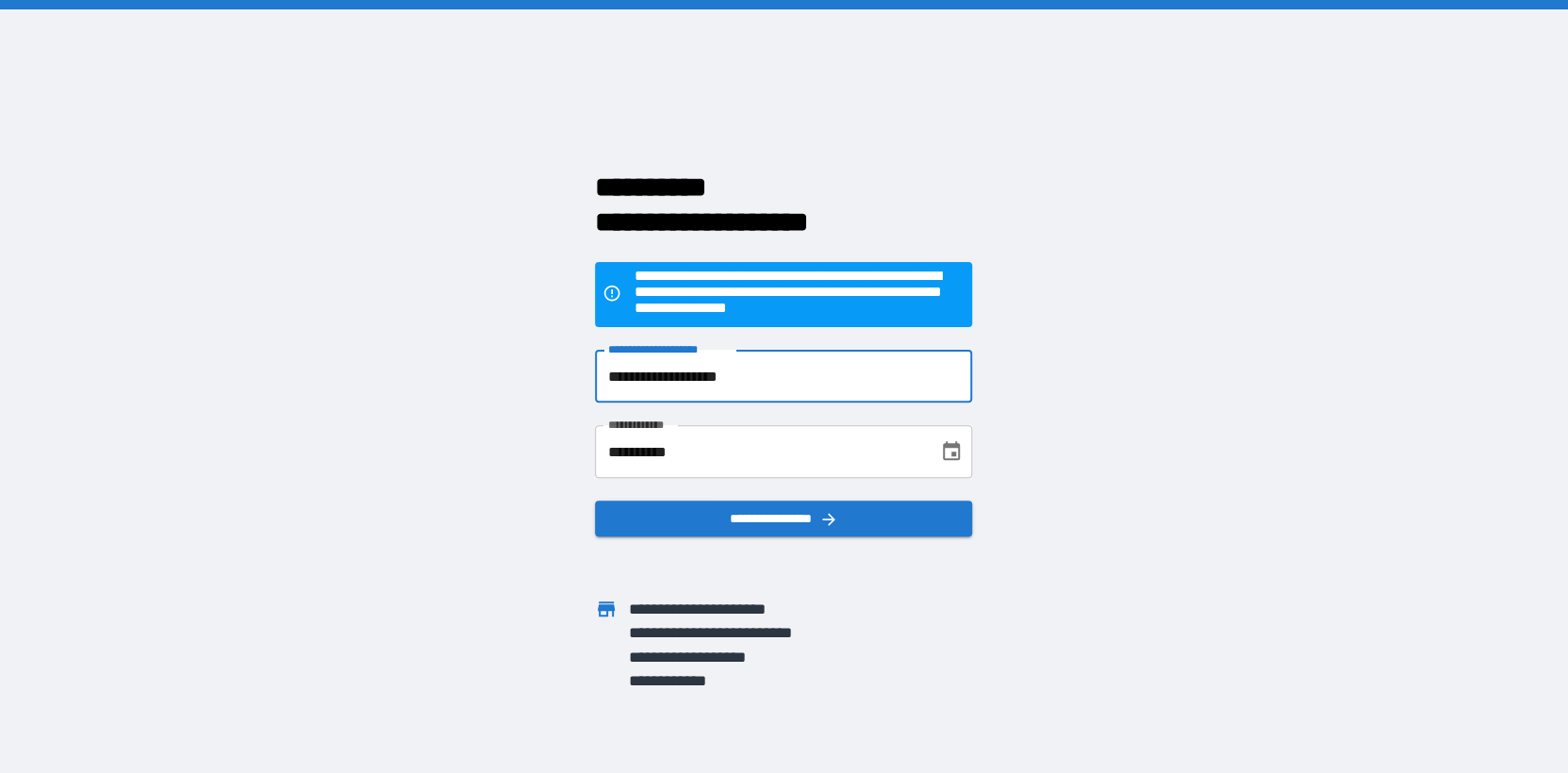 click on "**********" at bounding box center (760, 452) 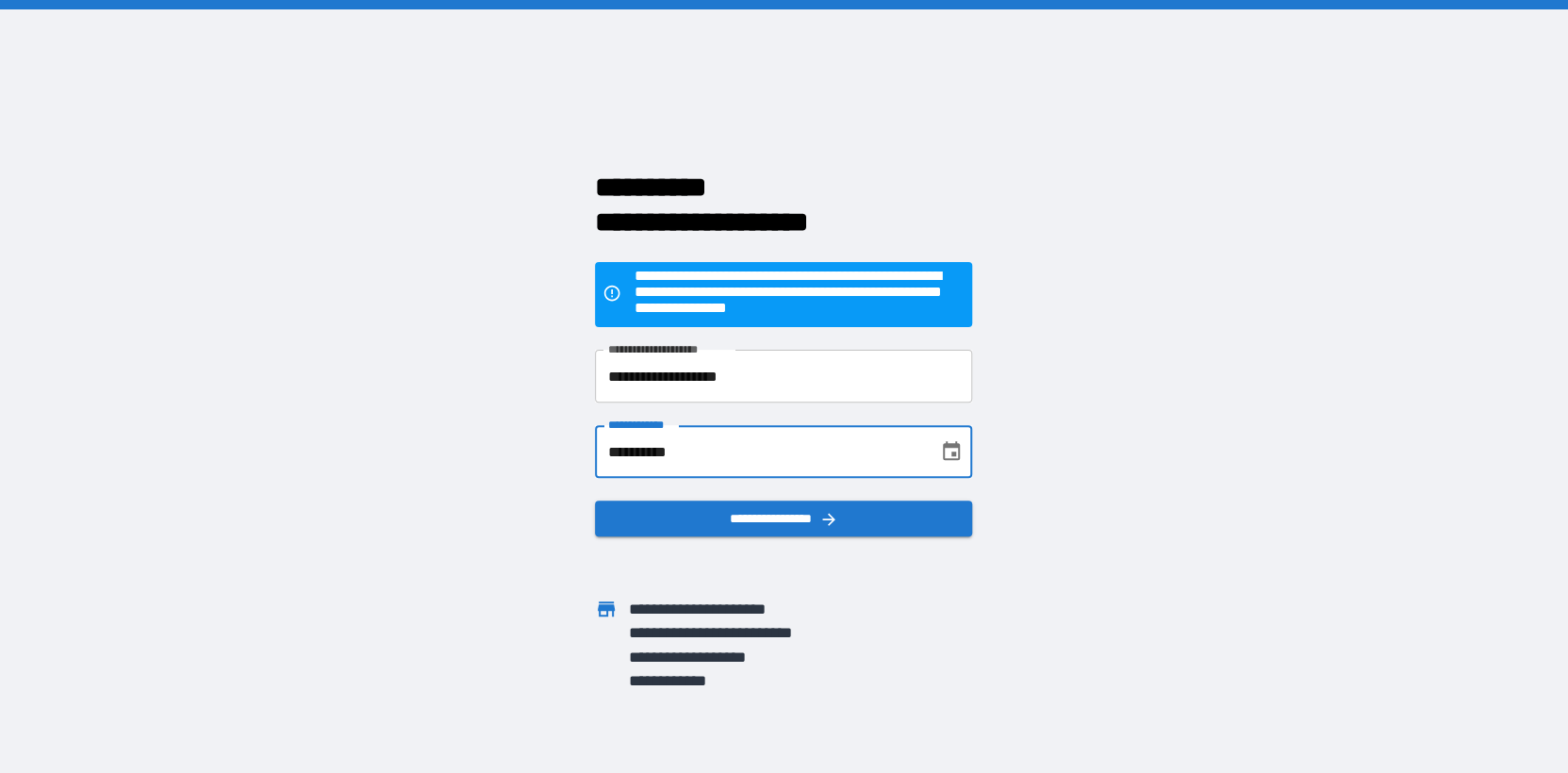 click on "**********" at bounding box center [760, 452] 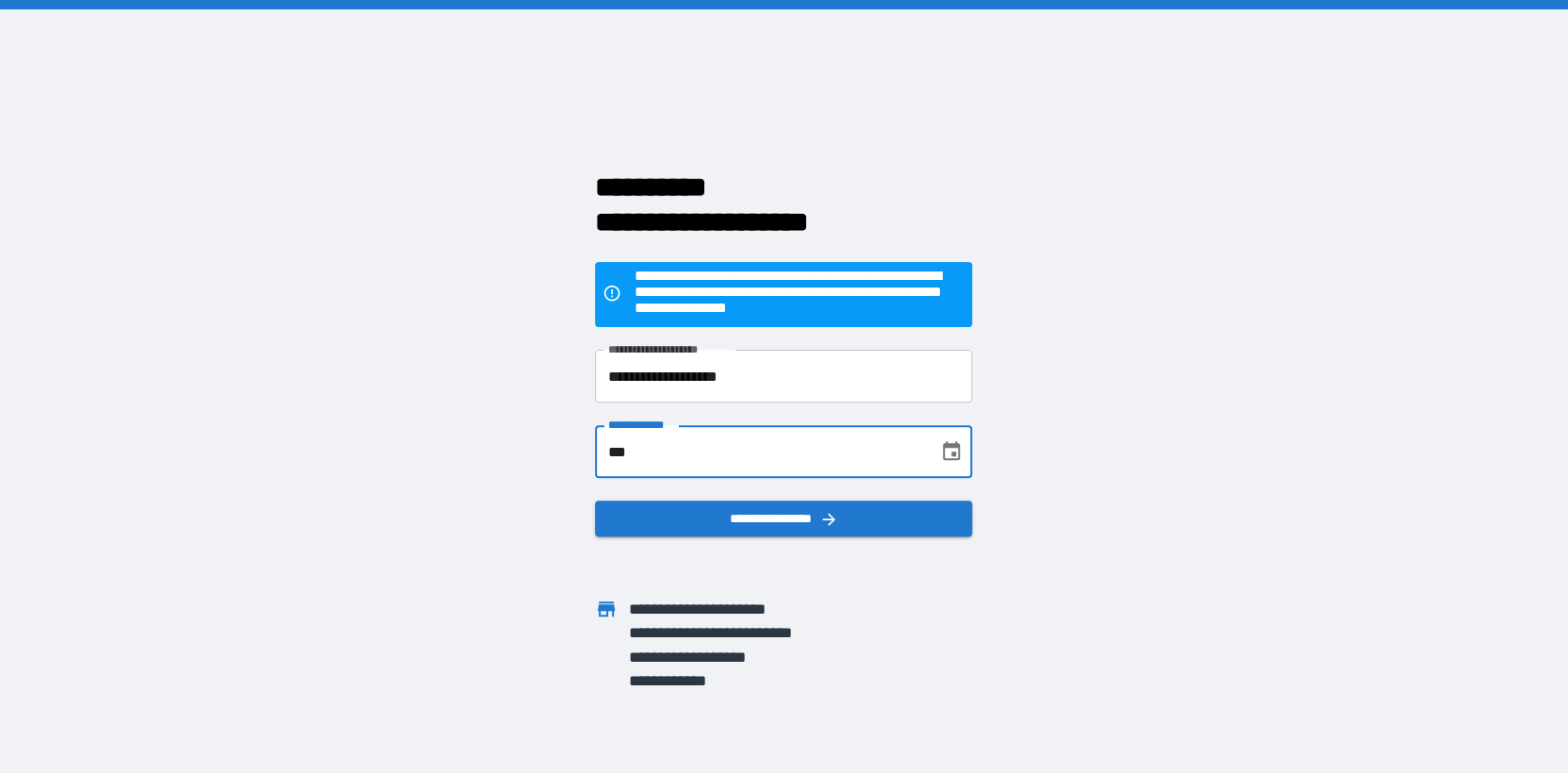 type on "*" 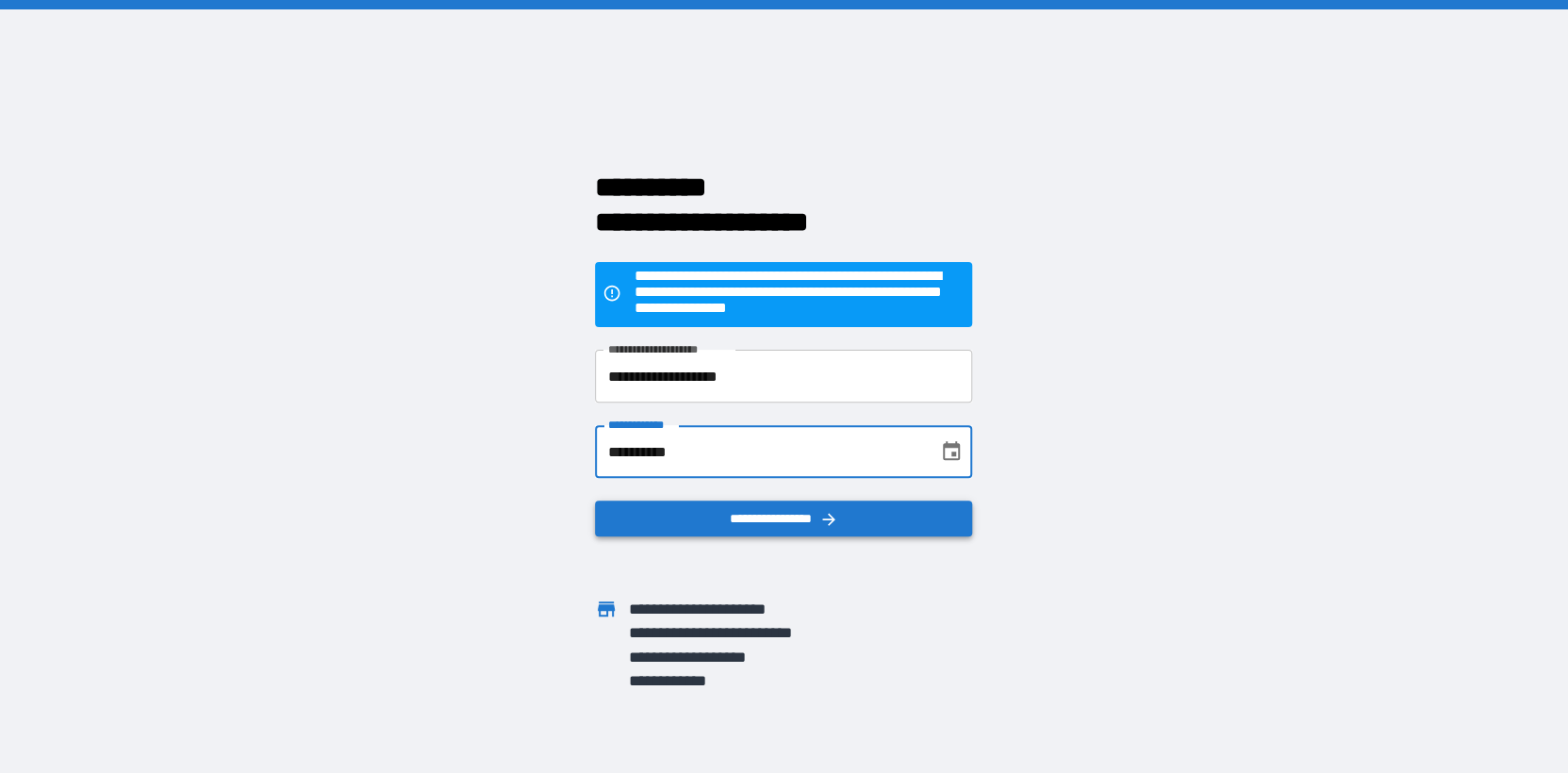 type on "**********" 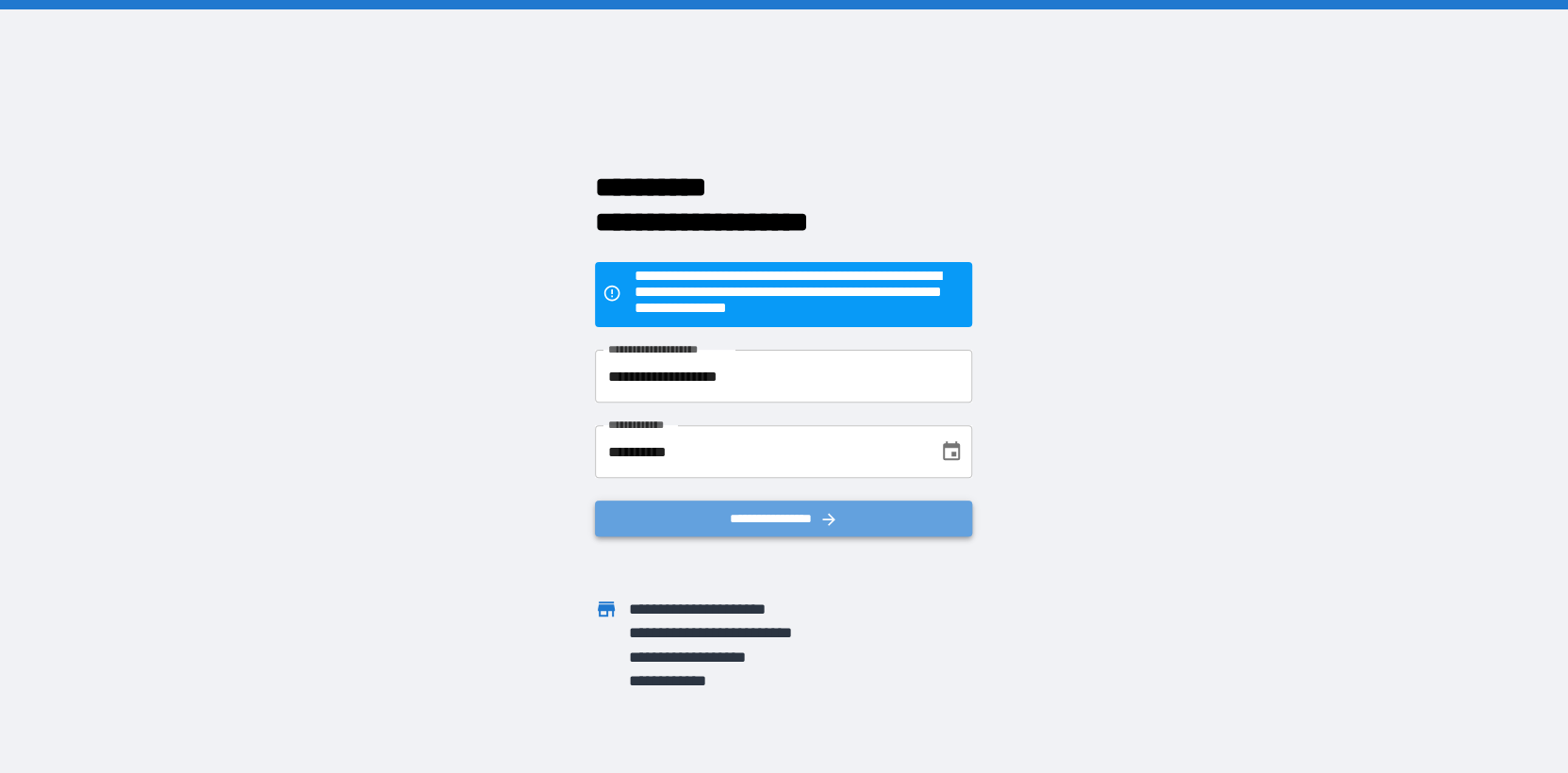 click on "**********" at bounding box center (784, 518) 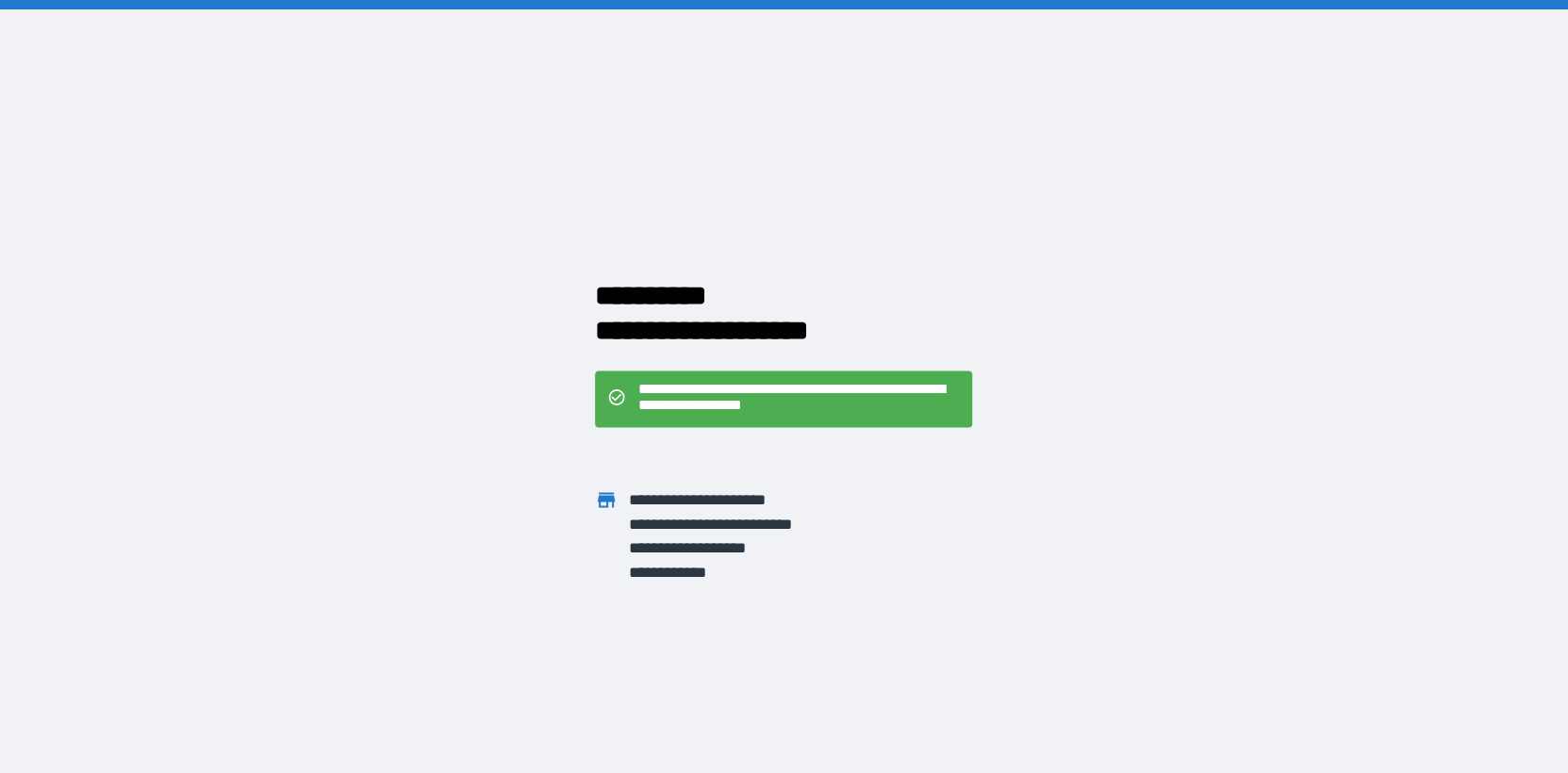 click on "**********" at bounding box center [800, 399] 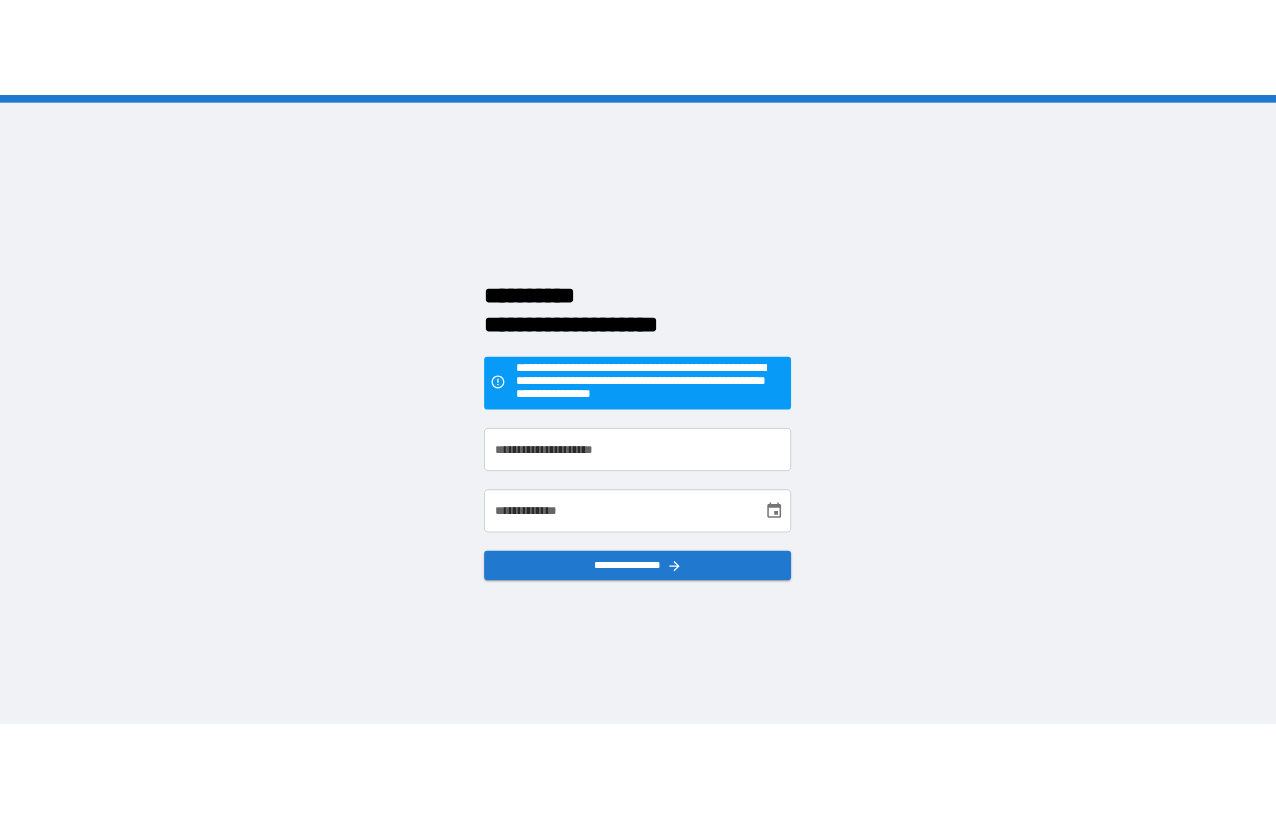 scroll, scrollTop: 0, scrollLeft: 0, axis: both 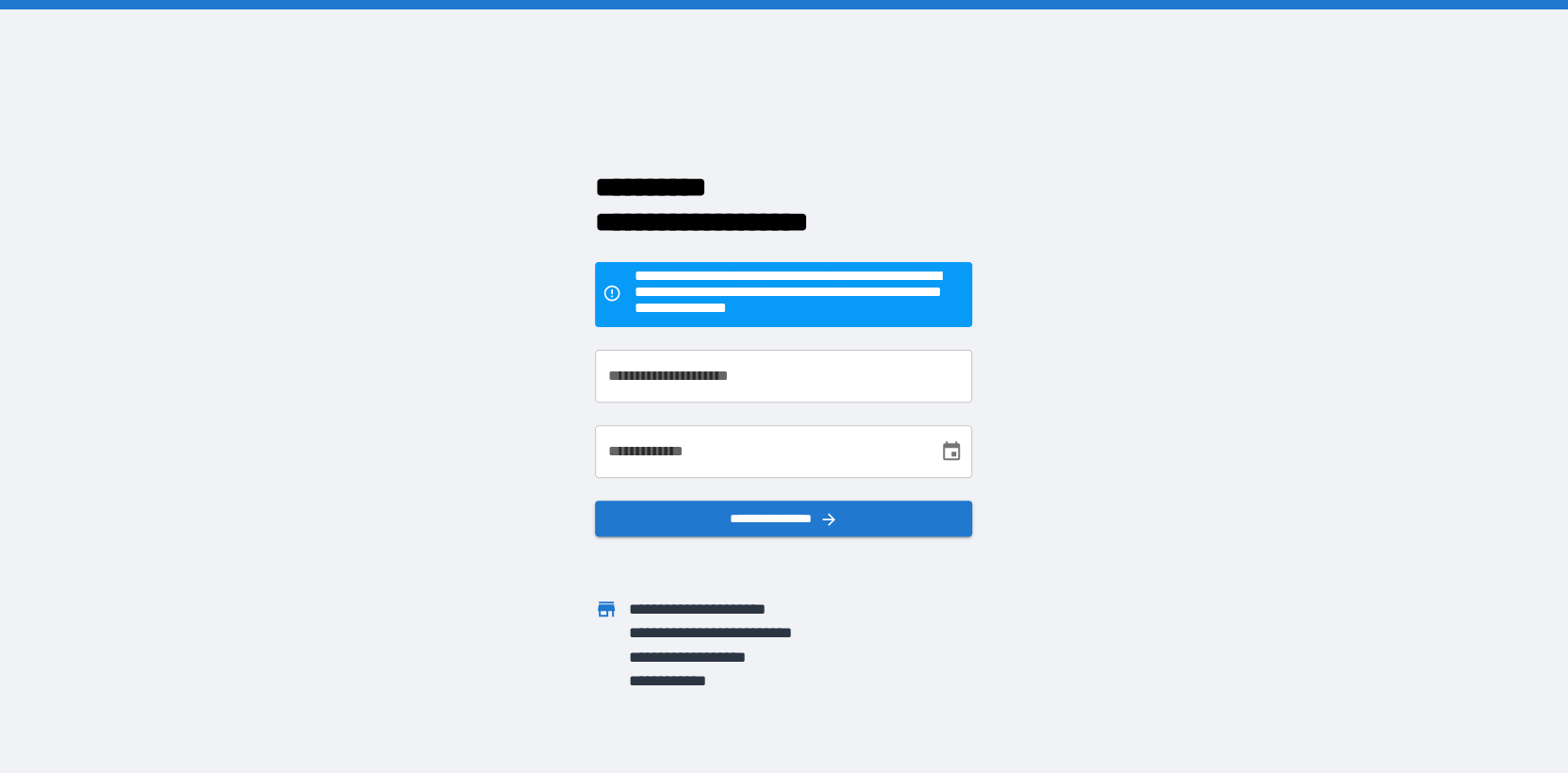 click on "**********" at bounding box center [784, 377] 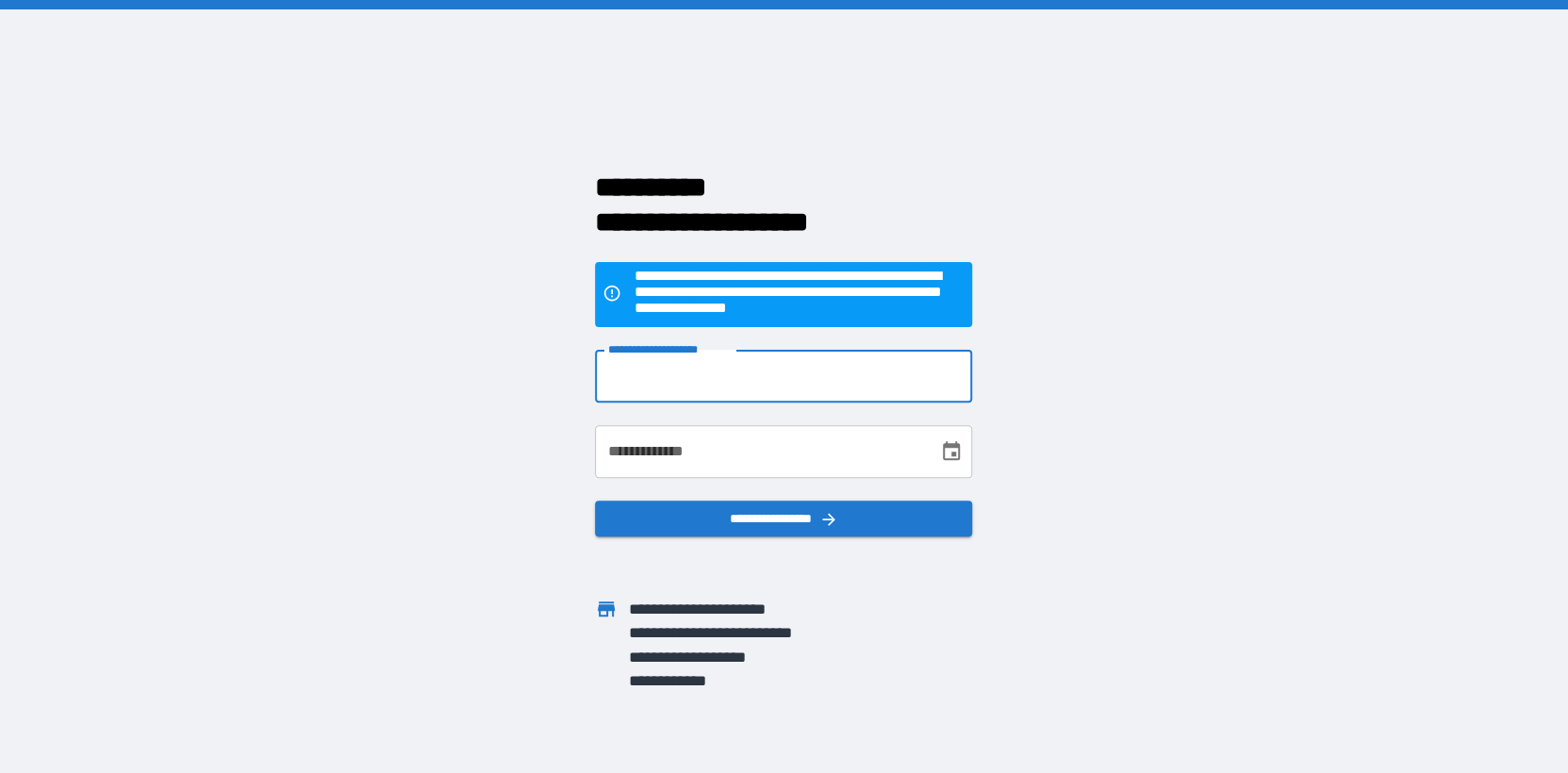 type on "**********" 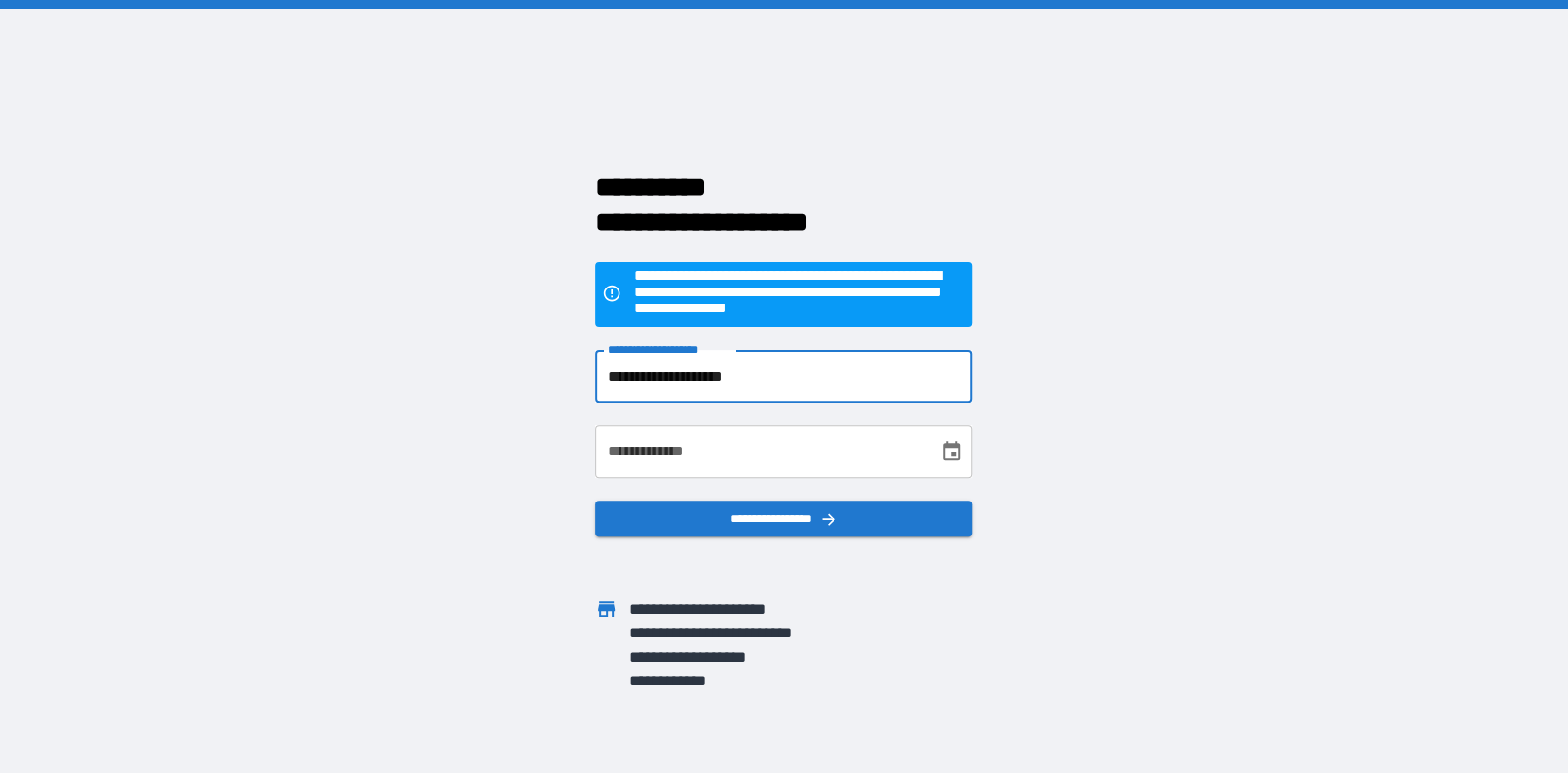 type on "**********" 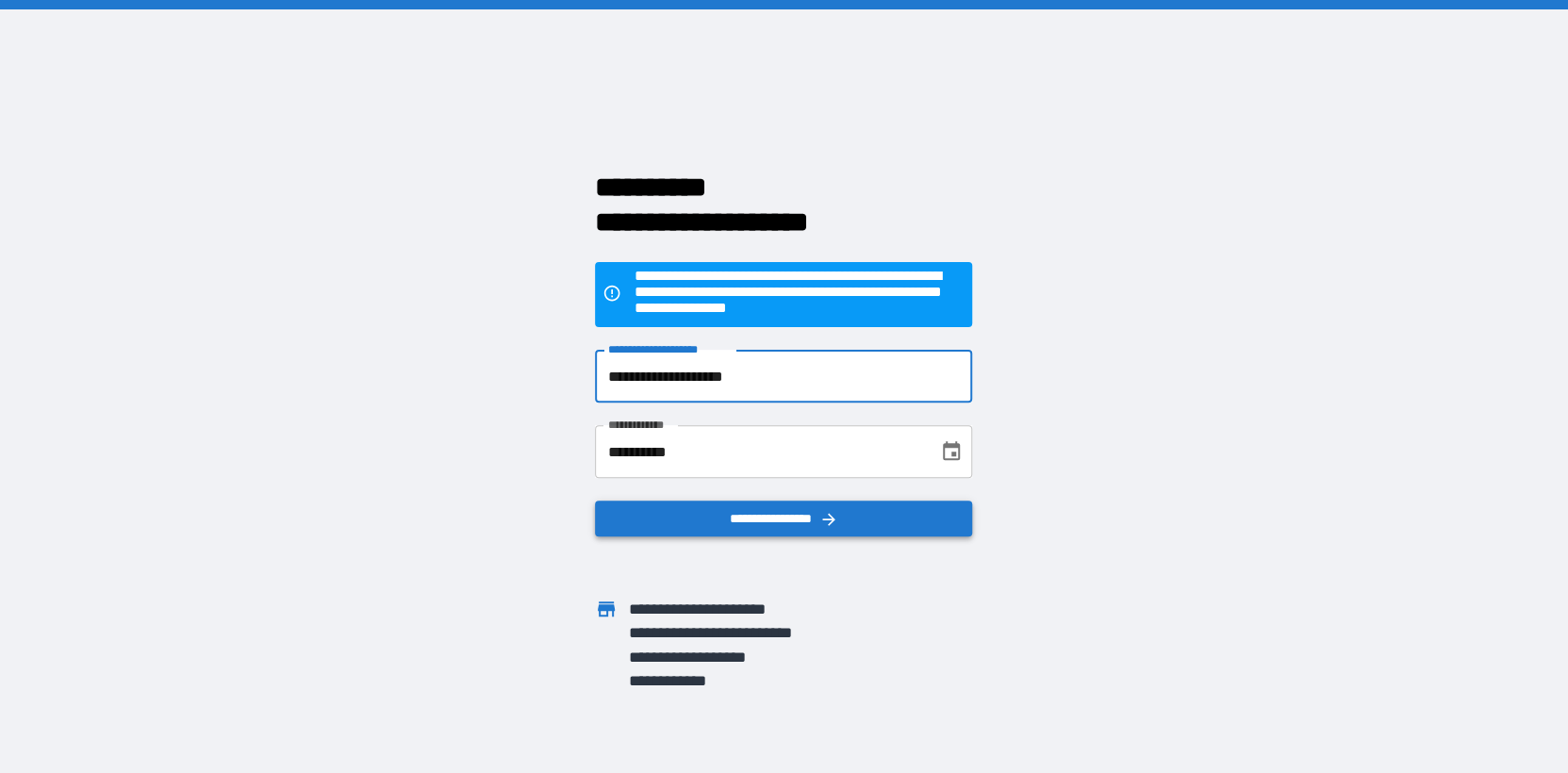 click on "**********" at bounding box center (784, 518) 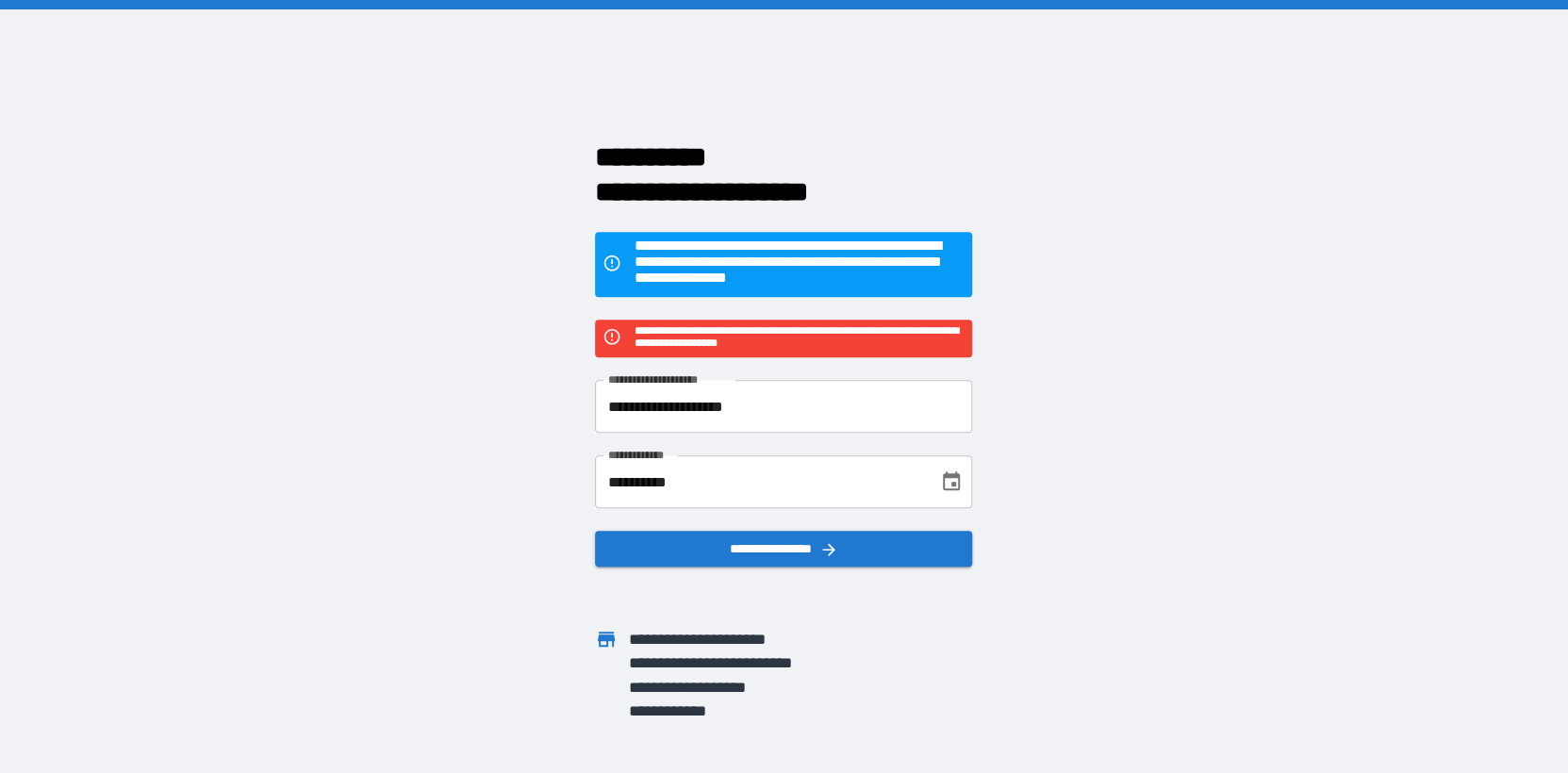 click on "**********" at bounding box center [784, 406] 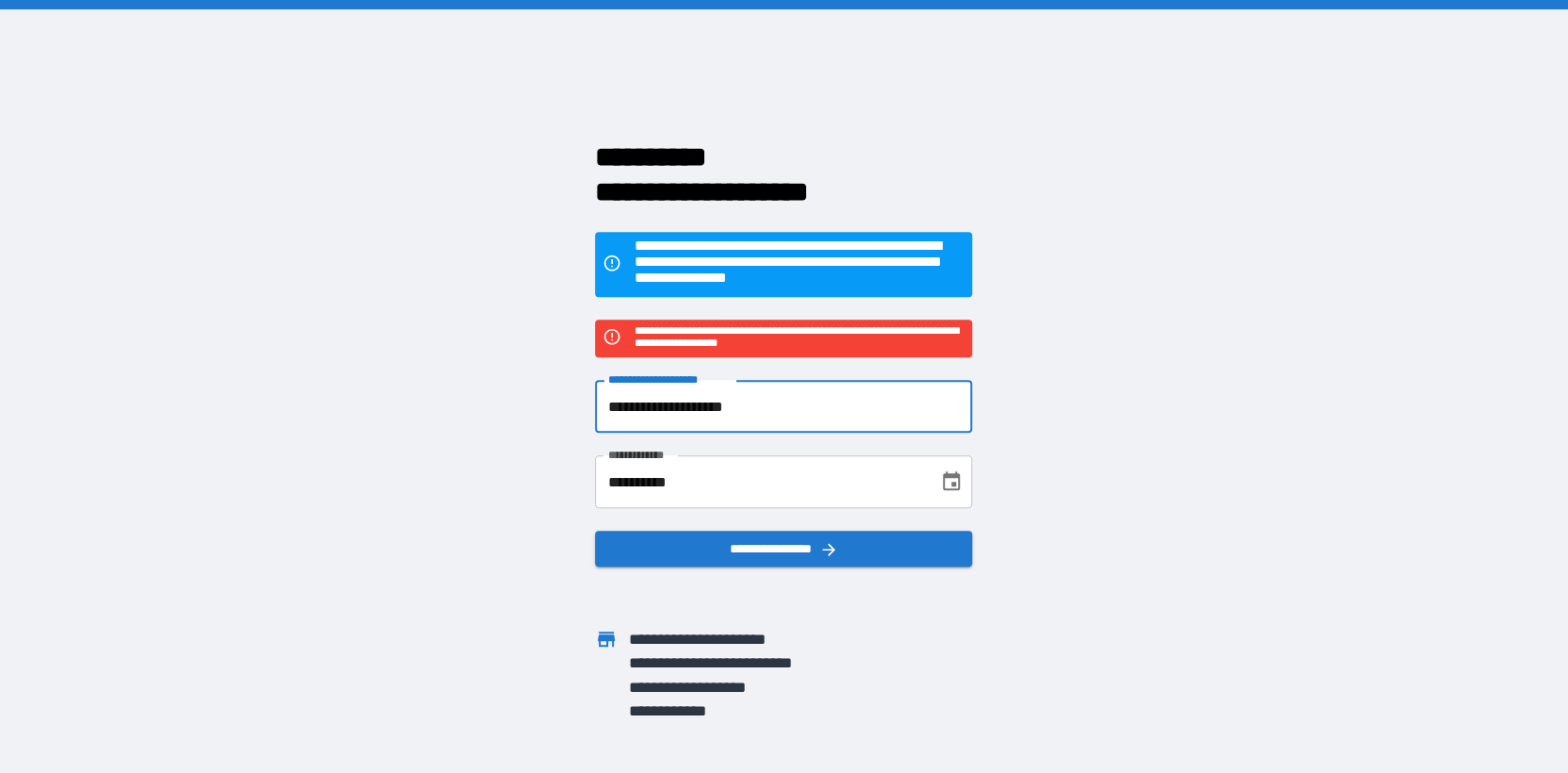 click on "**********" at bounding box center (784, 406) 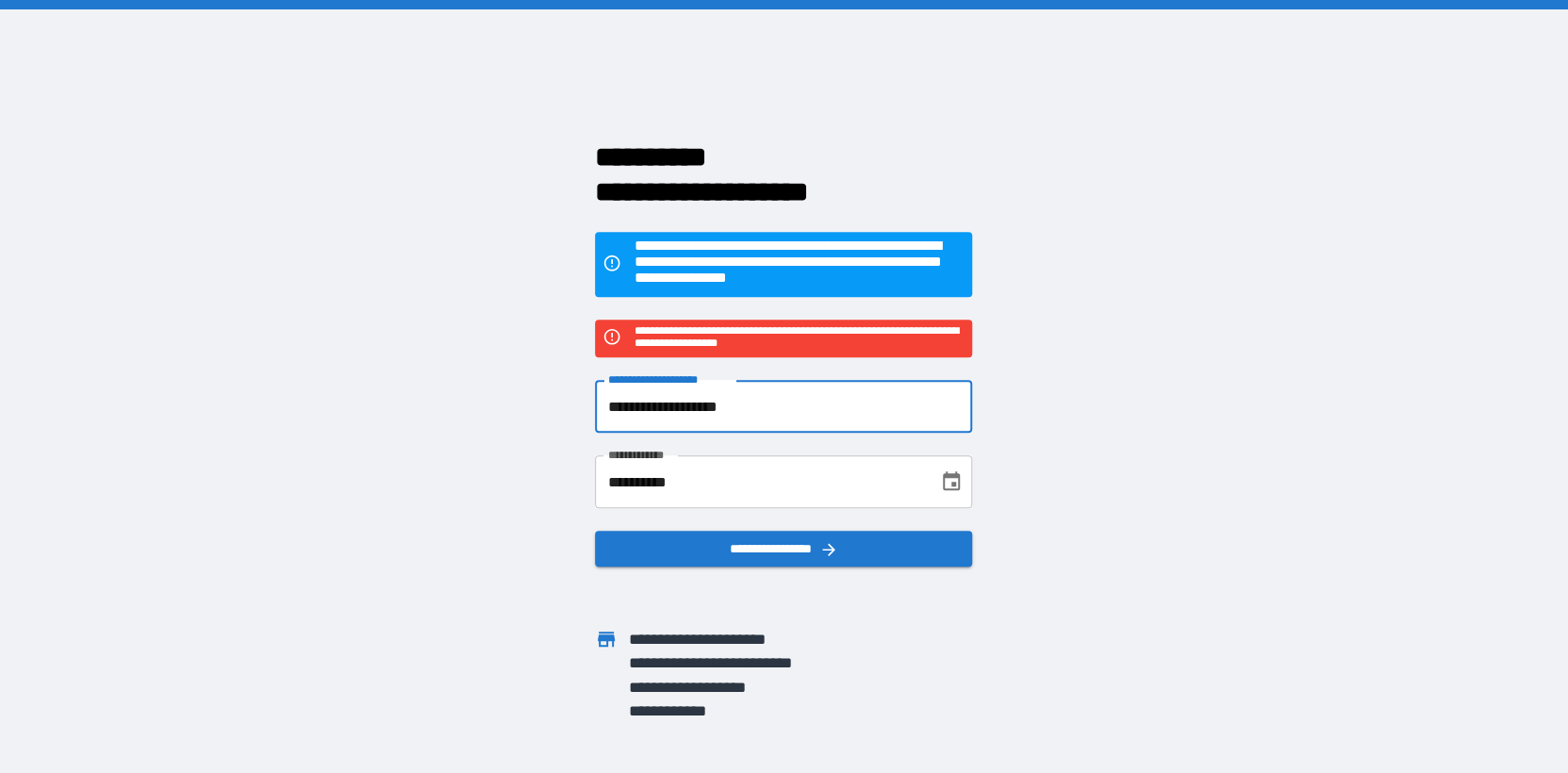 type on "**********" 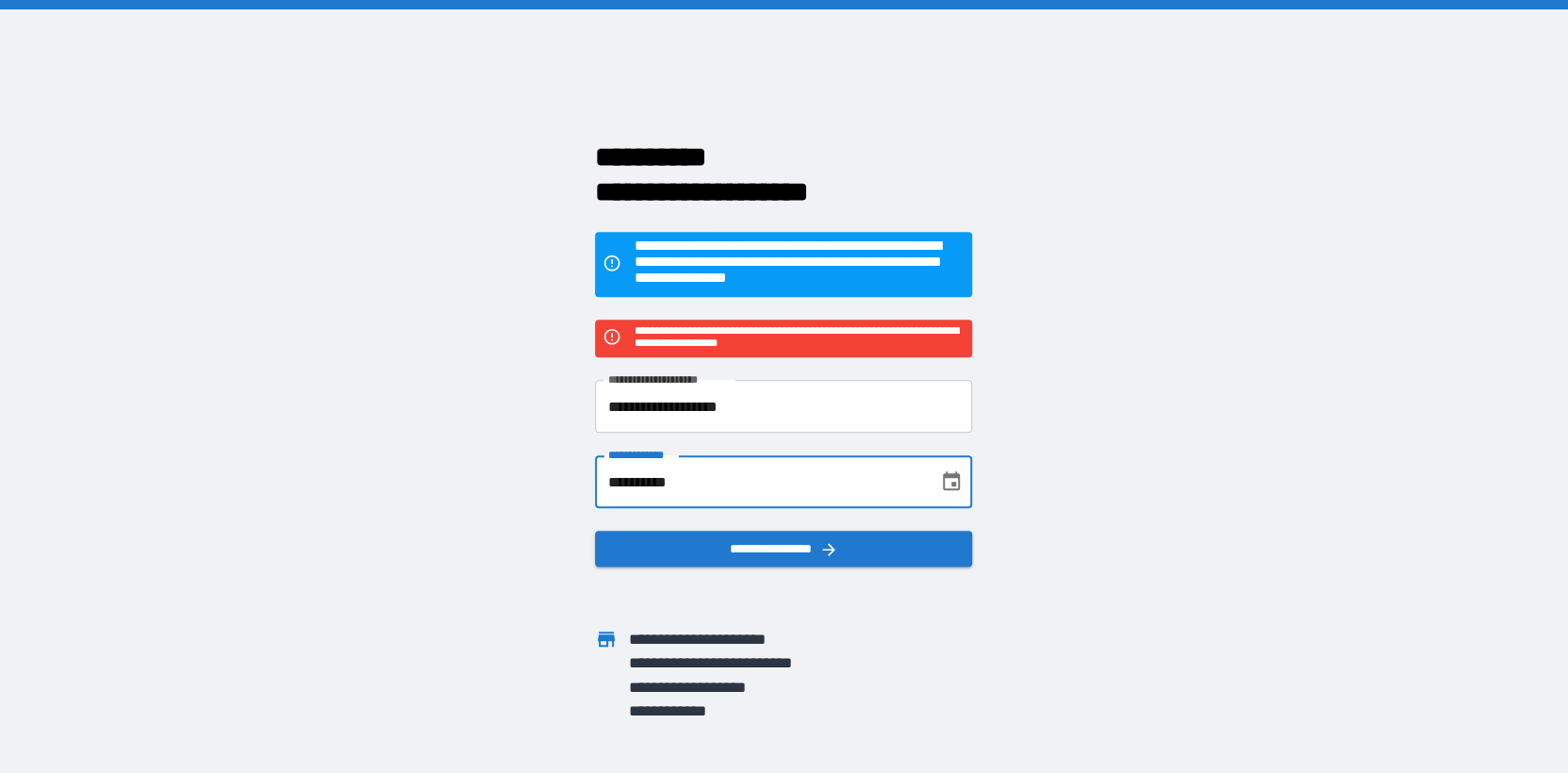 type 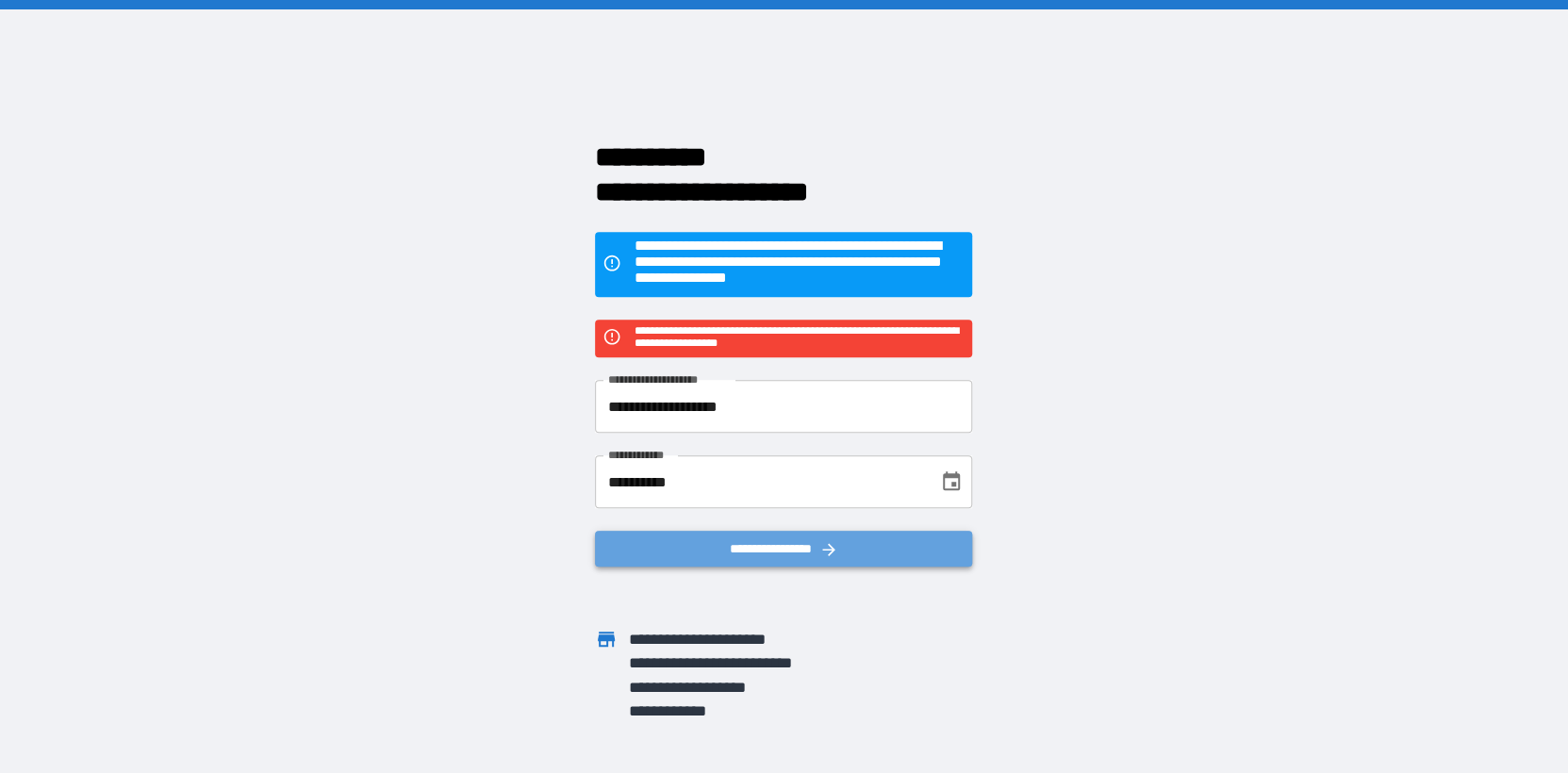 click on "**********" at bounding box center (784, 548) 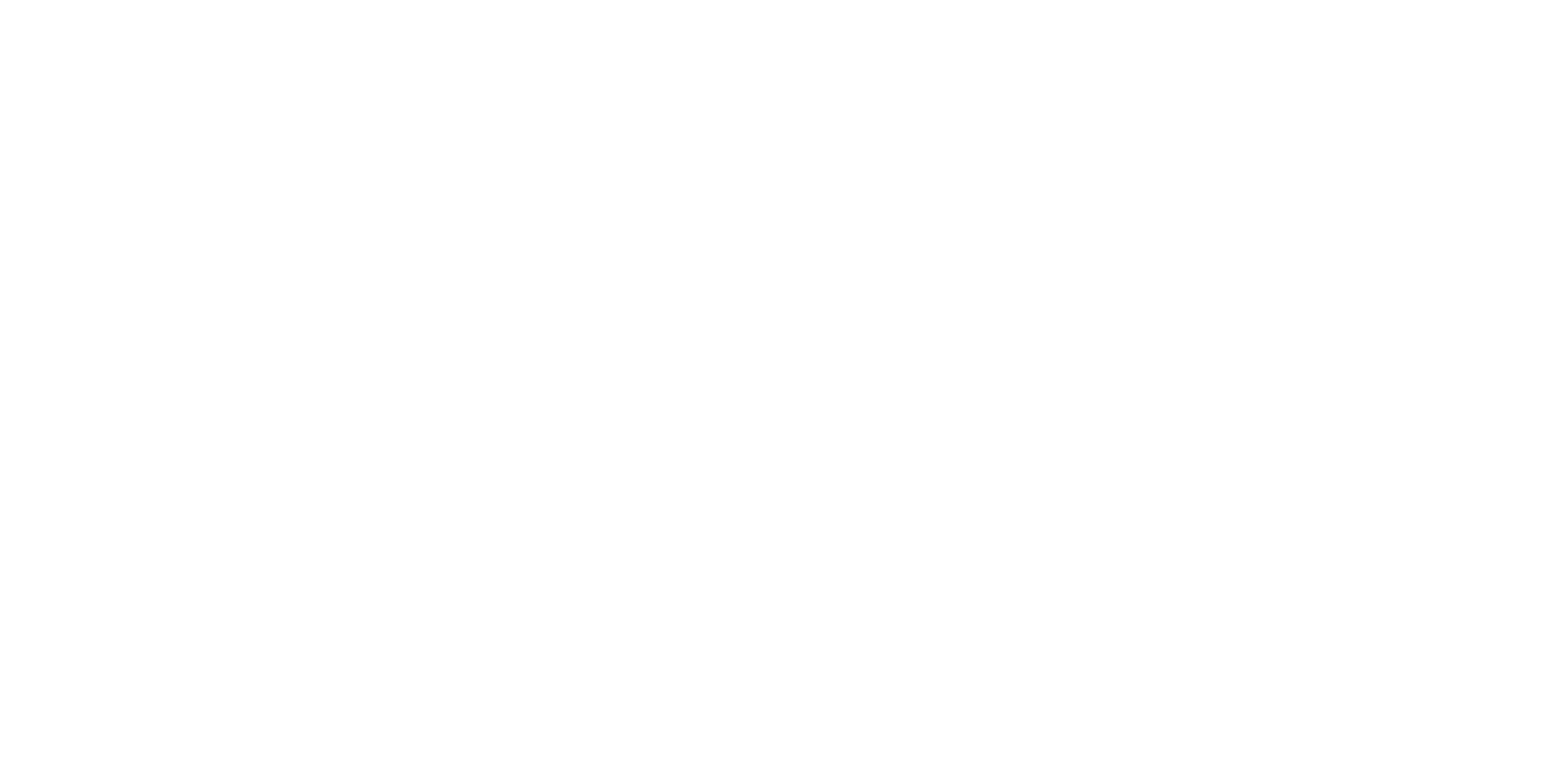 scroll, scrollTop: 0, scrollLeft: 0, axis: both 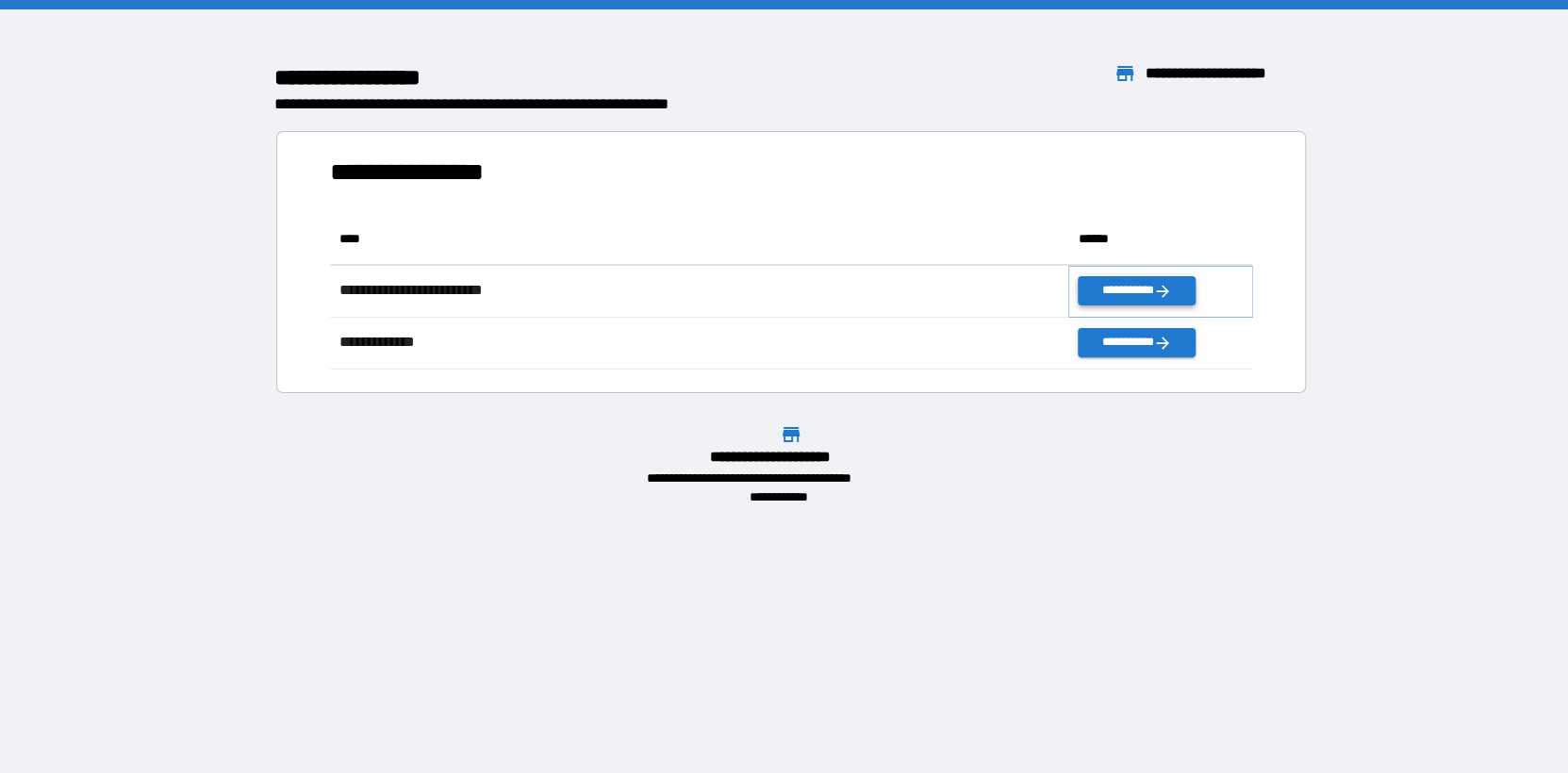 click on "**********" at bounding box center (1136, 290) 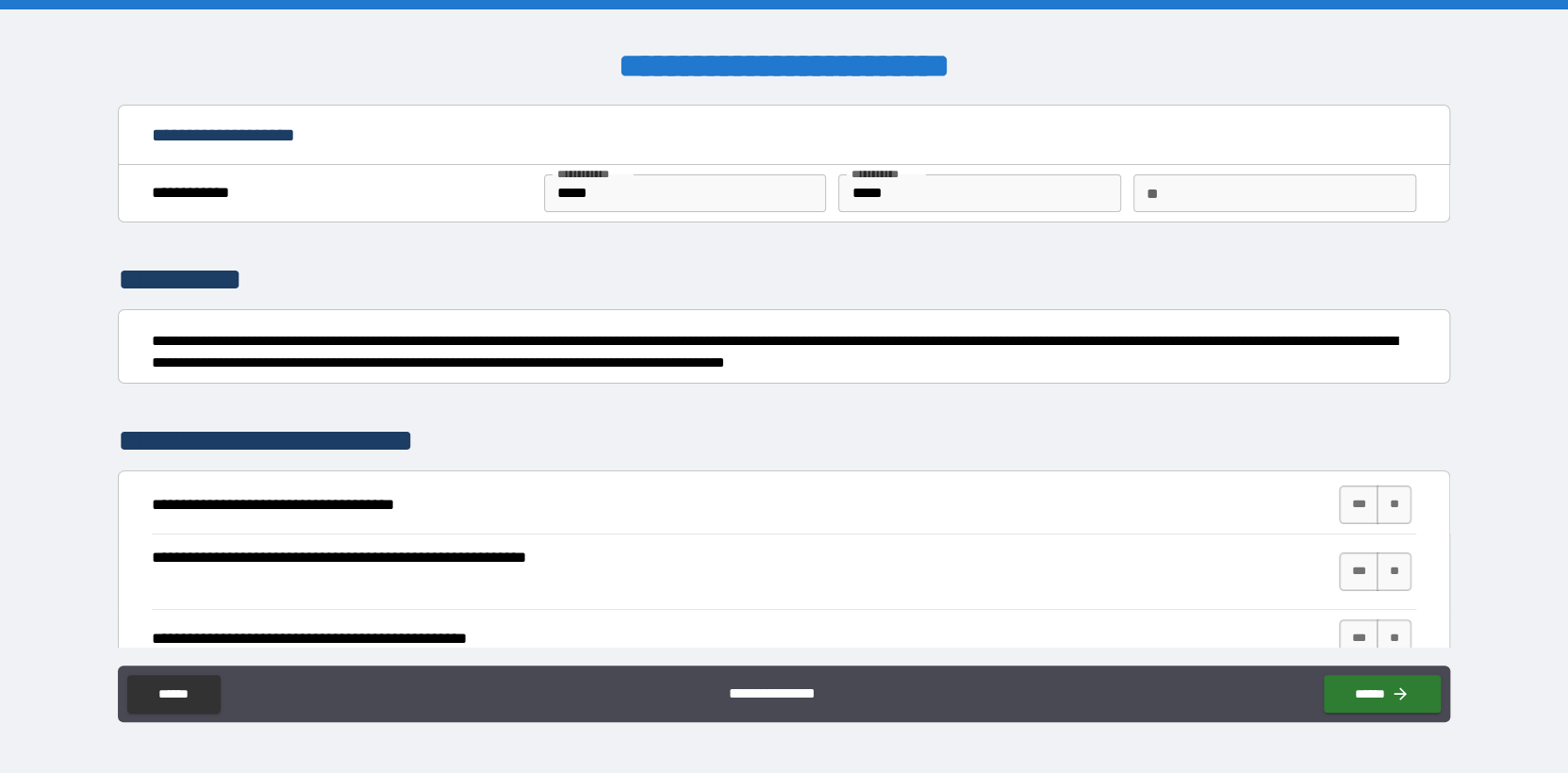 click on "**" at bounding box center [1274, 193] 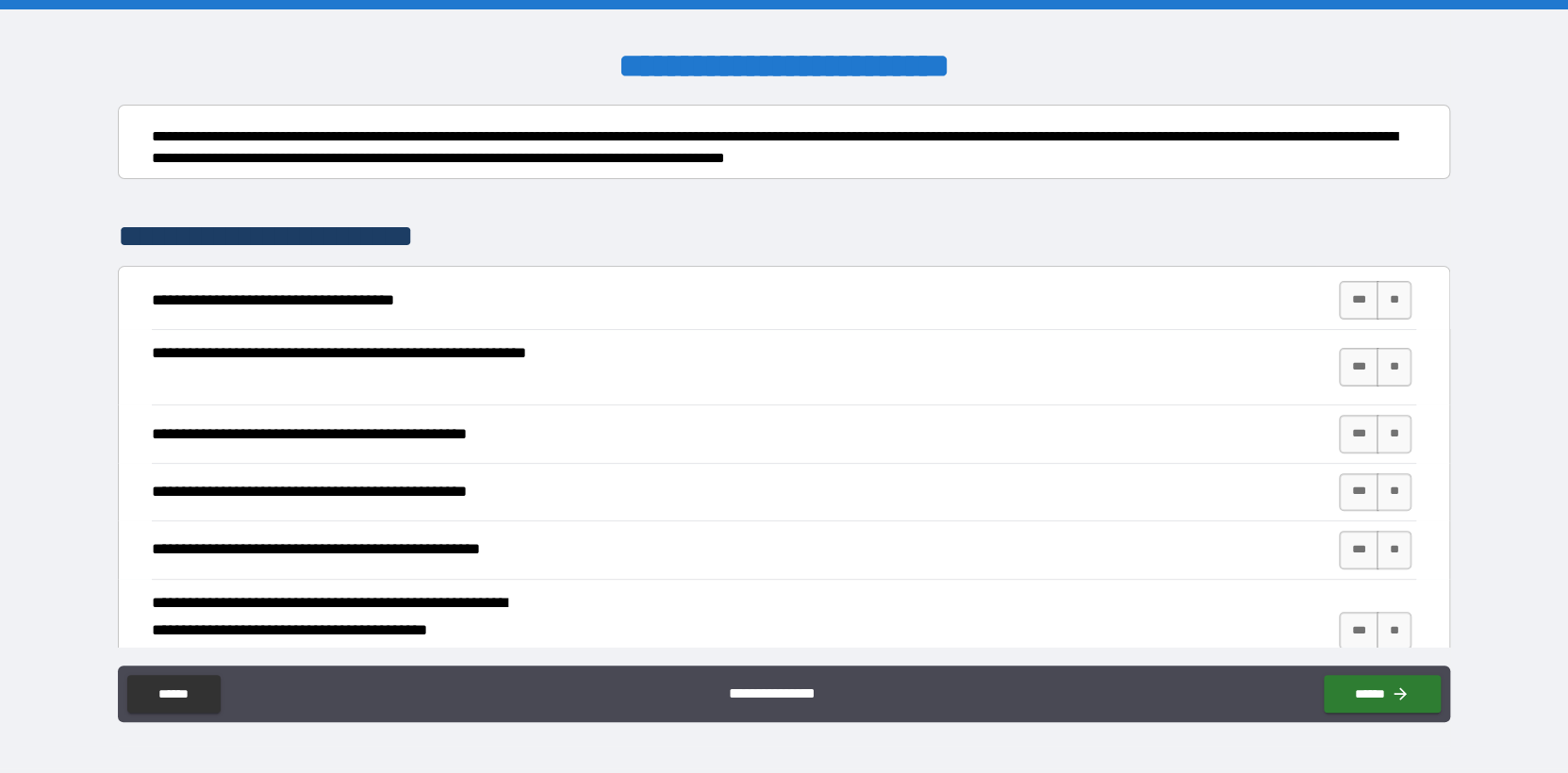 scroll, scrollTop: 283, scrollLeft: 0, axis: vertical 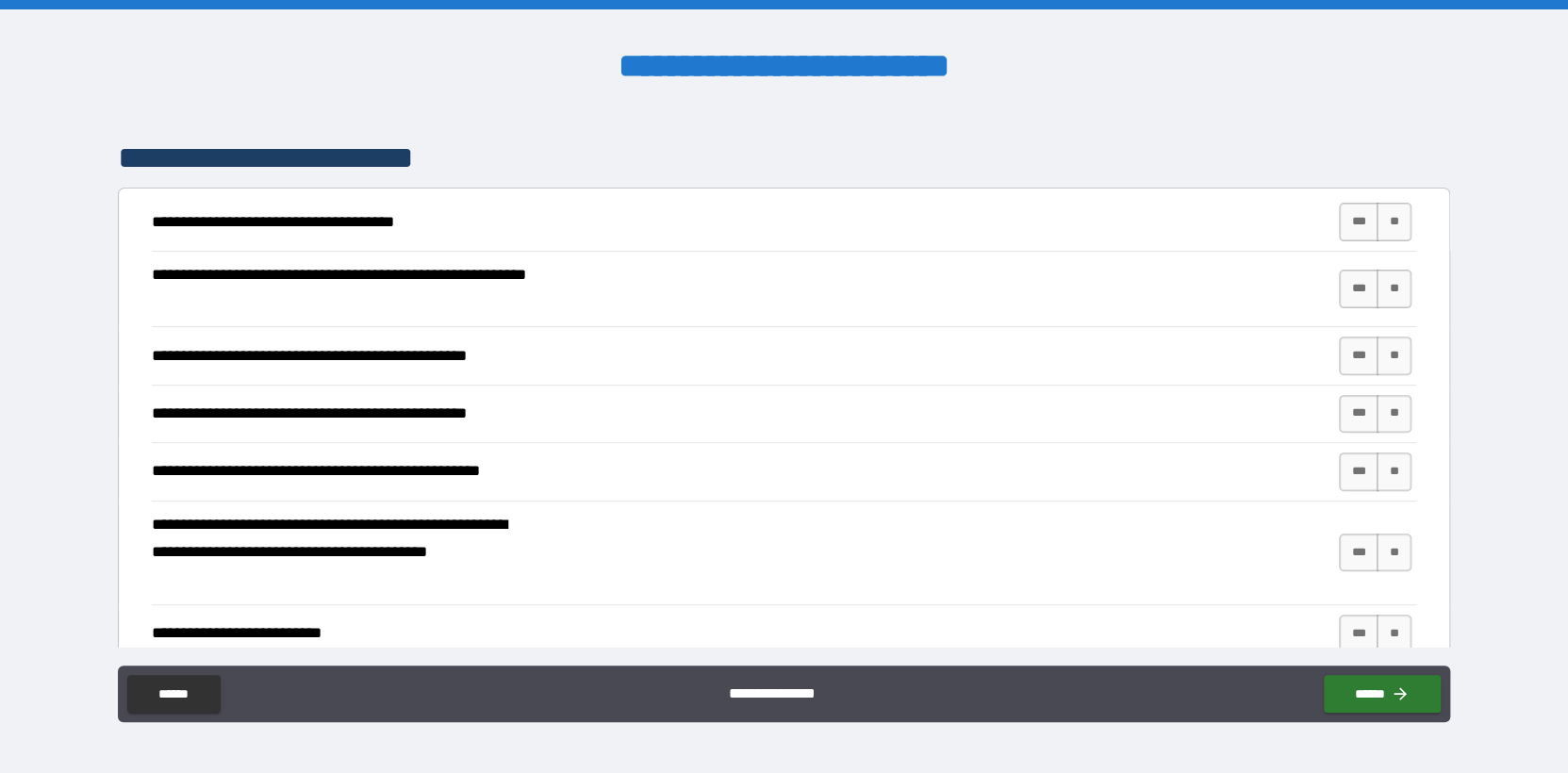 click on "**********" at bounding box center [784, 158] 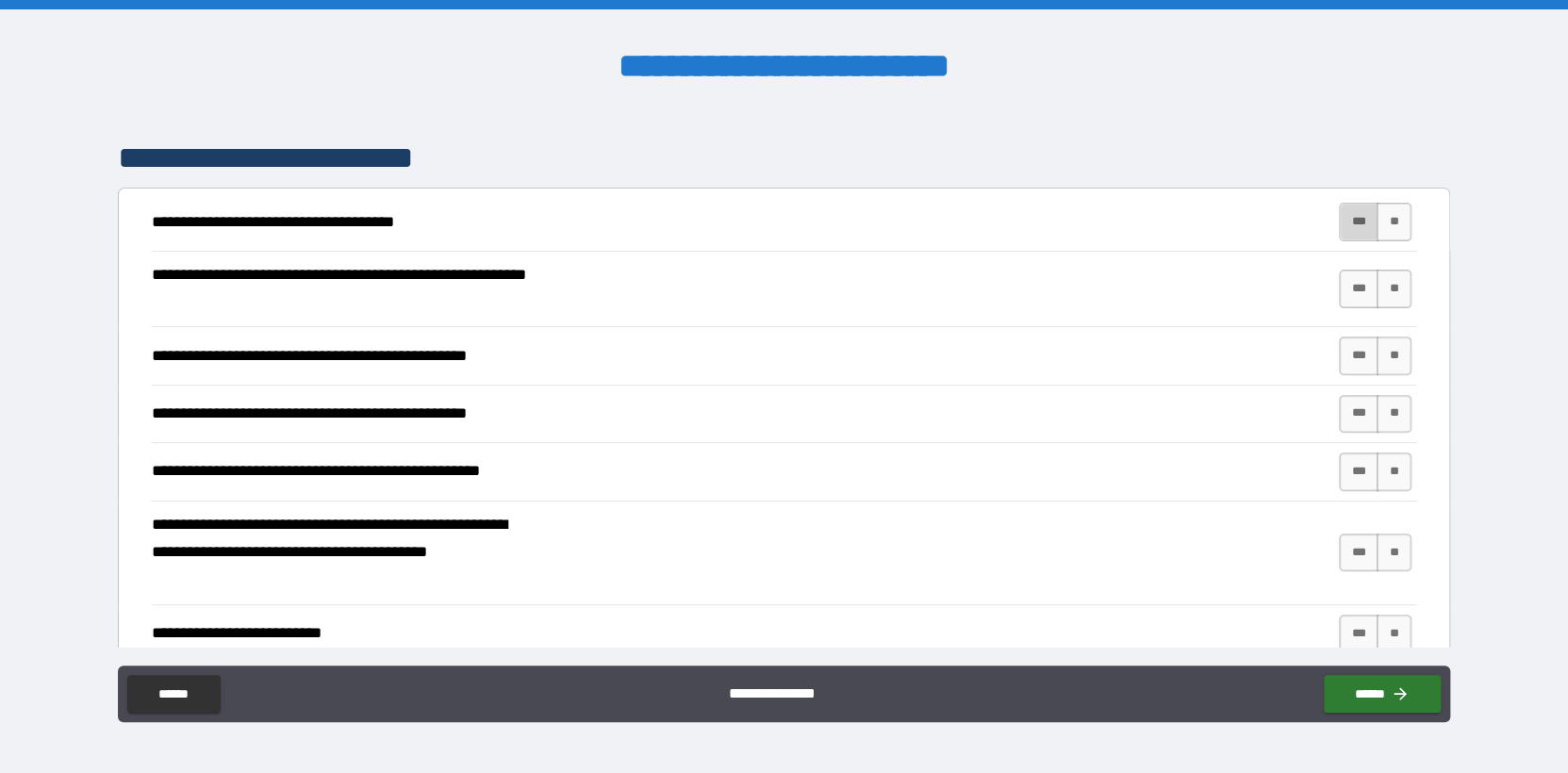 click on "***" at bounding box center [1359, 222] 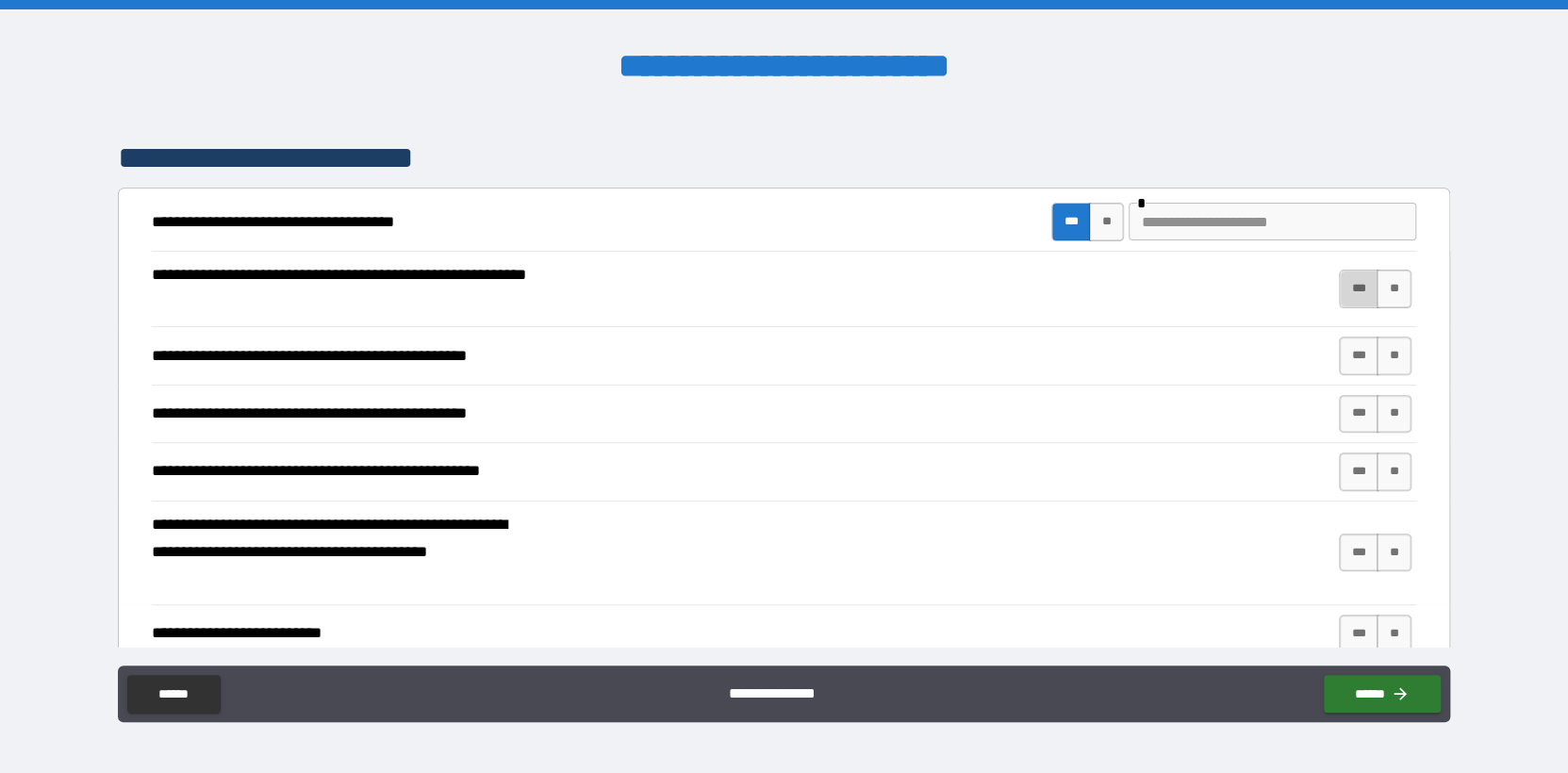click on "***" at bounding box center (1359, 288) 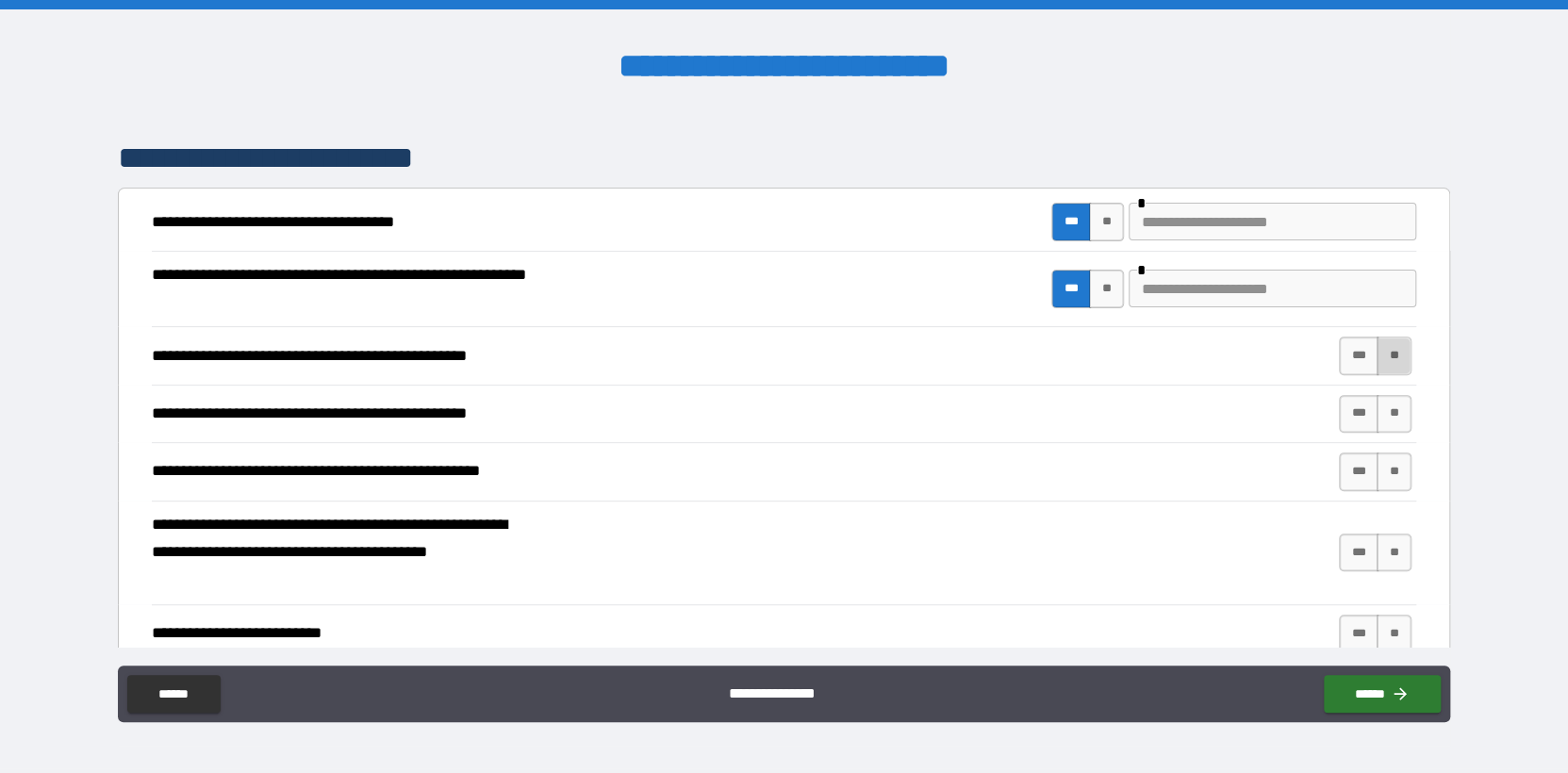 click on "**" at bounding box center [1394, 355] 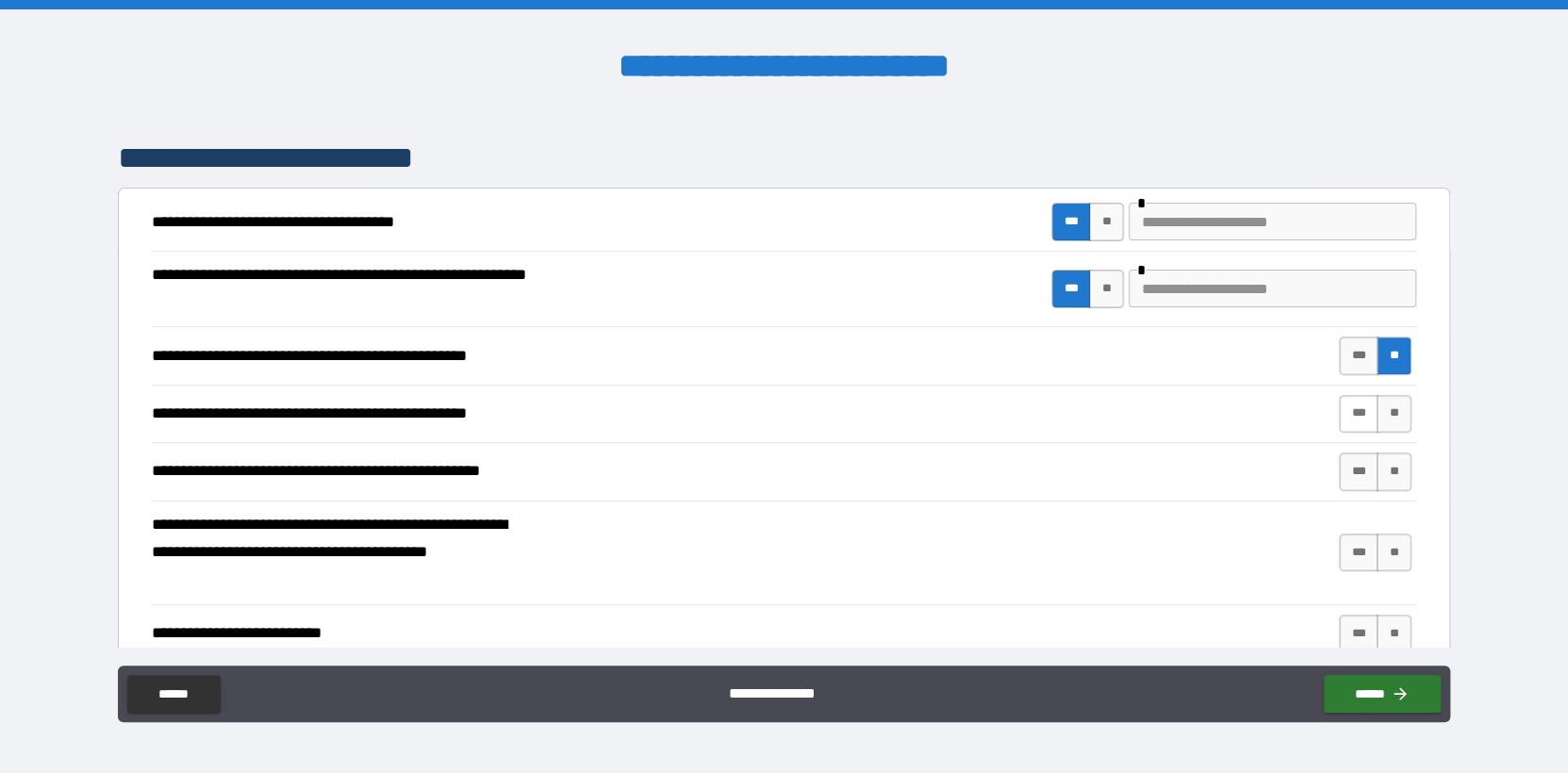 click on "***" at bounding box center (1359, 414) 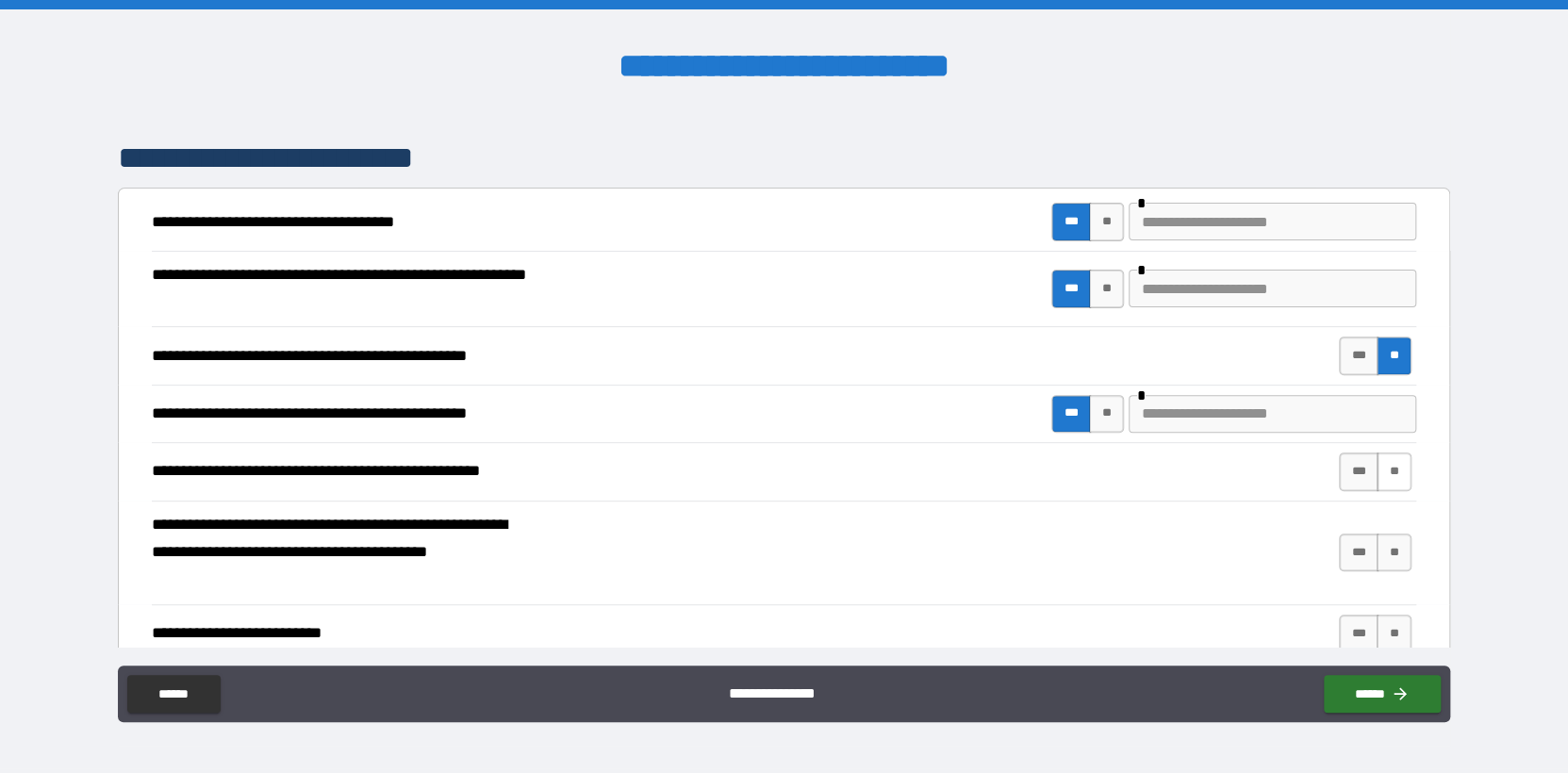 click on "**" at bounding box center [1394, 471] 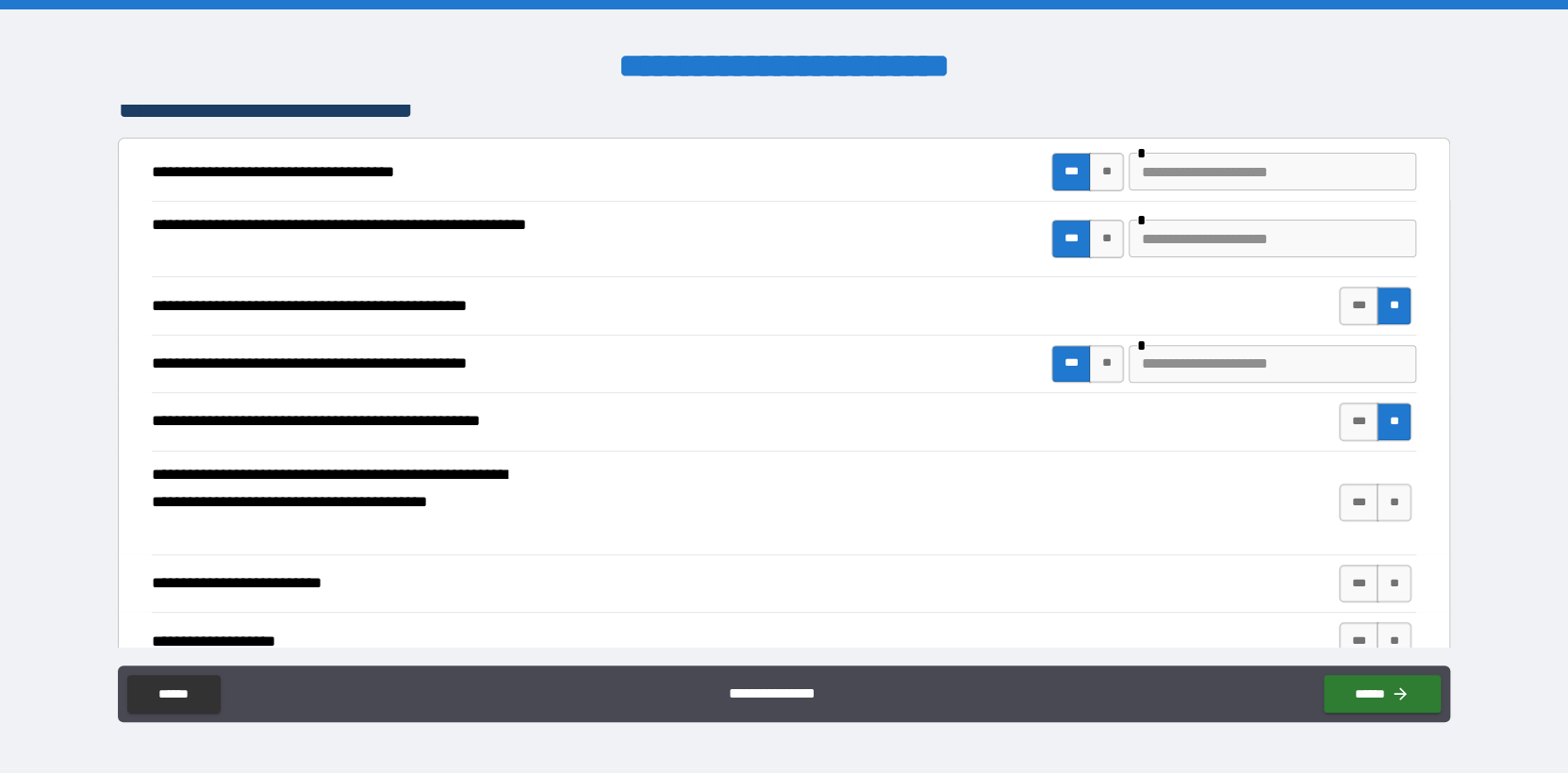 scroll, scrollTop: 377, scrollLeft: 0, axis: vertical 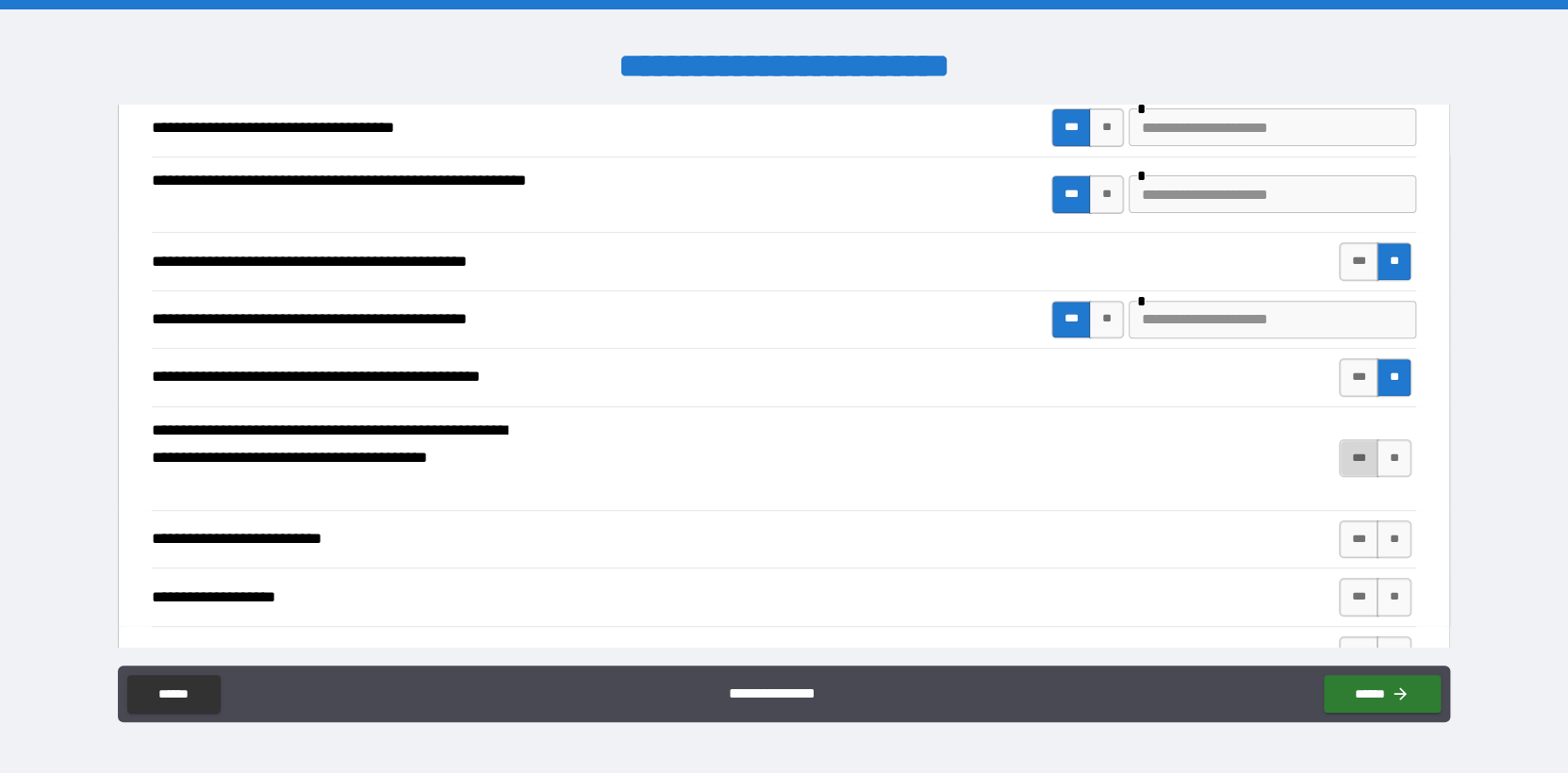 click on "***" at bounding box center (1359, 458) 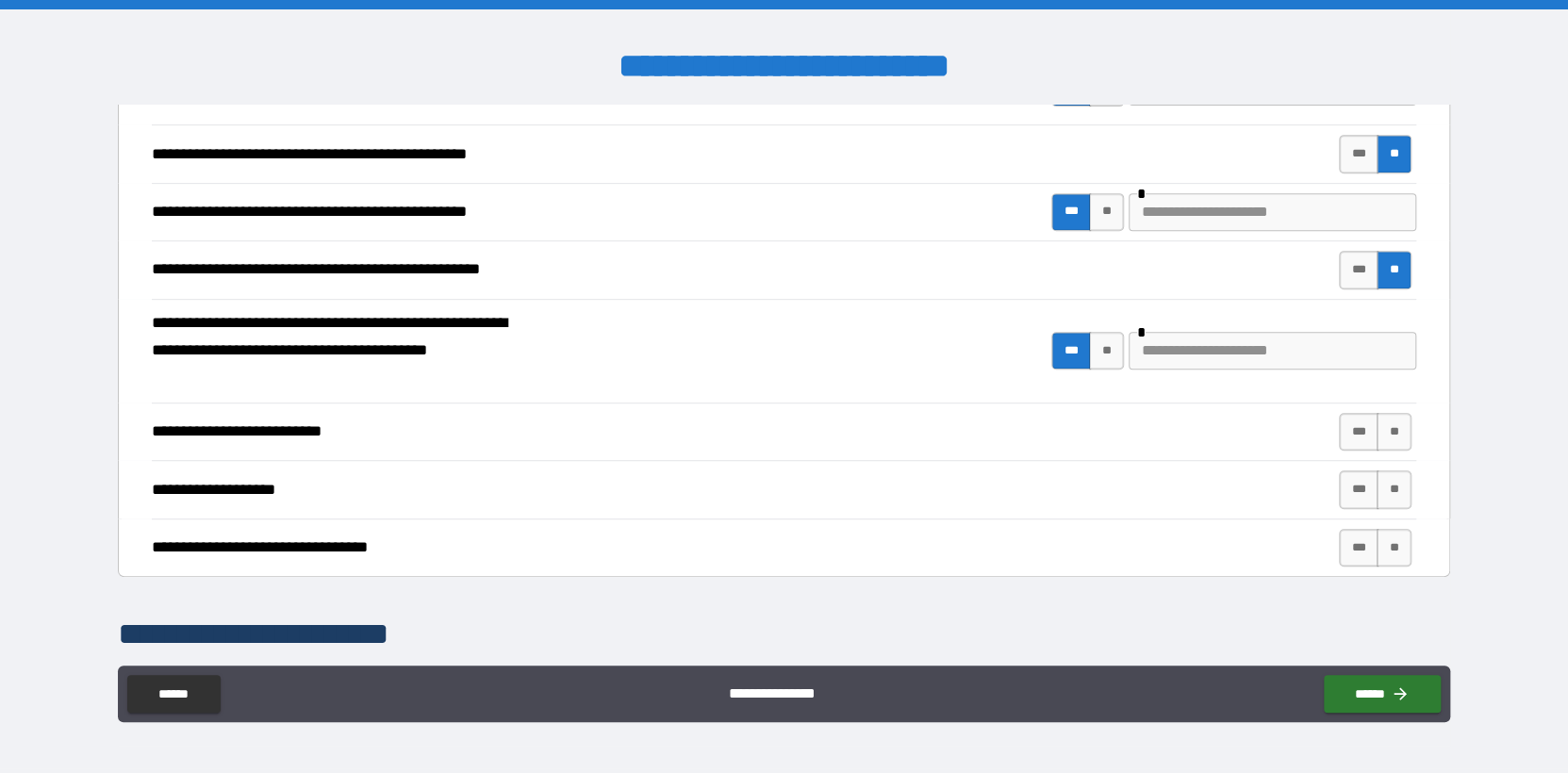 scroll, scrollTop: 566, scrollLeft: 0, axis: vertical 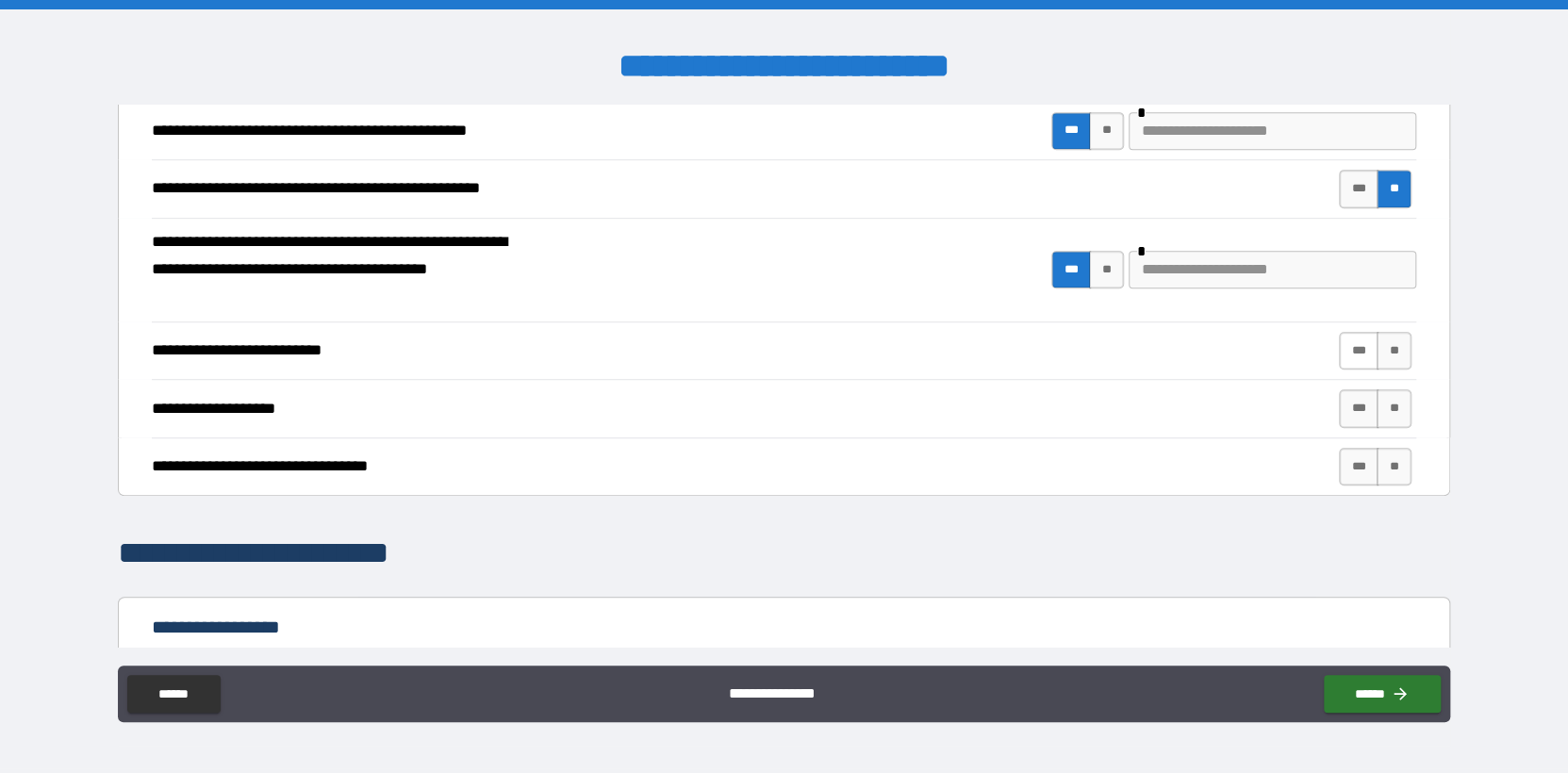 click on "***" at bounding box center [1359, 351] 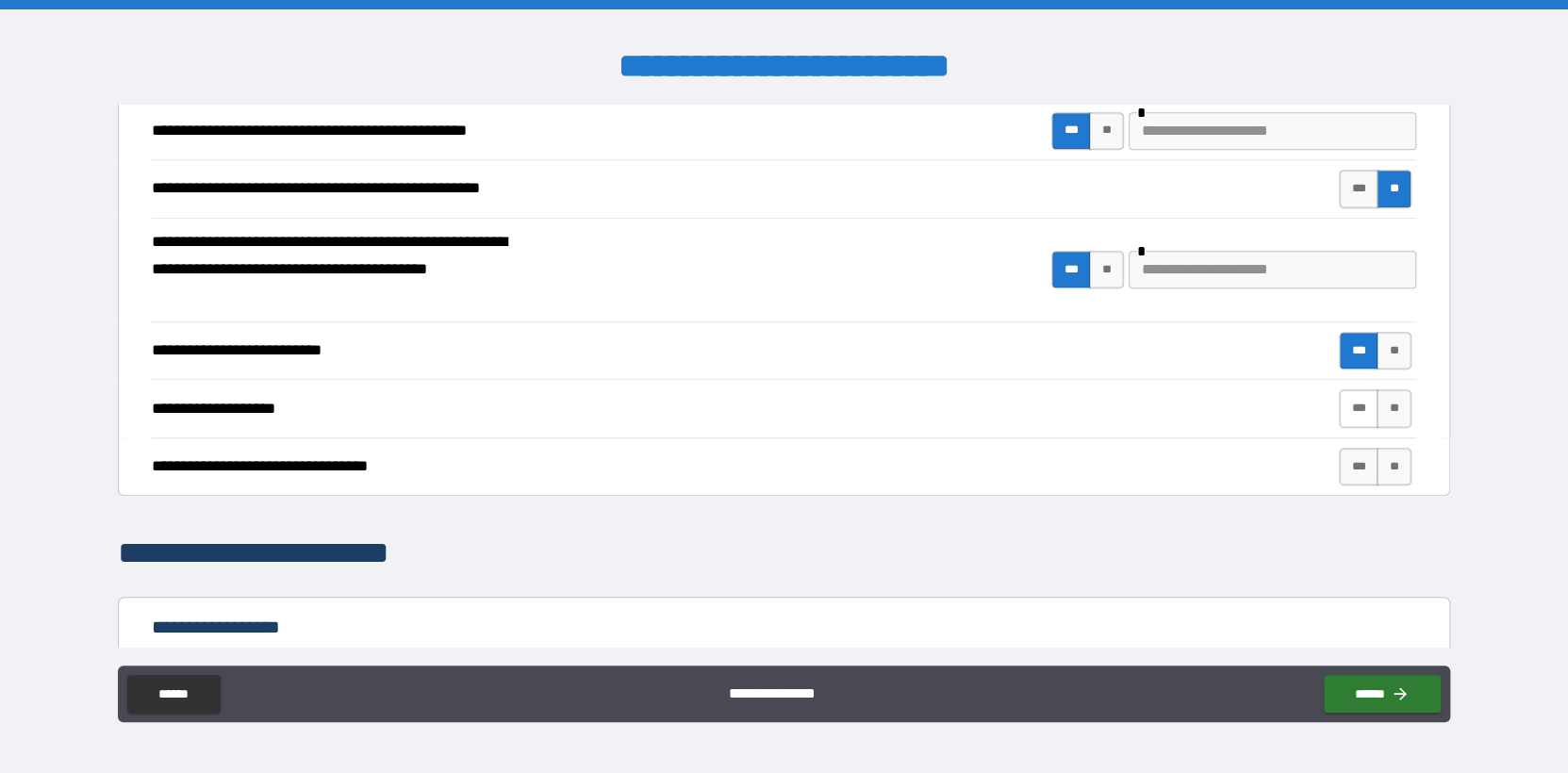 click on "***" at bounding box center (1359, 408) 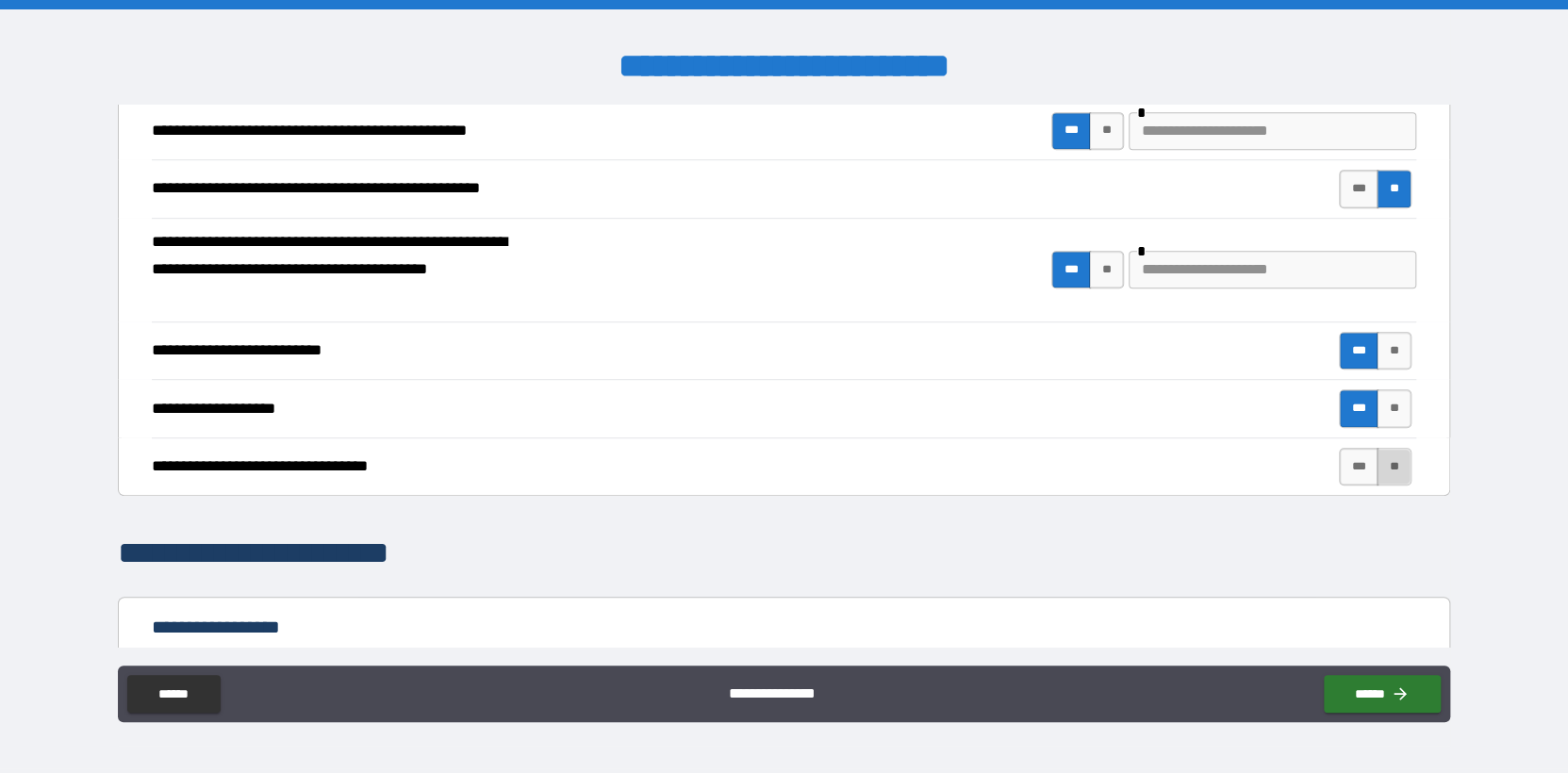 click on "**" at bounding box center (1394, 467) 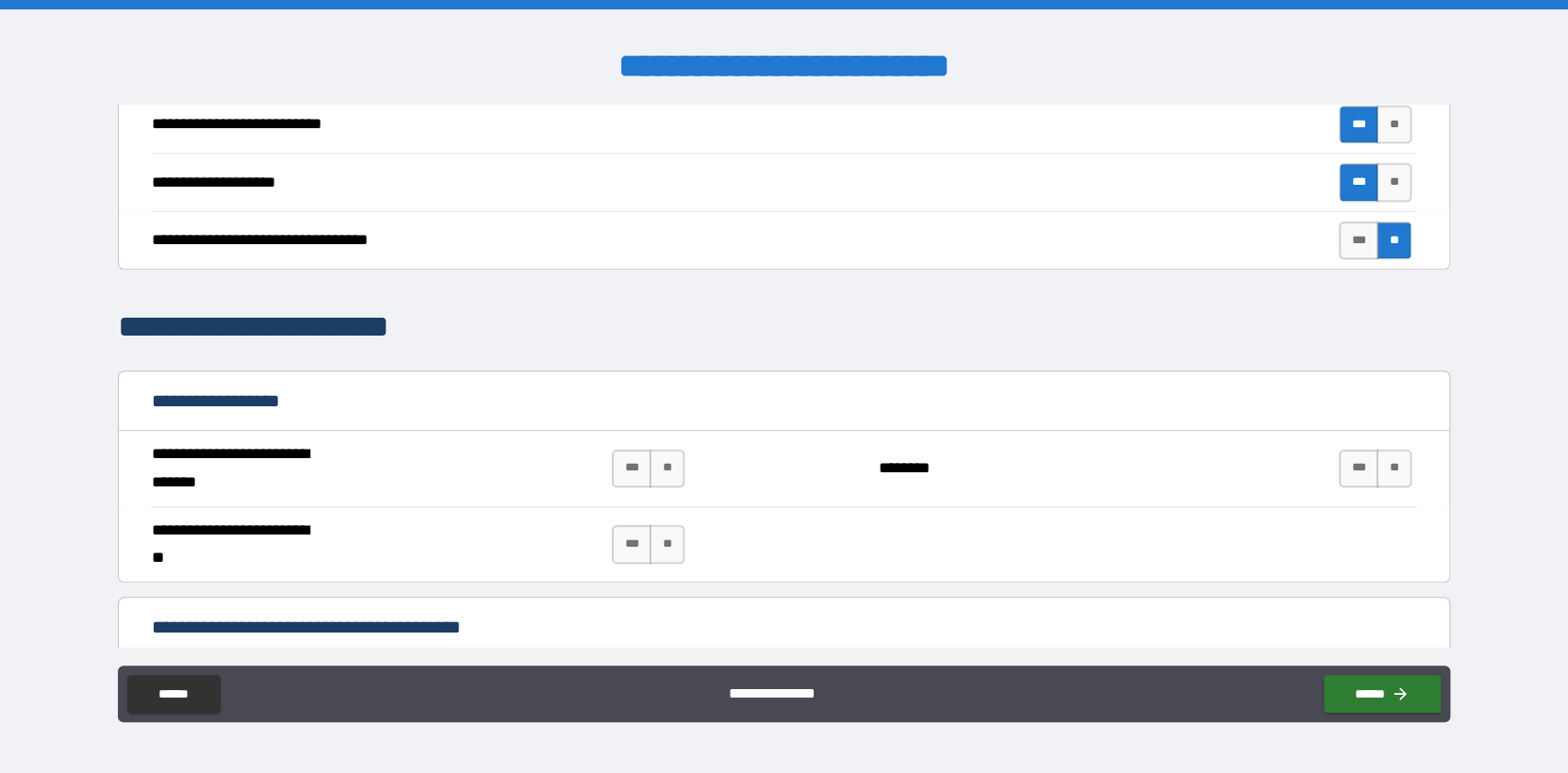scroll, scrollTop: 848, scrollLeft: 0, axis: vertical 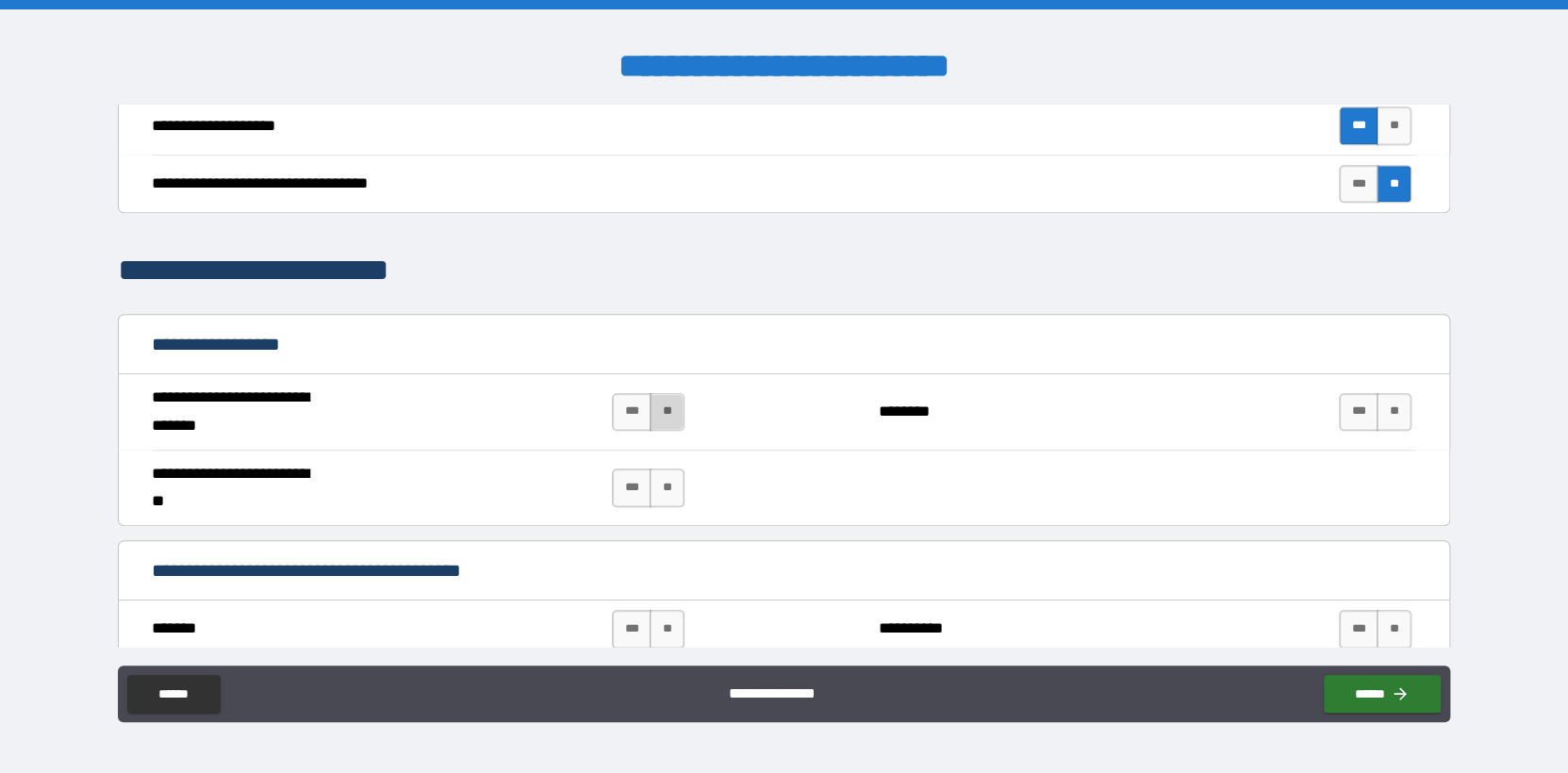 click on "**" at bounding box center (667, 412) 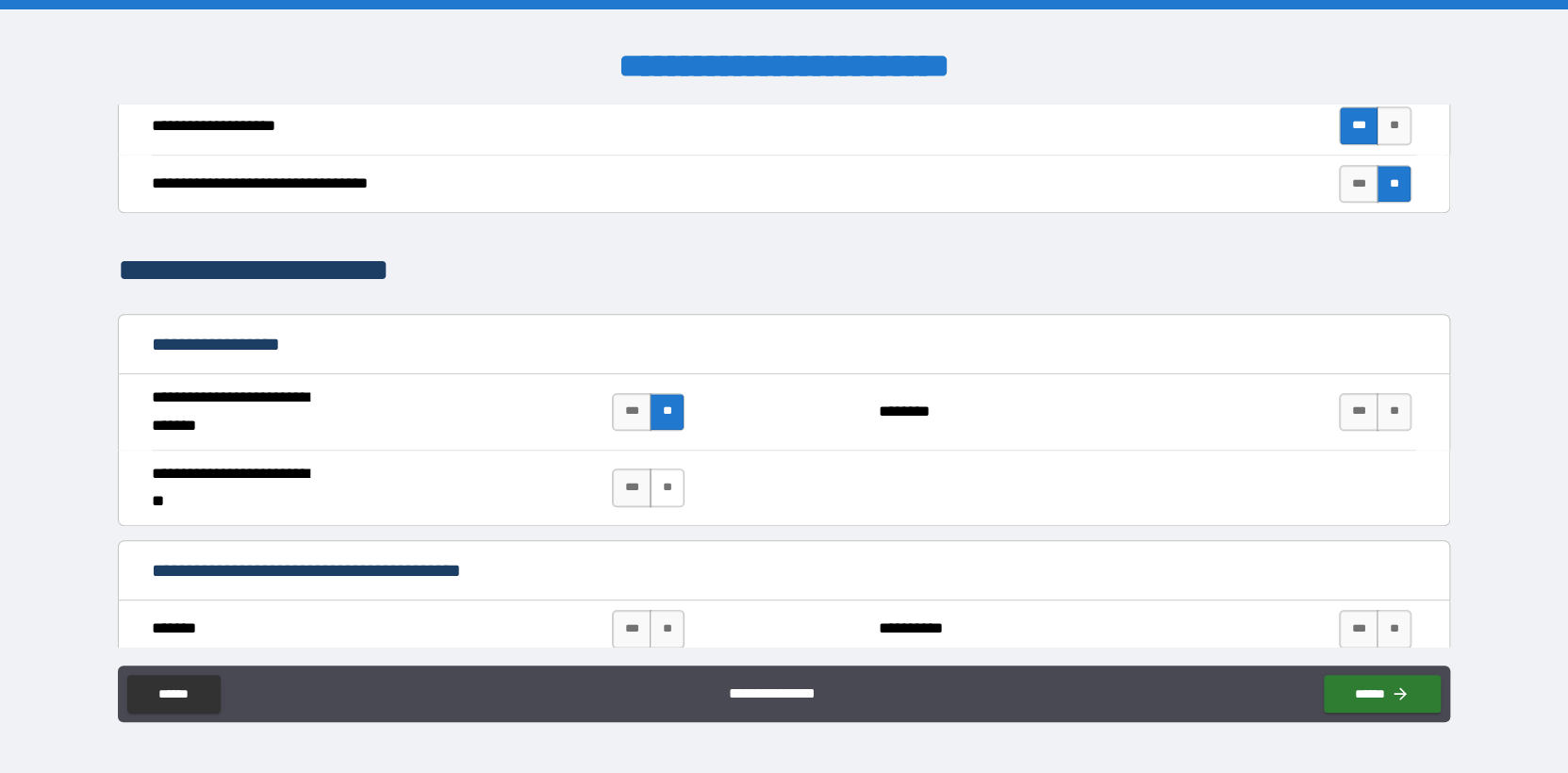 click on "**" at bounding box center (667, 487) 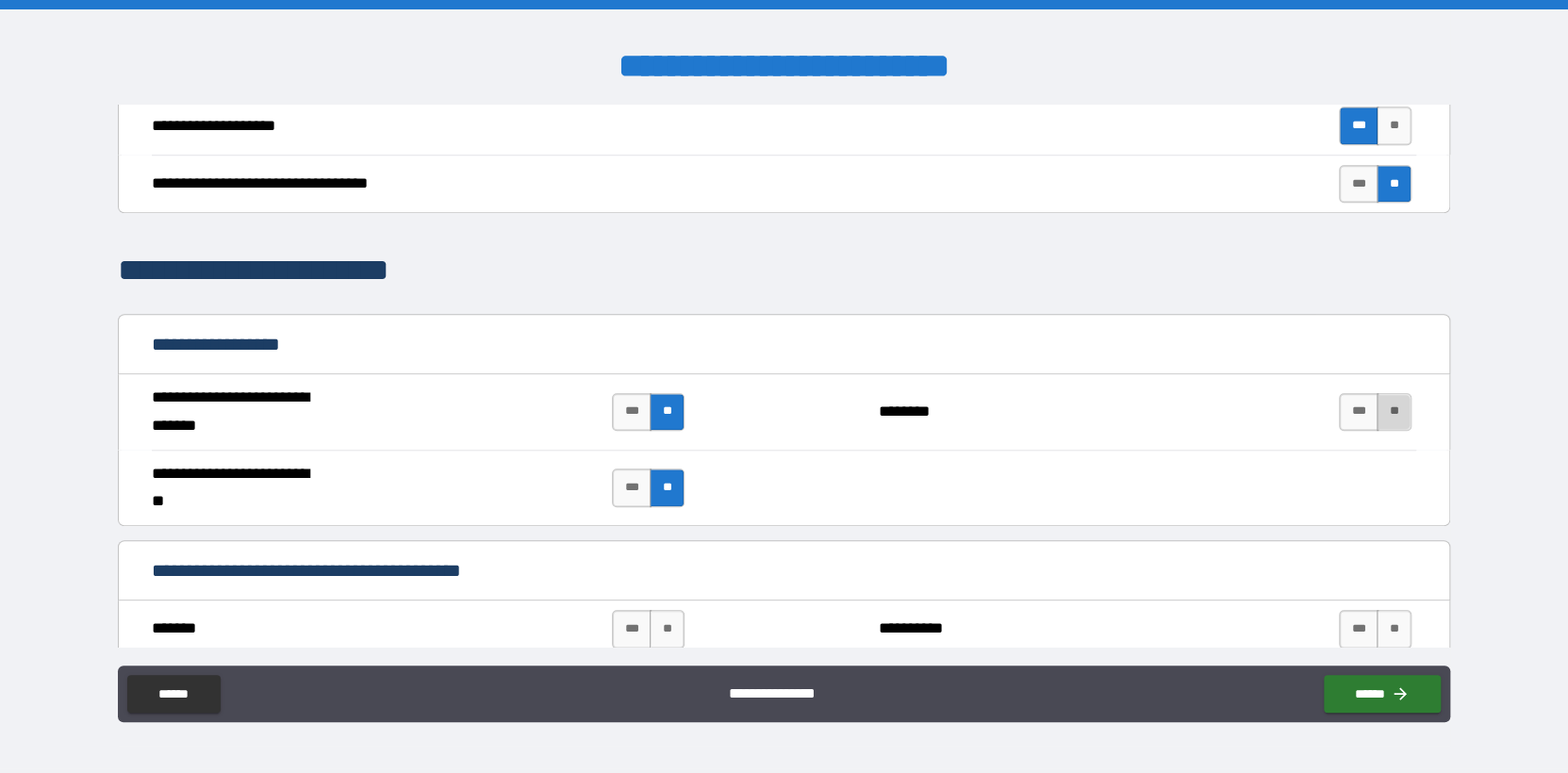 click on "**" at bounding box center (1394, 412) 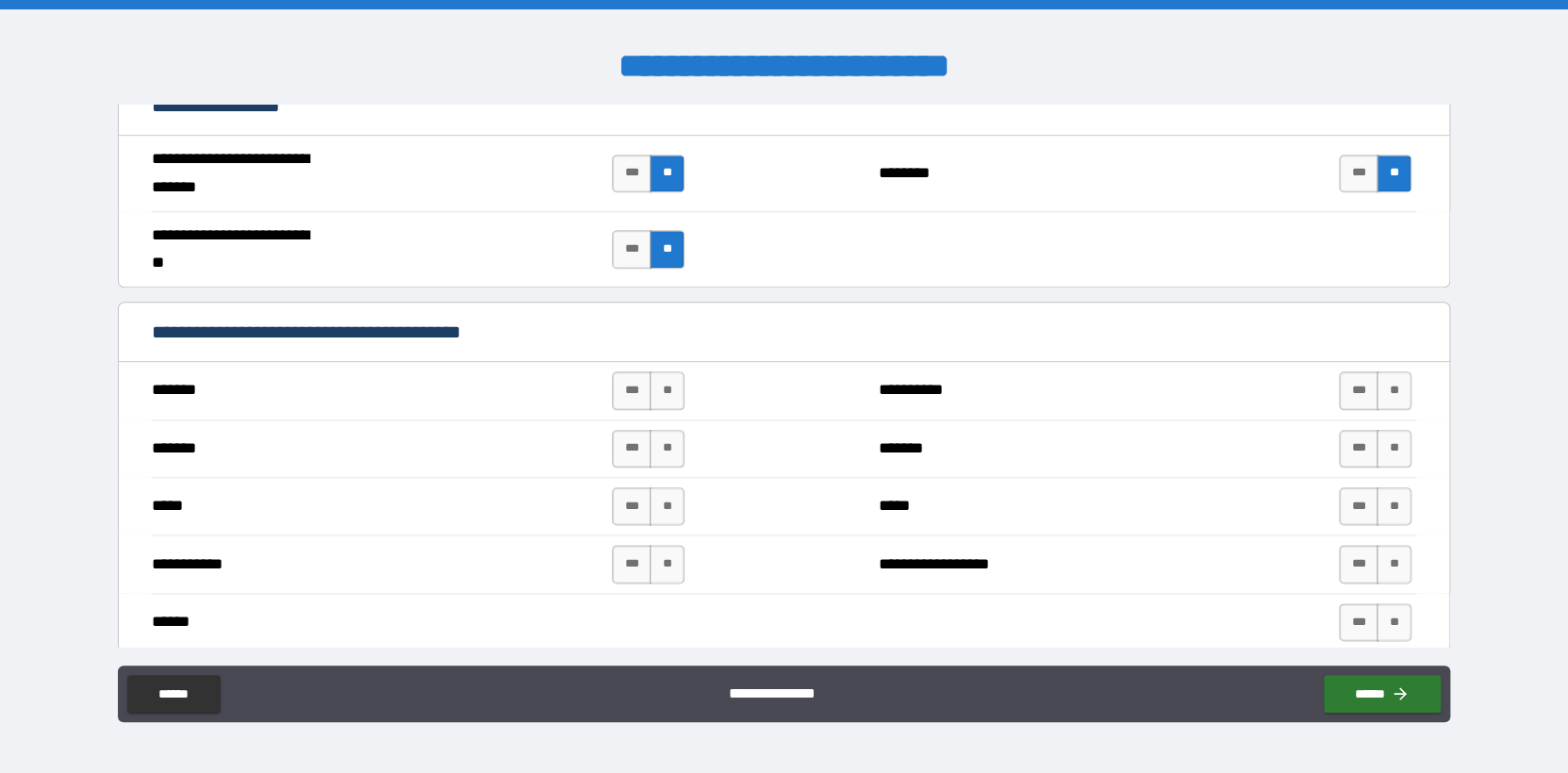 scroll, scrollTop: 1225, scrollLeft: 0, axis: vertical 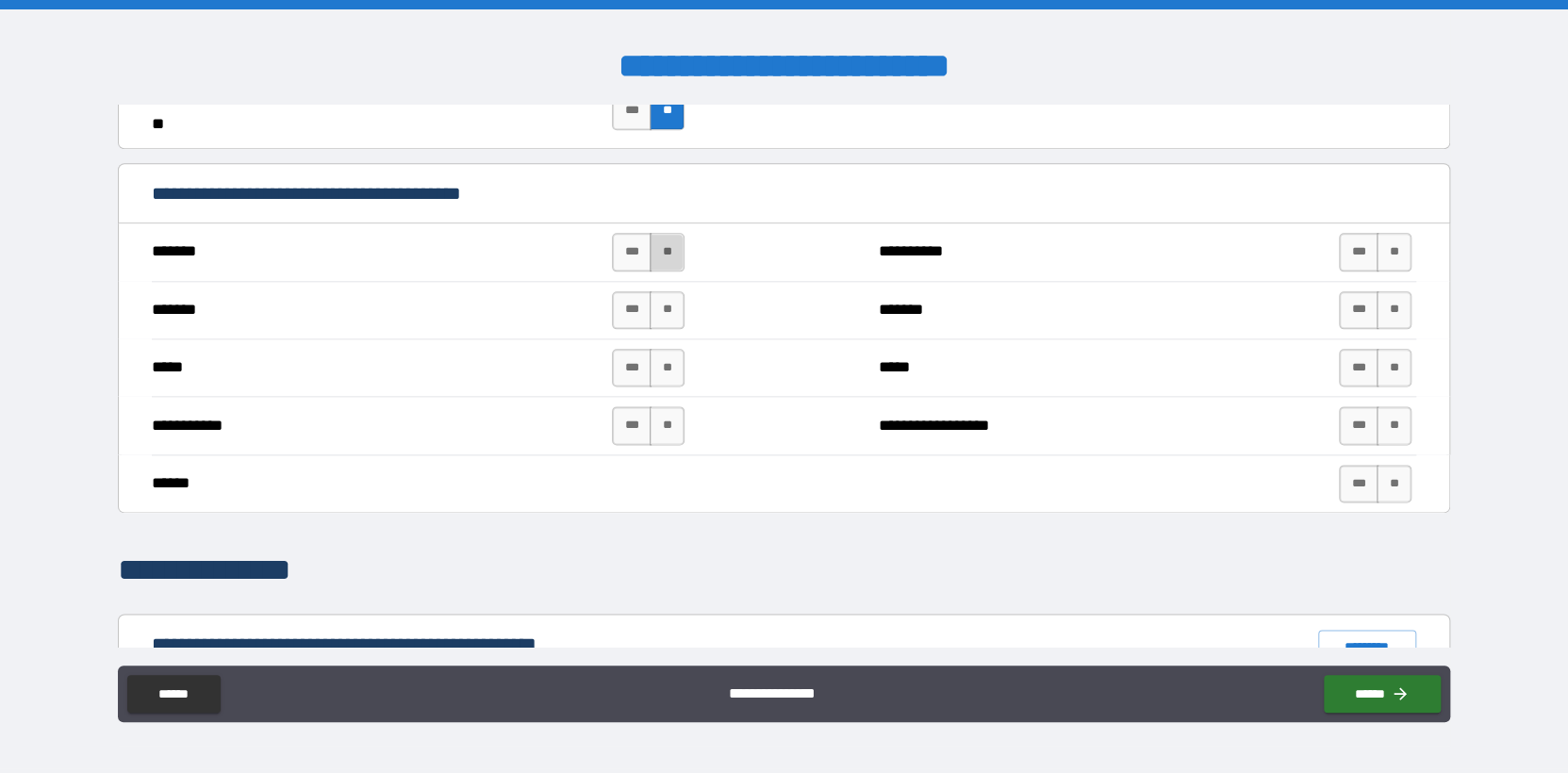 click on "**" at bounding box center (667, 252) 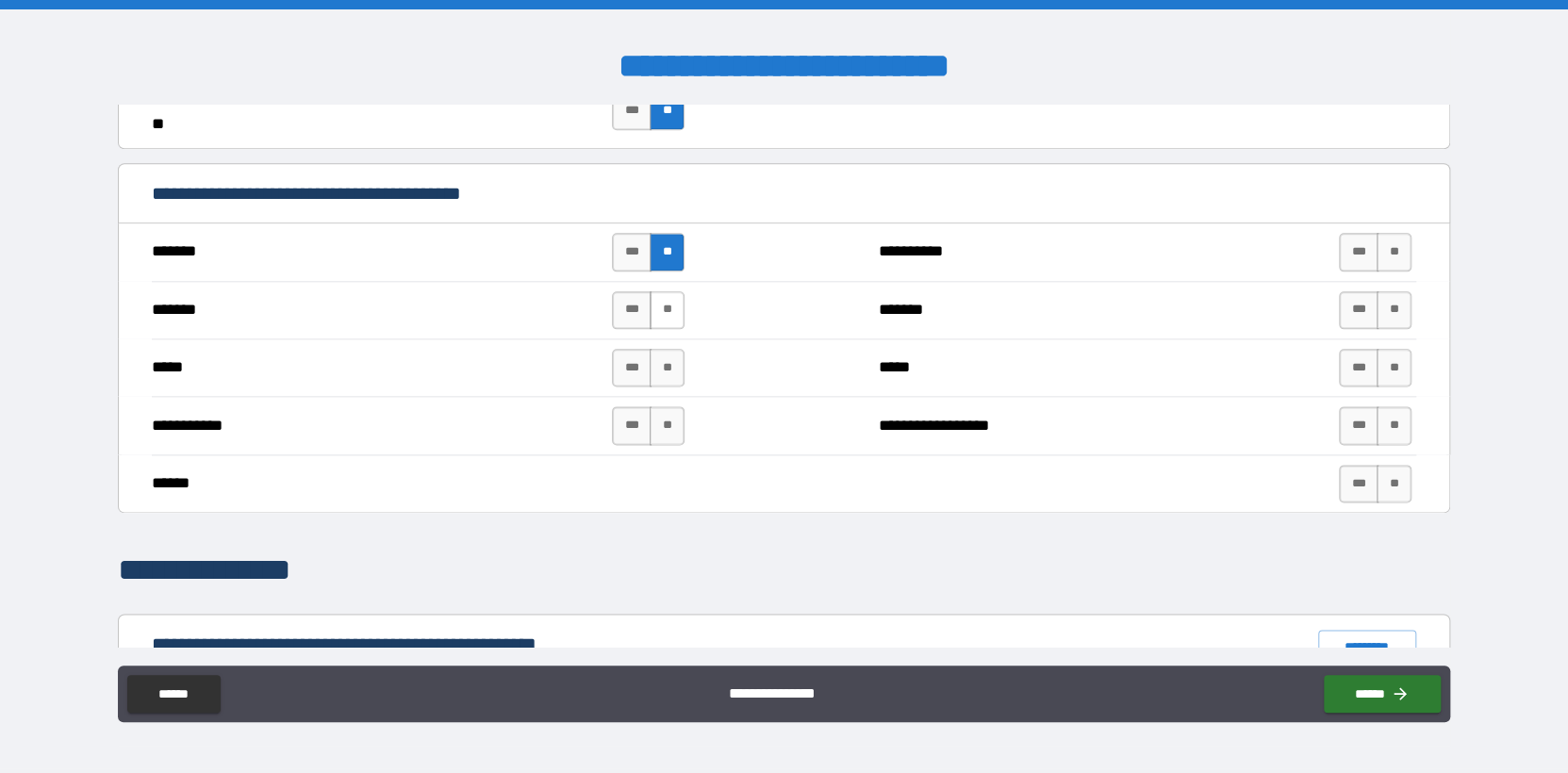 click on "**" at bounding box center (667, 310) 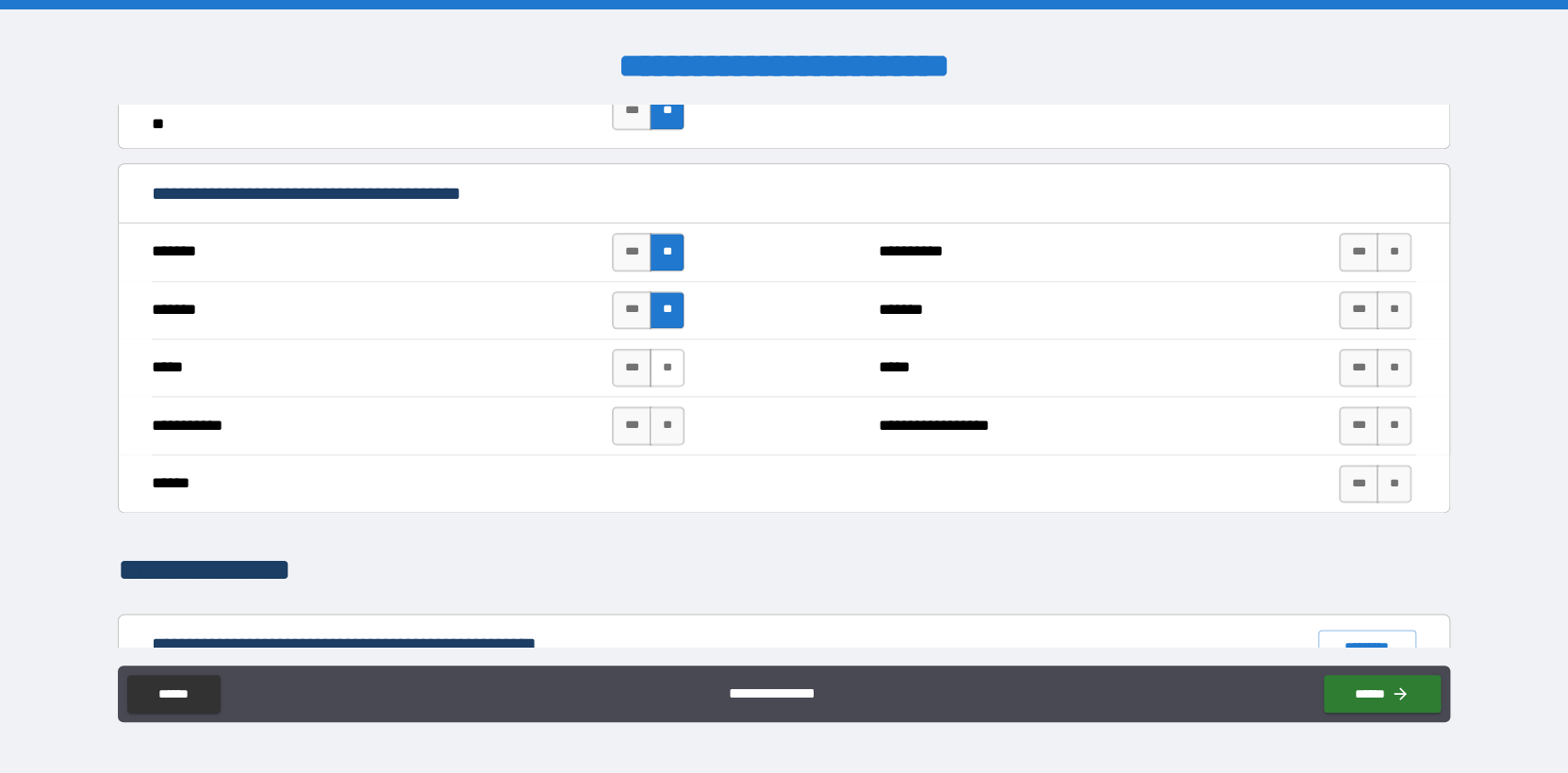 click on "**" at bounding box center [667, 368] 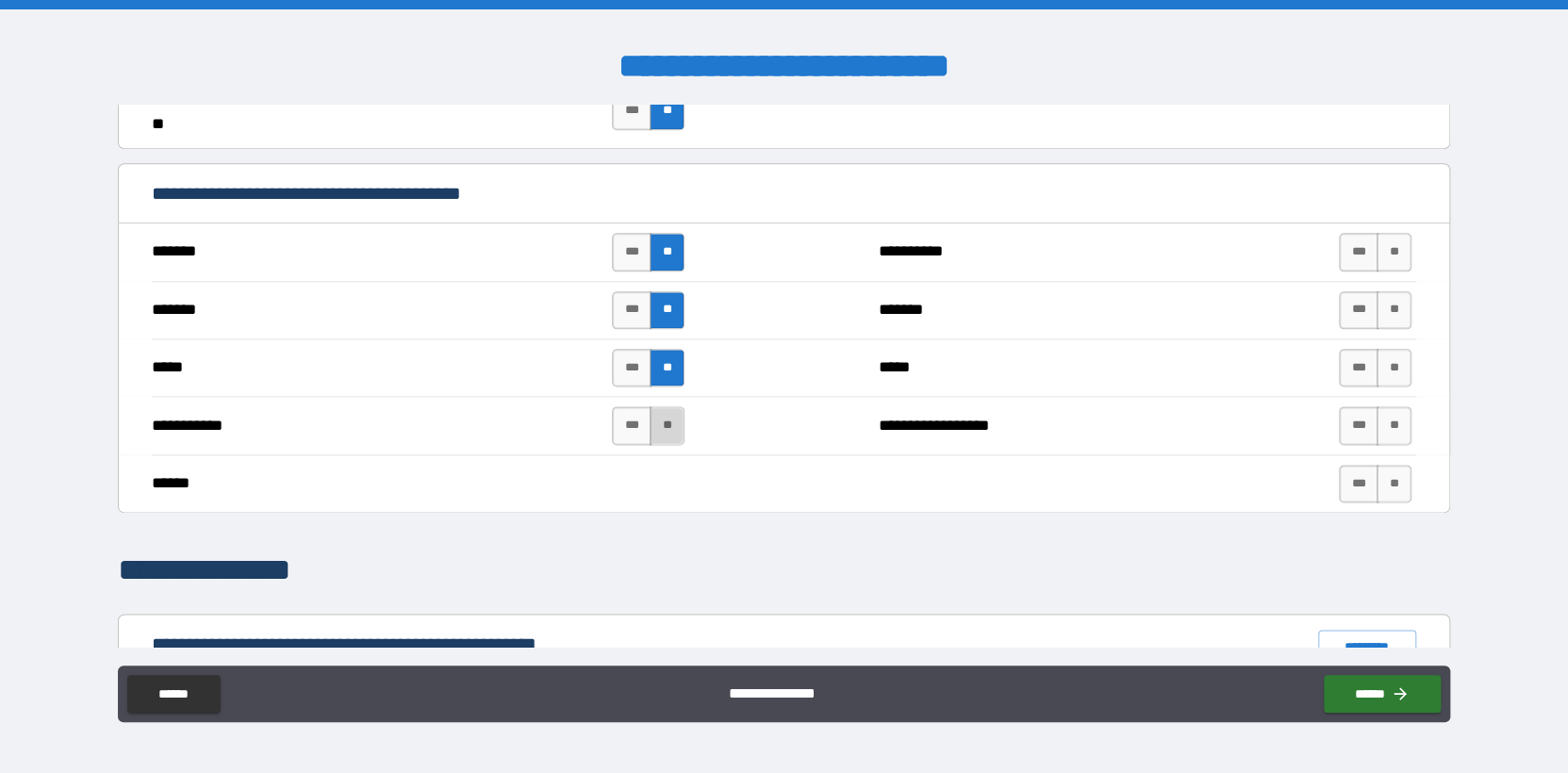 click on "**" at bounding box center [667, 425] 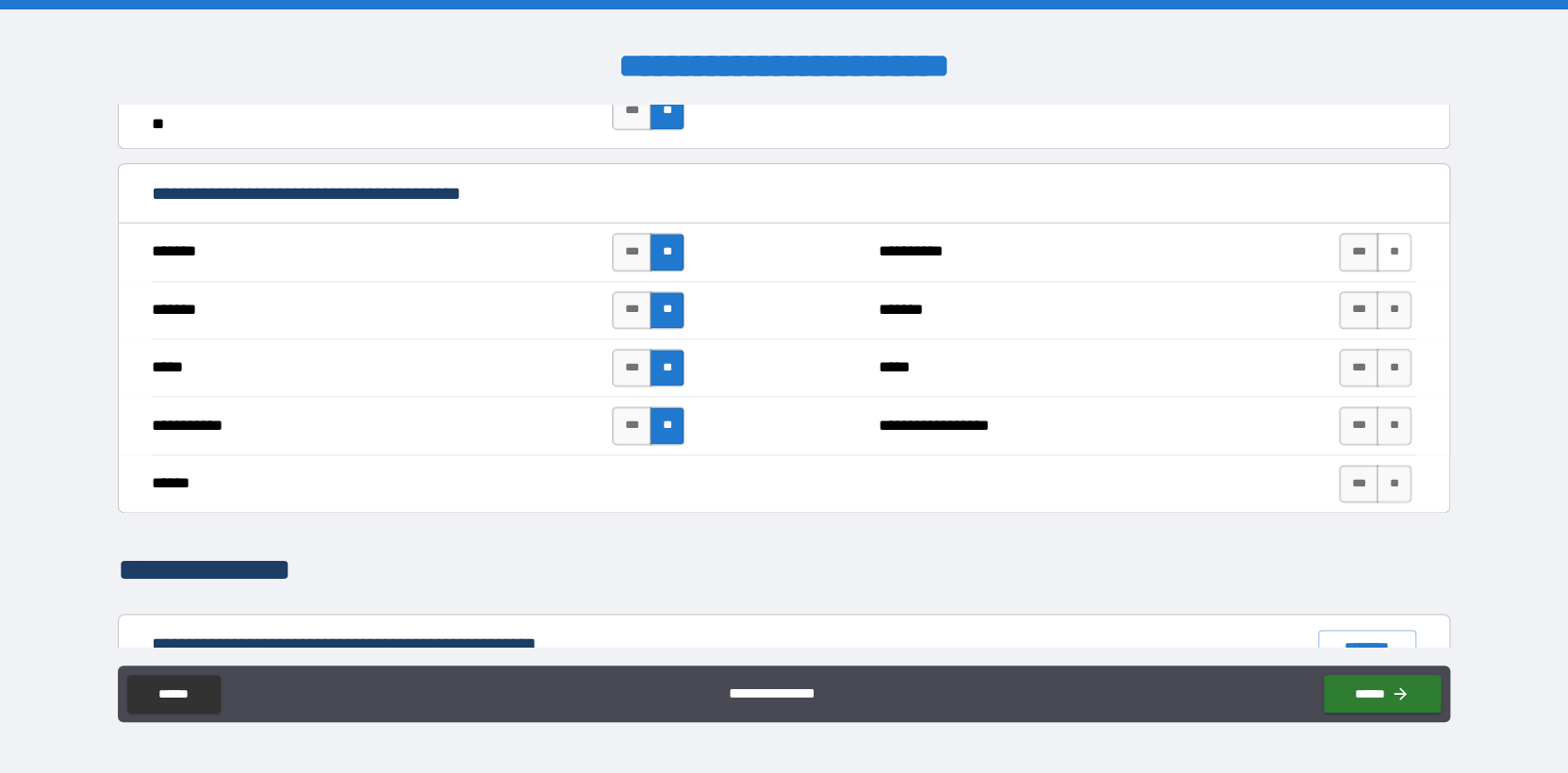 click on "**" at bounding box center [1394, 252] 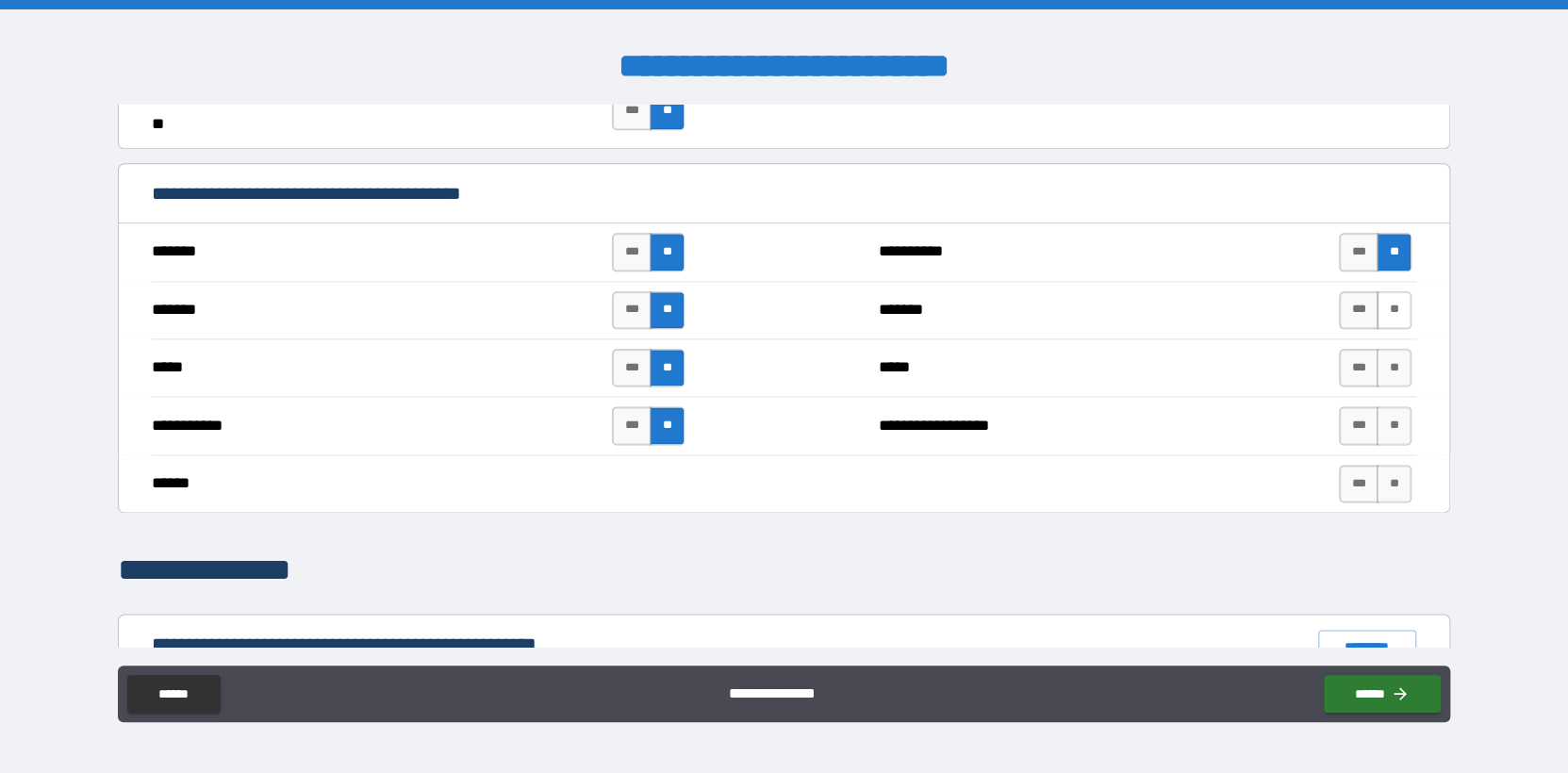 click on "**" at bounding box center (1394, 310) 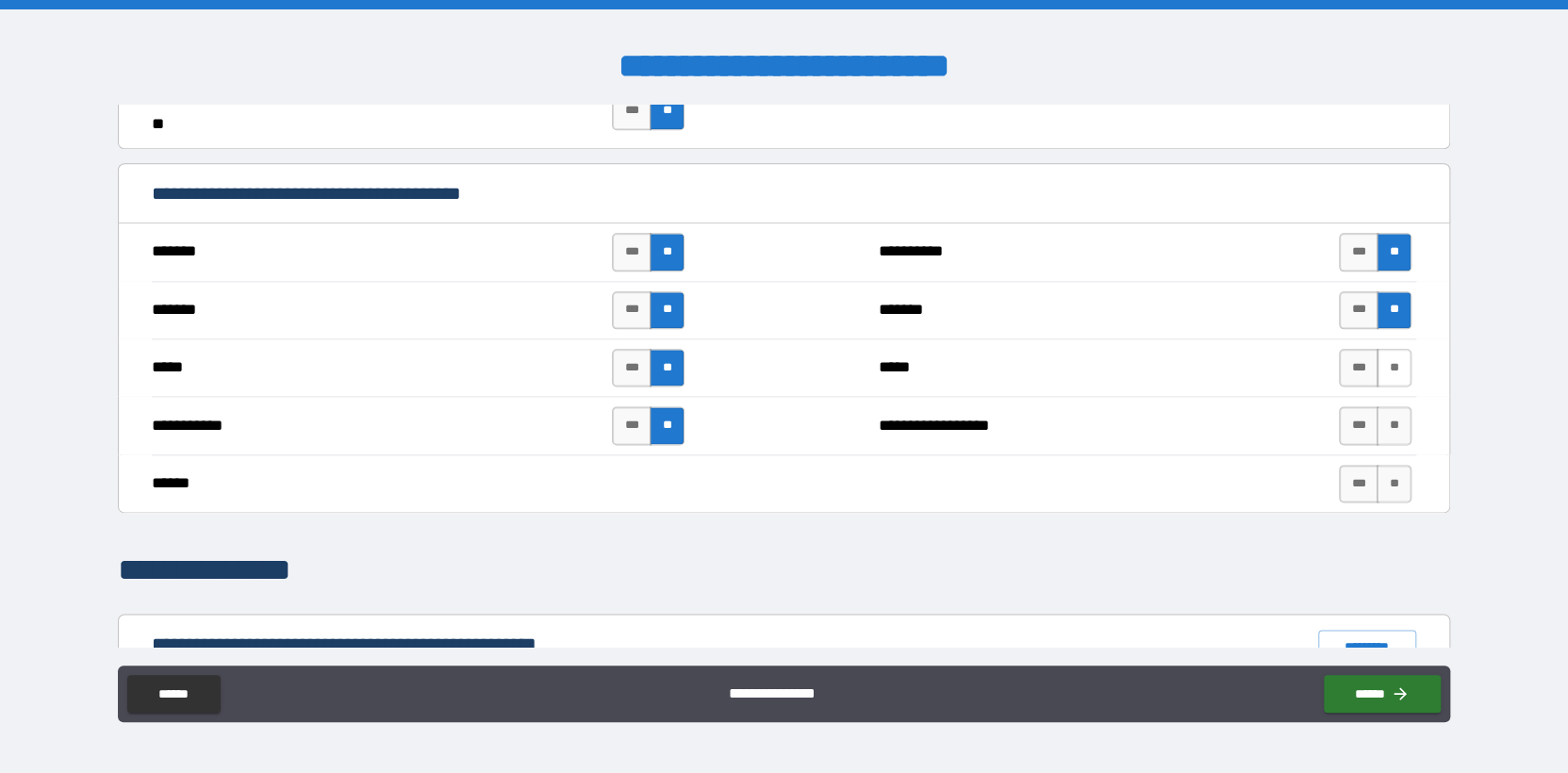 click on "**" at bounding box center [1394, 368] 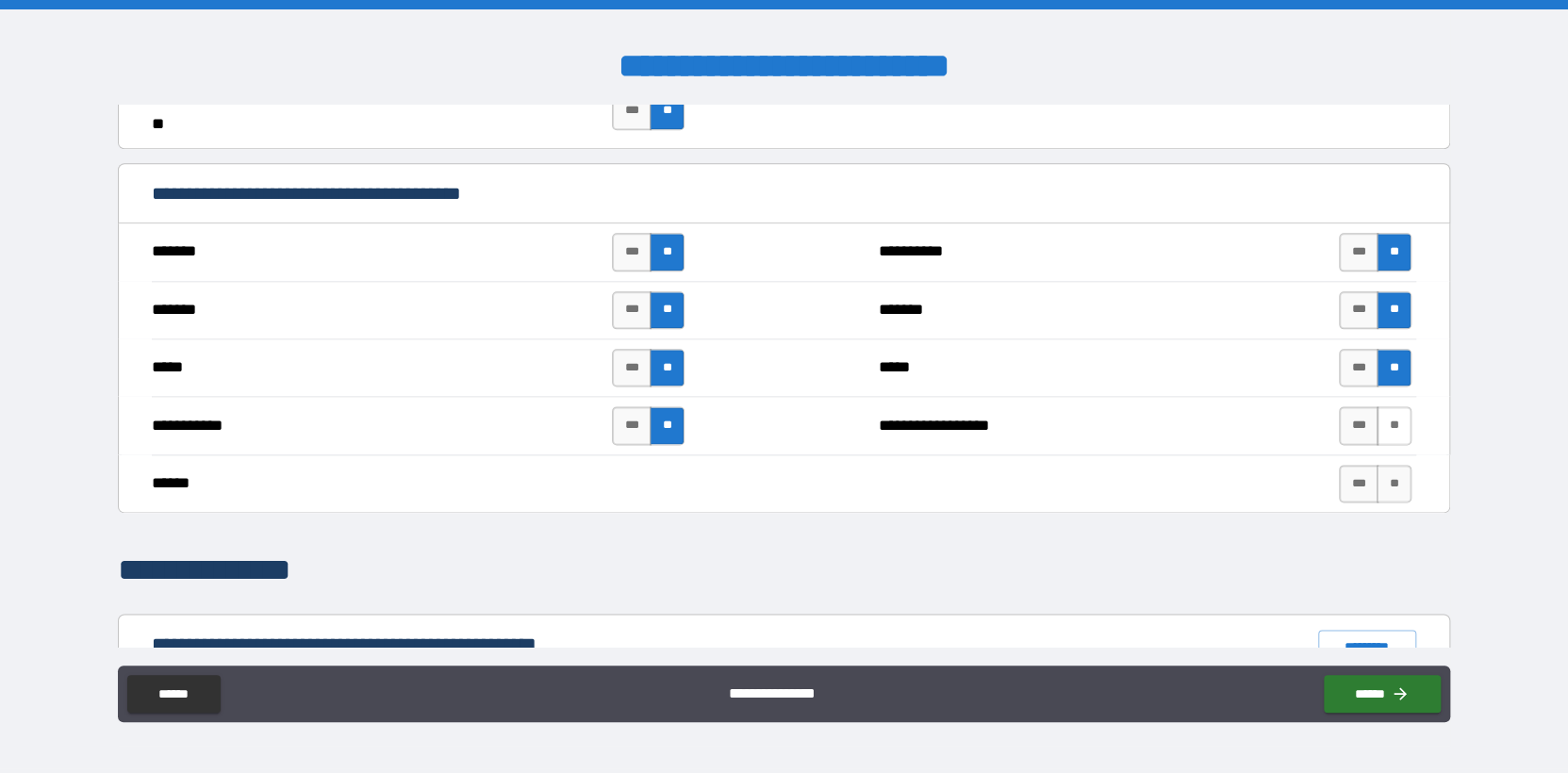 click on "**" at bounding box center [1394, 425] 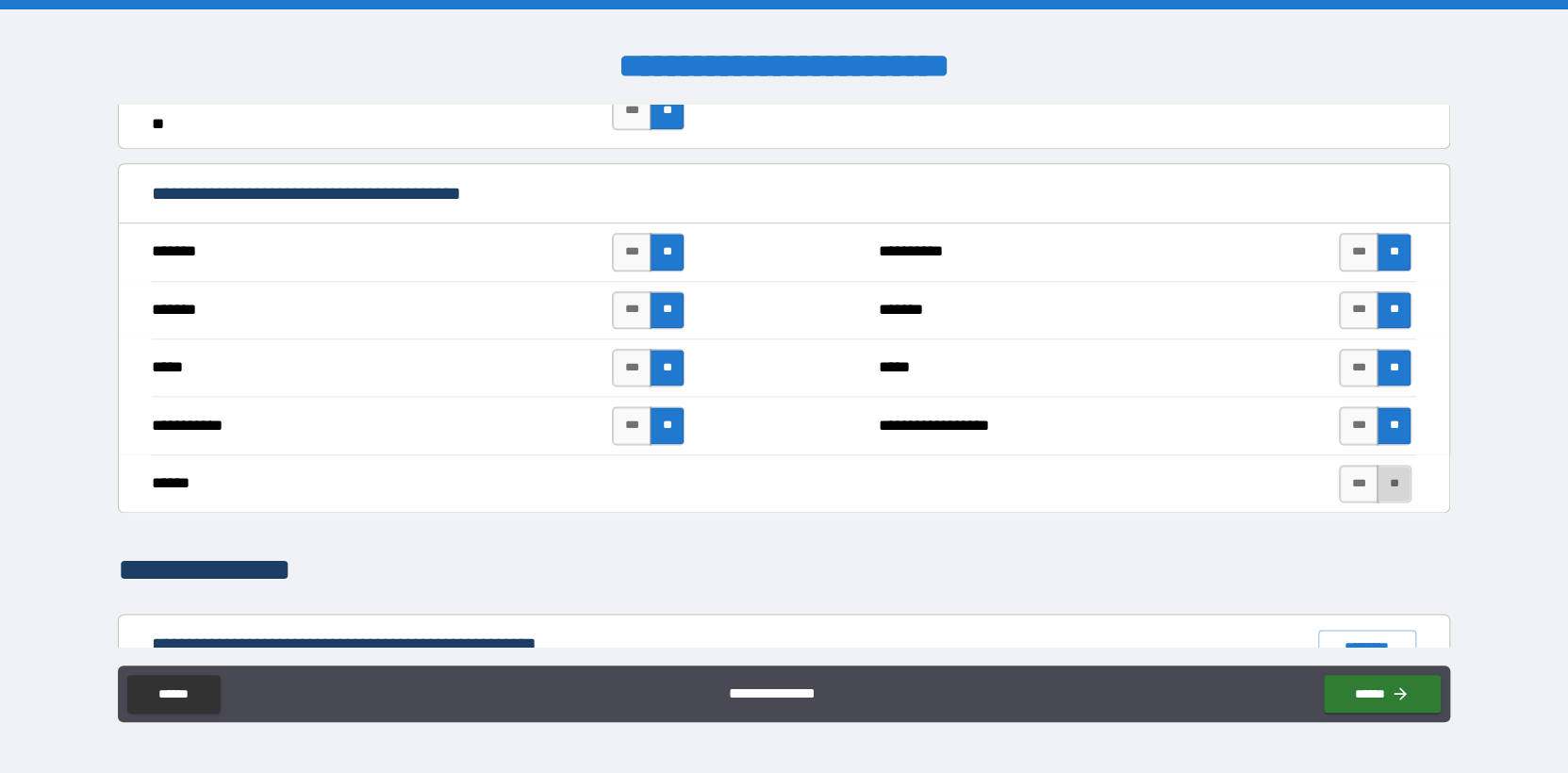 click on "**" at bounding box center (1394, 484) 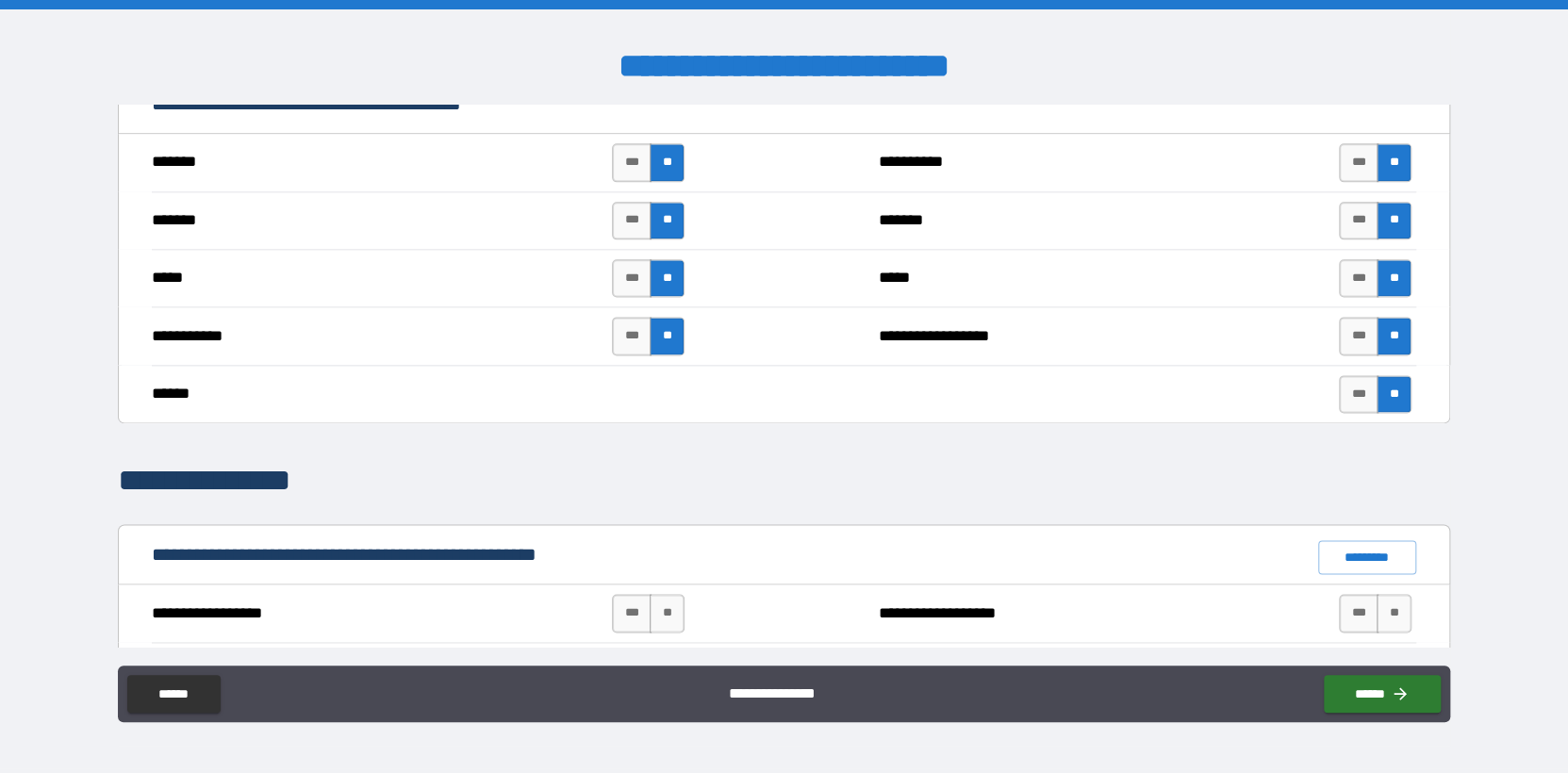 scroll, scrollTop: 1603, scrollLeft: 0, axis: vertical 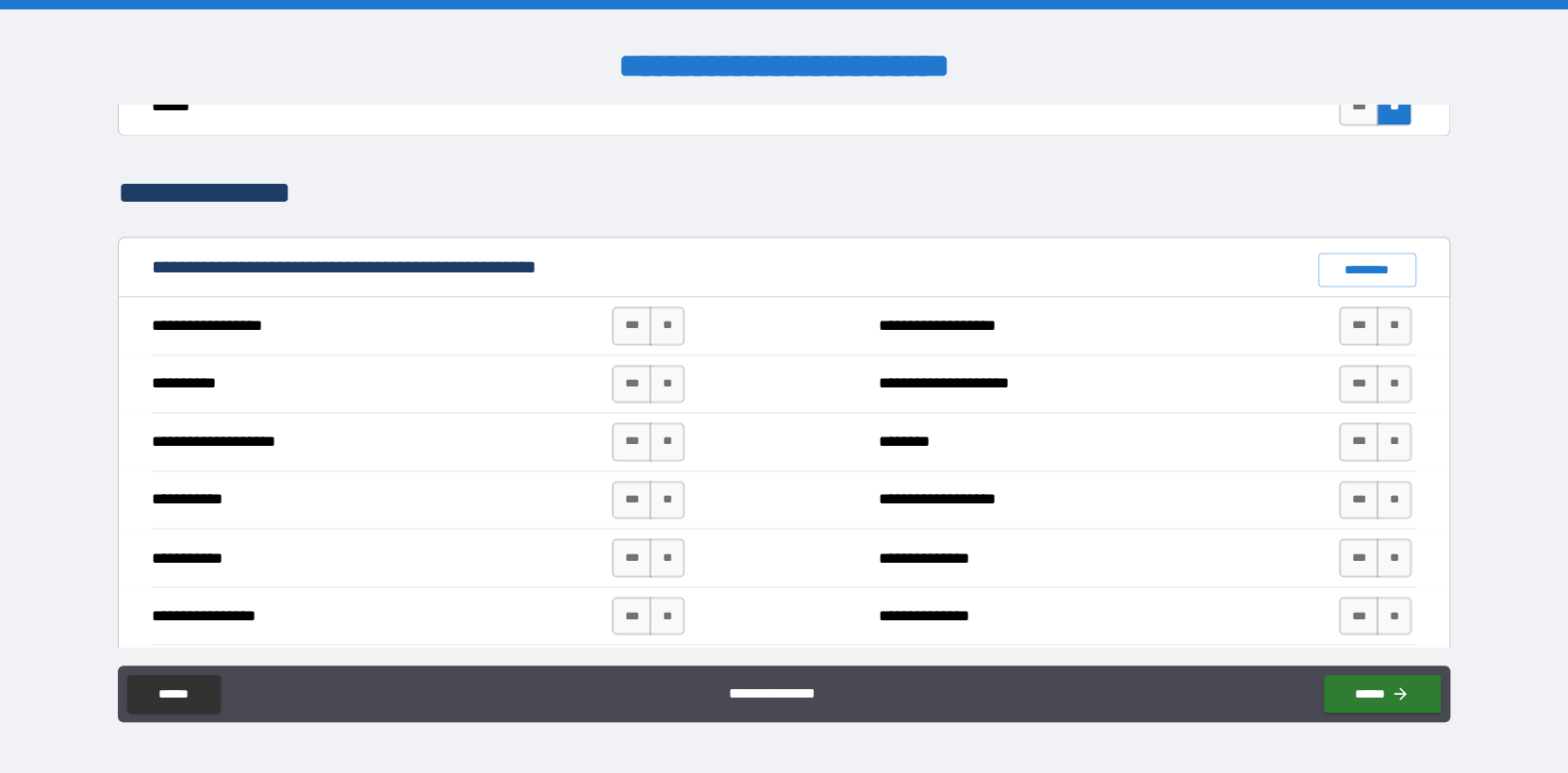 click on "*** **" at bounding box center [648, 325] 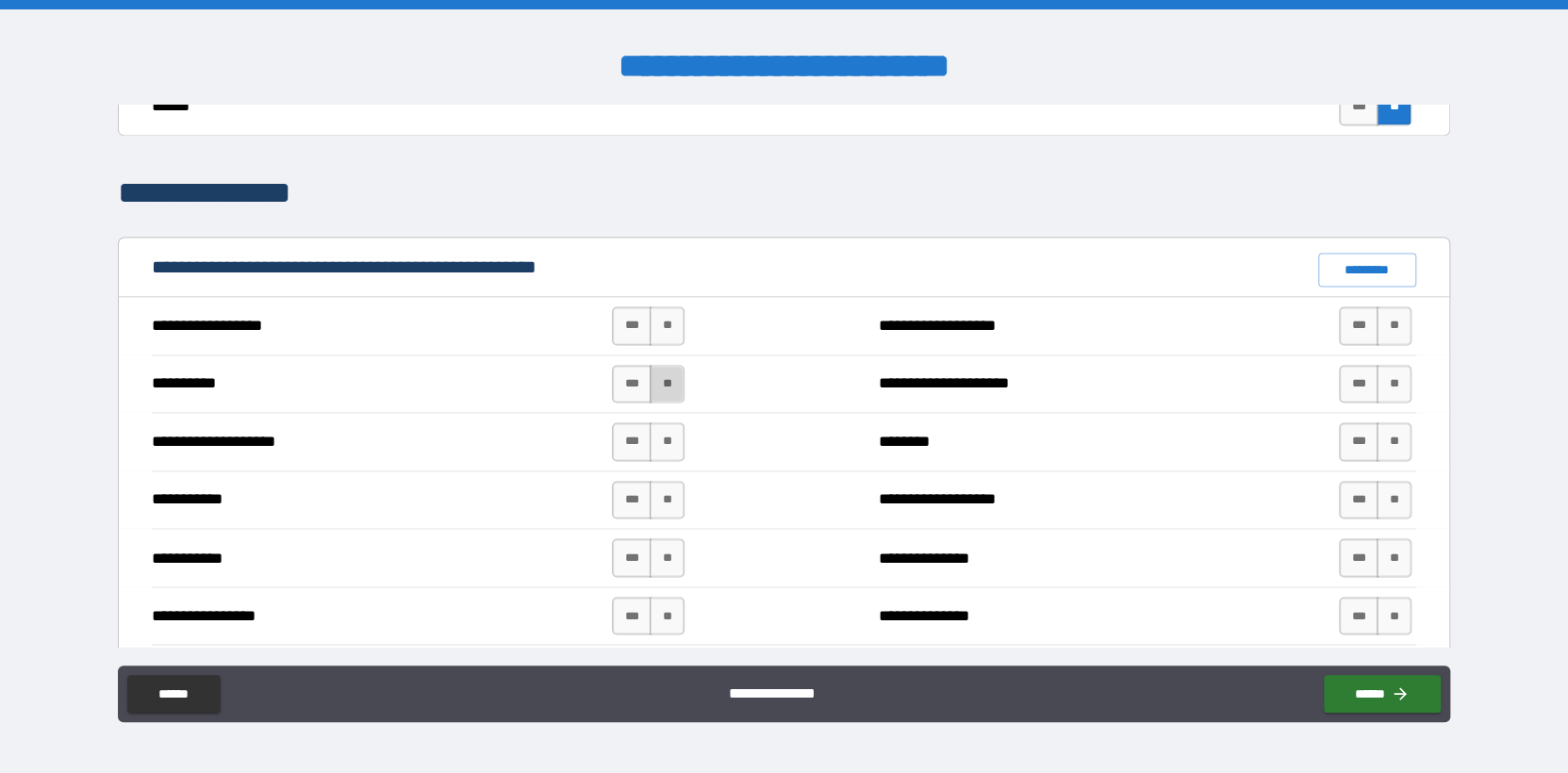 click on "**" at bounding box center [667, 384] 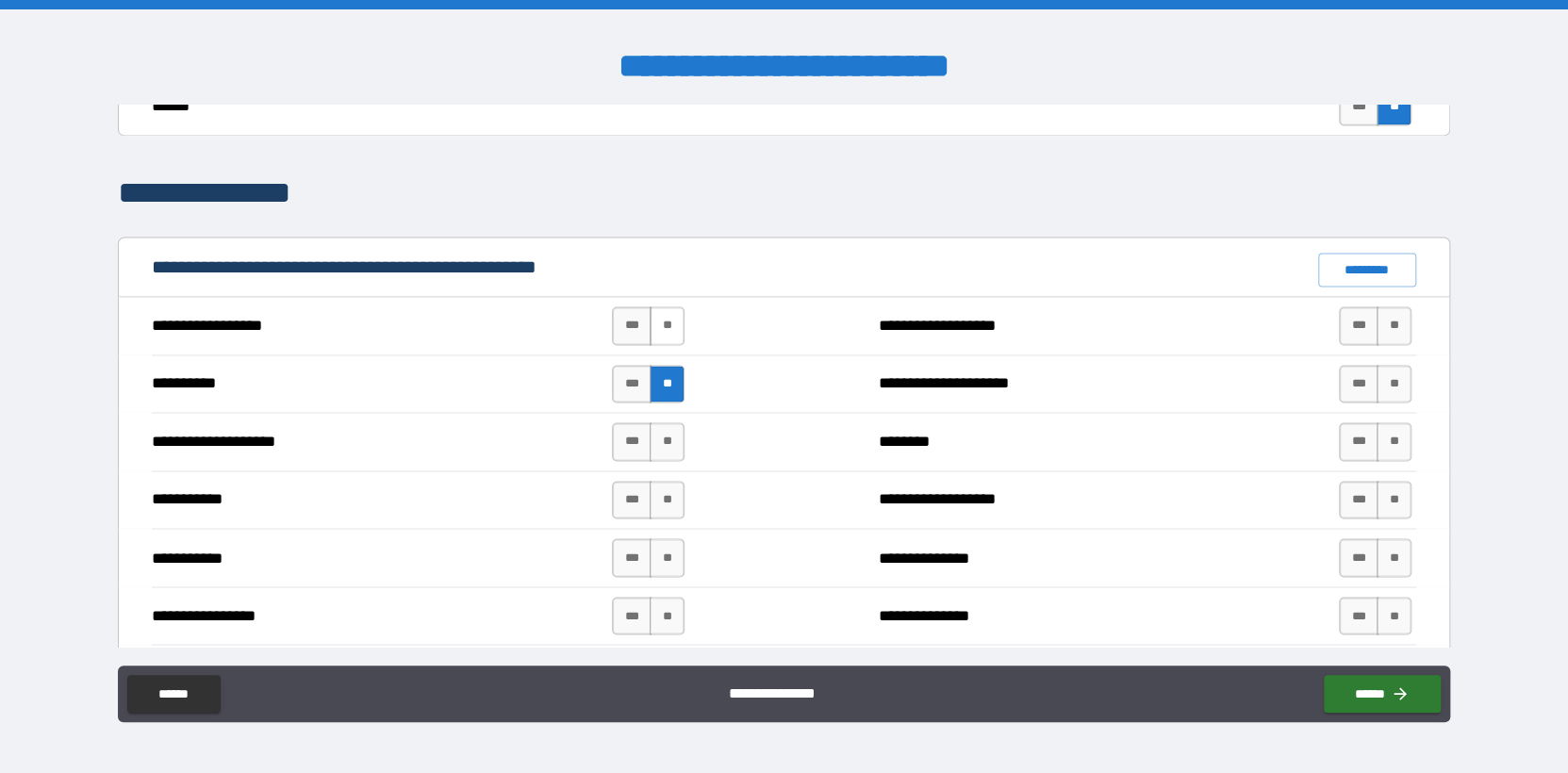 click on "**" at bounding box center (667, 325) 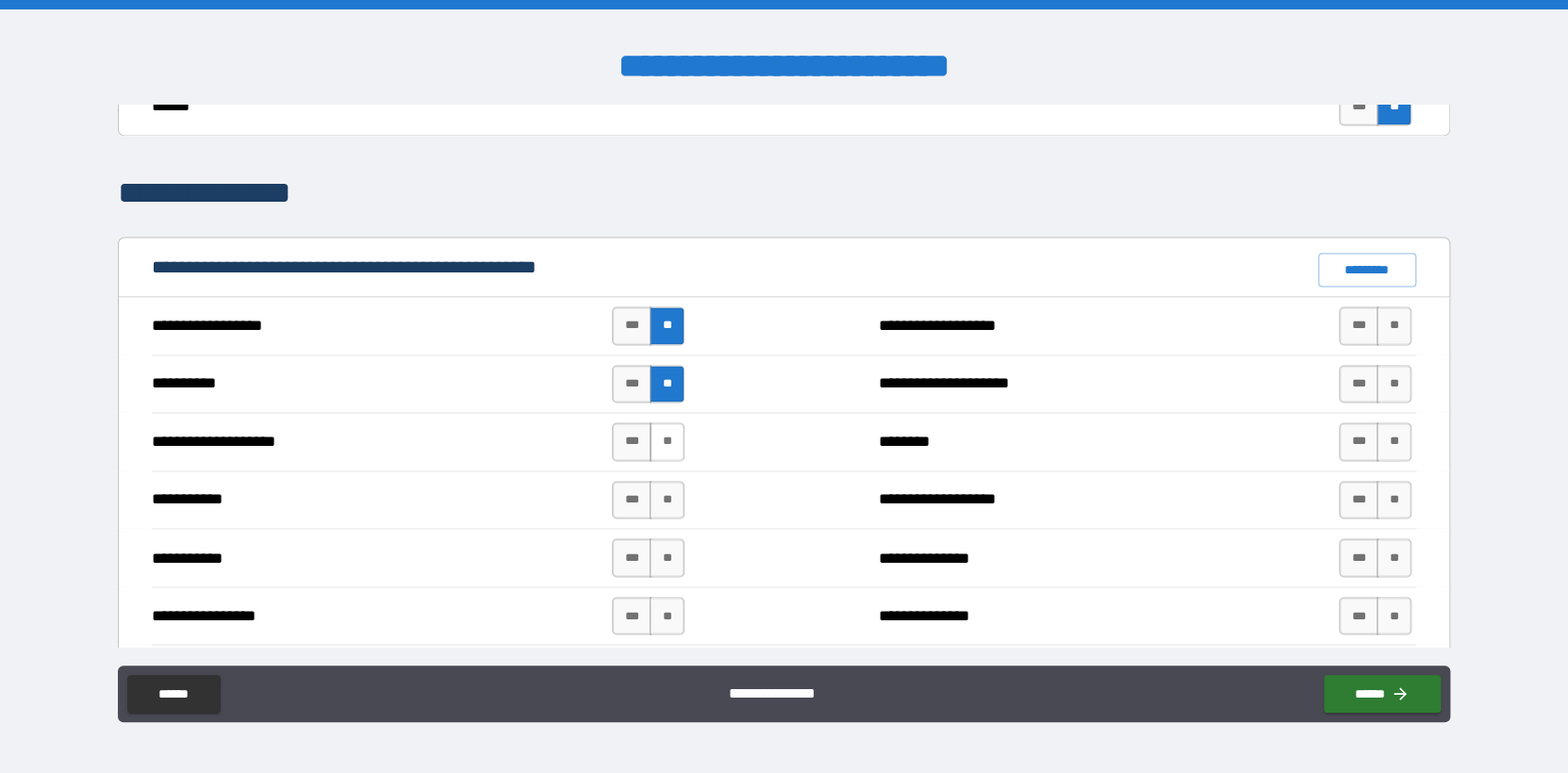 click on "**" at bounding box center [667, 441] 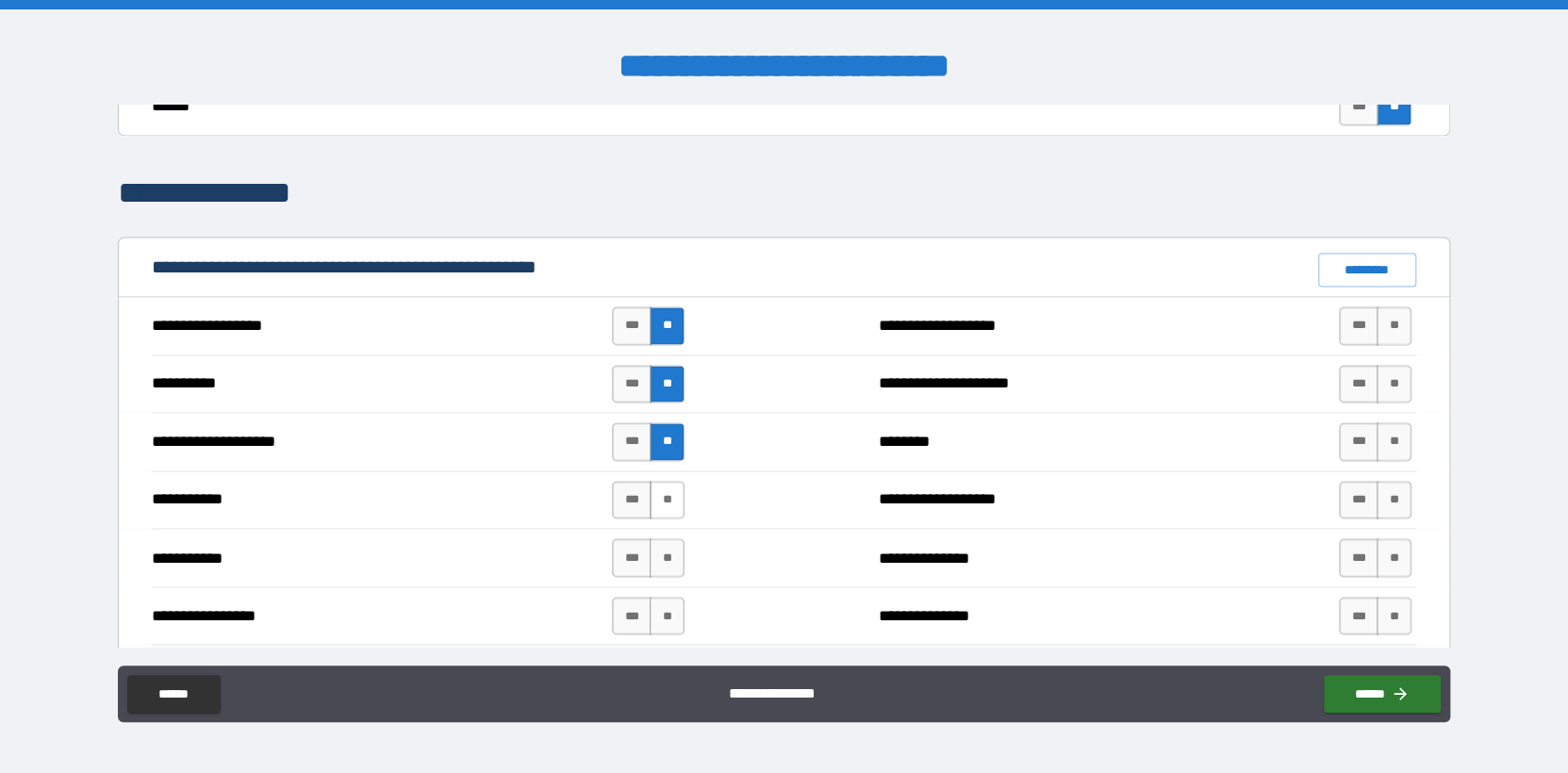 click on "**" at bounding box center [667, 500] 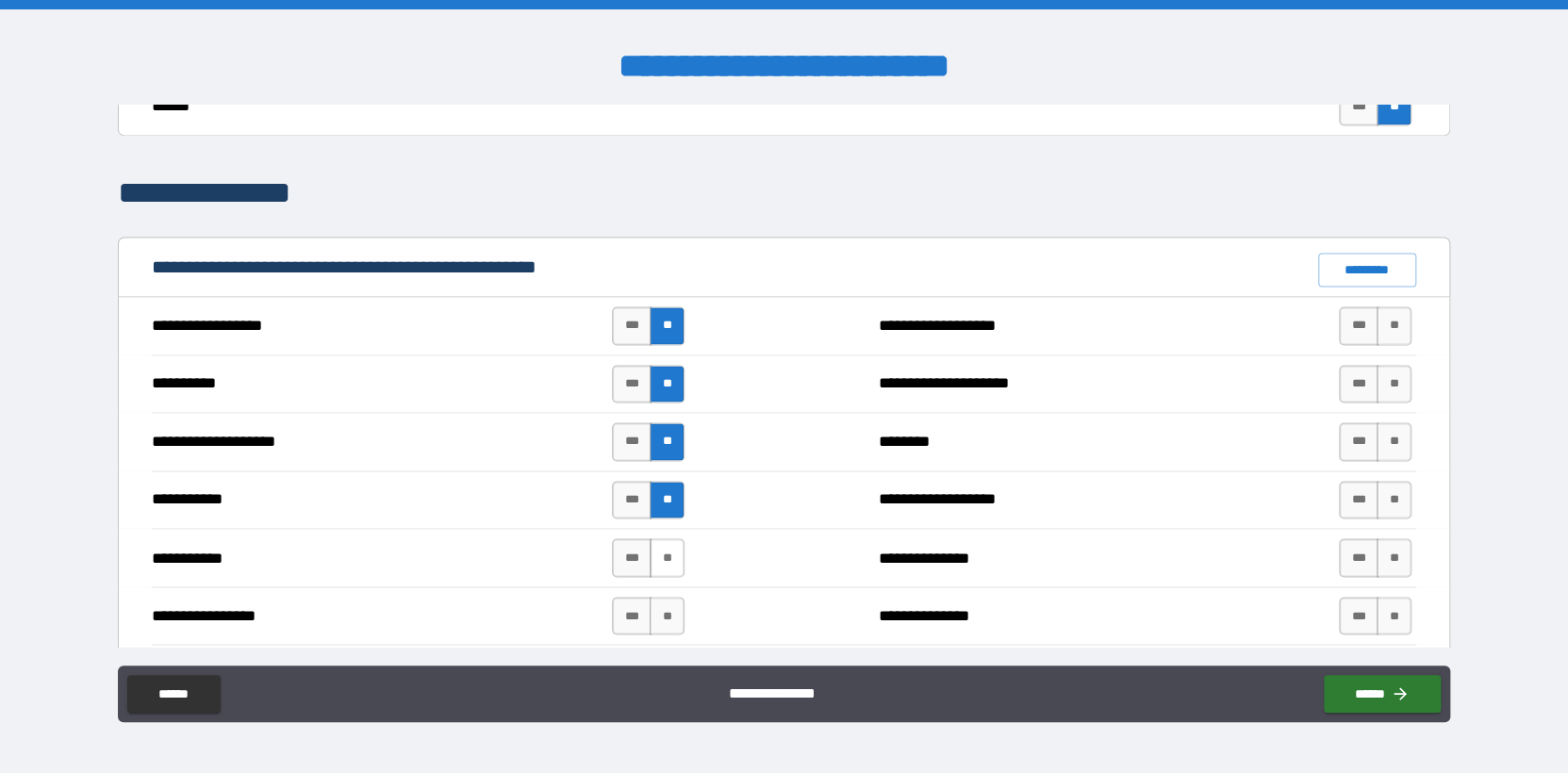 click on "**" at bounding box center (667, 557) 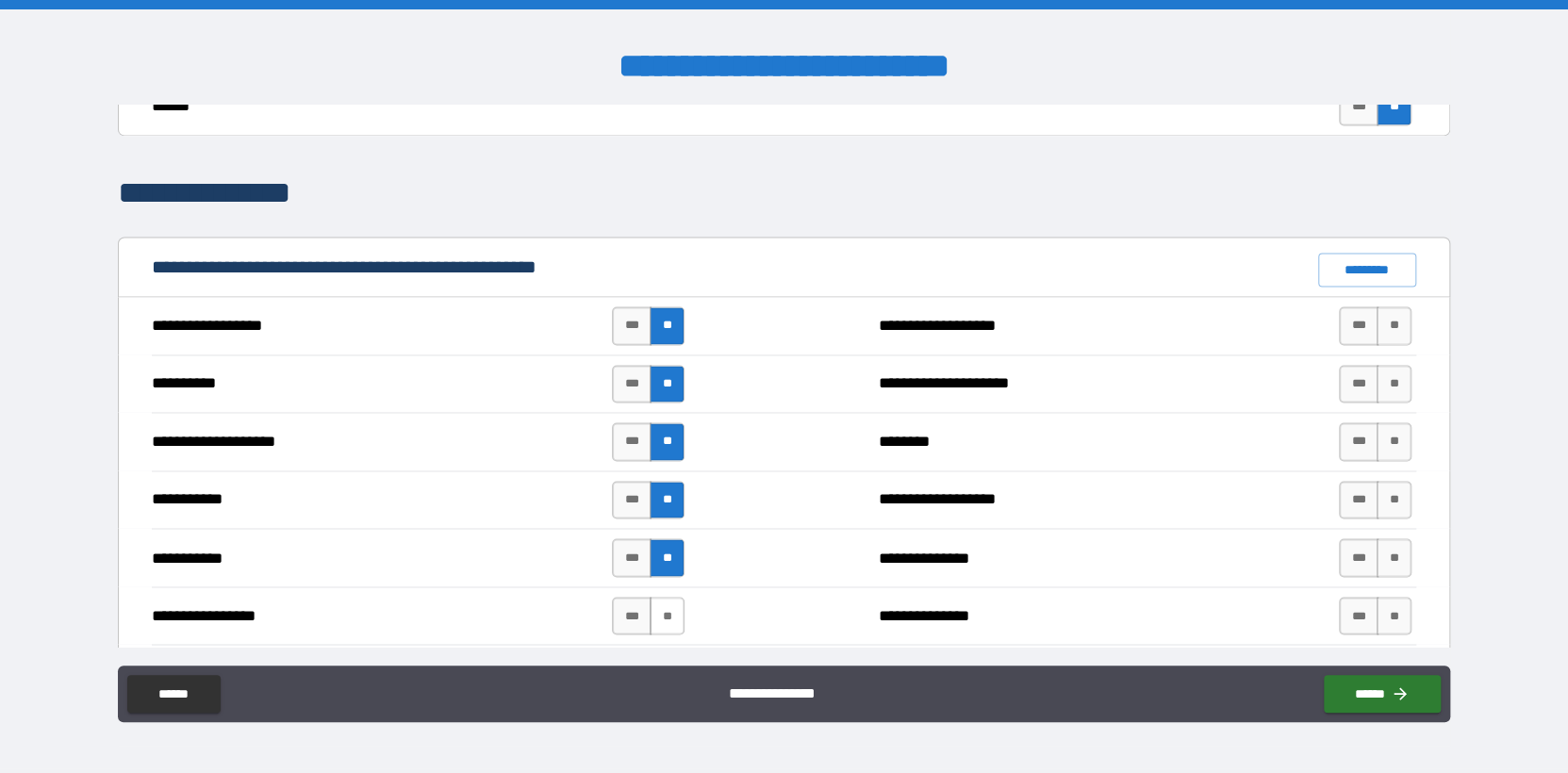 click on "**" at bounding box center (667, 616) 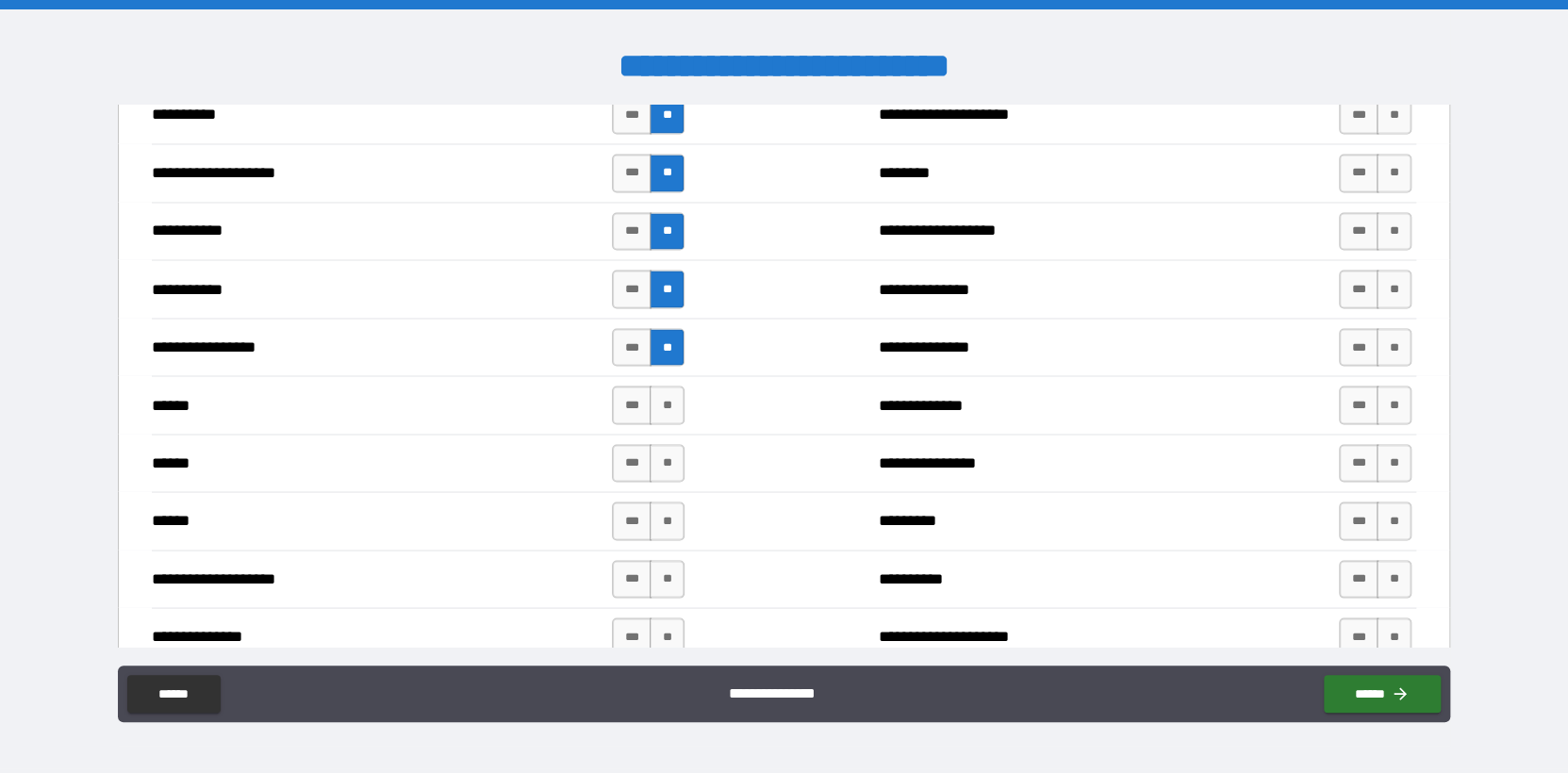 scroll, scrollTop: 1885, scrollLeft: 0, axis: vertical 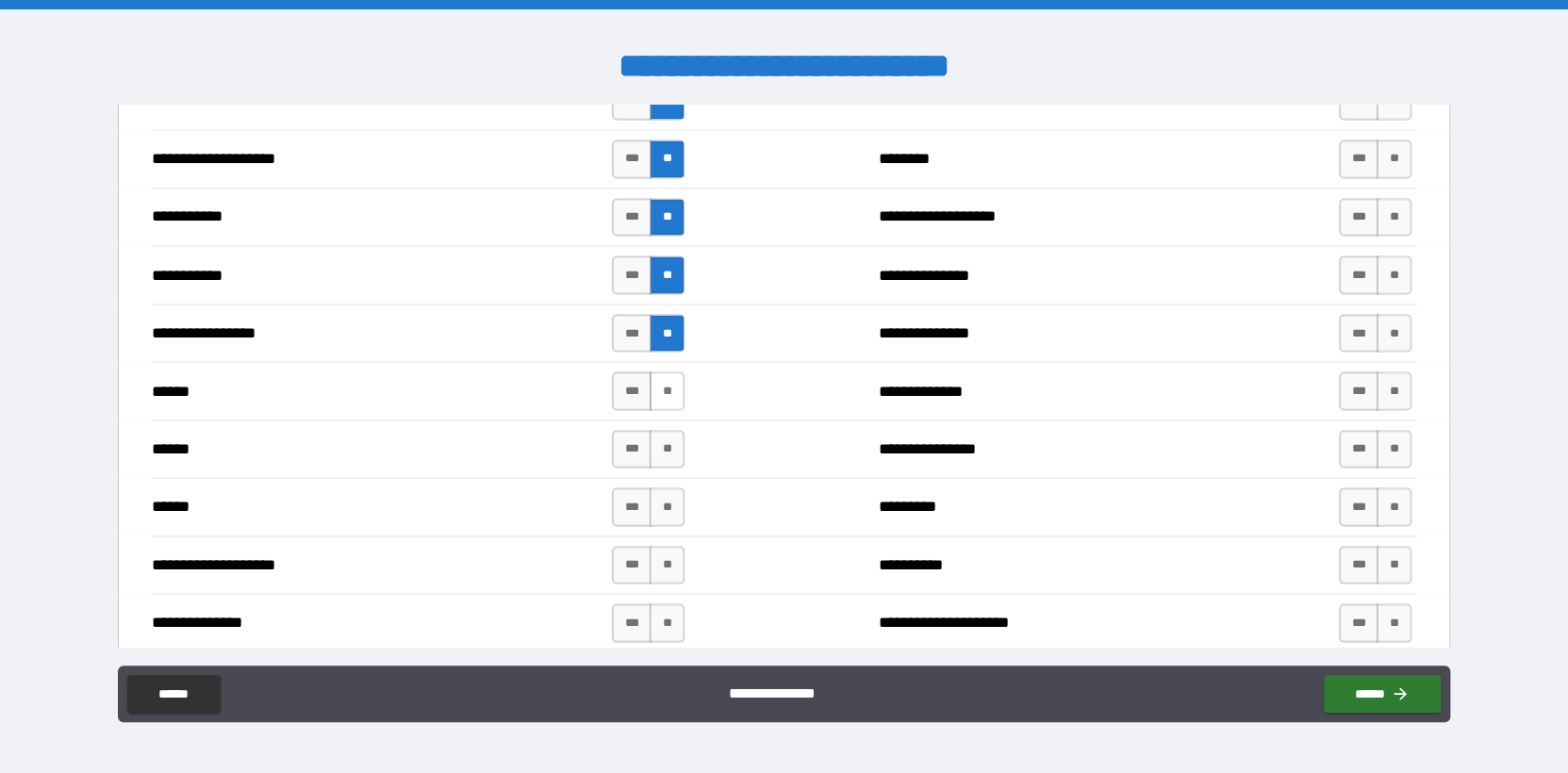 click on "**" at bounding box center (667, 390) 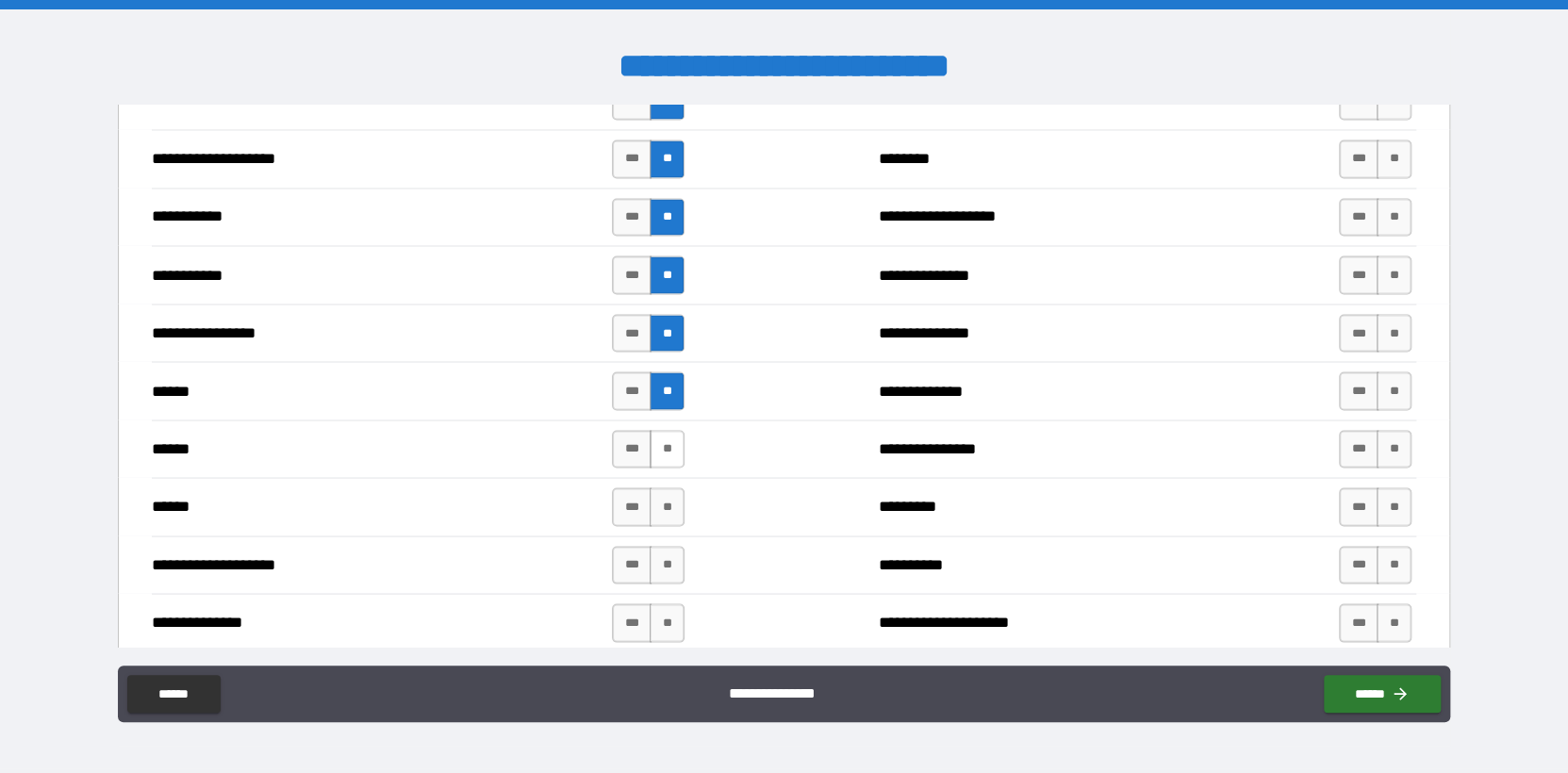 click on "**" at bounding box center [667, 449] 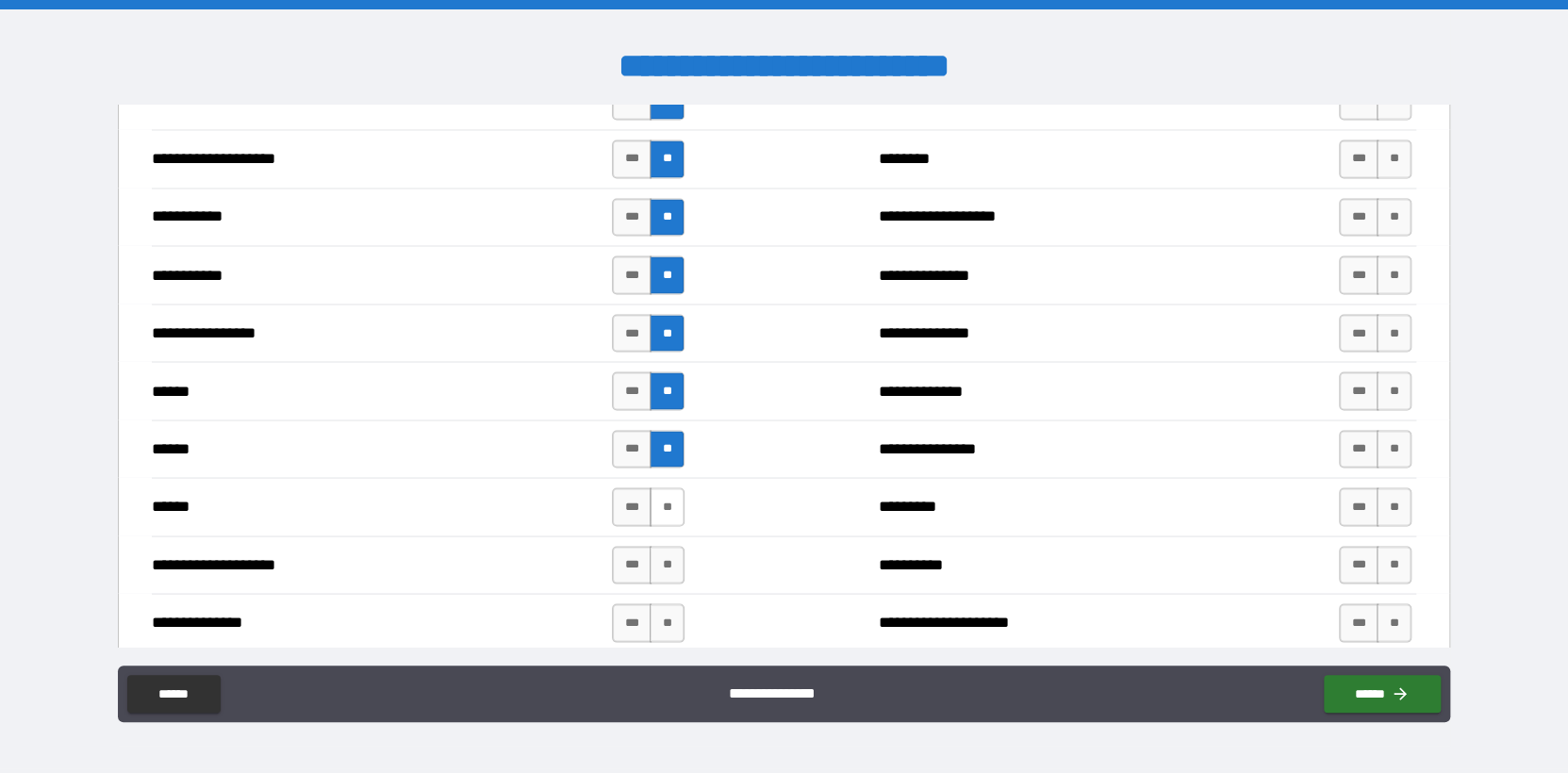 click on "**" at bounding box center (667, 506) 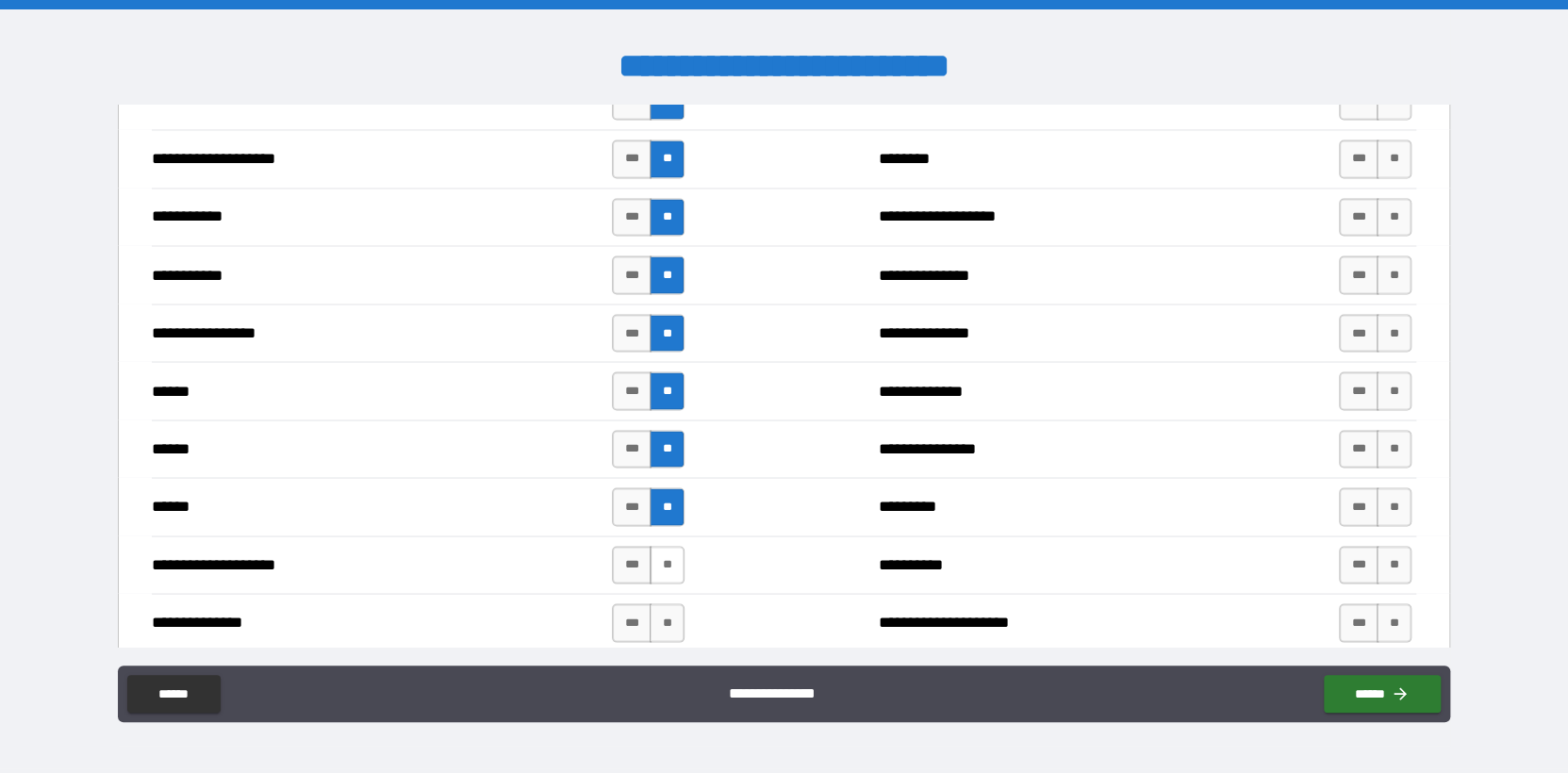 click on "**" at bounding box center (667, 565) 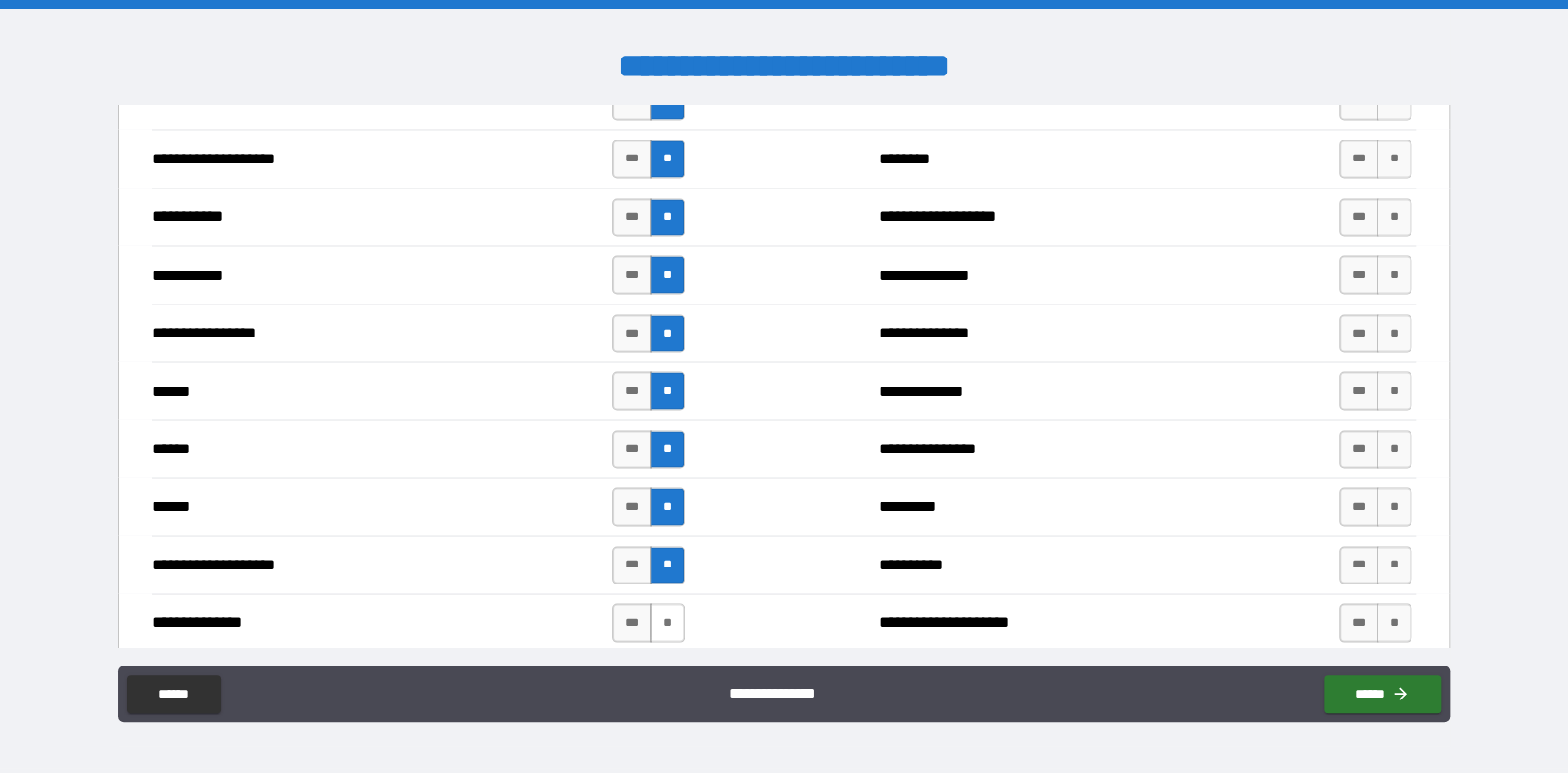 click on "**" at bounding box center (667, 622) 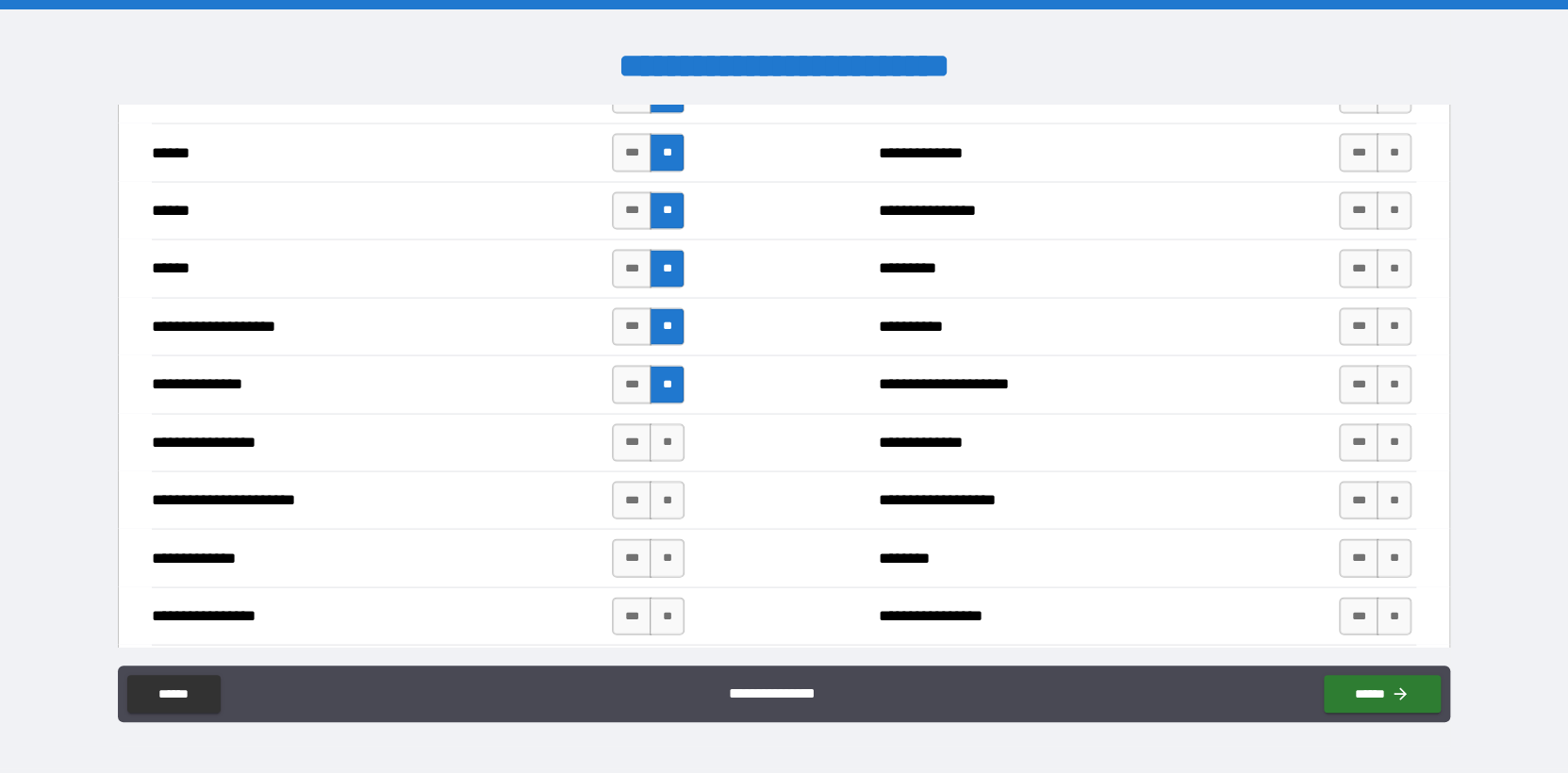 scroll, scrollTop: 2168, scrollLeft: 0, axis: vertical 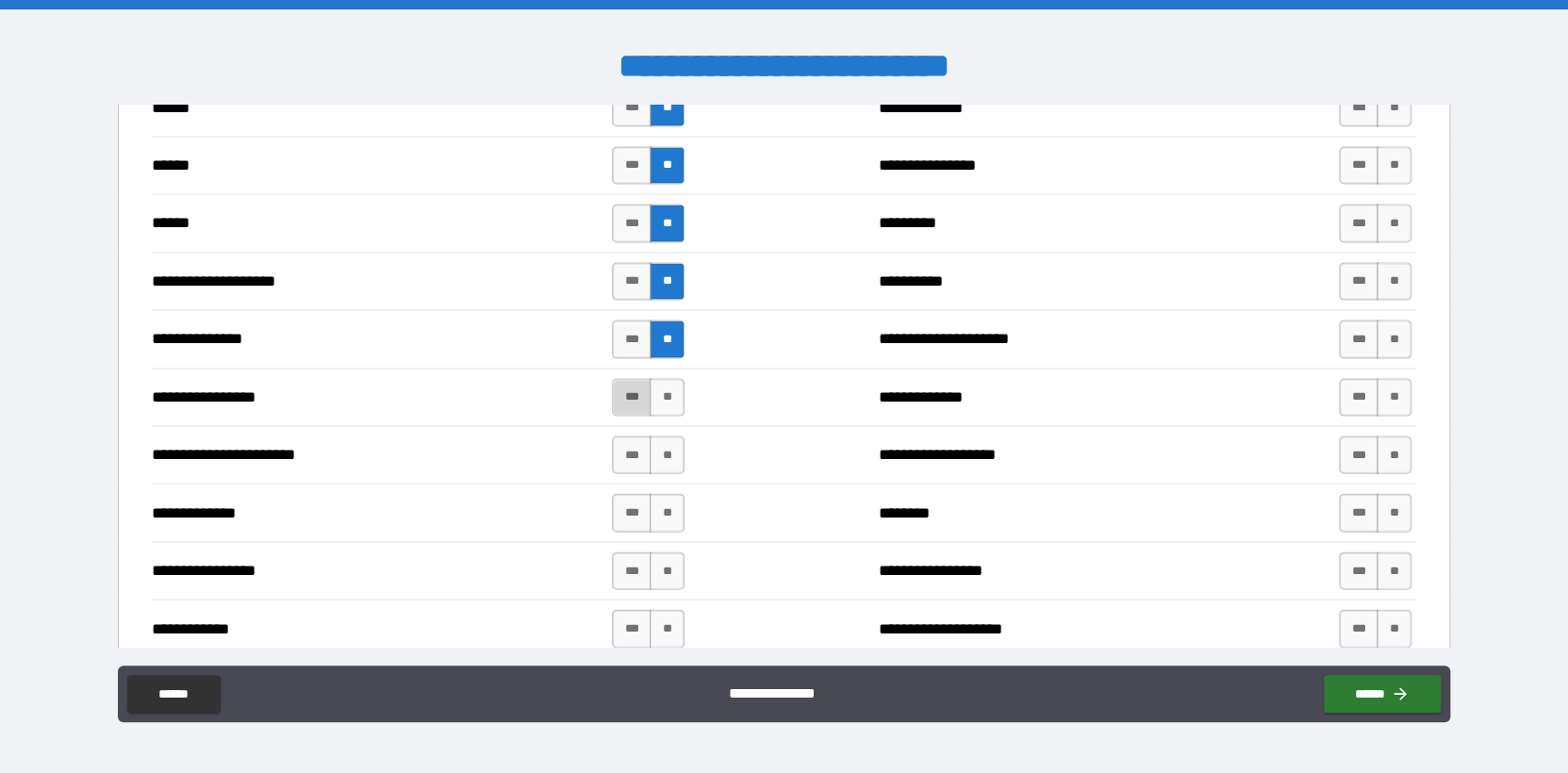 click on "***" at bounding box center [632, 398] 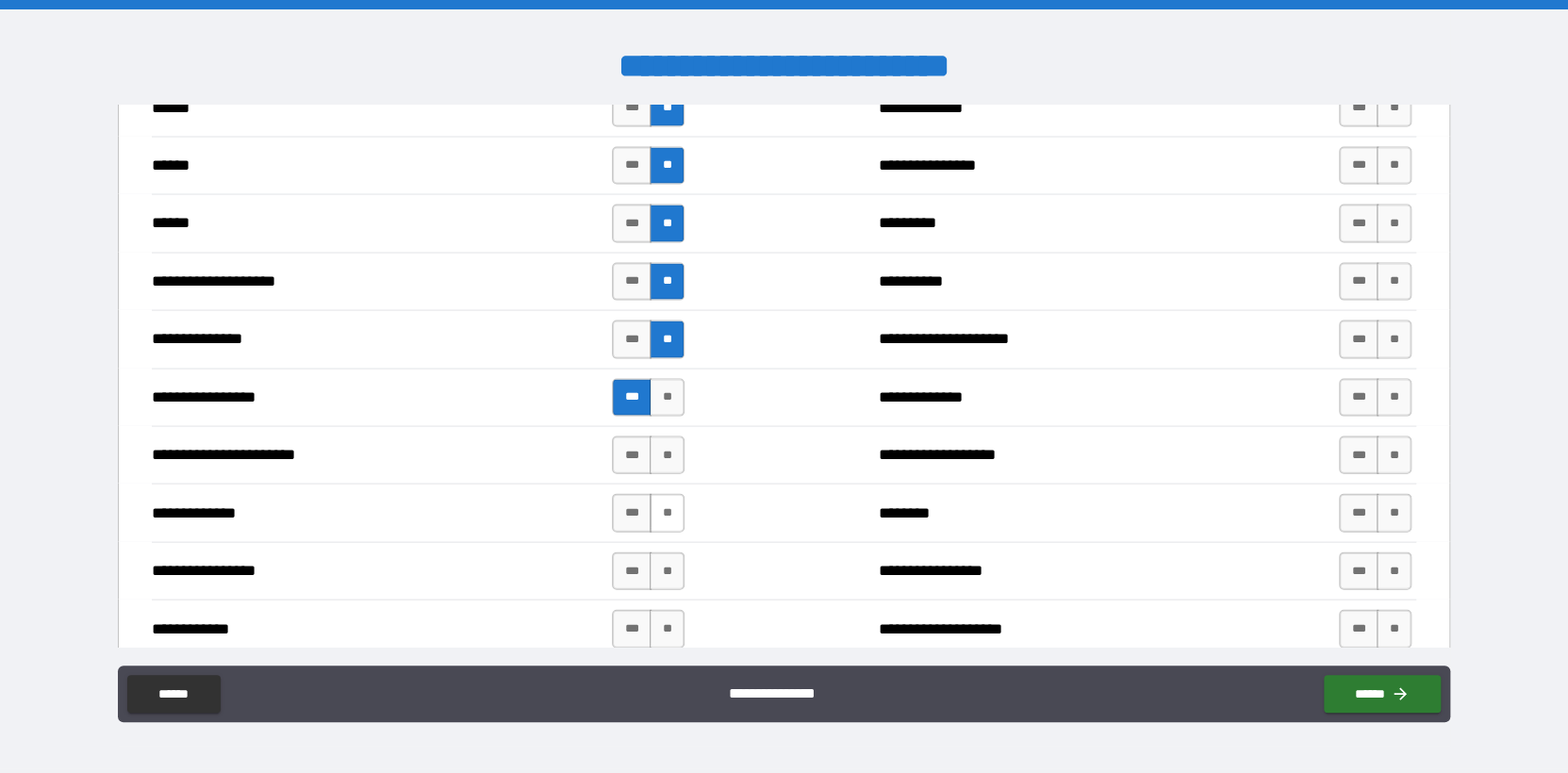 click on "**" at bounding box center [667, 513] 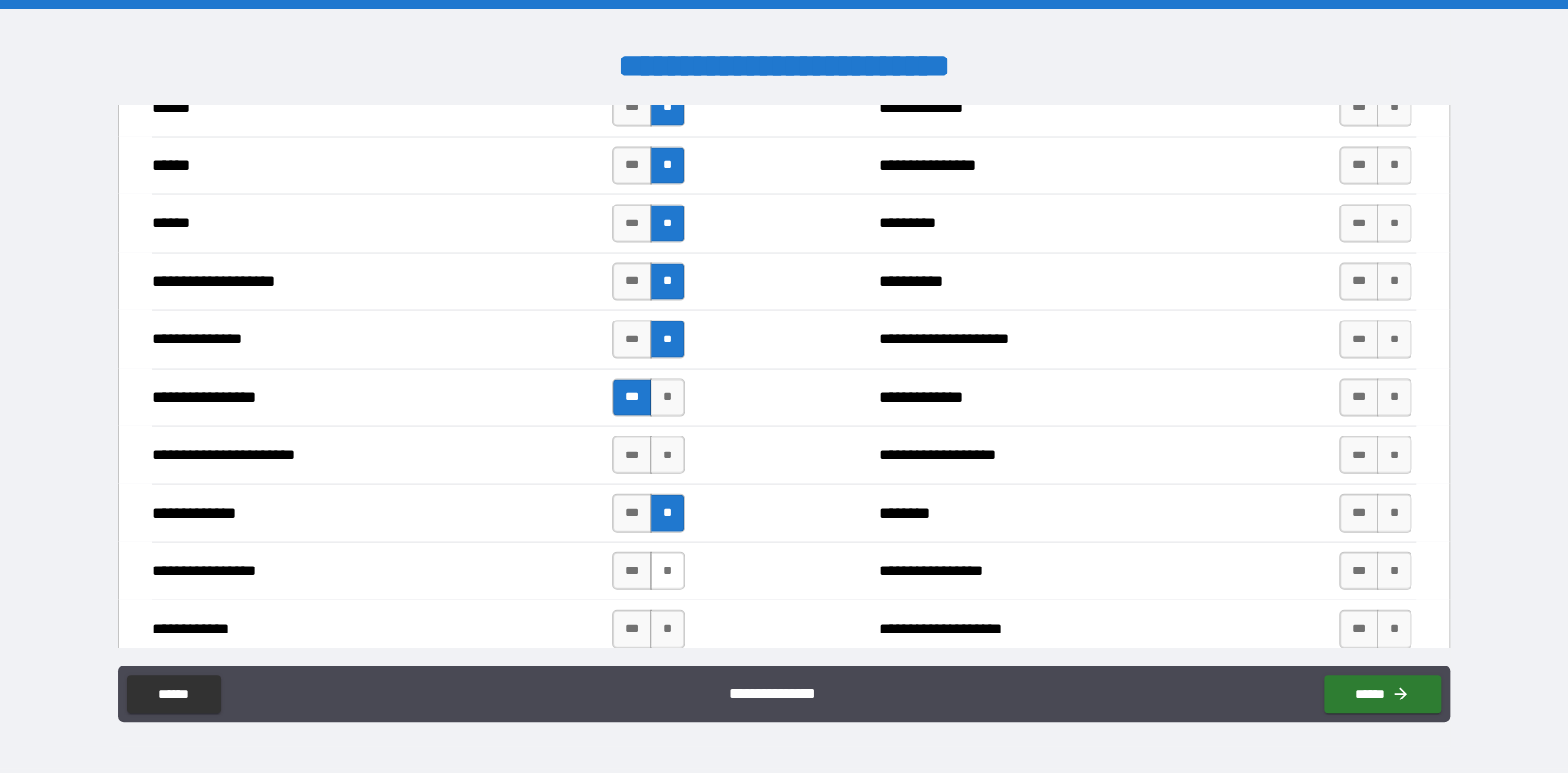 click on "**" at bounding box center [667, 571] 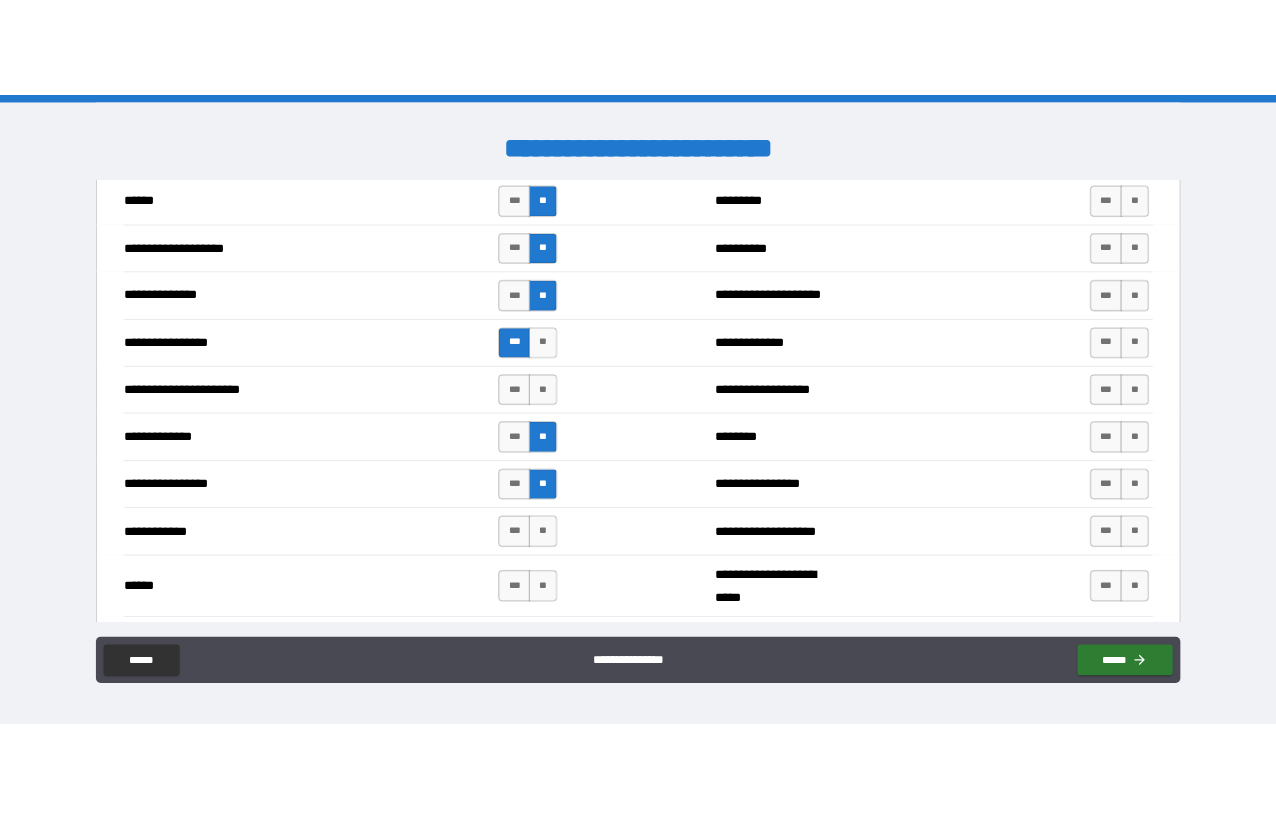 scroll, scrollTop: 2400, scrollLeft: 0, axis: vertical 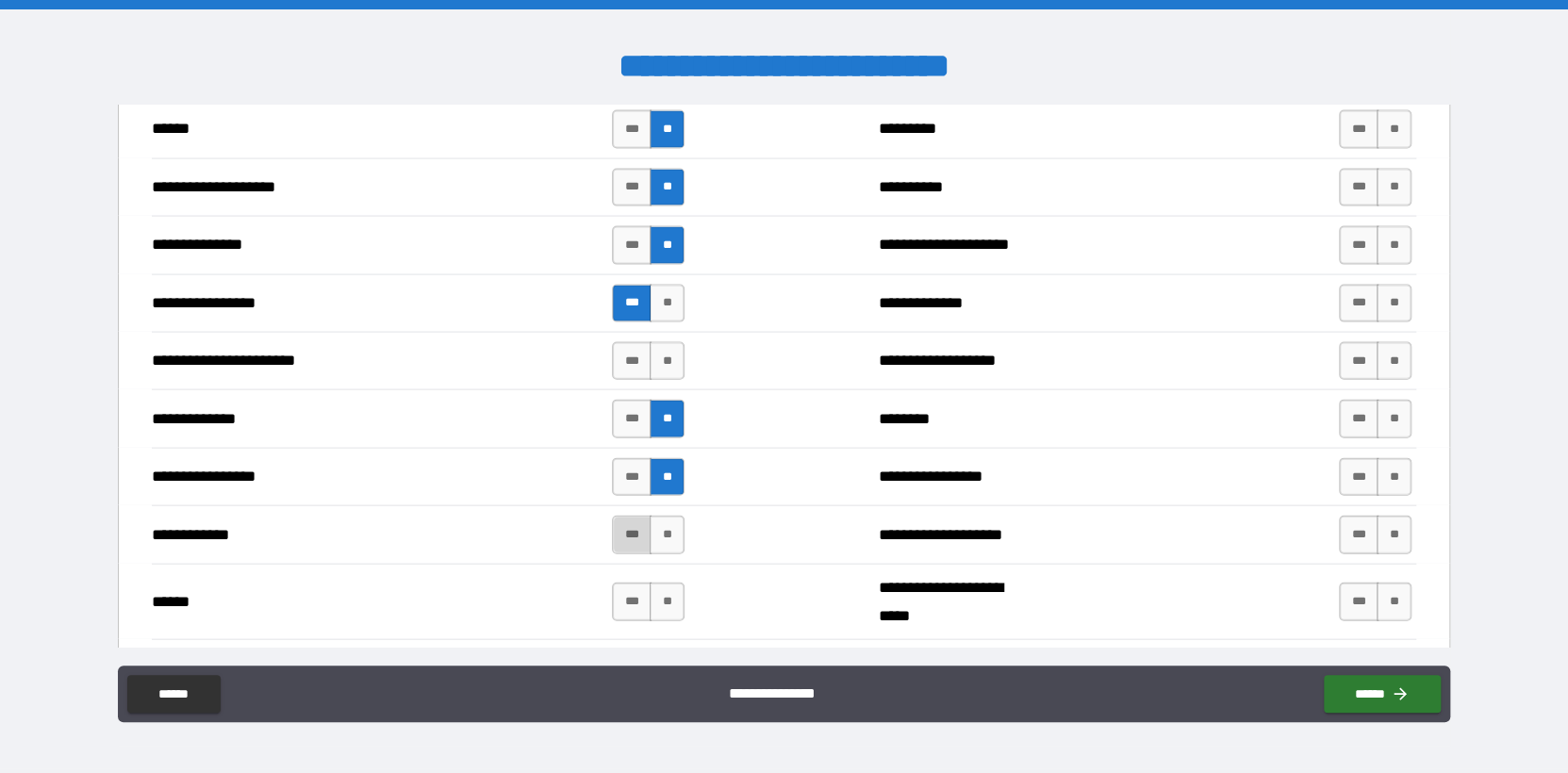click on "***" at bounding box center [632, 535] 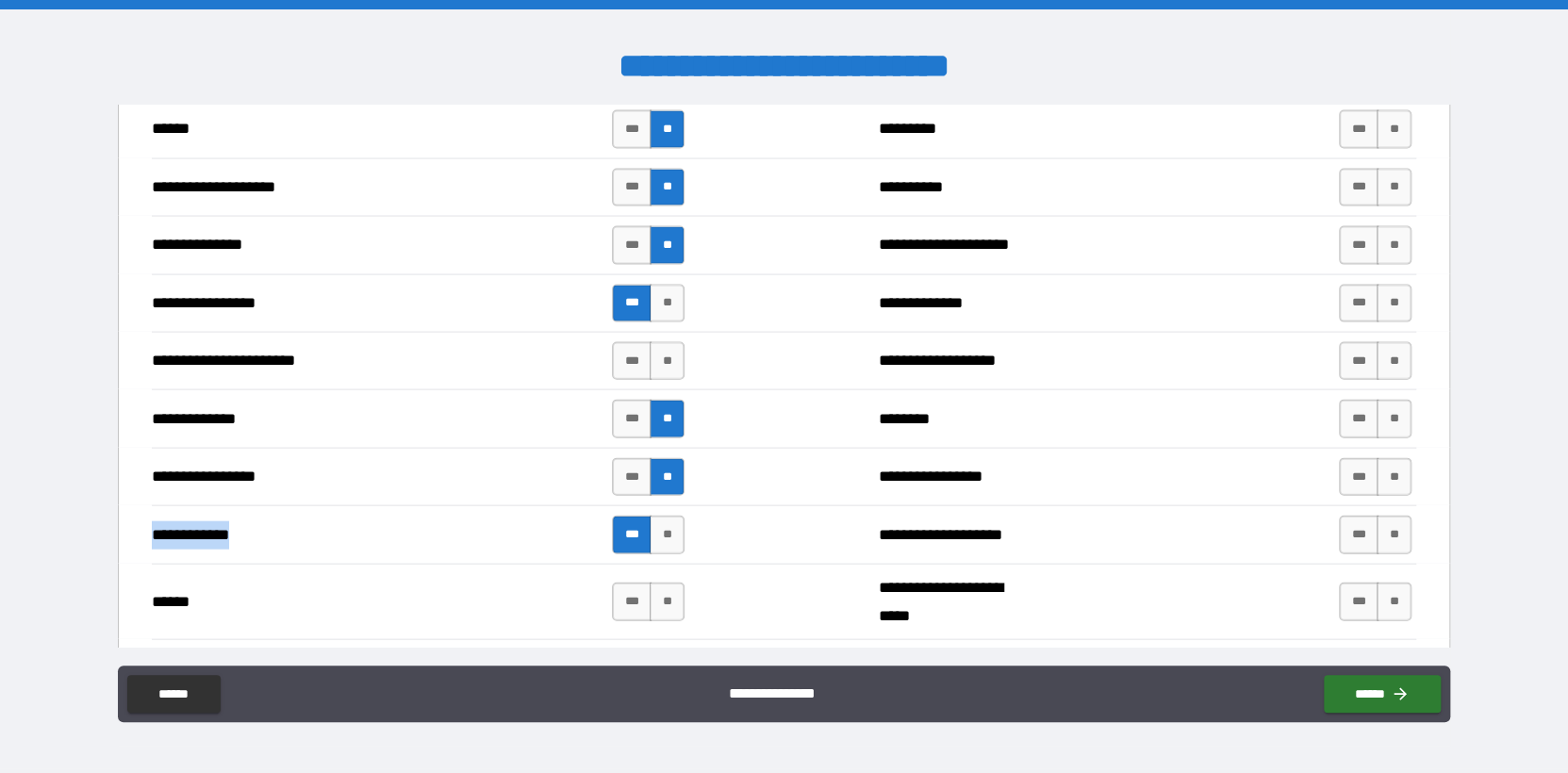 drag, startPoint x: 151, startPoint y: 527, endPoint x: 253, endPoint y: 544, distance: 103.40696 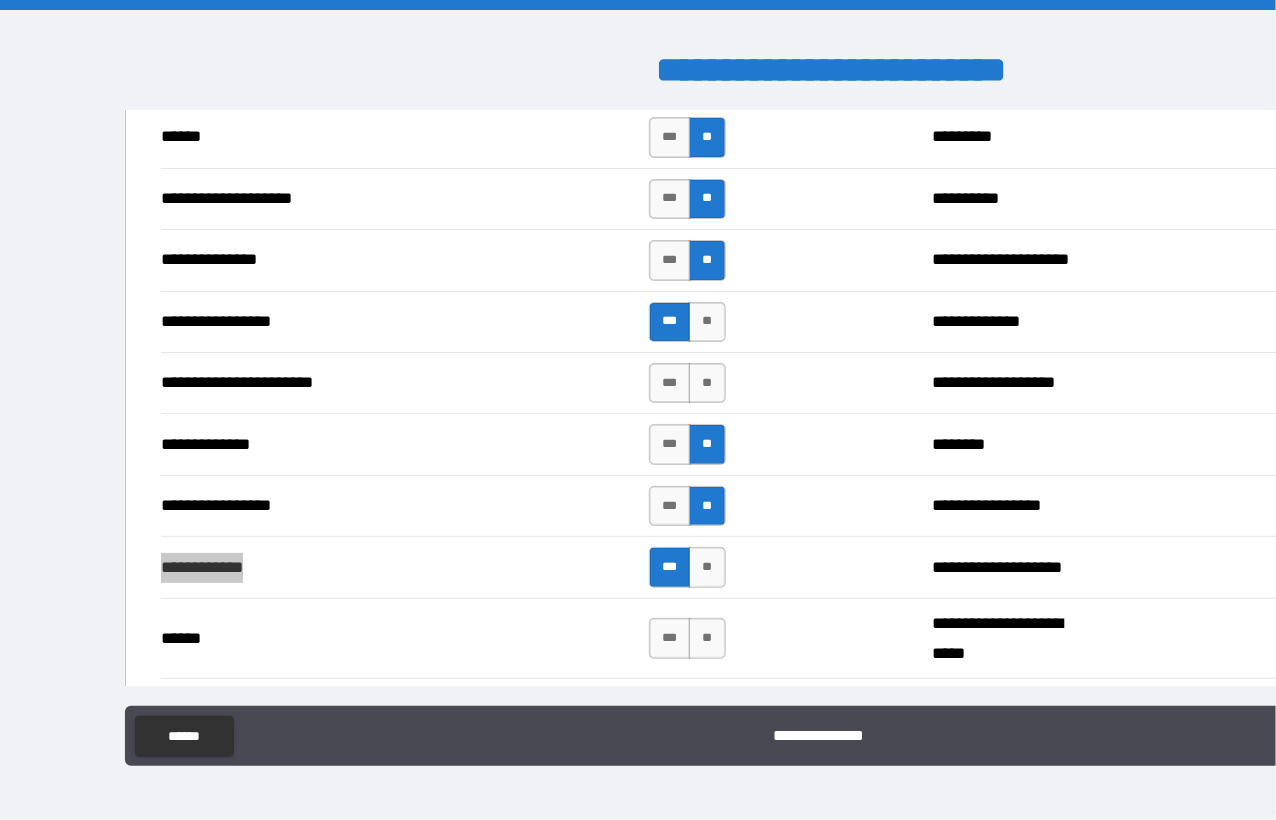 scroll, scrollTop: 2574, scrollLeft: 0, axis: vertical 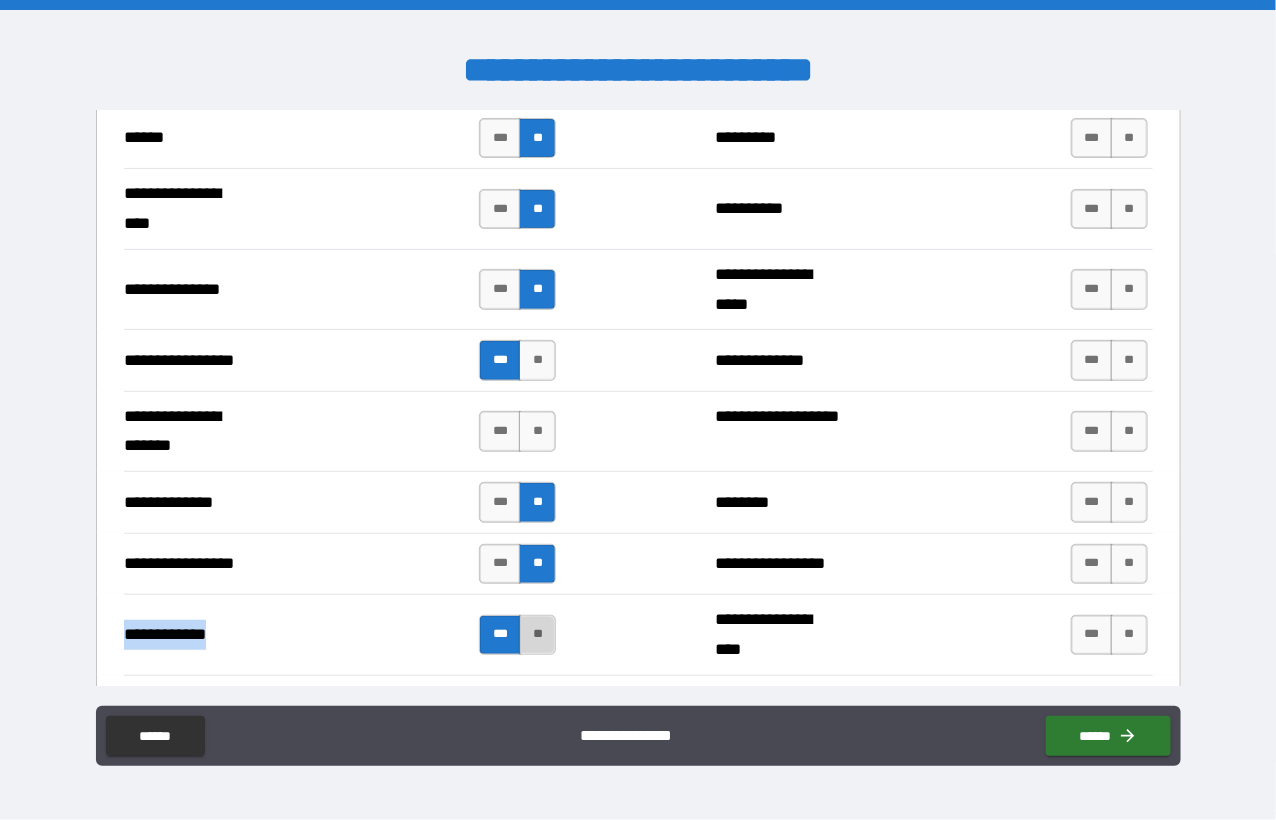 click on "**" at bounding box center (537, 635) 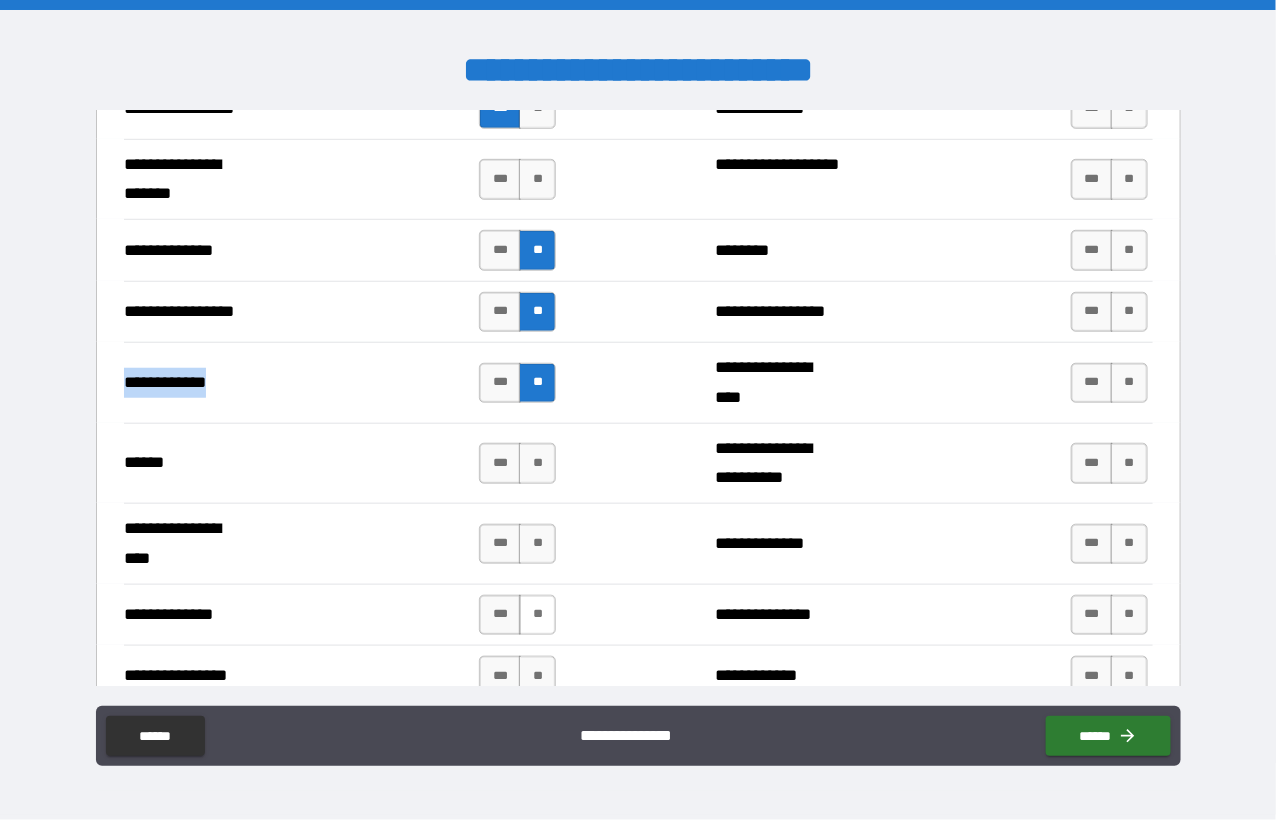 scroll, scrollTop: 2874, scrollLeft: 0, axis: vertical 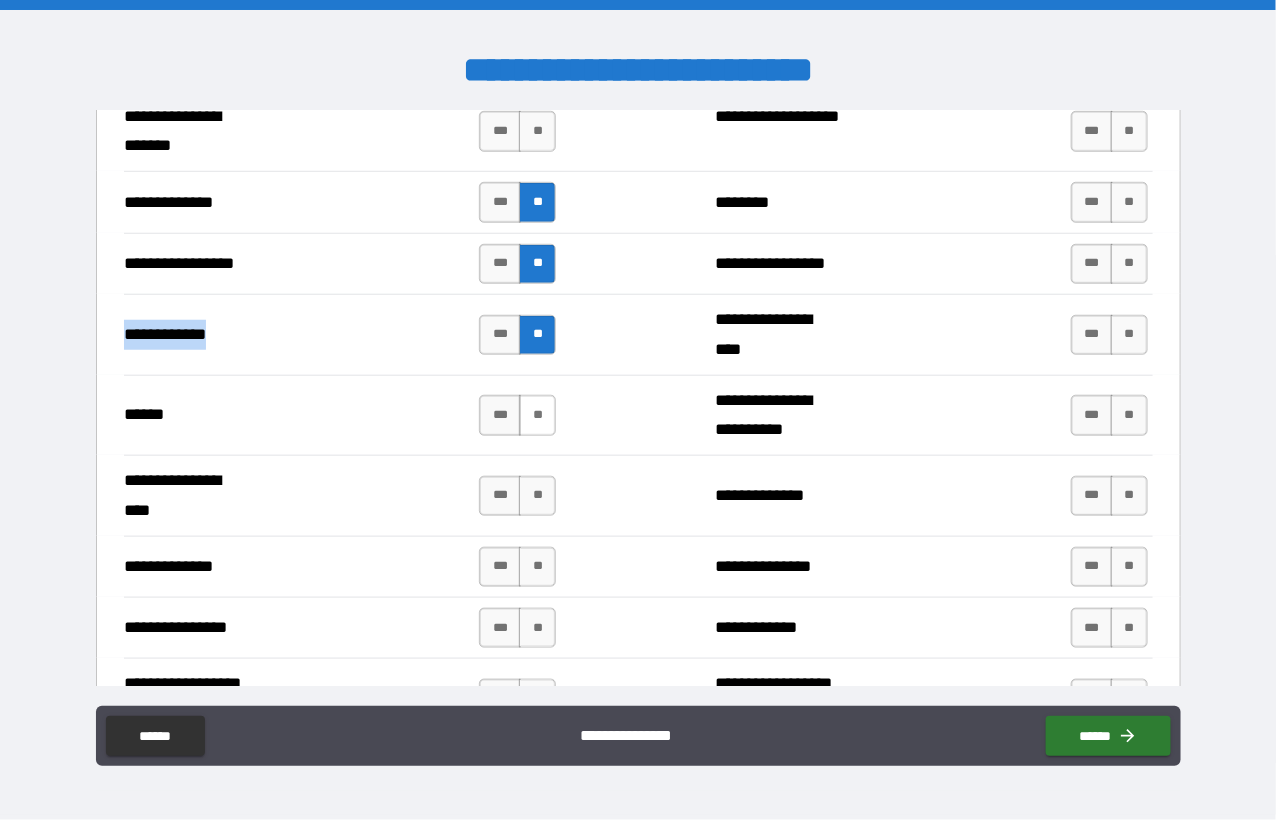 click on "**" at bounding box center (537, 415) 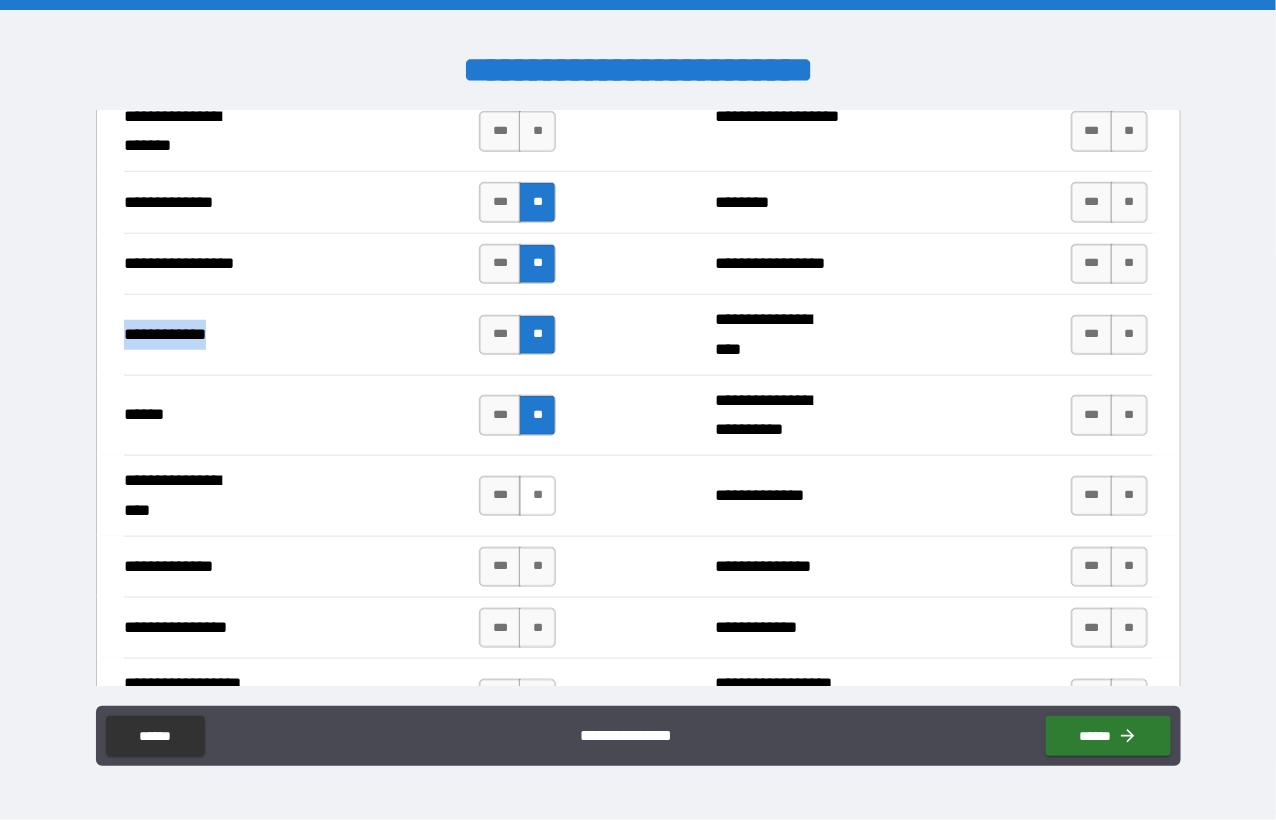 click on "**" at bounding box center [537, 496] 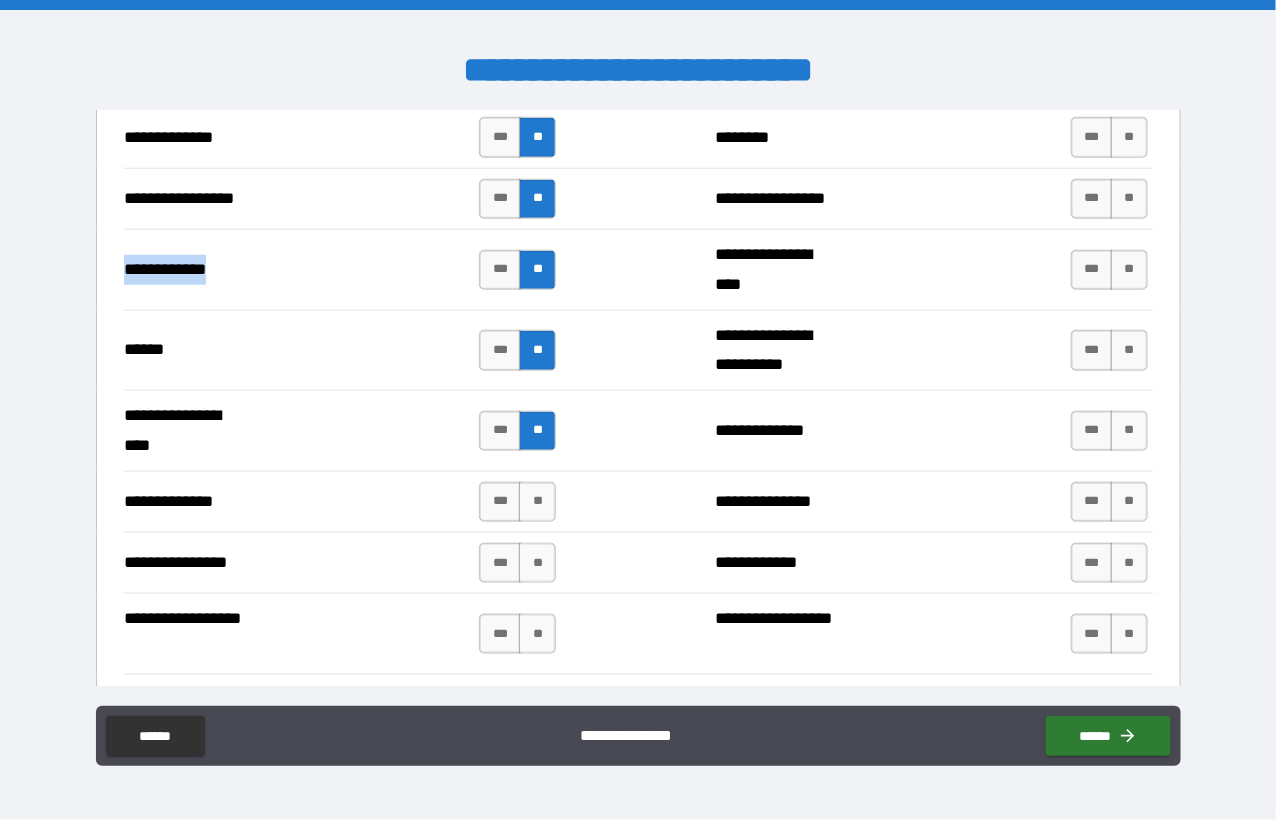 scroll, scrollTop: 2974, scrollLeft: 0, axis: vertical 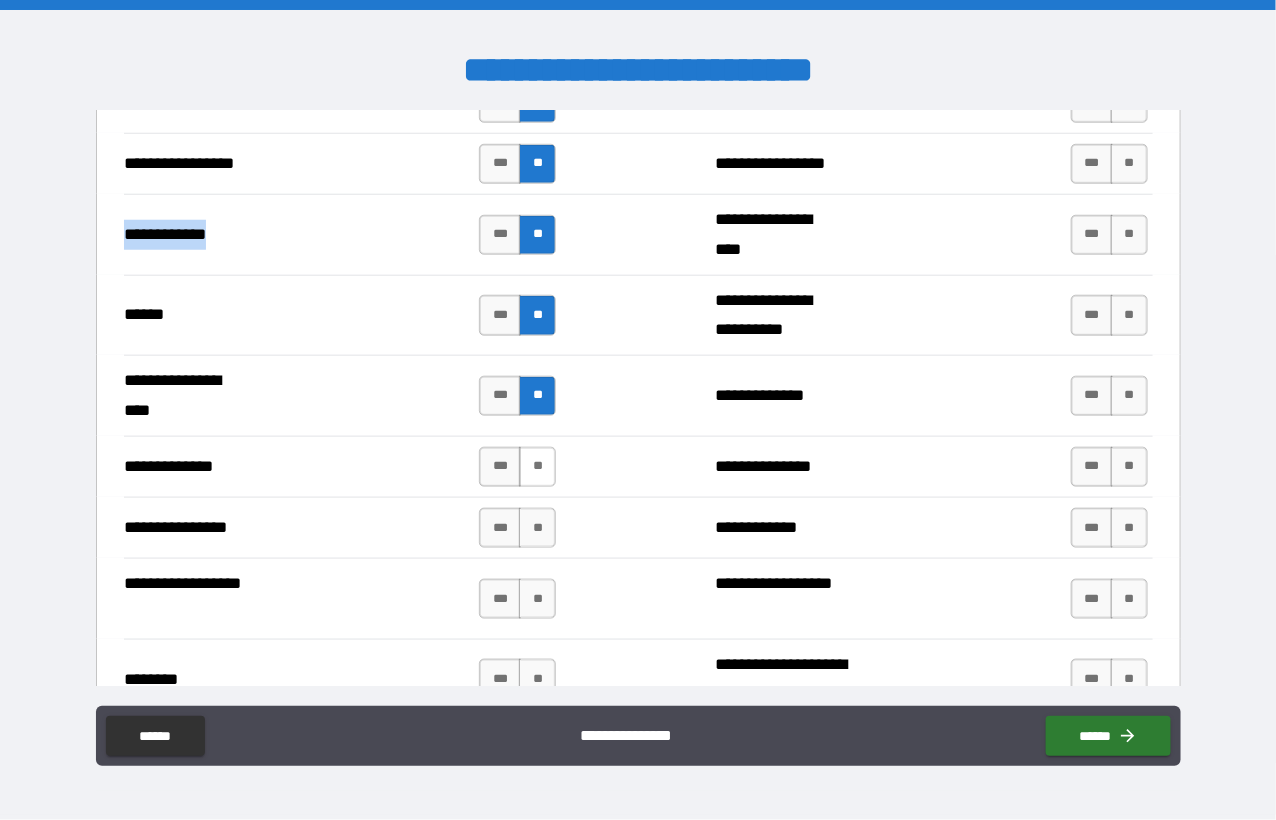 click on "**" at bounding box center (537, 467) 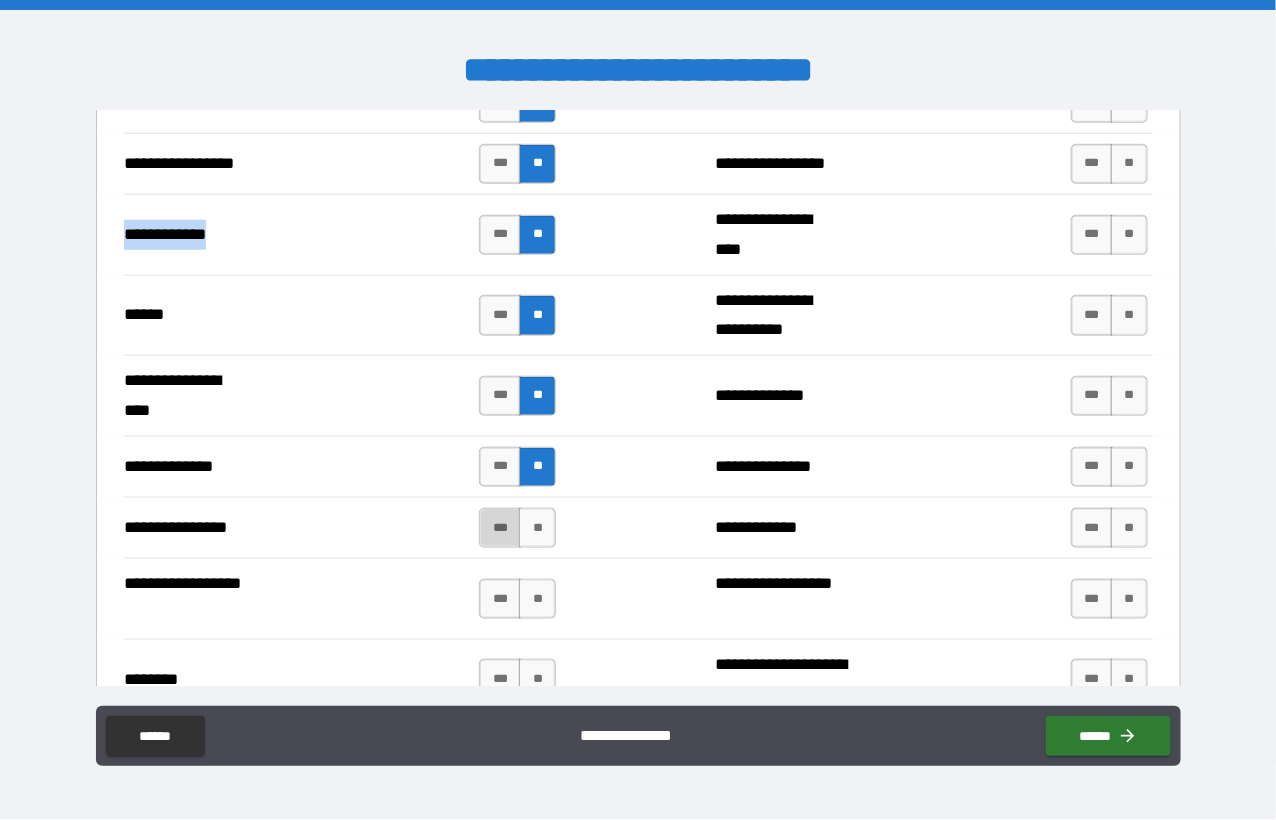 click on "***" at bounding box center [500, 528] 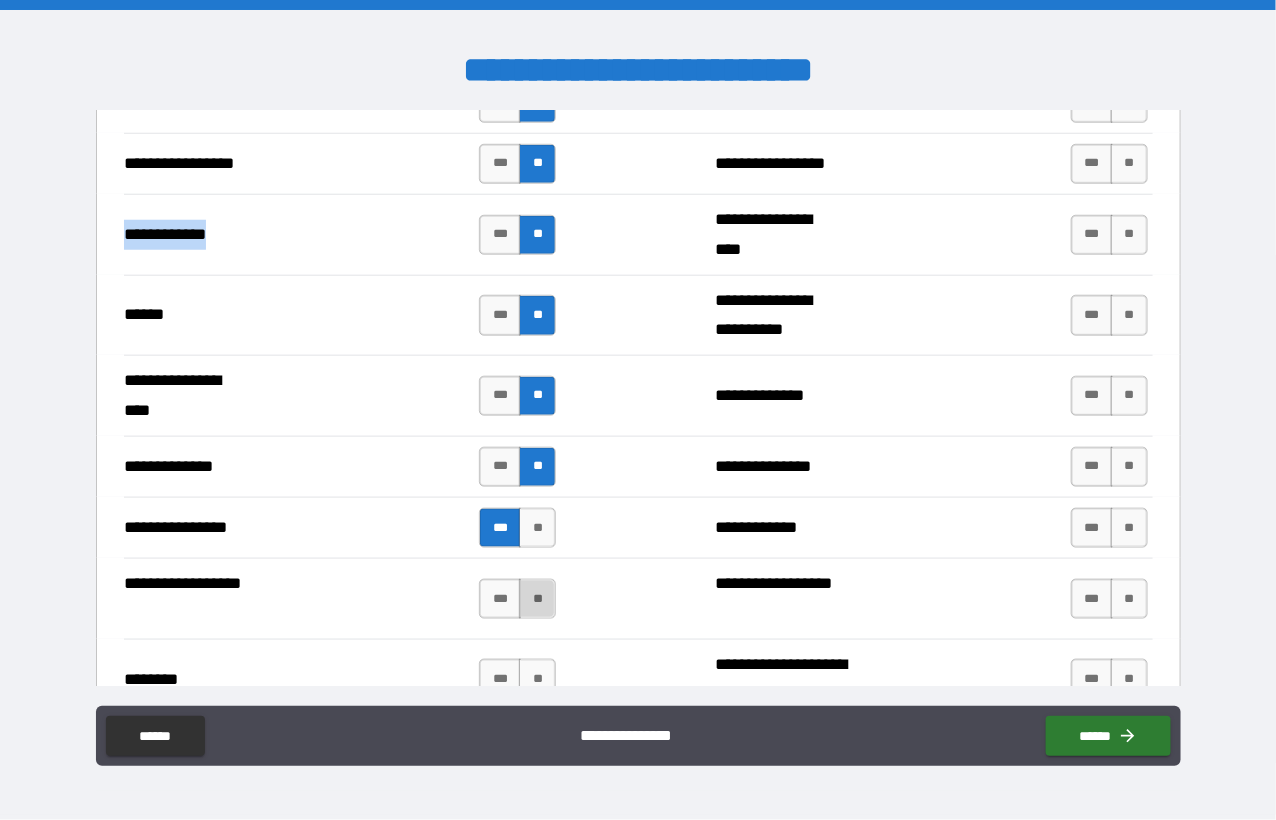 click on "**" at bounding box center [537, 599] 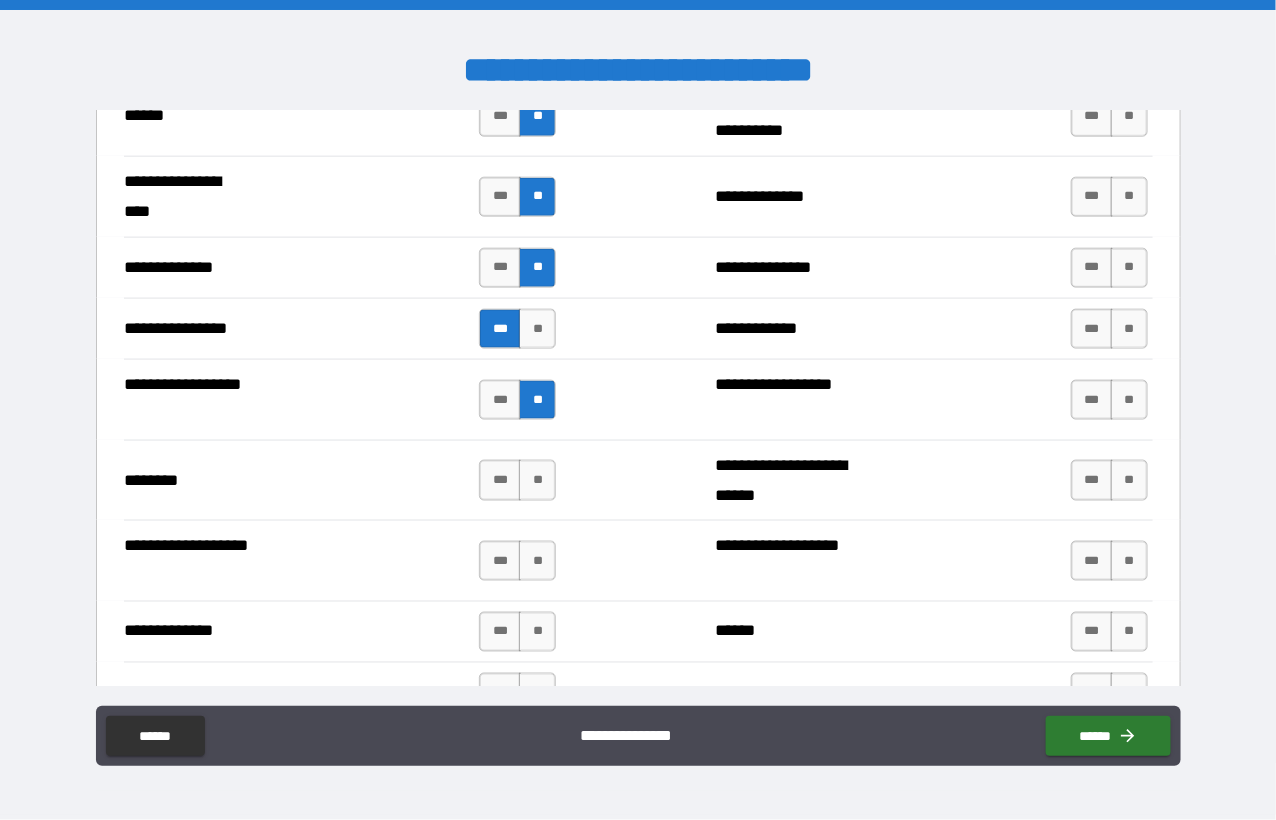 scroll, scrollTop: 3174, scrollLeft: 0, axis: vertical 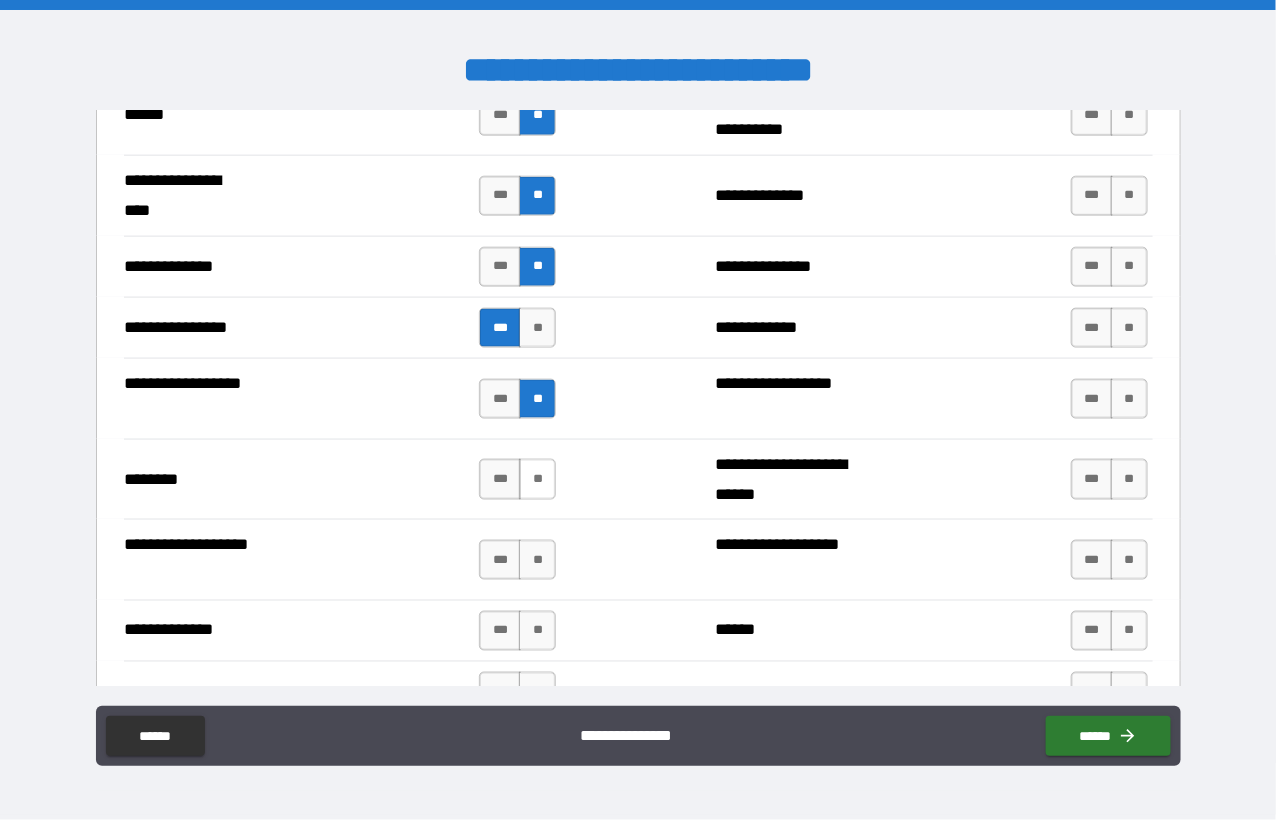 click on "**" at bounding box center (537, 479) 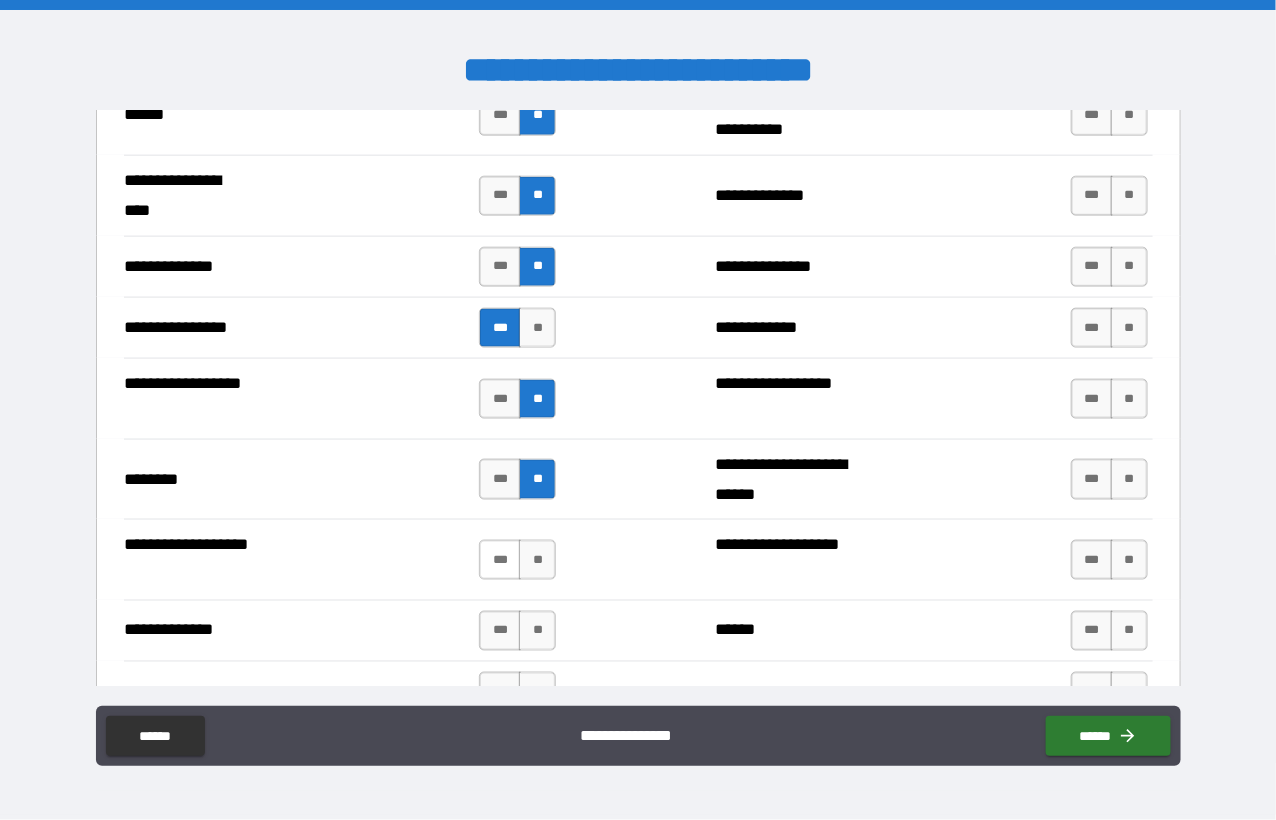 click on "***" at bounding box center (500, 560) 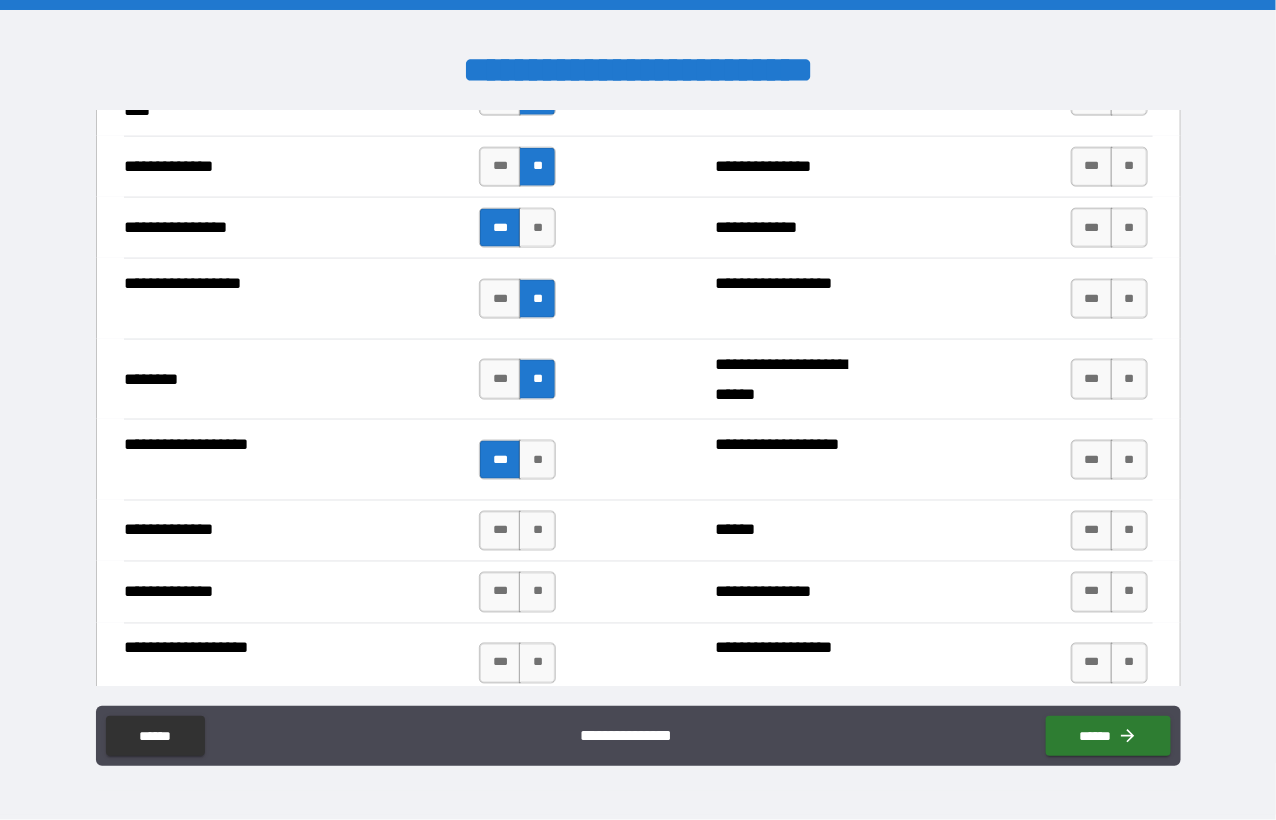 scroll, scrollTop: 3374, scrollLeft: 0, axis: vertical 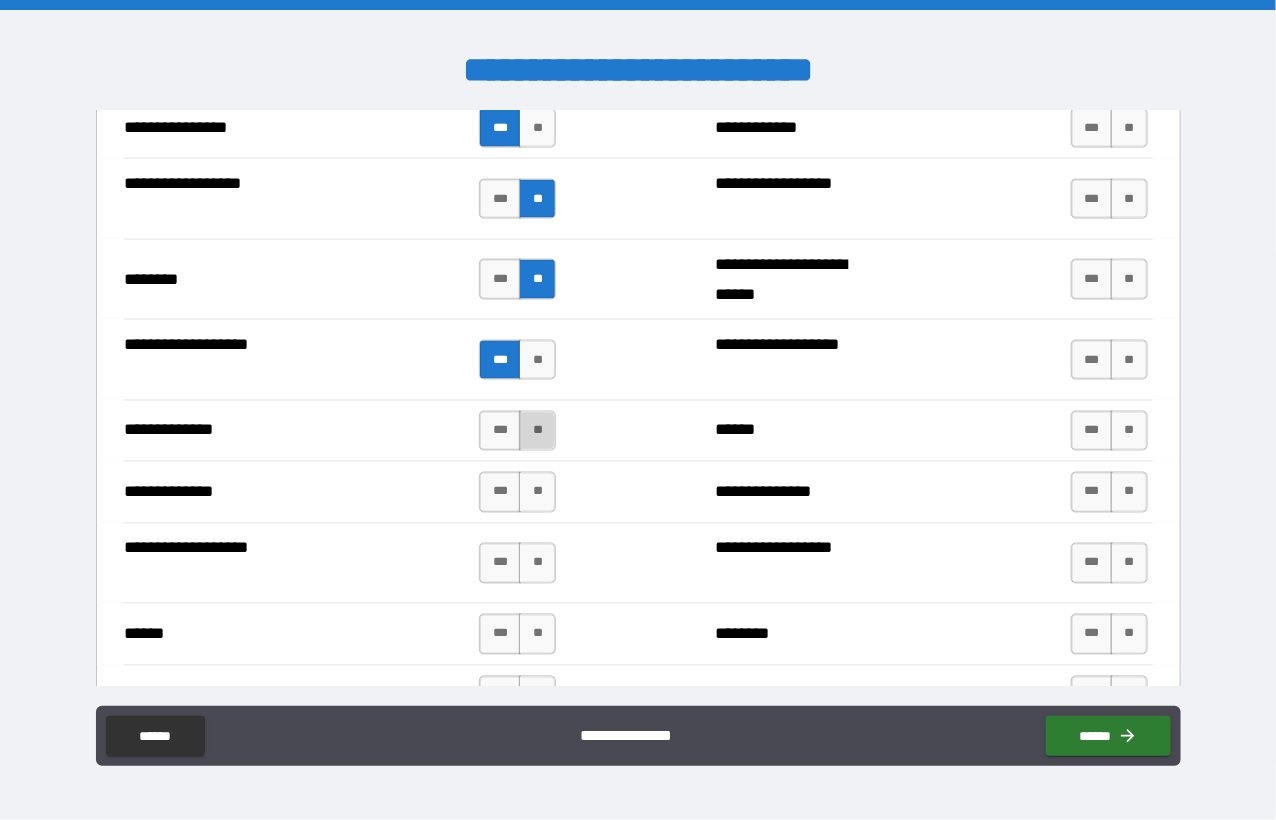 click on "**" at bounding box center [537, 431] 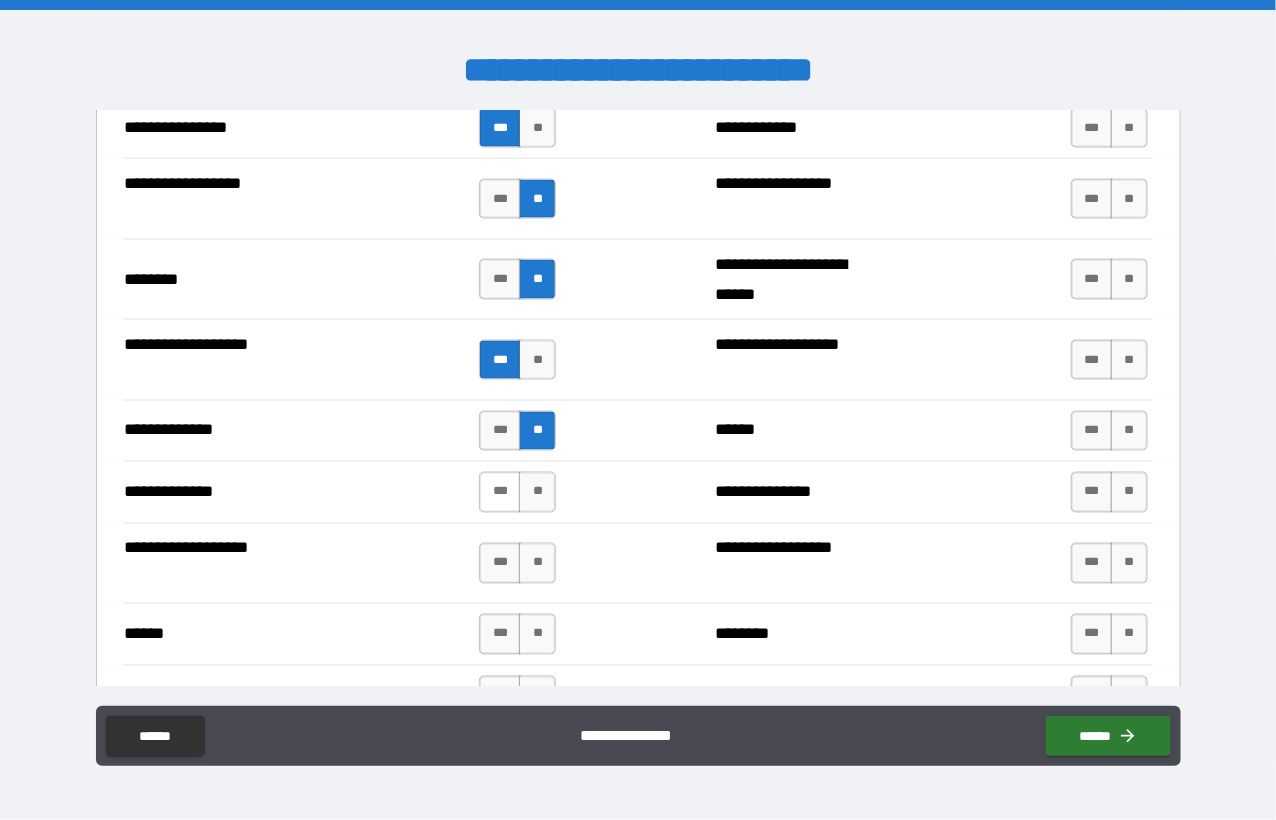 click on "***" at bounding box center (500, 492) 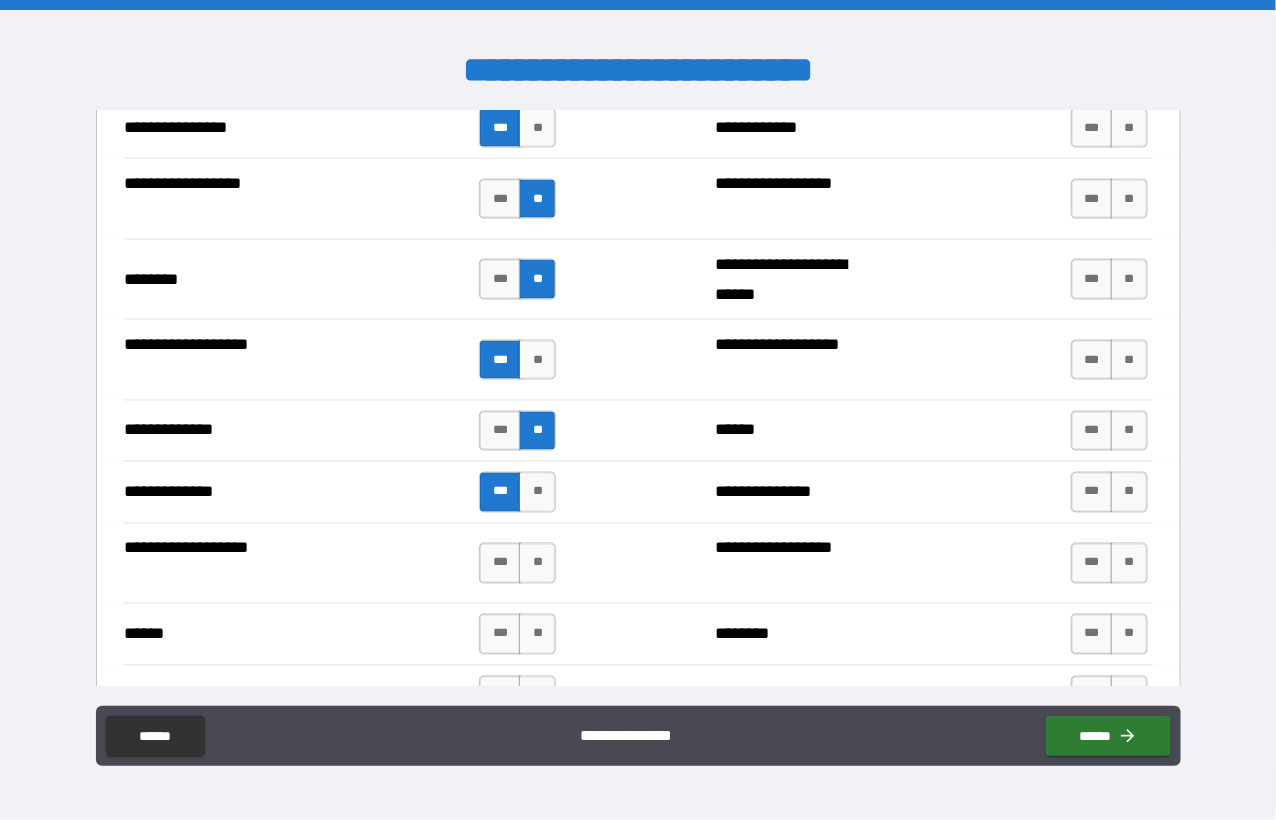 scroll, scrollTop: 3474, scrollLeft: 0, axis: vertical 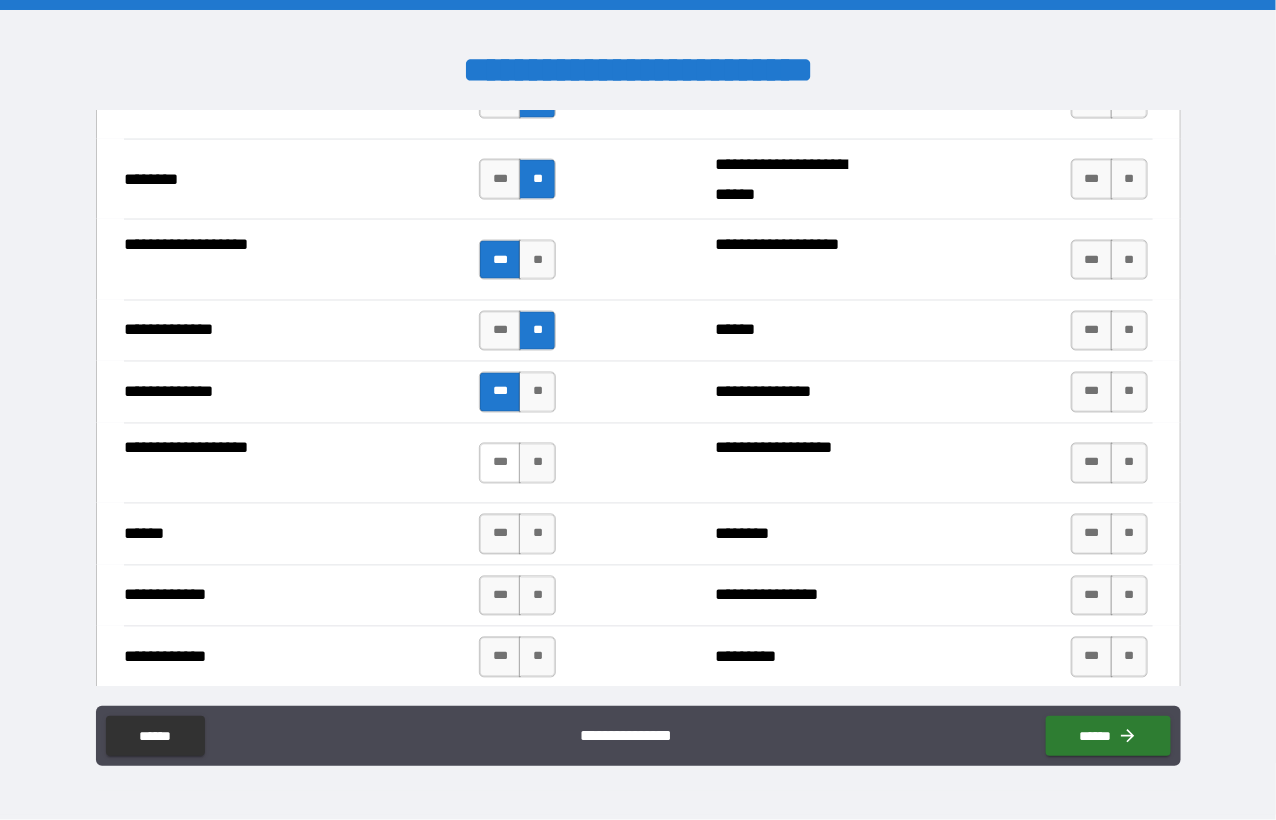 click on "***" at bounding box center [500, 463] 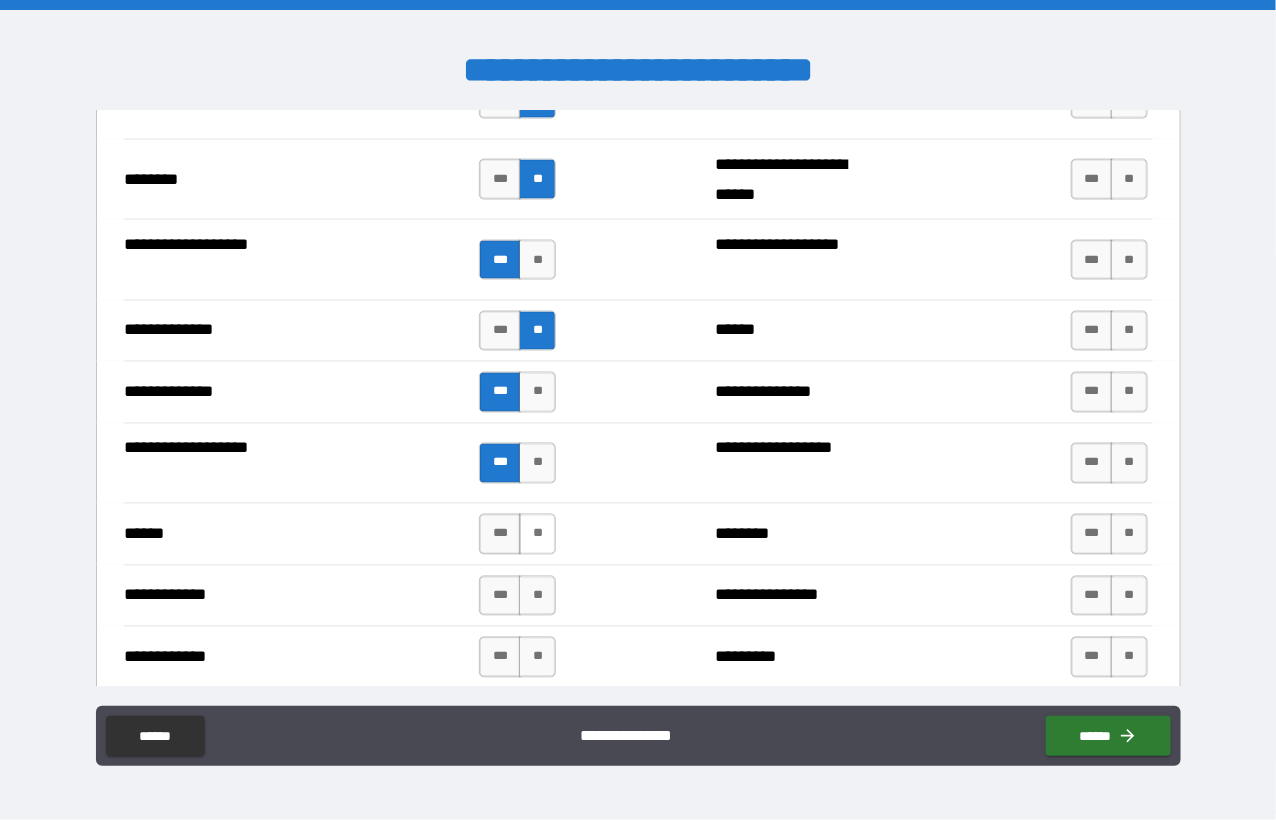 click on "**" at bounding box center [537, 534] 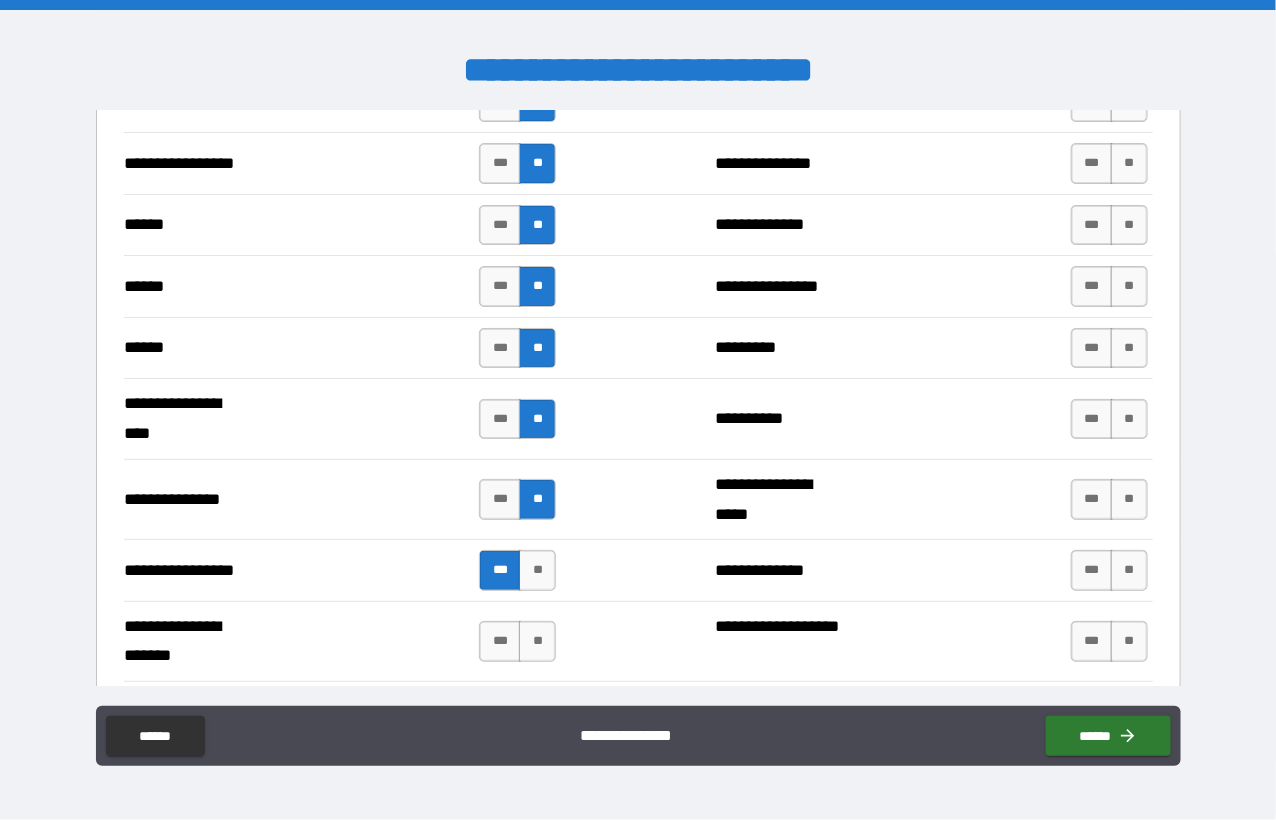 scroll, scrollTop: 2400, scrollLeft: 0, axis: vertical 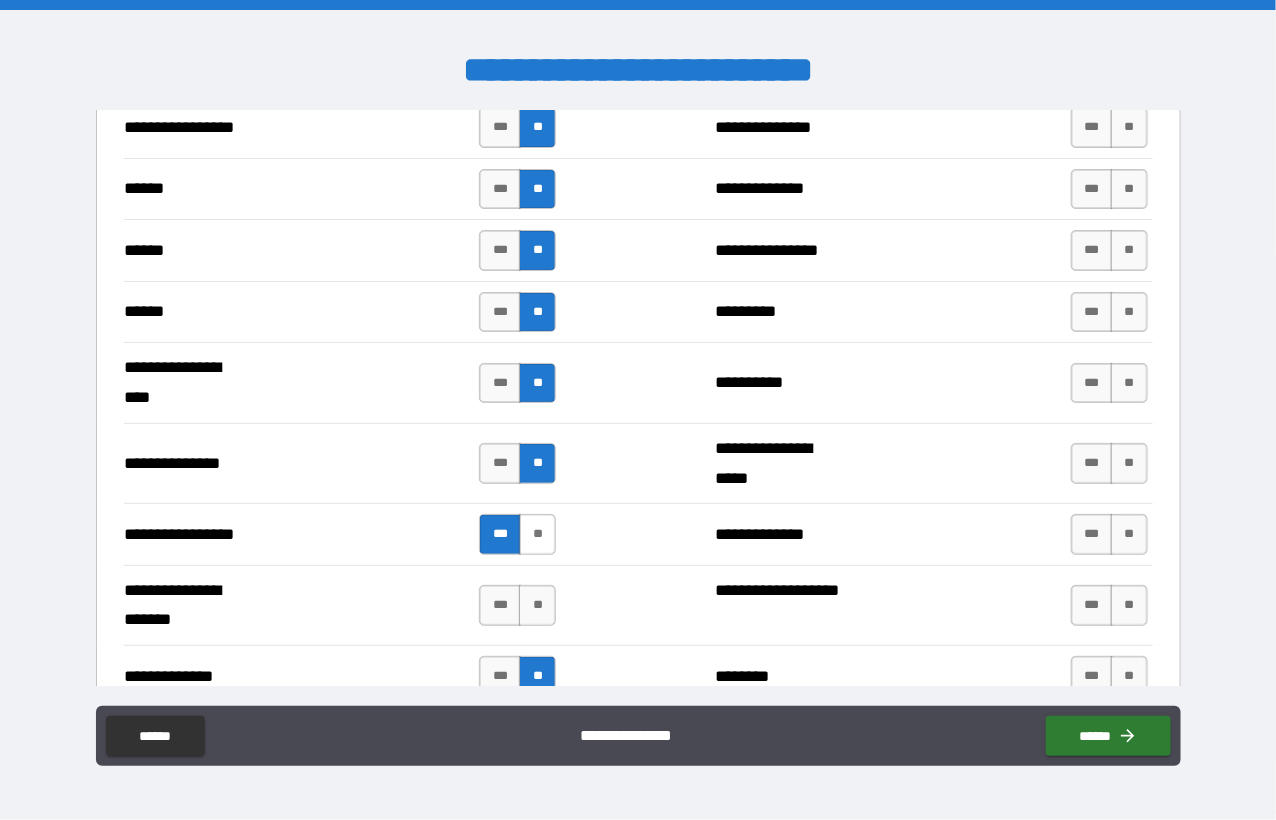 click on "**" at bounding box center [537, 534] 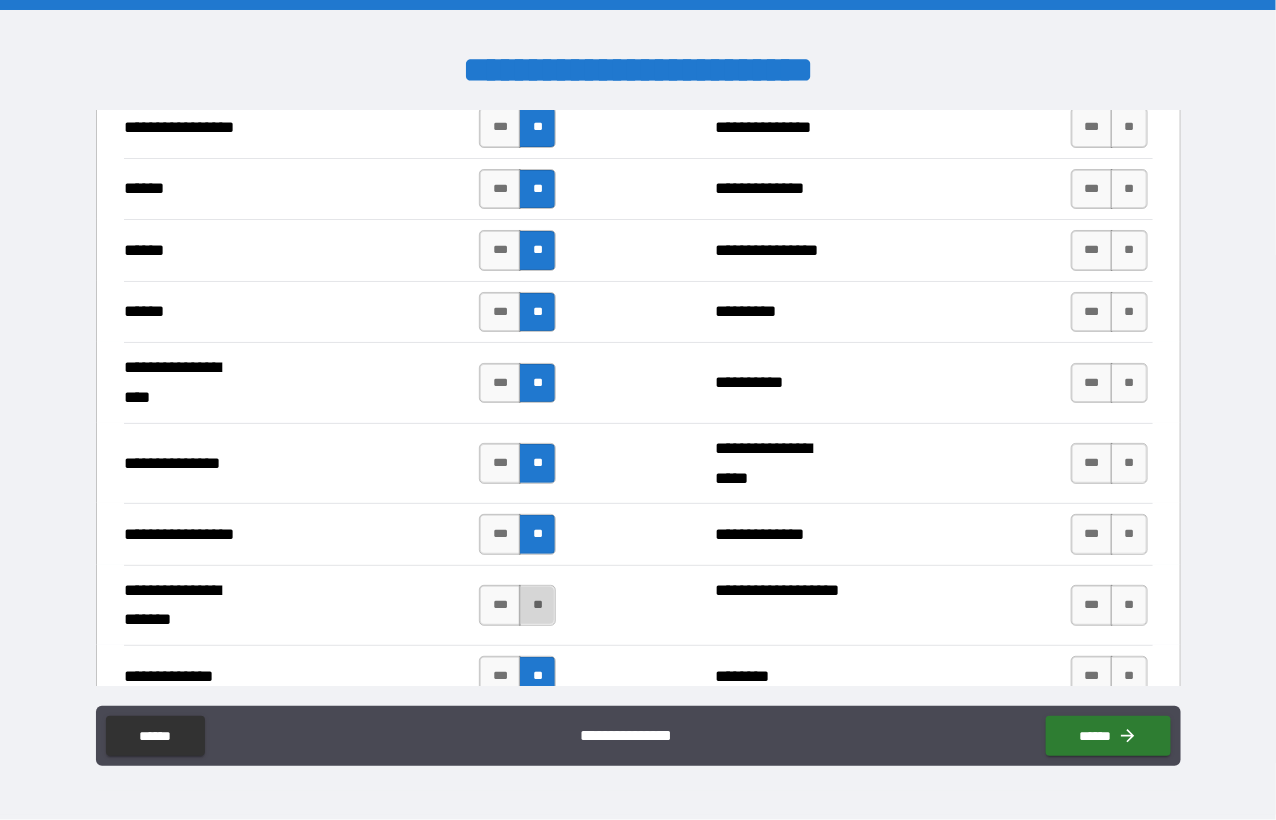 click on "**" at bounding box center (537, 605) 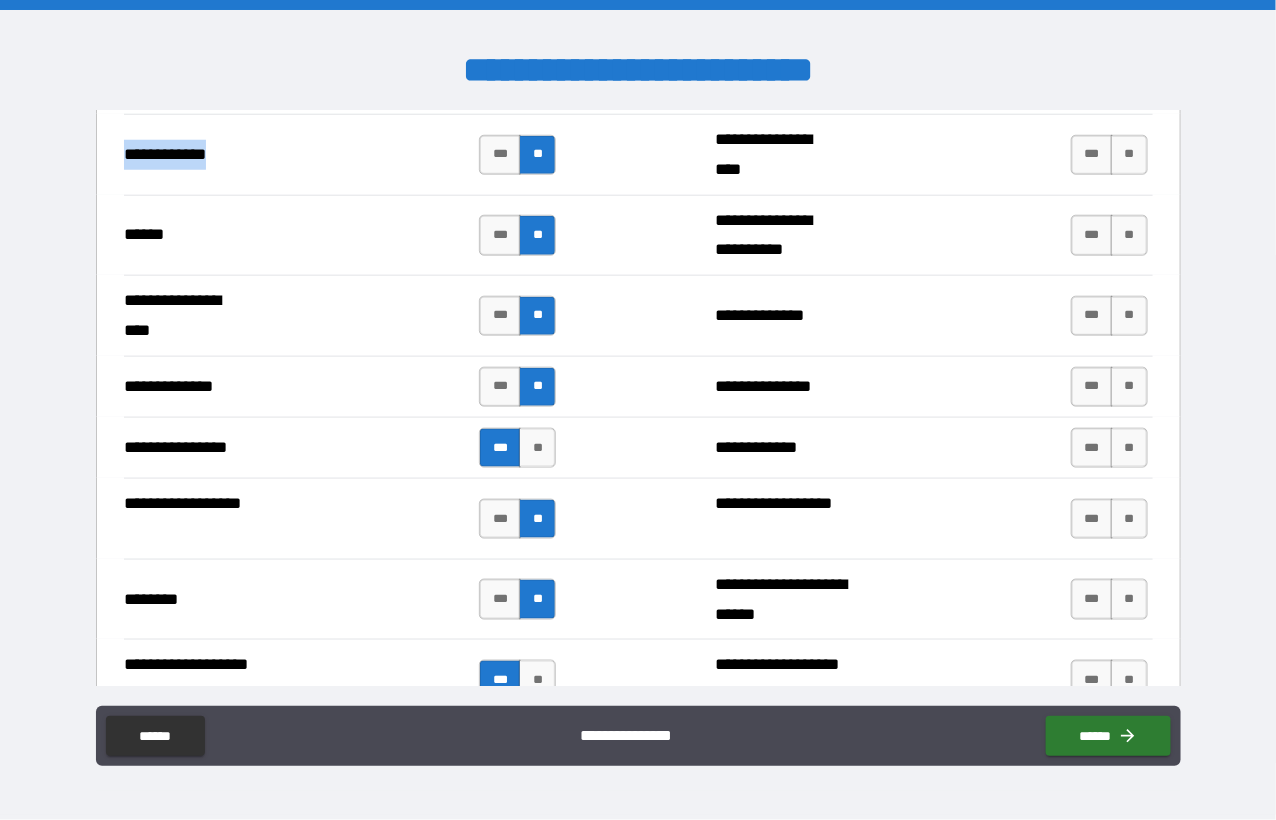 scroll, scrollTop: 3100, scrollLeft: 0, axis: vertical 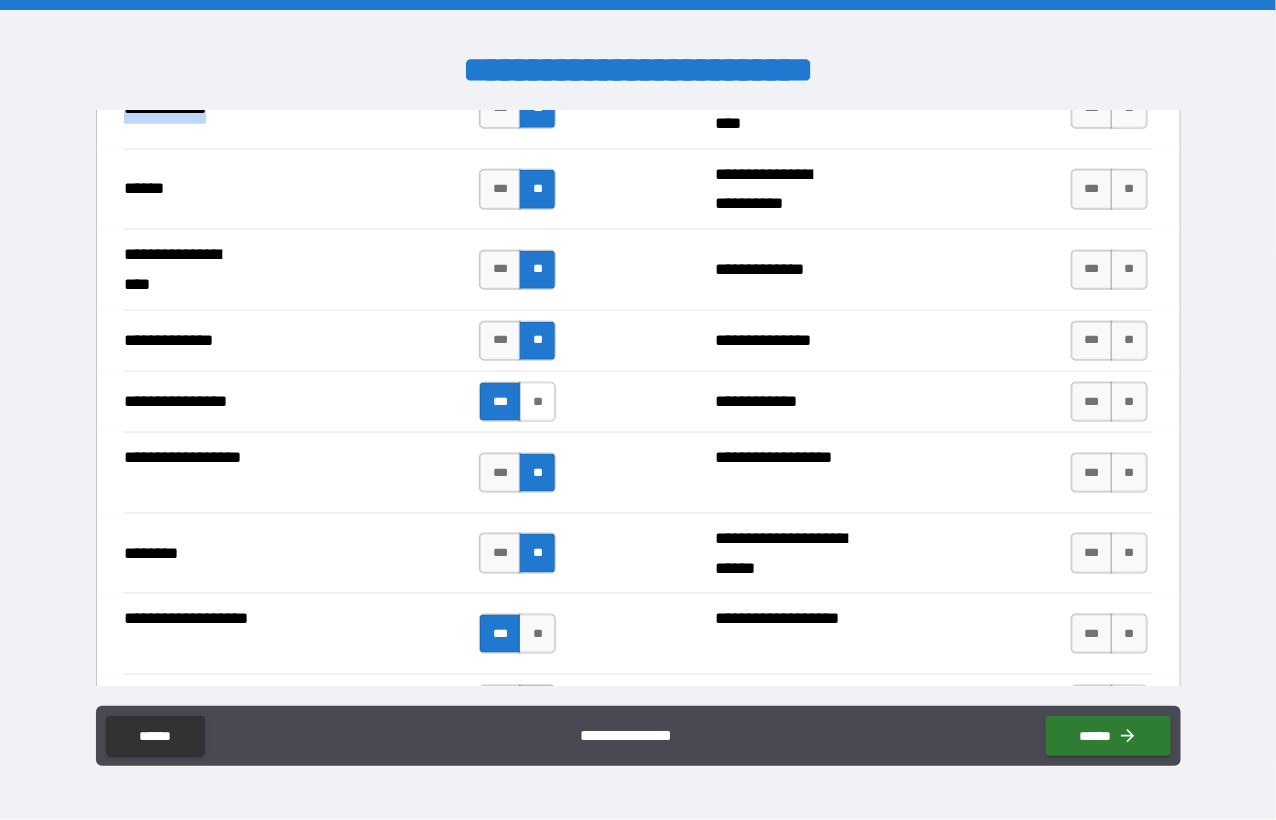 click on "**" at bounding box center [537, 402] 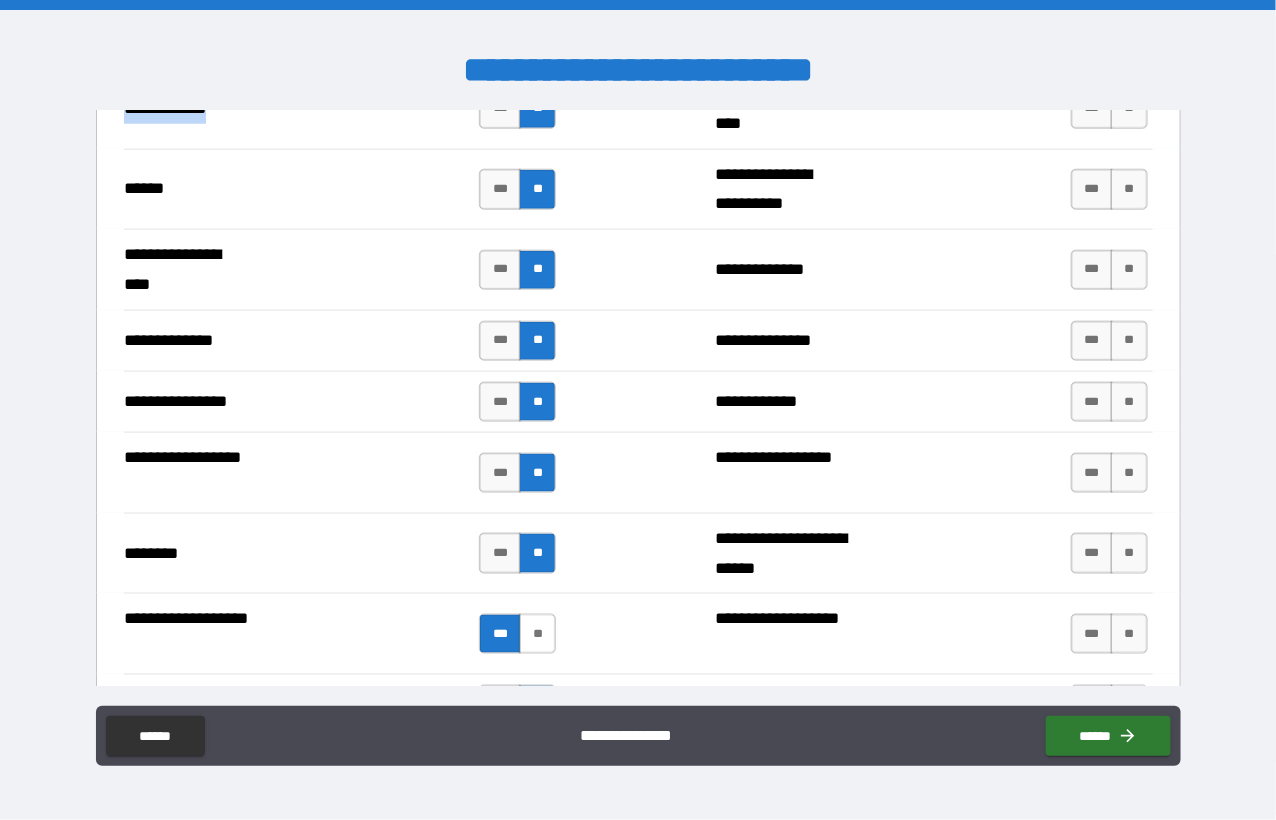 click on "**" at bounding box center [537, 634] 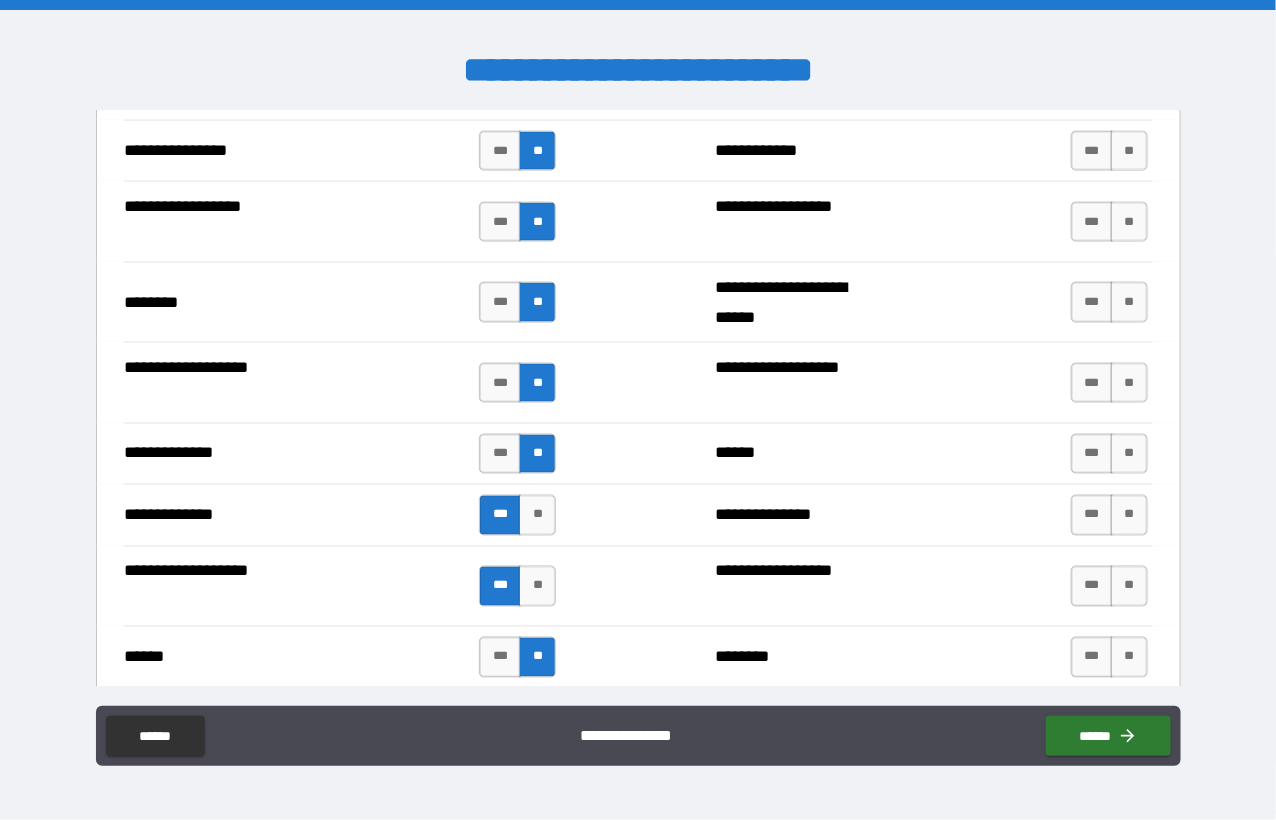 scroll, scrollTop: 3400, scrollLeft: 0, axis: vertical 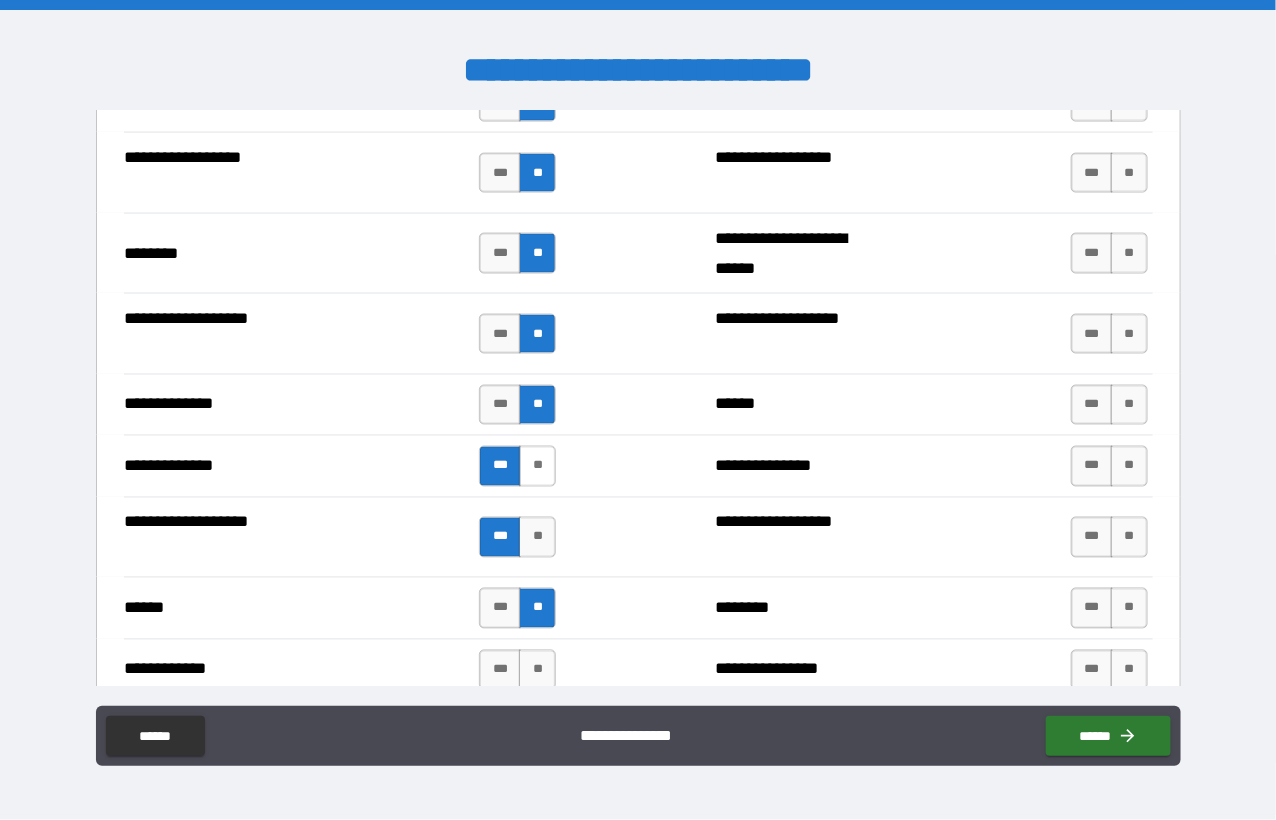 click on "**" at bounding box center [537, 466] 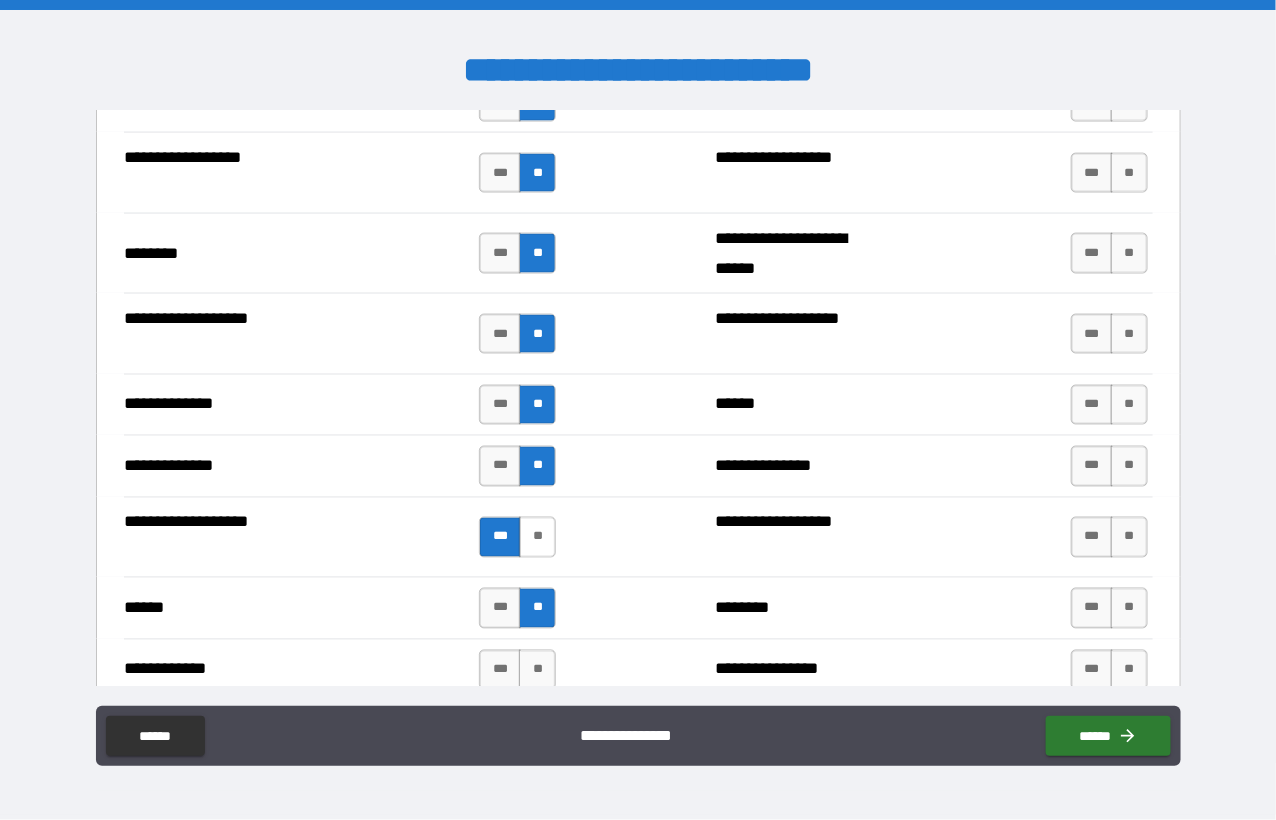 click on "**" at bounding box center [537, 537] 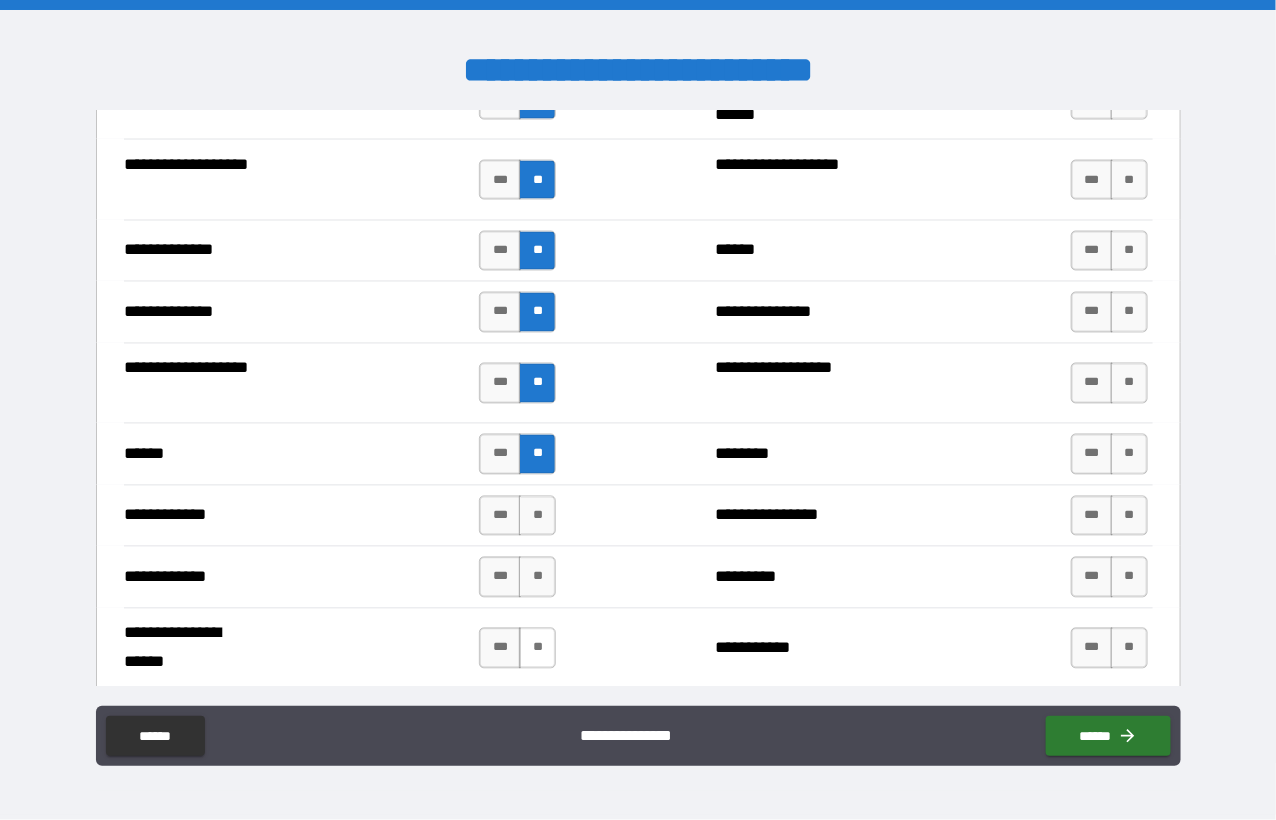 scroll, scrollTop: 3600, scrollLeft: 0, axis: vertical 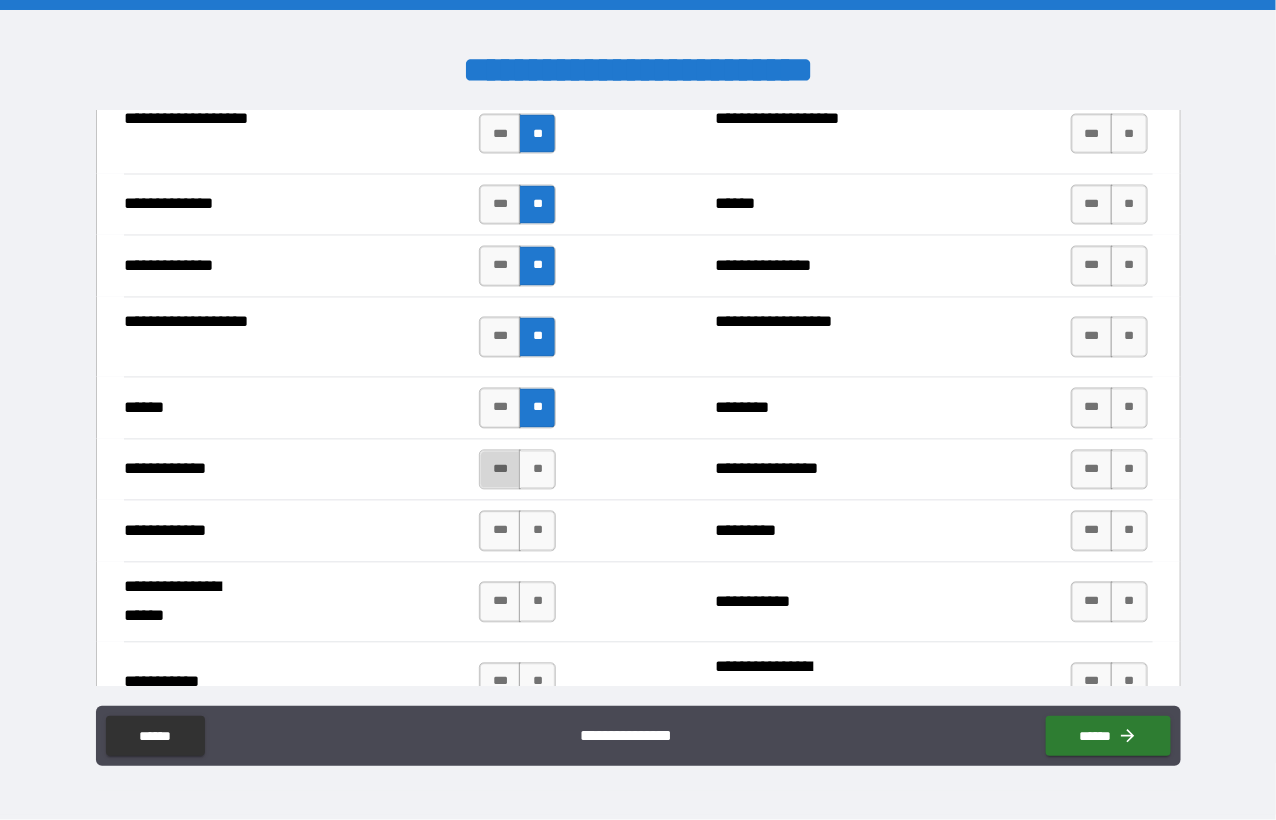click on "***" at bounding box center (500, 470) 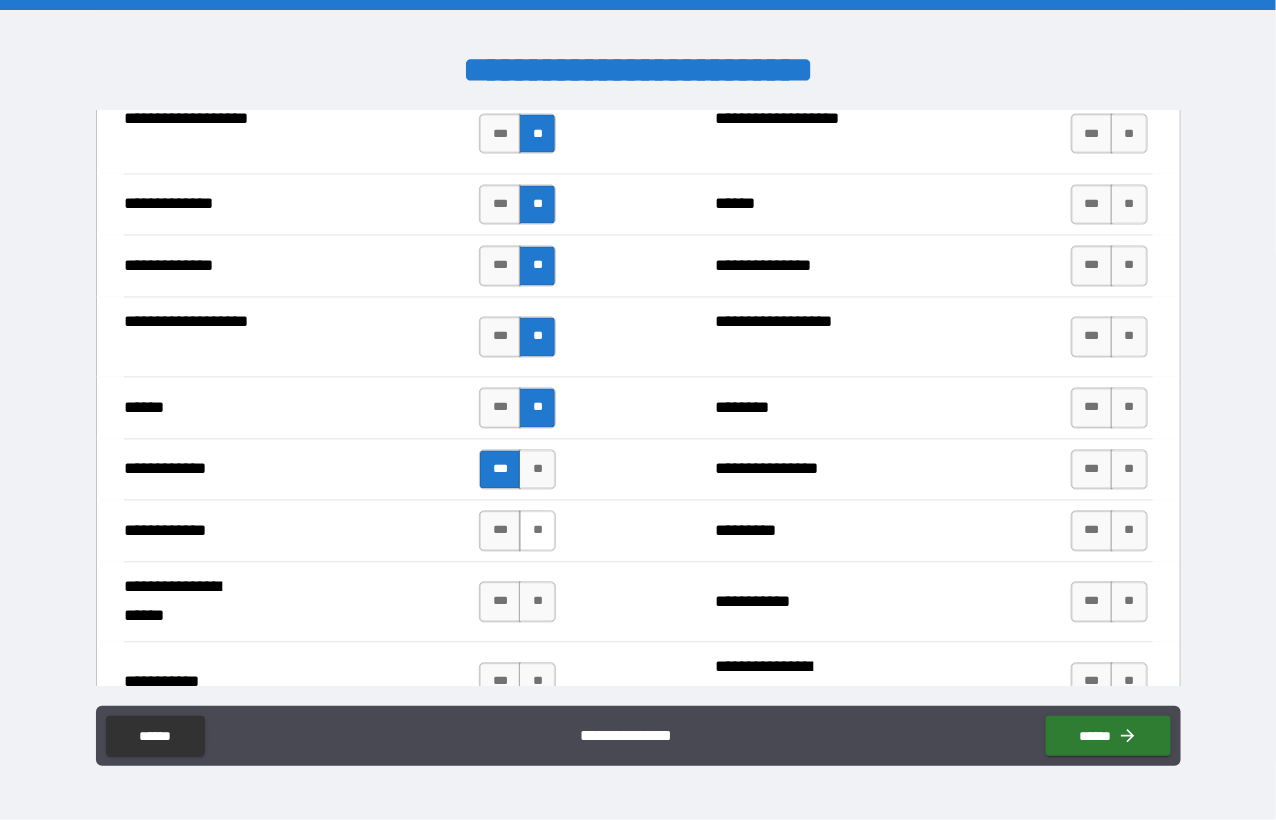 click on "**" at bounding box center [537, 531] 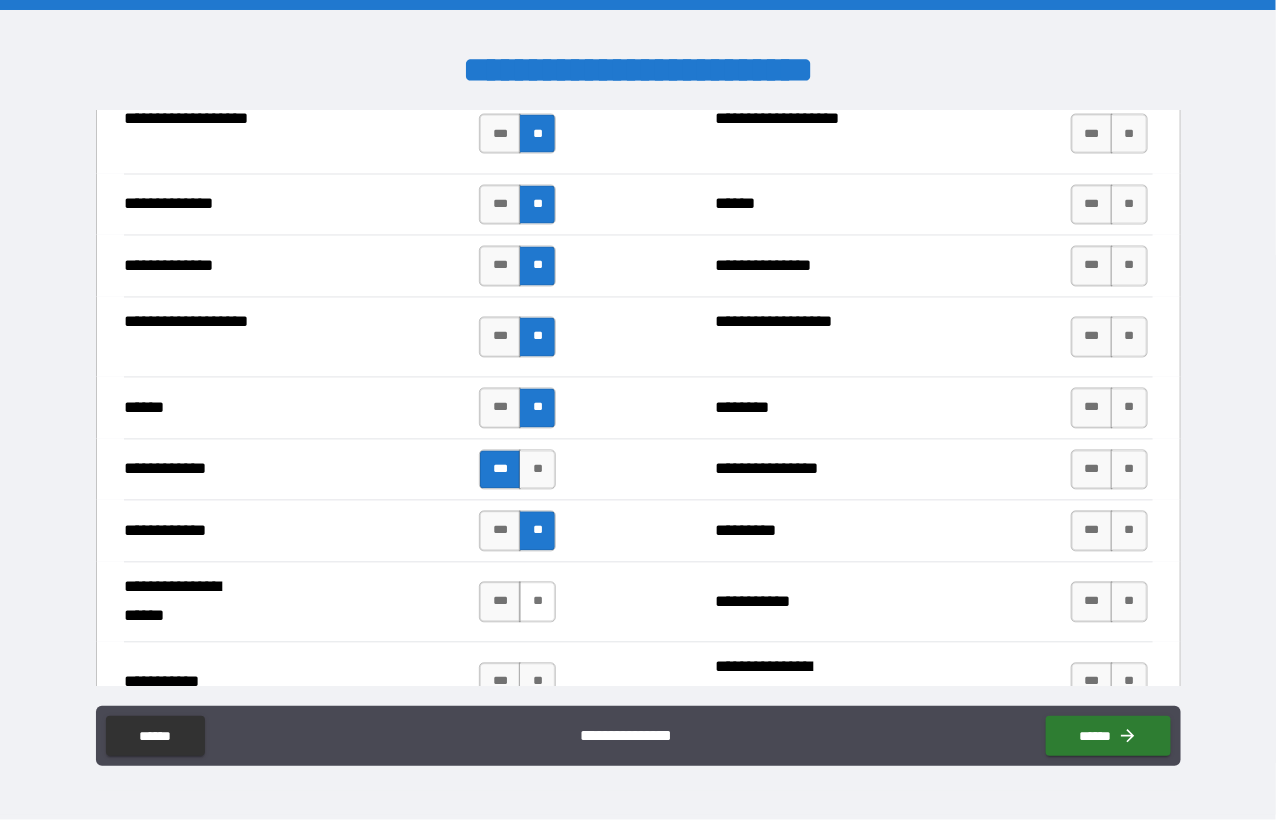 click on "**" at bounding box center (537, 602) 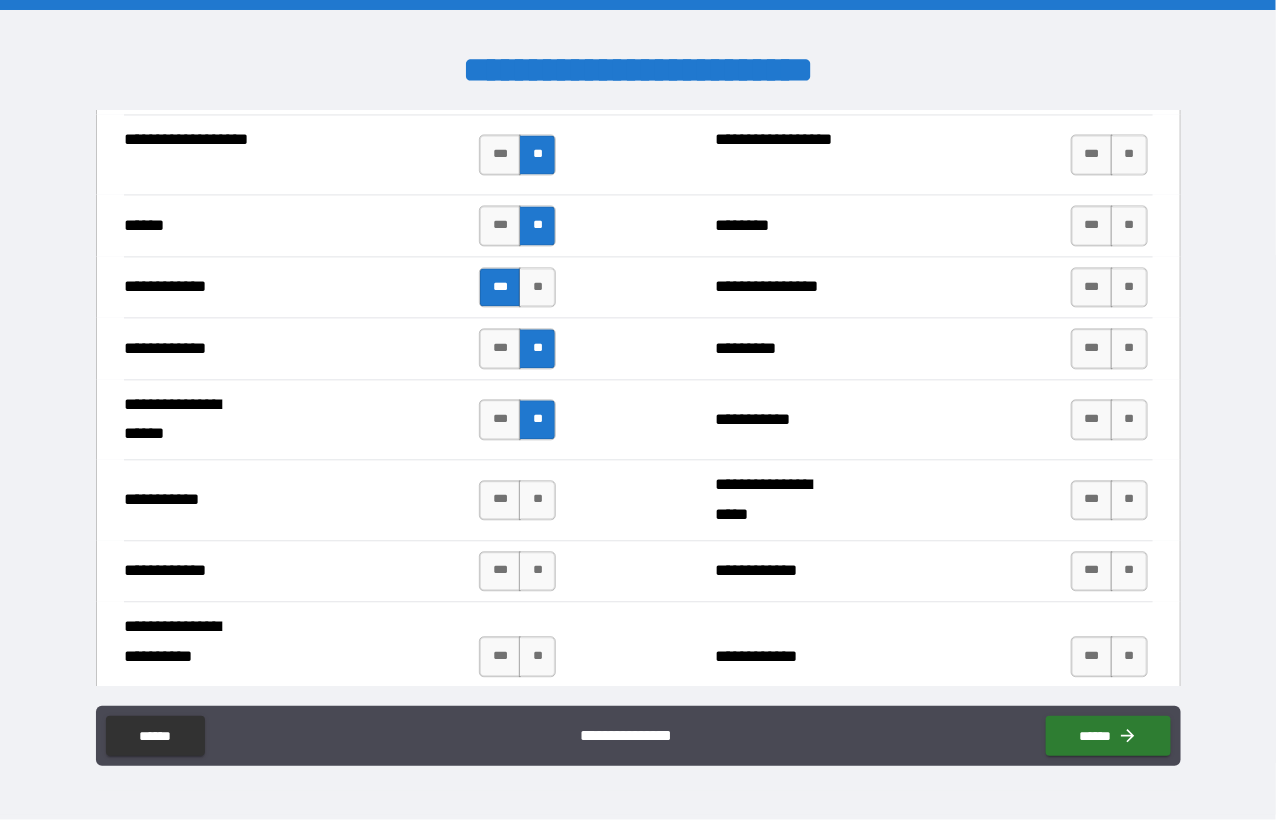 scroll, scrollTop: 3800, scrollLeft: 0, axis: vertical 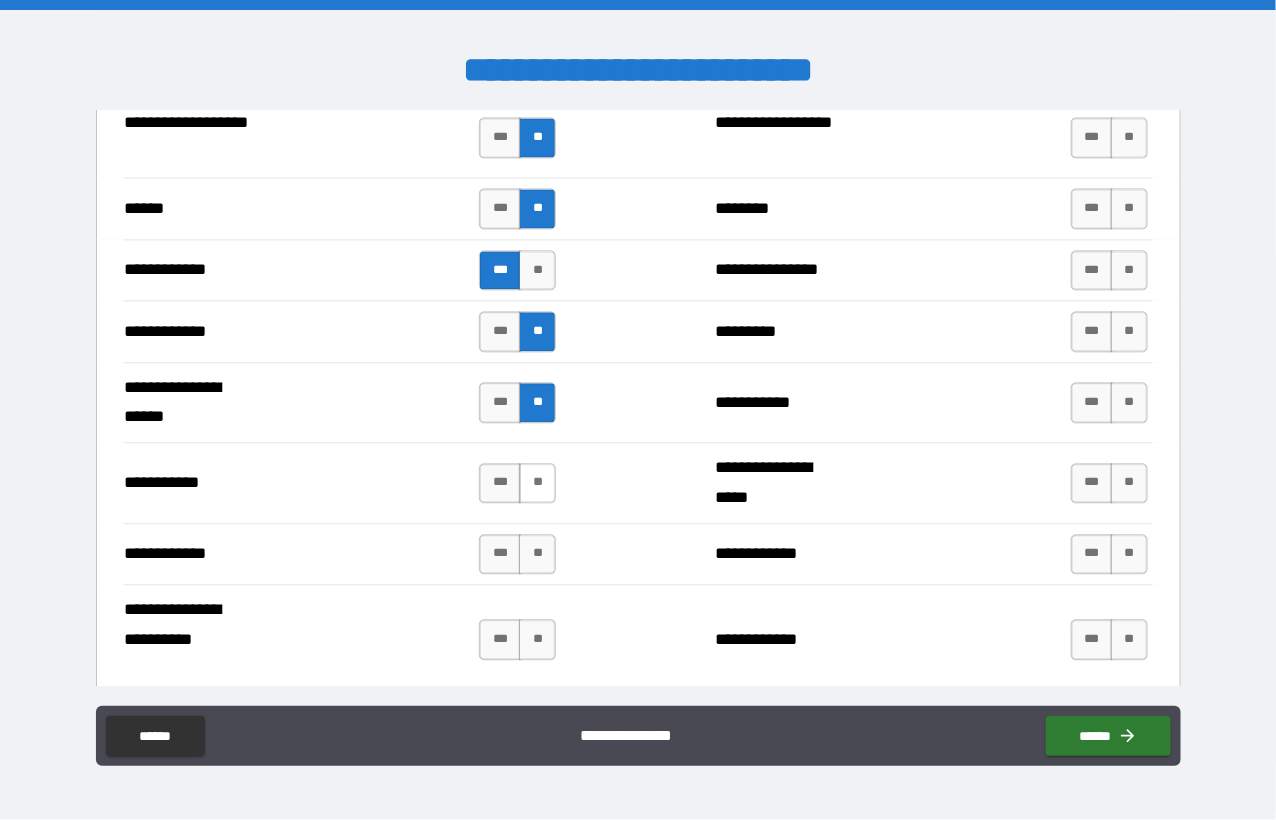 click on "**" at bounding box center (537, 483) 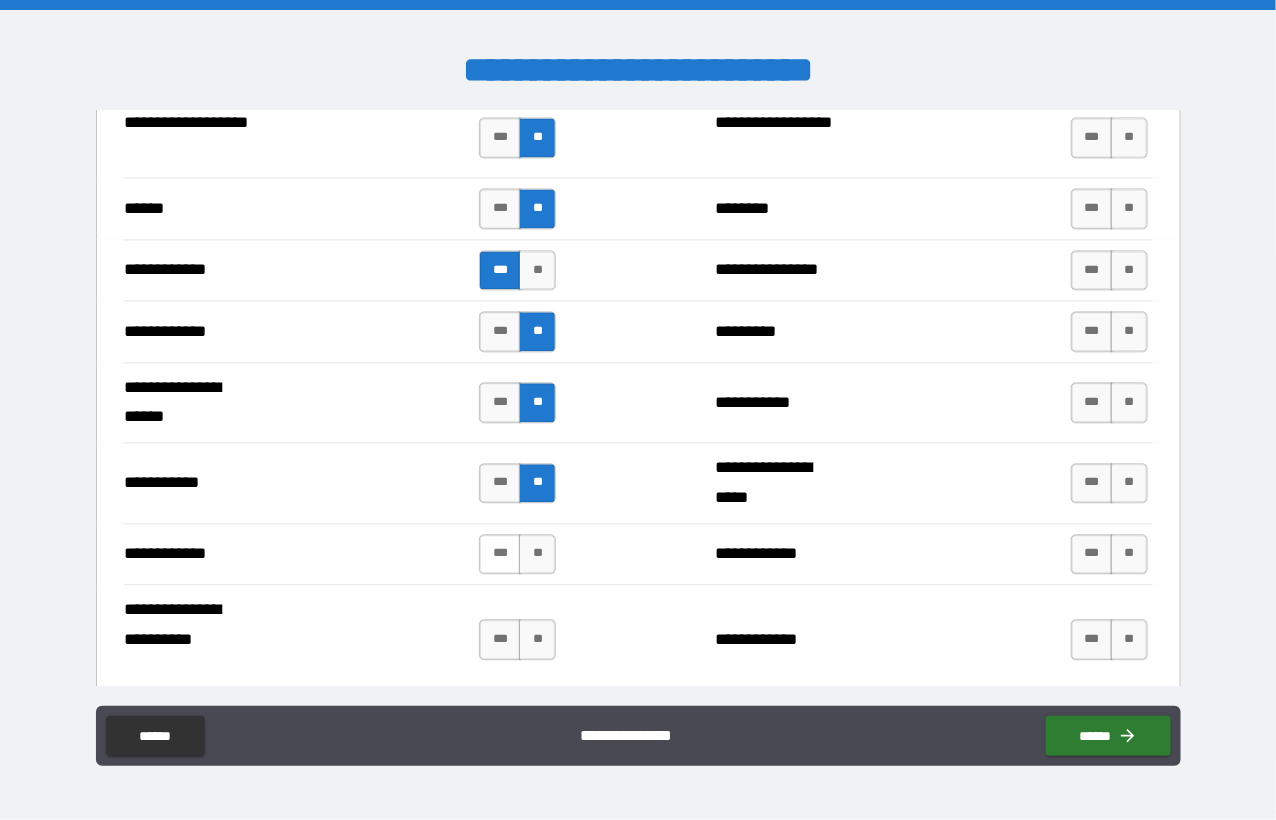 click on "***" at bounding box center (500, 554) 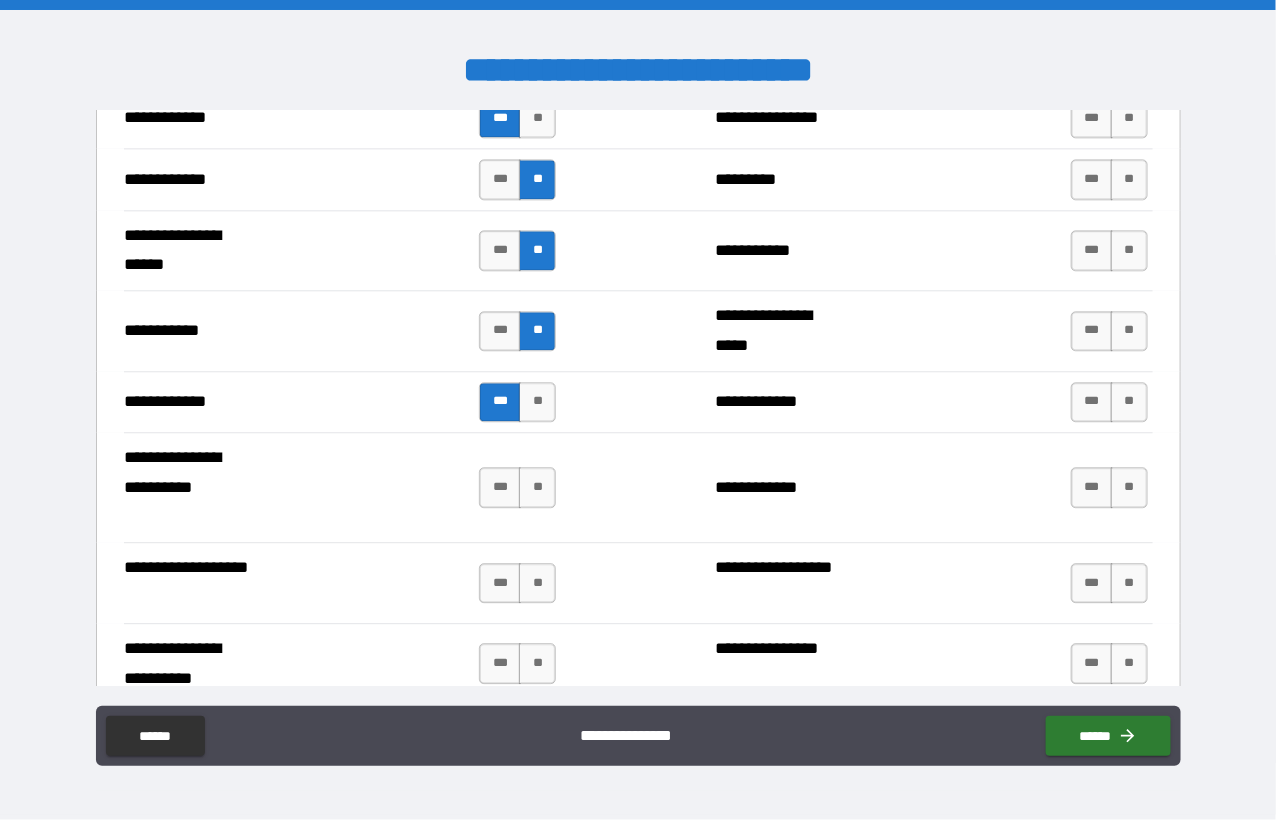 scroll, scrollTop: 4000, scrollLeft: 0, axis: vertical 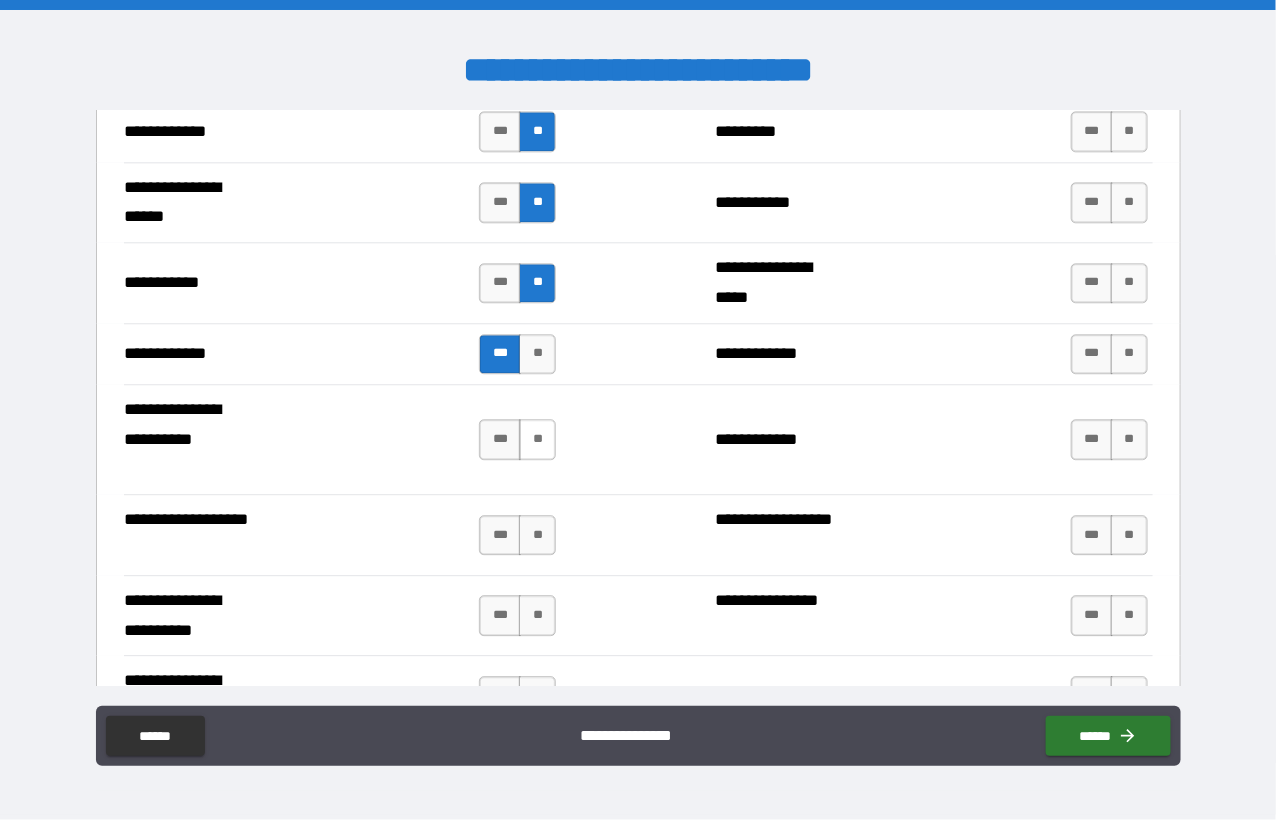 click on "**" at bounding box center [537, 439] 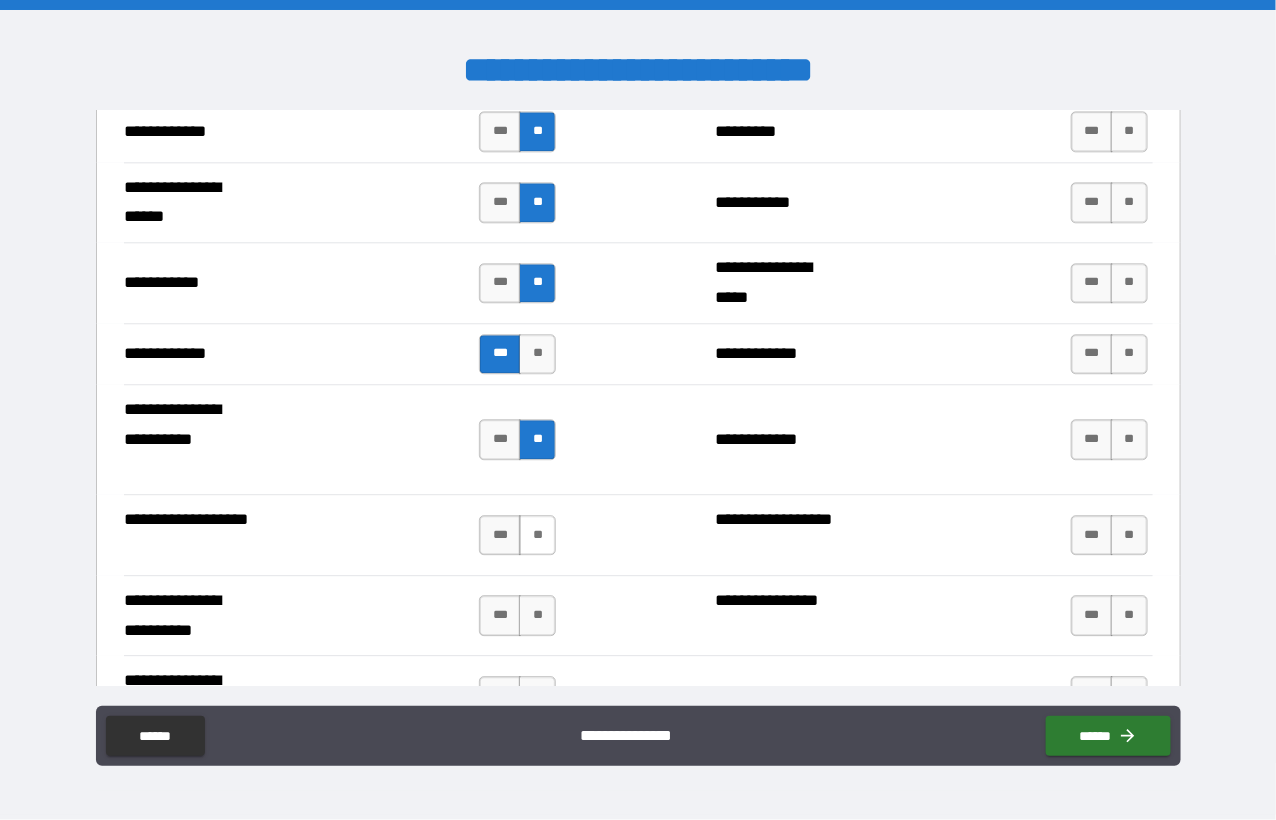 click on "**" at bounding box center (537, 535) 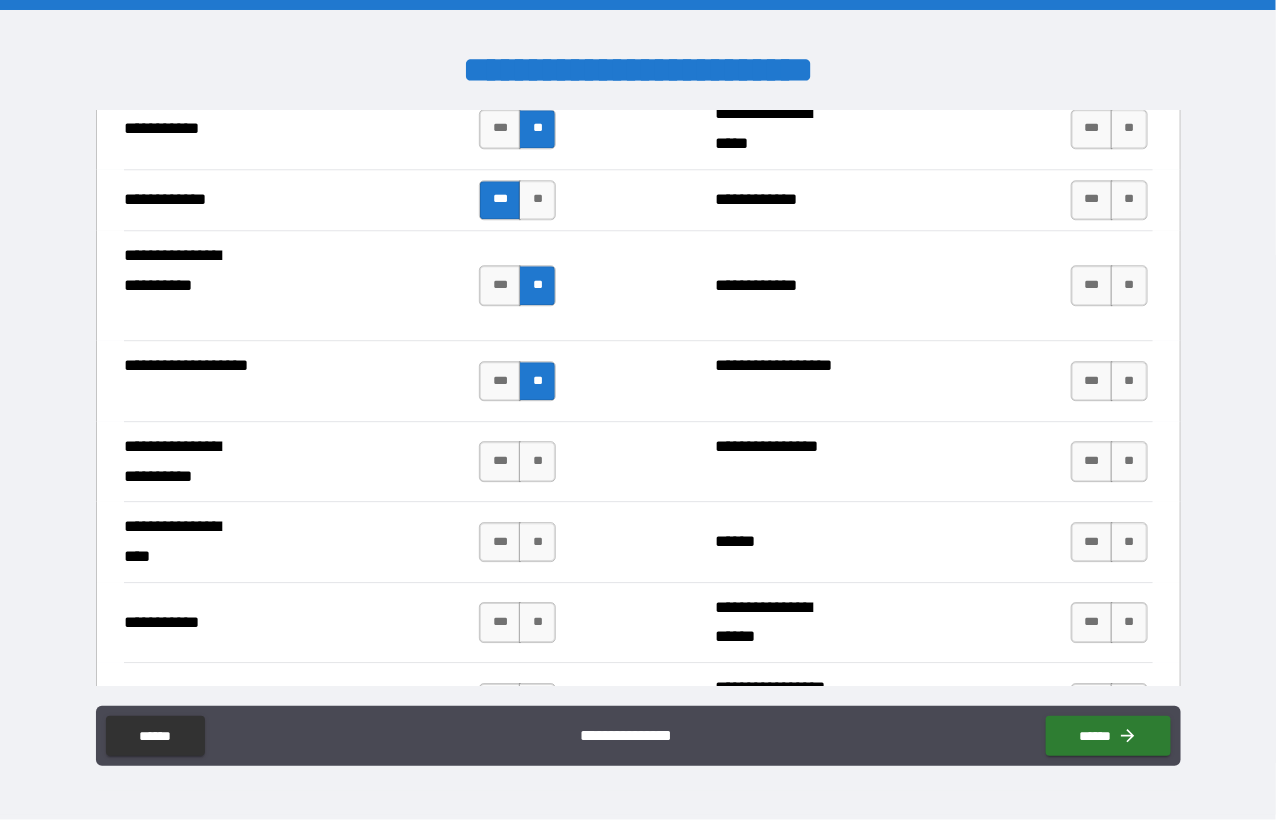 scroll, scrollTop: 4200, scrollLeft: 0, axis: vertical 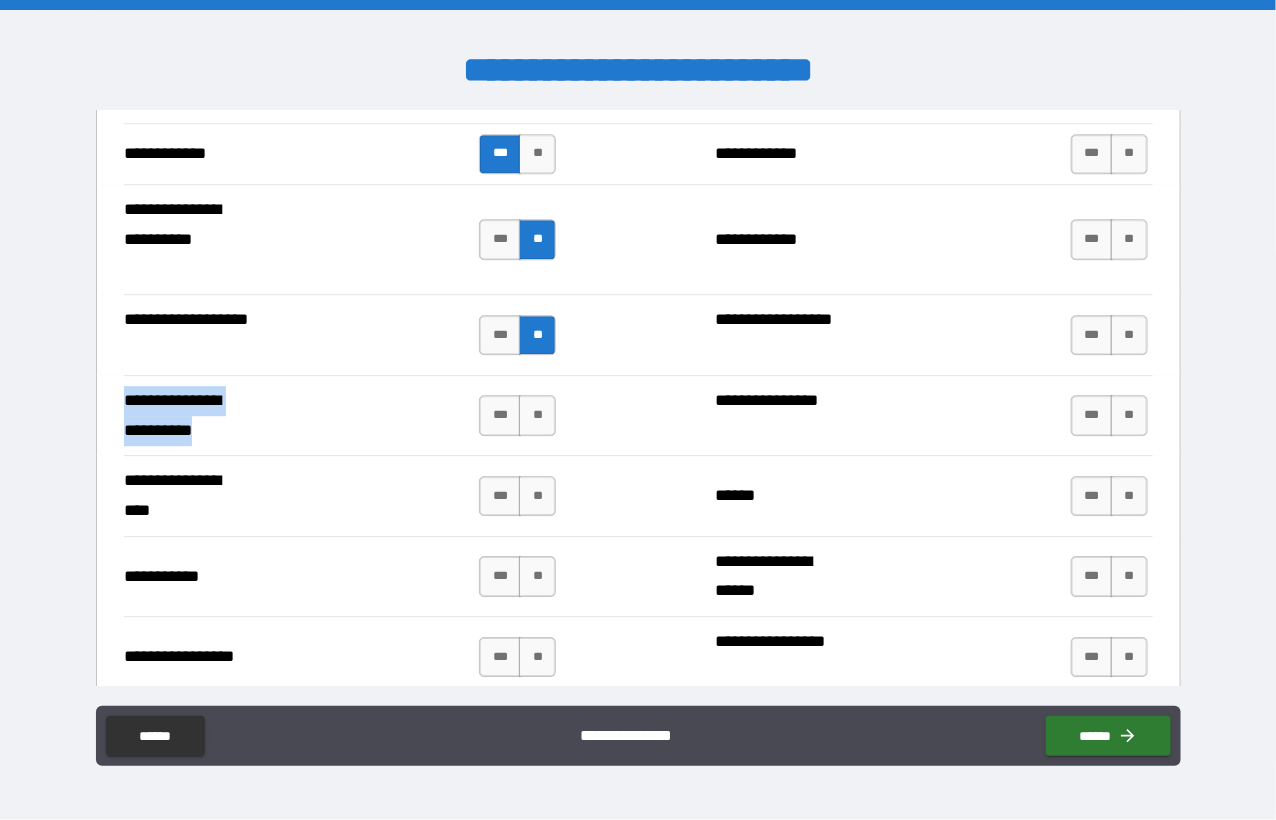 drag, startPoint x: 123, startPoint y: 392, endPoint x: 239, endPoint y: 419, distance: 119.1008 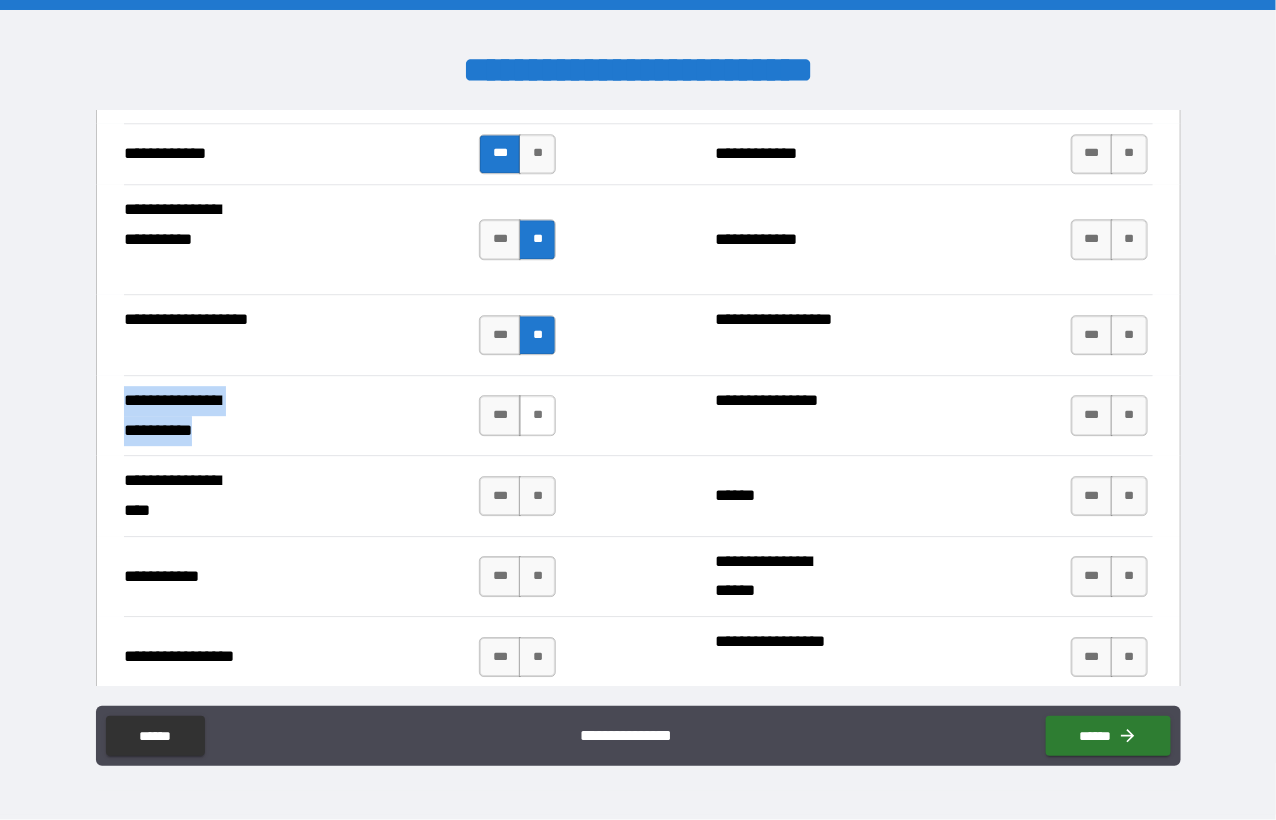 click on "**" at bounding box center (537, 415) 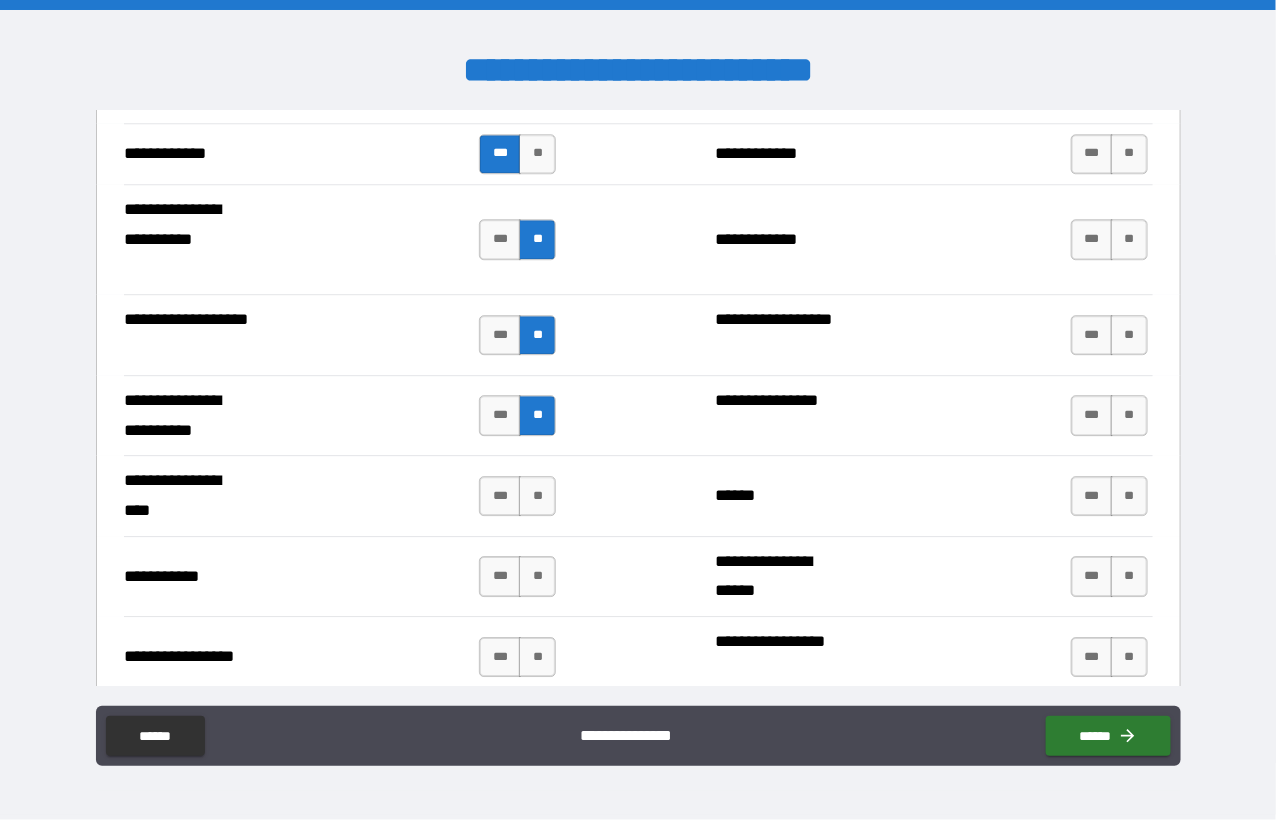 click on "**********" at bounding box center (638, 495) 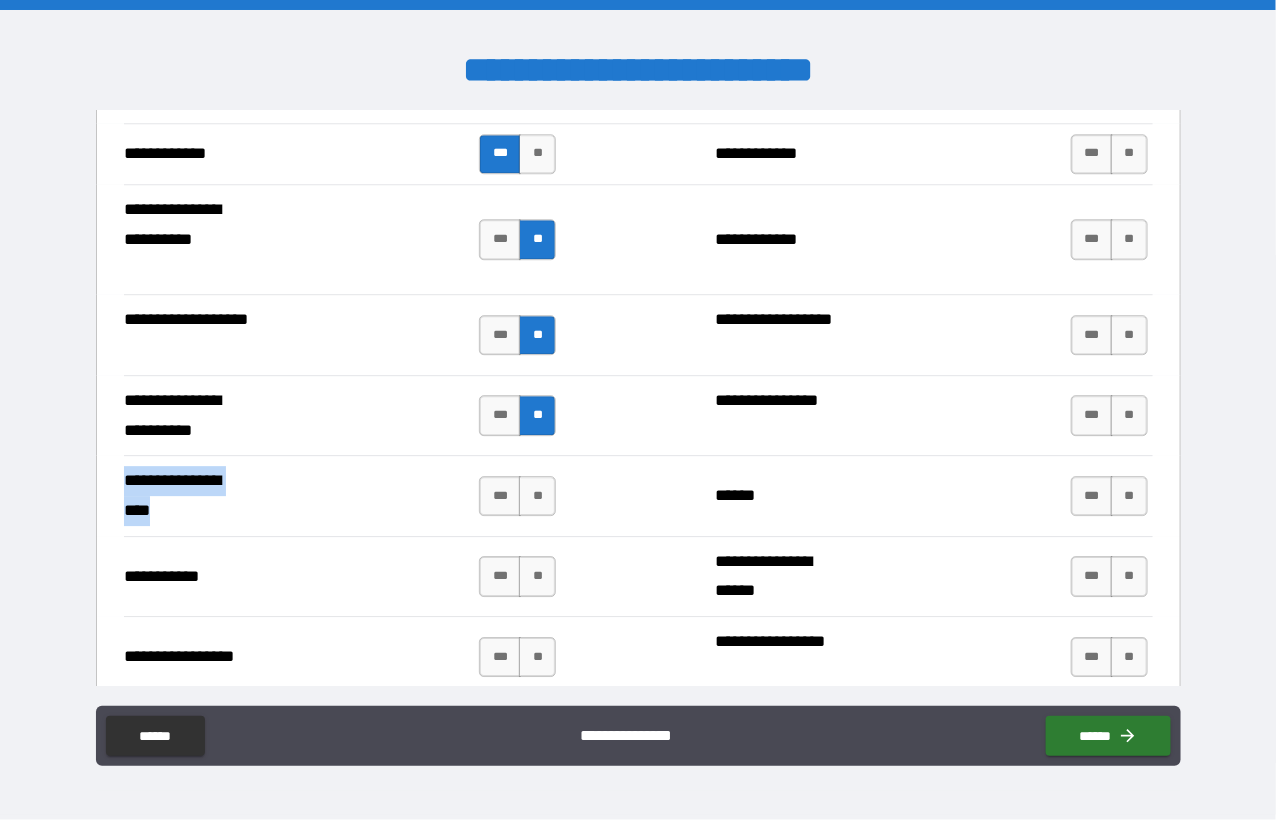 drag, startPoint x: 126, startPoint y: 471, endPoint x: 186, endPoint y: 506, distance: 69.46222 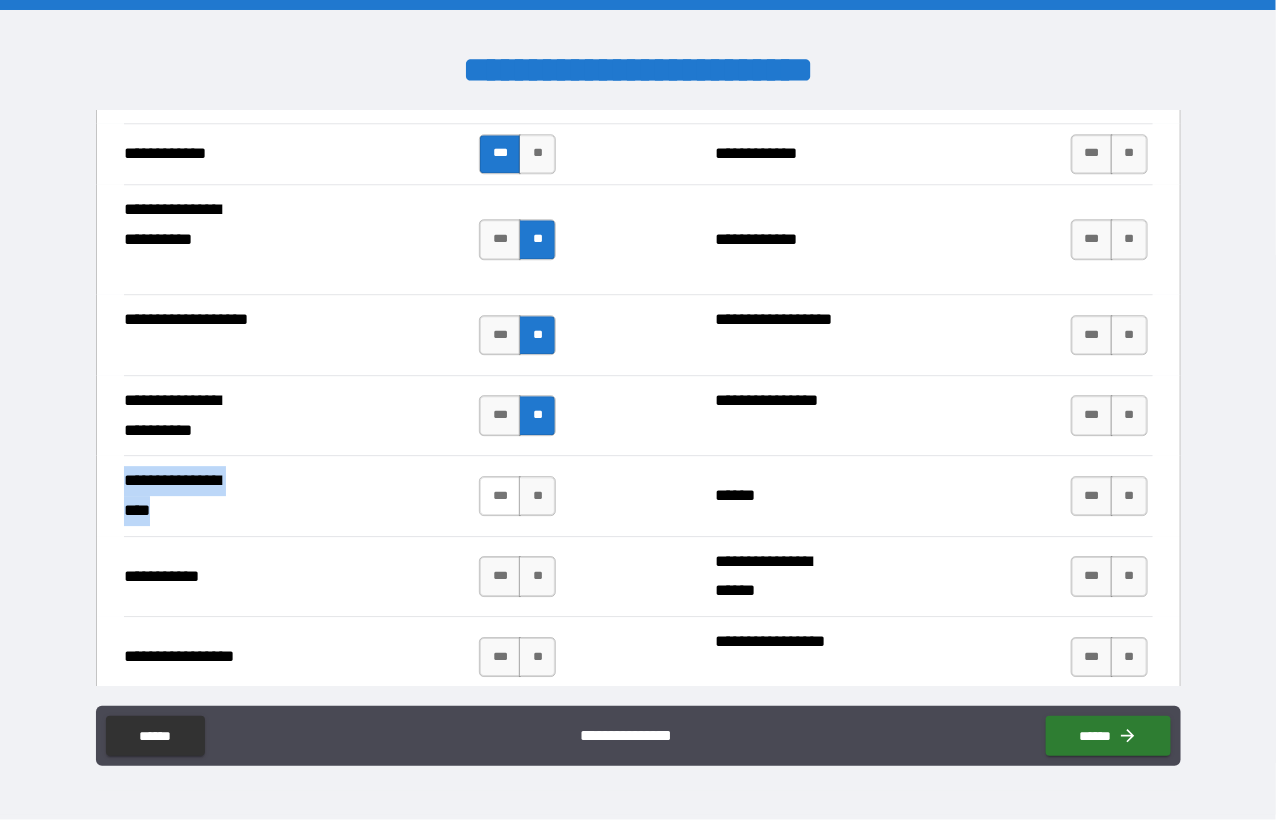 click on "***" at bounding box center [500, 496] 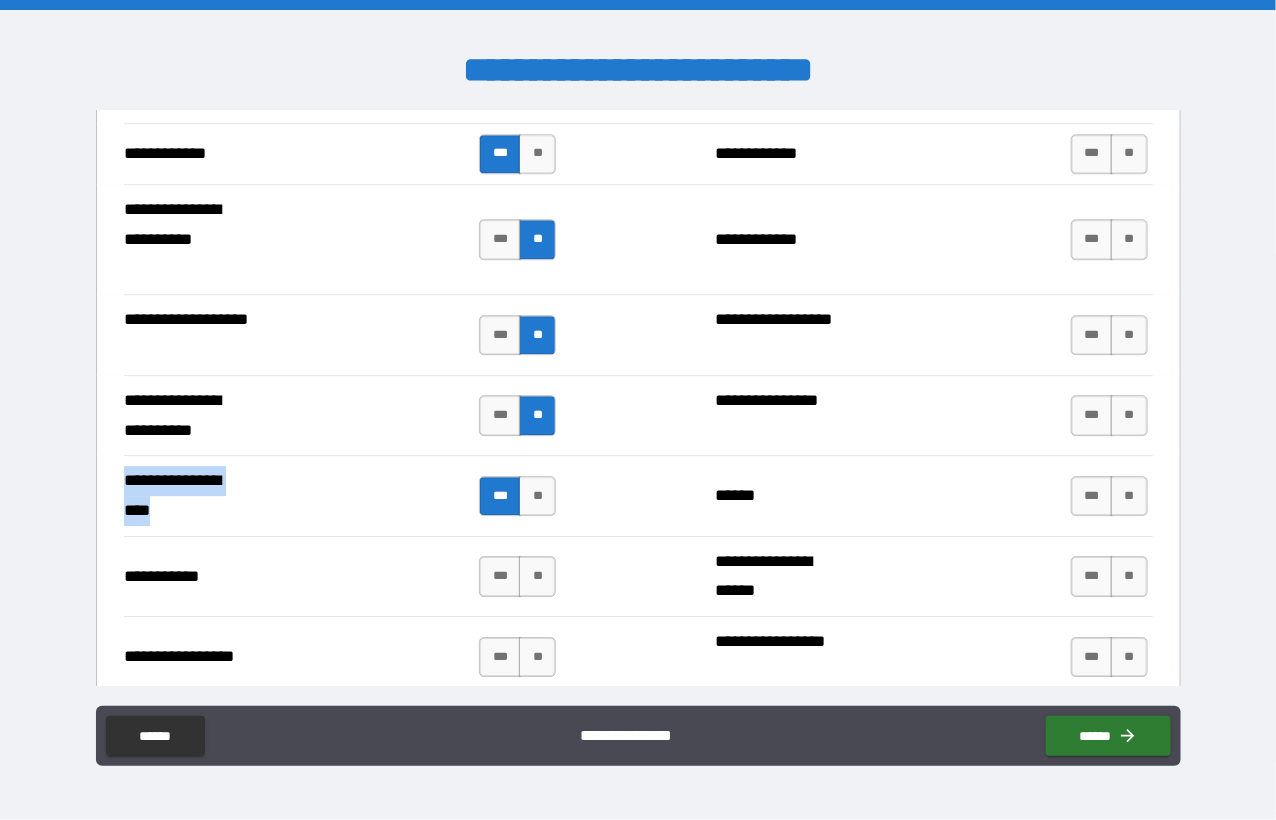 click on "**********" at bounding box center (189, 495) 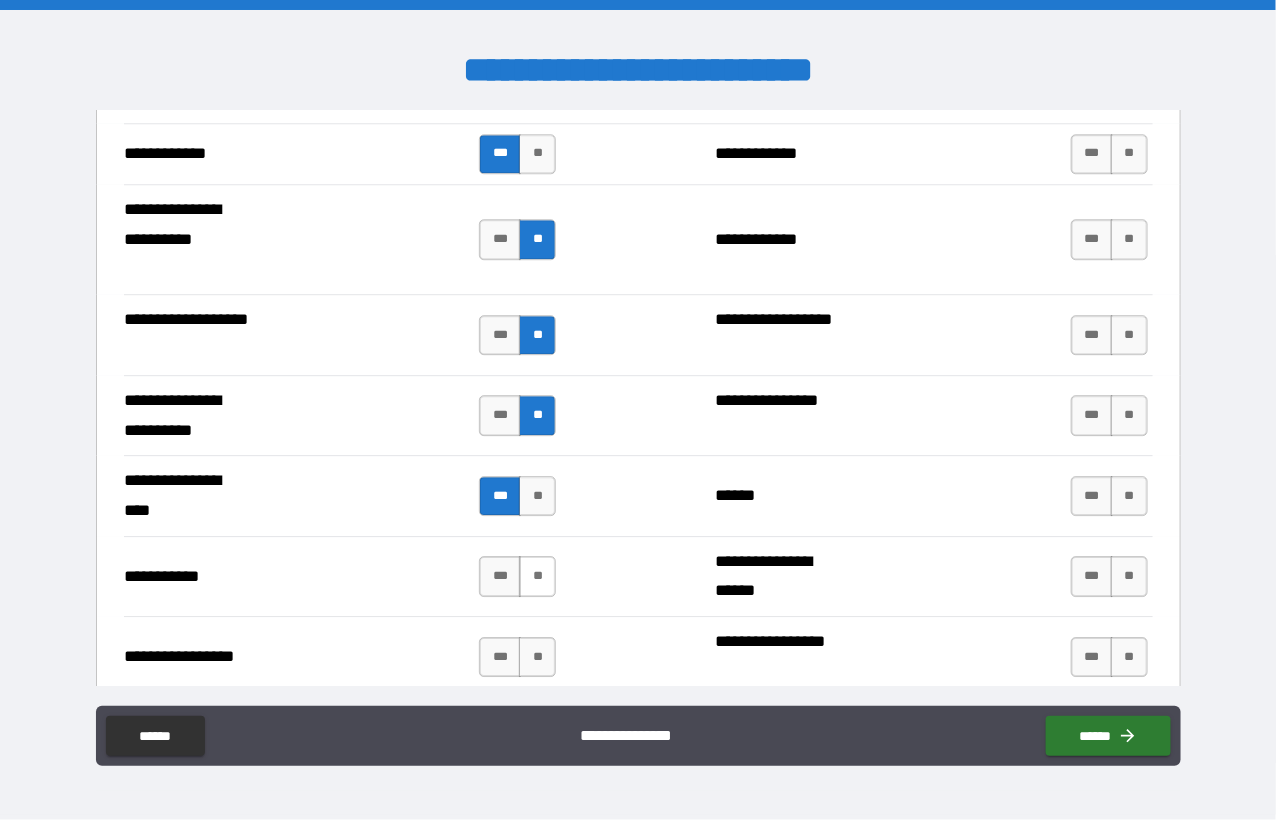 click on "**" at bounding box center (537, 576) 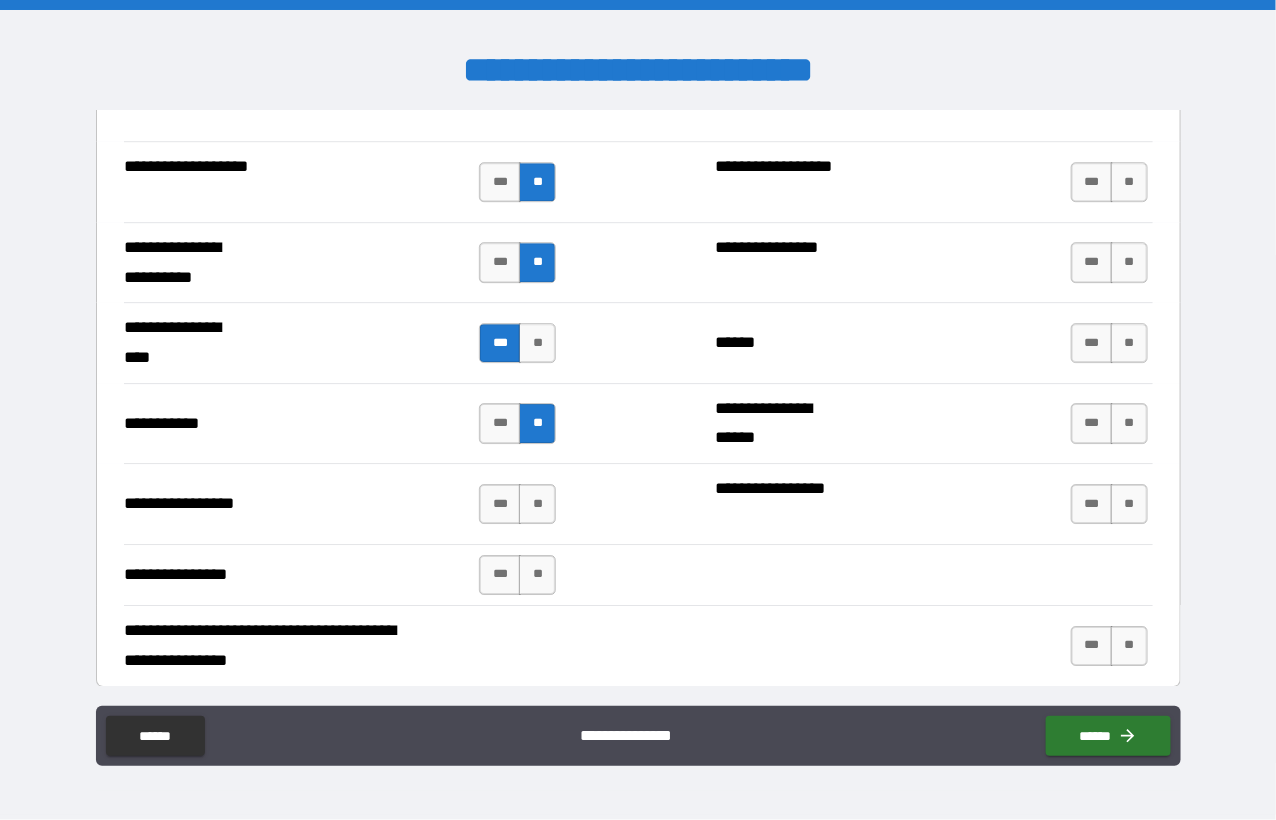 scroll, scrollTop: 4400, scrollLeft: 0, axis: vertical 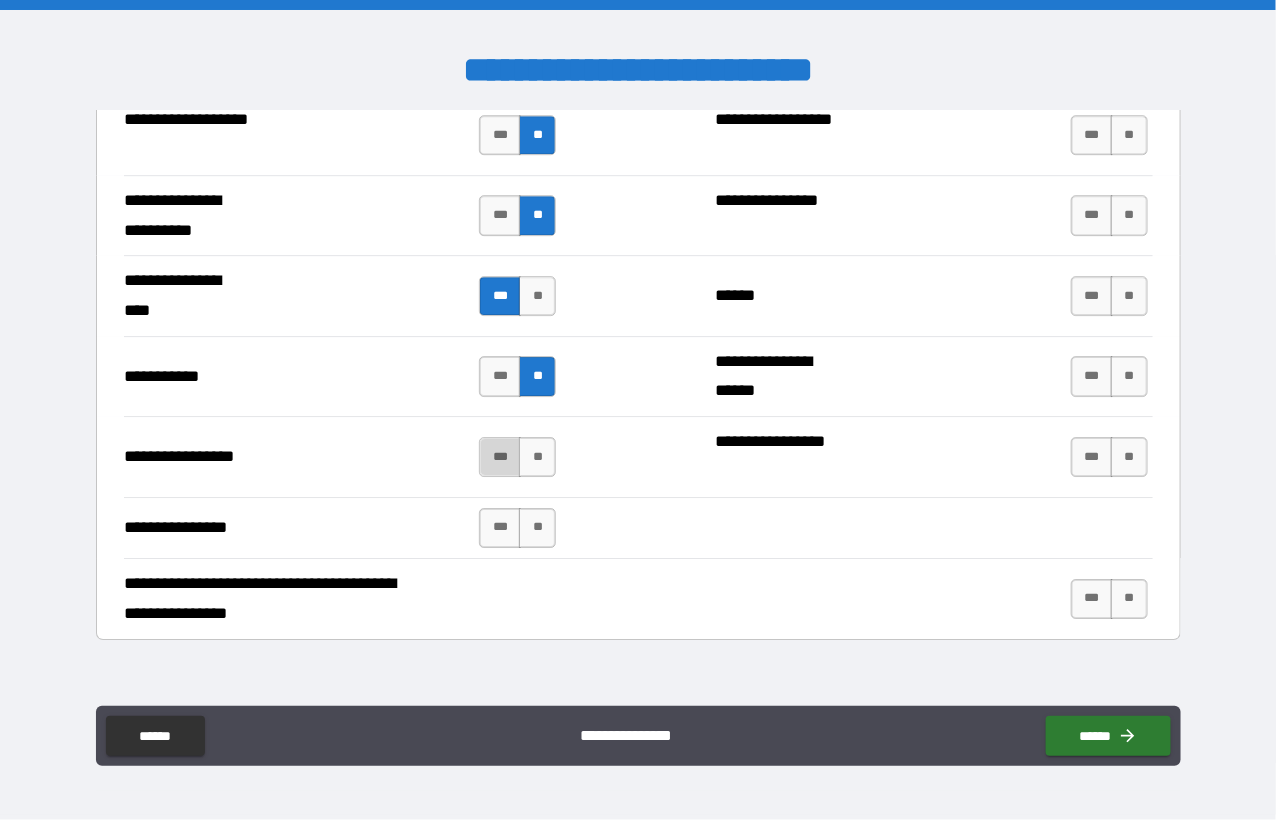 click on "***" at bounding box center [500, 457] 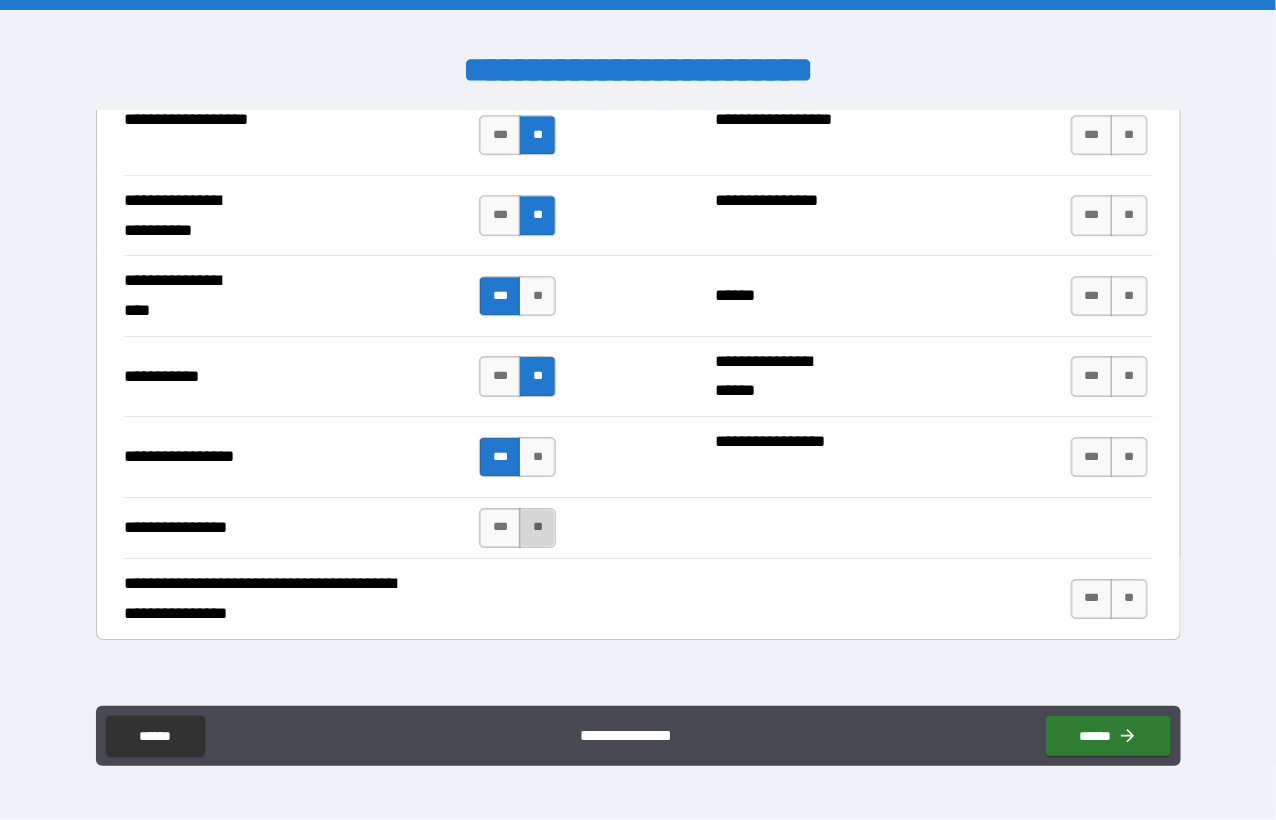click on "**" at bounding box center [537, 528] 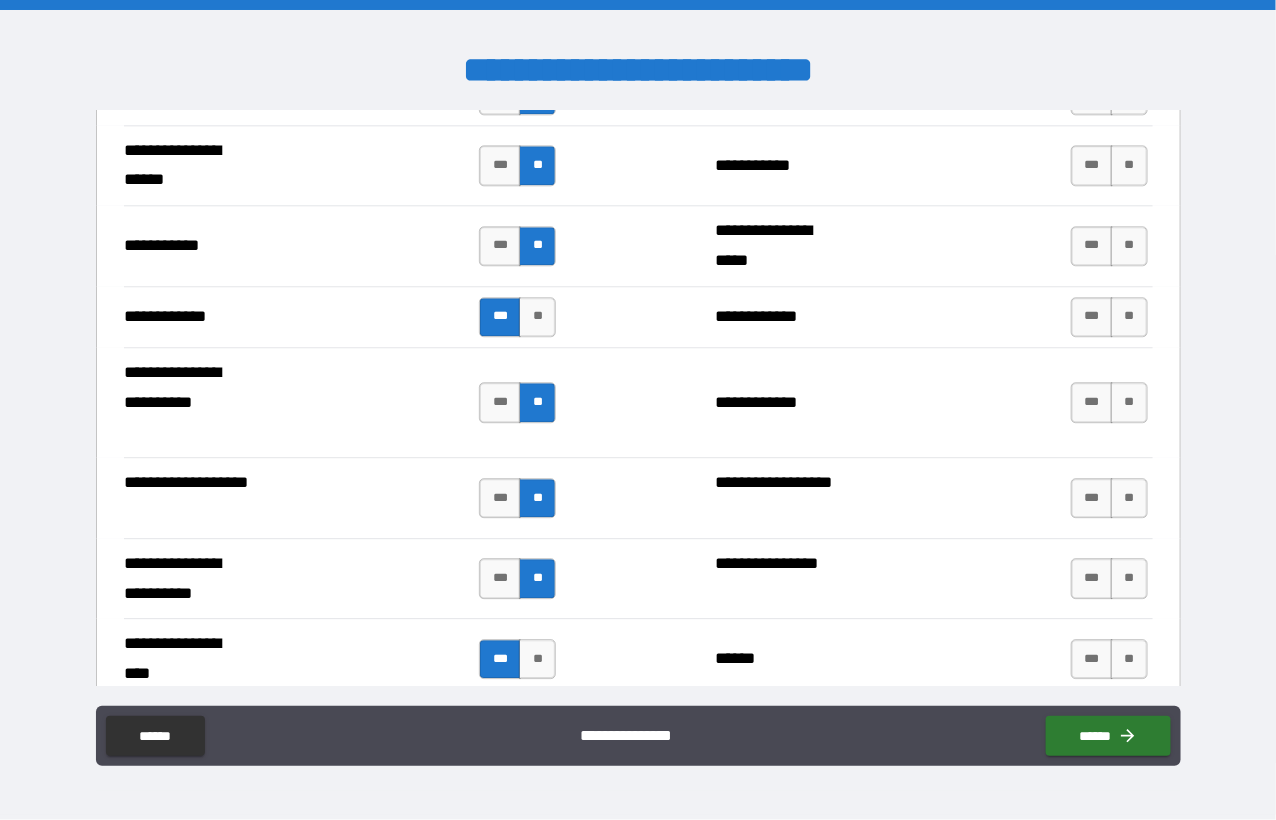 scroll, scrollTop: 4100, scrollLeft: 0, axis: vertical 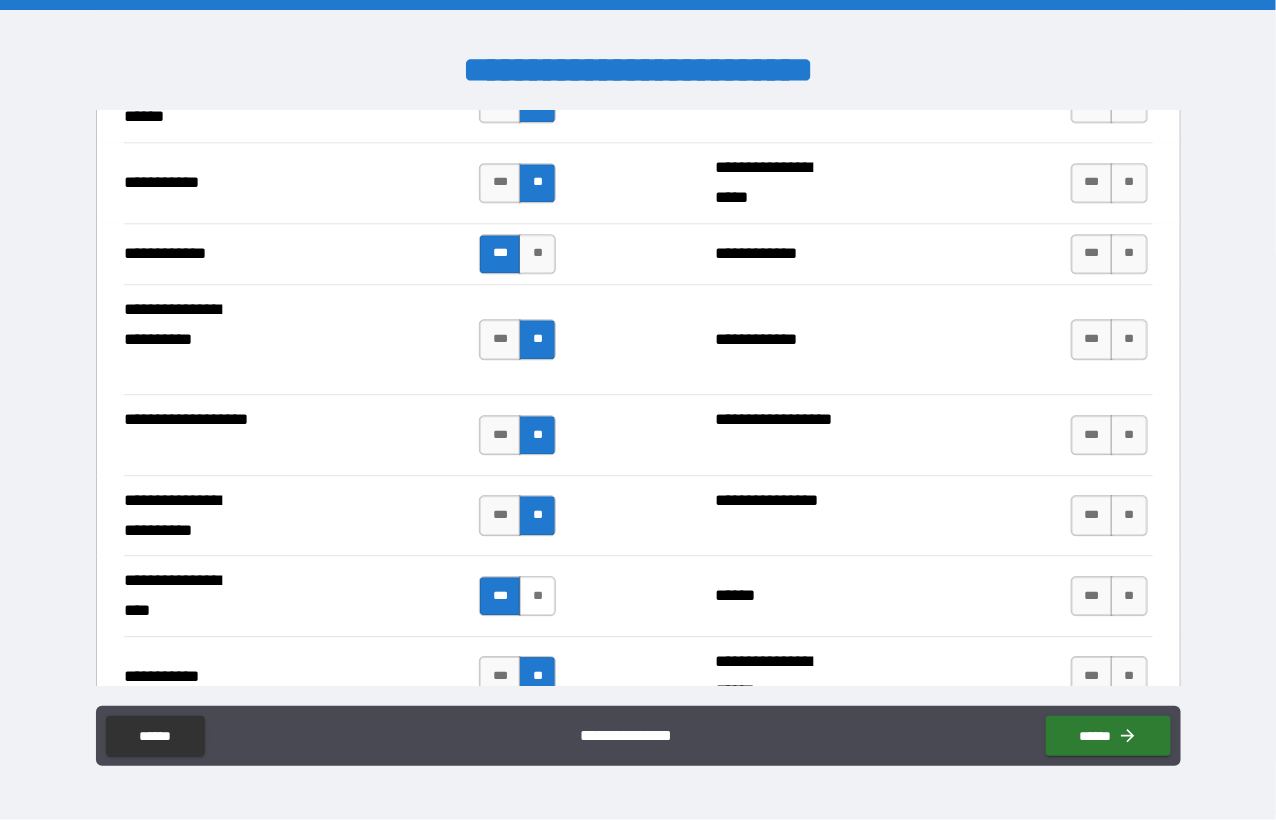 click on "**" at bounding box center [537, 596] 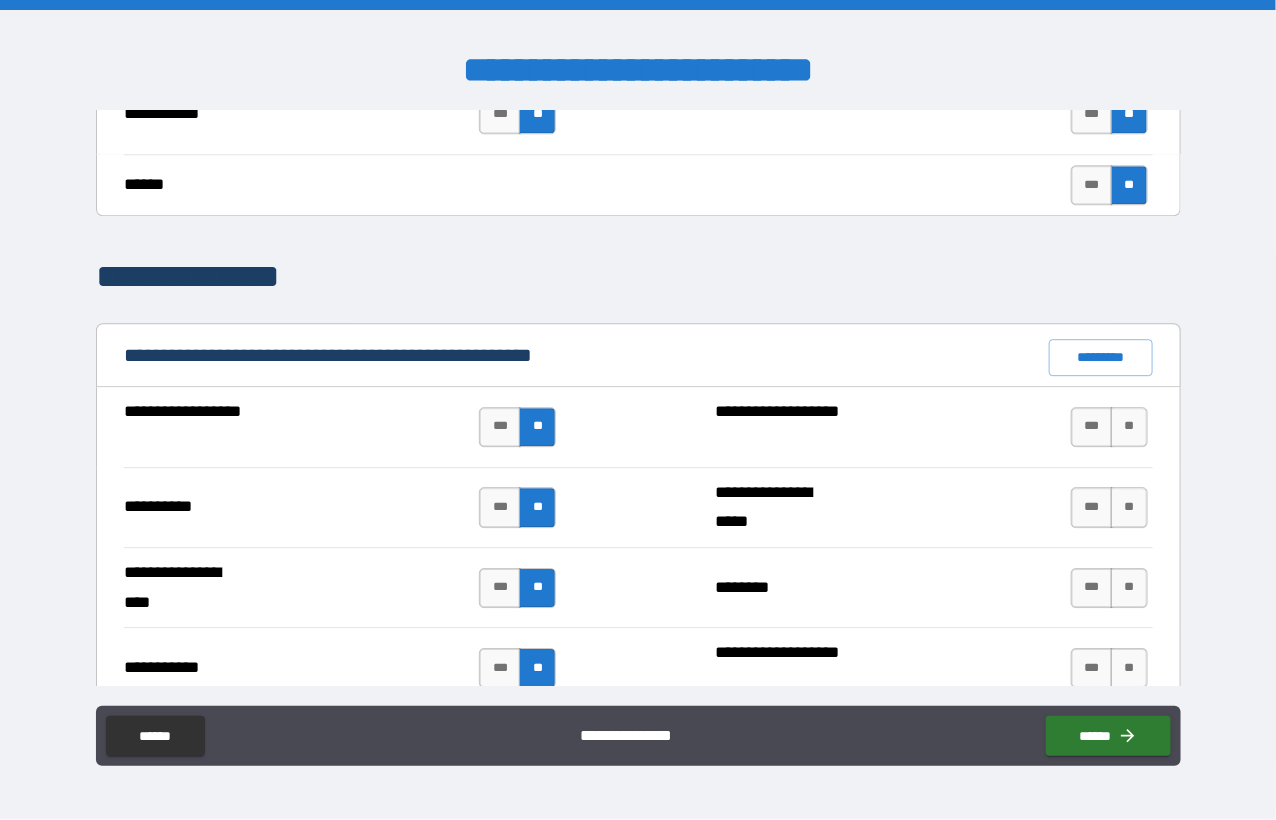 scroll, scrollTop: 1900, scrollLeft: 0, axis: vertical 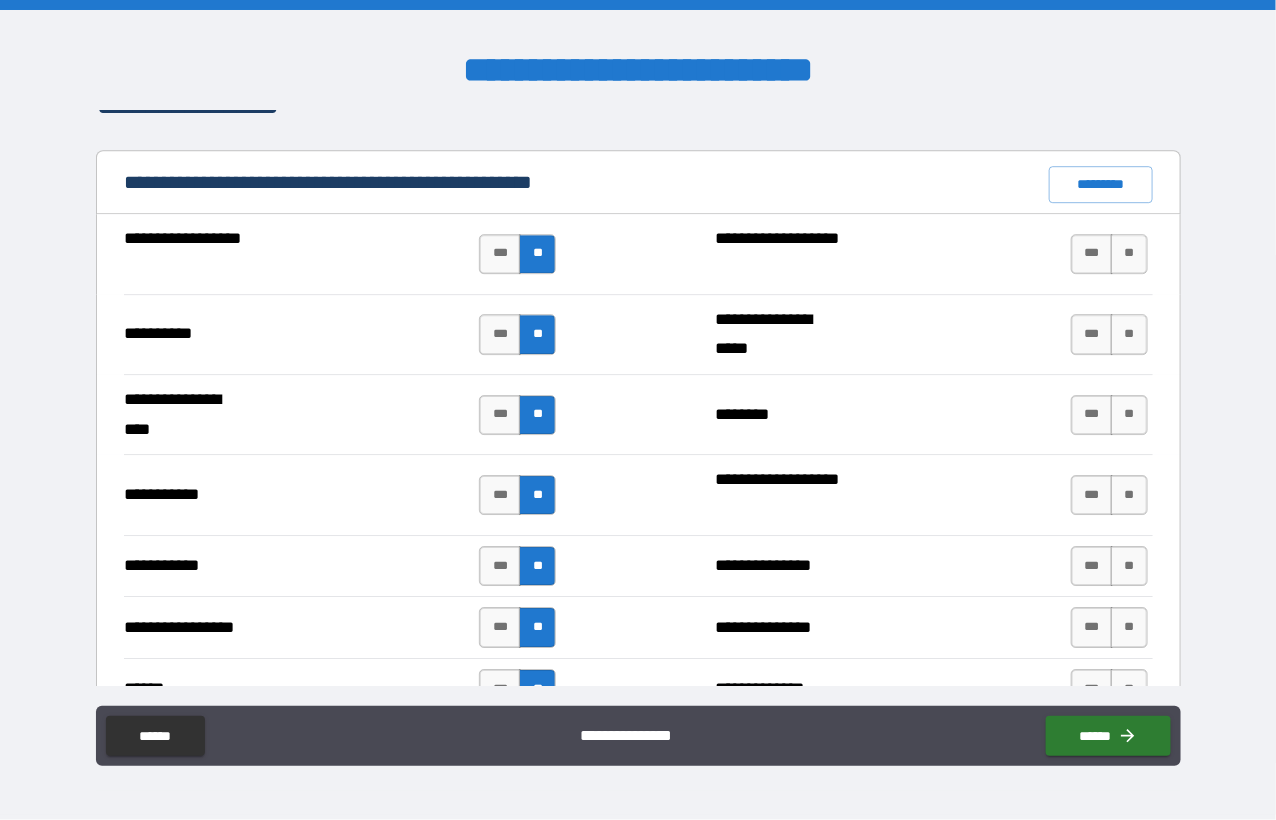 click on "**********" at bounding box center [638, 258] 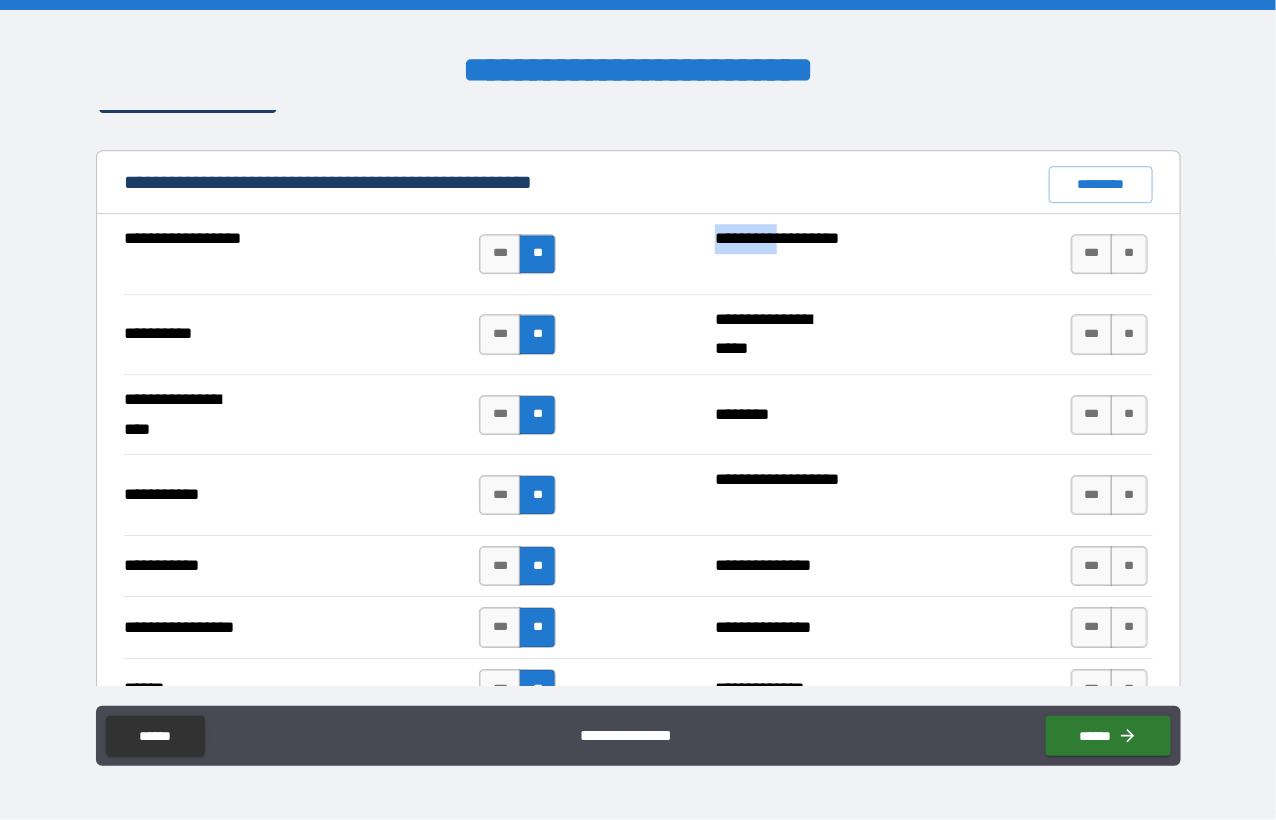 drag, startPoint x: 709, startPoint y: 232, endPoint x: 788, endPoint y: 235, distance: 79.05694 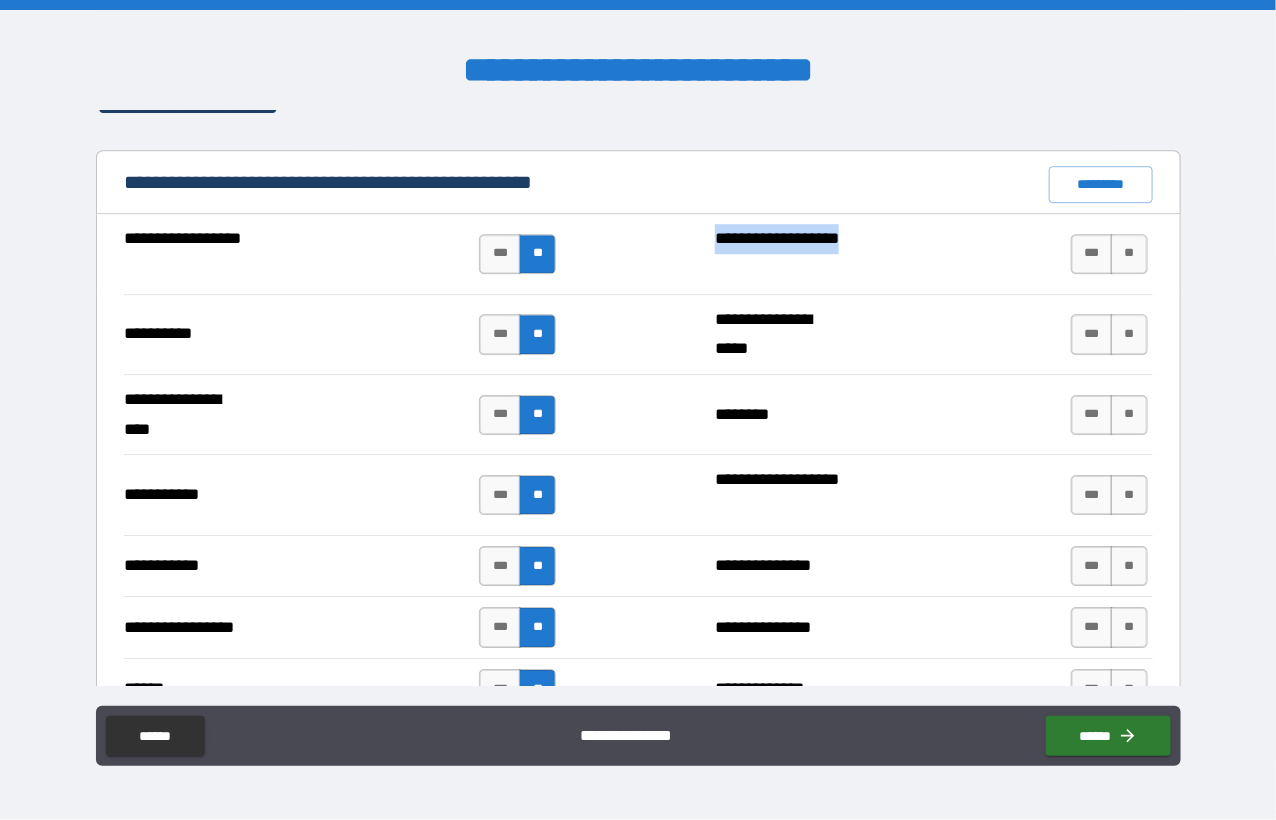 drag, startPoint x: 709, startPoint y: 231, endPoint x: 778, endPoint y: 265, distance: 76.922035 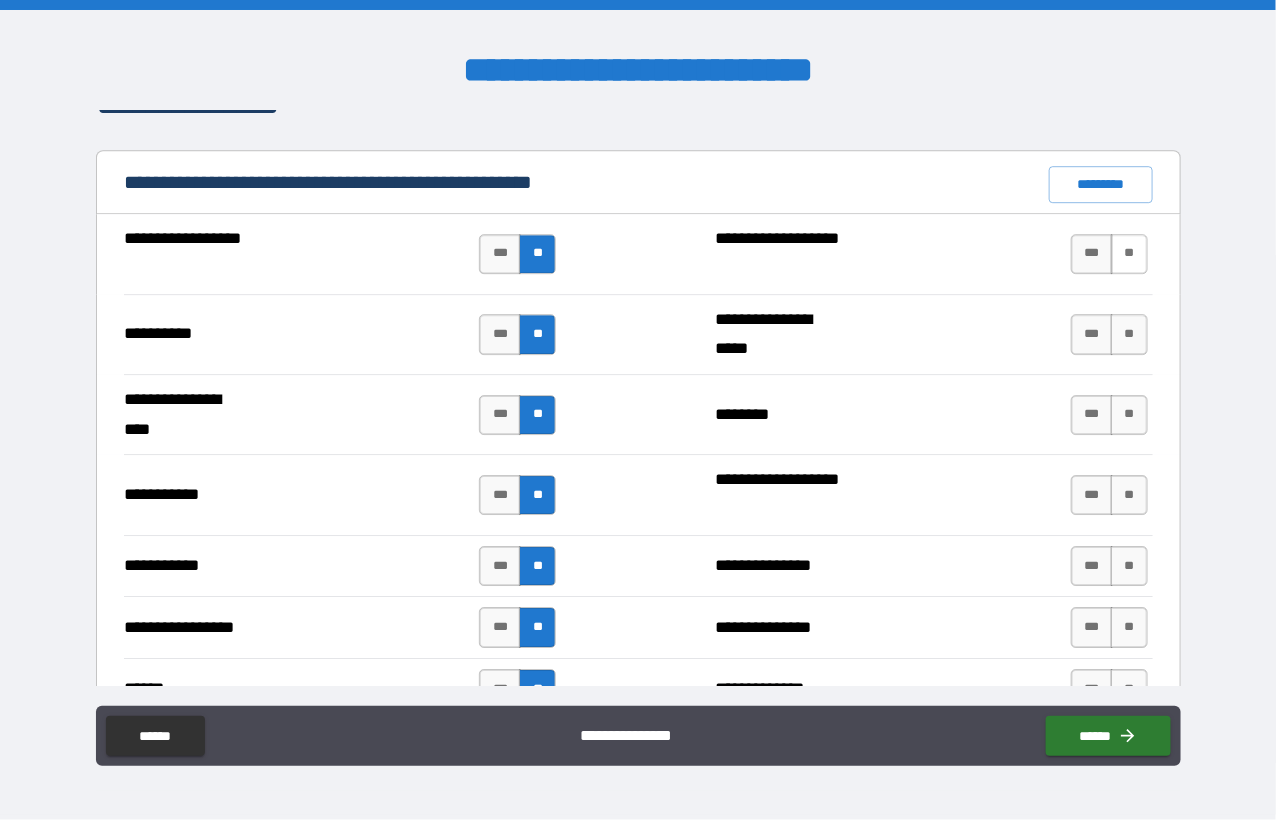 click on "**" at bounding box center [1129, 254] 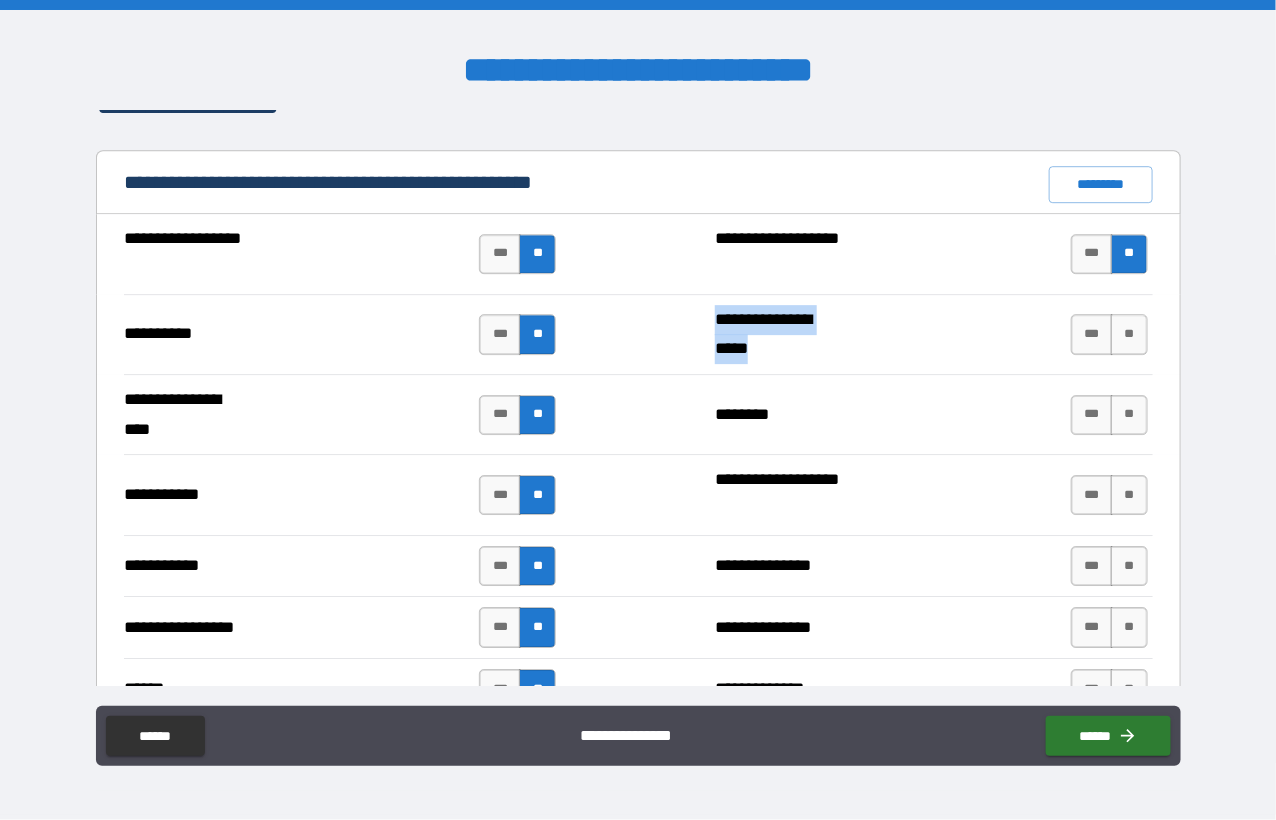 drag, startPoint x: 708, startPoint y: 307, endPoint x: 800, endPoint y: 340, distance: 97.73945 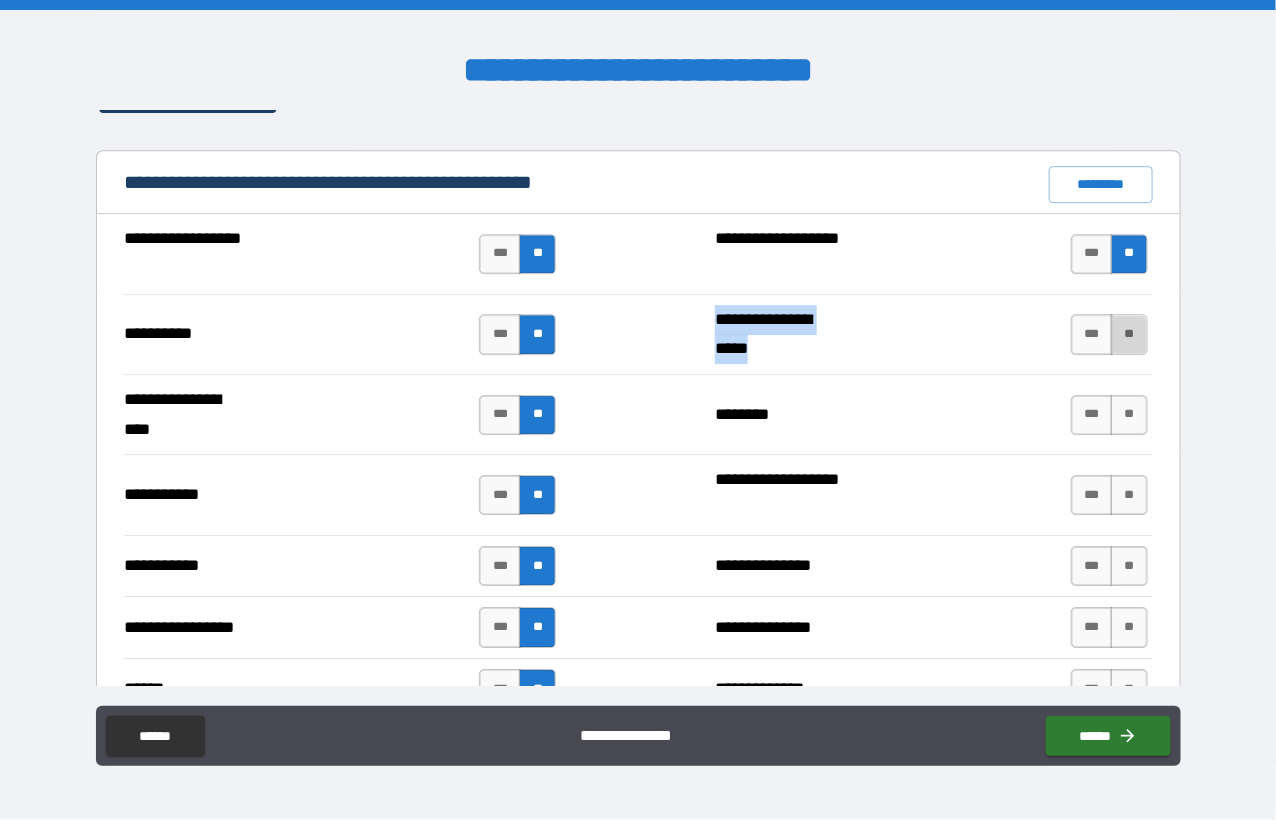 click on "**" at bounding box center [1129, 334] 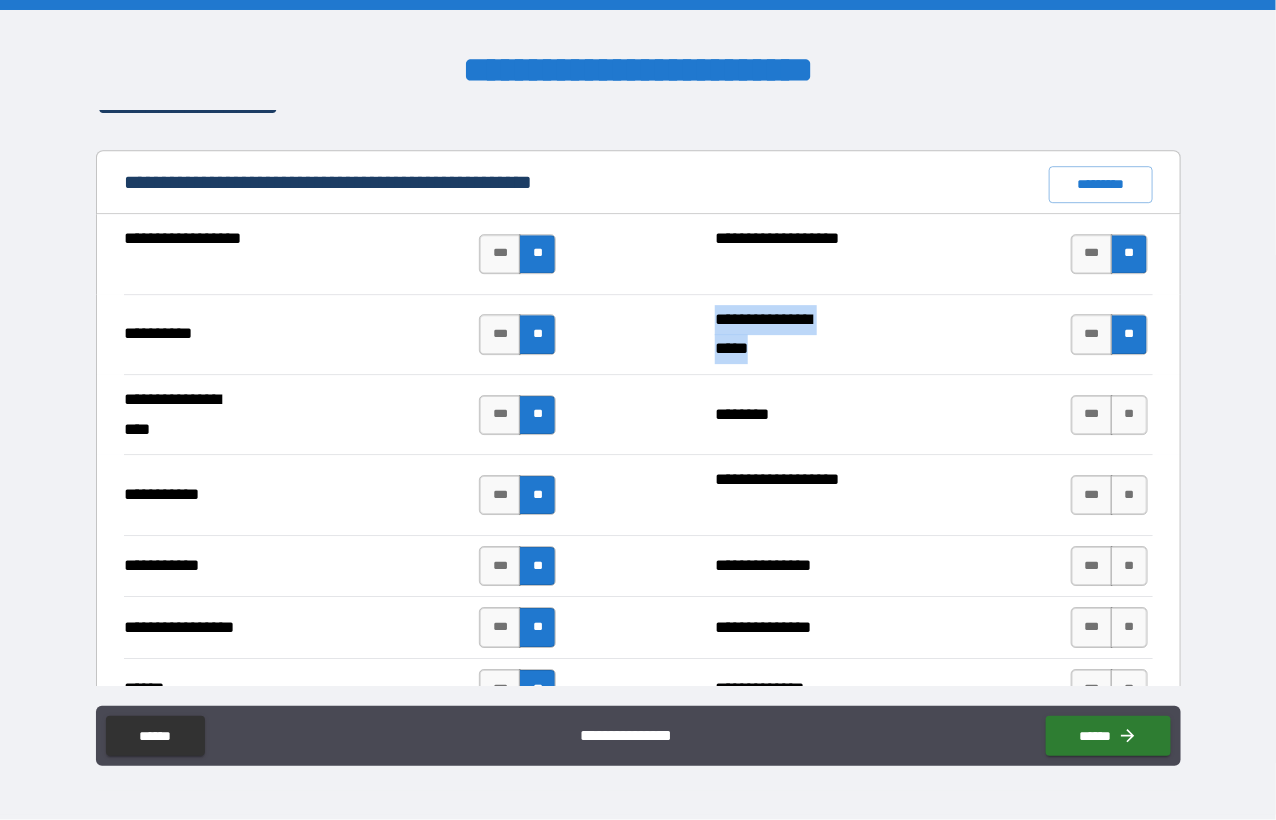 click on "**********" at bounding box center [780, 334] 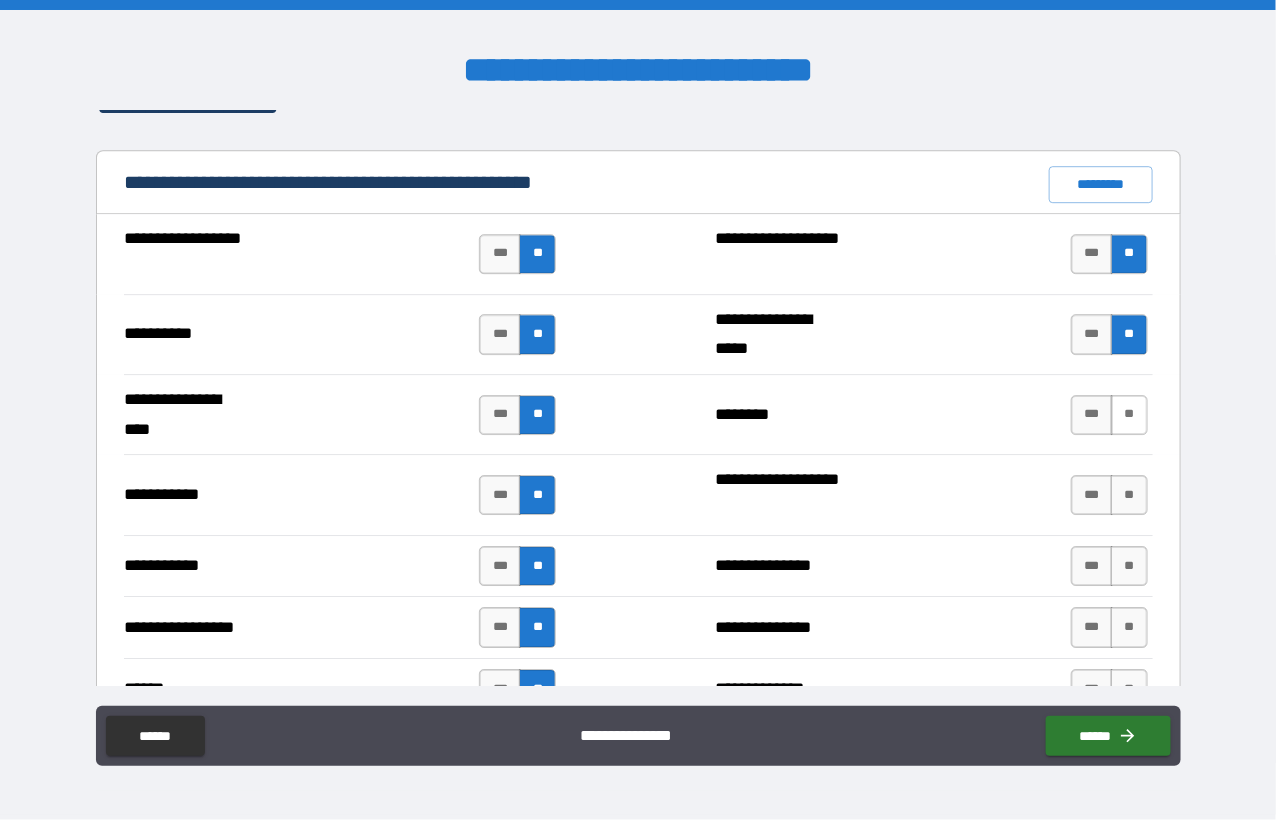 click on "**" at bounding box center (1129, 415) 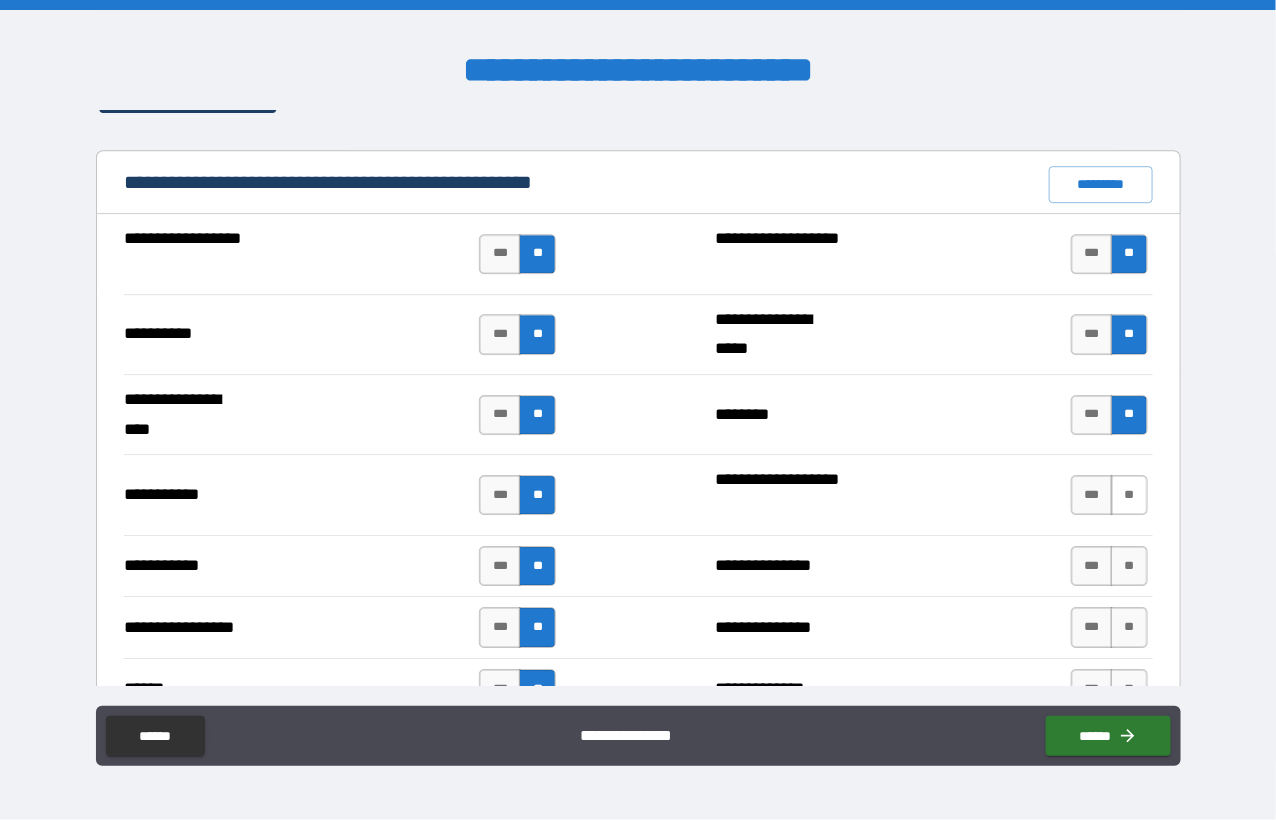 click on "**" at bounding box center [1129, 495] 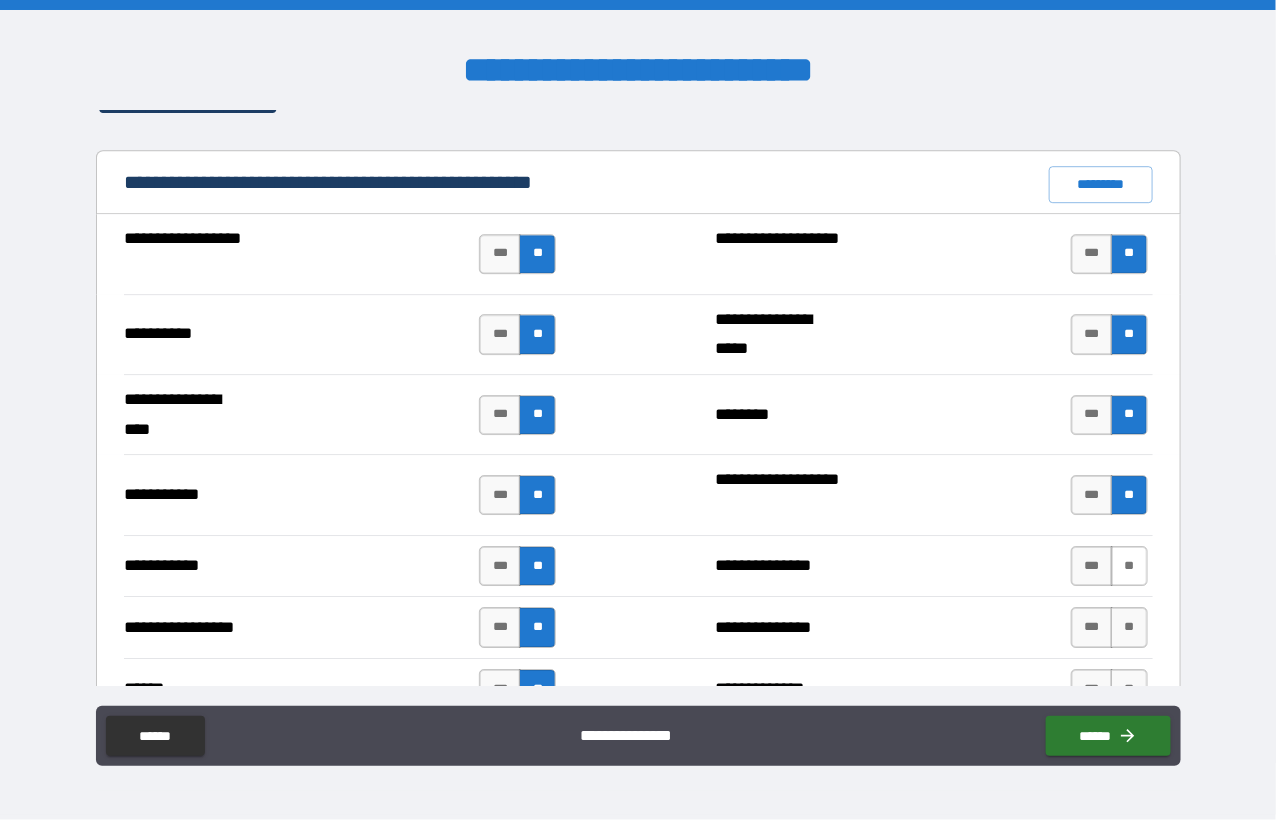 click on "**" at bounding box center [1129, 566] 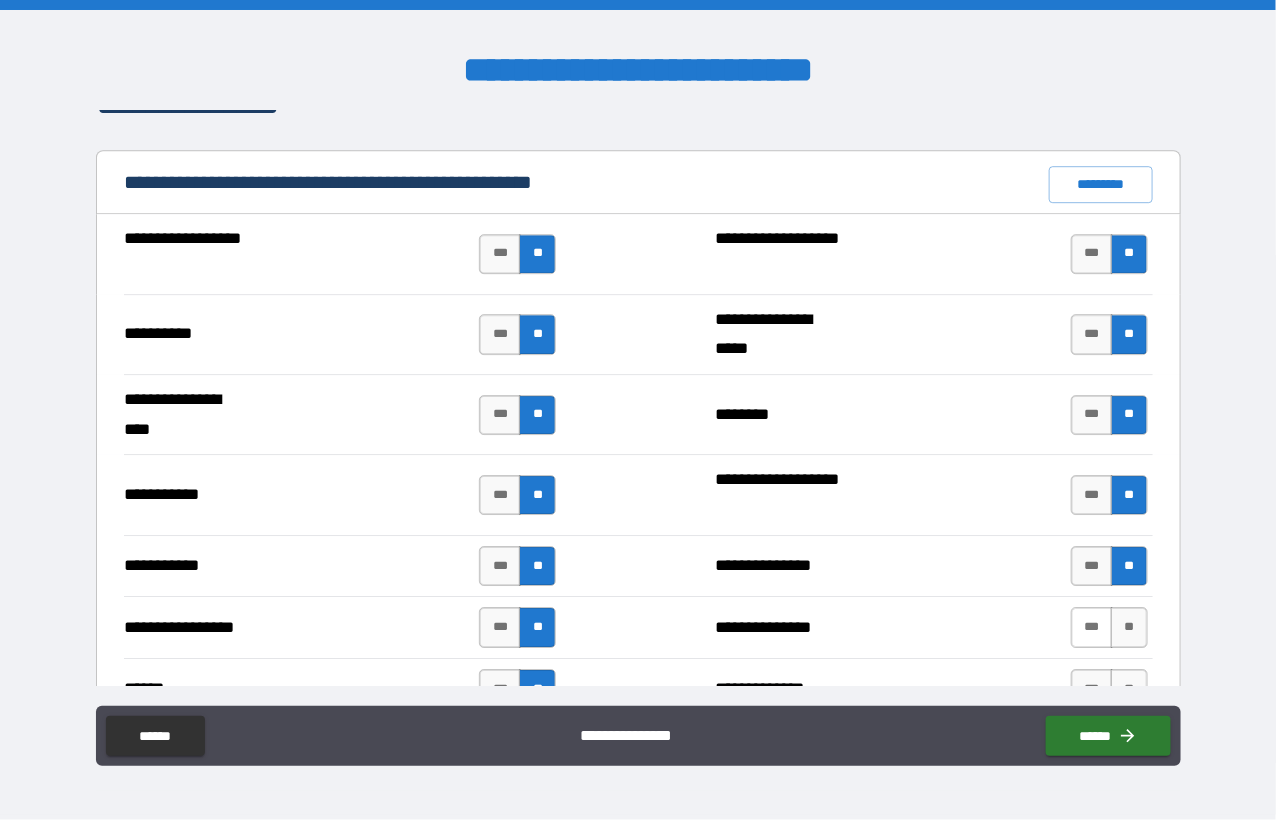 click on "***" at bounding box center [1092, 627] 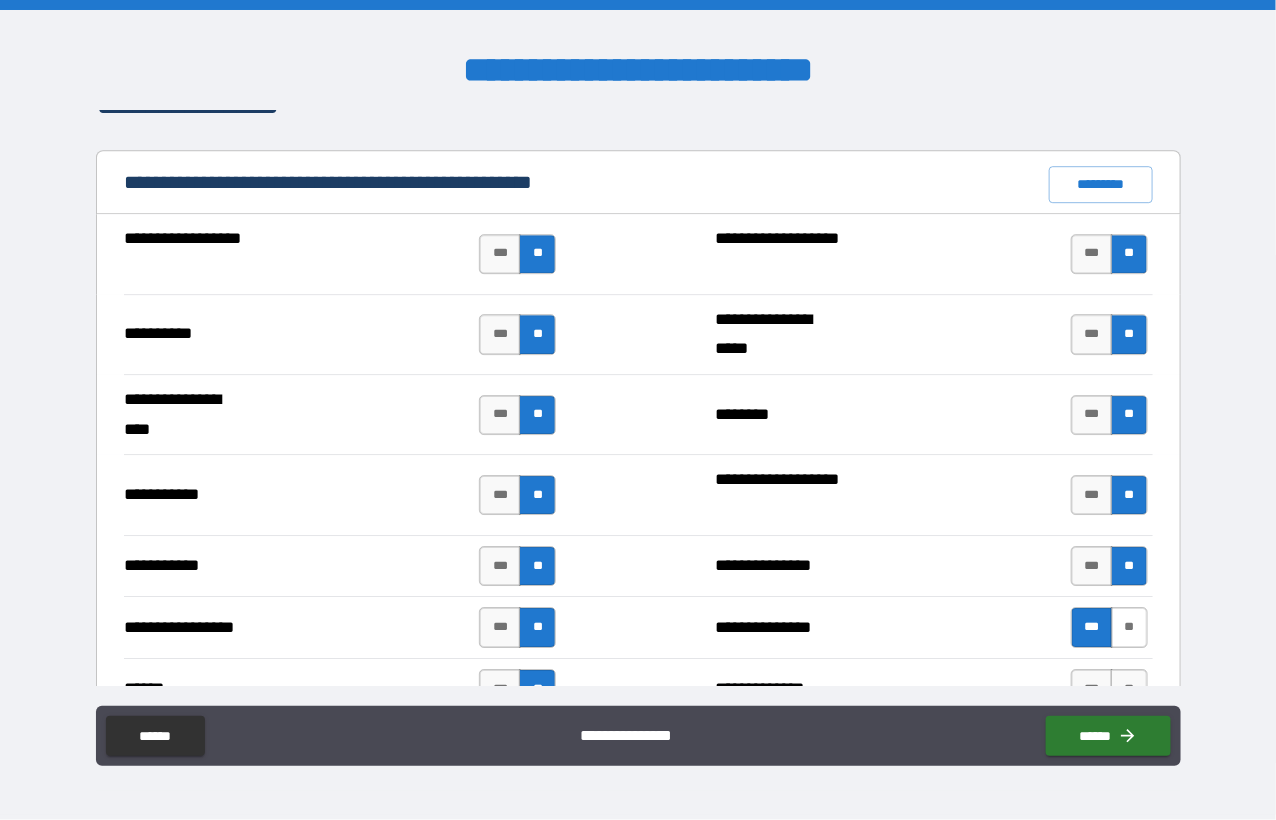 click on "**" at bounding box center (1129, 627) 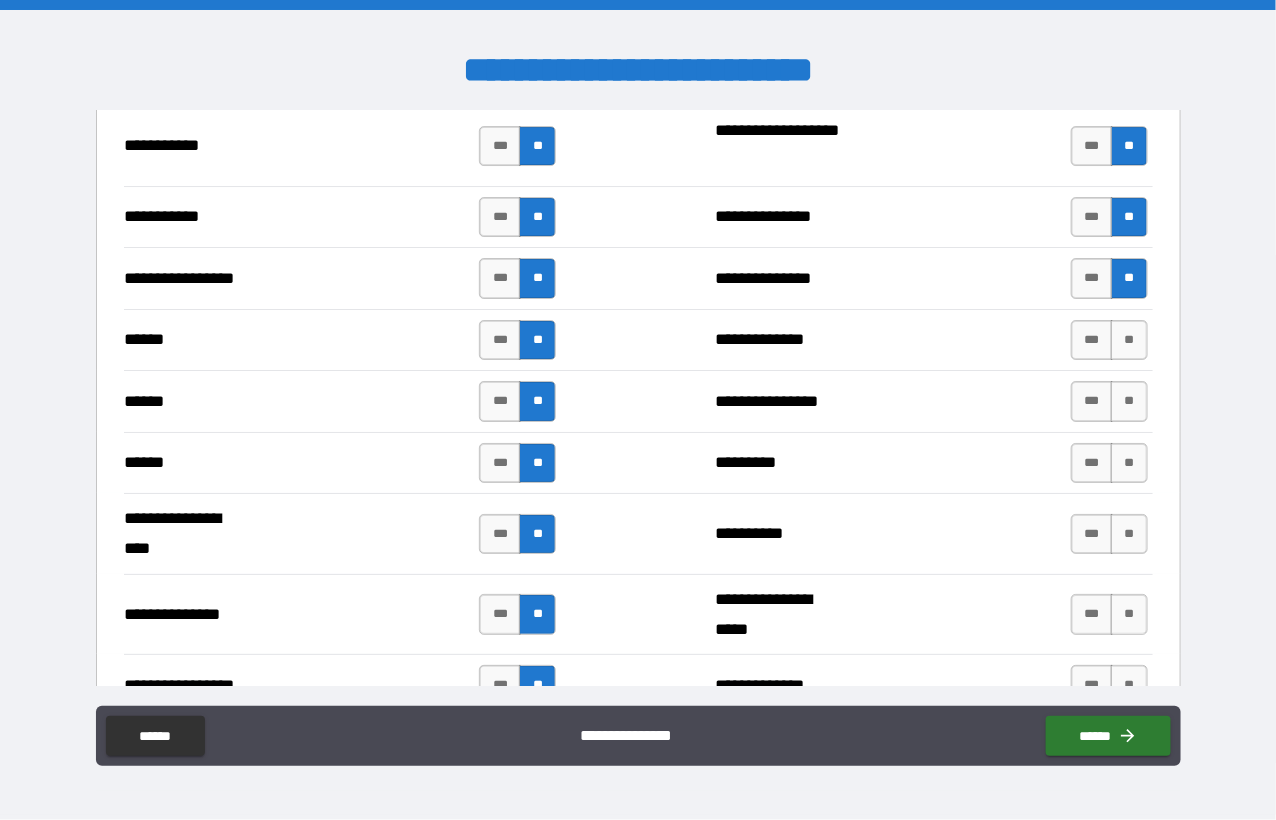 scroll, scrollTop: 2300, scrollLeft: 0, axis: vertical 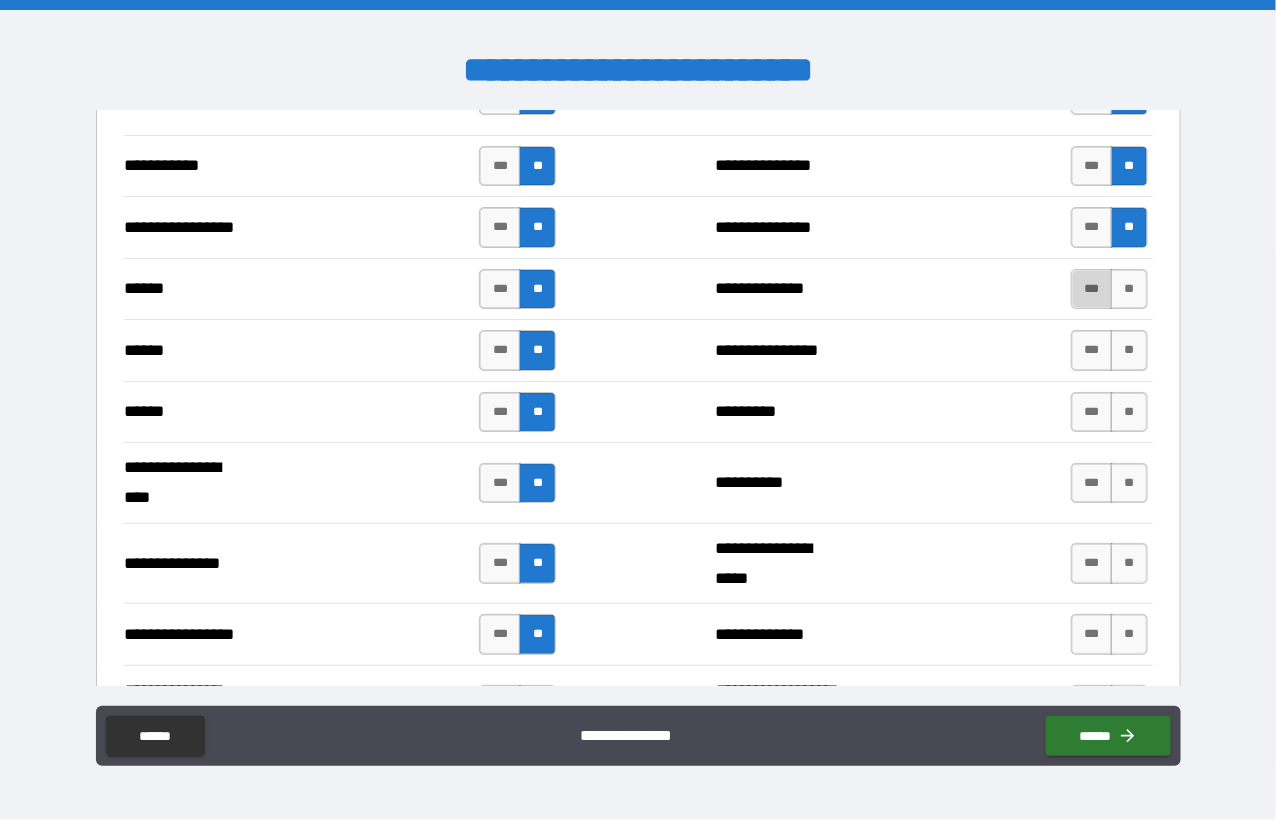 click on "***" at bounding box center (1092, 289) 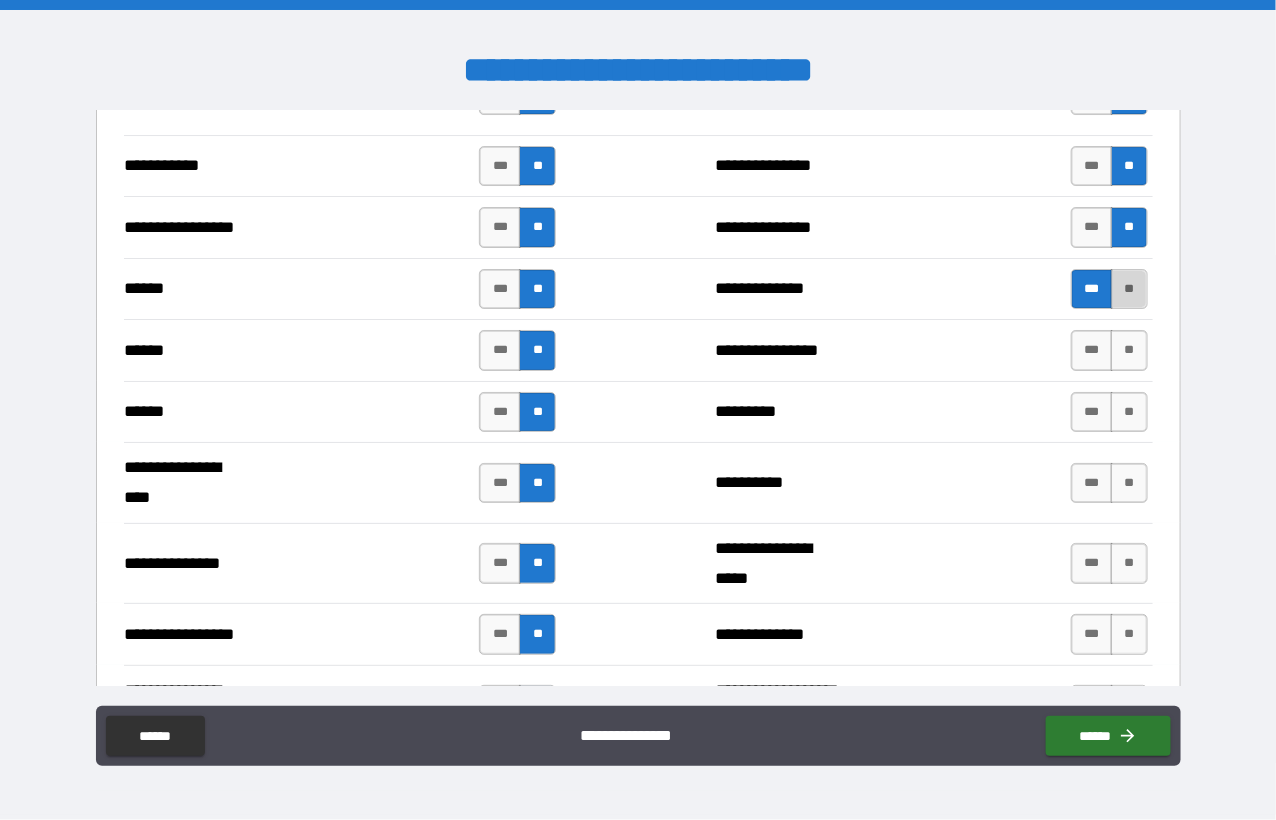 click on "**" at bounding box center [1129, 289] 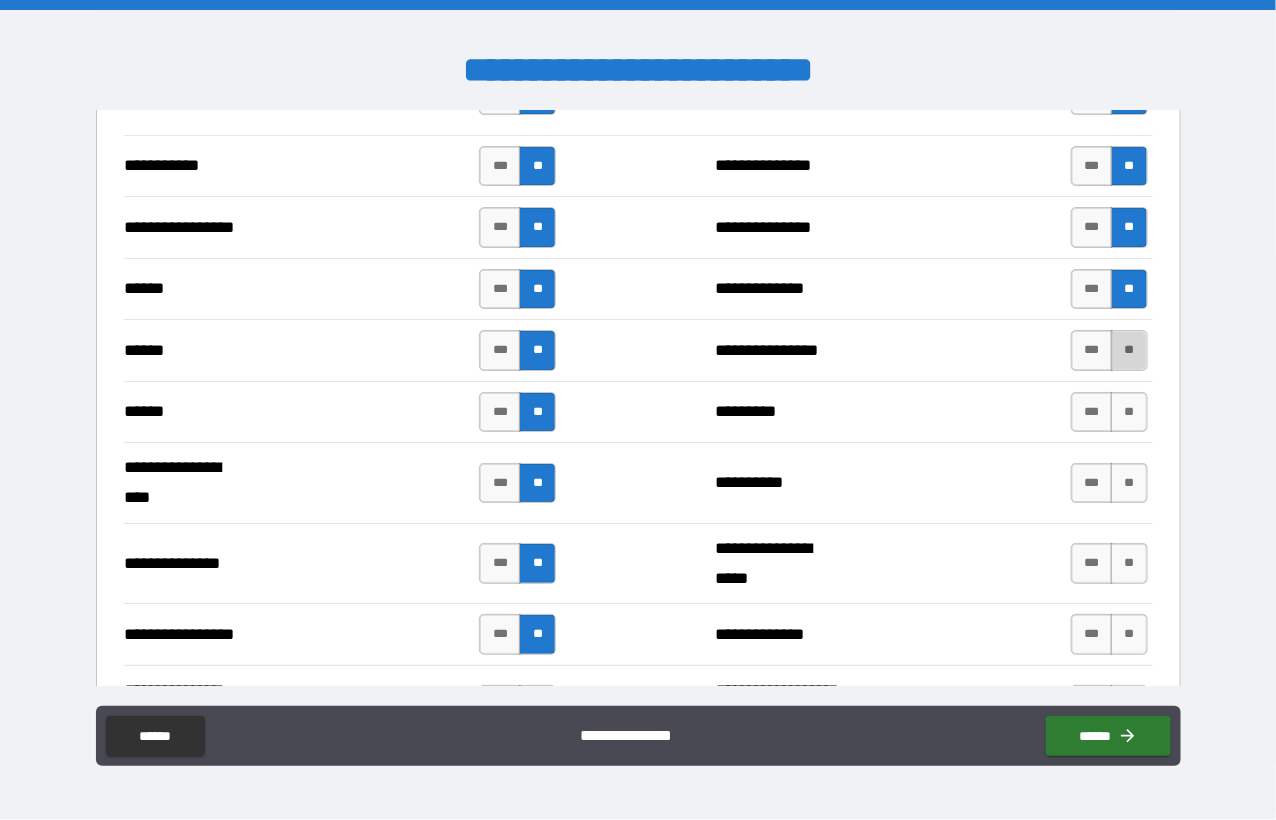 click on "**" at bounding box center [1129, 350] 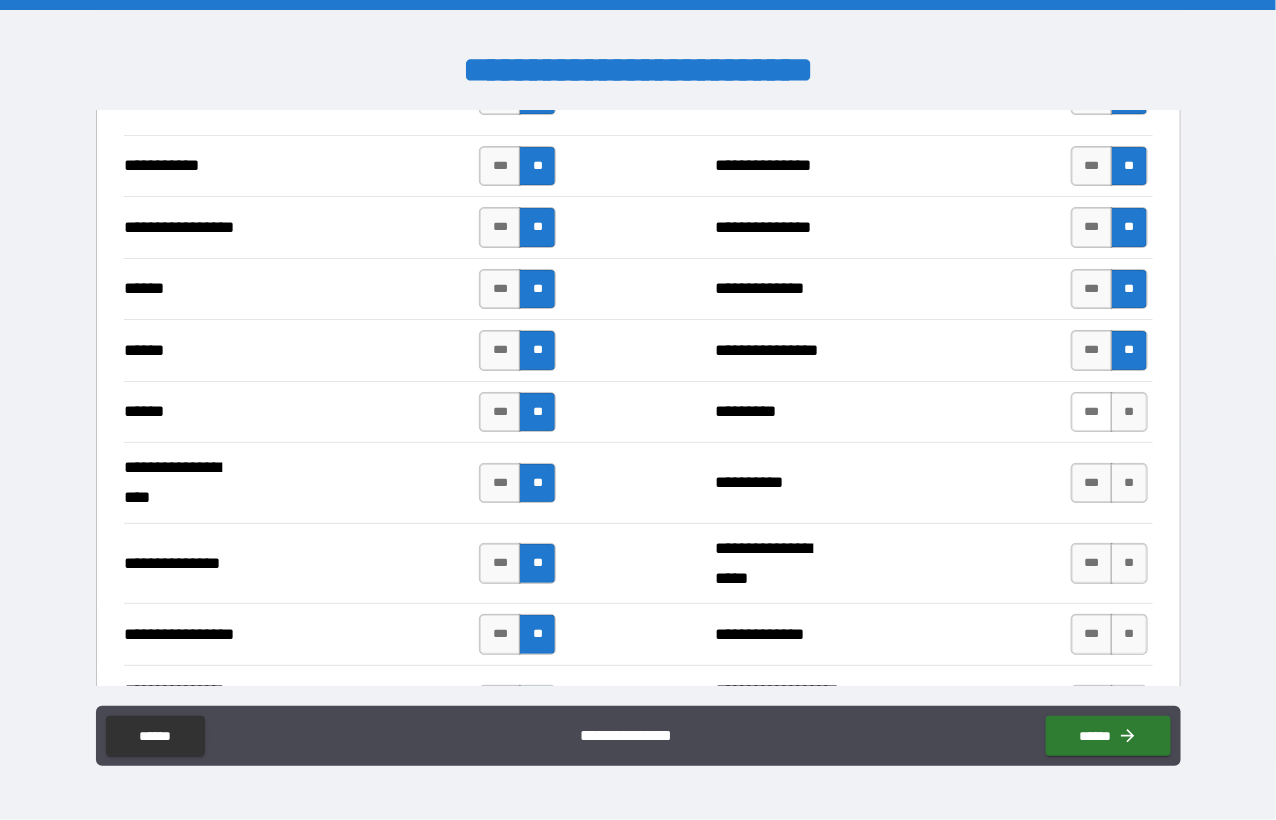 click on "***" at bounding box center (1092, 412) 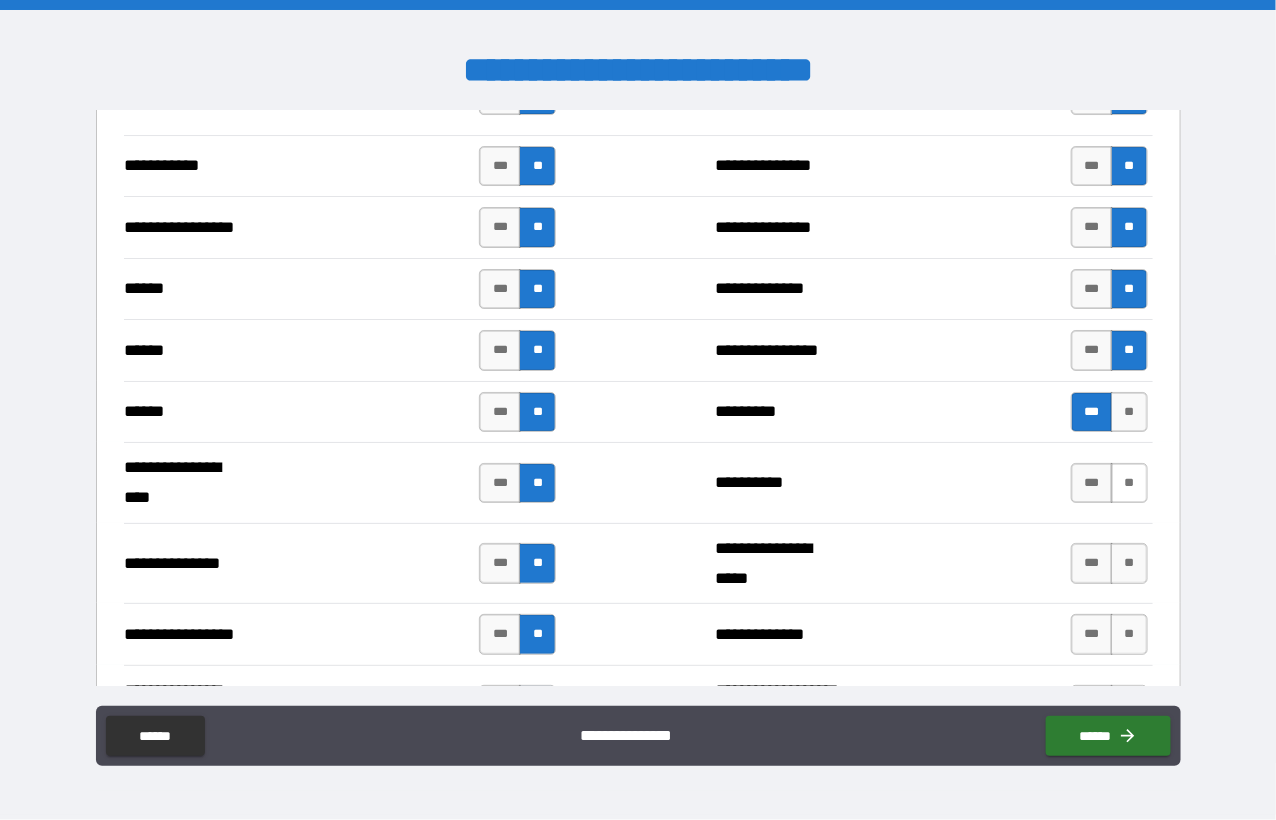 click on "**" at bounding box center (1129, 483) 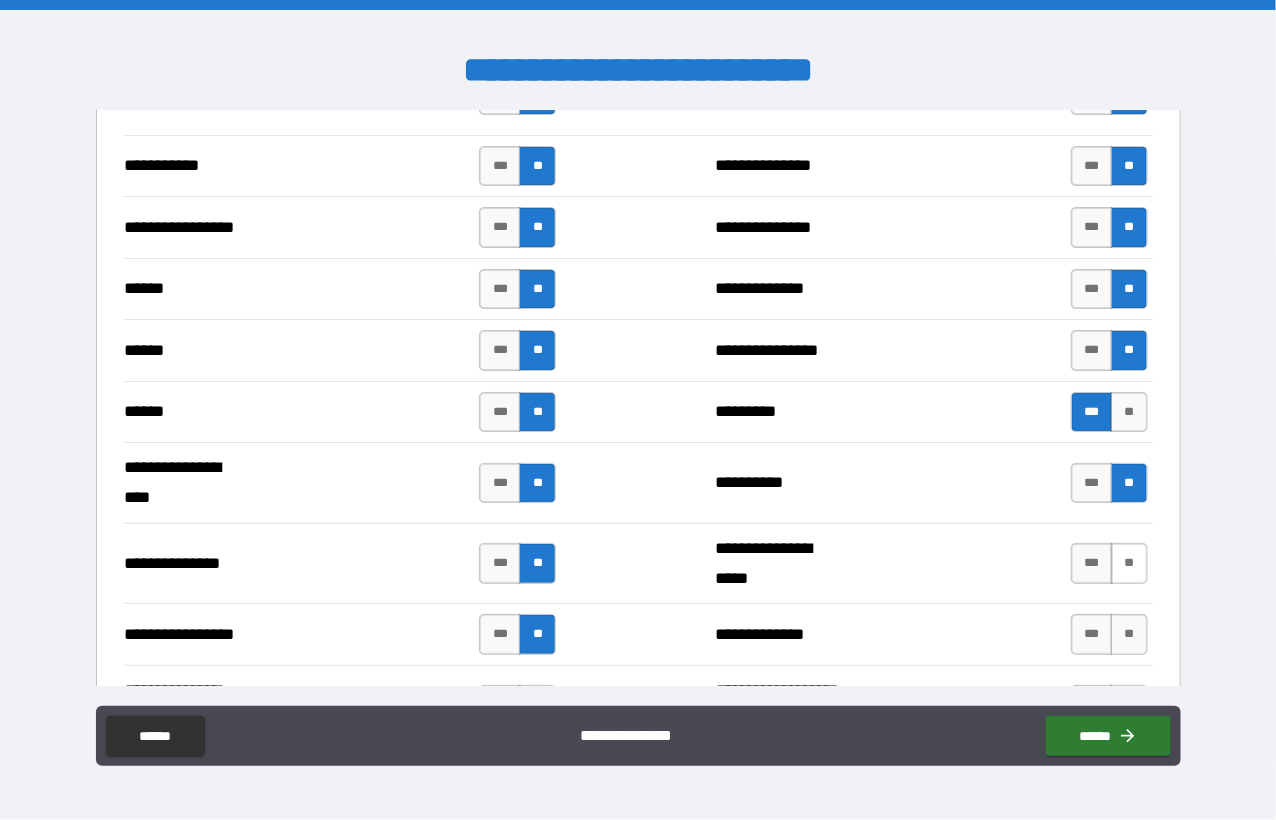 click on "**" at bounding box center [1129, 563] 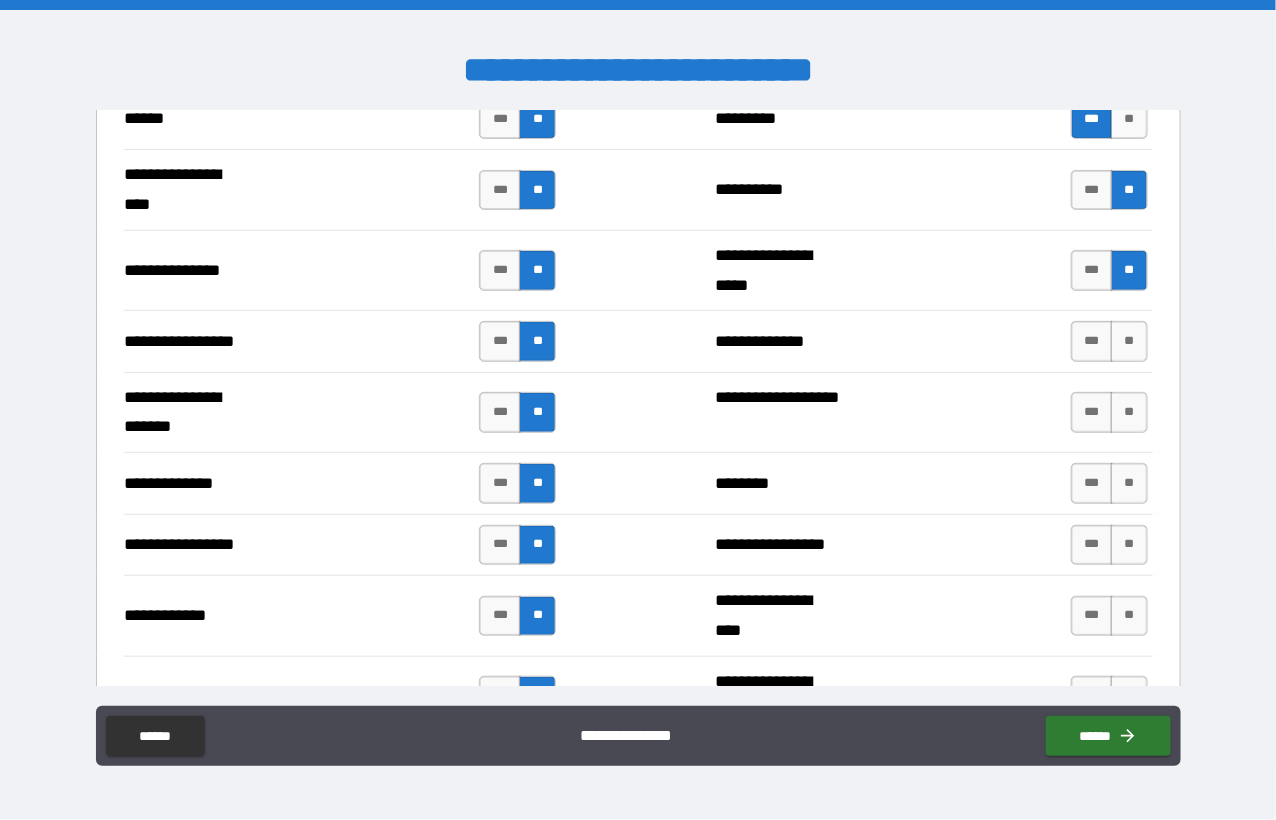 scroll, scrollTop: 2600, scrollLeft: 0, axis: vertical 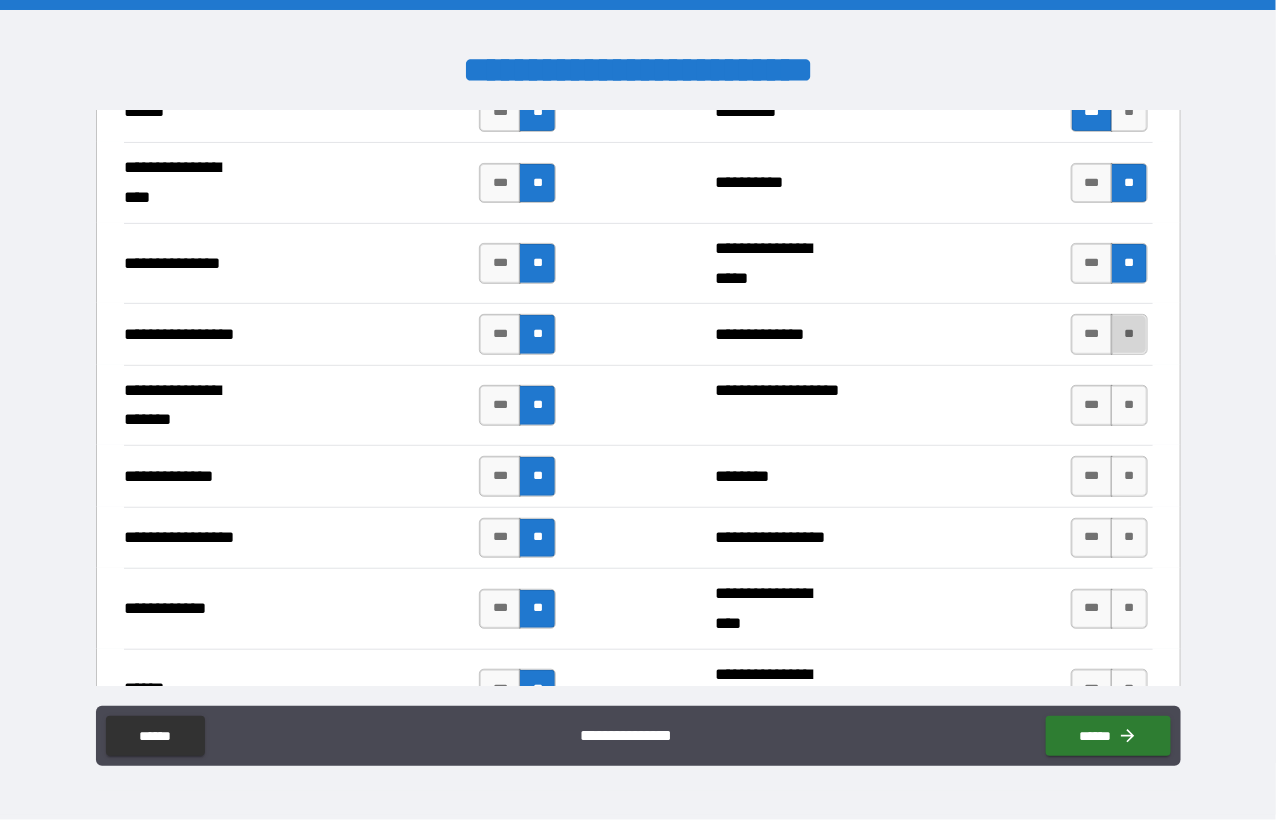 click on "**" at bounding box center (1129, 334) 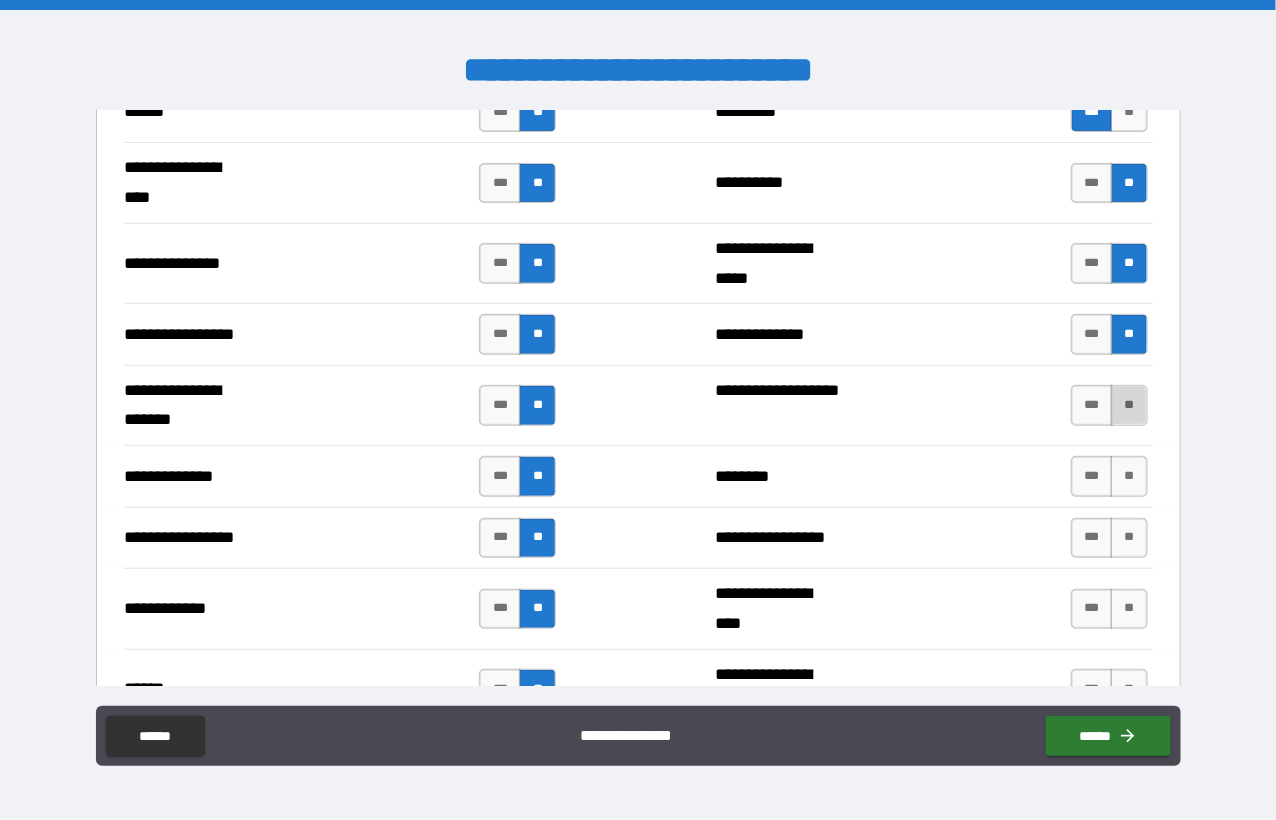 click on "**" at bounding box center [1129, 405] 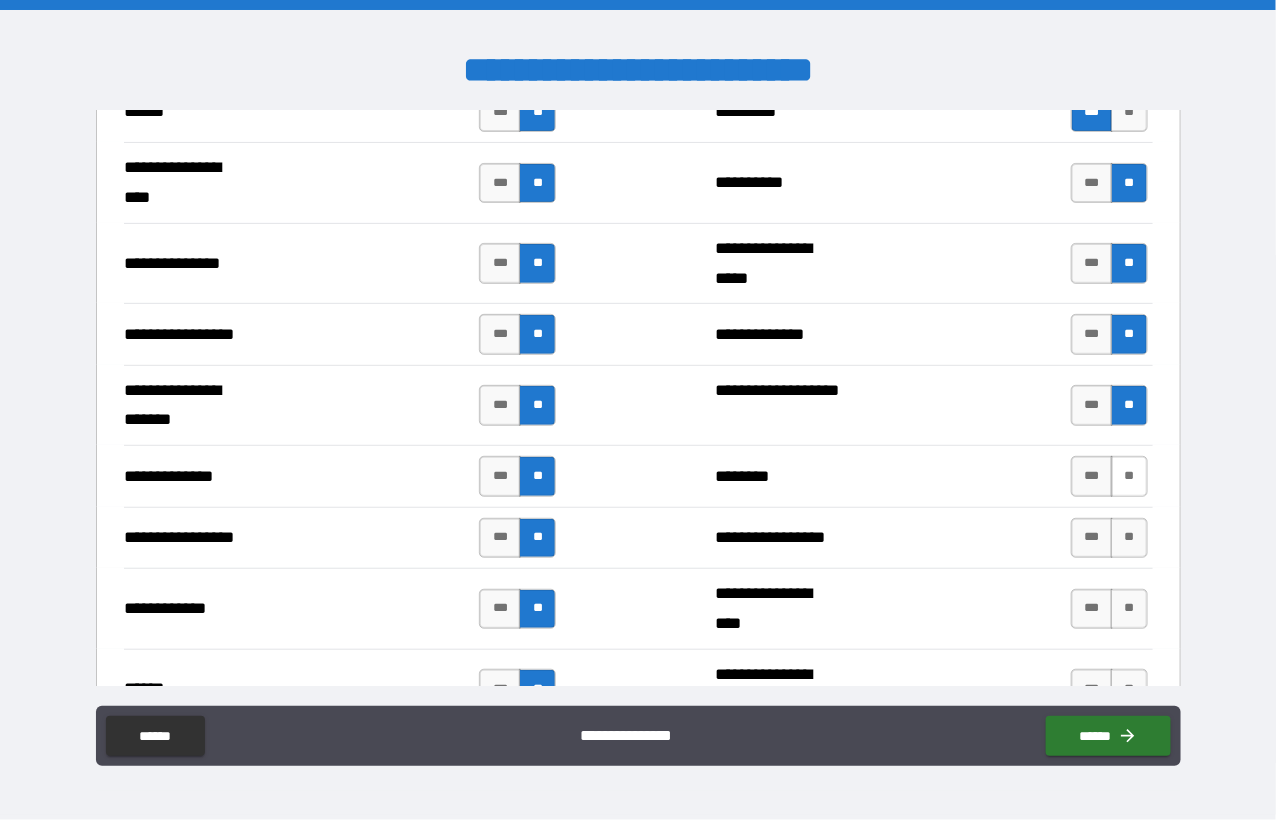 click on "**" at bounding box center (1129, 476) 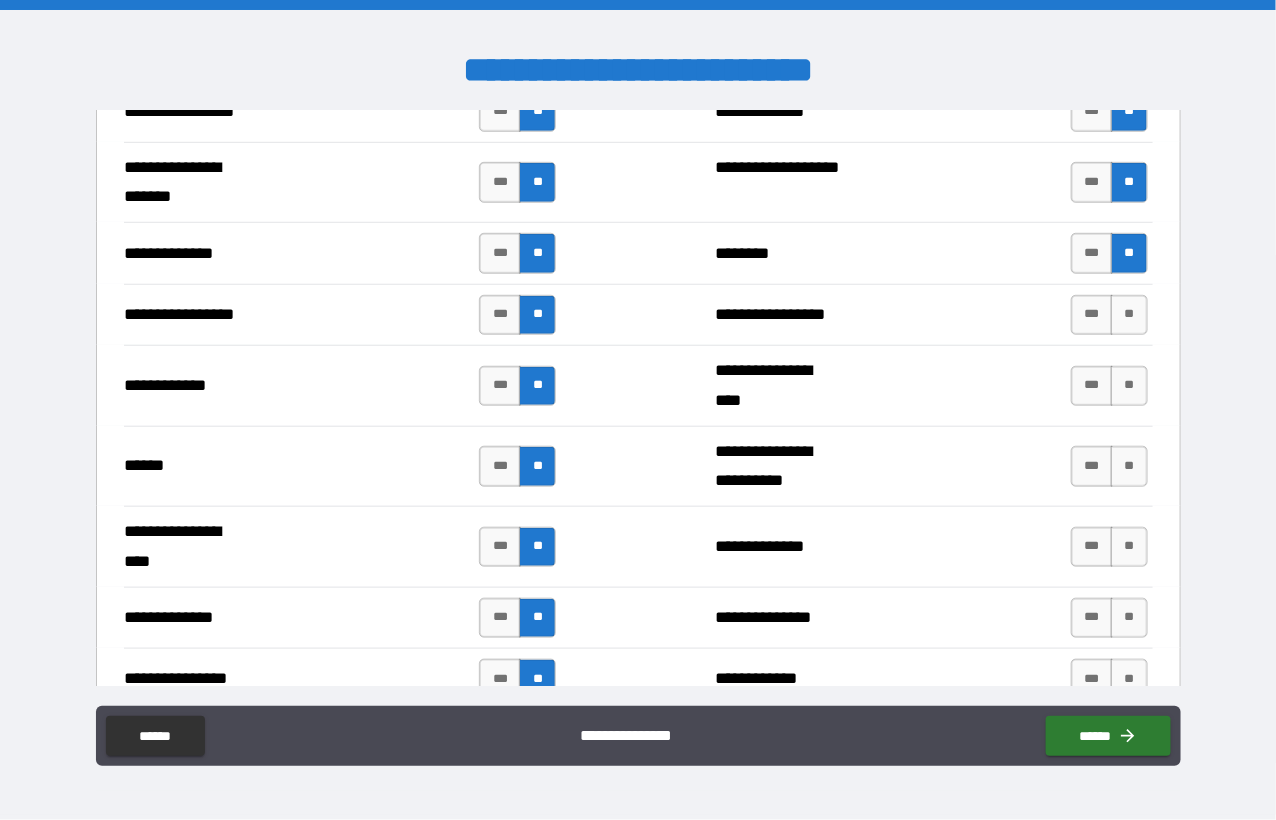 scroll, scrollTop: 2900, scrollLeft: 0, axis: vertical 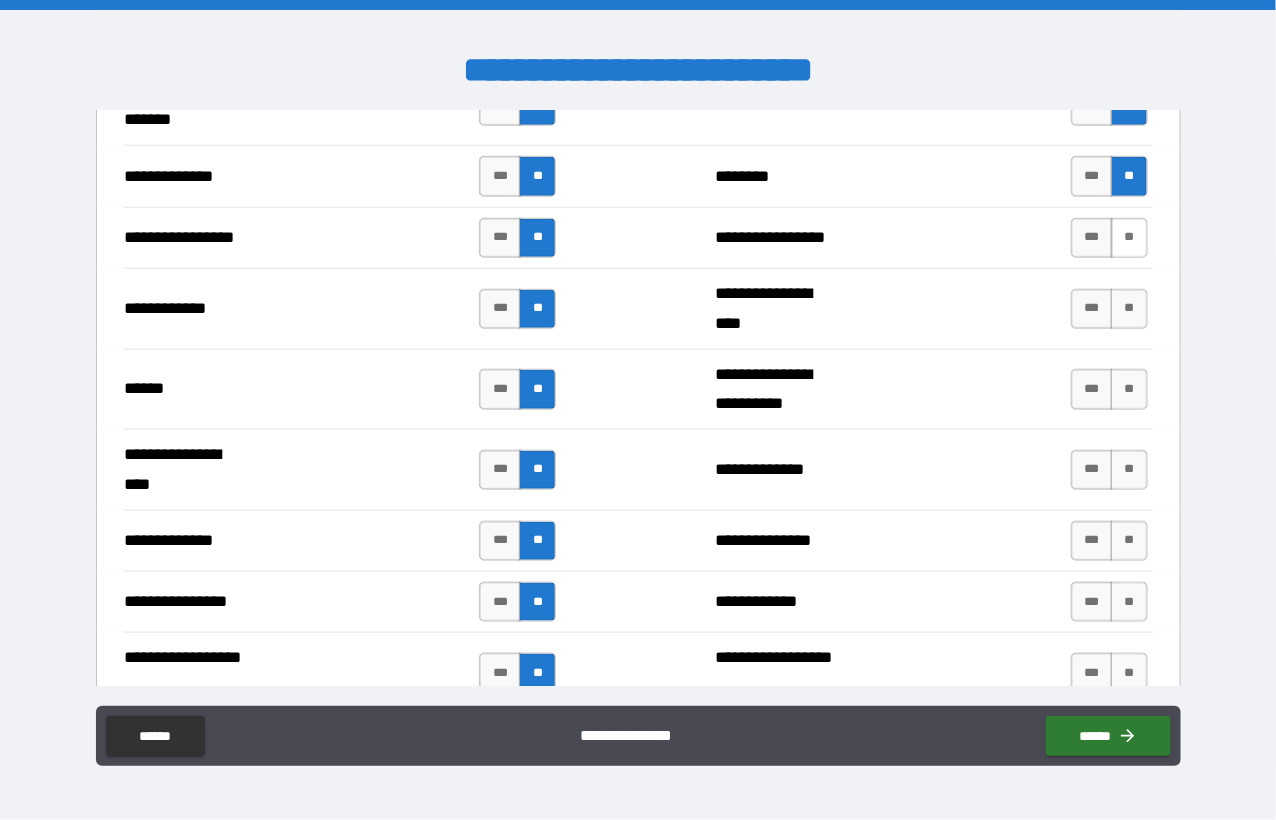 click on "**" at bounding box center (1129, 238) 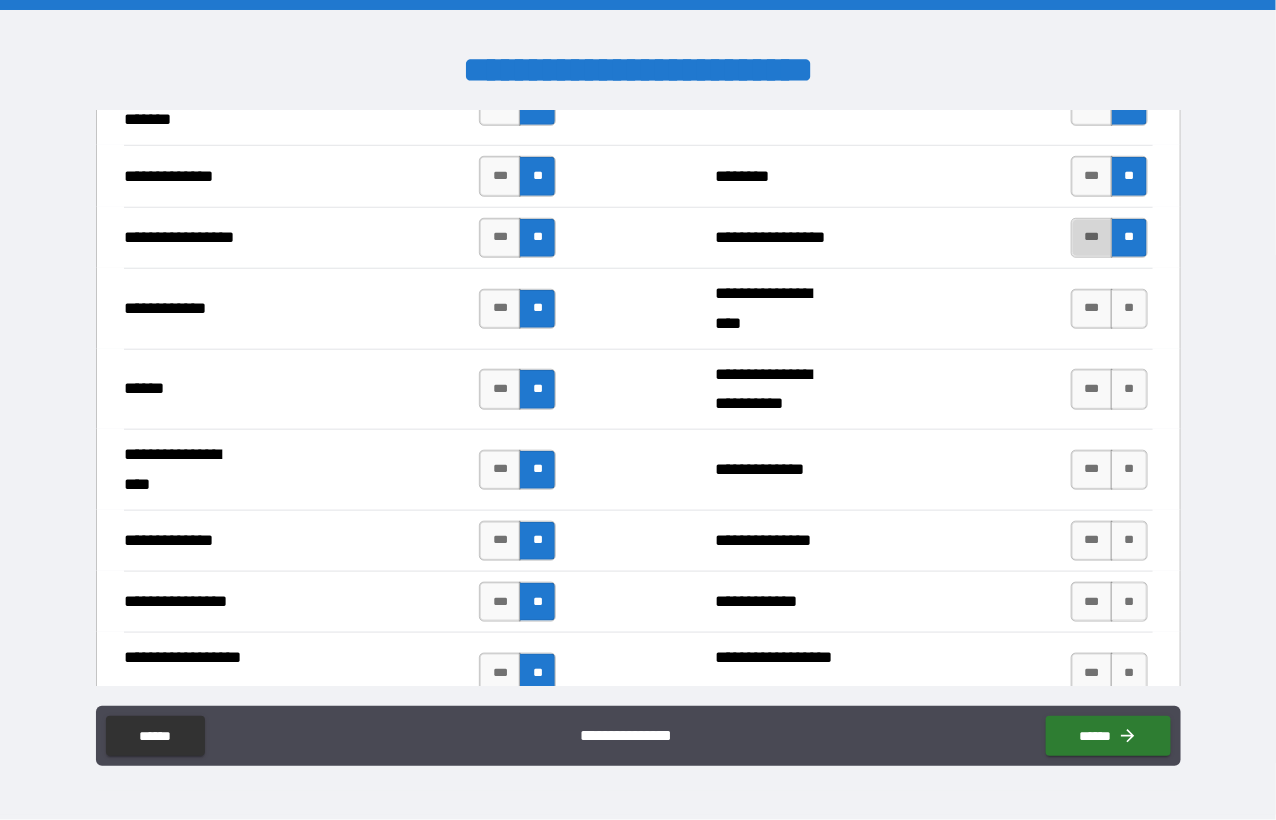 click on "***" at bounding box center [1092, 238] 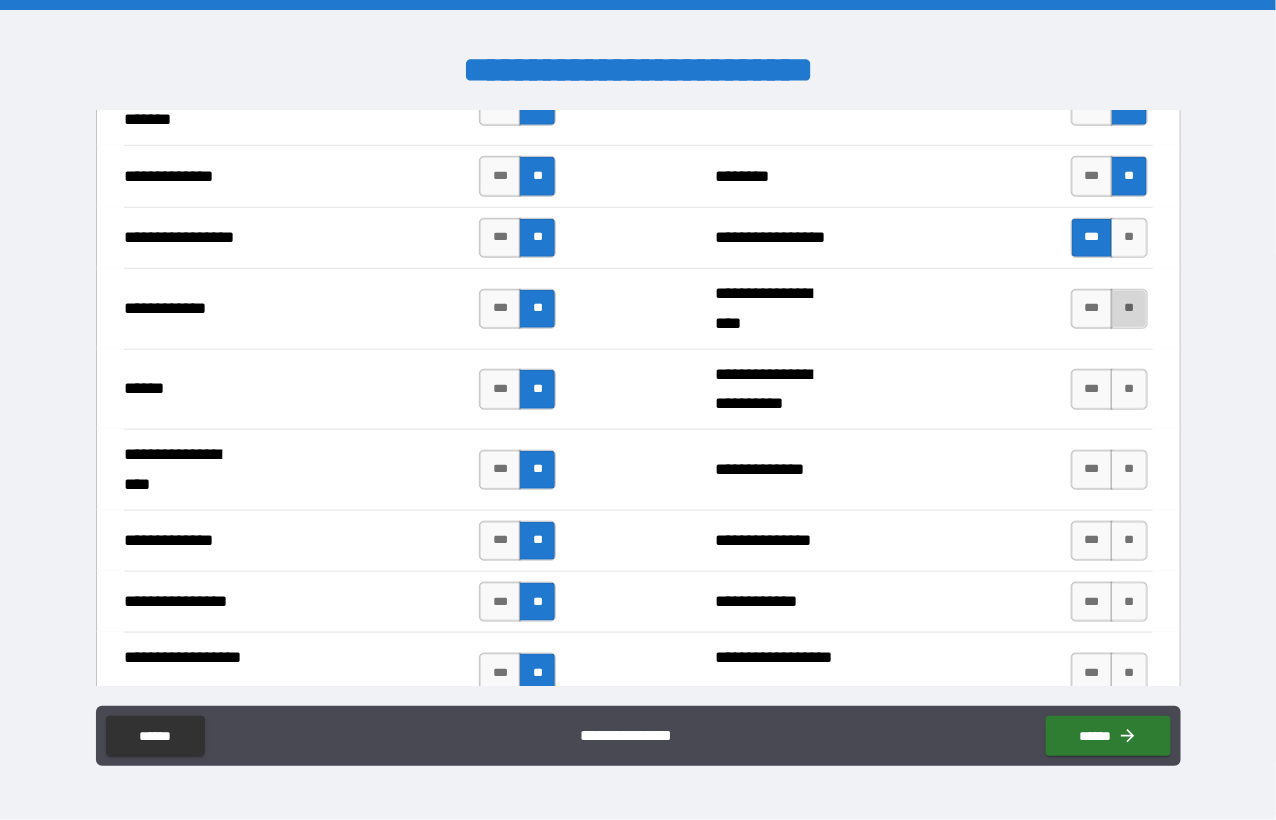 click on "**" at bounding box center [1129, 309] 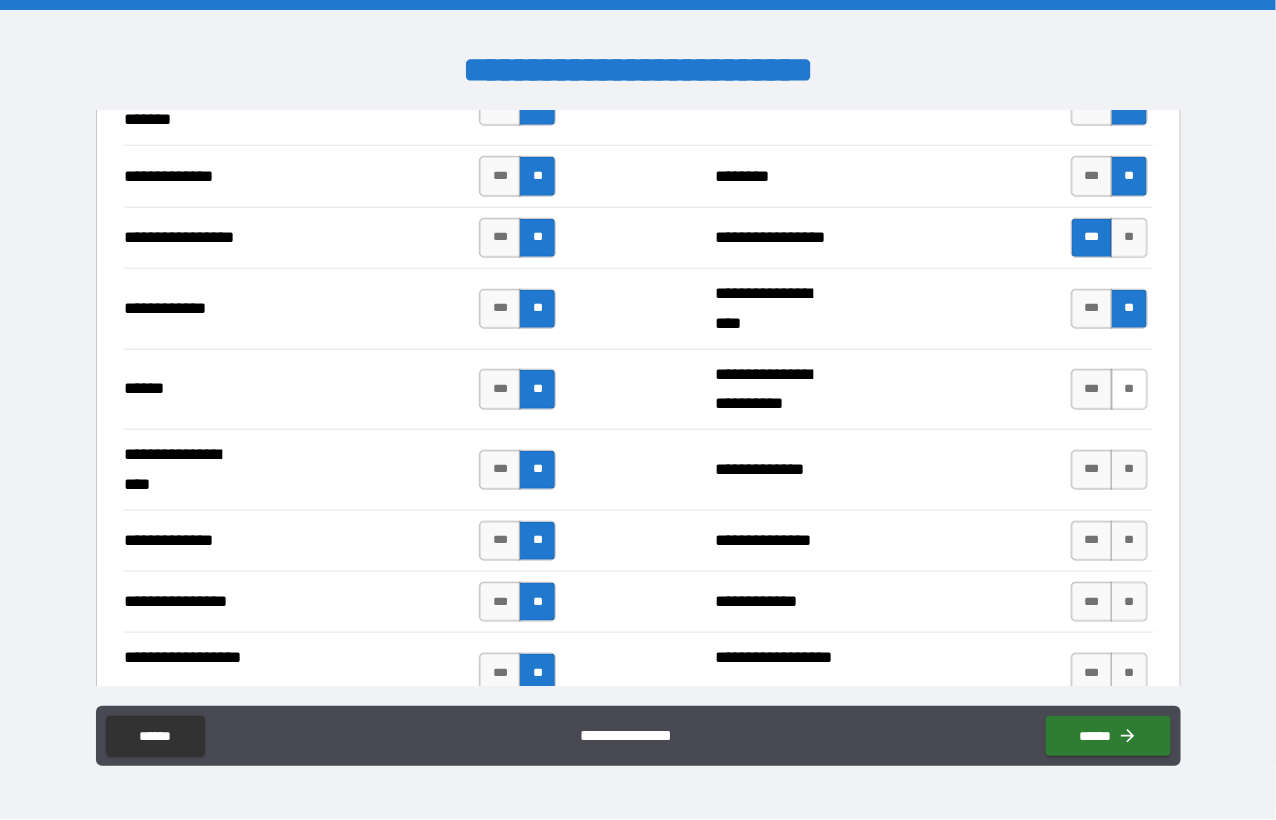 click on "**" at bounding box center [1129, 389] 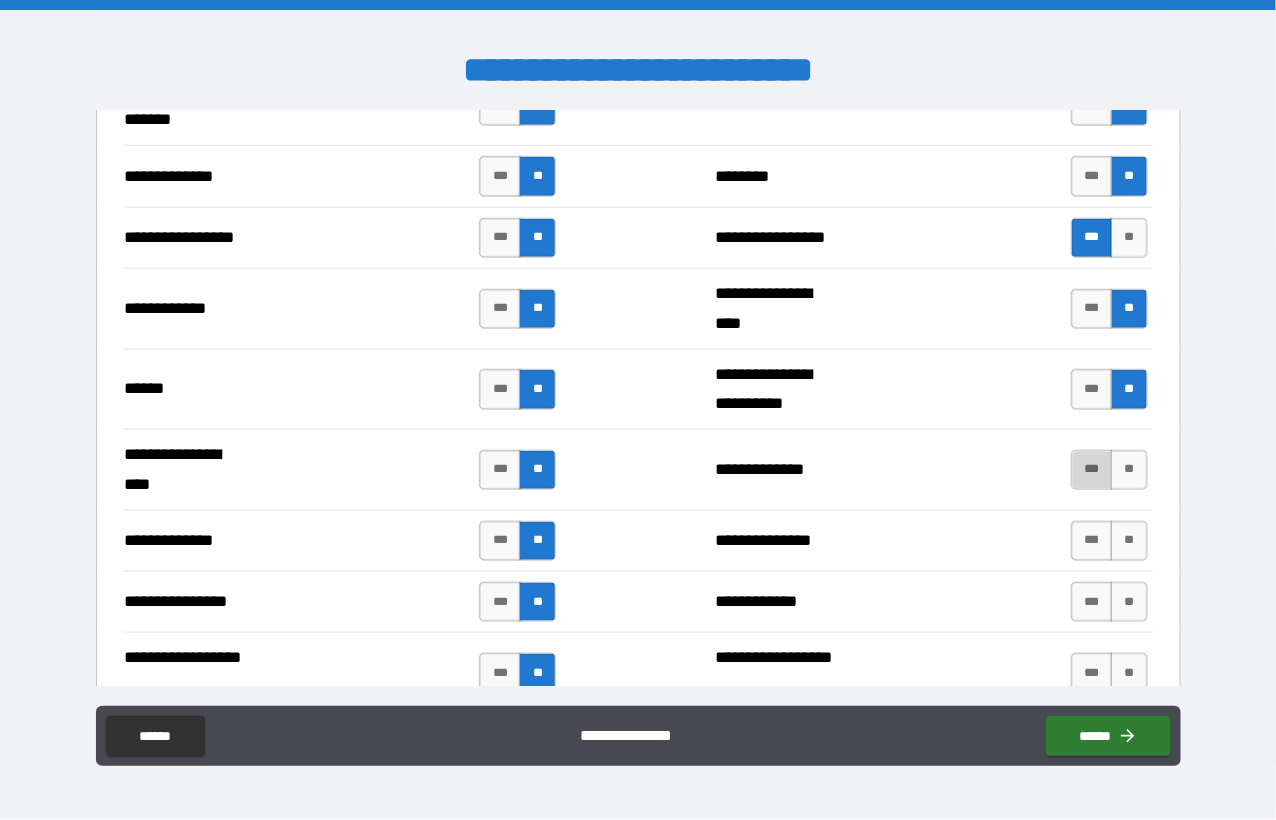 click on "***" at bounding box center [1092, 470] 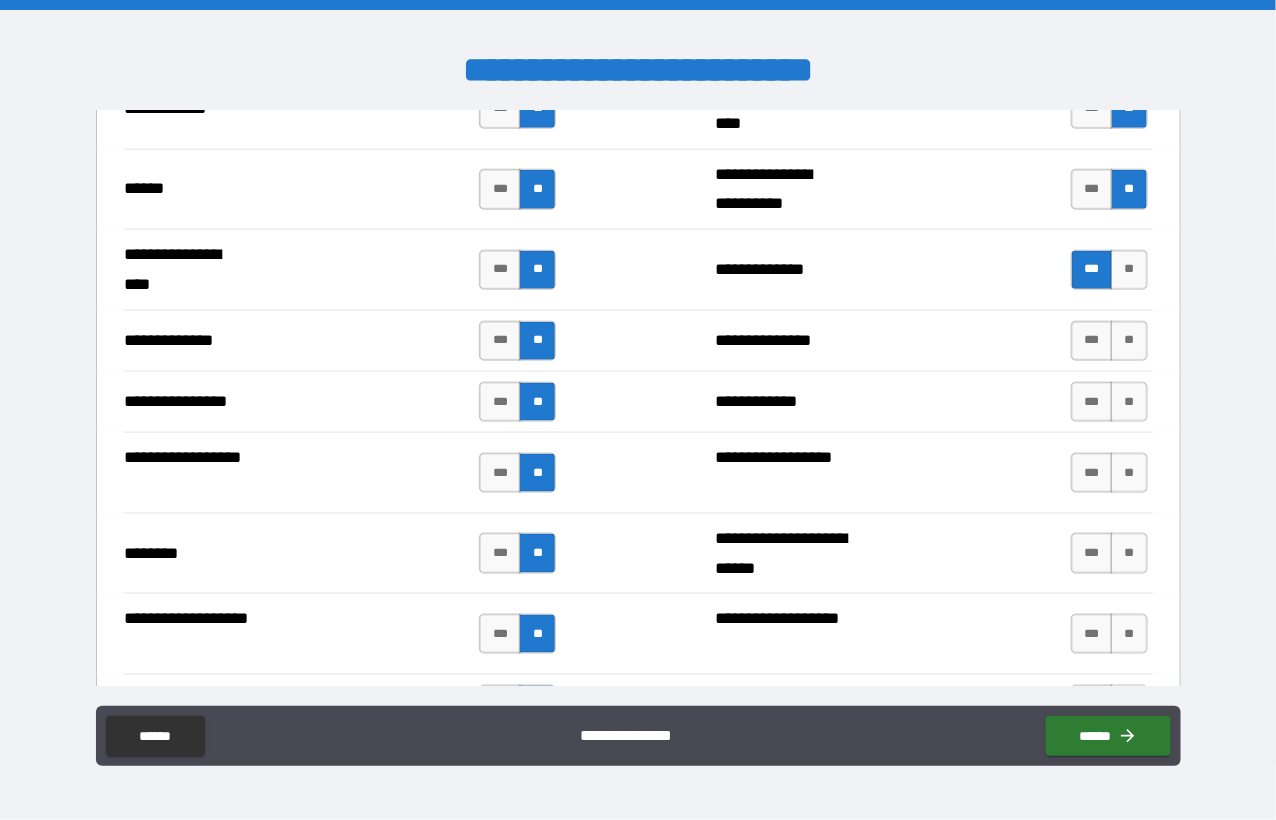 scroll, scrollTop: 3200, scrollLeft: 0, axis: vertical 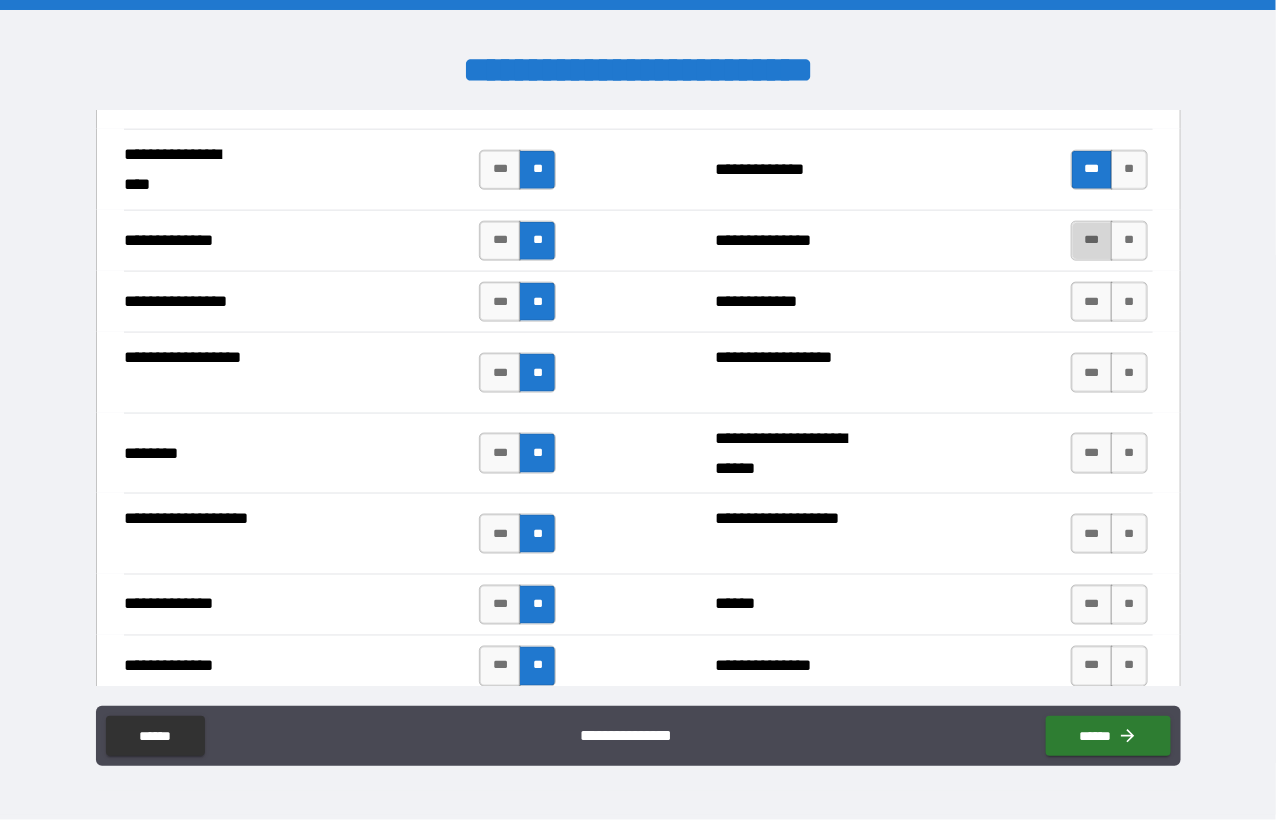 click on "***" at bounding box center [1092, 241] 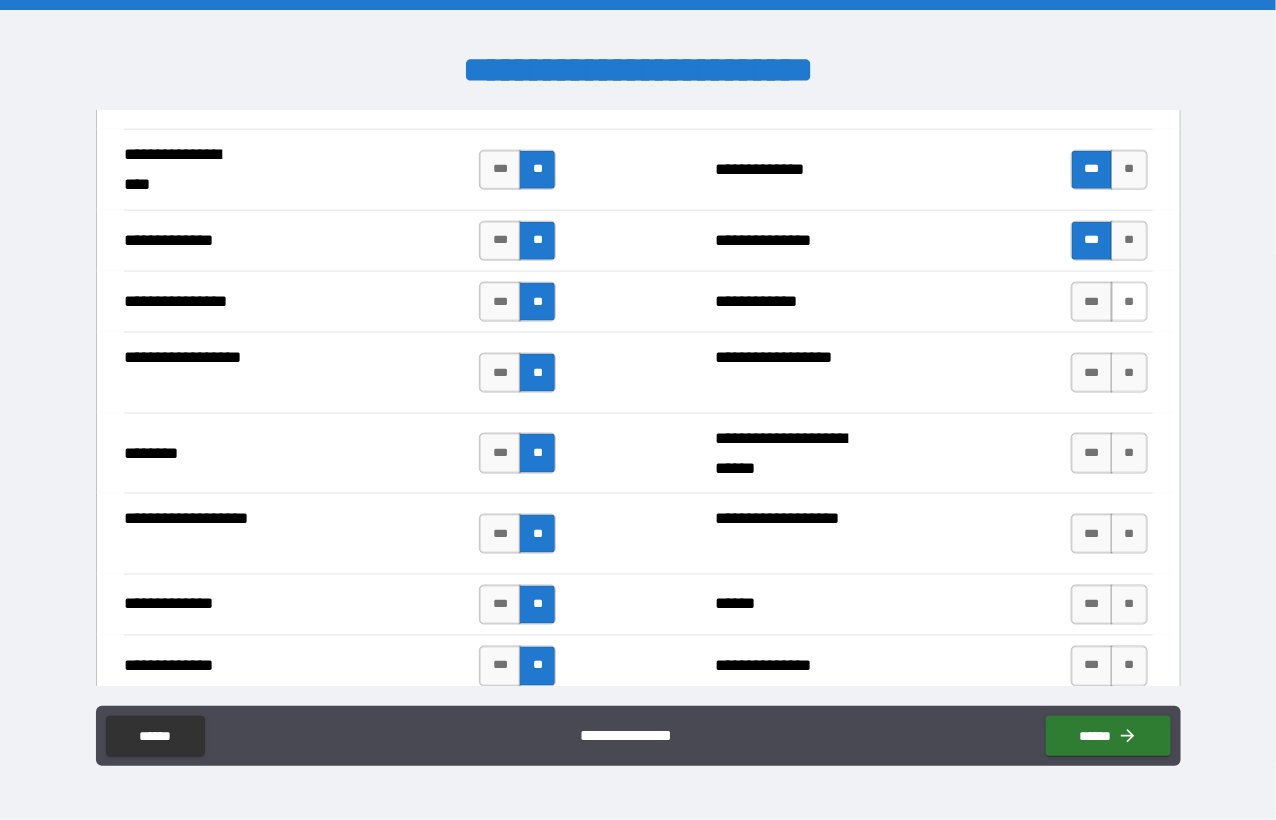 click on "**" at bounding box center (1129, 302) 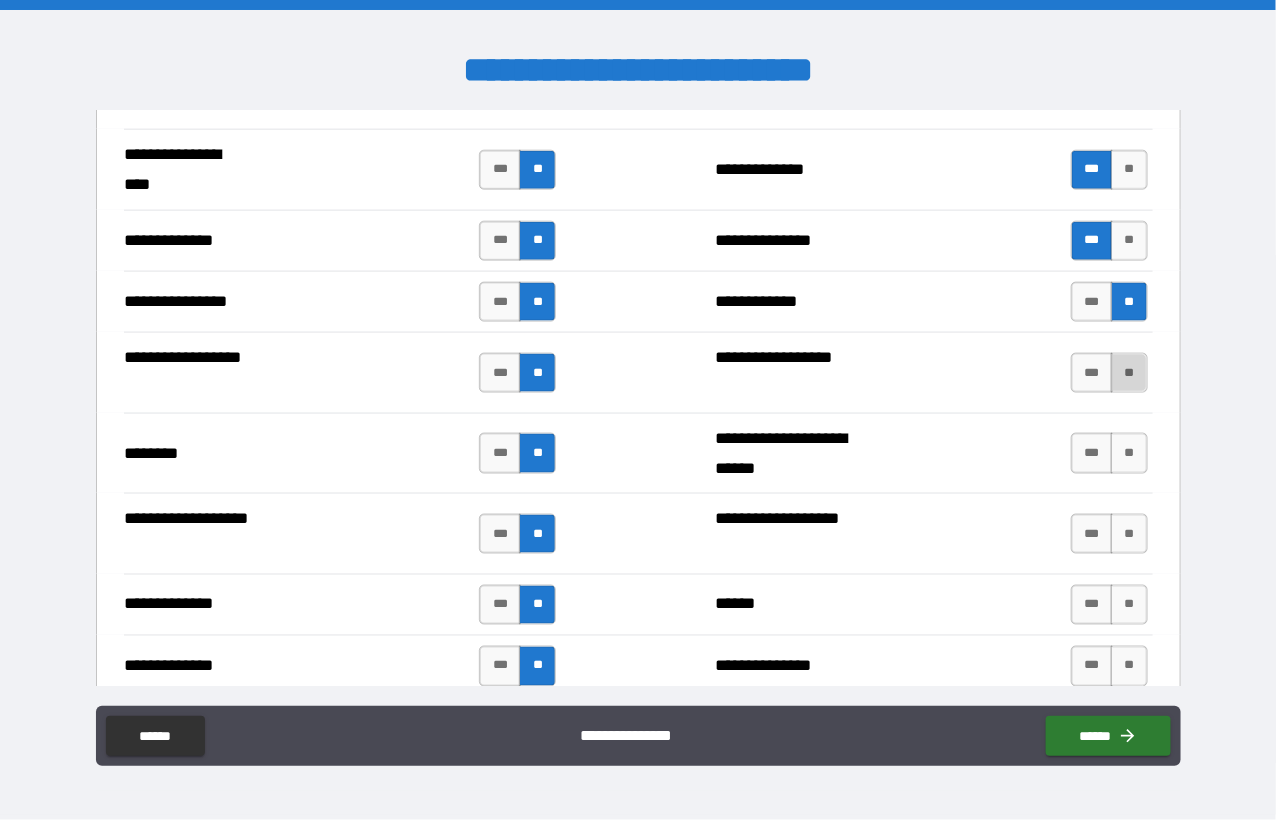 click on "**" at bounding box center [1129, 373] 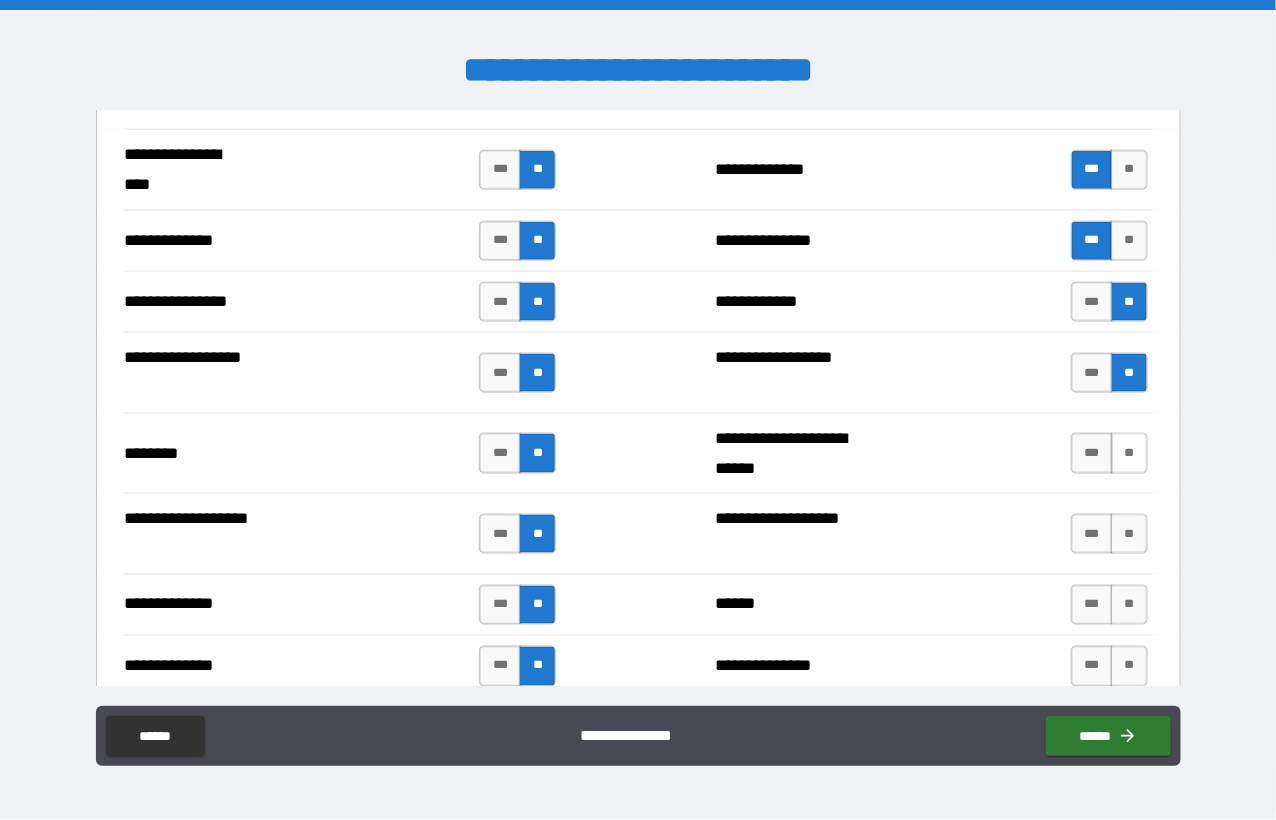 click on "**" at bounding box center (1129, 453) 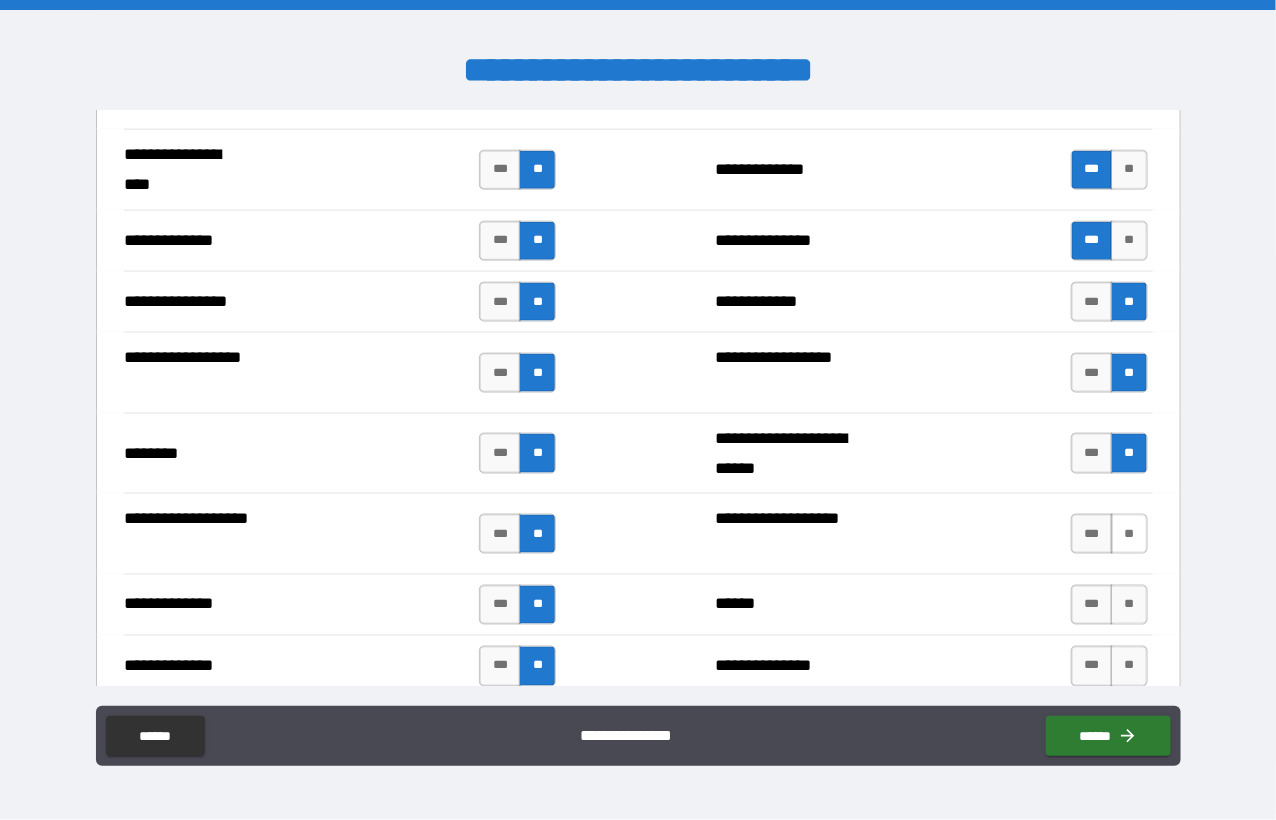 click on "**" at bounding box center (1129, 534) 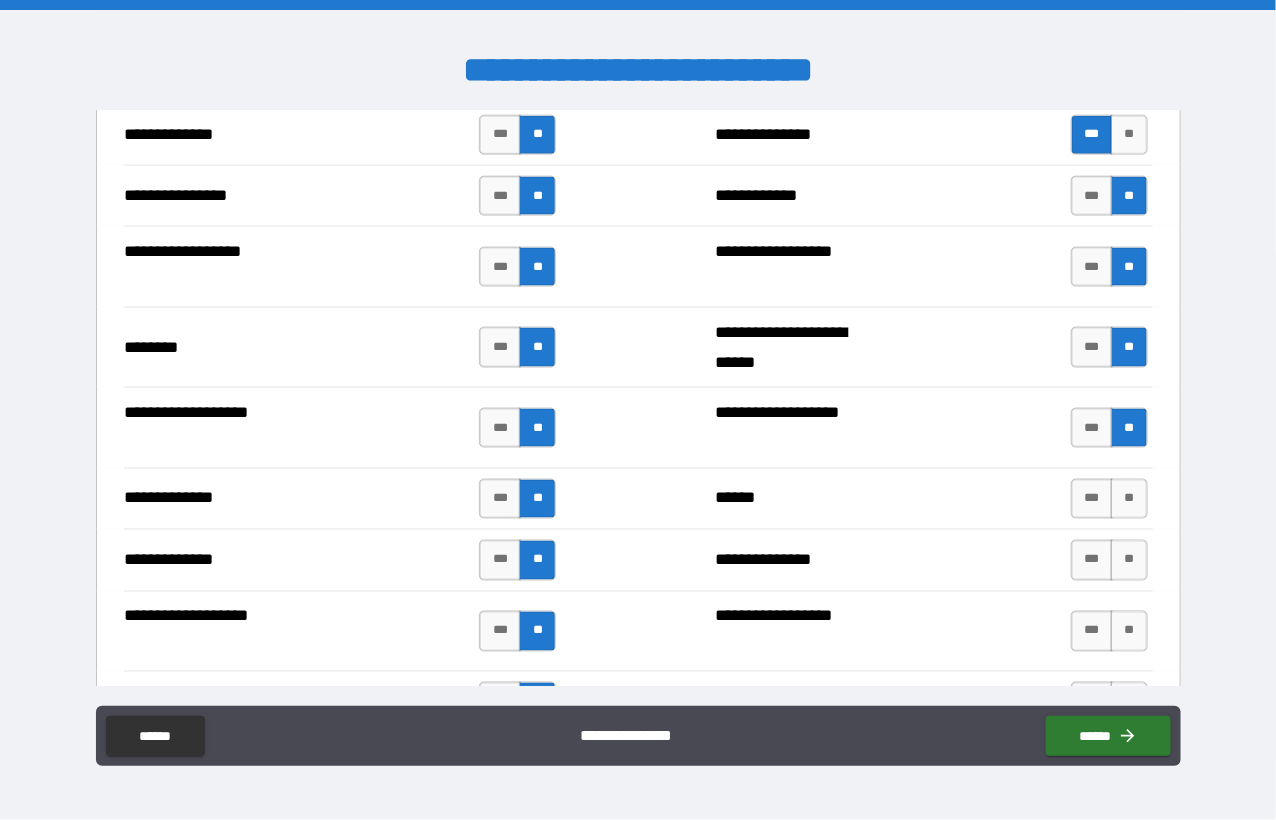 scroll, scrollTop: 3400, scrollLeft: 0, axis: vertical 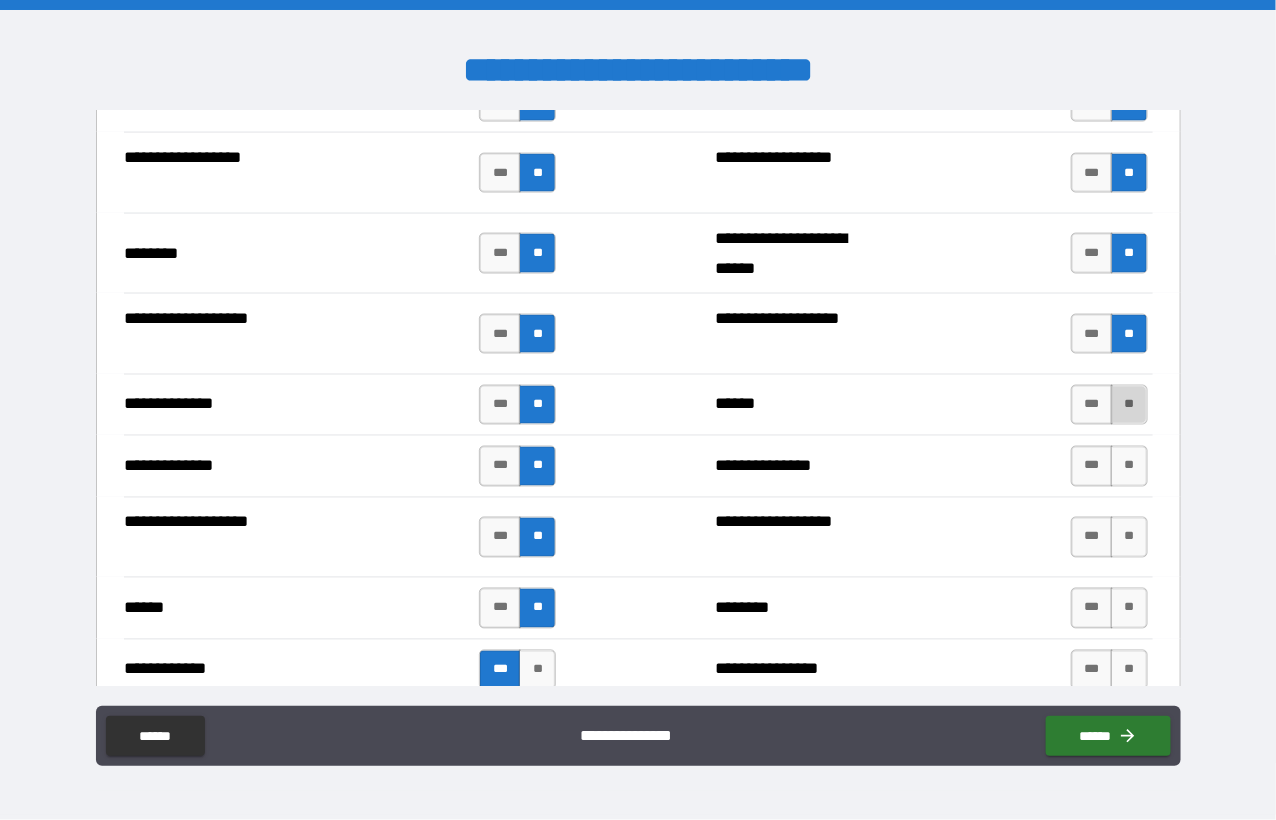 click on "**" at bounding box center (1129, 405) 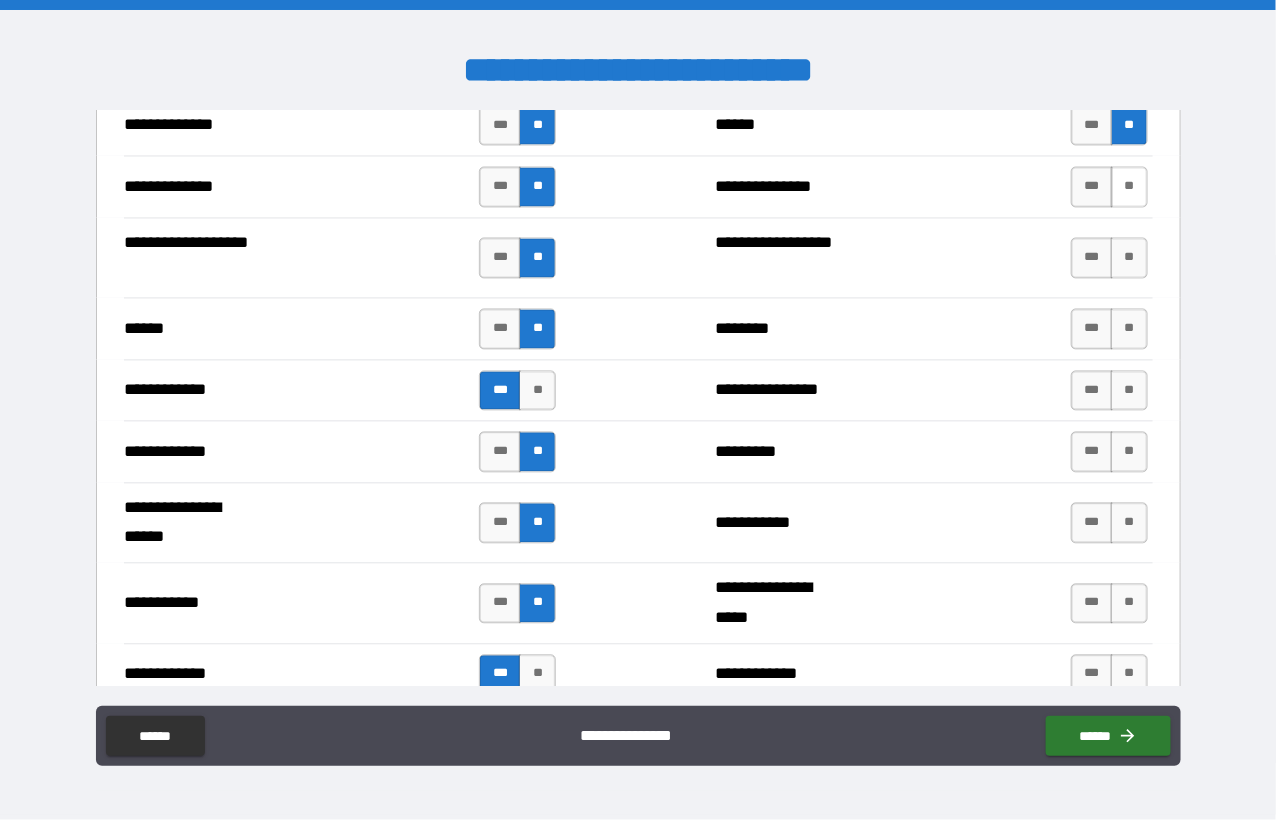 scroll, scrollTop: 3700, scrollLeft: 0, axis: vertical 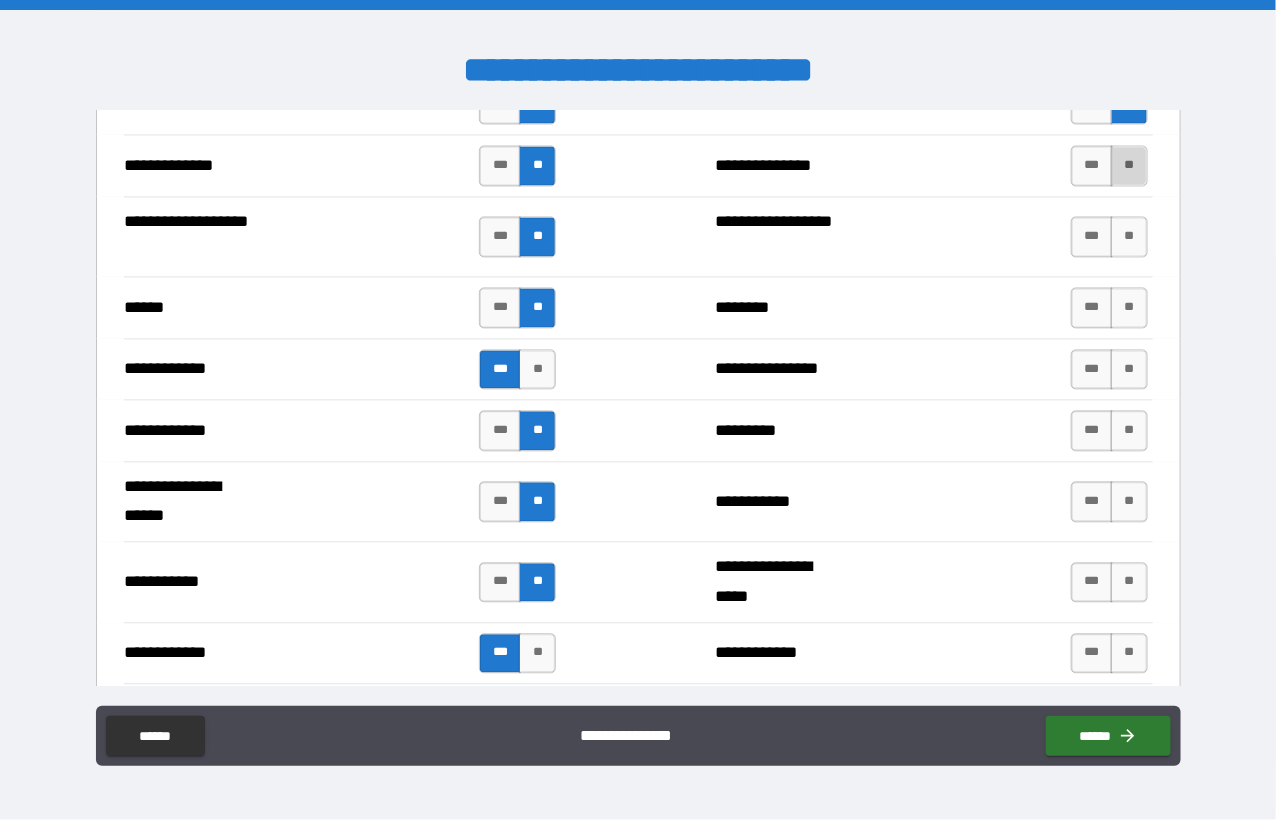 click on "**" at bounding box center [1129, 166] 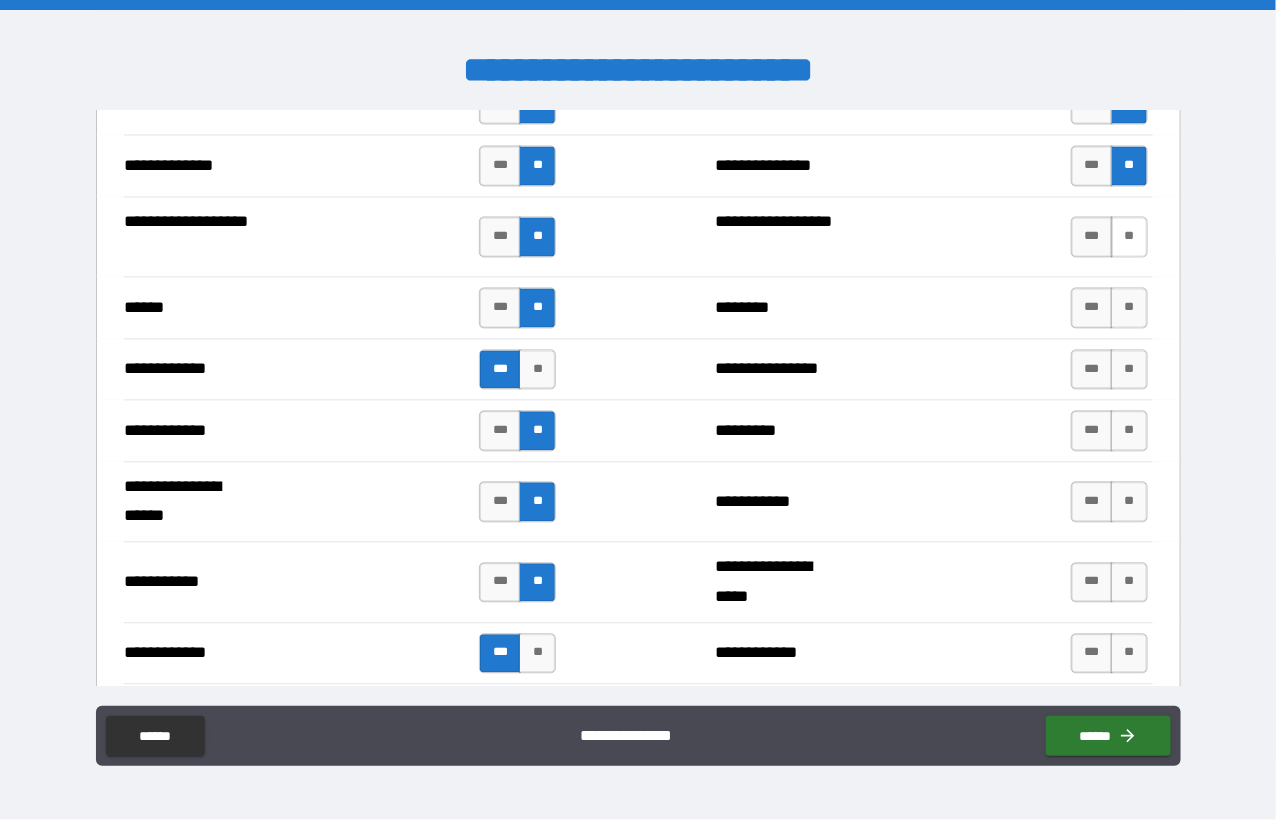 click on "**" at bounding box center (1129, 237) 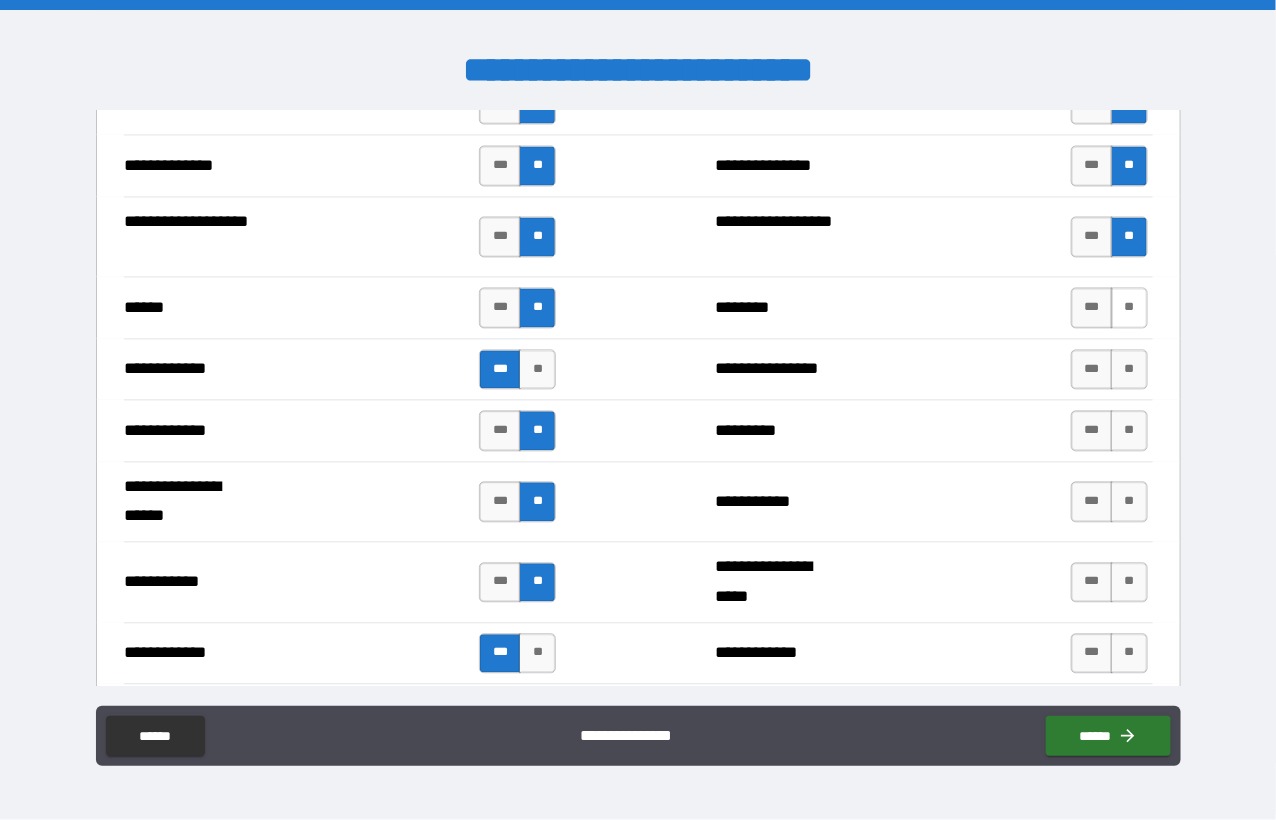 click on "**" at bounding box center [1129, 308] 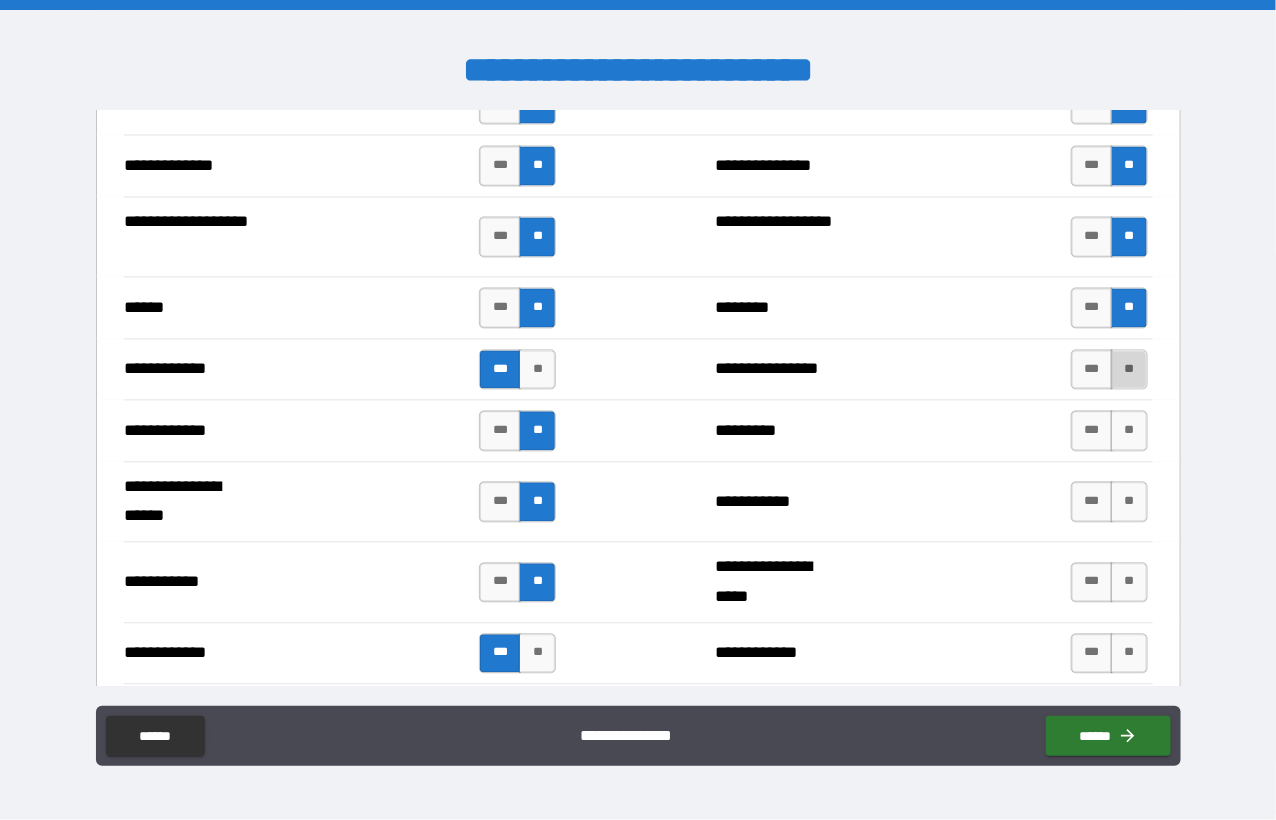 click on "**" at bounding box center (1129, 370) 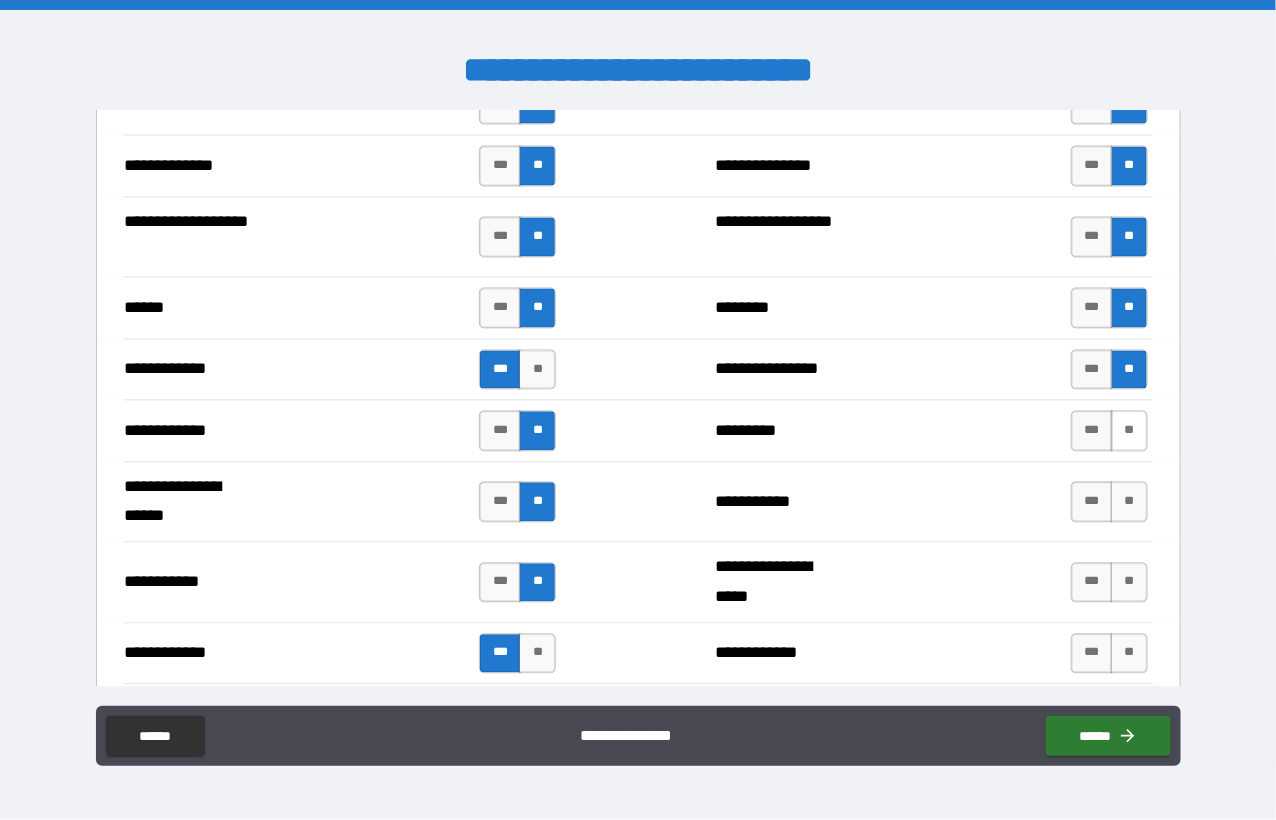 click on "**" at bounding box center [1129, 431] 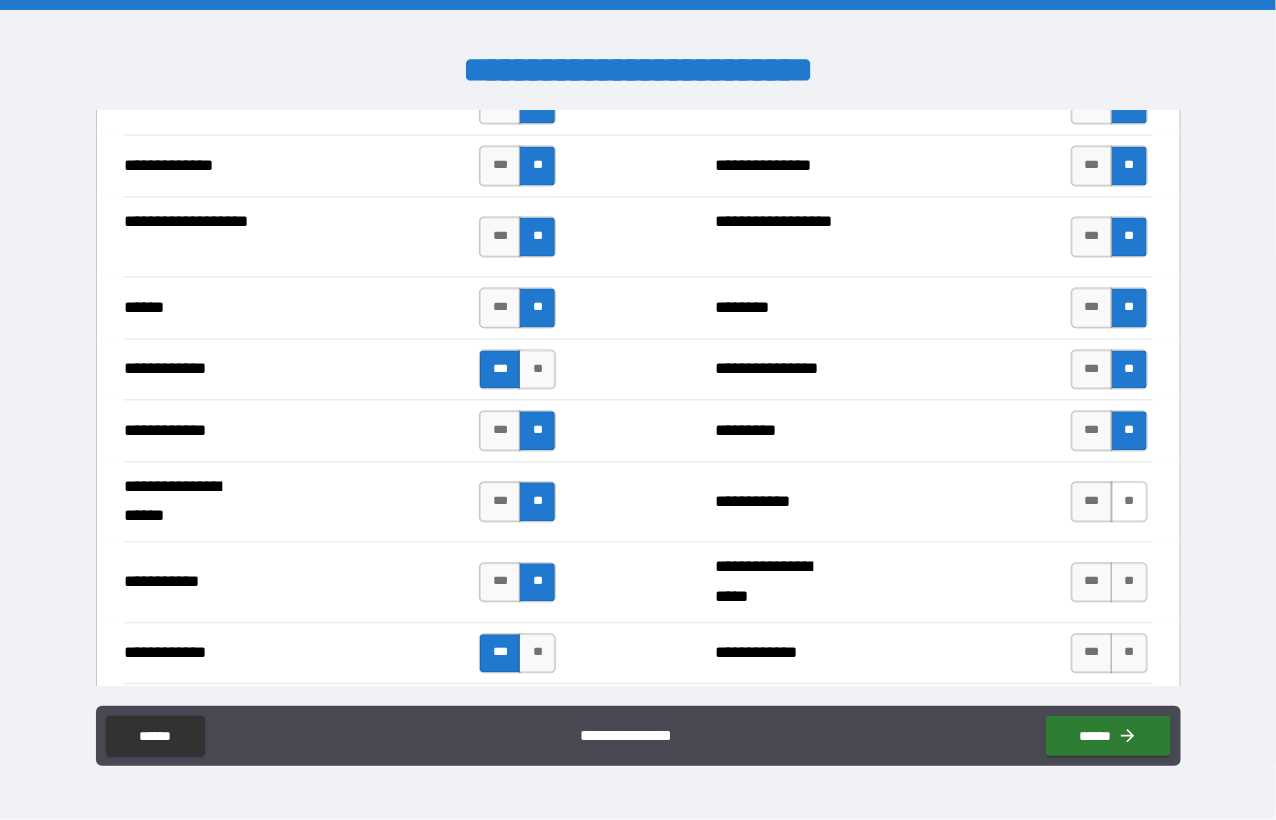 click on "**" at bounding box center (1129, 502) 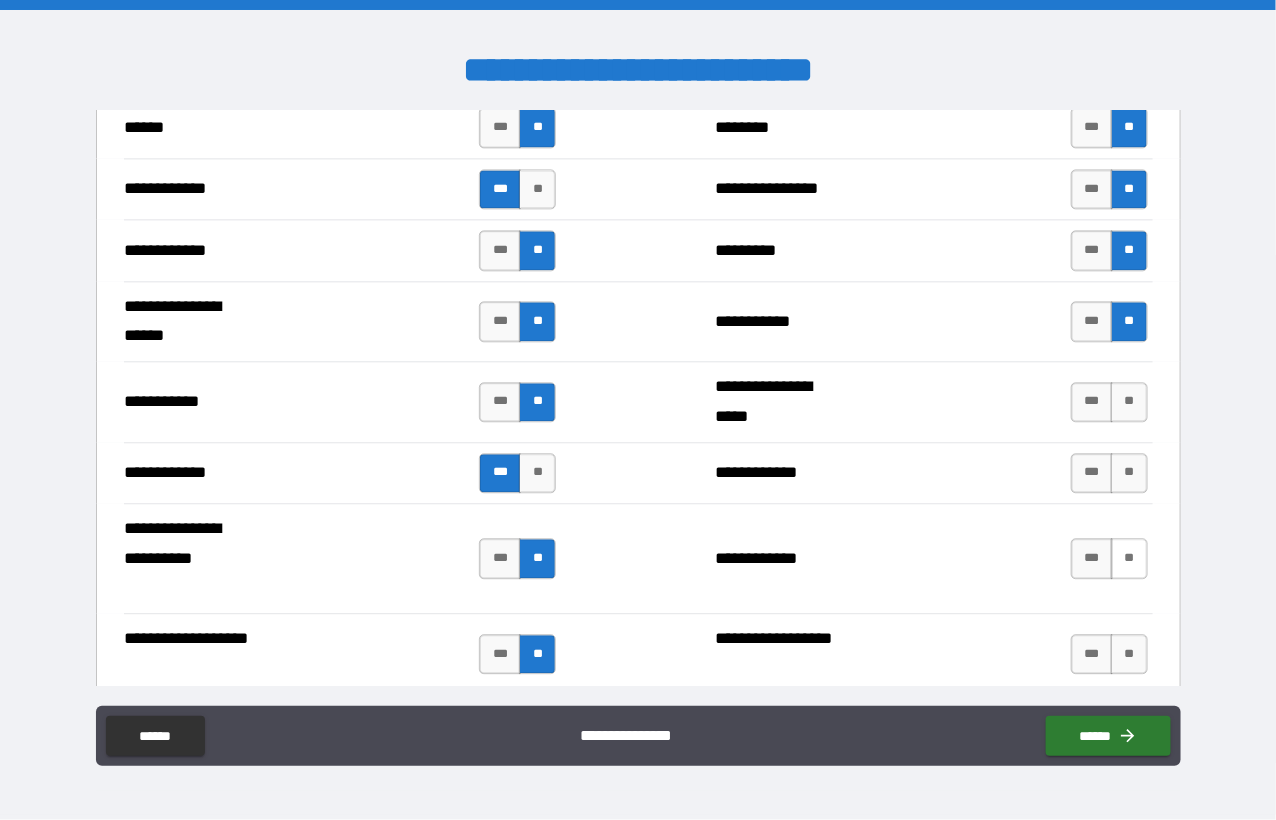 scroll, scrollTop: 3900, scrollLeft: 0, axis: vertical 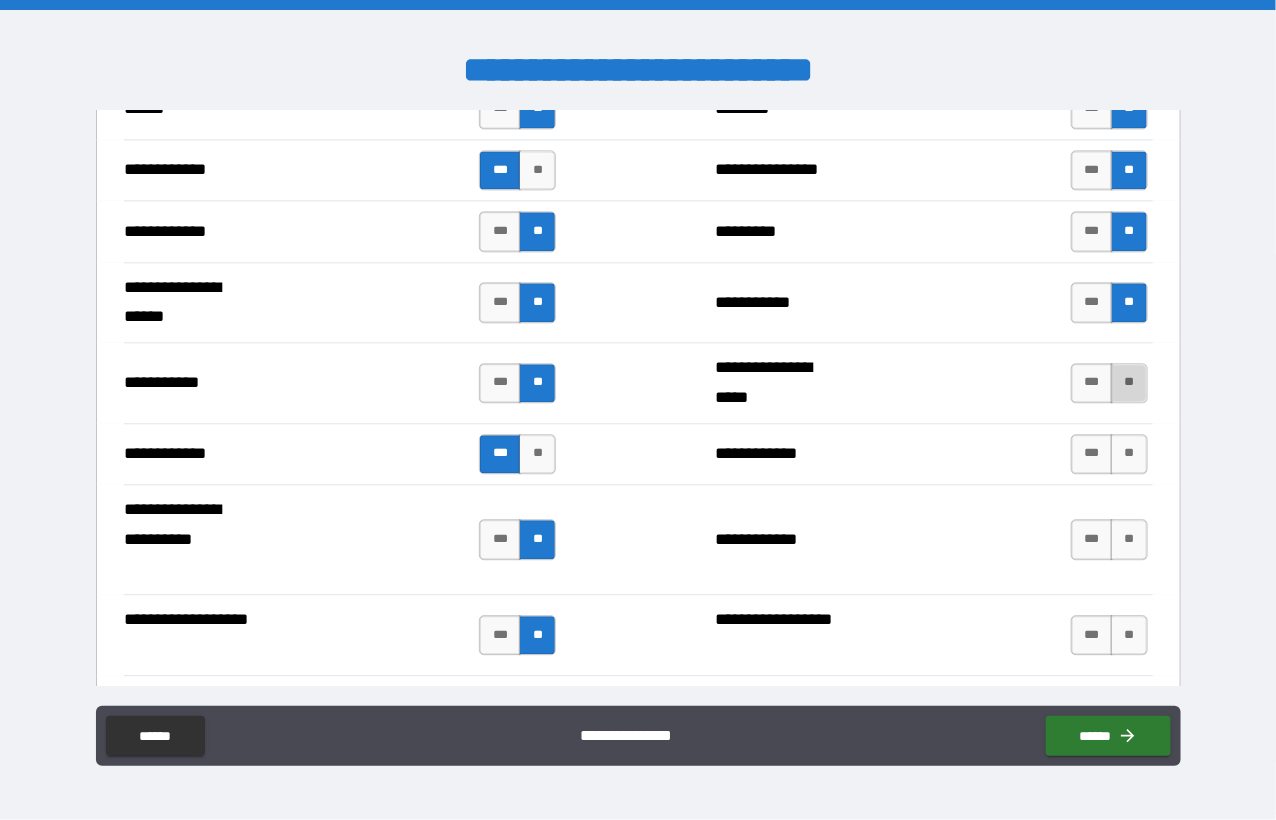 click on "**" at bounding box center [1129, 383] 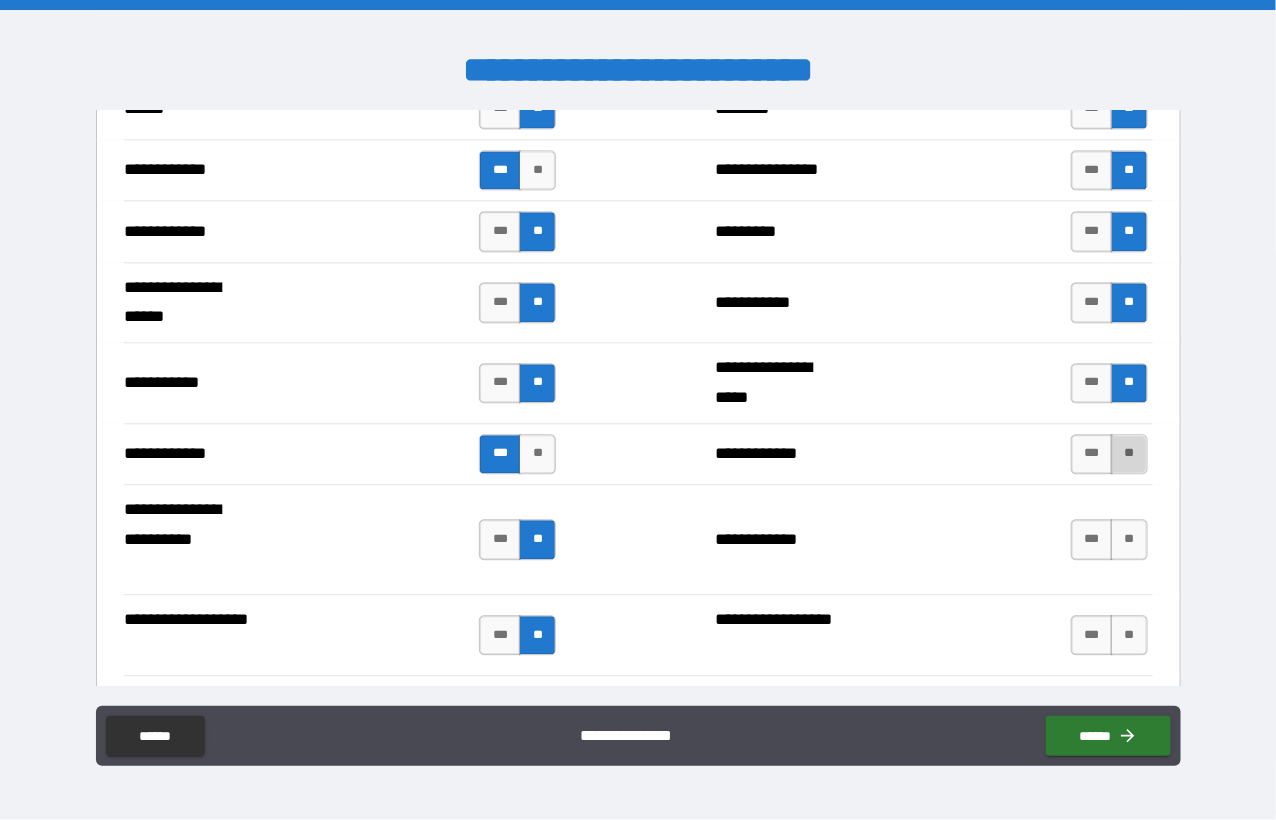 click on "**" at bounding box center [1129, 454] 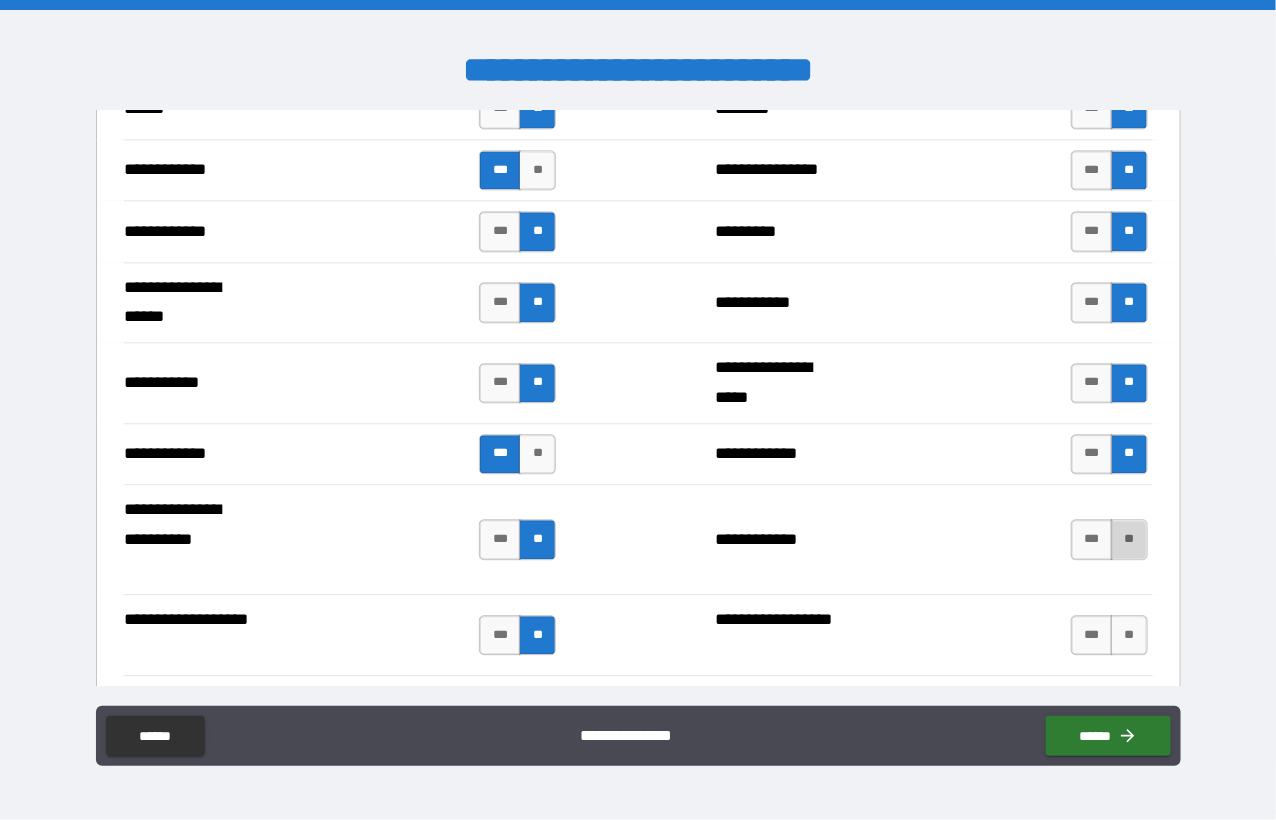 click on "**" at bounding box center (1129, 539) 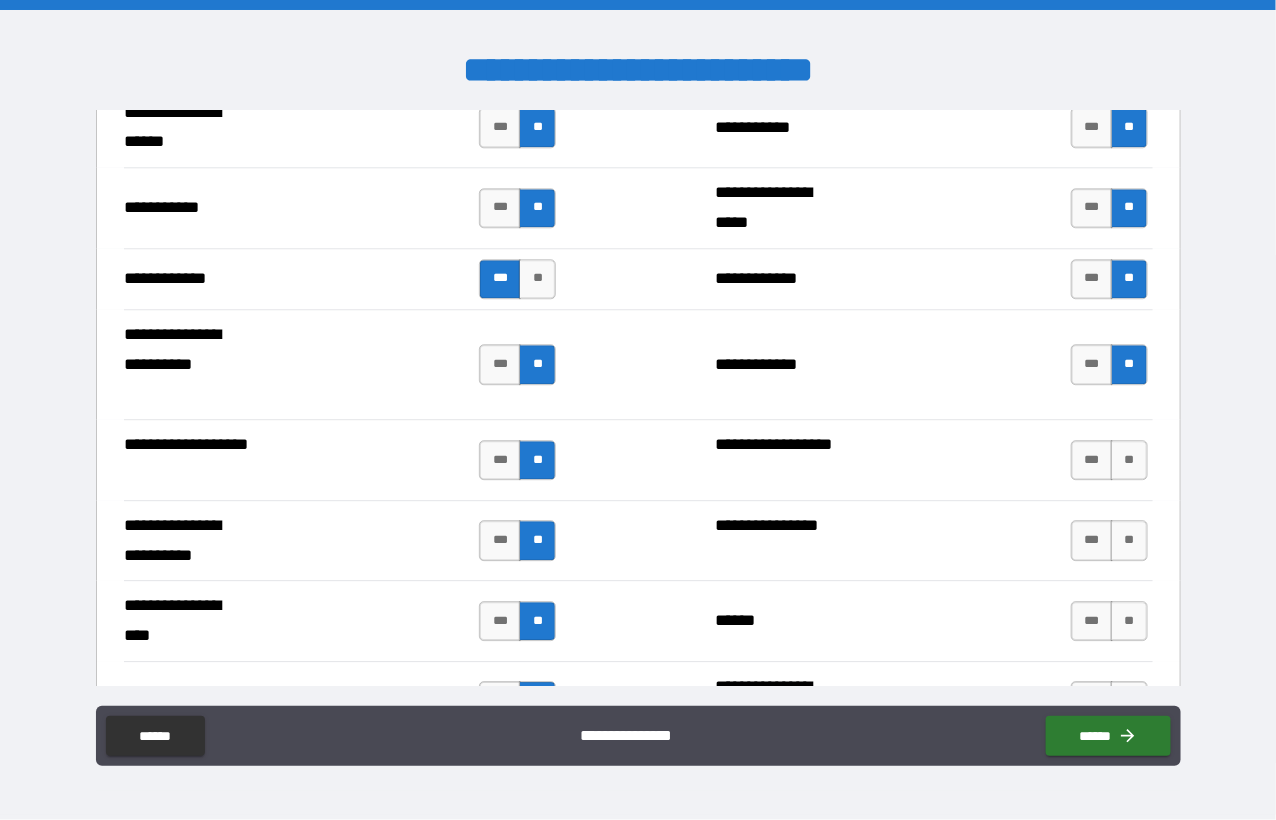 scroll, scrollTop: 4100, scrollLeft: 0, axis: vertical 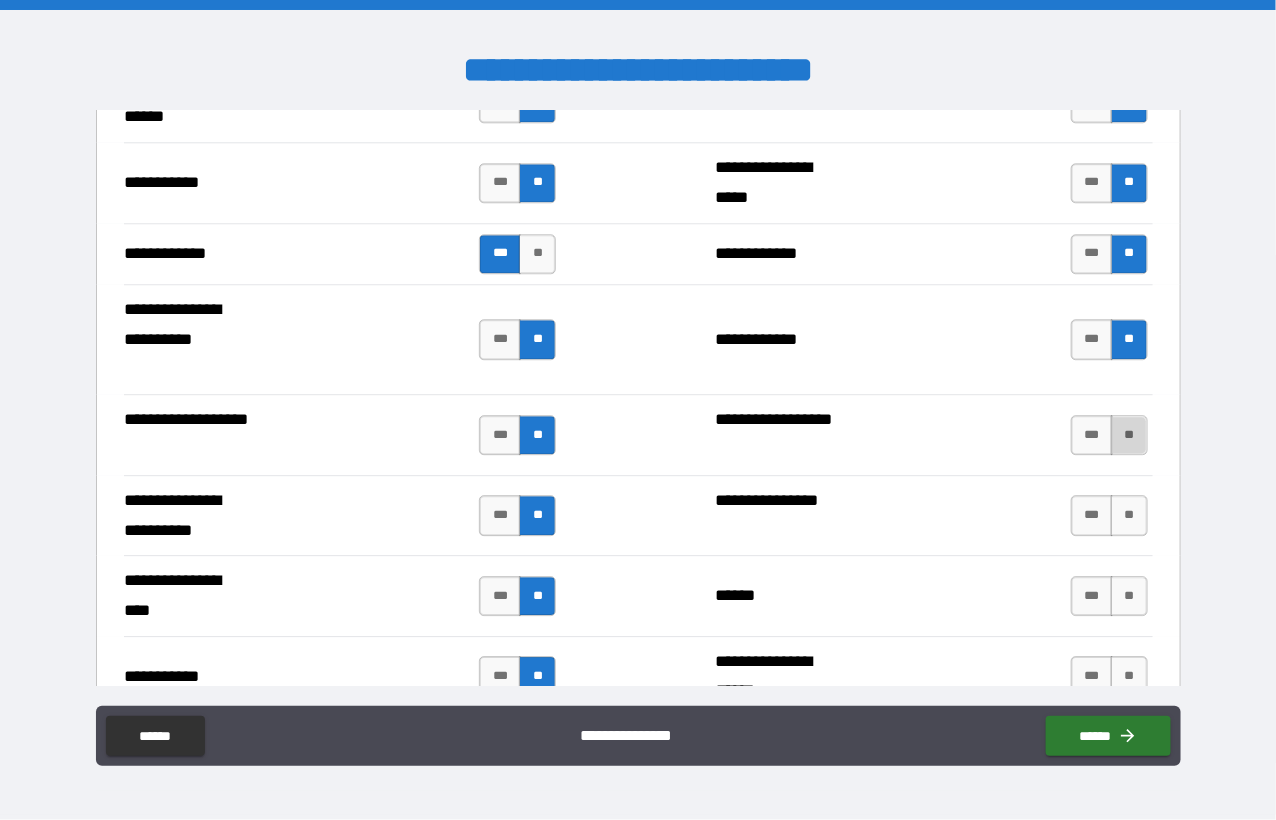click on "**" at bounding box center (1129, 435) 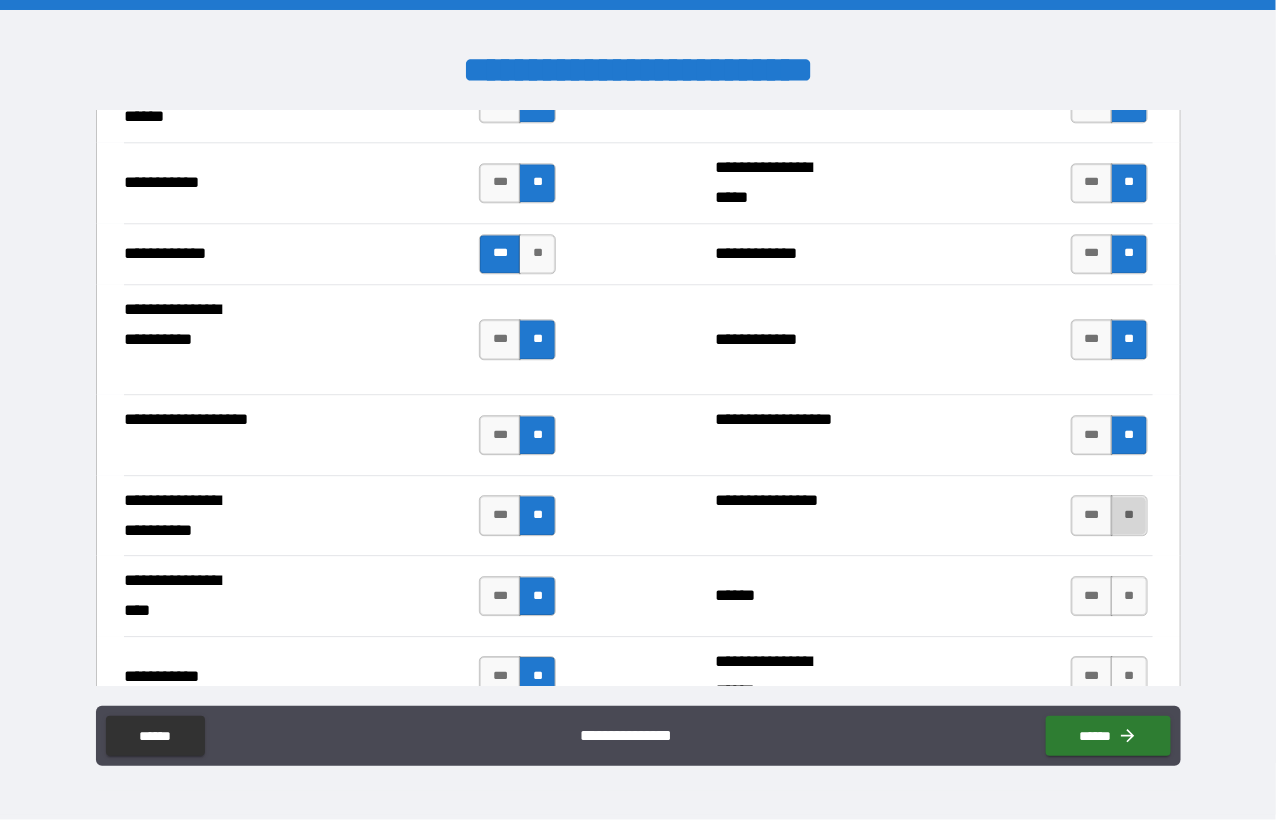 click on "**" at bounding box center (1129, 515) 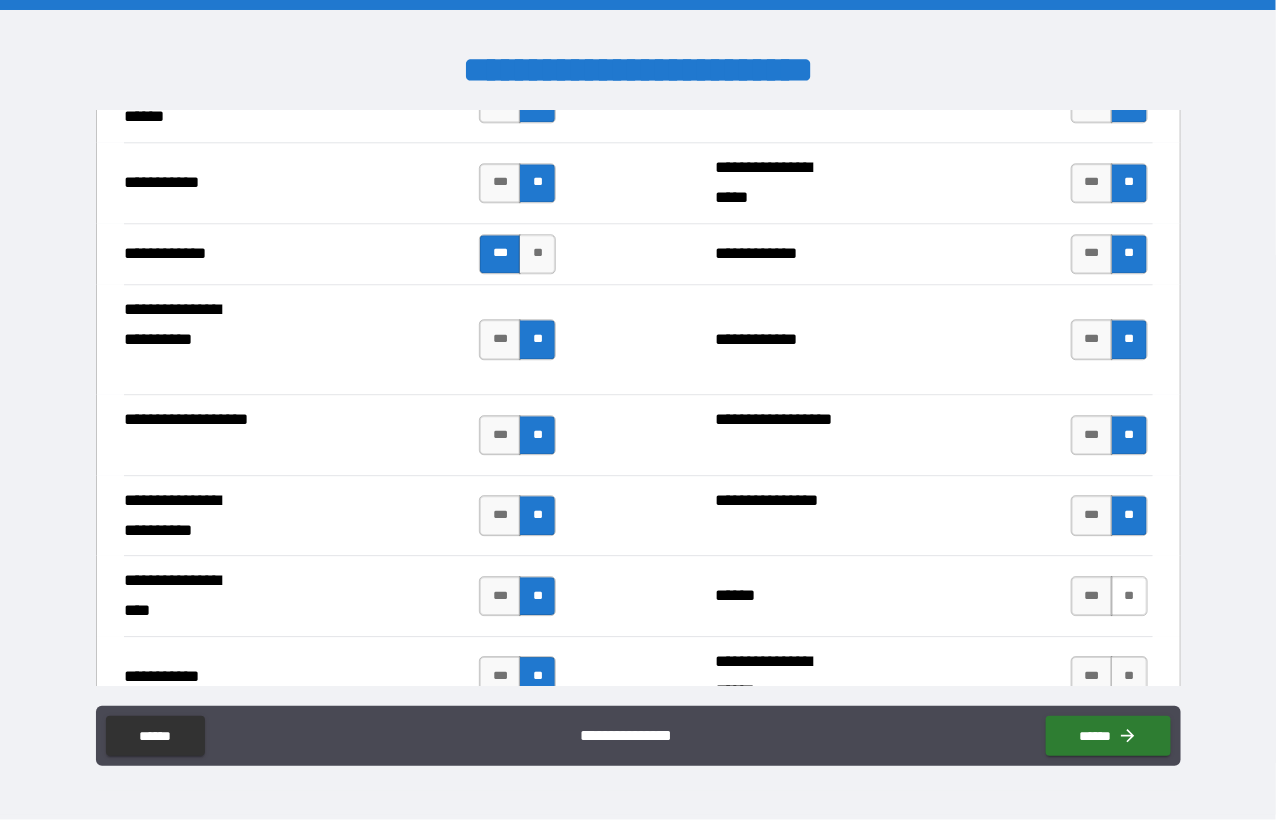 click on "**" at bounding box center [1129, 596] 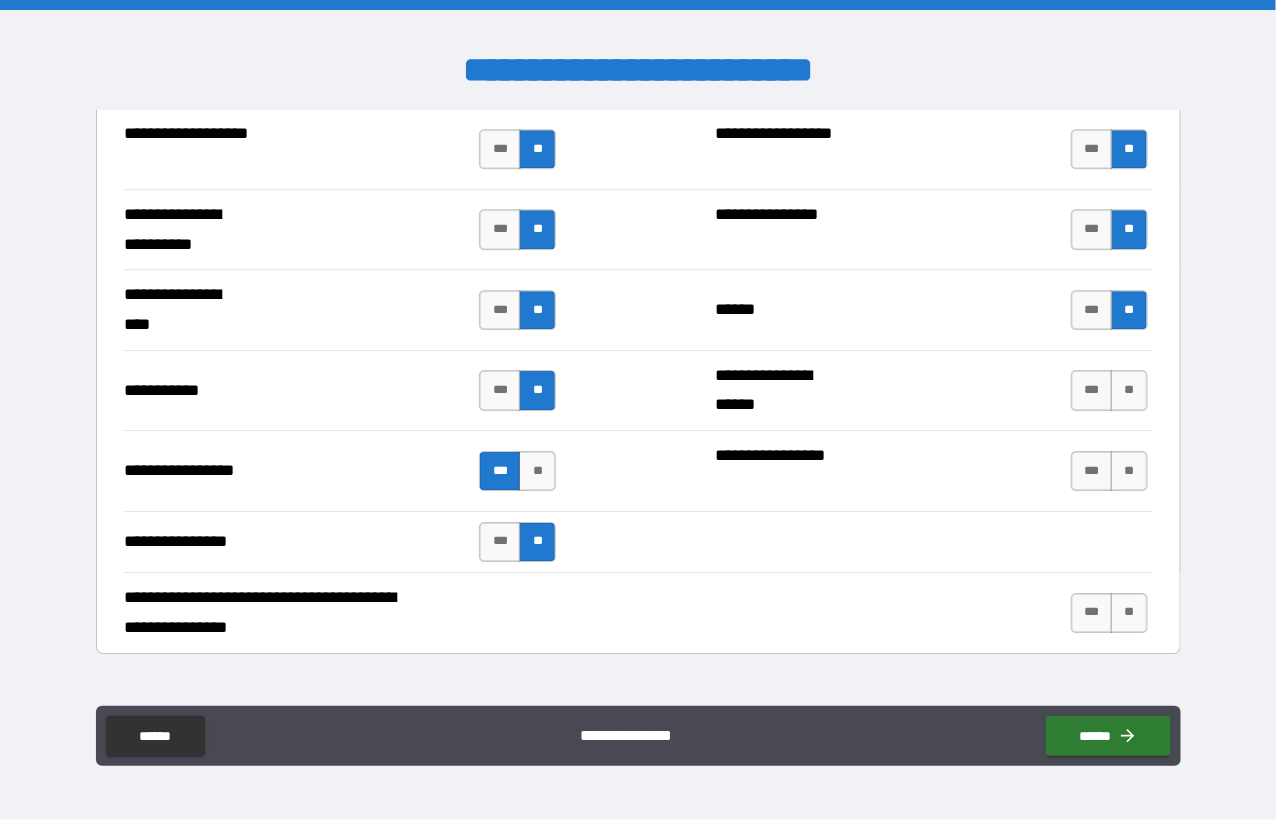 scroll, scrollTop: 4400, scrollLeft: 0, axis: vertical 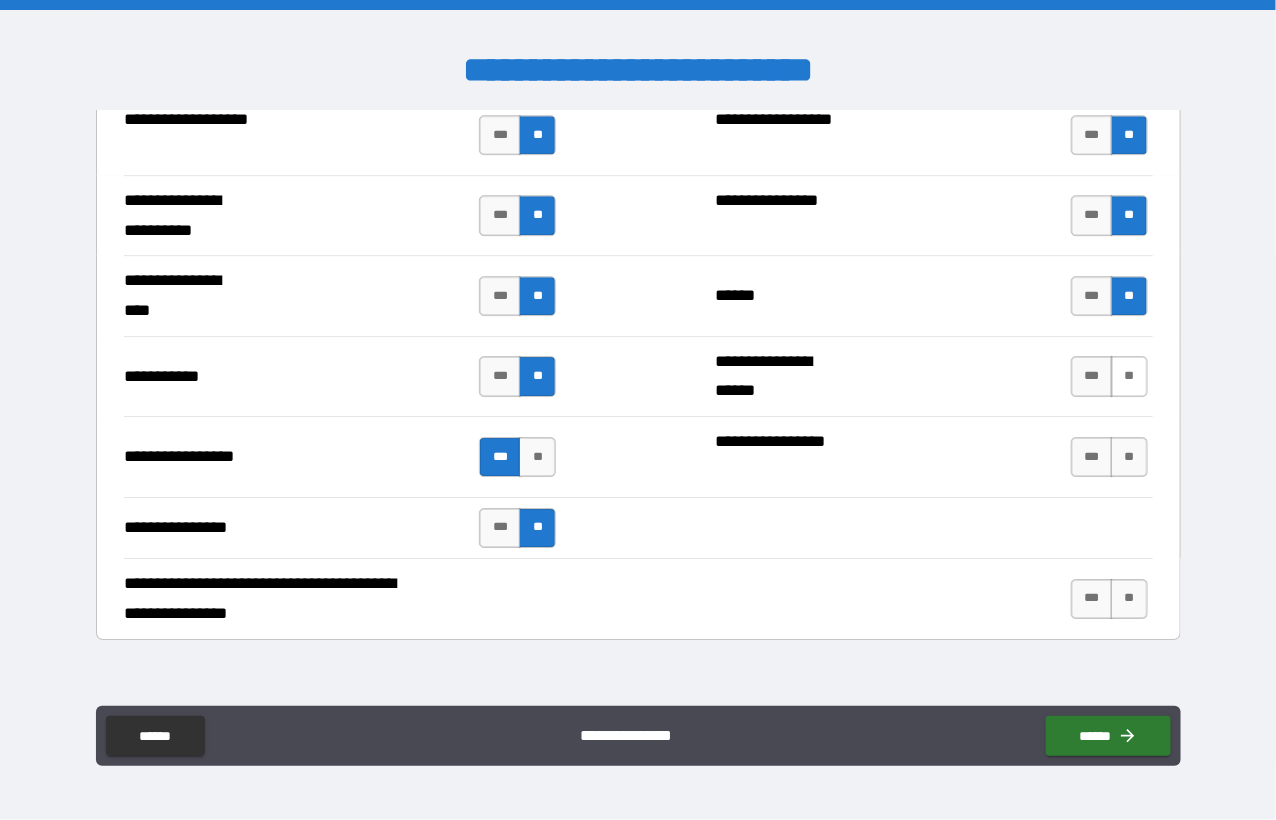 click on "**" at bounding box center [1129, 376] 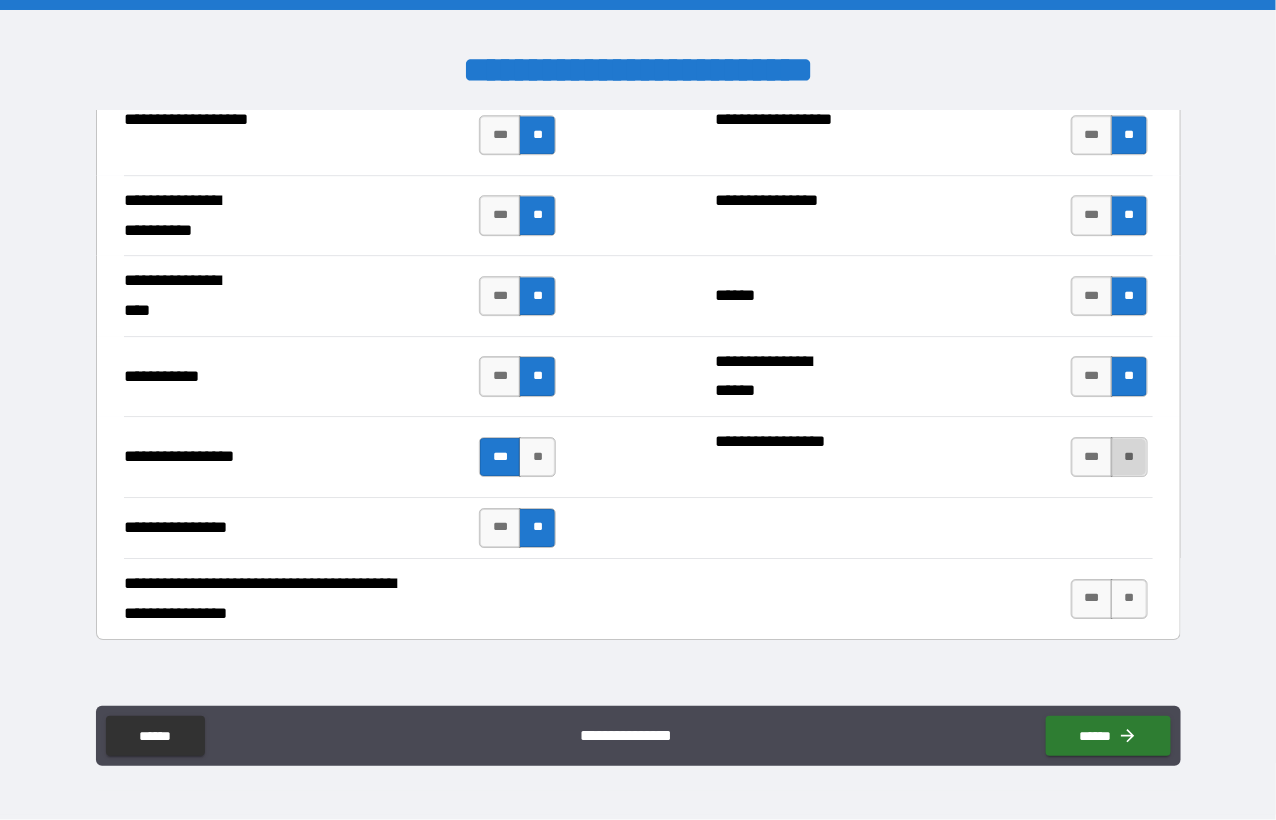 click on "**" at bounding box center [1129, 457] 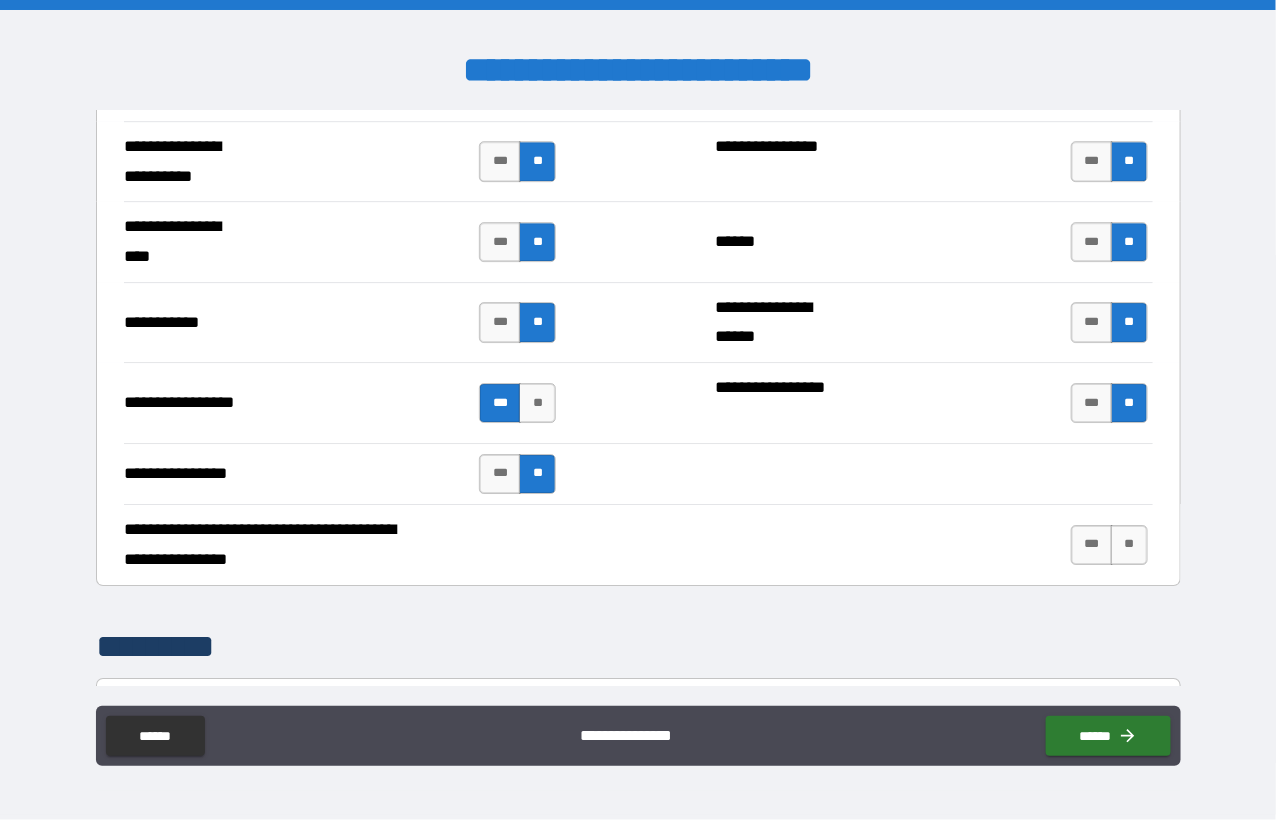 scroll, scrollTop: 4500, scrollLeft: 0, axis: vertical 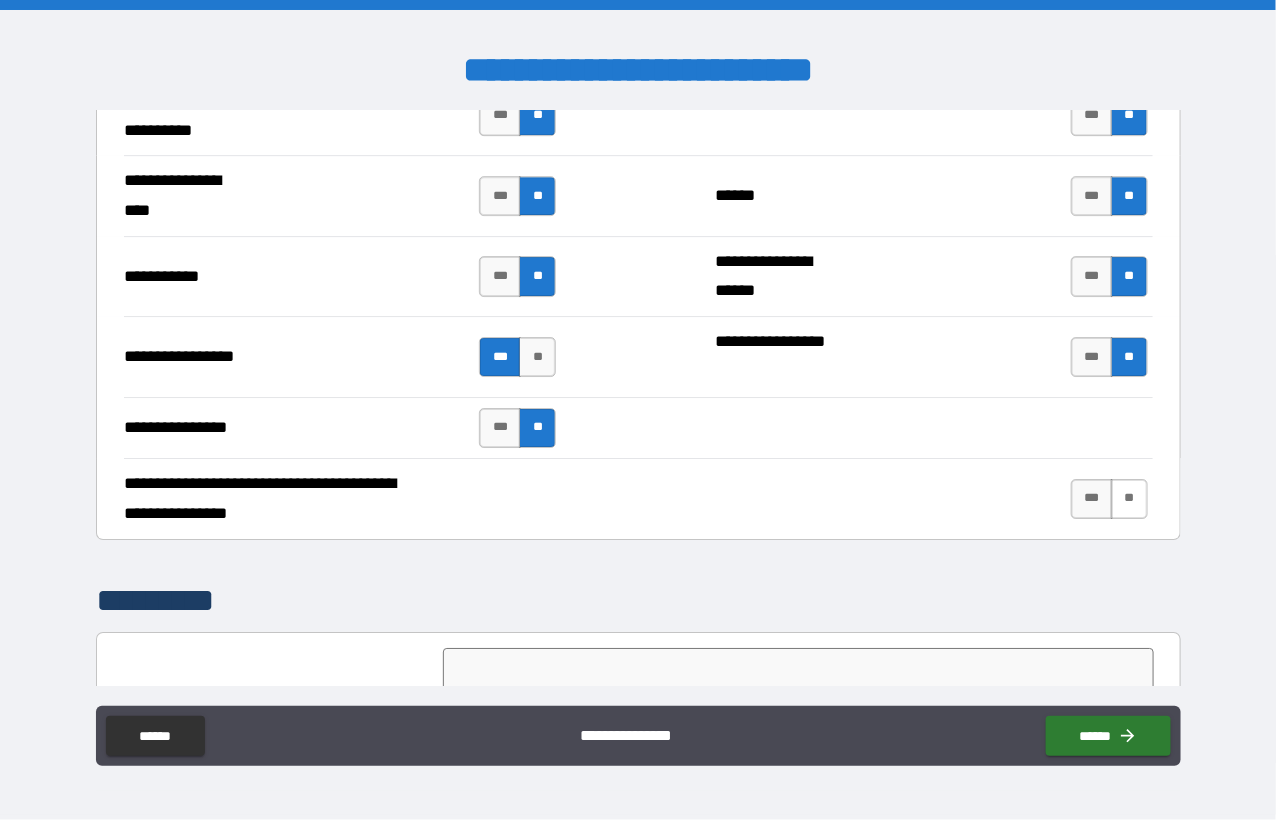 click on "**" at bounding box center [1129, 499] 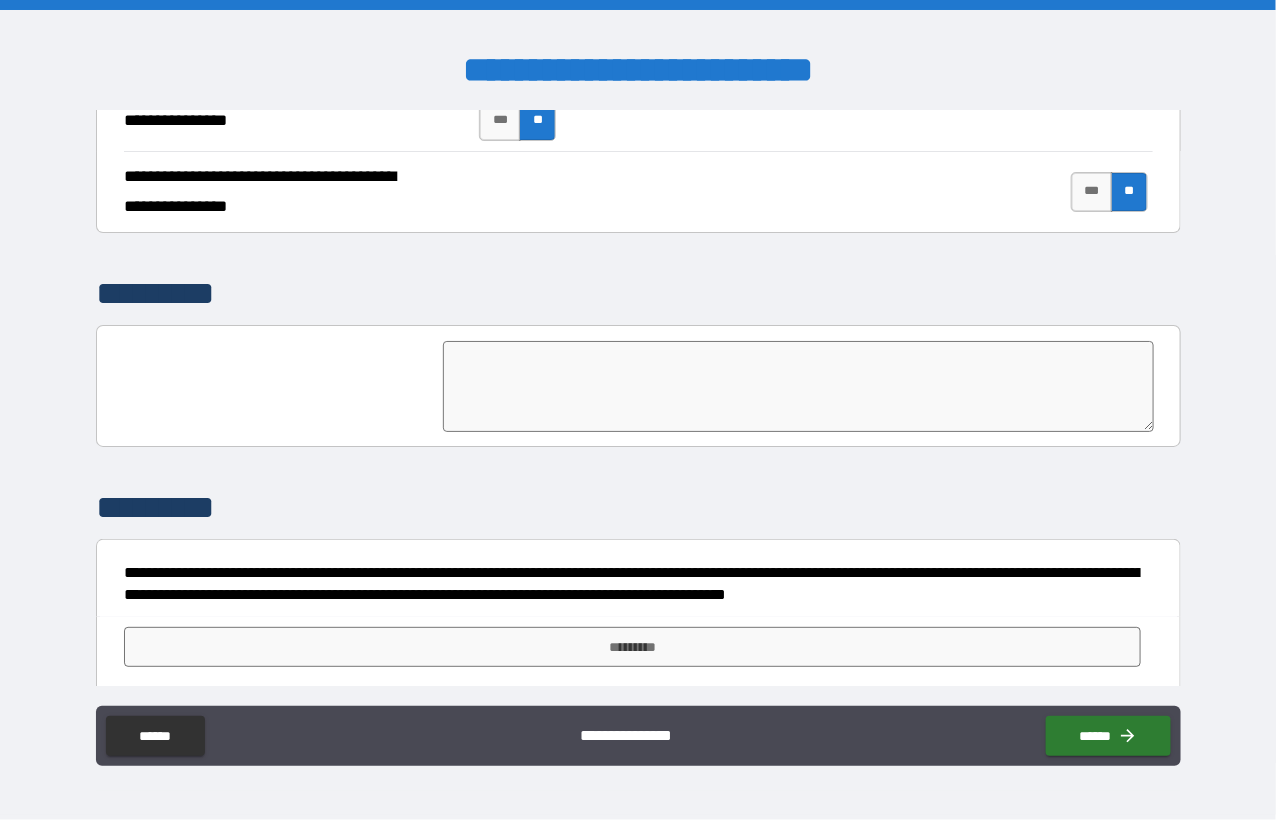 scroll, scrollTop: 4809, scrollLeft: 0, axis: vertical 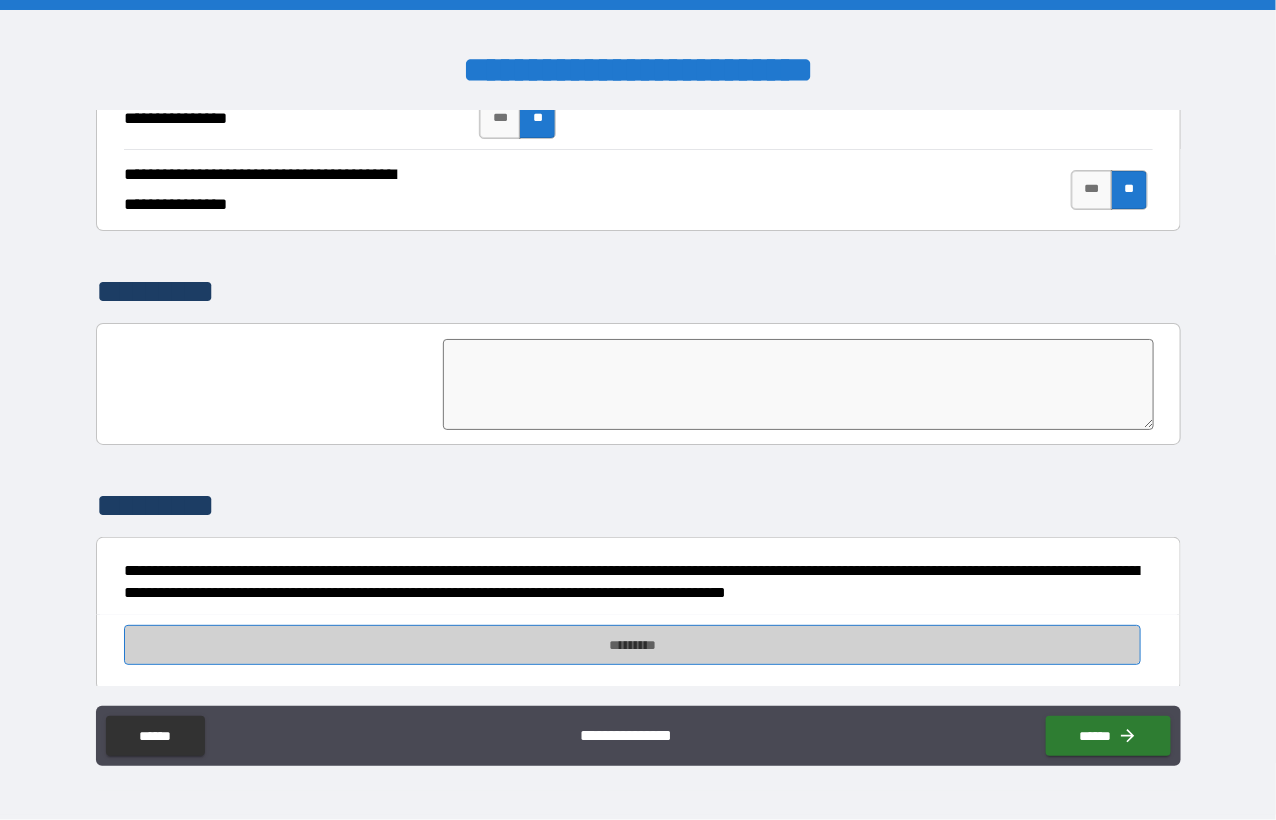 click on "*********" at bounding box center [633, 645] 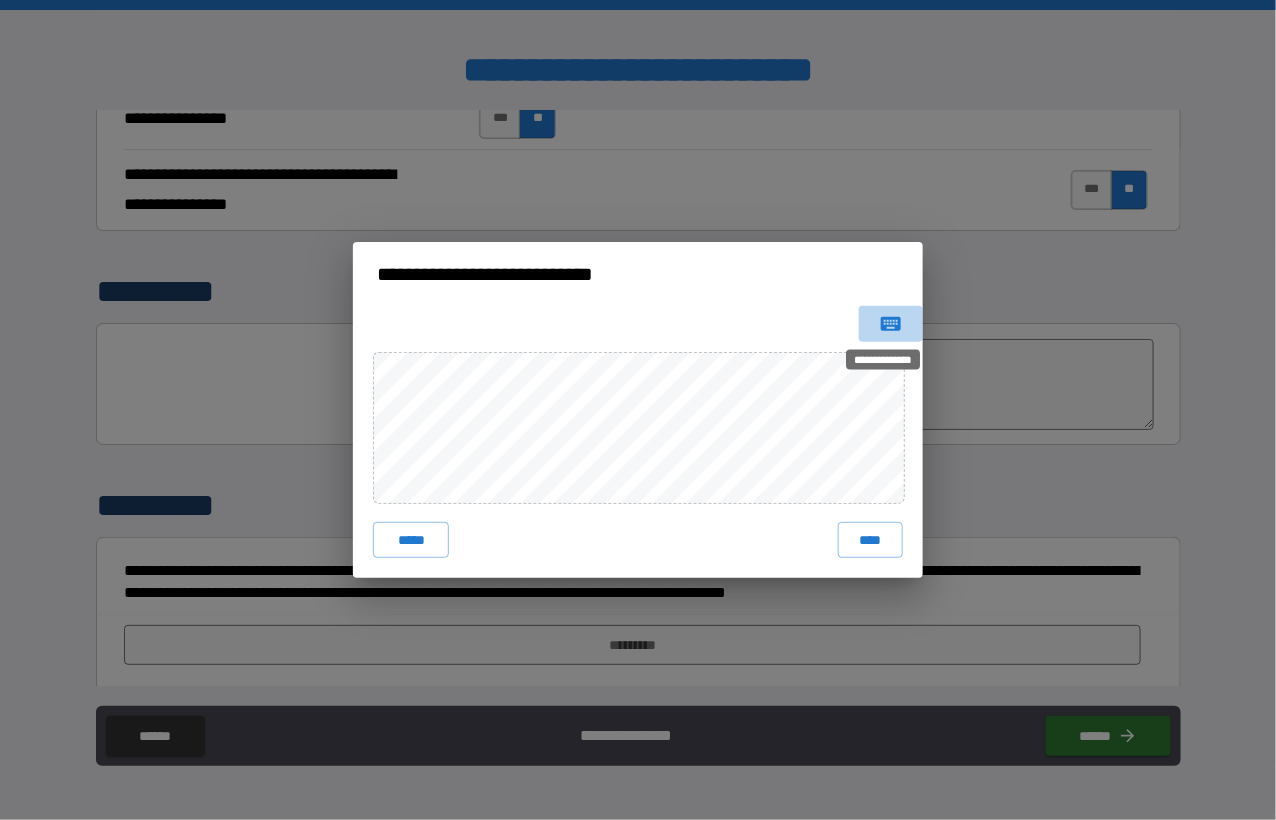 click 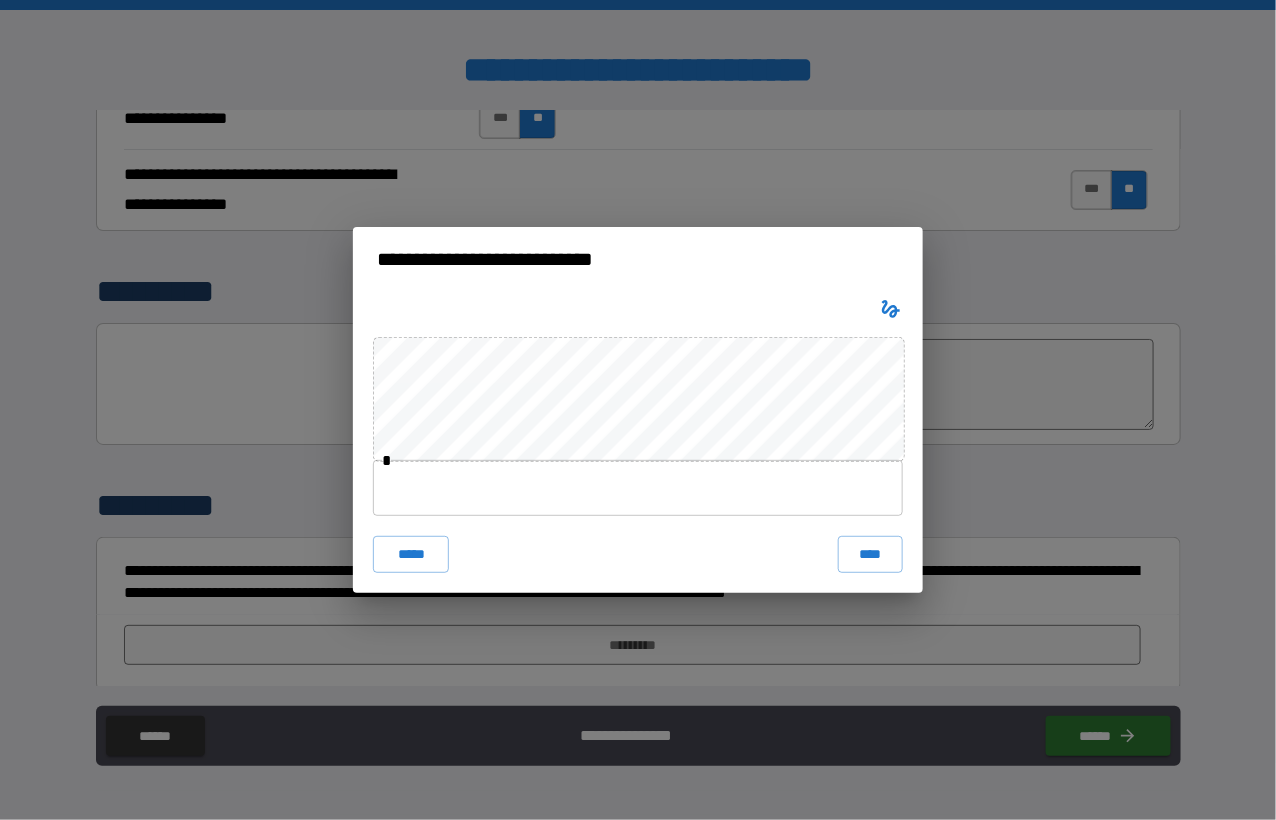 type 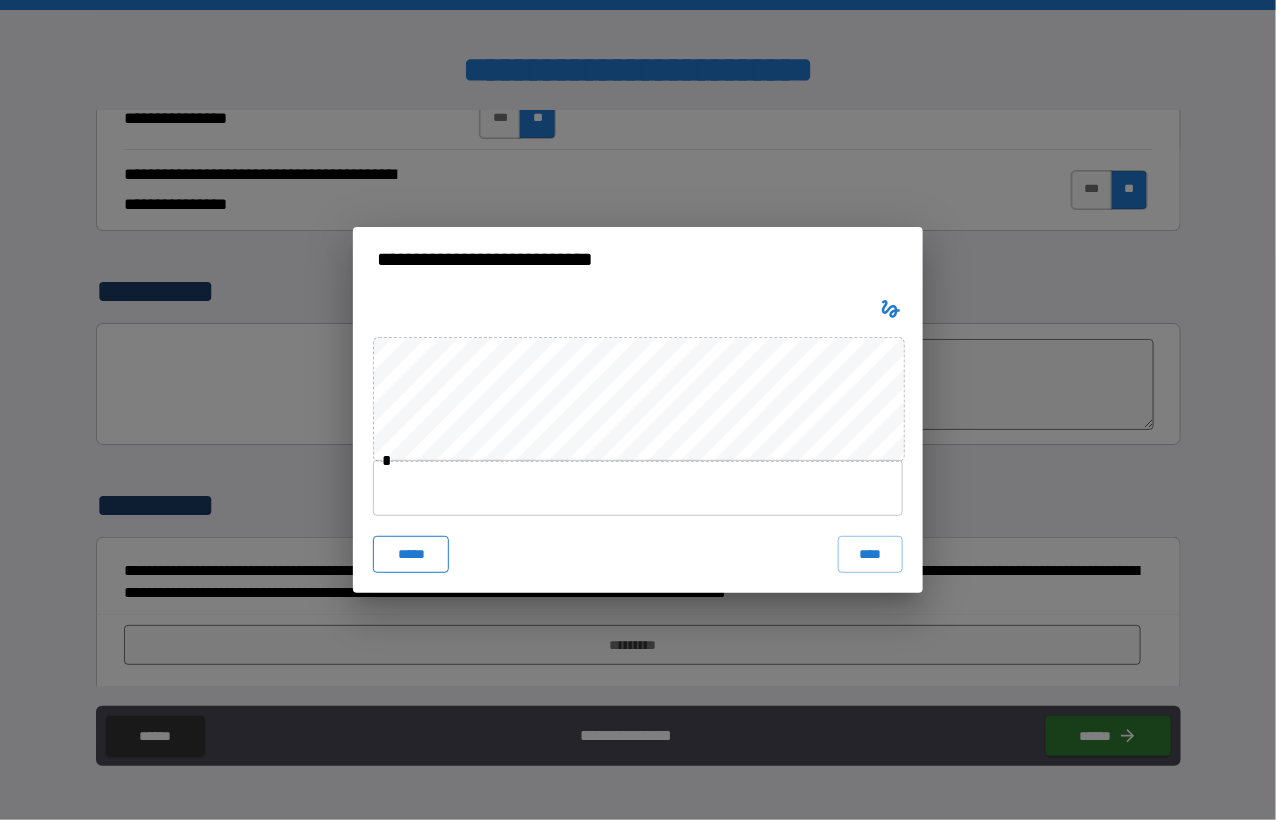 drag, startPoint x: 376, startPoint y: 547, endPoint x: 377, endPoint y: 560, distance: 13.038404 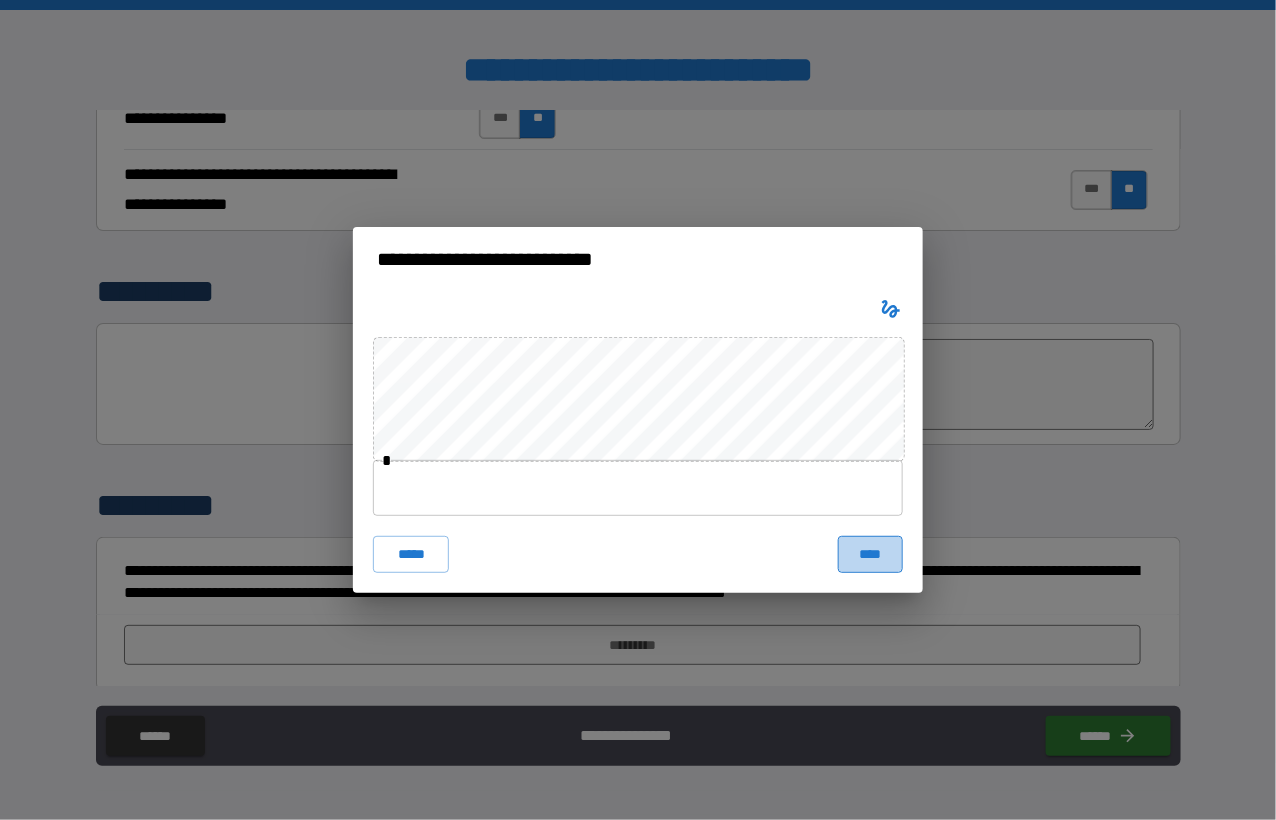 click on "****" at bounding box center [870, 554] 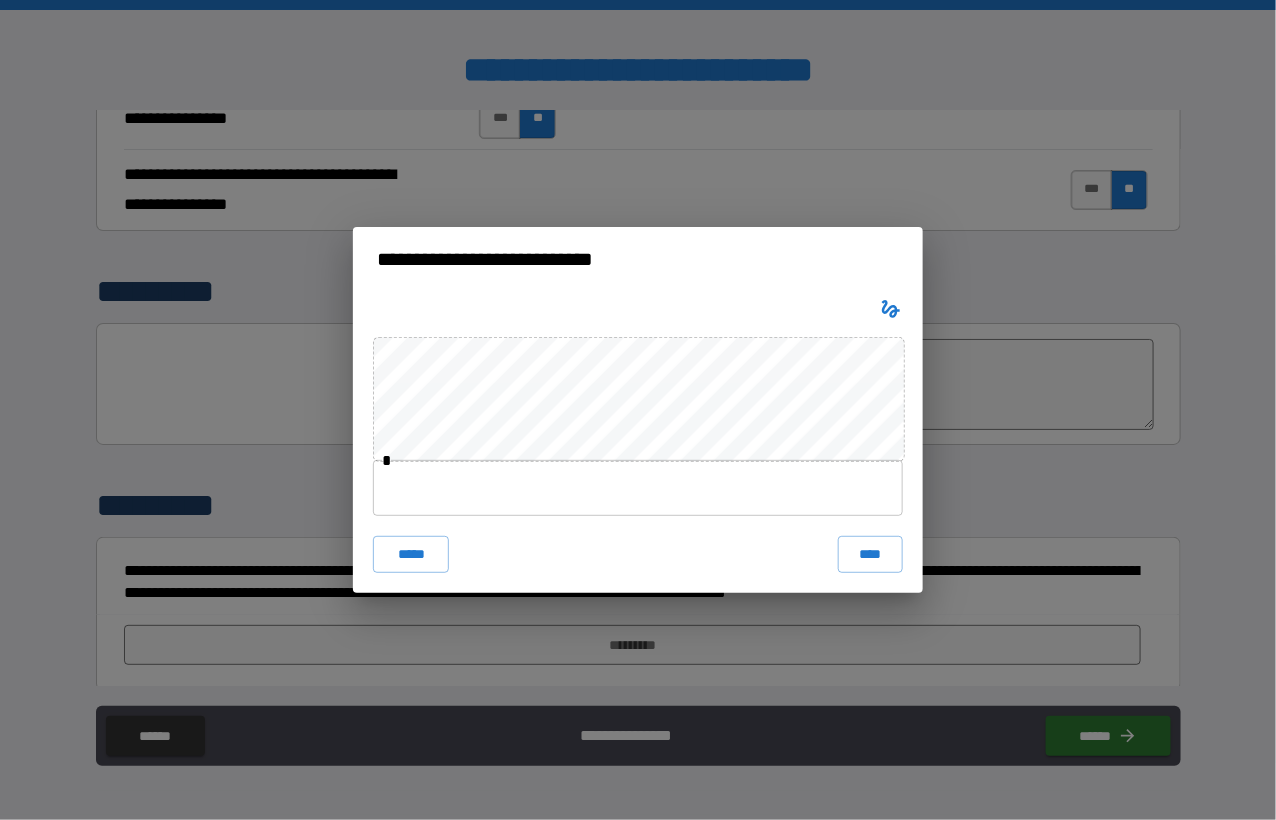 click on "**********" at bounding box center [638, 410] 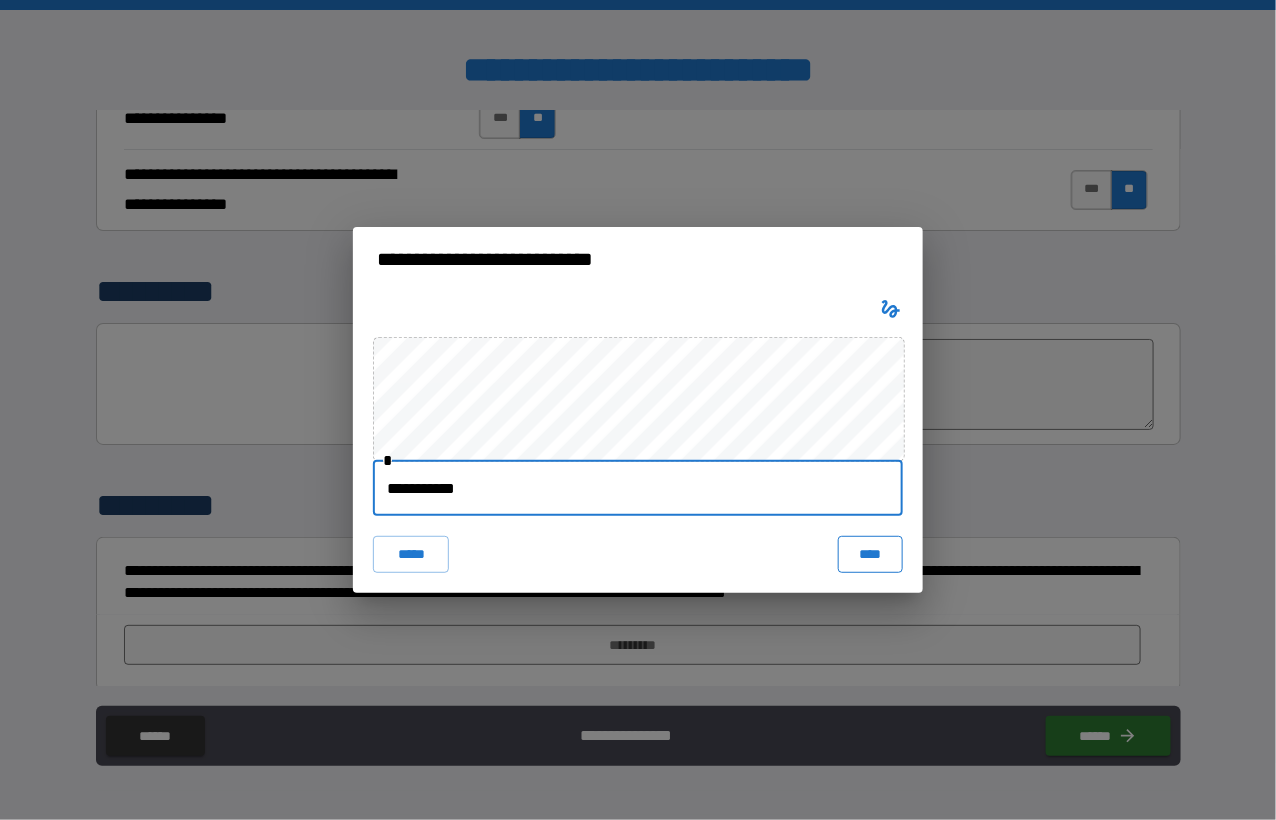 type on "**********" 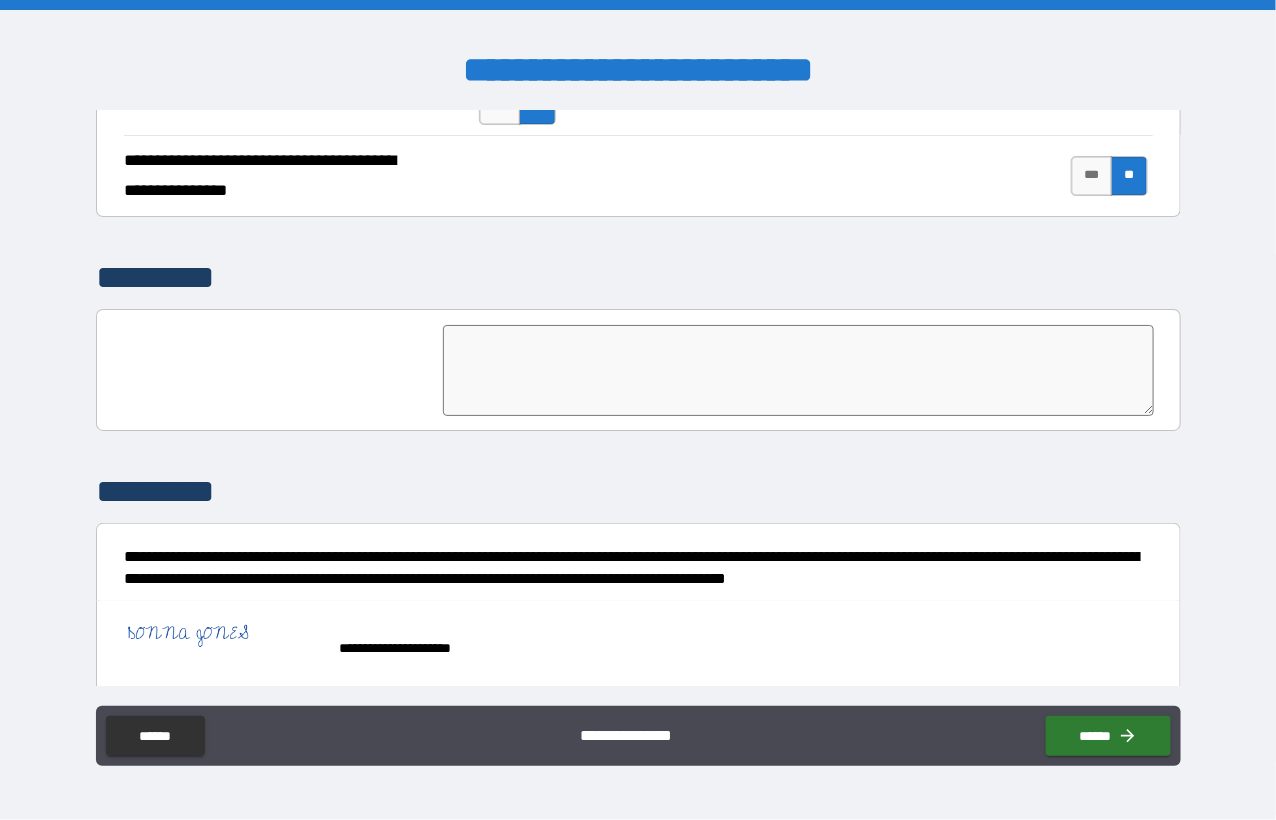 scroll, scrollTop: 4826, scrollLeft: 0, axis: vertical 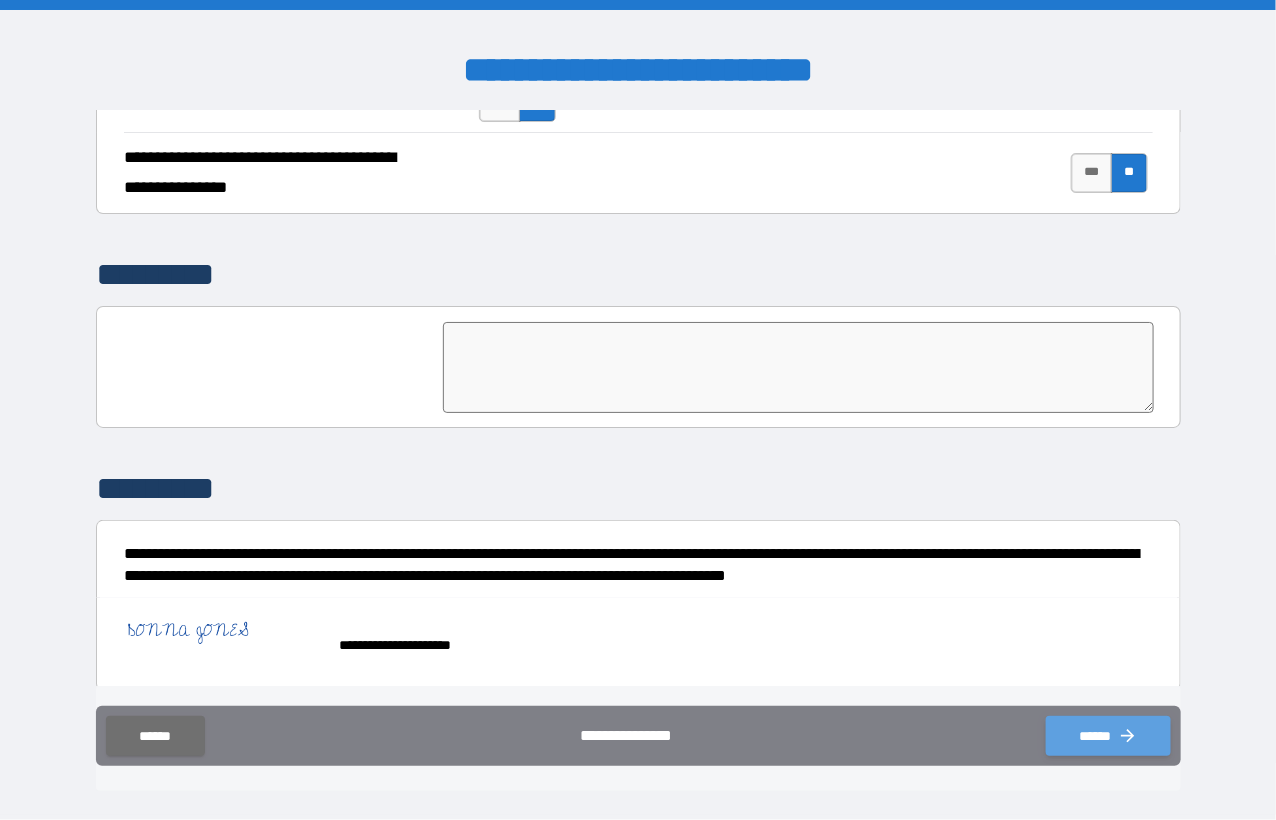 click on "******" at bounding box center (1108, 736) 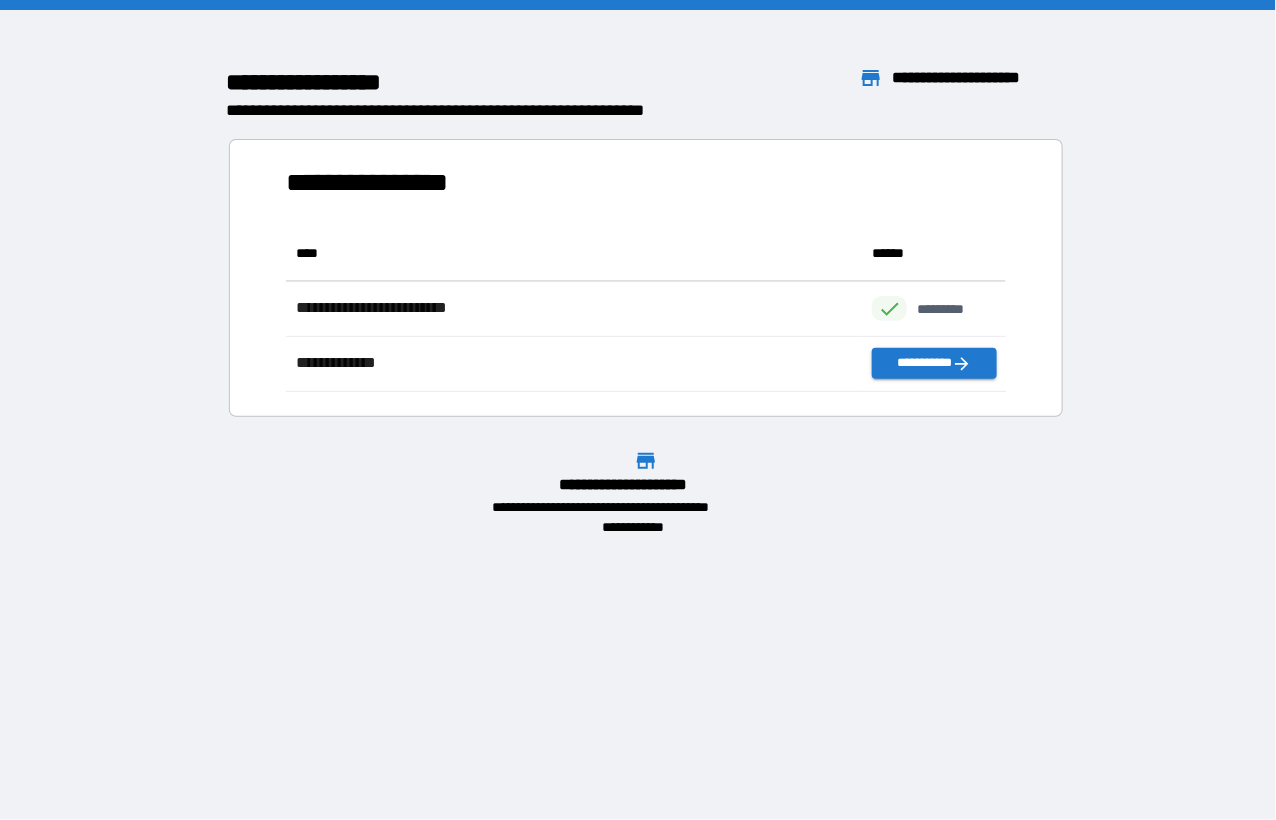 scroll, scrollTop: 15, scrollLeft: 15, axis: both 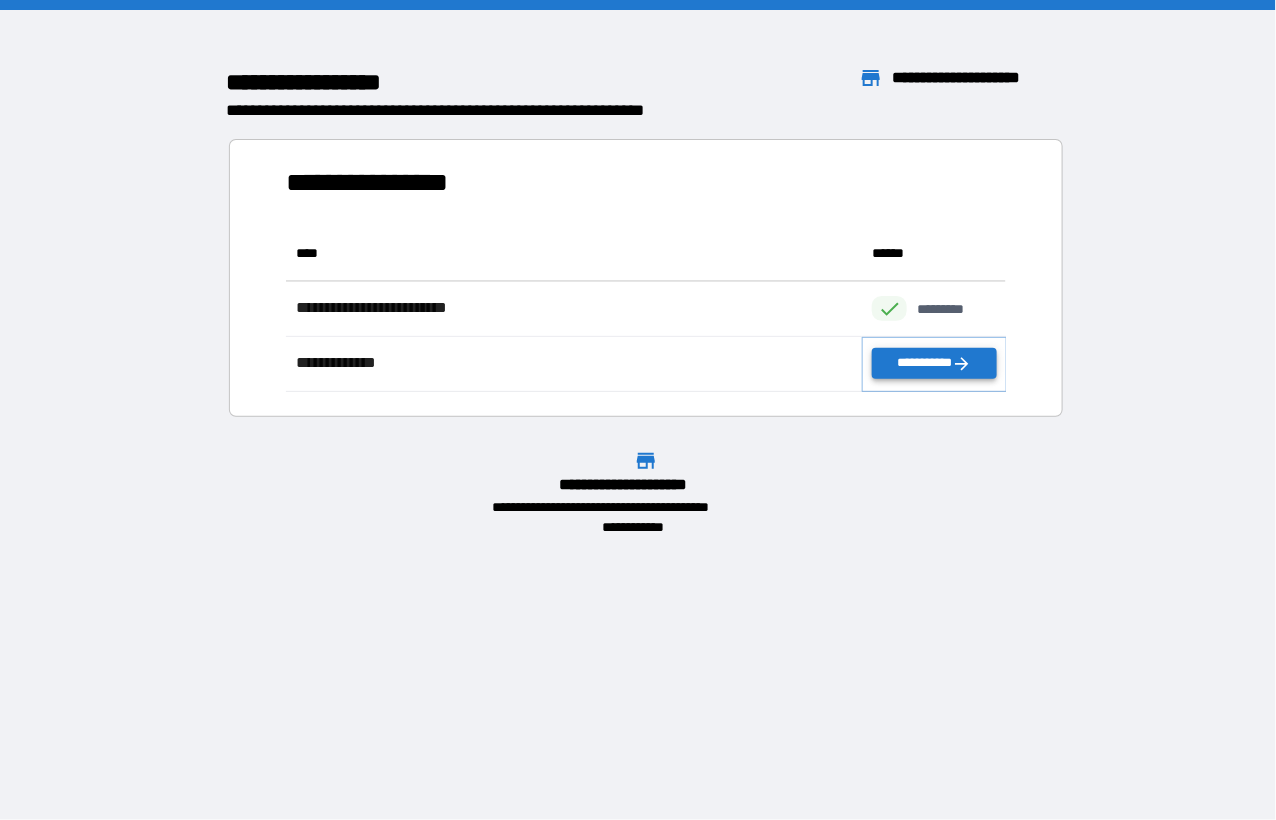 click on "**********" at bounding box center [934, 363] 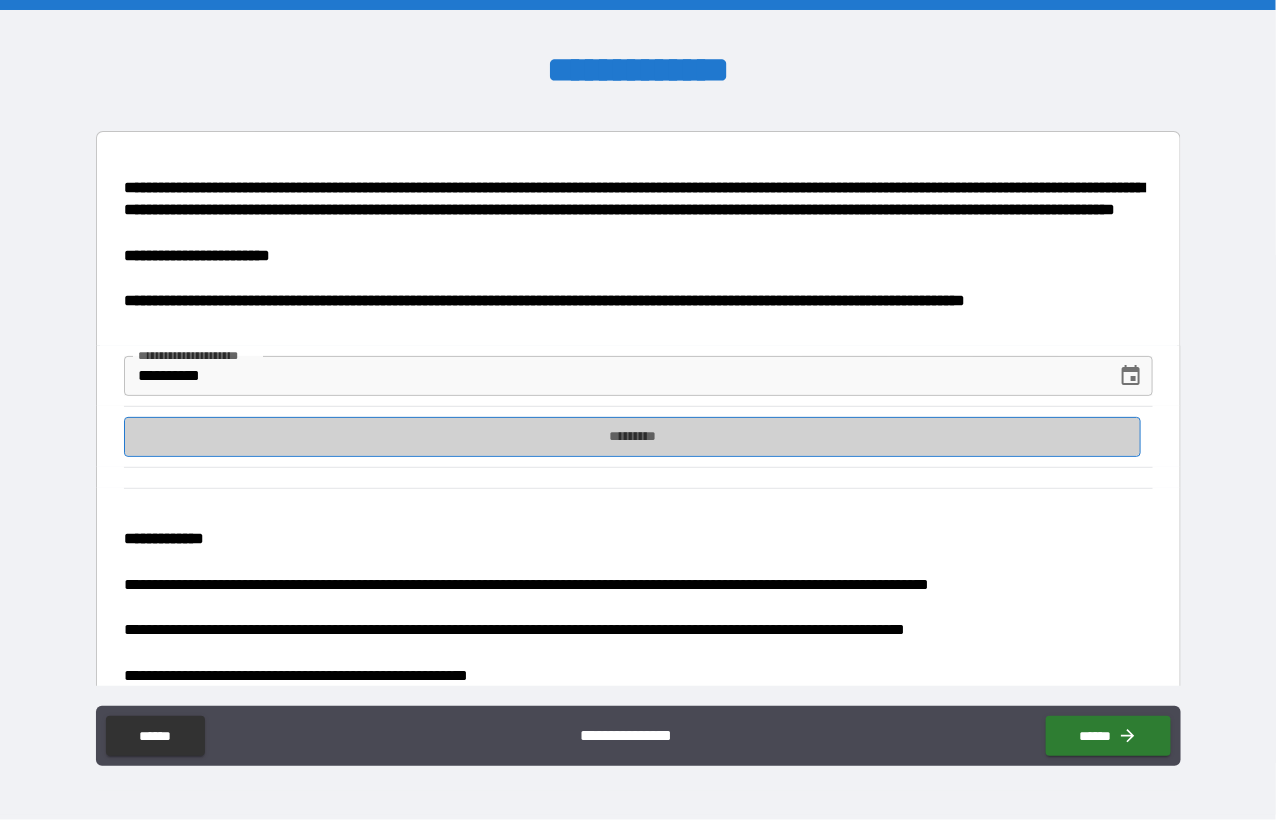 click on "*********" at bounding box center [633, 437] 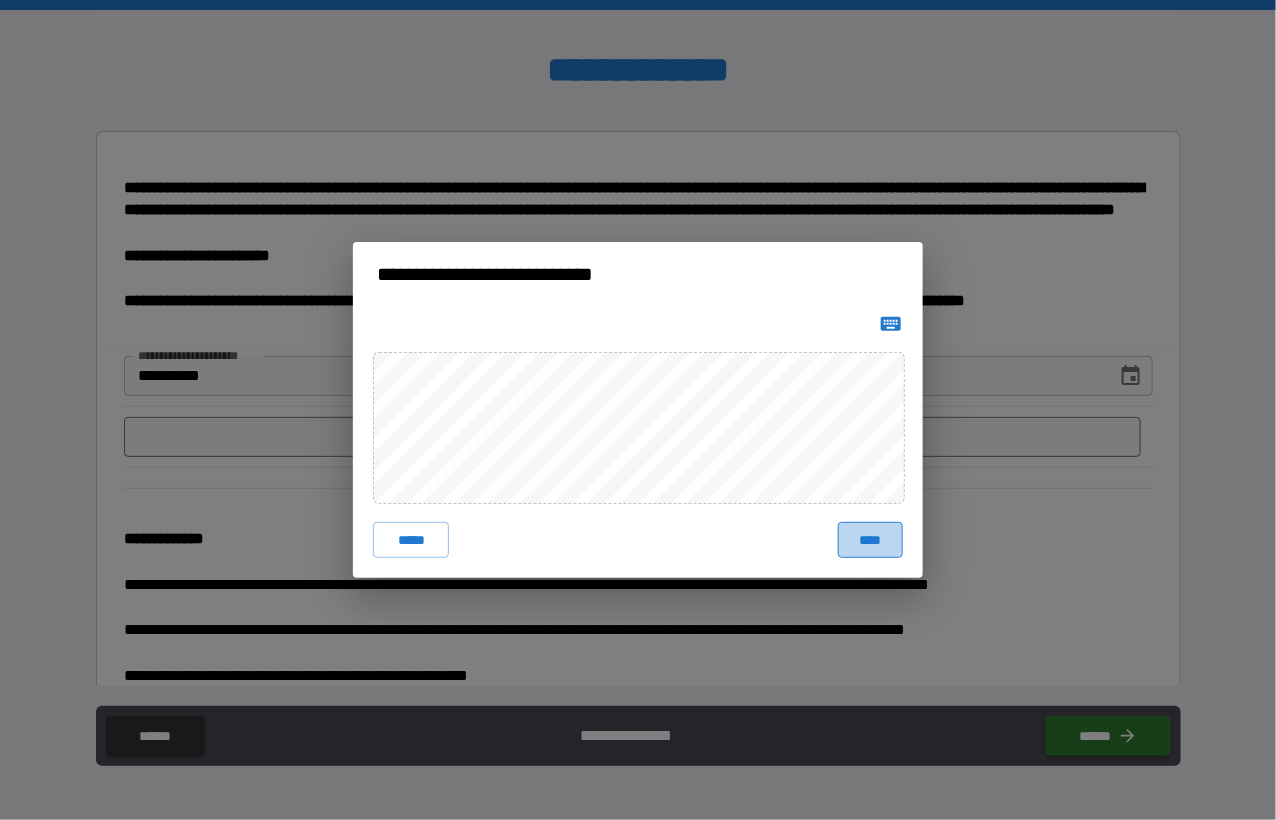 click on "****" at bounding box center (870, 540) 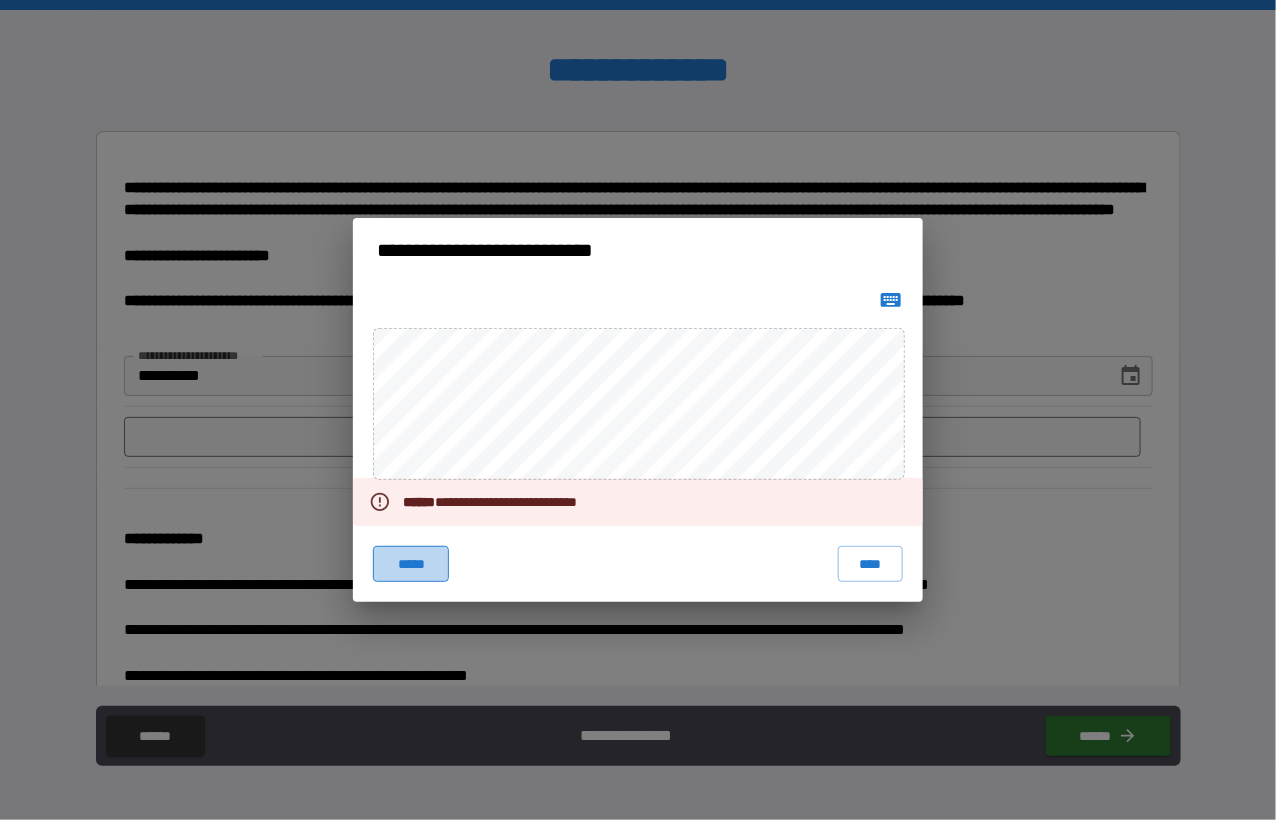 click on "*****" at bounding box center (411, 564) 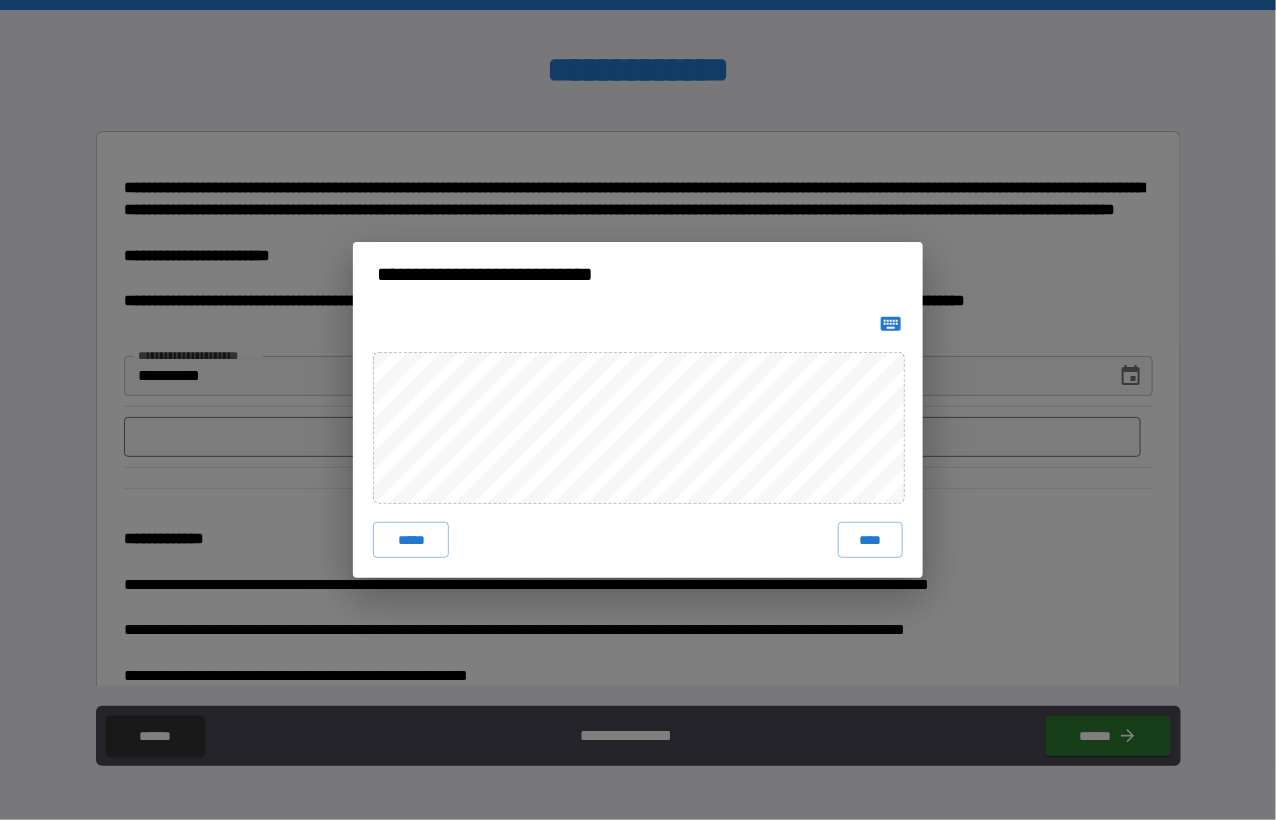 click on "****" at bounding box center (870, 540) 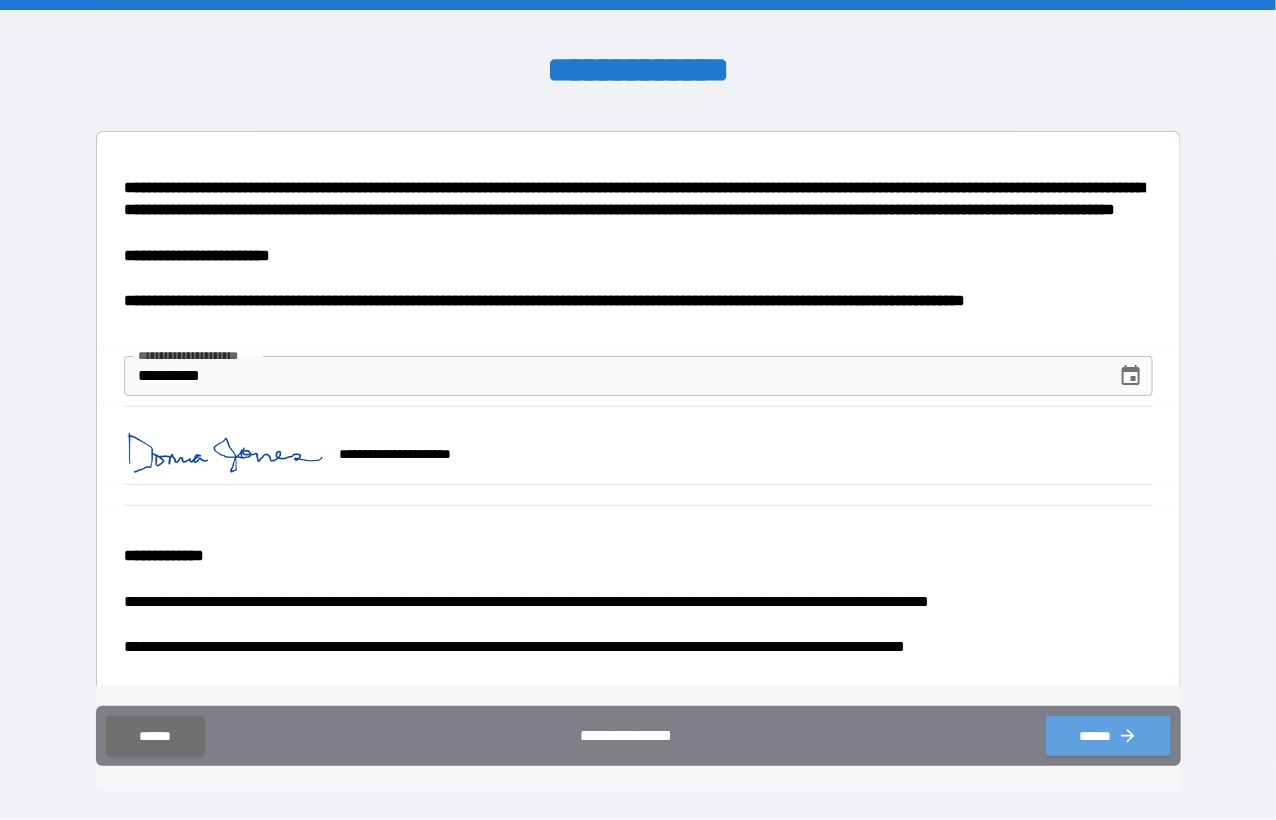 click on "******" at bounding box center (1108, 736) 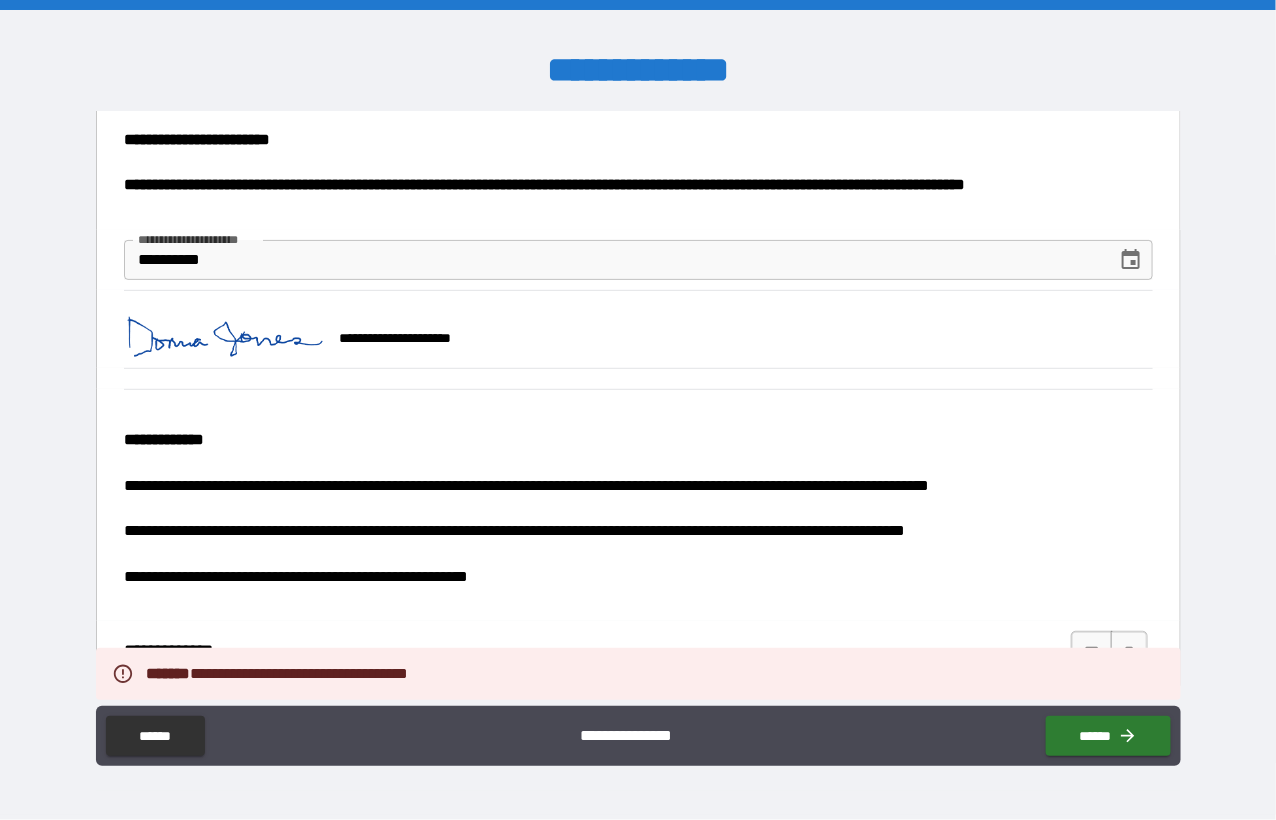 scroll, scrollTop: 358, scrollLeft: 0, axis: vertical 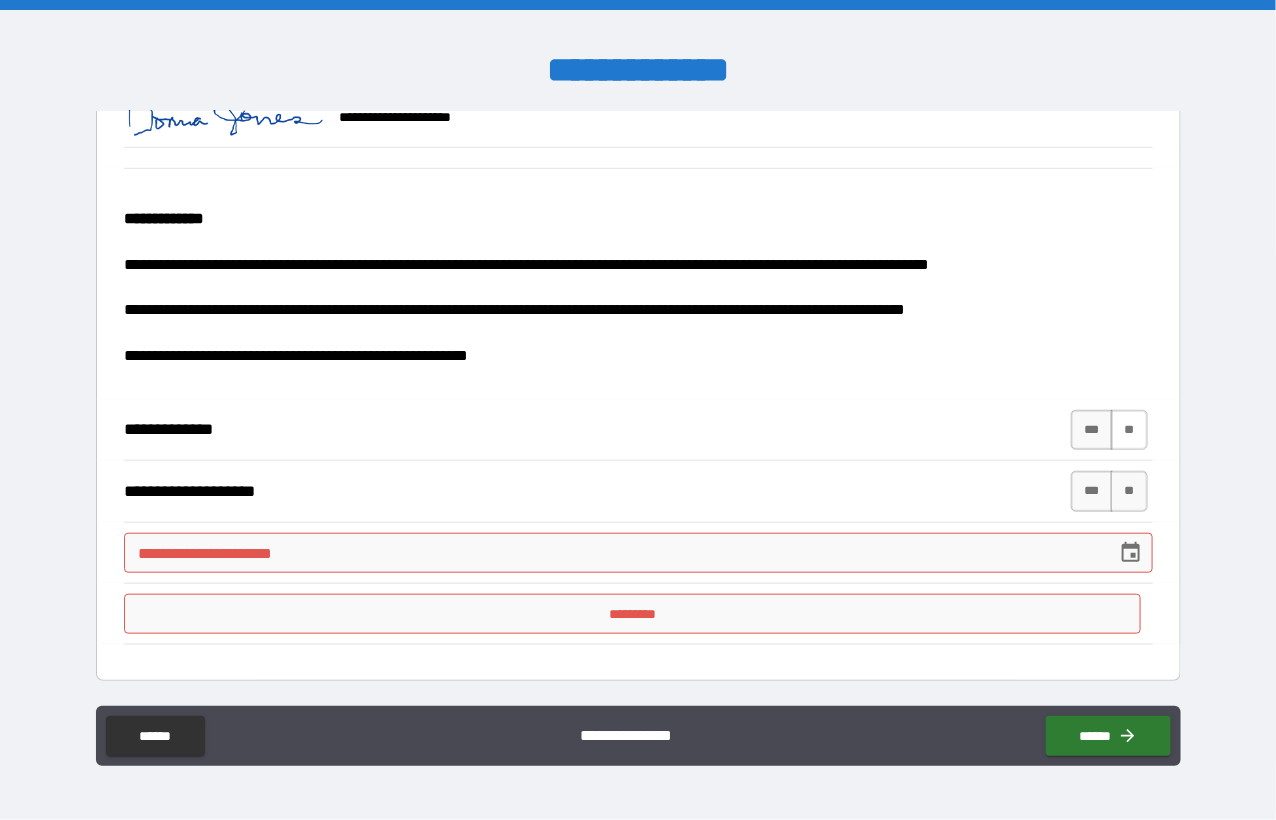 click on "**" at bounding box center [1129, 430] 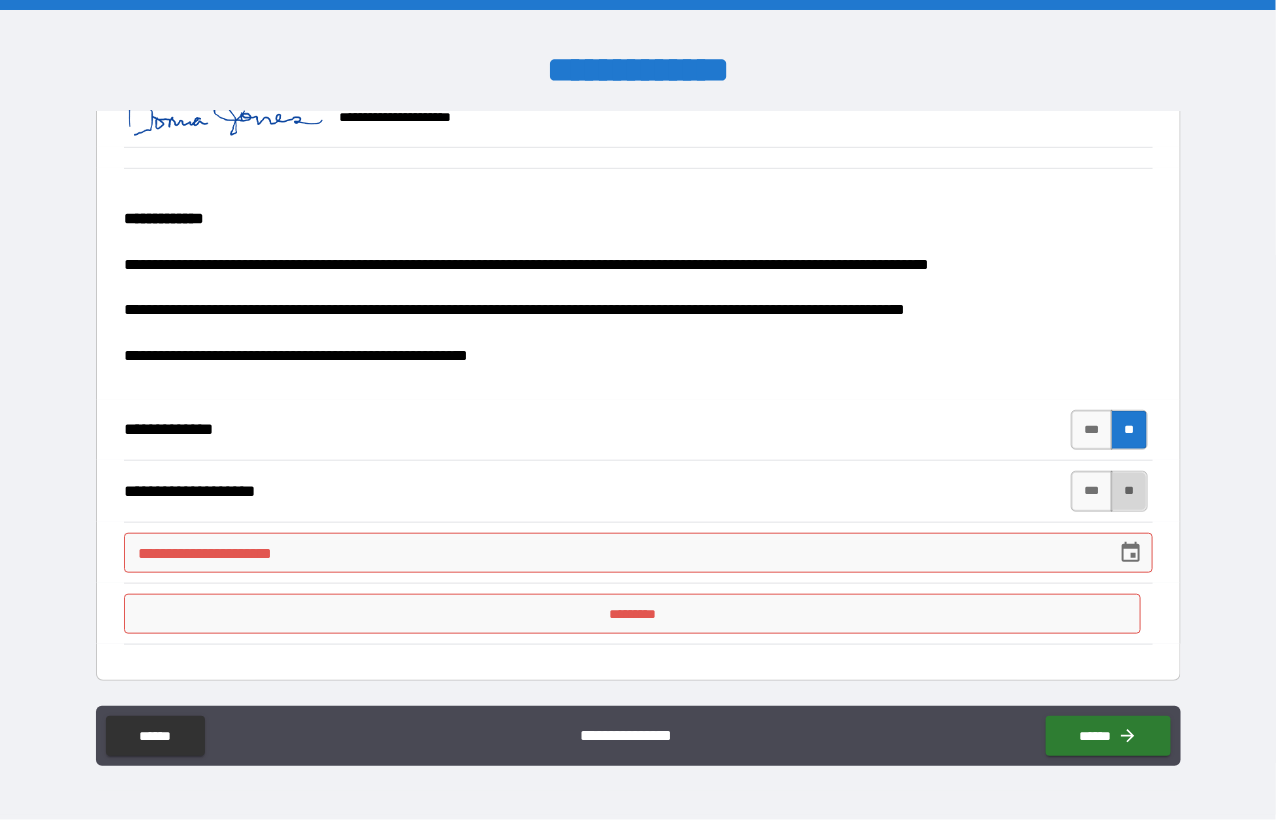click on "**" at bounding box center (1129, 491) 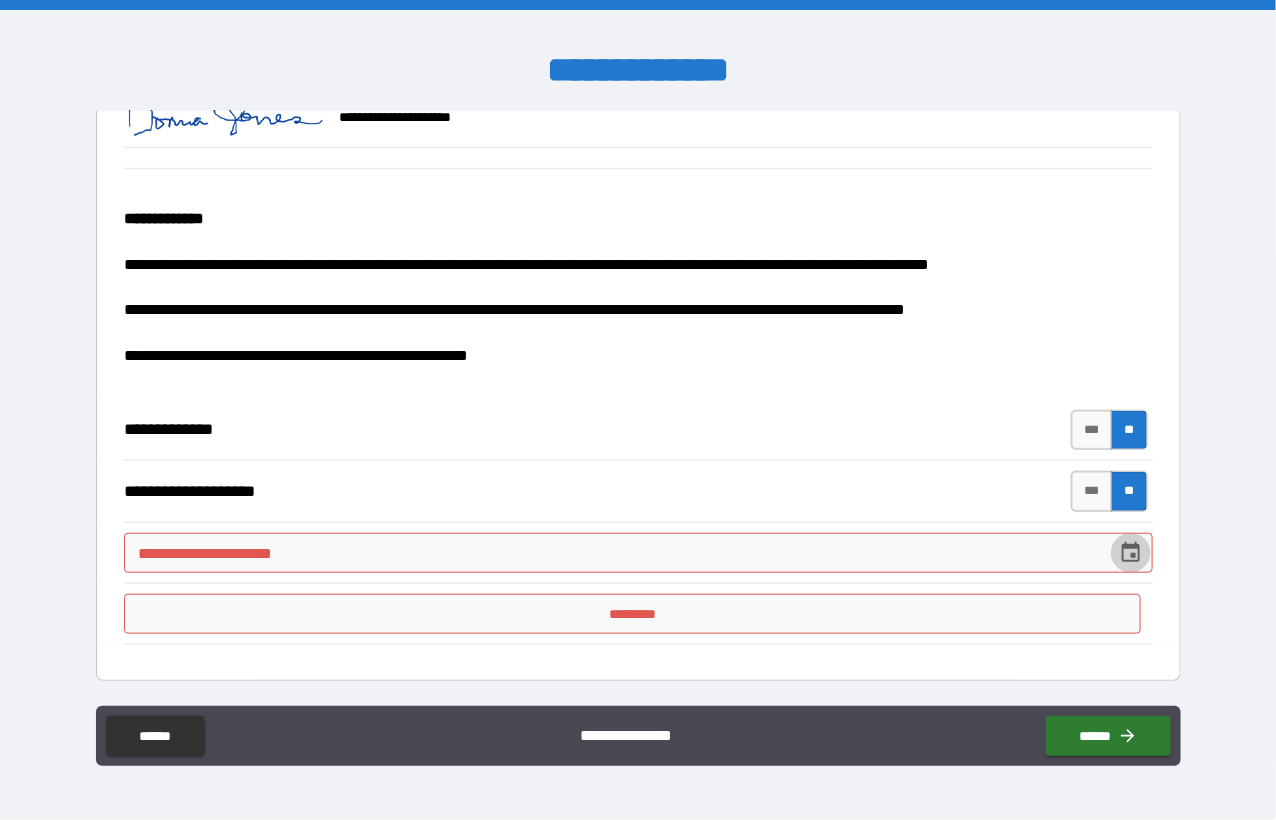 click 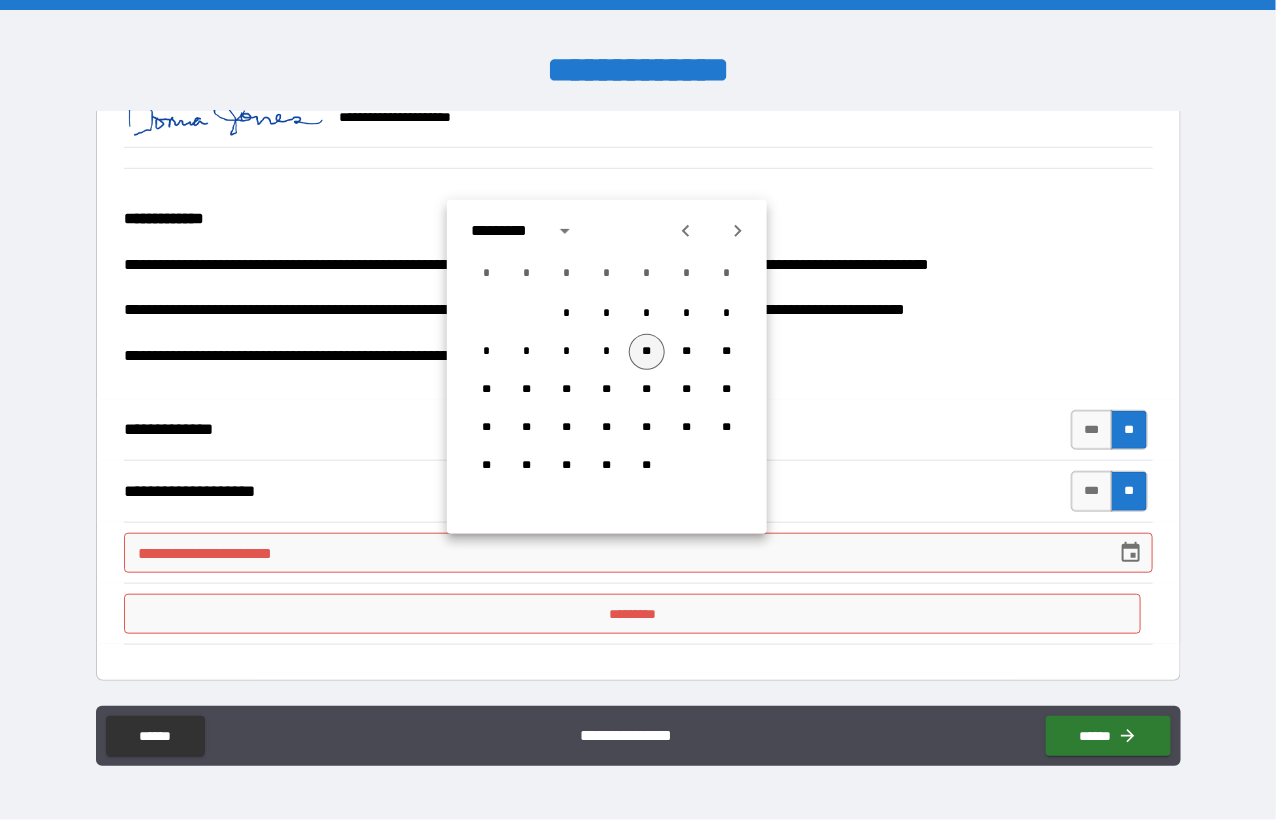 click on "**" at bounding box center (647, 352) 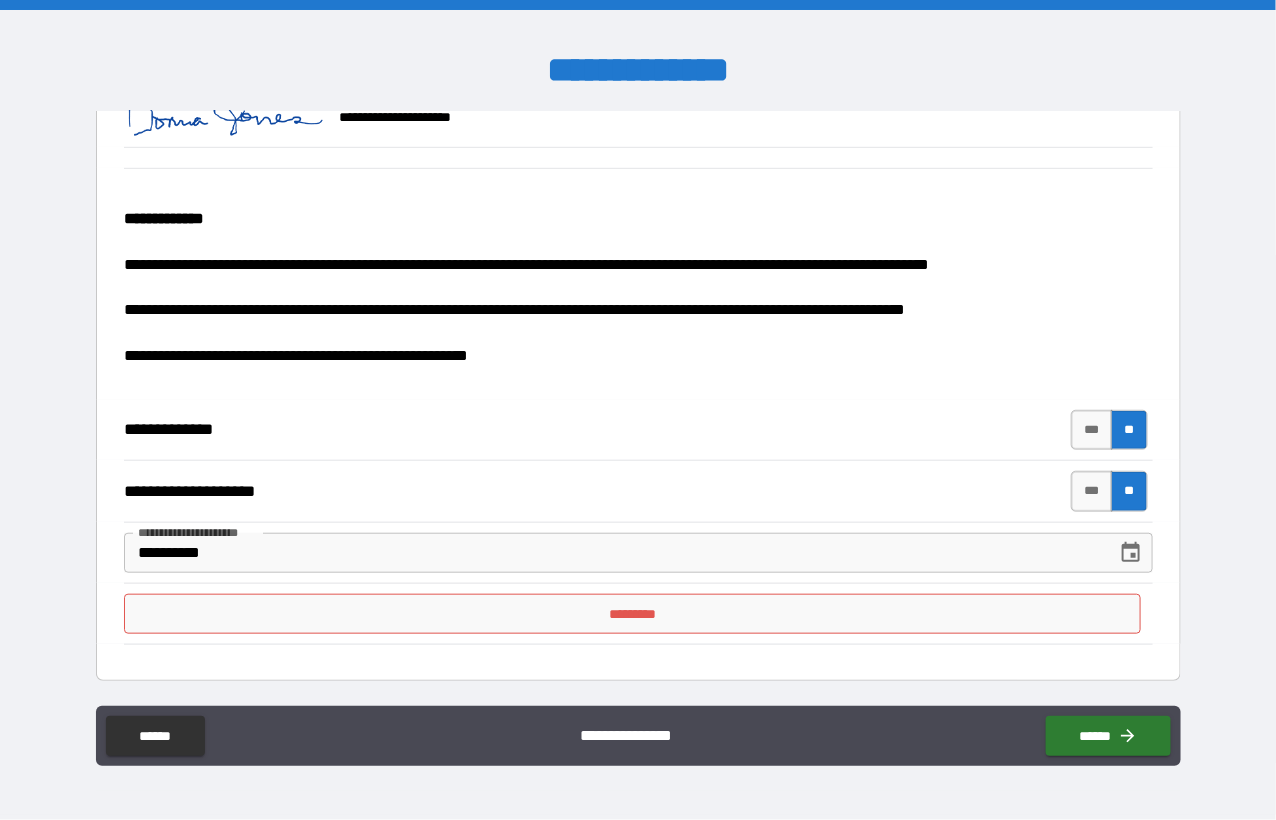 click on "*********" at bounding box center [633, 614] 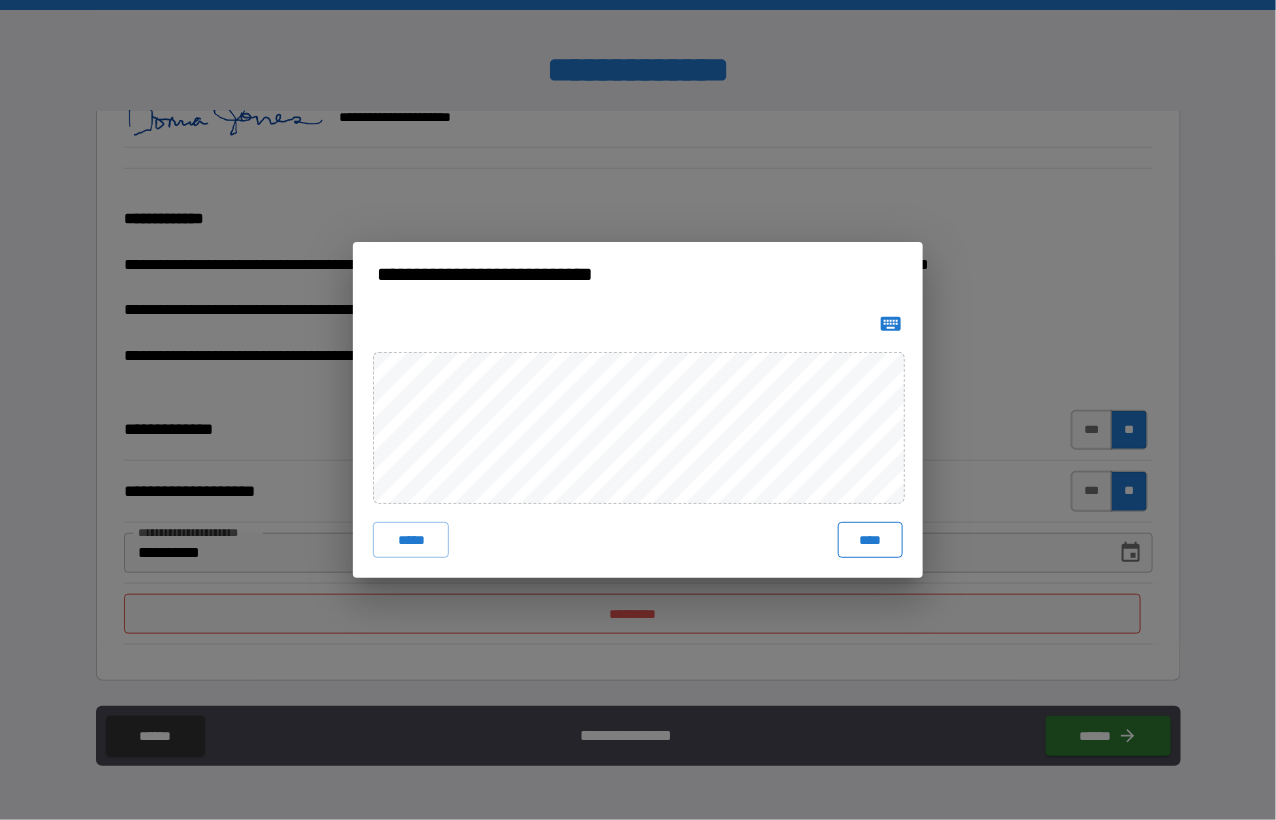 click on "****" at bounding box center [870, 540] 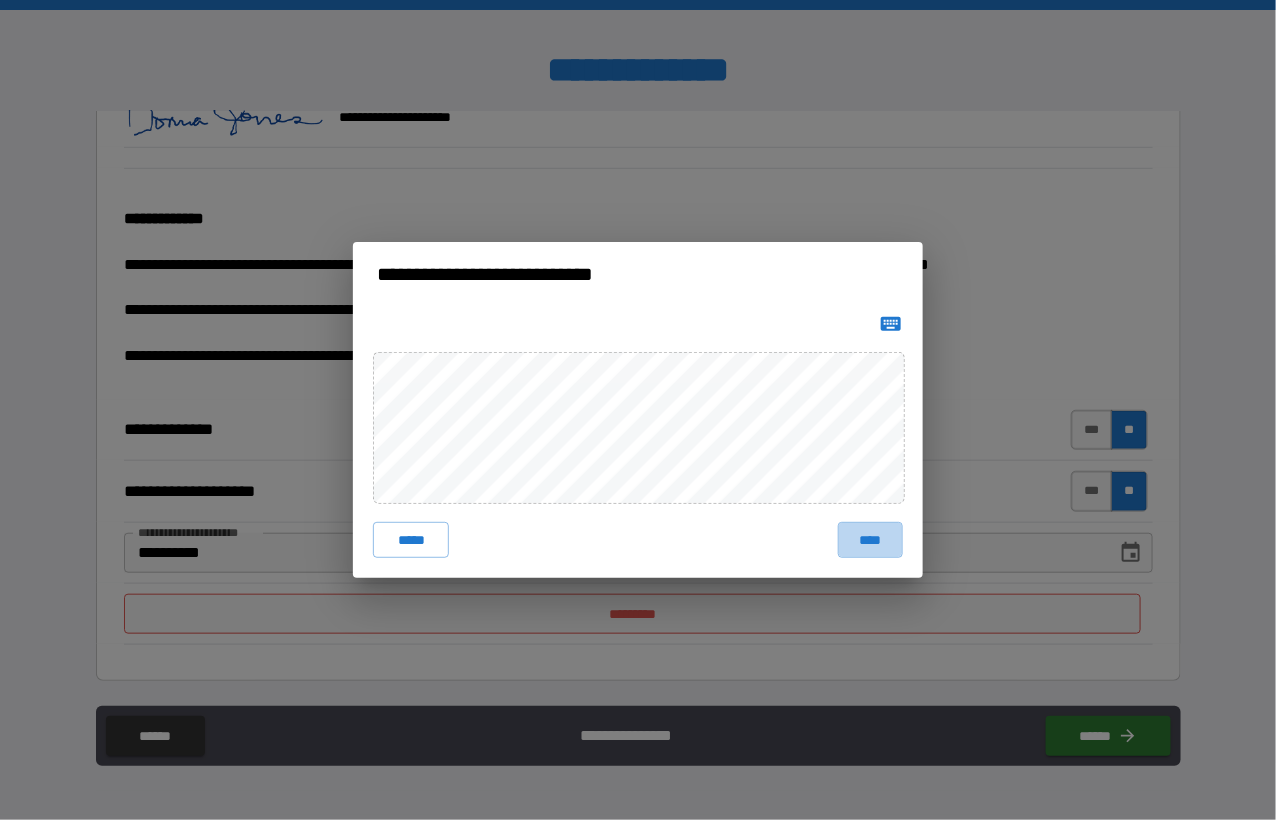 click on "****" at bounding box center [870, 540] 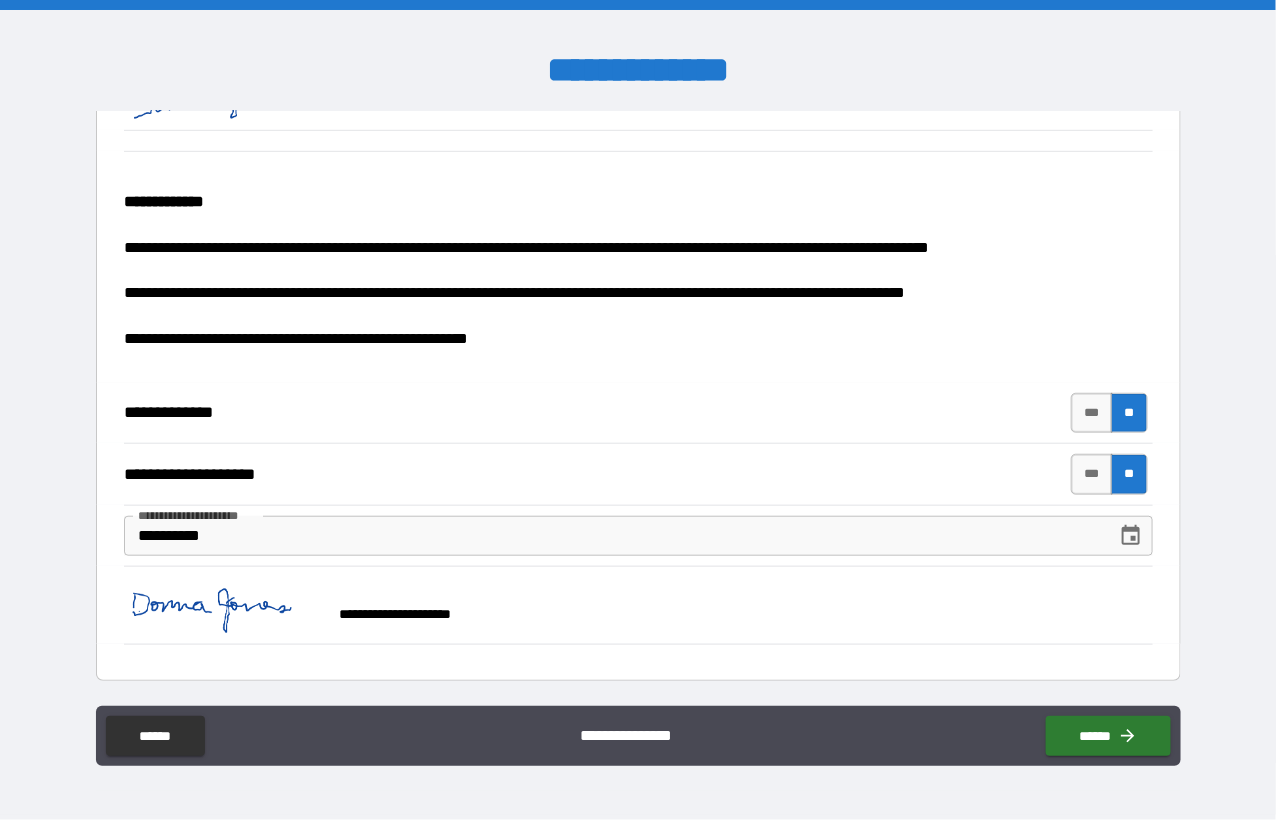 scroll, scrollTop: 375, scrollLeft: 0, axis: vertical 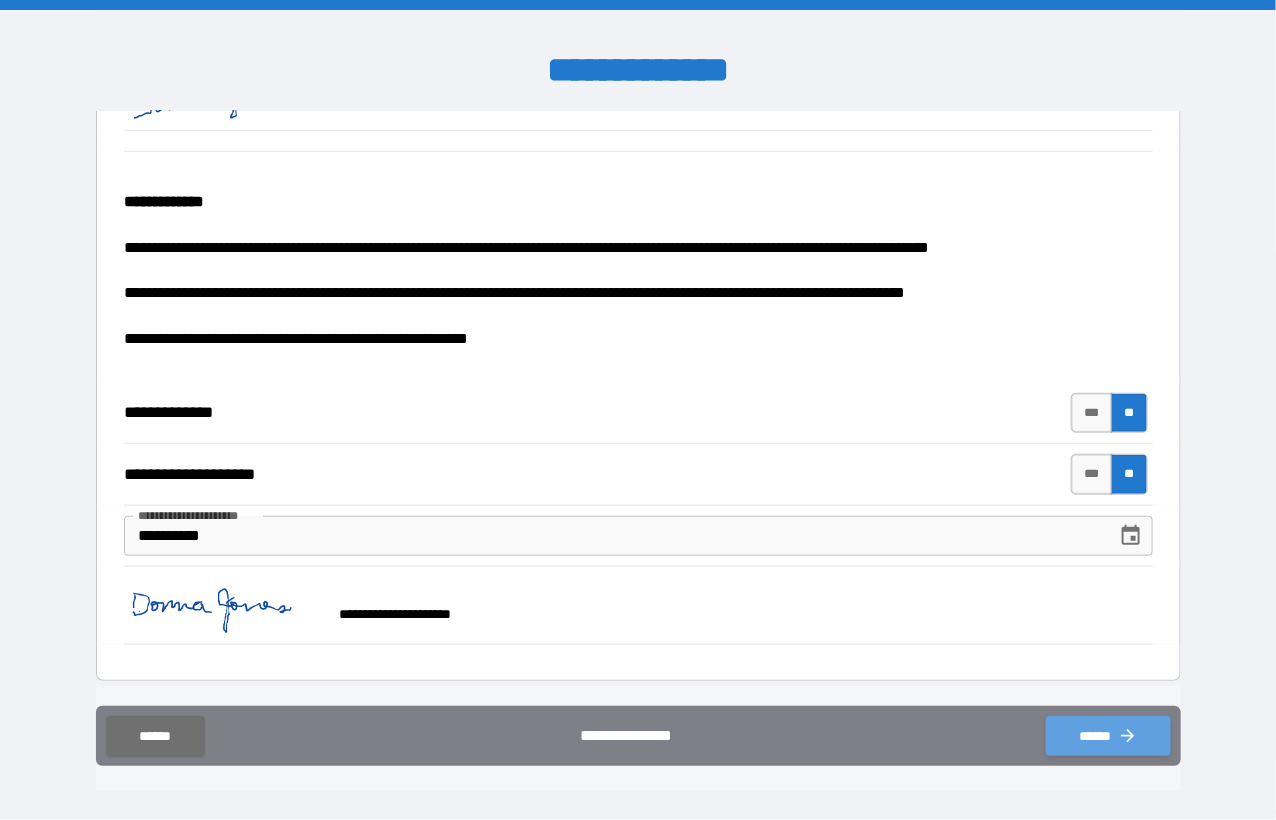 click on "******" at bounding box center [1108, 736] 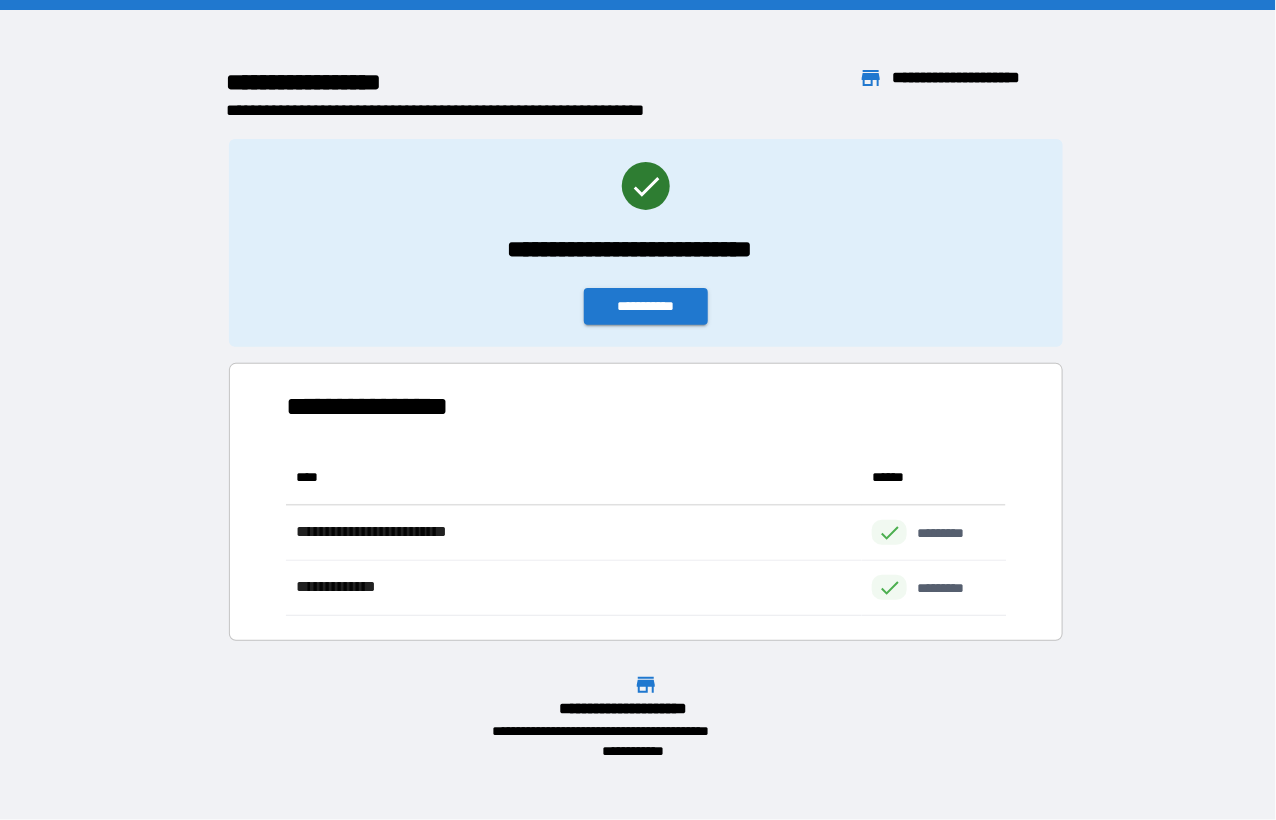 scroll, scrollTop: 15, scrollLeft: 15, axis: both 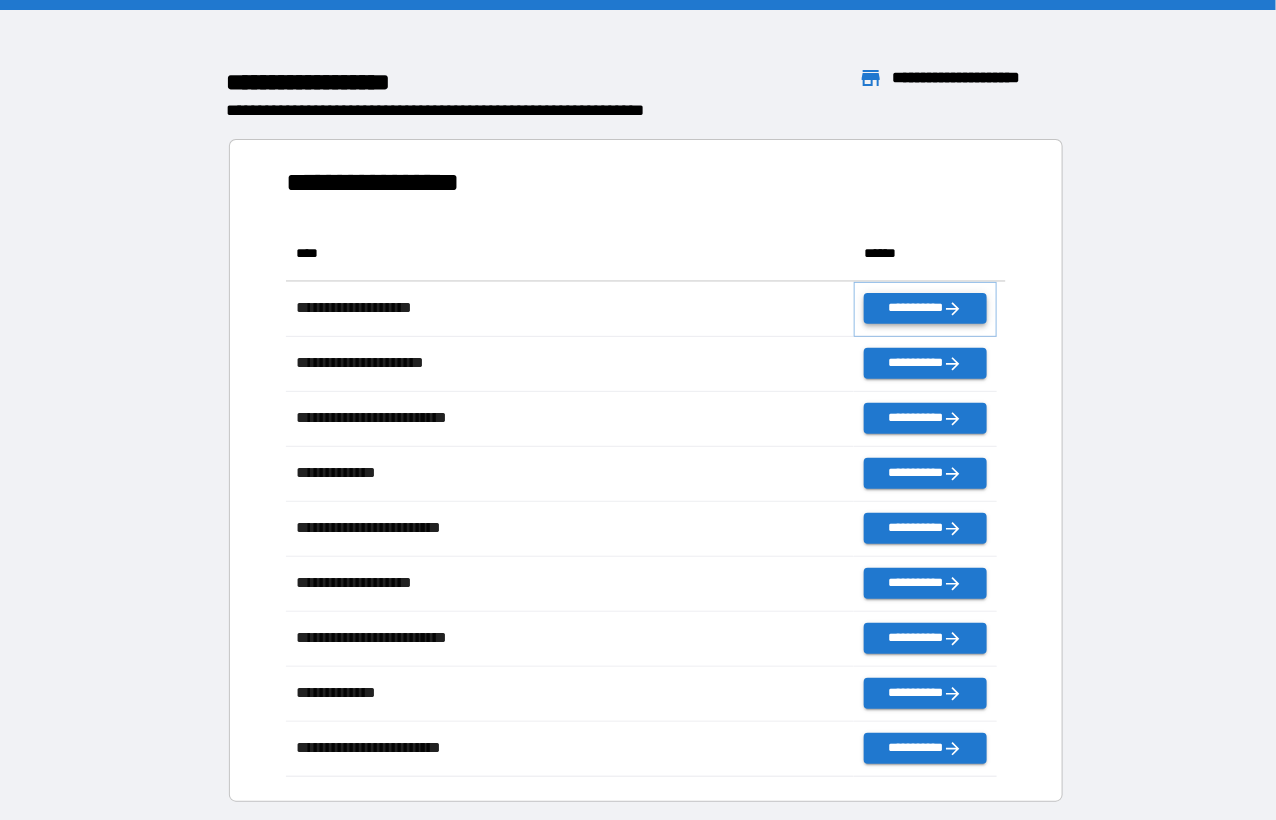 click on "**********" at bounding box center (925, 308) 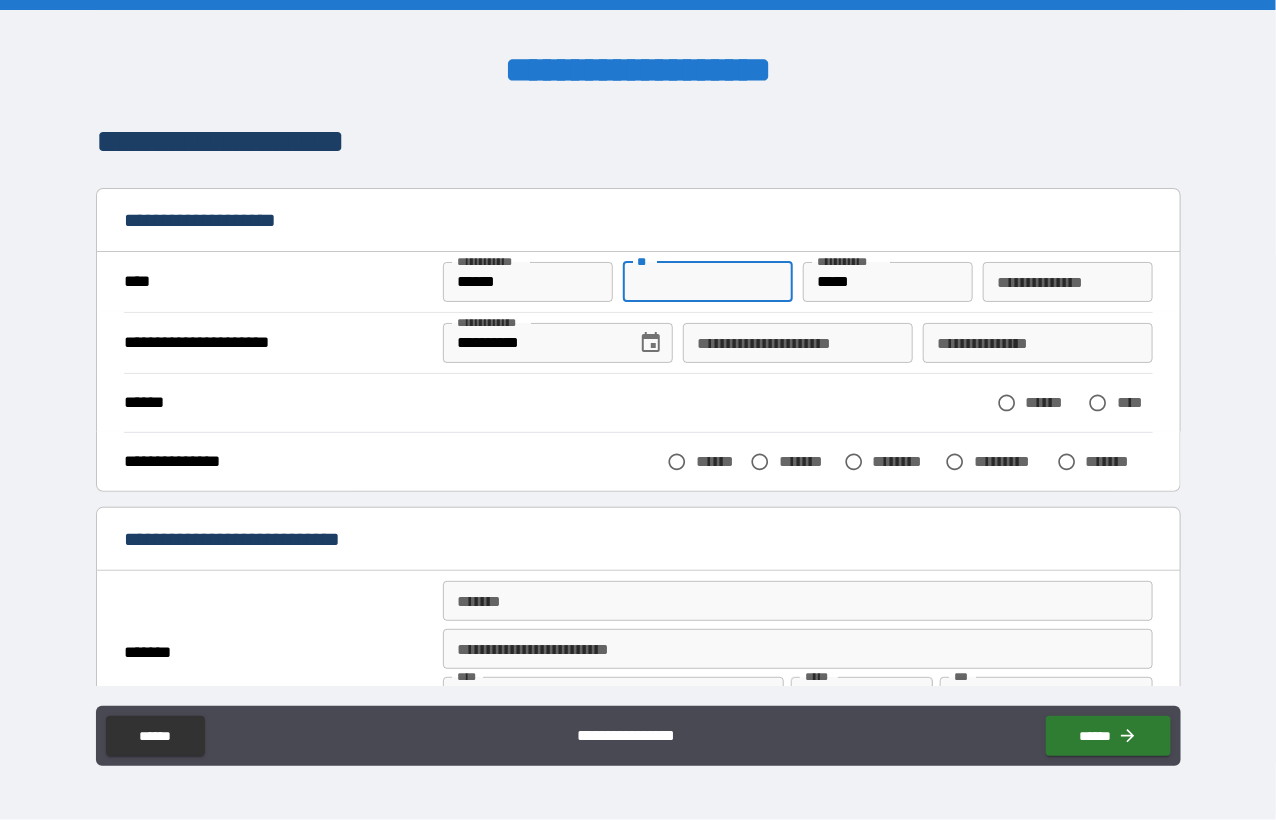click on "**" at bounding box center (708, 282) 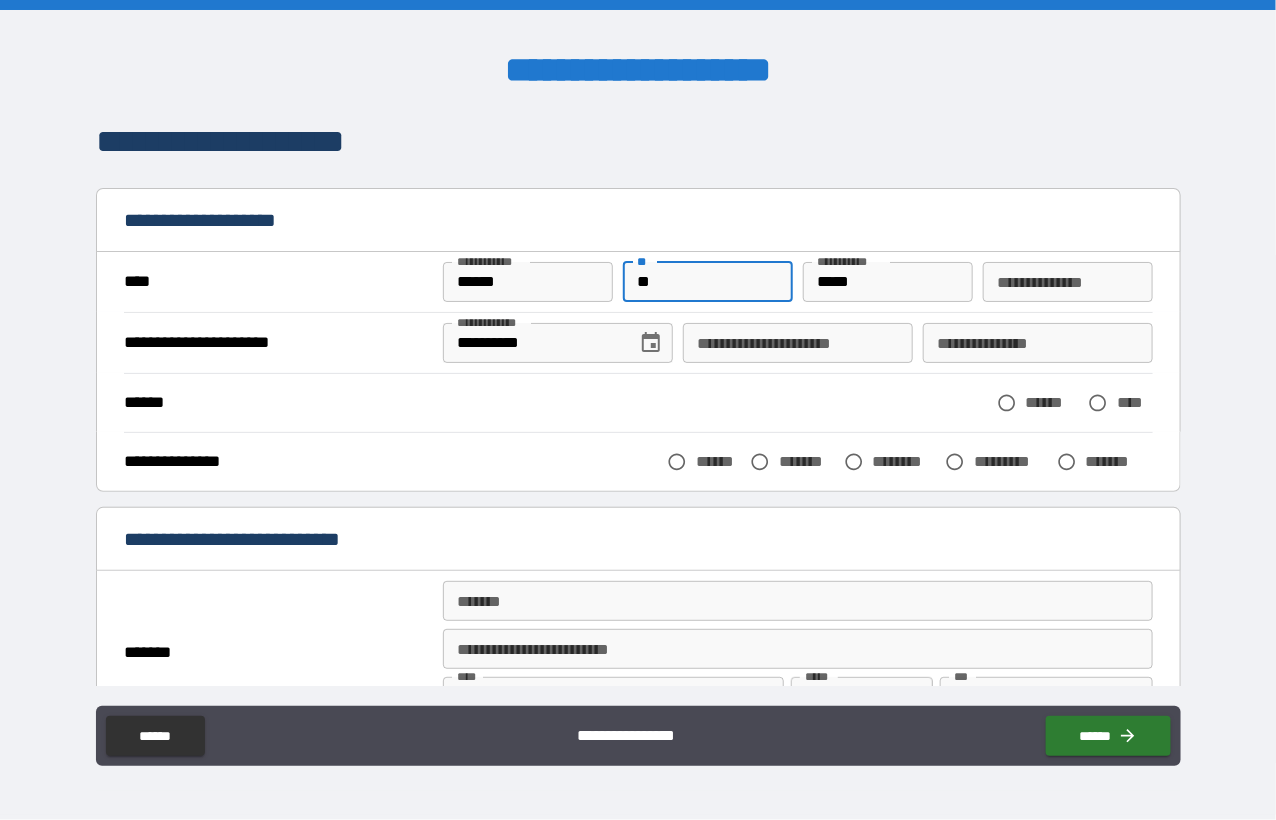 type on "*" 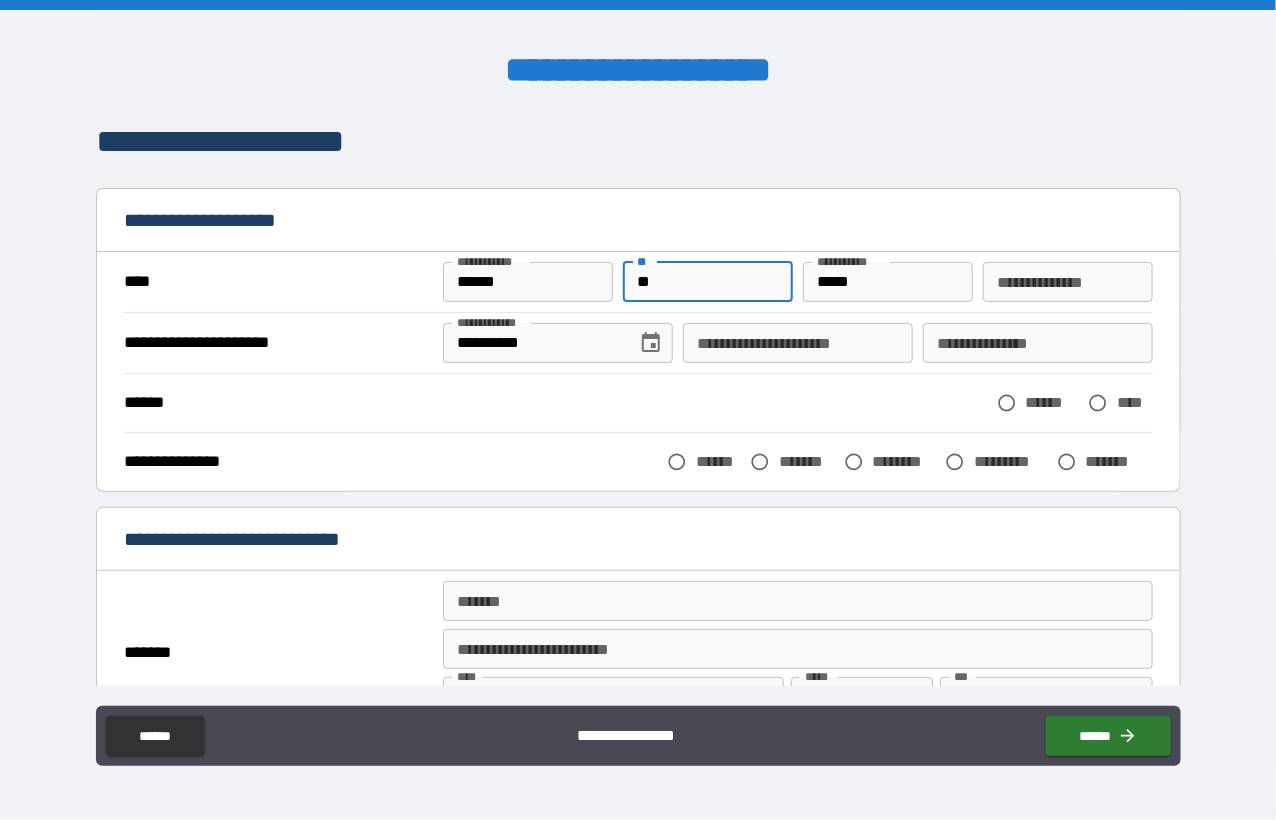 type on "*" 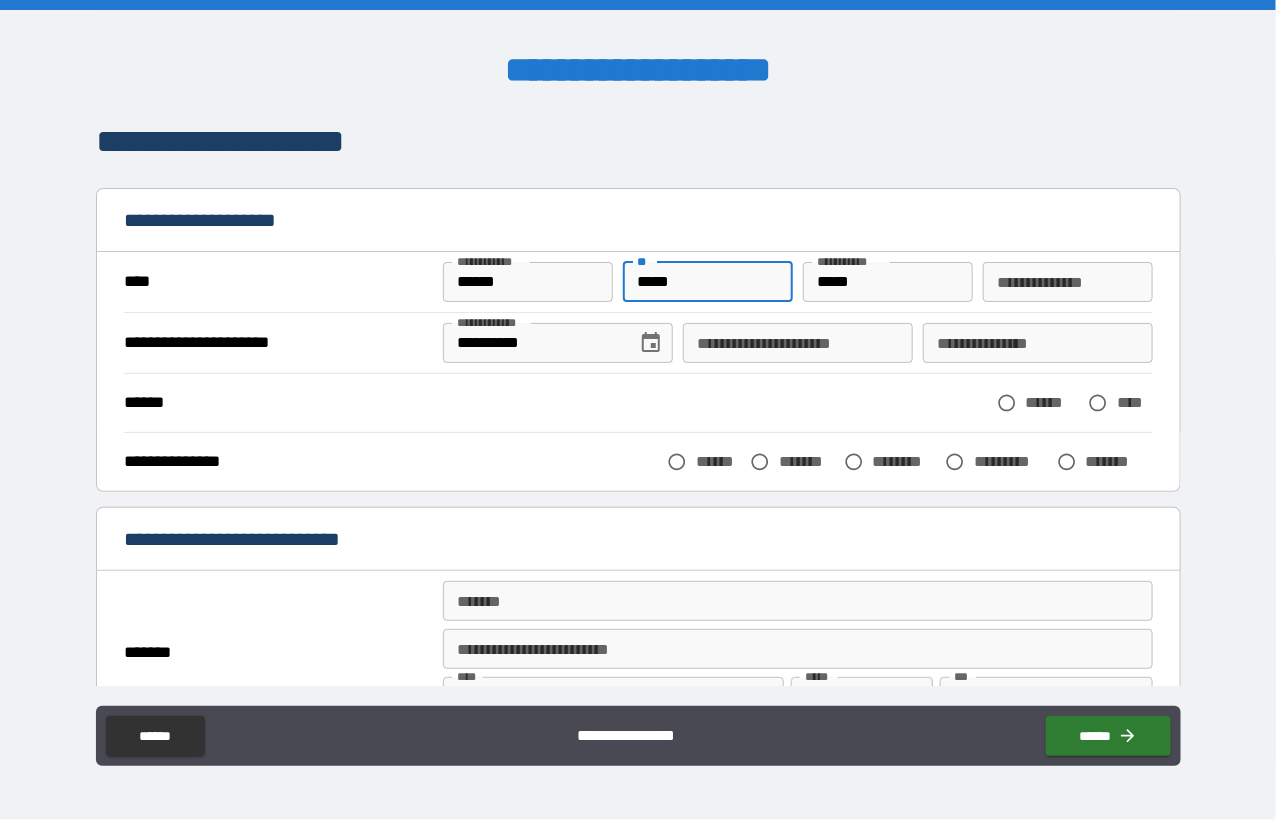 type on "*****" 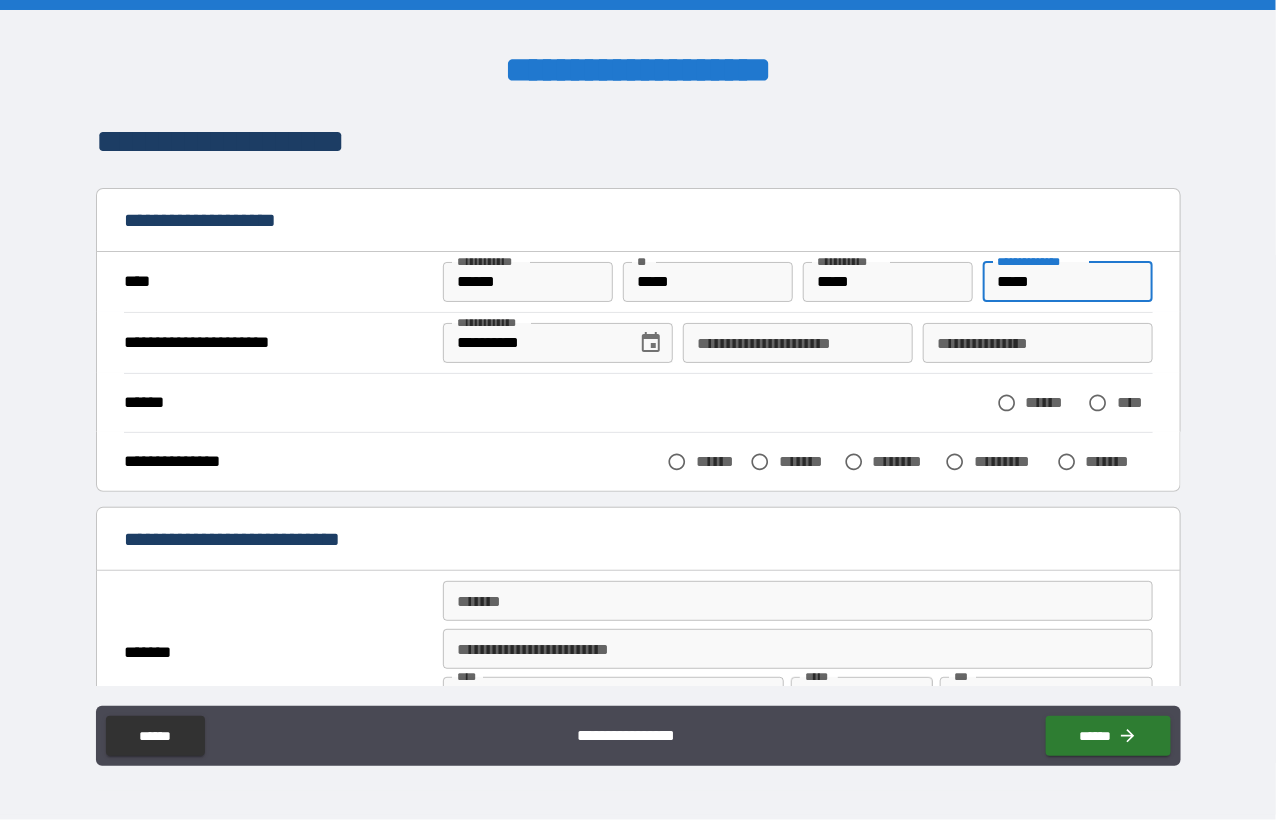type on "*****" 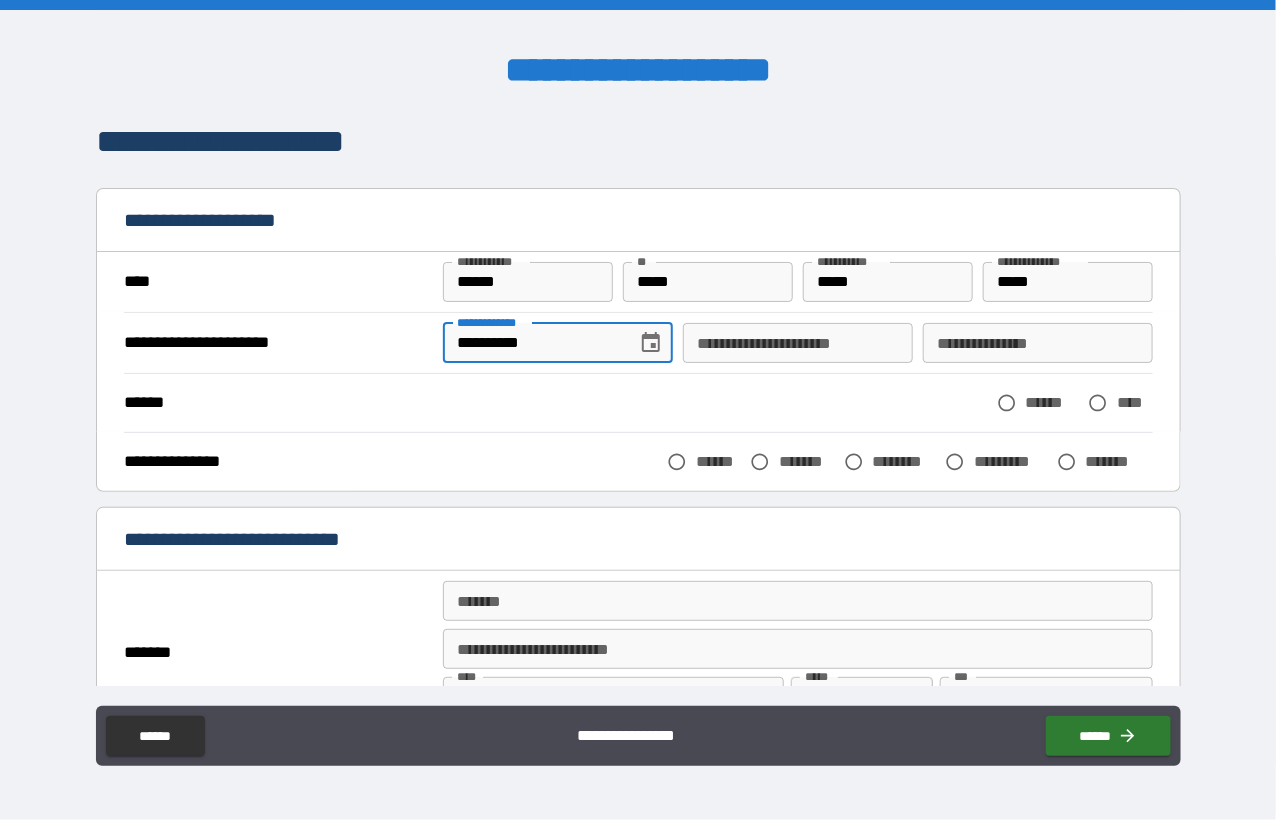 type 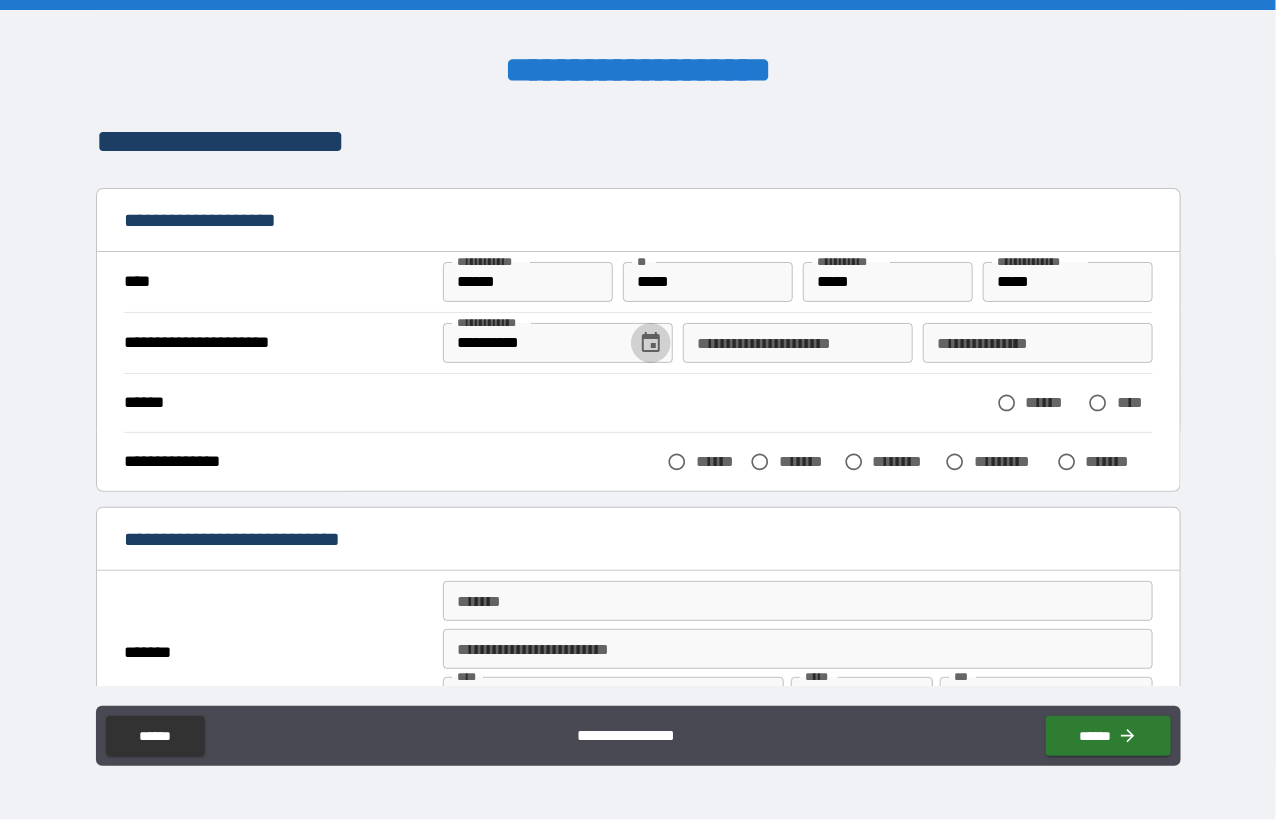 click on "**********" at bounding box center (798, 343) 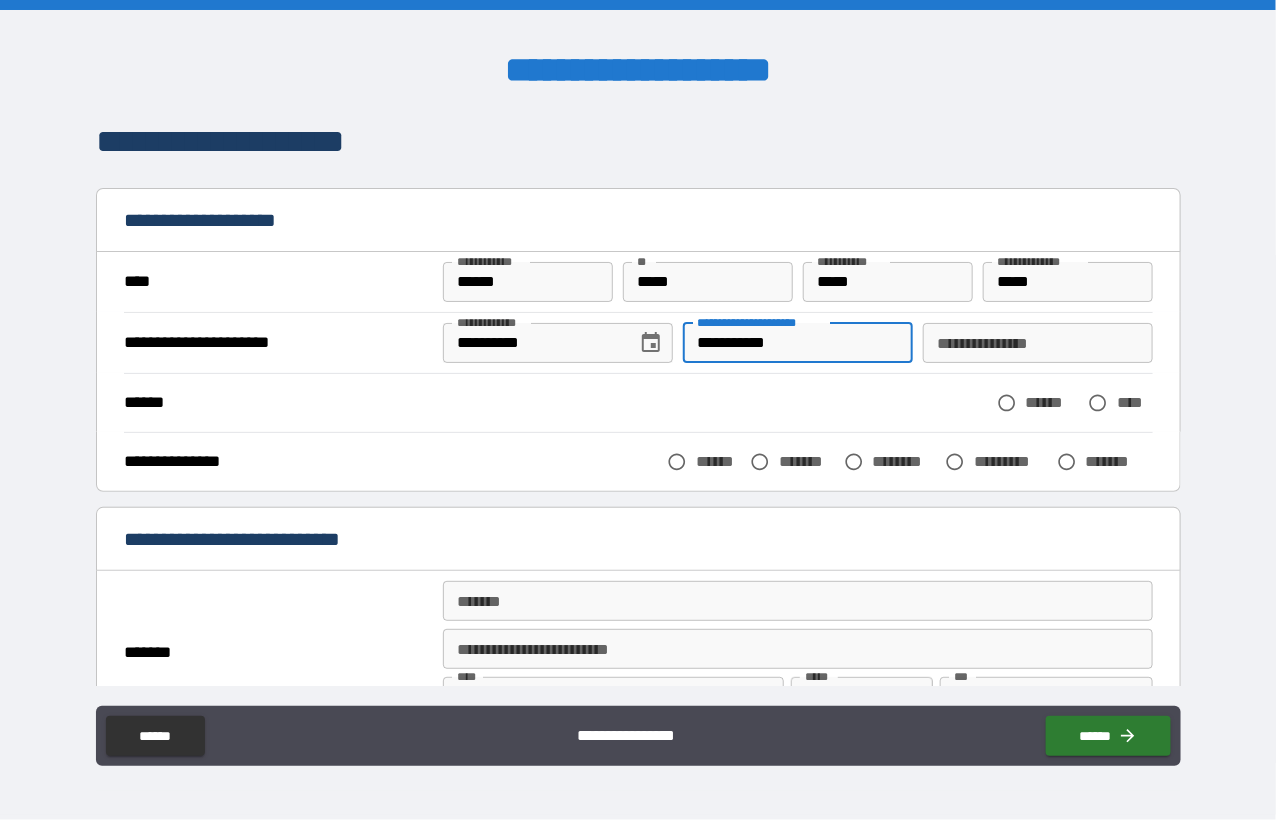 type on "**********" 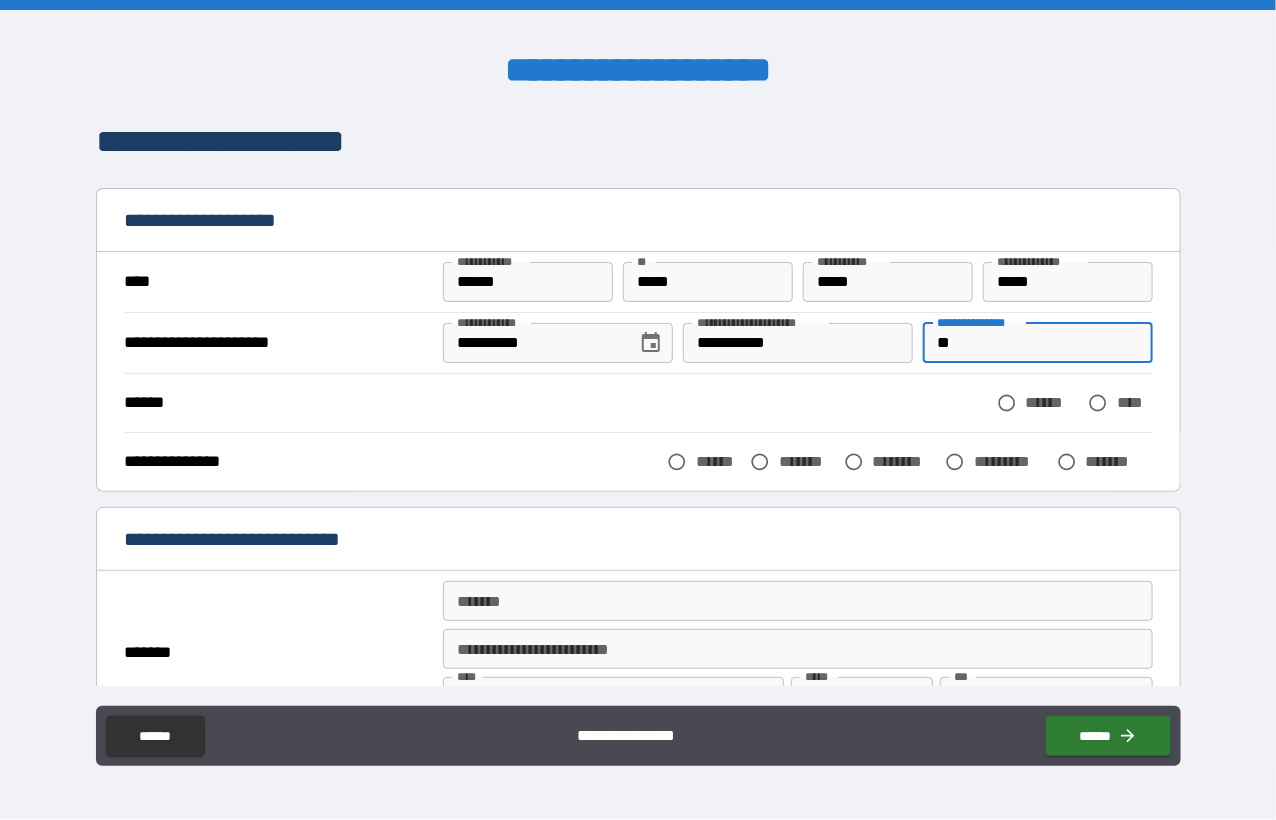 type on "*" 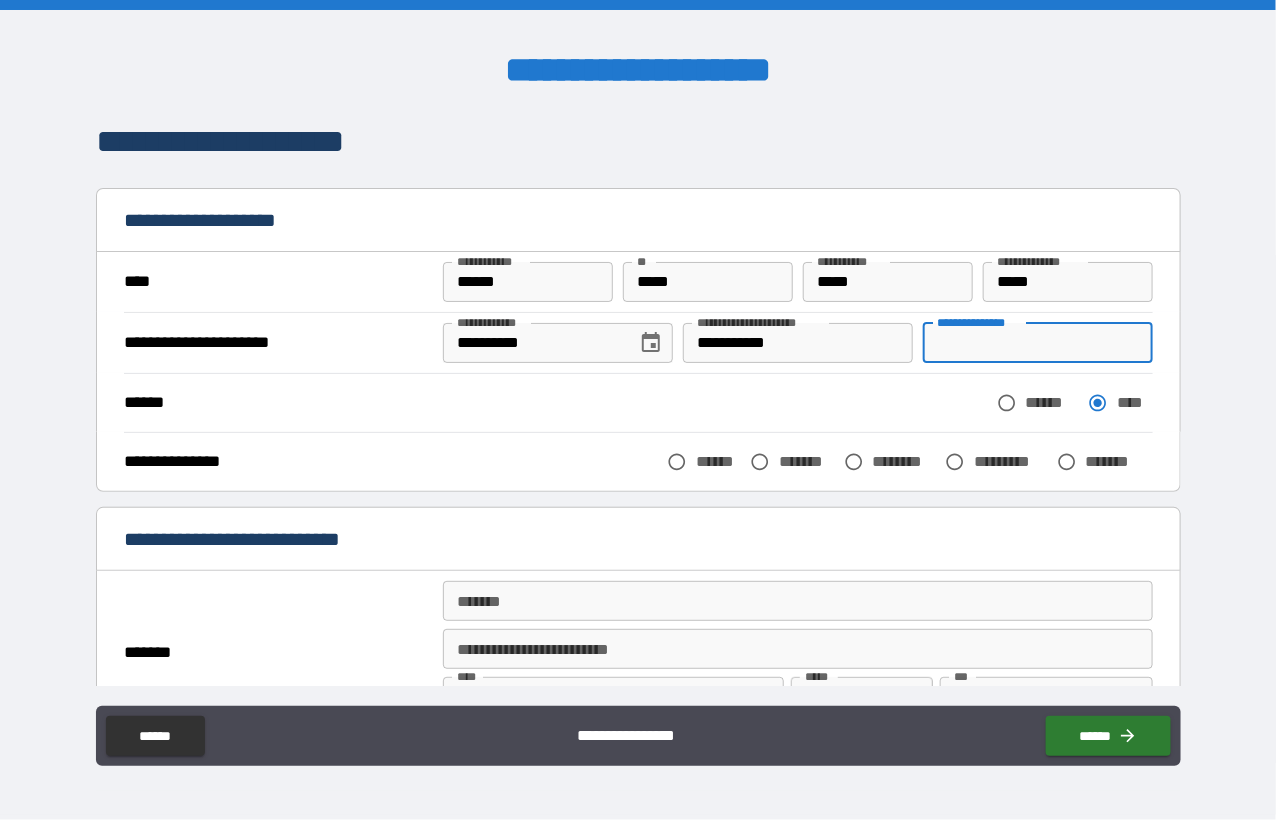 click on "**********" at bounding box center (1038, 343) 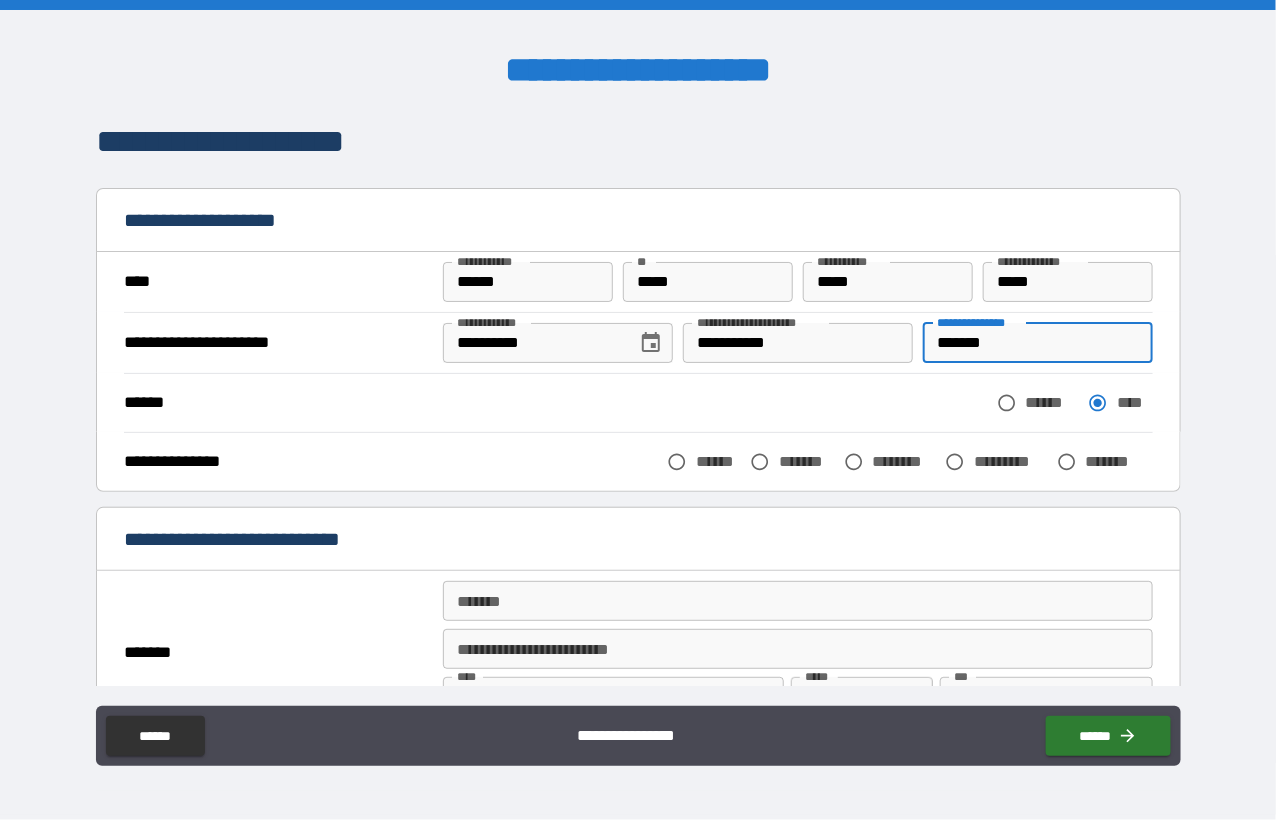 type on "*******" 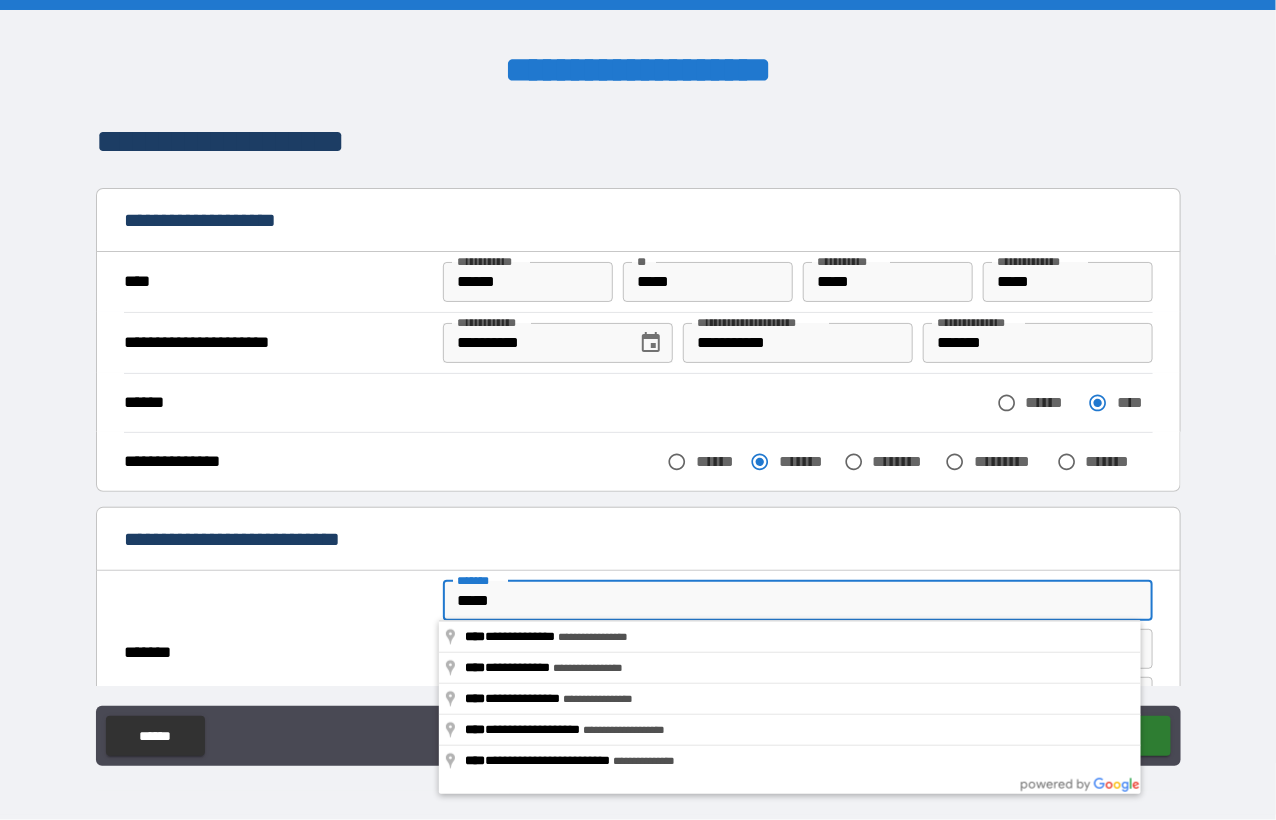 type on "**********" 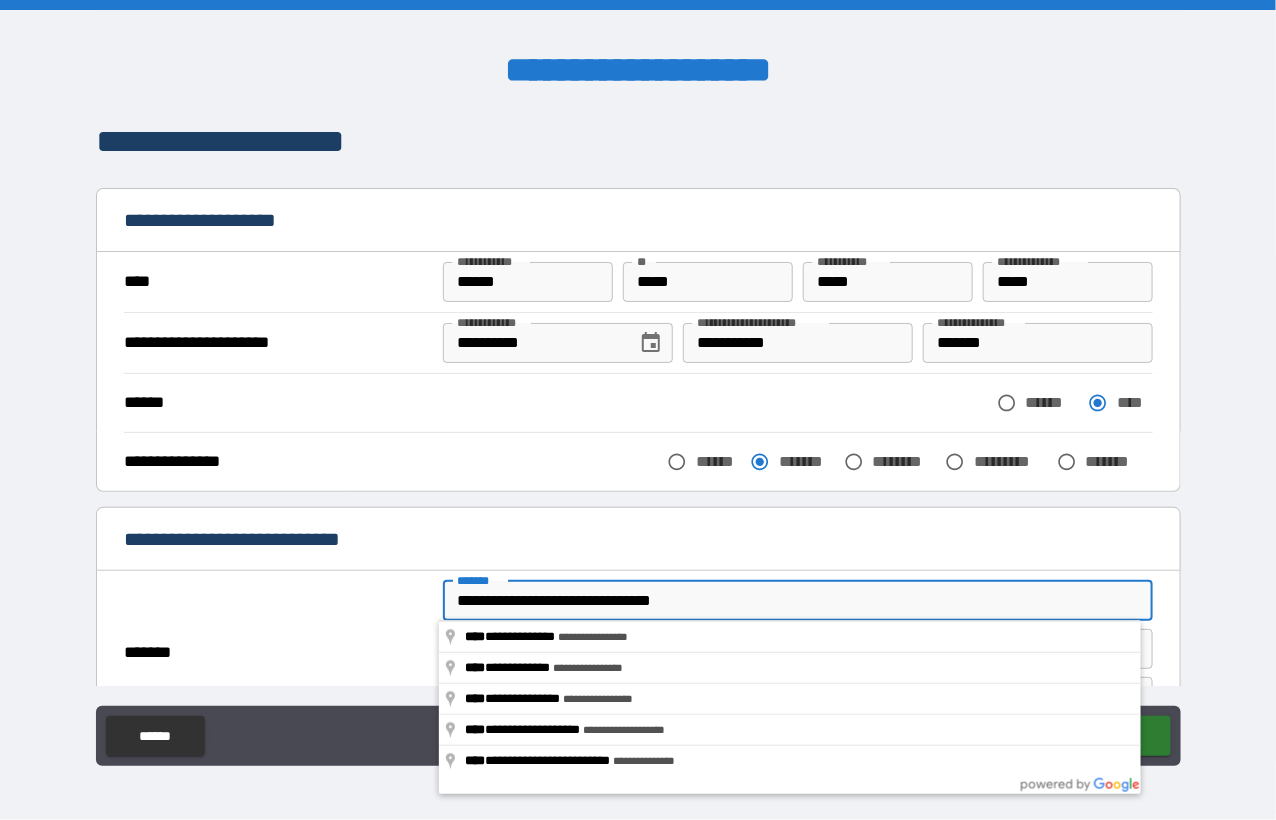 type on "*" 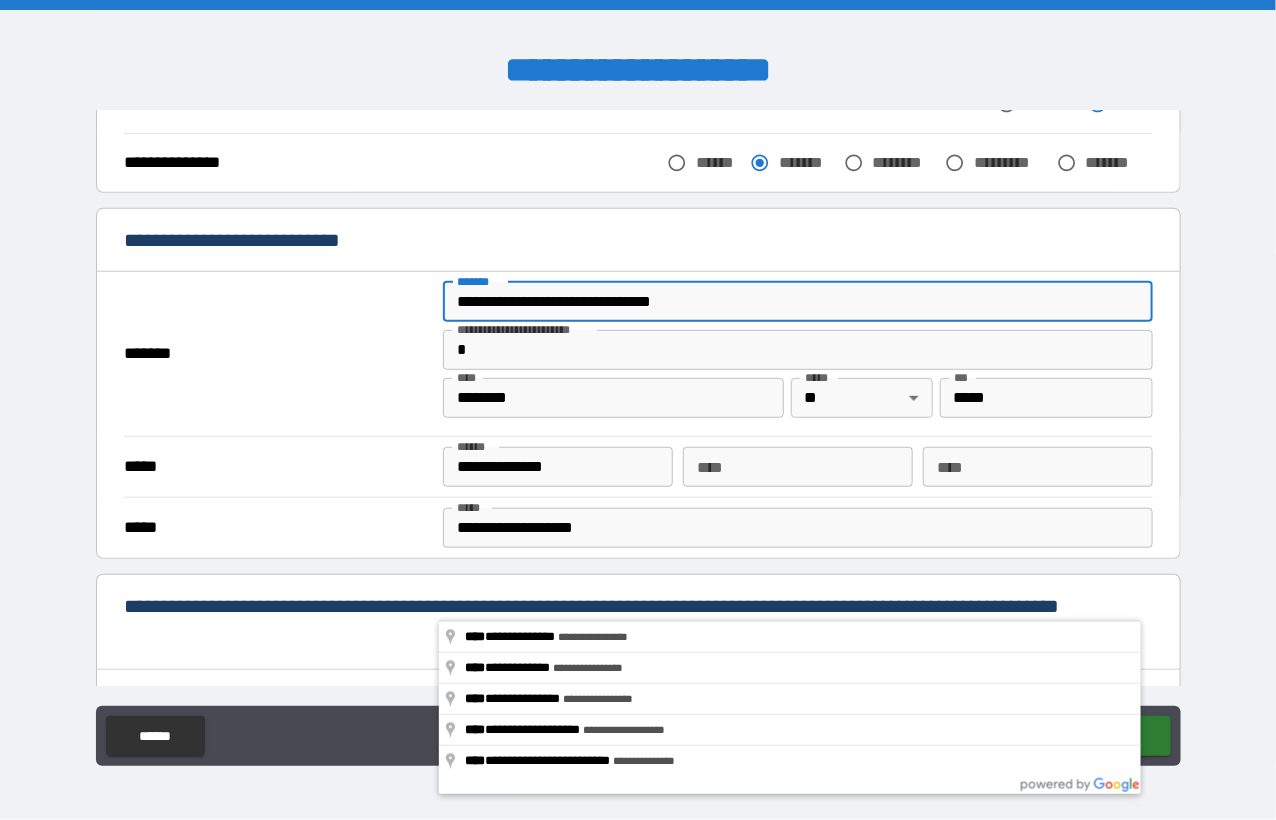 scroll, scrollTop: 300, scrollLeft: 0, axis: vertical 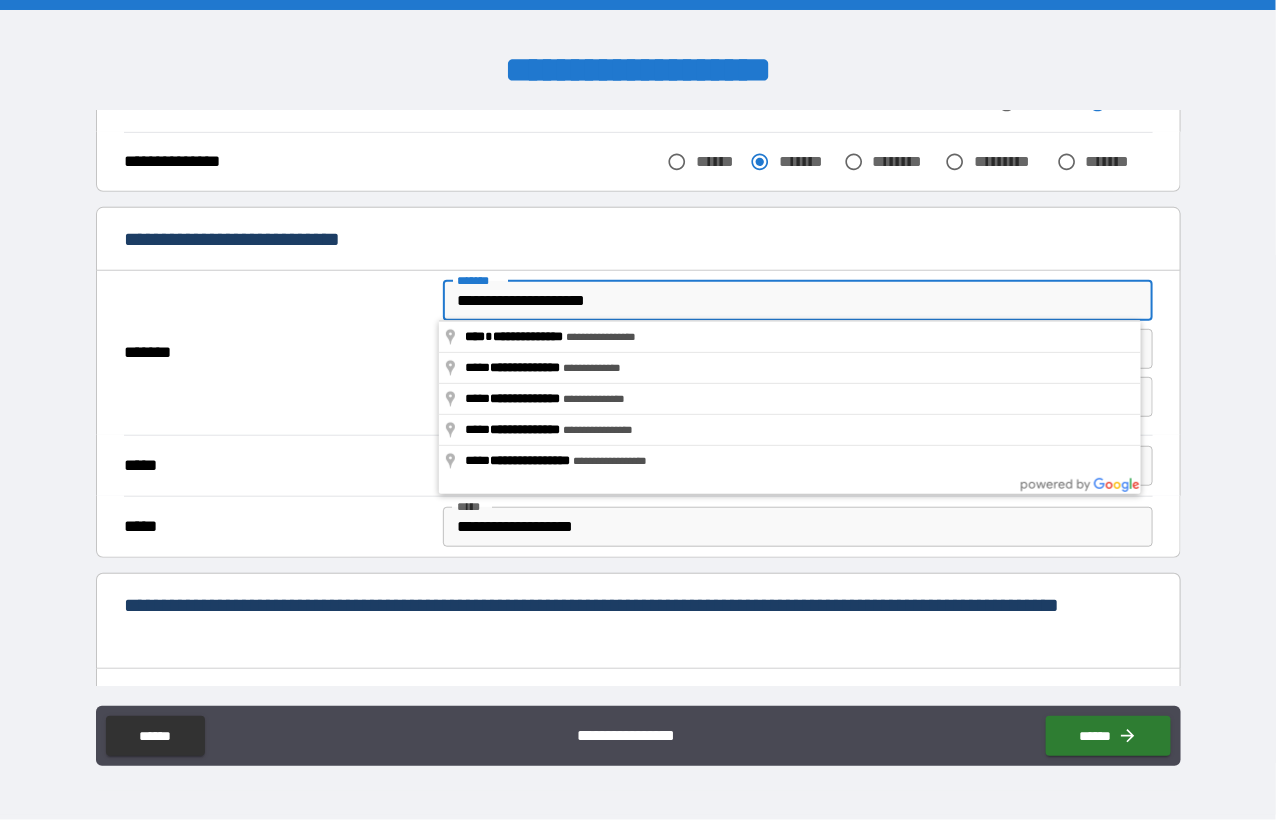 type on "**********" 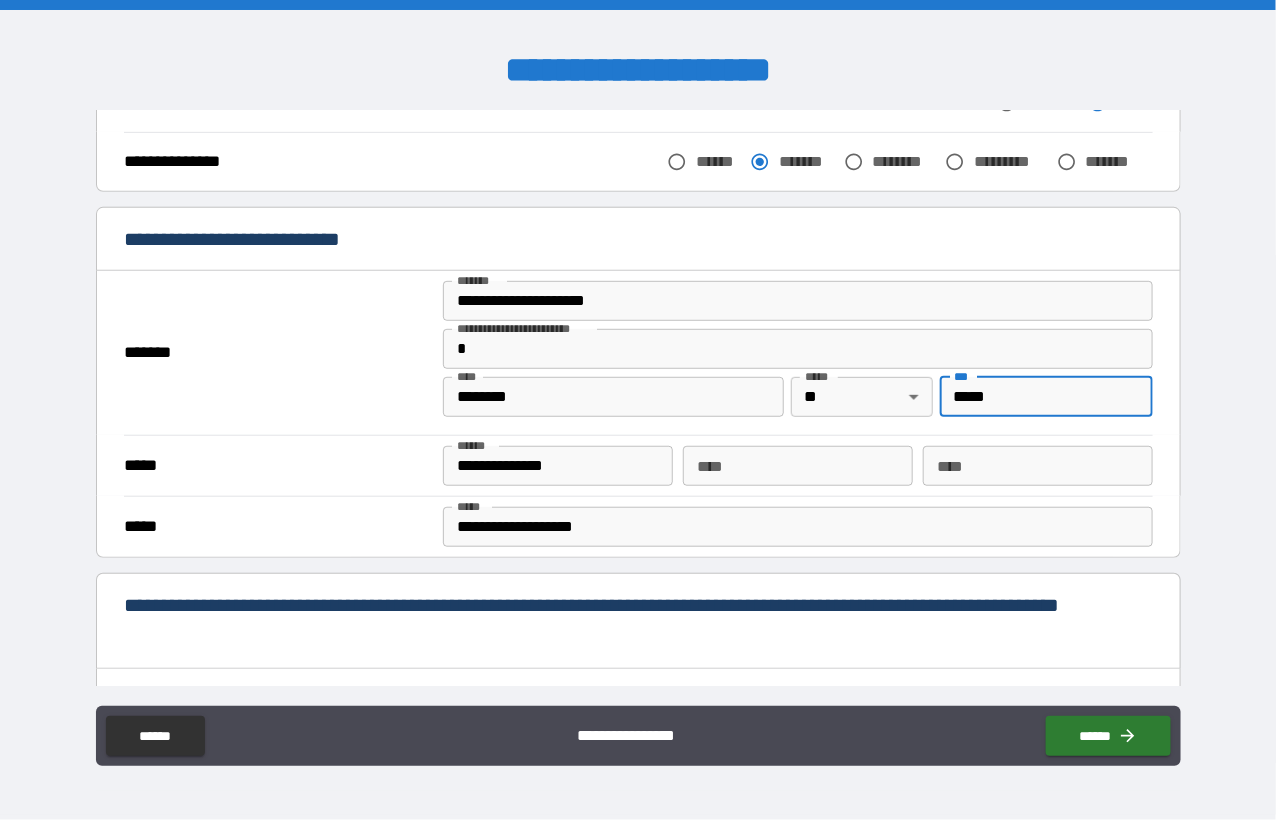 click on "*****" at bounding box center [1046, 397] 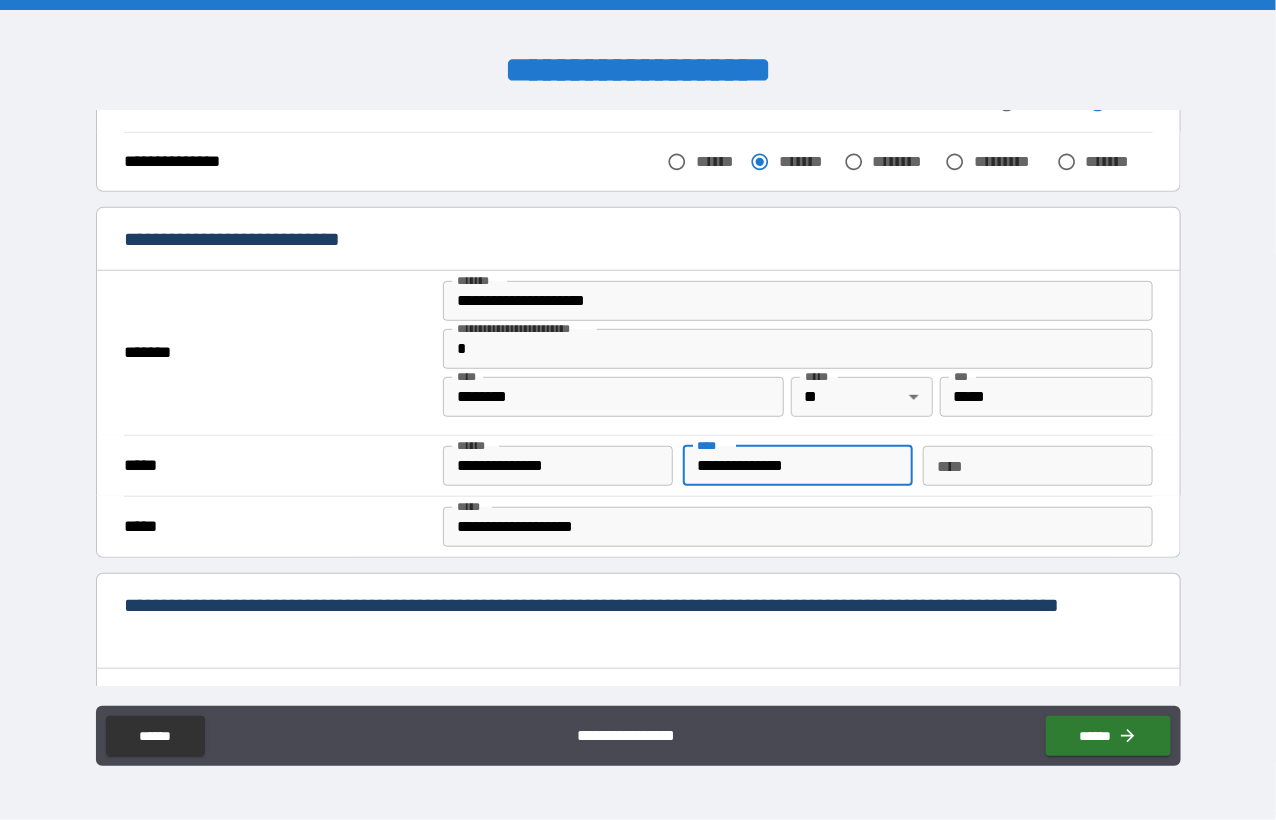 type on "**********" 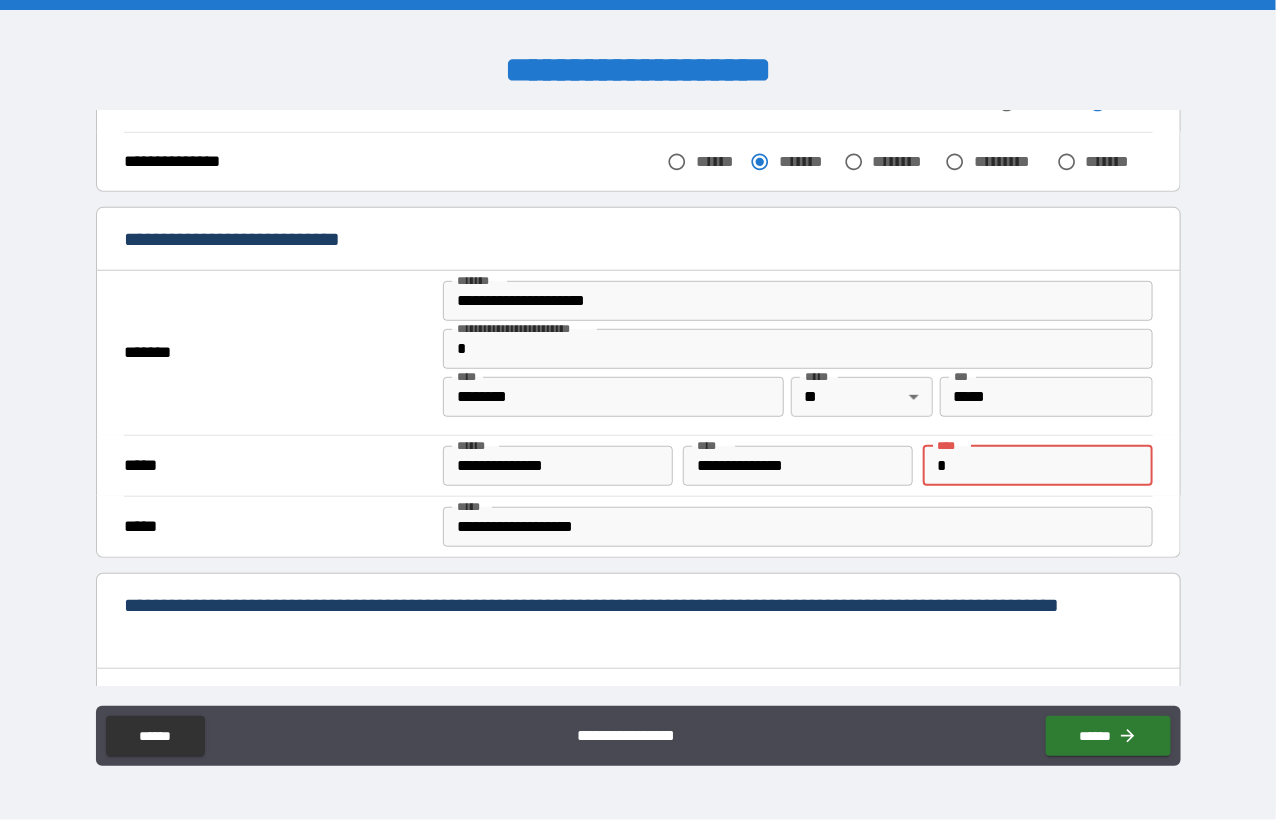 type on "*" 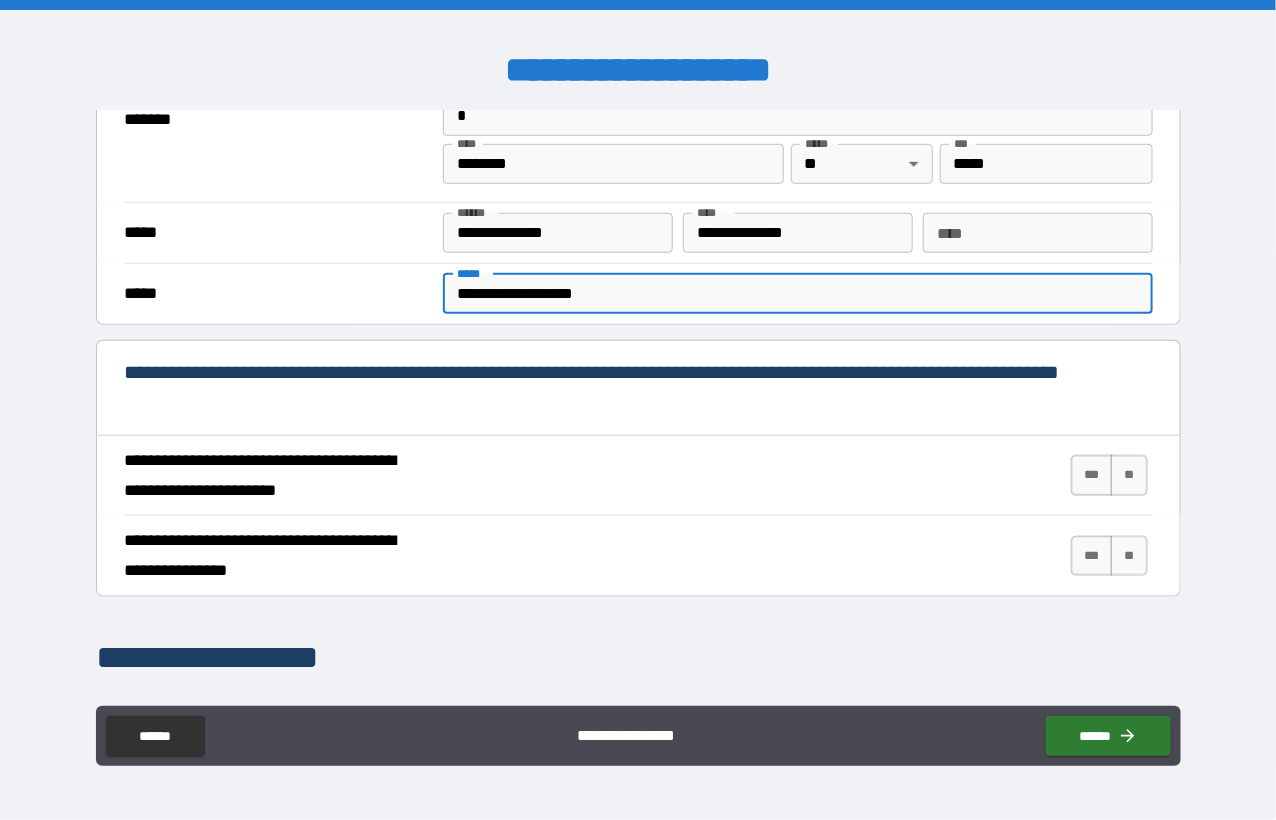 scroll, scrollTop: 600, scrollLeft: 0, axis: vertical 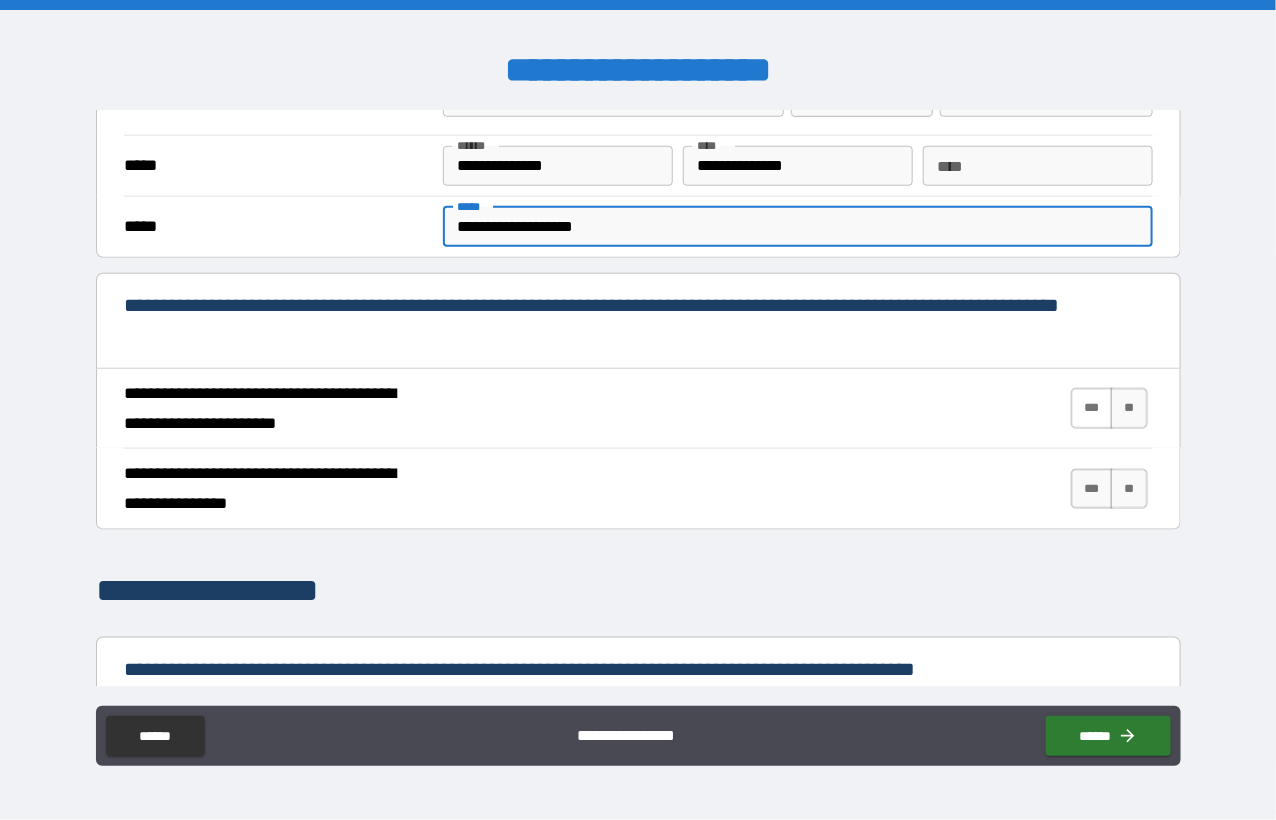 click on "***" at bounding box center [1092, 408] 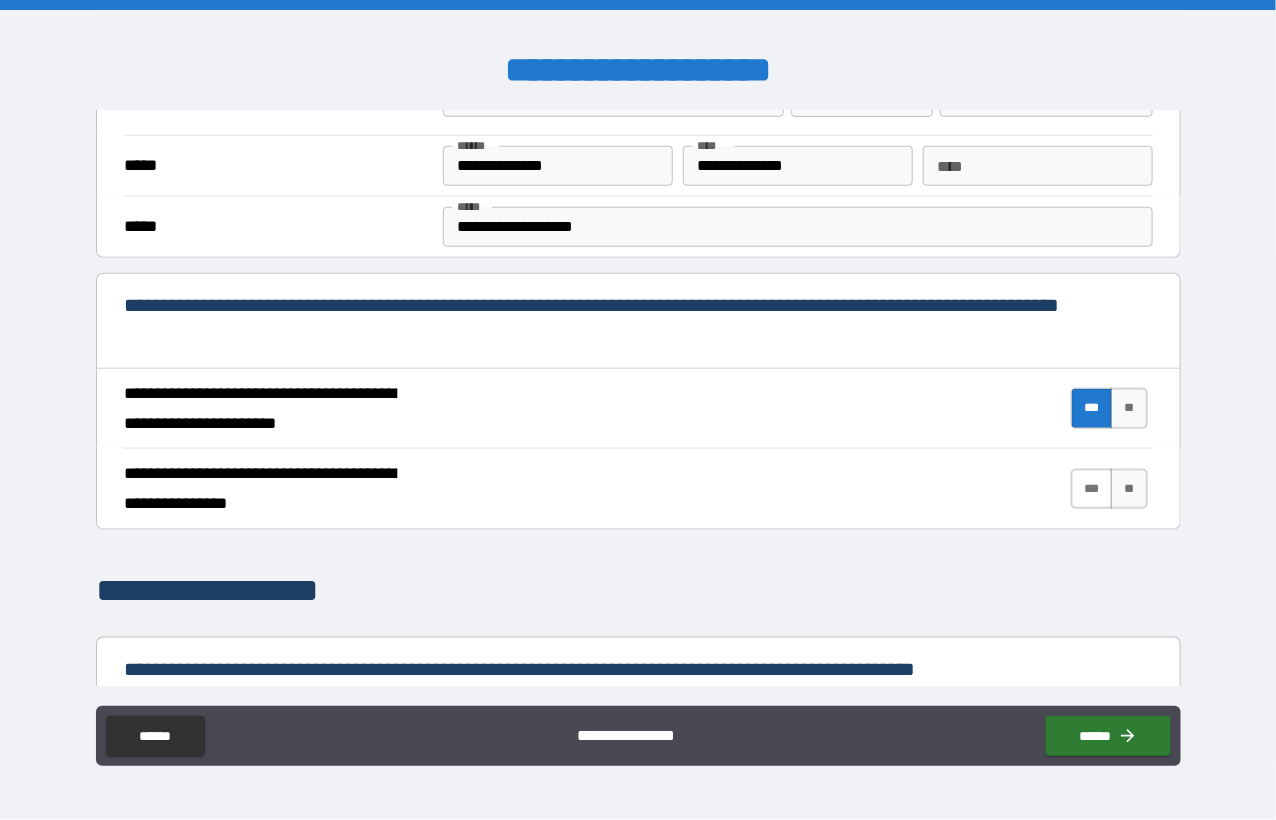 click on "***" at bounding box center (1092, 489) 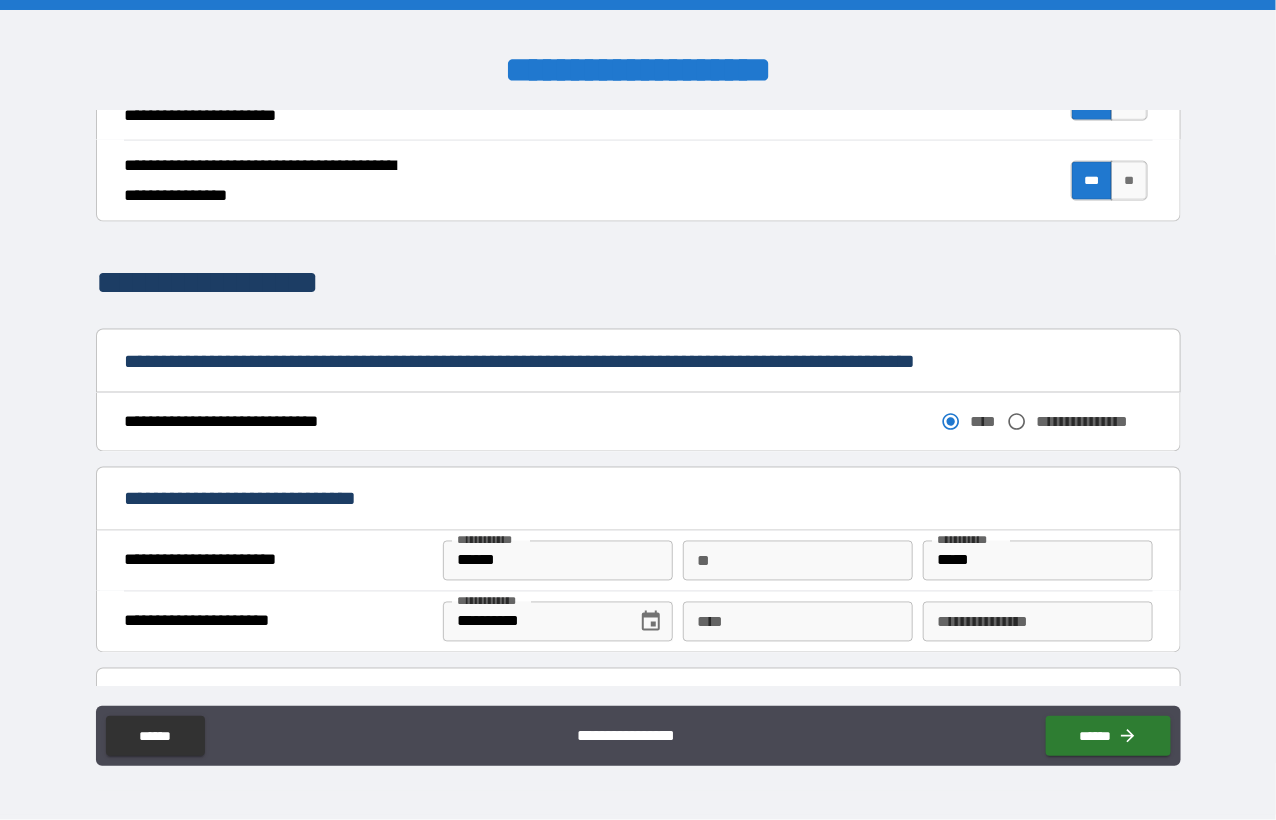 scroll, scrollTop: 1000, scrollLeft: 0, axis: vertical 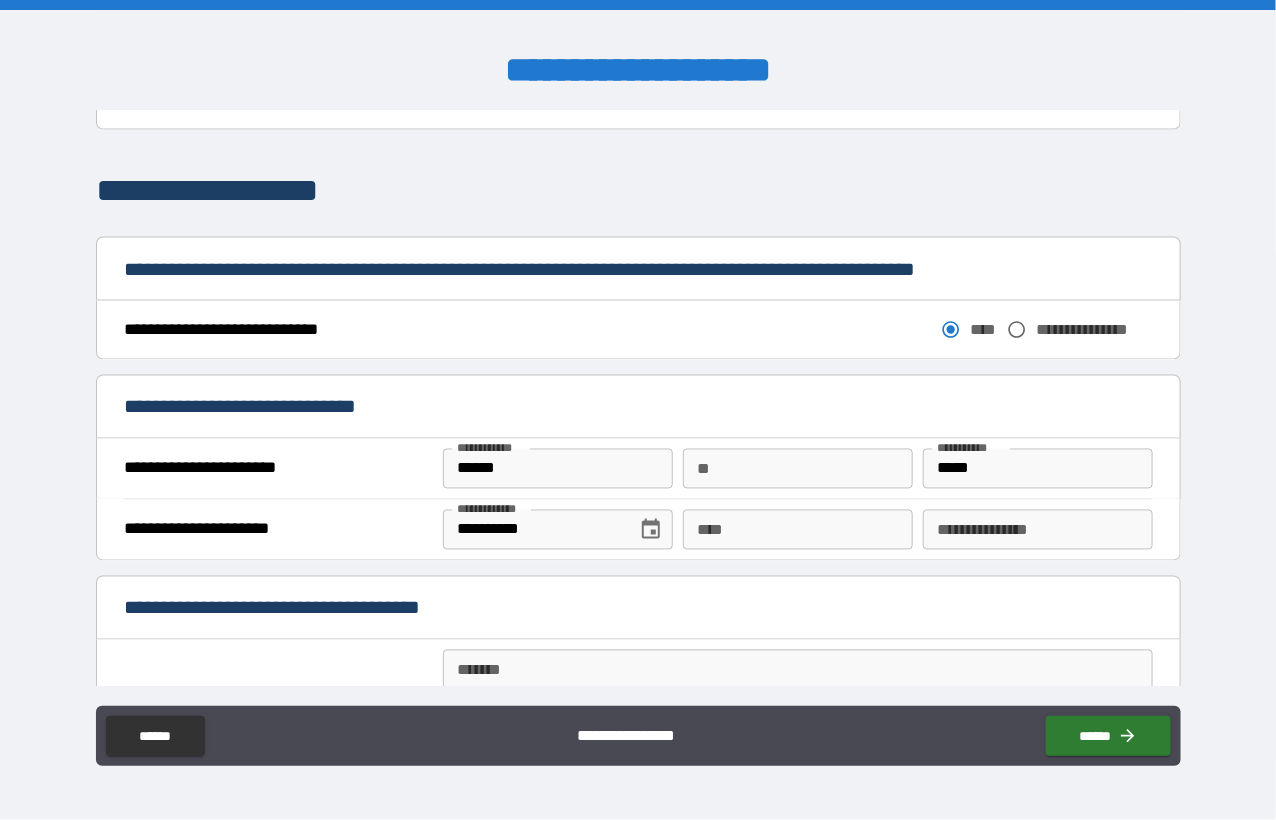 click on "**" at bounding box center [798, 469] 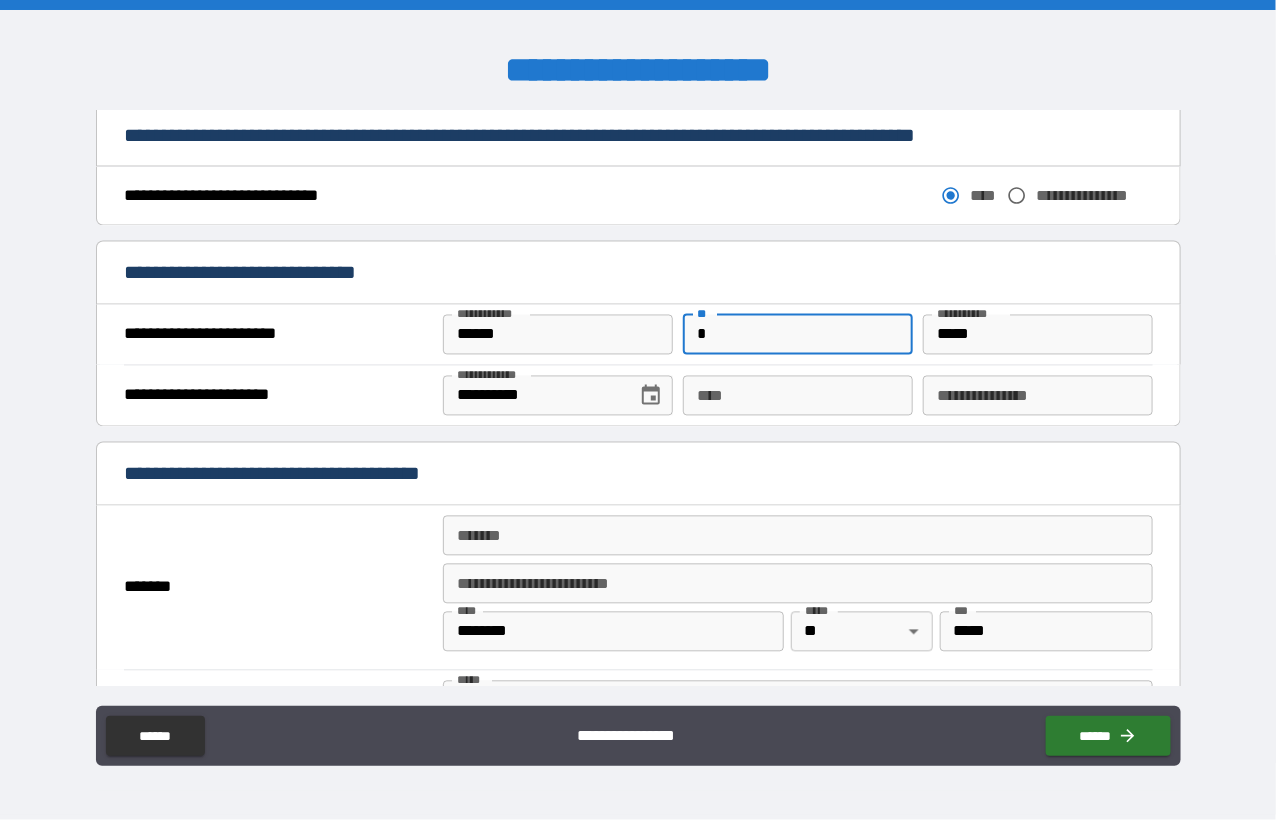 scroll, scrollTop: 1200, scrollLeft: 0, axis: vertical 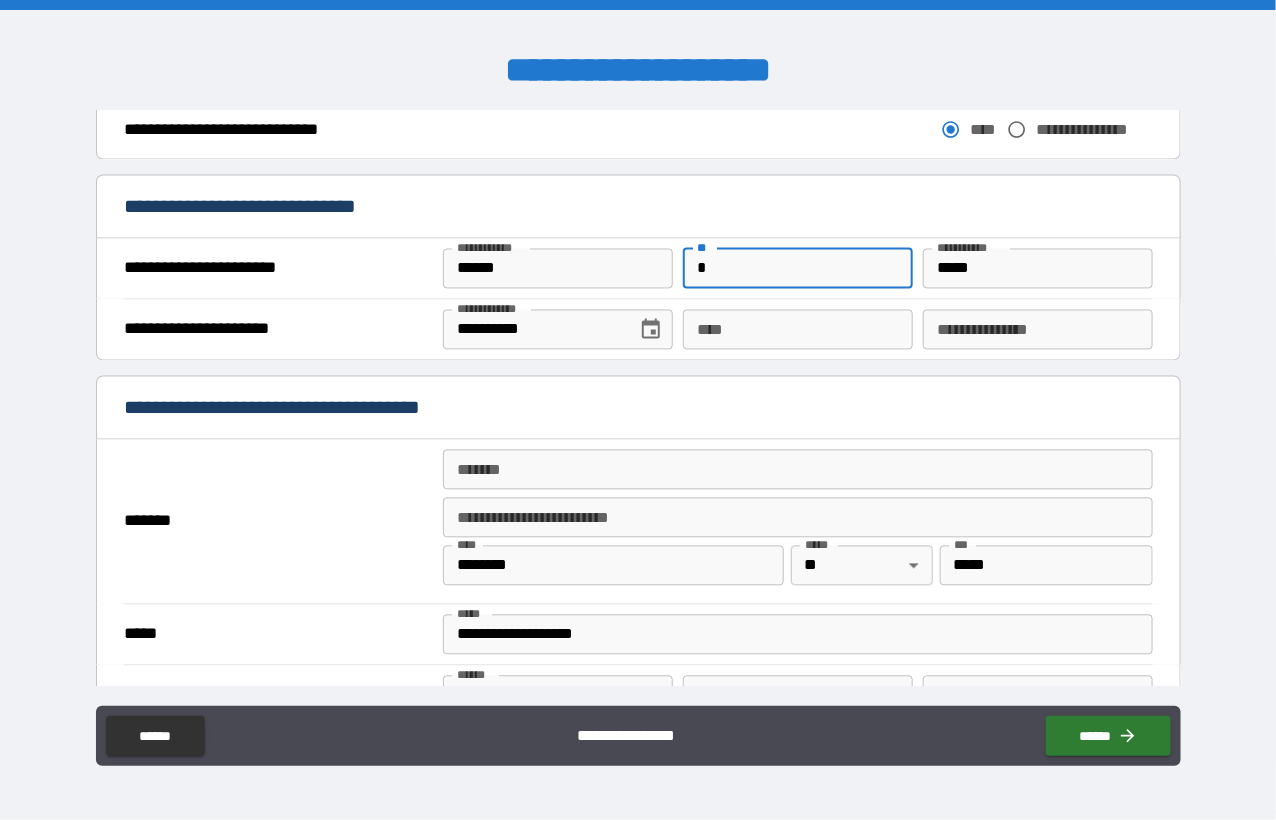 type on "*" 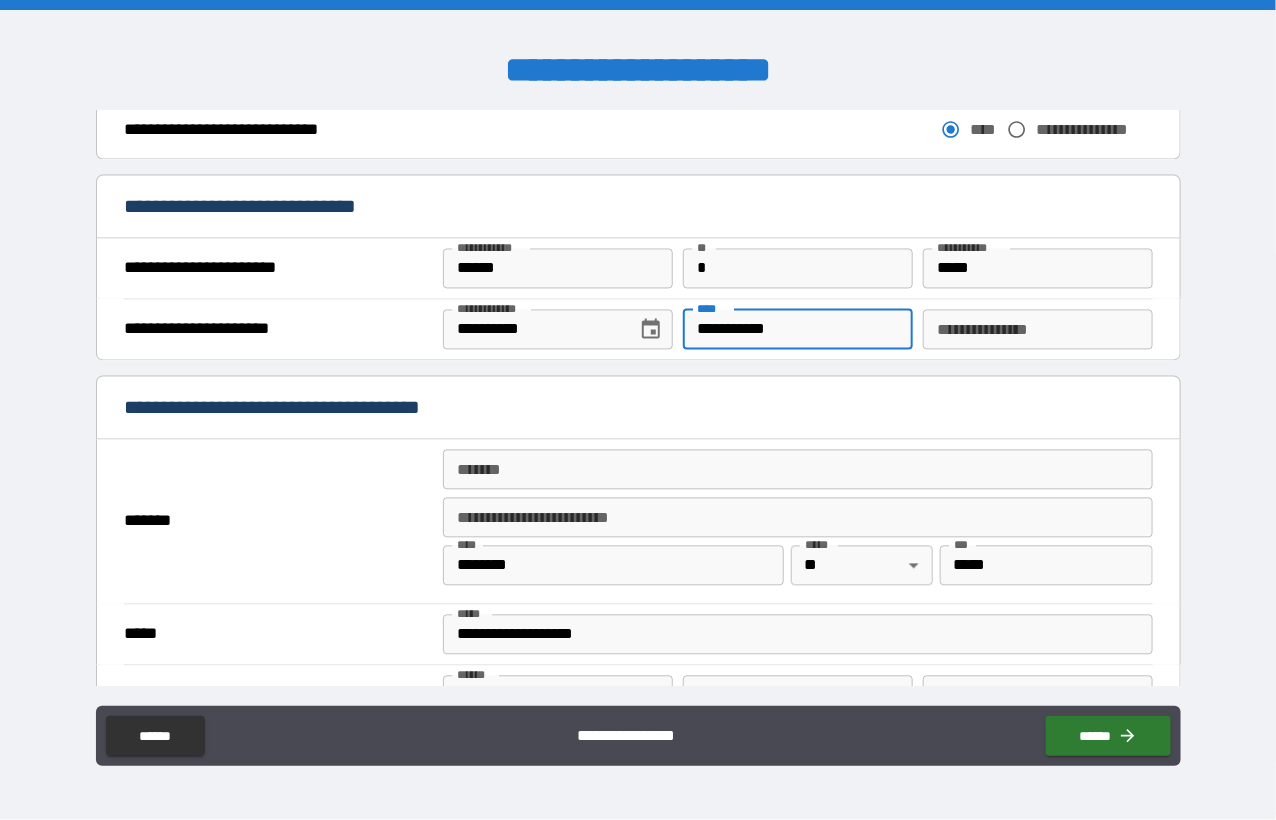 type on "**********" 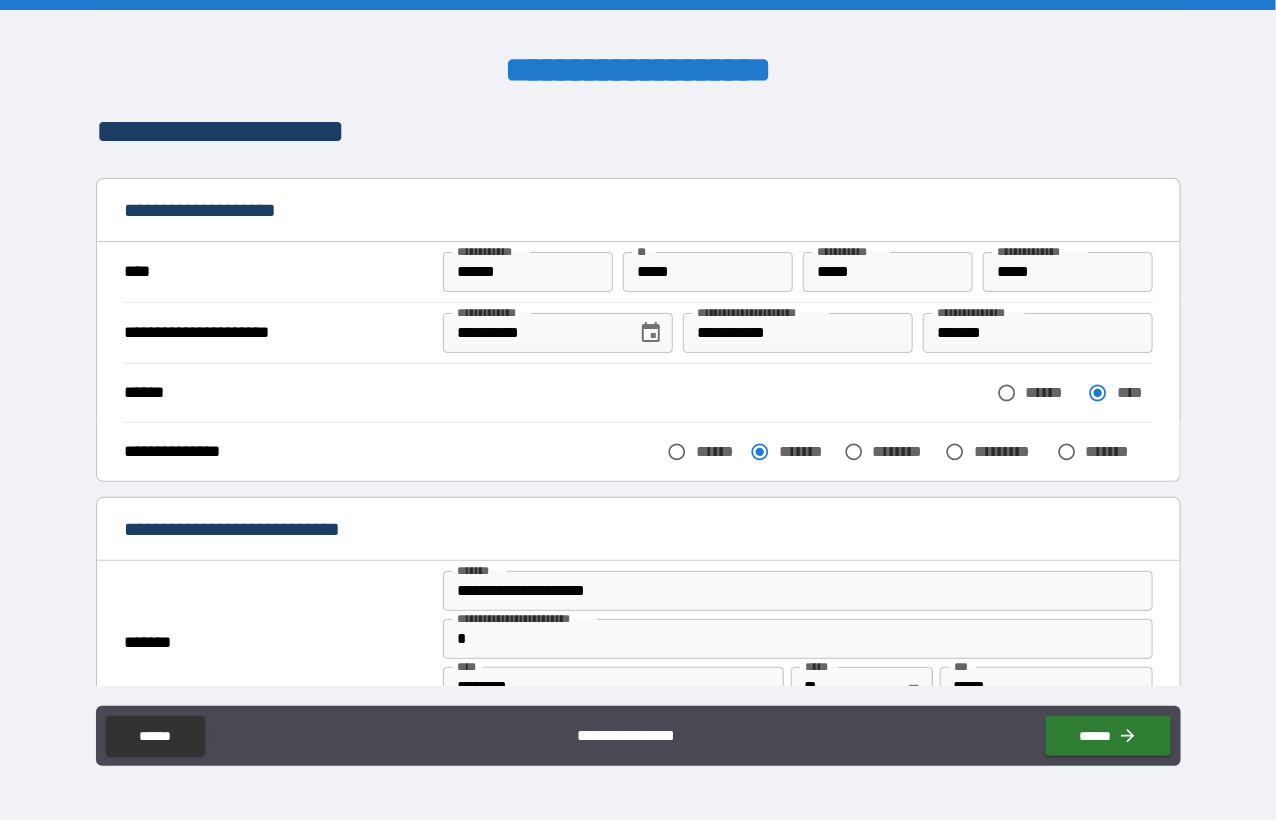 scroll, scrollTop: 0, scrollLeft: 0, axis: both 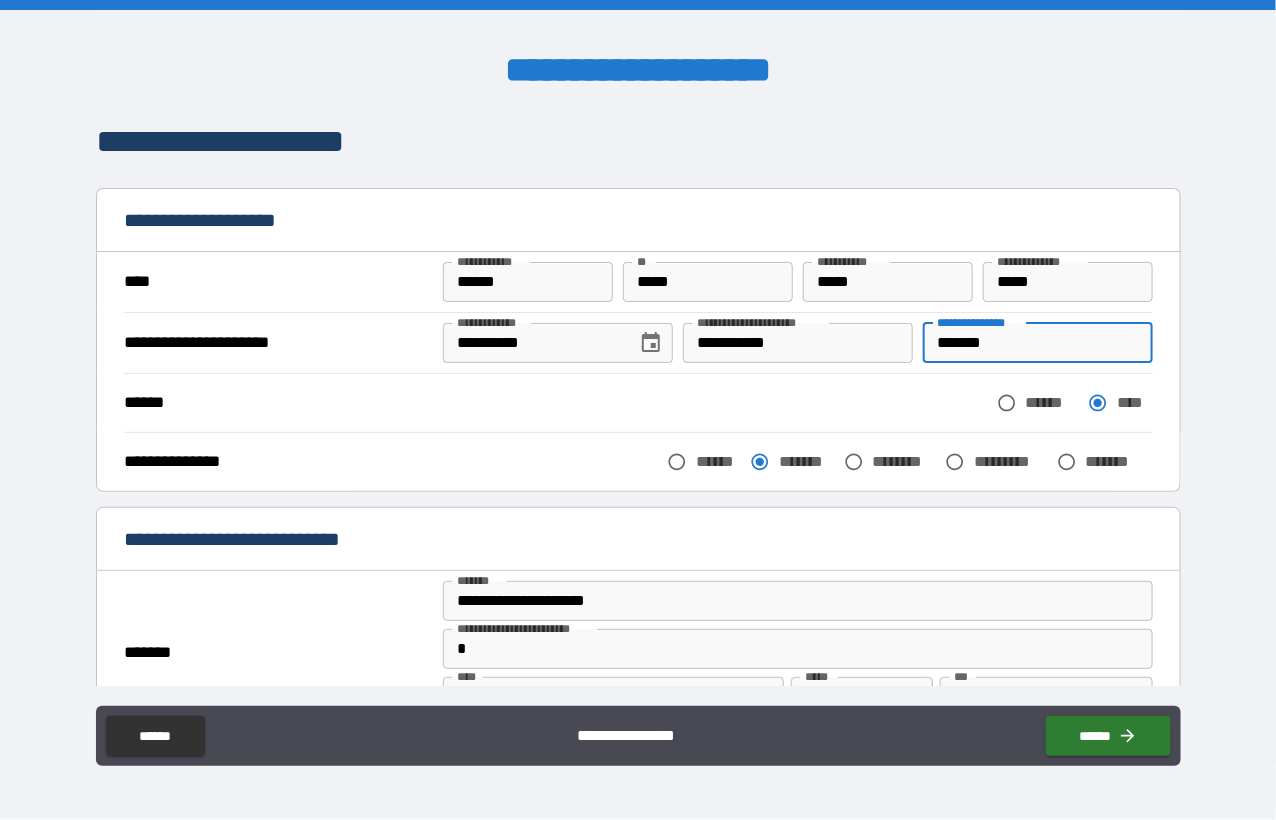 drag, startPoint x: 925, startPoint y: 346, endPoint x: 1022, endPoint y: 341, distance: 97.128784 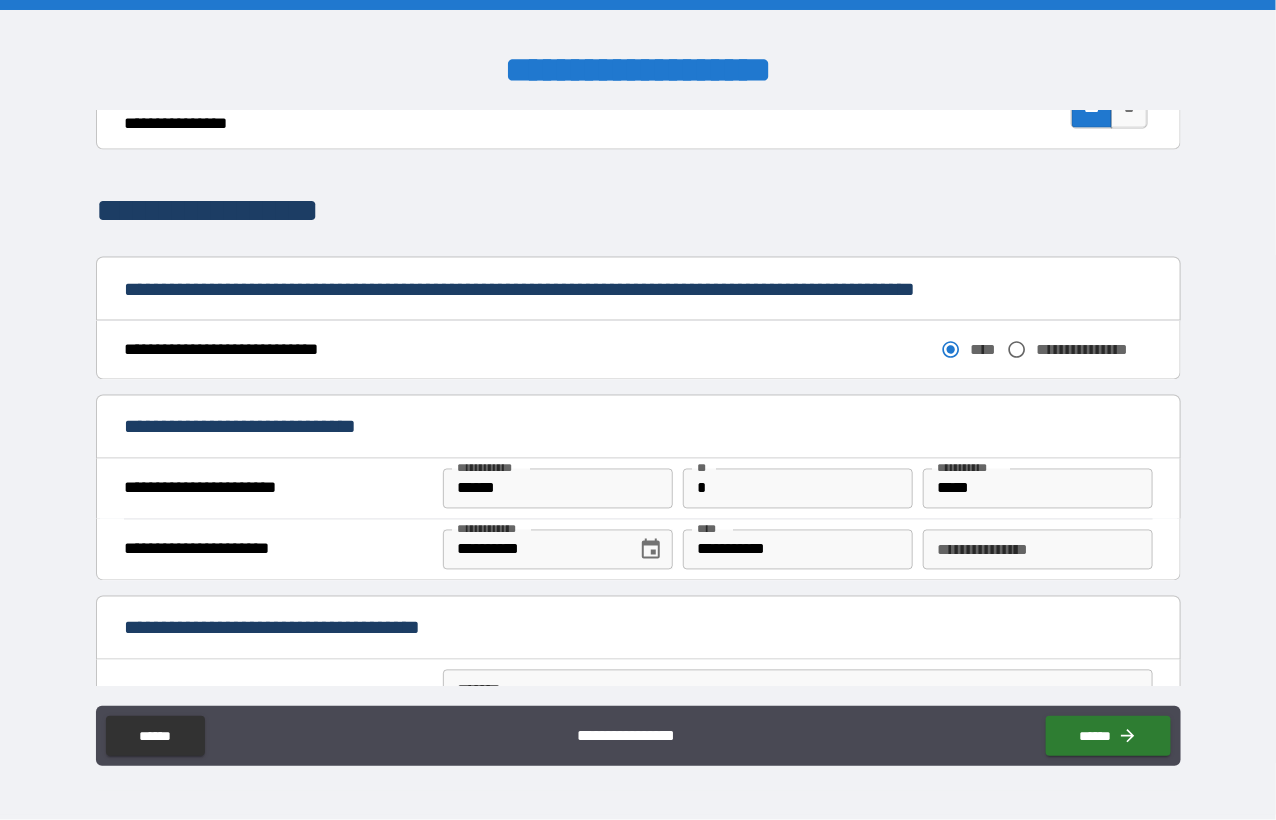 scroll, scrollTop: 1200, scrollLeft: 0, axis: vertical 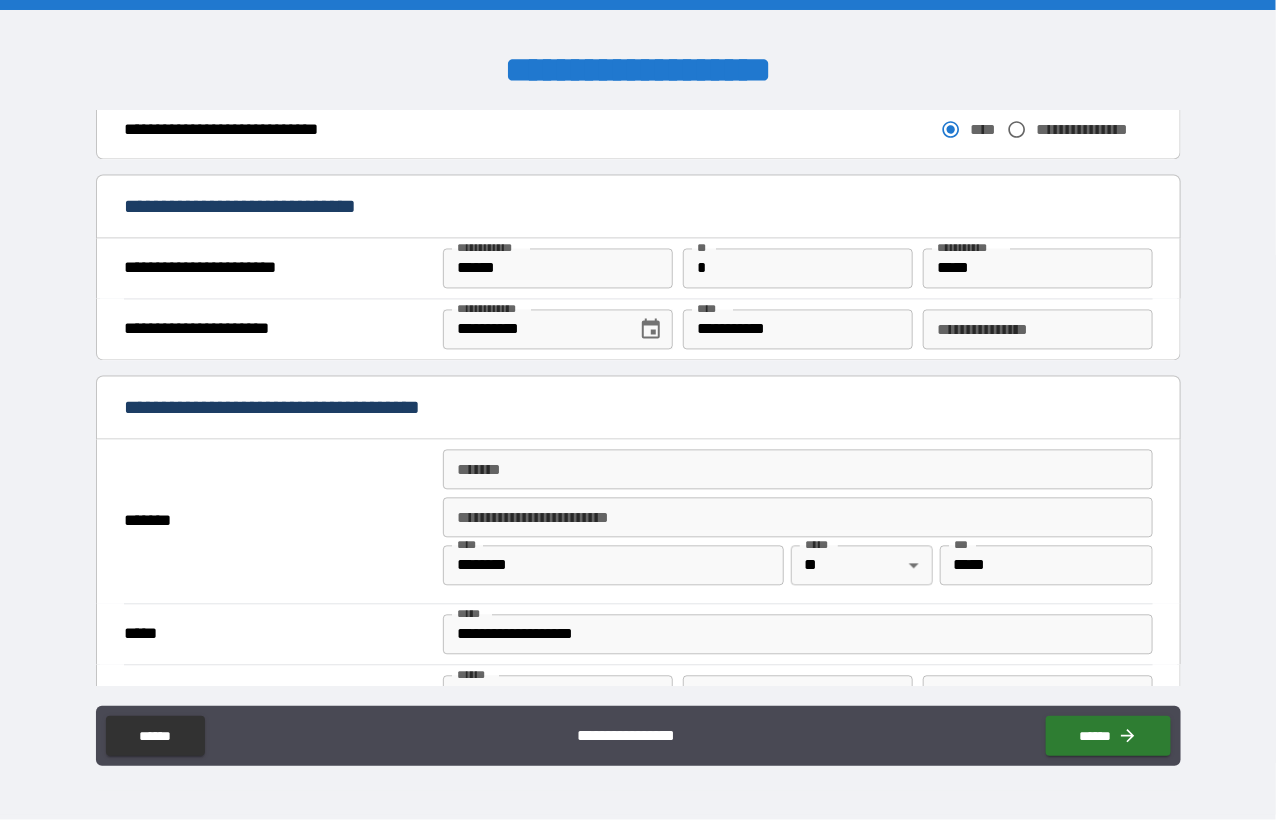 click on "**********" at bounding box center (1038, 330) 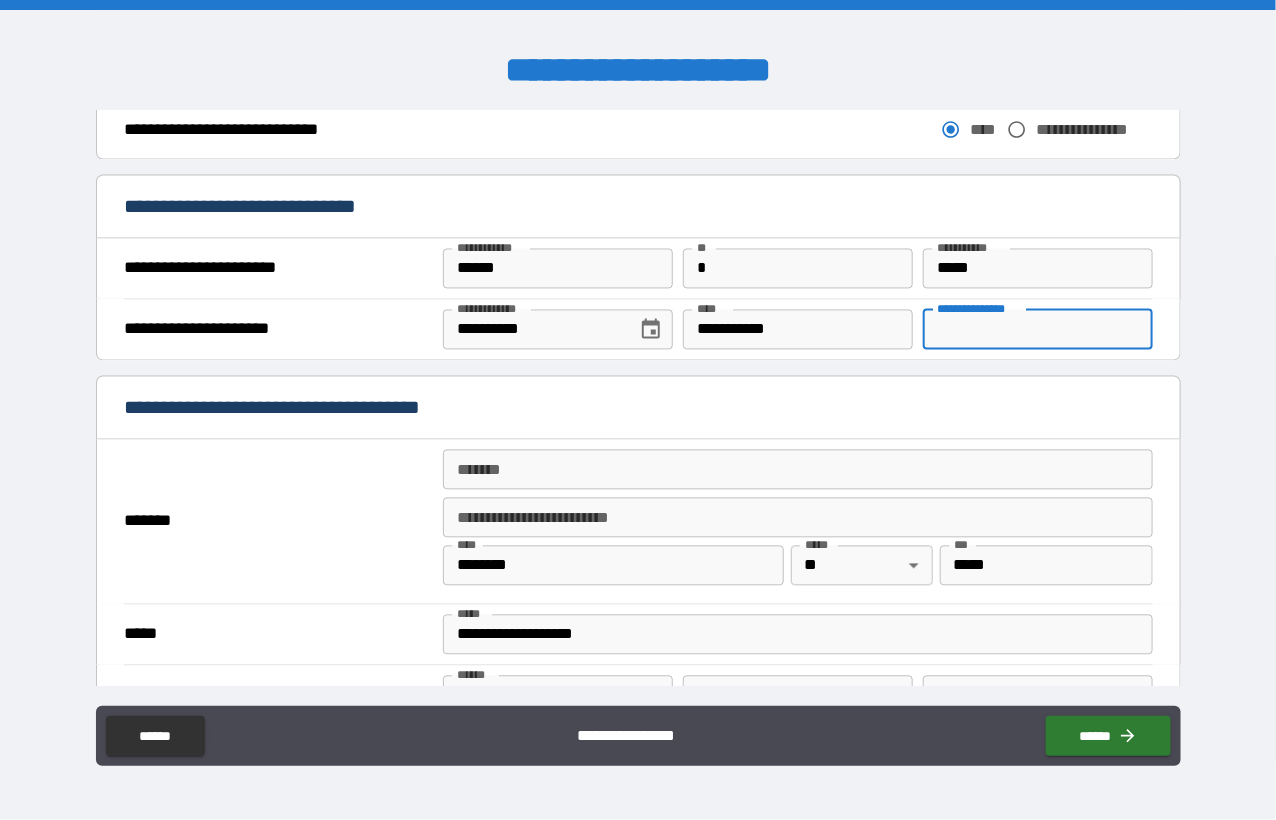paste on "*******" 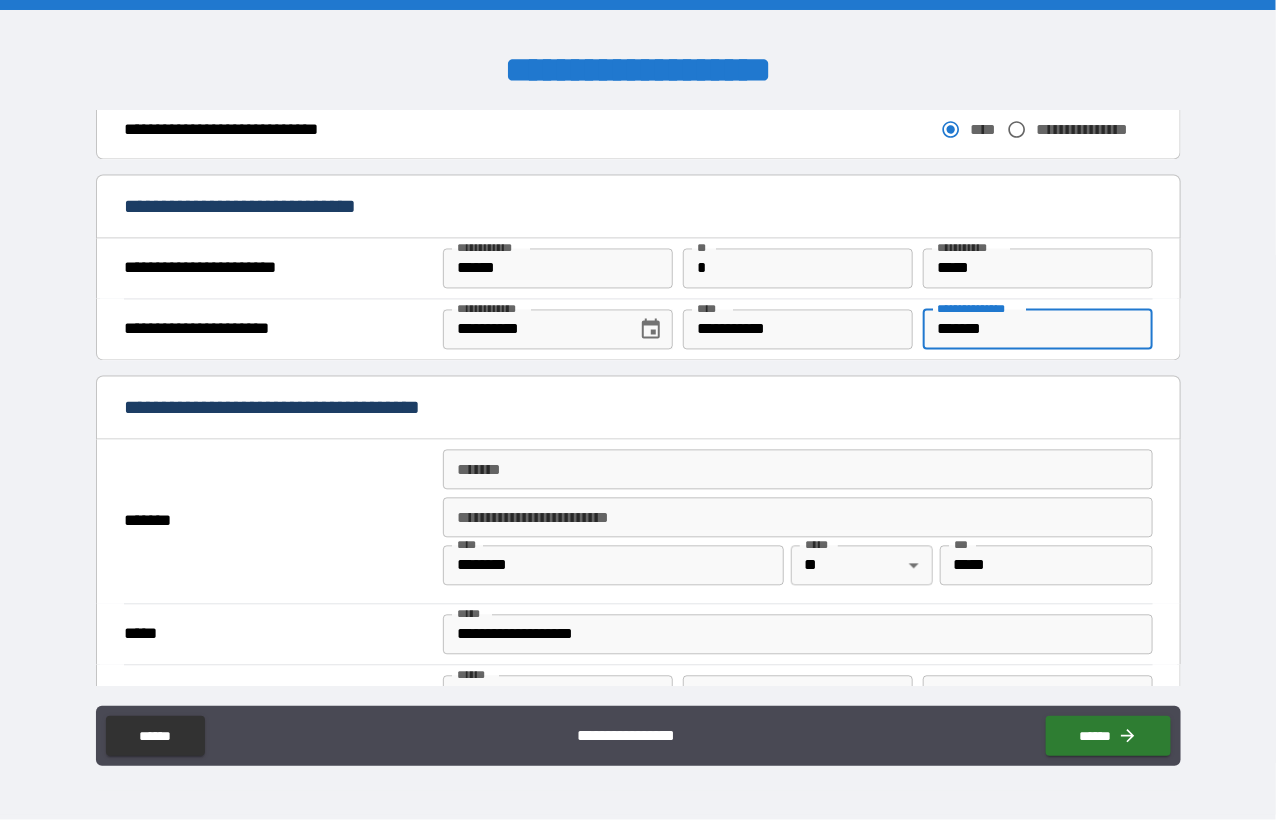 type on "*******" 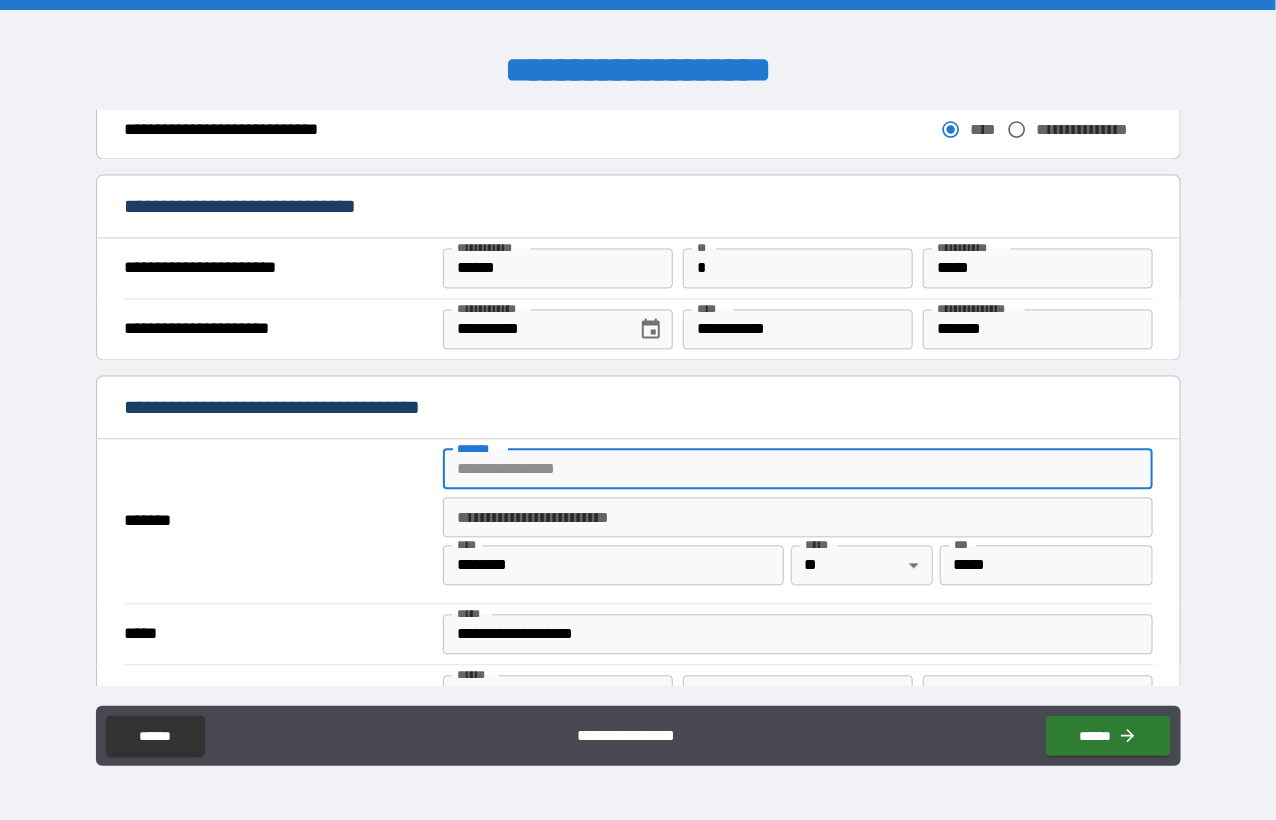 click on "*******" at bounding box center (798, 470) 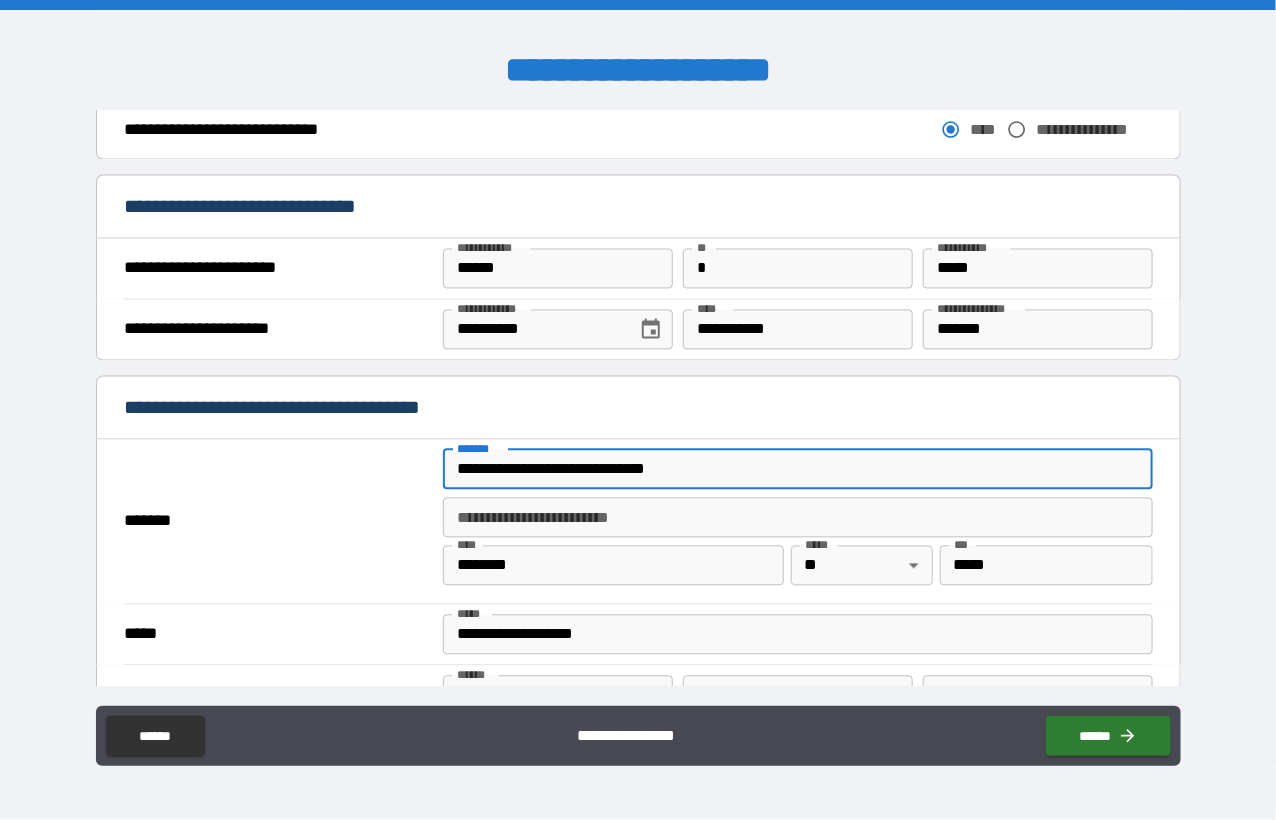click on "**********" at bounding box center (798, 470) 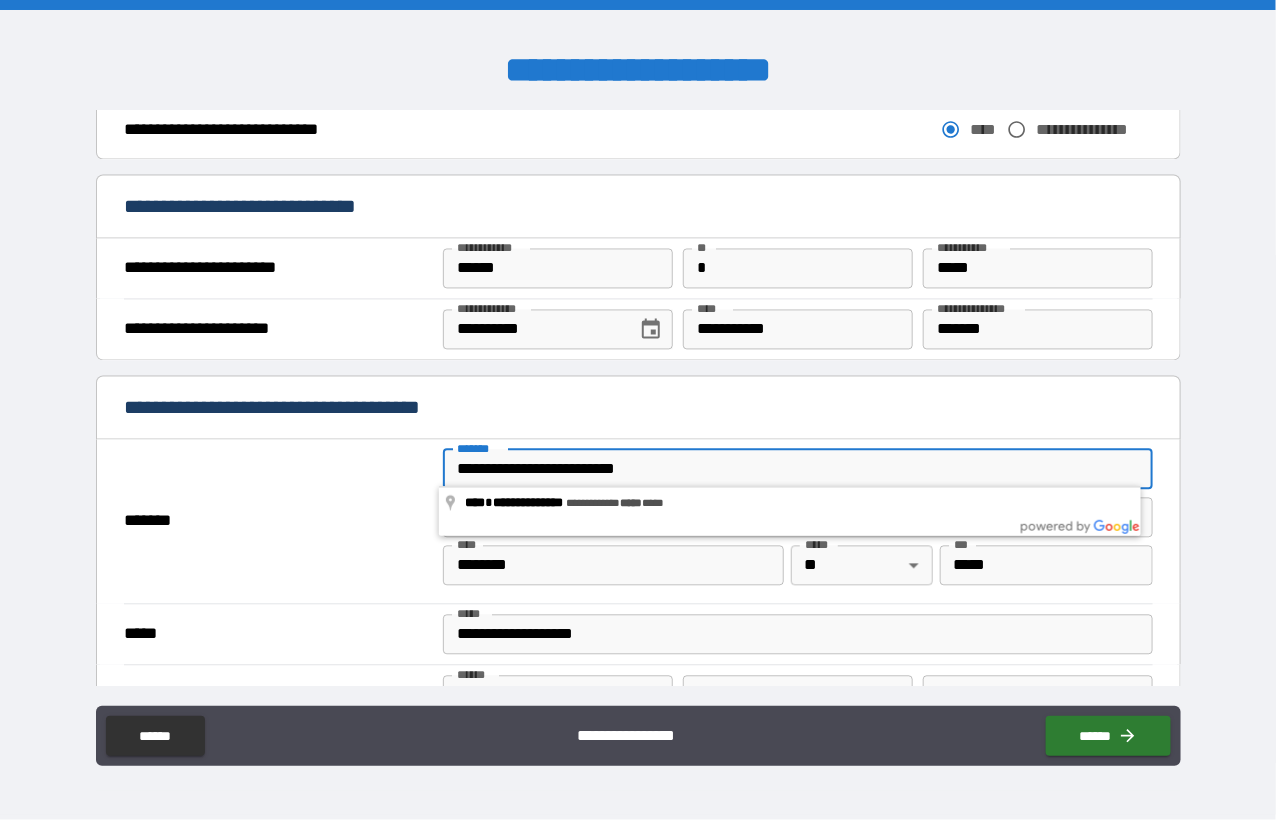 type on "**********" 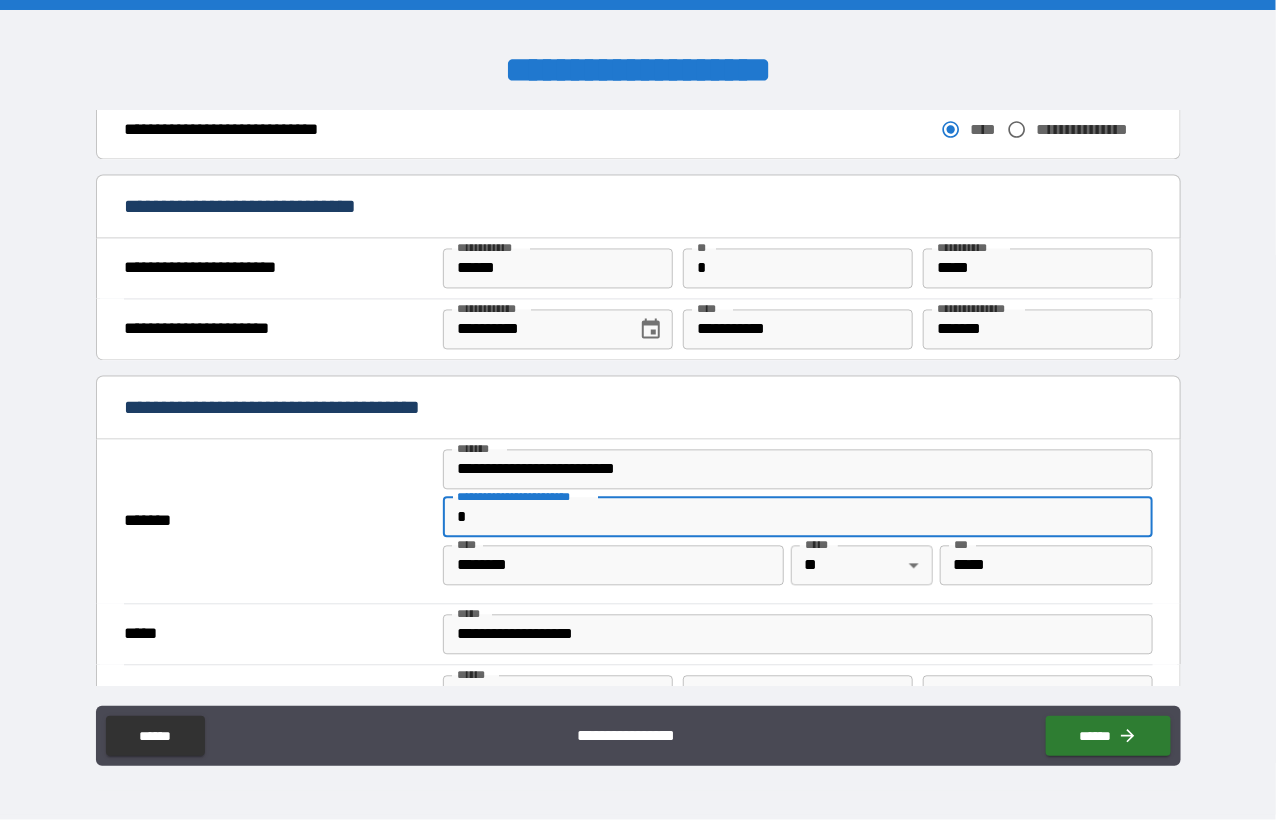 type on "*" 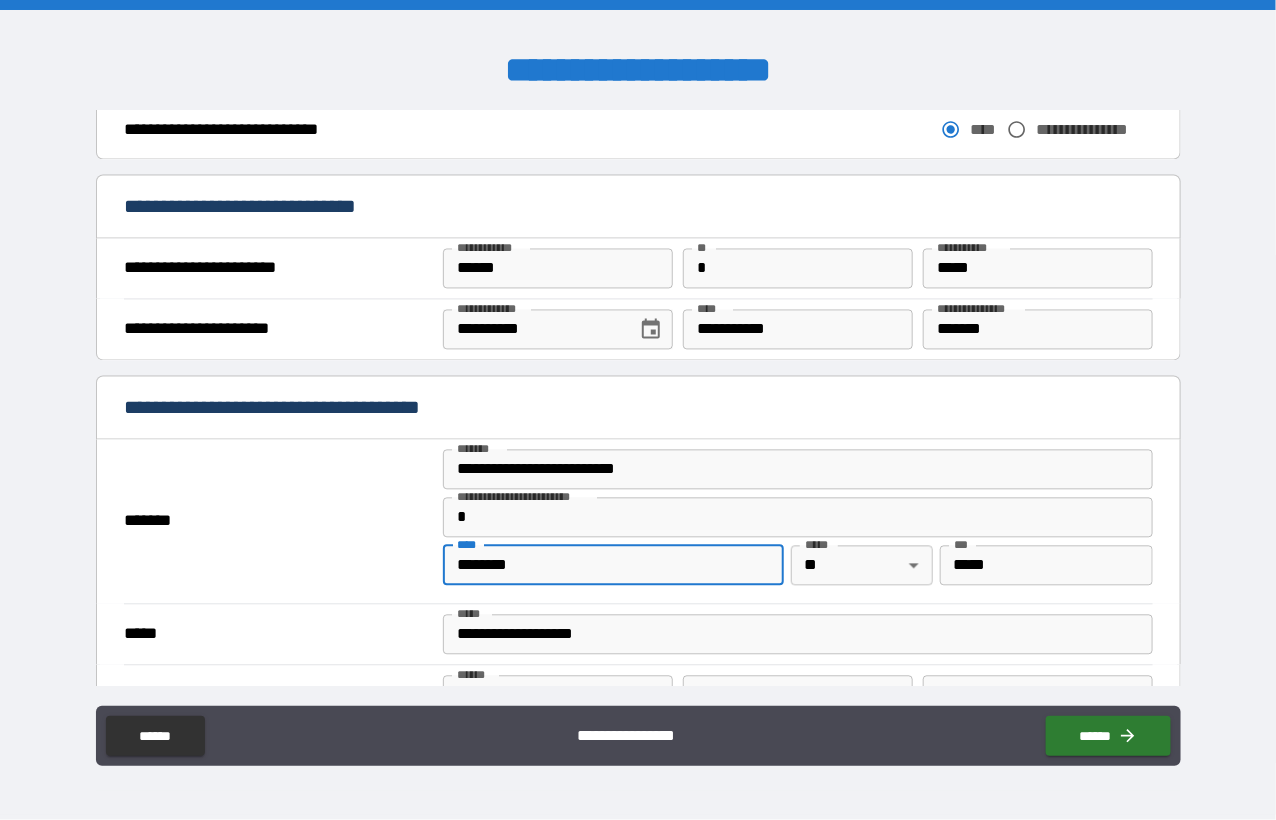 drag, startPoint x: 643, startPoint y: 633, endPoint x: 676, endPoint y: 639, distance: 33.54102 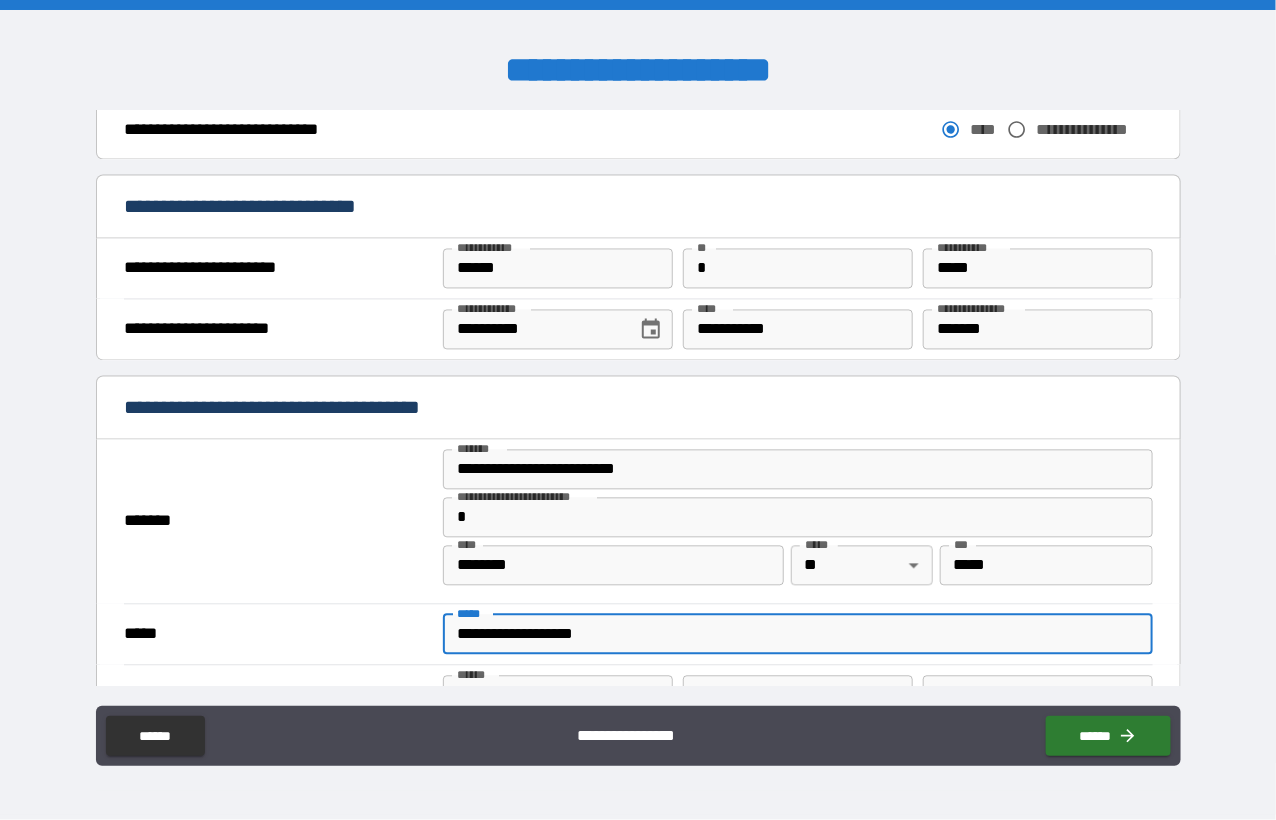 click on "*******" at bounding box center (276, 522) 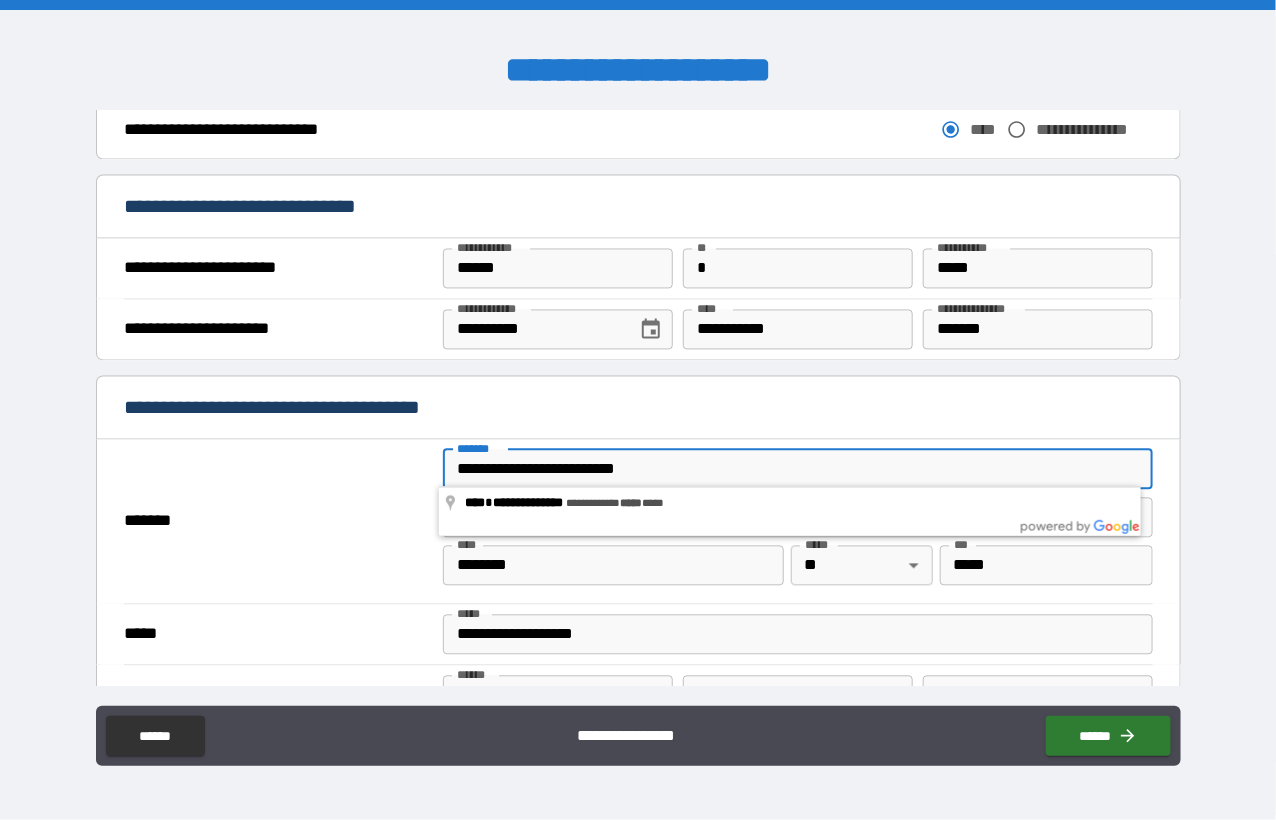 scroll, scrollTop: 1500, scrollLeft: 0, axis: vertical 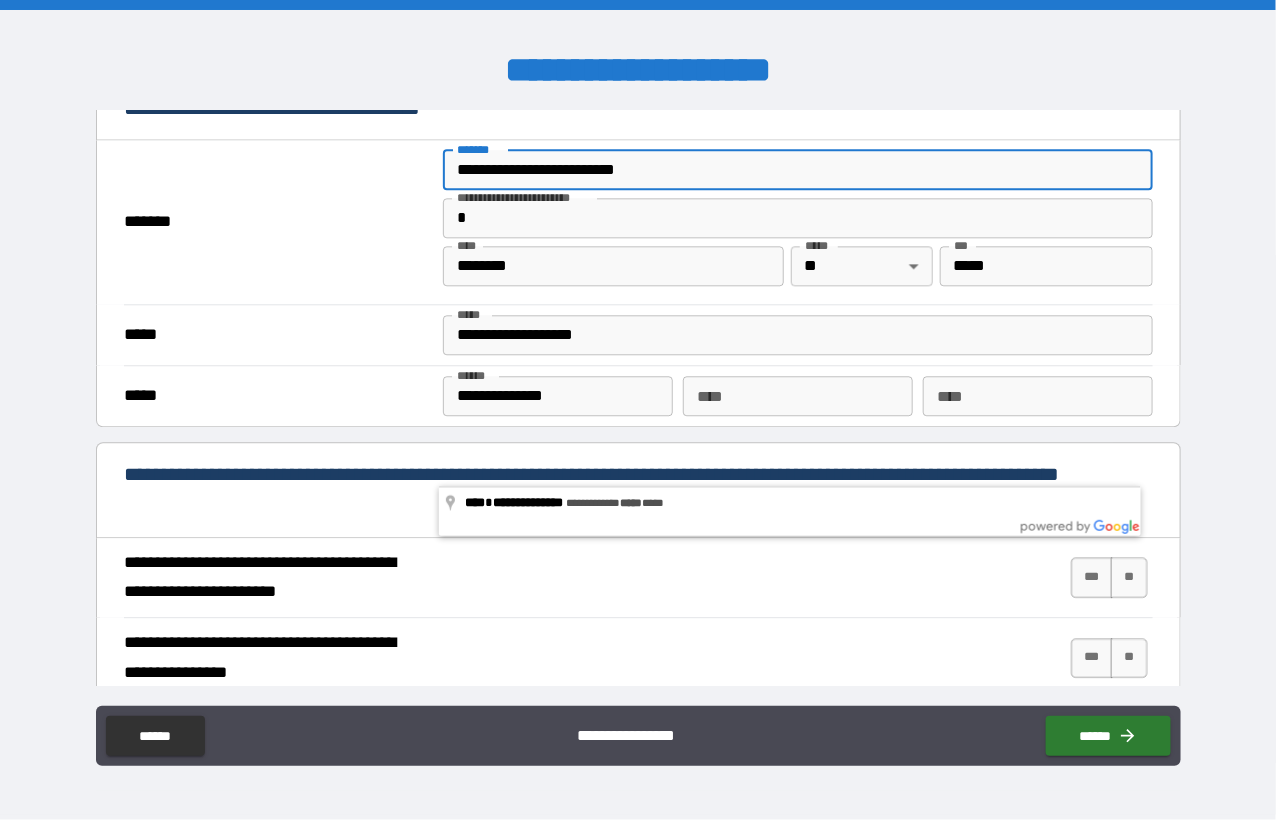 drag, startPoint x: 618, startPoint y: 502, endPoint x: 619, endPoint y: 512, distance: 10.049875 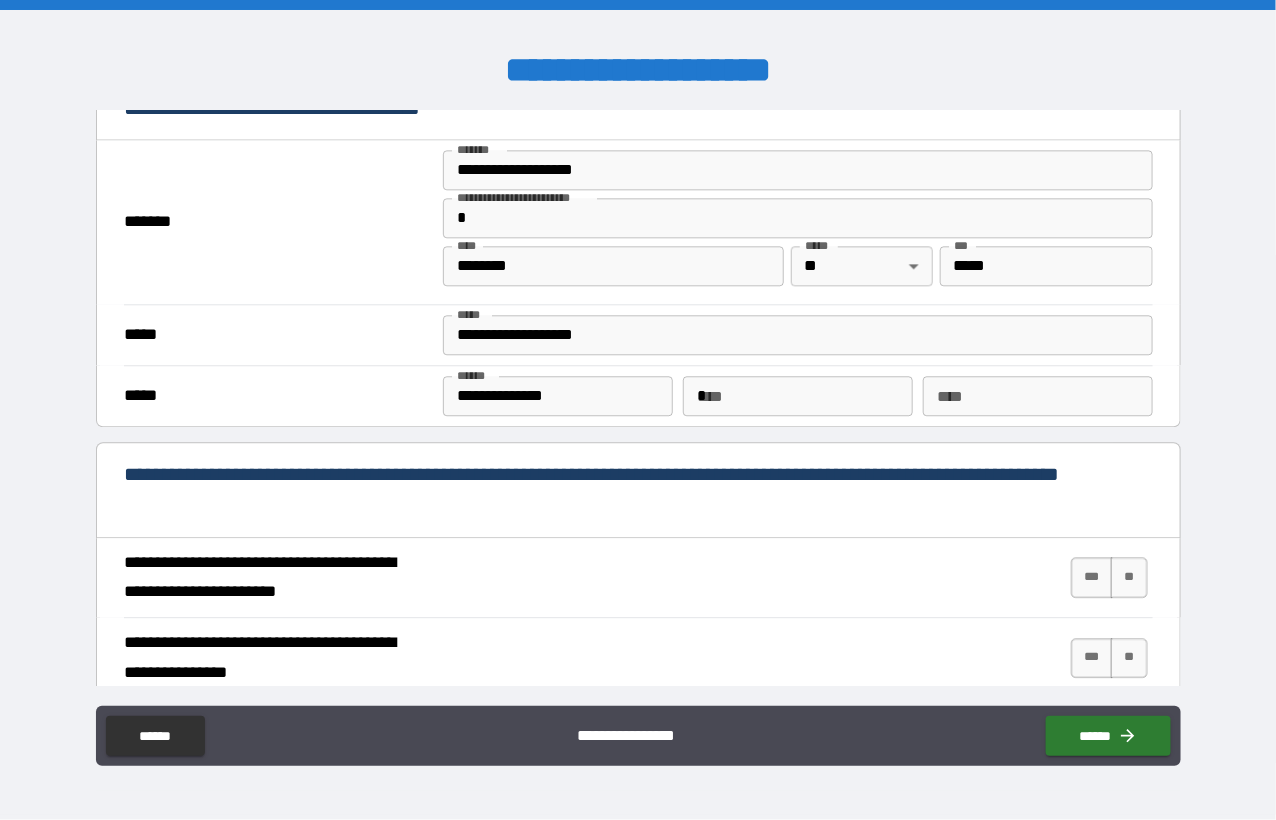 click on "*" at bounding box center (798, 396) 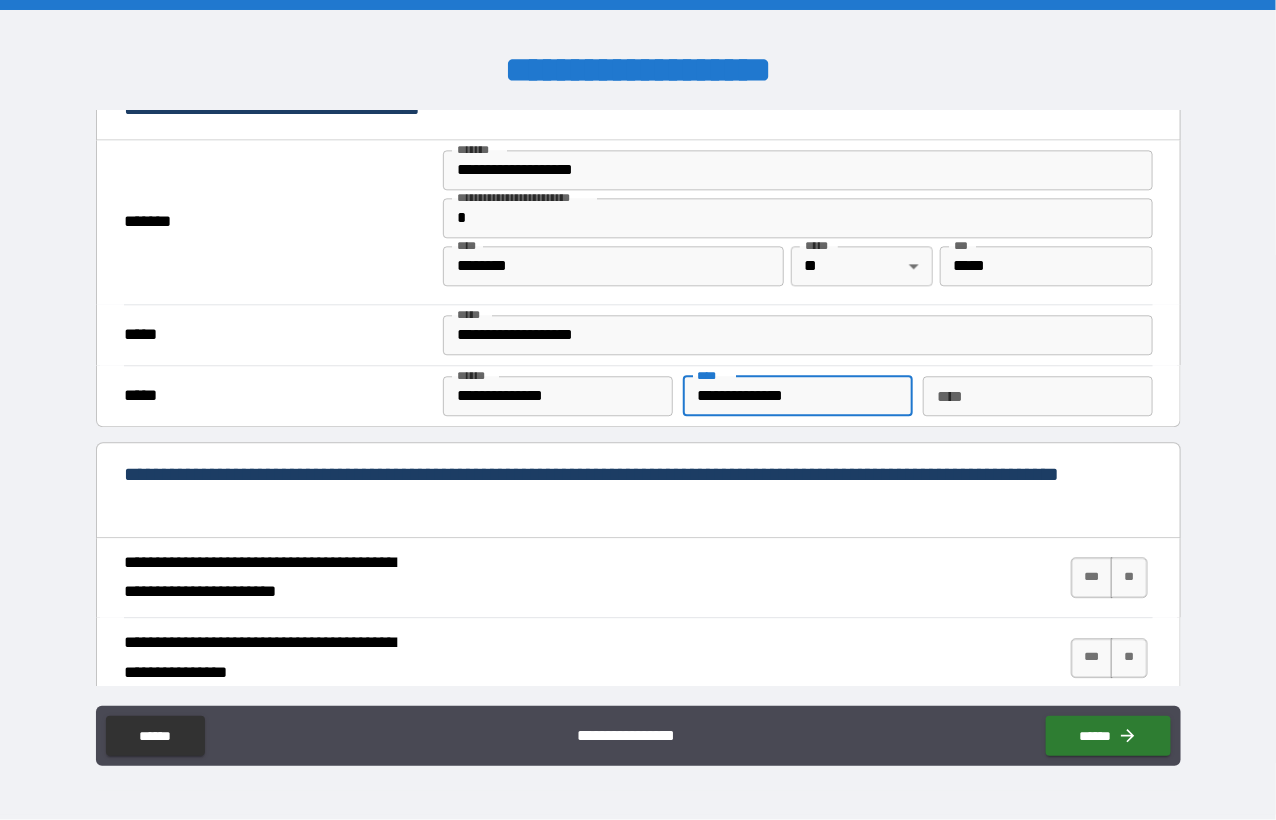 type on "**********" 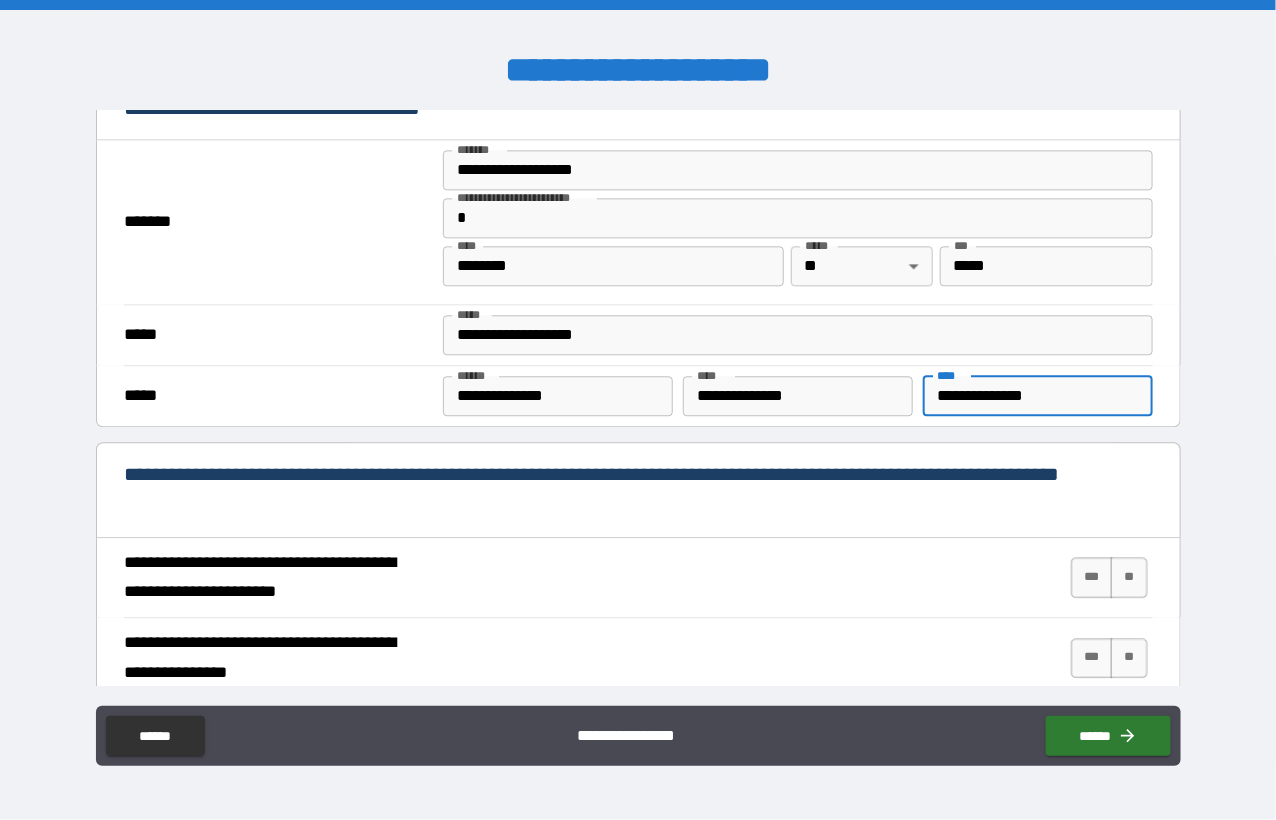 type on "**********" 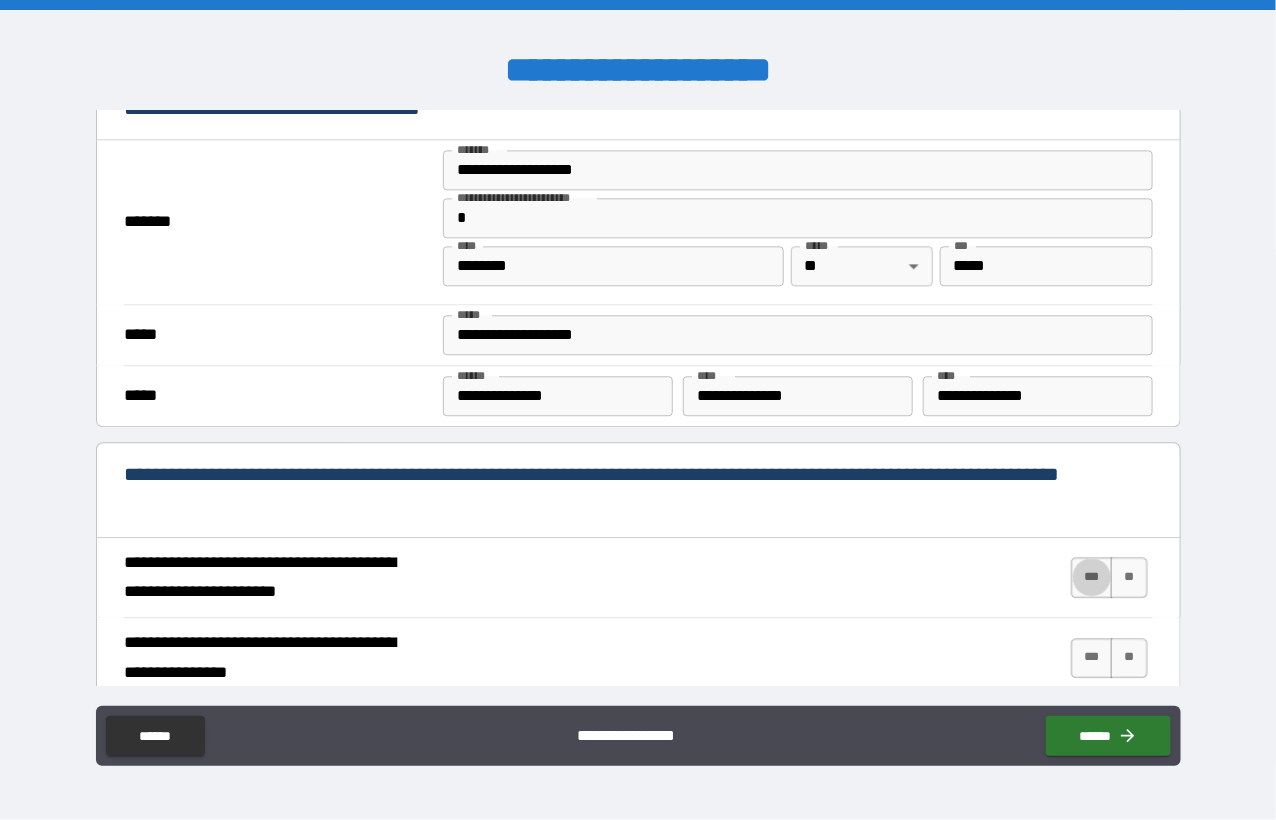 type on "****" 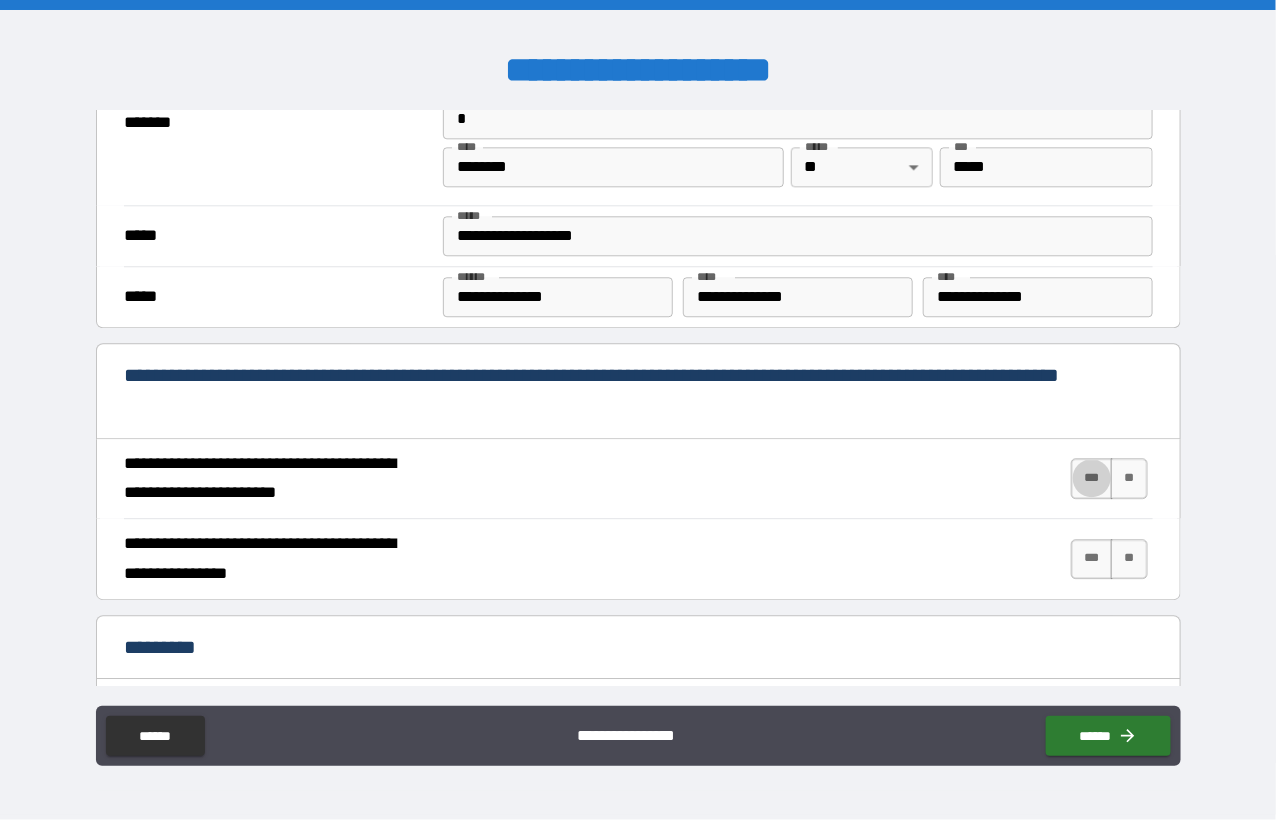 scroll, scrollTop: 1600, scrollLeft: 0, axis: vertical 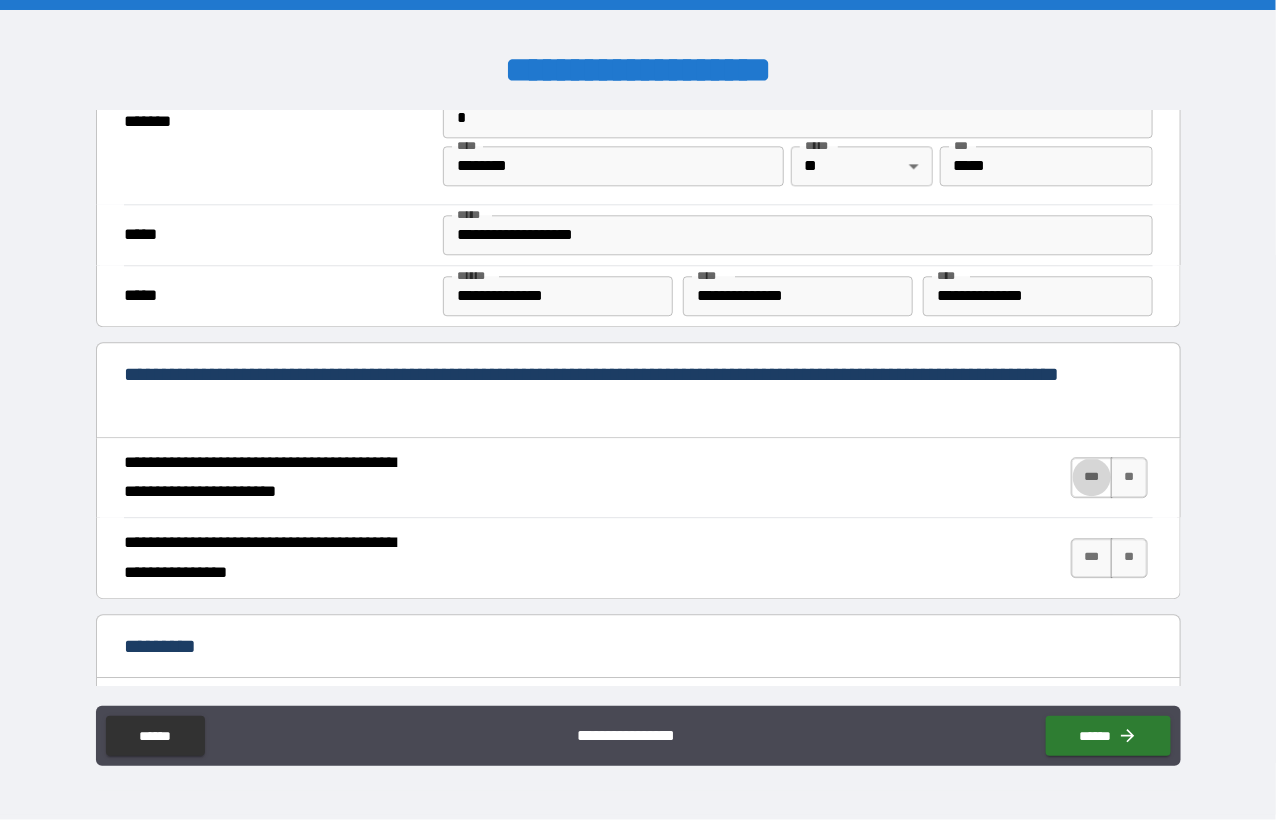 click on "***" at bounding box center [1092, 477] 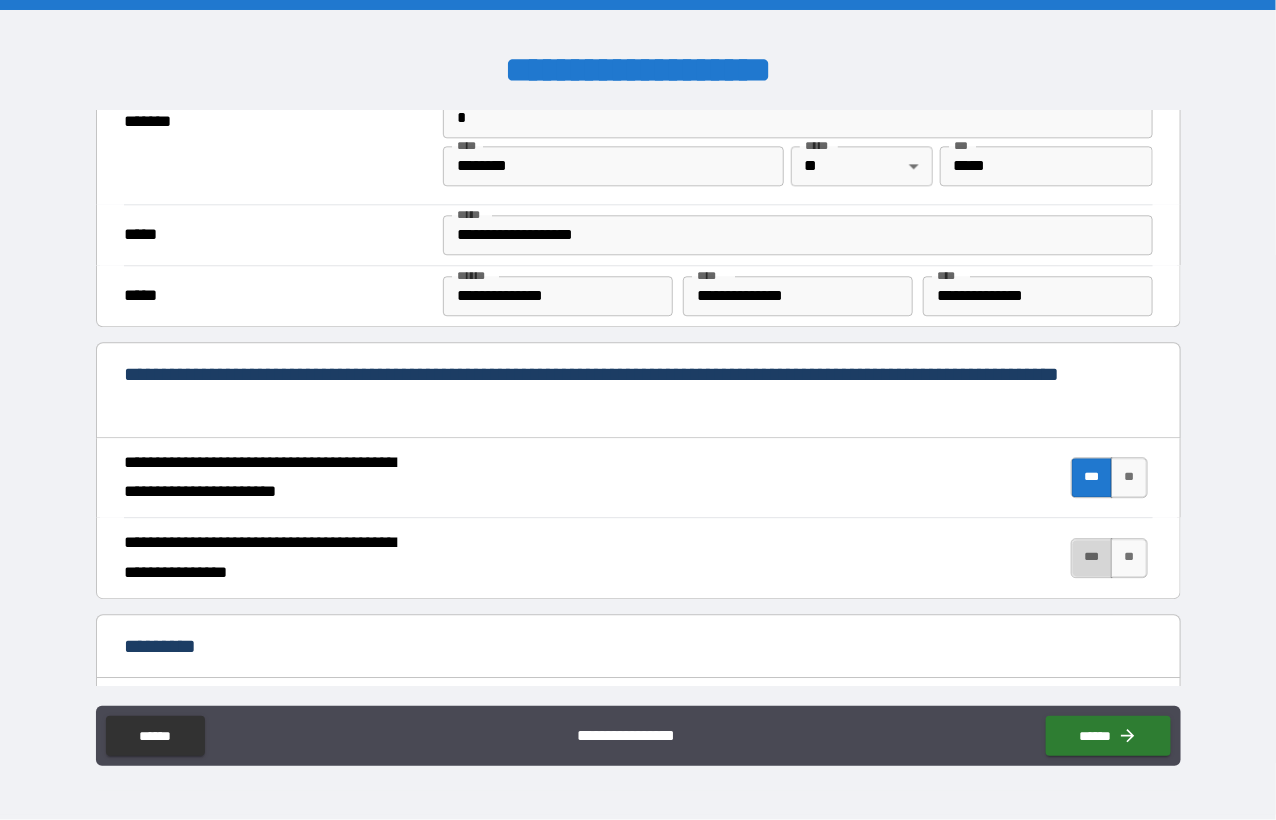 click on "***" at bounding box center [1092, 558] 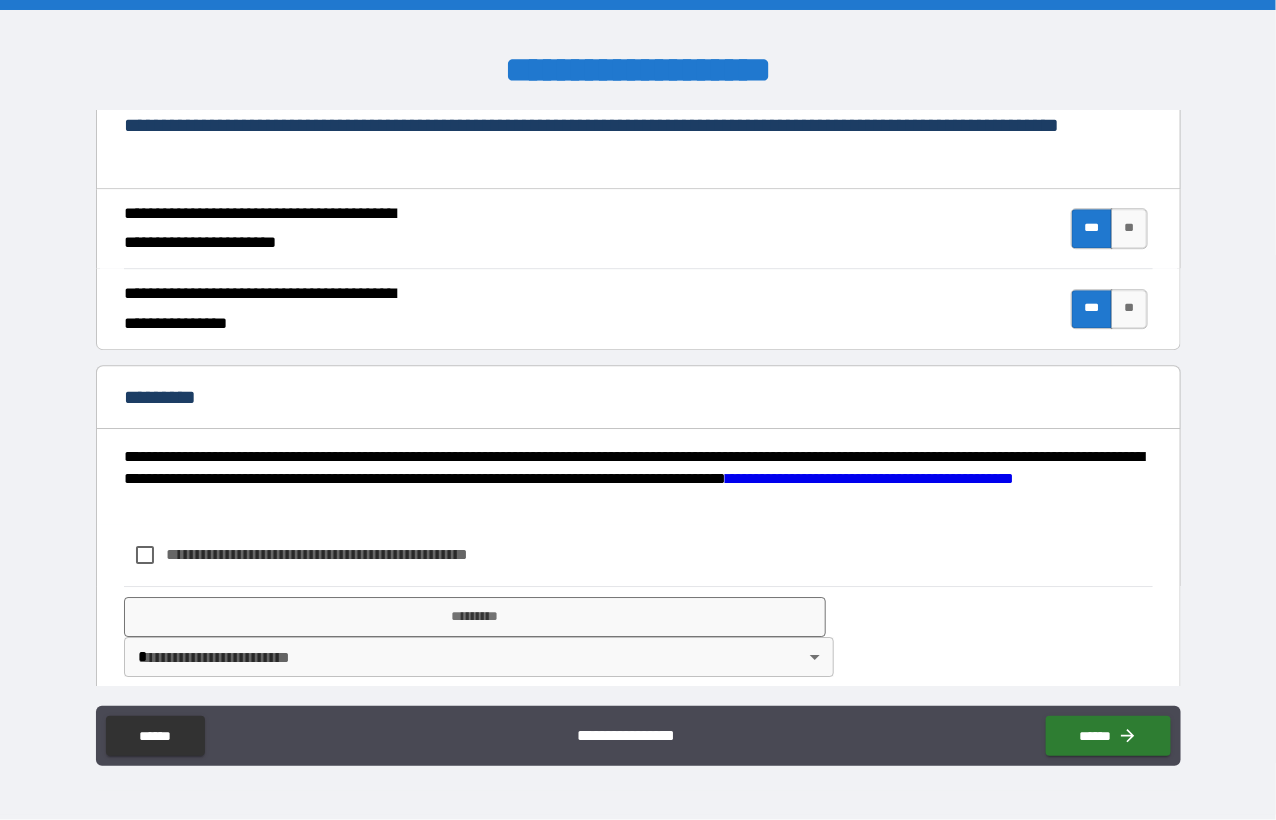 scroll, scrollTop: 1866, scrollLeft: 0, axis: vertical 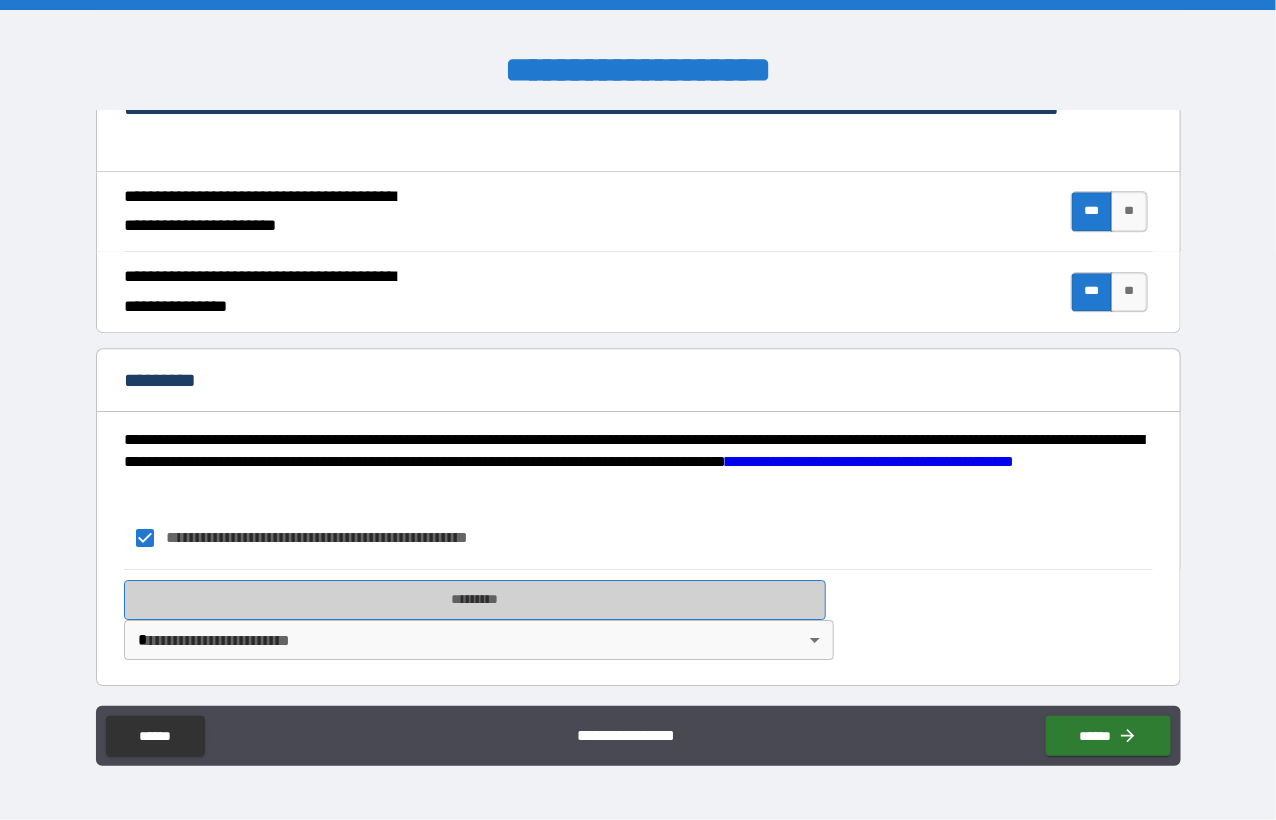 click on "*********" at bounding box center (475, 600) 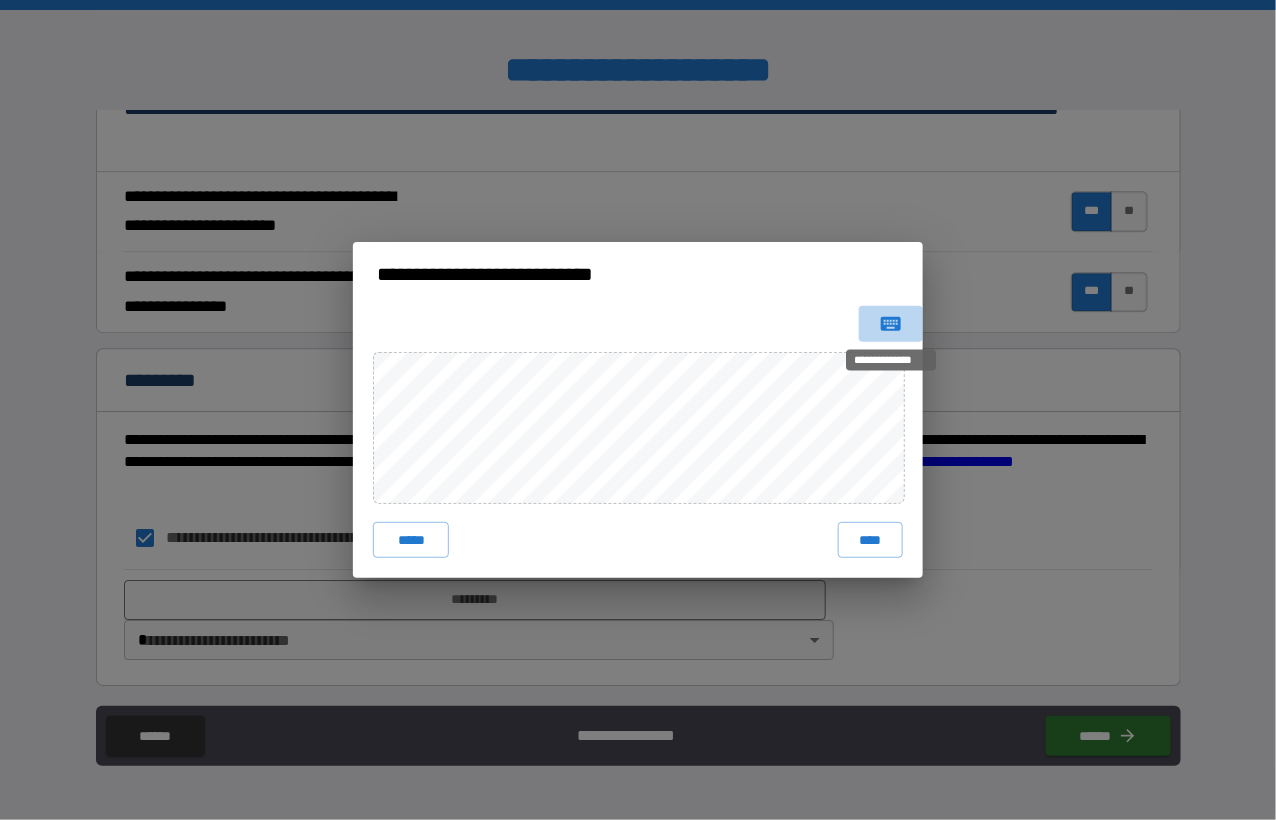 click 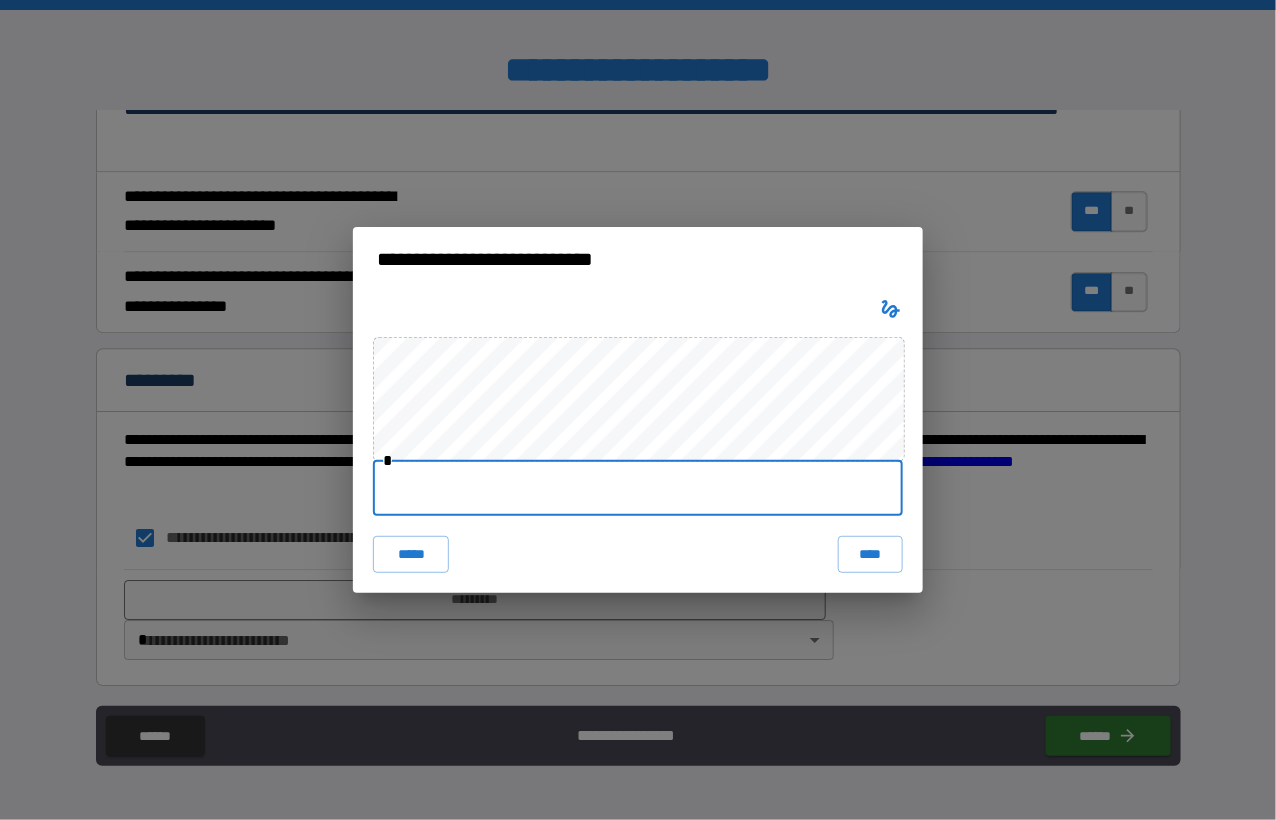 click at bounding box center [638, 488] 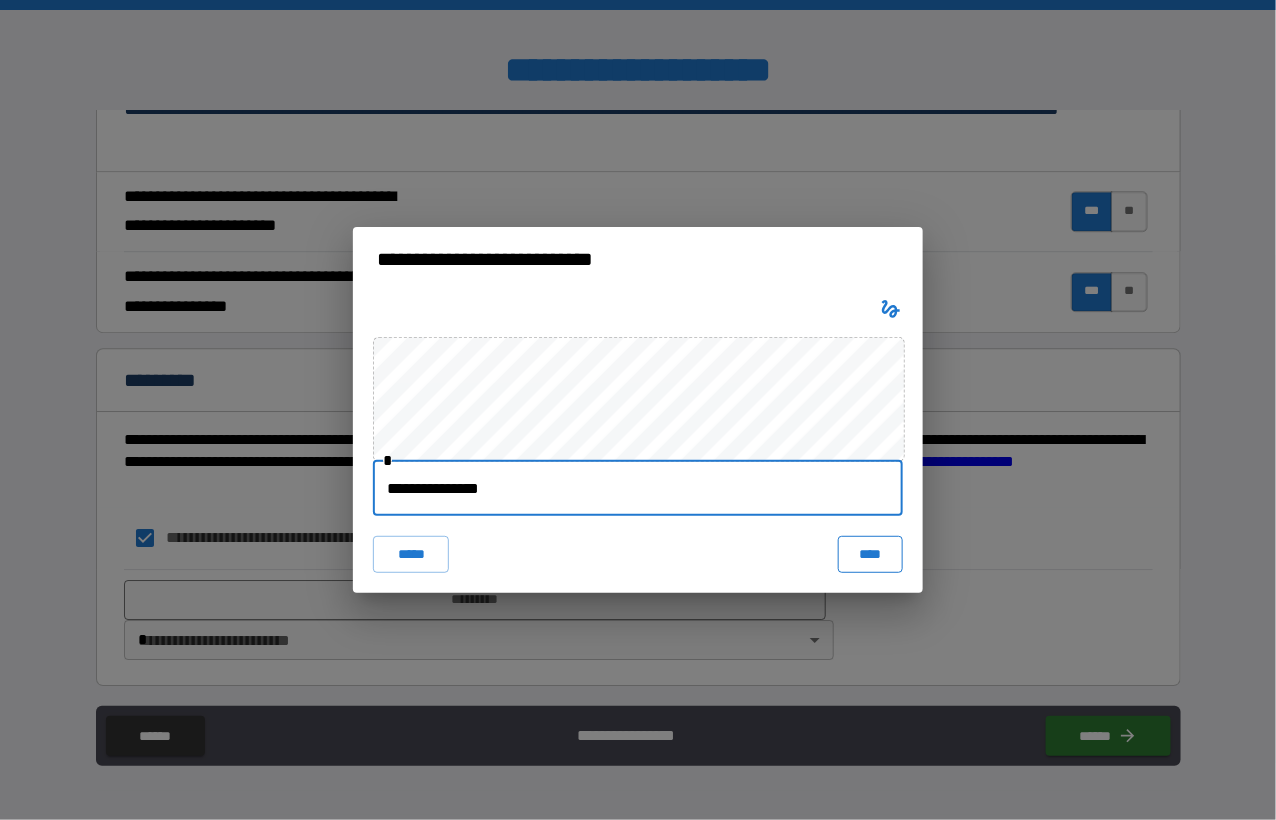 type on "**********" 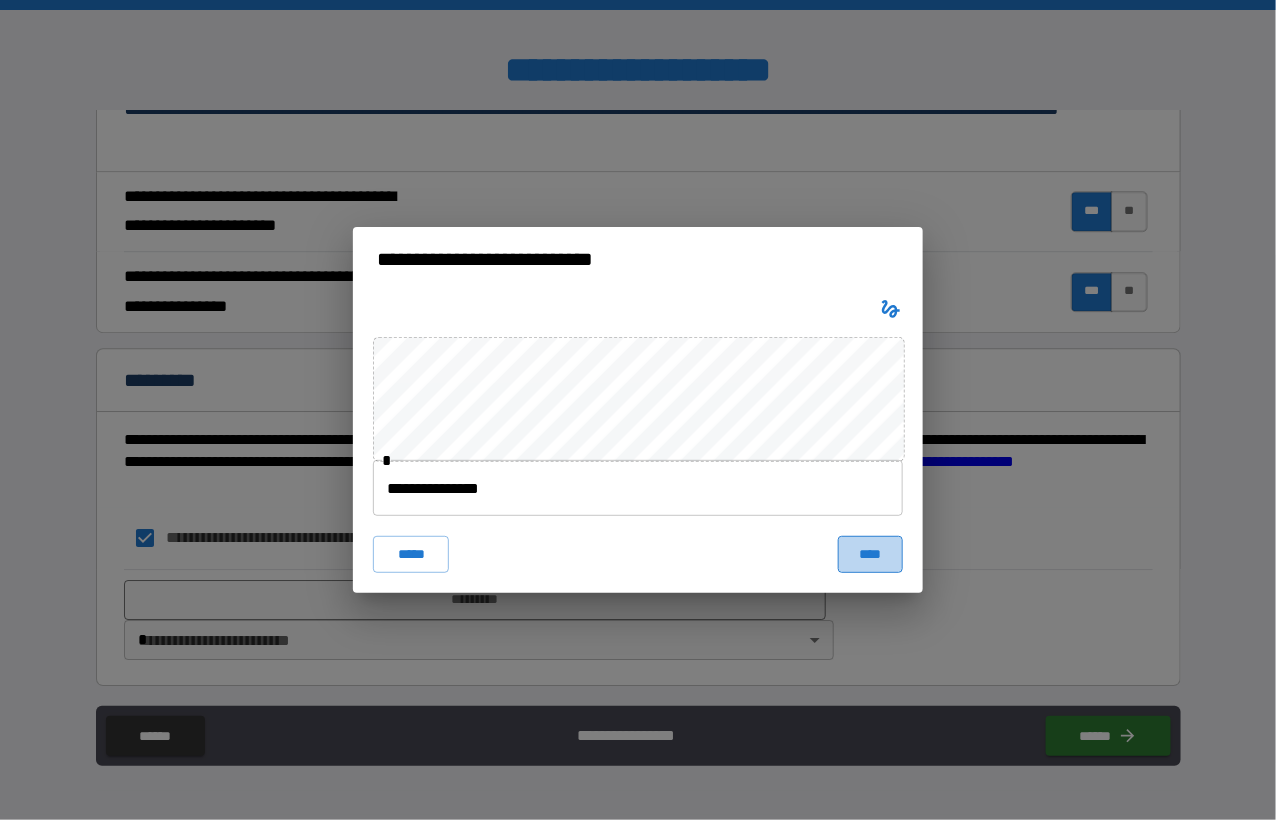 click on "****" at bounding box center [870, 554] 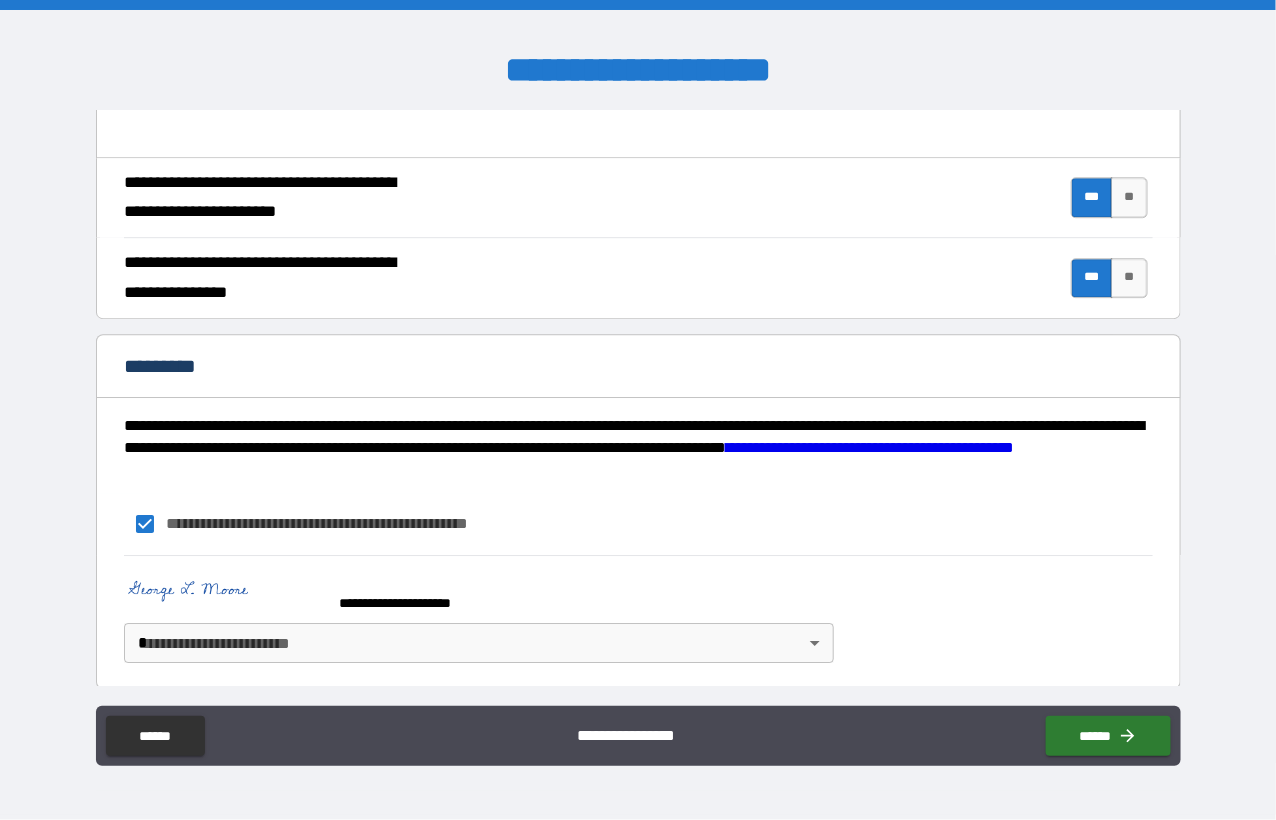scroll, scrollTop: 1882, scrollLeft: 0, axis: vertical 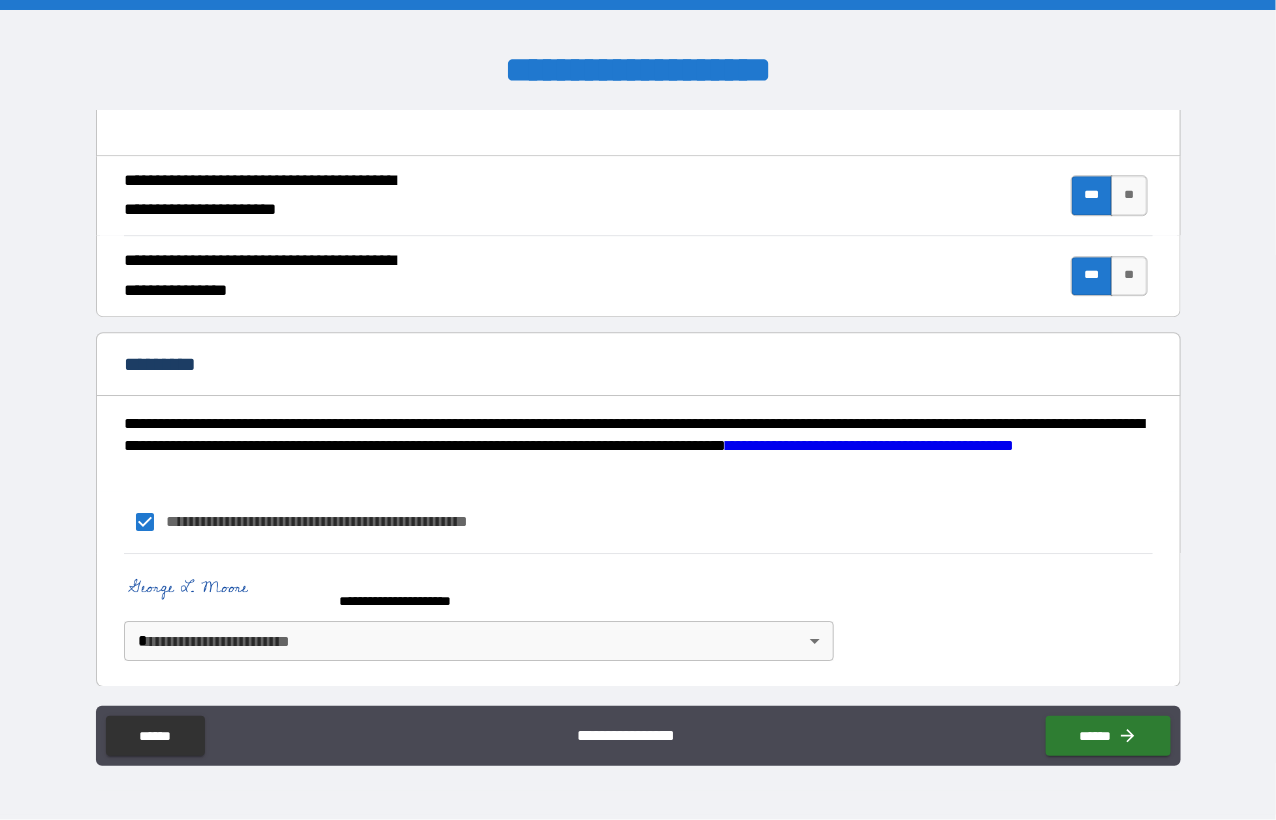 click on "**********" at bounding box center [638, 410] 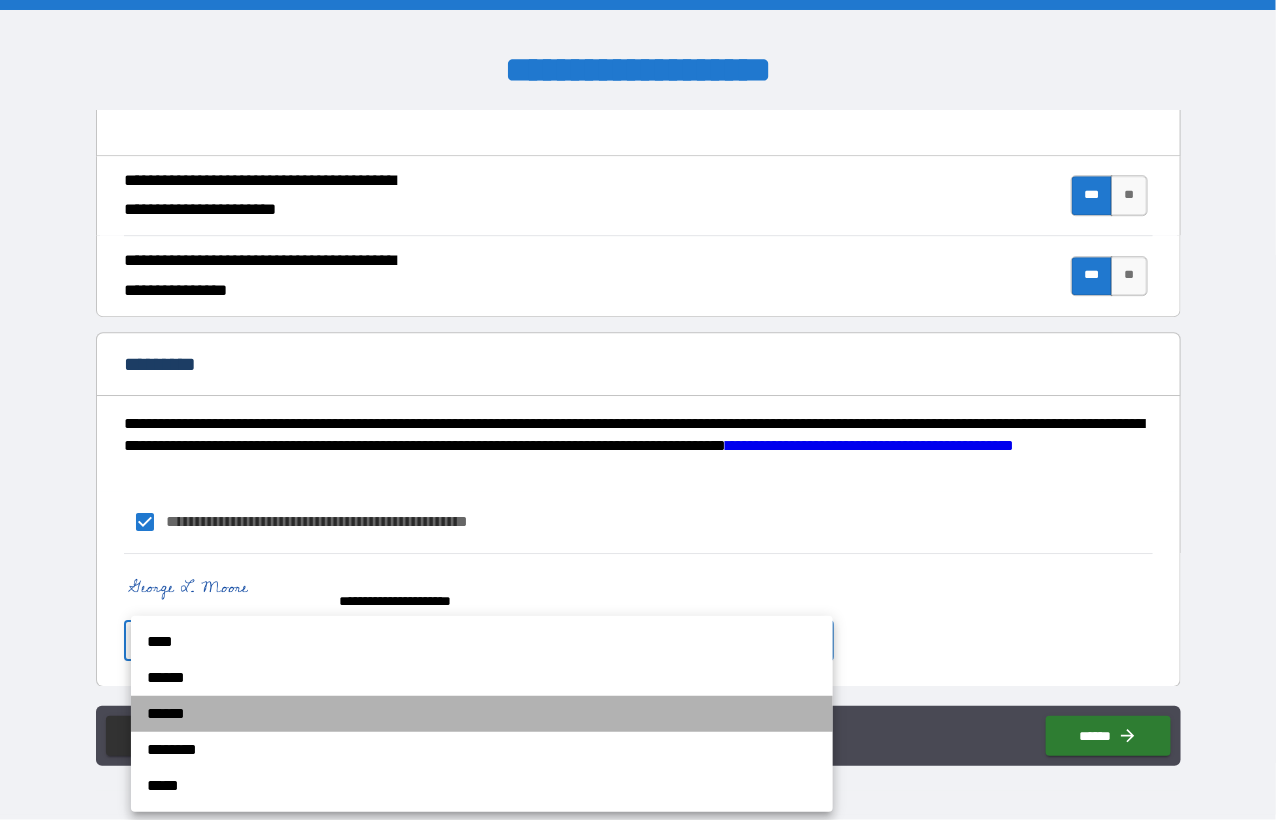 click on "******" at bounding box center [482, 714] 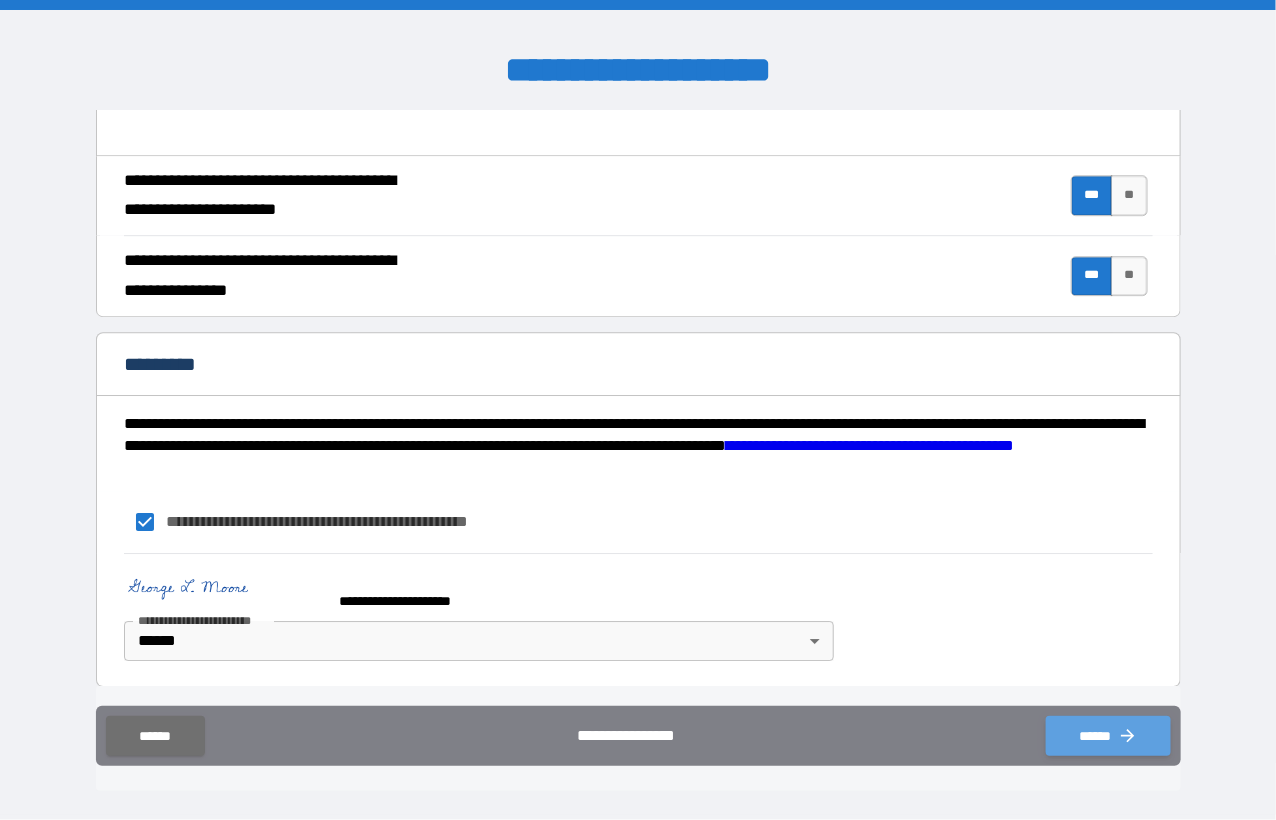 click on "******" at bounding box center [1108, 736] 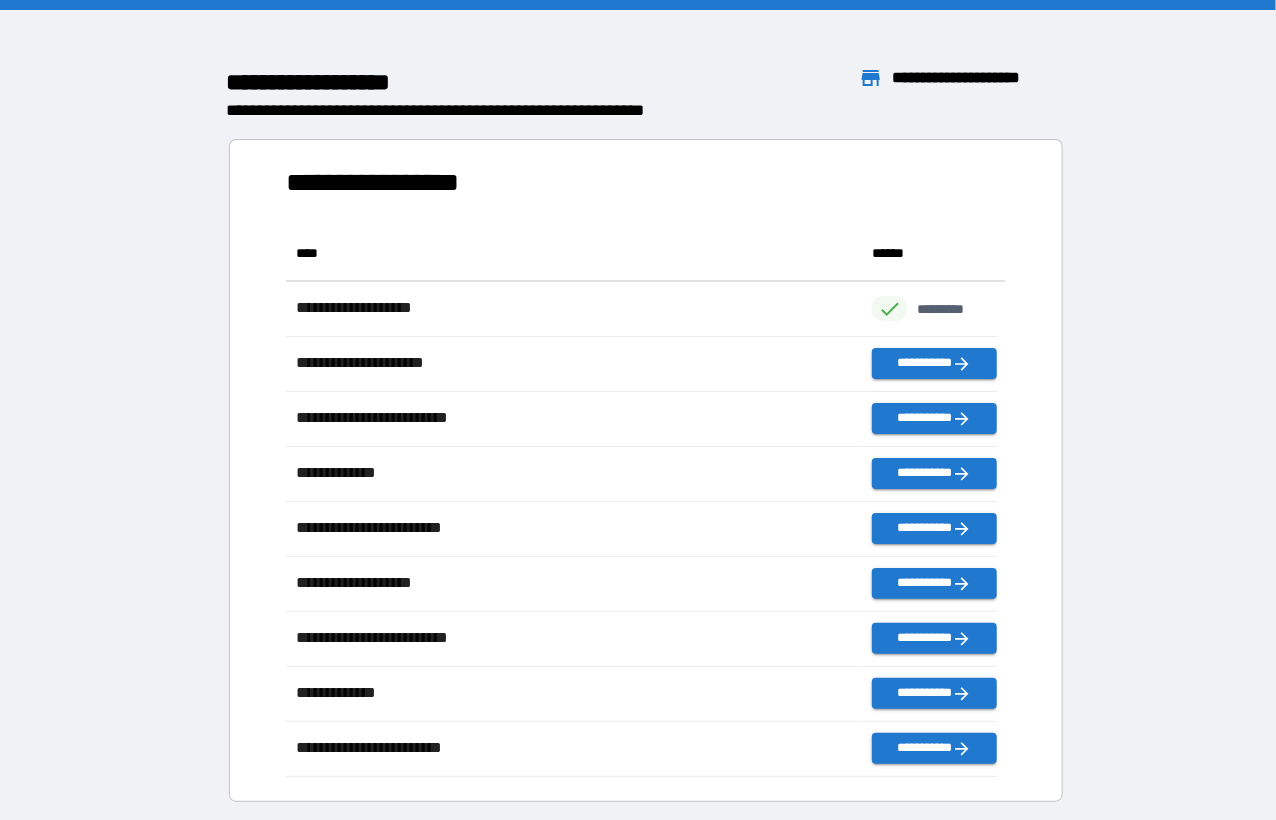 scroll, scrollTop: 535, scrollLeft: 696, axis: both 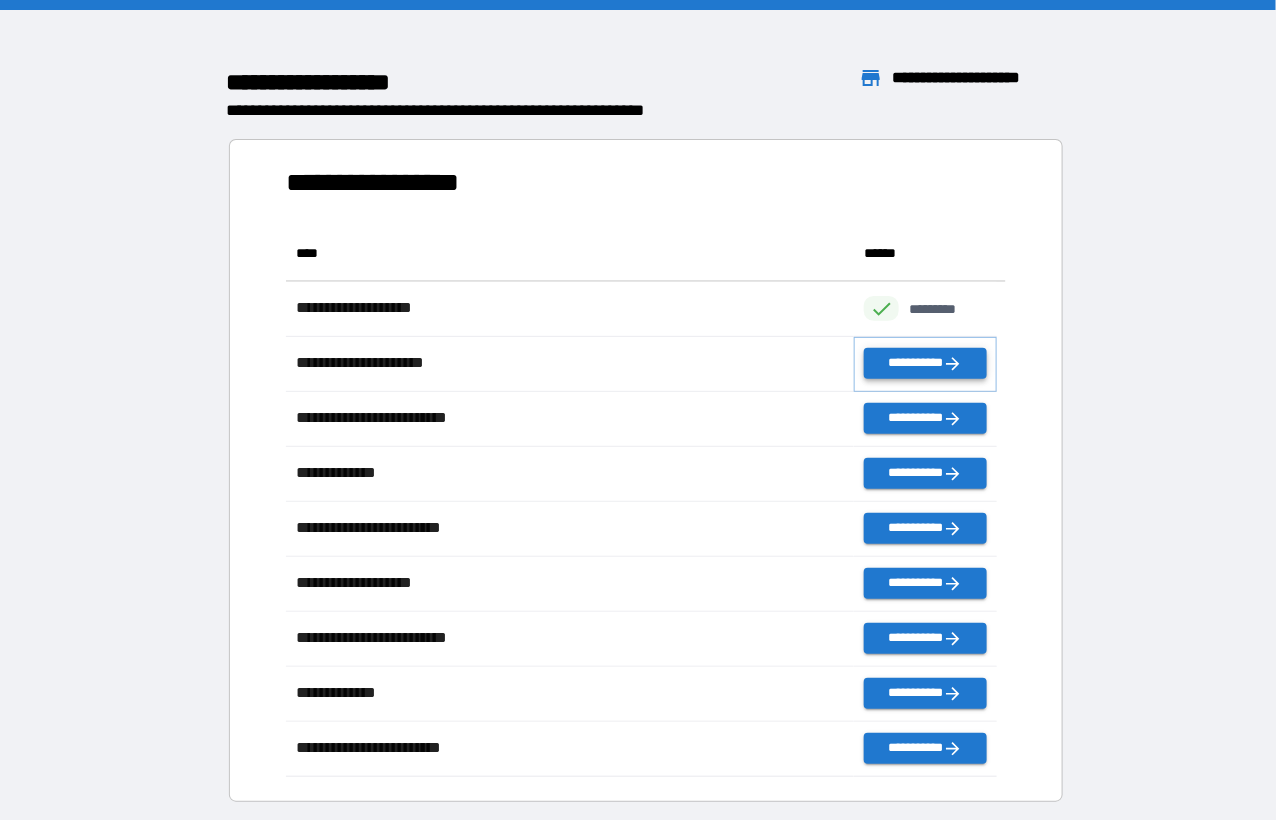 click on "**********" at bounding box center [925, 363] 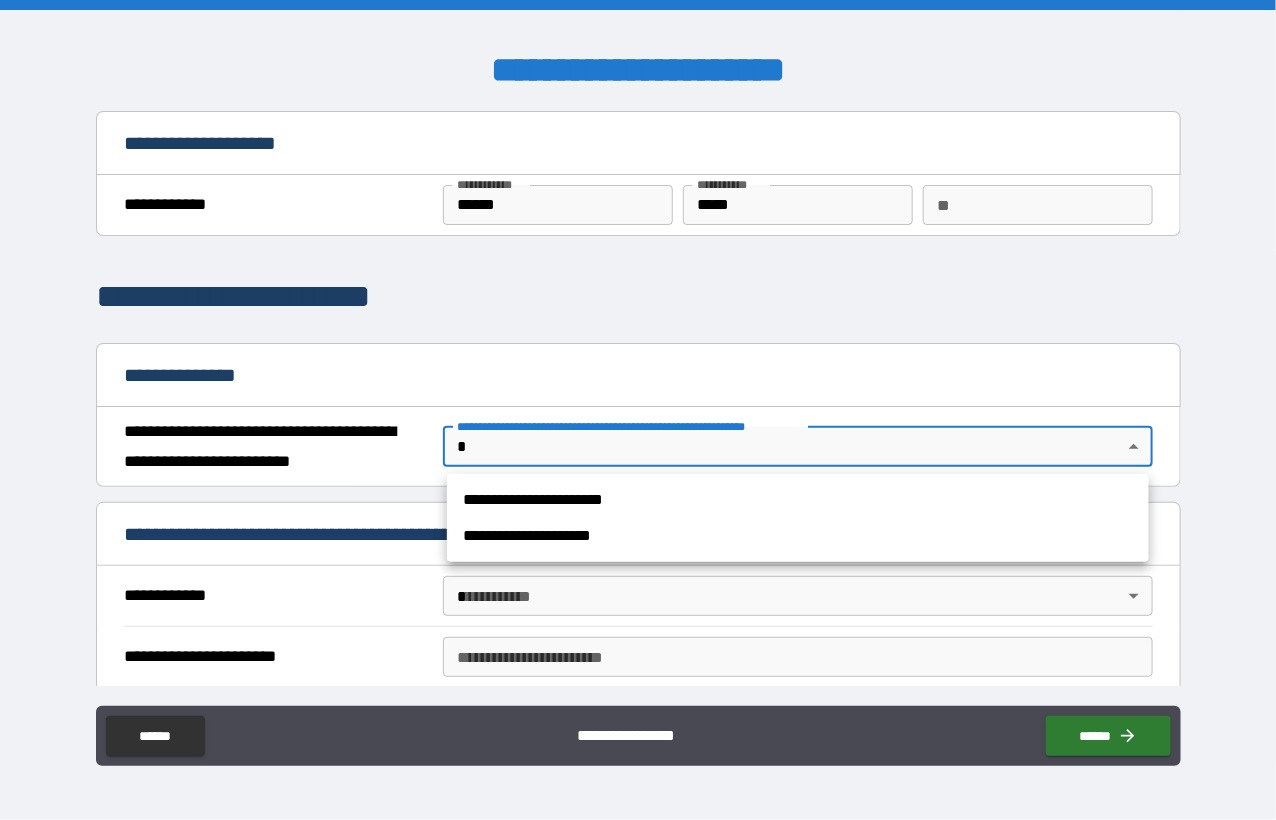 click on "**********" at bounding box center [638, 410] 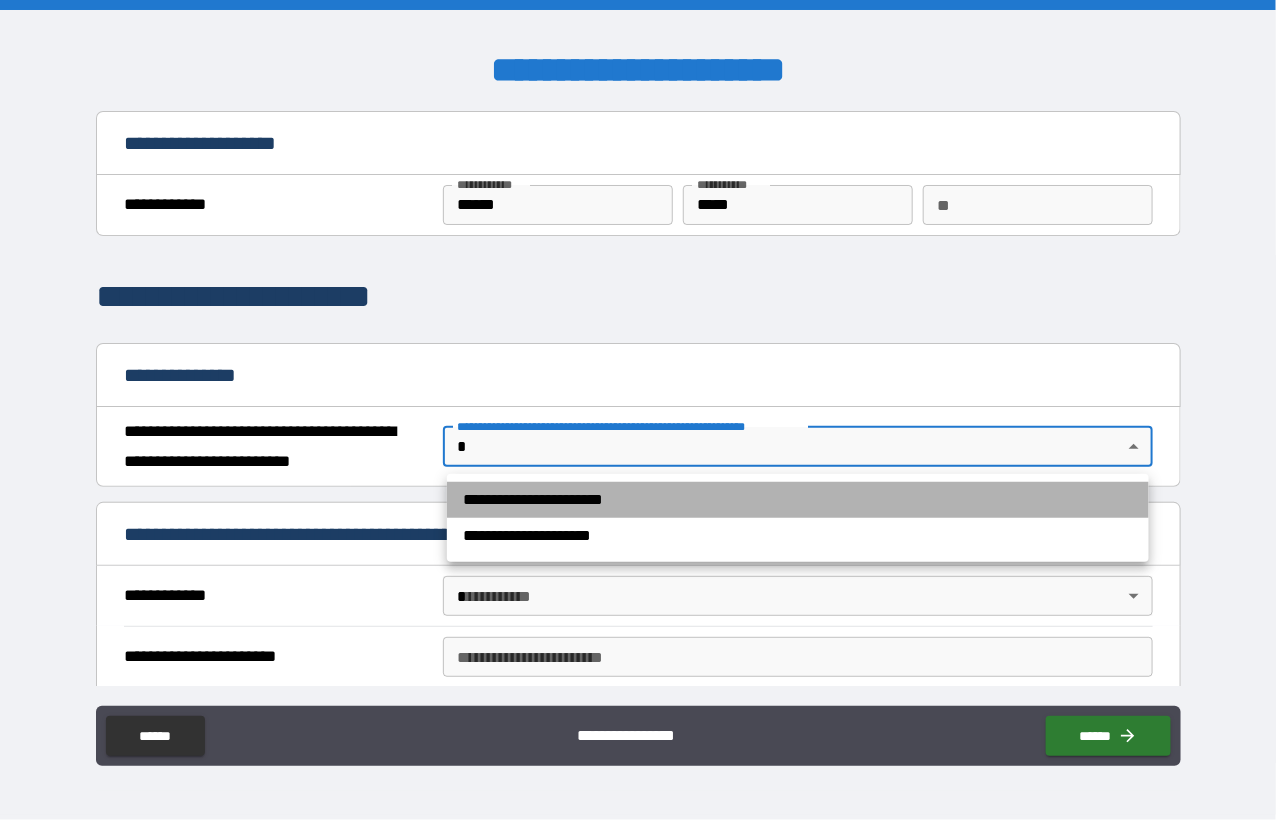 click on "**********" at bounding box center [798, 500] 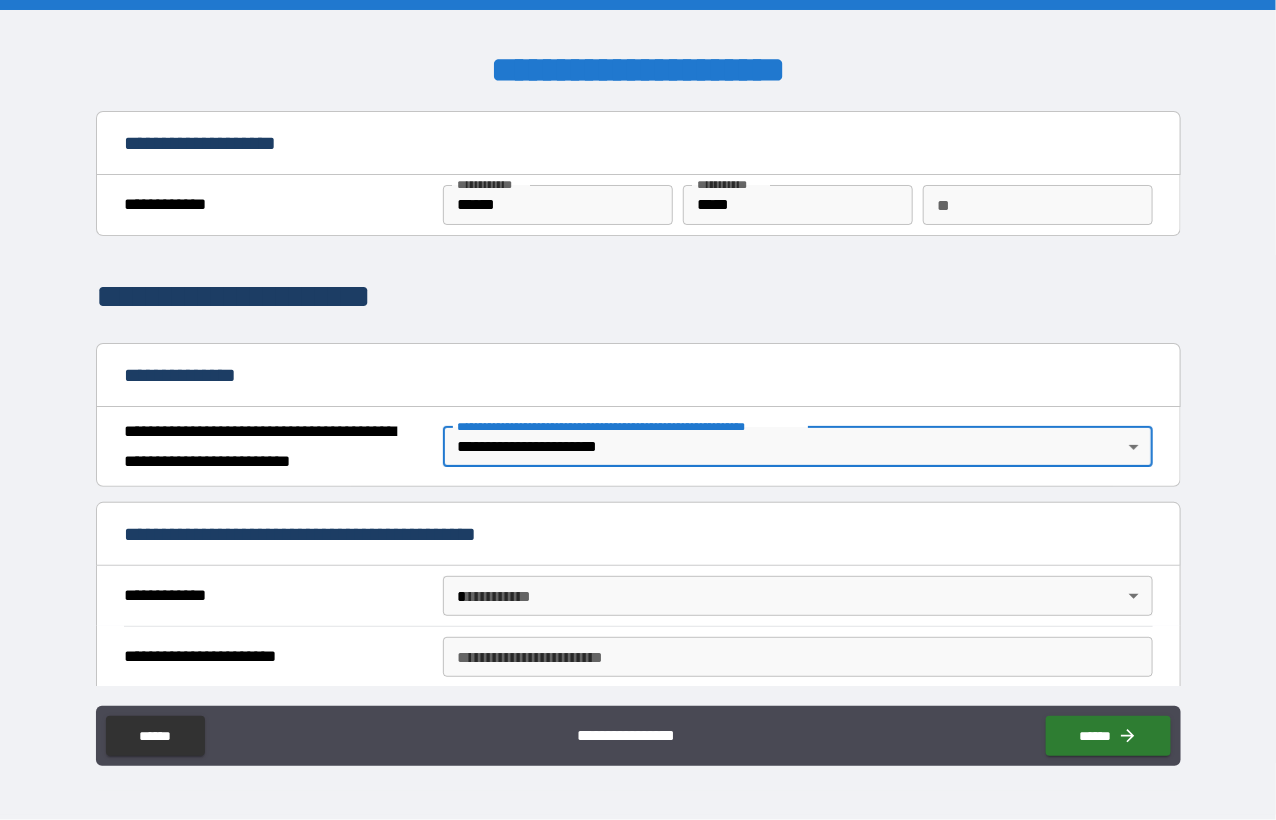 click on "**********" at bounding box center (638, 410) 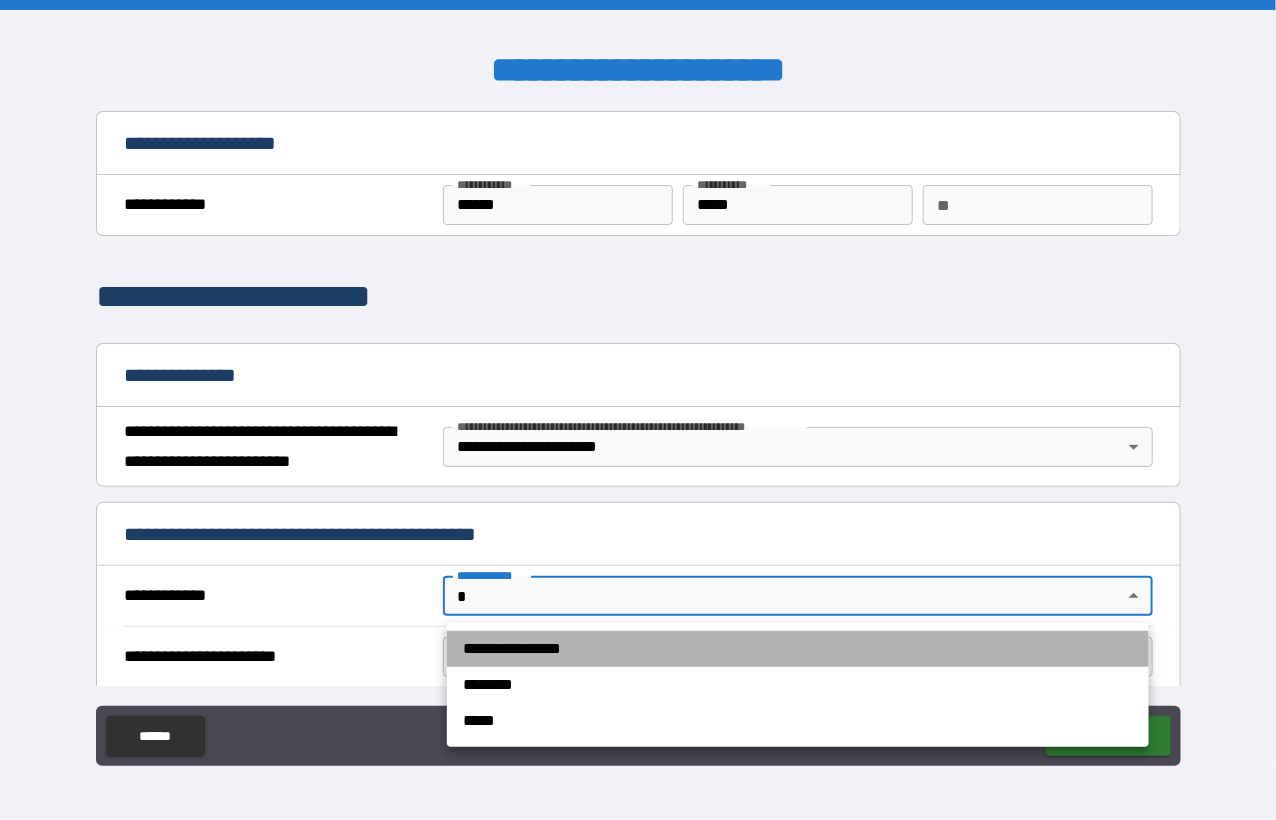 click on "**********" at bounding box center [798, 649] 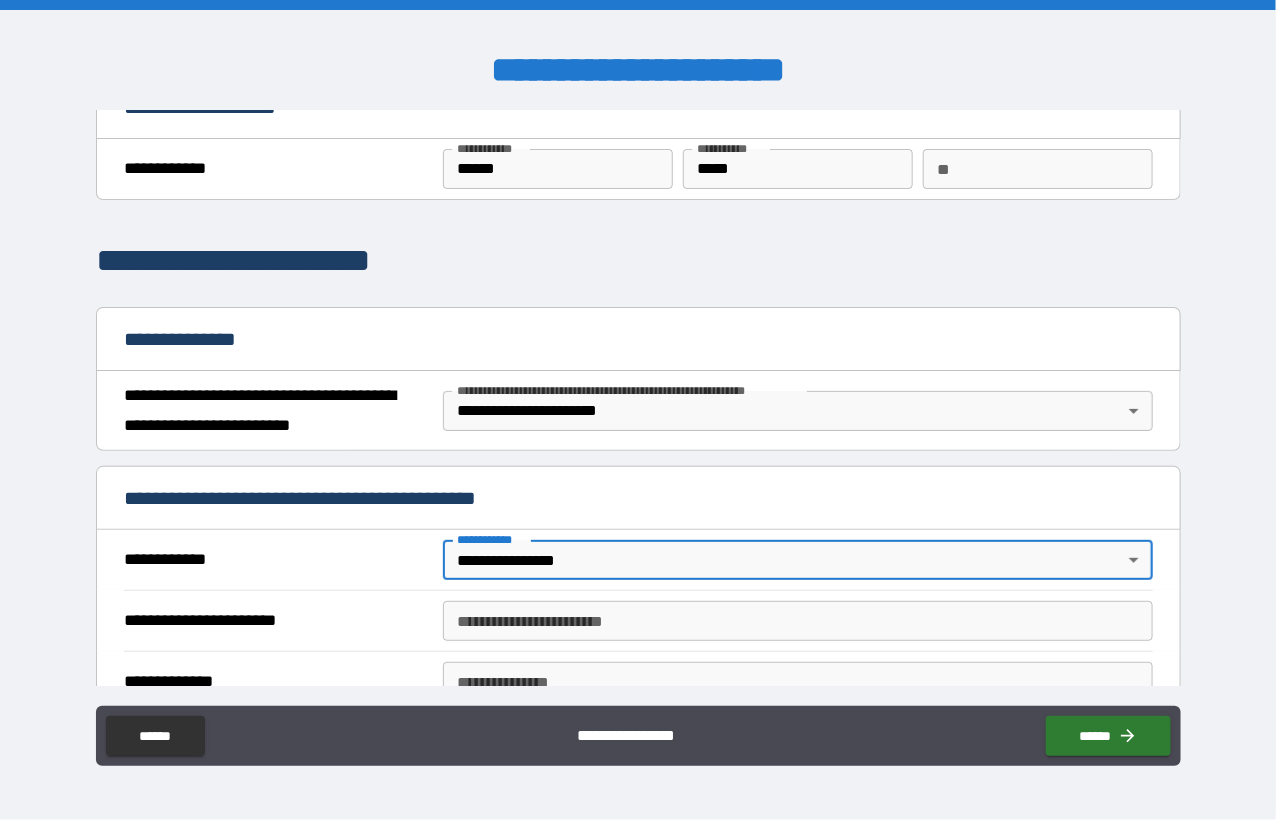 scroll, scrollTop: 100, scrollLeft: 0, axis: vertical 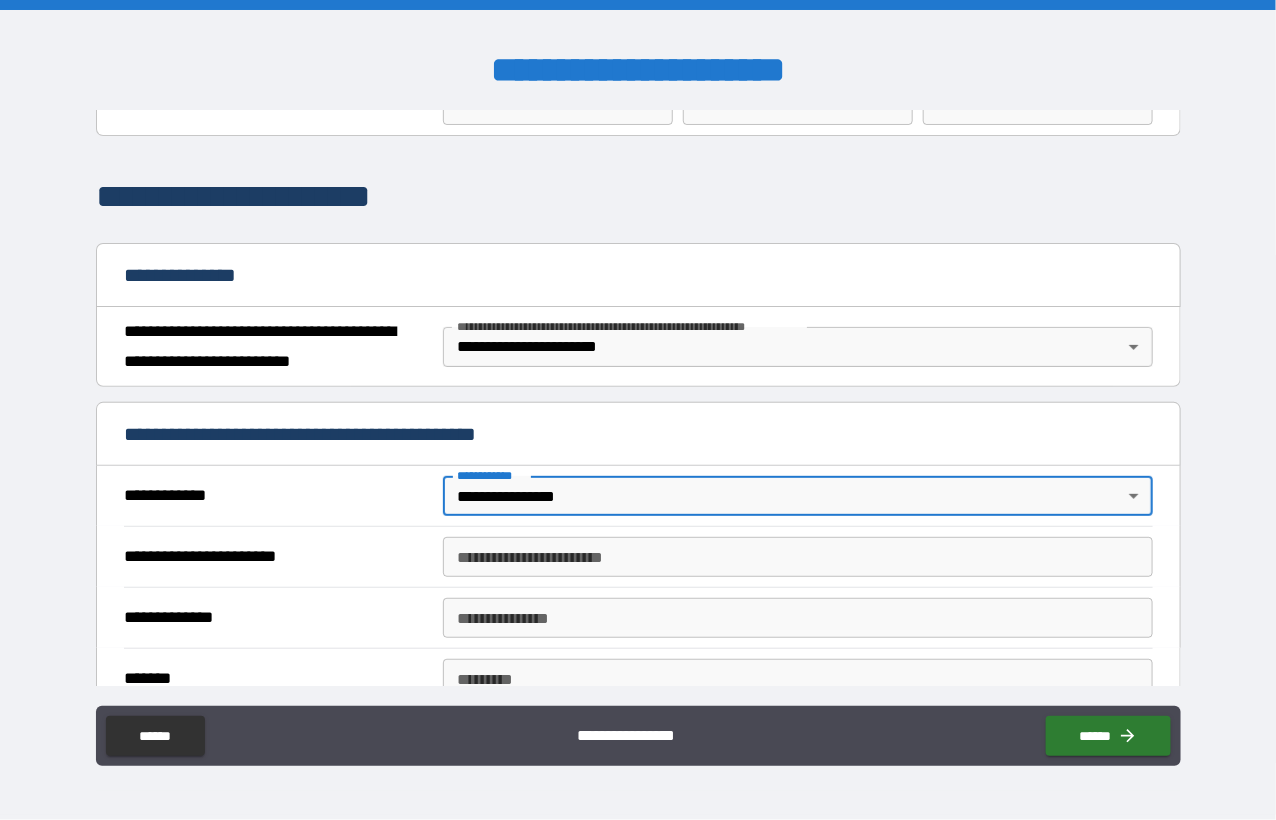 click on "**********" at bounding box center (798, 557) 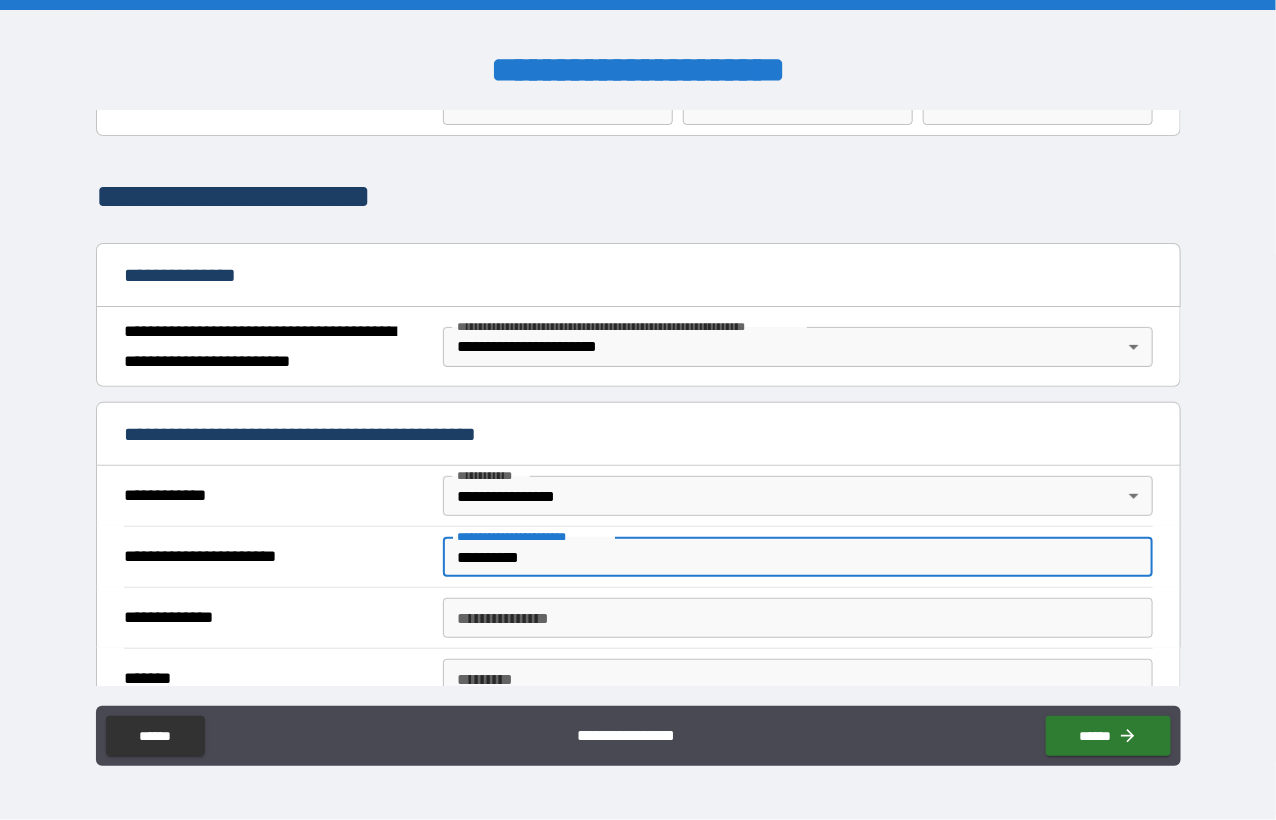 type on "**********" 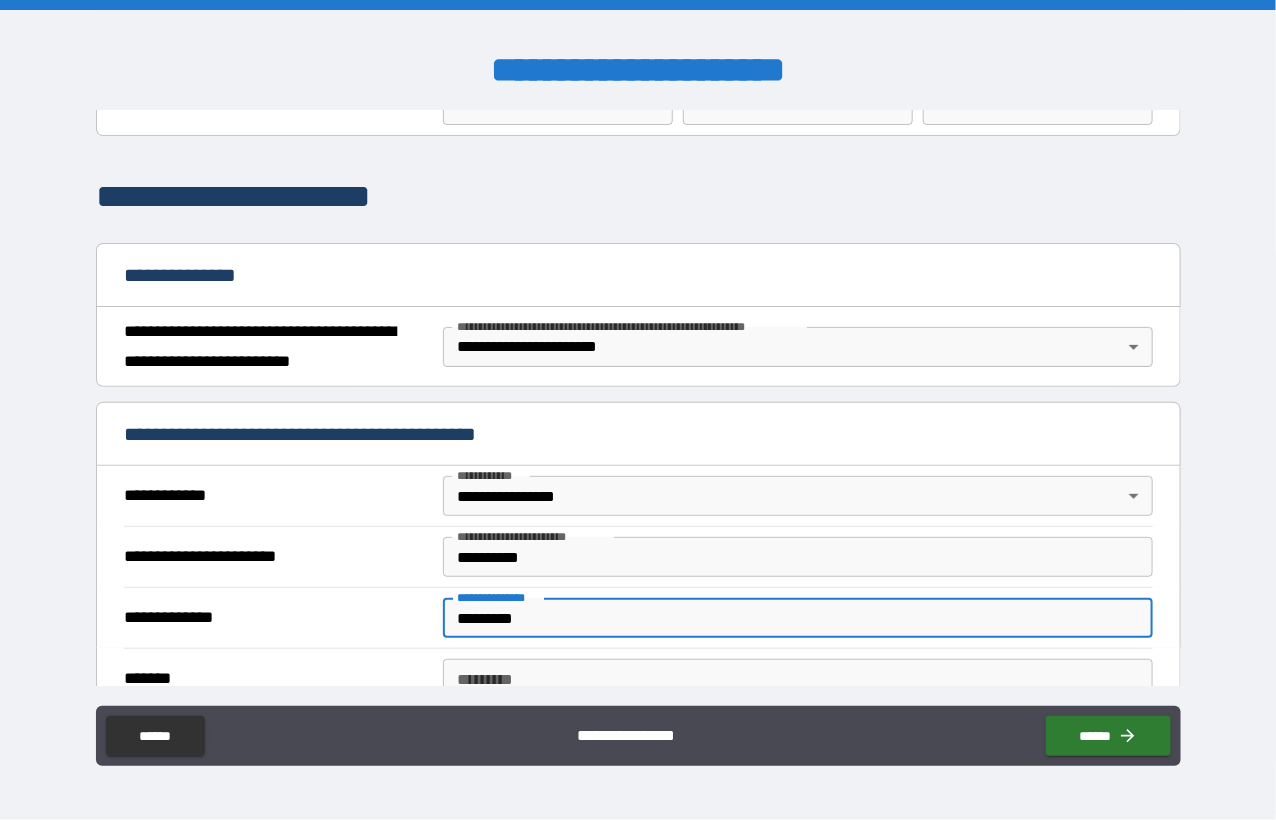 type on "*********" 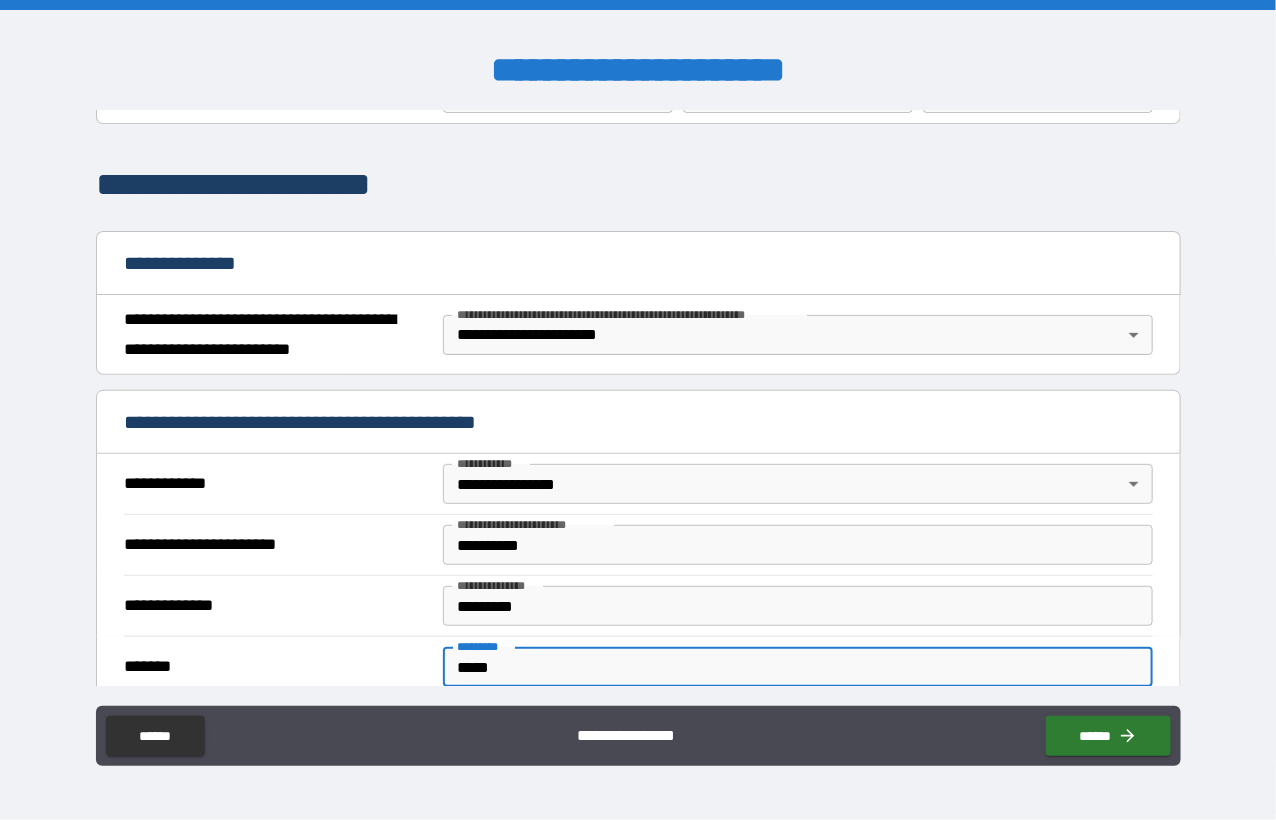 click on "*****" at bounding box center (798, 667) 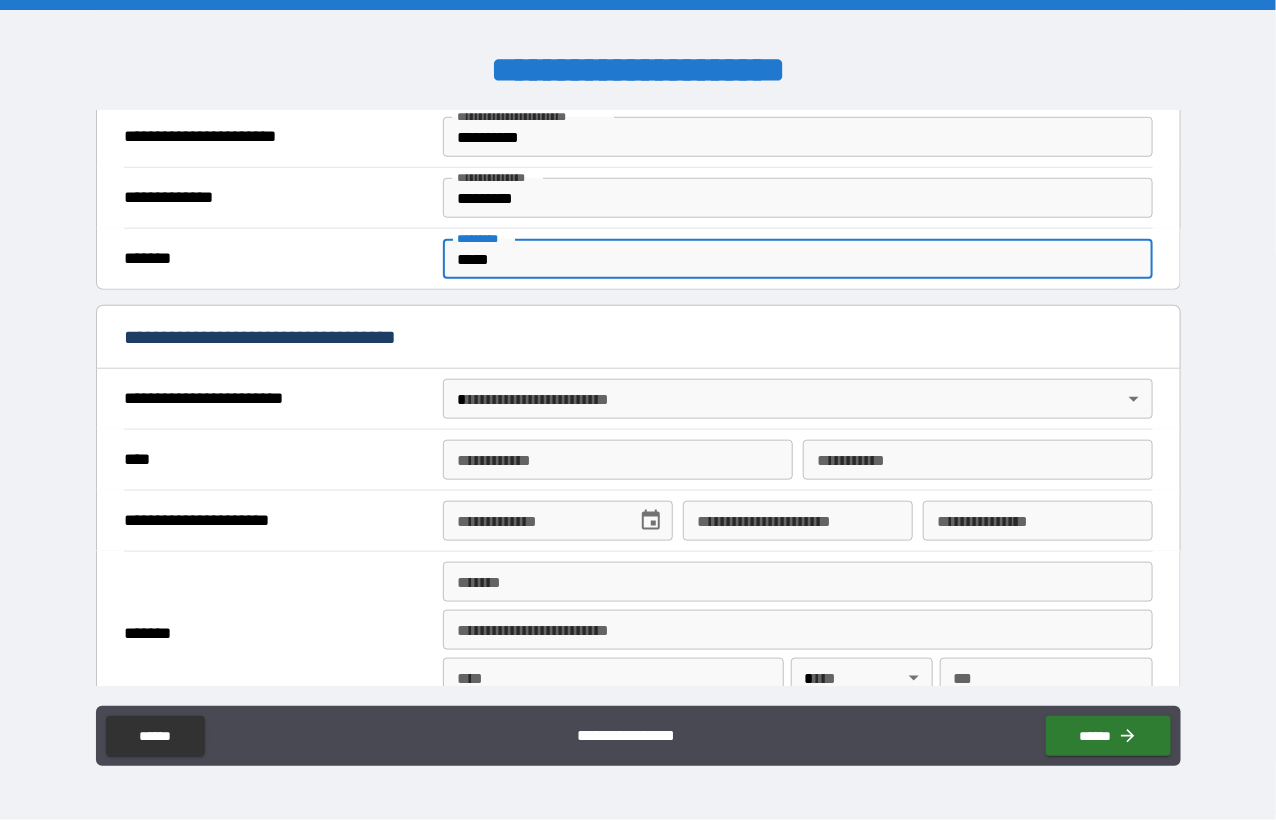 scroll, scrollTop: 612, scrollLeft: 0, axis: vertical 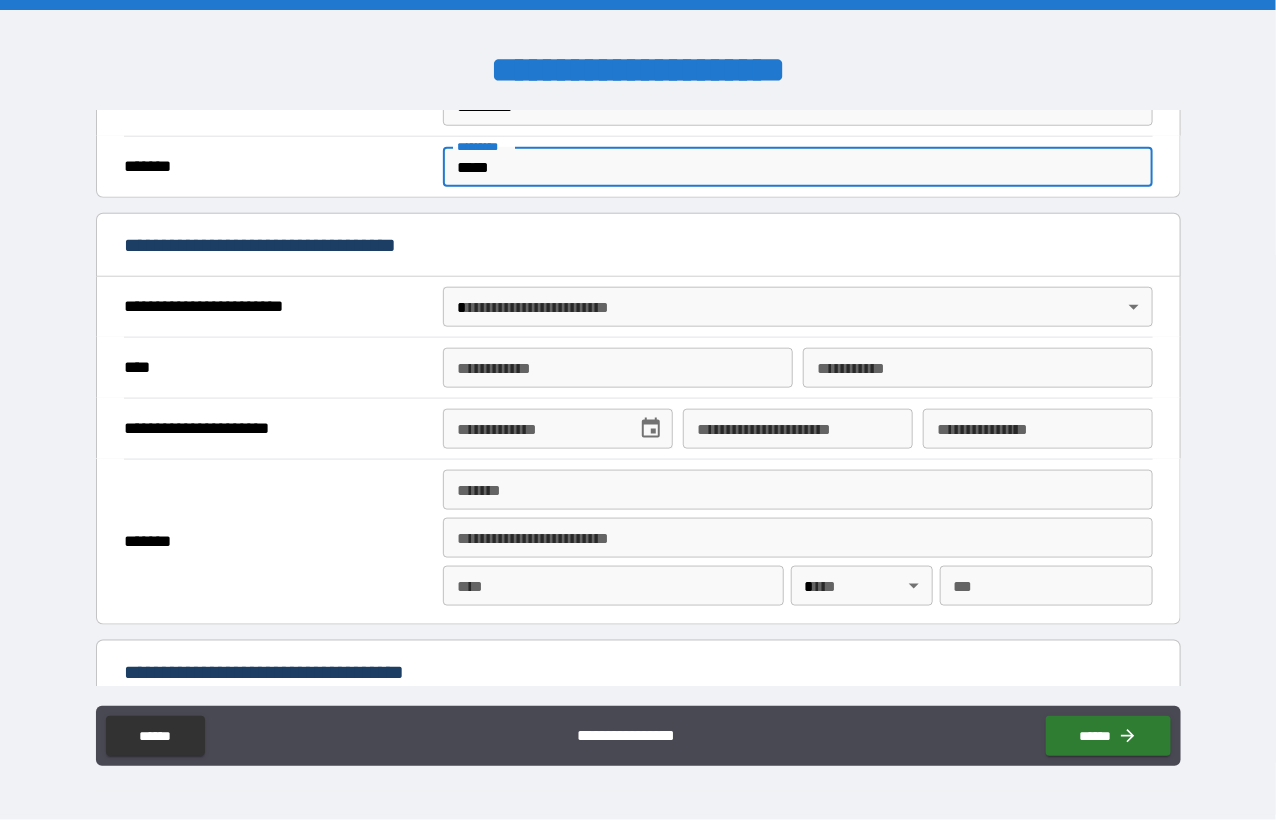 type on "*****" 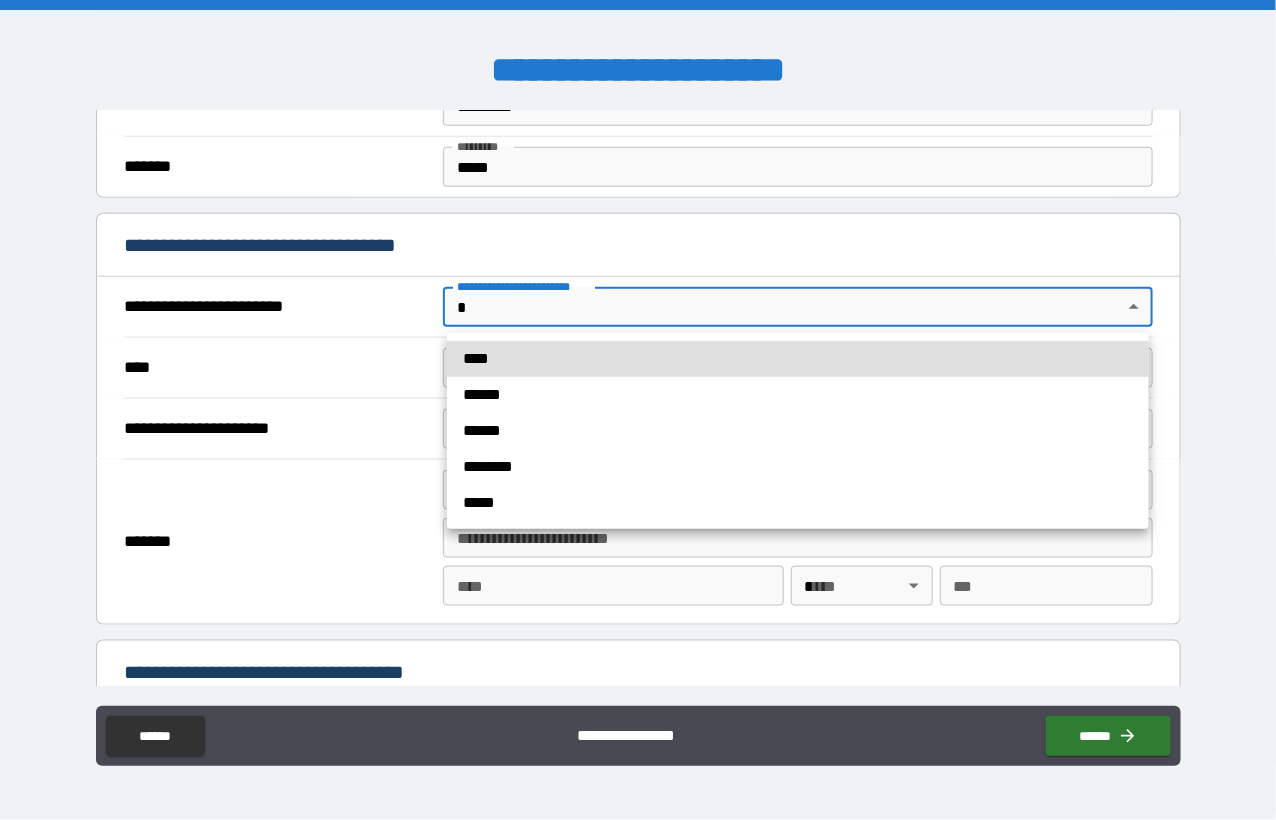 click on "******" at bounding box center (798, 431) 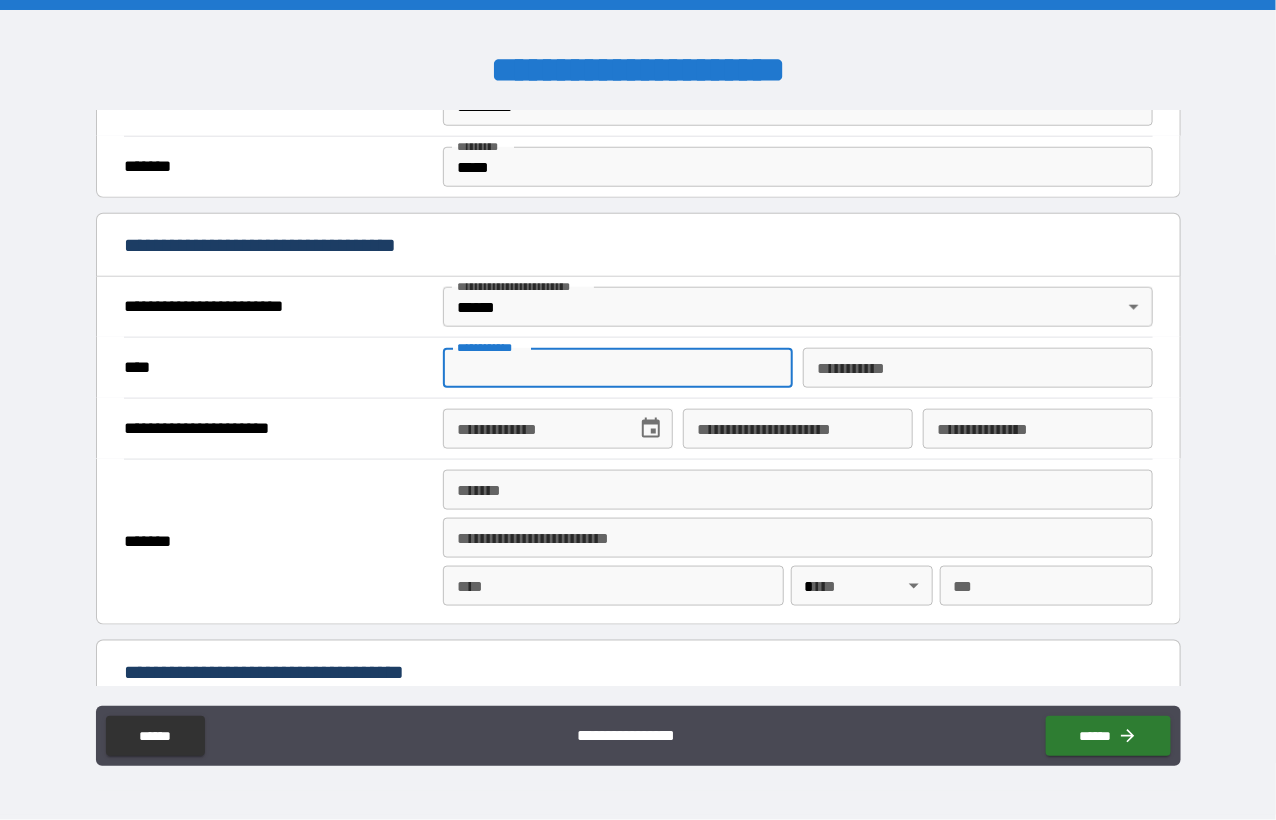 click on "**********" at bounding box center (618, 368) 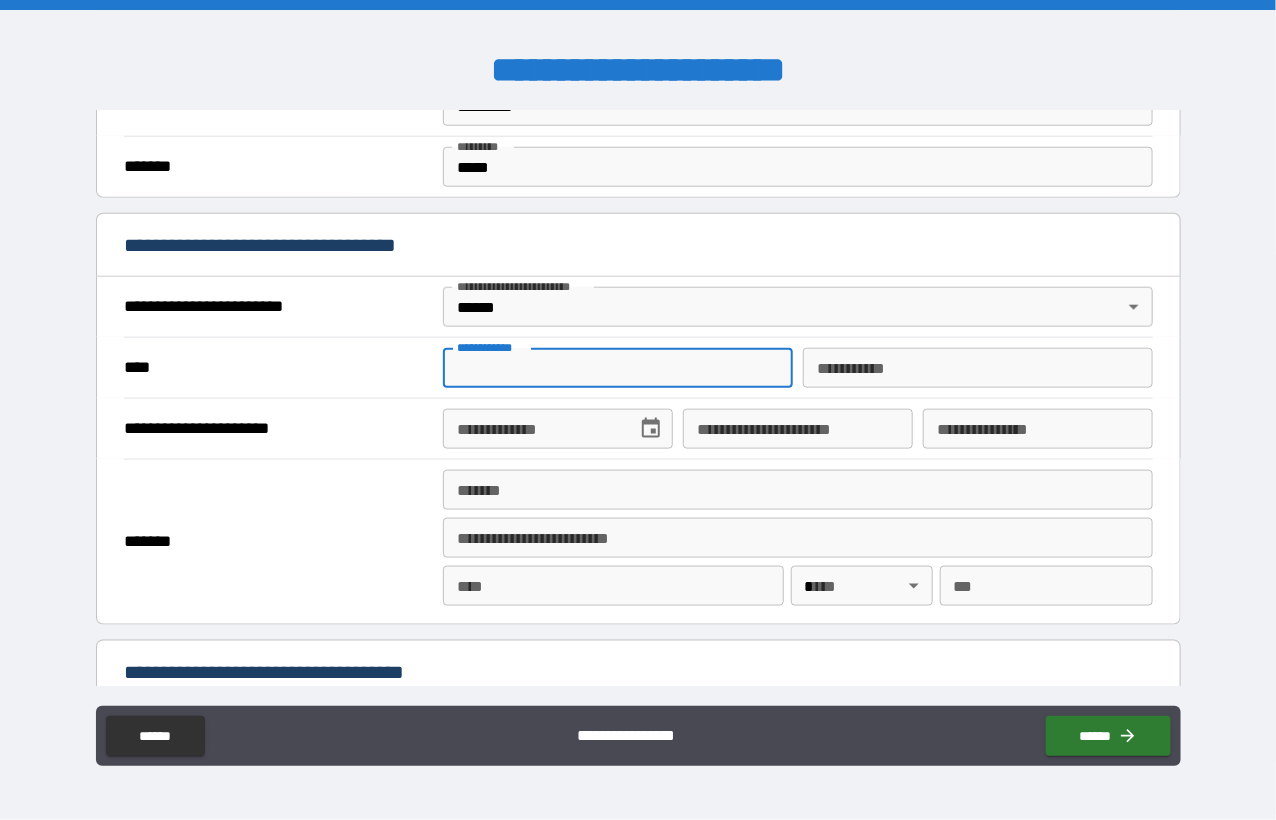 type on "*****" 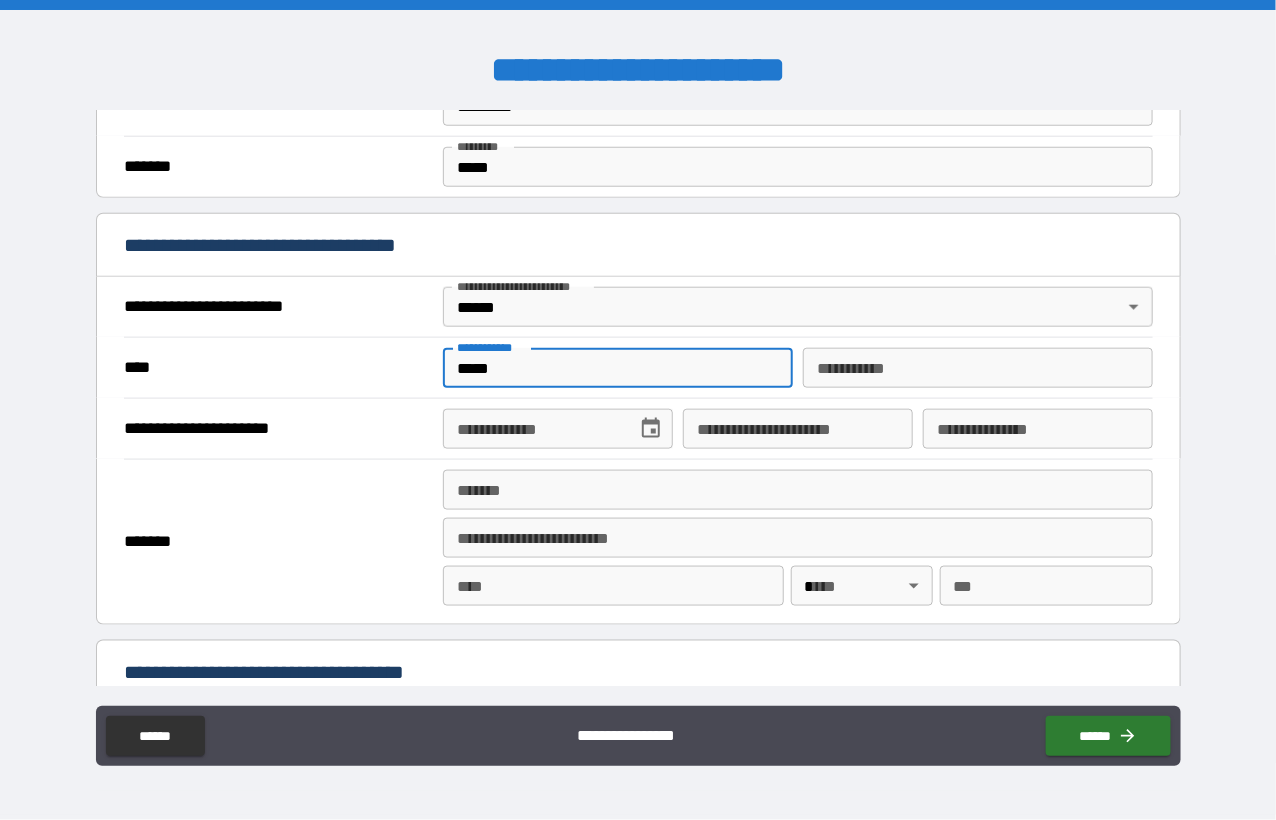 type on "**********" 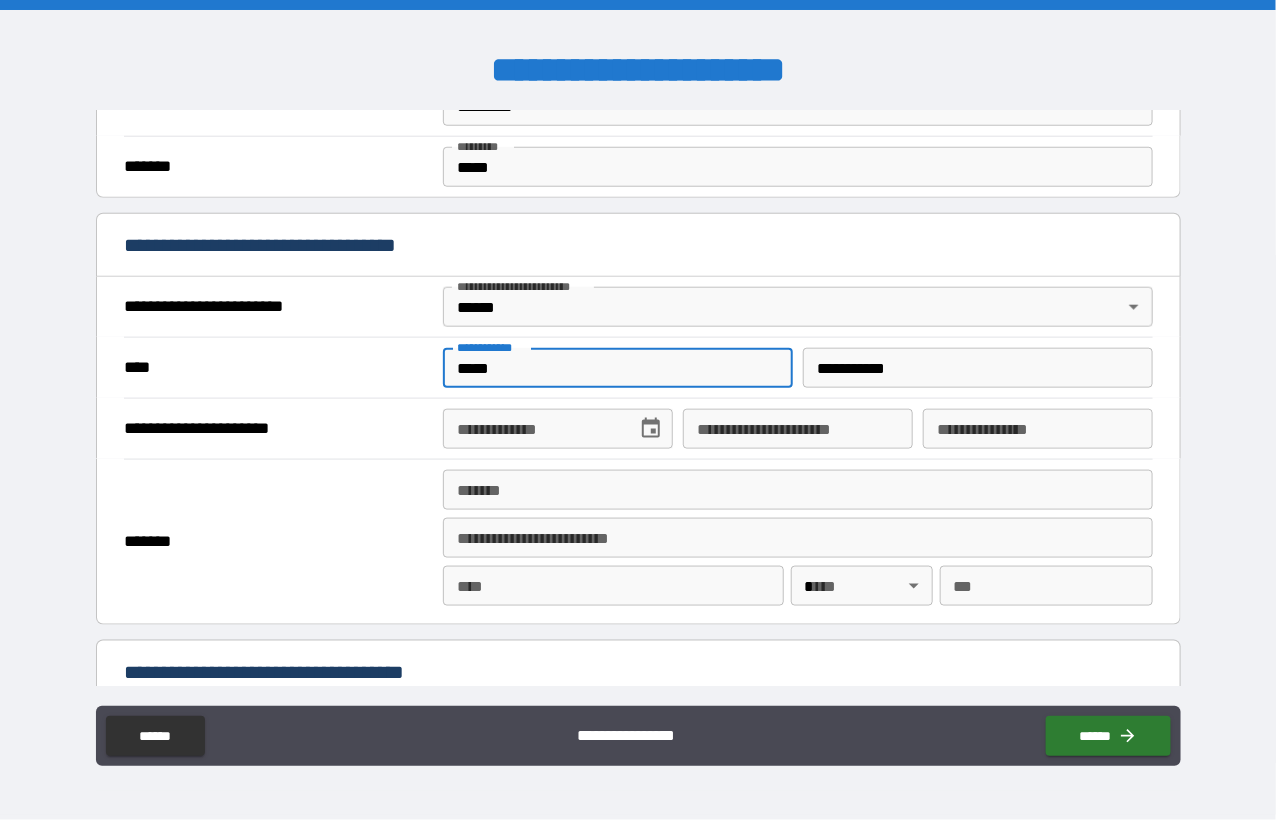 type on "**********" 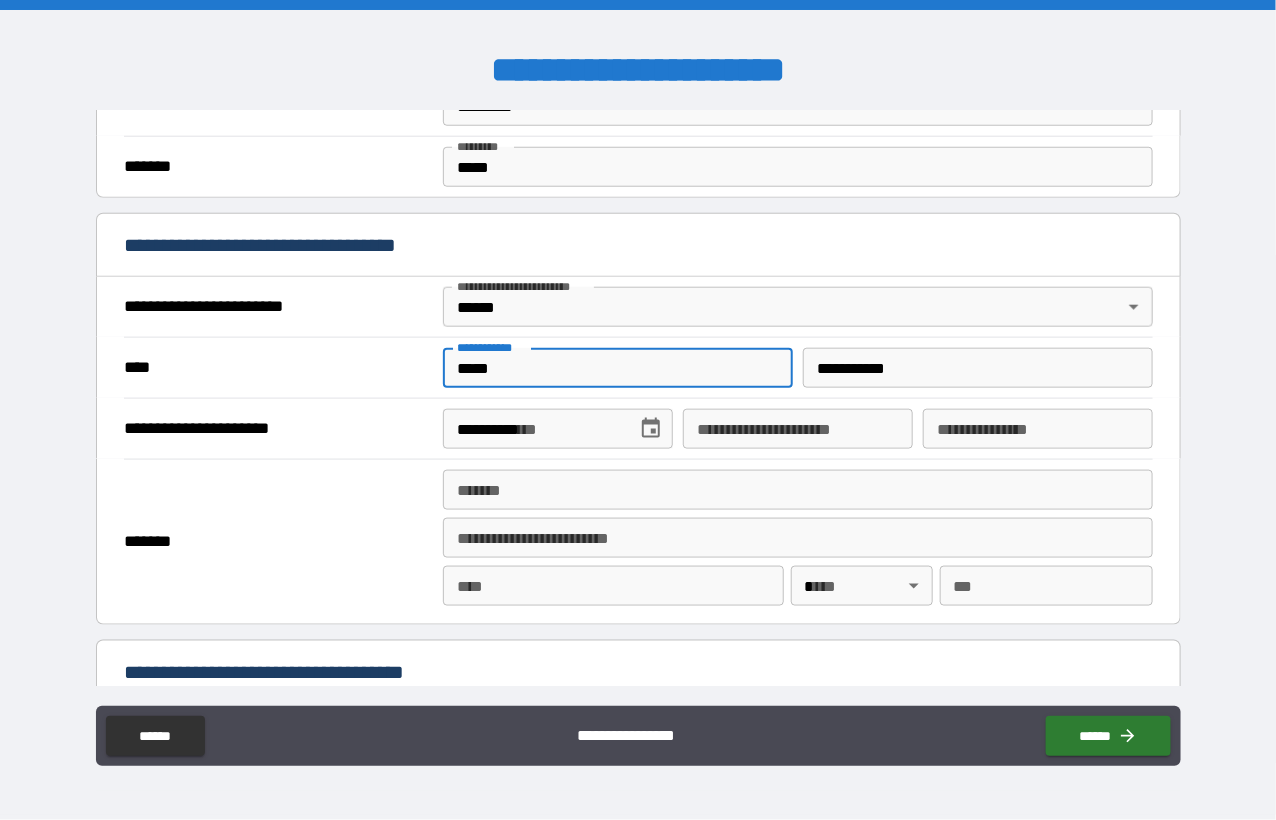 type on "*****" 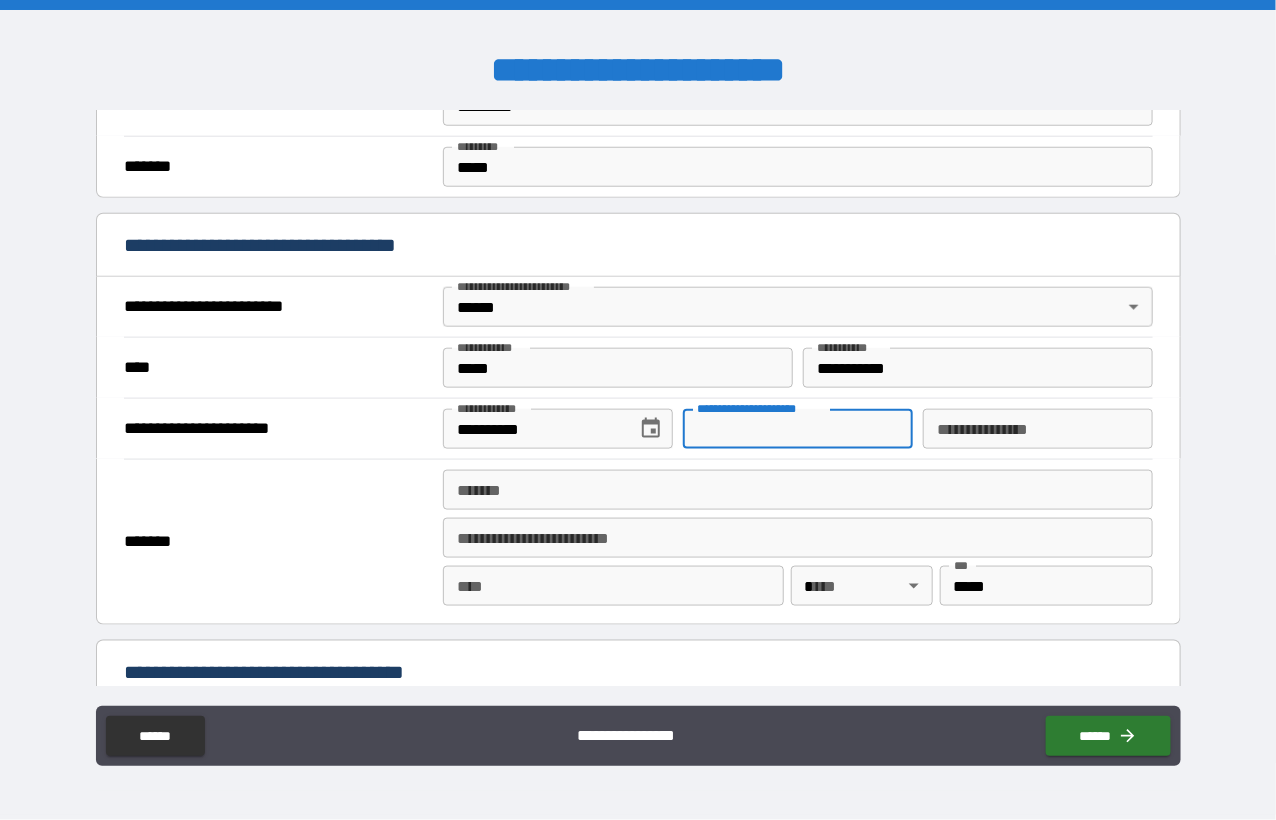 drag, startPoint x: 679, startPoint y: 422, endPoint x: 725, endPoint y: 423, distance: 46.010868 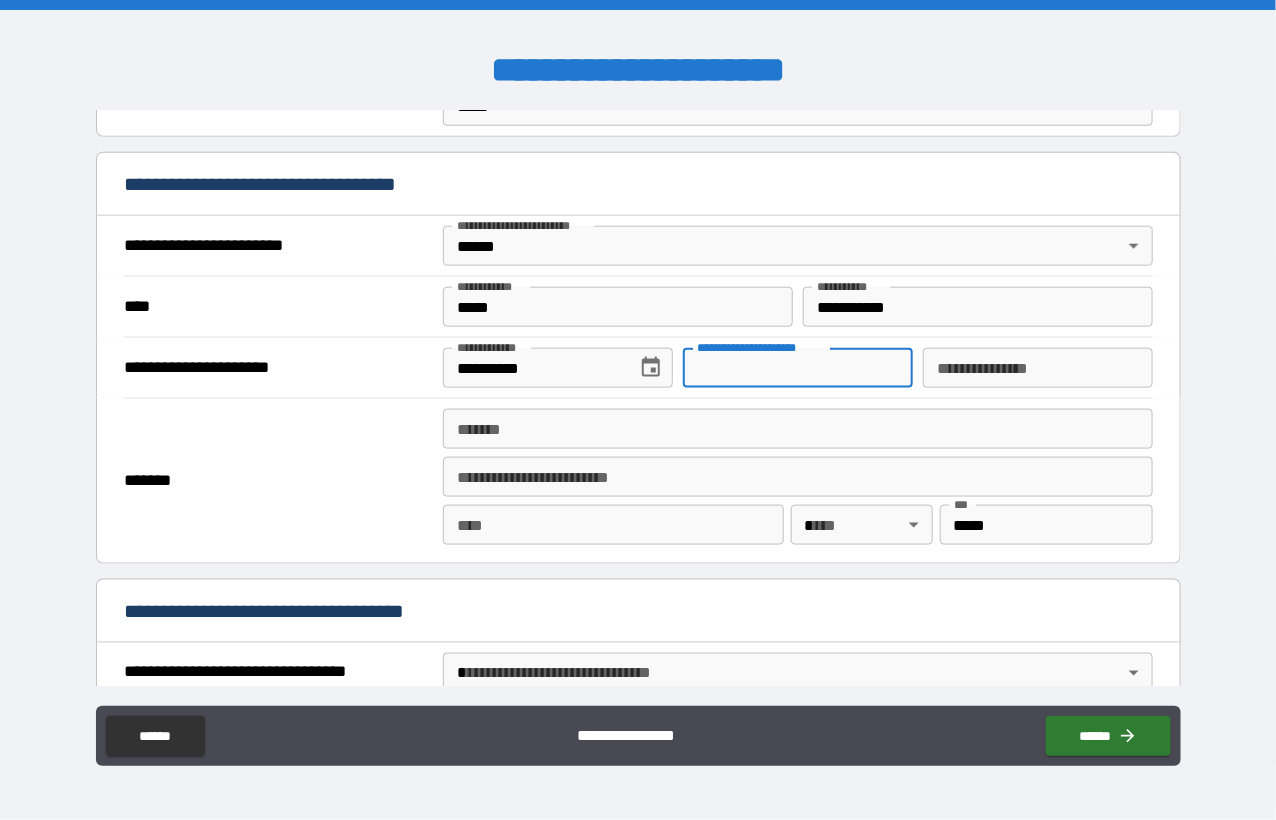 scroll, scrollTop: 700, scrollLeft: 0, axis: vertical 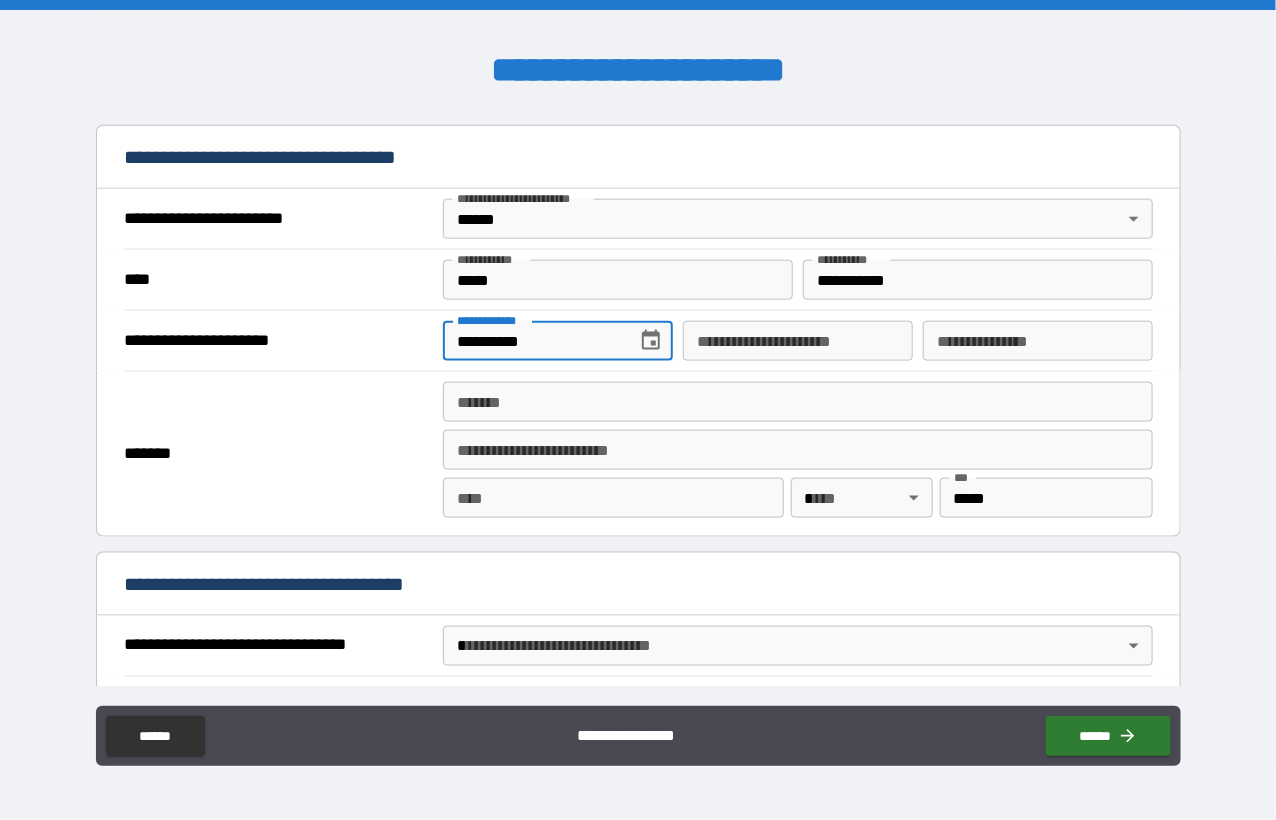 click on "**********" at bounding box center (533, 341) 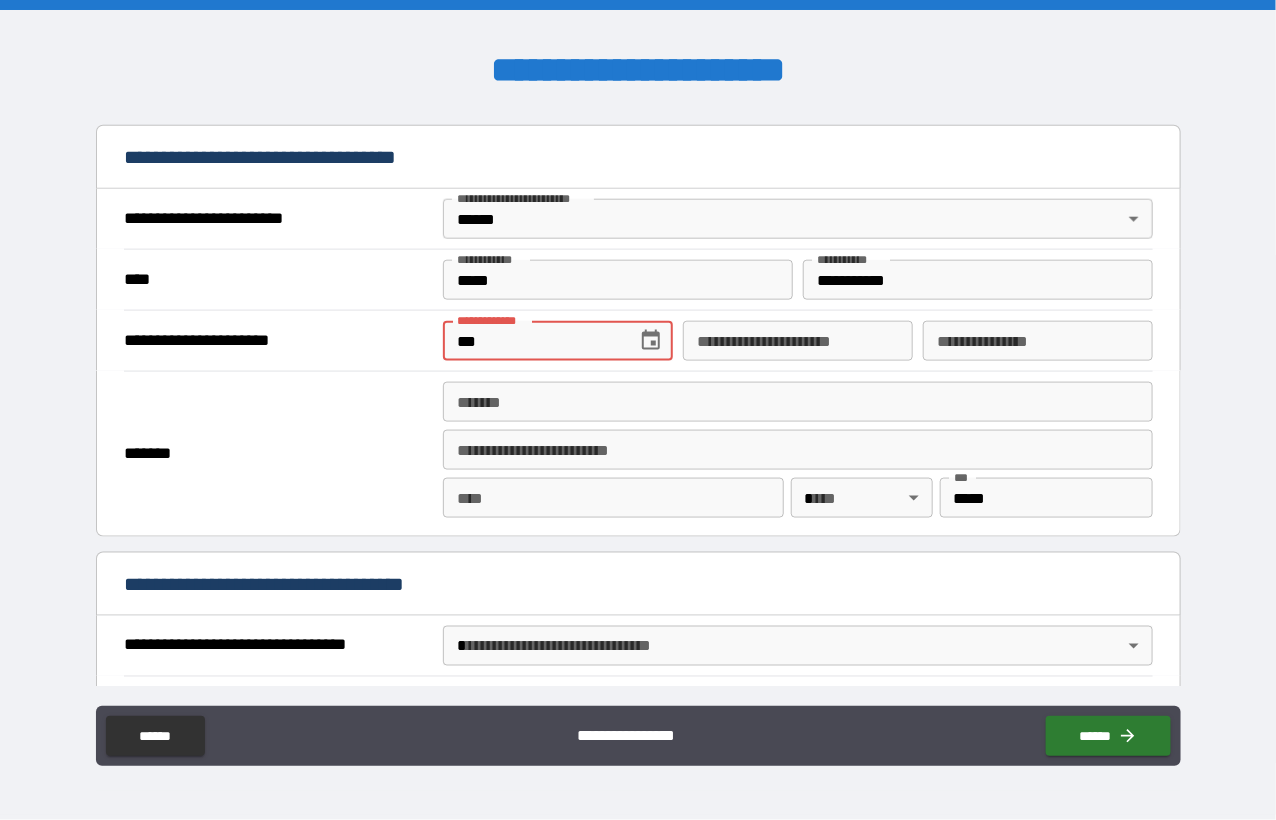 type on "*" 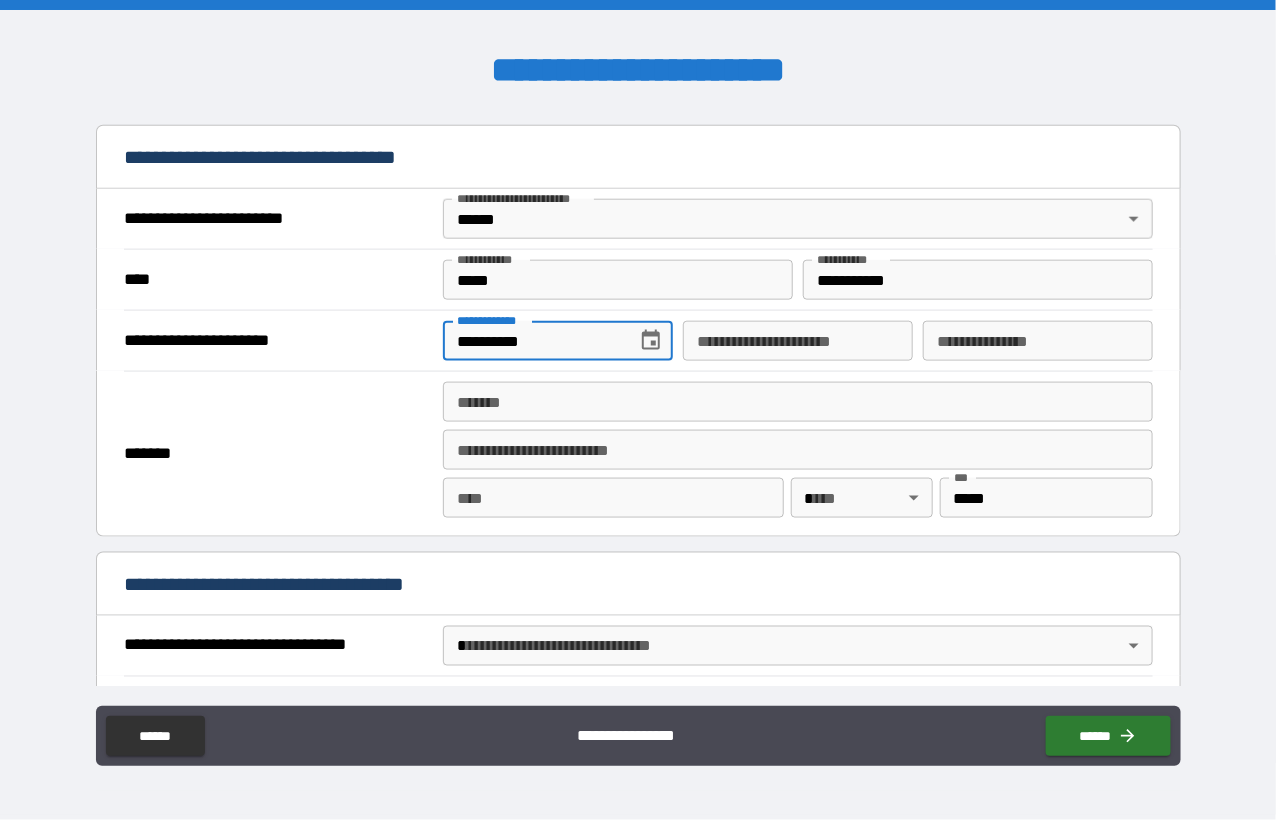 type on "**********" 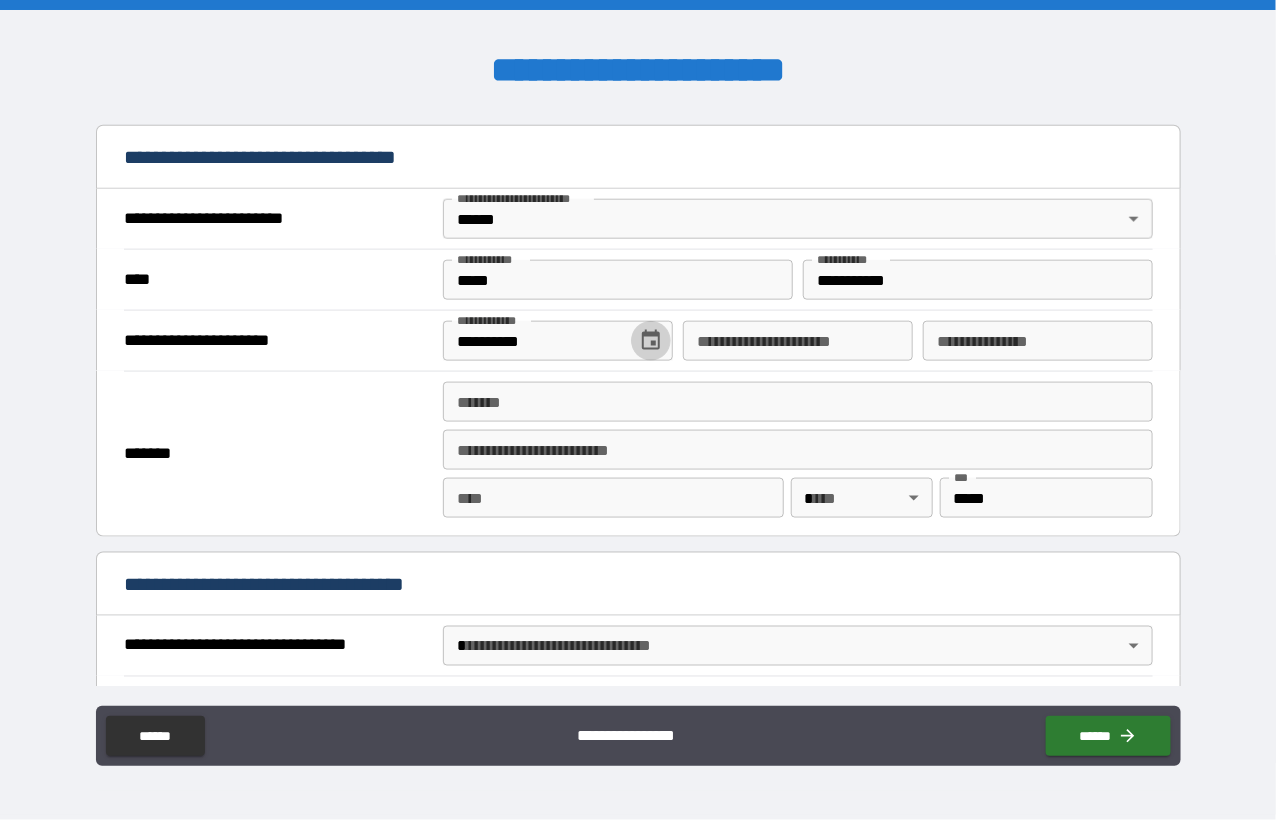 type 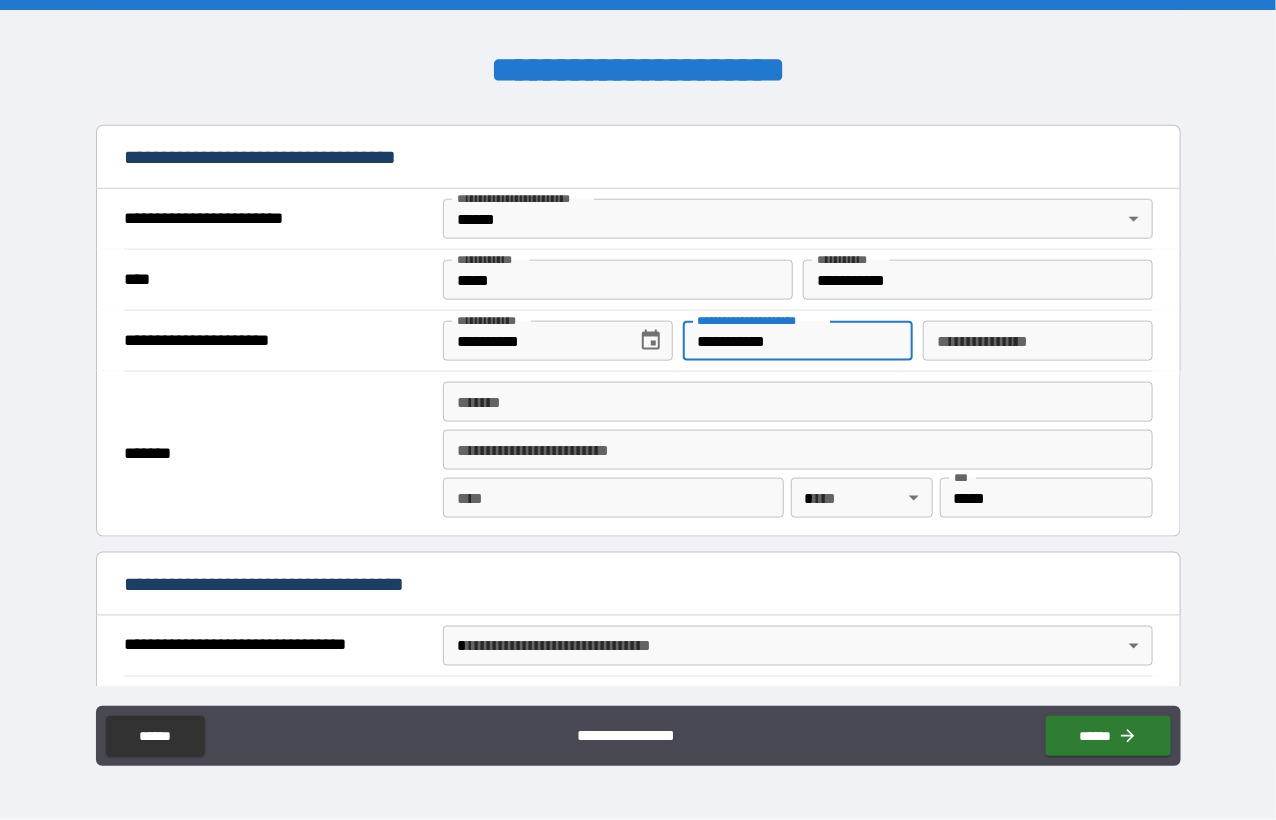 type on "**********" 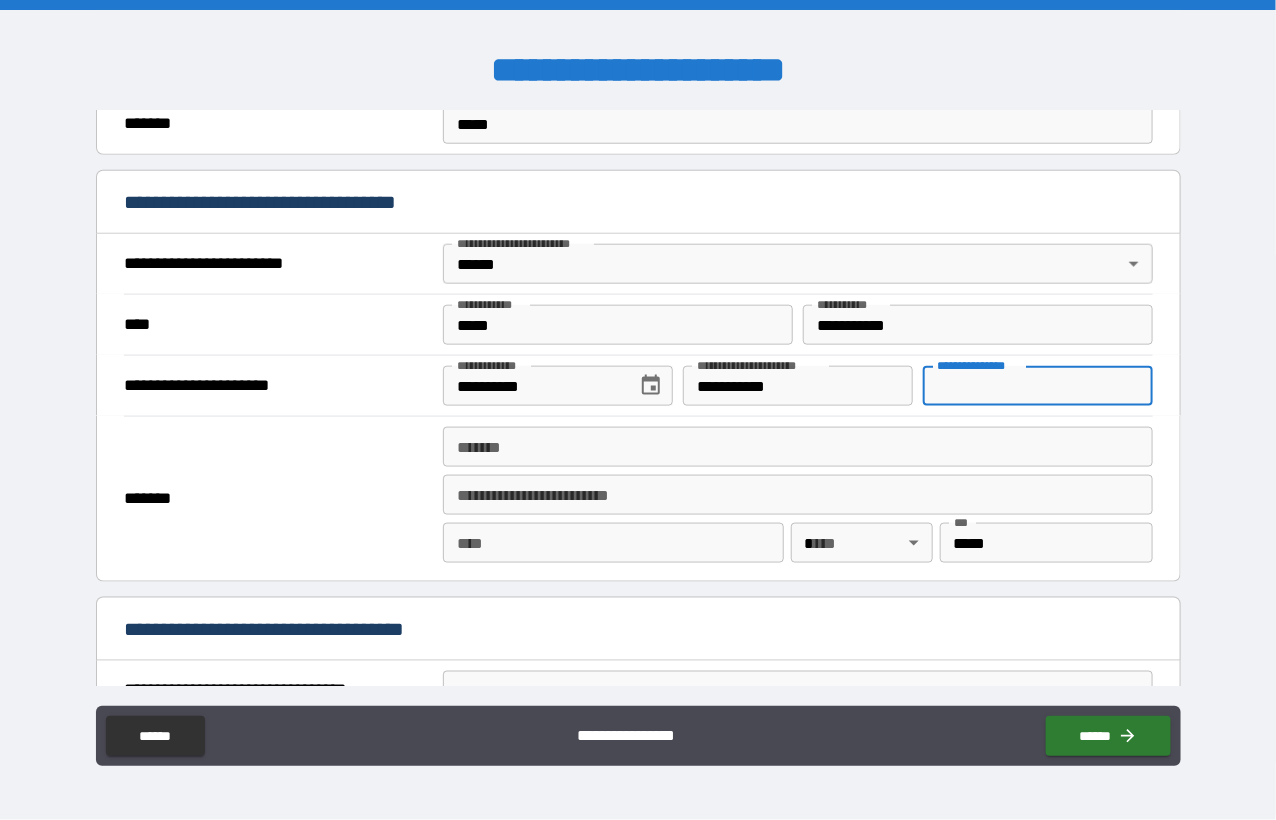 scroll, scrollTop: 800, scrollLeft: 0, axis: vertical 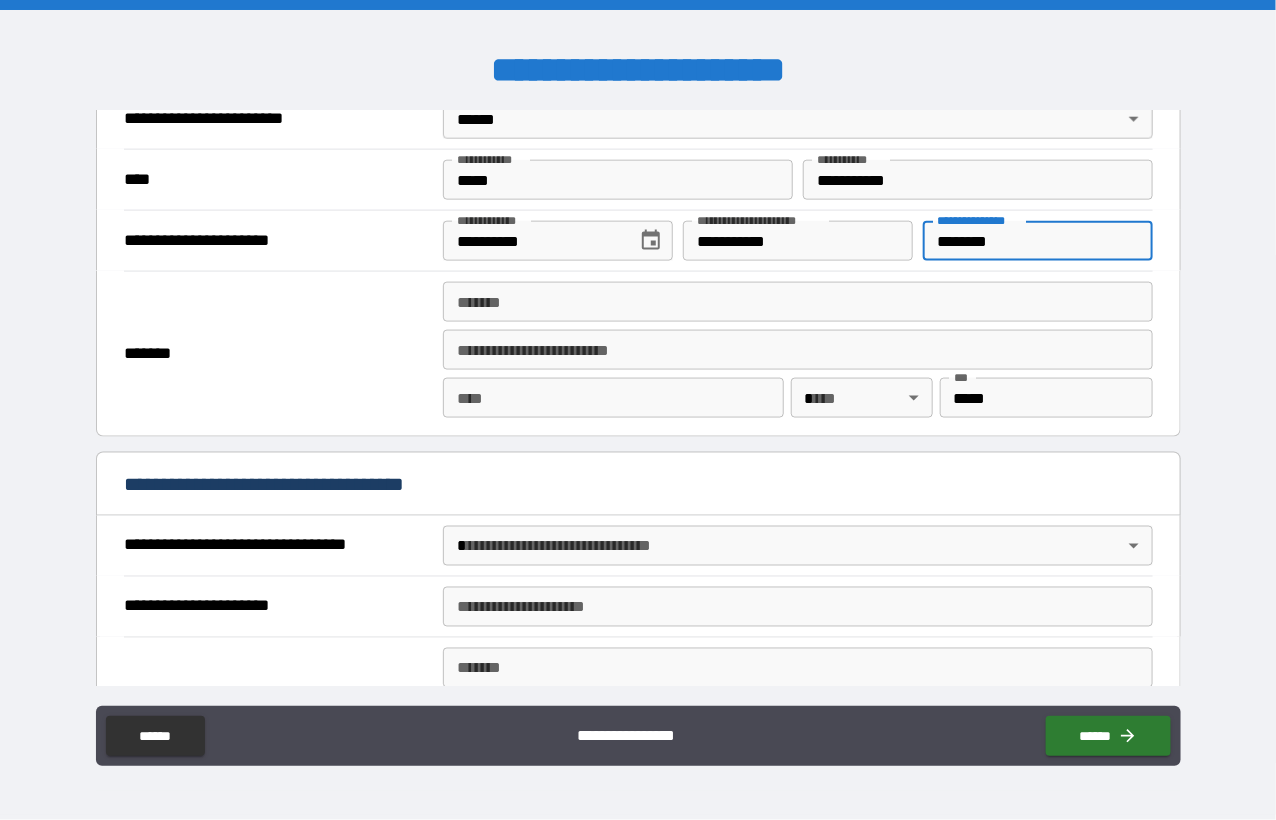 type on "********" 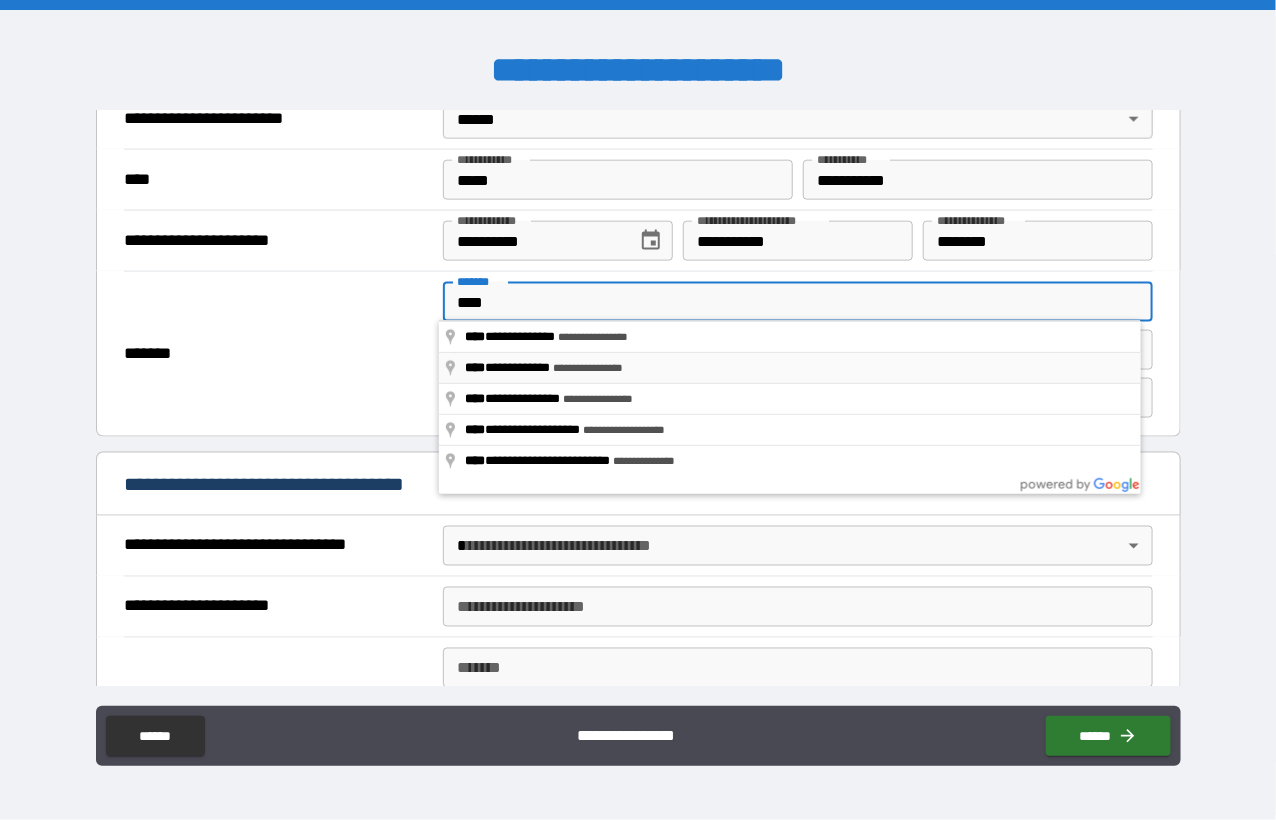 type on "**********" 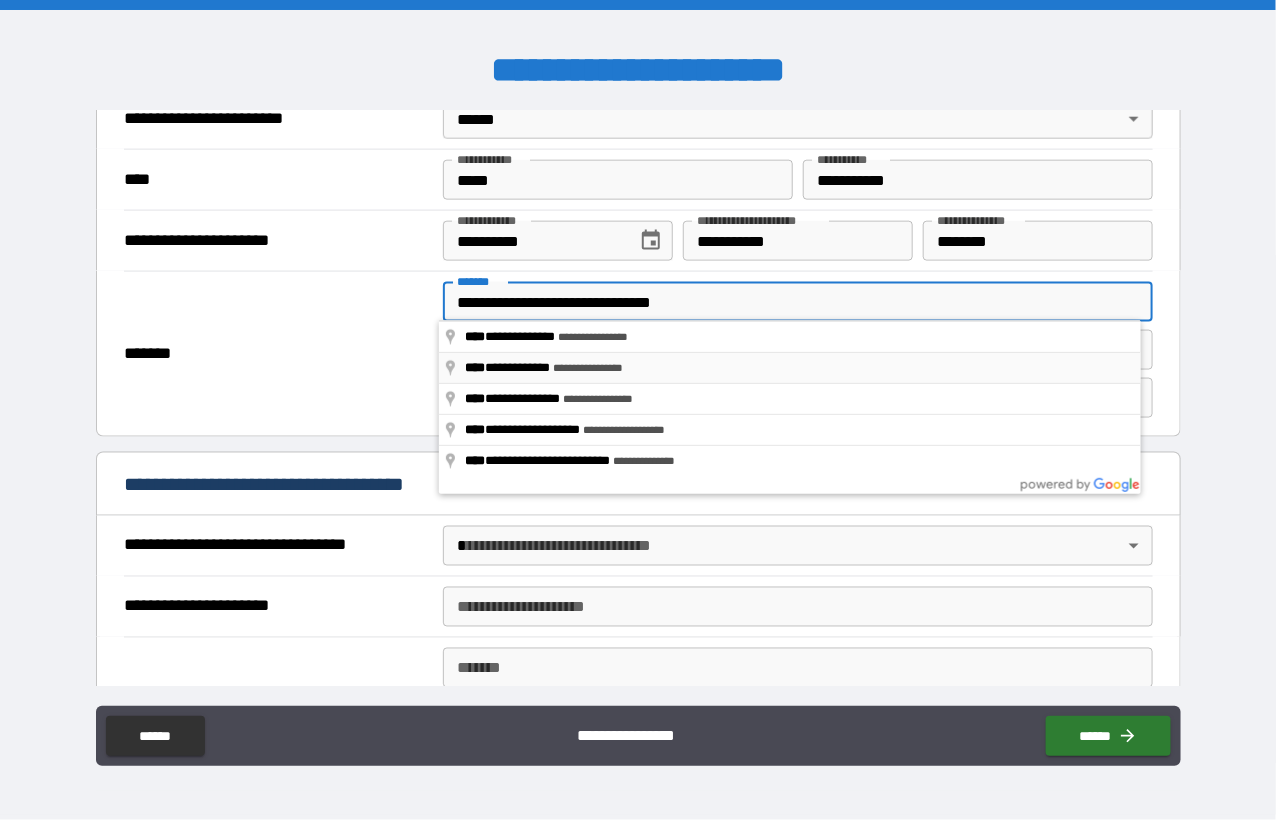 type on "*" 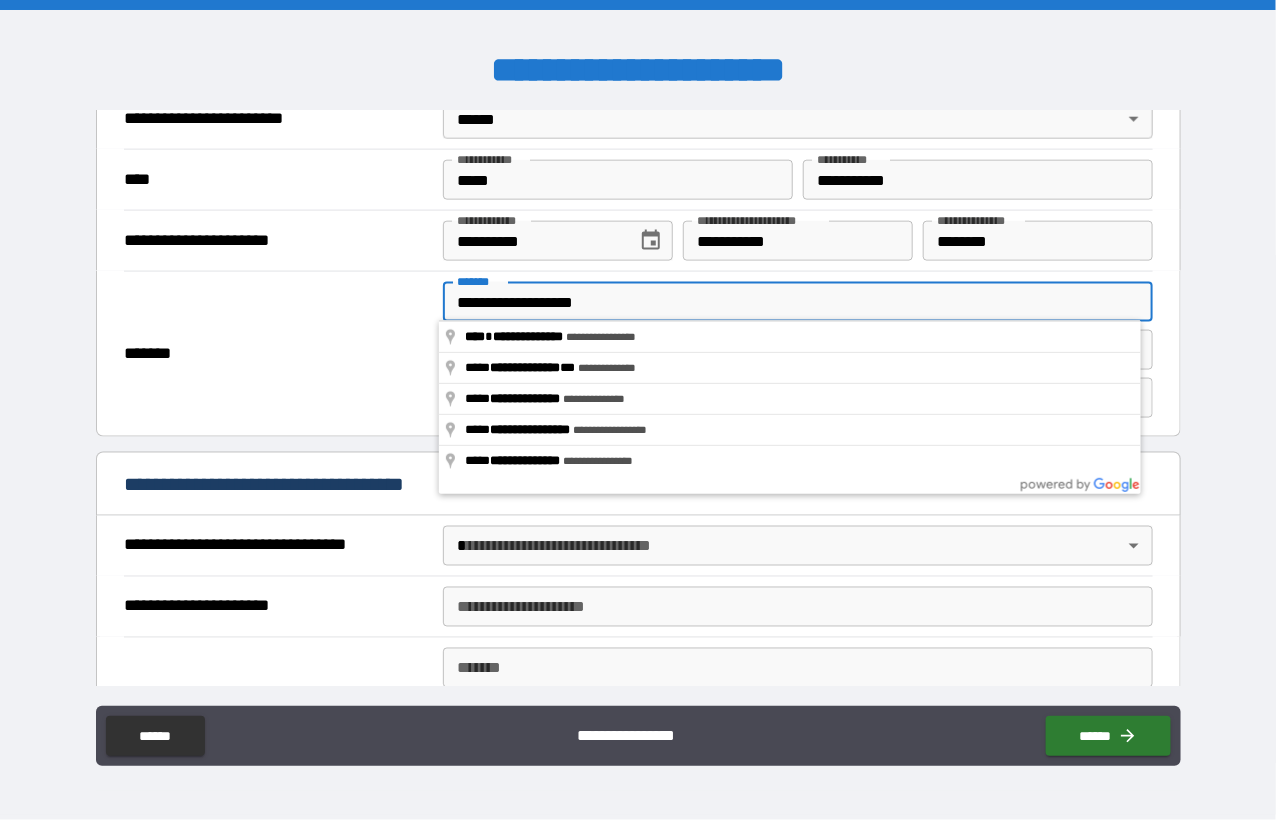 type on "**********" 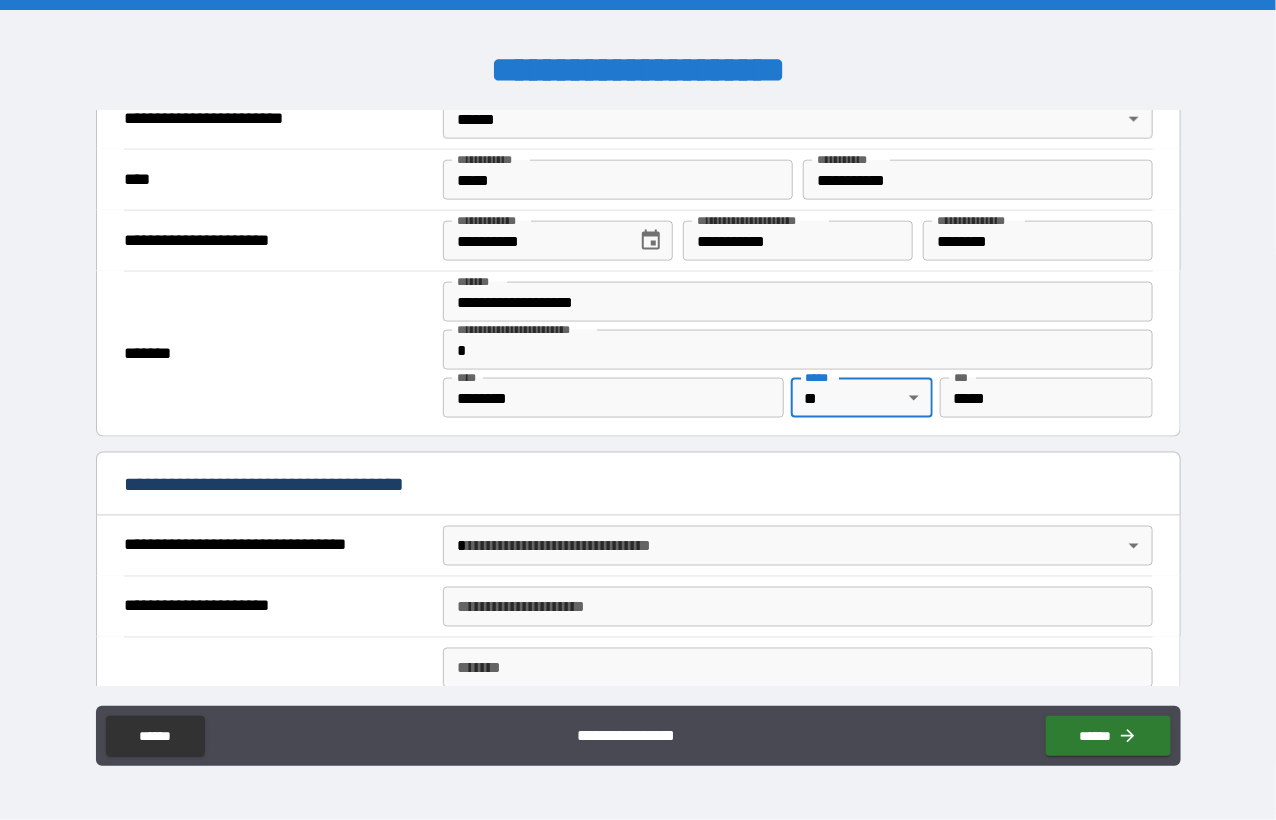 click on "**********" at bounding box center [638, 410] 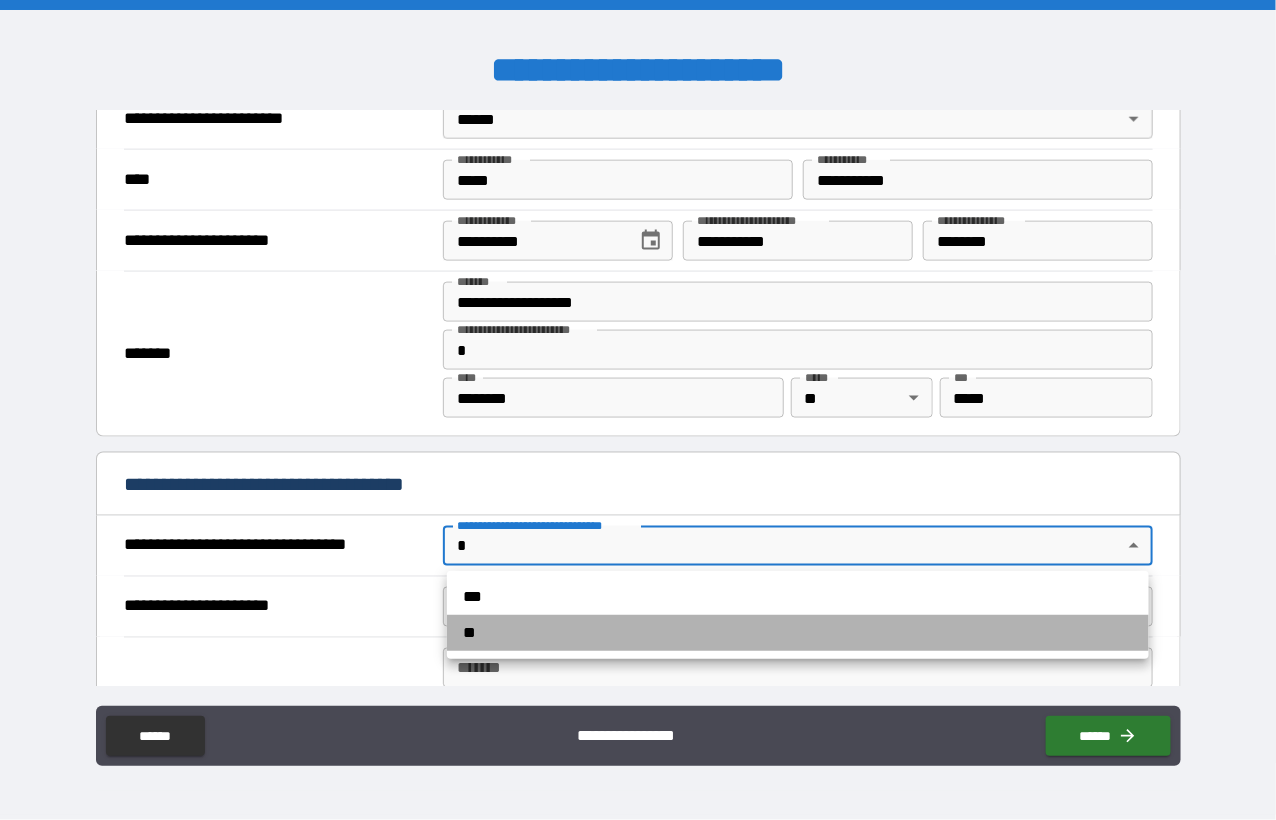 click on "**" at bounding box center (798, 633) 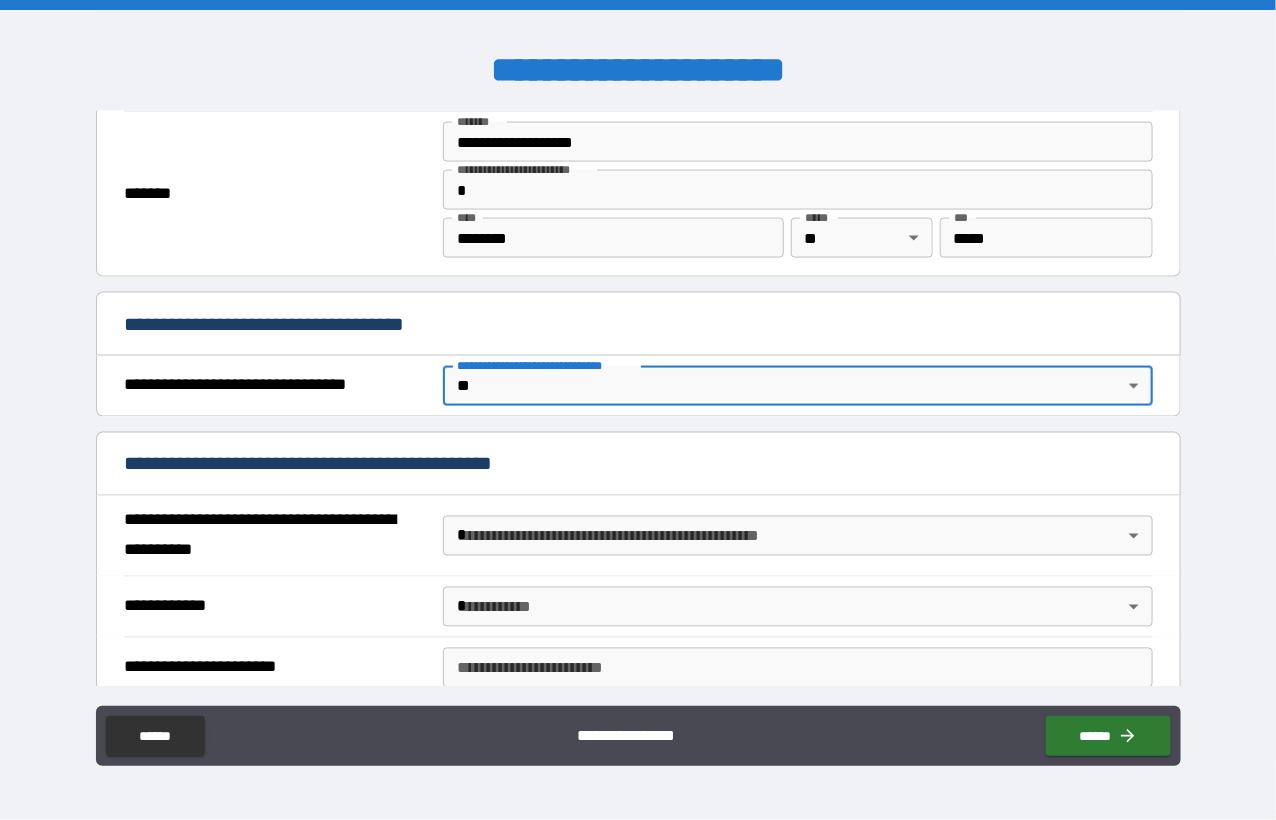 scroll, scrollTop: 1100, scrollLeft: 0, axis: vertical 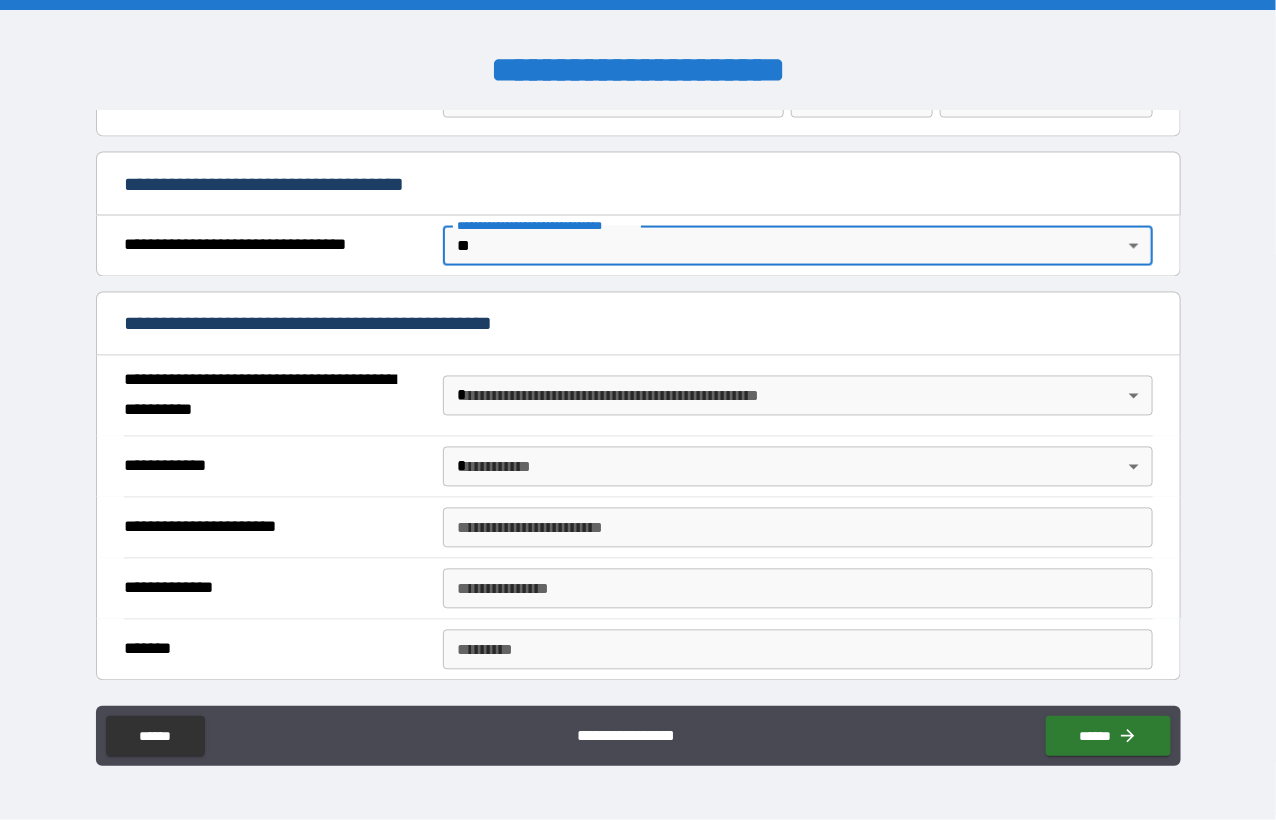 click on "**********" at bounding box center [638, 410] 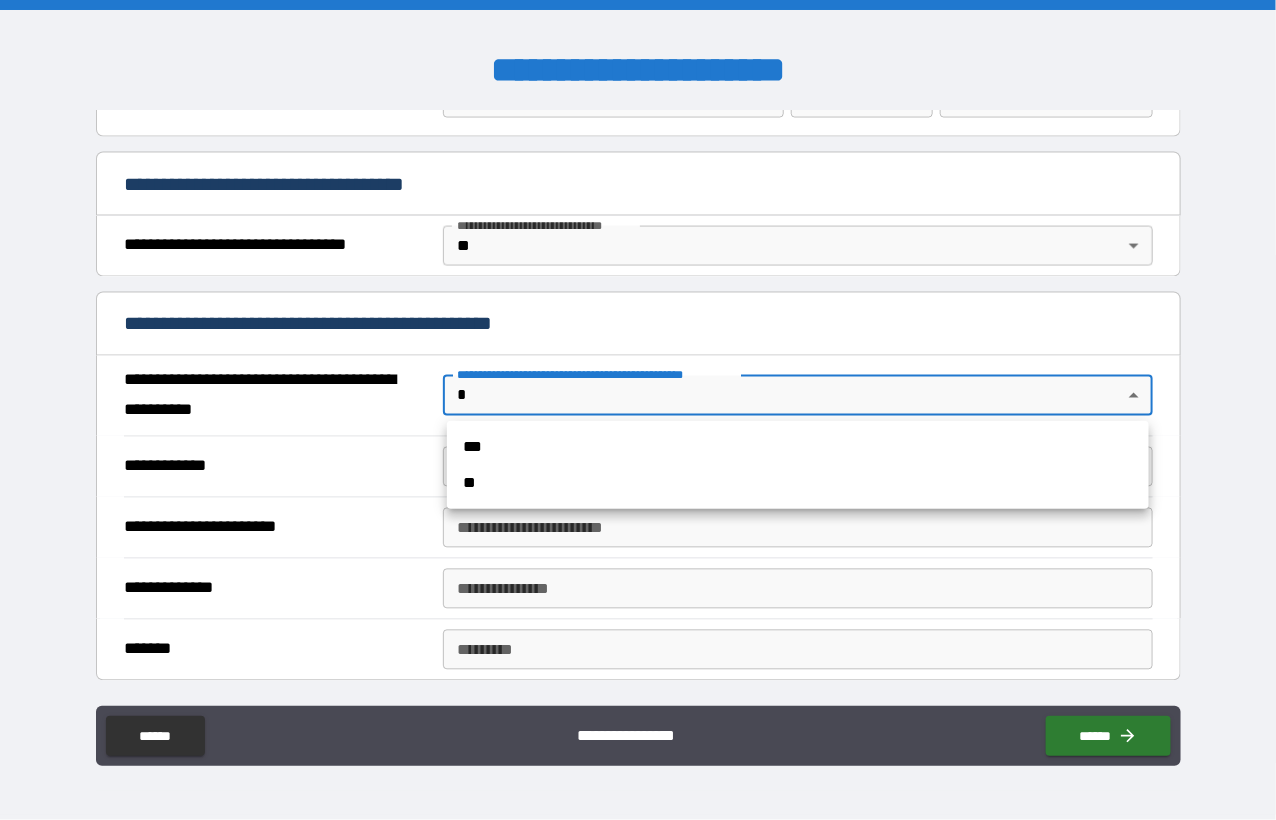 click on "***" at bounding box center [798, 447] 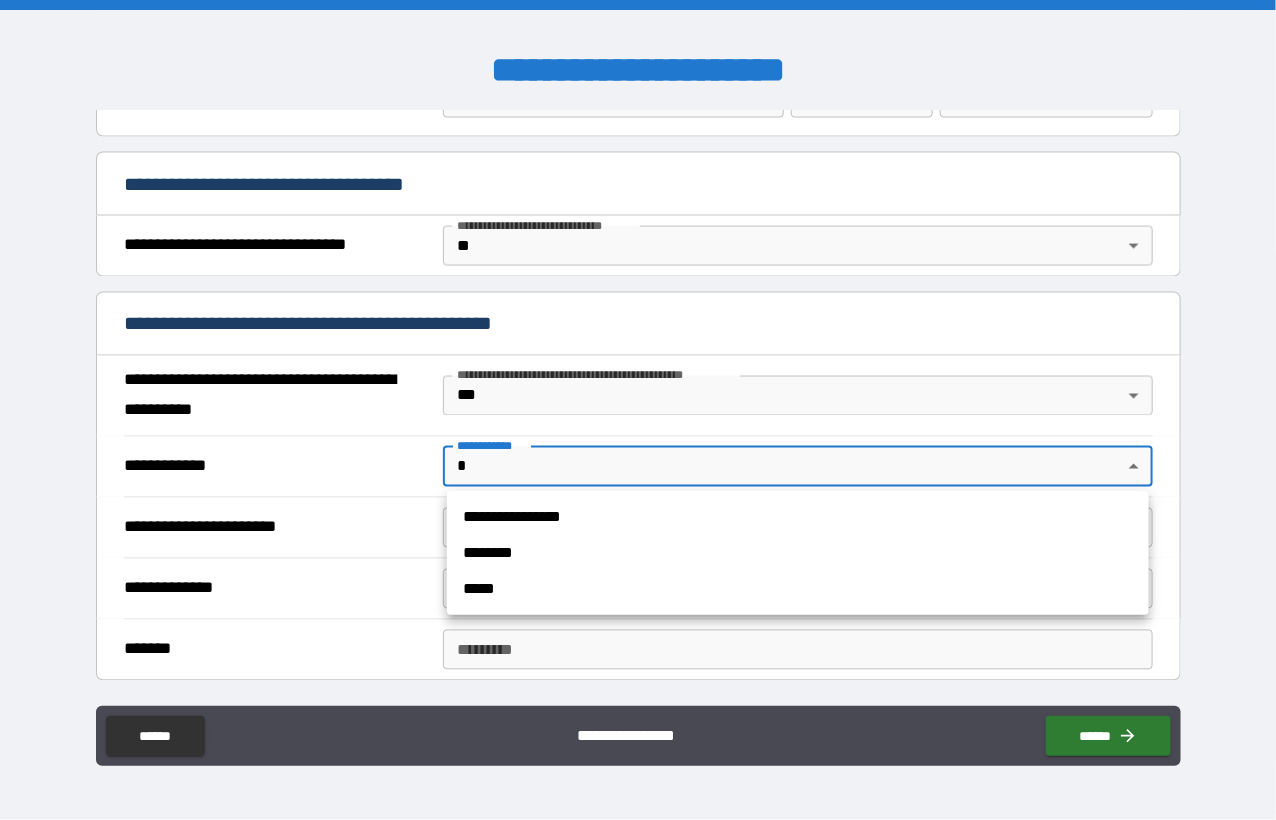 click on "**********" at bounding box center (638, 410) 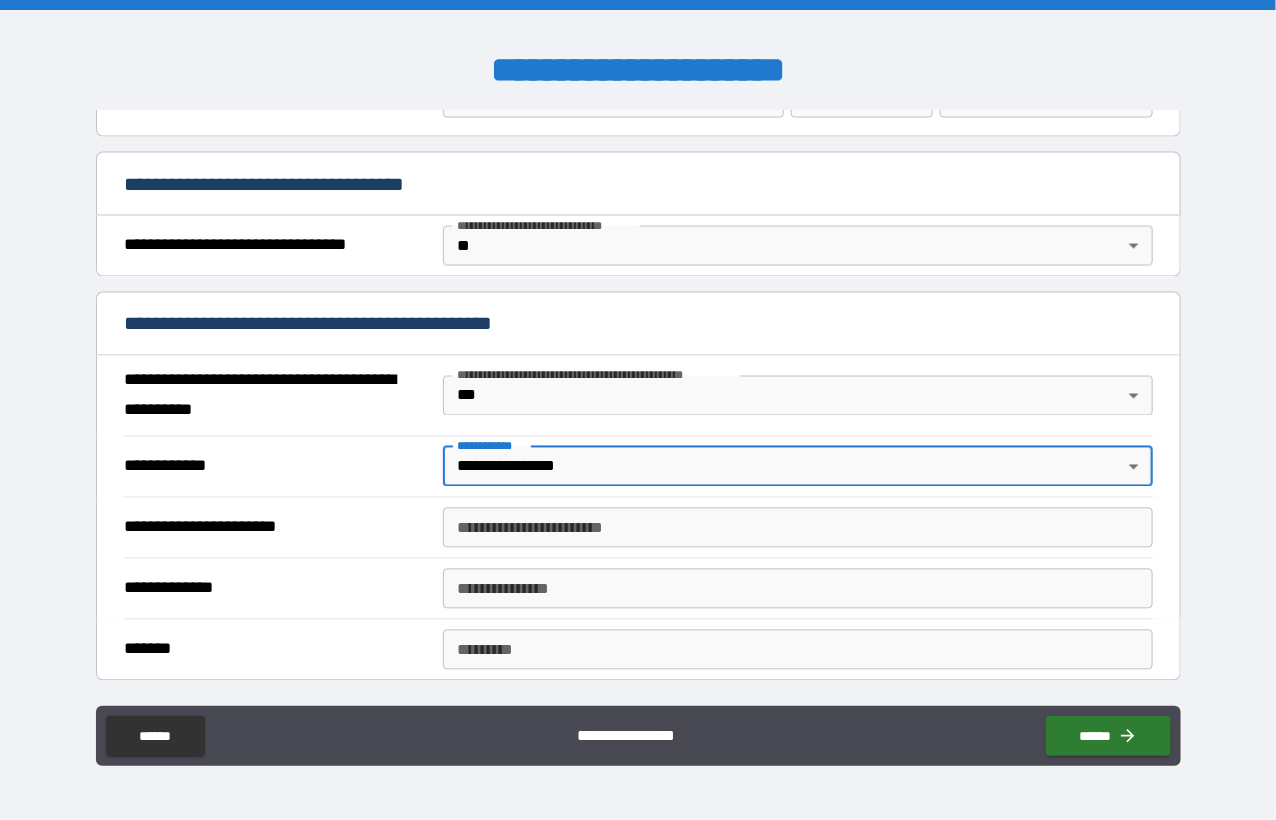 click on "**********" at bounding box center [638, 410] 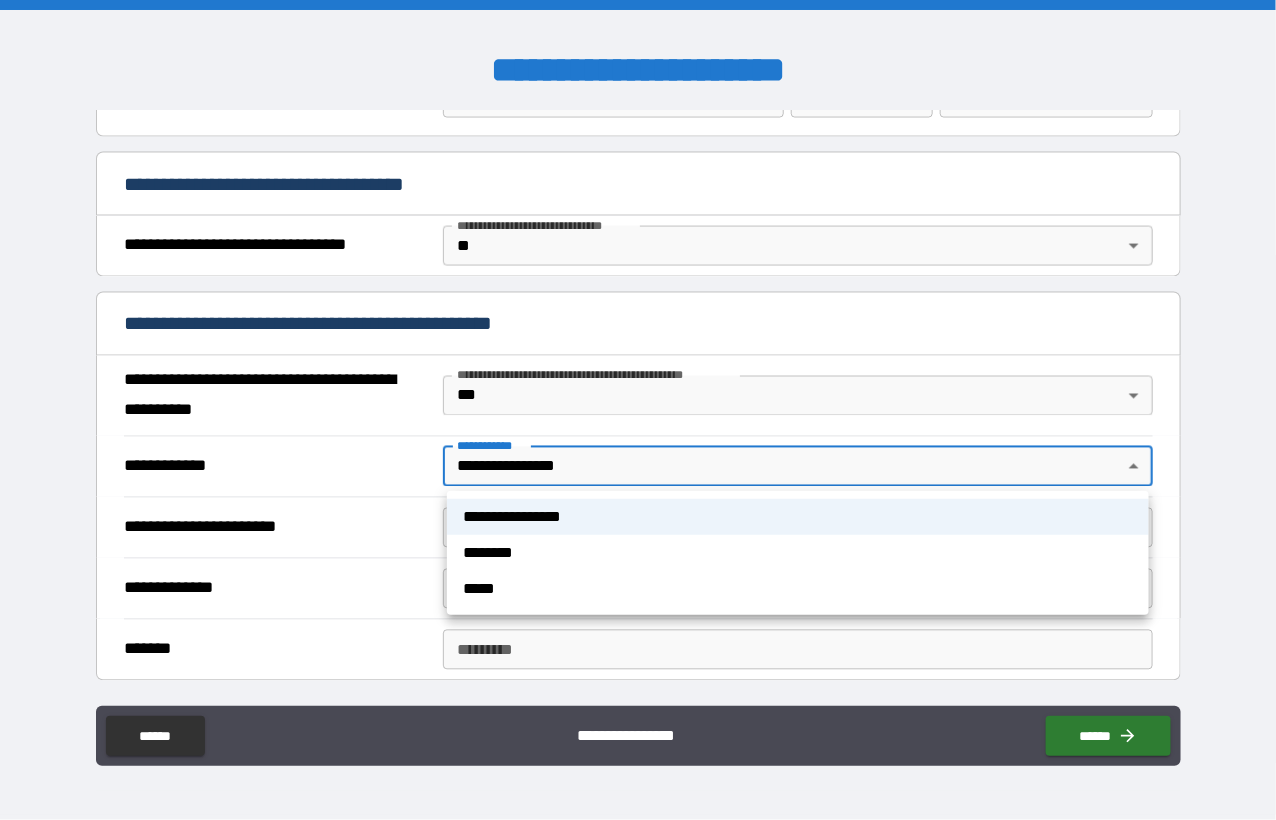 click at bounding box center (638, 410) 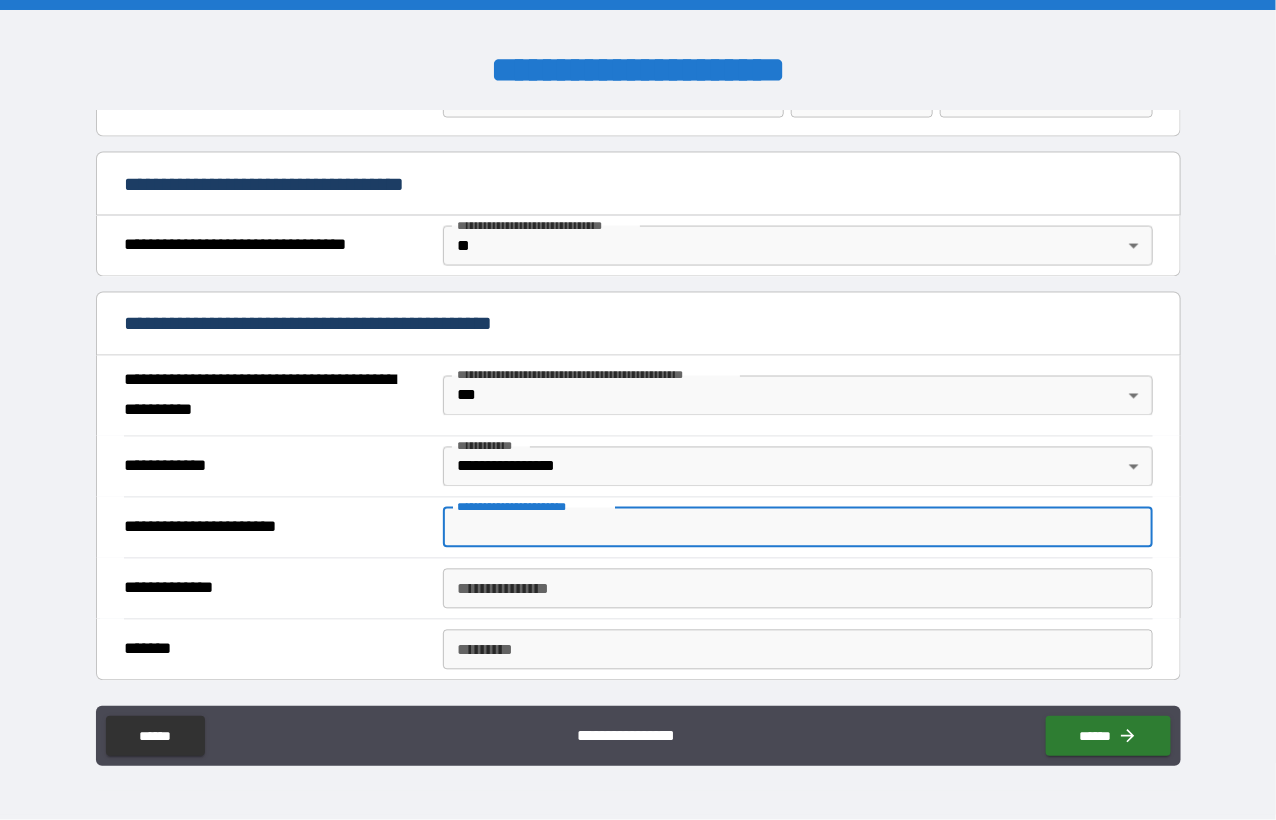click on "**********" at bounding box center [798, 528] 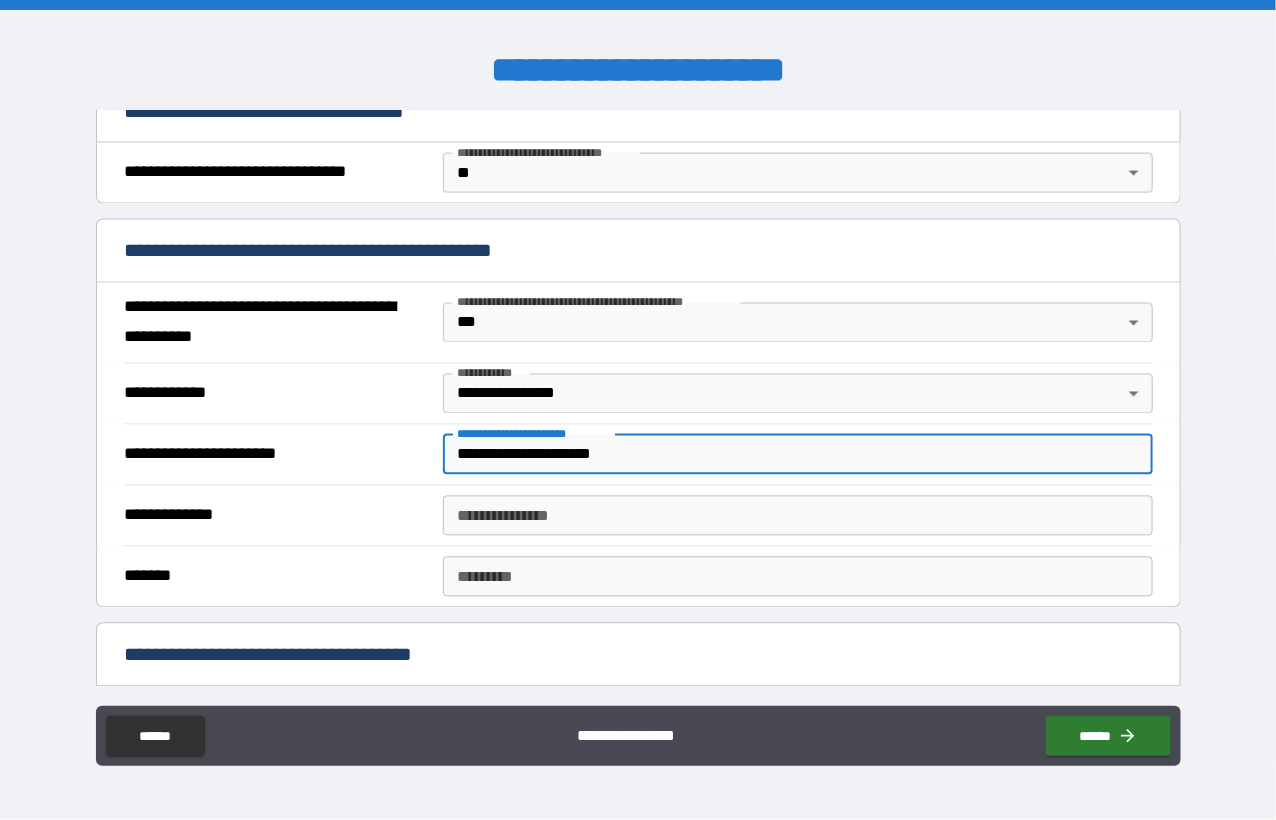 scroll, scrollTop: 1300, scrollLeft: 0, axis: vertical 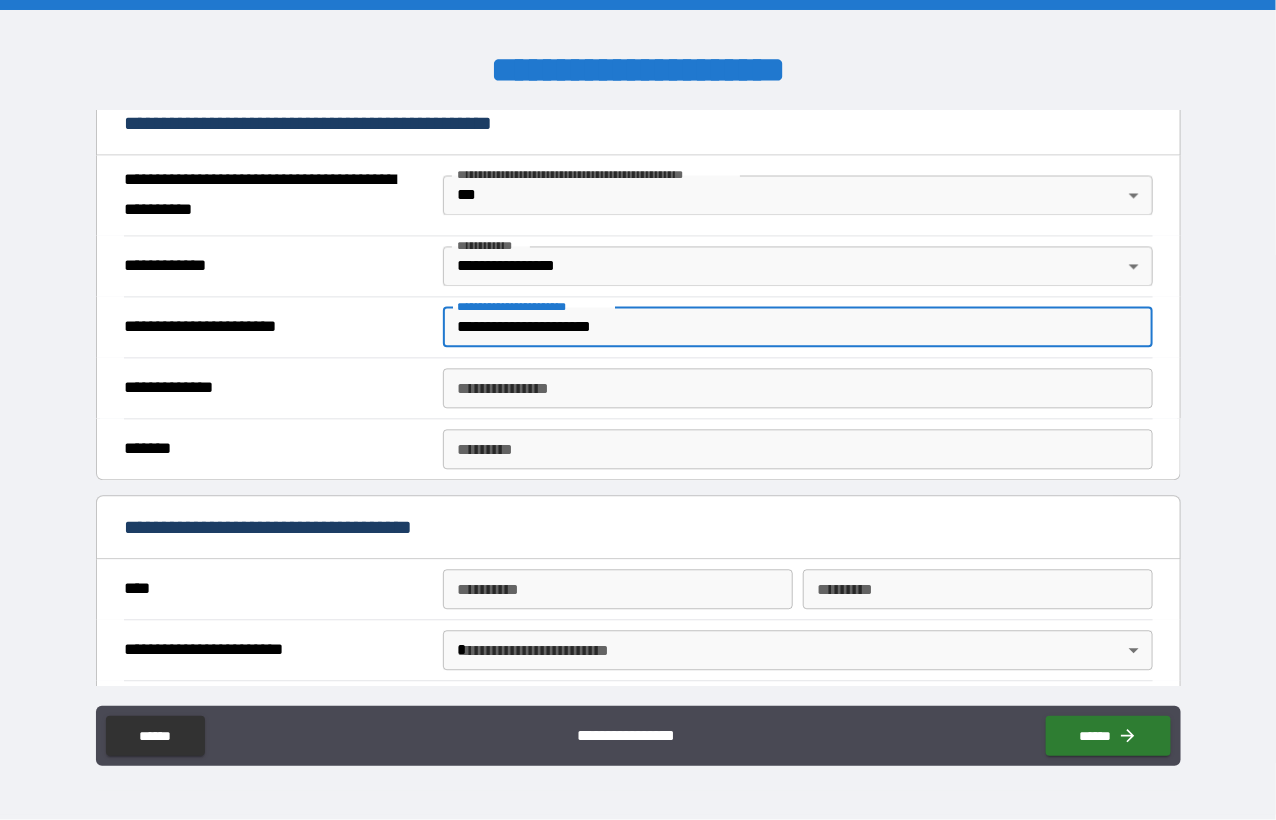 type on "**********" 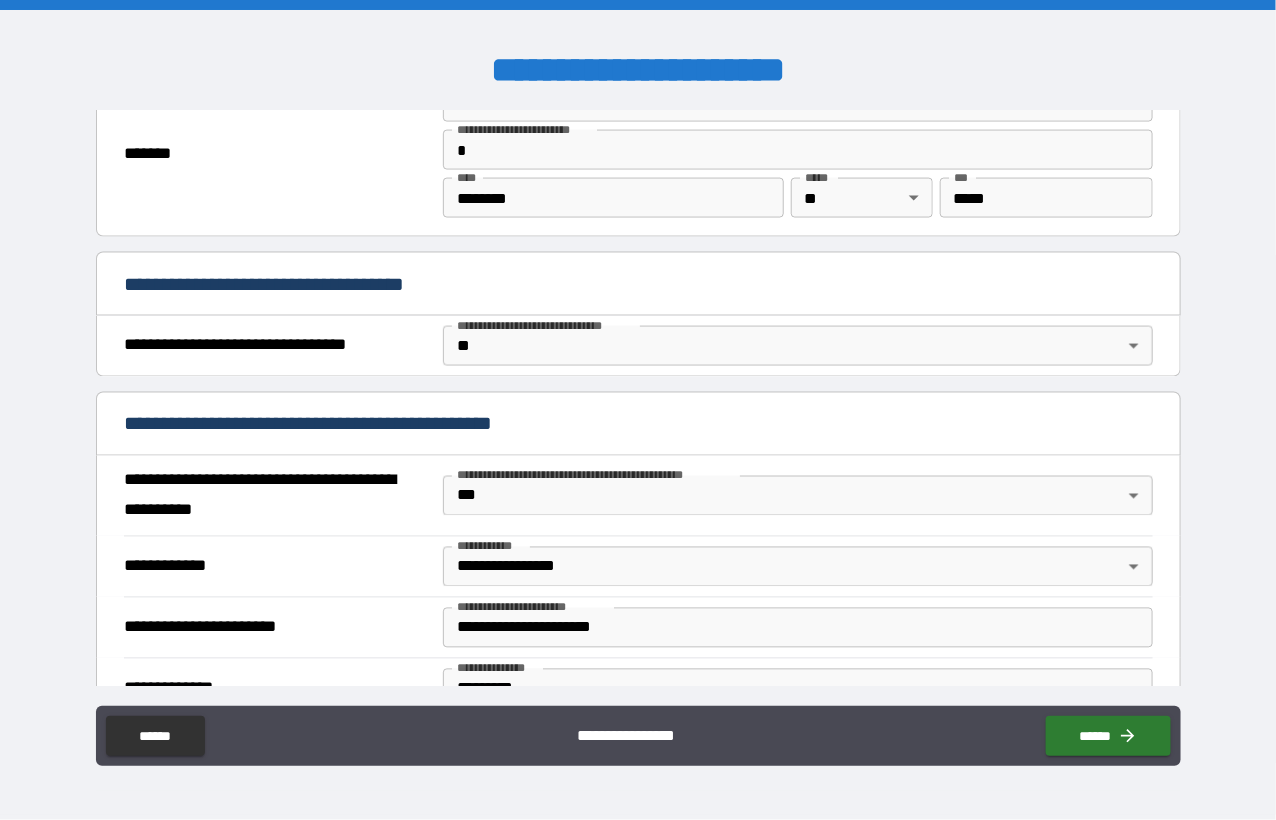 scroll, scrollTop: 1400, scrollLeft: 0, axis: vertical 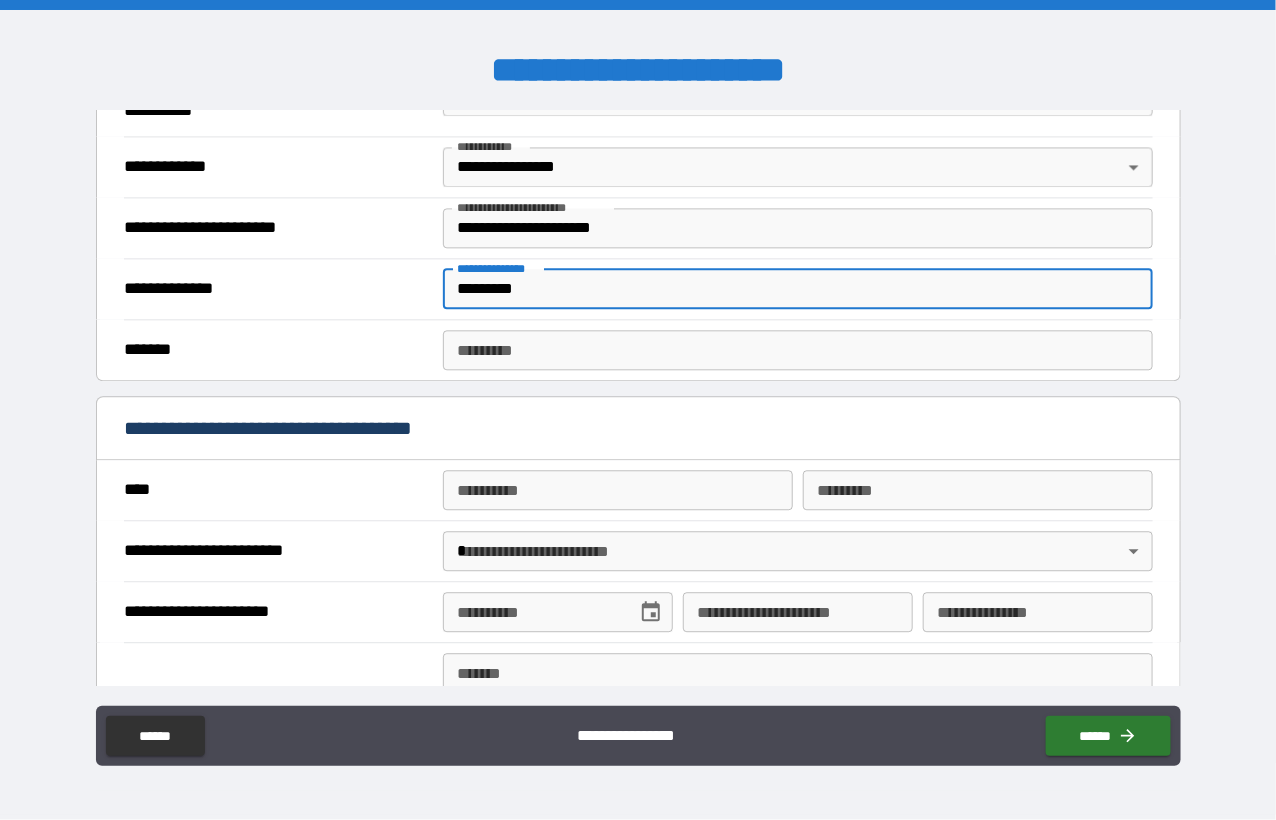 click on "*********" at bounding box center (798, 289) 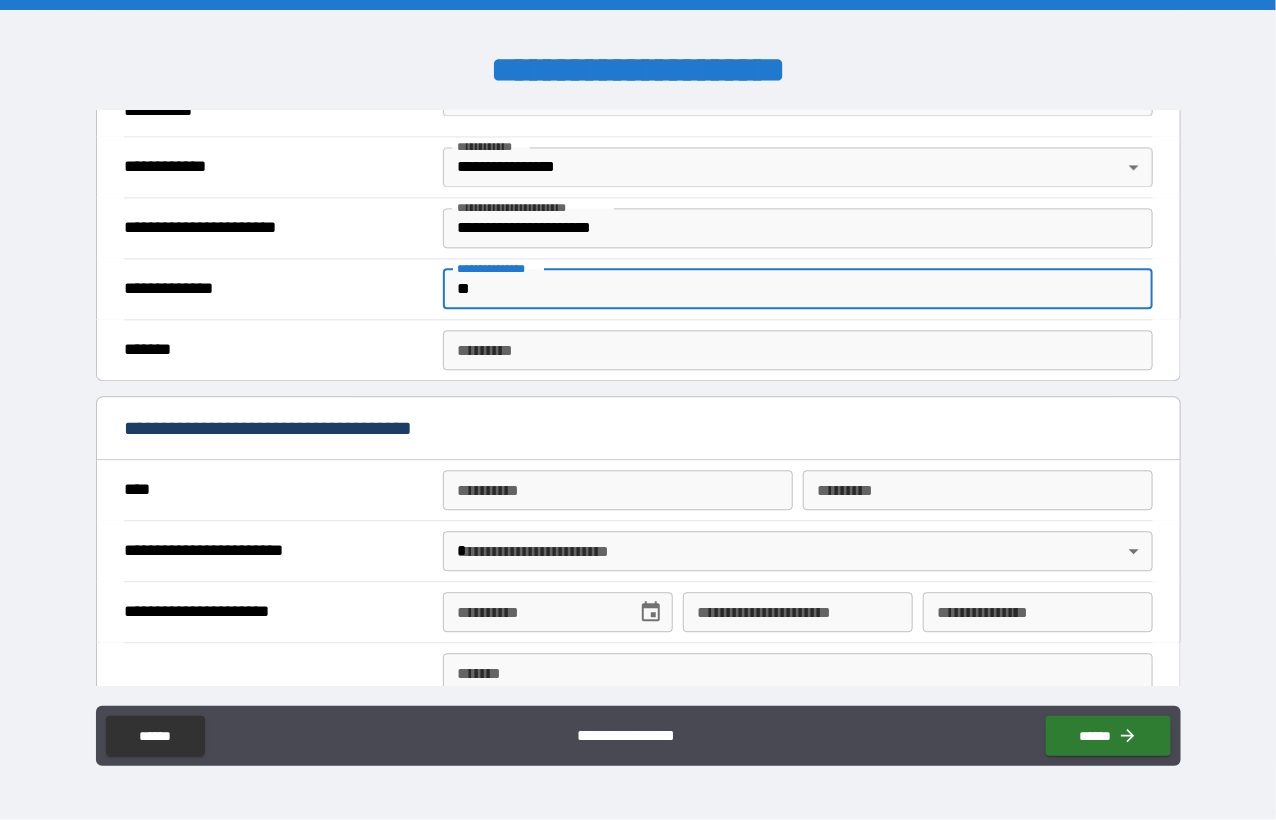 type on "*" 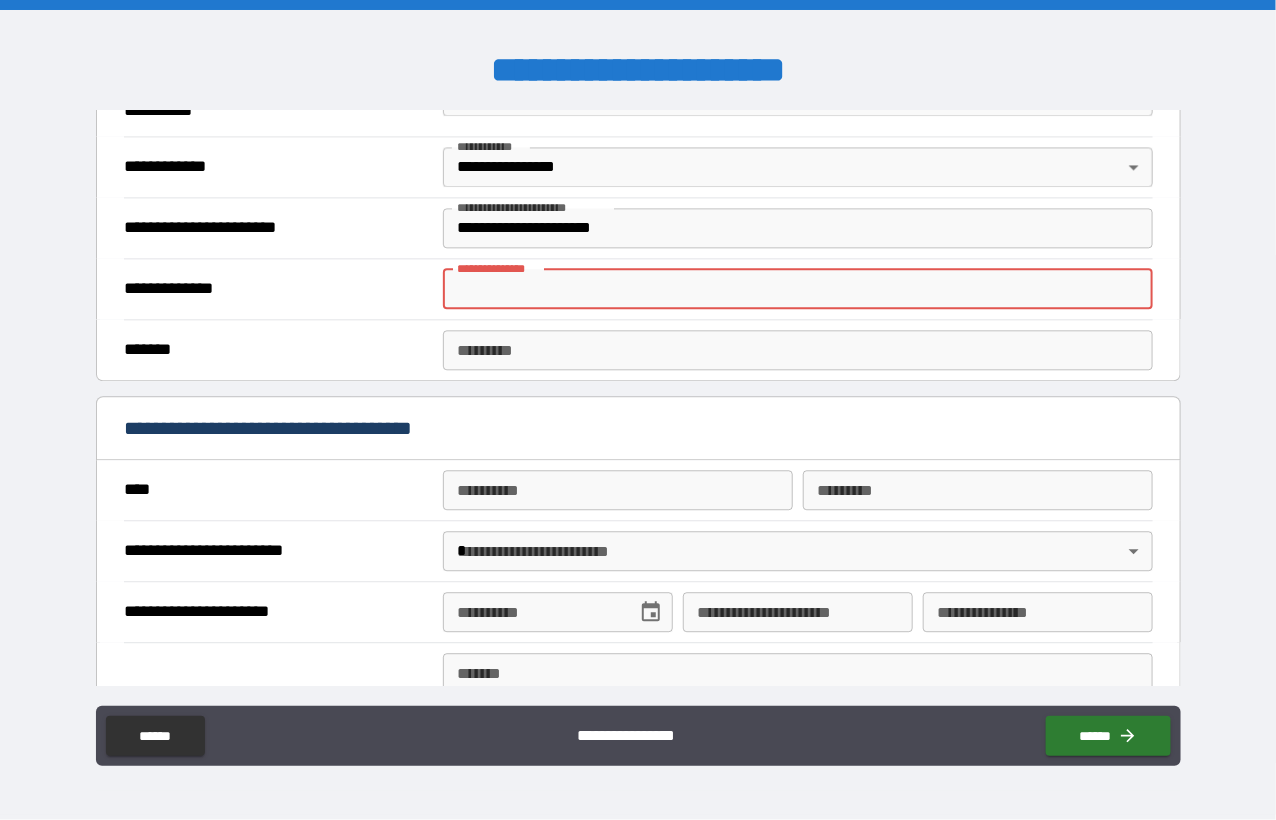 type 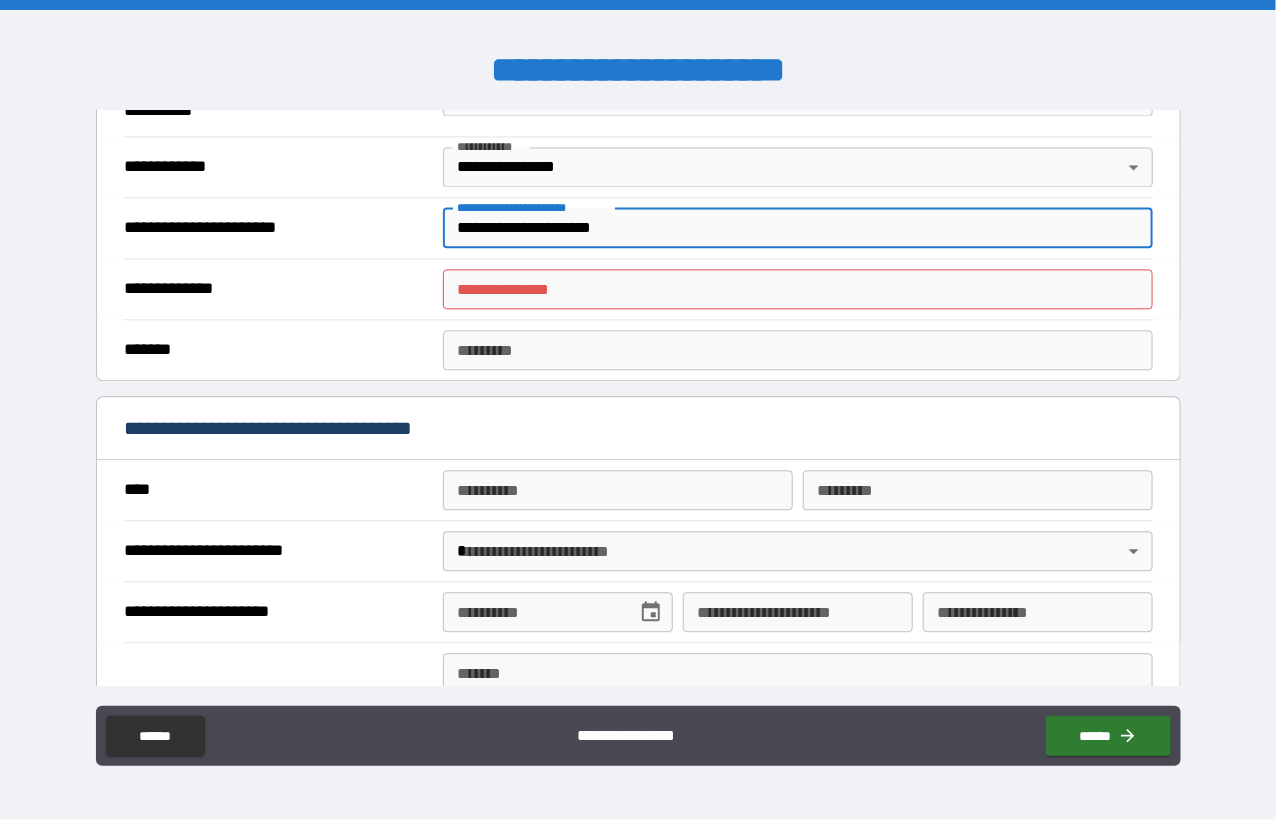 click on "**********" at bounding box center [798, 228] 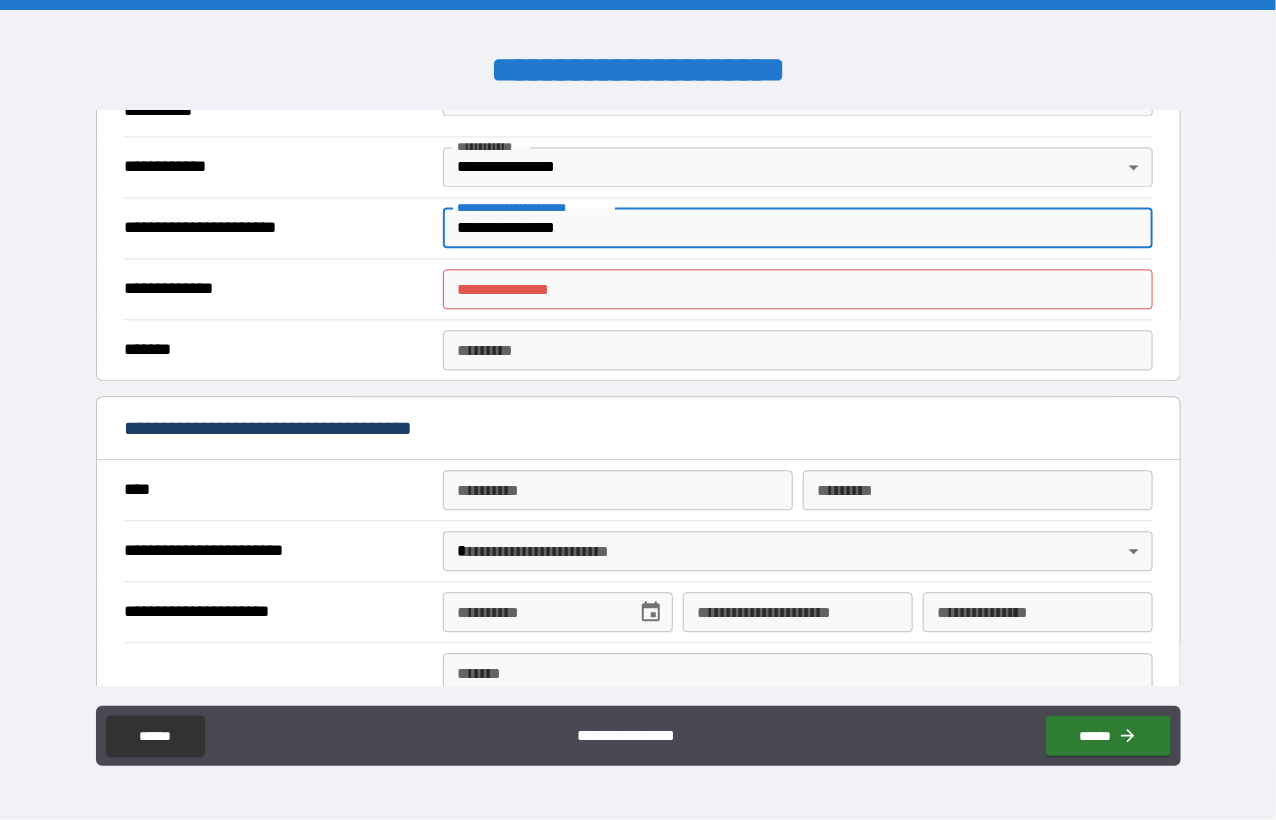 type on "**********" 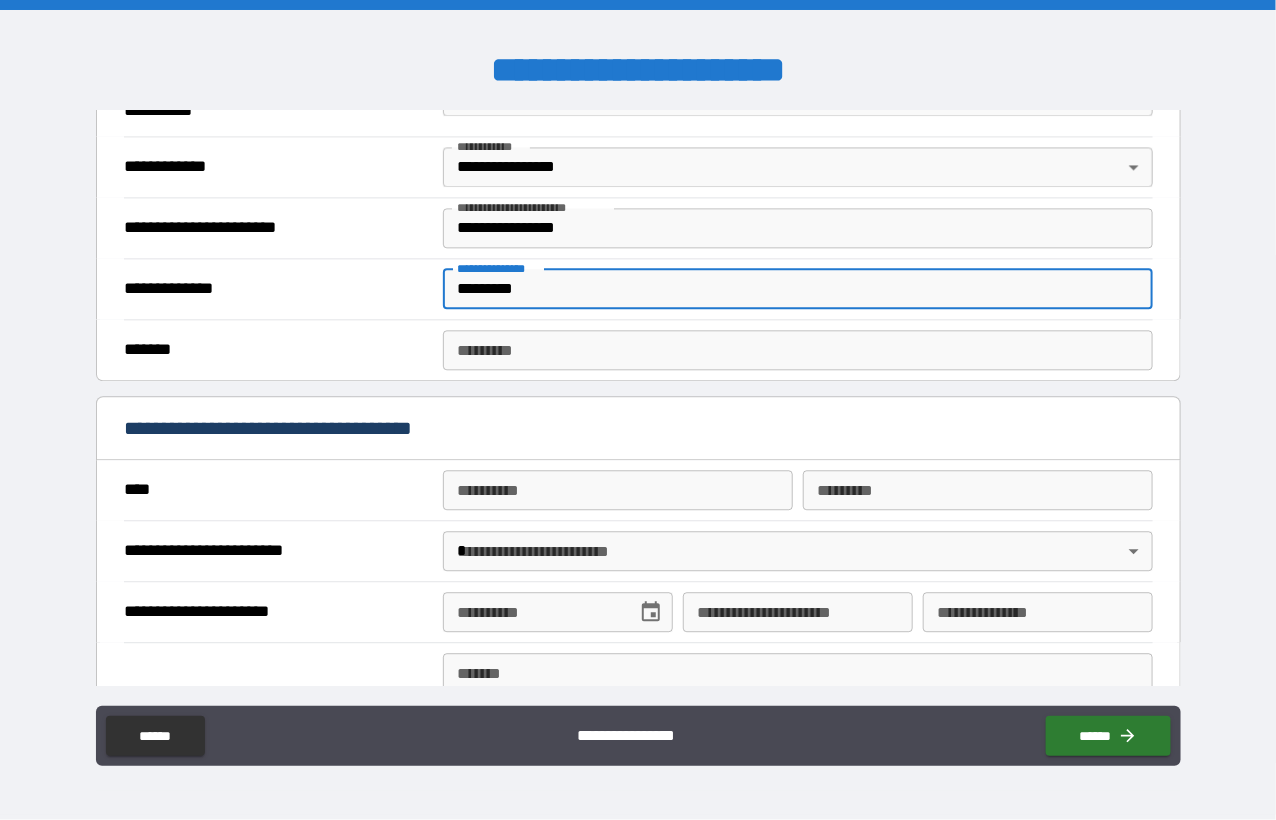 type on "*********" 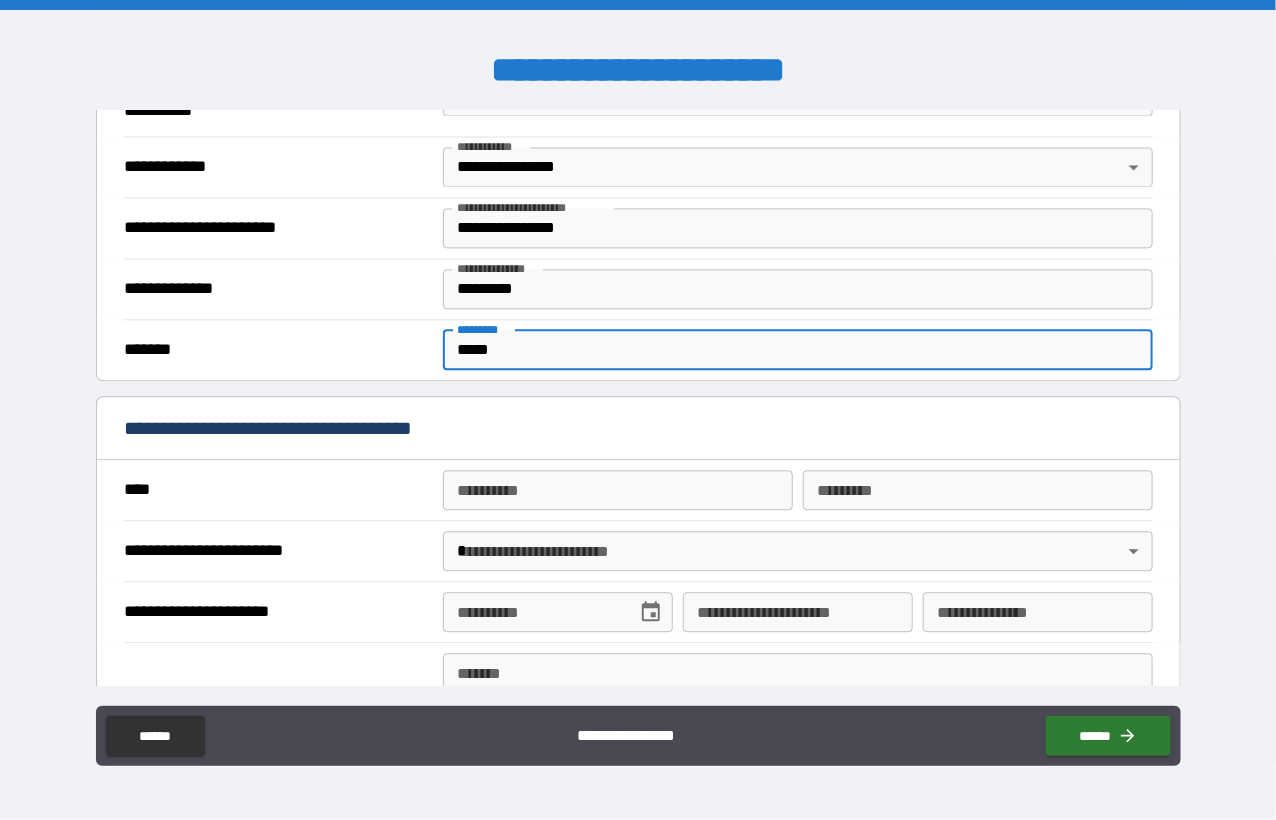type on "*****" 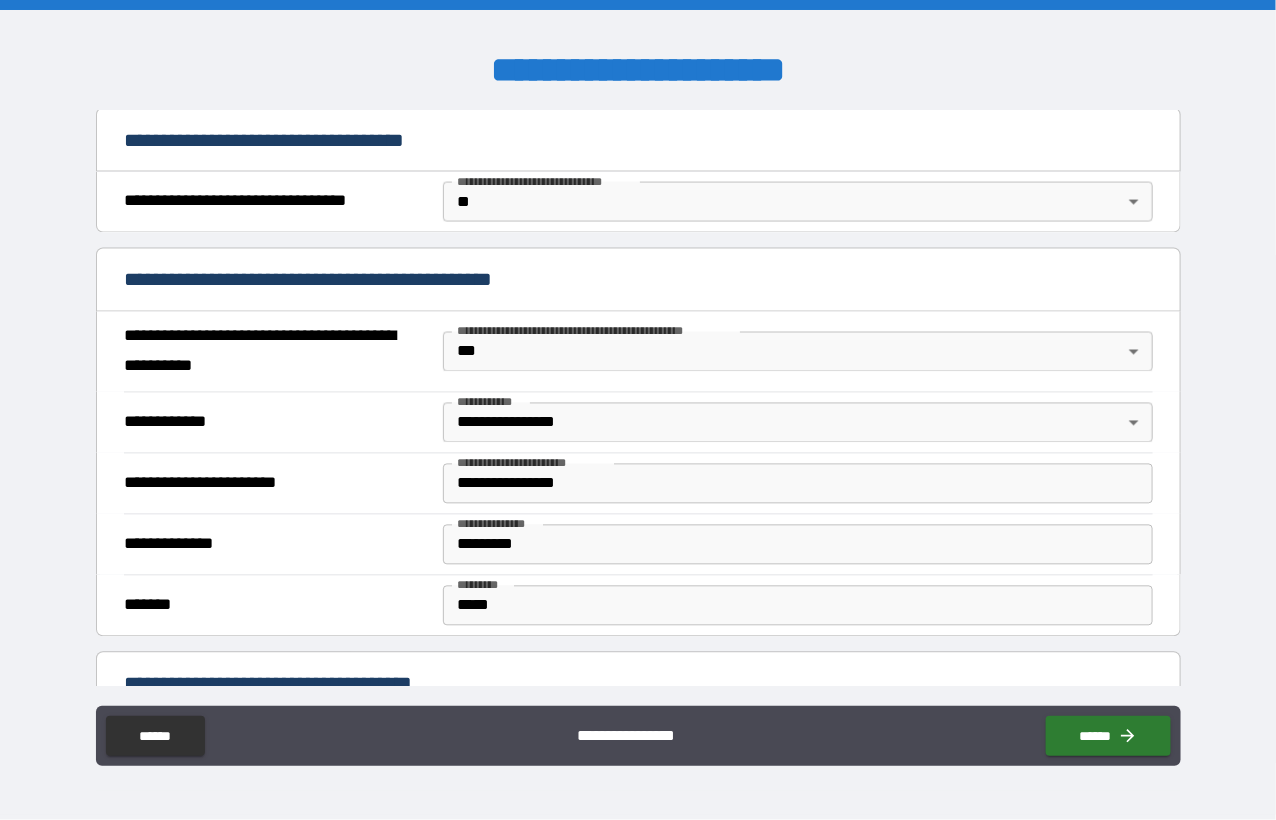 scroll, scrollTop: 1100, scrollLeft: 0, axis: vertical 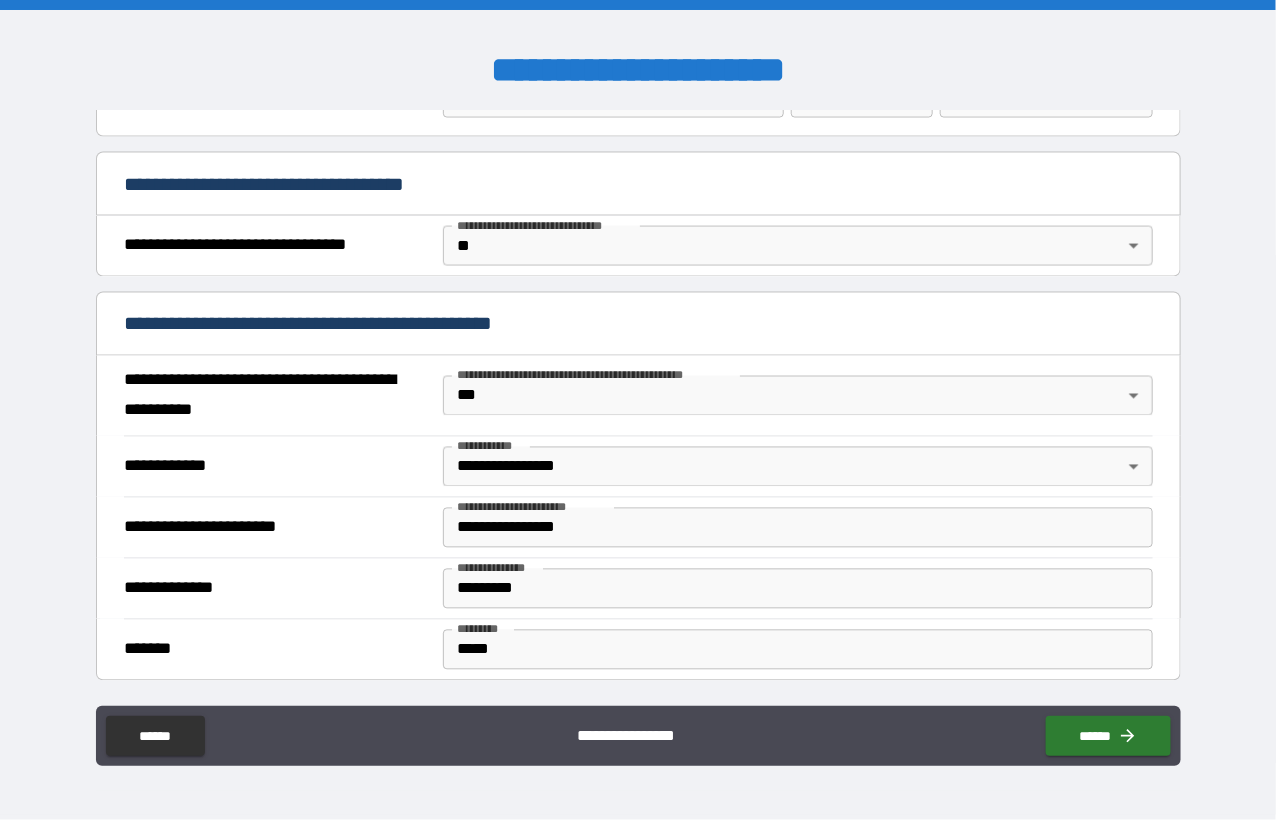 click on "**********" at bounding box center [638, 410] 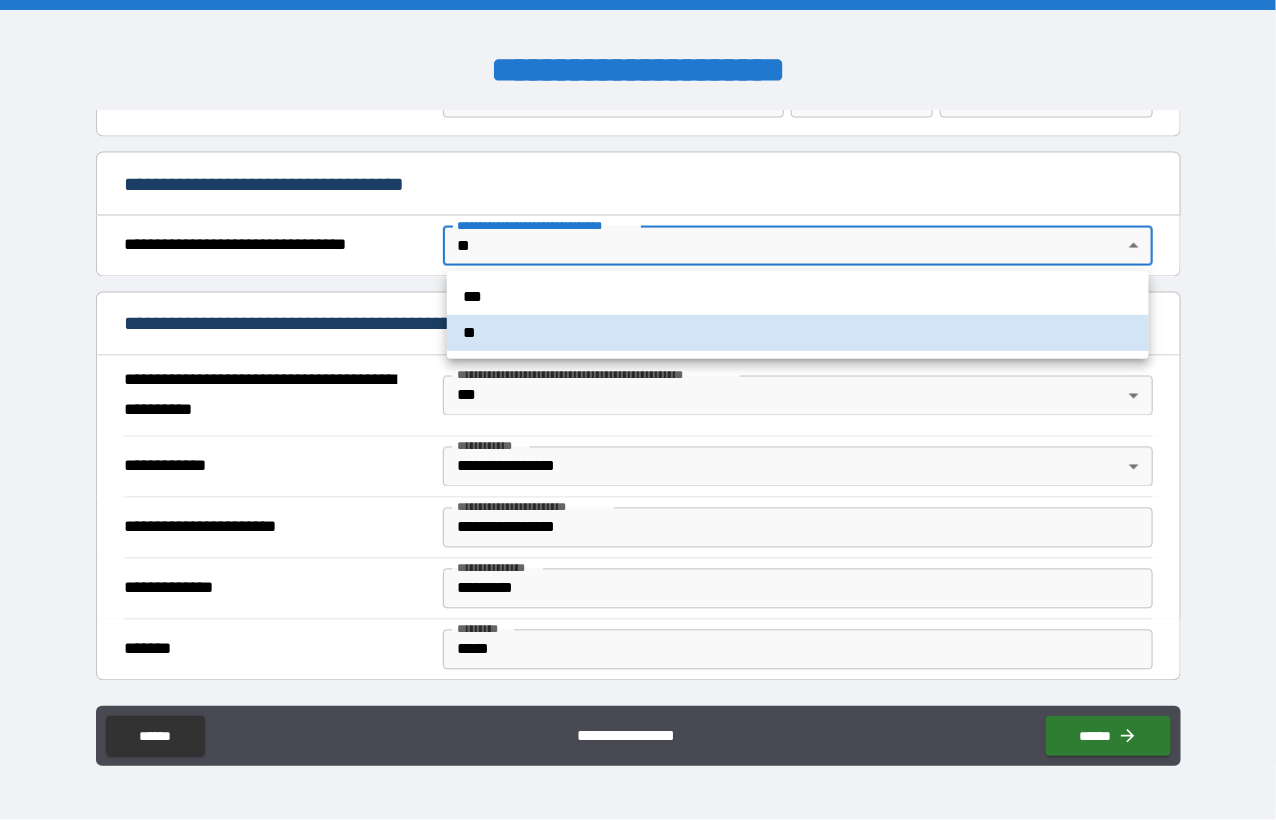 click at bounding box center (638, 410) 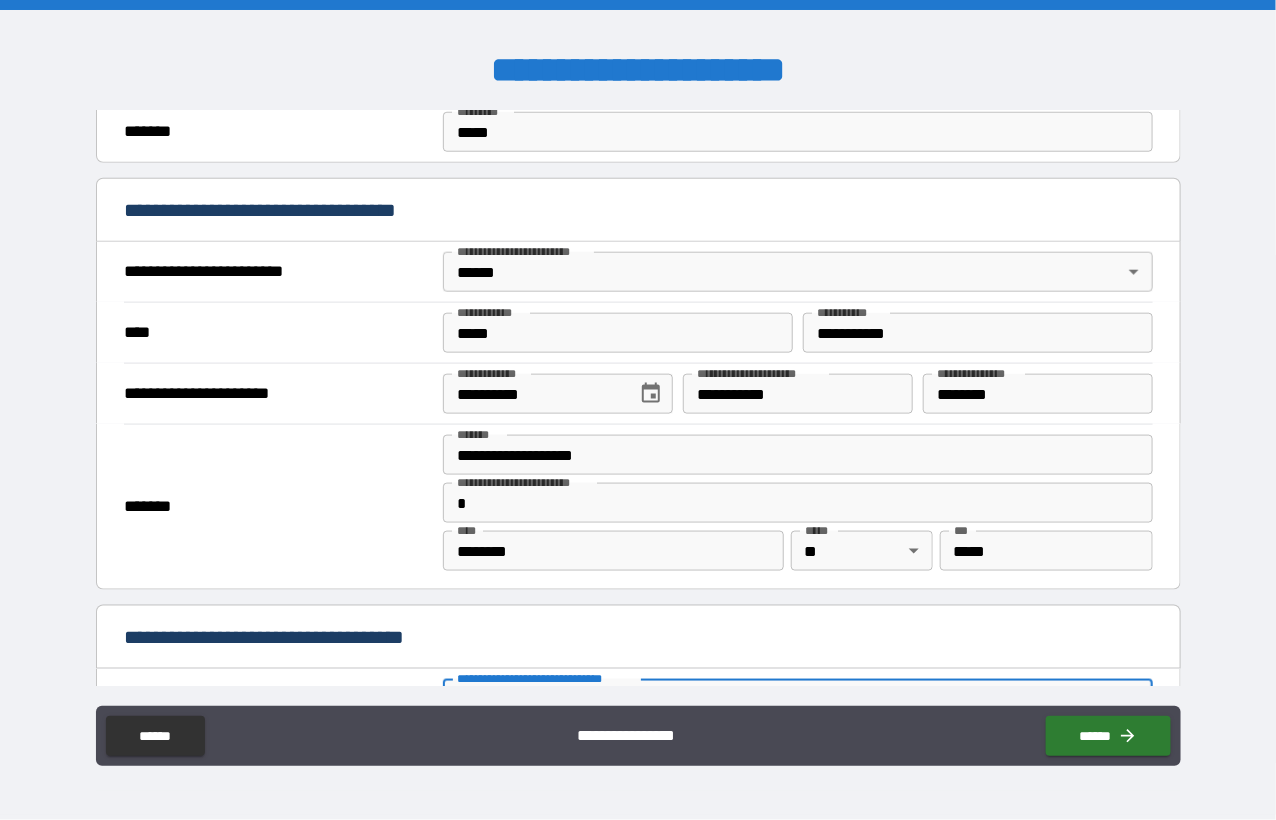 scroll, scrollTop: 600, scrollLeft: 0, axis: vertical 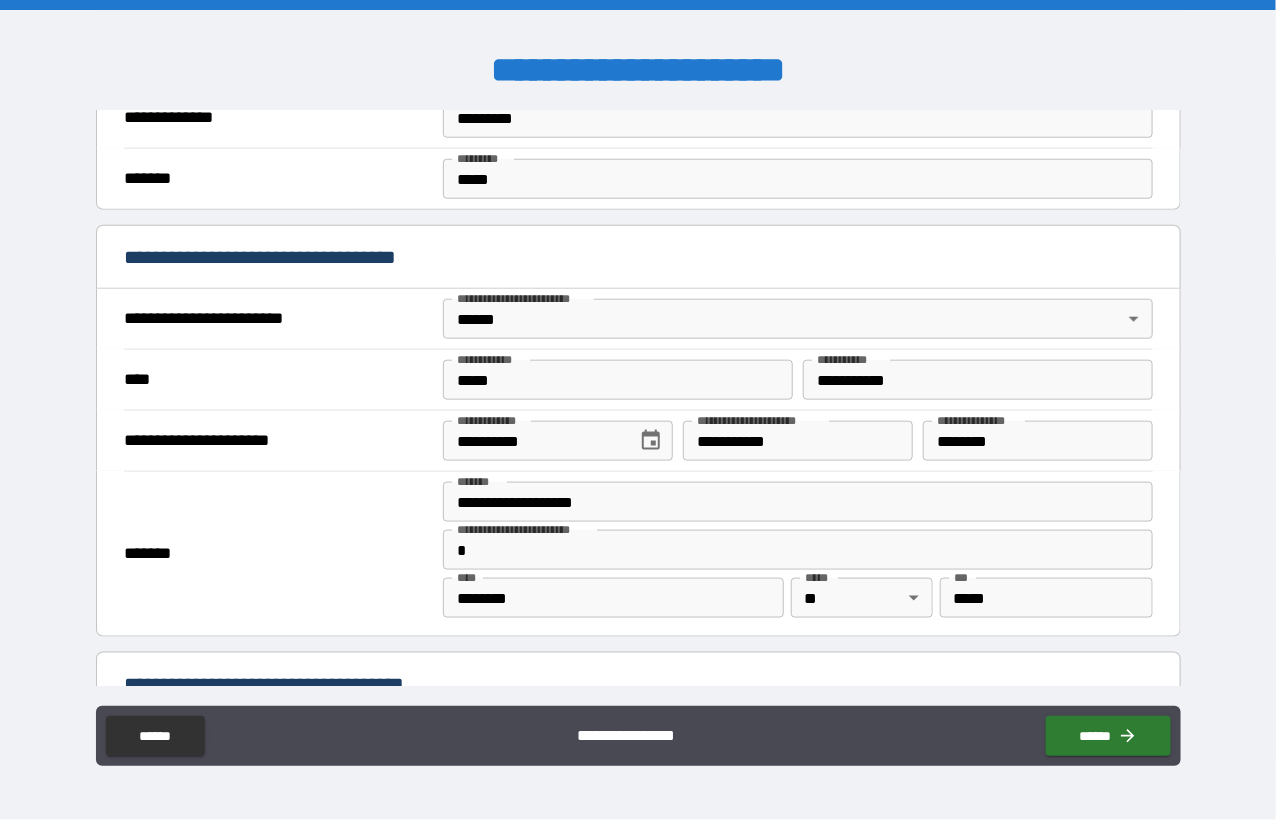 click on "**********" at bounding box center (638, 410) 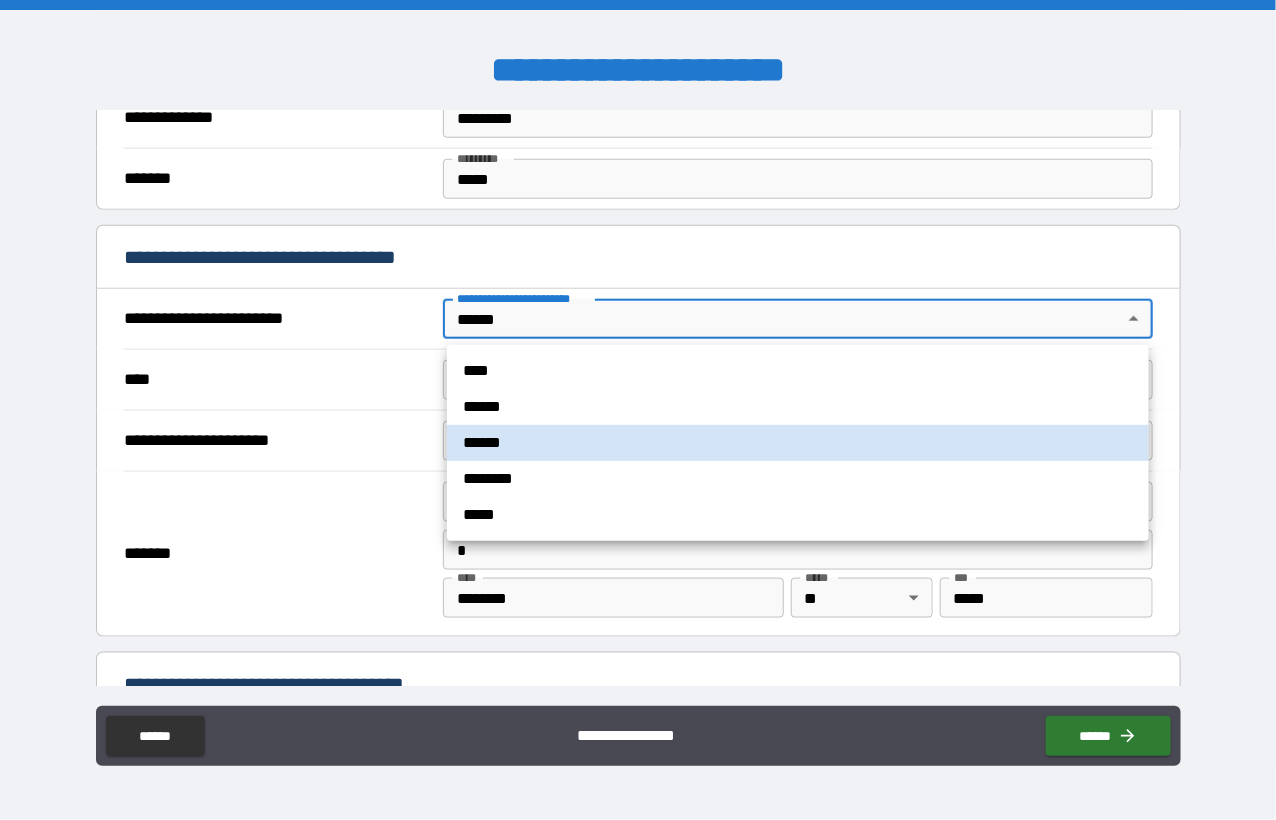 click on "****" at bounding box center [798, 371] 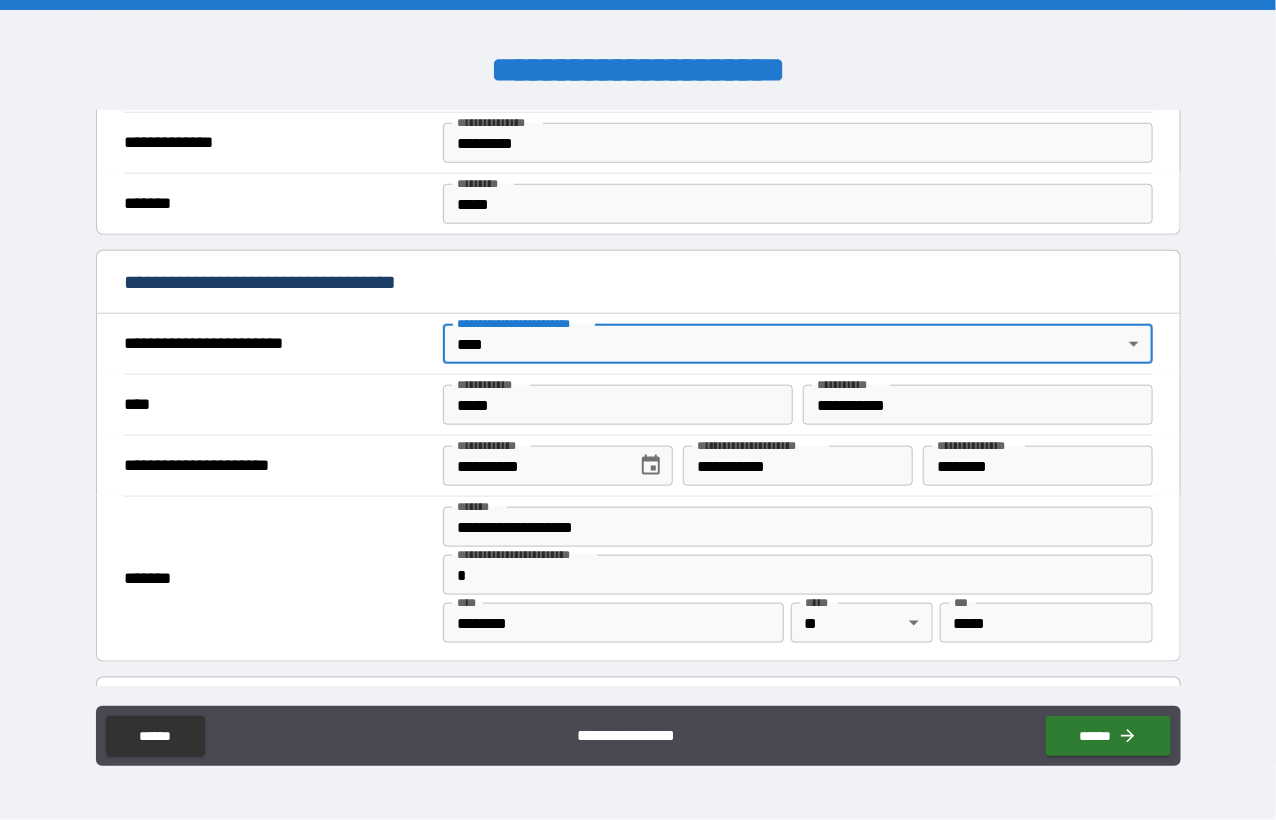scroll, scrollTop: 600, scrollLeft: 0, axis: vertical 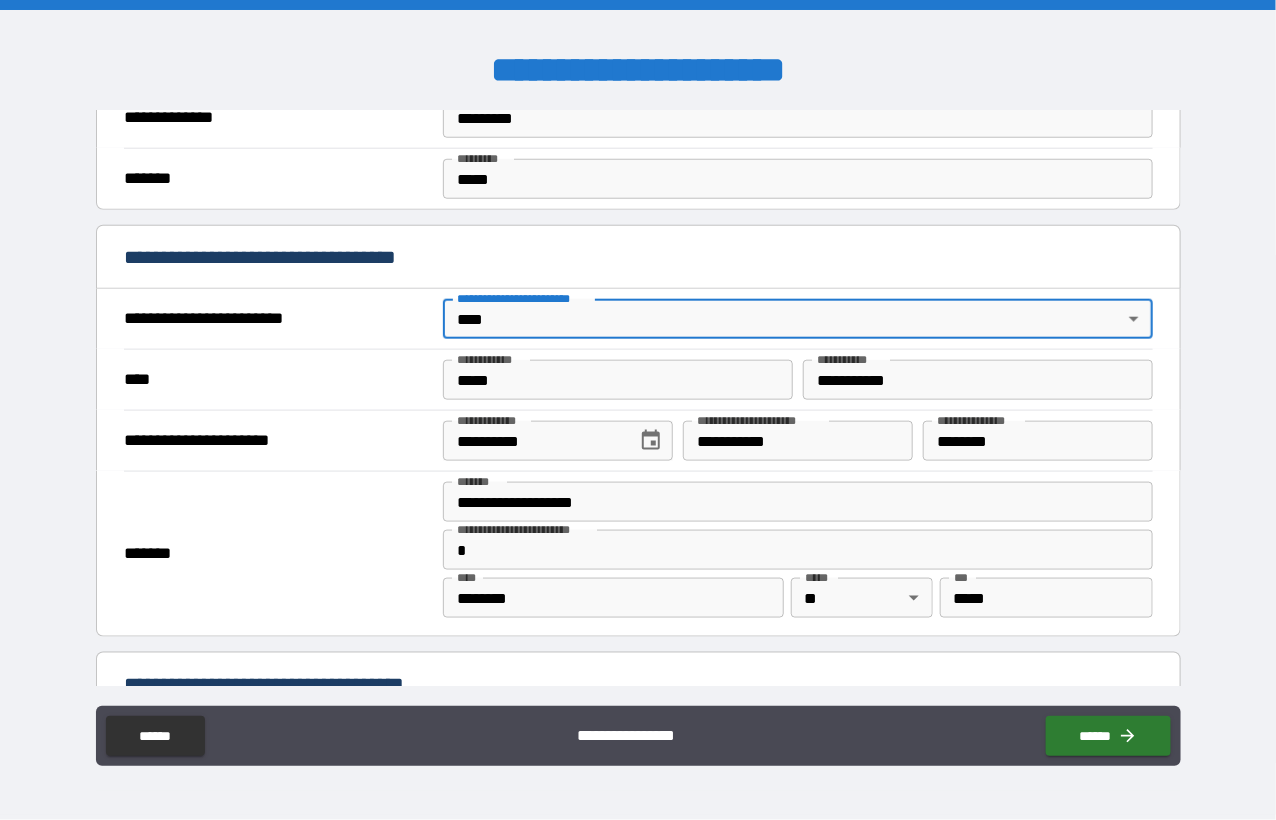 click on "*****" at bounding box center [618, 380] 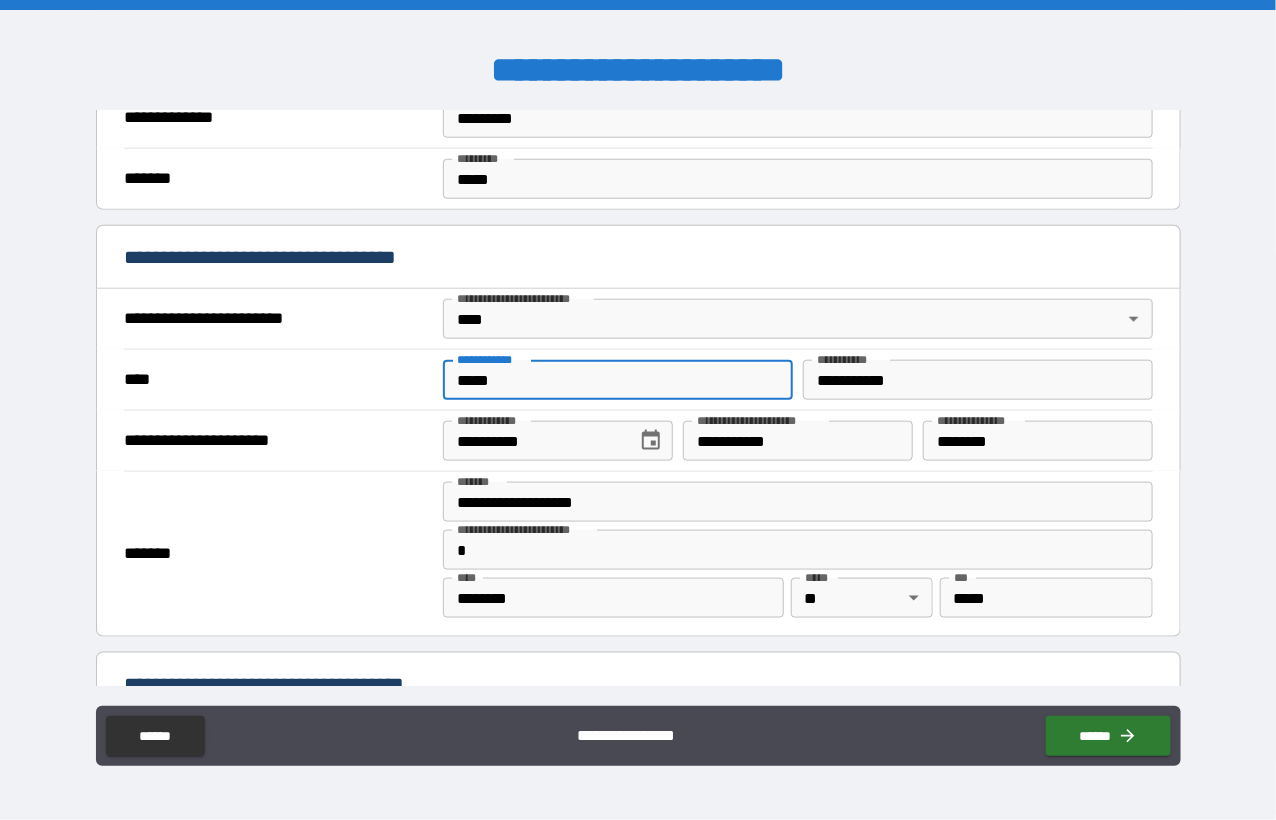 click on "*****" at bounding box center (618, 380) 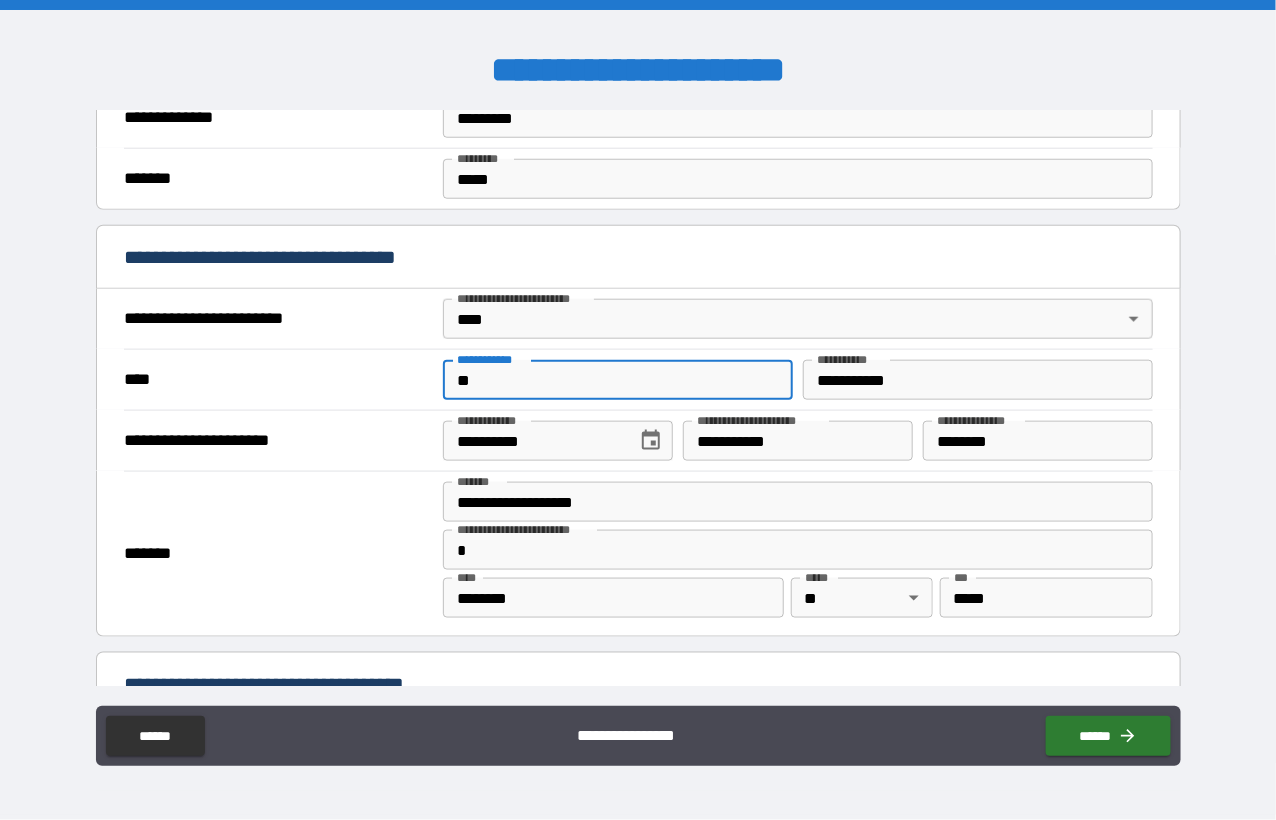 type on "*" 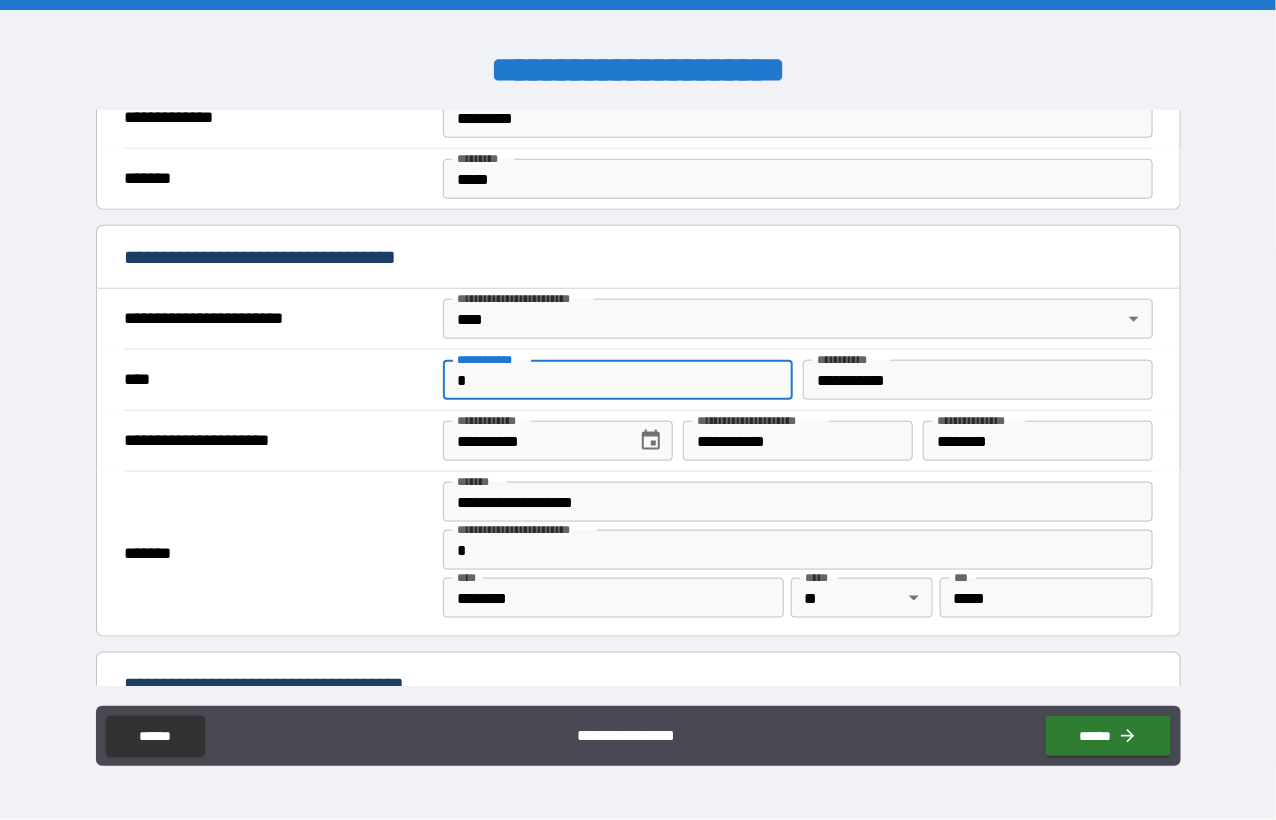 type on "**********" 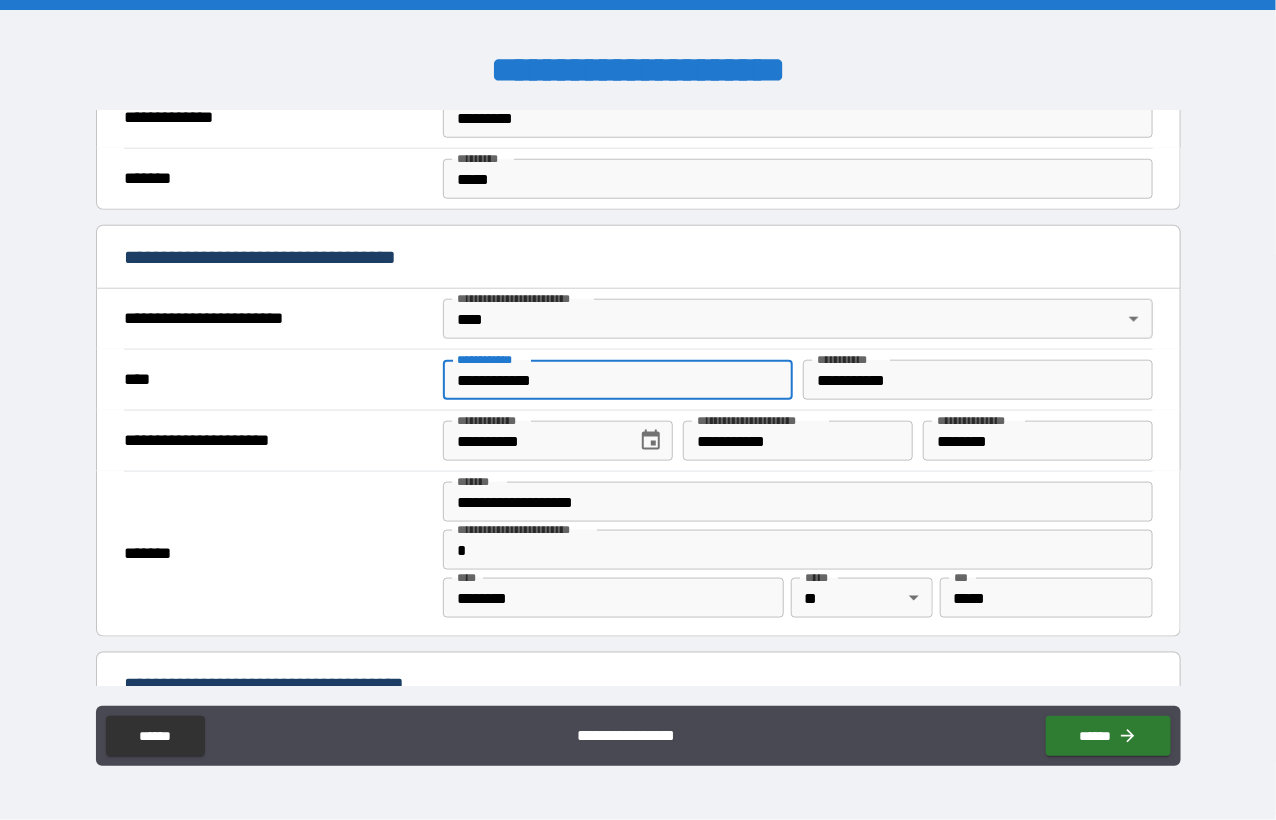 click on "**********" at bounding box center [978, 380] 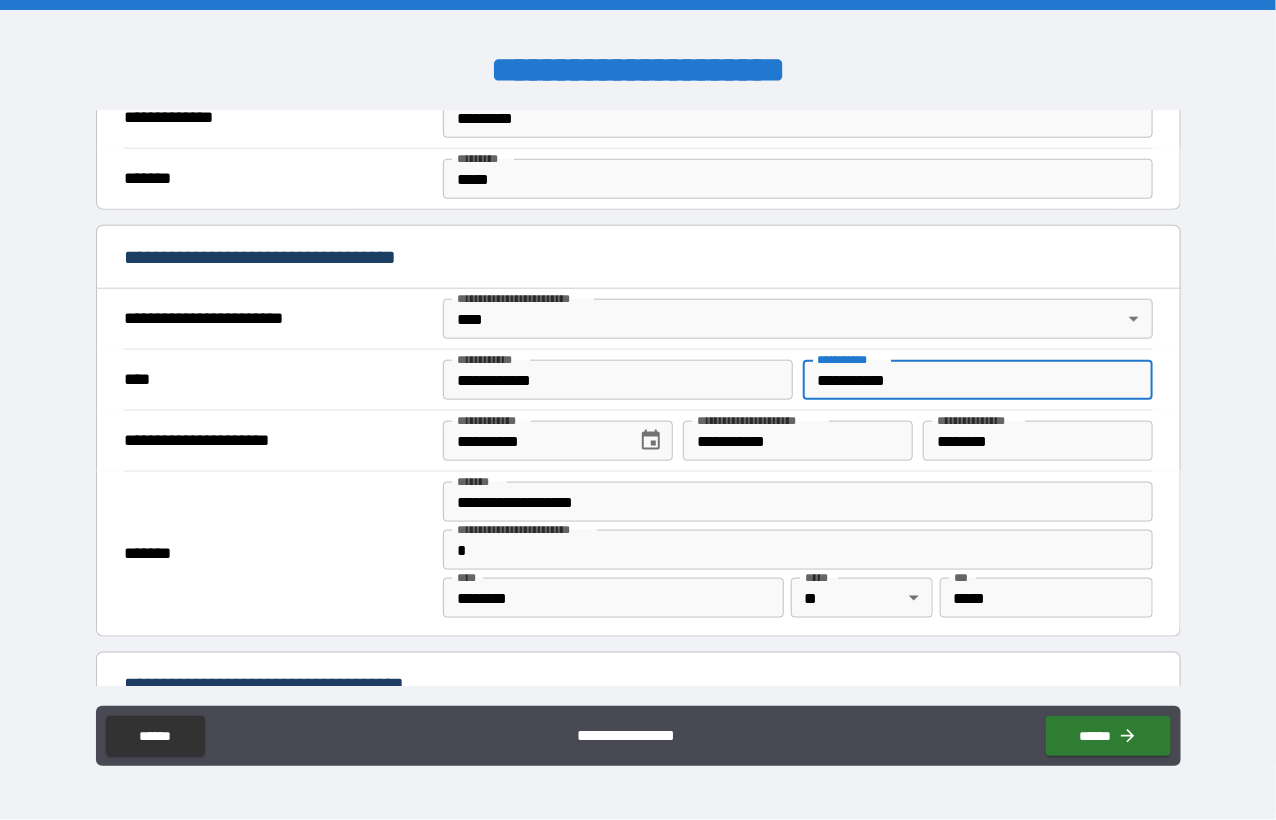 click on "**********" at bounding box center (978, 380) 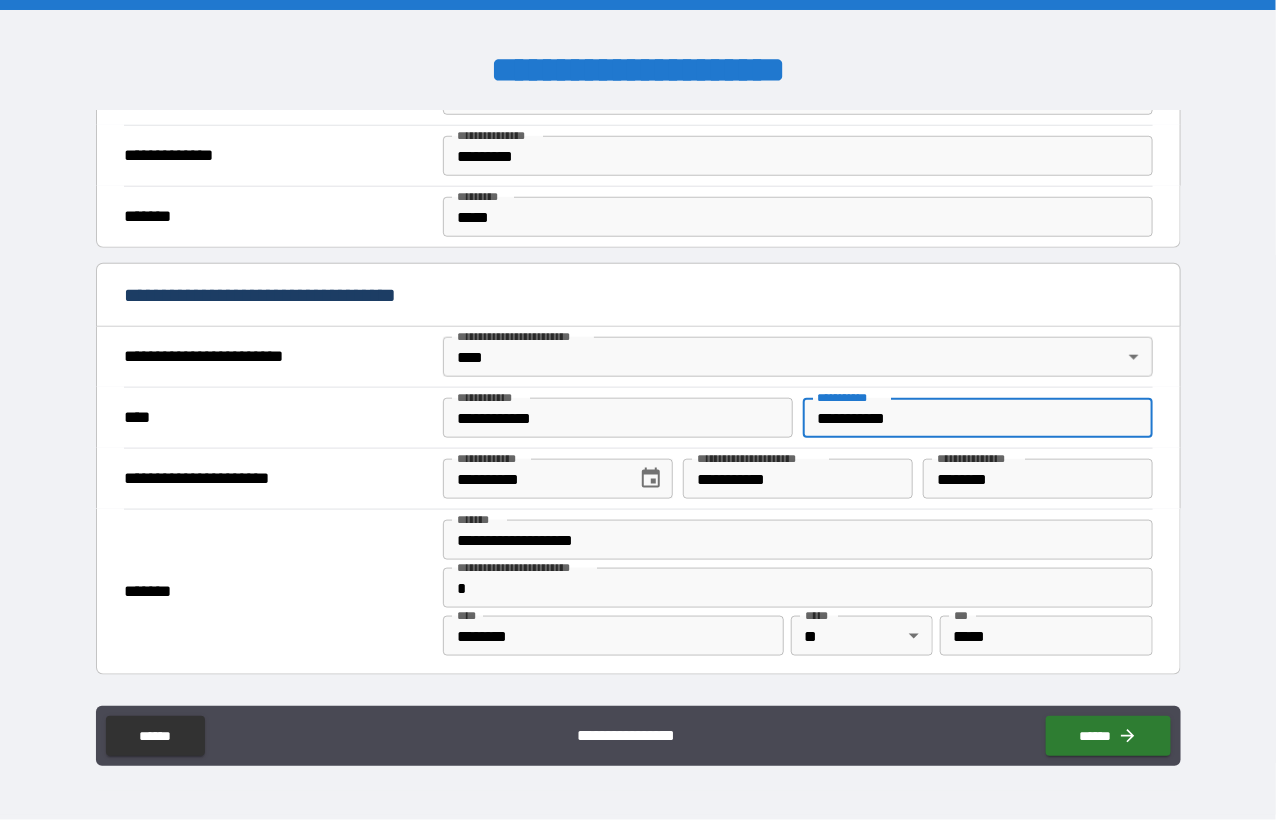 scroll, scrollTop: 700, scrollLeft: 0, axis: vertical 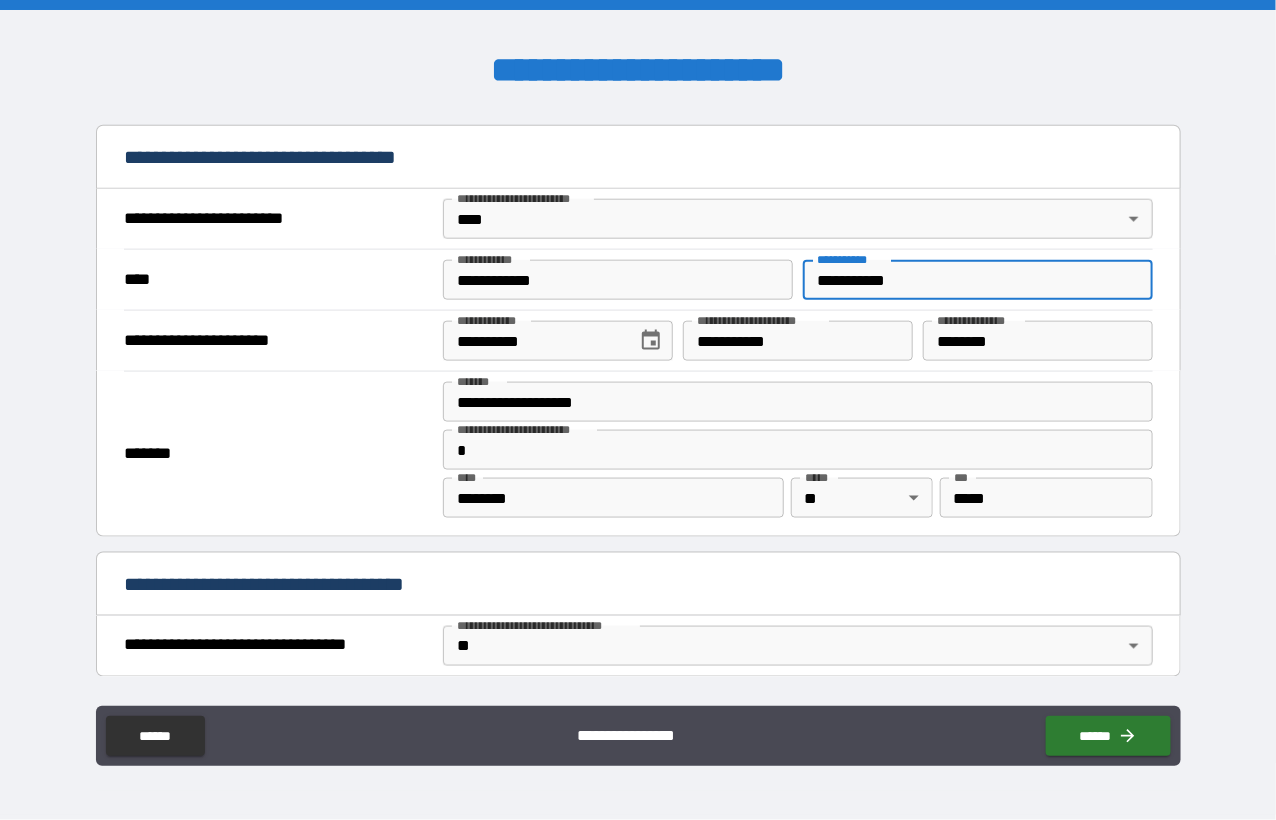 click on "**********" at bounding box center [978, 280] 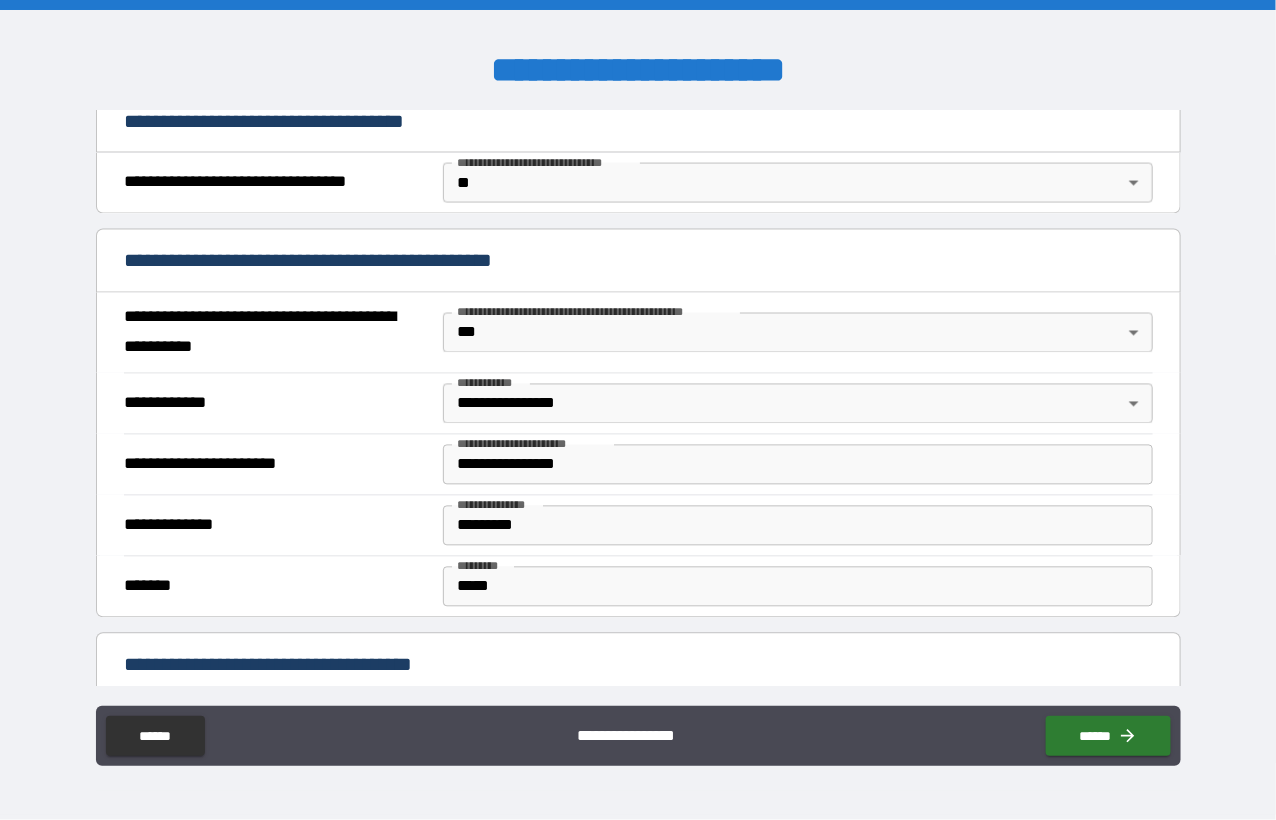 scroll, scrollTop: 1100, scrollLeft: 0, axis: vertical 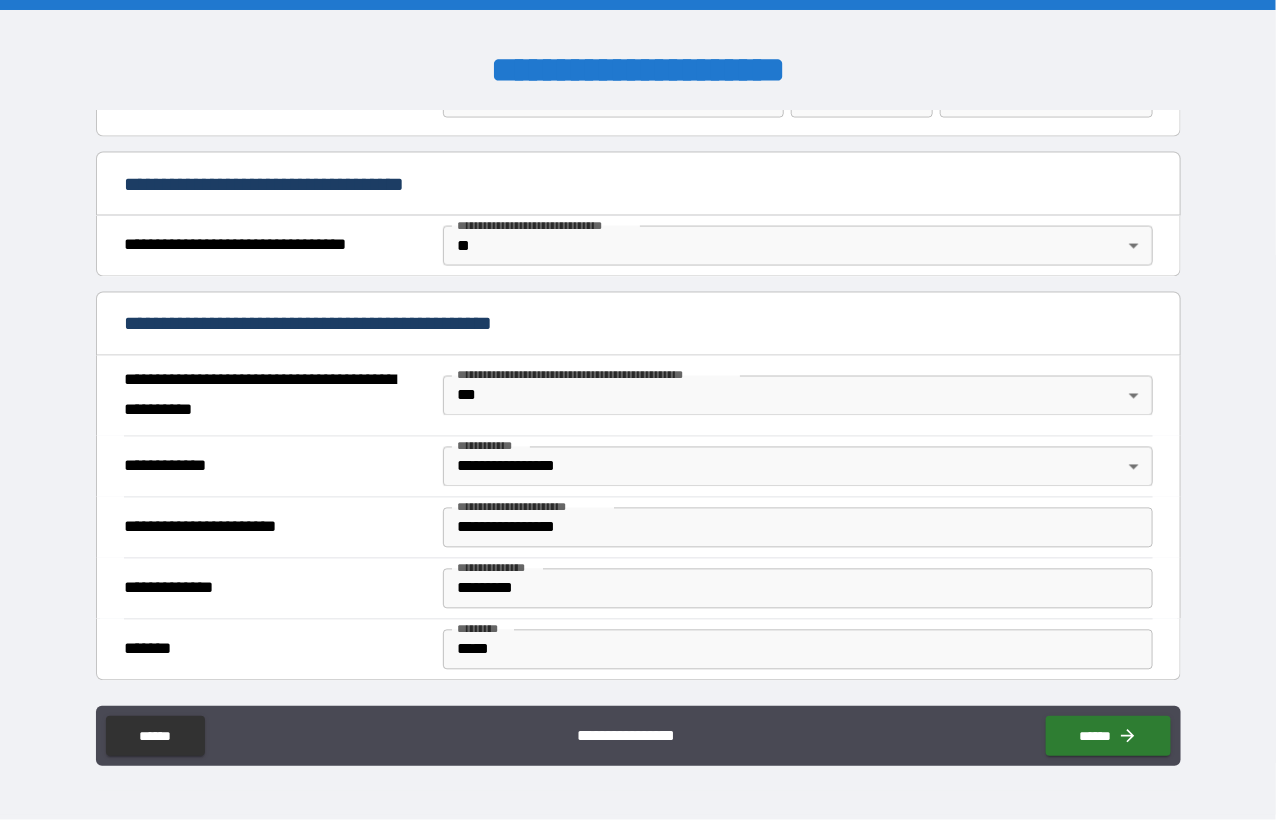 type on "*****" 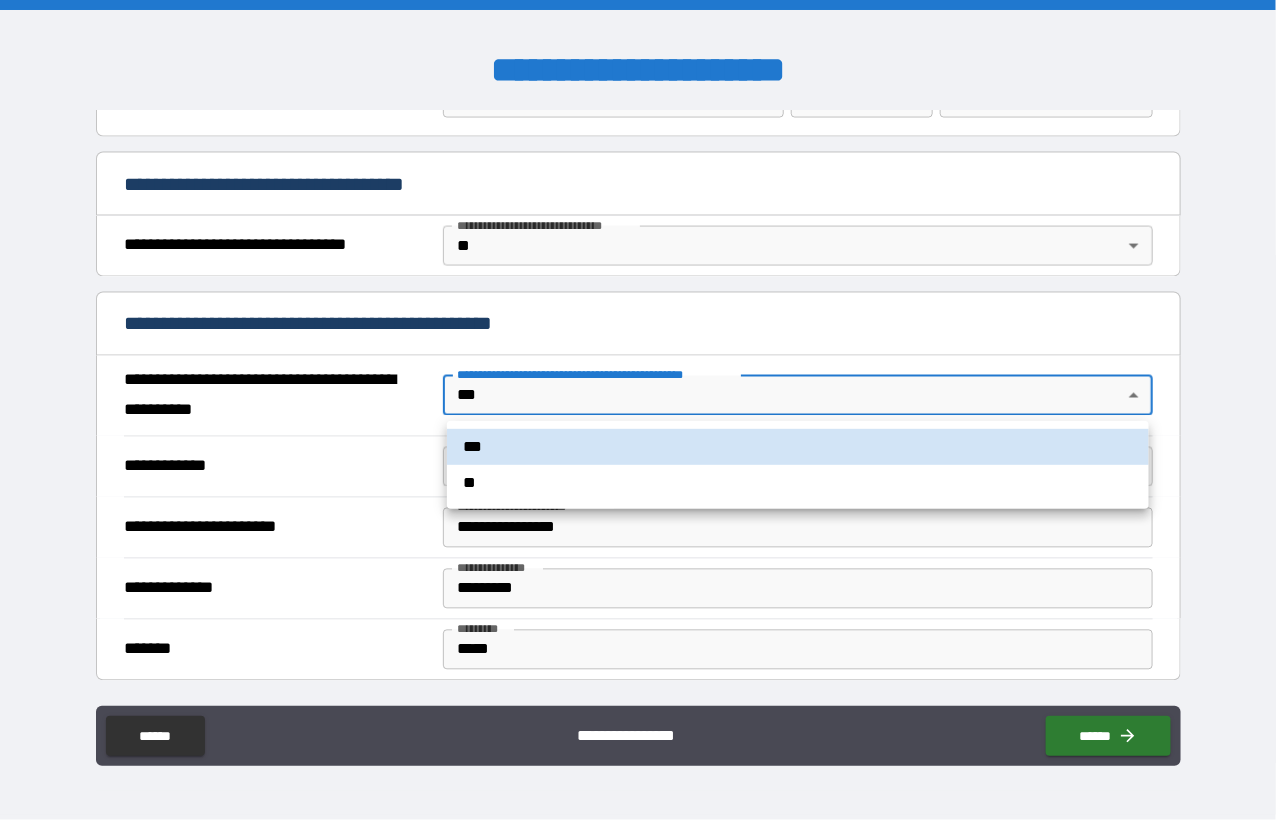click on "**" at bounding box center [798, 483] 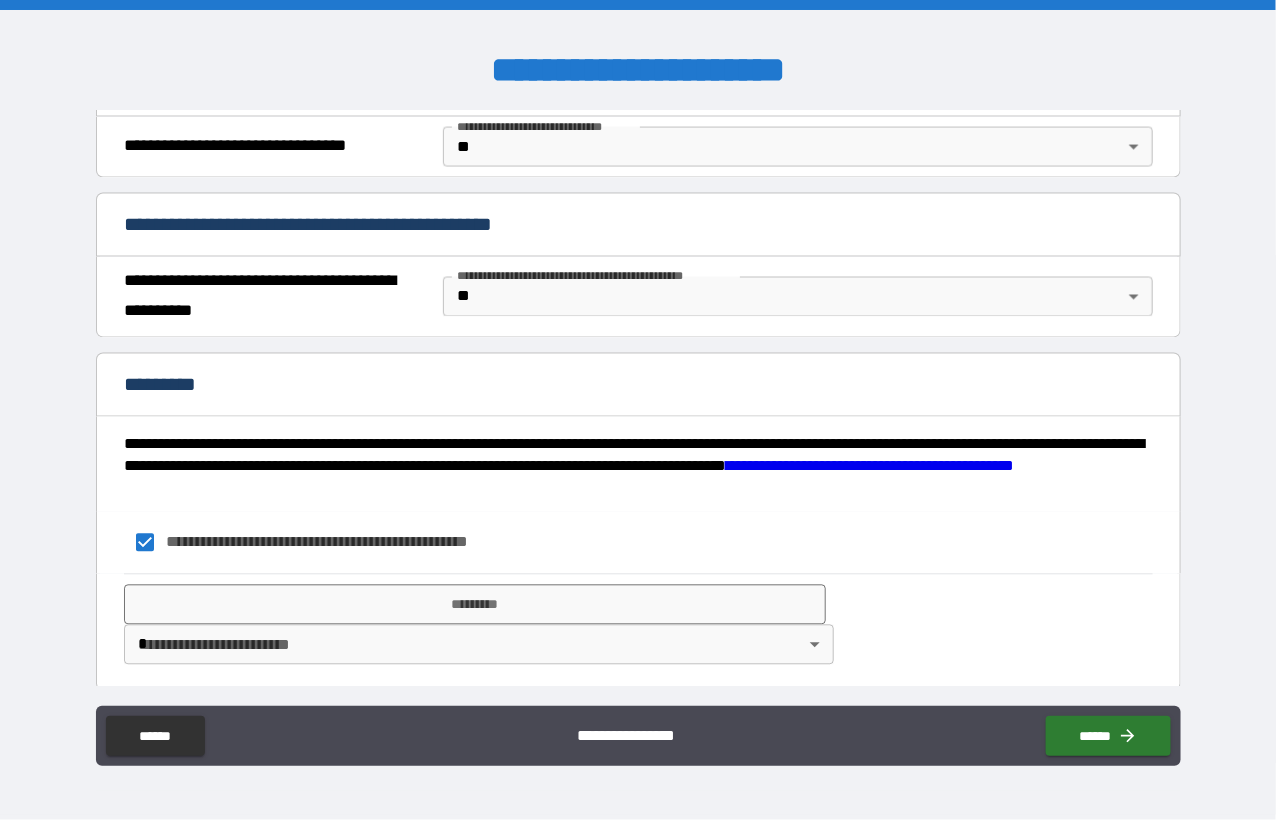 scroll, scrollTop: 1205, scrollLeft: 0, axis: vertical 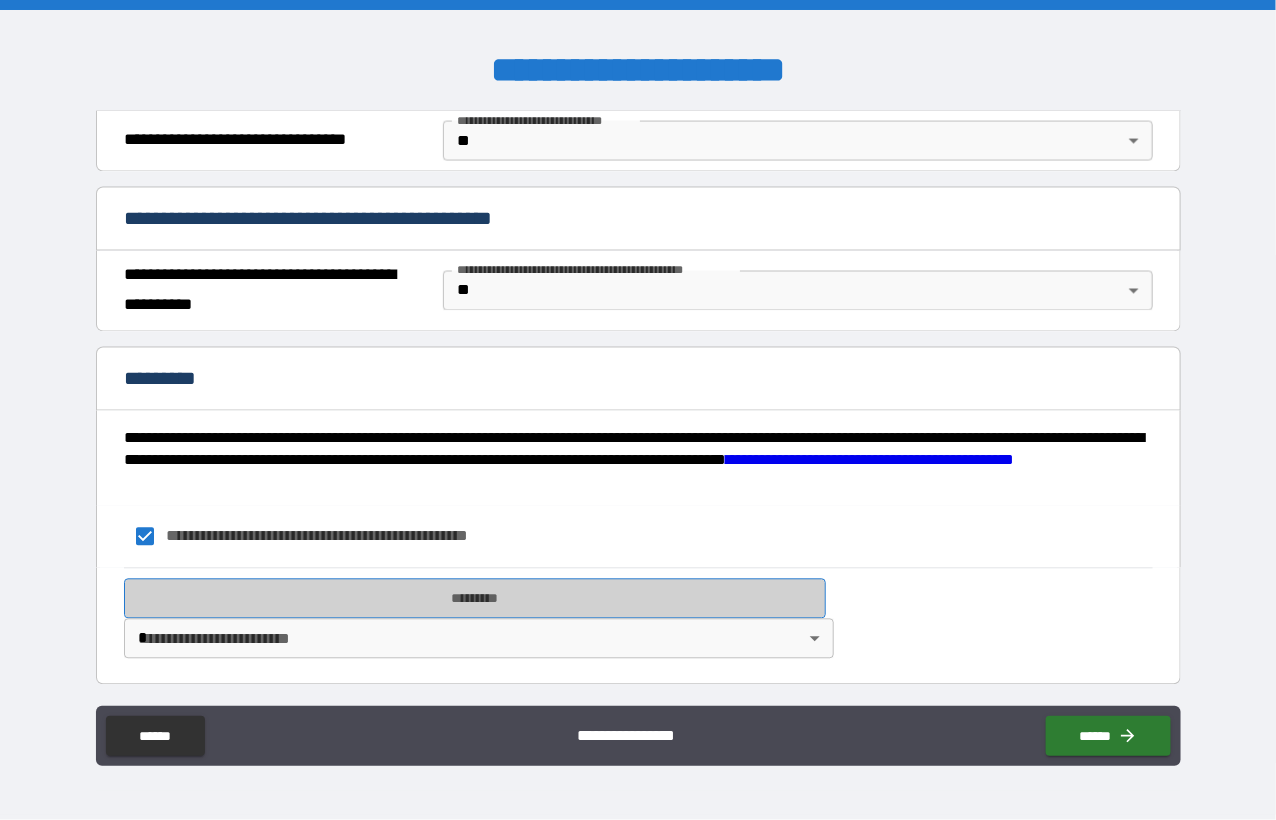 click on "*********" at bounding box center (475, 599) 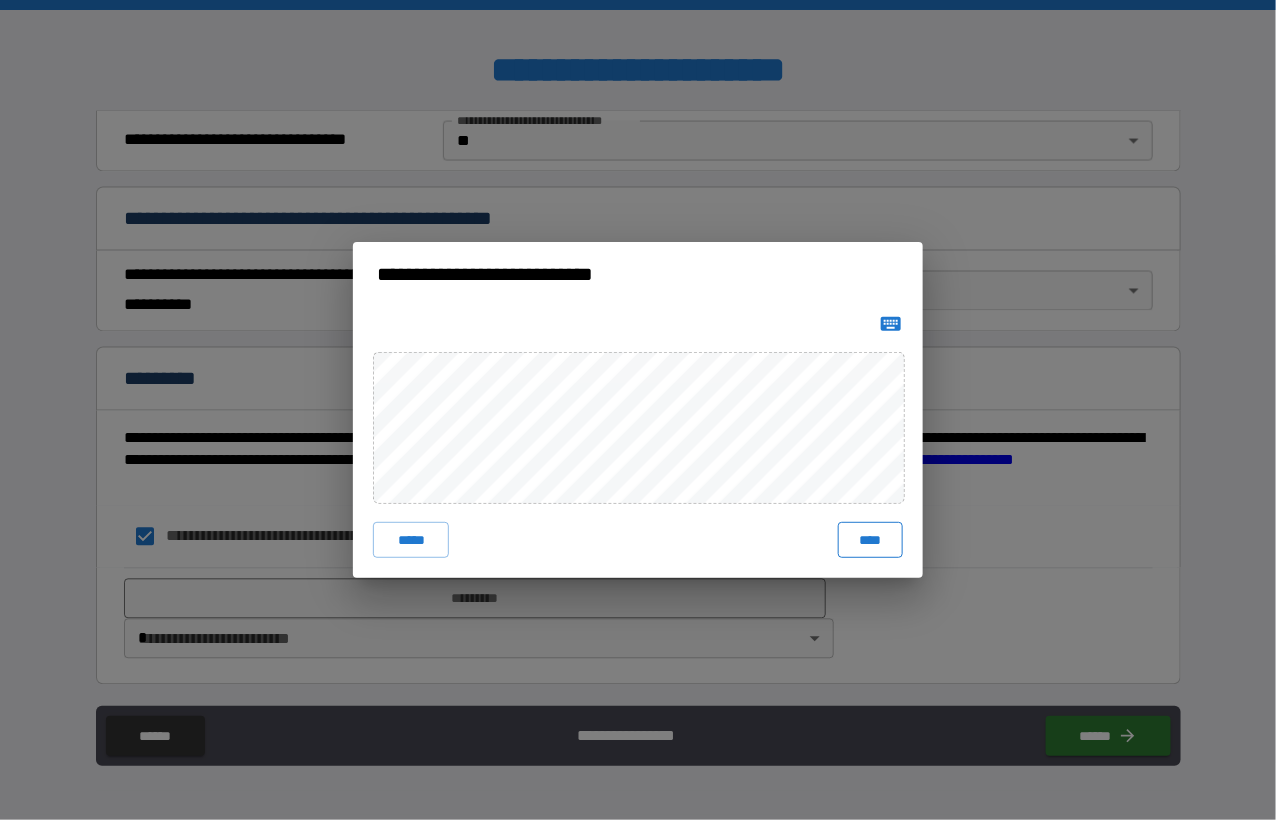click on "****" at bounding box center (870, 540) 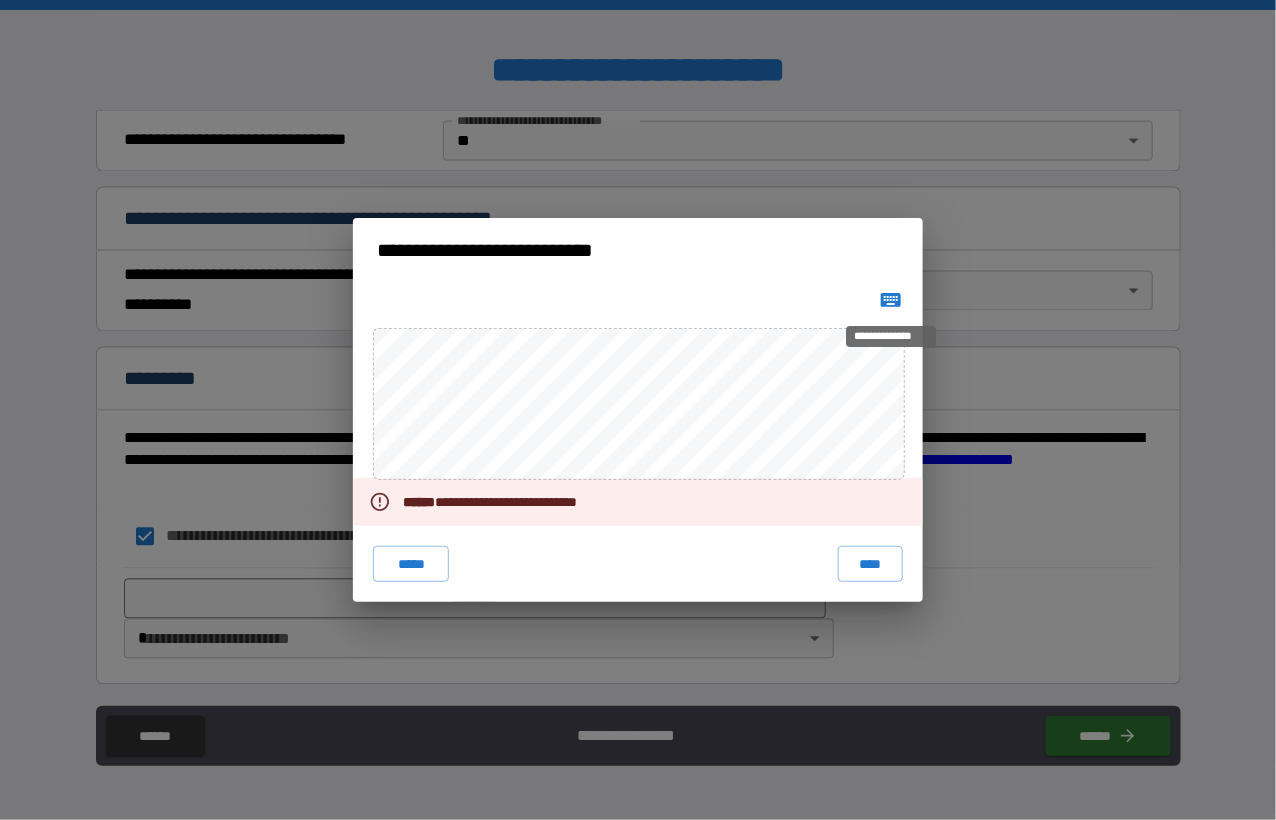 click 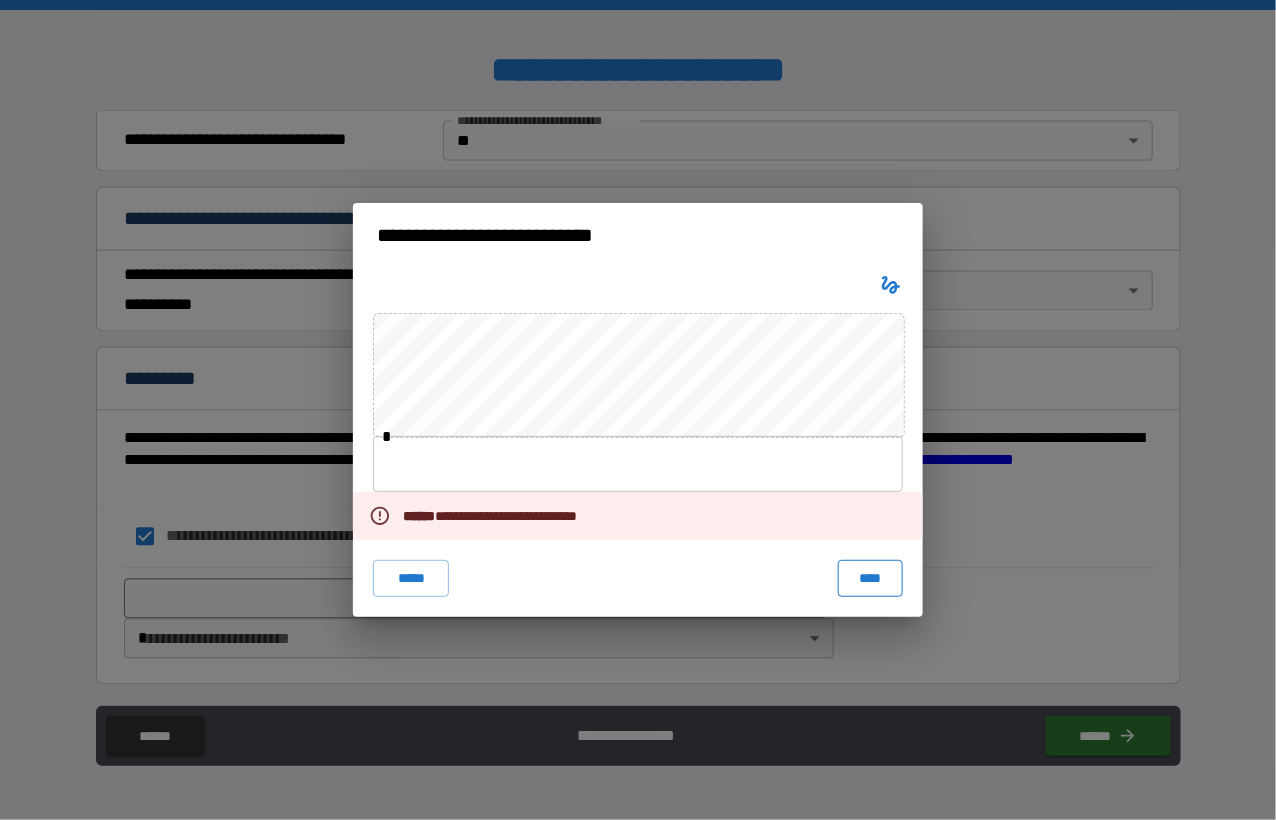 click on "****" at bounding box center [870, 578] 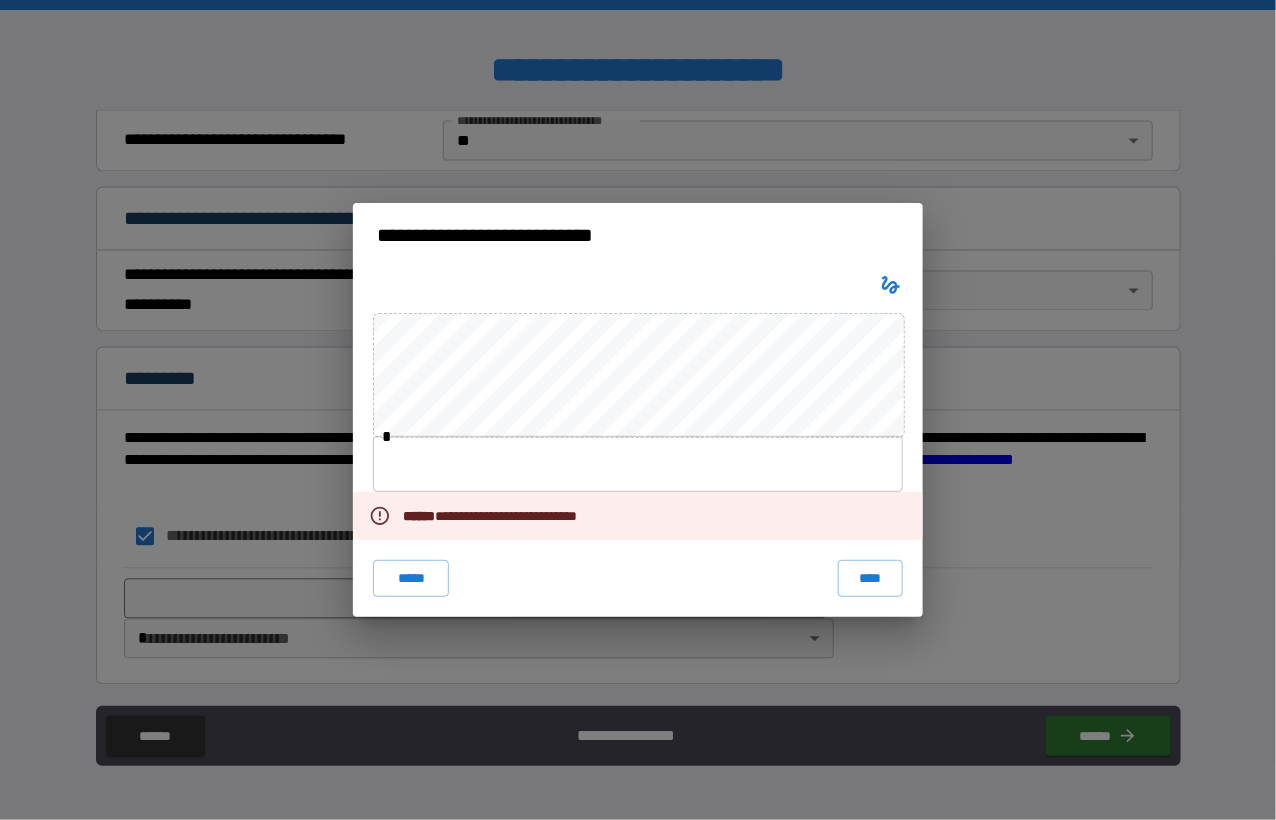 click 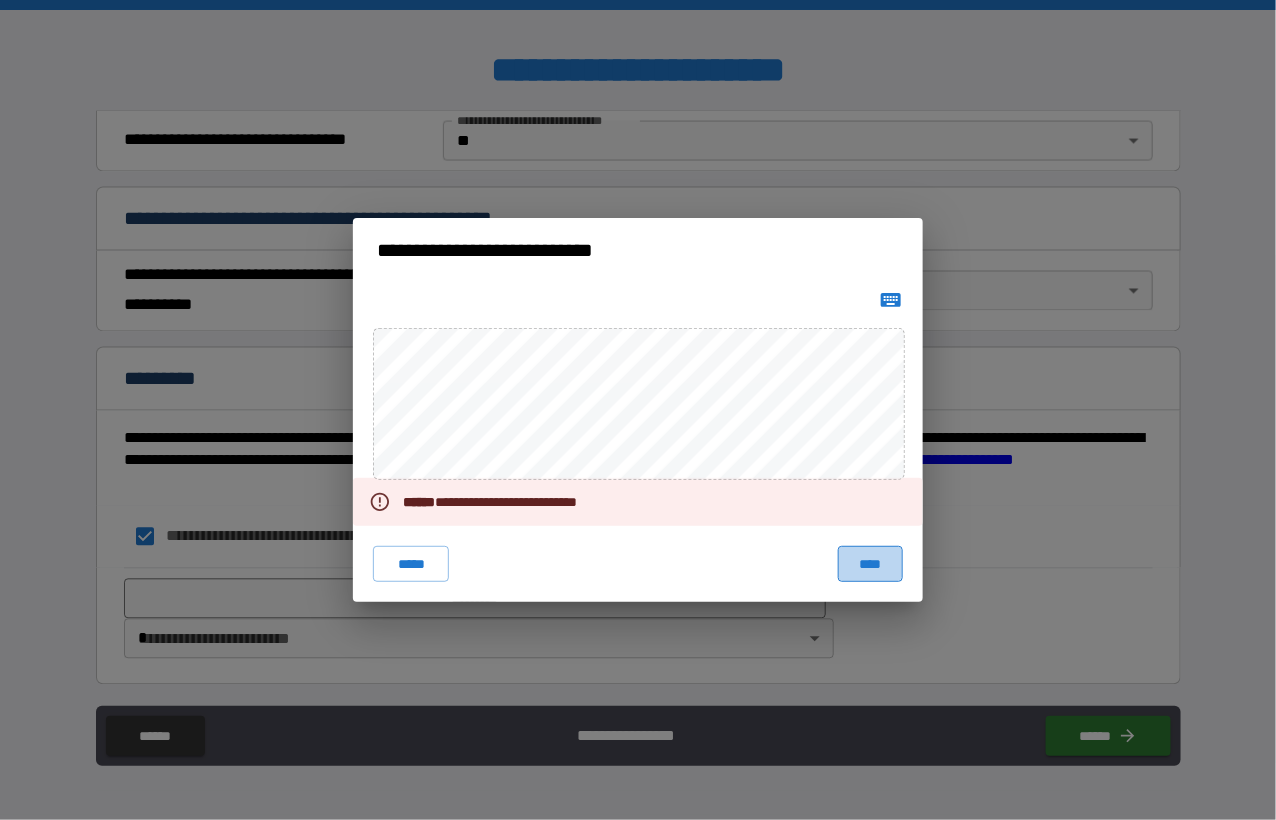 click on "****" at bounding box center (870, 564) 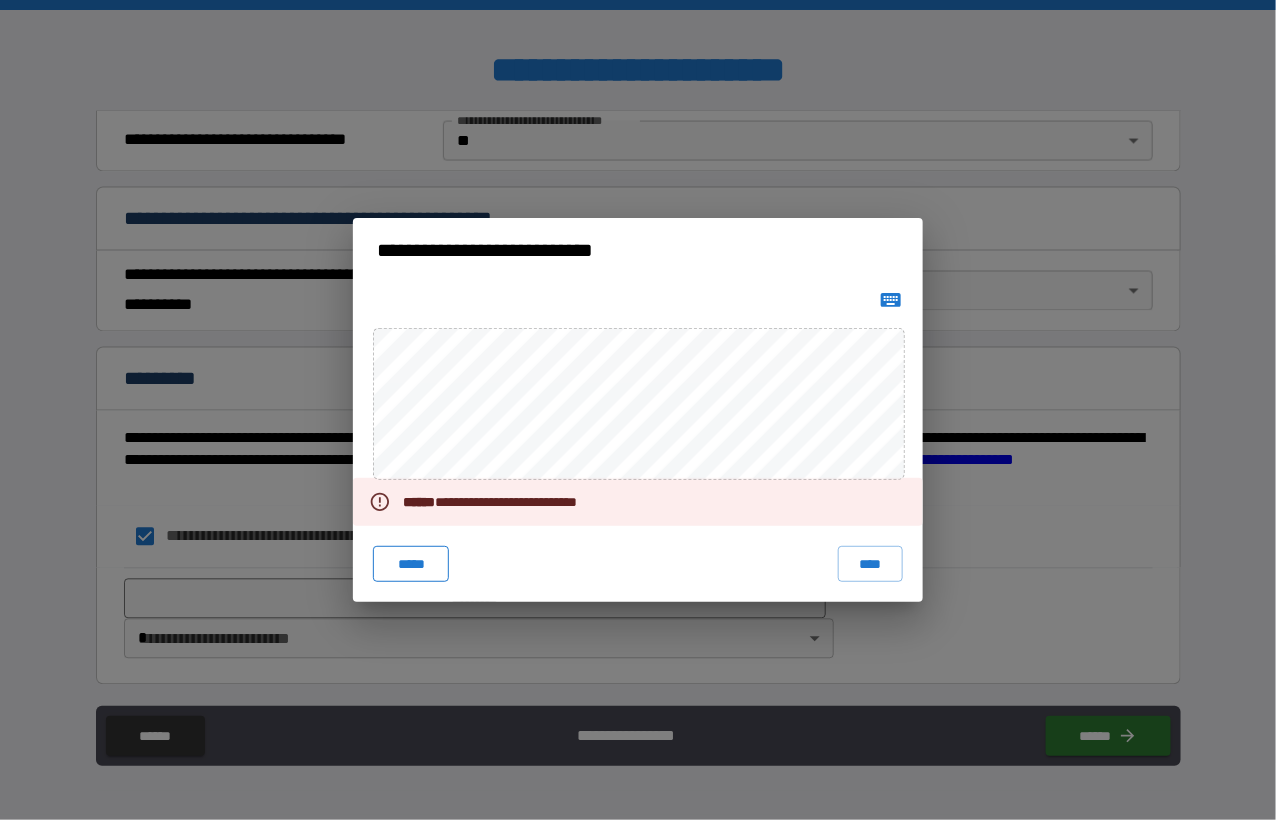 click on "*****" at bounding box center (411, 564) 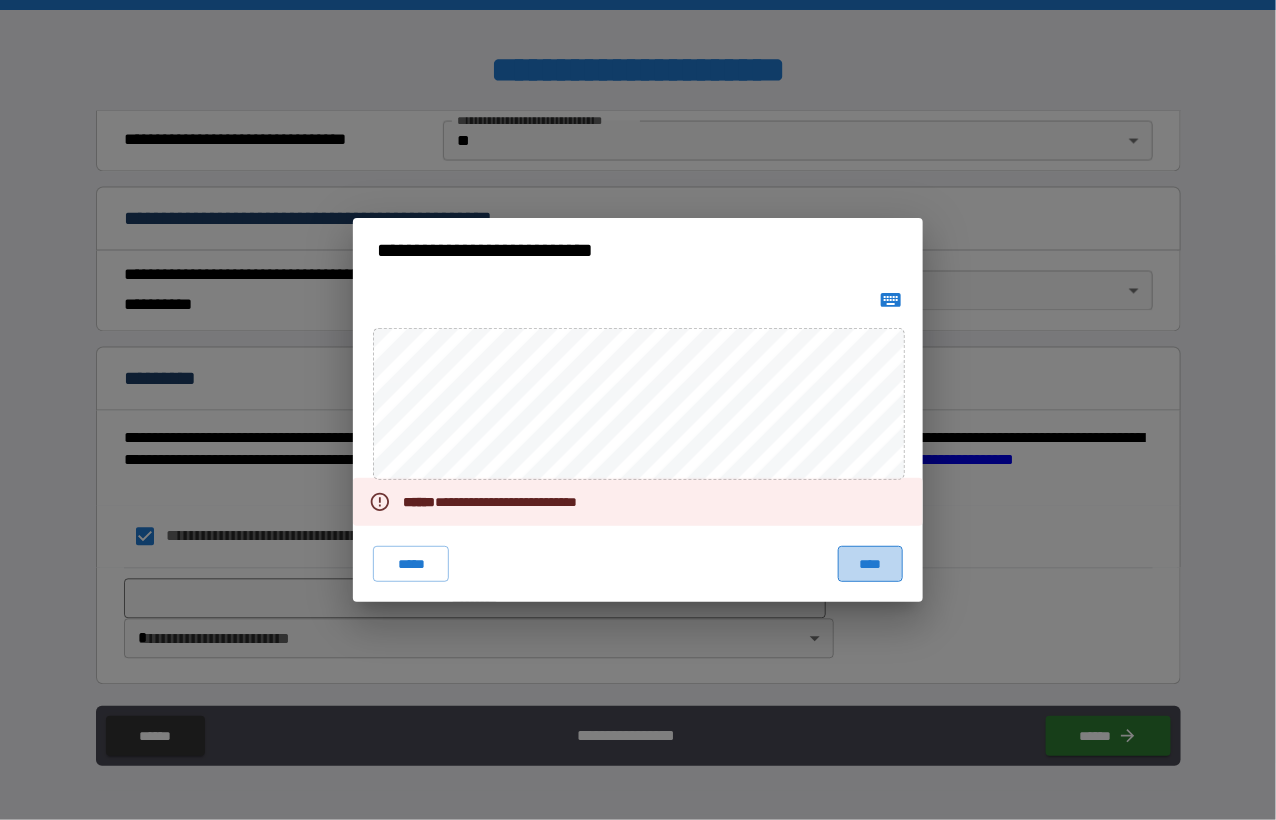 click on "****" at bounding box center (870, 564) 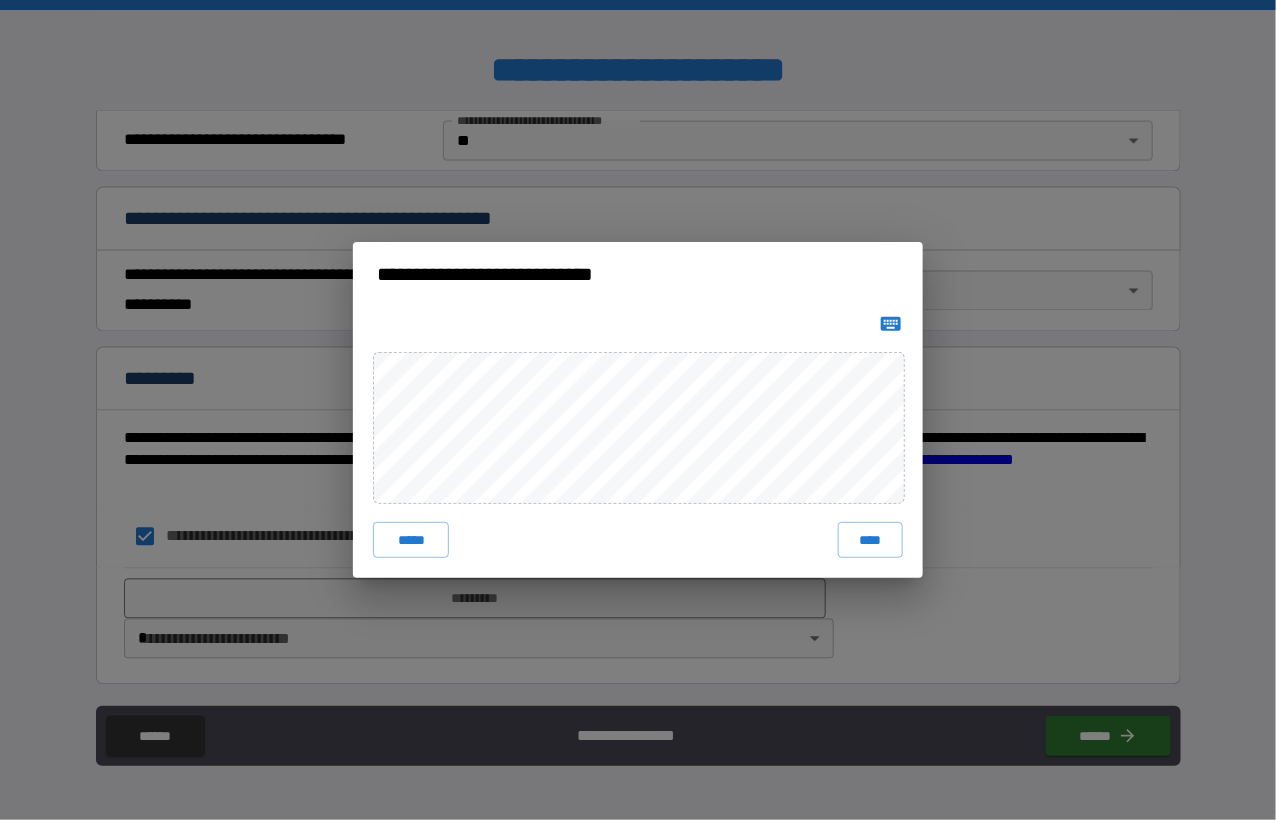 click on "**********" at bounding box center [638, 410] 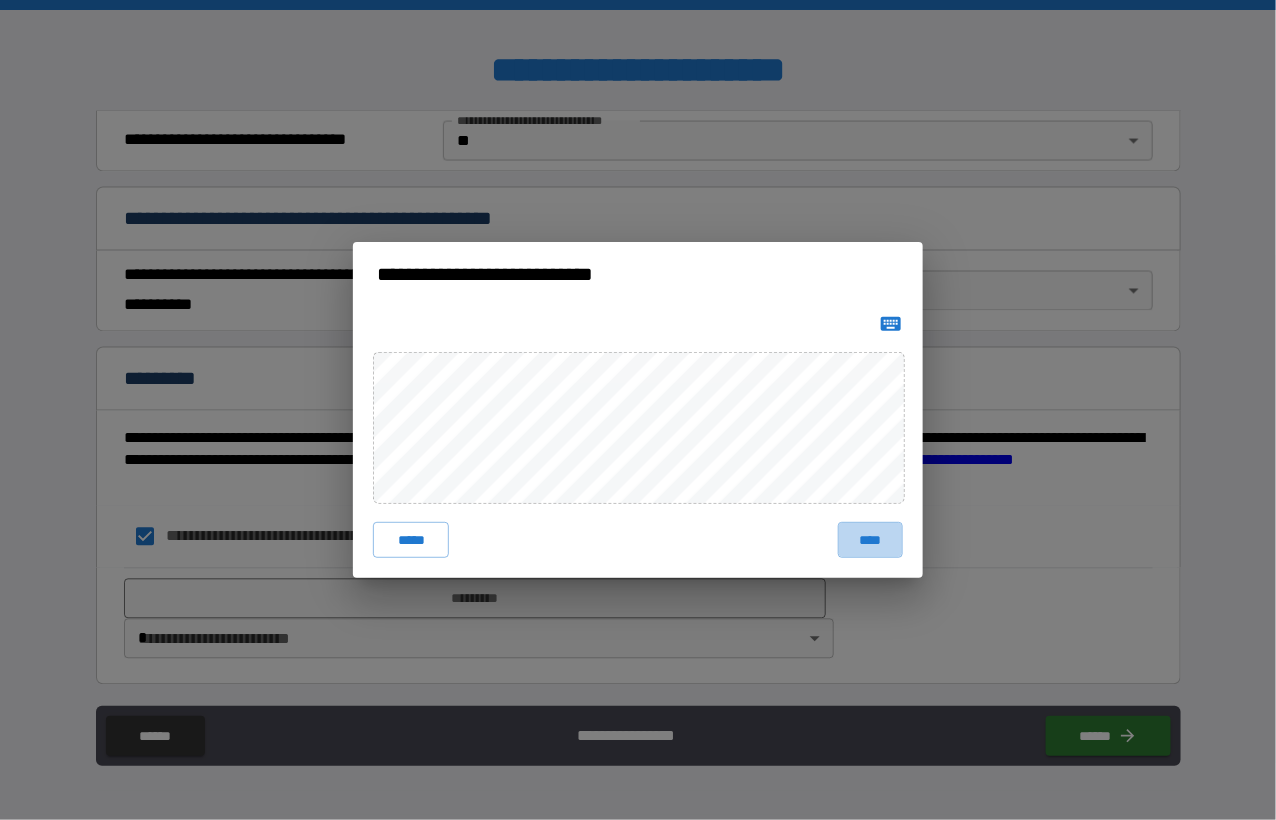 click on "****" at bounding box center [870, 540] 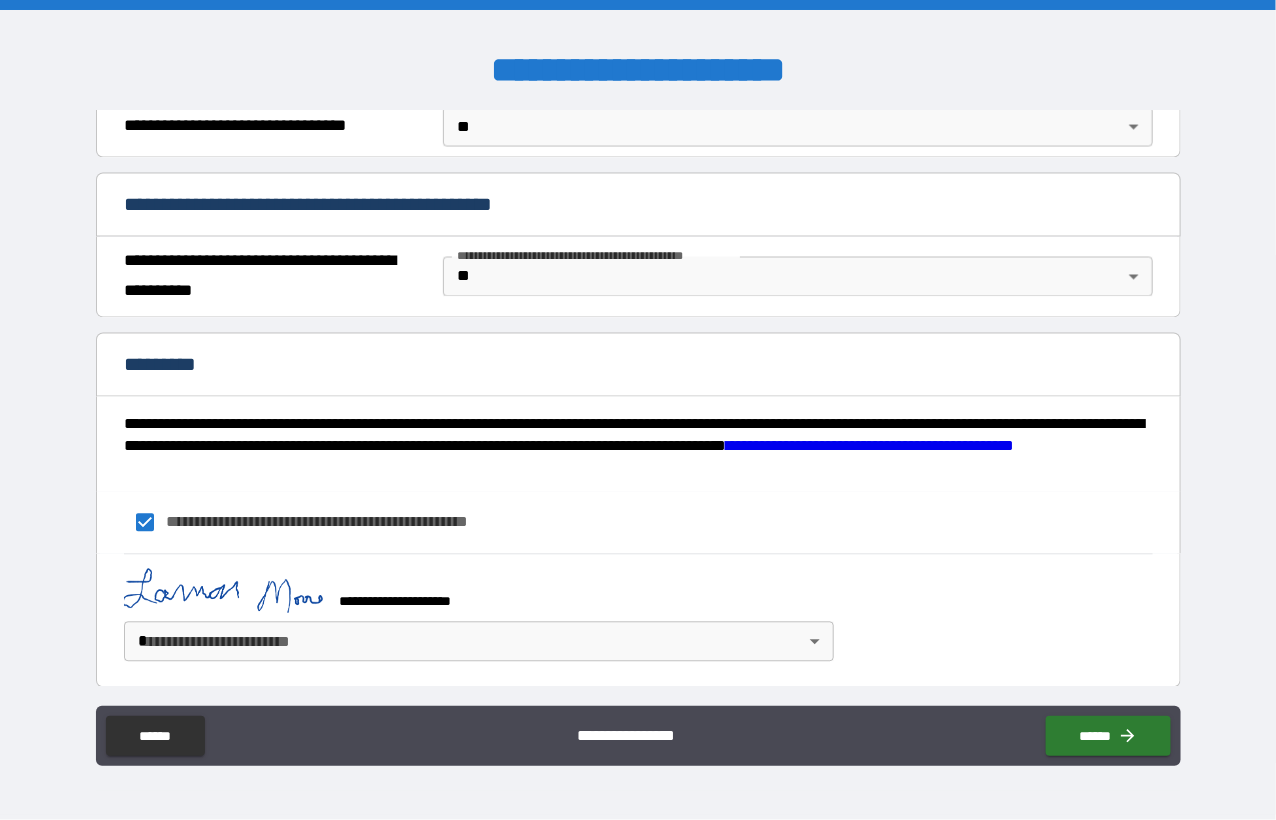 scroll, scrollTop: 1221, scrollLeft: 0, axis: vertical 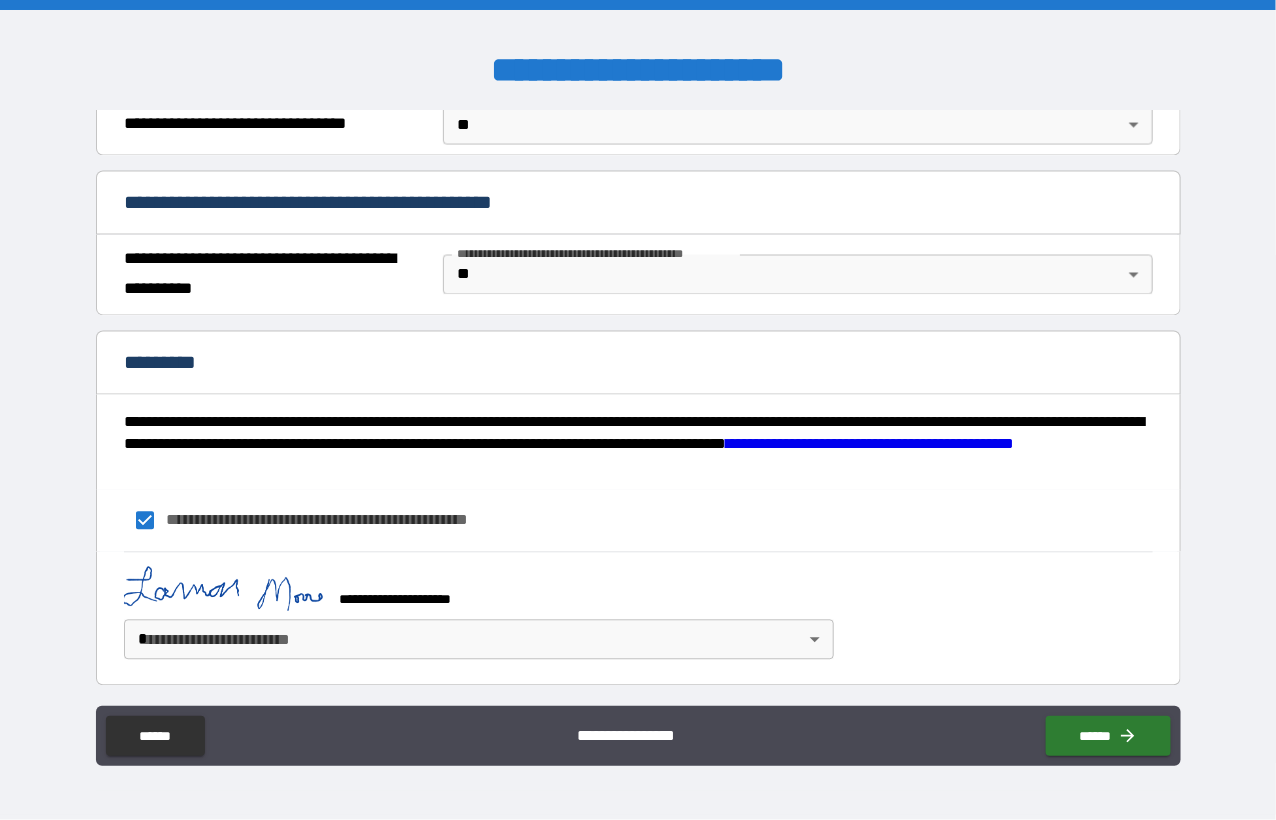 click on "**********" at bounding box center [638, 410] 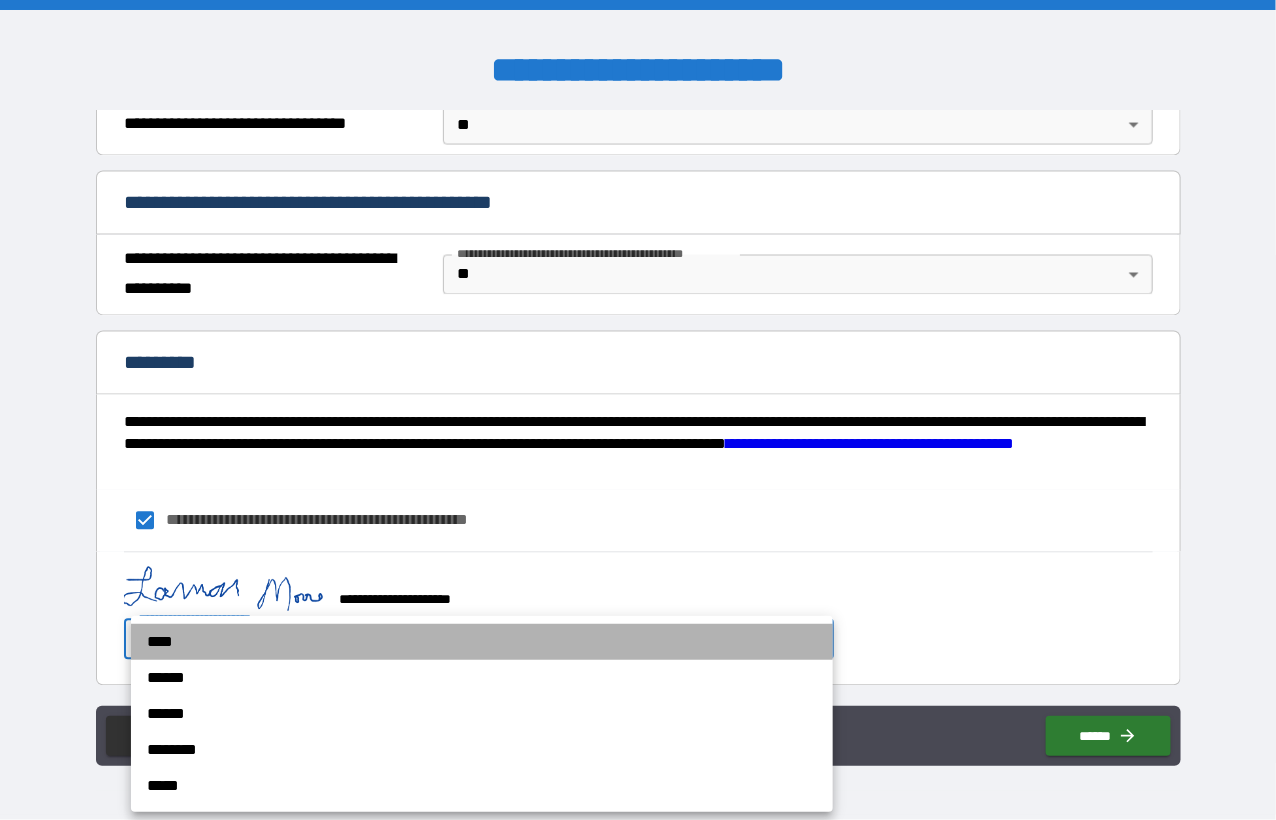 click on "****" at bounding box center [482, 642] 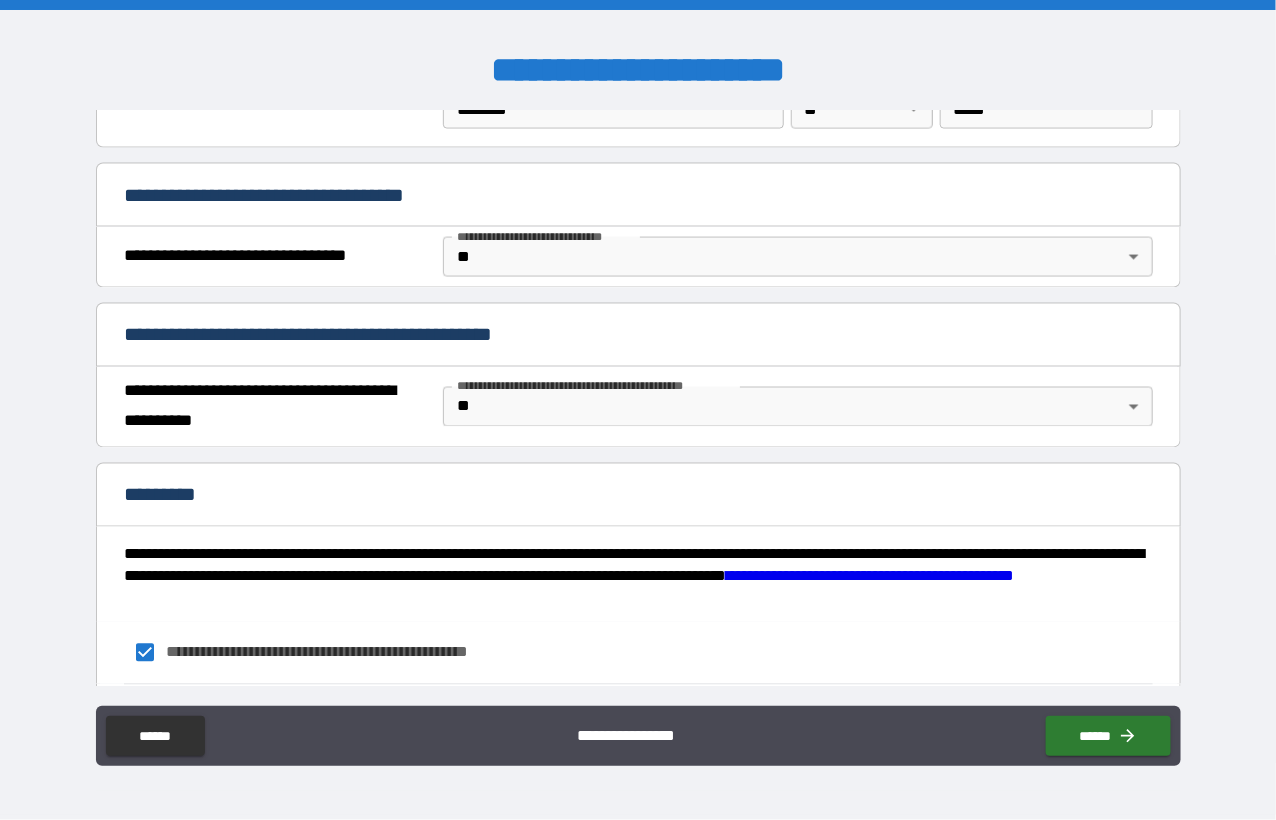 scroll, scrollTop: 1221, scrollLeft: 0, axis: vertical 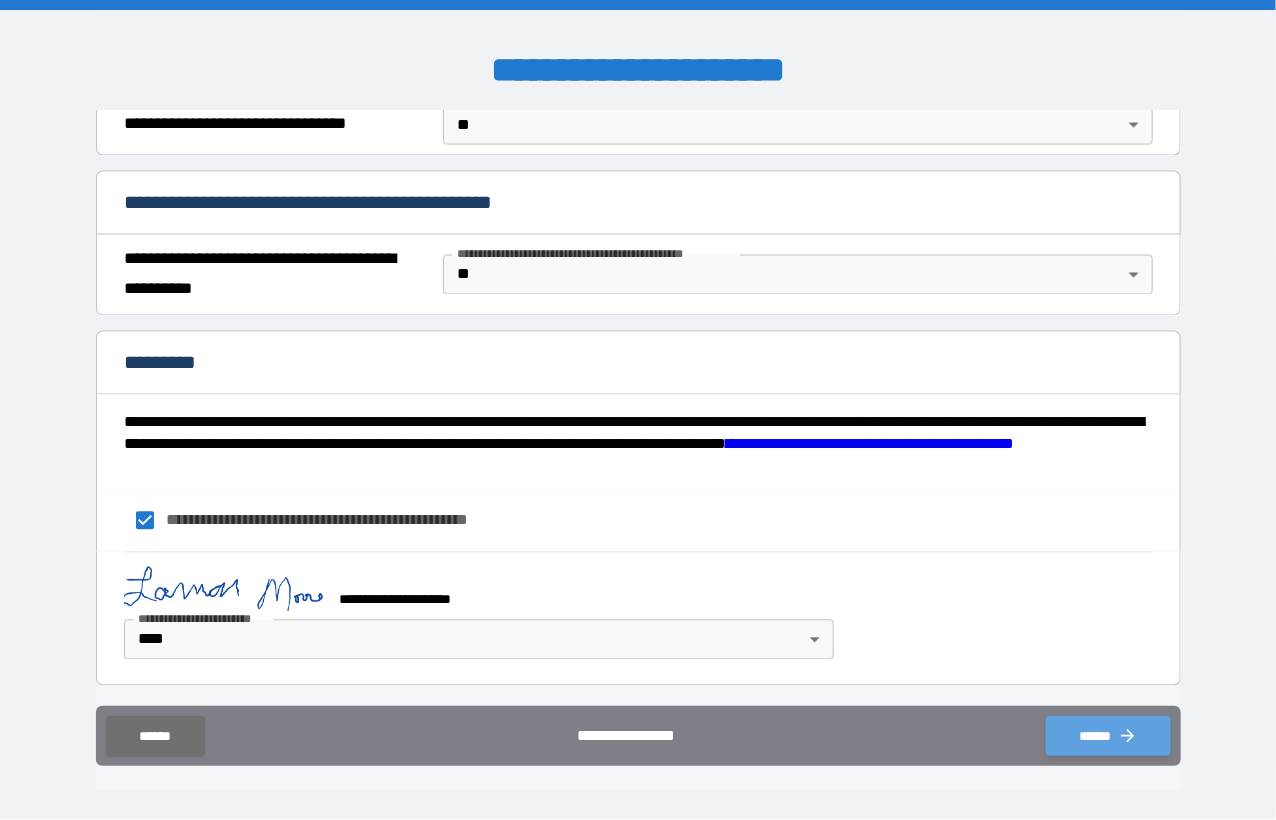 click on "******" at bounding box center [1108, 736] 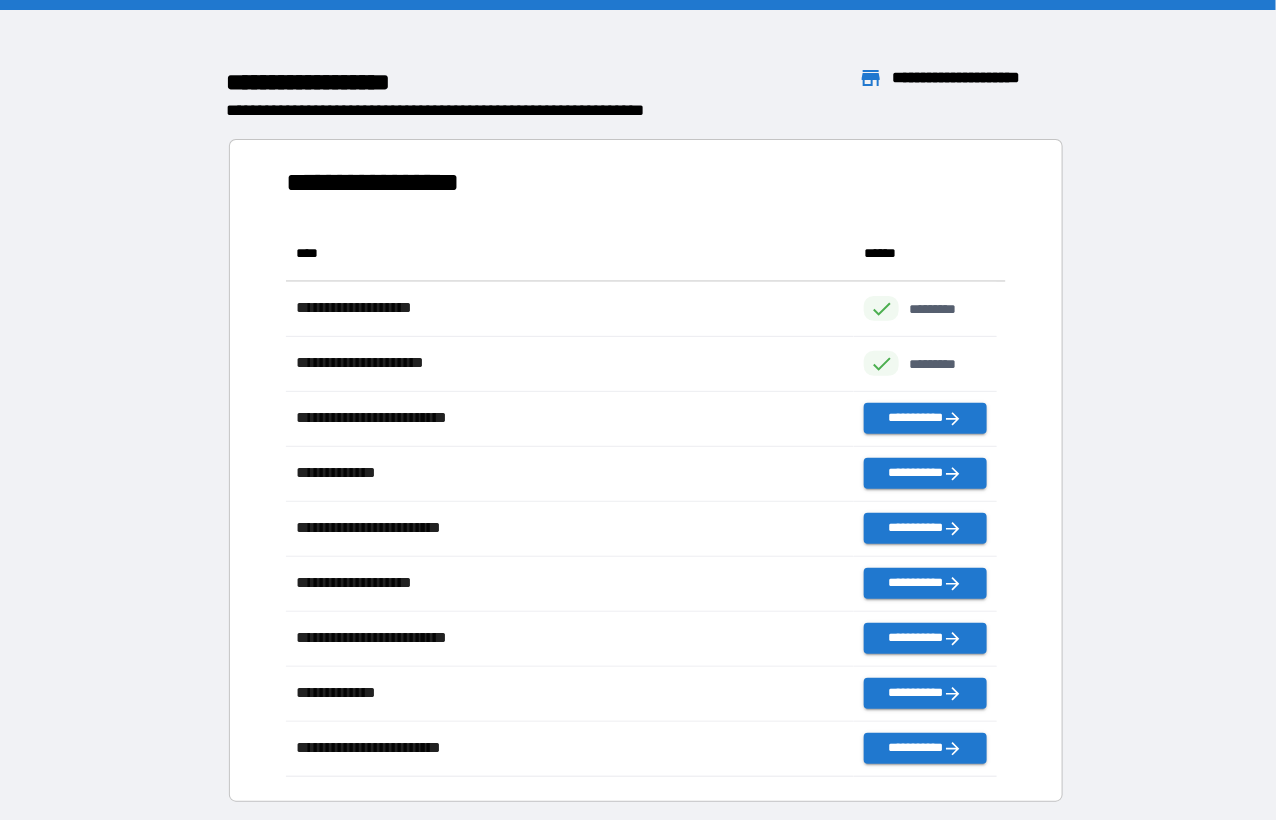 scroll, scrollTop: 15, scrollLeft: 15, axis: both 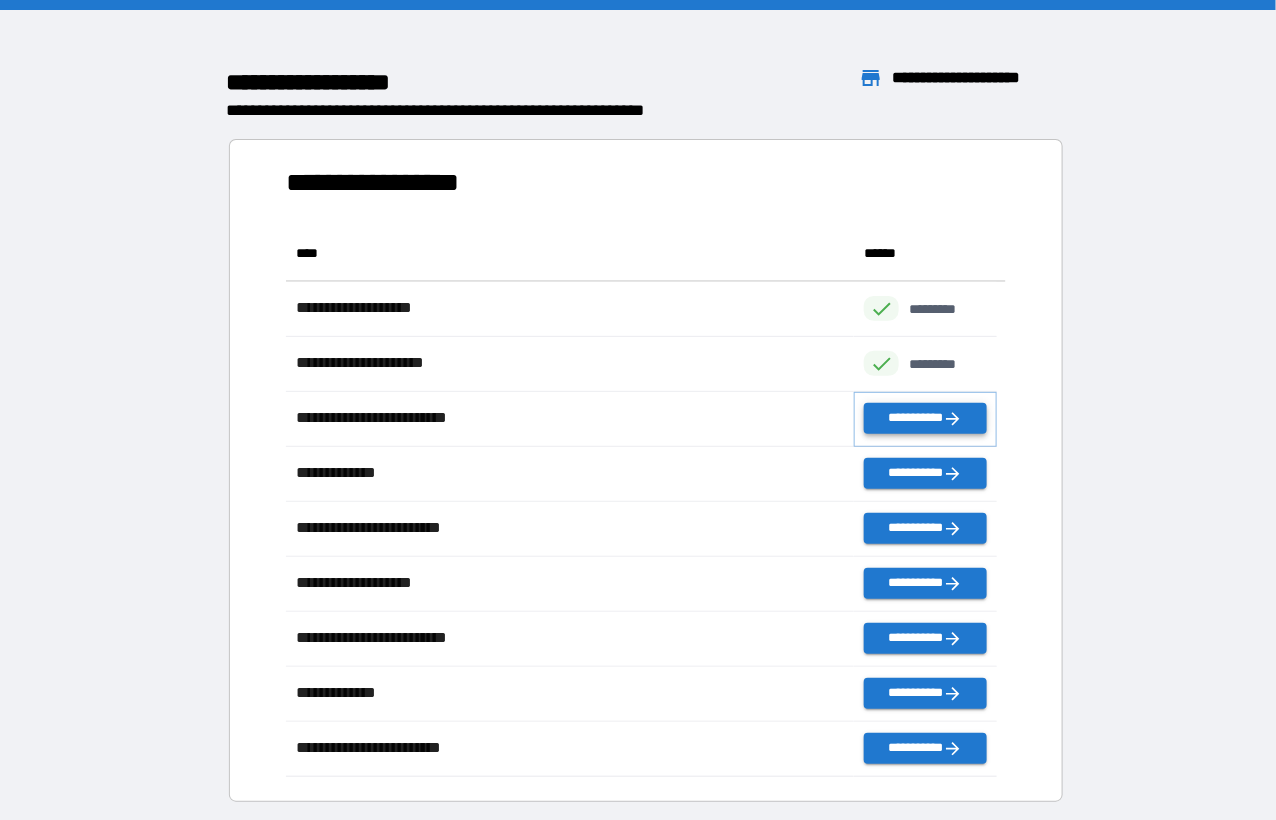 click on "**********" at bounding box center [925, 418] 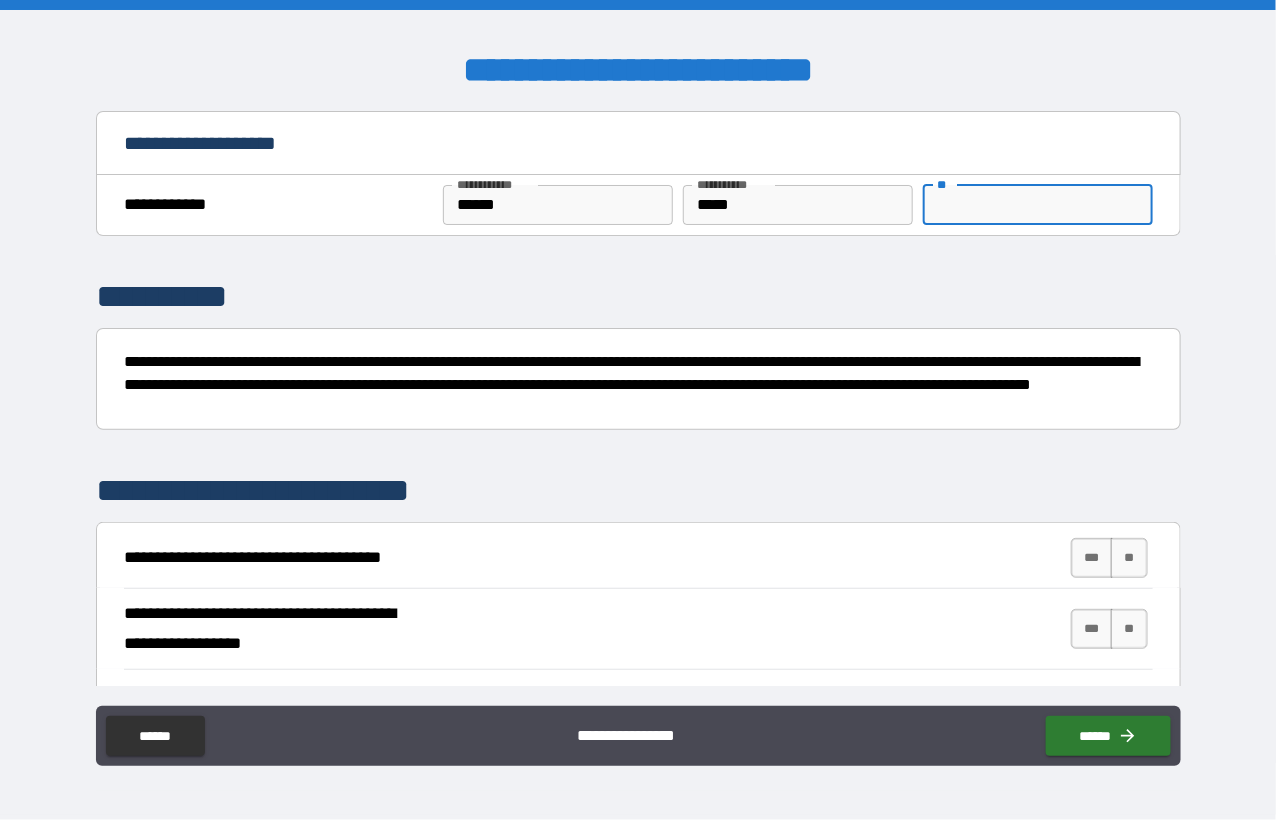 click on "** **" at bounding box center (1038, 205) 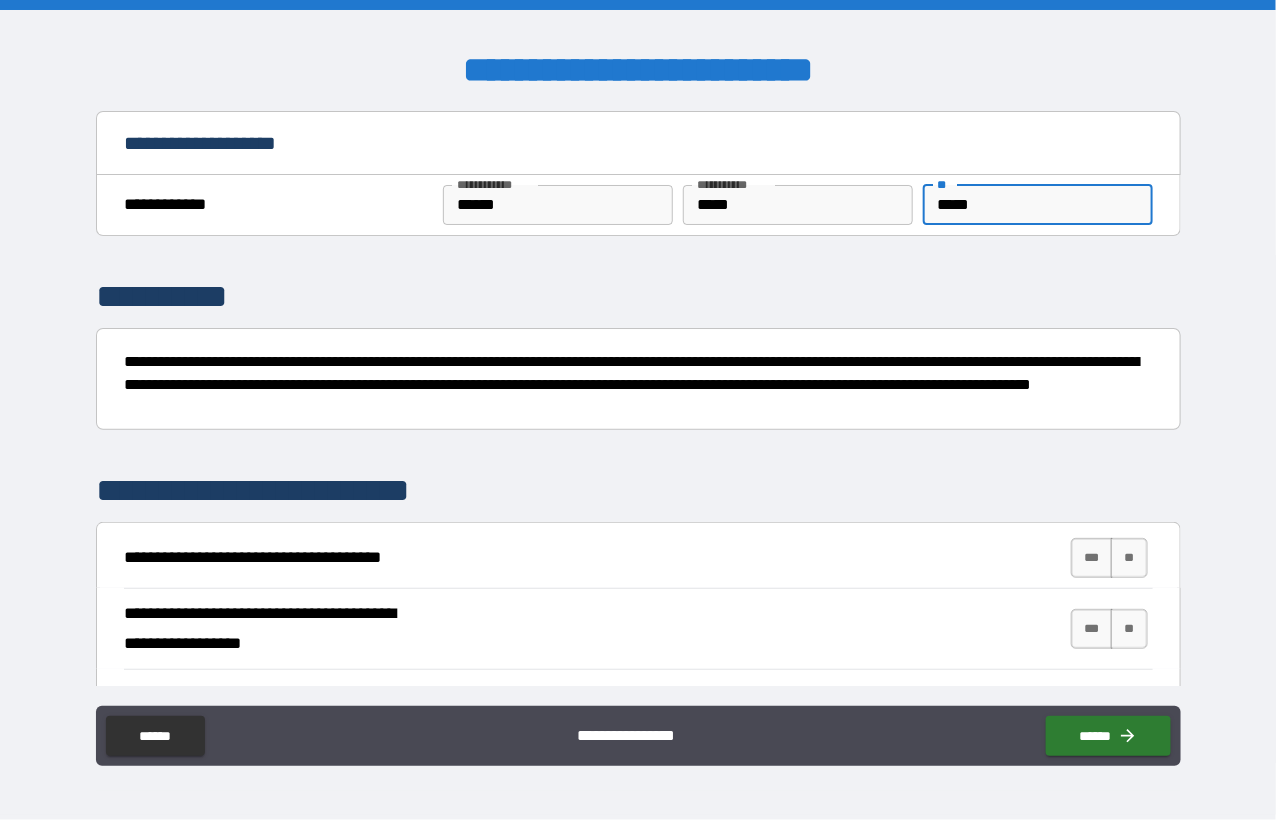 type on "*****" 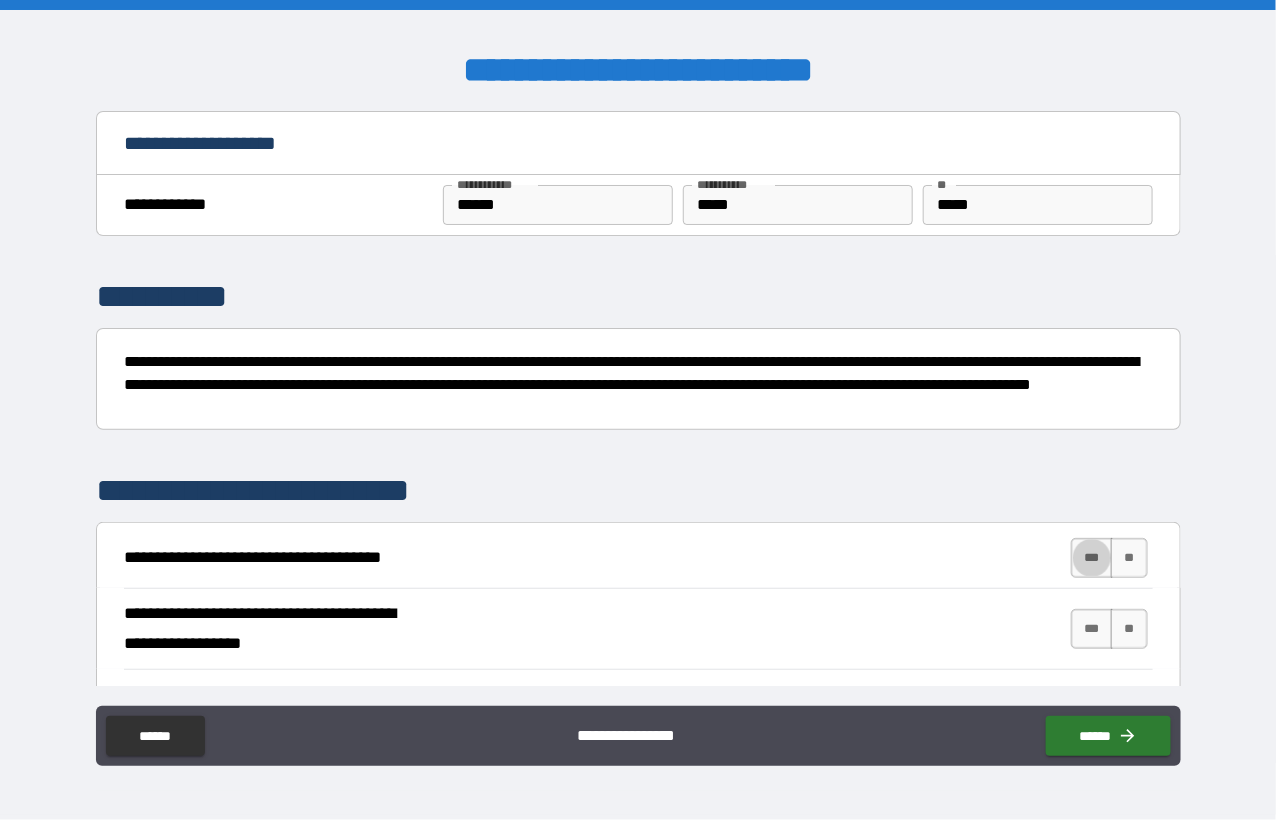 type on "****" 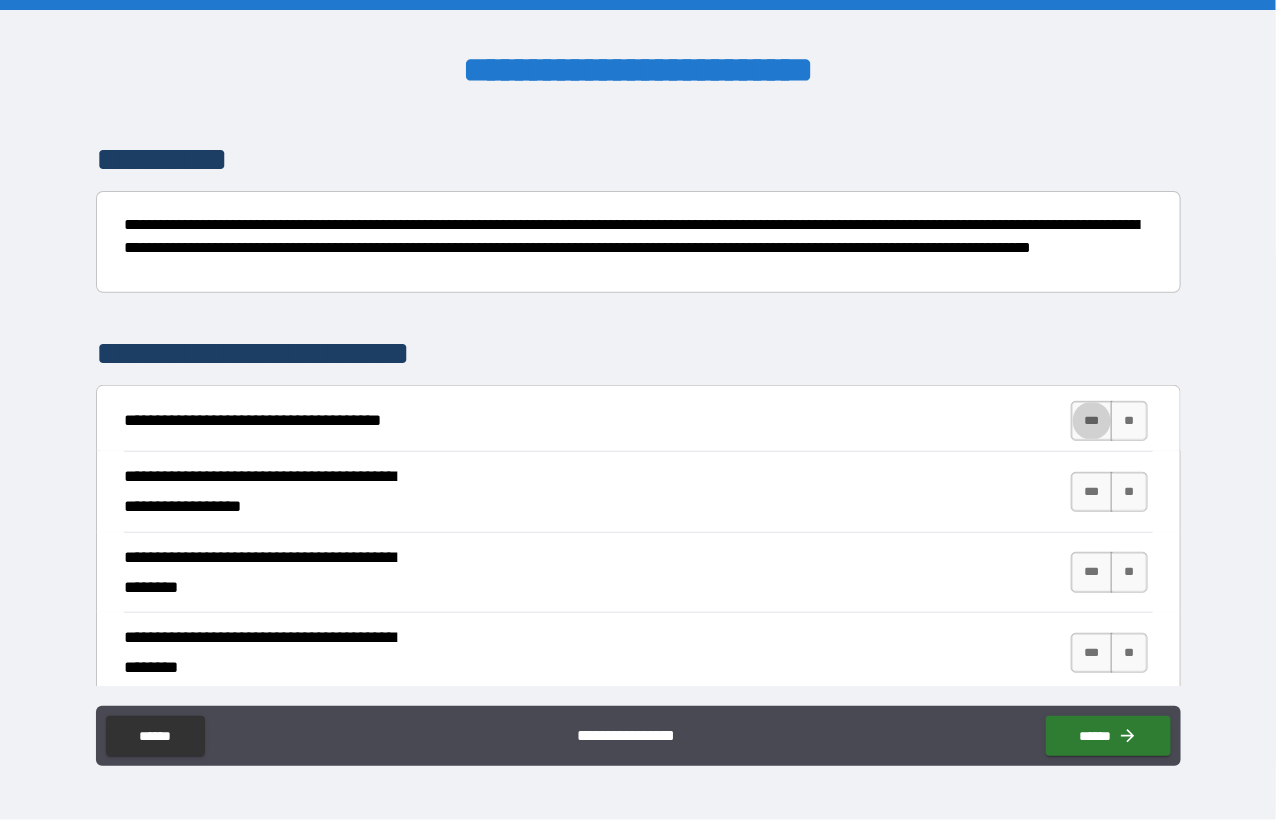 scroll, scrollTop: 200, scrollLeft: 0, axis: vertical 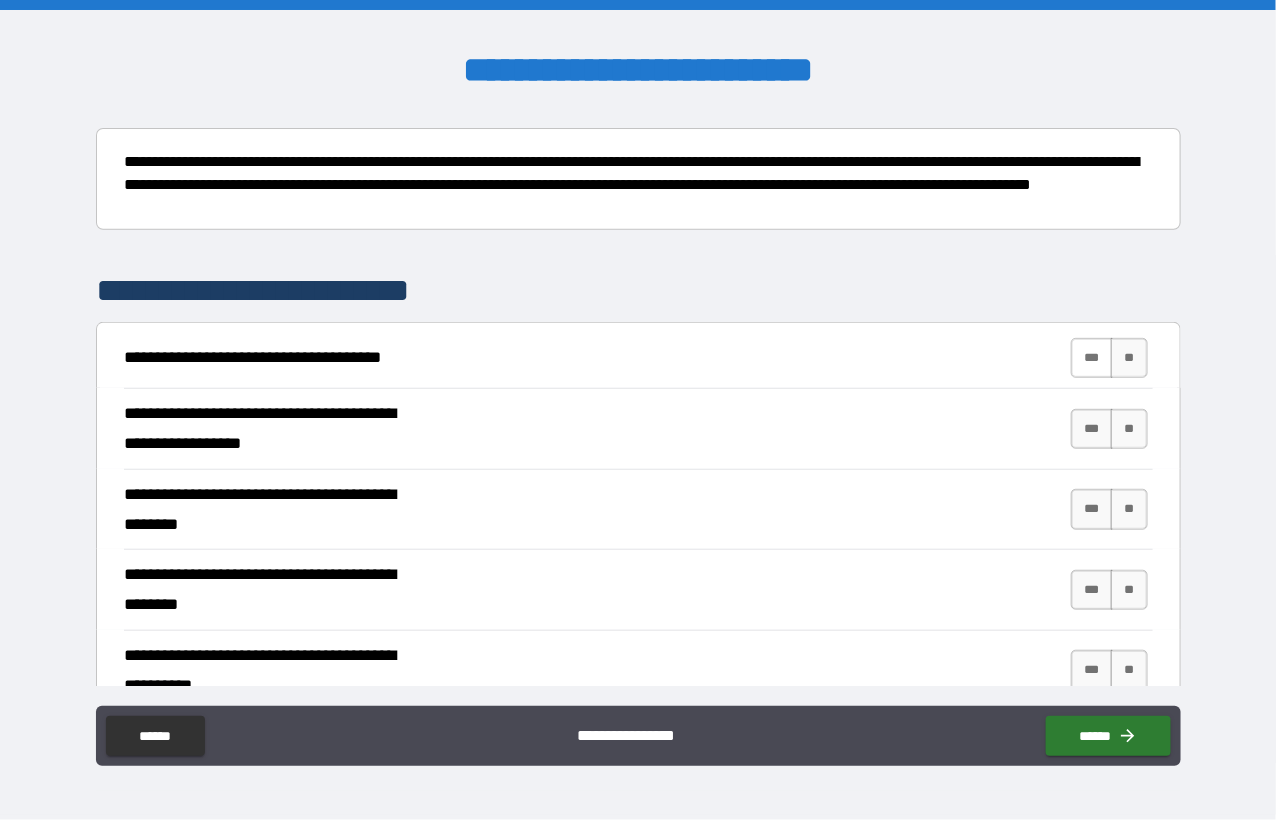 click on "***" at bounding box center [1092, 358] 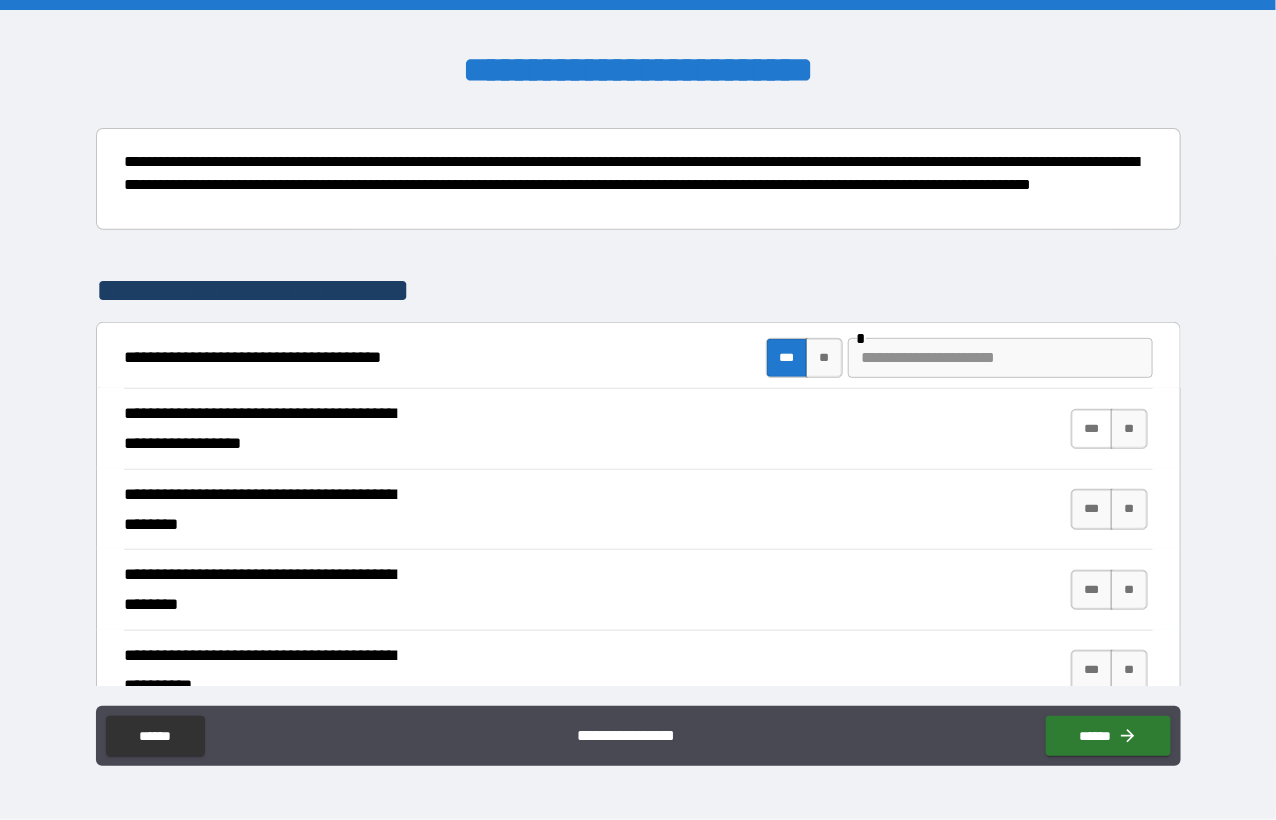 click on "***" at bounding box center [1092, 429] 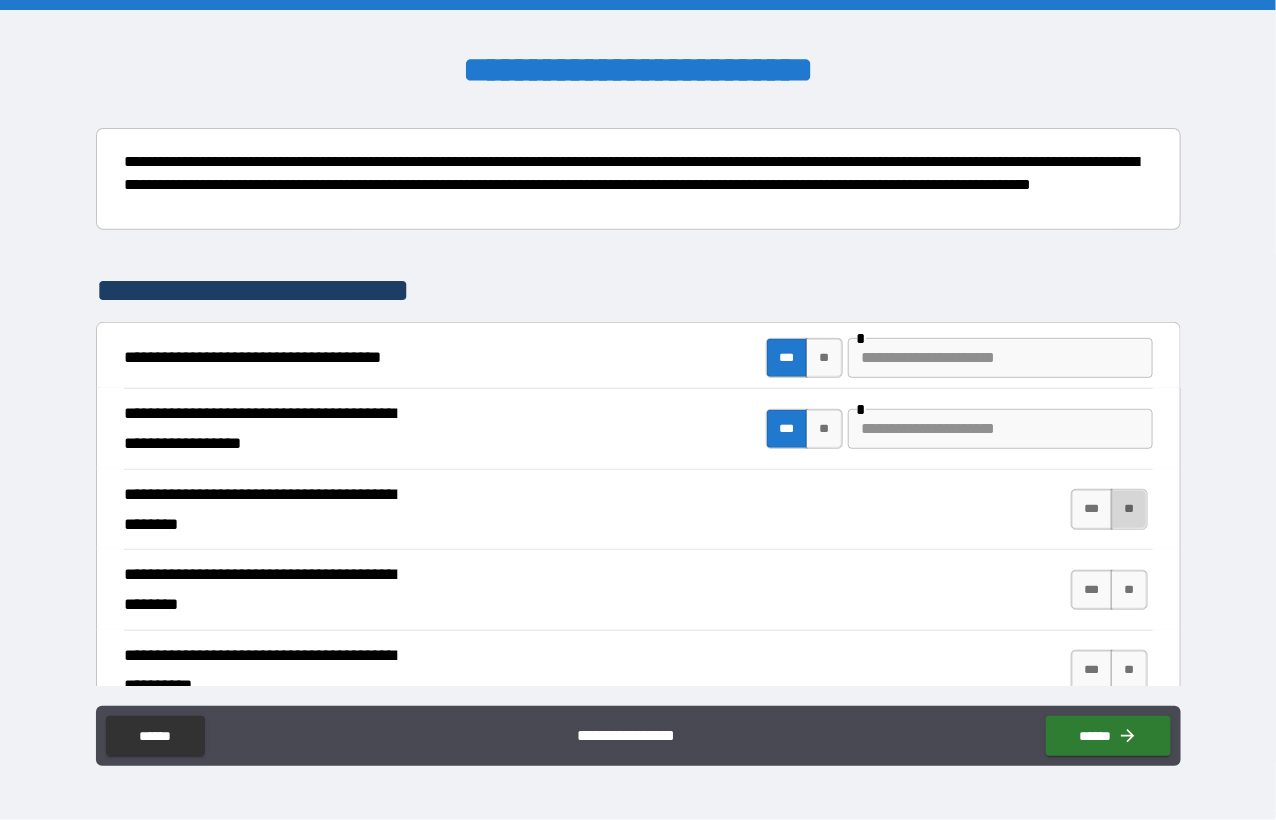 click on "**" at bounding box center (1129, 509) 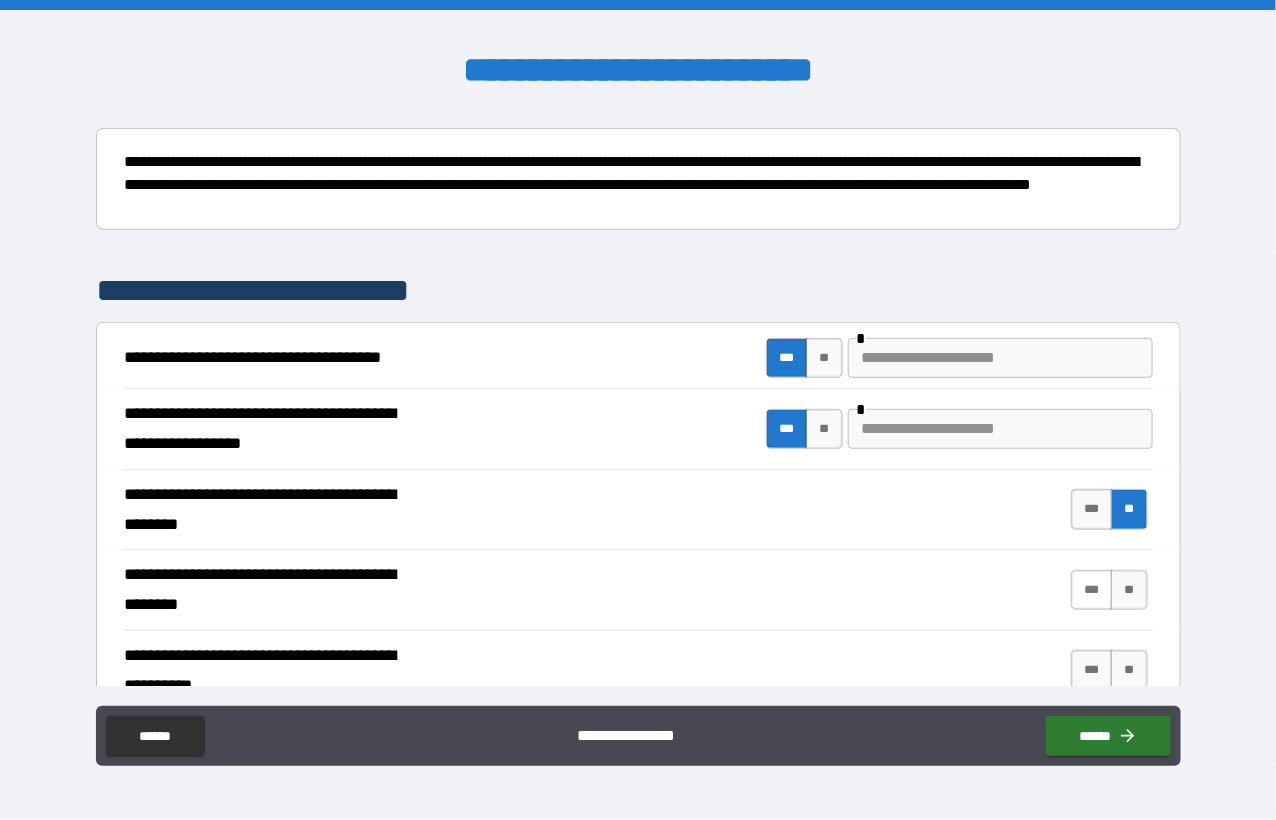 click on "***" at bounding box center (1092, 590) 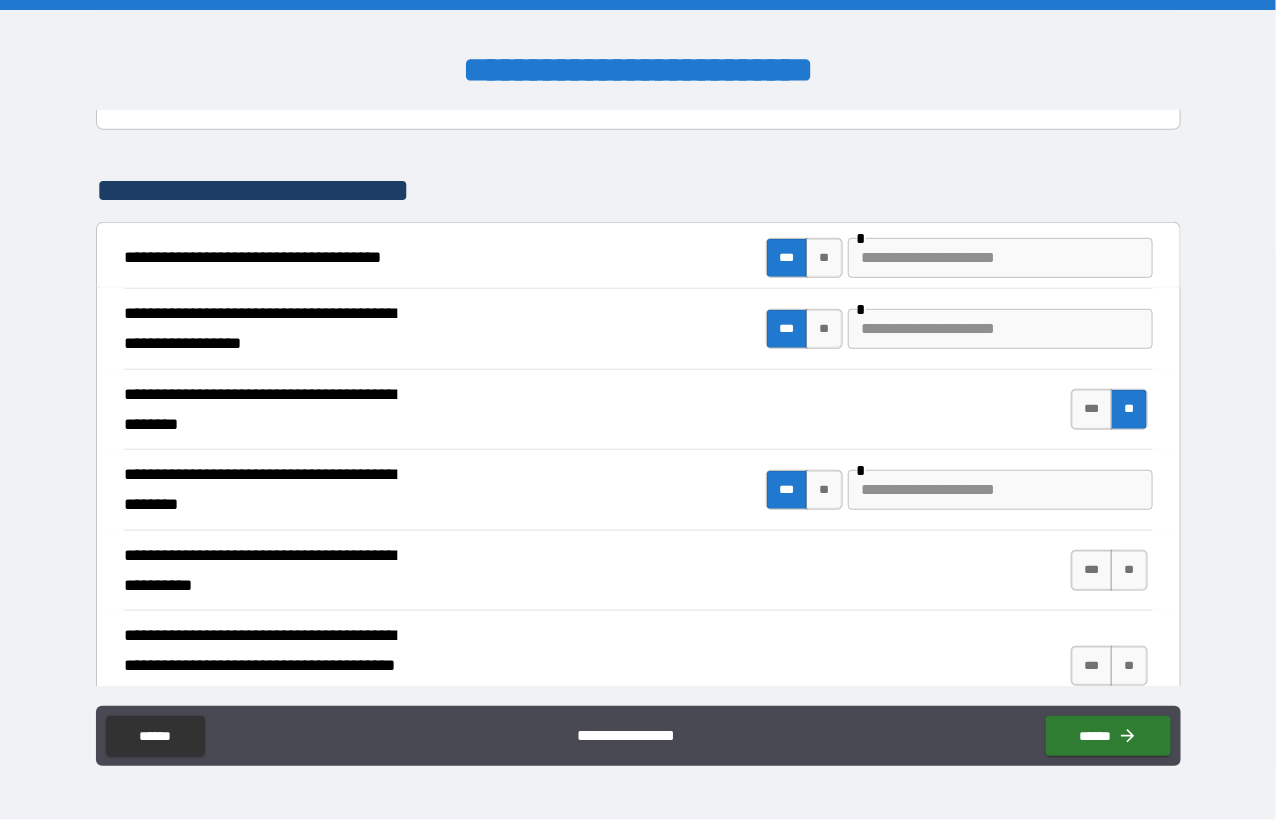 scroll, scrollTop: 400, scrollLeft: 0, axis: vertical 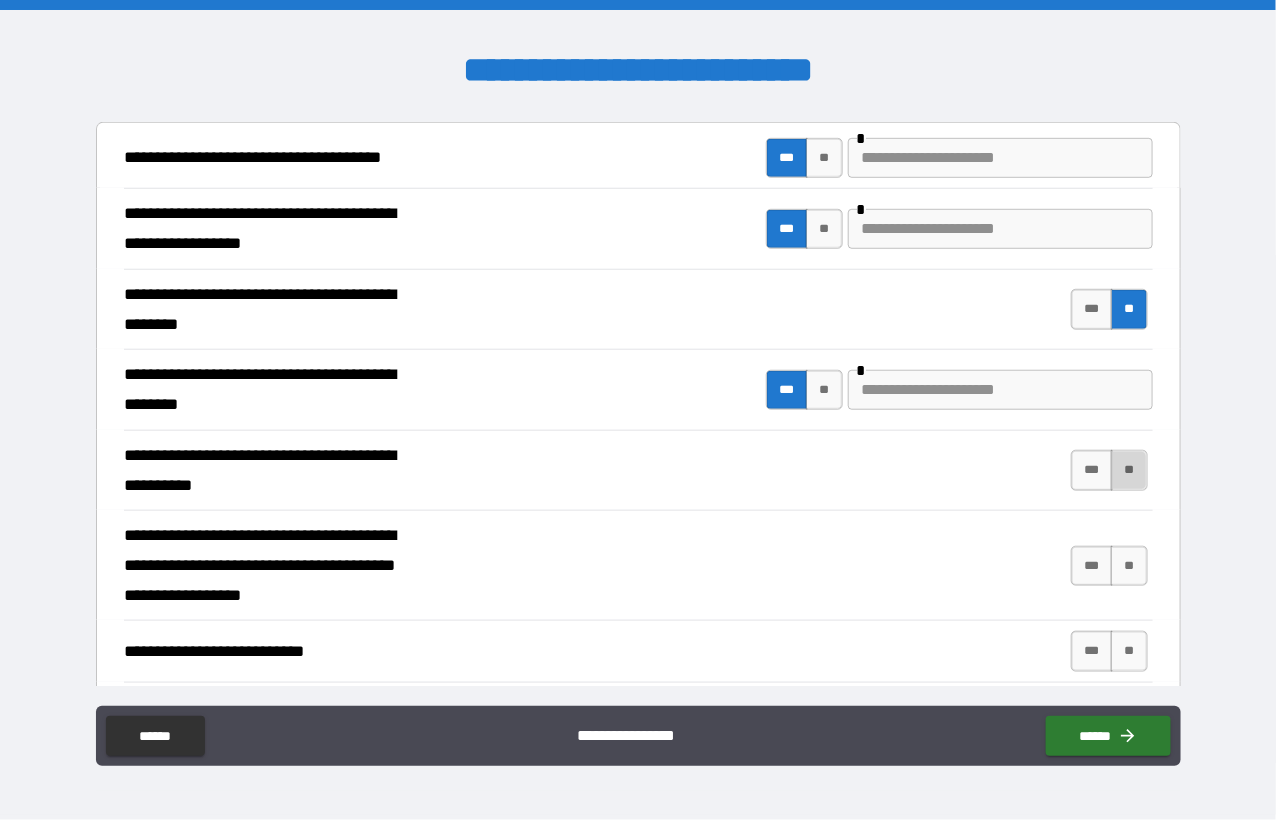click on "**" at bounding box center [1129, 470] 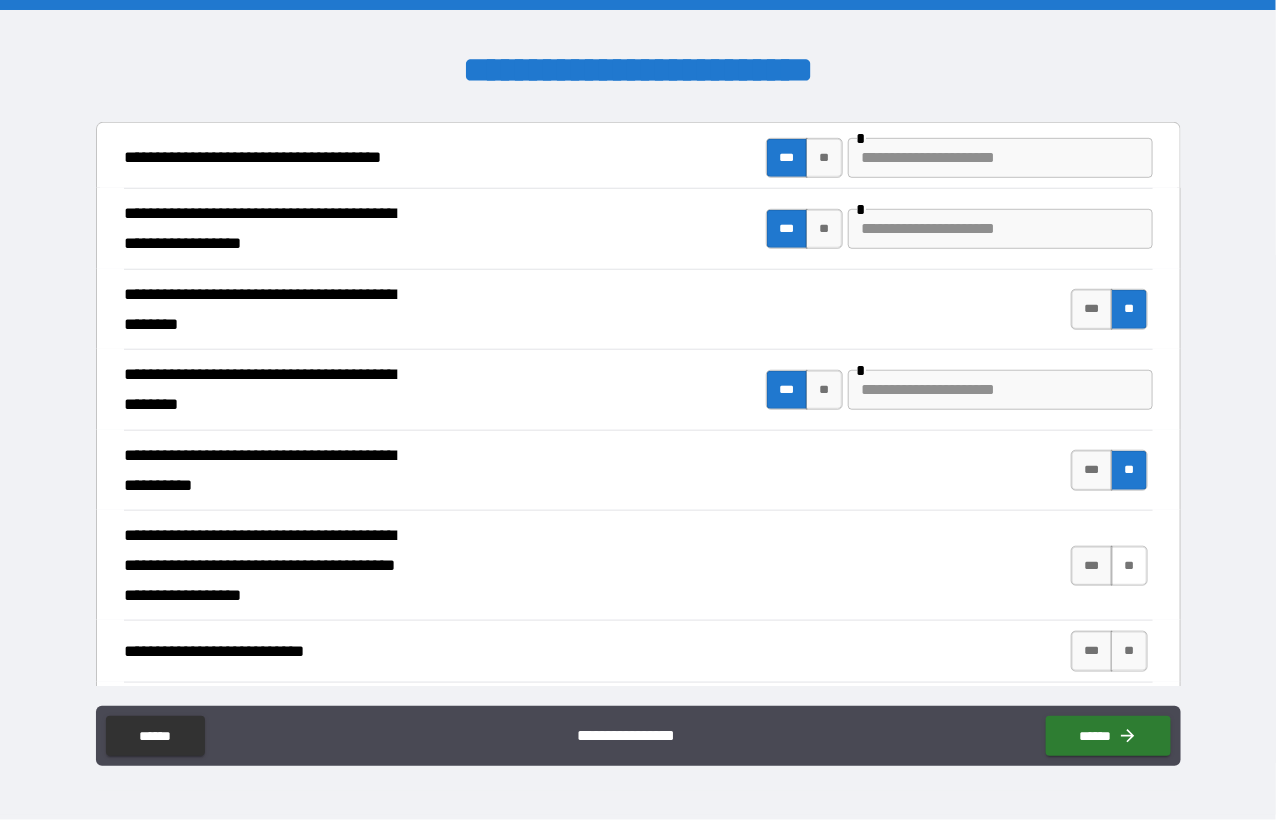 click on "**" at bounding box center [1129, 566] 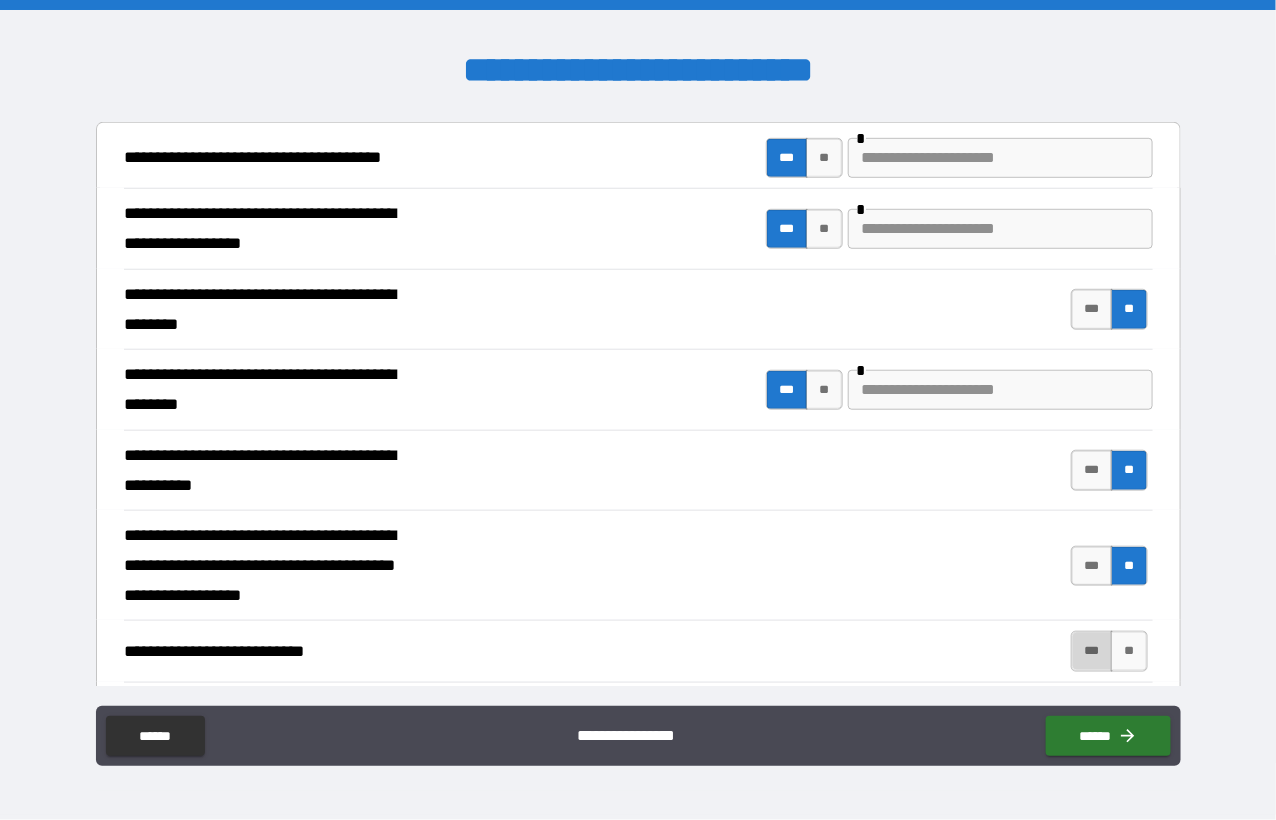 click on "***" at bounding box center [1092, 651] 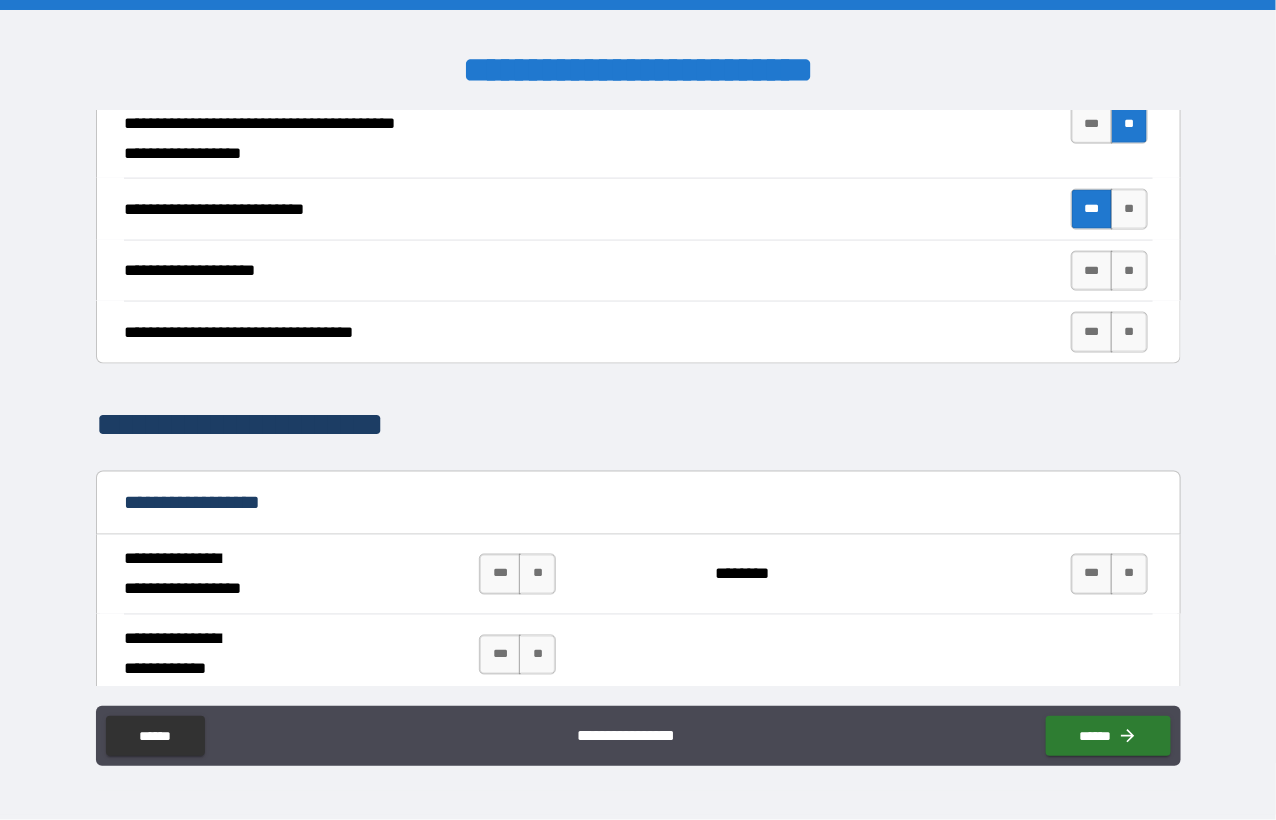 scroll, scrollTop: 900, scrollLeft: 0, axis: vertical 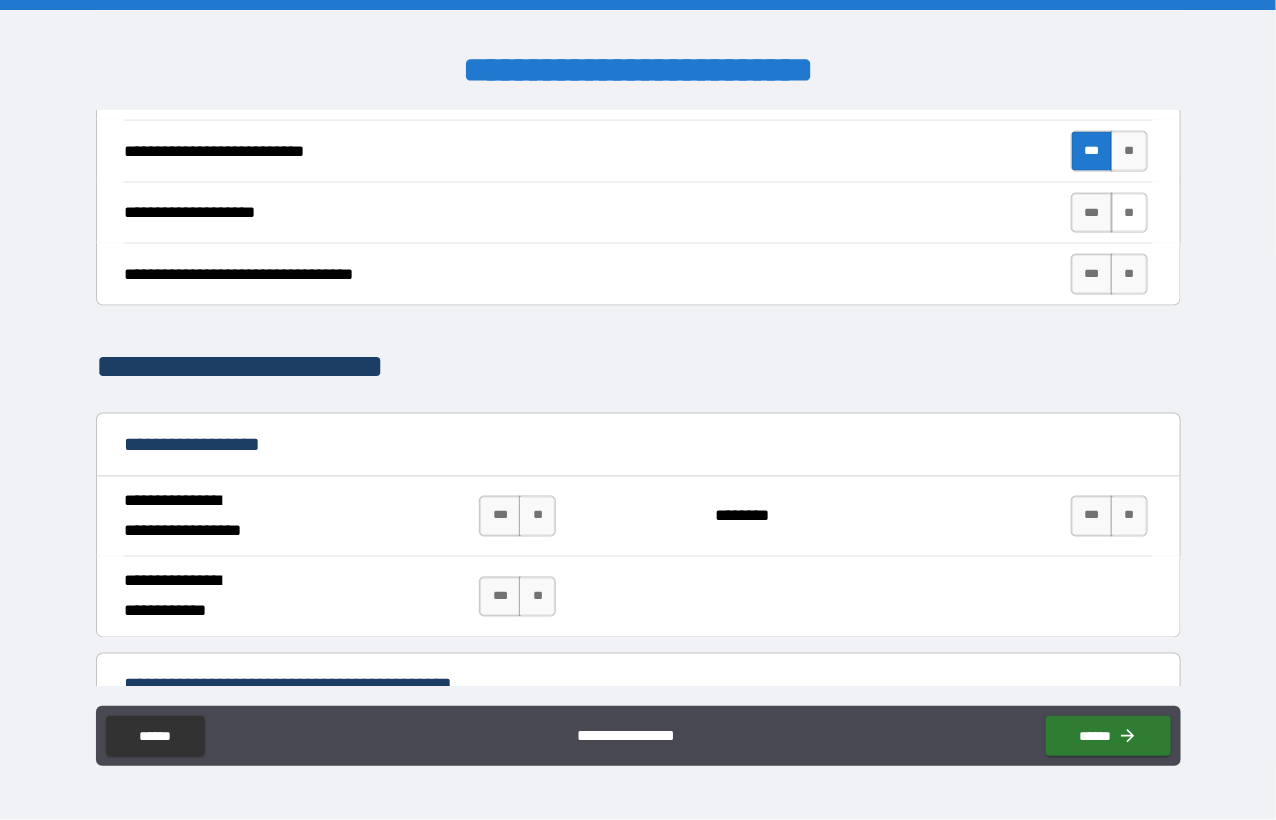click on "**" at bounding box center (1129, 213) 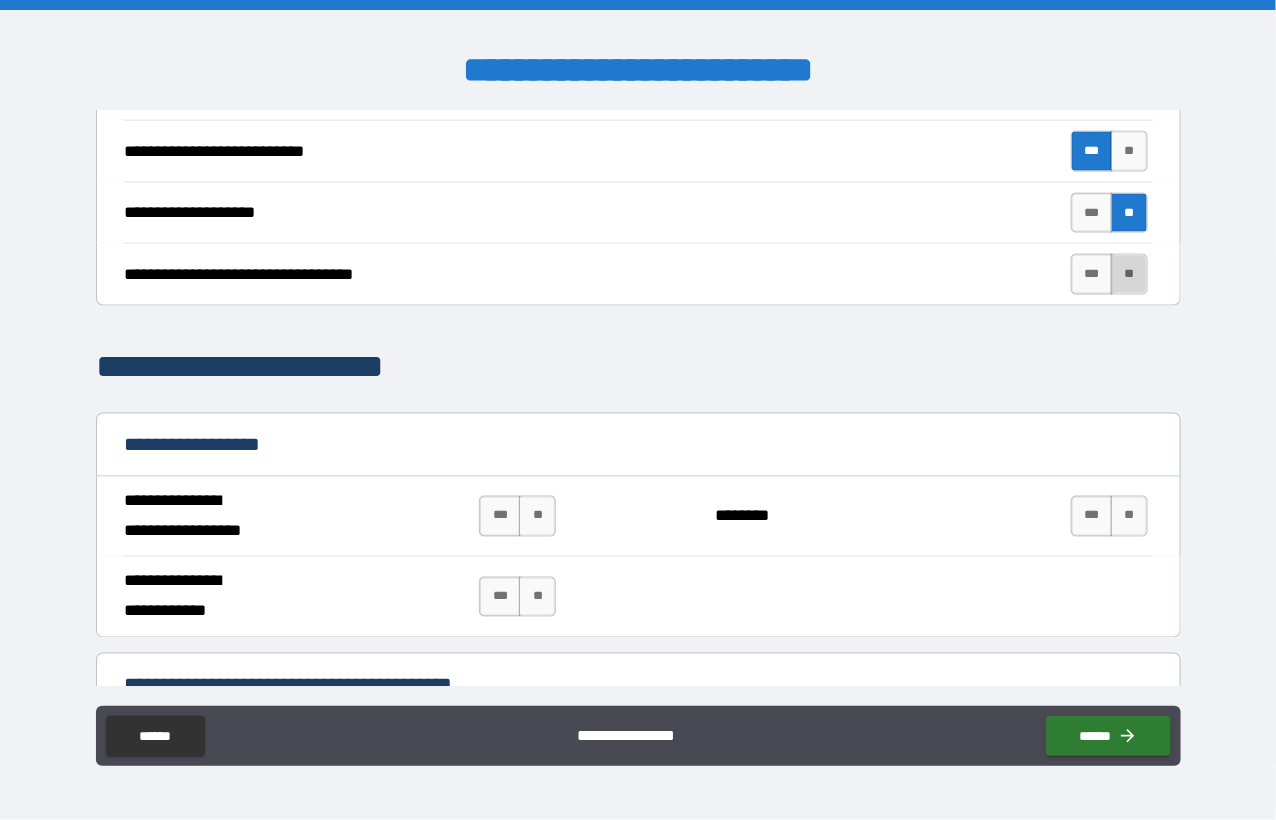 click on "**" at bounding box center (1129, 274) 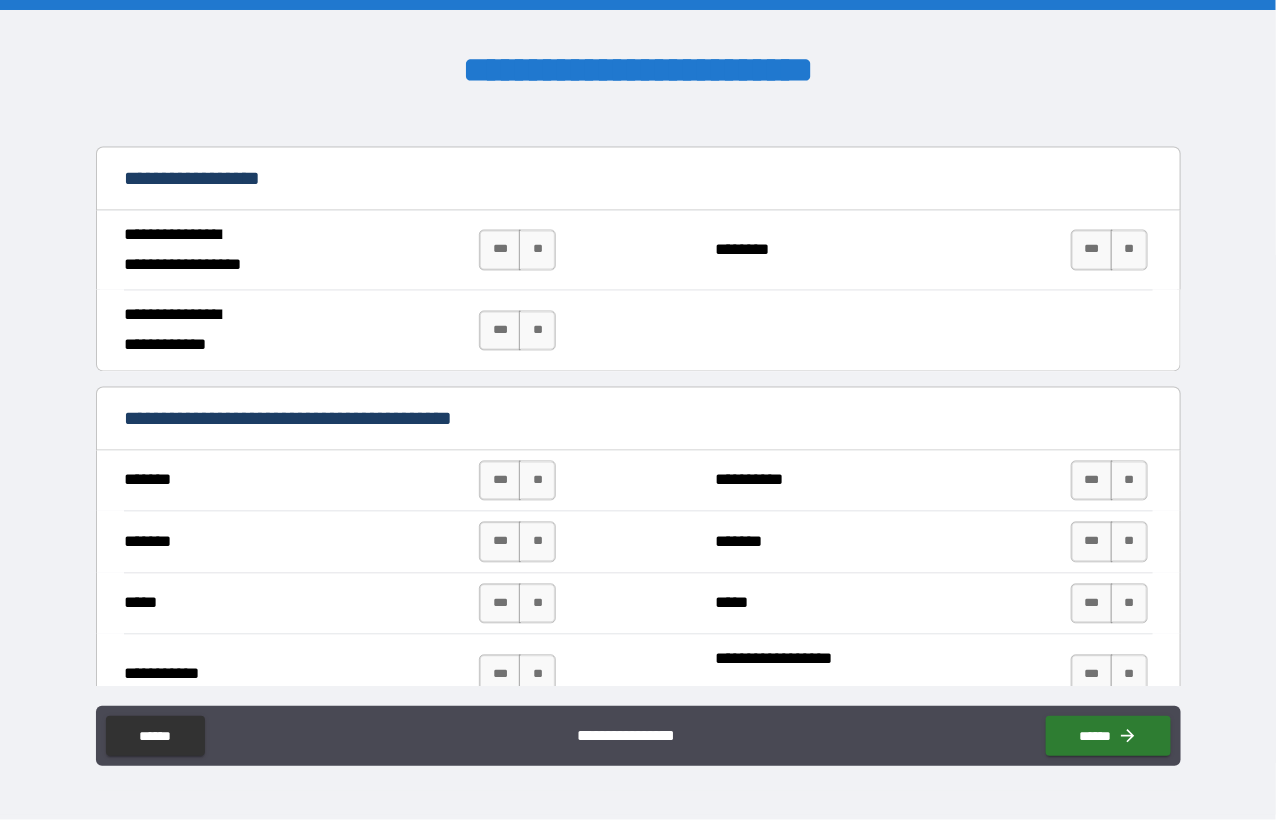 scroll, scrollTop: 1300, scrollLeft: 0, axis: vertical 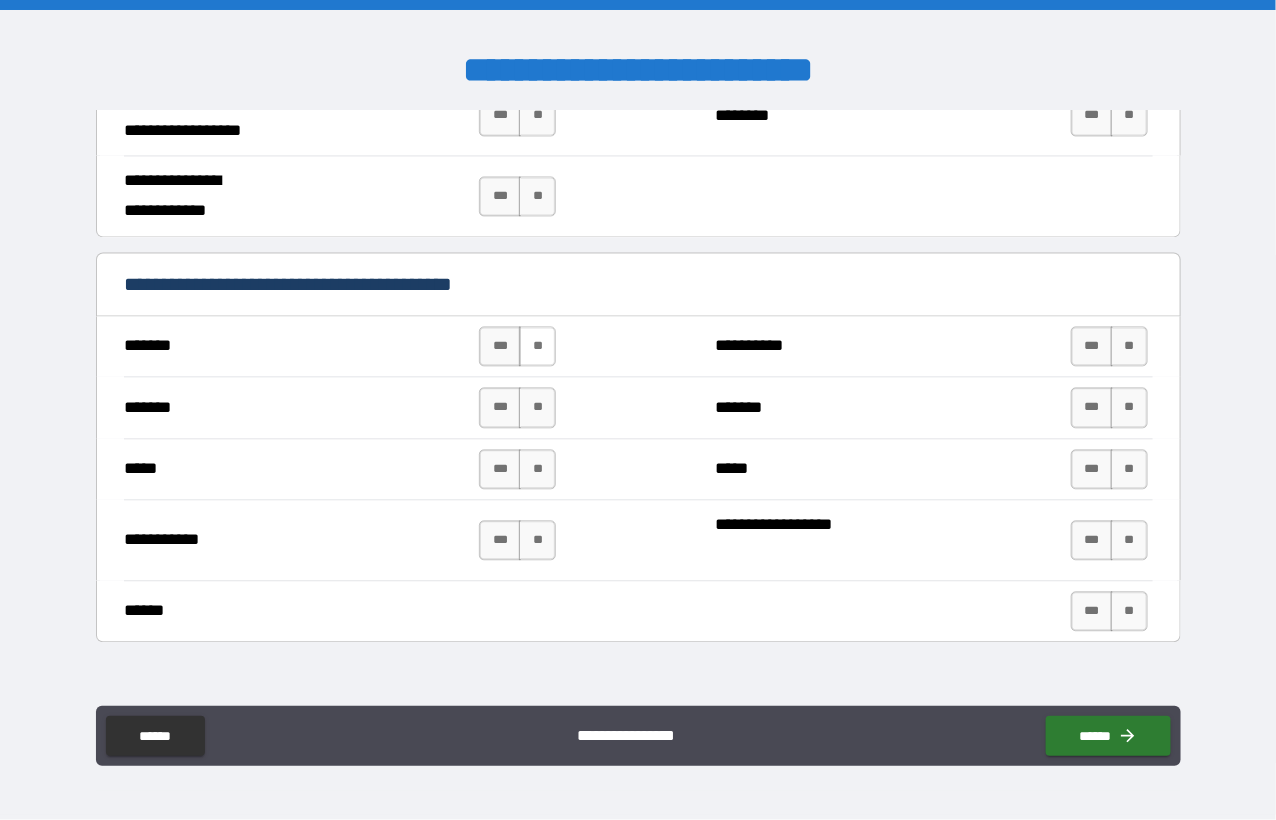 click on "**" at bounding box center (537, 347) 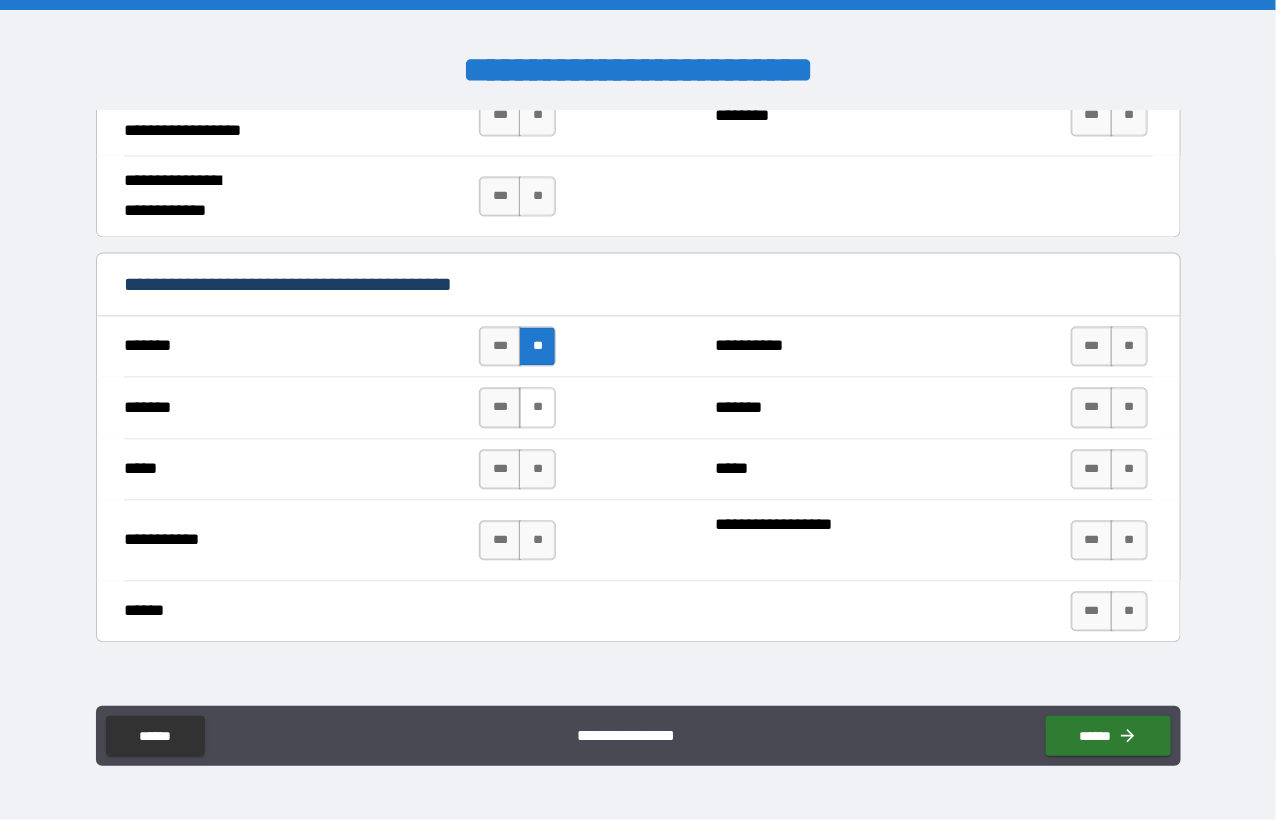click on "**" at bounding box center [537, 408] 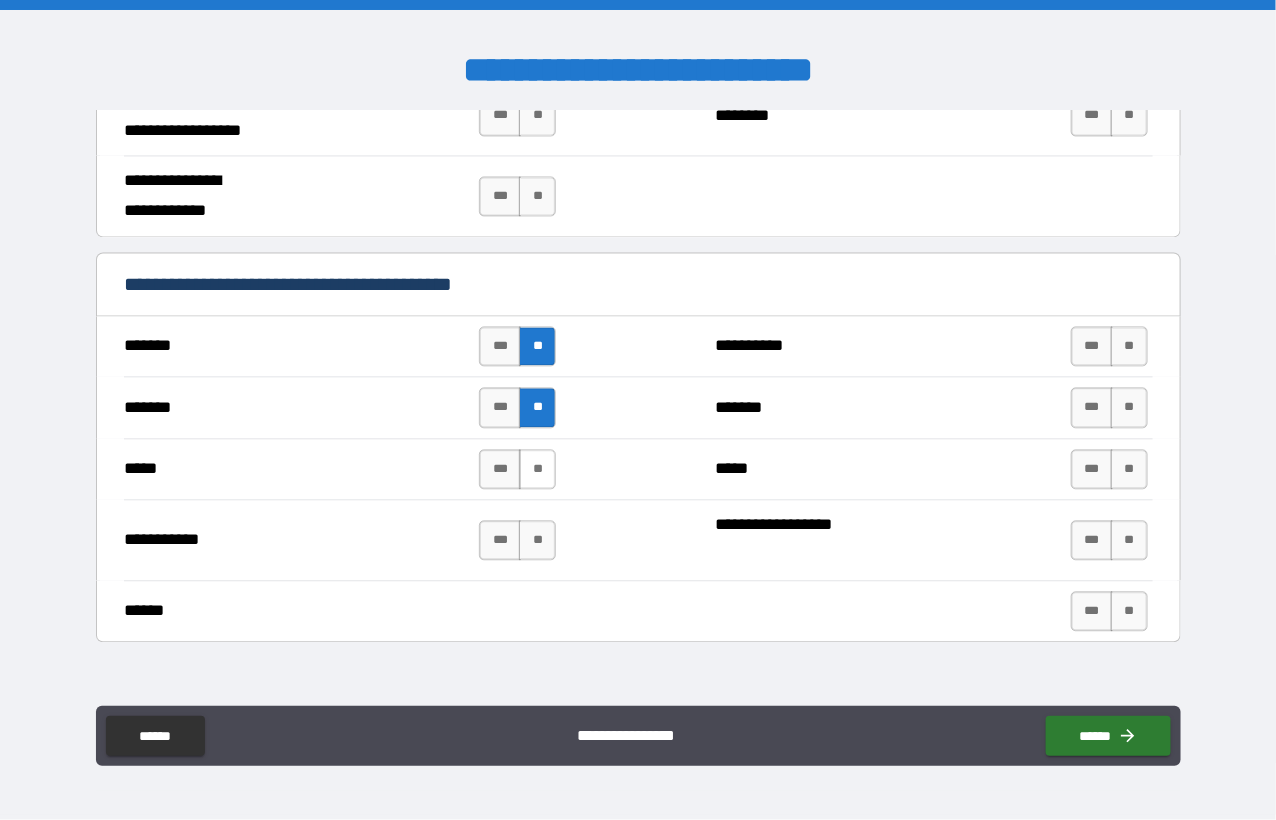 click on "**" at bounding box center (537, 470) 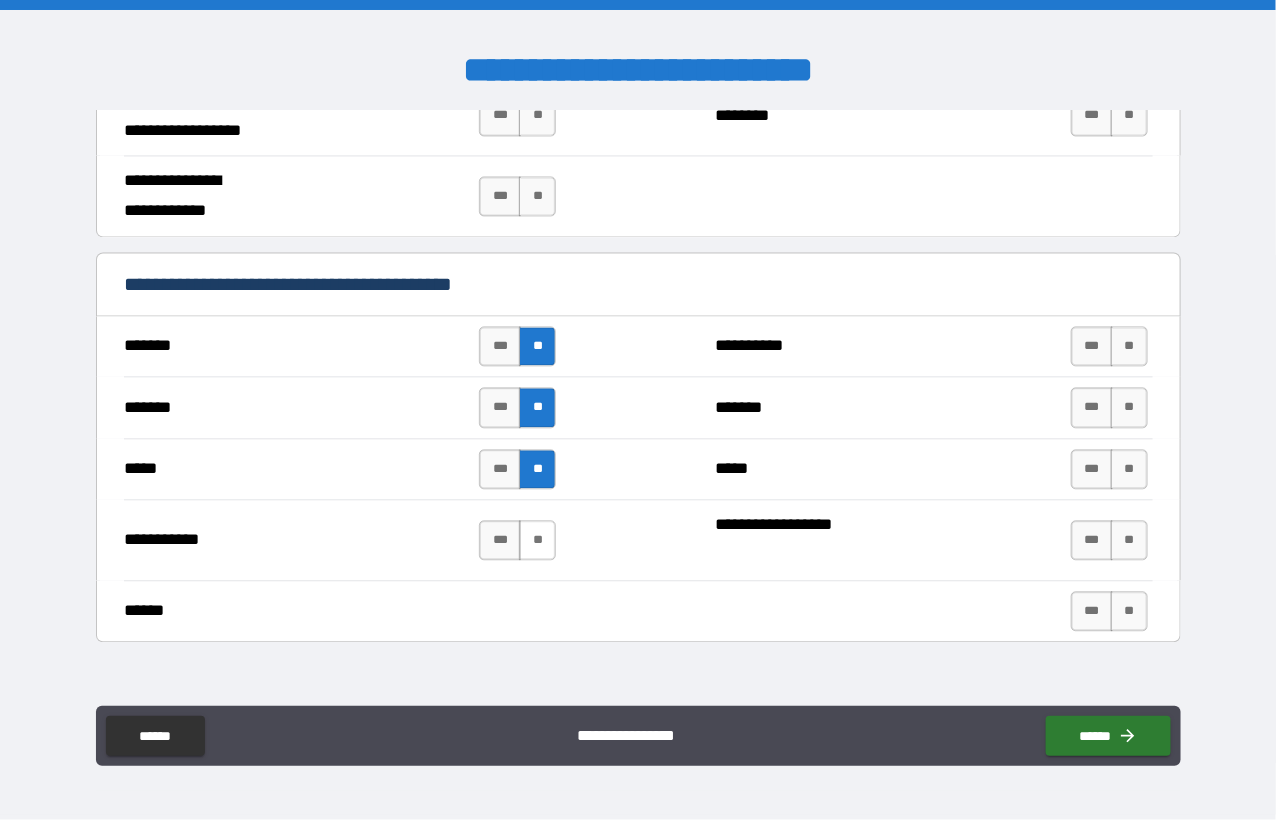 click on "**" at bounding box center [537, 541] 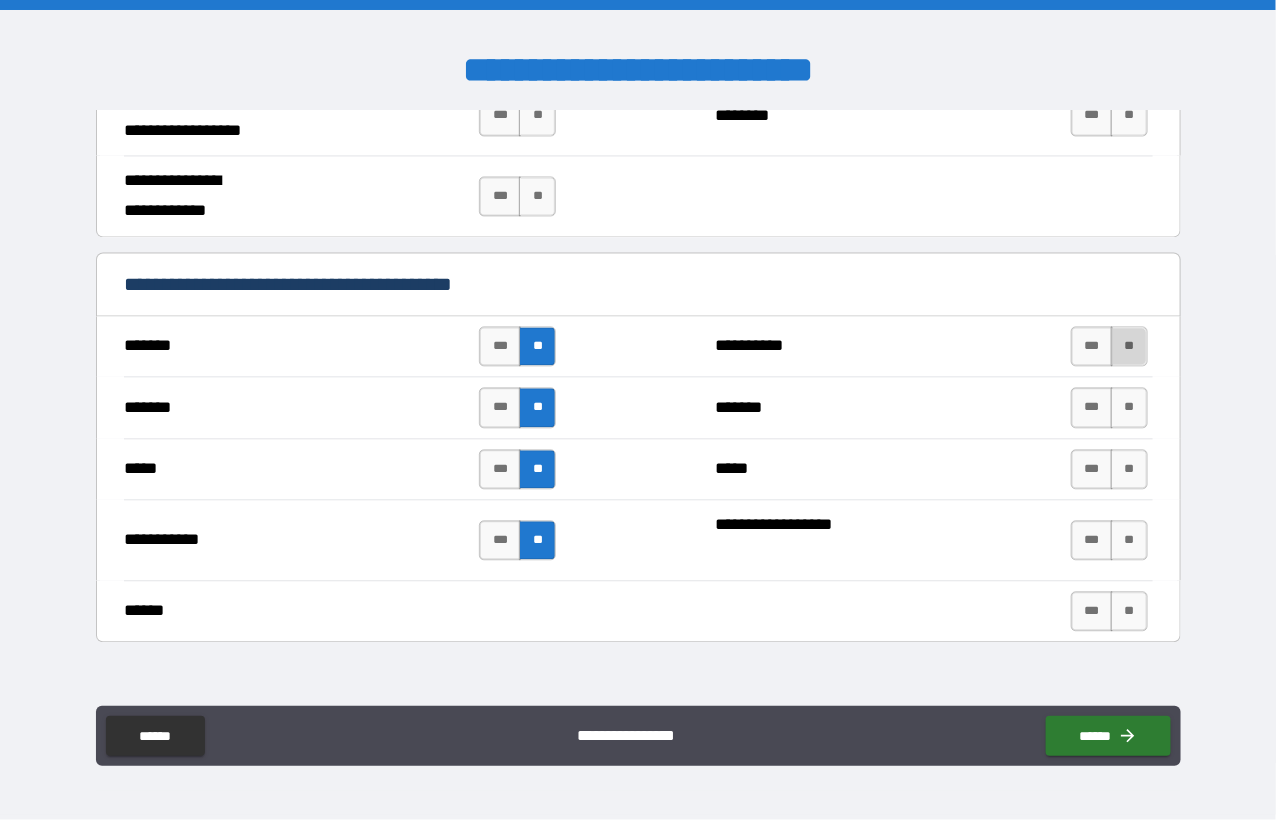 click on "**" at bounding box center (1129, 347) 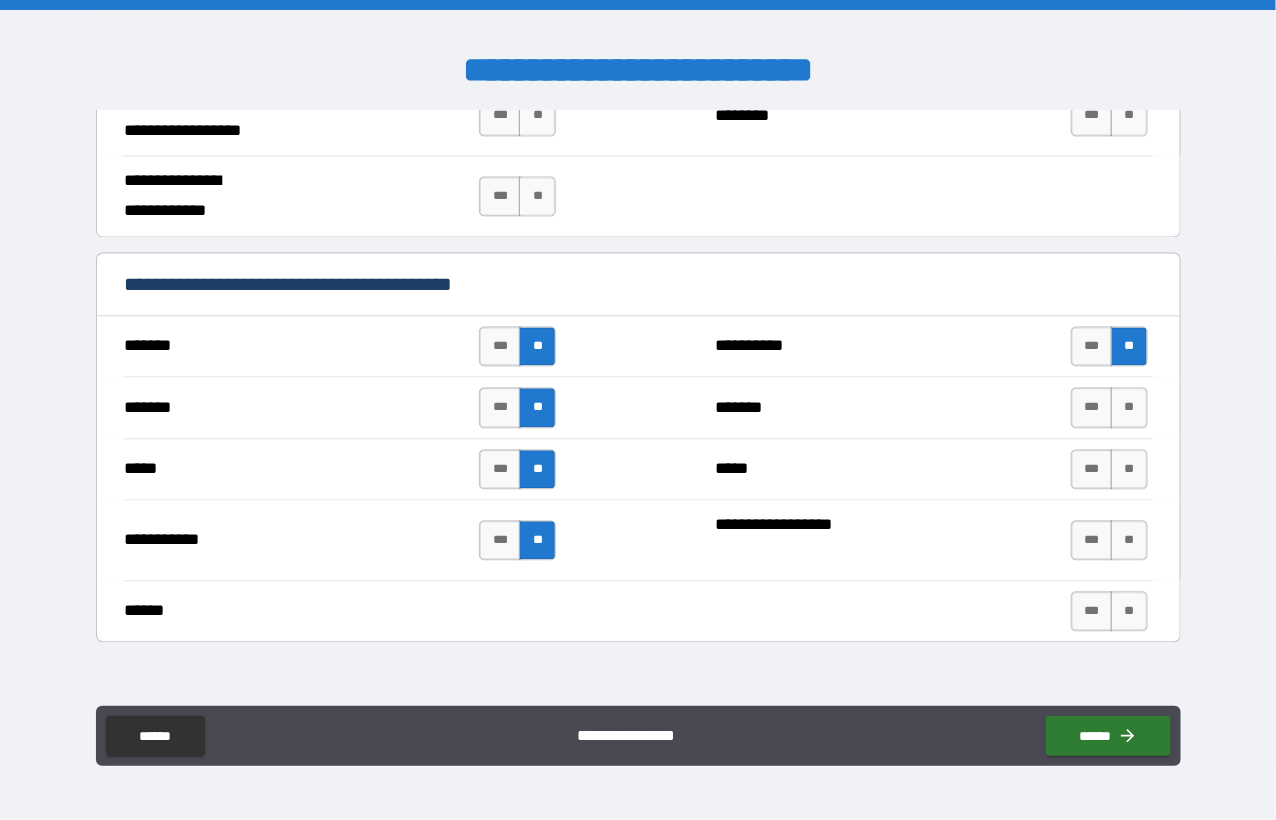 click on "******* *** ** ******* *** **" at bounding box center (638, 407) 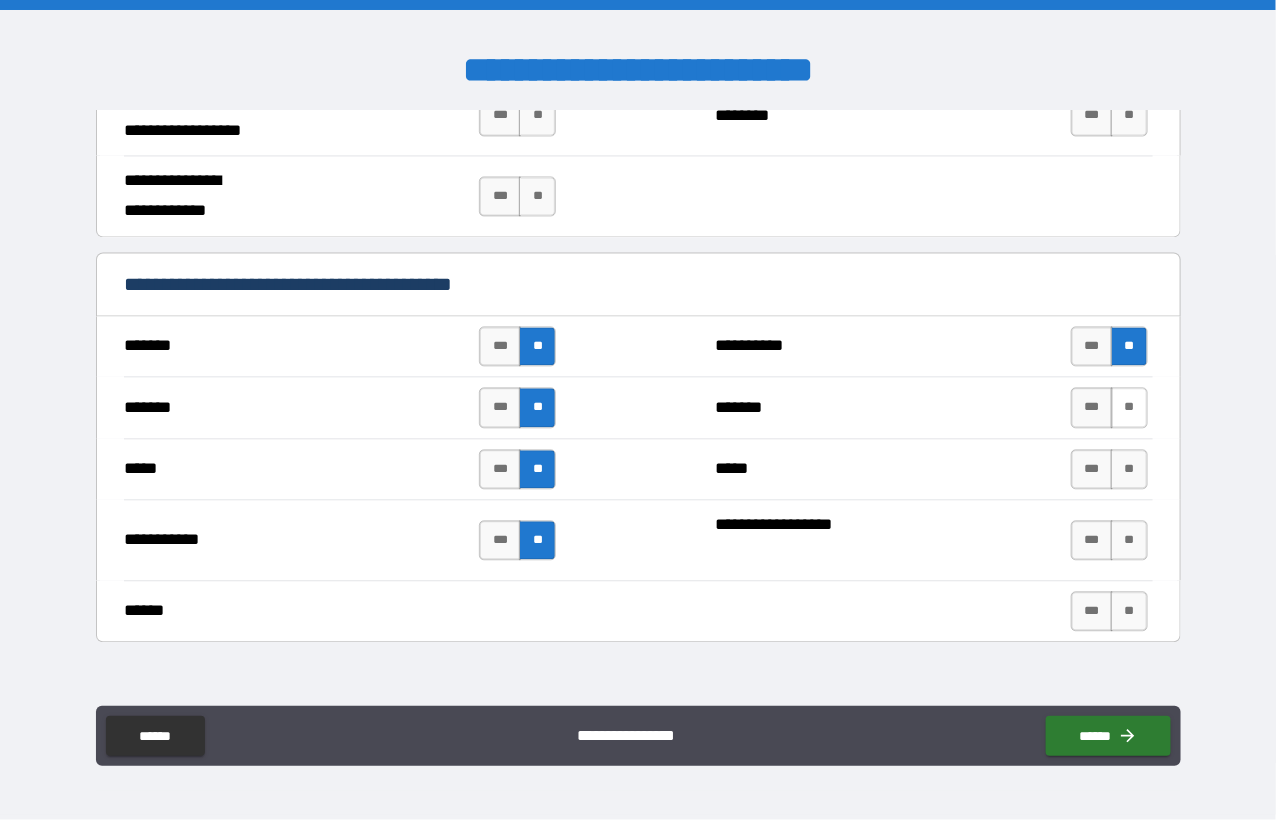 click on "**" at bounding box center (1129, 408) 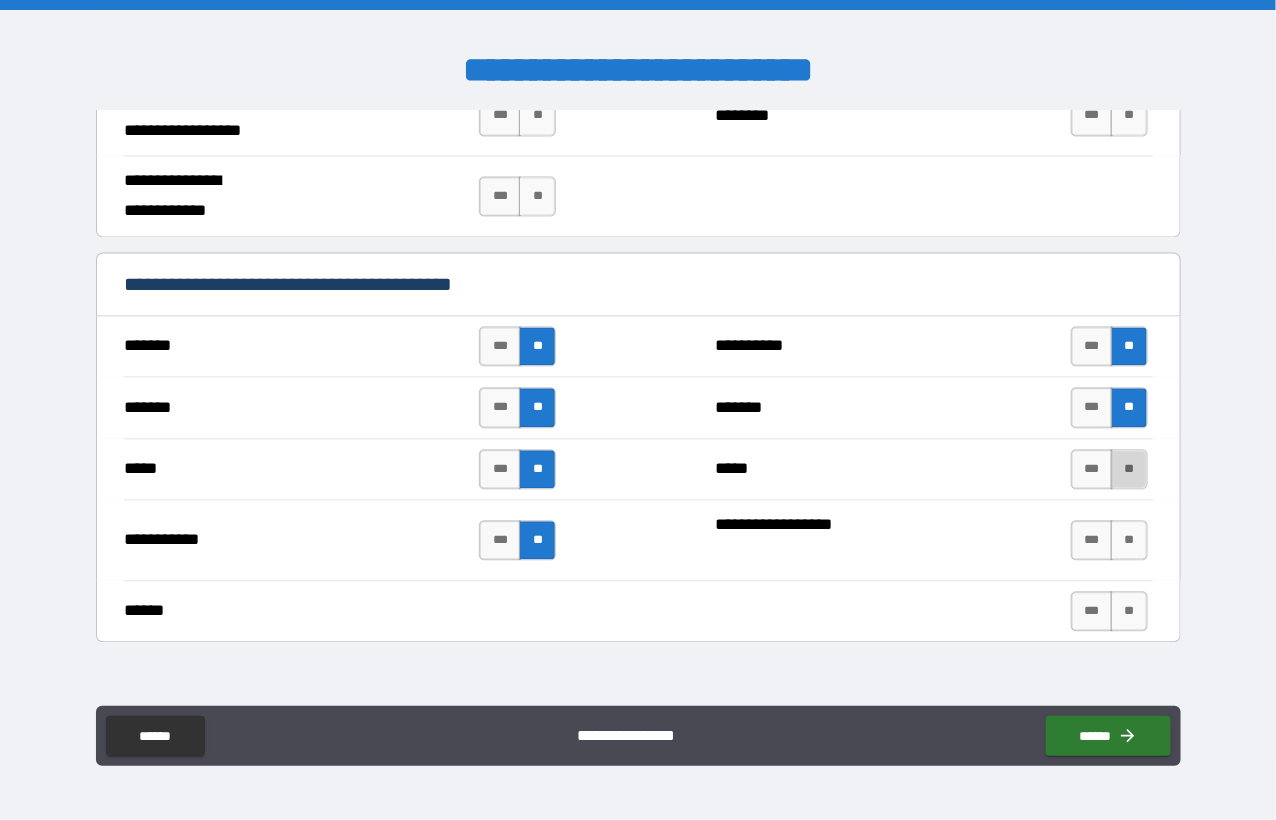 click on "**" at bounding box center (1129, 470) 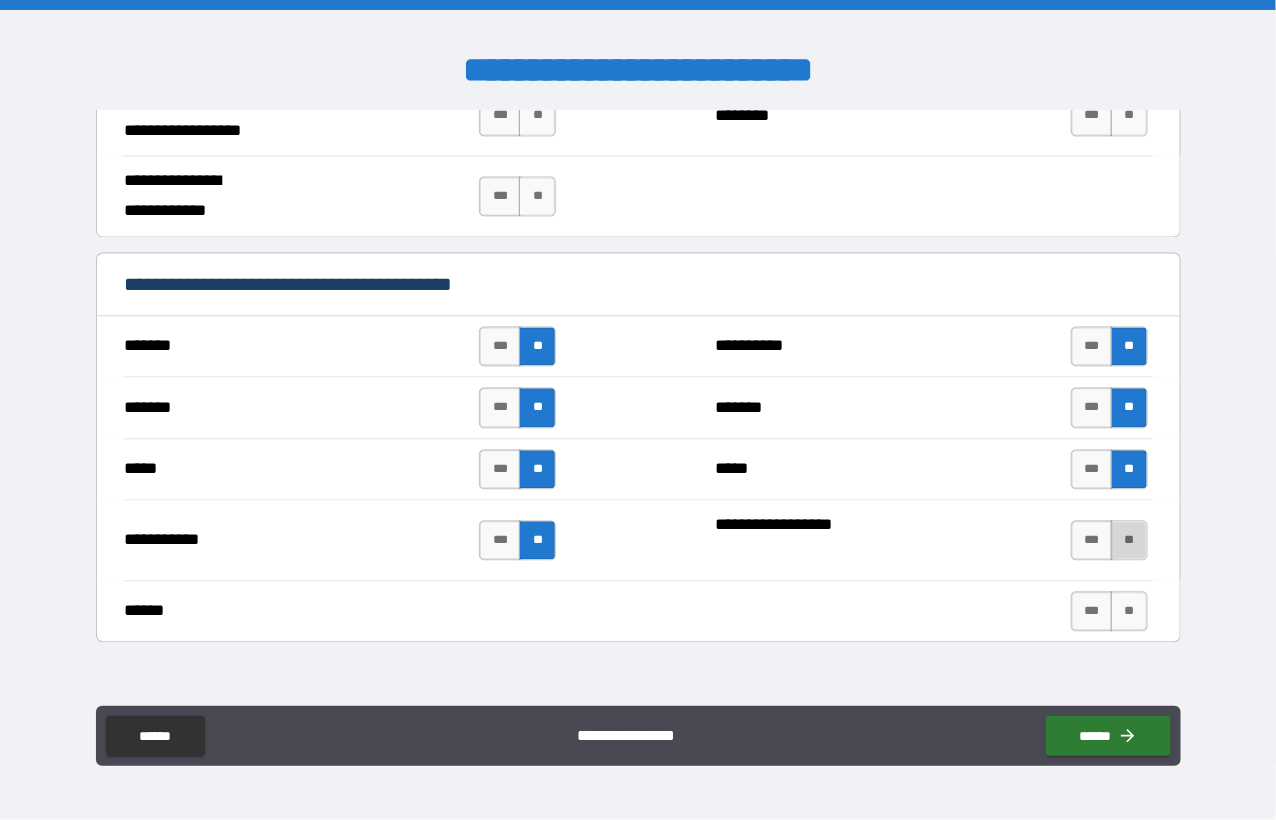 click on "**" at bounding box center (1129, 541) 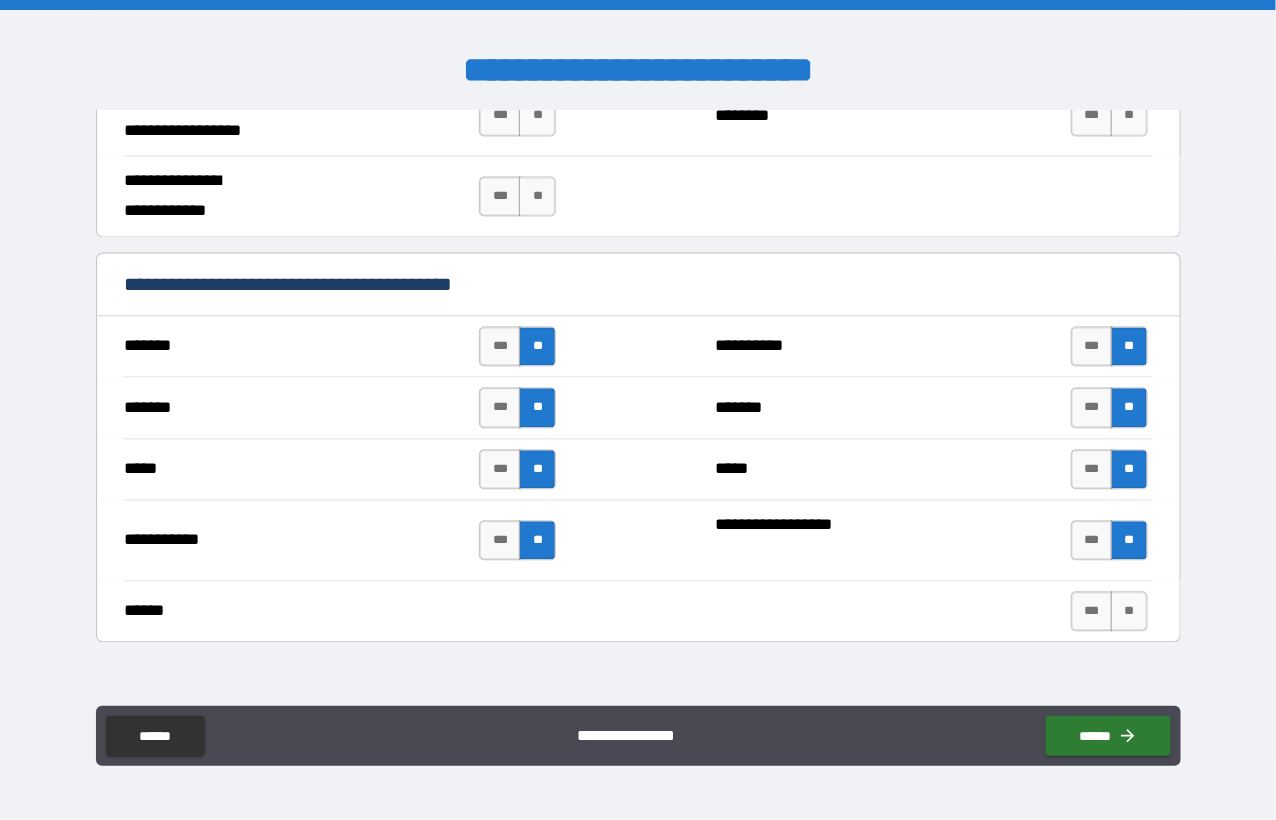 click on "****** *** **" at bounding box center (638, 611) 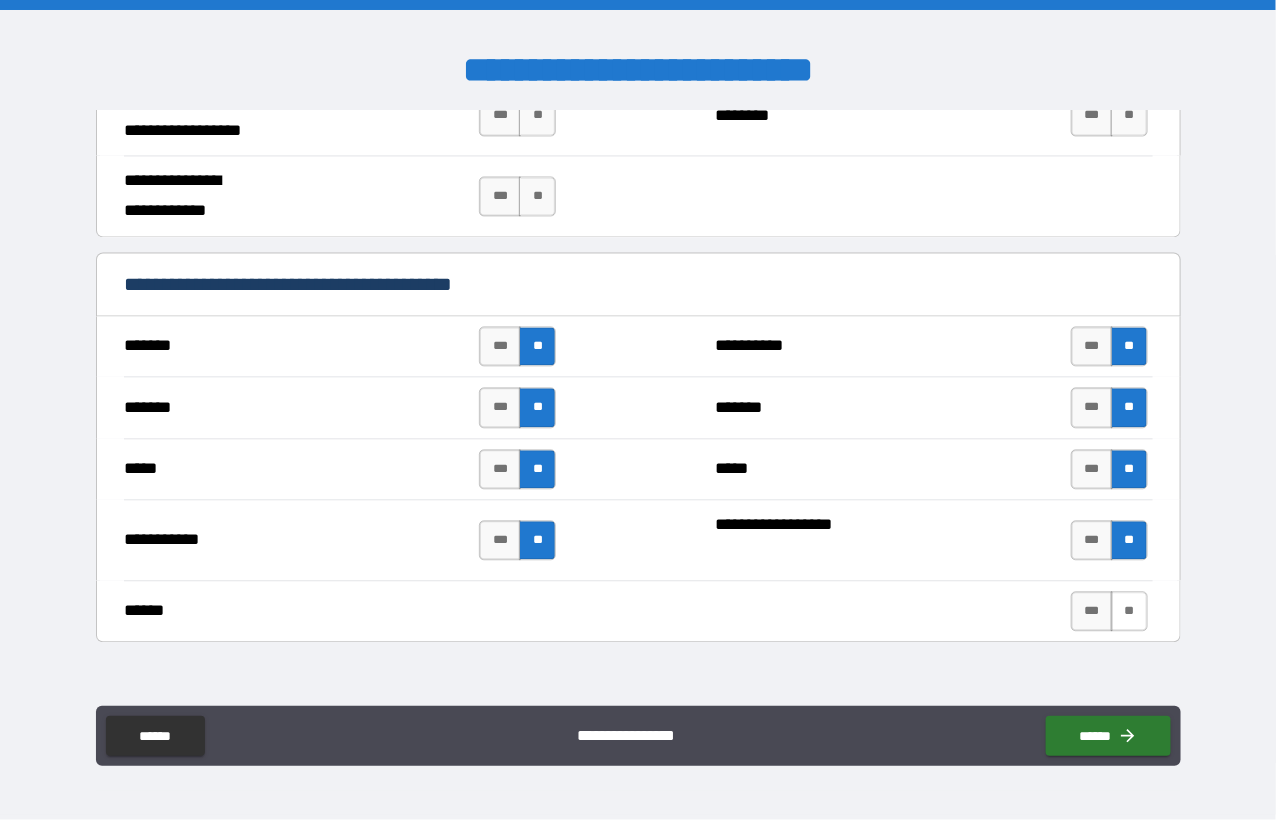 click on "**" at bounding box center (1129, 612) 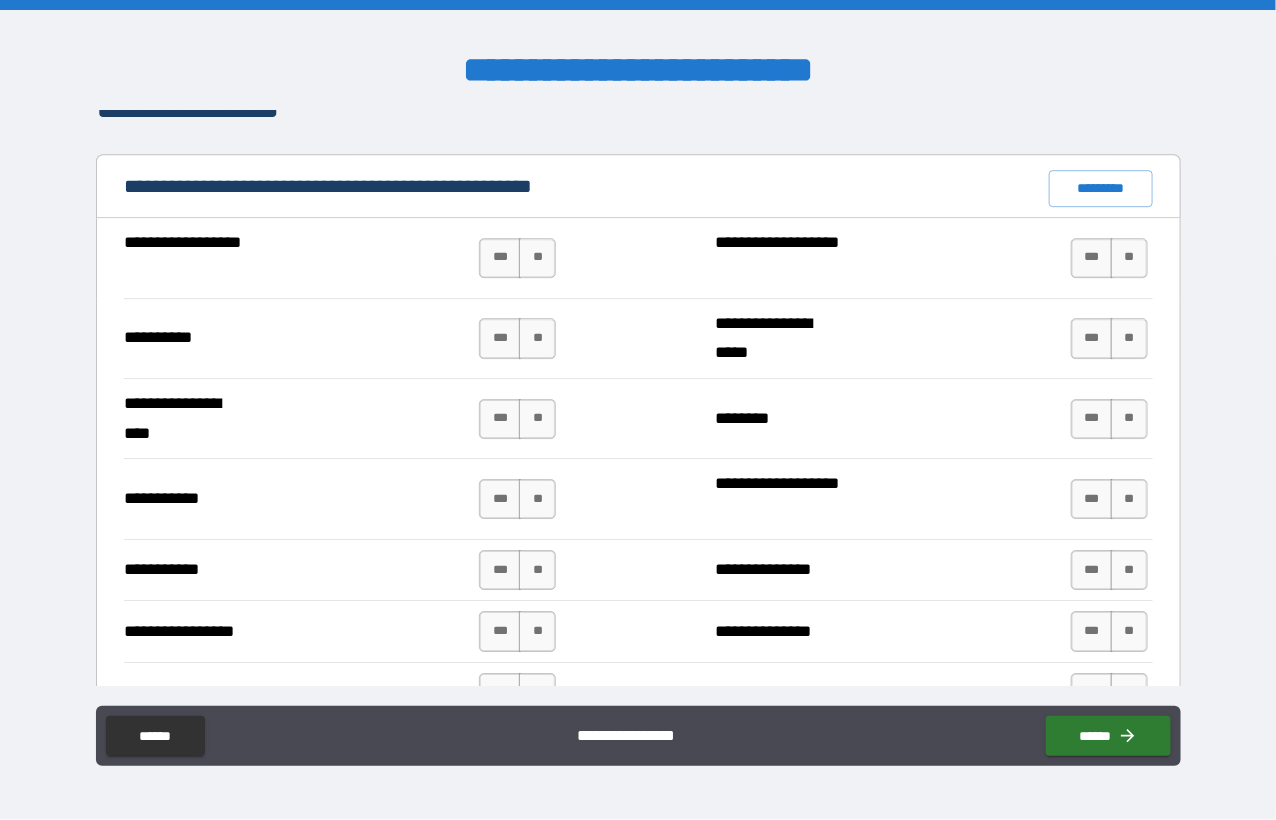 scroll, scrollTop: 1900, scrollLeft: 0, axis: vertical 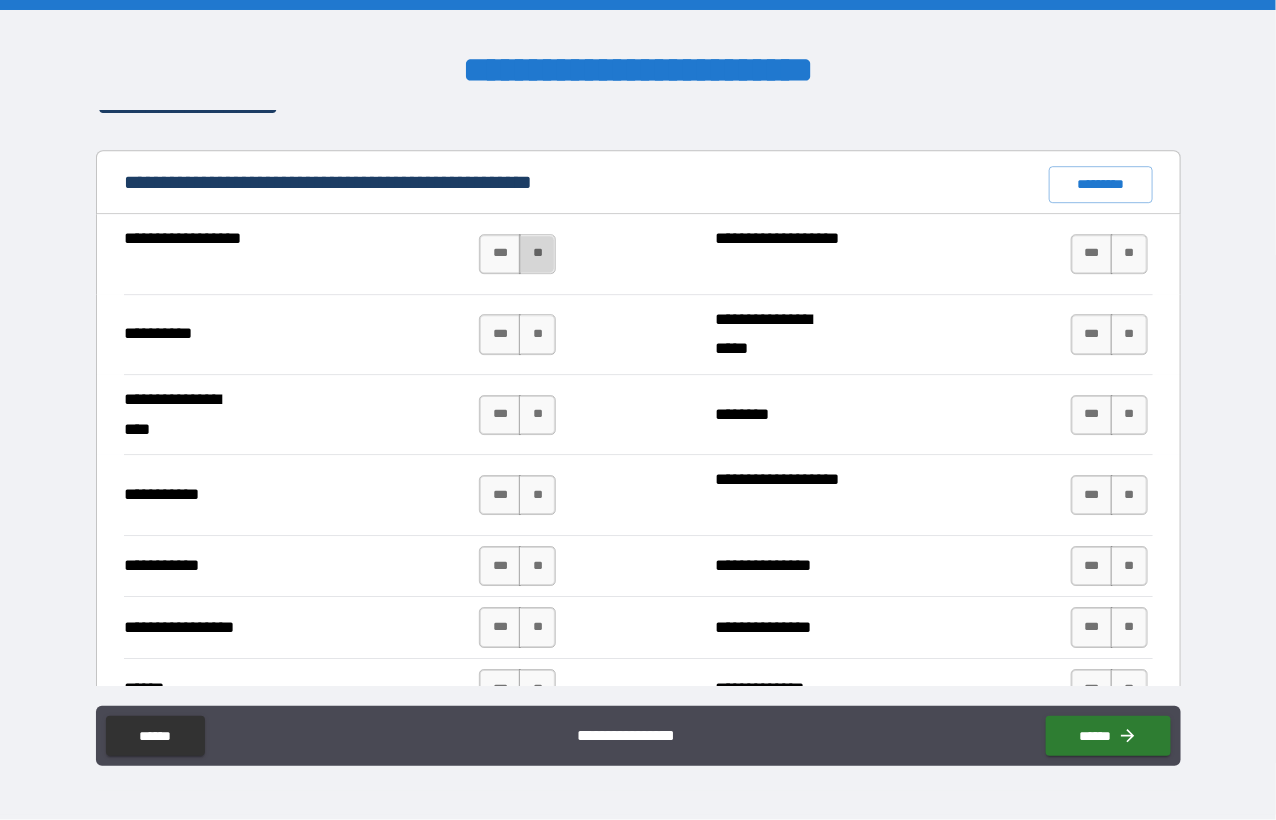 click on "**" at bounding box center [537, 254] 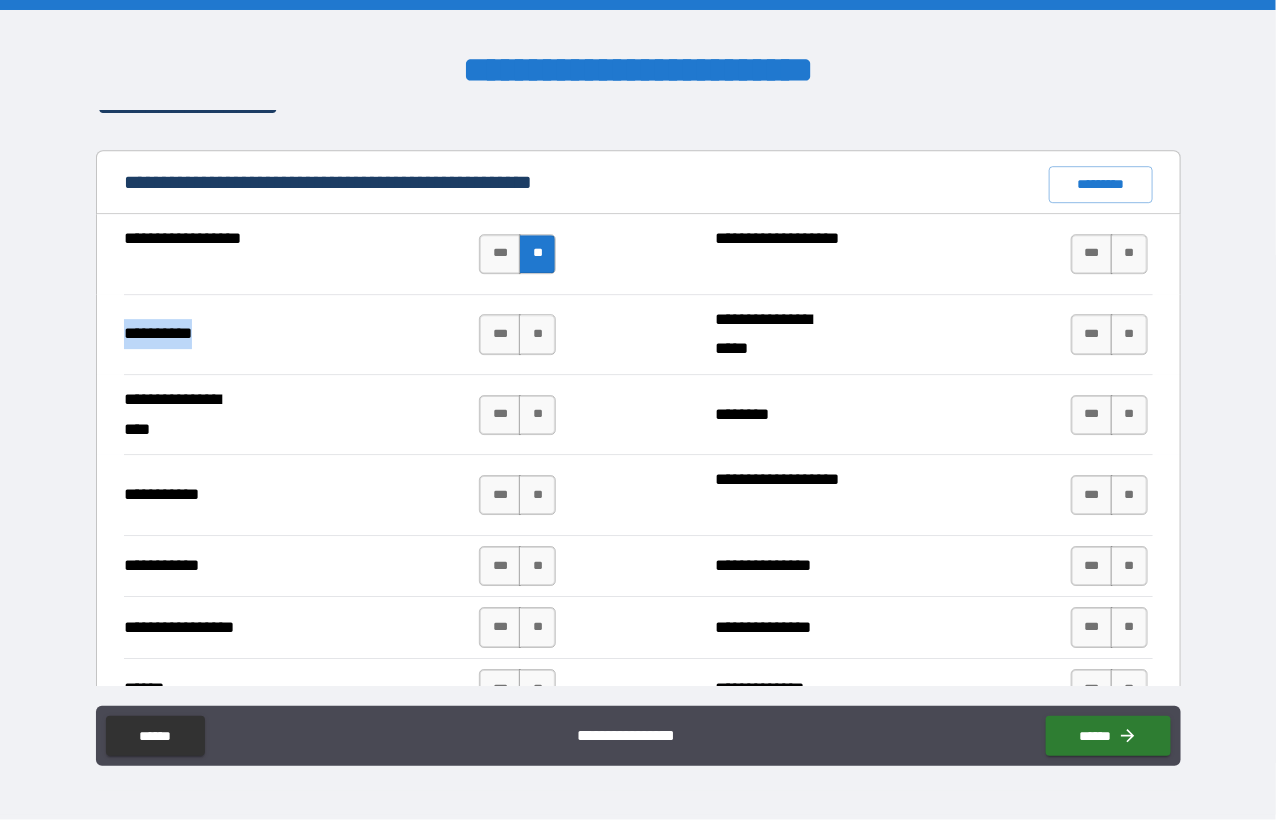 drag, startPoint x: 124, startPoint y: 332, endPoint x: 213, endPoint y: 331, distance: 89.005615 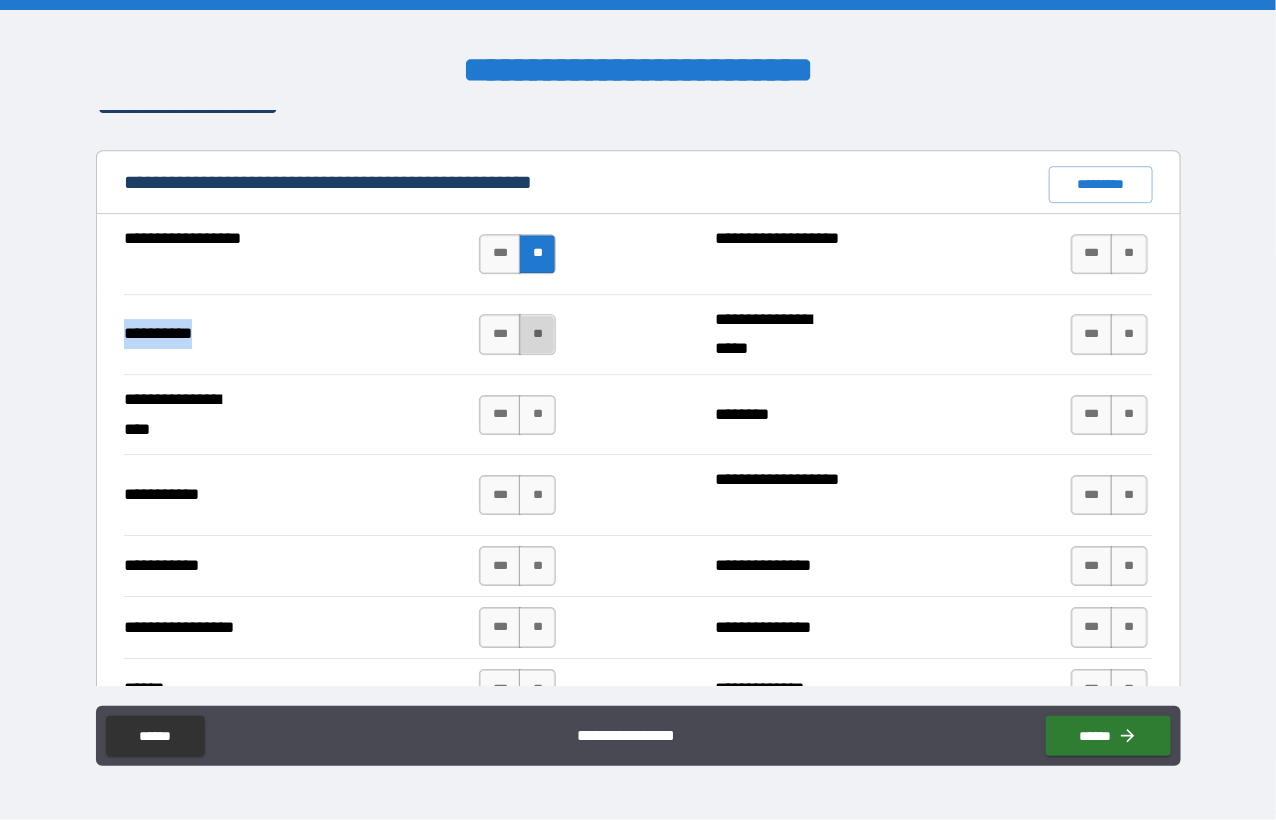 click on "**" at bounding box center (537, 334) 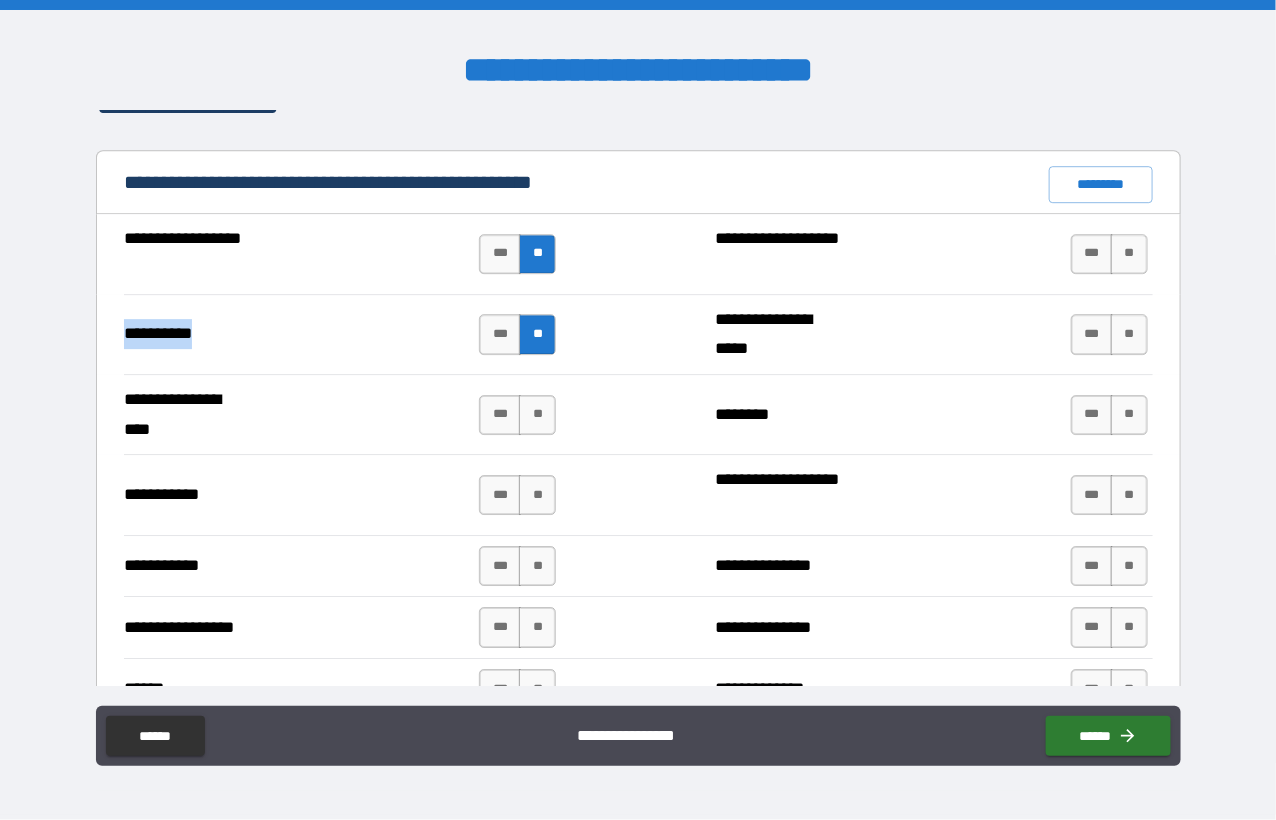 click on "**********" at bounding box center (189, 334) 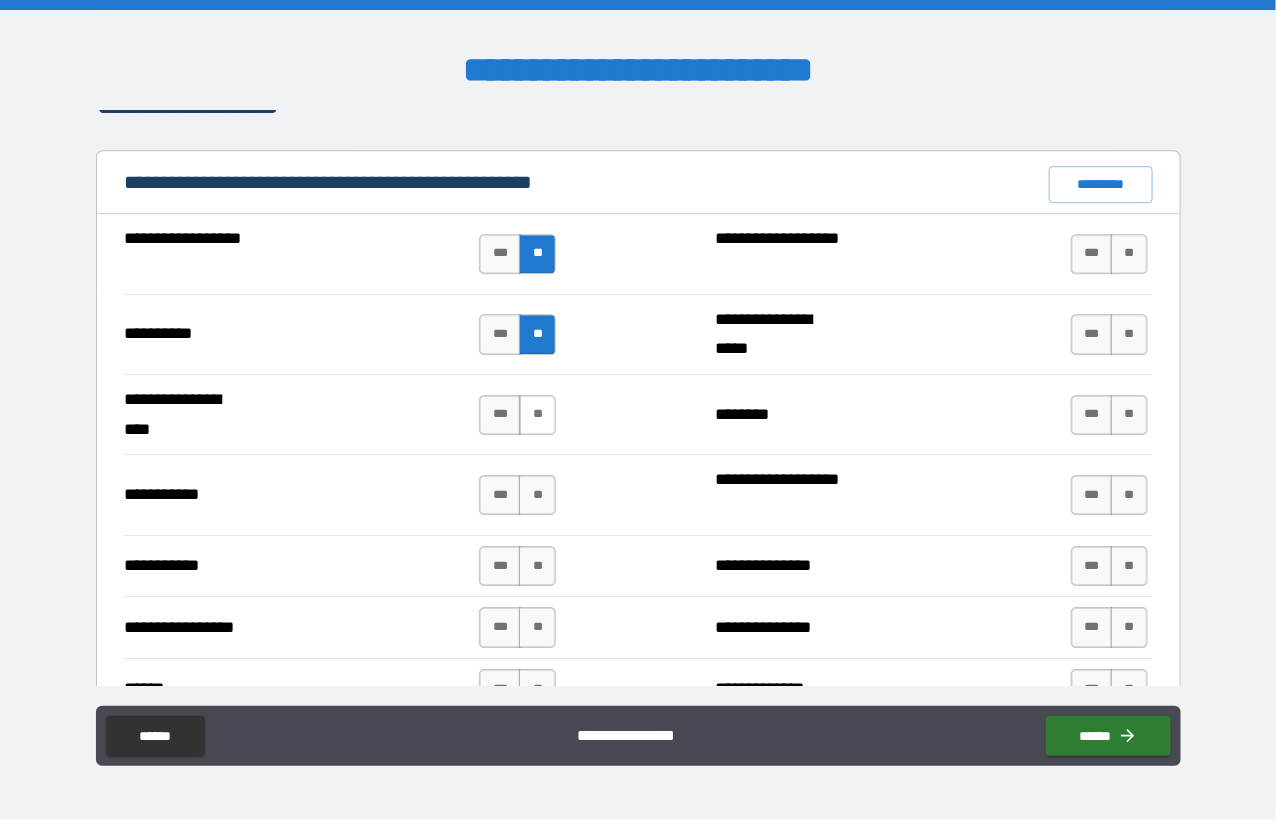 click on "**" at bounding box center (537, 415) 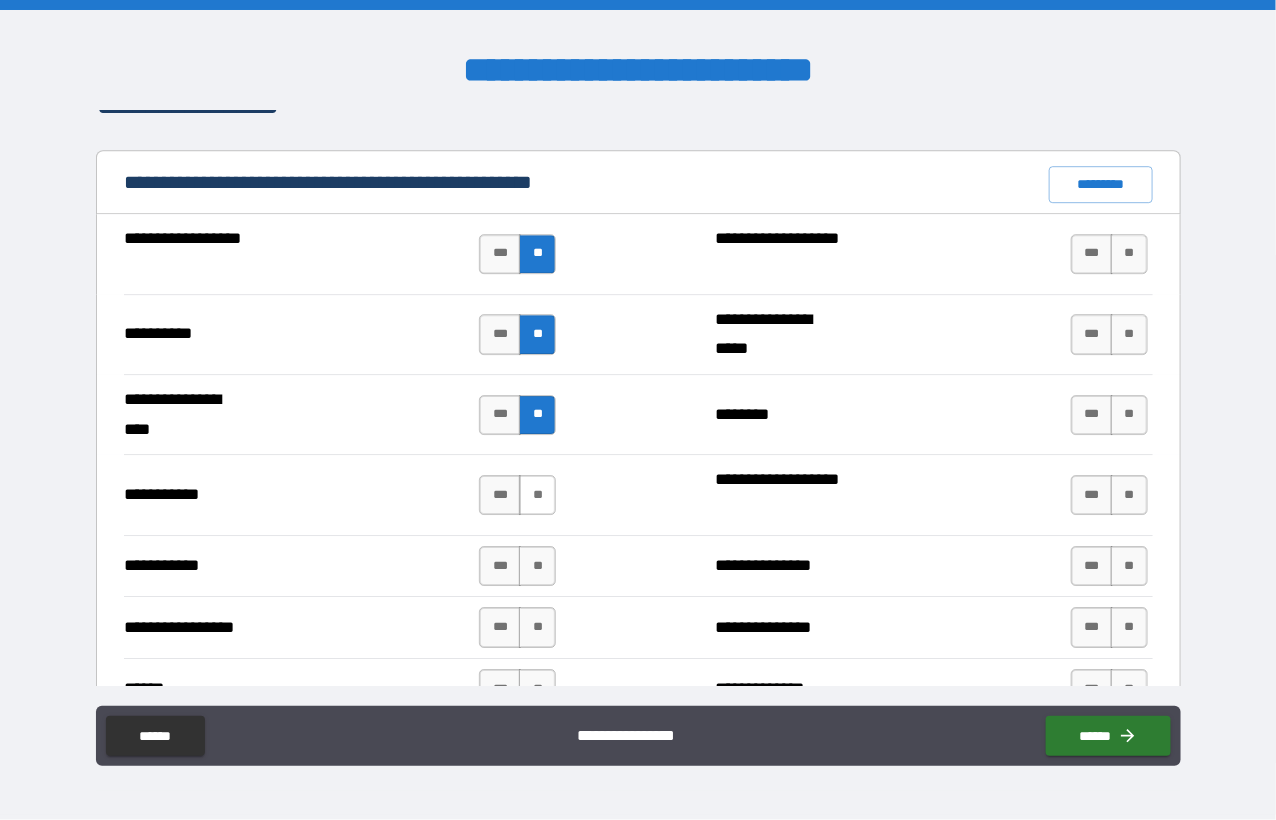 click on "**" at bounding box center (537, 495) 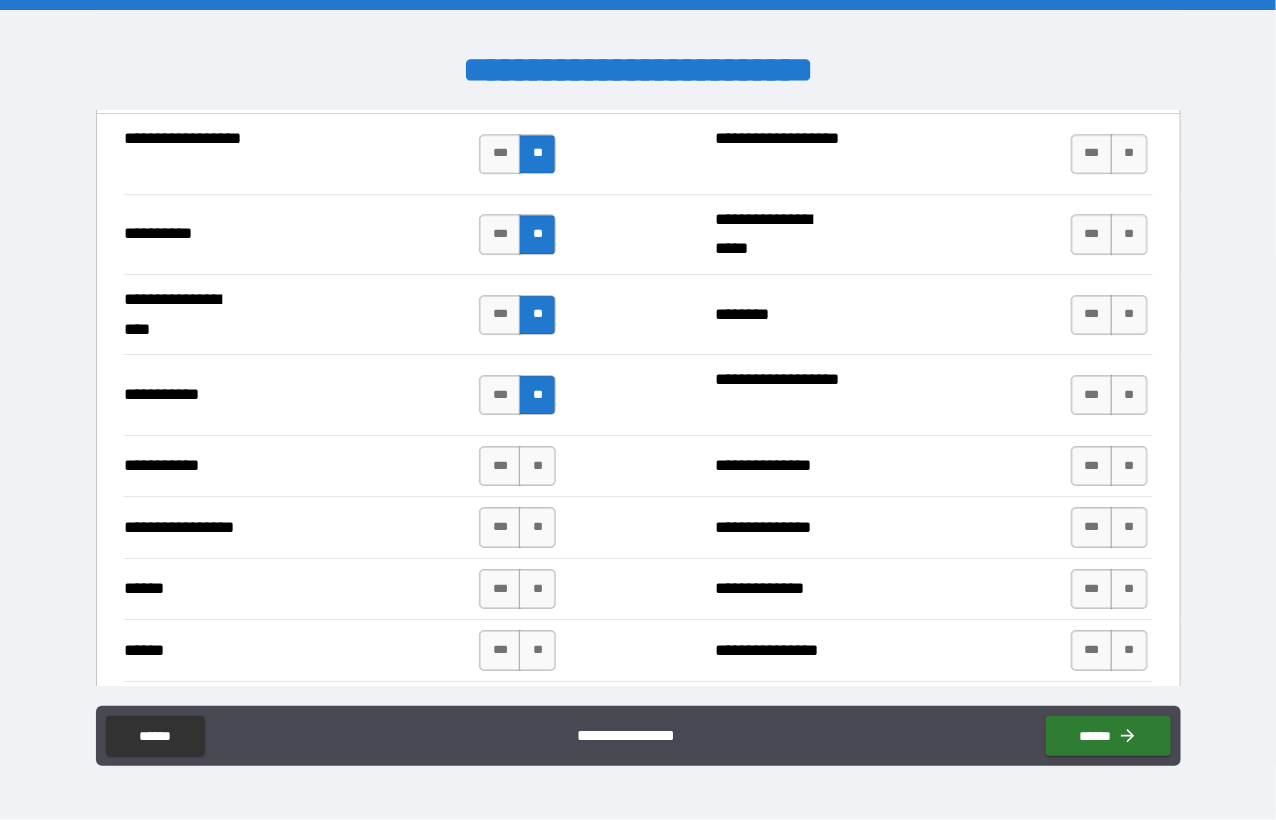 scroll, scrollTop: 2100, scrollLeft: 0, axis: vertical 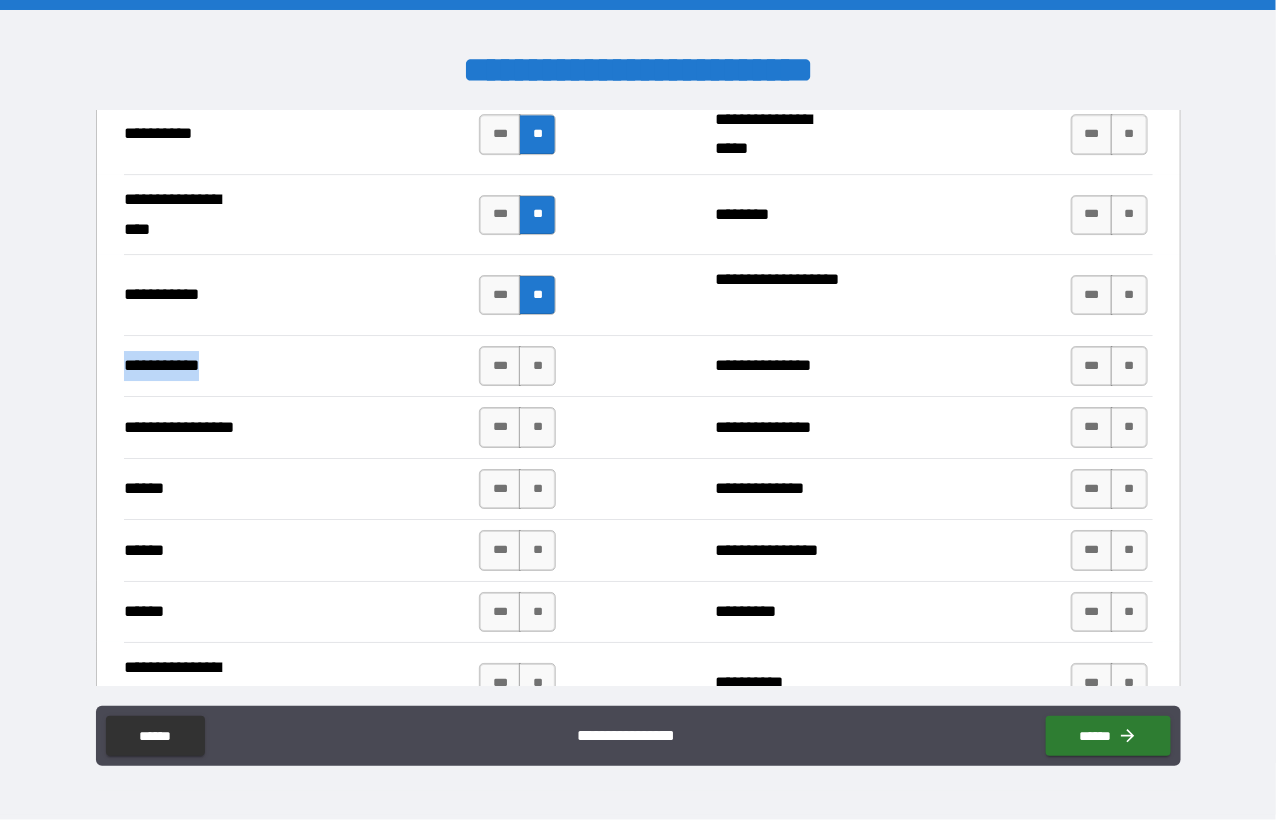 drag, startPoint x: 125, startPoint y: 364, endPoint x: 212, endPoint y: 366, distance: 87.02299 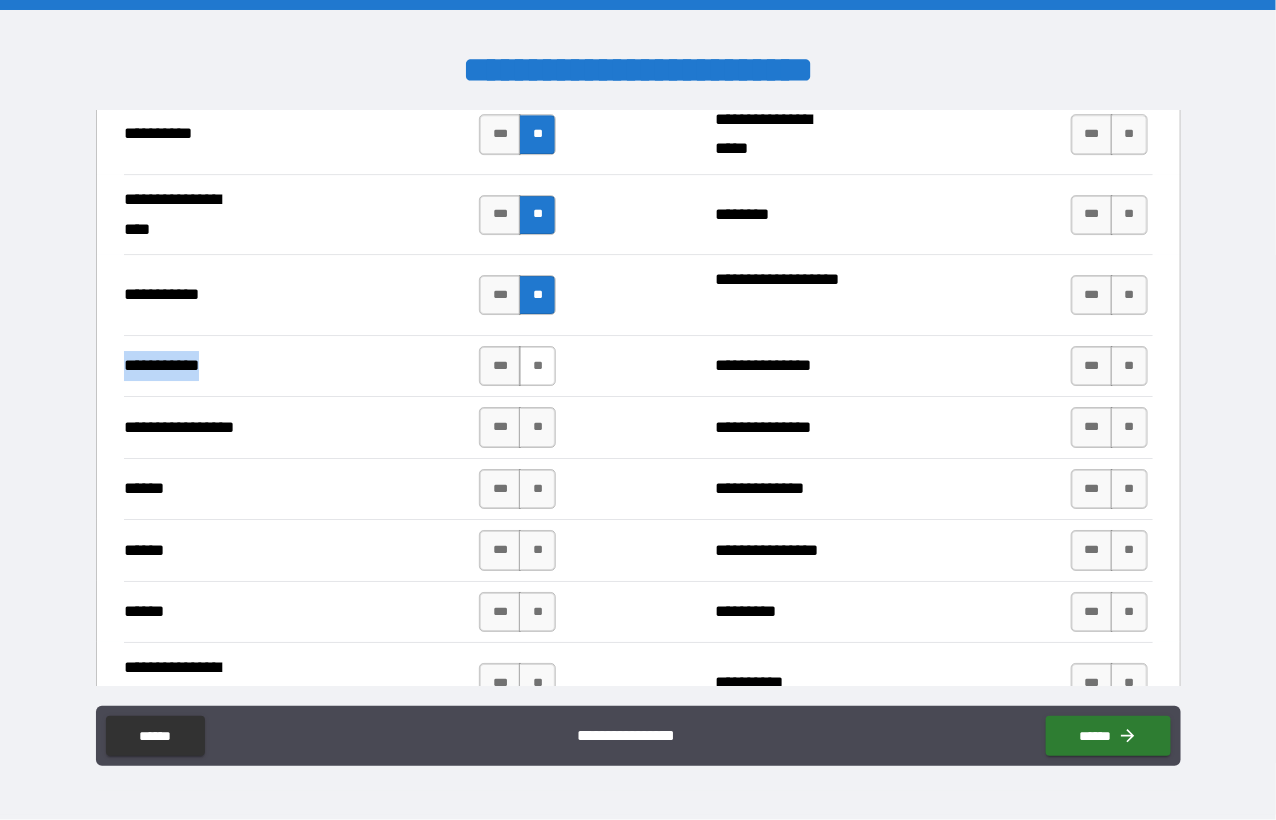 click on "**" at bounding box center (537, 366) 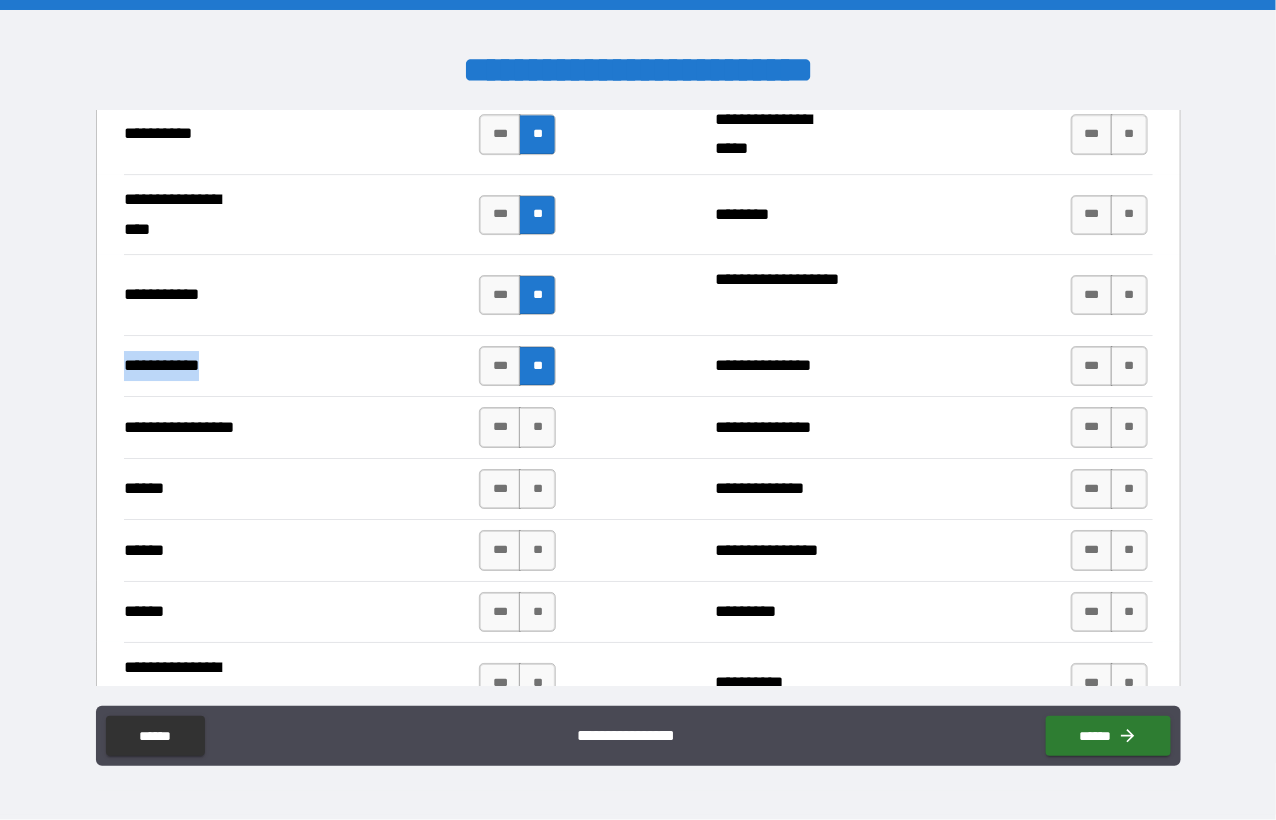 click on "**********" at bounding box center [189, 366] 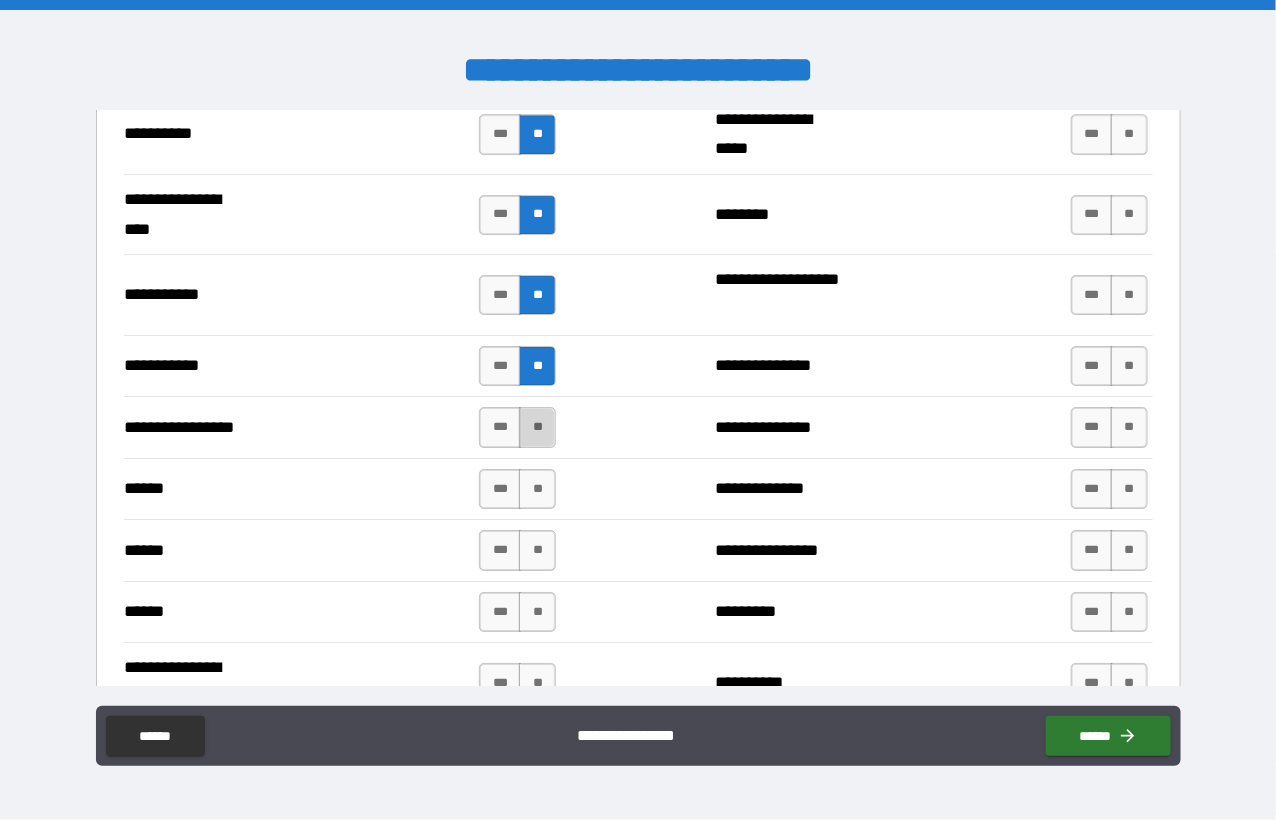 click on "**" at bounding box center [537, 427] 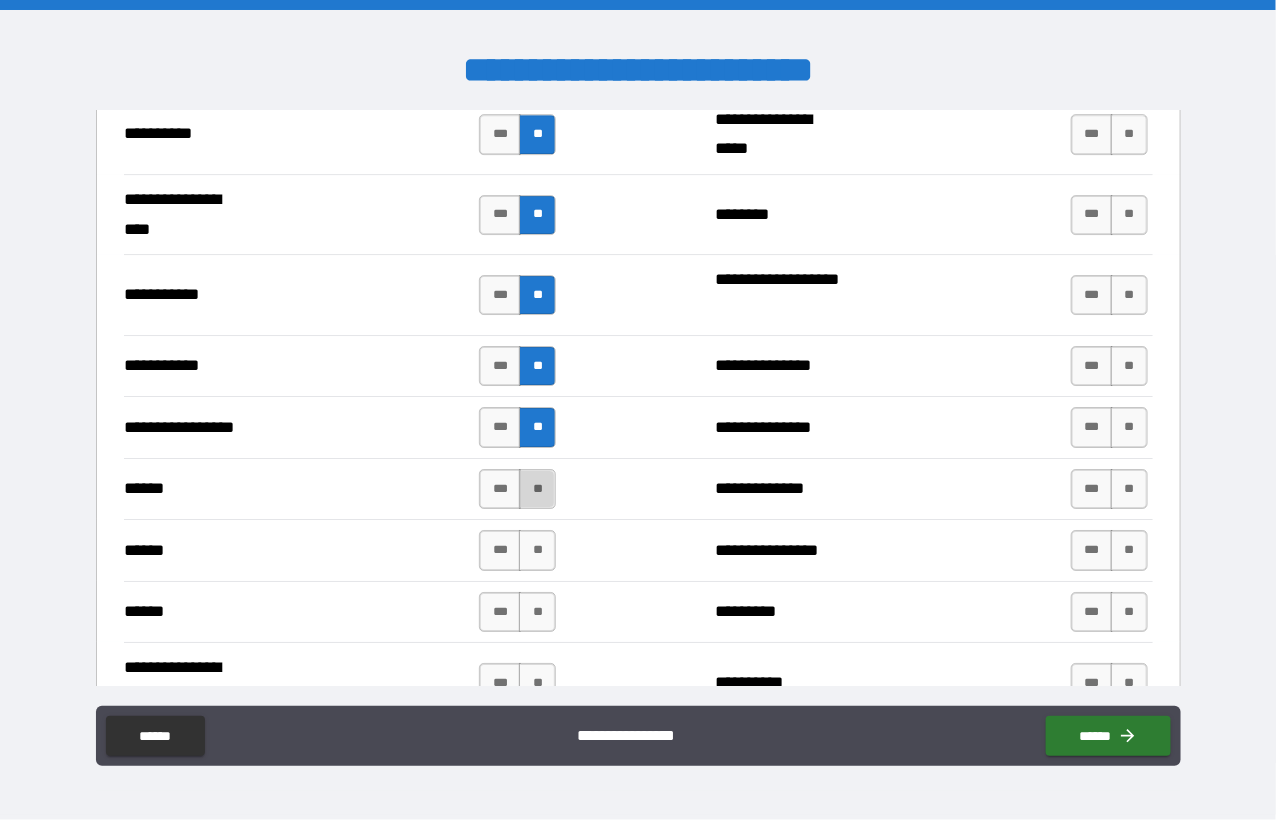click on "**" at bounding box center [537, 489] 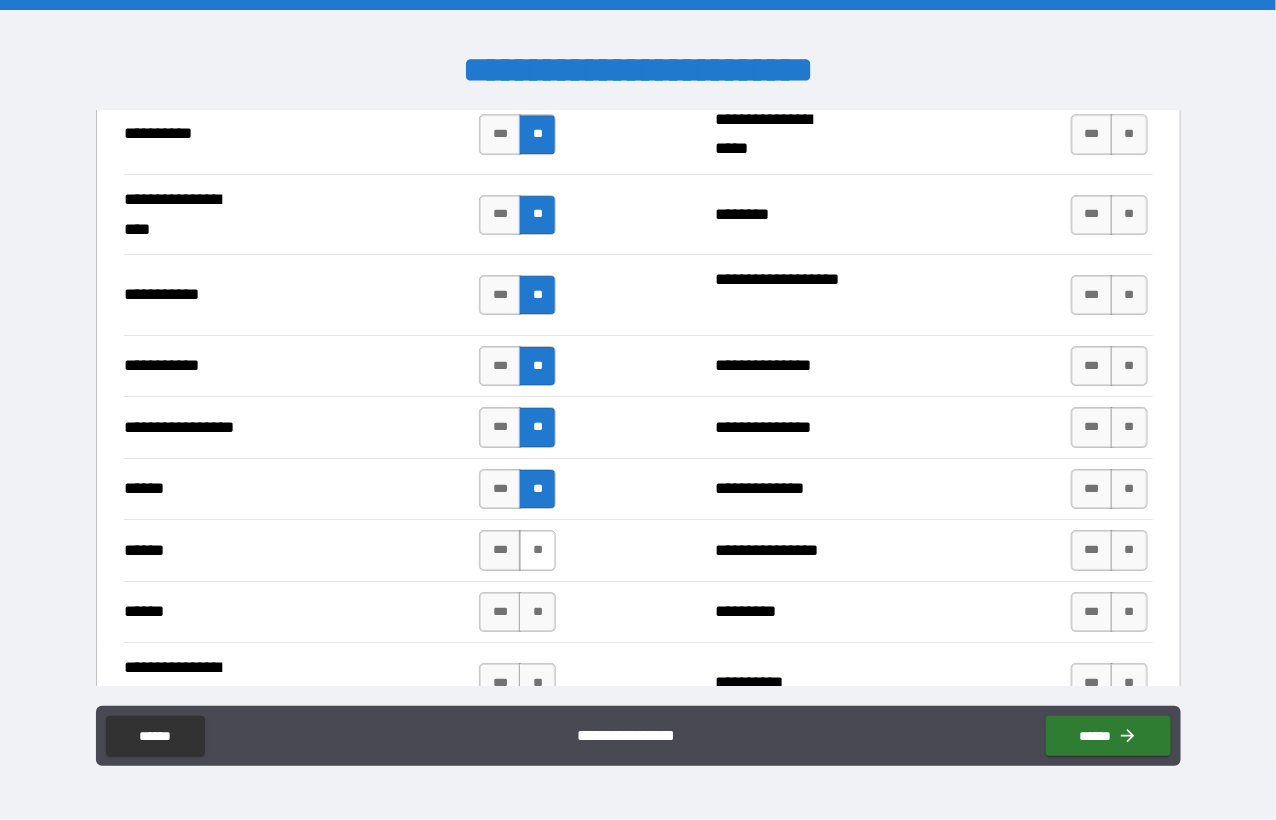 click on "**" at bounding box center [537, 550] 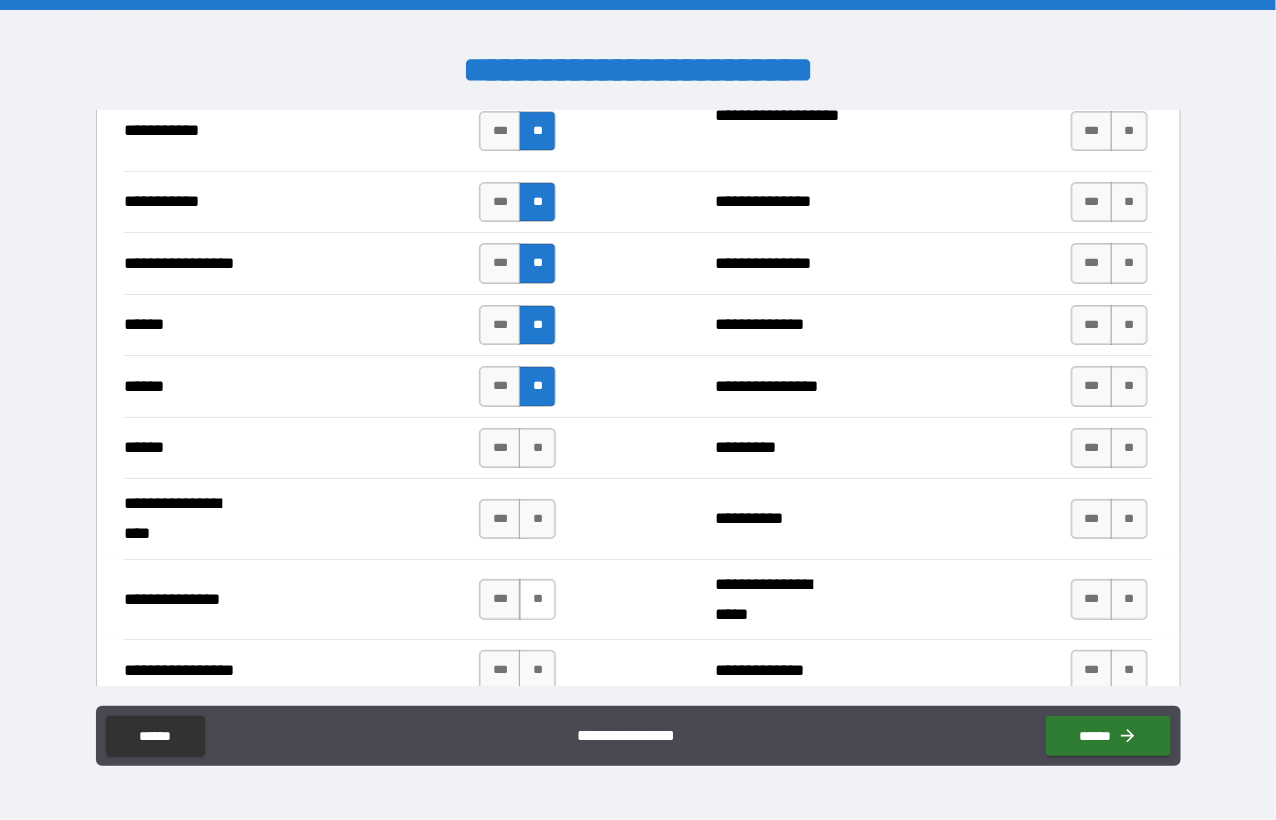scroll, scrollTop: 2300, scrollLeft: 0, axis: vertical 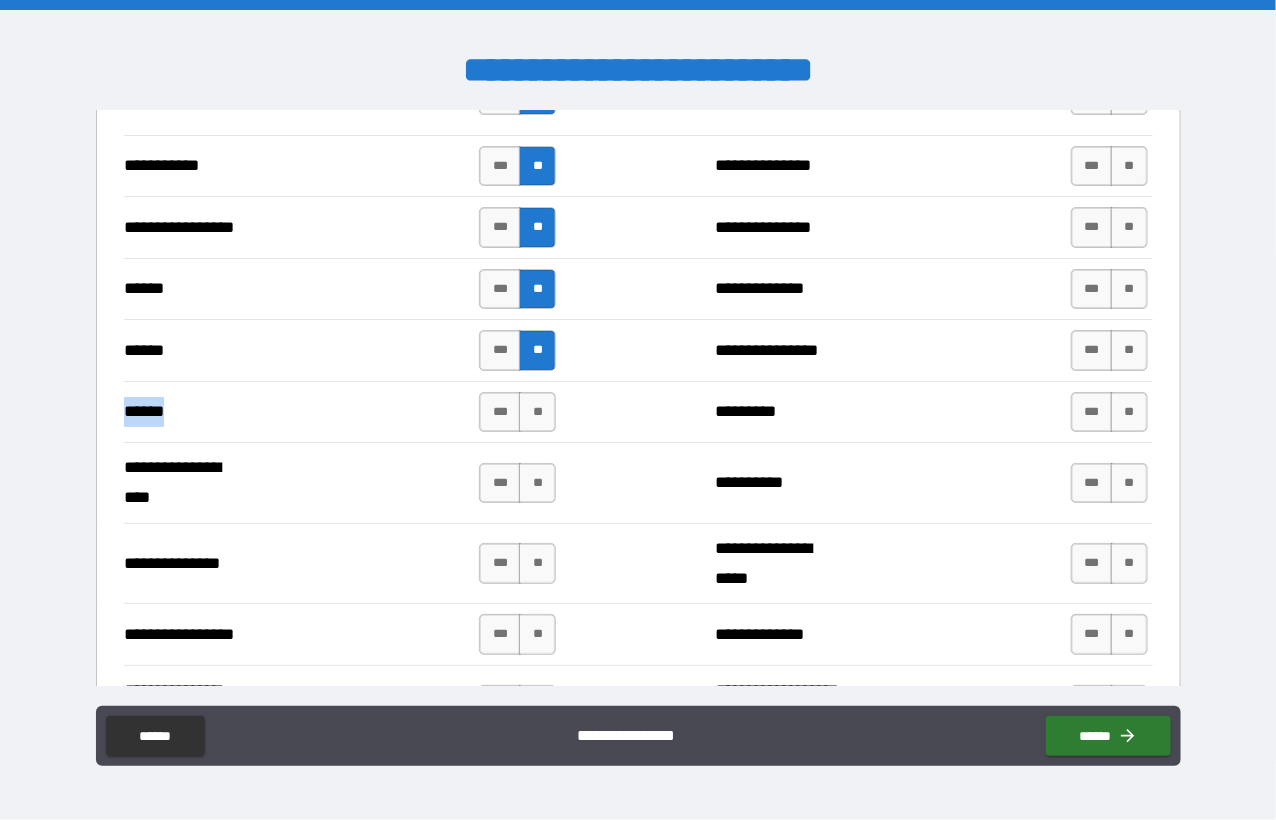 drag, startPoint x: 125, startPoint y: 402, endPoint x: 194, endPoint y: 416, distance: 70.40597 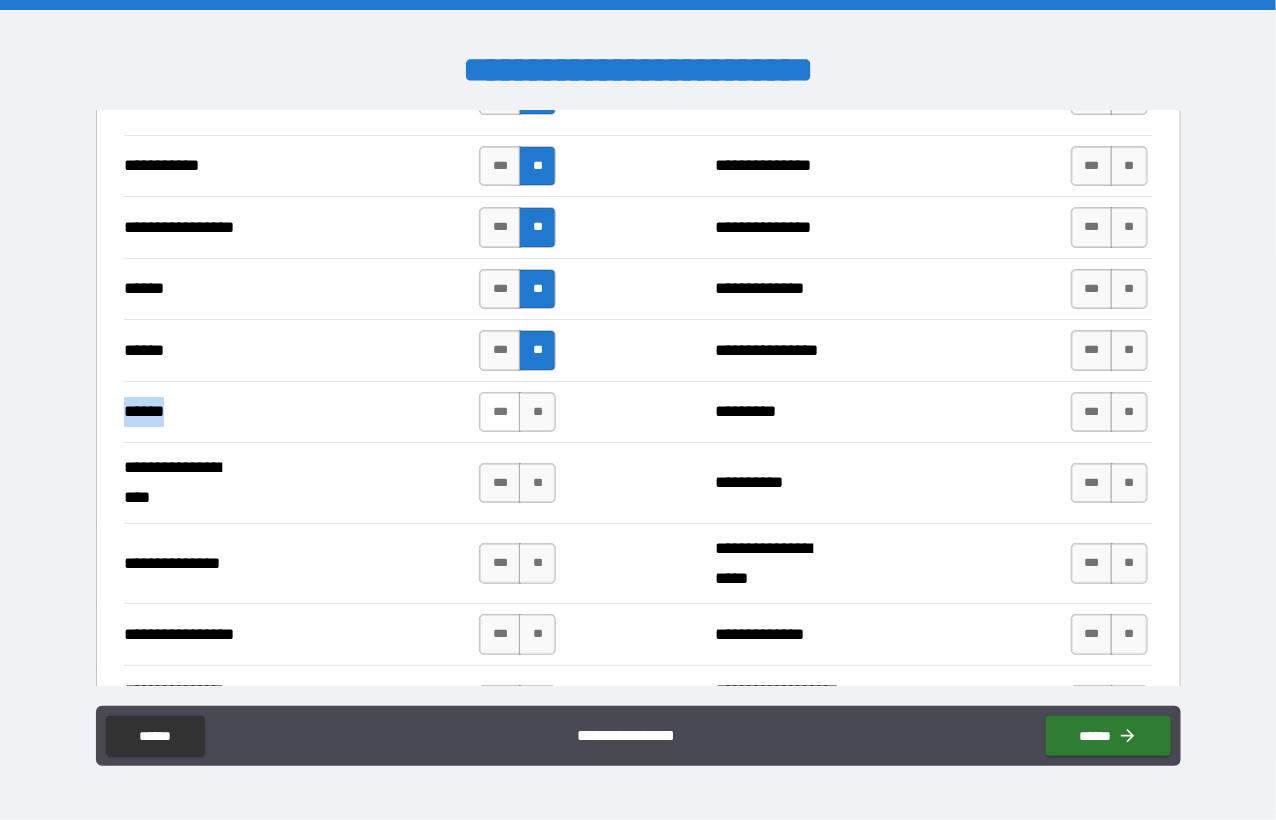 click on "***" at bounding box center (500, 412) 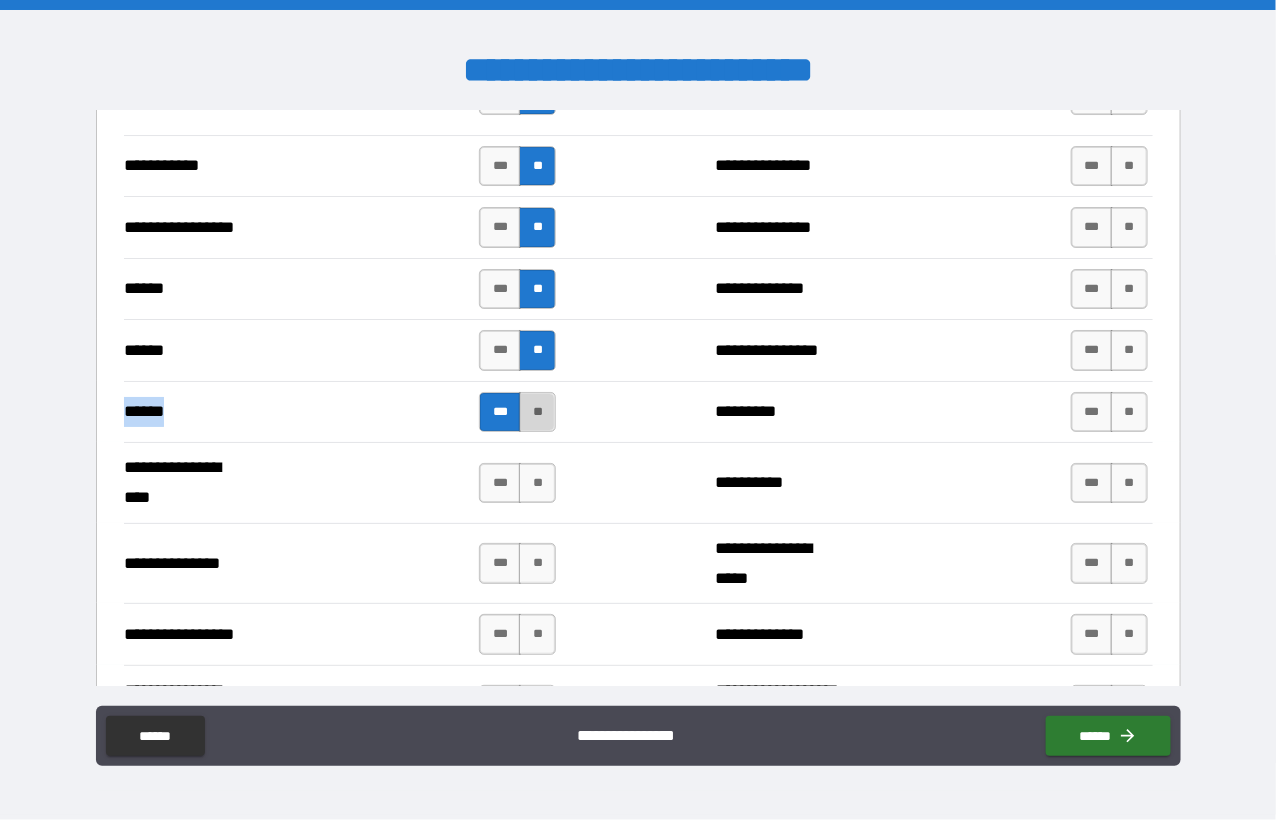 click on "**" at bounding box center (537, 412) 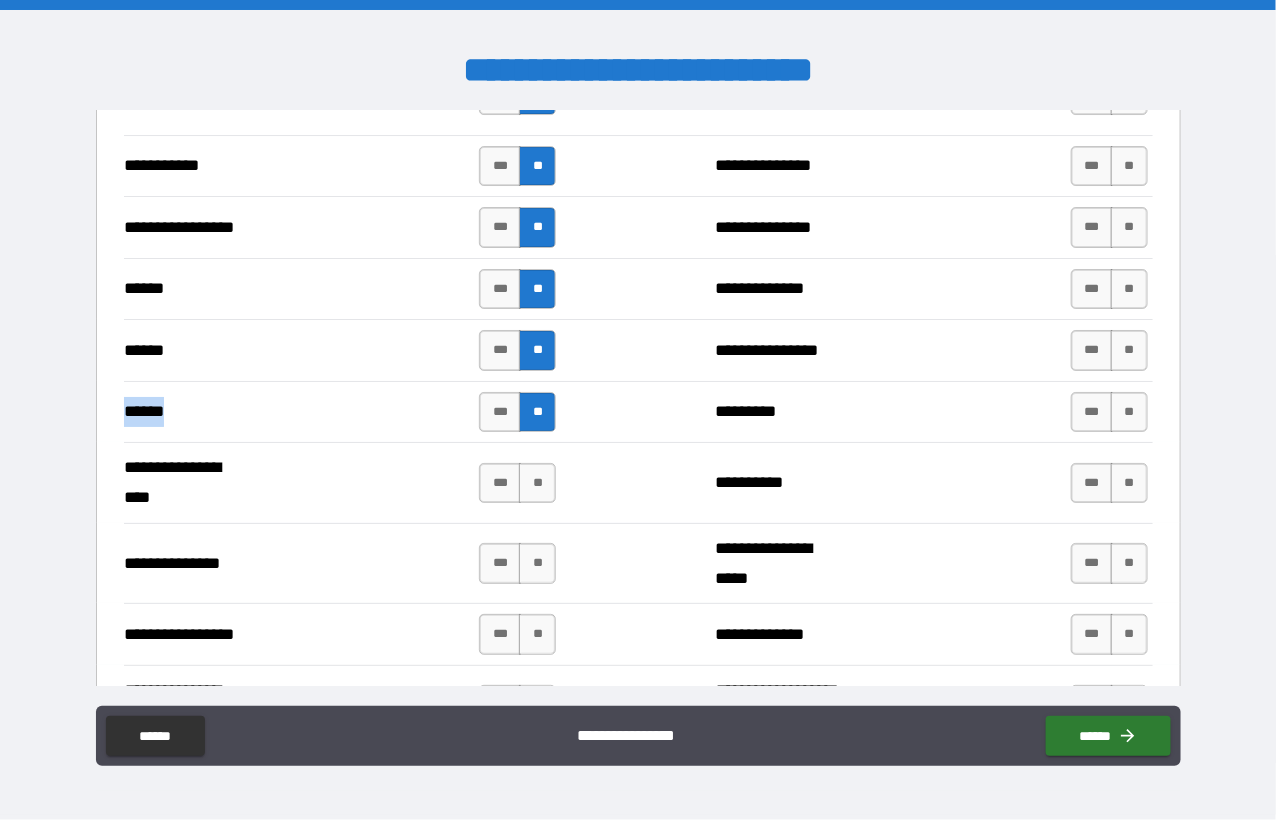 click on "******" at bounding box center [189, 412] 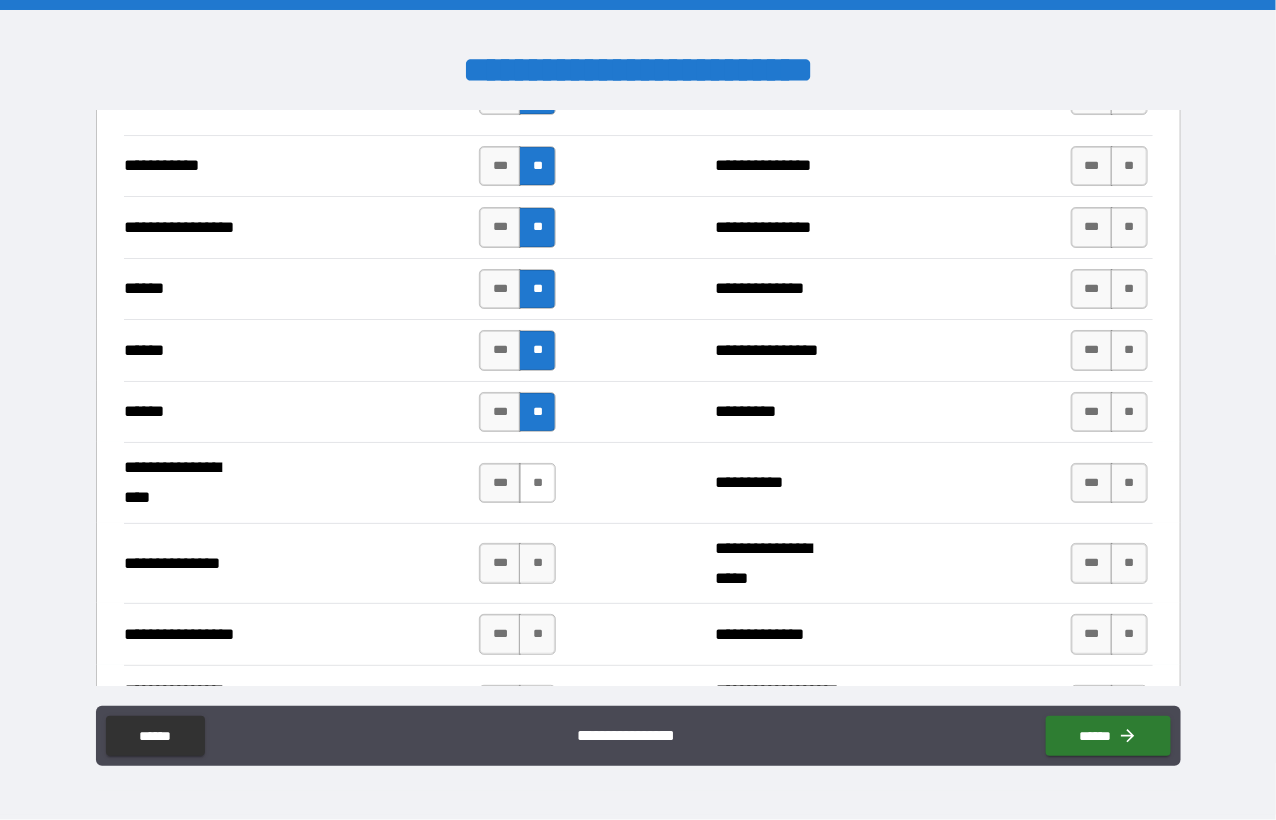 click on "**" at bounding box center [537, 483] 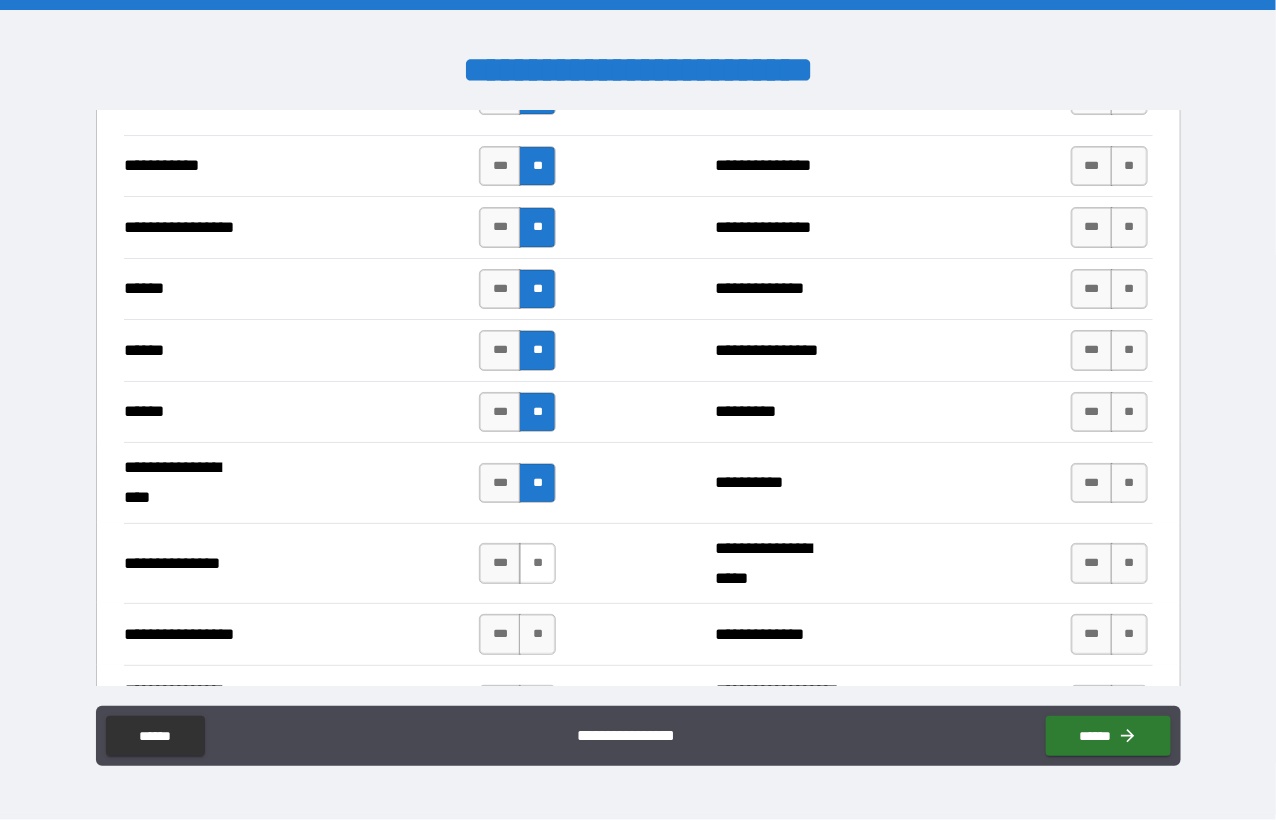 click on "**" at bounding box center [537, 563] 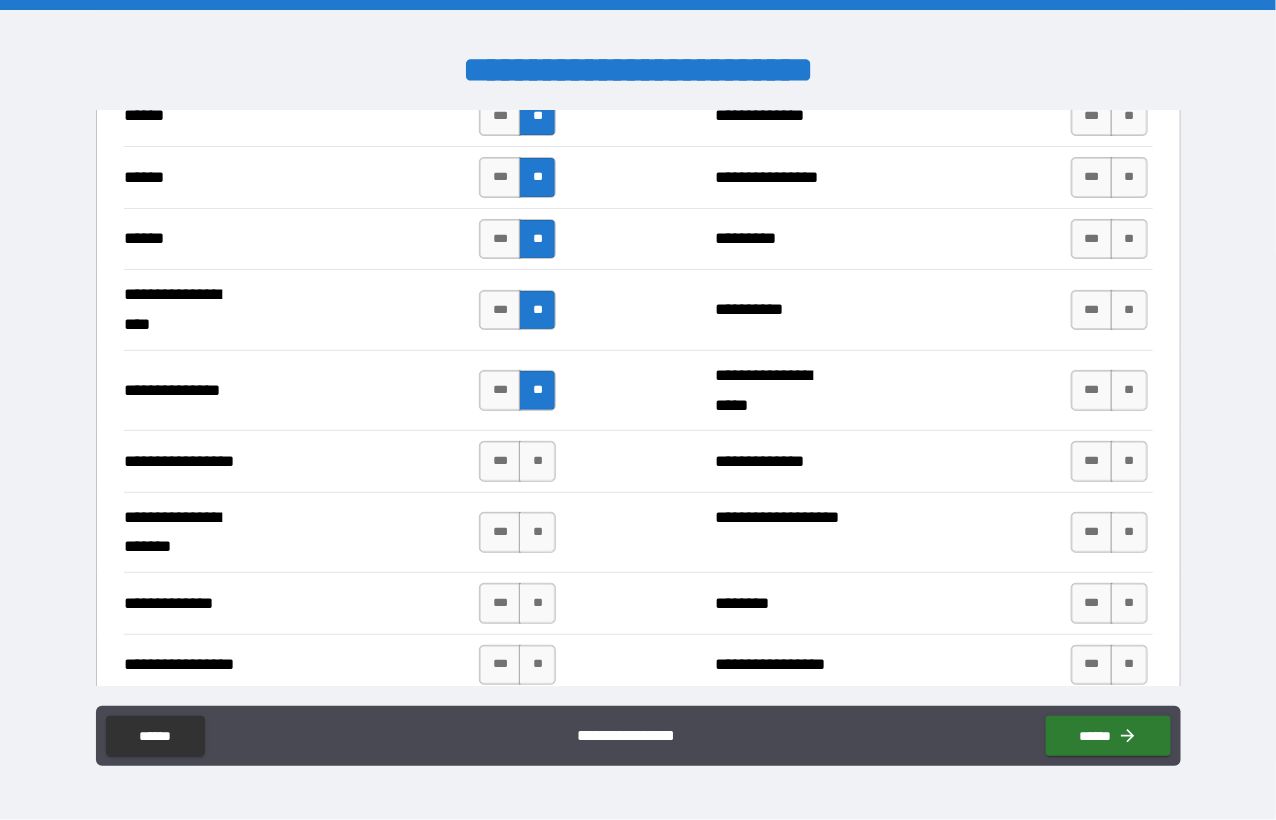 scroll, scrollTop: 2500, scrollLeft: 0, axis: vertical 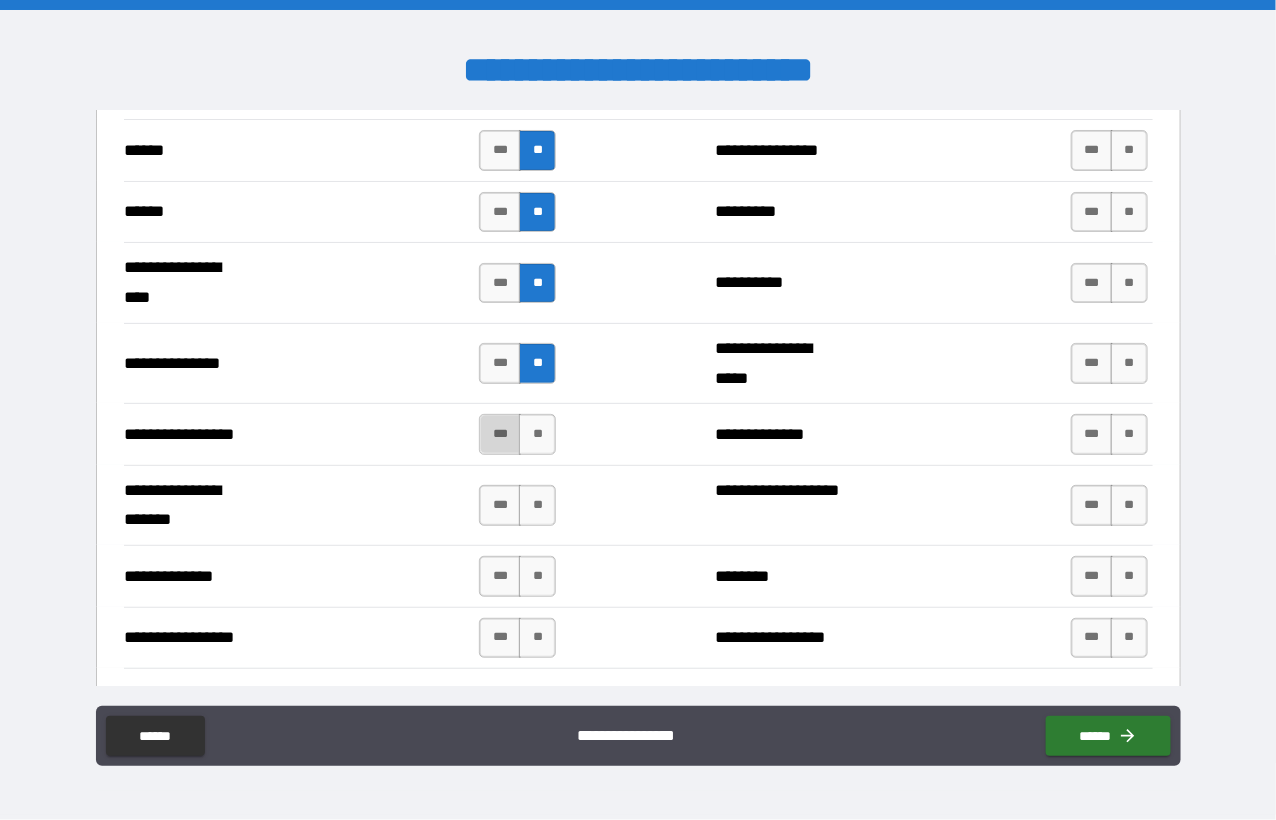 click on "***" at bounding box center (500, 434) 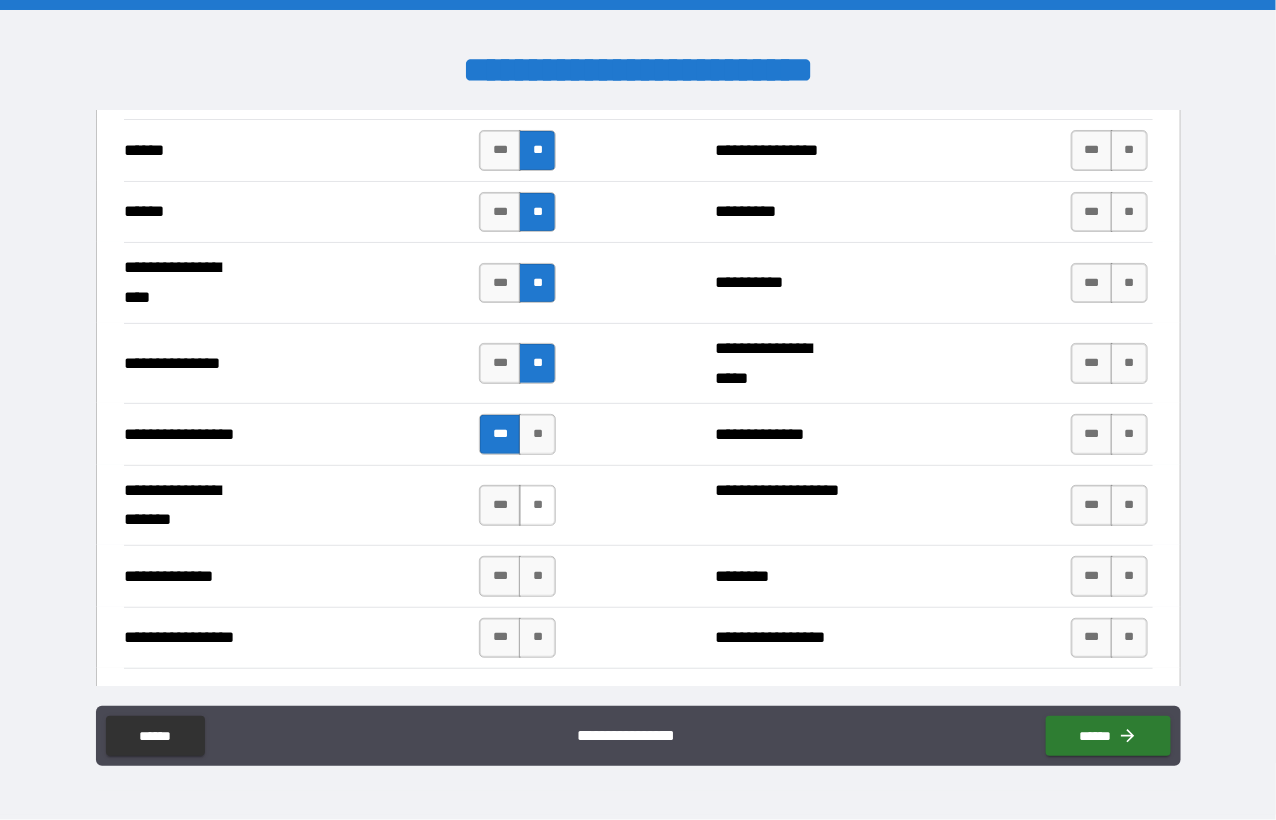 click on "**" at bounding box center (537, 505) 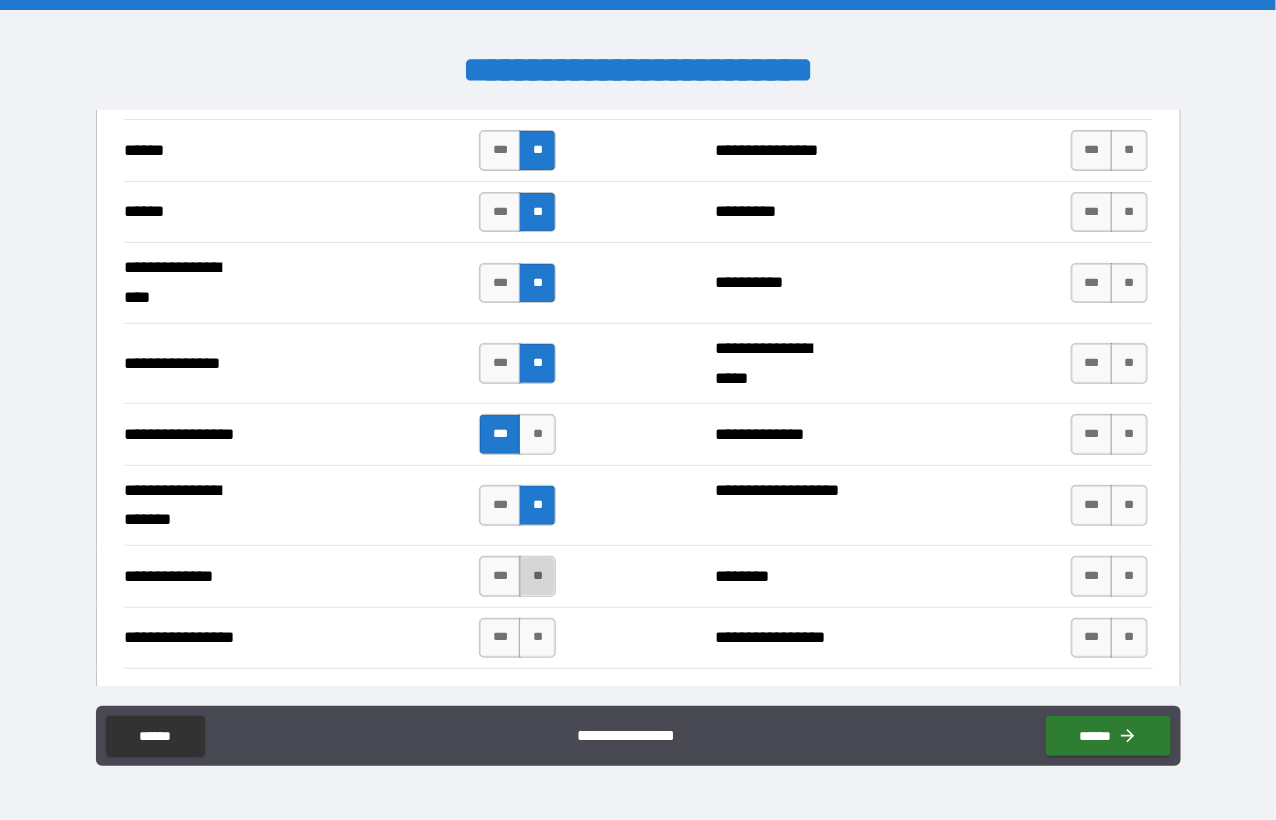 click on "**" at bounding box center [537, 576] 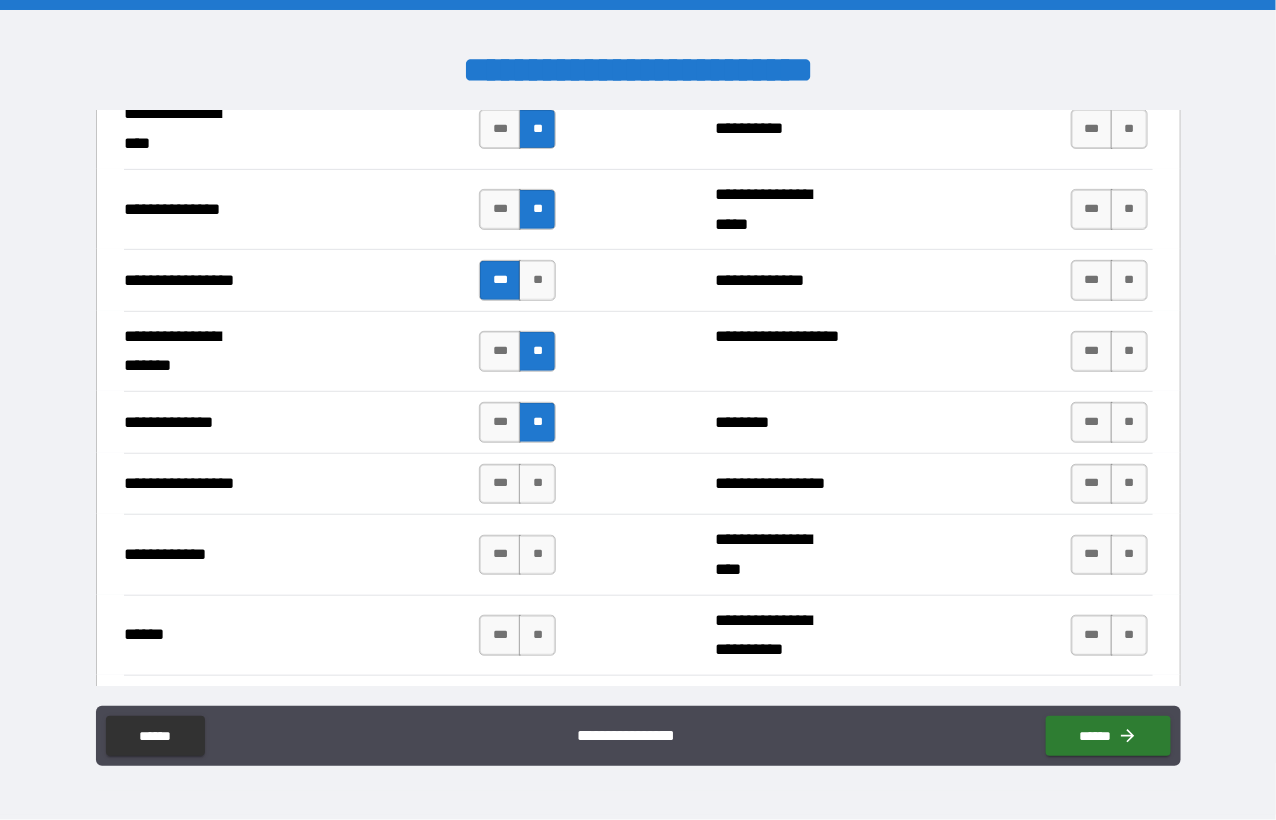 scroll, scrollTop: 2700, scrollLeft: 0, axis: vertical 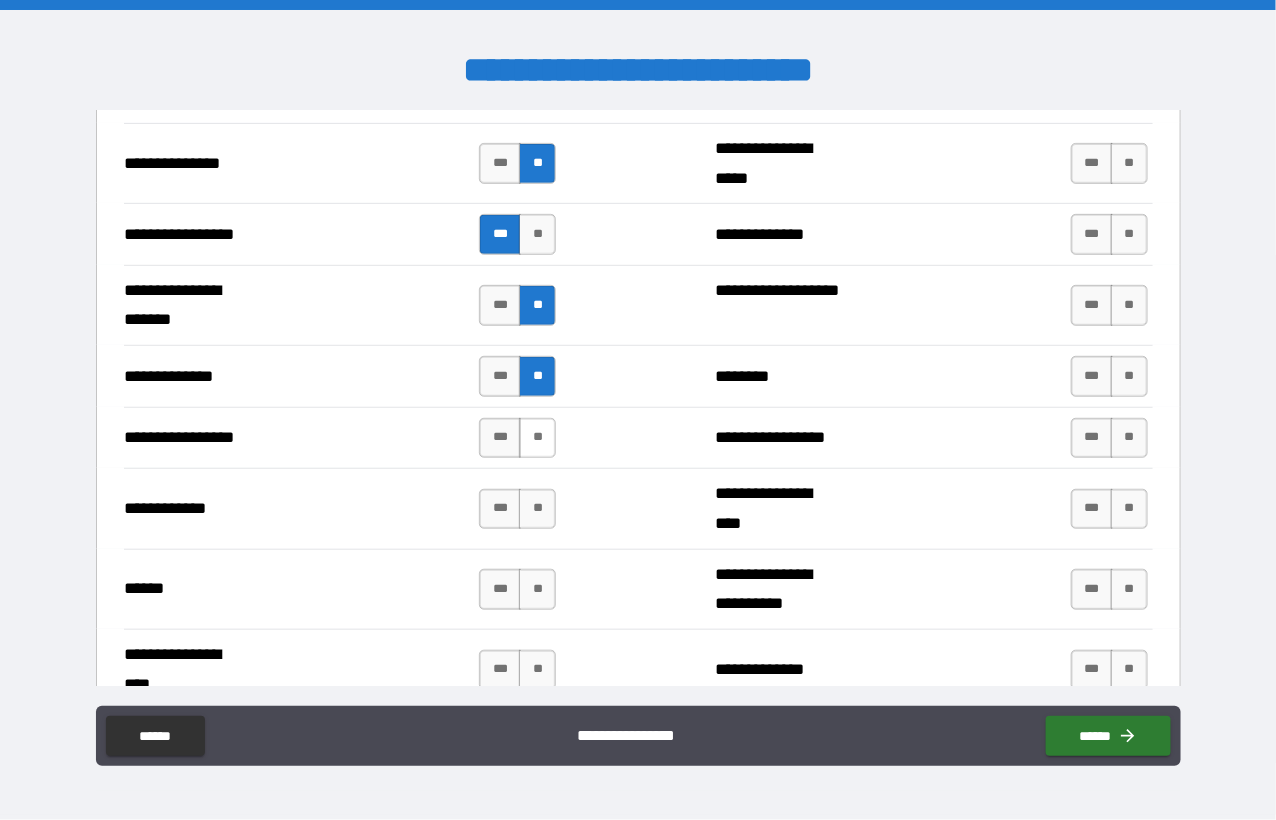 click on "**" at bounding box center [537, 438] 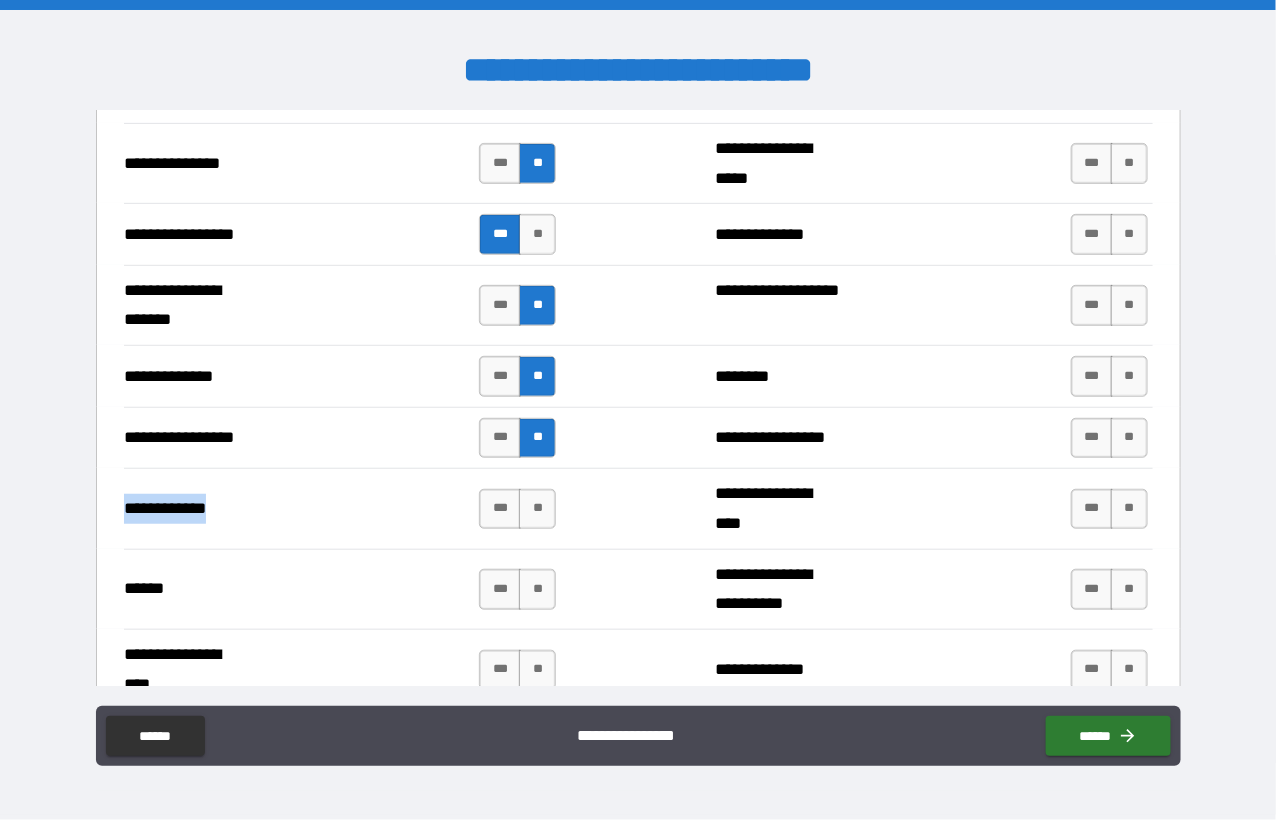 drag, startPoint x: 129, startPoint y: 498, endPoint x: 234, endPoint y: 506, distance: 105.30432 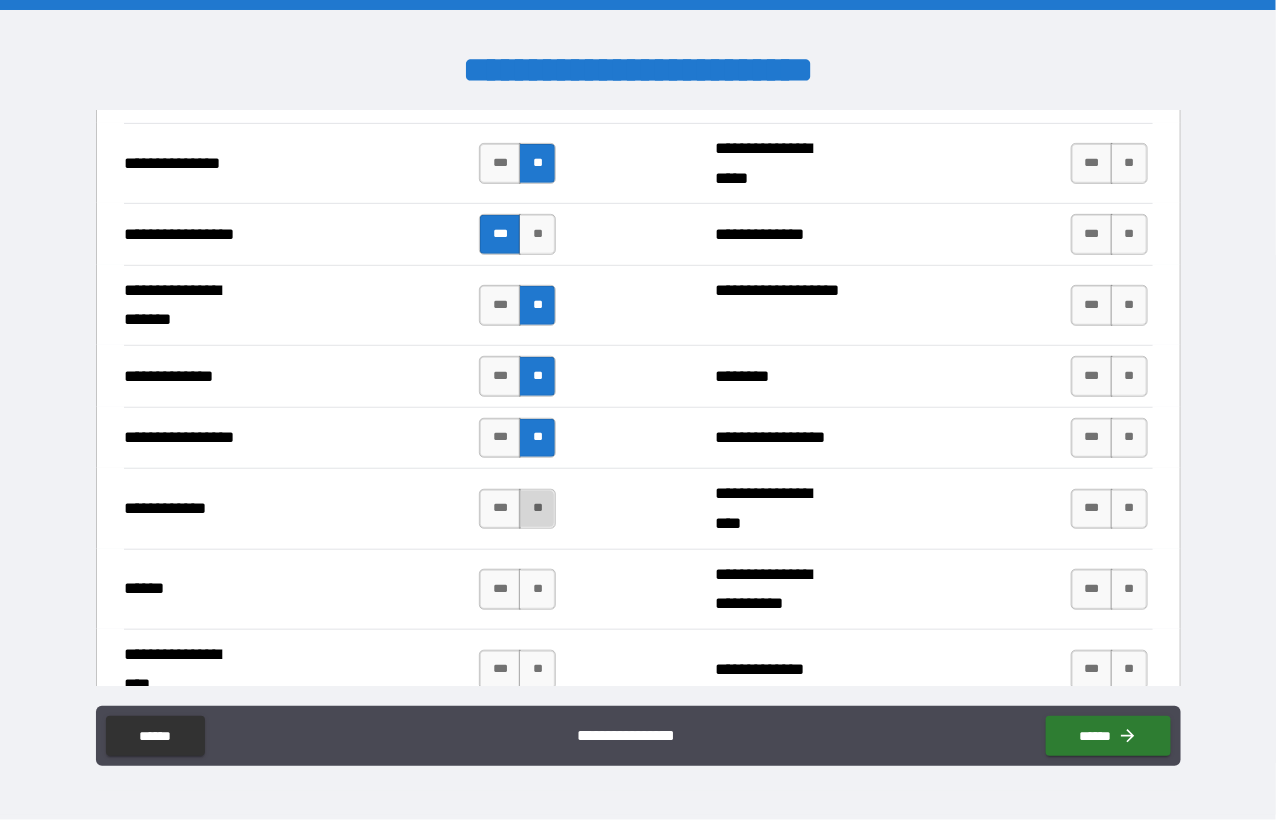 click on "**" at bounding box center (537, 509) 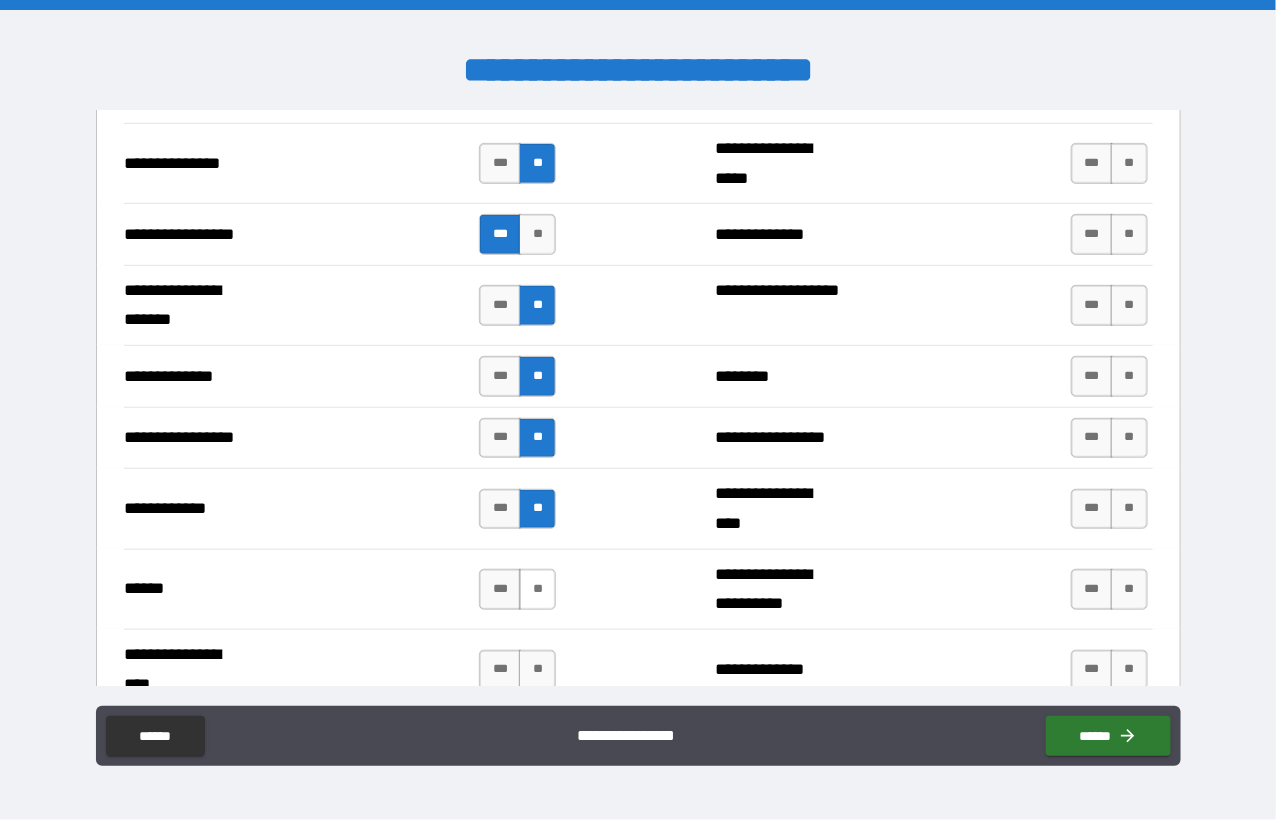 click on "**" at bounding box center (537, 589) 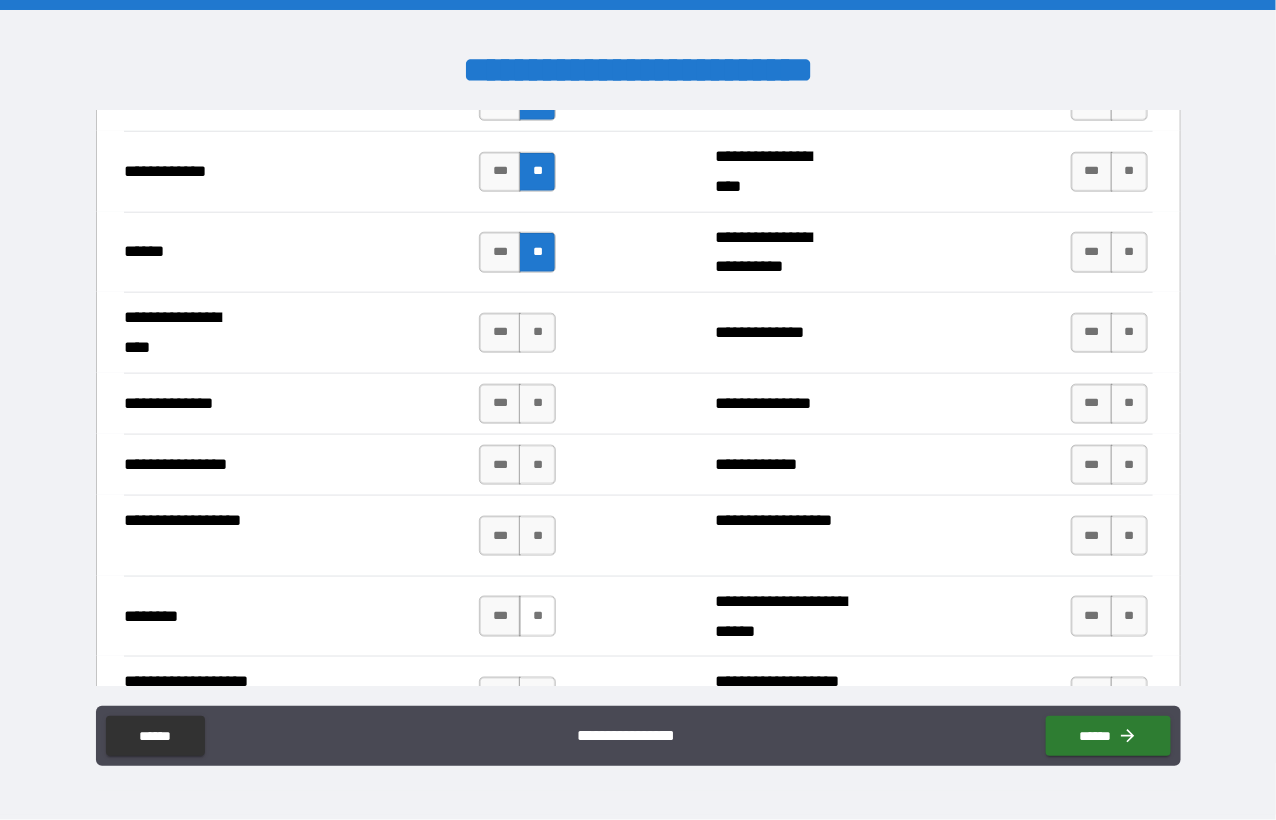 scroll, scrollTop: 3100, scrollLeft: 0, axis: vertical 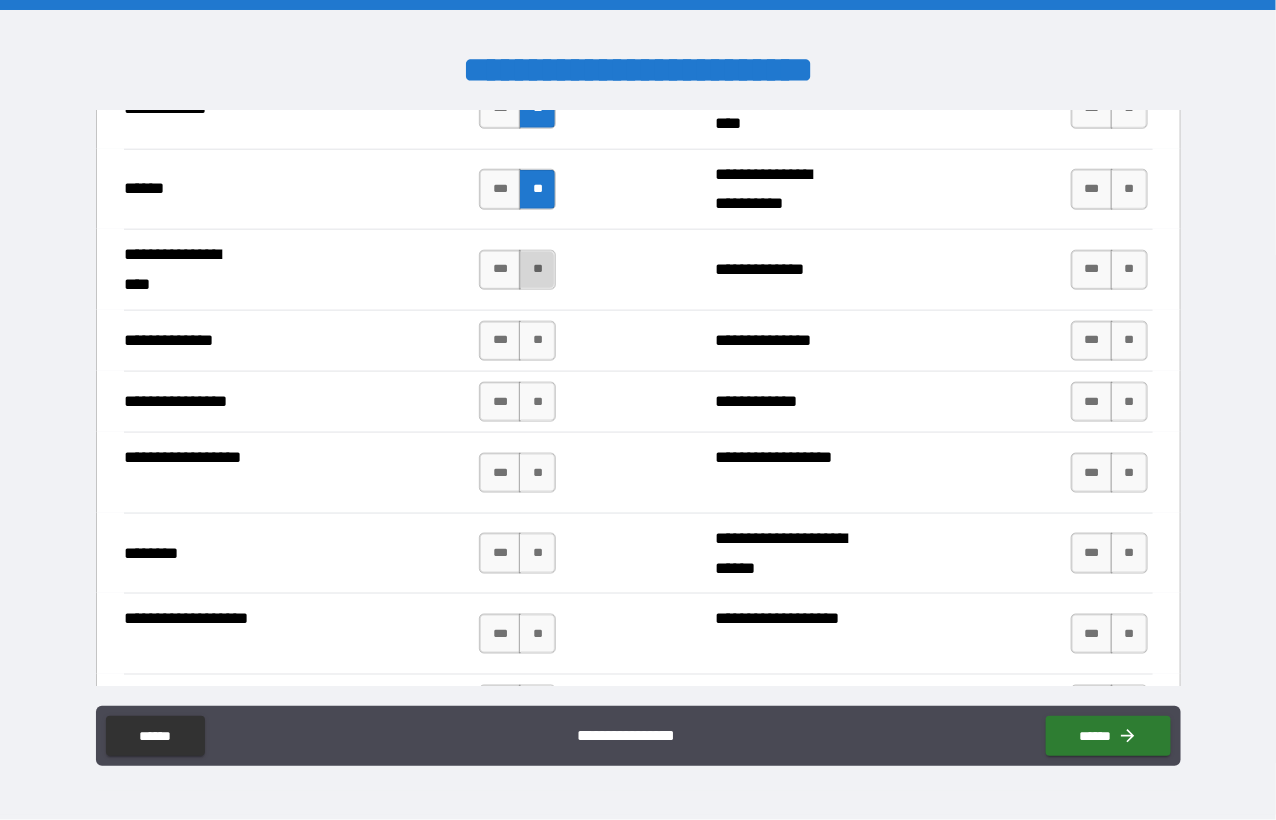 click on "**" at bounding box center (537, 270) 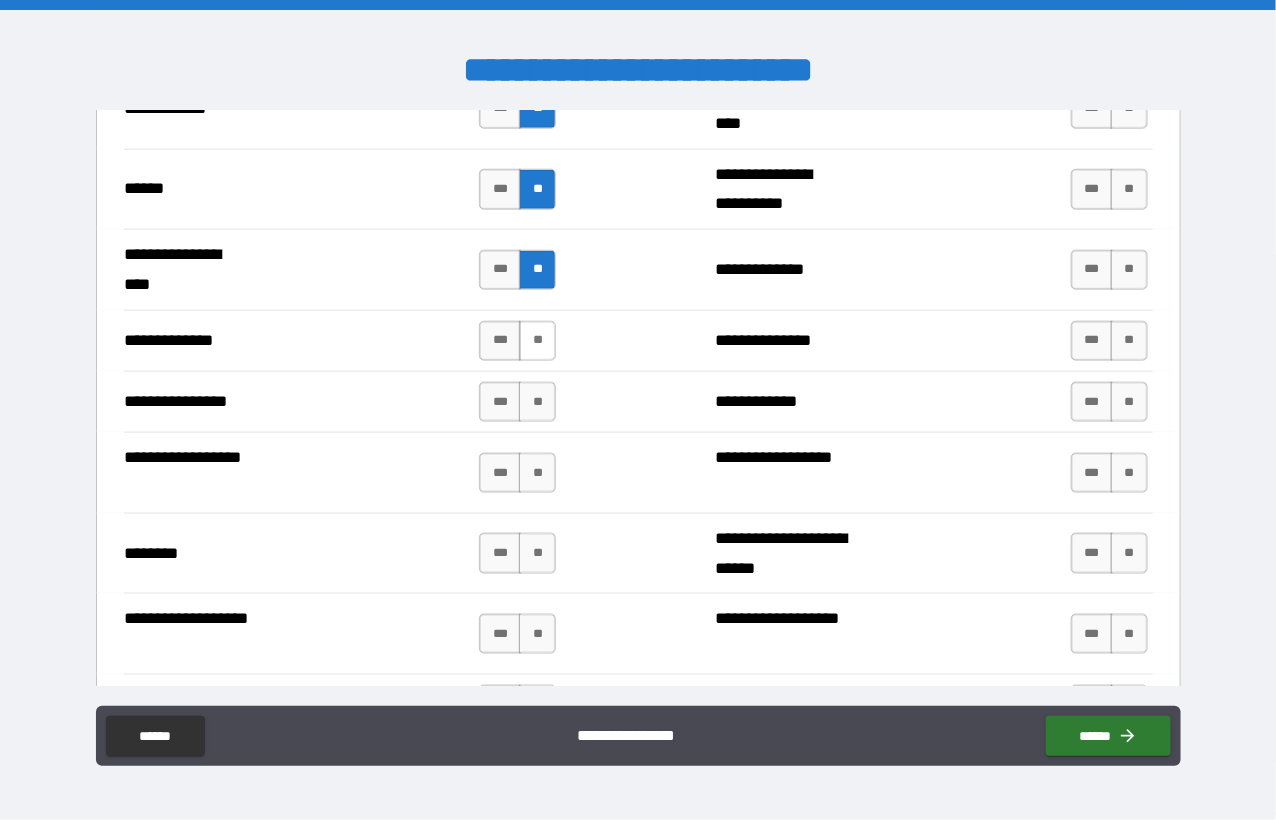 click on "**" at bounding box center [537, 341] 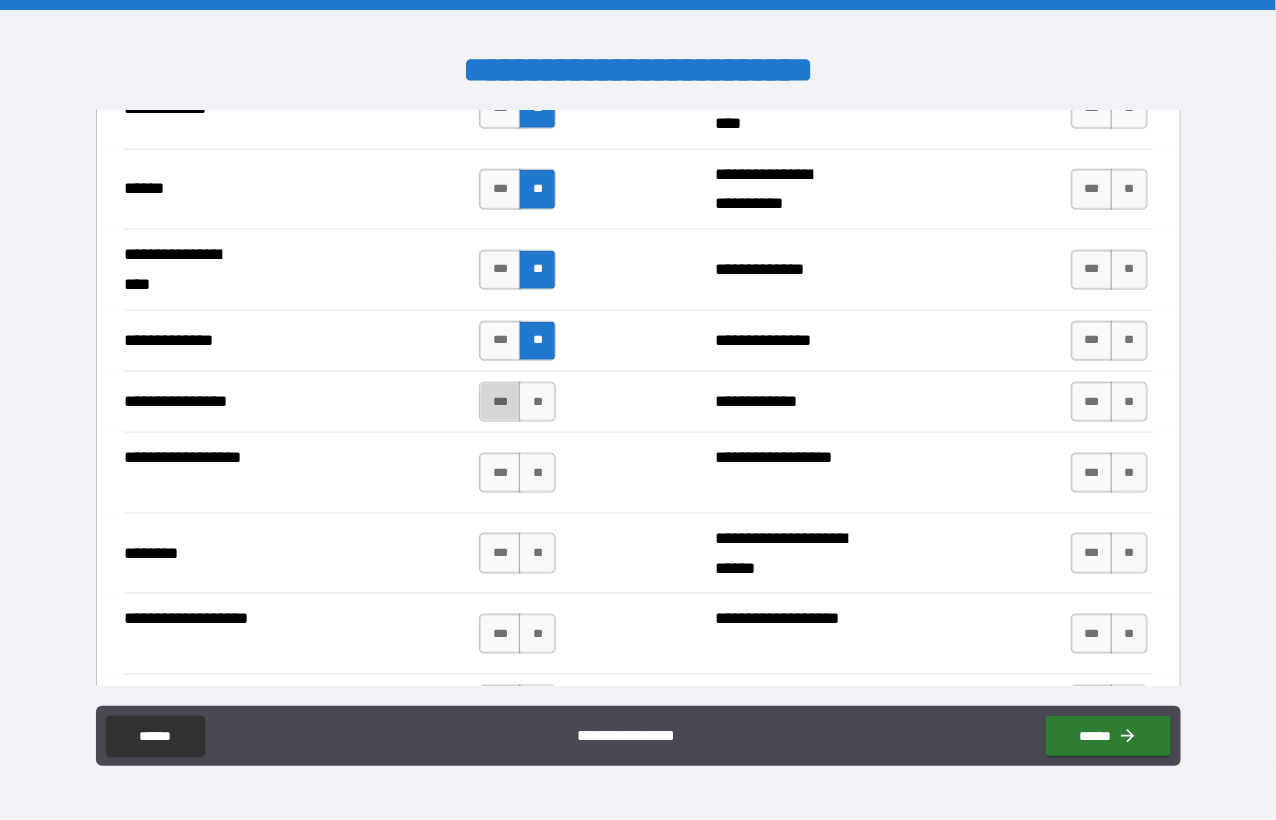click on "***" at bounding box center [500, 402] 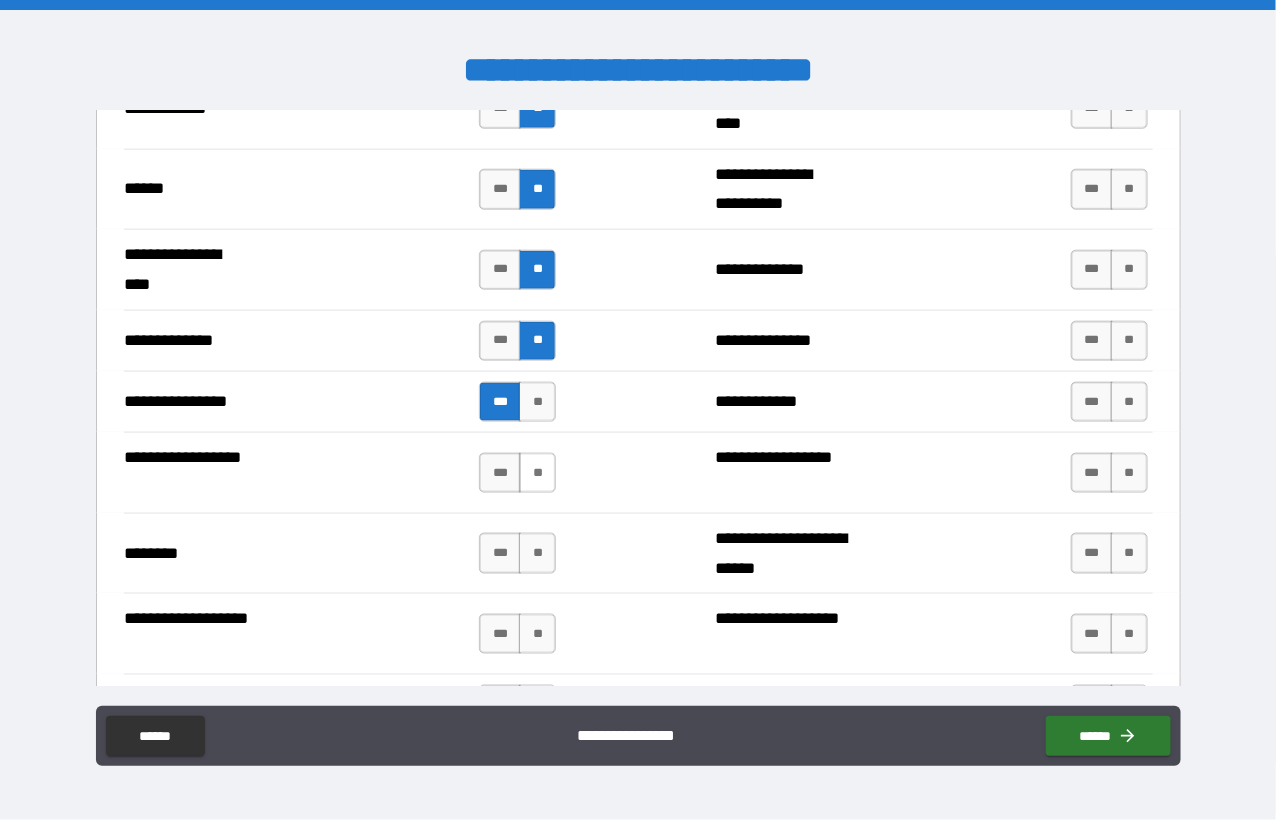 click on "**" at bounding box center (537, 473) 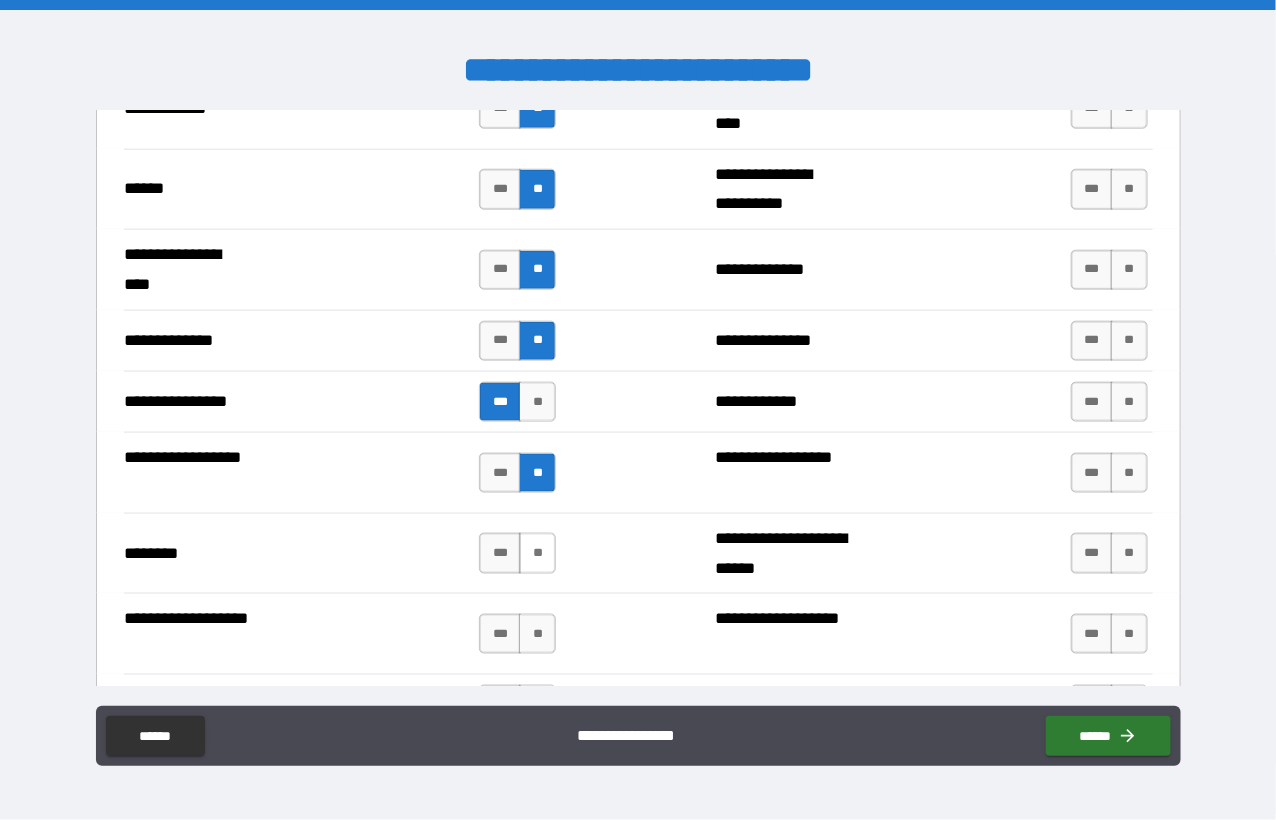 click on "**" at bounding box center [537, 553] 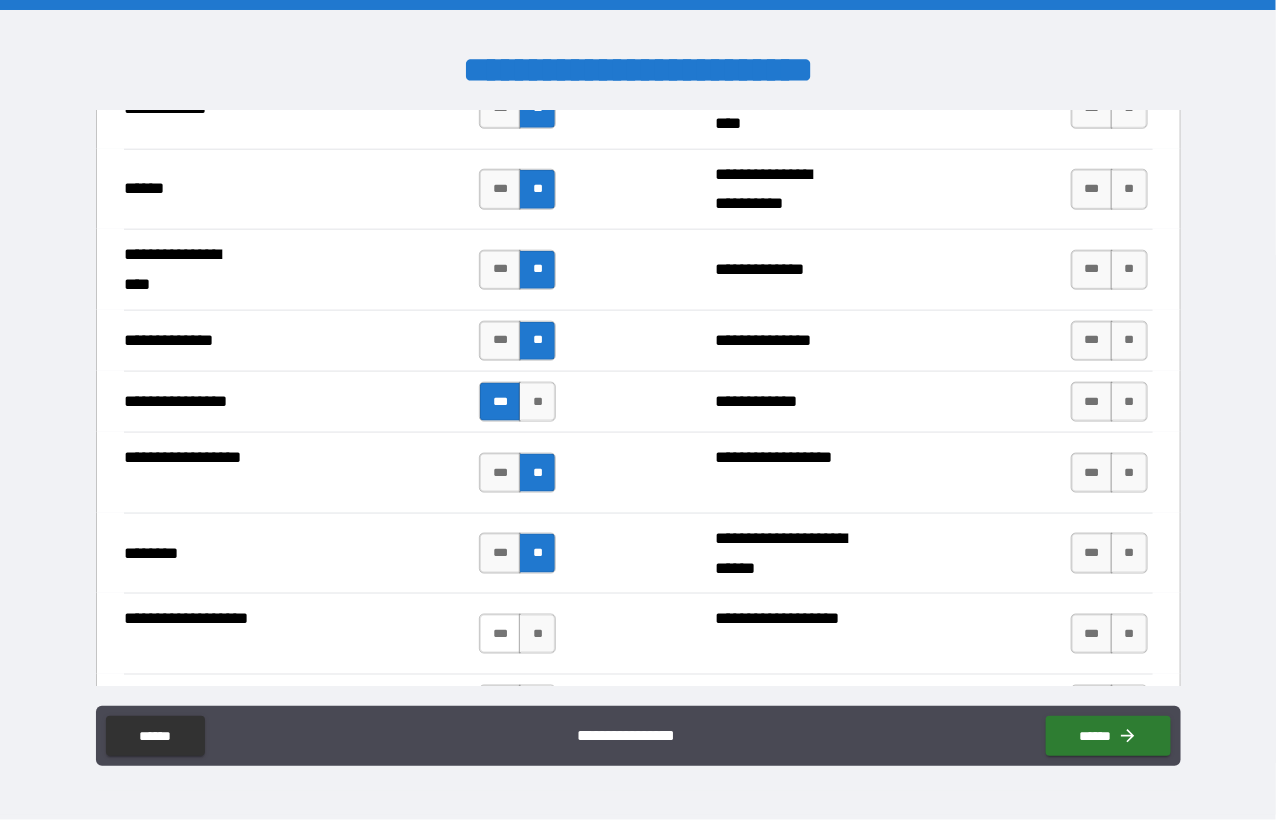 click on "***" at bounding box center (500, 634) 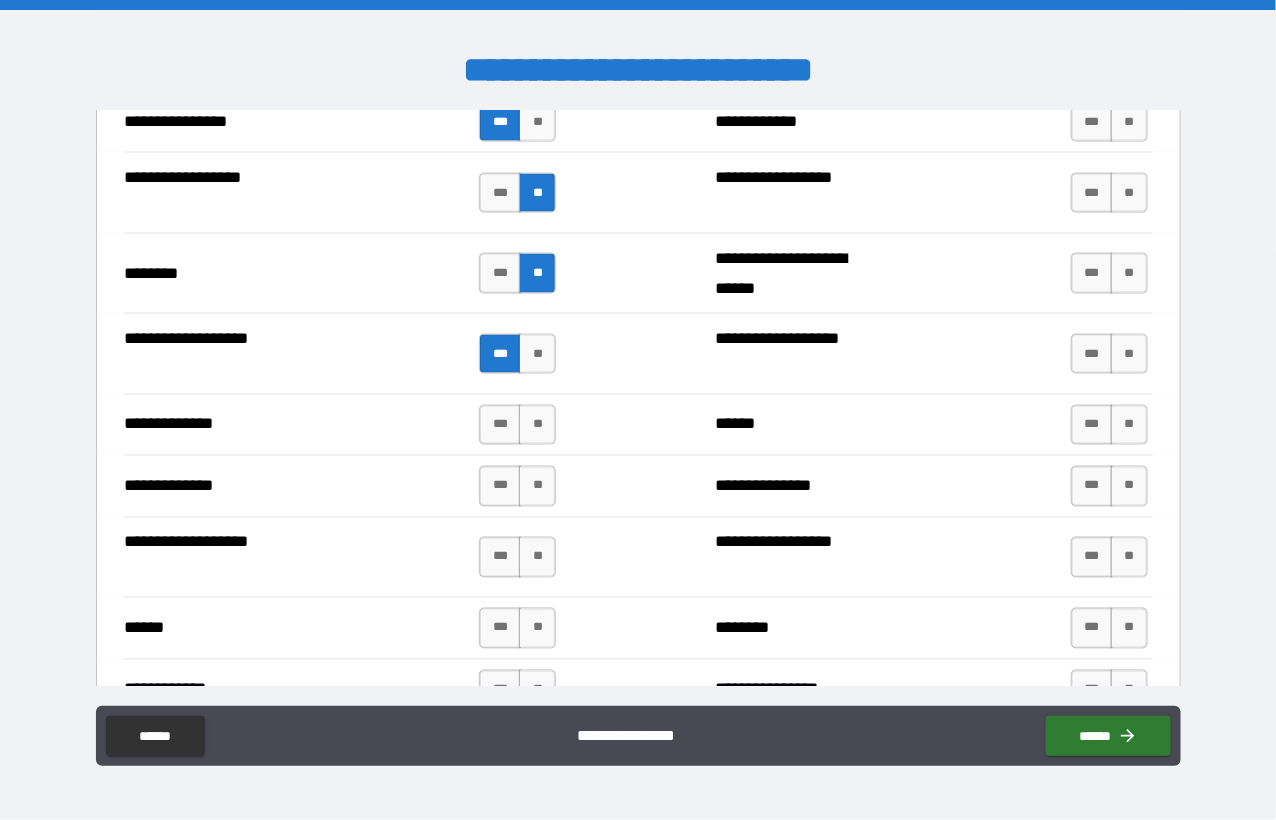 scroll, scrollTop: 3400, scrollLeft: 0, axis: vertical 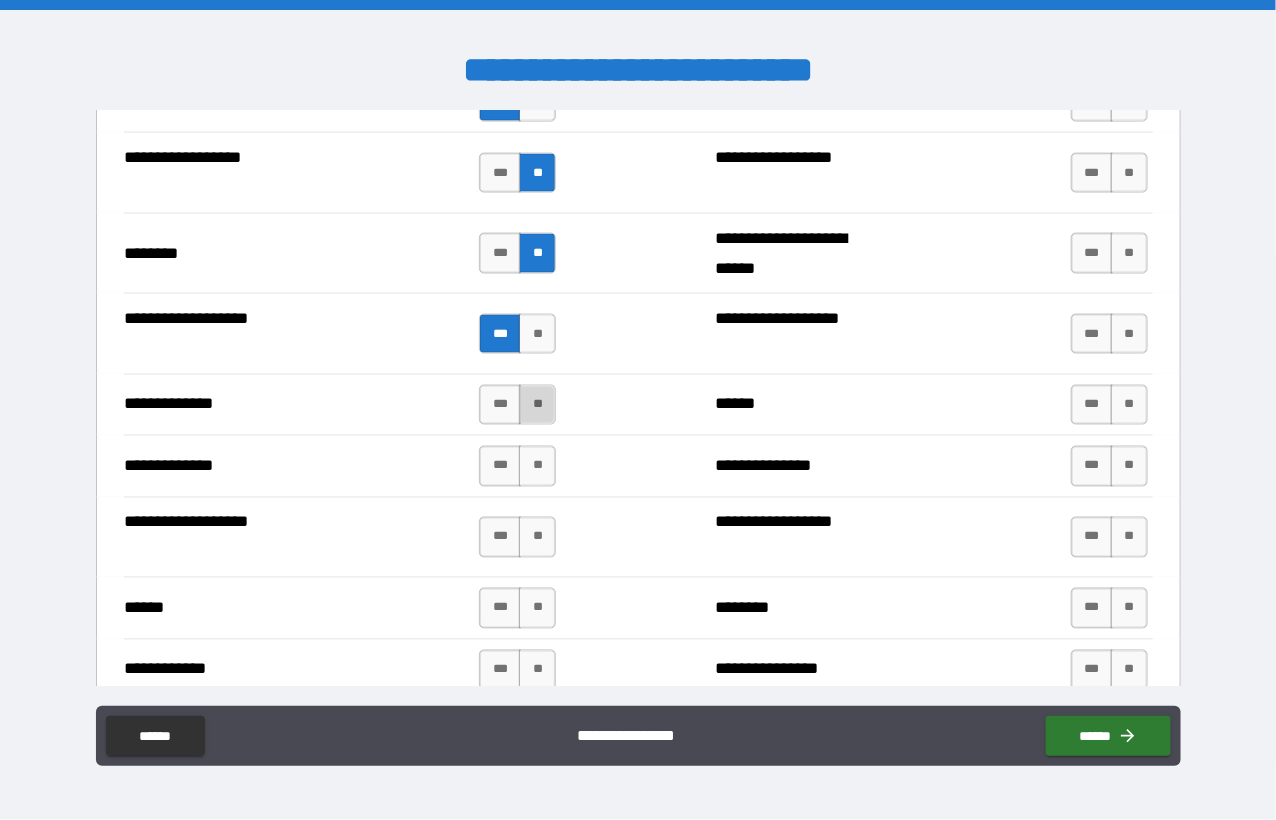 click on "**" at bounding box center [537, 405] 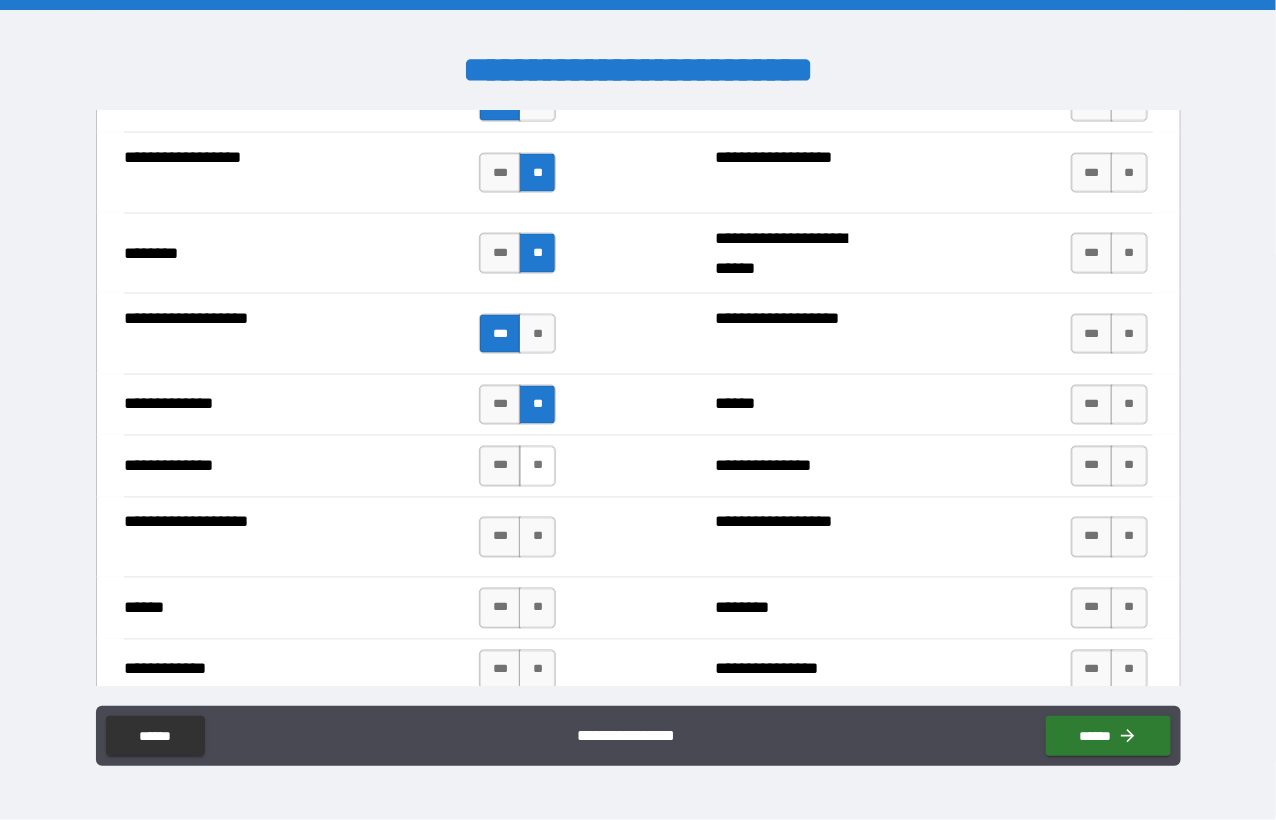 click on "**" at bounding box center [537, 466] 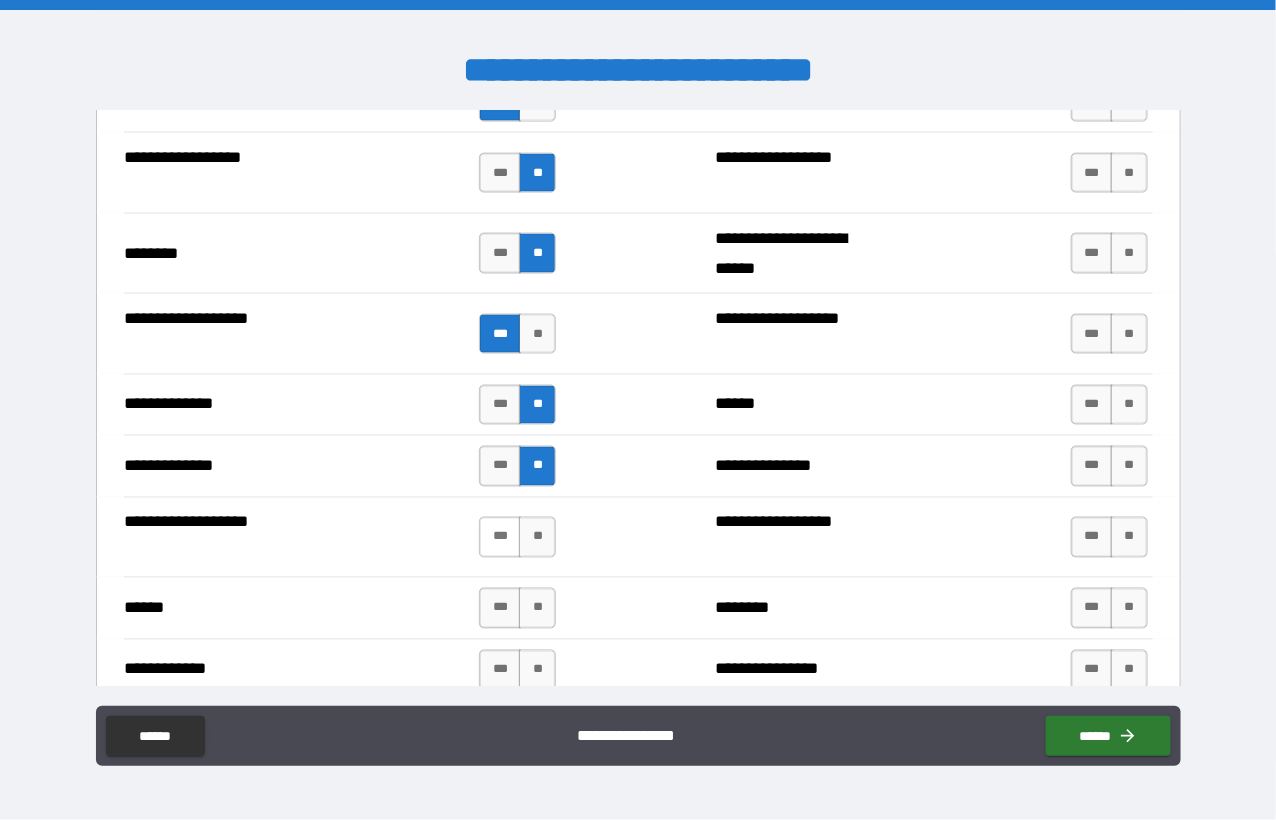 click on "***" at bounding box center [500, 537] 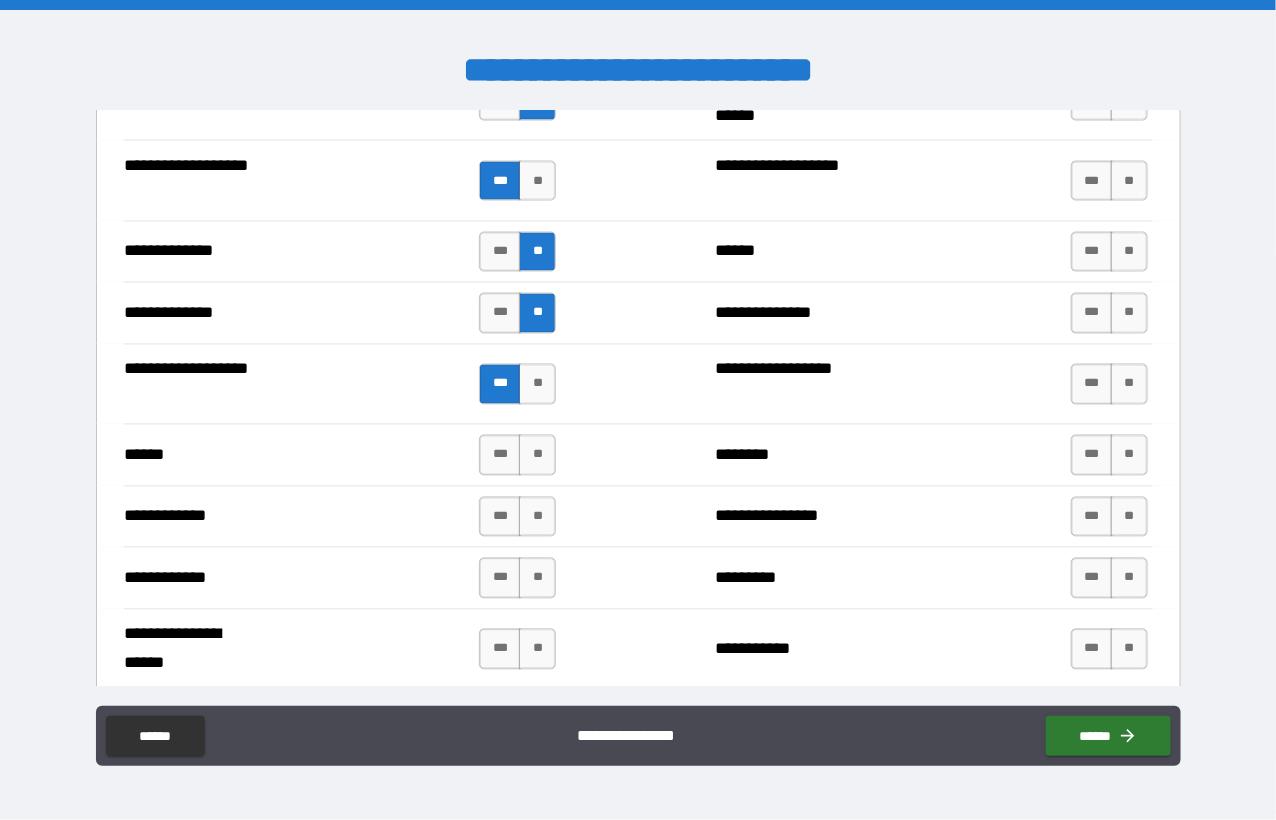 scroll, scrollTop: 3600, scrollLeft: 0, axis: vertical 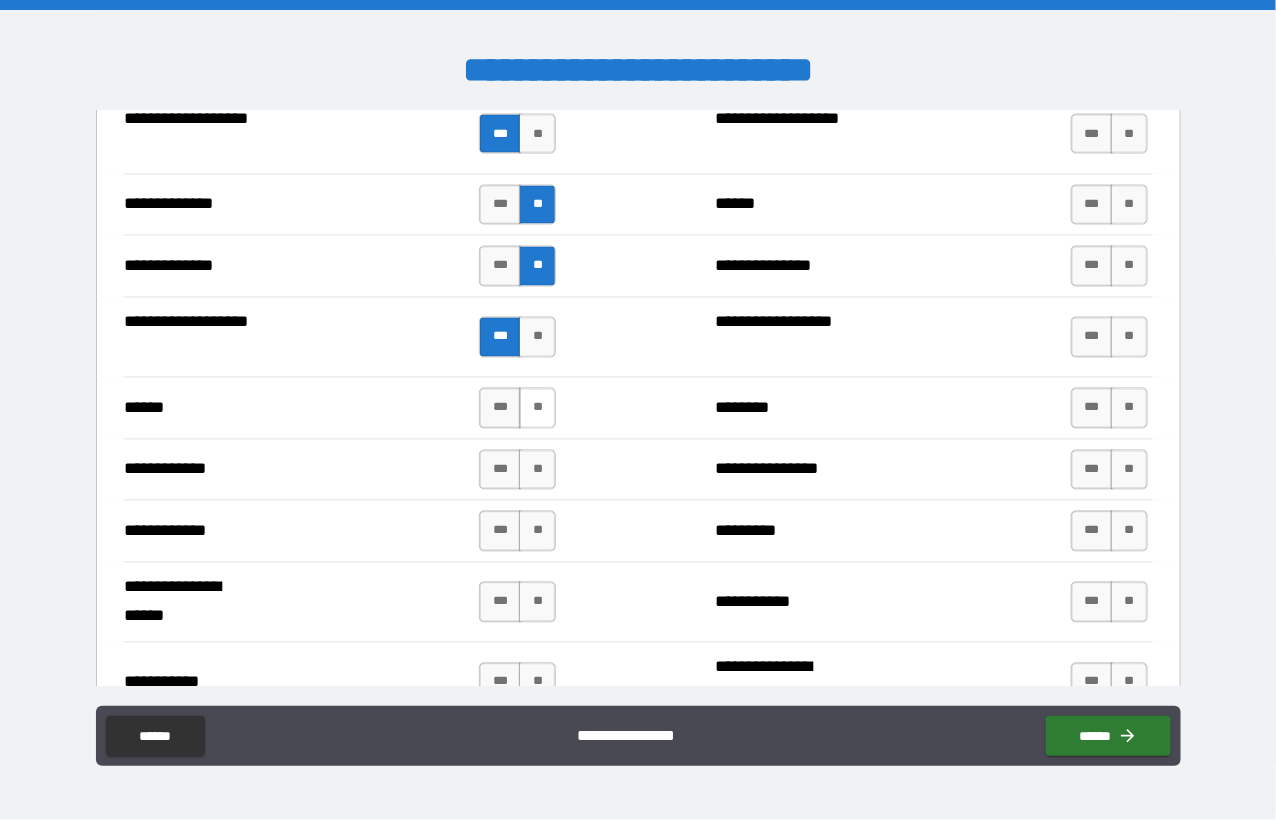 click on "**" at bounding box center (537, 408) 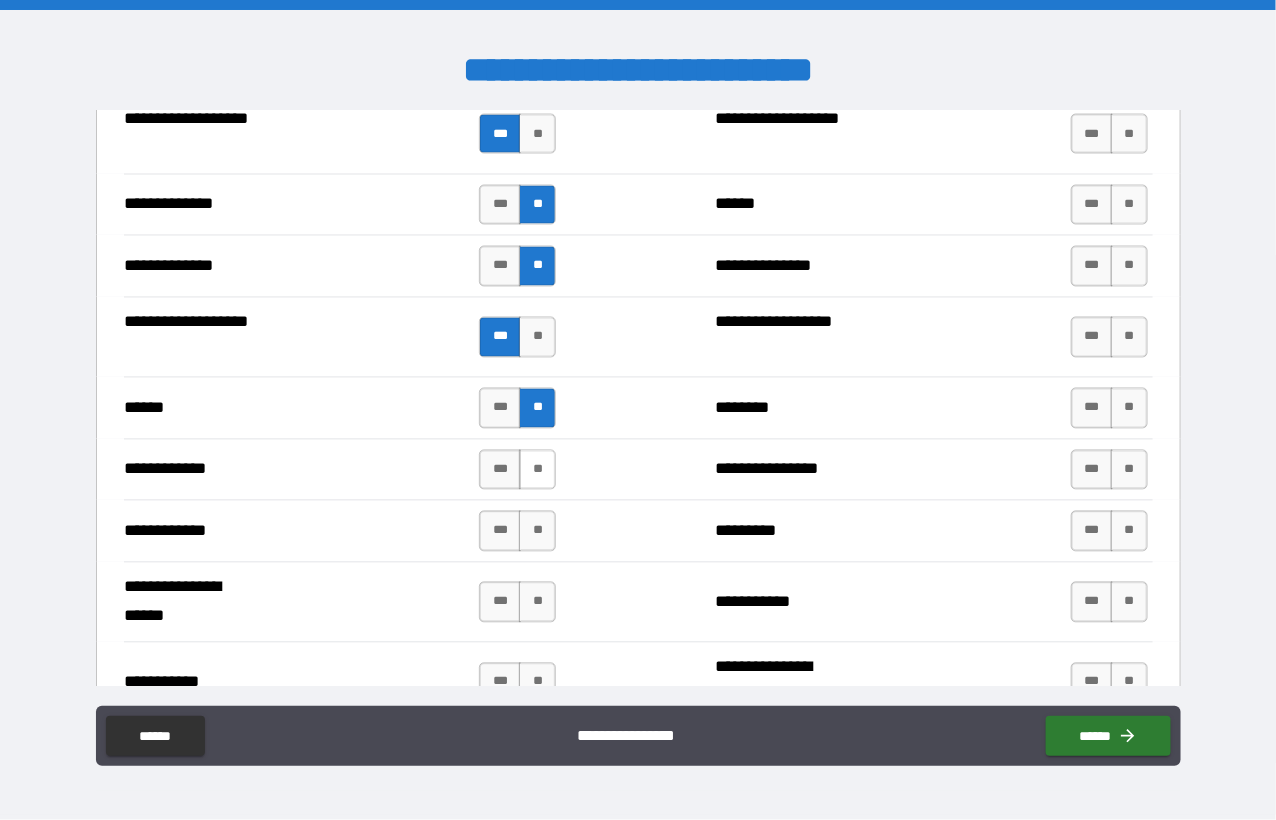 click on "**" at bounding box center (537, 470) 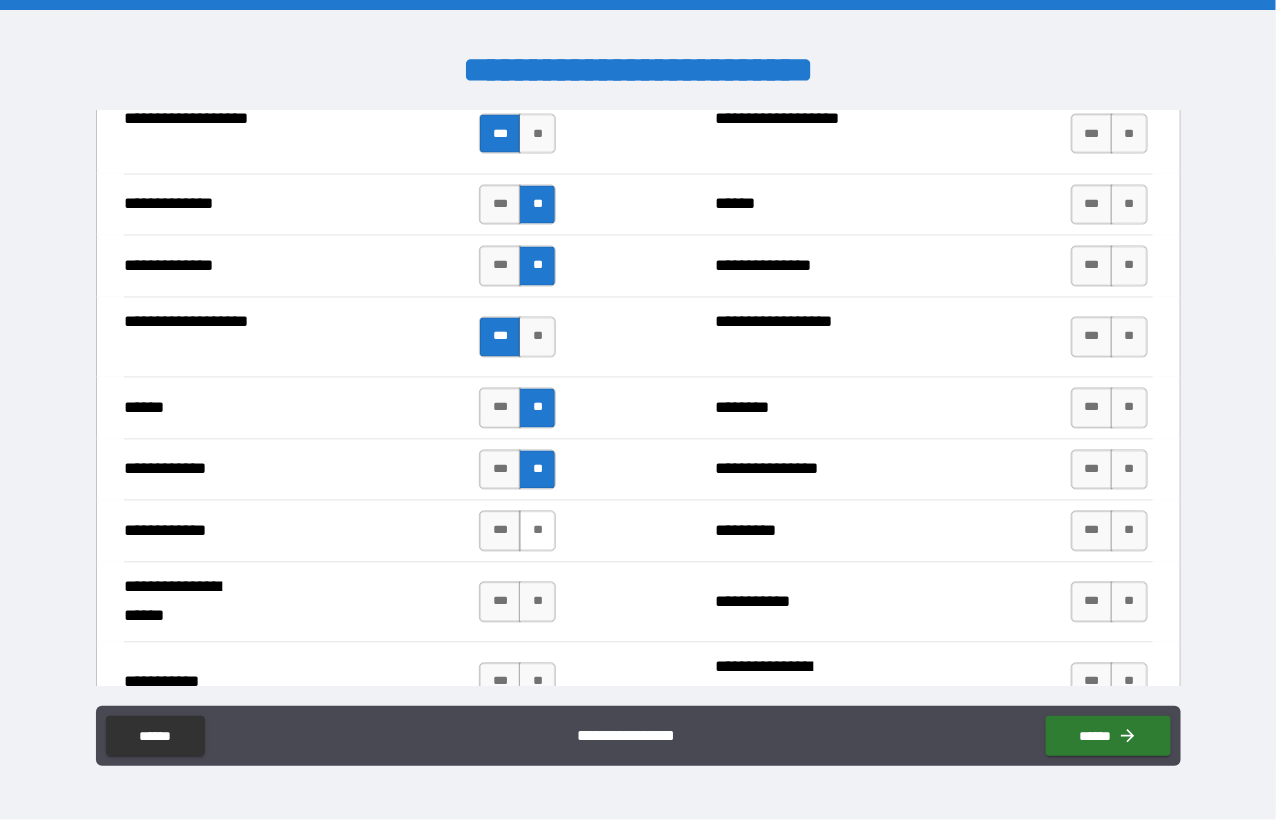 click on "**" at bounding box center (537, 531) 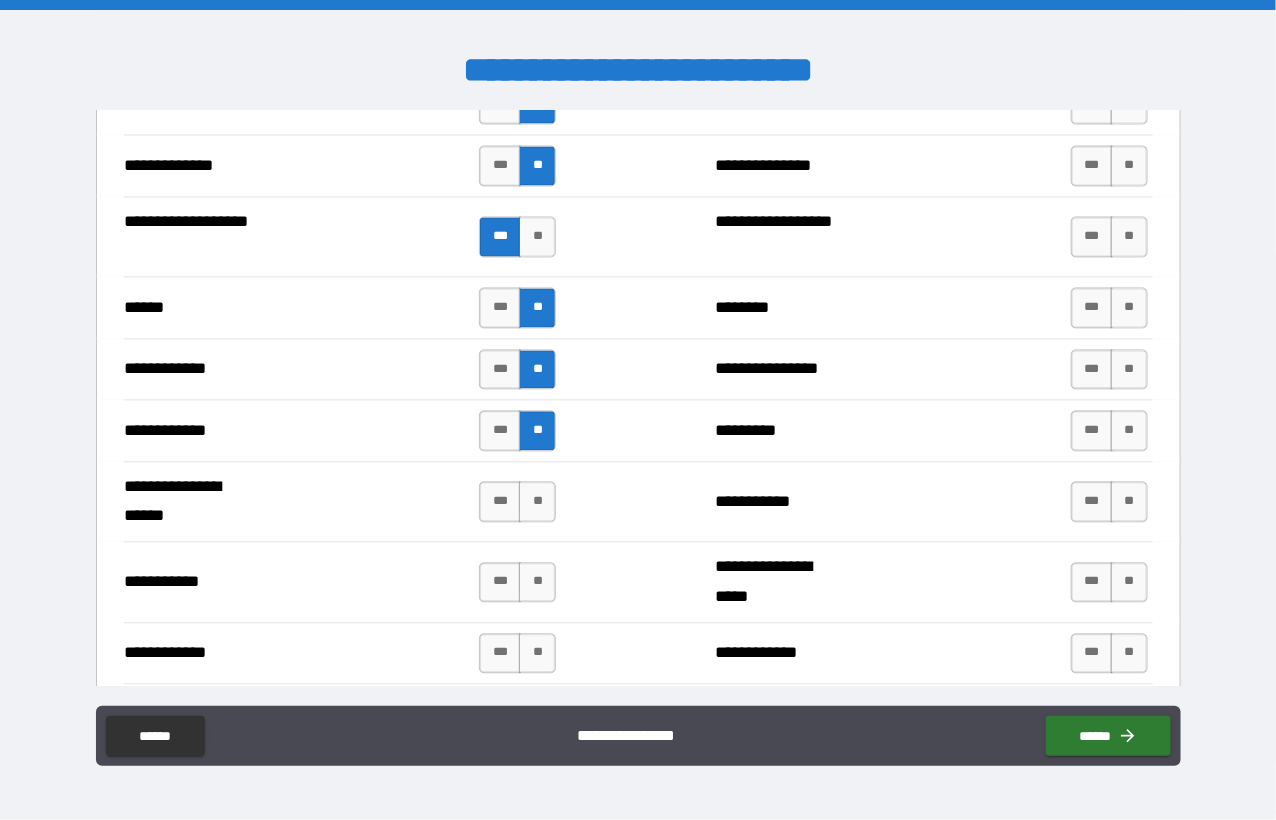 scroll, scrollTop: 3800, scrollLeft: 0, axis: vertical 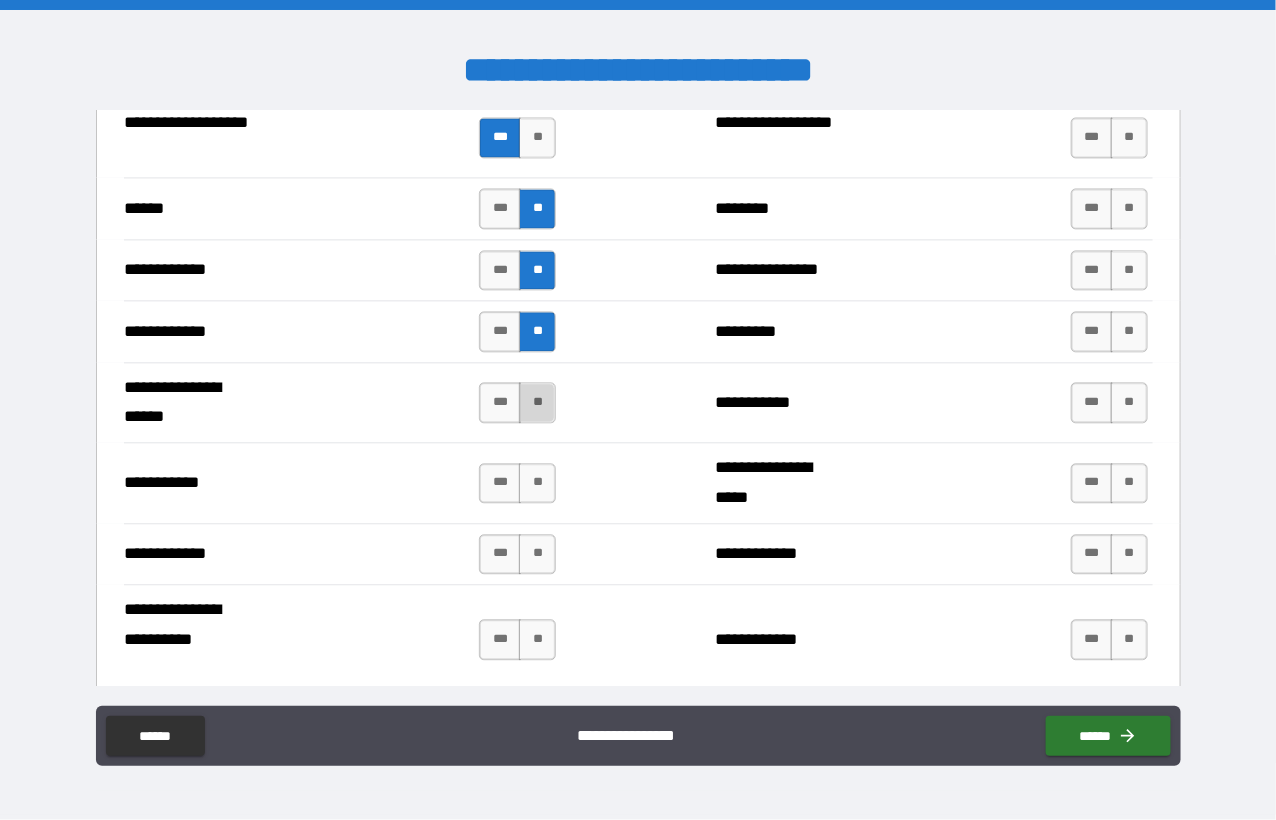 click on "**" at bounding box center [537, 402] 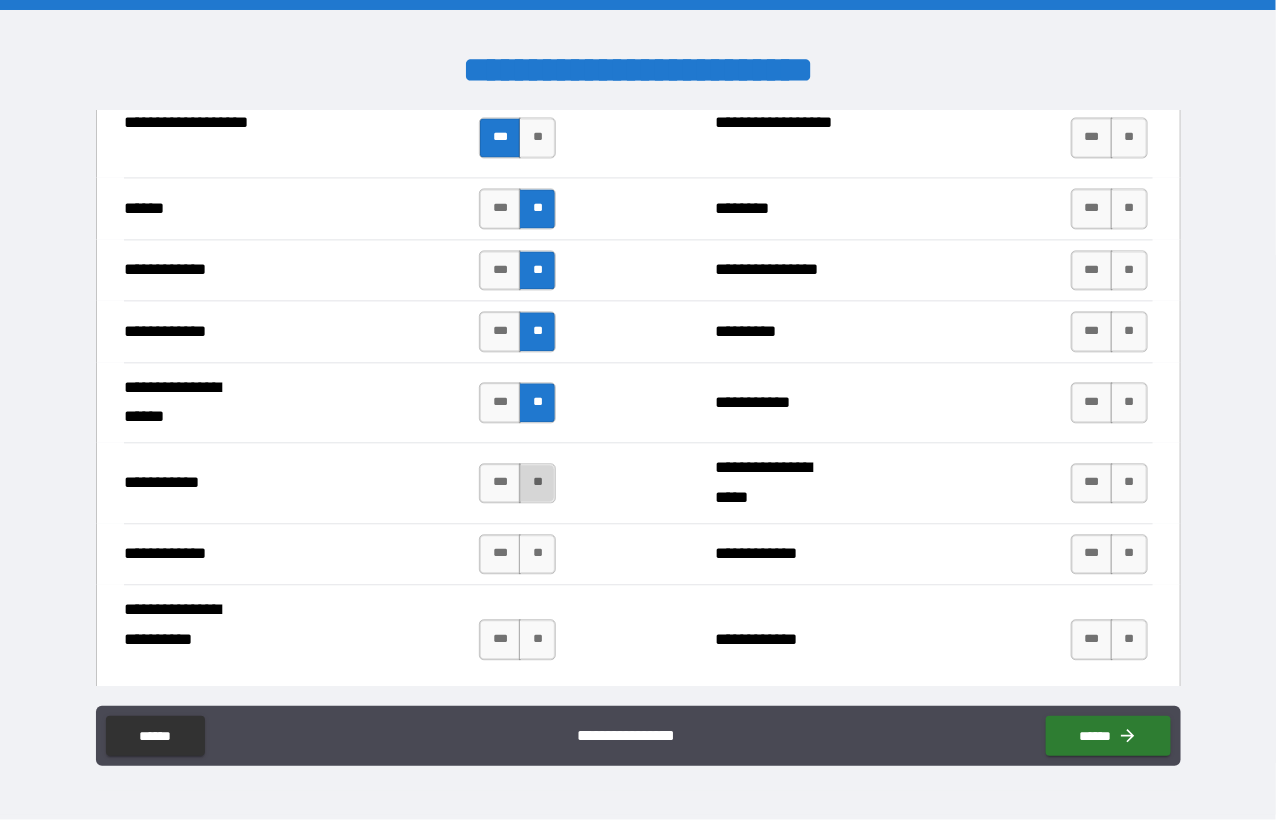 click on "**" at bounding box center (537, 483) 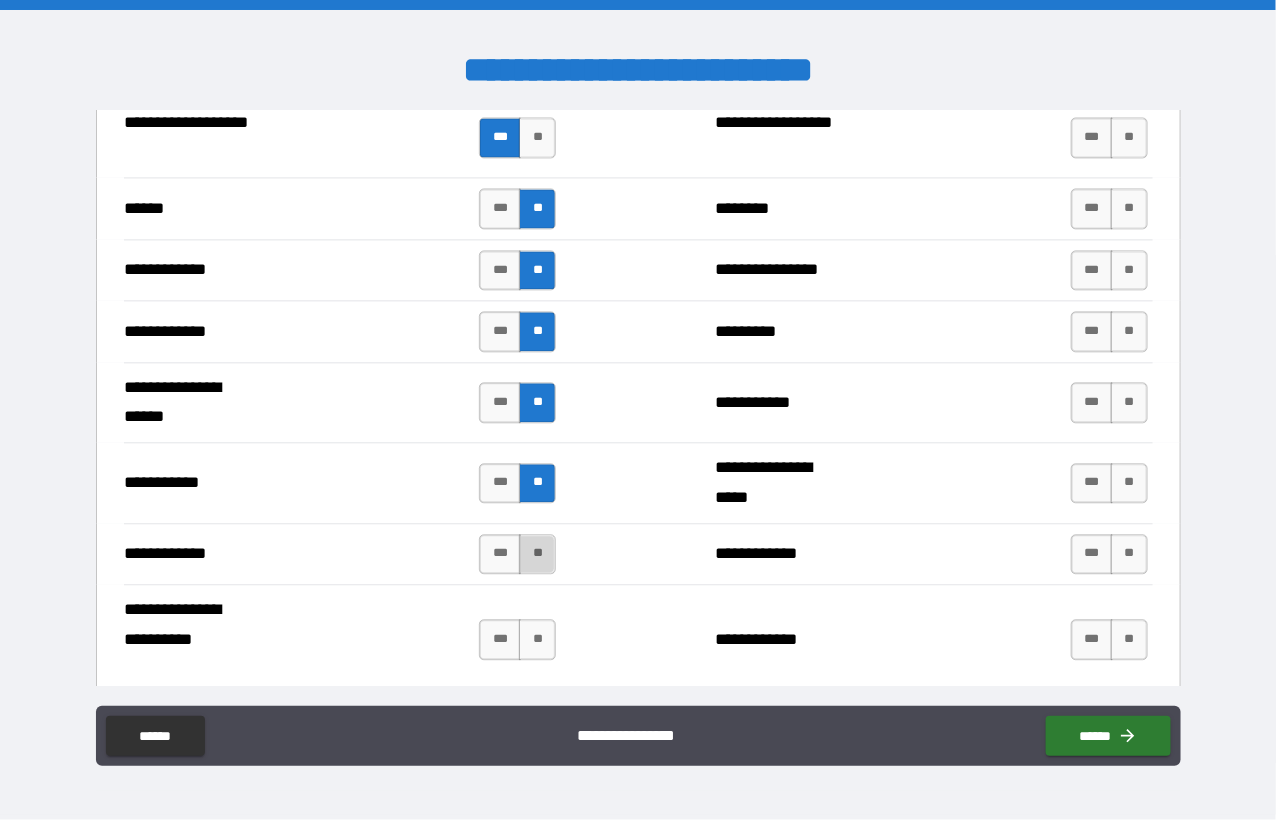 click on "**" at bounding box center [537, 554] 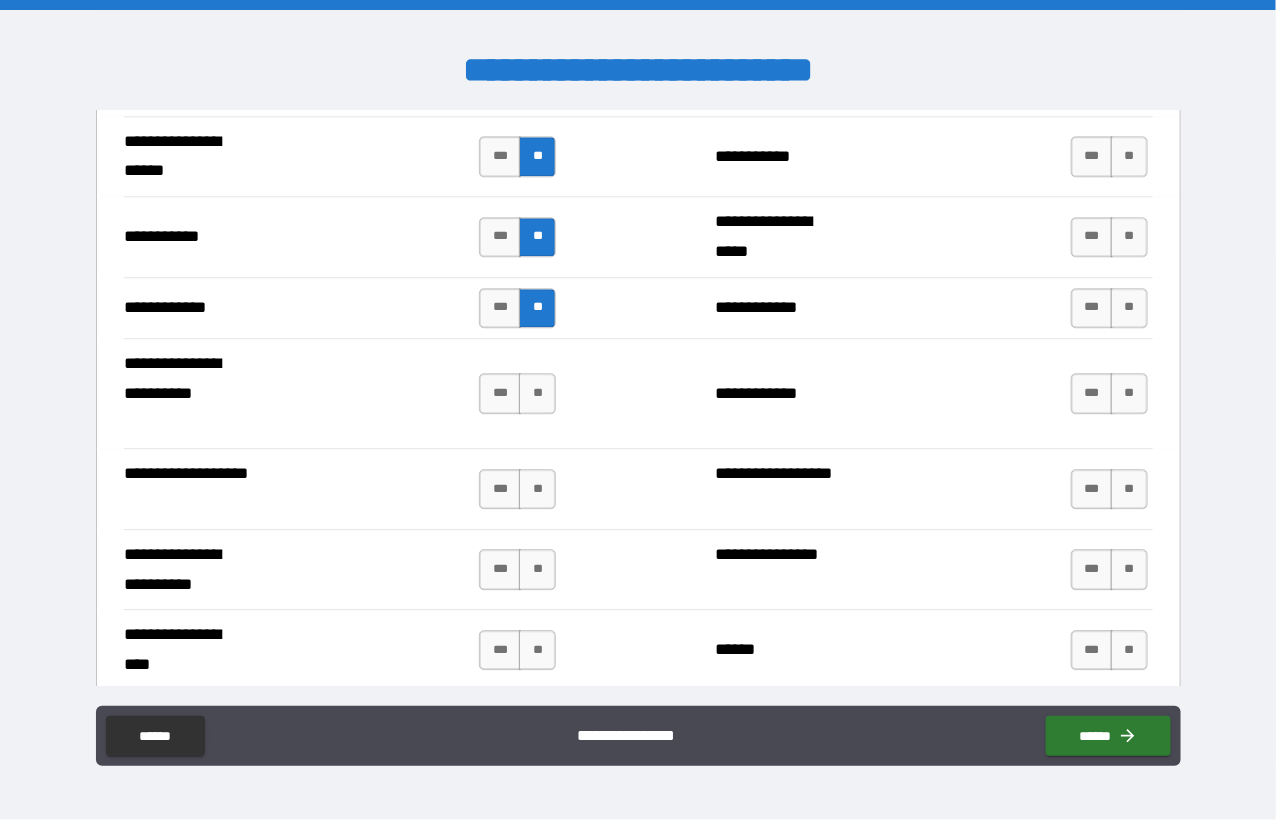 scroll, scrollTop: 4100, scrollLeft: 0, axis: vertical 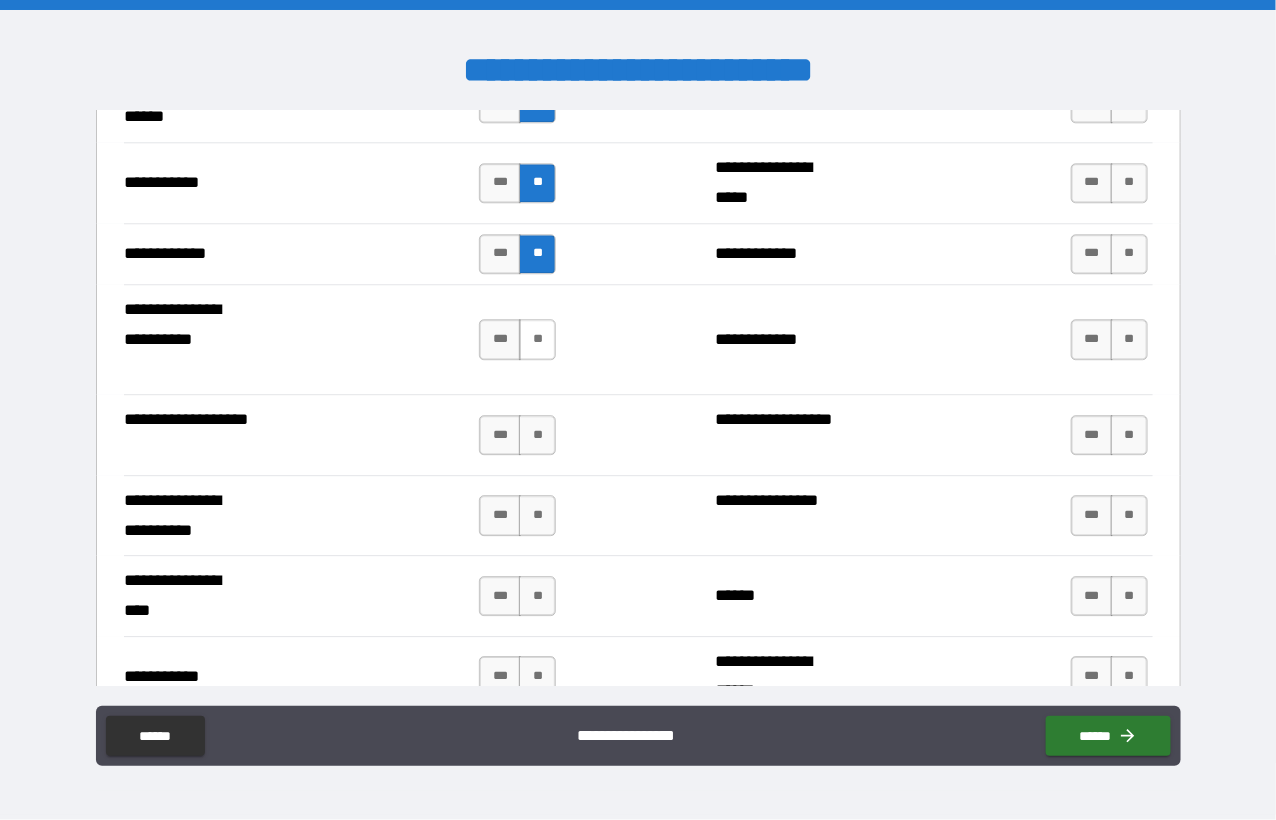 click on "**" at bounding box center [537, 339] 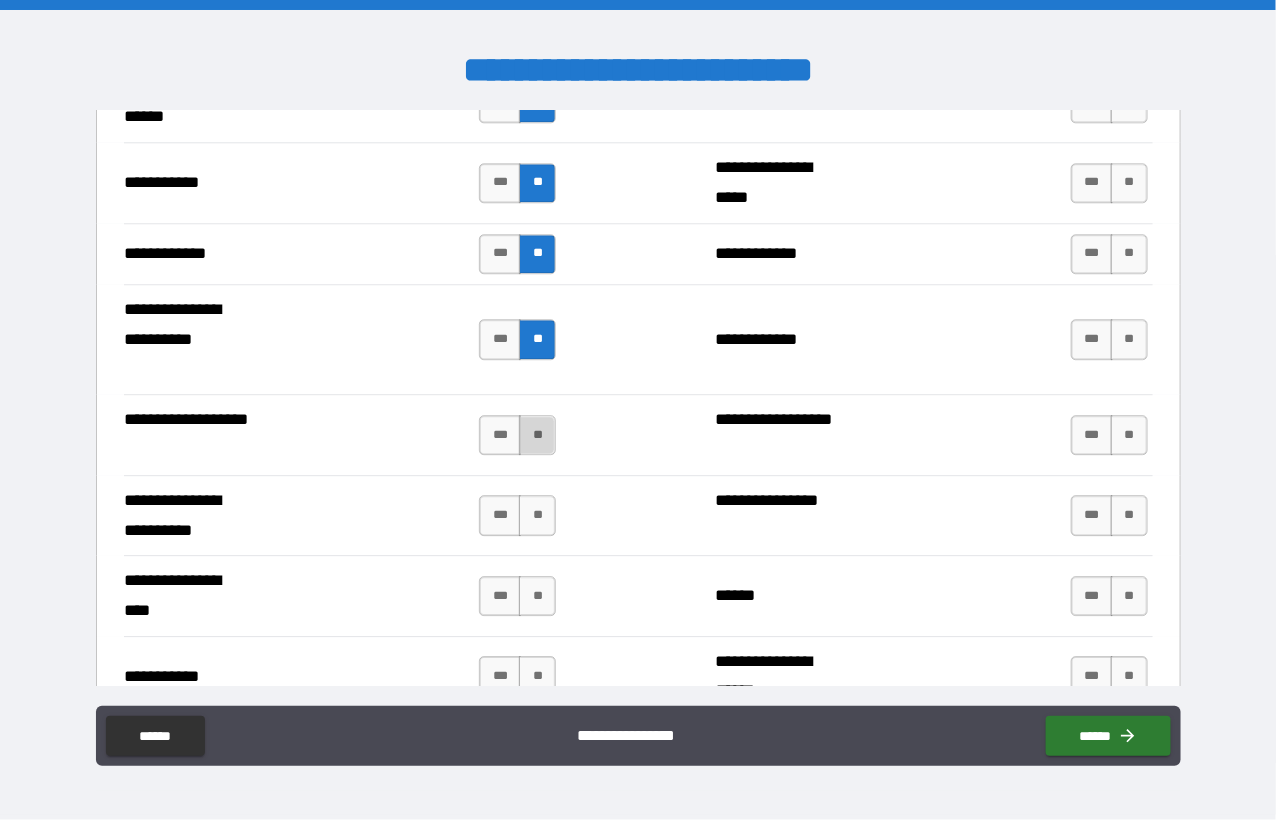 click on "**" at bounding box center (537, 435) 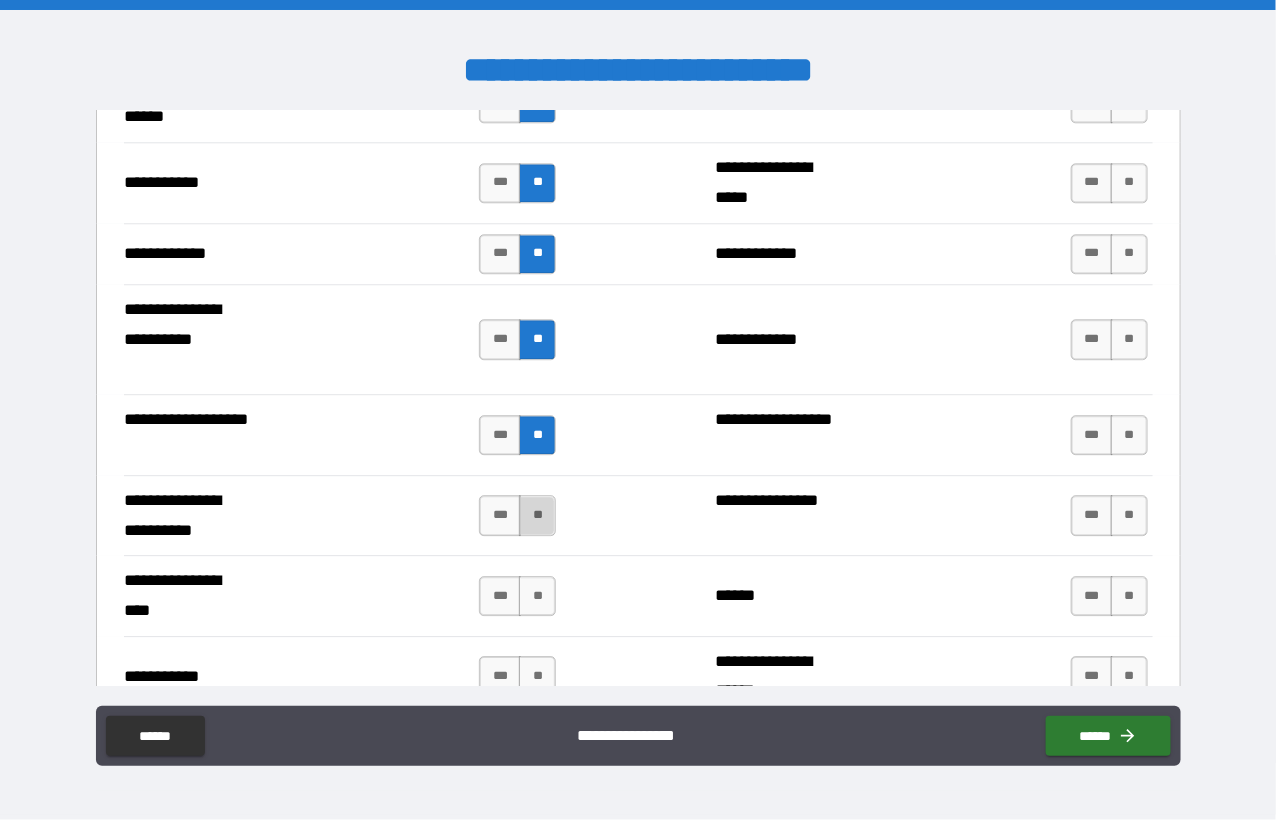 click on "**" at bounding box center [537, 515] 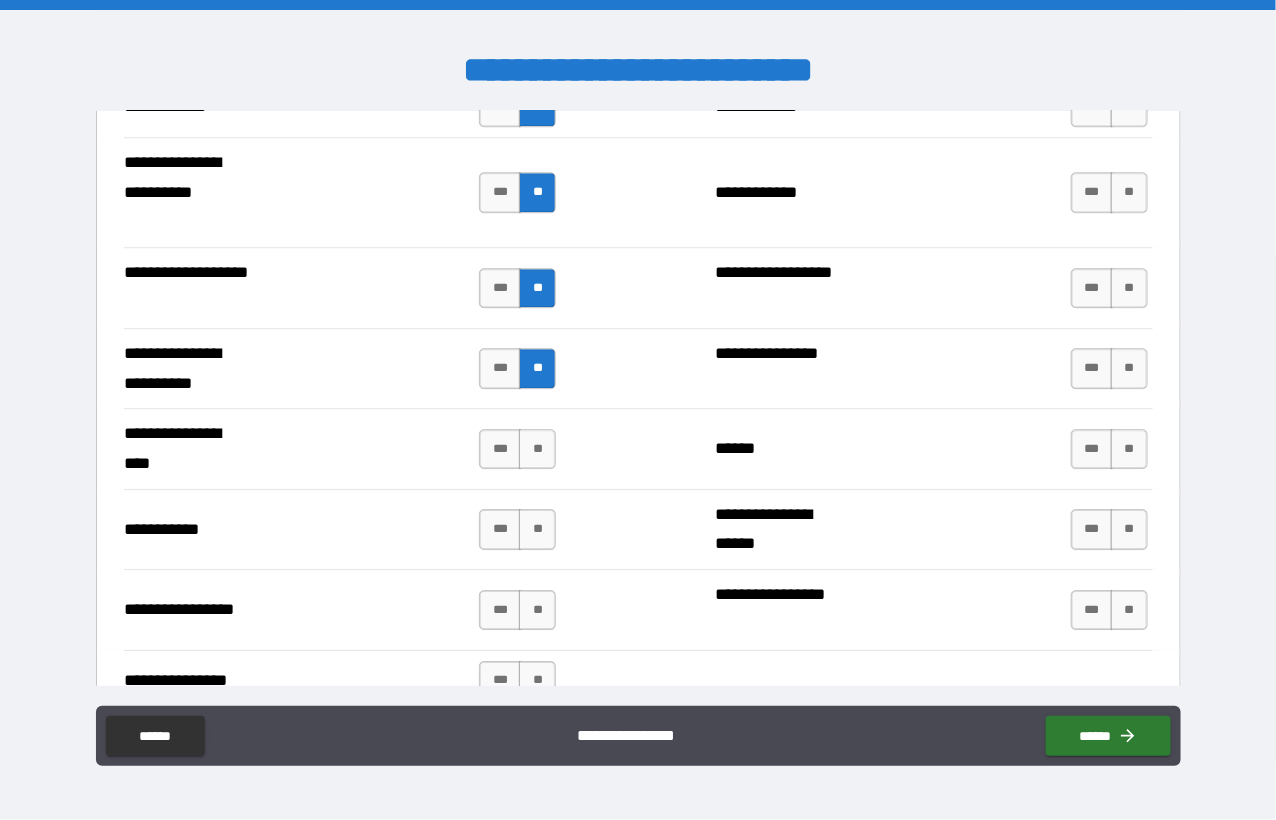 scroll, scrollTop: 4300, scrollLeft: 0, axis: vertical 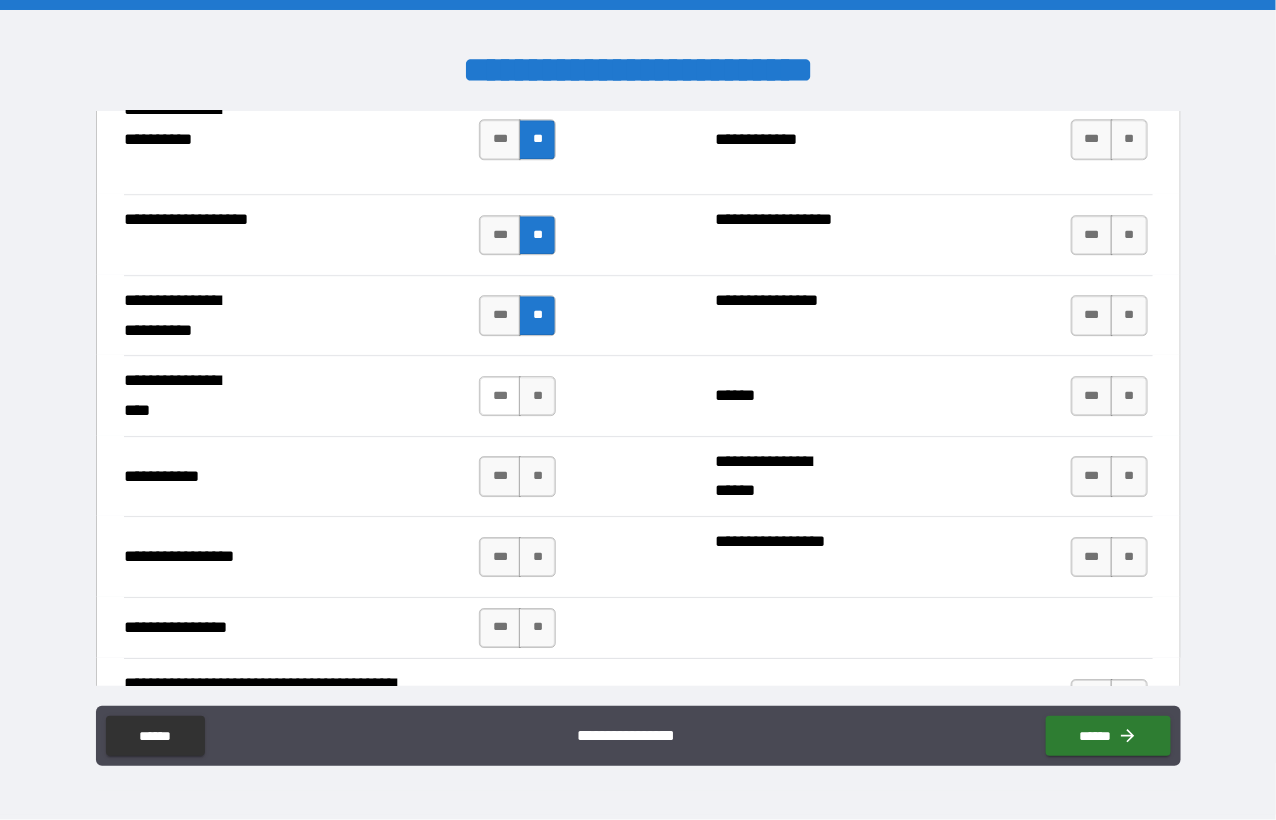 click on "***" at bounding box center (500, 396) 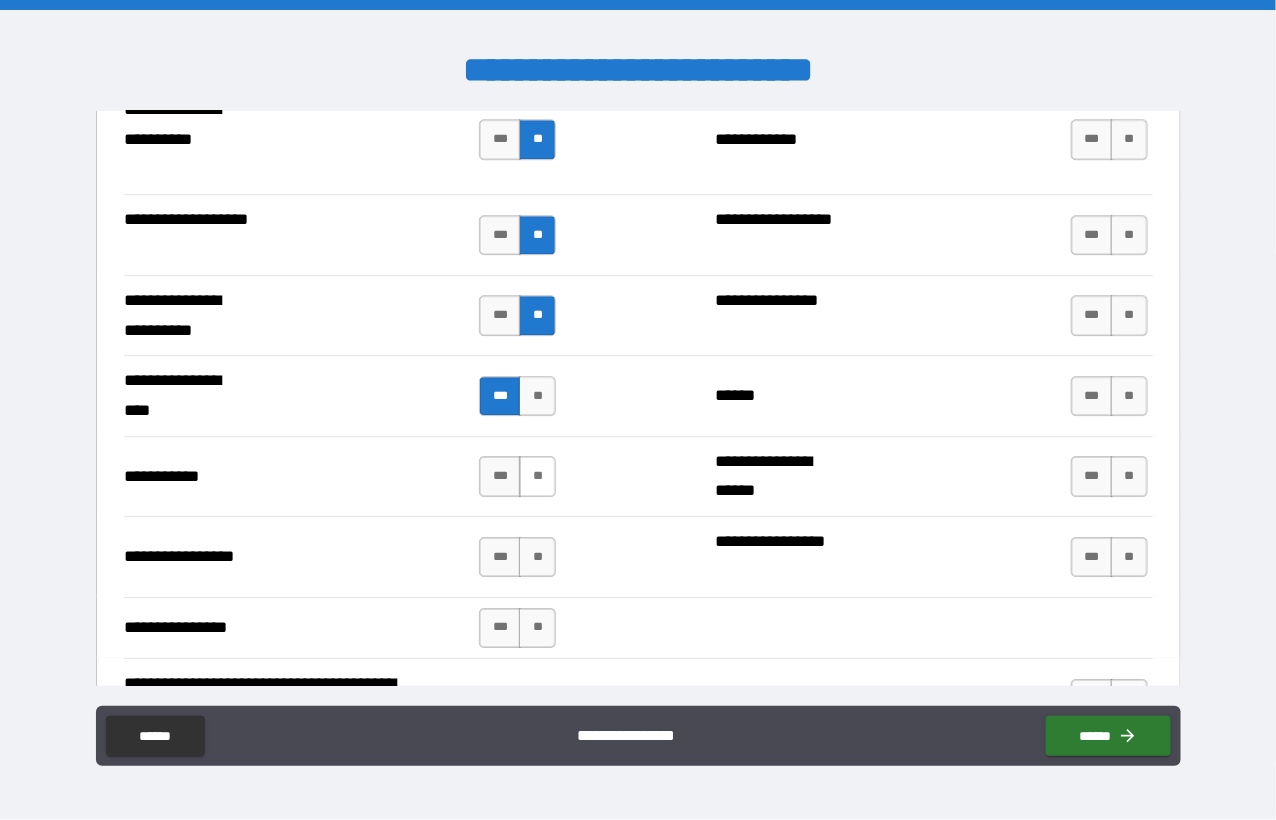 click on "**" at bounding box center (537, 476) 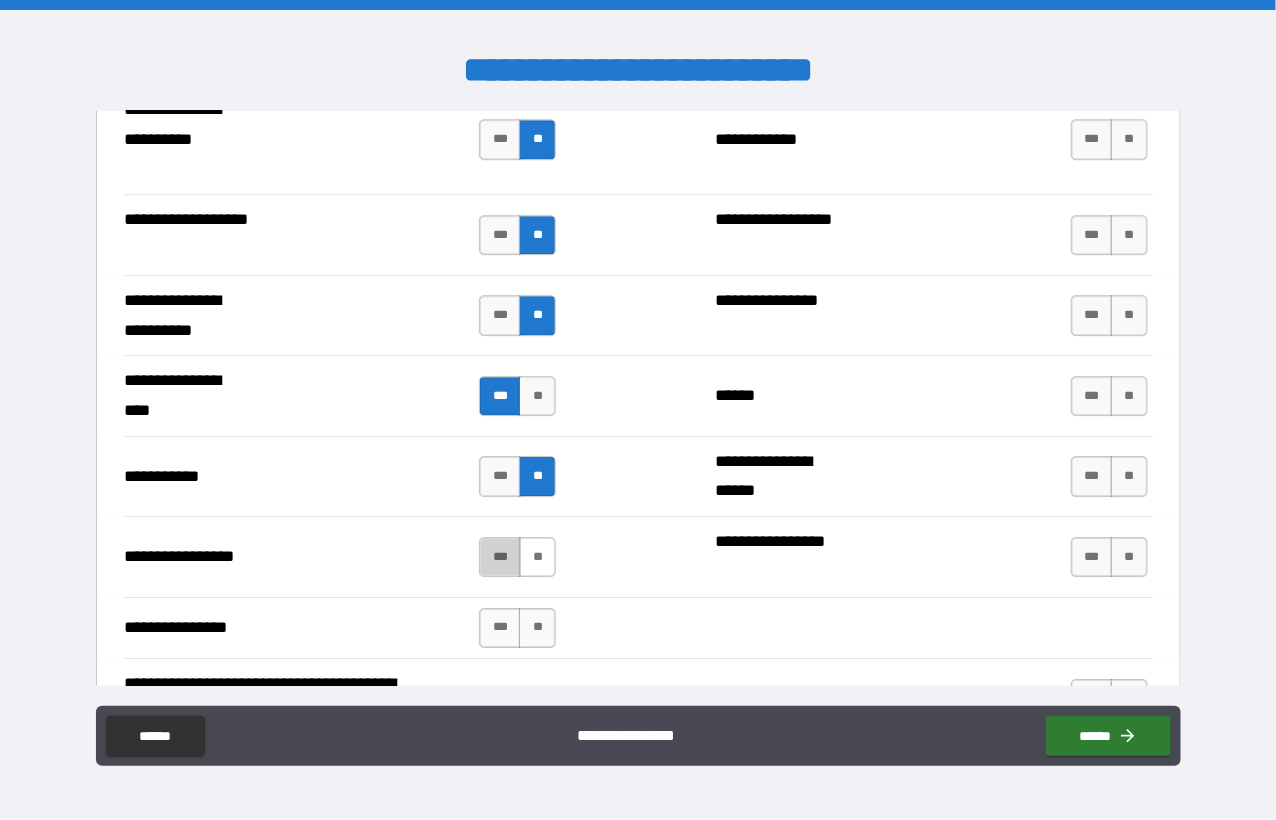 drag, startPoint x: 491, startPoint y: 549, endPoint x: 529, endPoint y: 541, distance: 38.832977 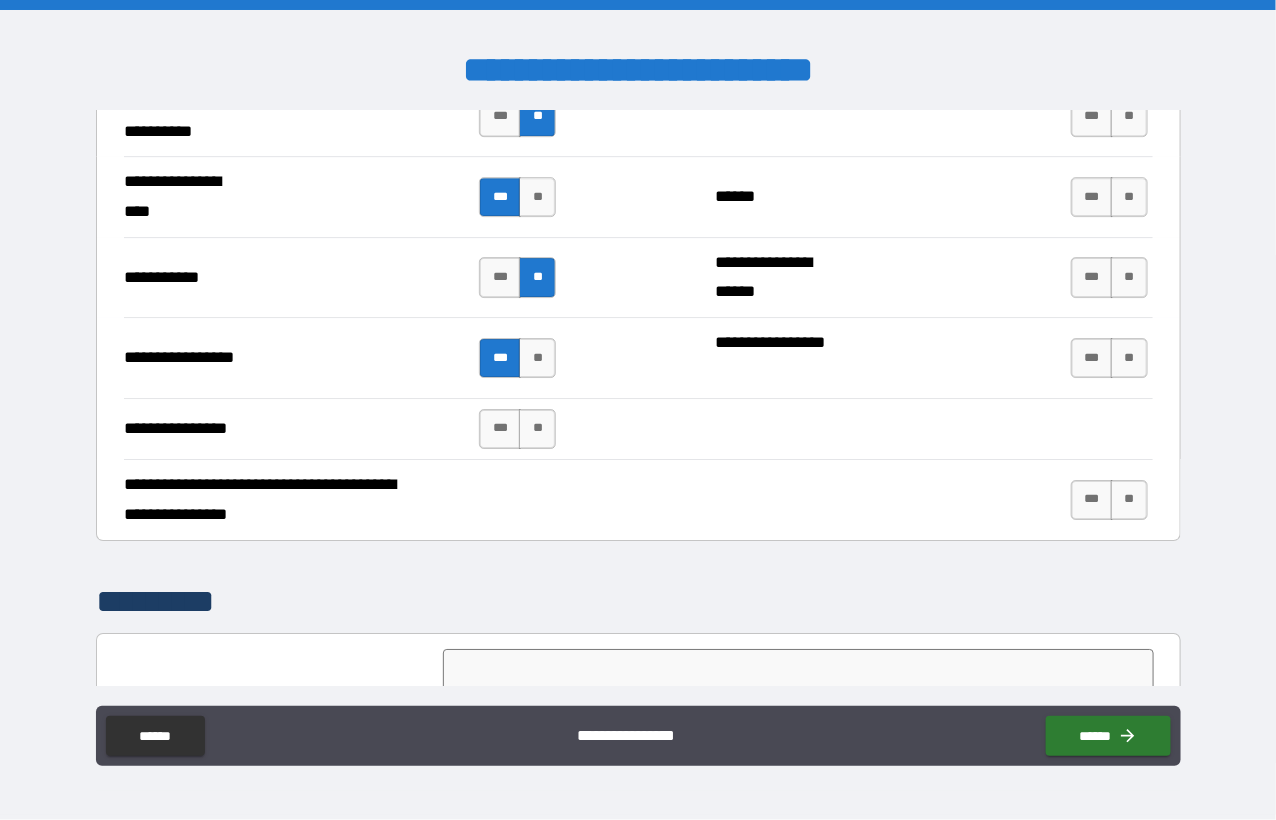 scroll, scrollTop: 4500, scrollLeft: 0, axis: vertical 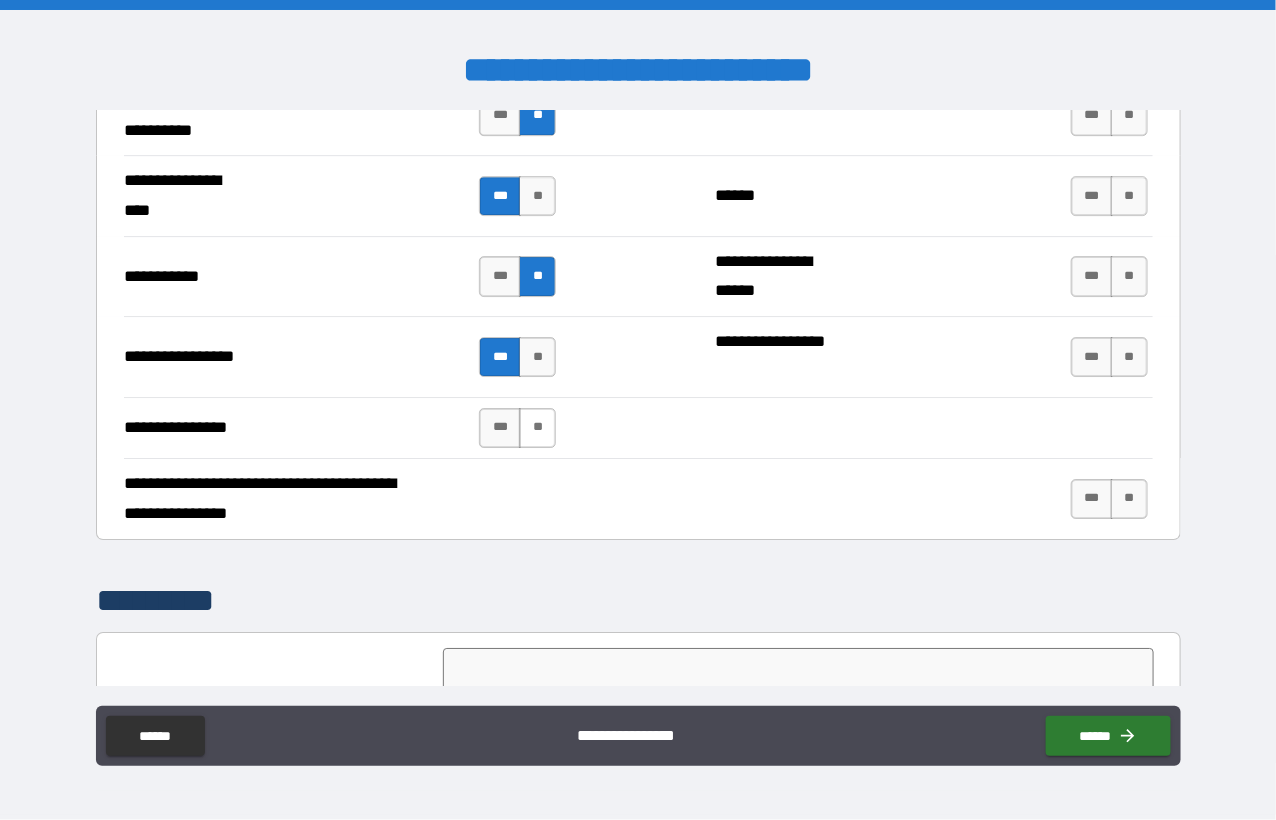 click on "**" at bounding box center (537, 428) 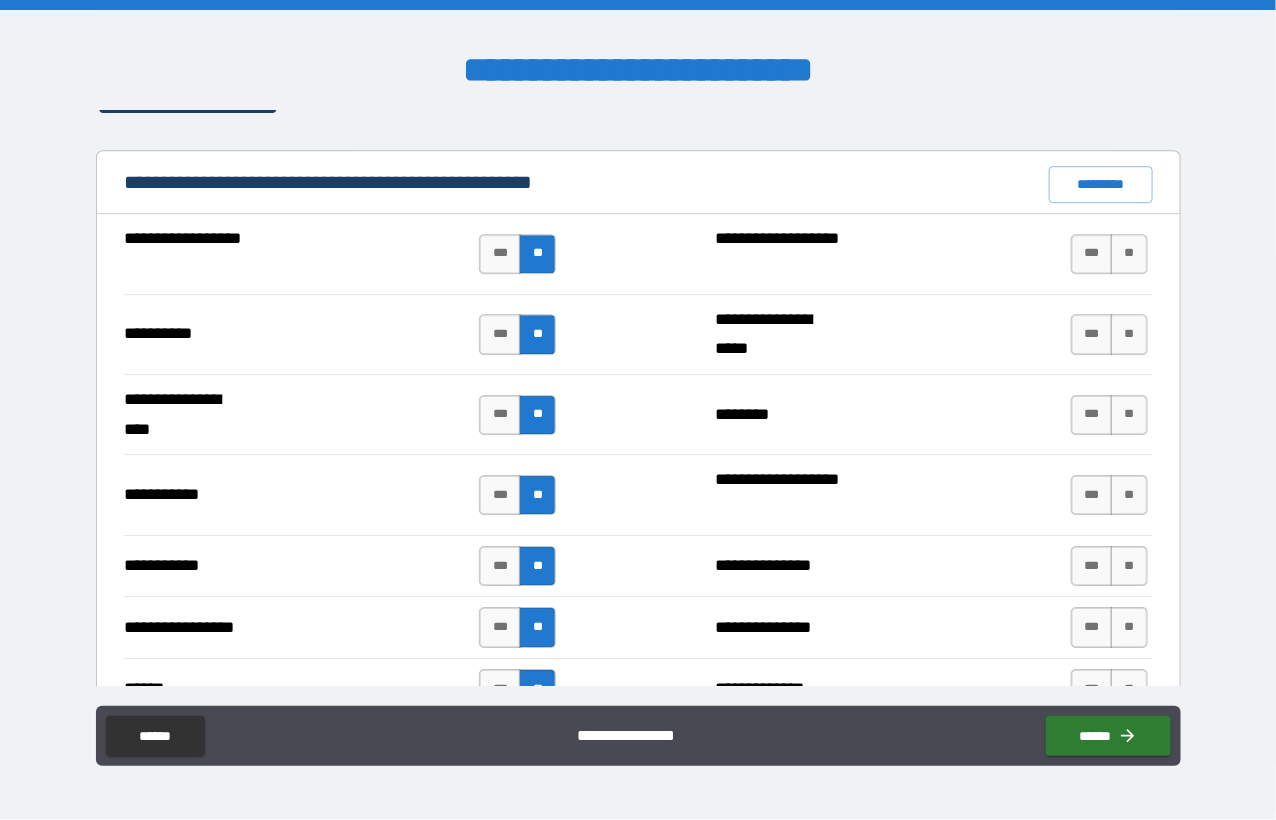 scroll, scrollTop: 1800, scrollLeft: 0, axis: vertical 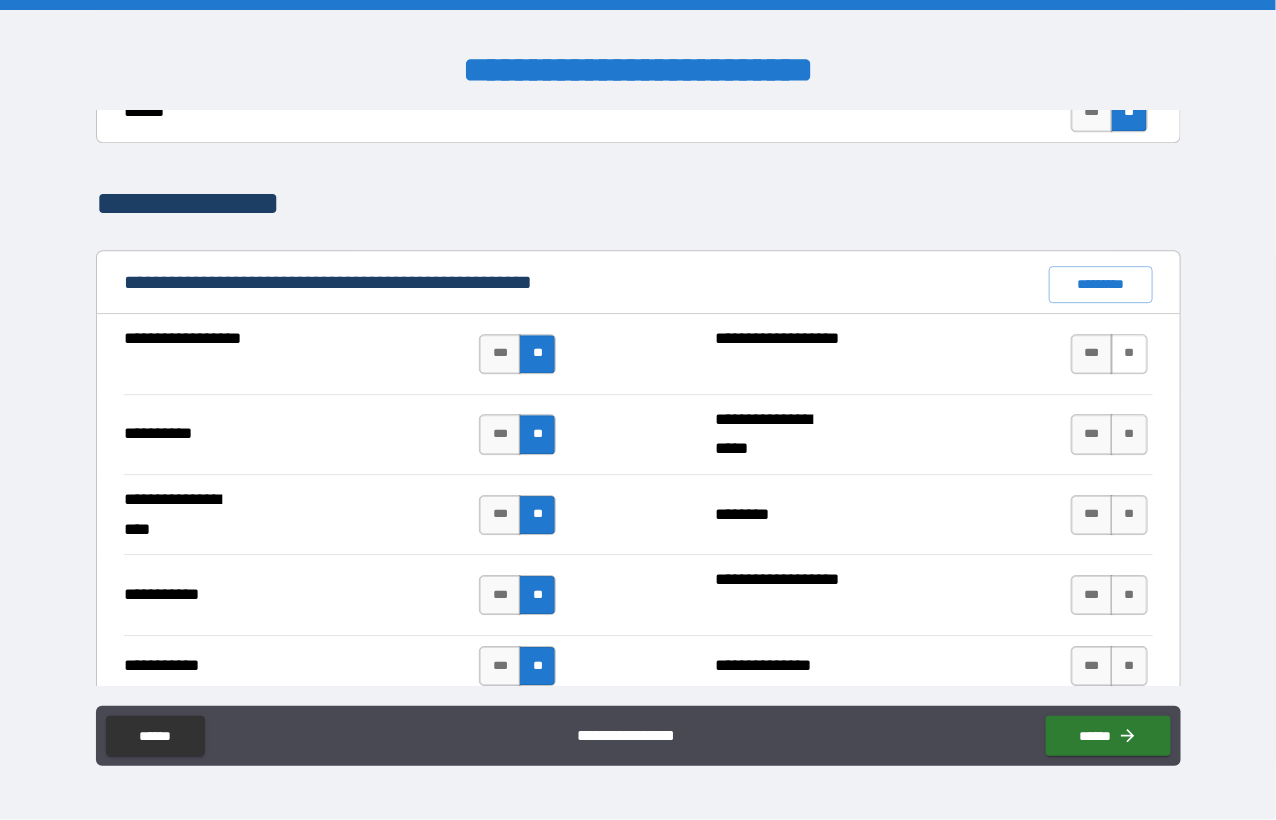 click on "**" at bounding box center (1129, 354) 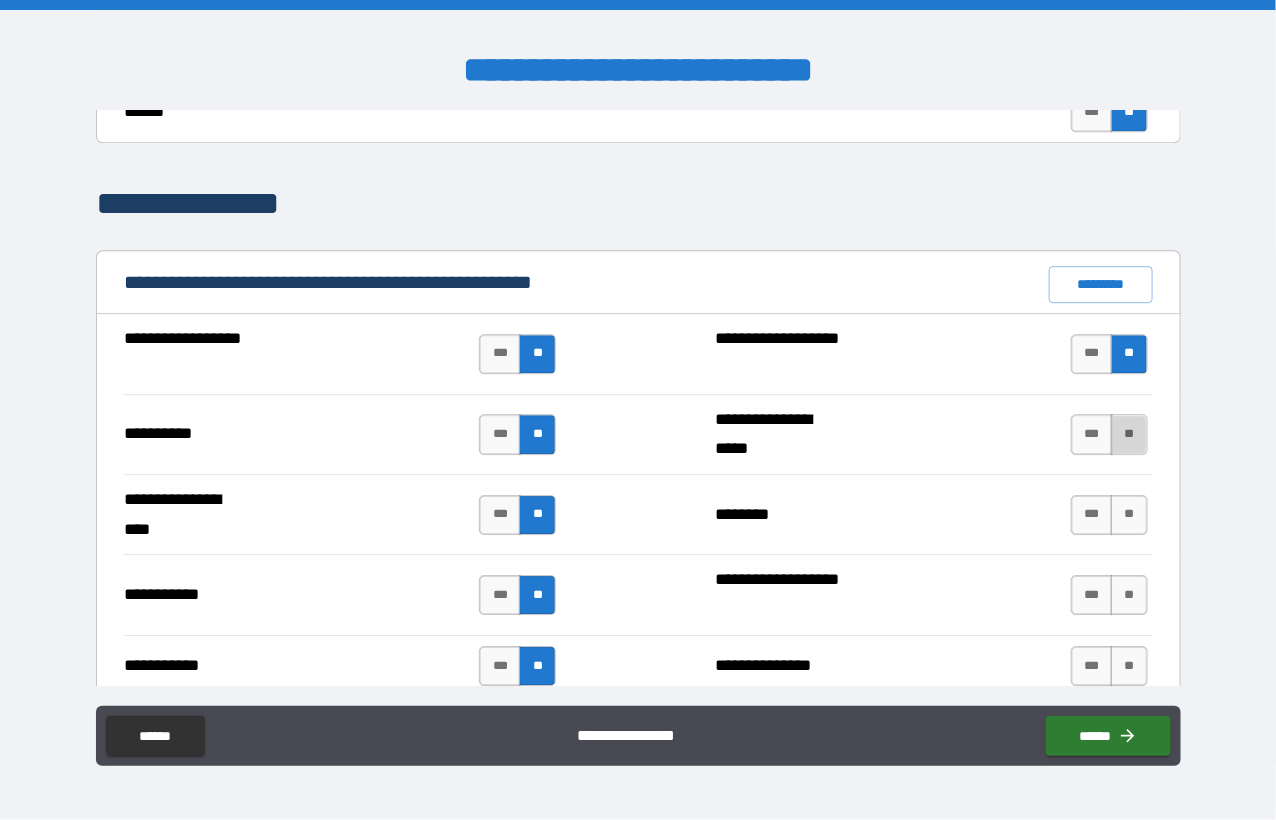 click on "**" at bounding box center (1129, 434) 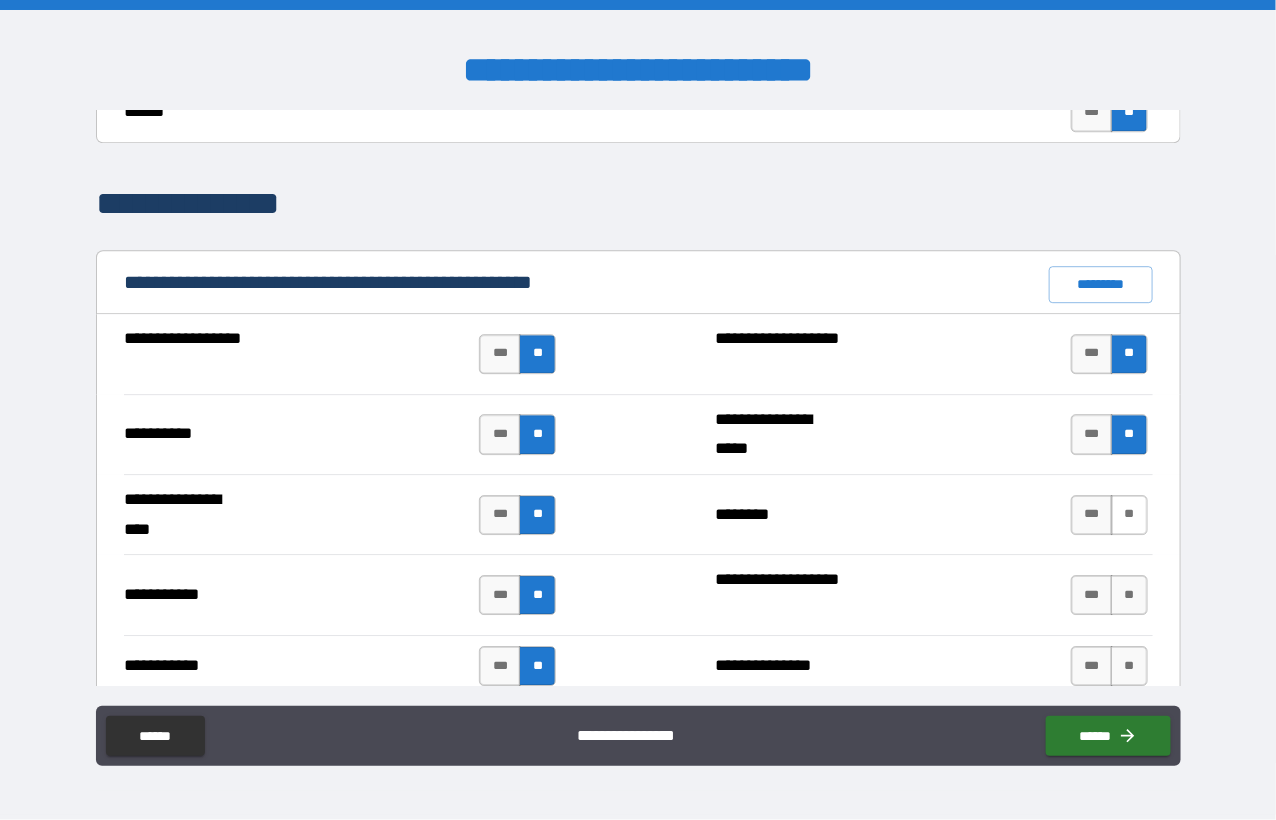 click on "**" at bounding box center (1129, 515) 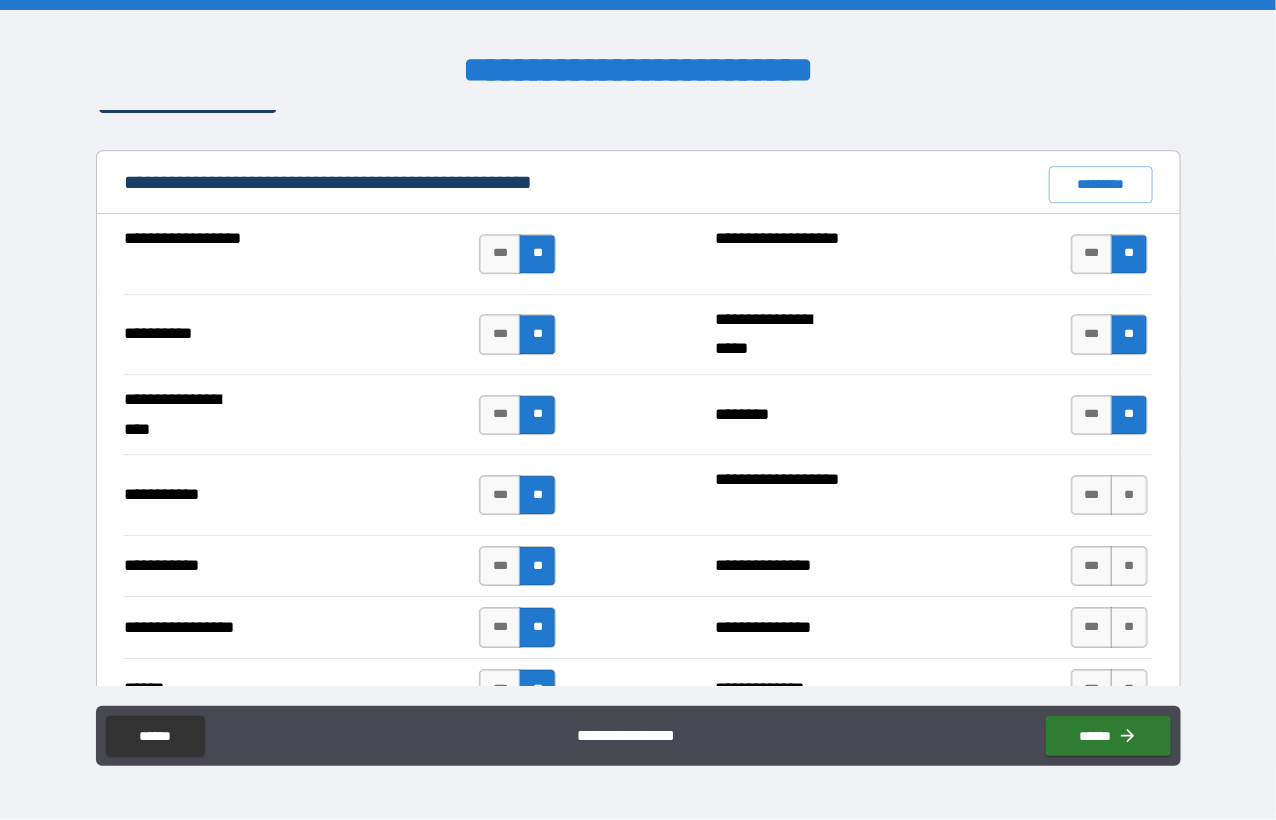 scroll, scrollTop: 2000, scrollLeft: 0, axis: vertical 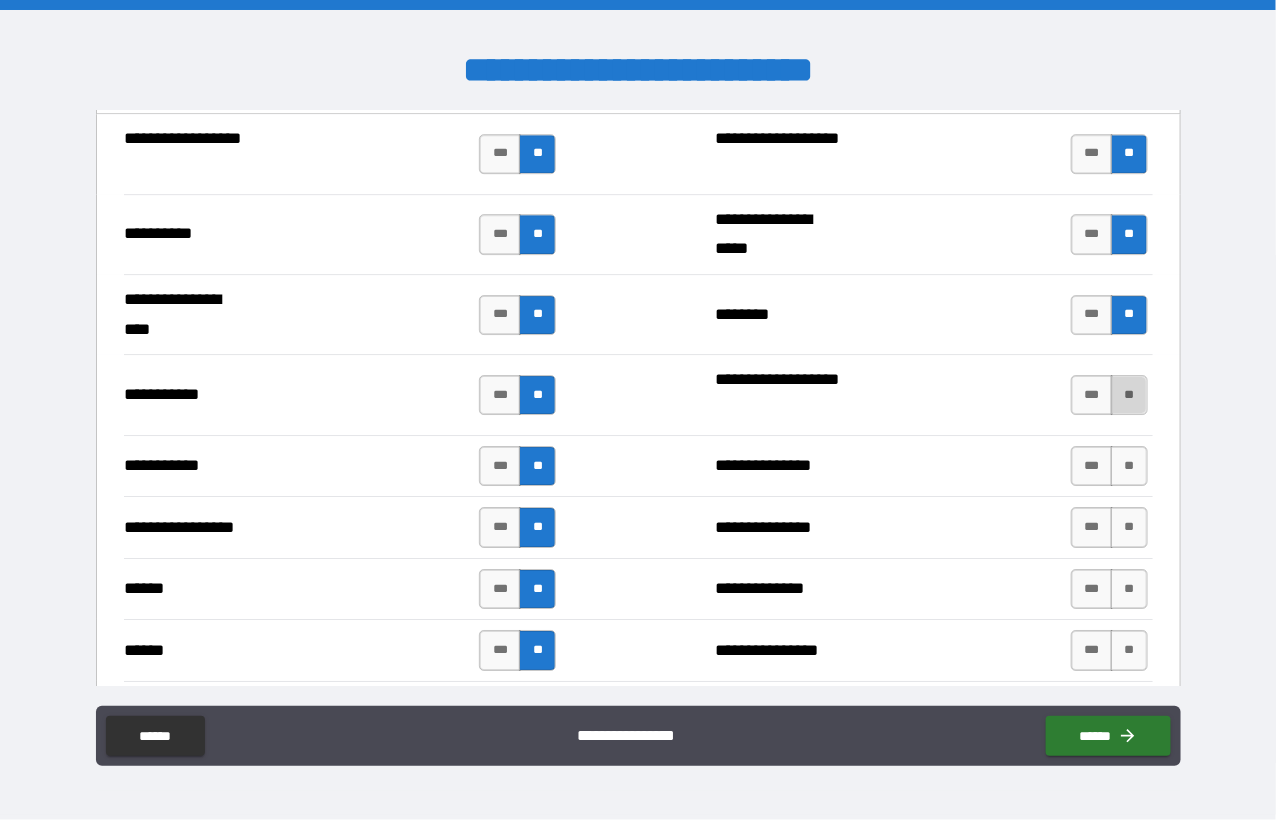 click on "**" at bounding box center (1129, 395) 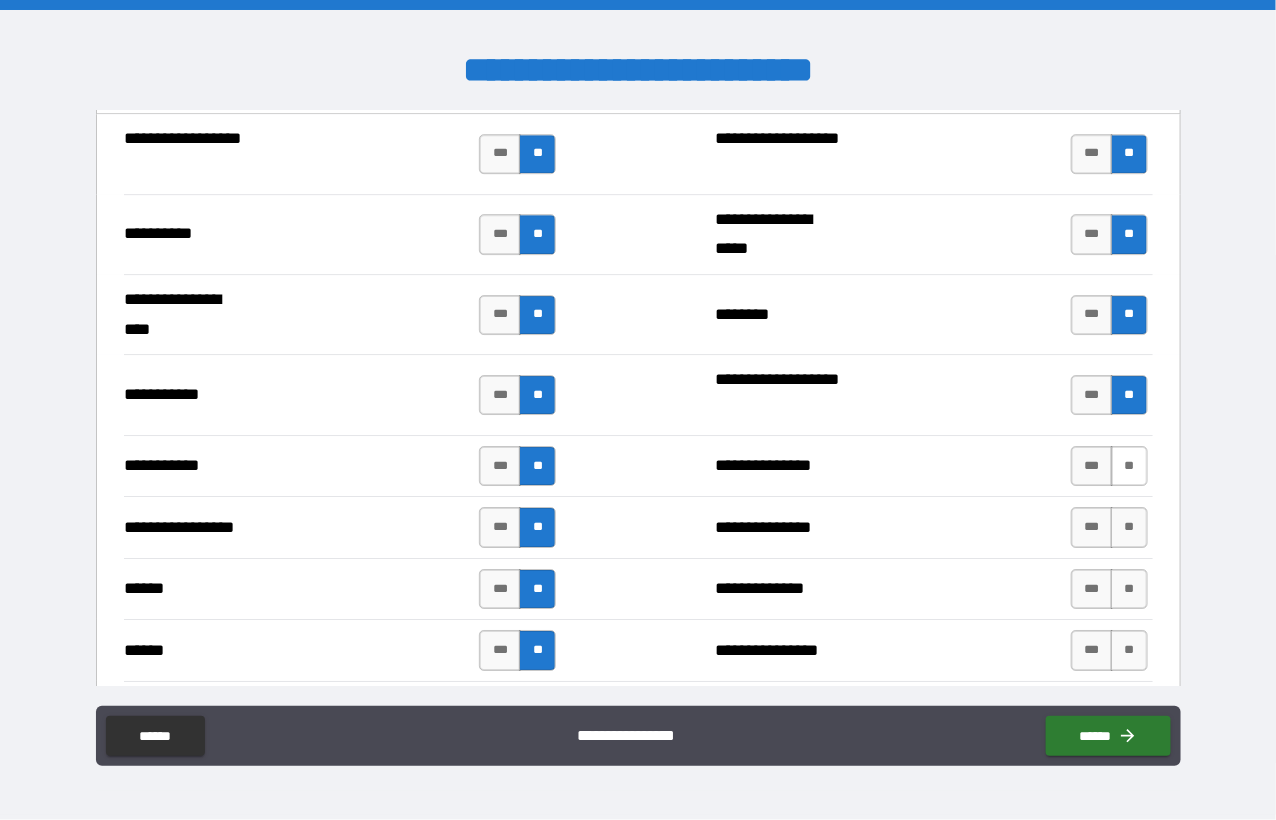 click on "**" at bounding box center [1129, 466] 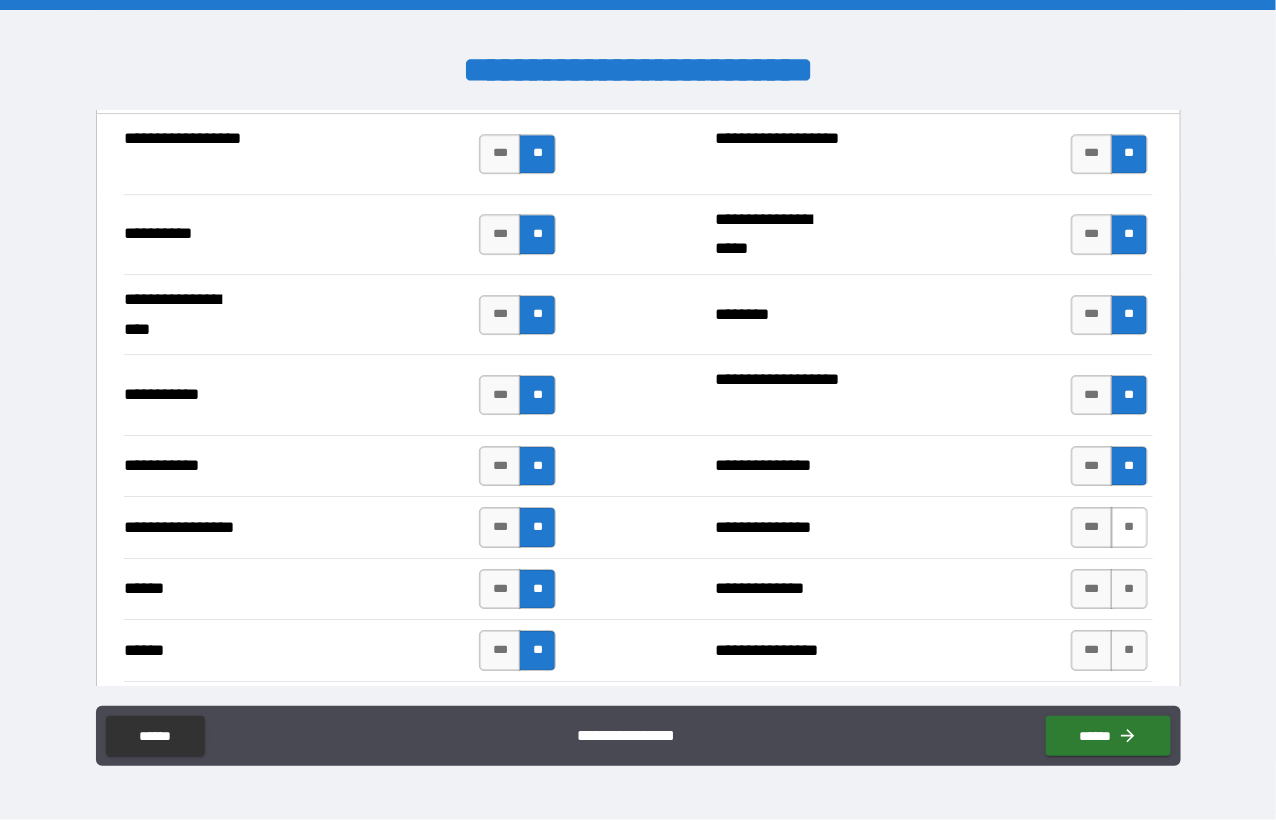 click on "**" at bounding box center [1129, 527] 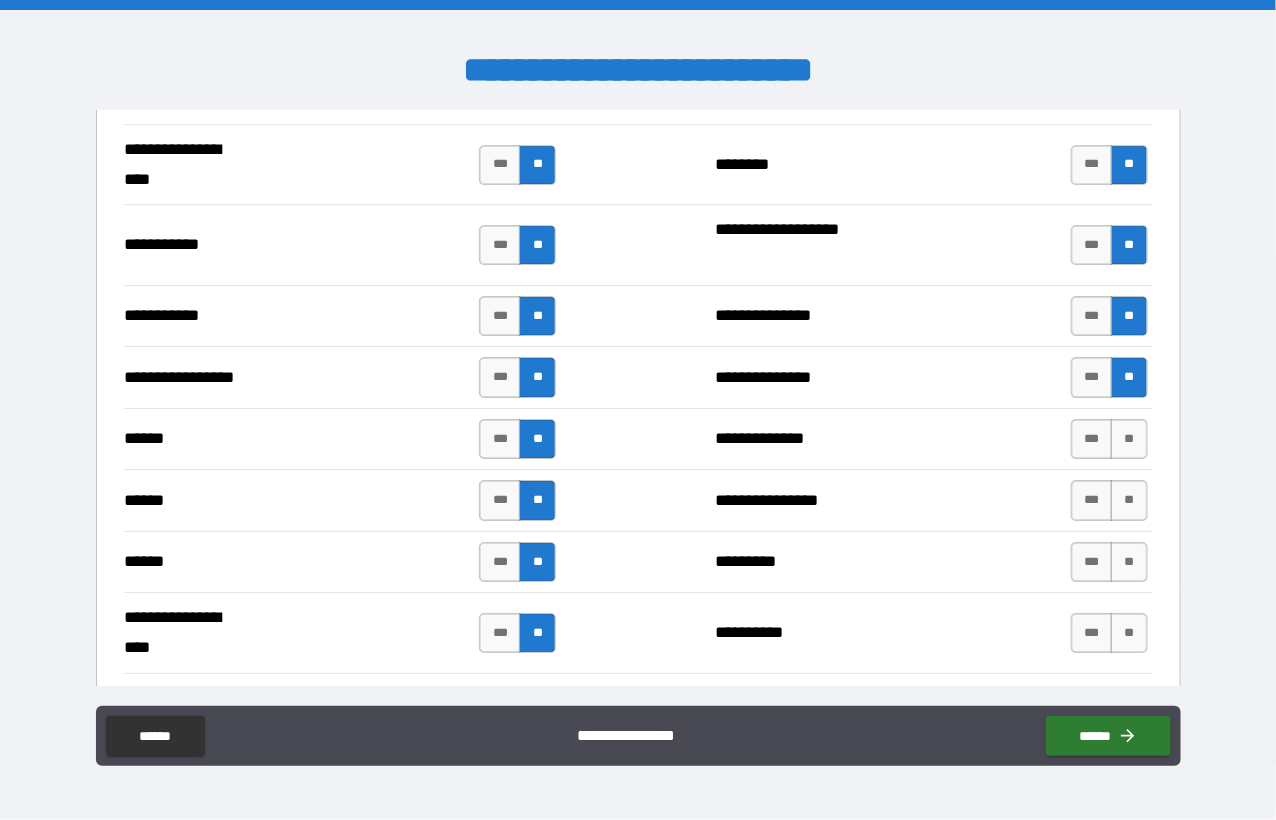 scroll, scrollTop: 2200, scrollLeft: 0, axis: vertical 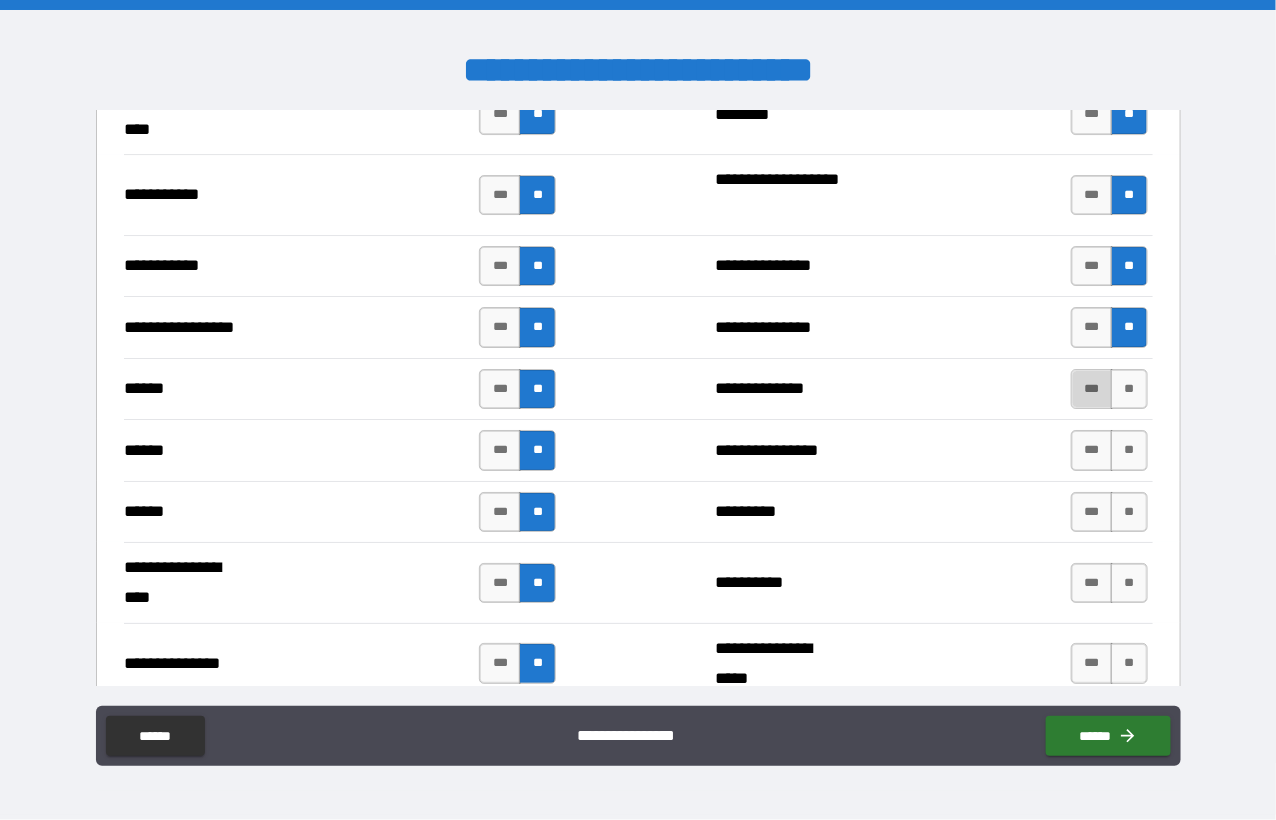 click on "***" at bounding box center (1092, 389) 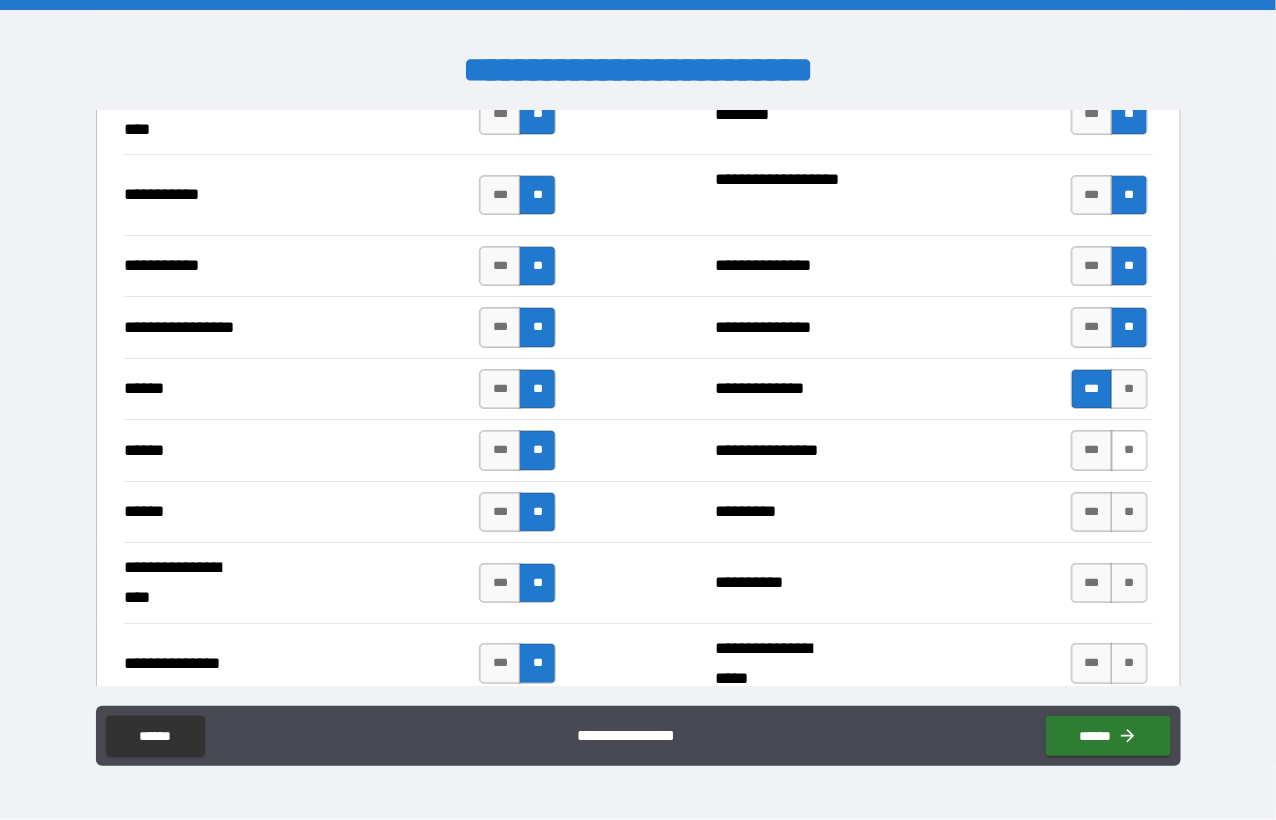 click on "**" at bounding box center (1129, 450) 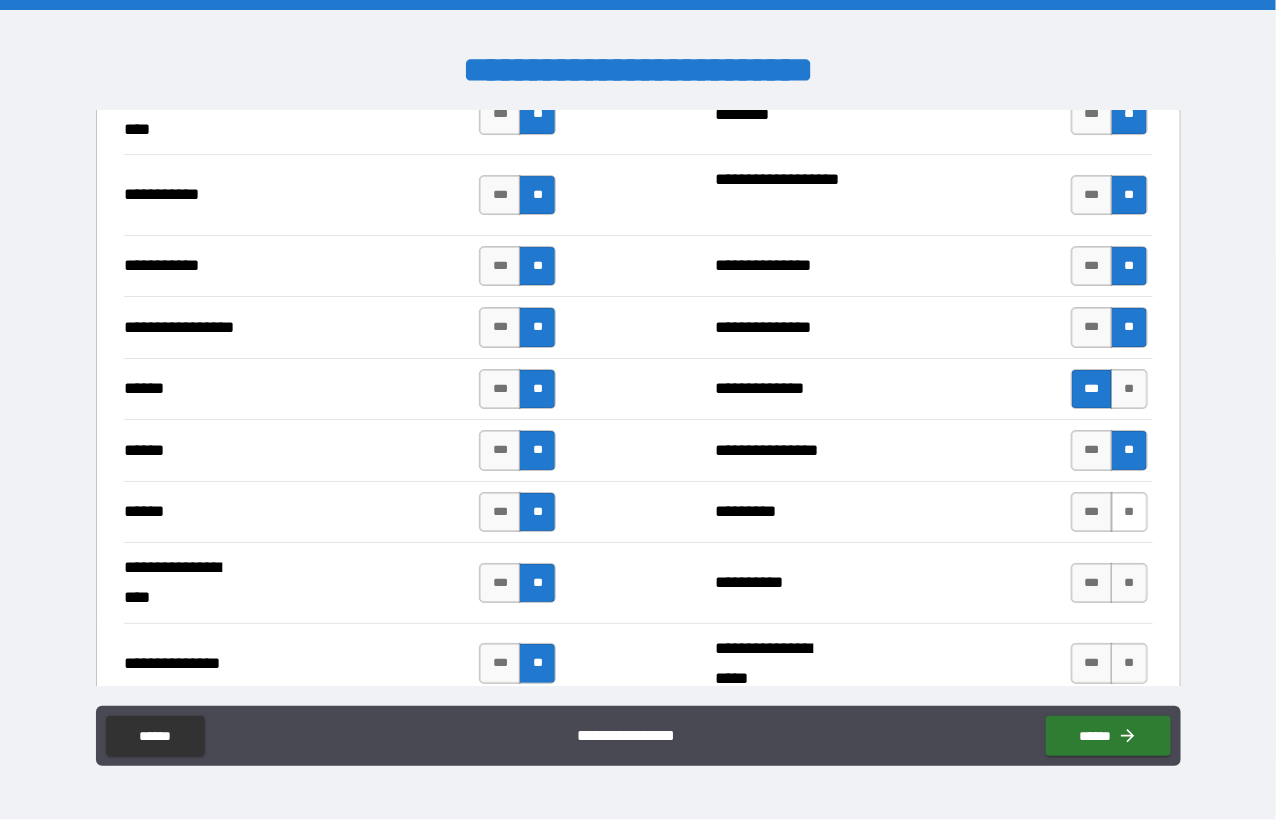 click on "**" at bounding box center (1129, 512) 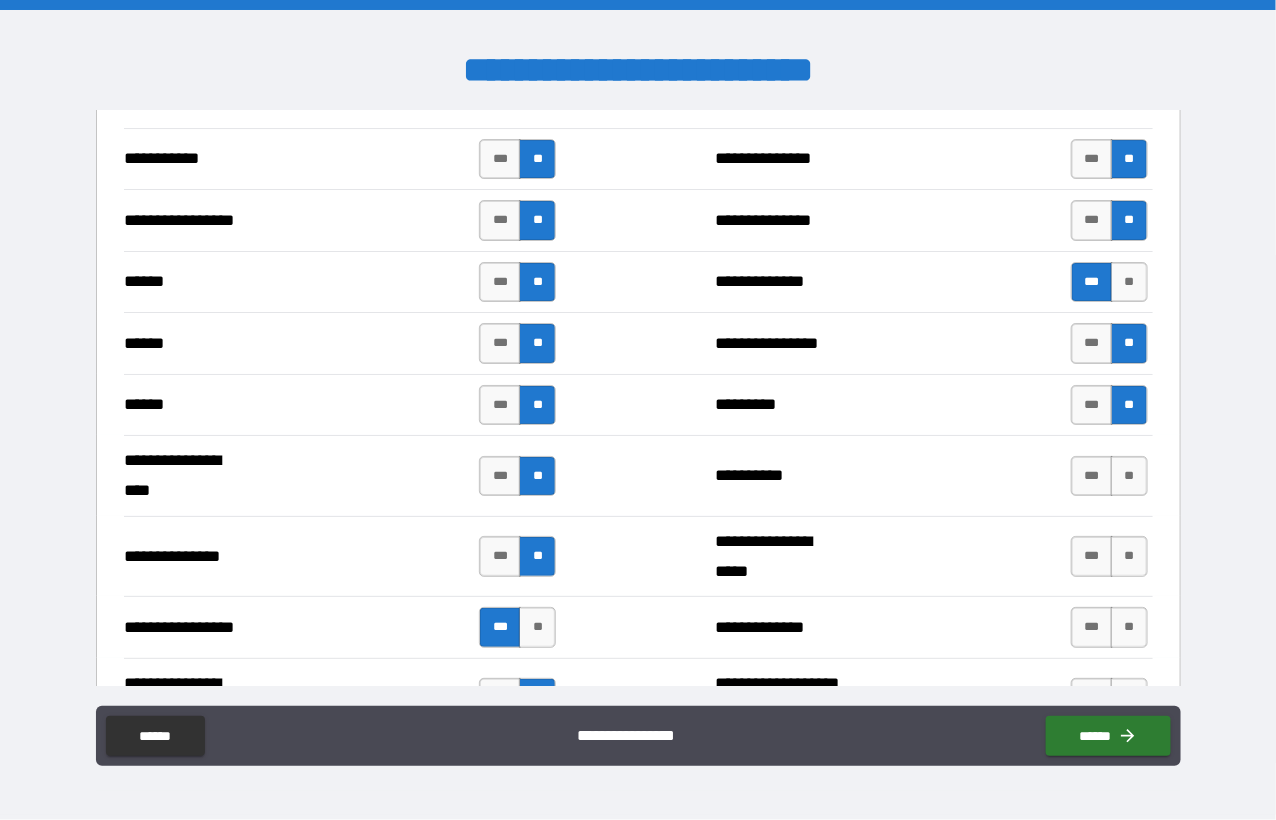 scroll, scrollTop: 2400, scrollLeft: 0, axis: vertical 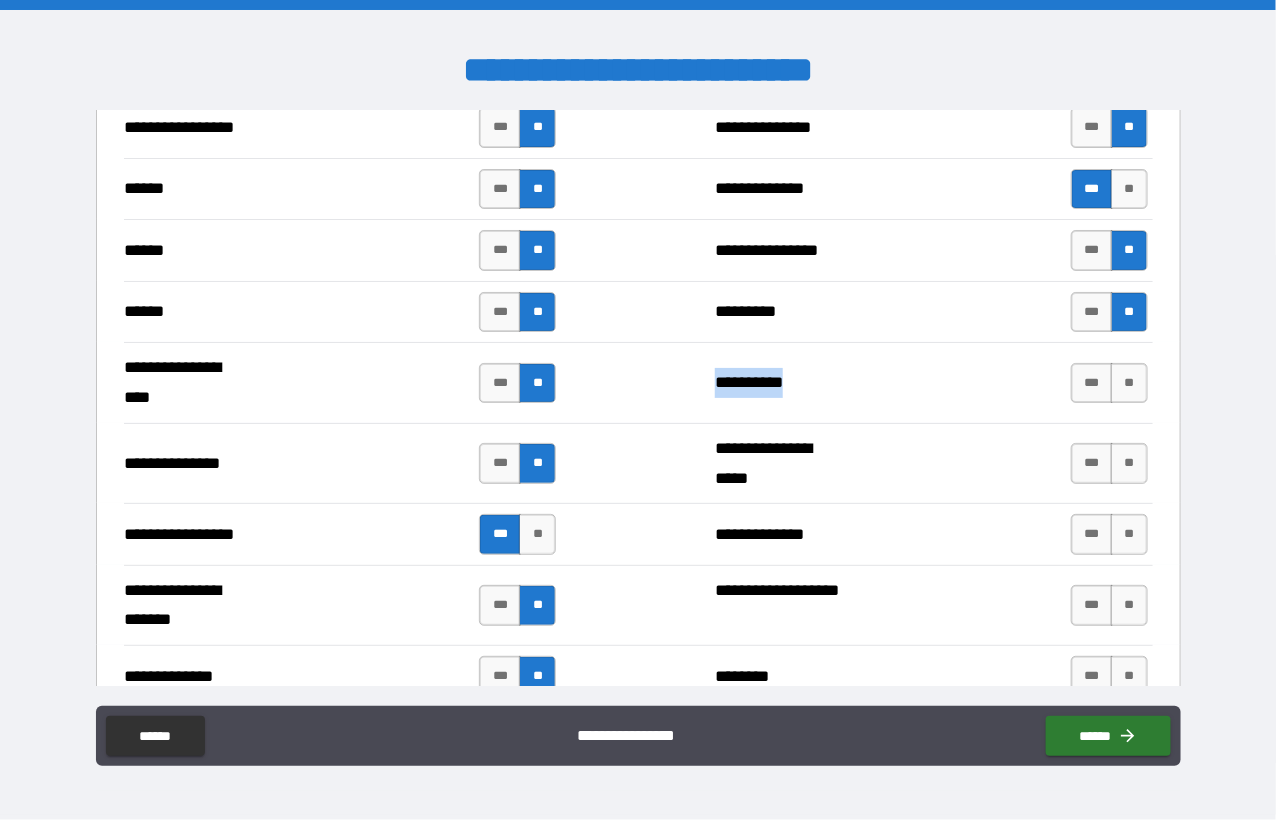 drag, startPoint x: 711, startPoint y: 374, endPoint x: 807, endPoint y: 372, distance: 96.02083 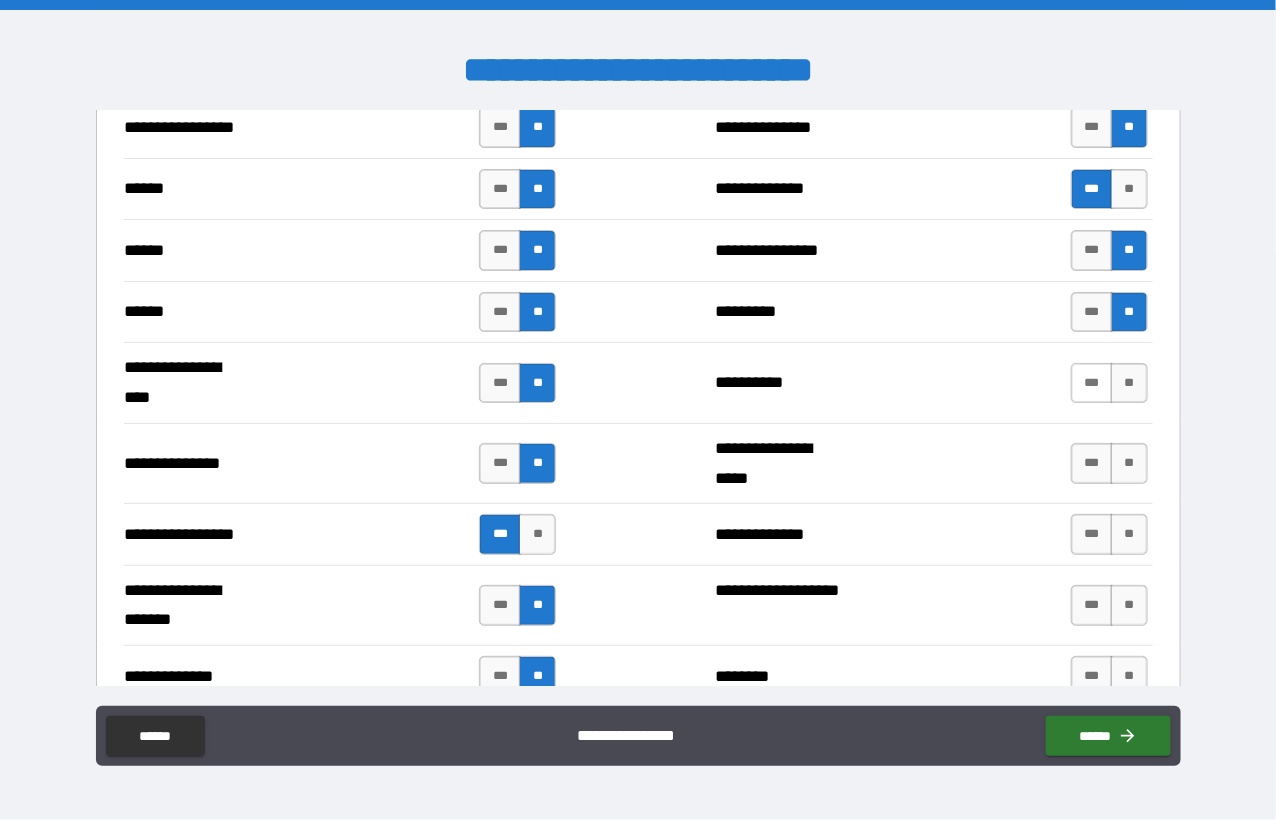click on "***" at bounding box center [1092, 383] 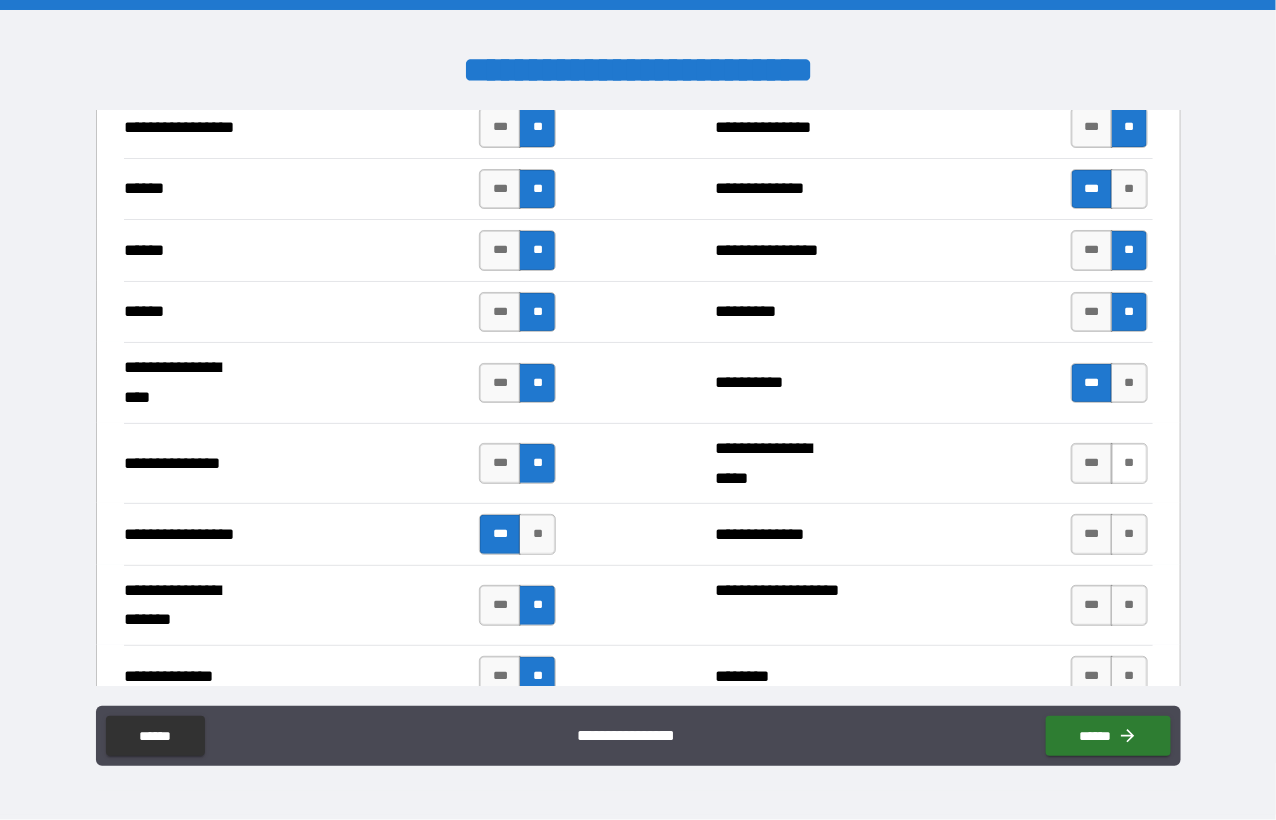 click on "**" at bounding box center (1129, 463) 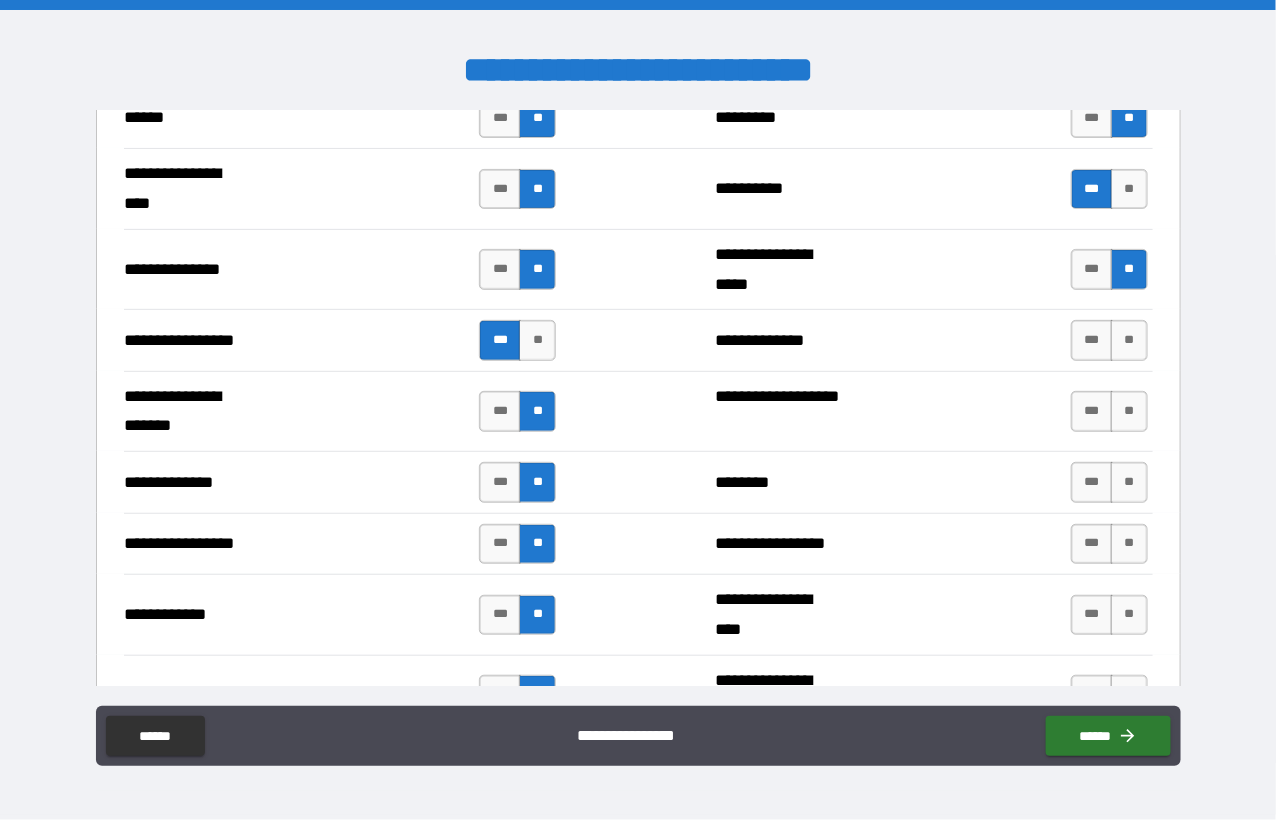 scroll, scrollTop: 2600, scrollLeft: 0, axis: vertical 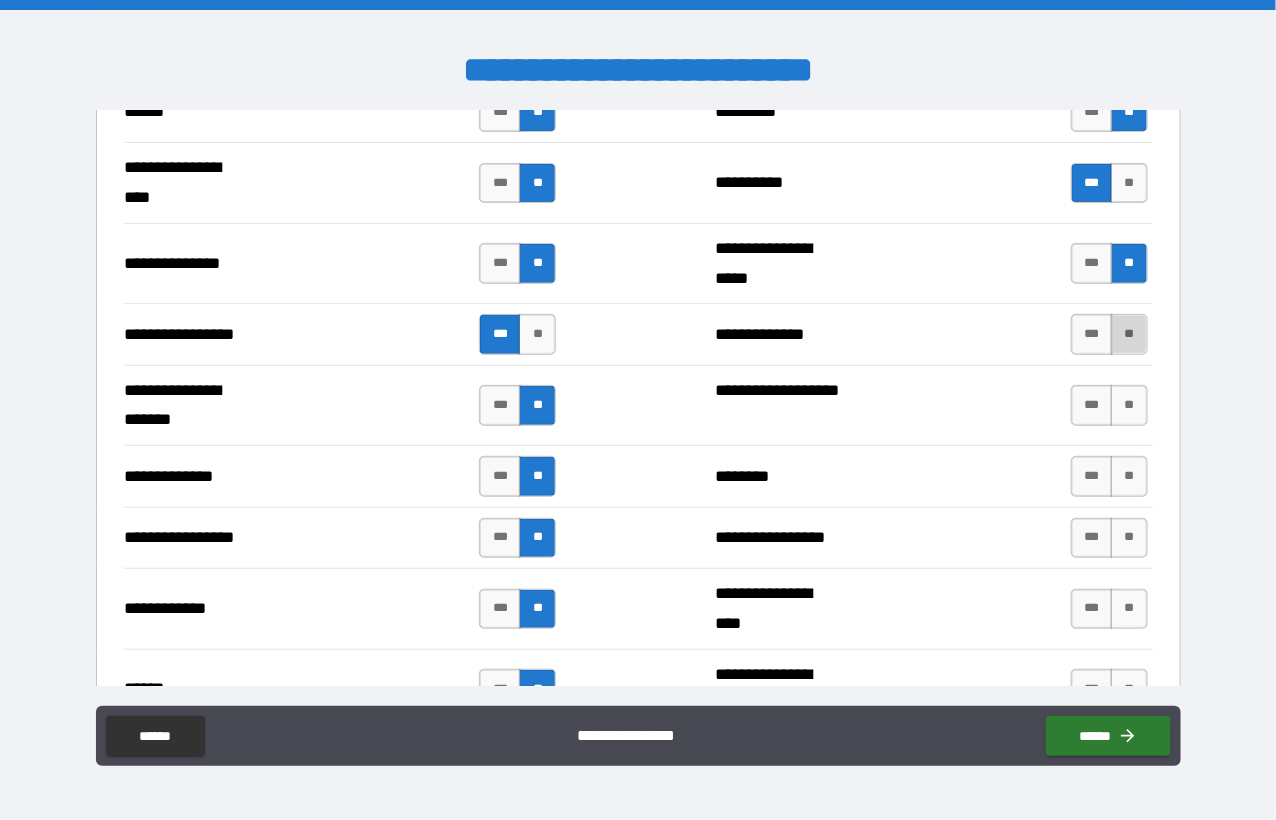 click on "**" at bounding box center (1129, 334) 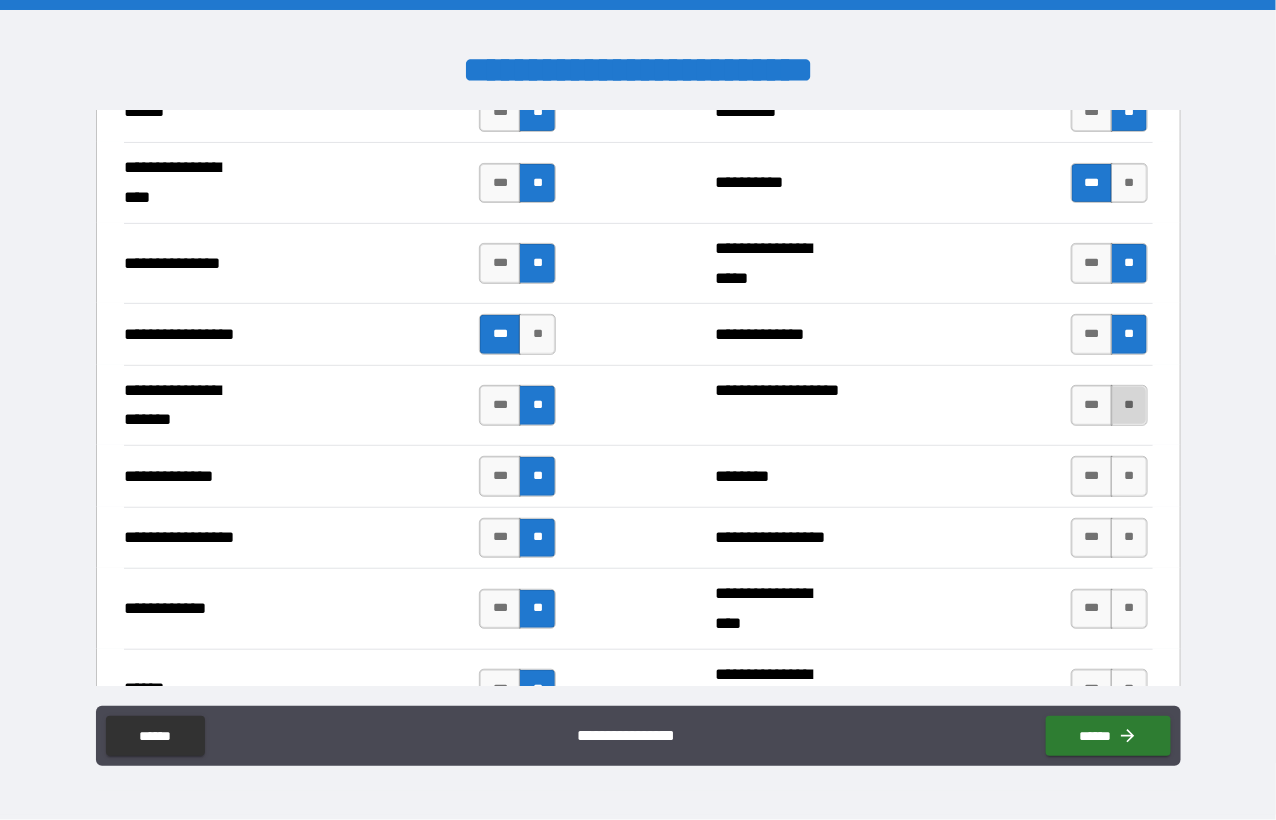 click on "**" at bounding box center (1129, 405) 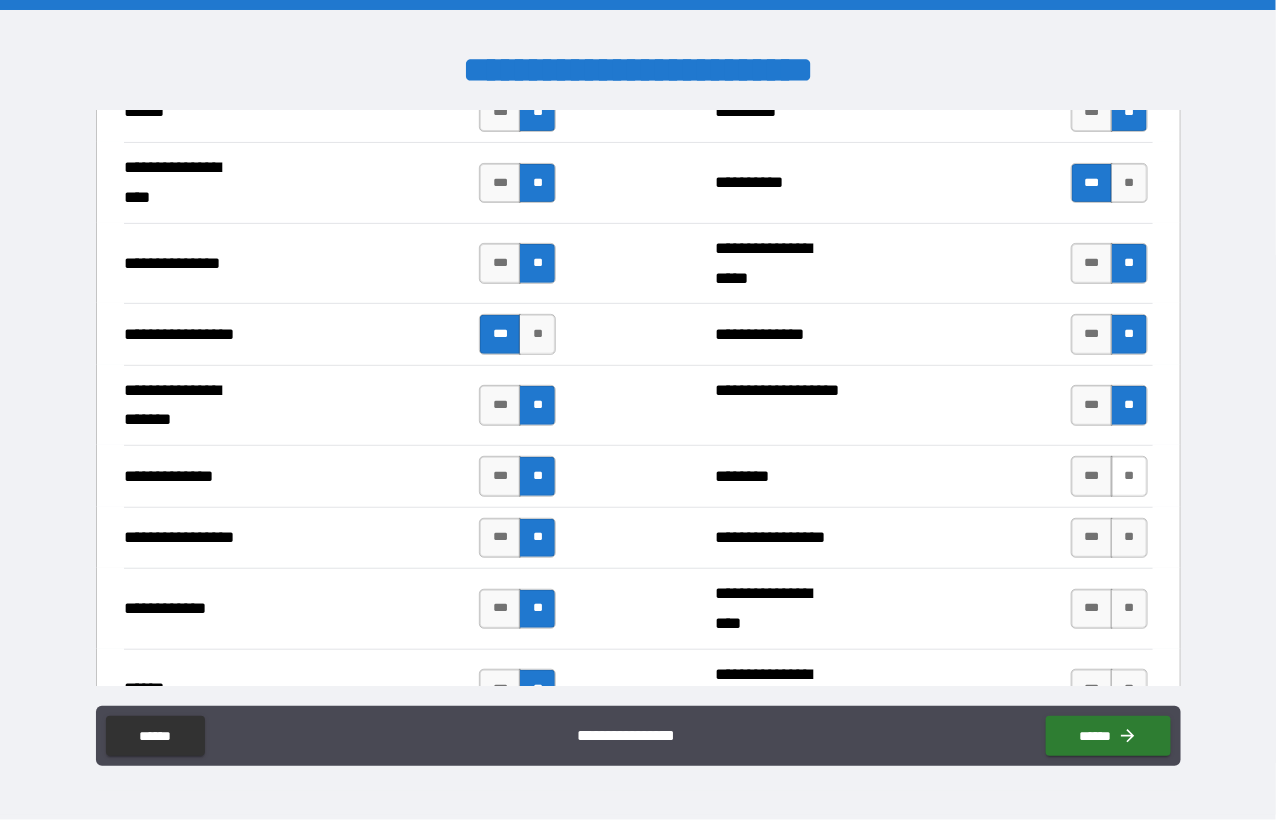 click on "**" at bounding box center (1129, 476) 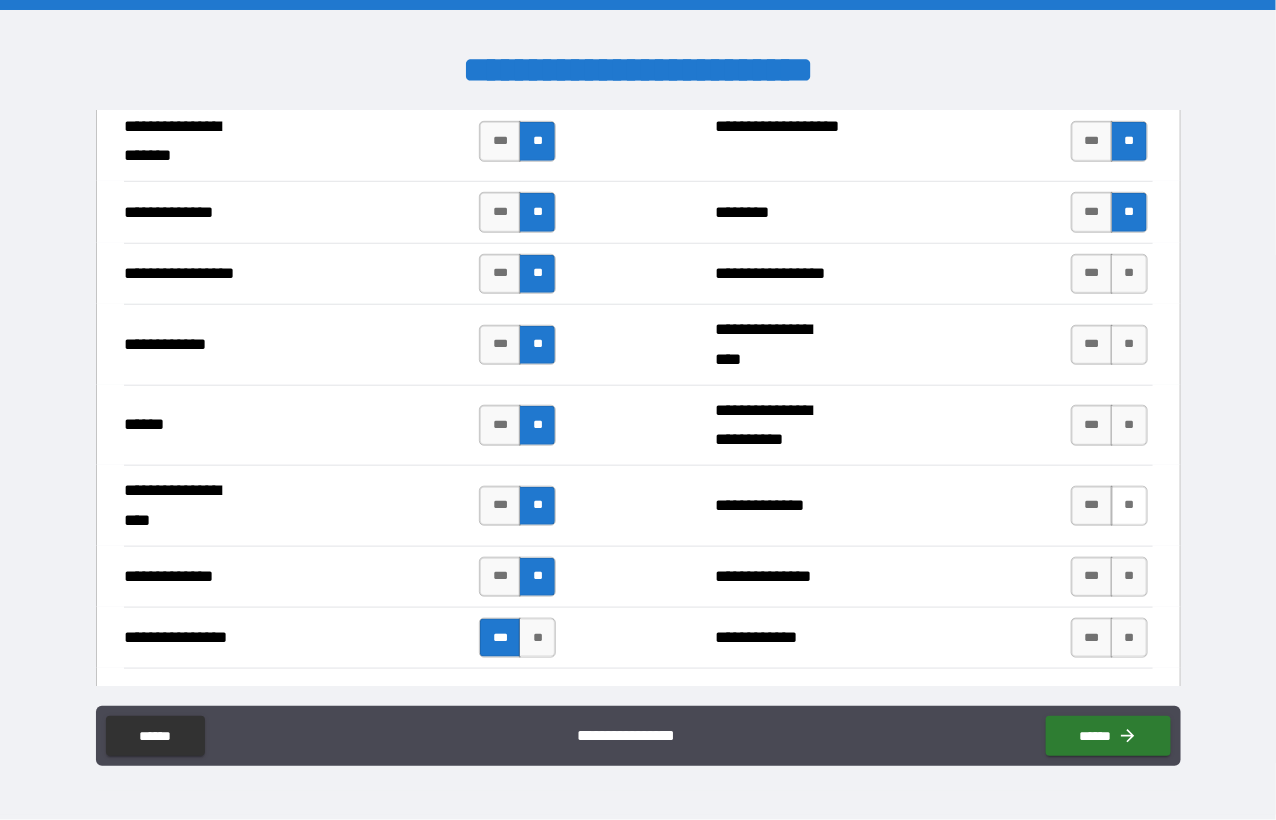 scroll, scrollTop: 2900, scrollLeft: 0, axis: vertical 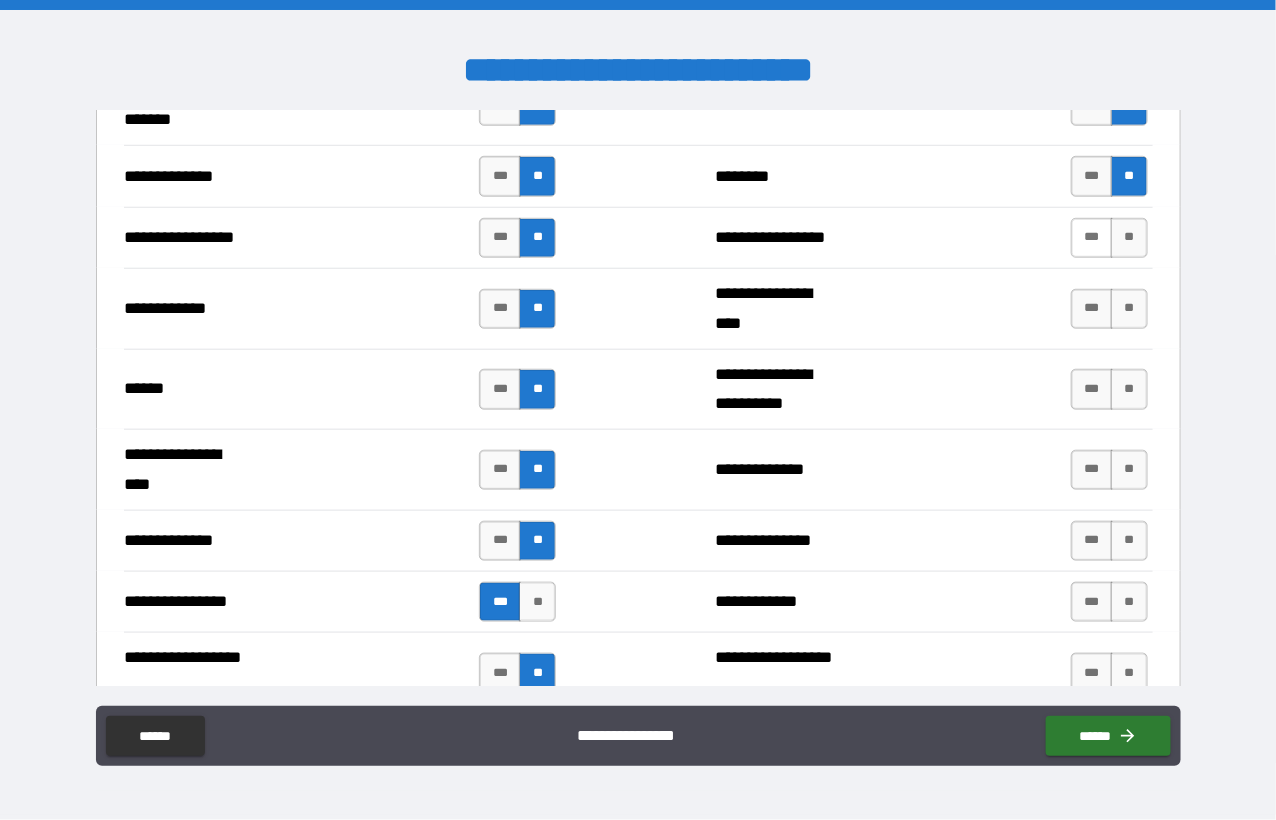 click on "***" at bounding box center (1092, 238) 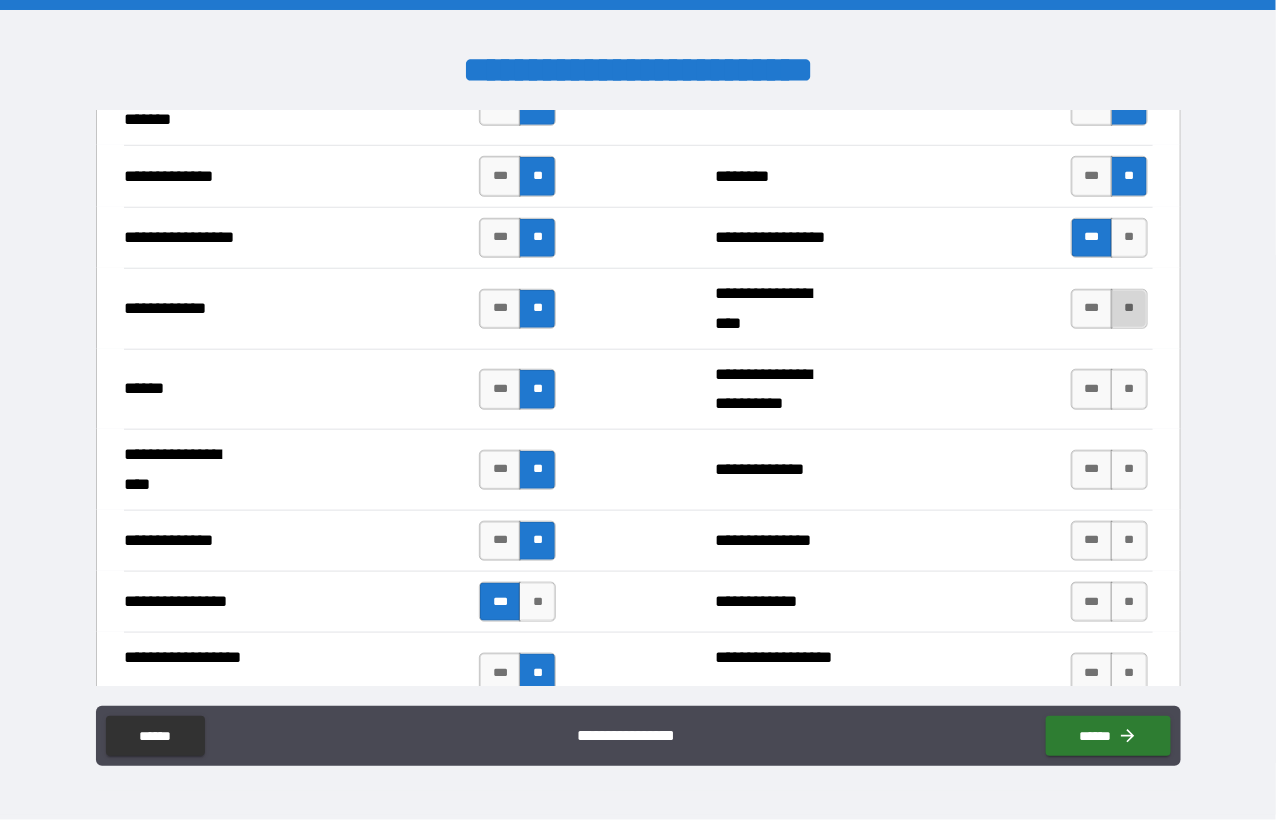 click on "**" at bounding box center (1129, 309) 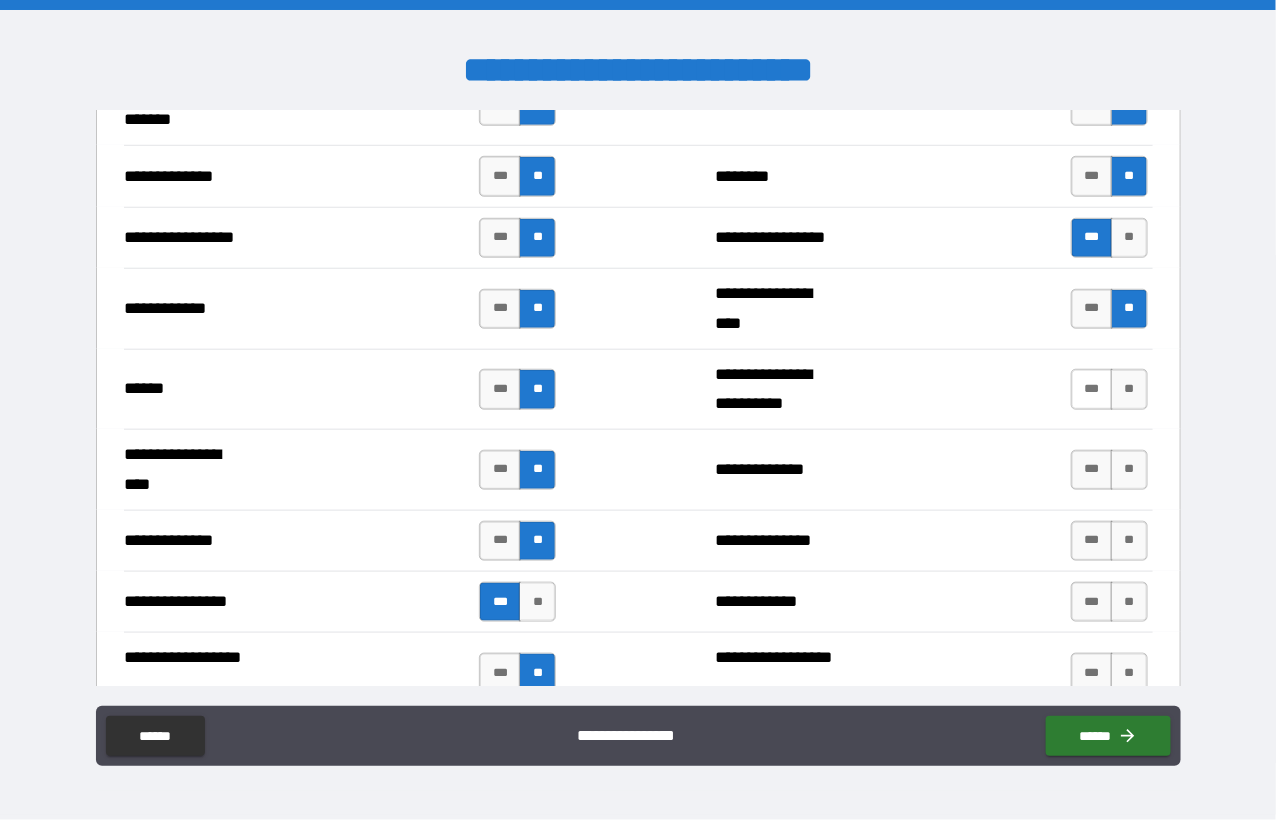 click on "***" at bounding box center (1092, 389) 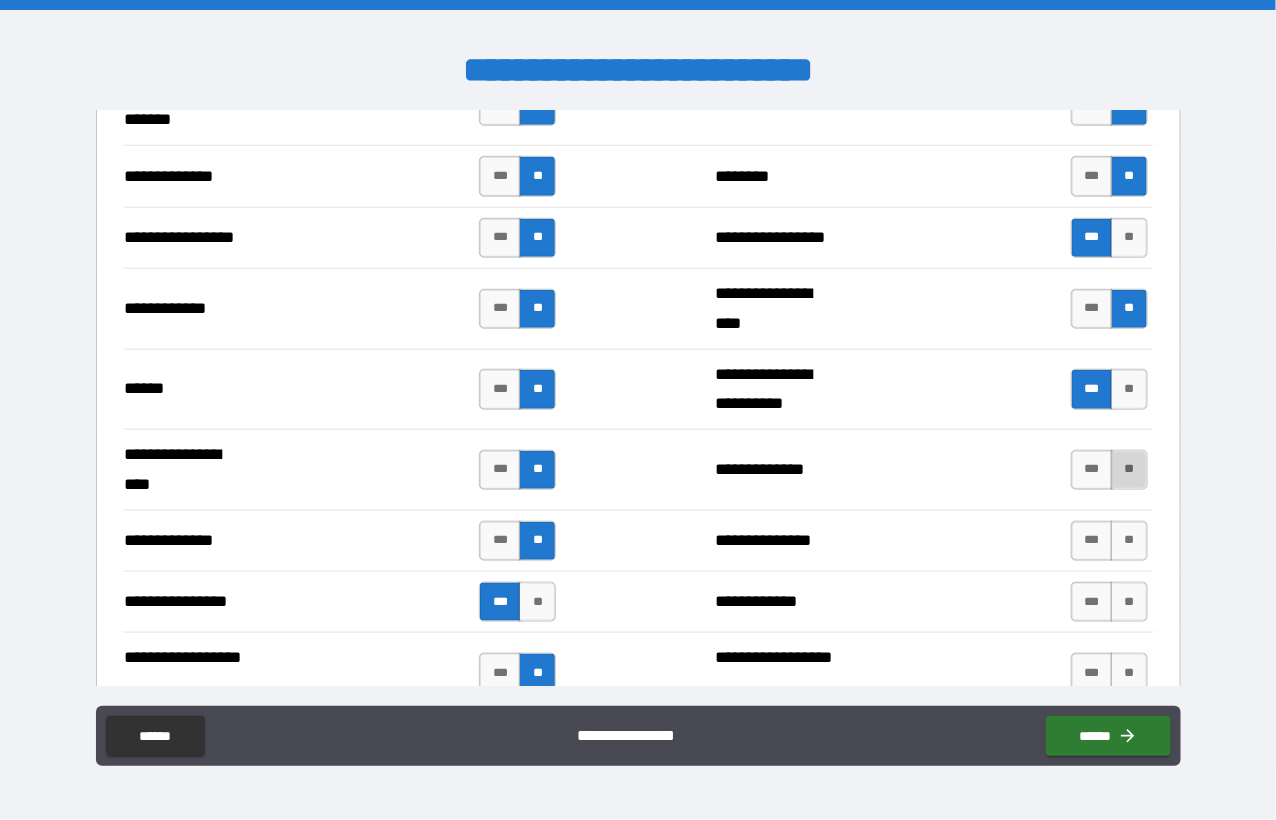 click on "**" at bounding box center [1129, 470] 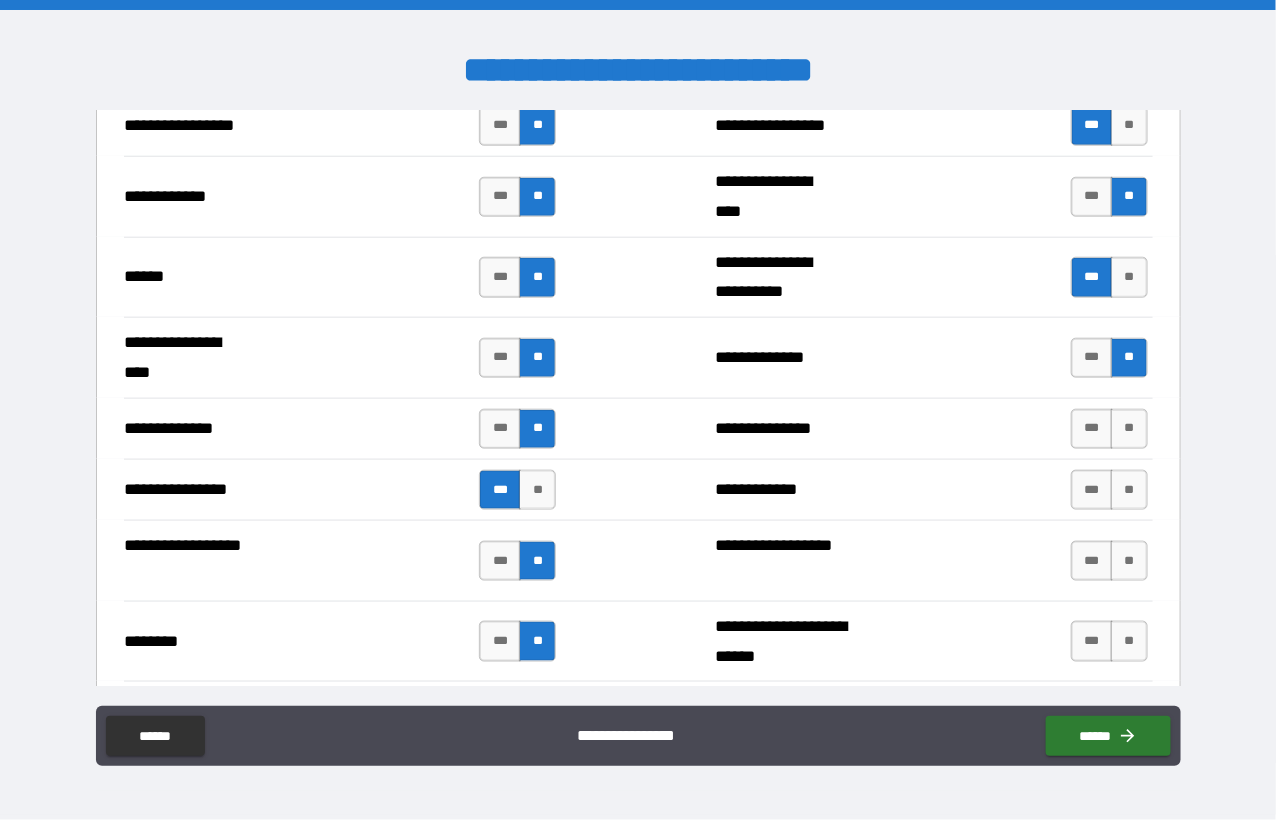 scroll, scrollTop: 3100, scrollLeft: 0, axis: vertical 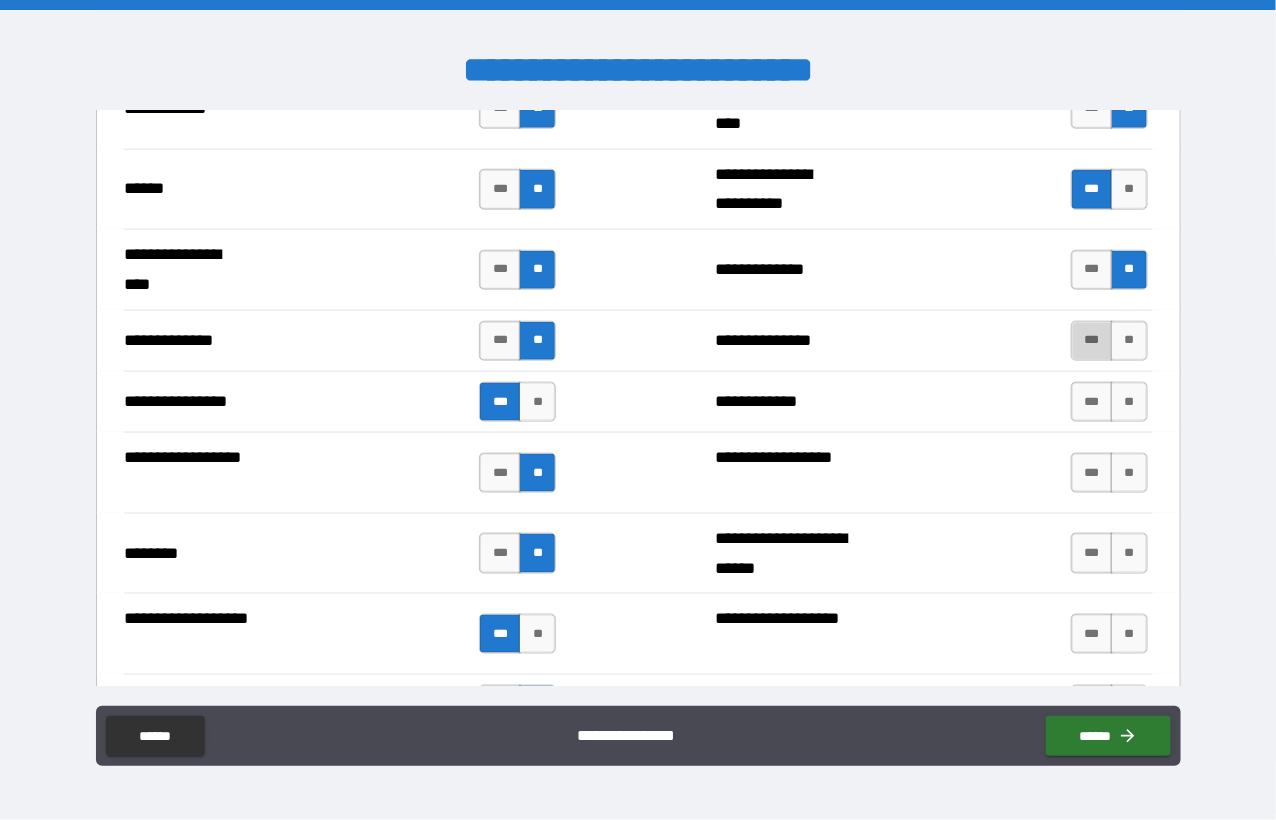 click on "***" at bounding box center [1092, 341] 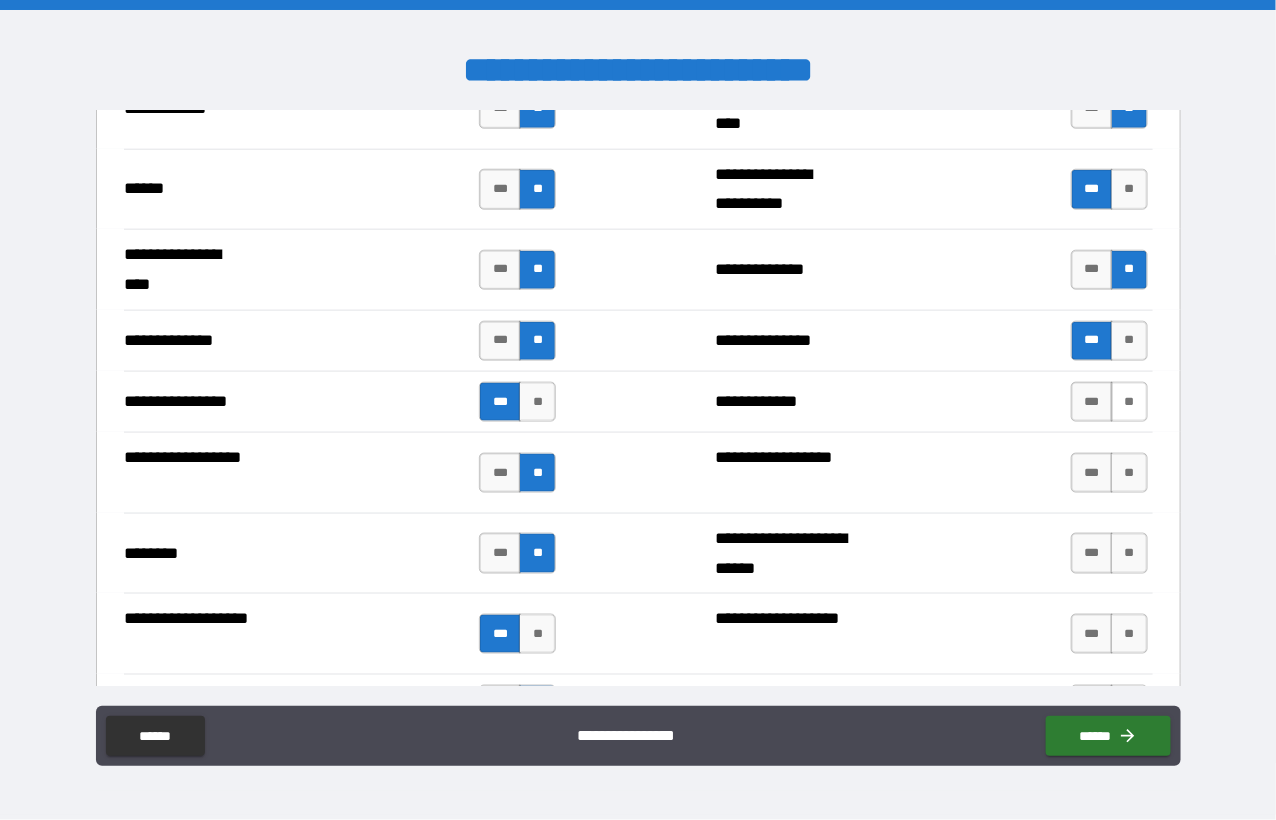 click on "**" at bounding box center [1129, 402] 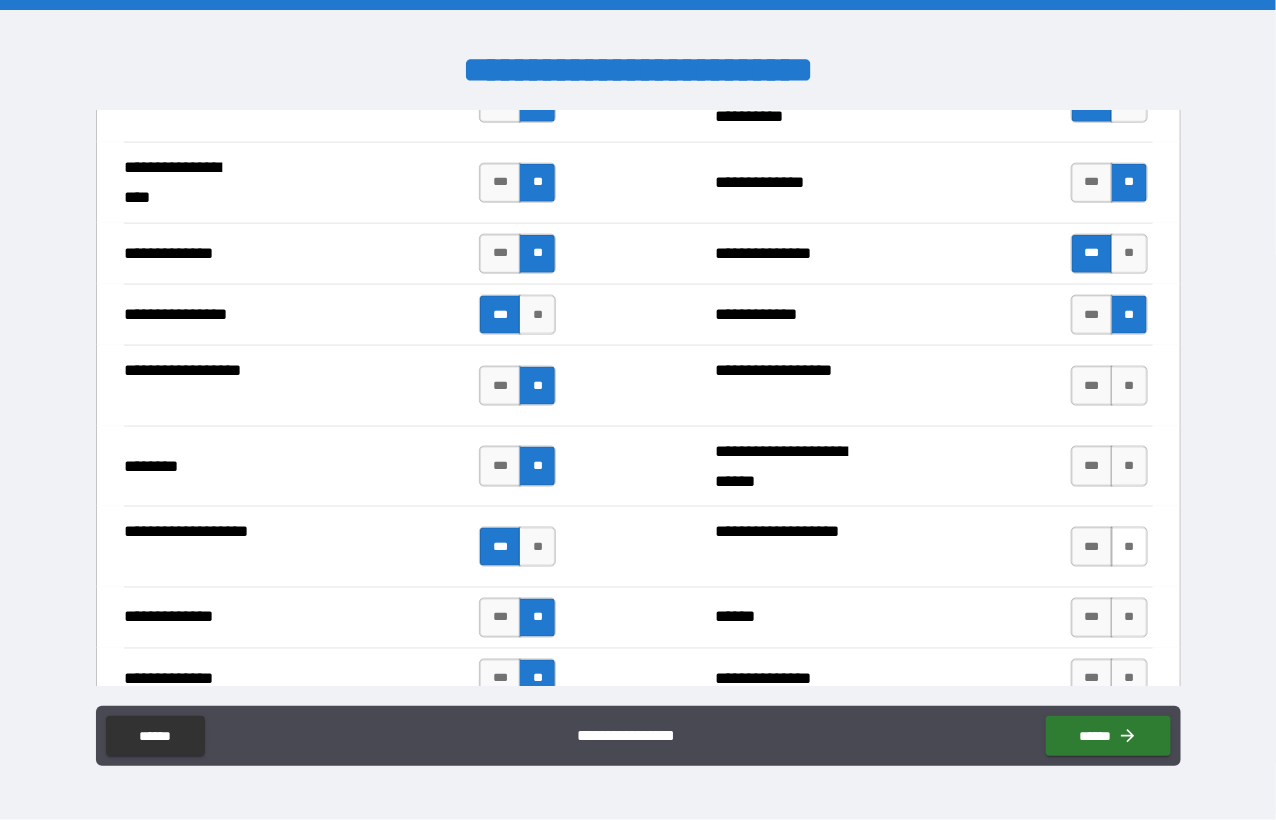 scroll, scrollTop: 3300, scrollLeft: 0, axis: vertical 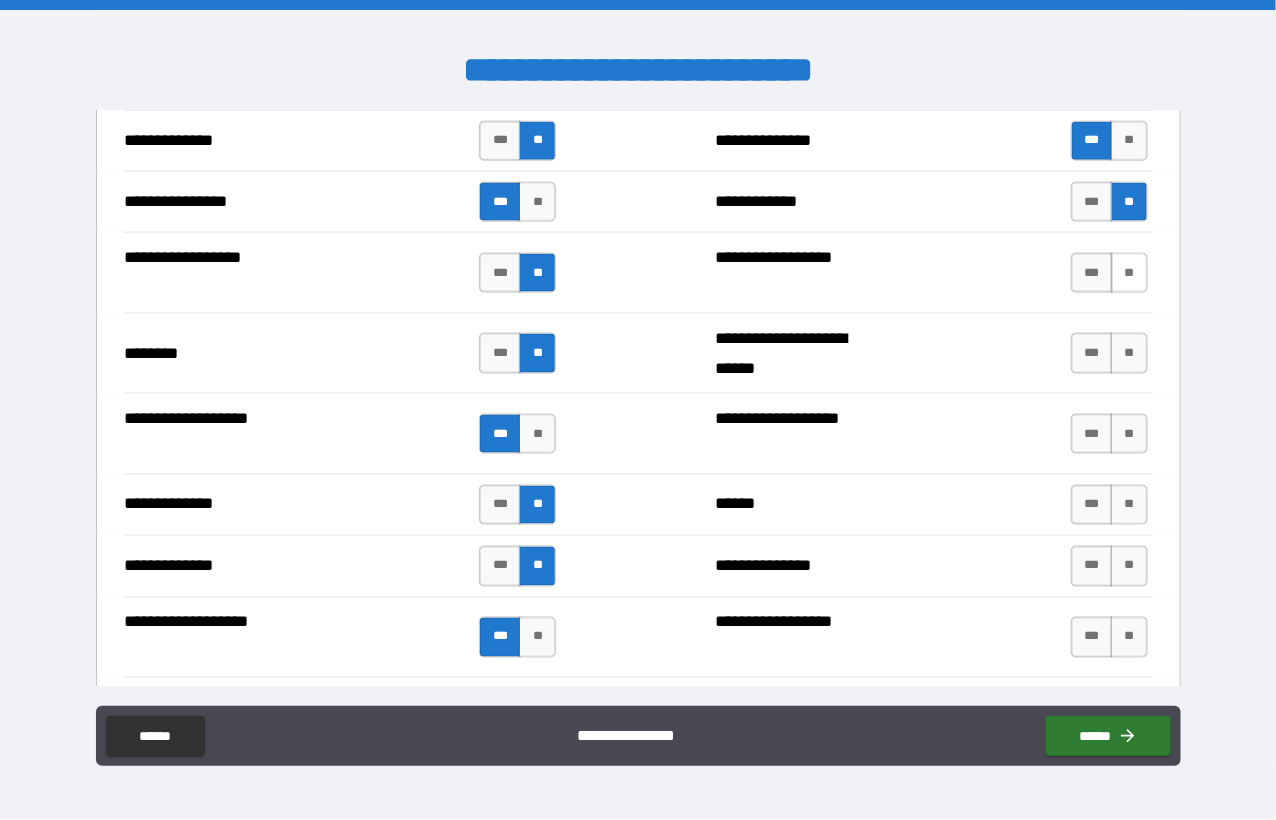 click on "**" at bounding box center [1129, 273] 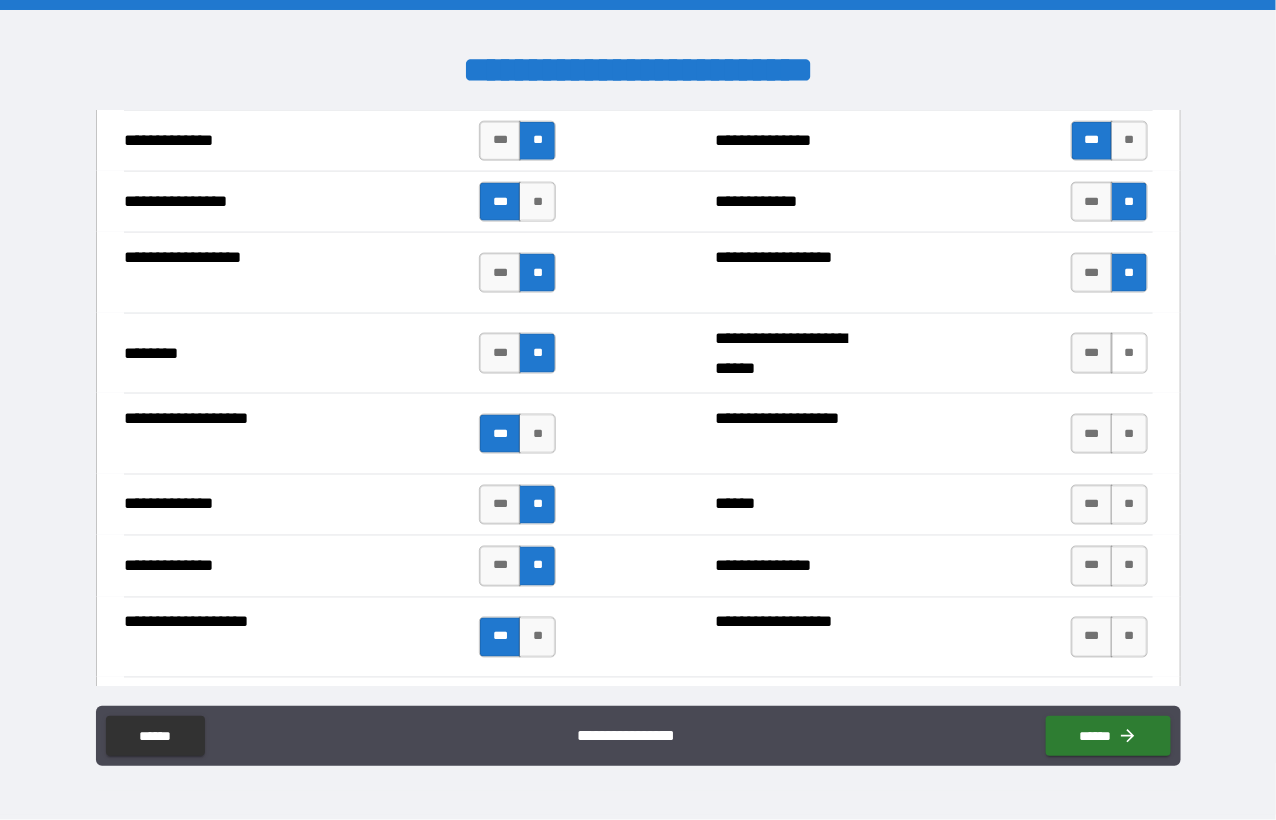 click on "**" at bounding box center (1129, 353) 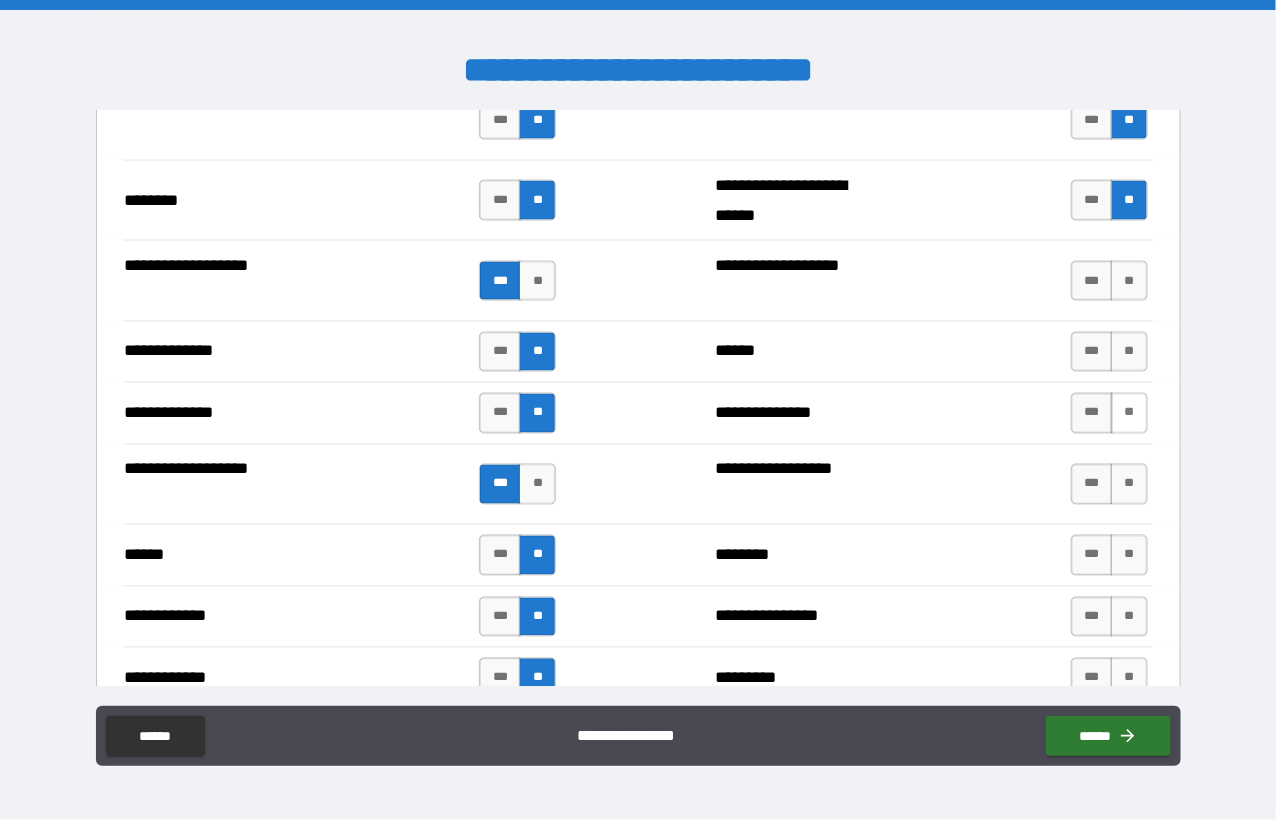 scroll, scrollTop: 3500, scrollLeft: 0, axis: vertical 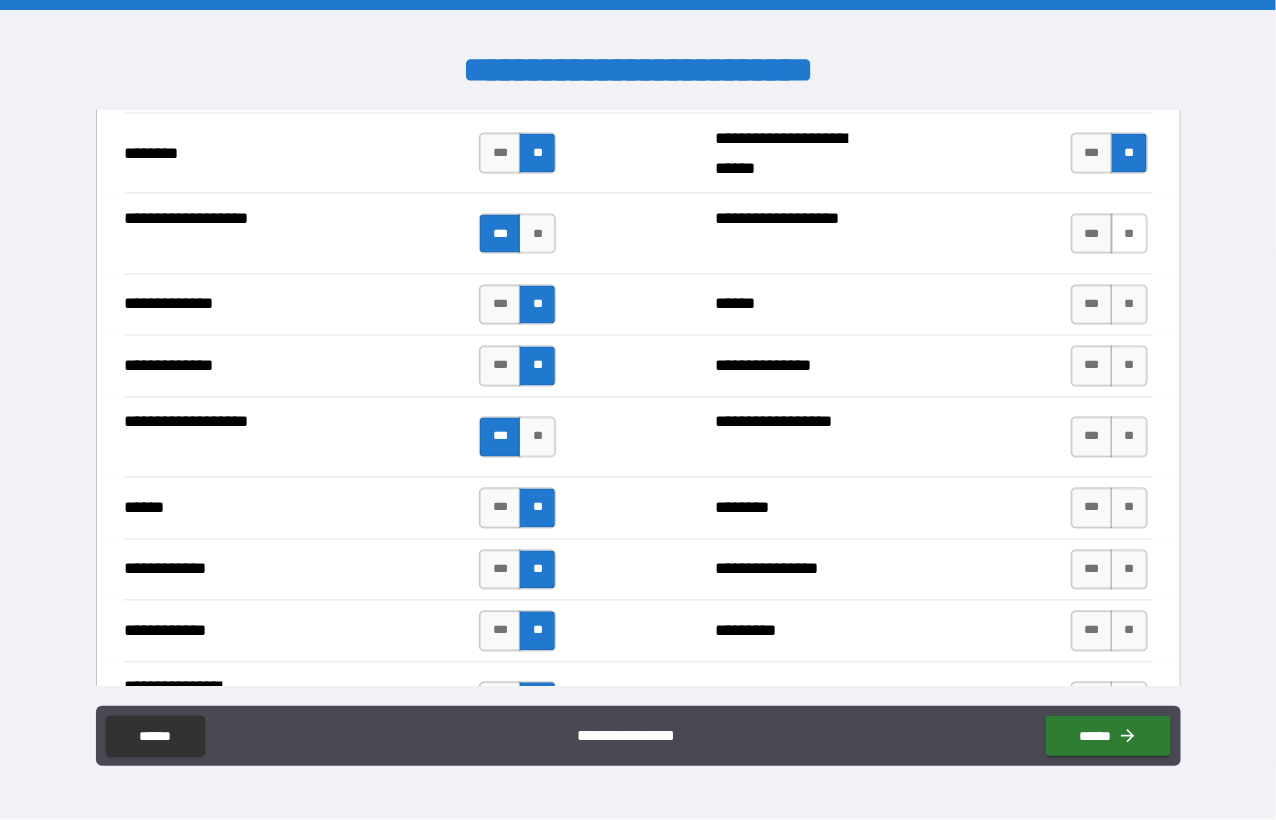 click on "**" at bounding box center [1129, 234] 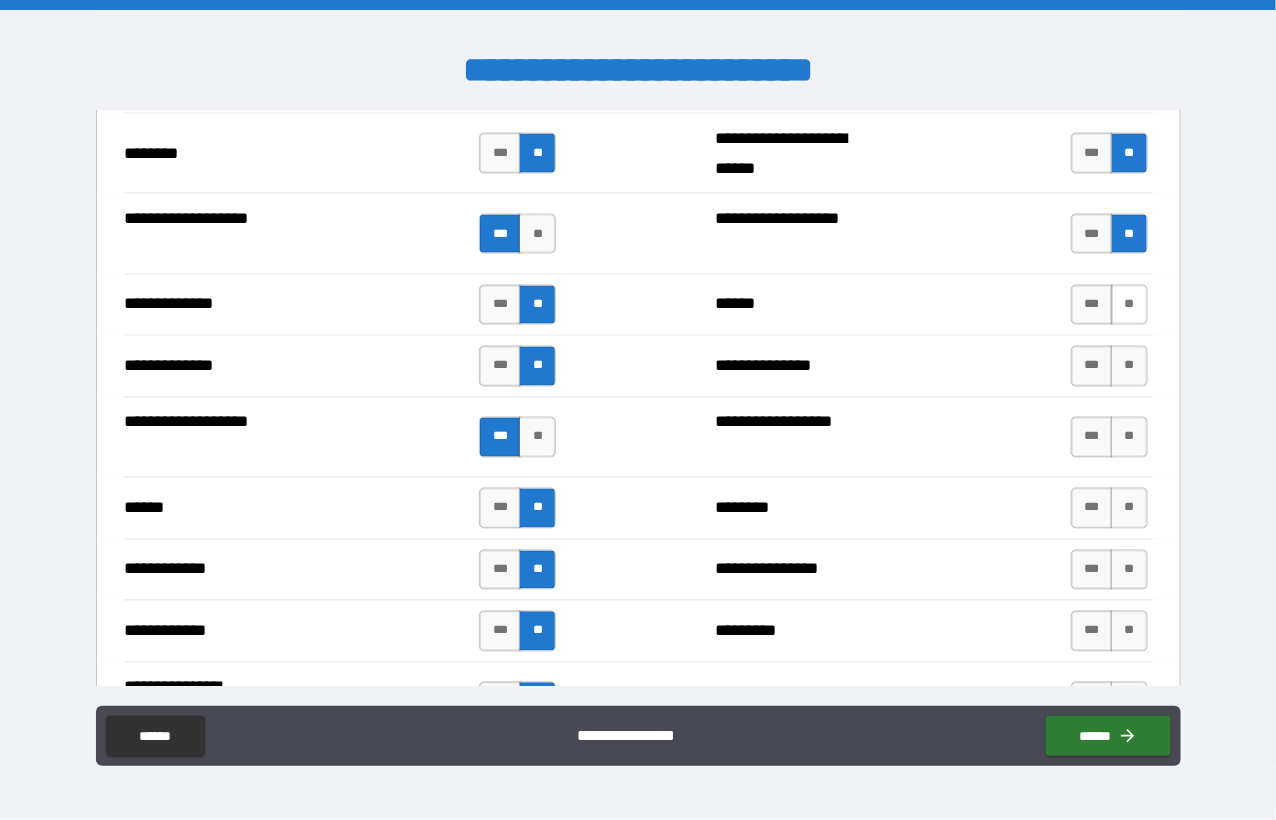 click on "**" at bounding box center (1129, 305) 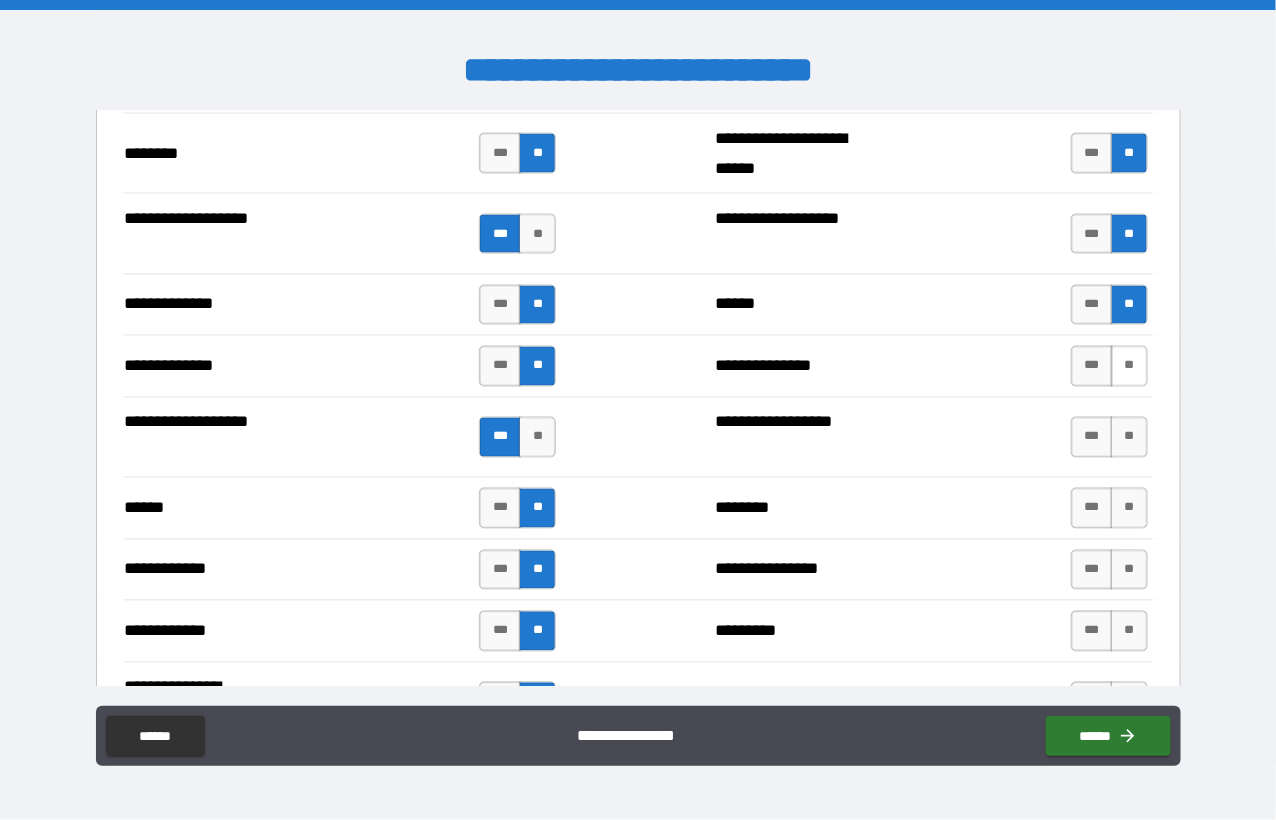 click on "**" at bounding box center (1129, 366) 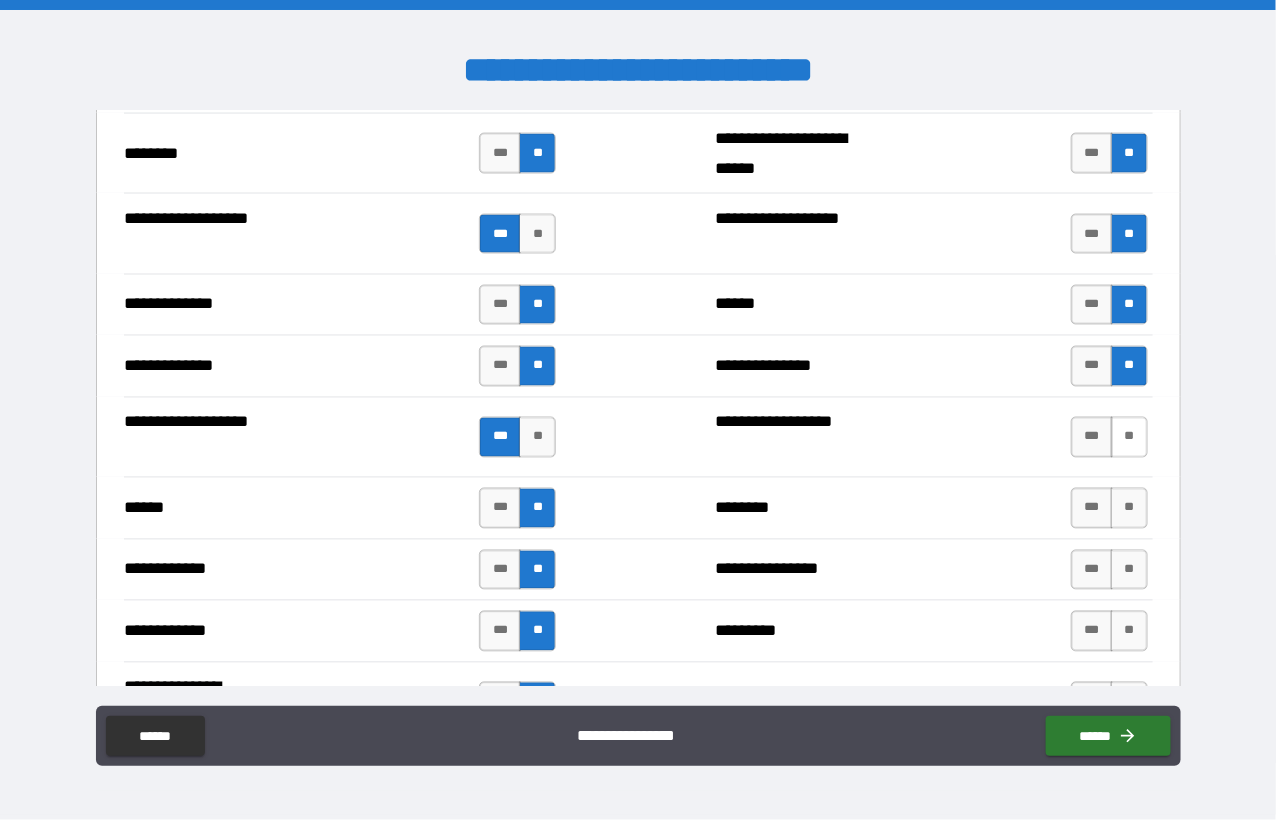 click on "**" at bounding box center [1129, 437] 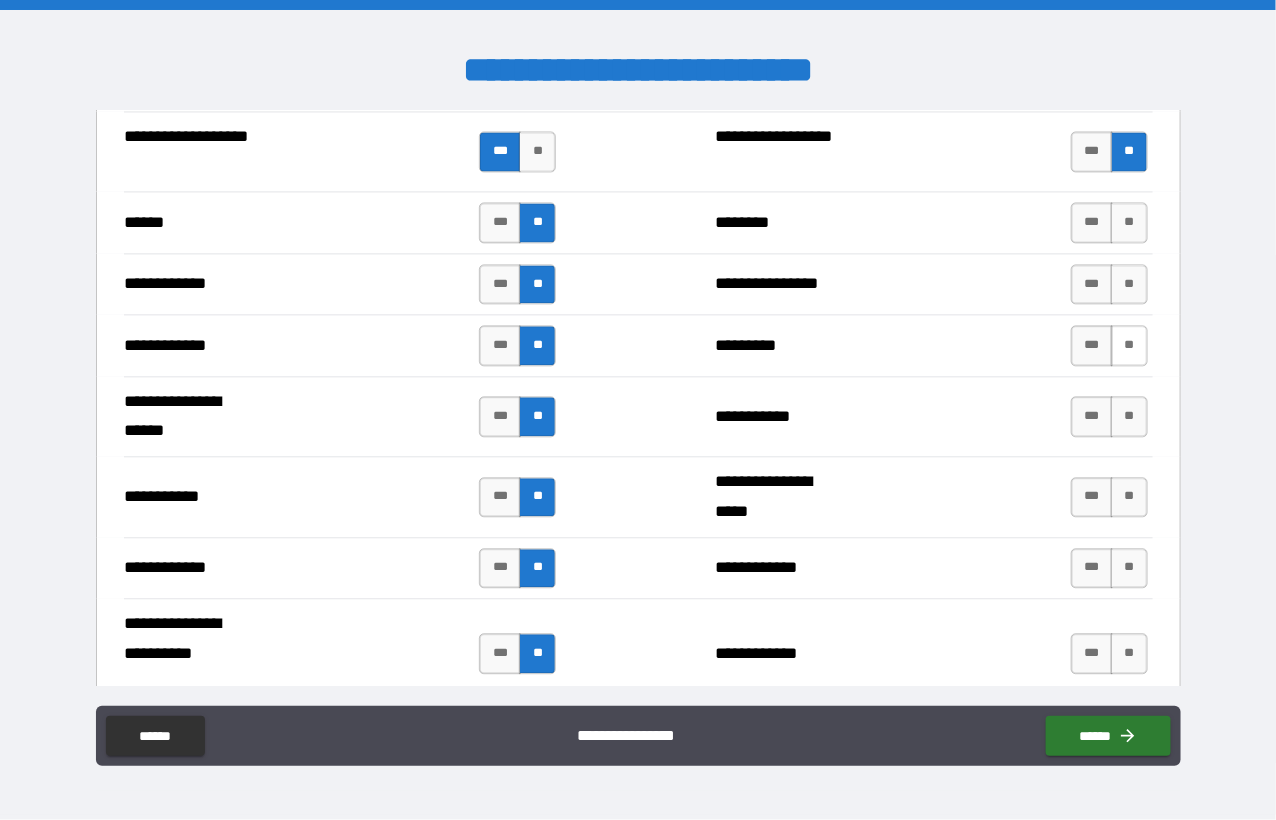 scroll, scrollTop: 3800, scrollLeft: 0, axis: vertical 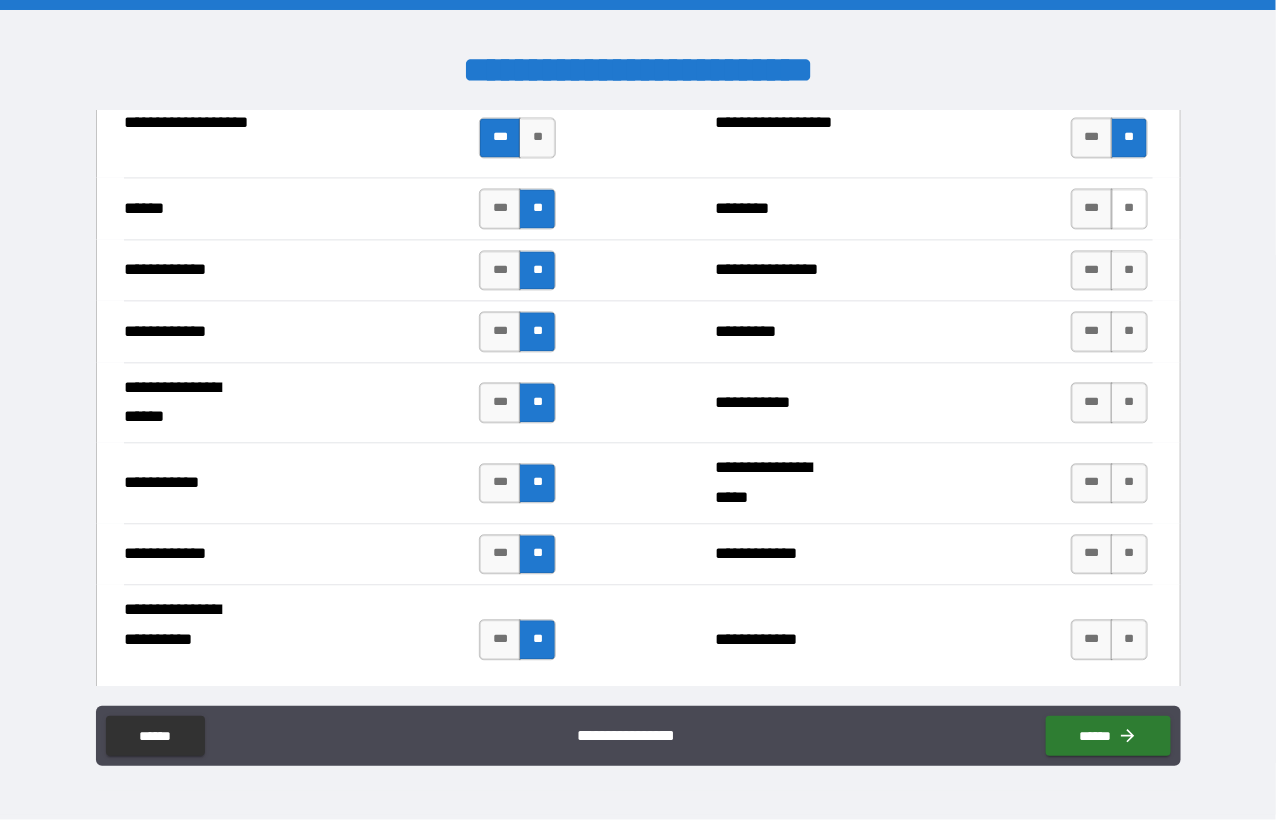 click on "**" at bounding box center (1129, 208) 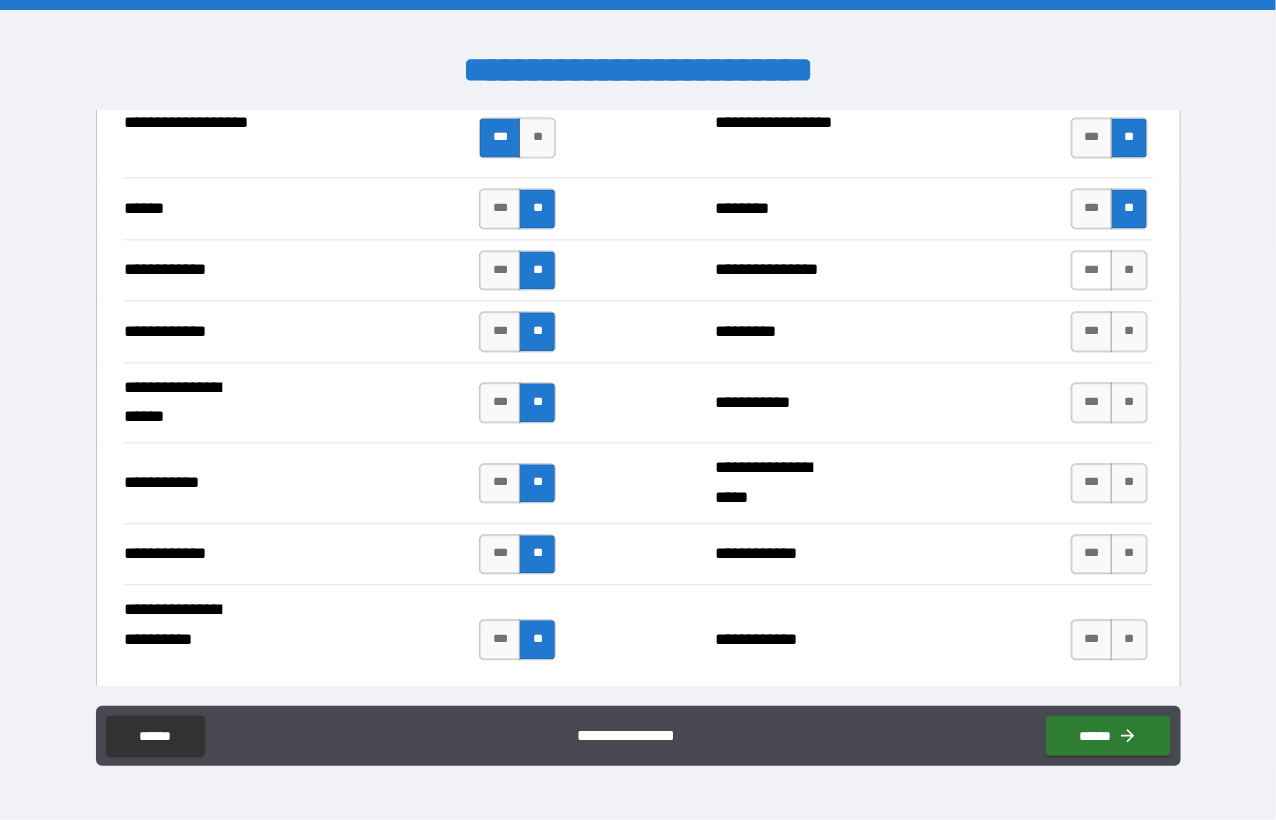 click on "***" at bounding box center [1092, 270] 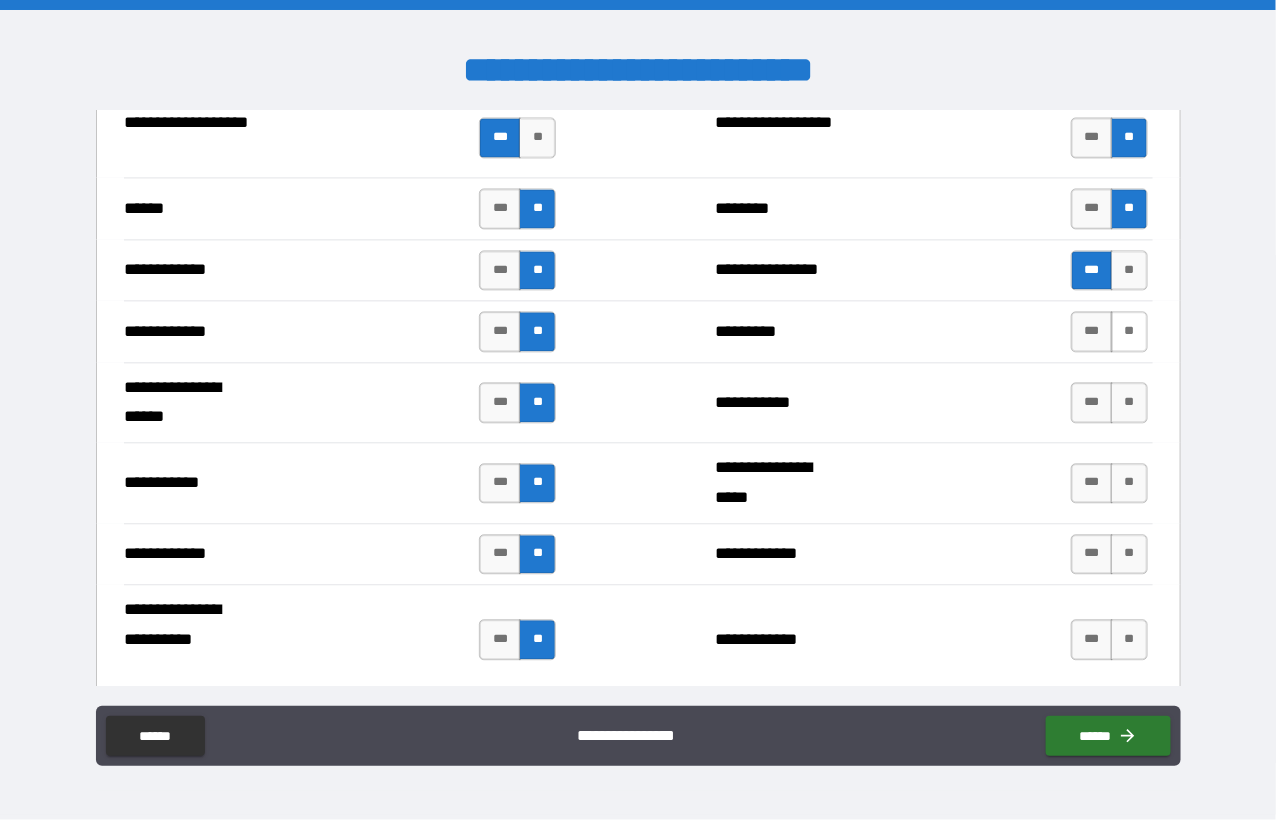 click on "**" at bounding box center [1129, 331] 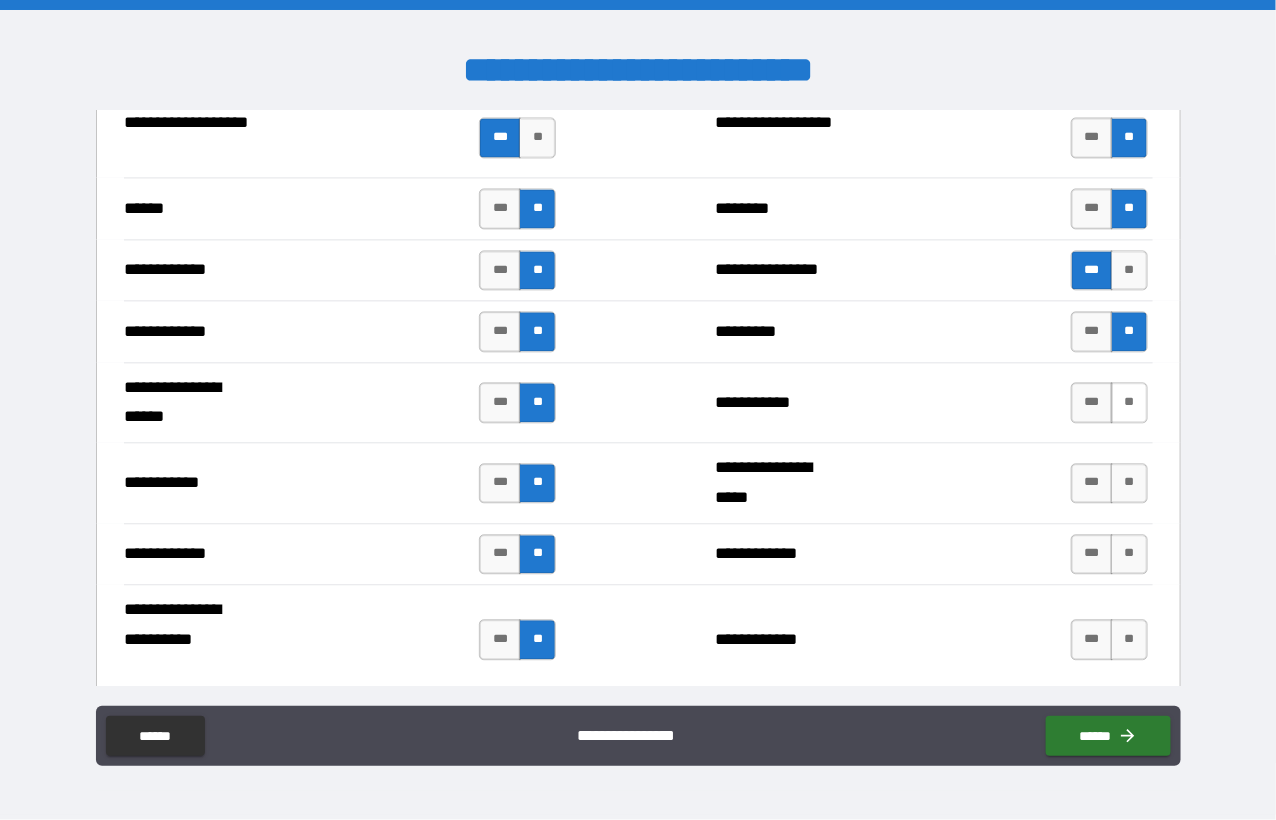 click on "**" at bounding box center (1129, 402) 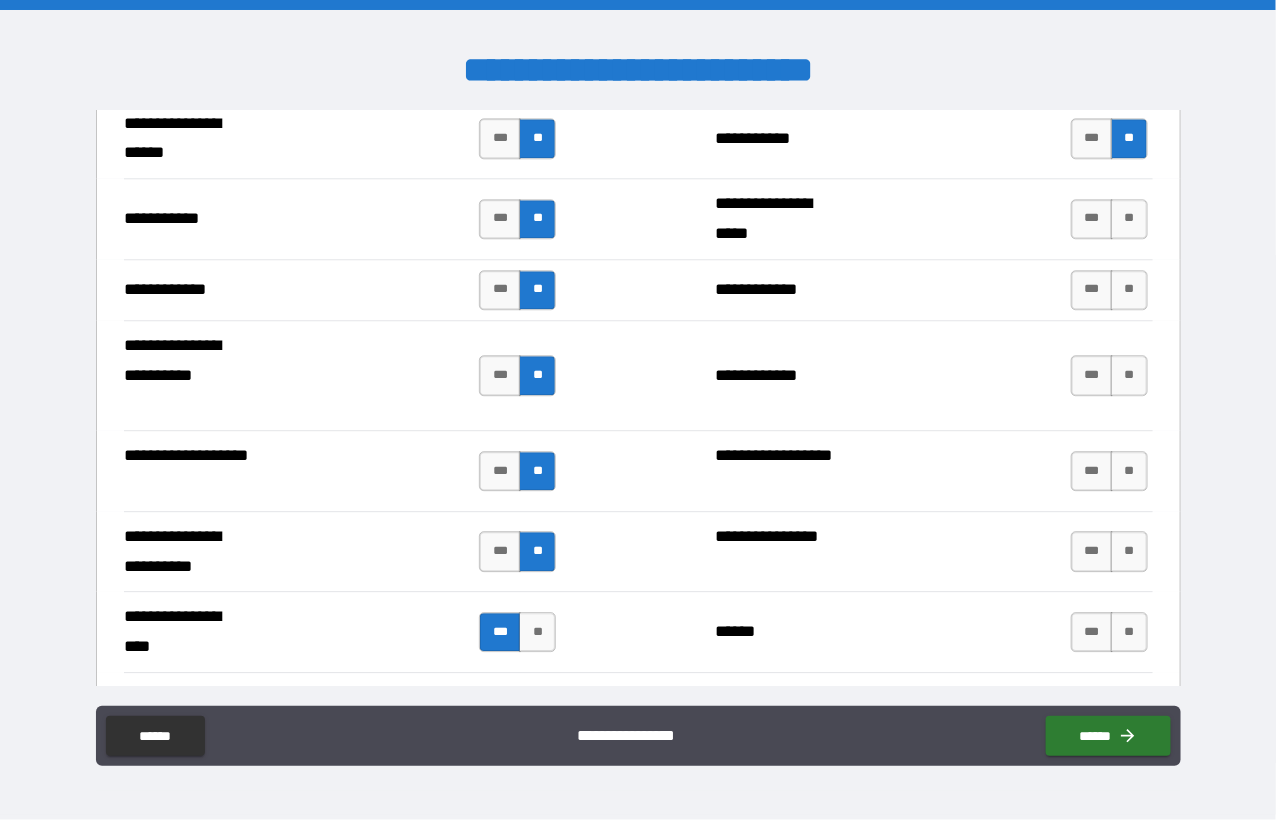 scroll, scrollTop: 4100, scrollLeft: 0, axis: vertical 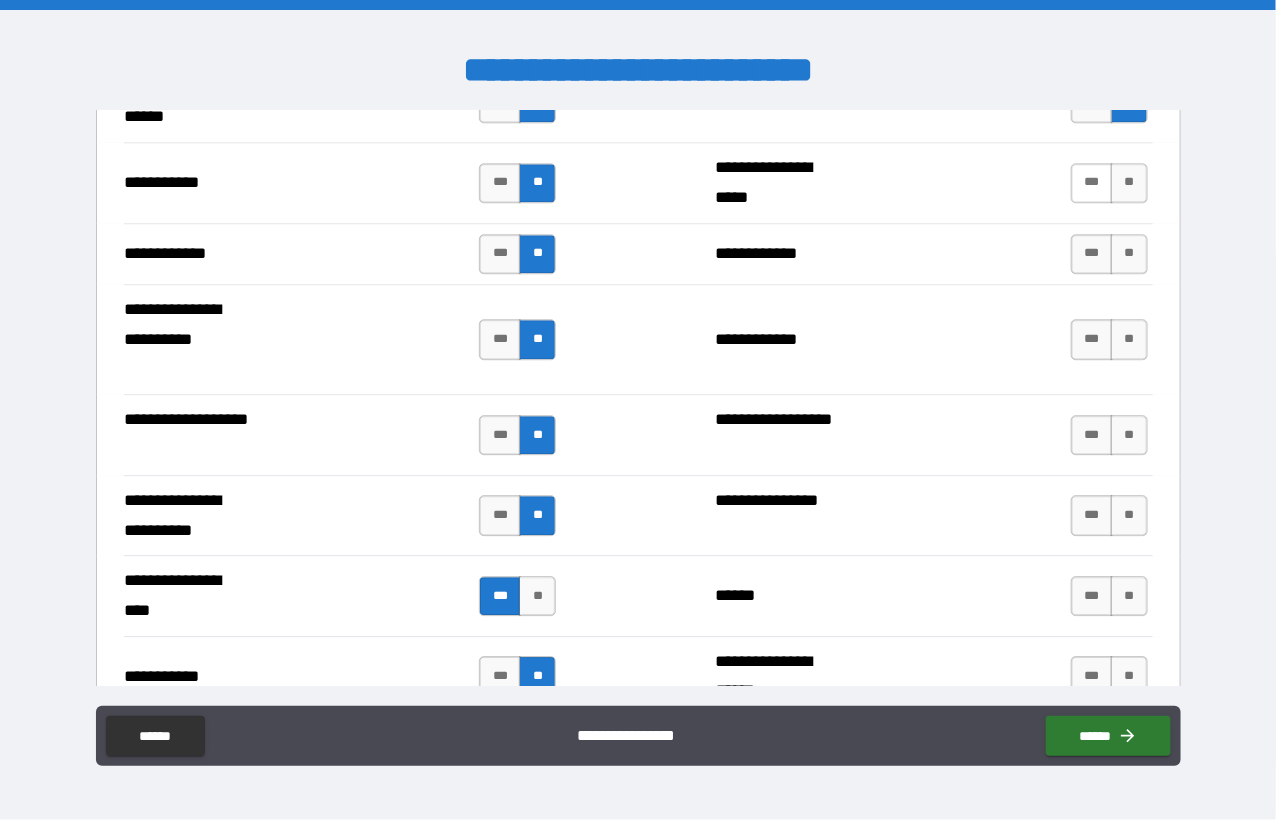 click on "***" at bounding box center (1092, 183) 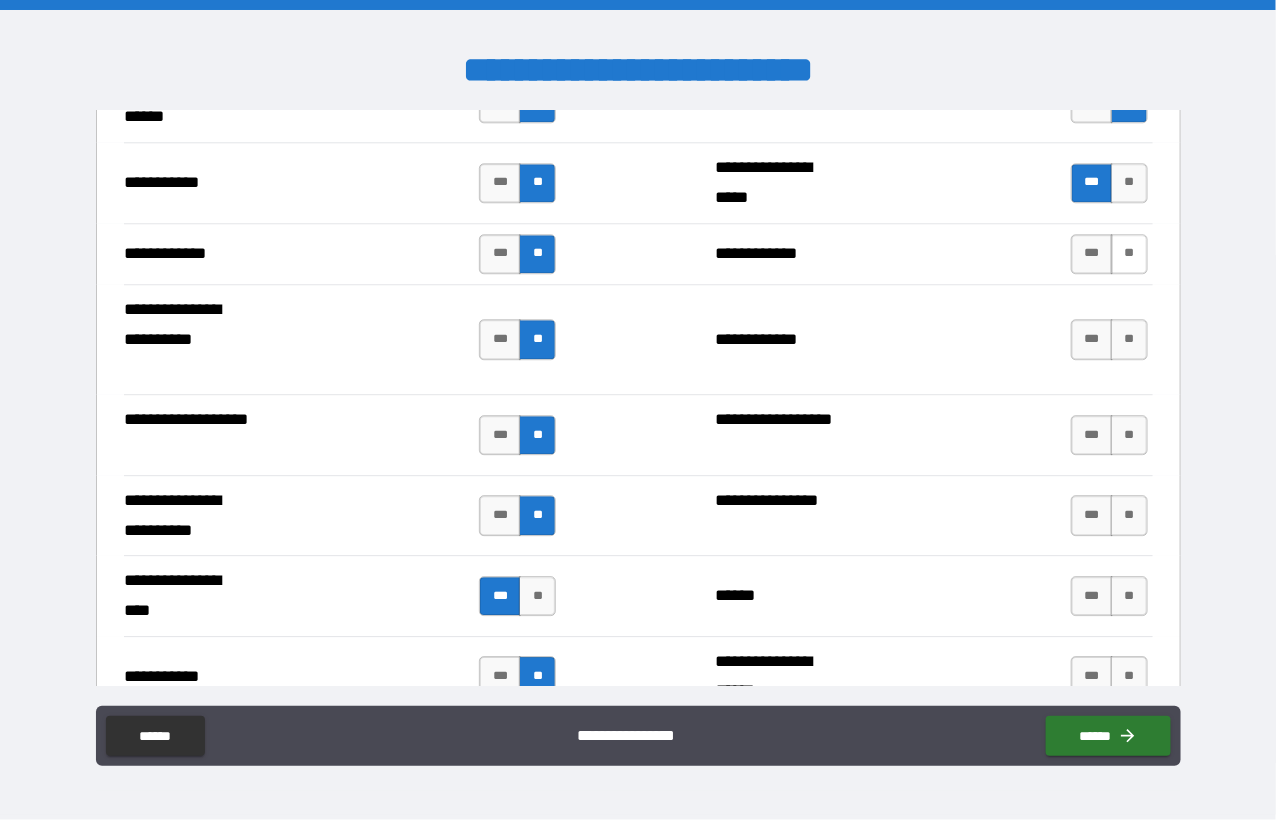 click on "**" at bounding box center (1129, 254) 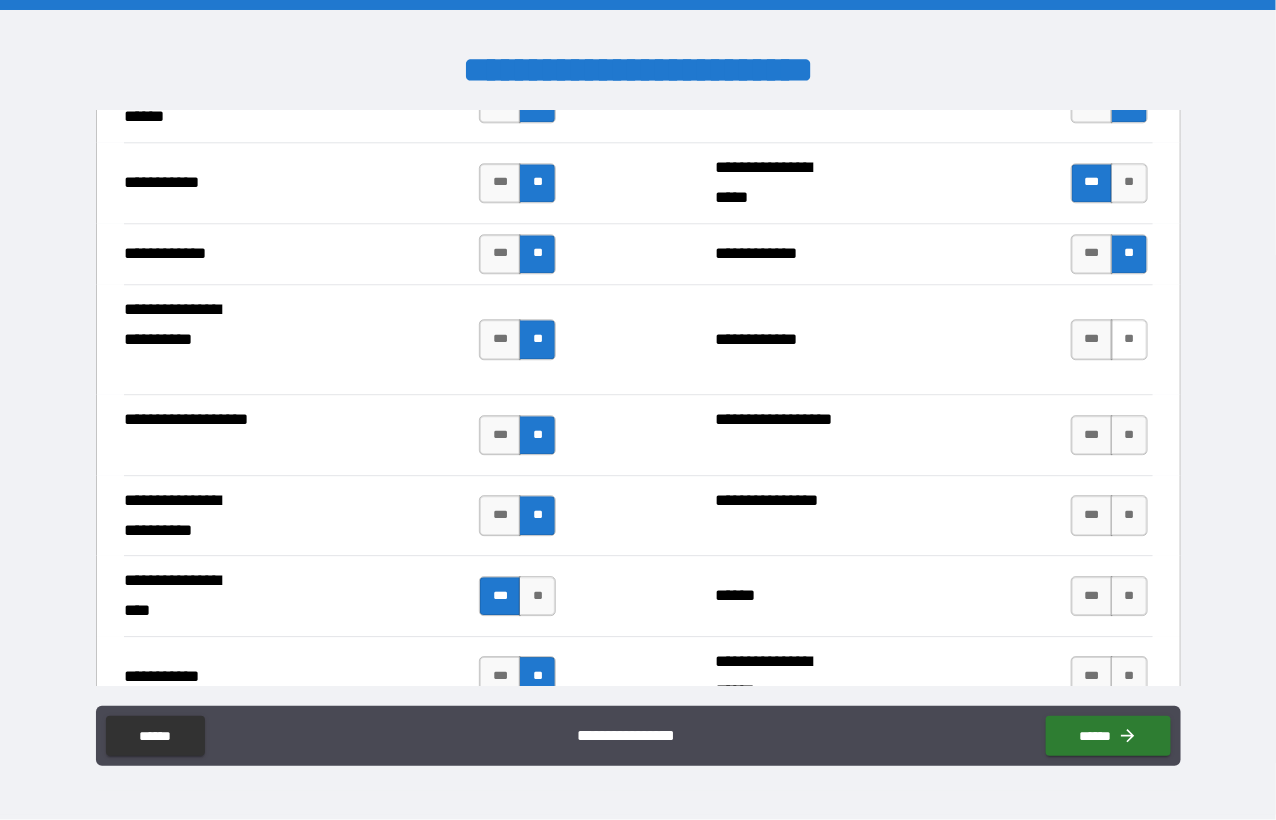 click on "**" at bounding box center (1129, 339) 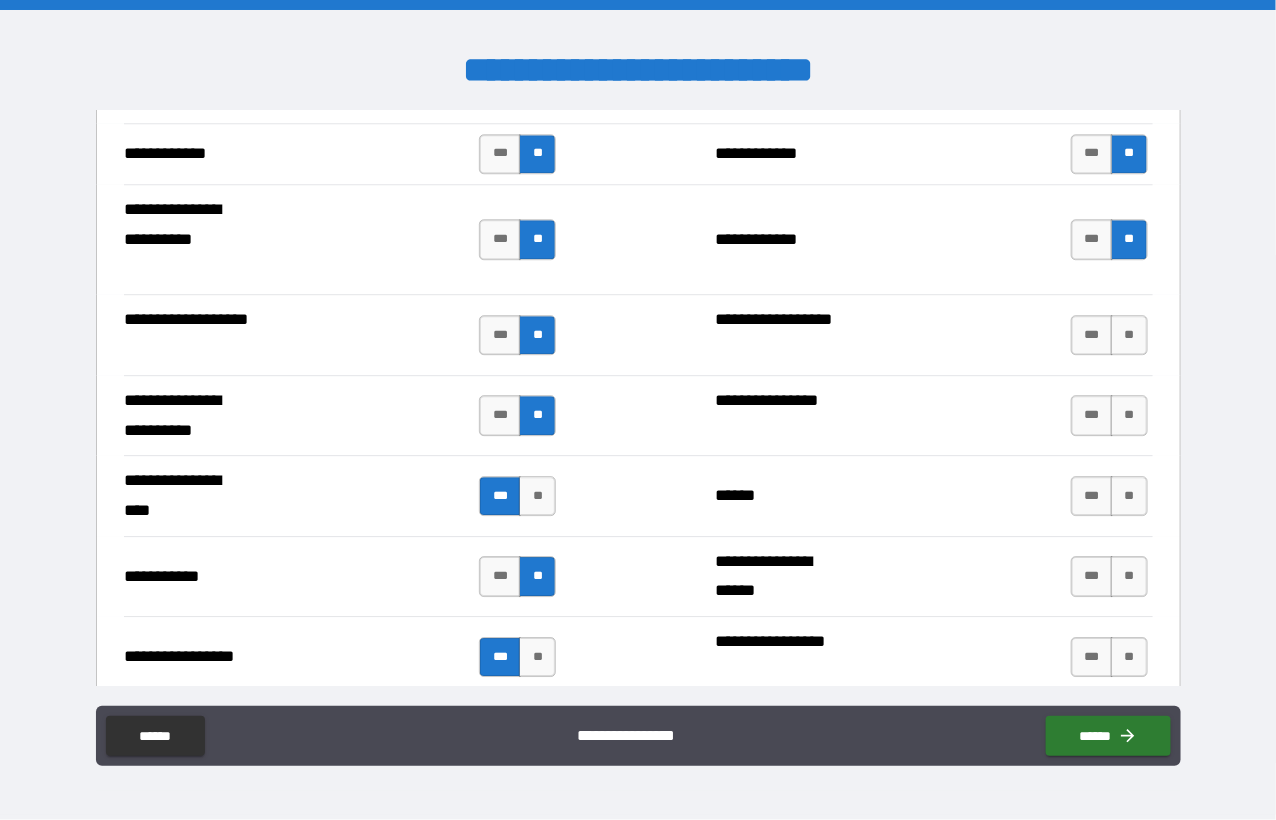scroll, scrollTop: 4300, scrollLeft: 0, axis: vertical 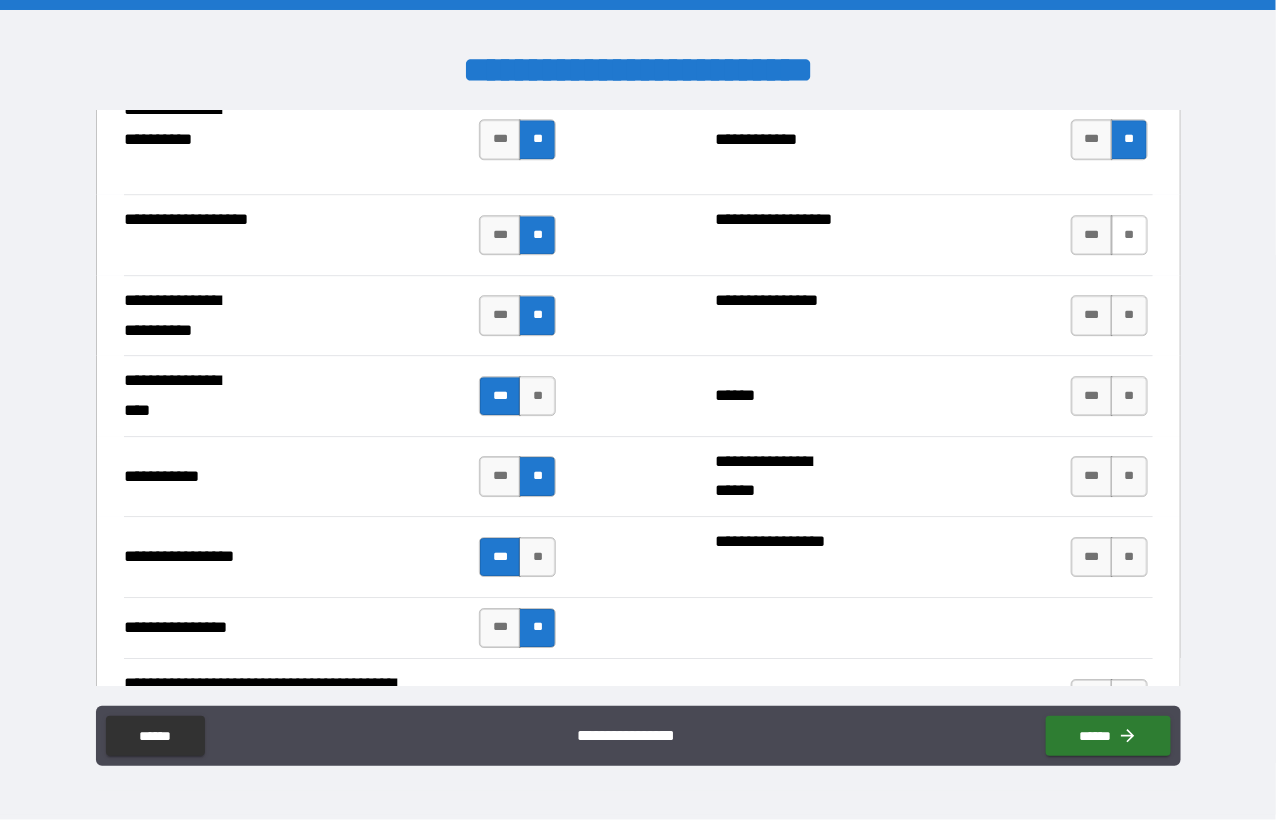 click on "**" at bounding box center [1129, 235] 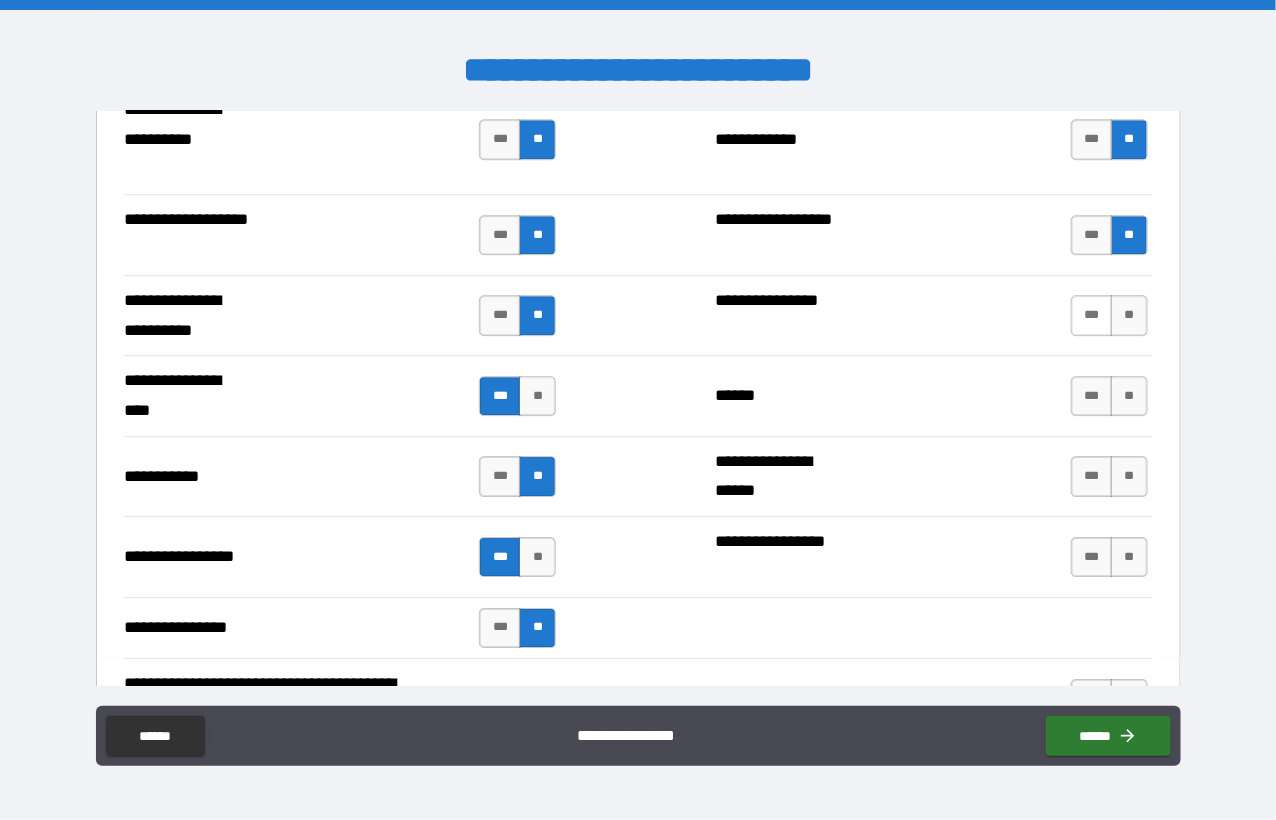 click on "***" at bounding box center [1092, 315] 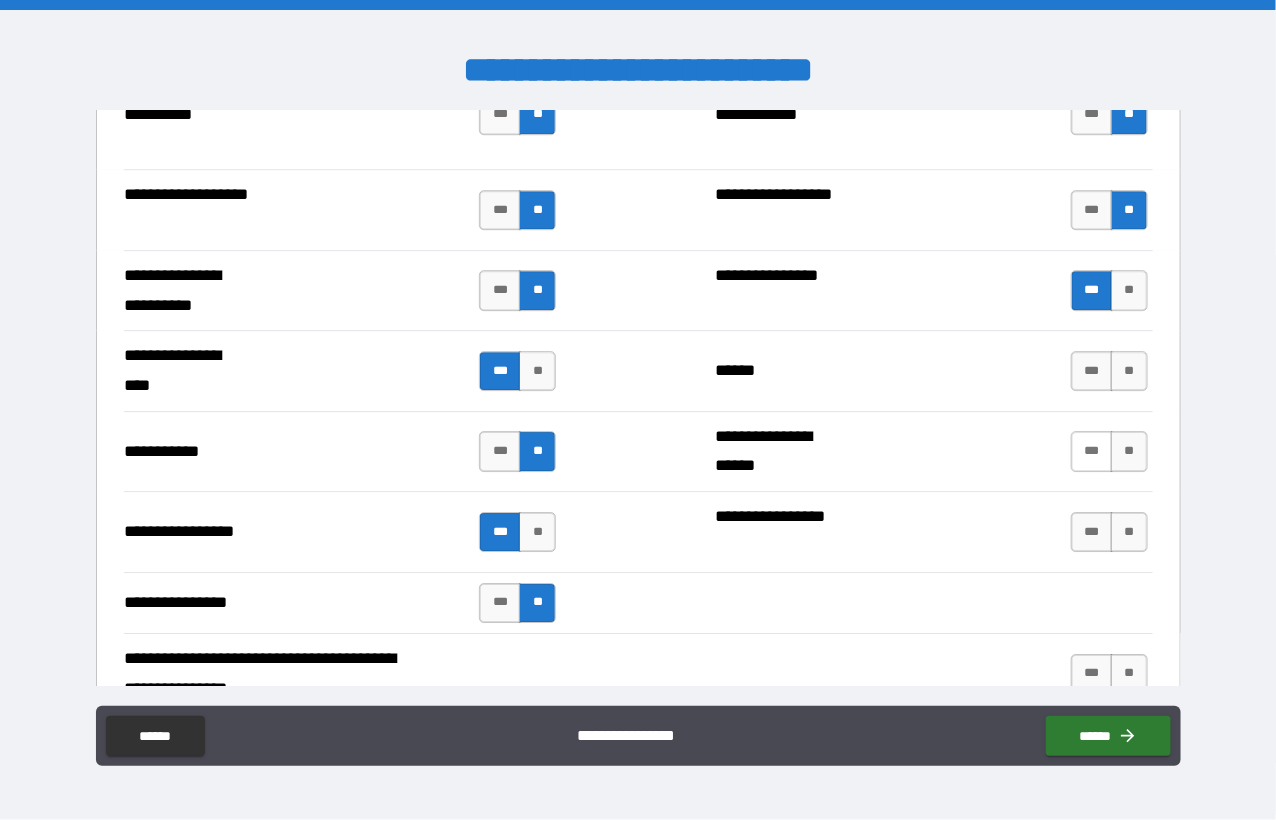 scroll, scrollTop: 4400, scrollLeft: 0, axis: vertical 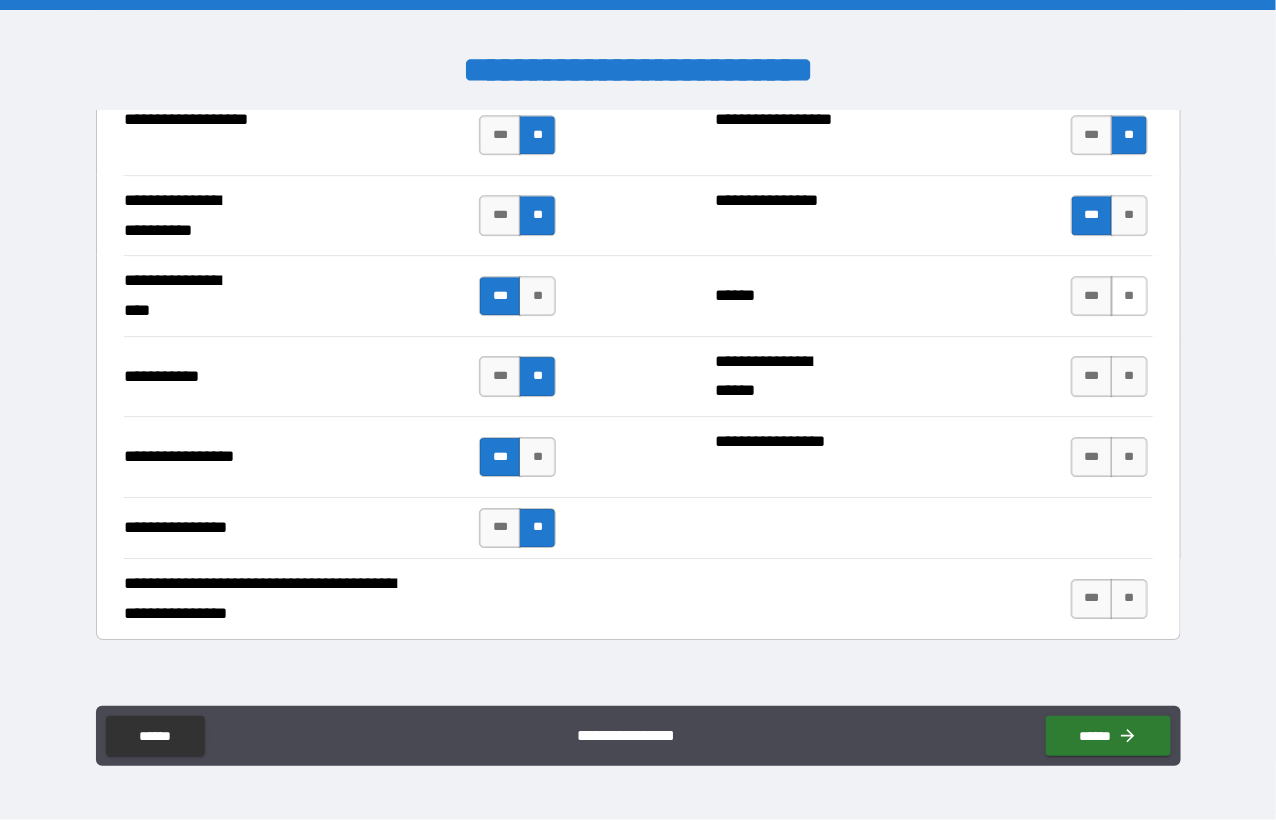 click on "**" at bounding box center [1129, 296] 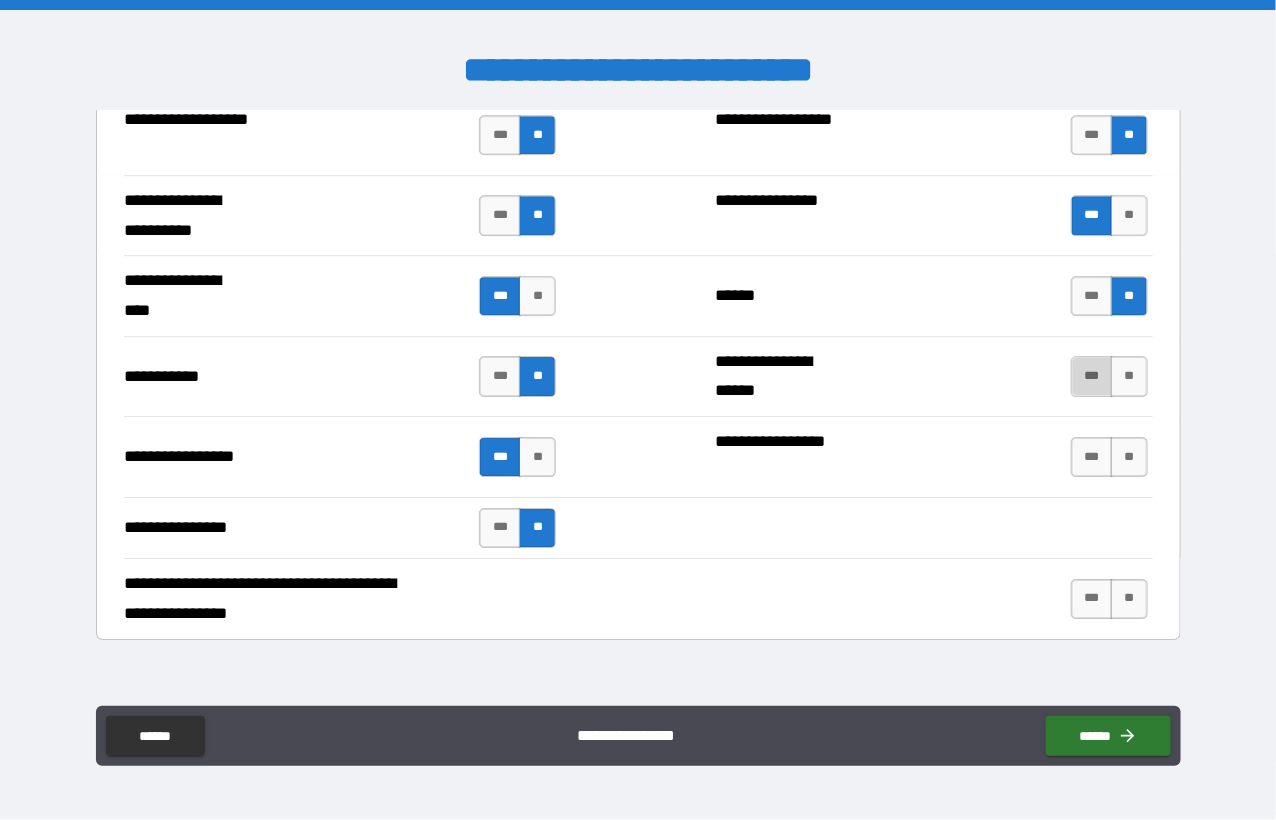 click on "***" at bounding box center (1092, 376) 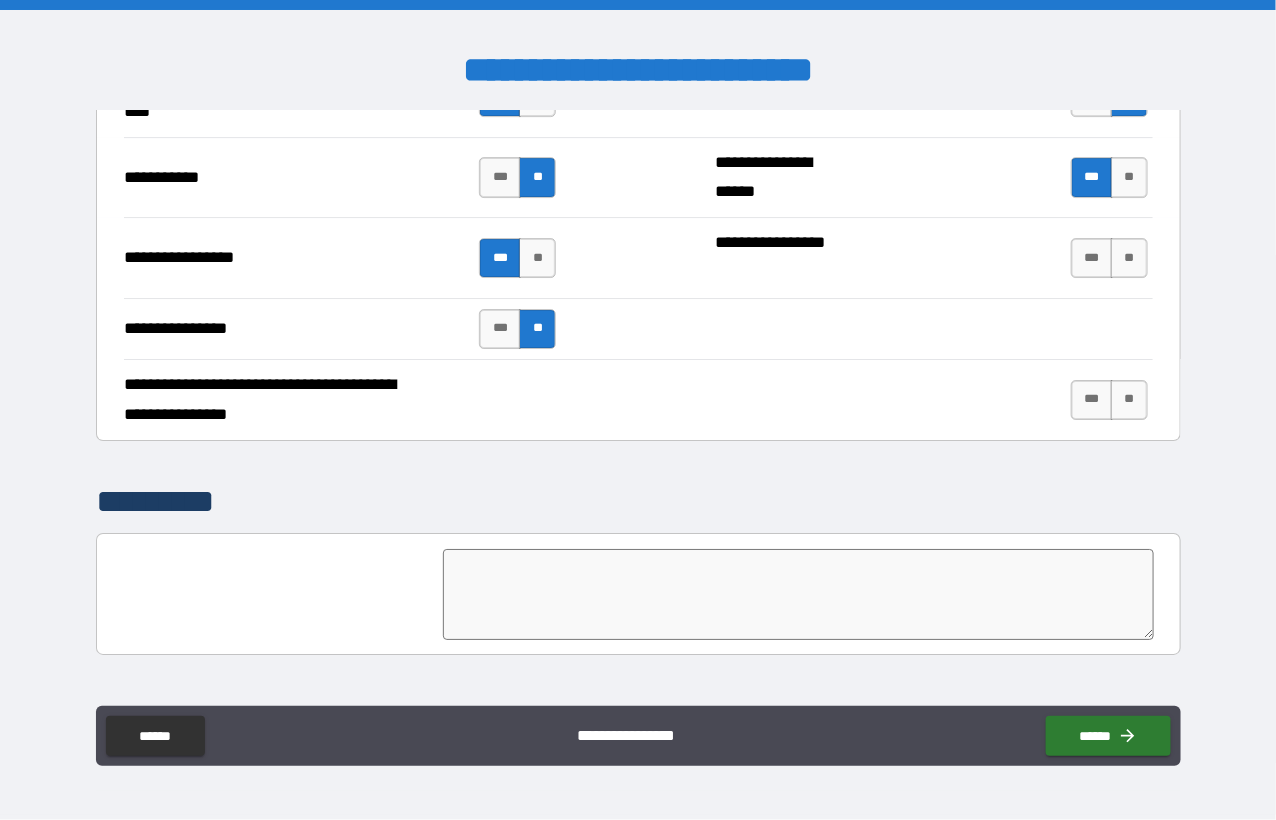 scroll, scrollTop: 4600, scrollLeft: 0, axis: vertical 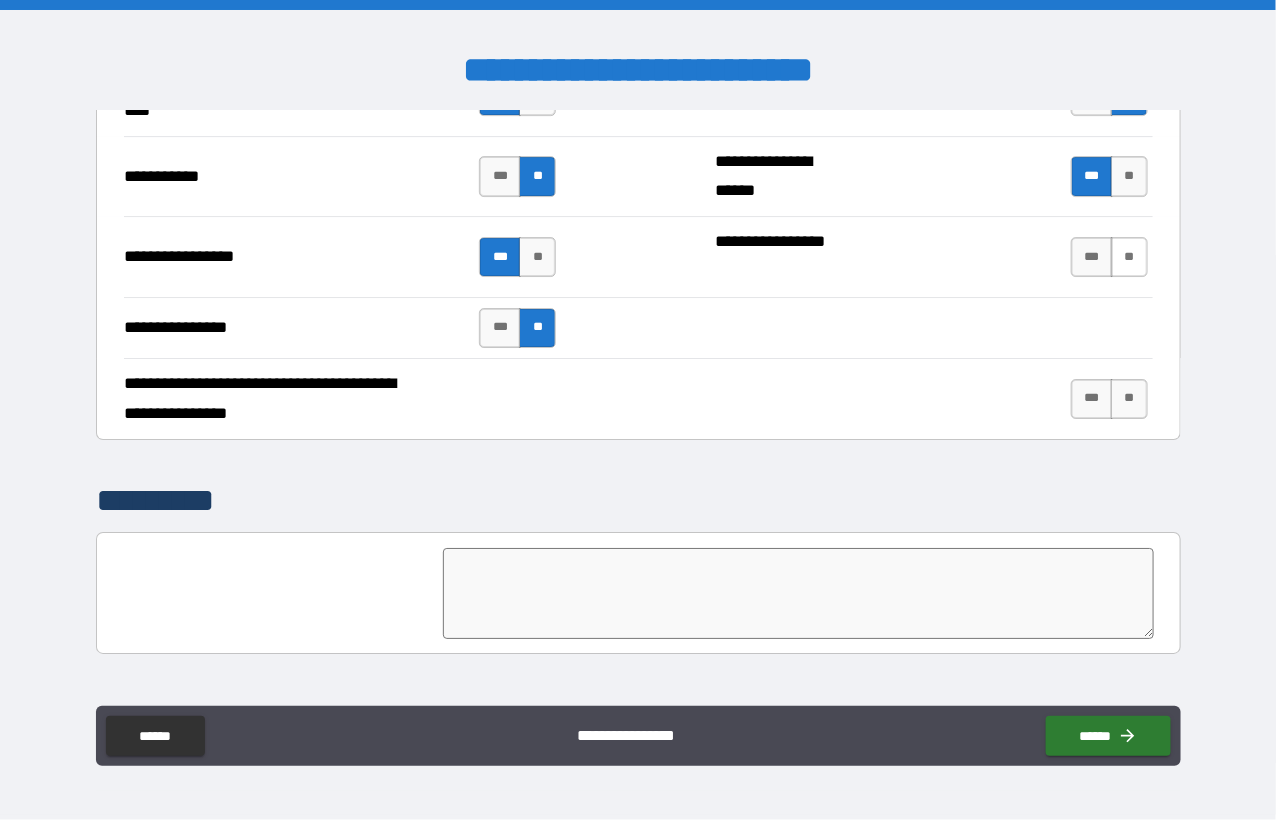 click on "**" at bounding box center [1129, 257] 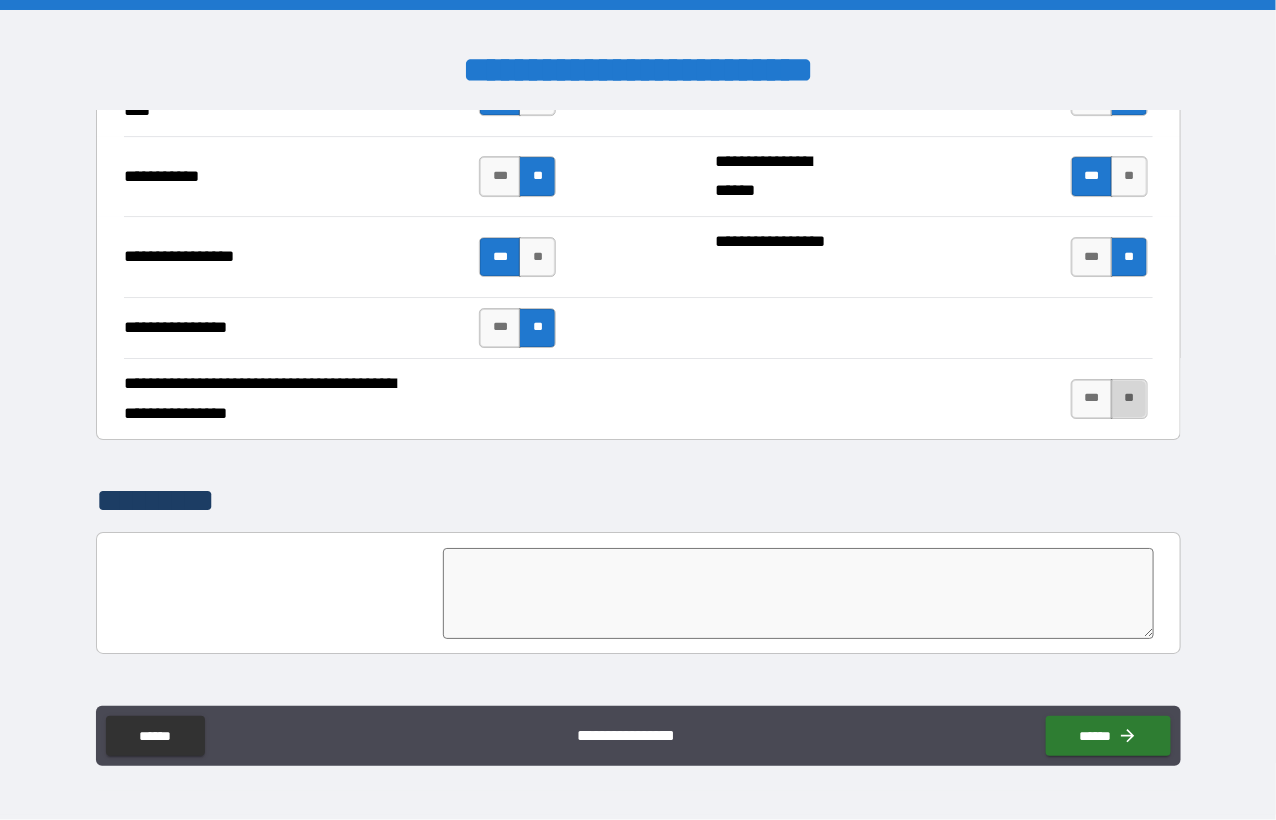 click on "**" at bounding box center [1129, 399] 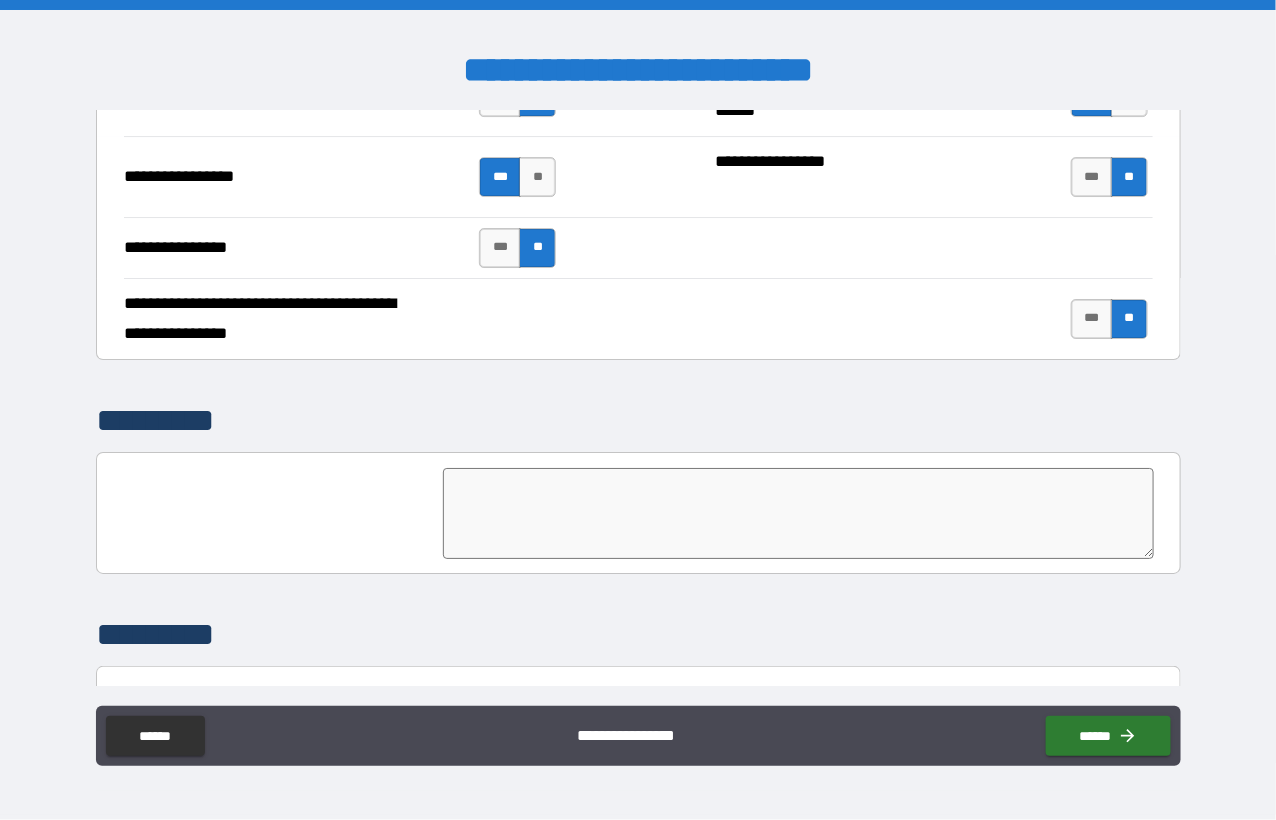 scroll, scrollTop: 4809, scrollLeft: 0, axis: vertical 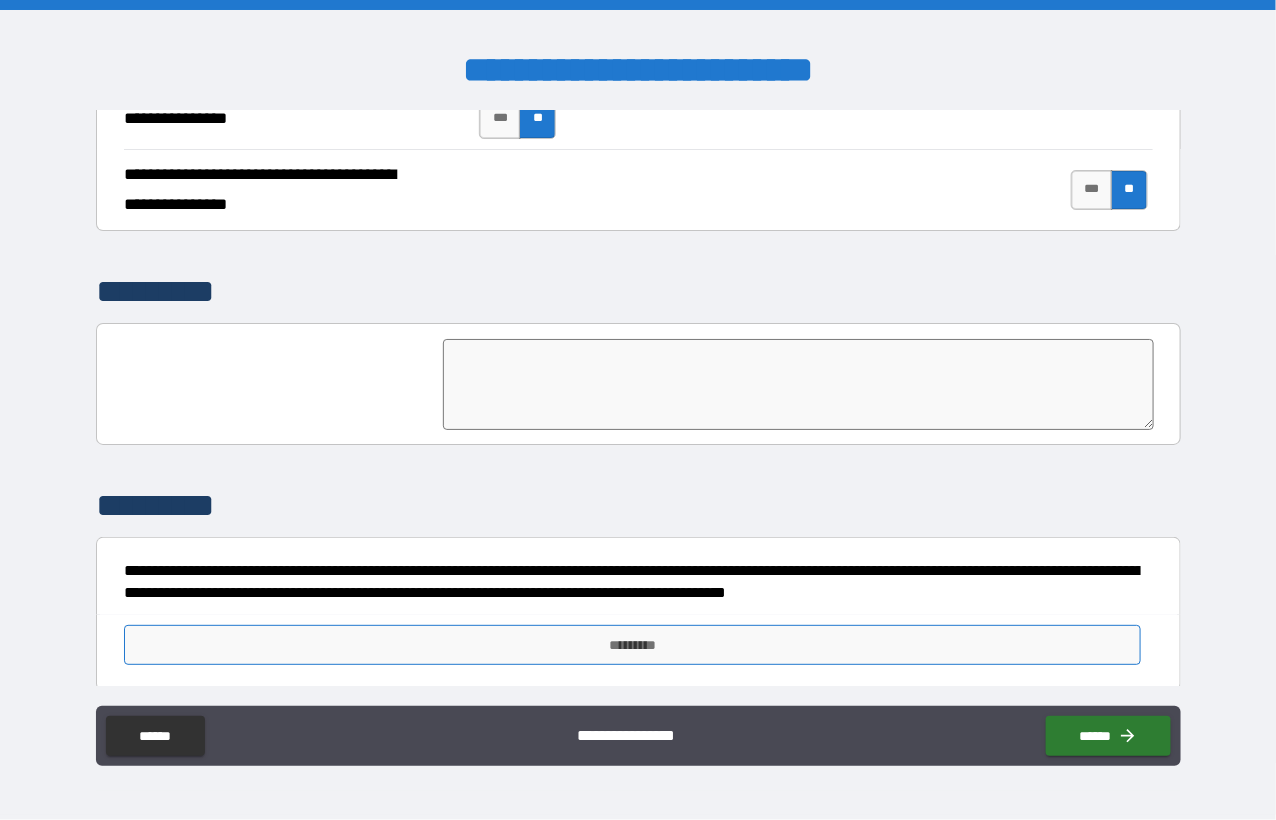 click on "*********" at bounding box center [633, 645] 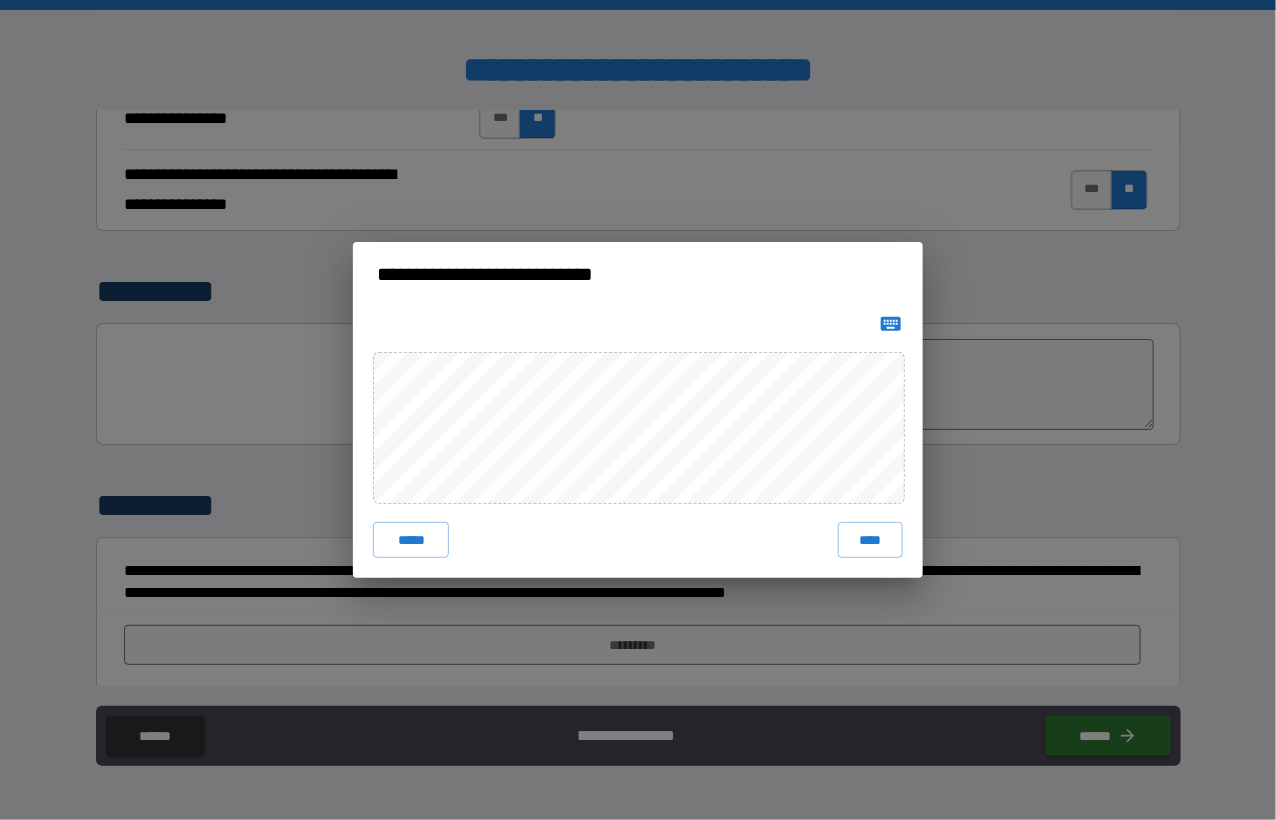 click on "***** ****" at bounding box center (638, 442) 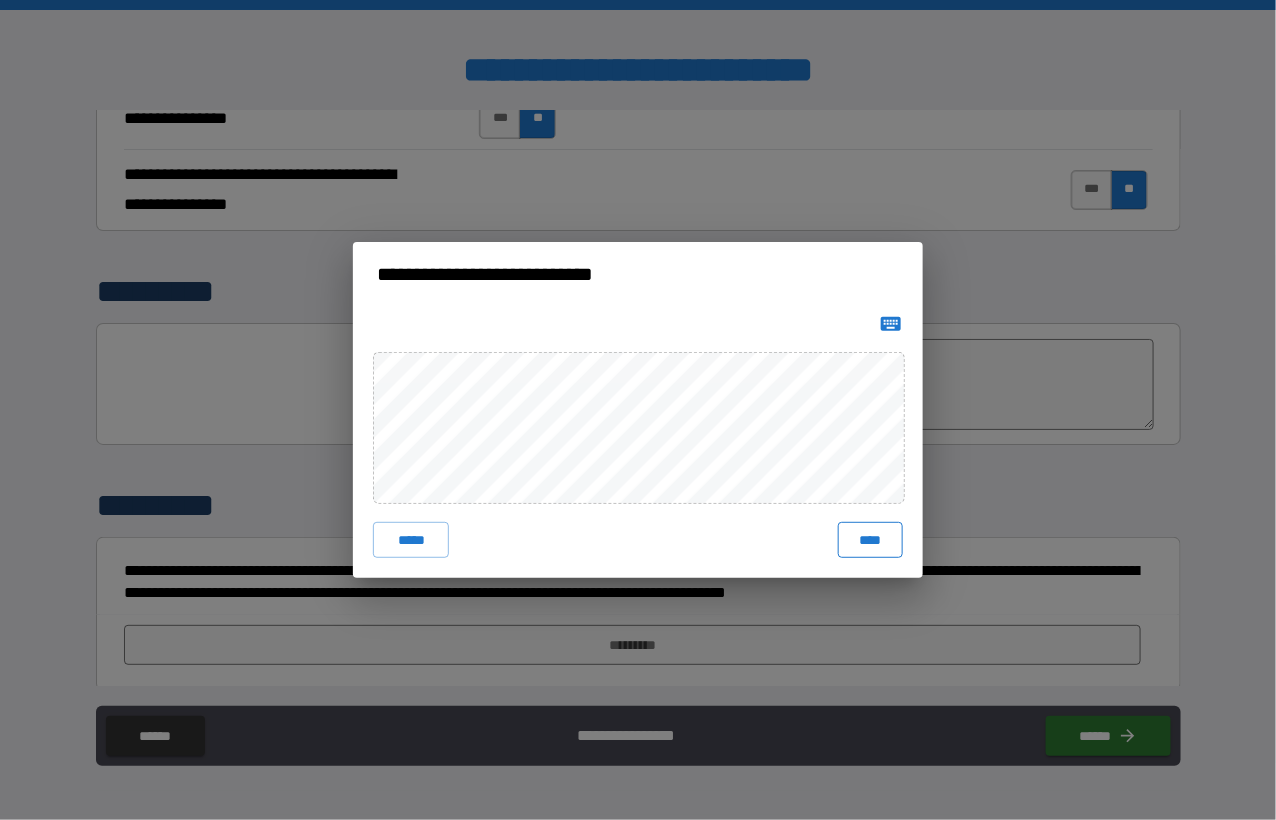 click on "****" at bounding box center (870, 540) 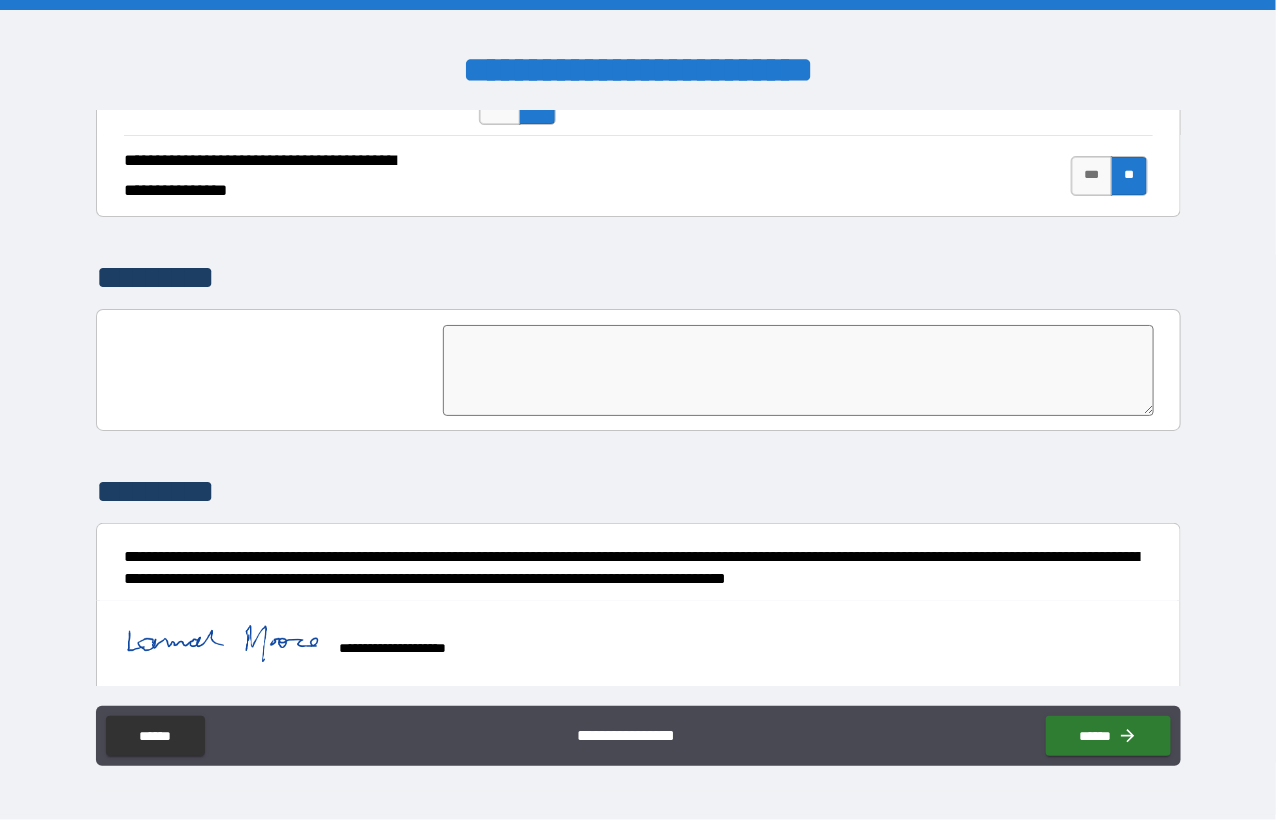 scroll, scrollTop: 4826, scrollLeft: 0, axis: vertical 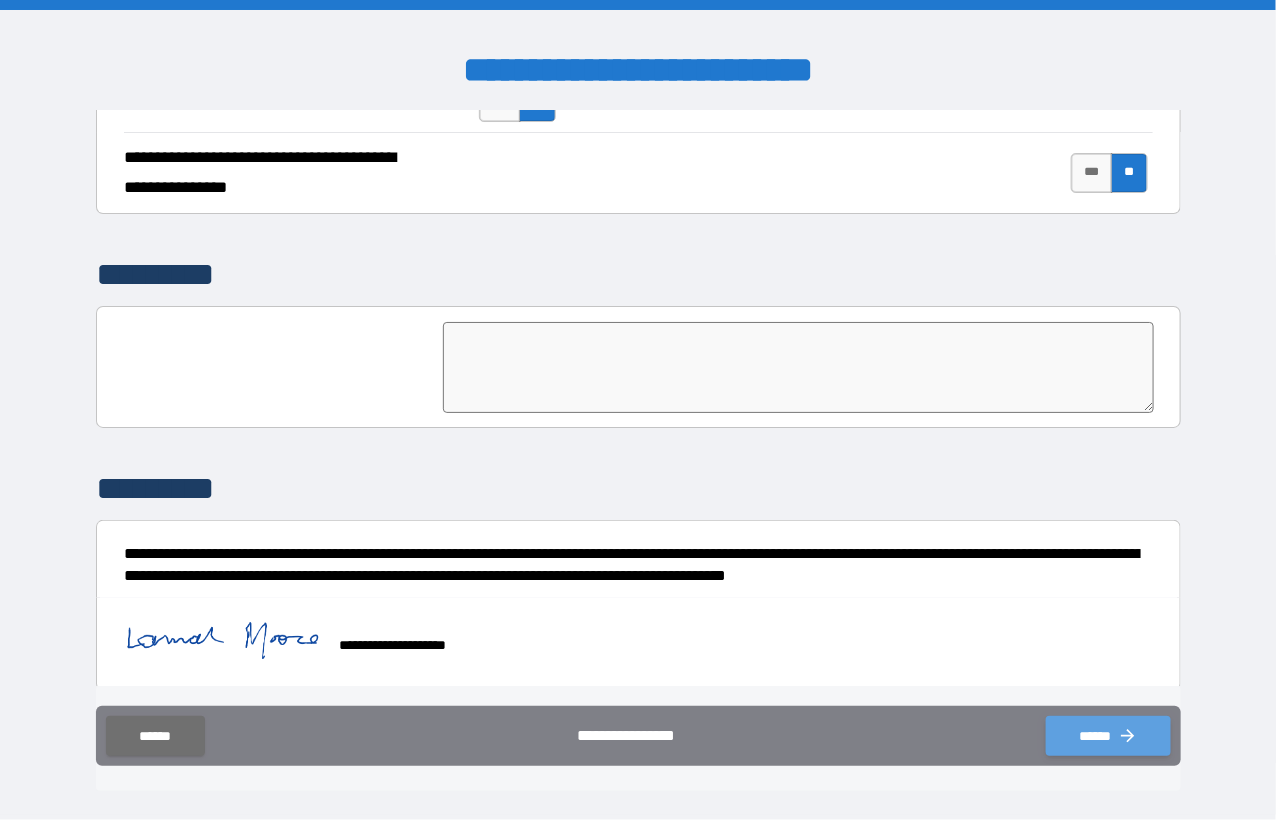 click on "******" at bounding box center (1108, 736) 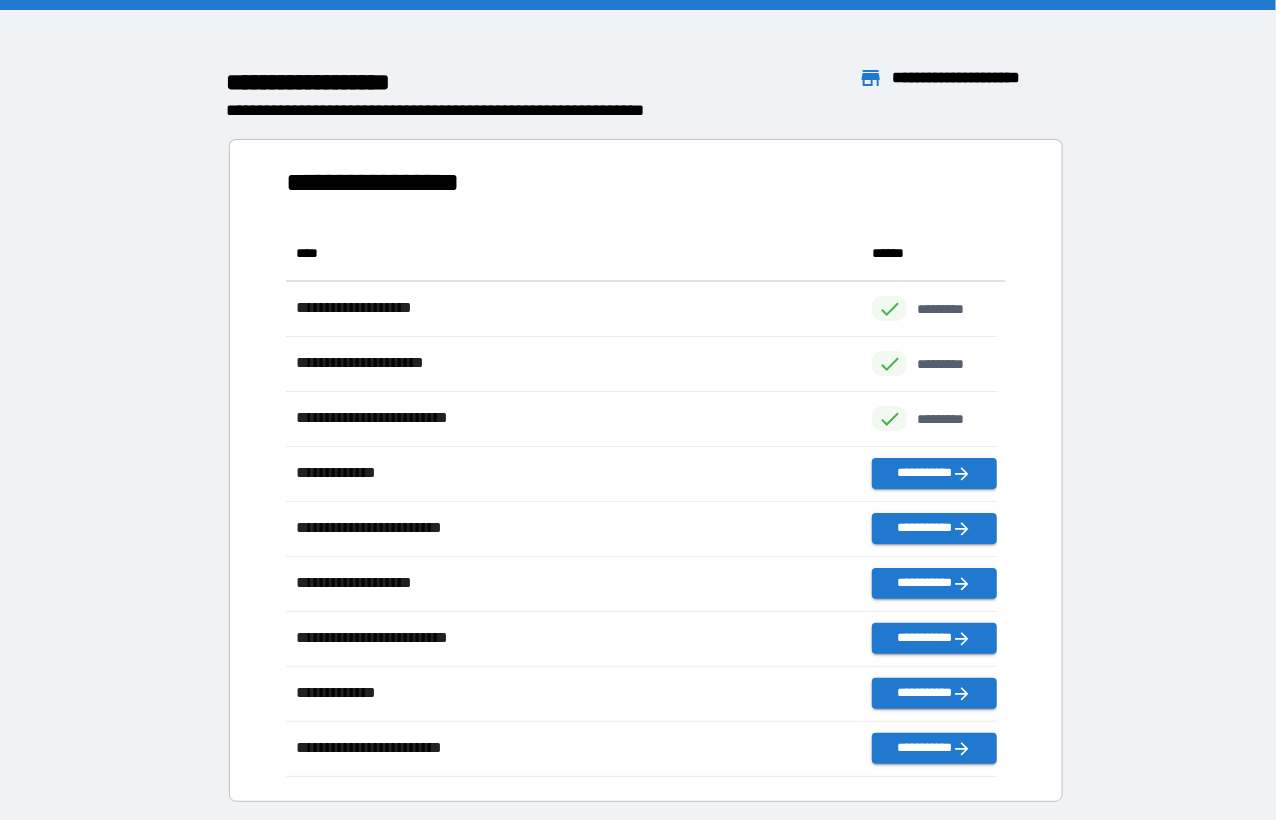 scroll, scrollTop: 15, scrollLeft: 15, axis: both 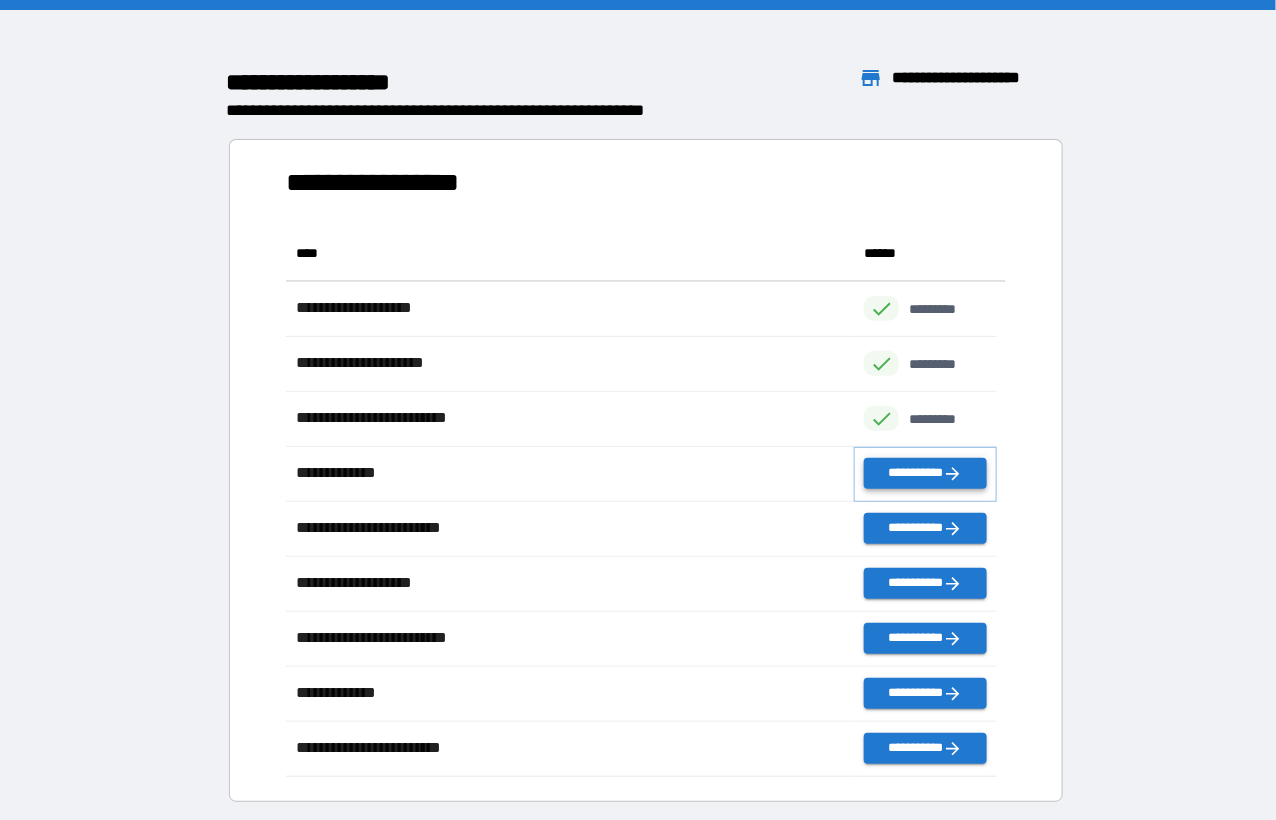 click on "**********" at bounding box center (925, 473) 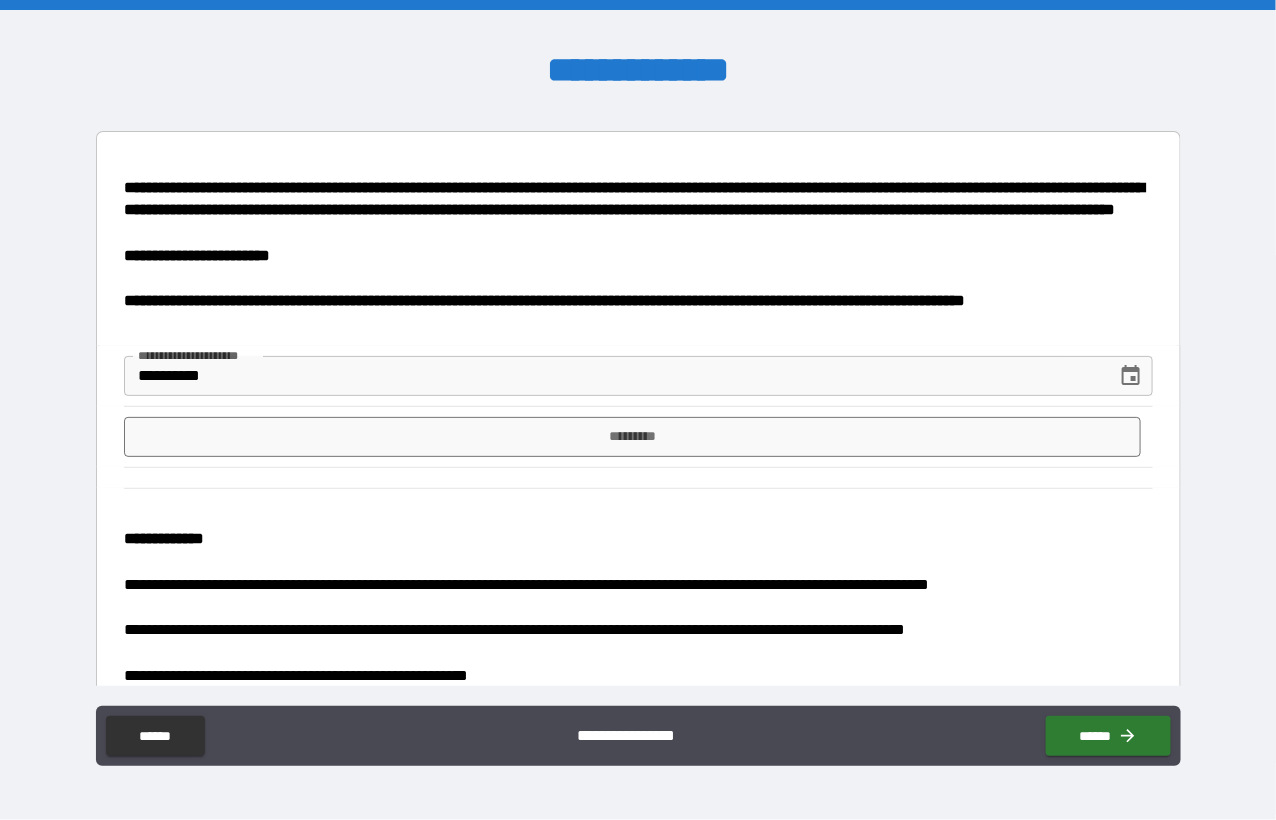 click 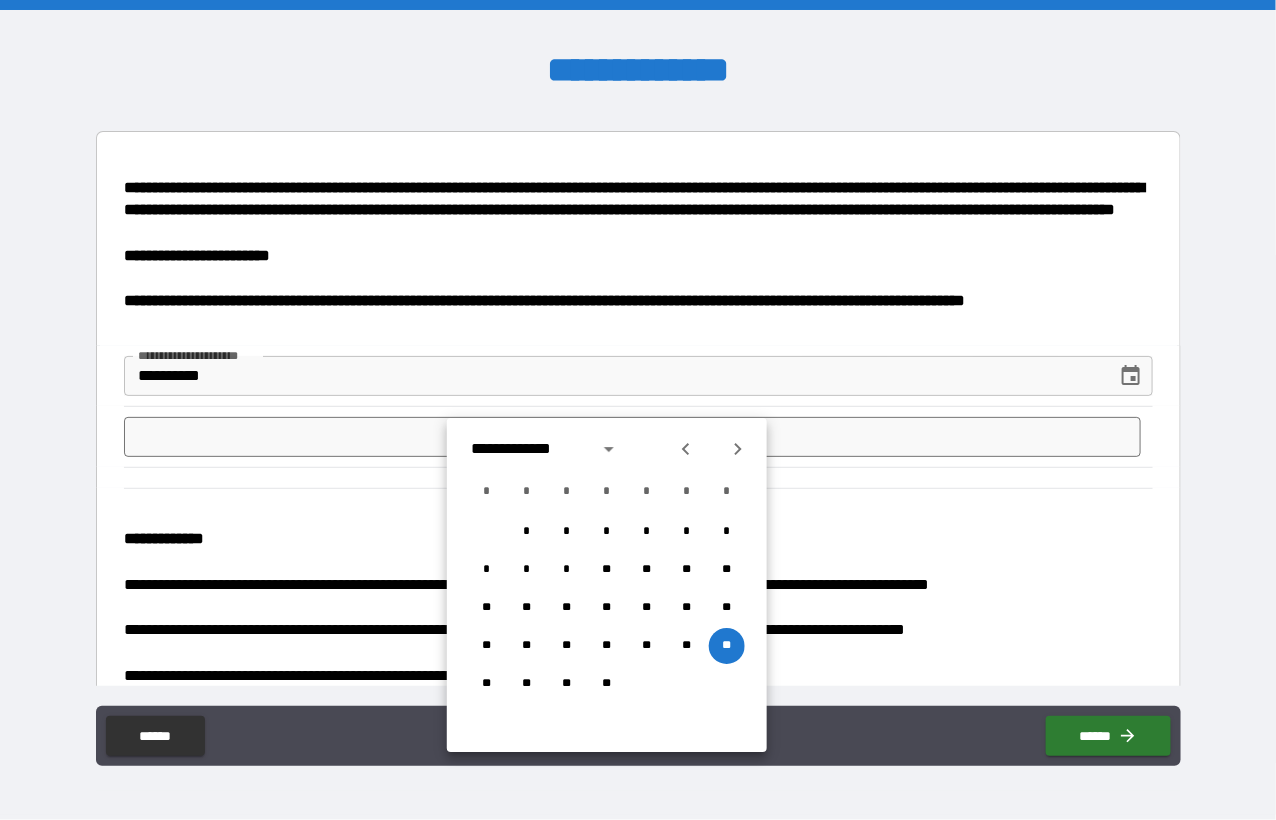 click at bounding box center [638, 324] 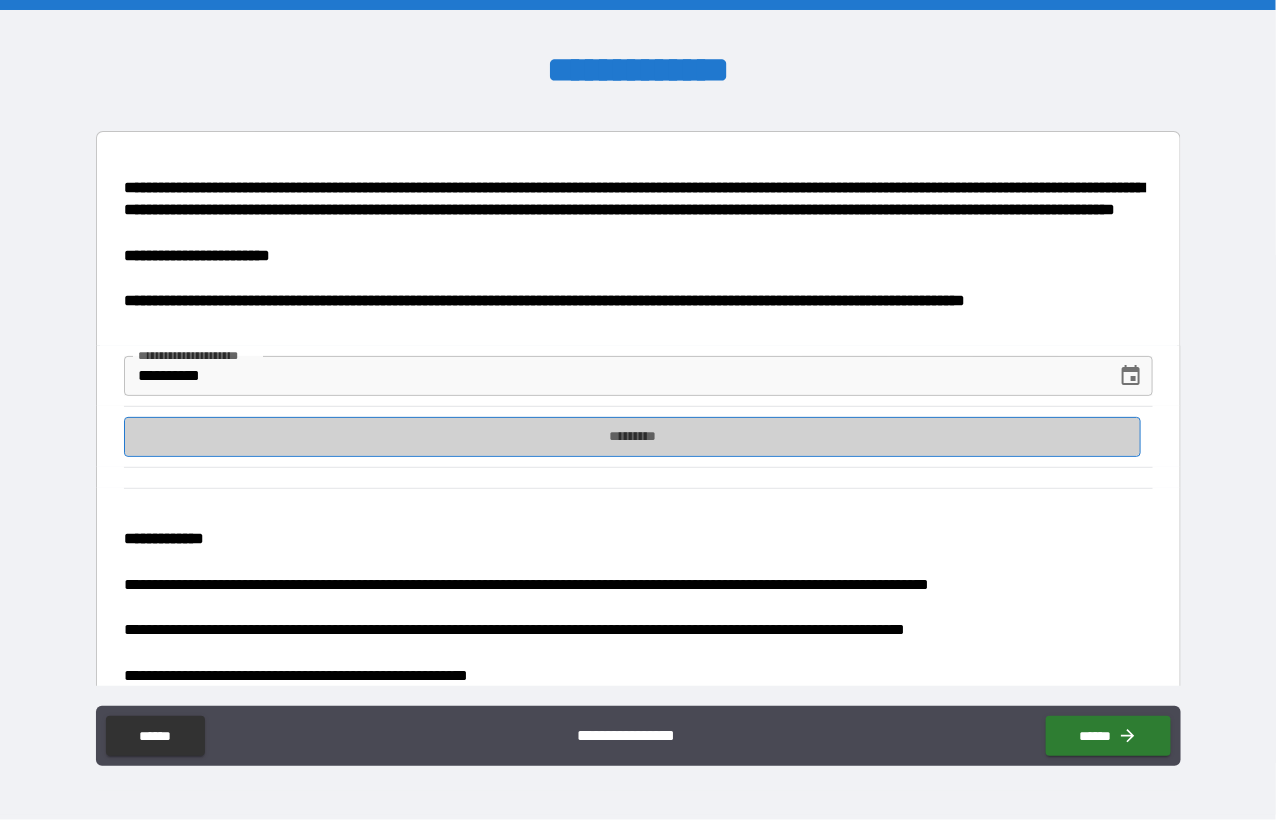 click on "*********" at bounding box center [633, 437] 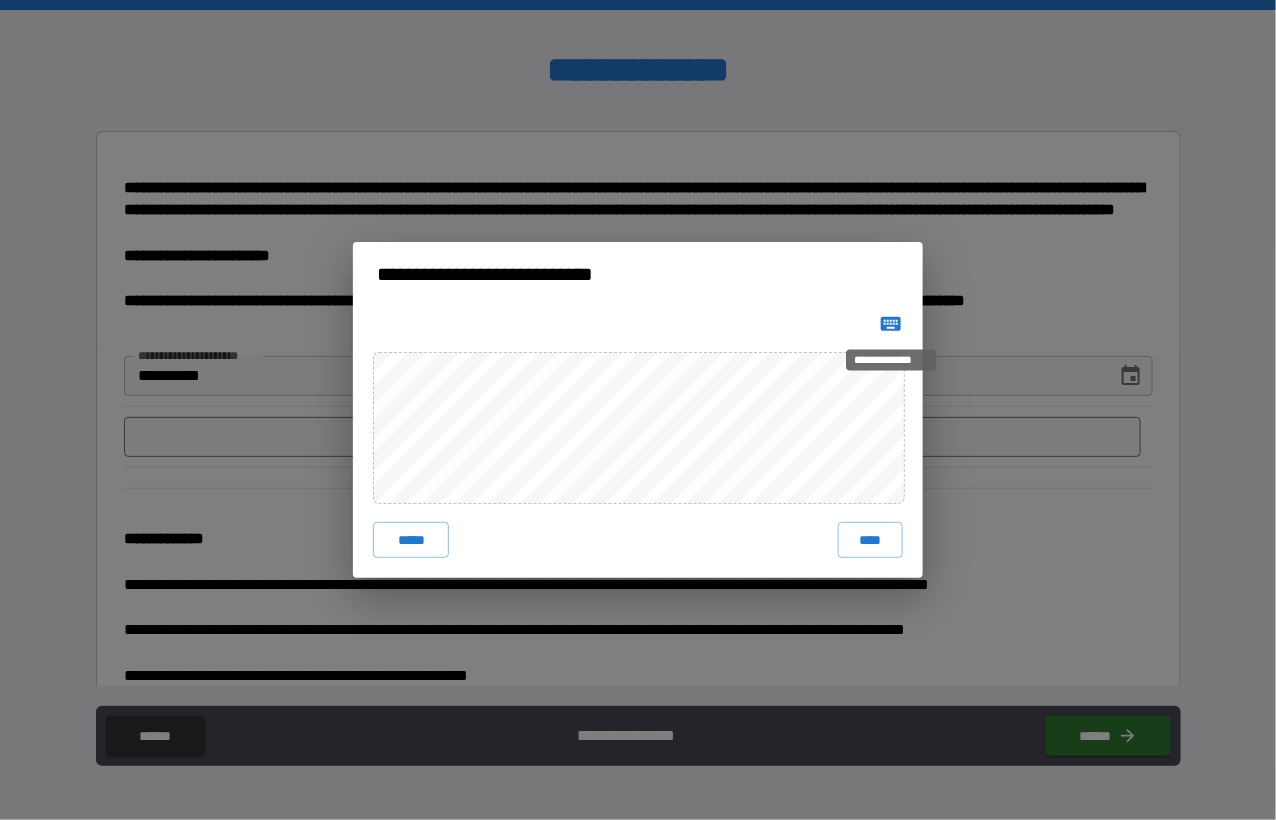 click 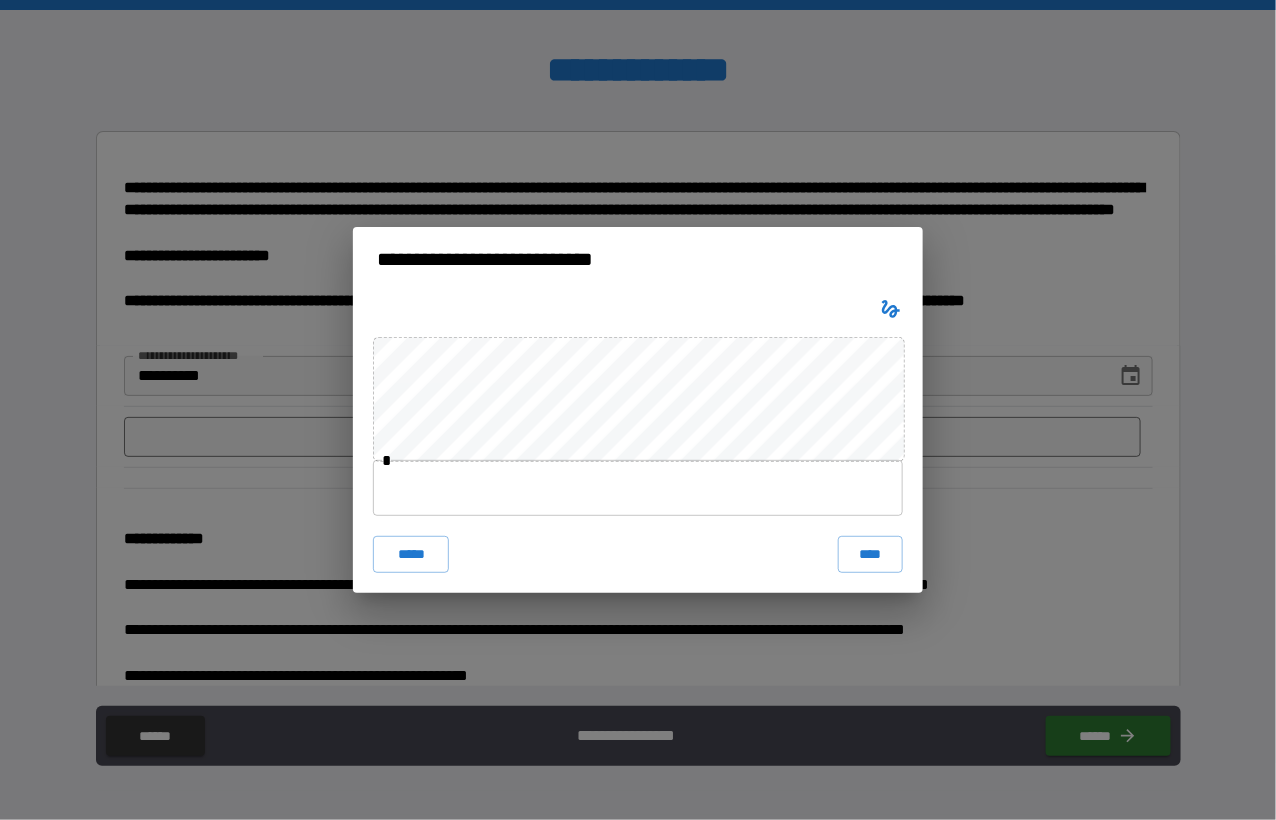click at bounding box center (638, 488) 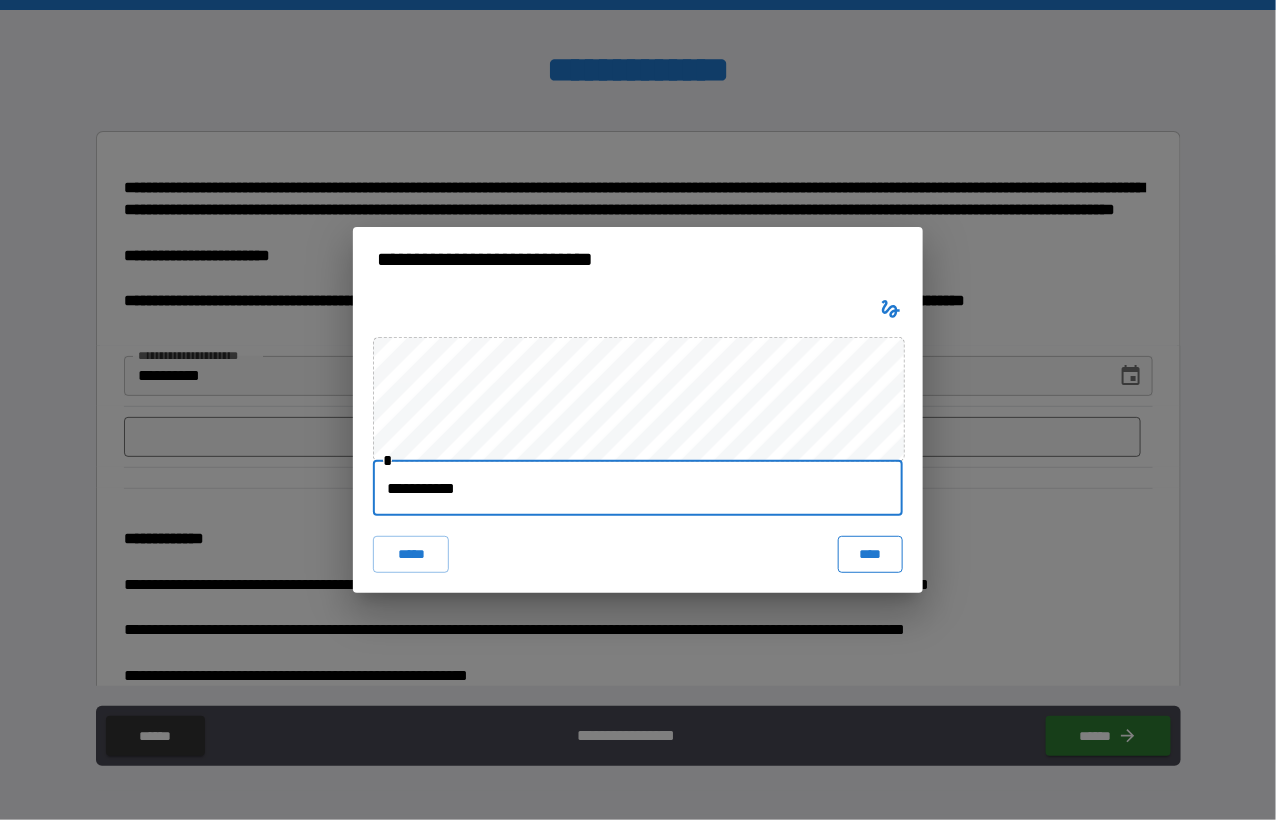 type on "**********" 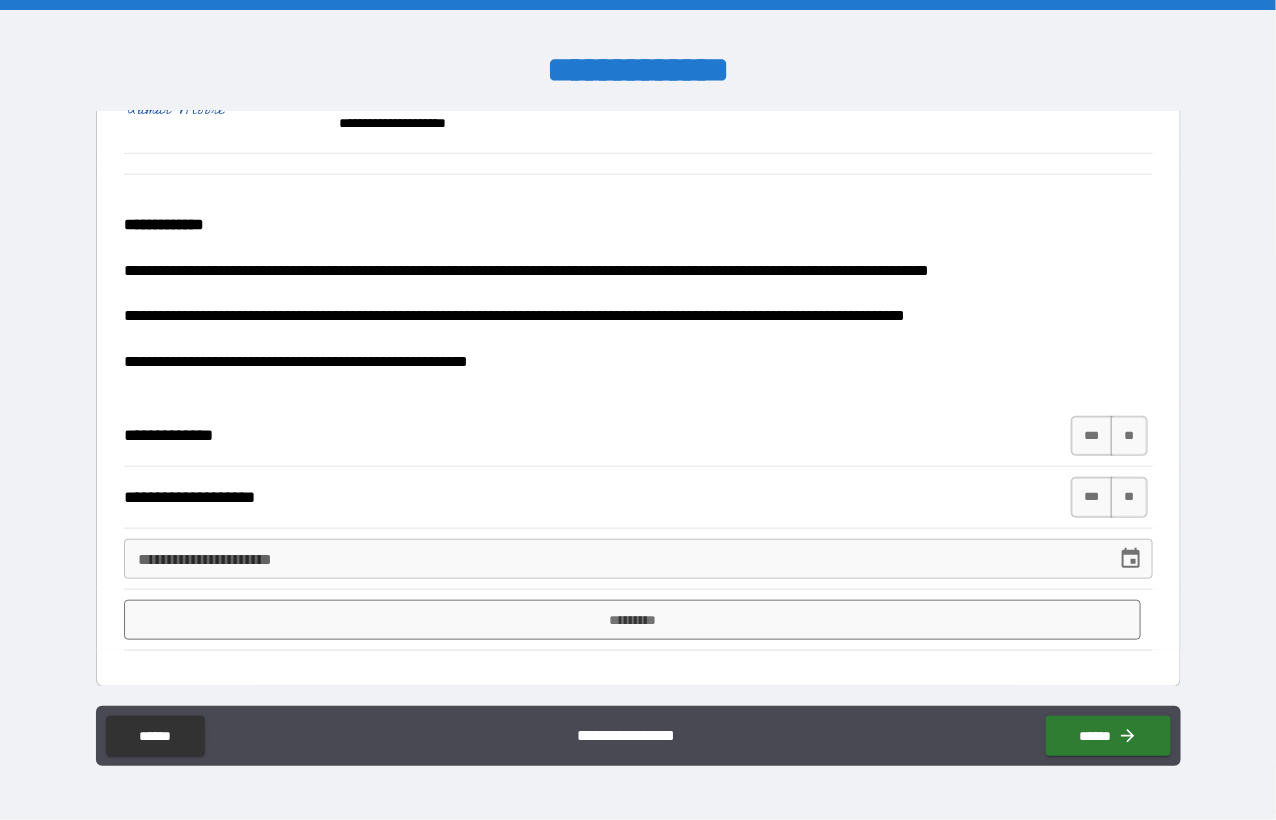 scroll, scrollTop: 358, scrollLeft: 0, axis: vertical 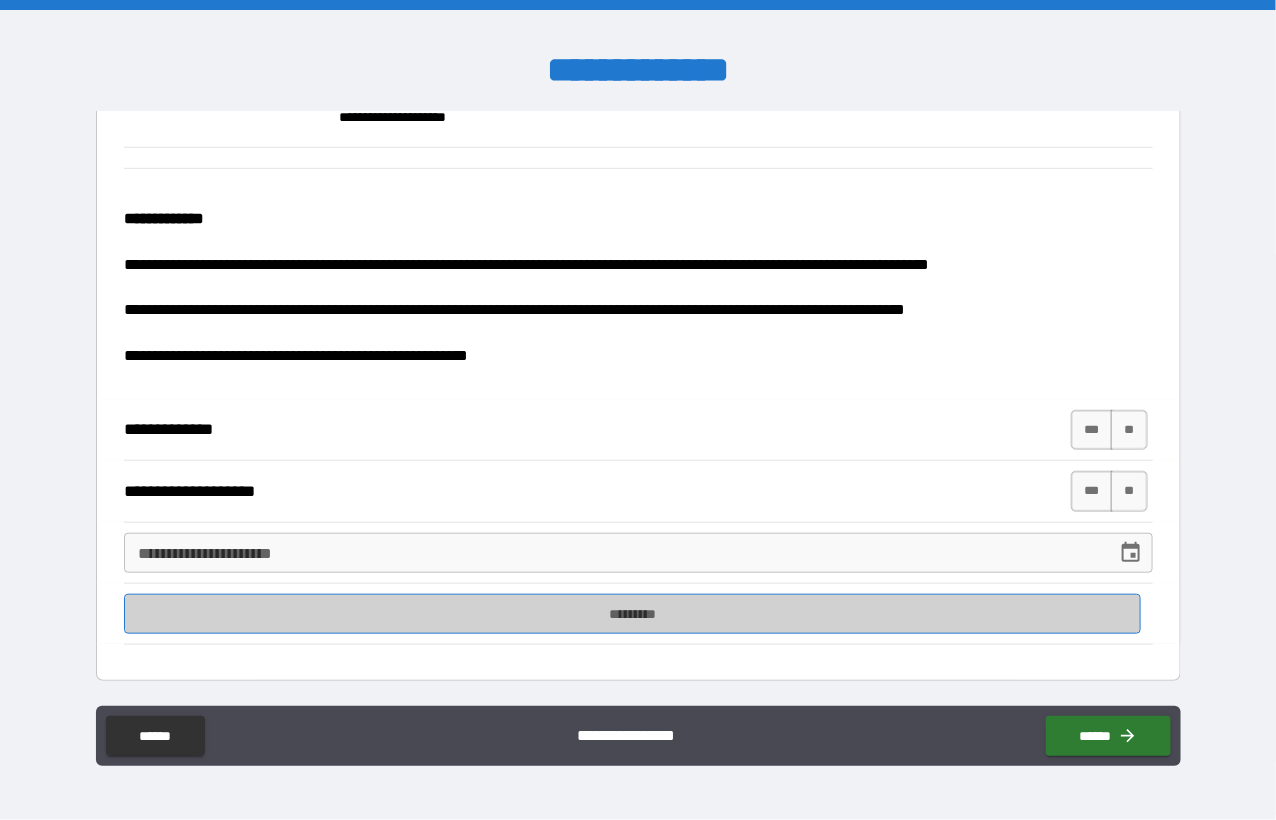 click on "*********" at bounding box center (633, 614) 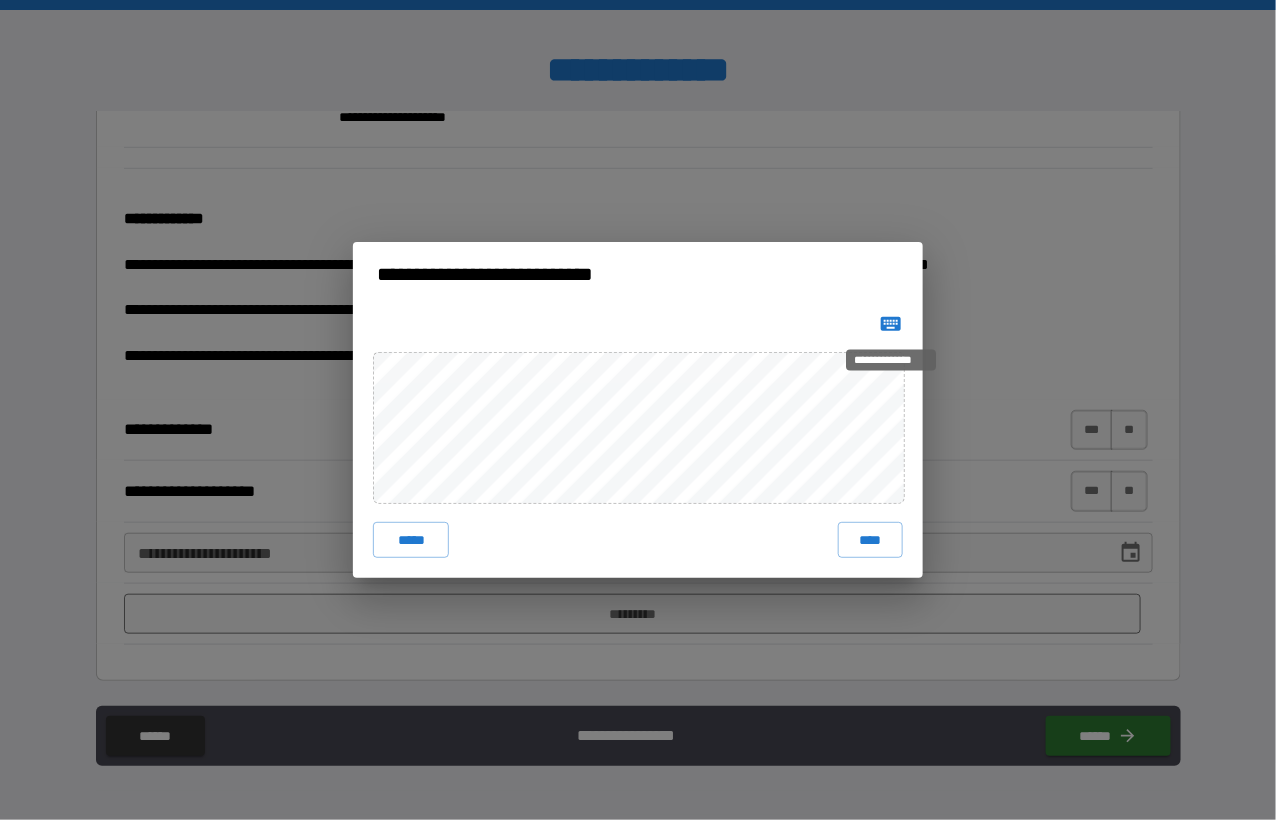 click 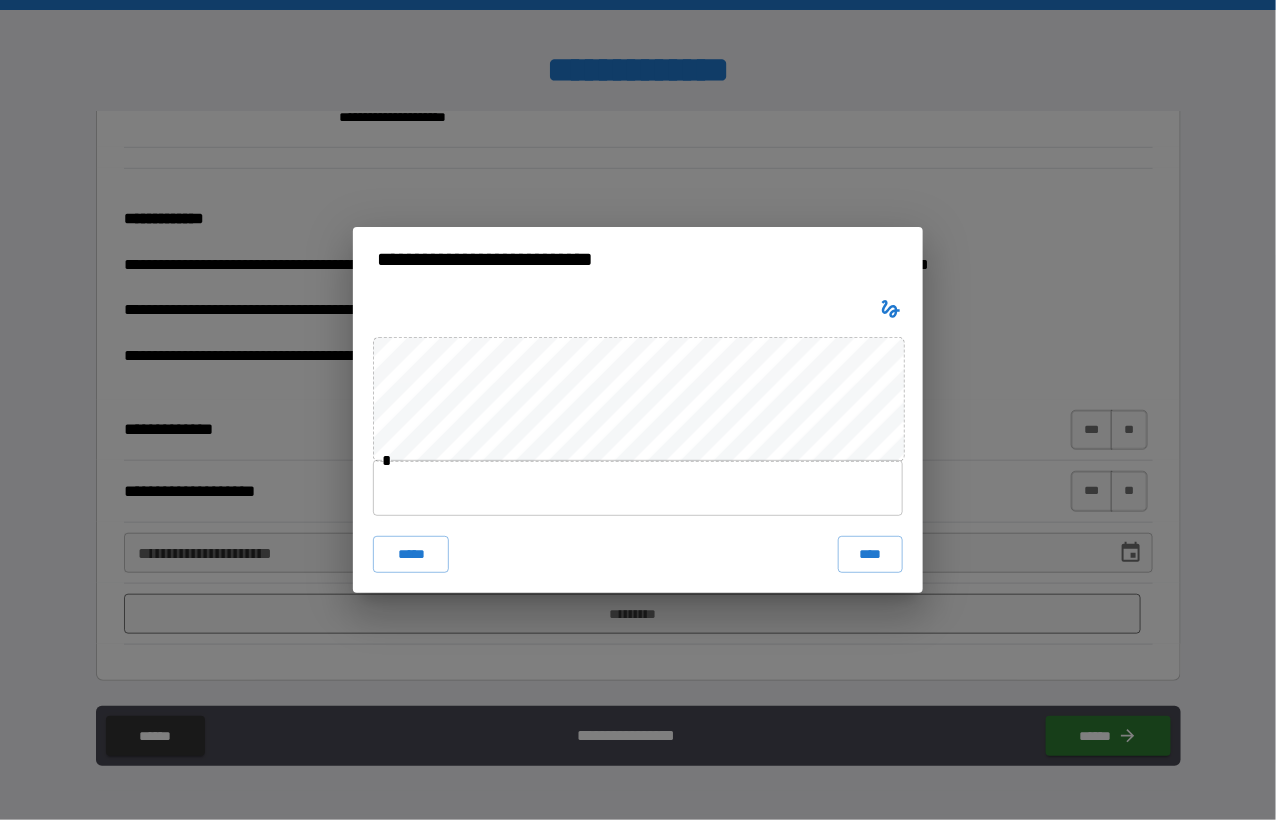 click at bounding box center [638, 488] 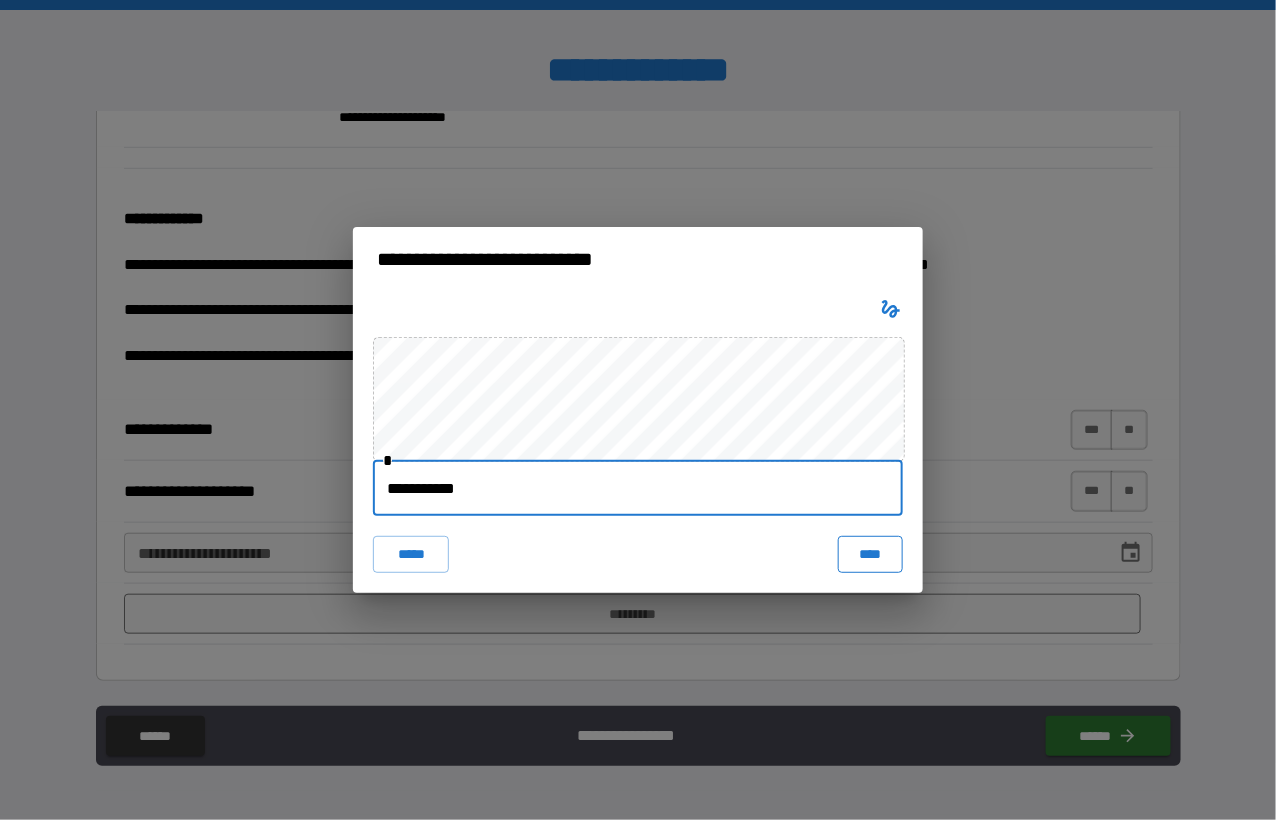 type on "**********" 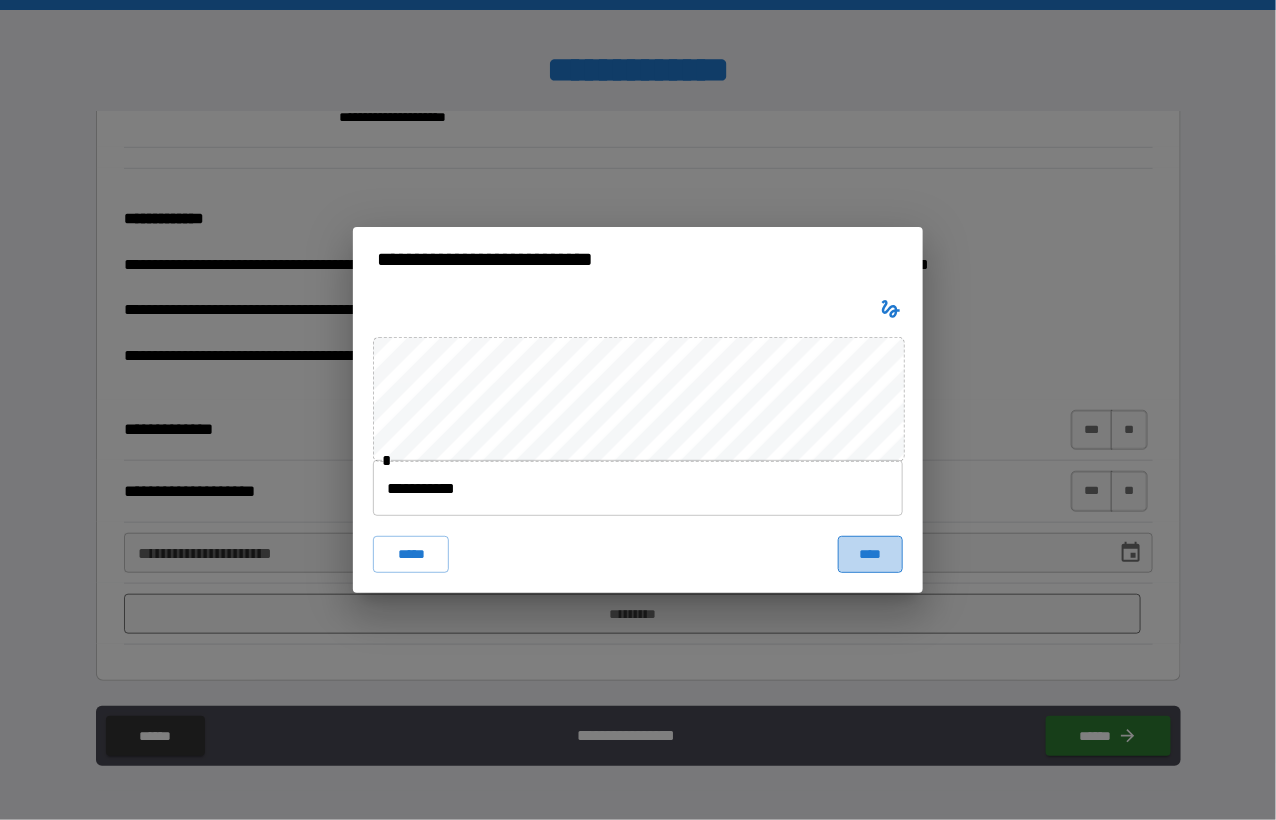 click on "****" at bounding box center (870, 554) 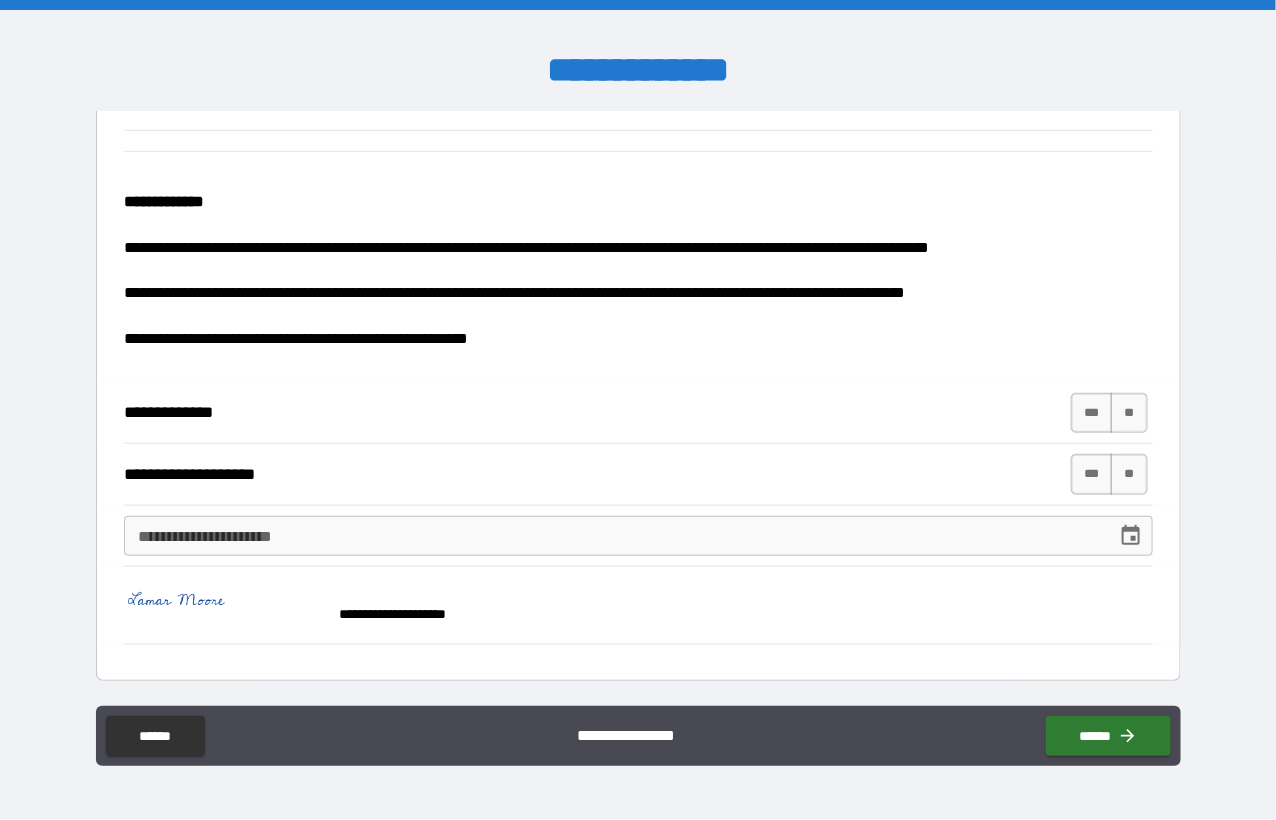 scroll, scrollTop: 375, scrollLeft: 0, axis: vertical 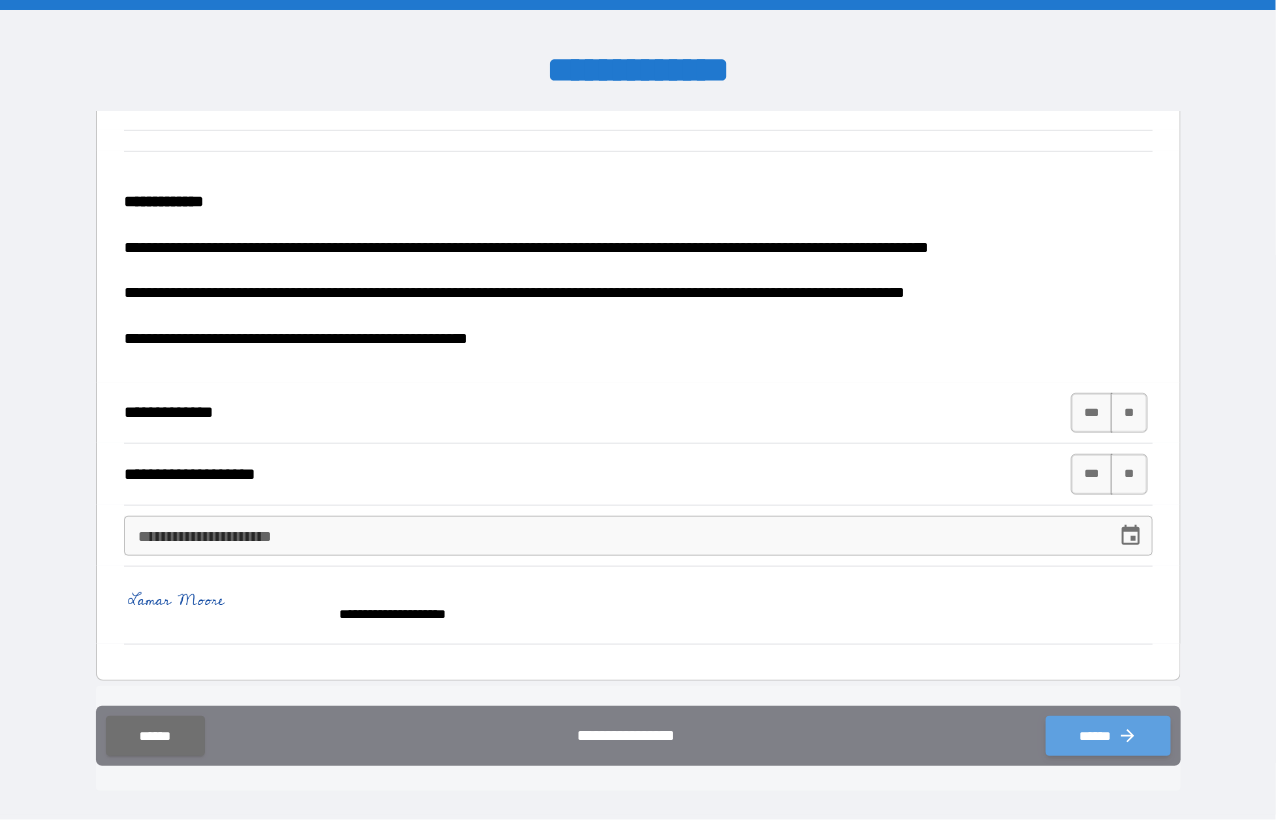 click on "******" at bounding box center (1108, 736) 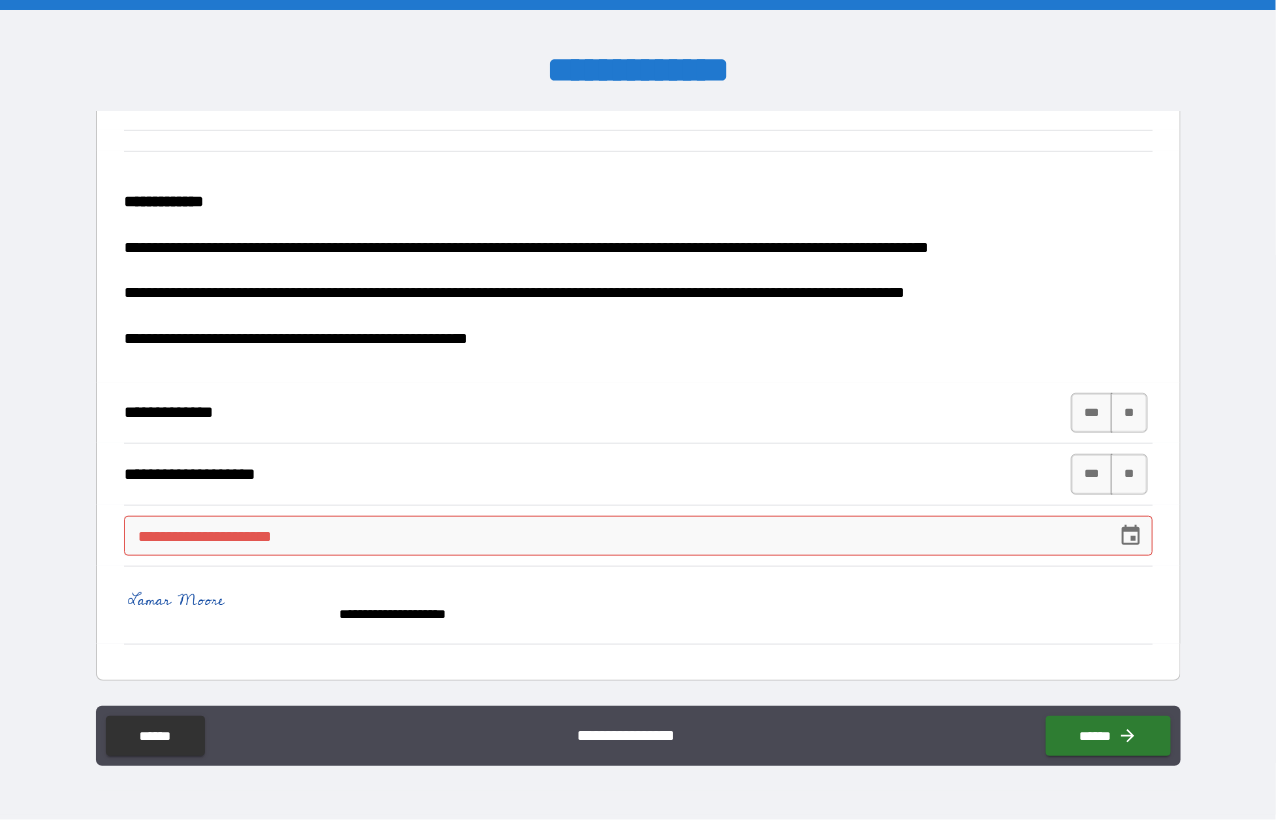 click on "**********" at bounding box center (638, 536) 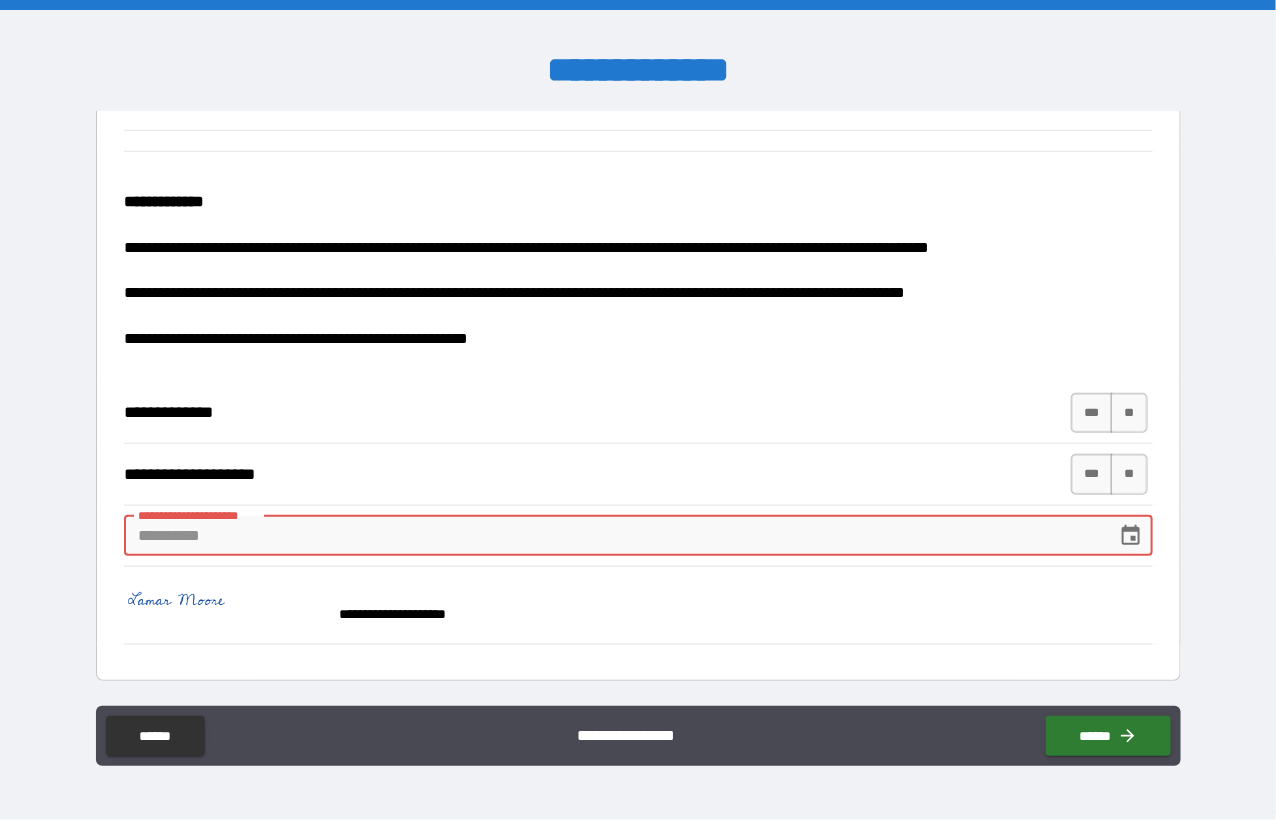 click 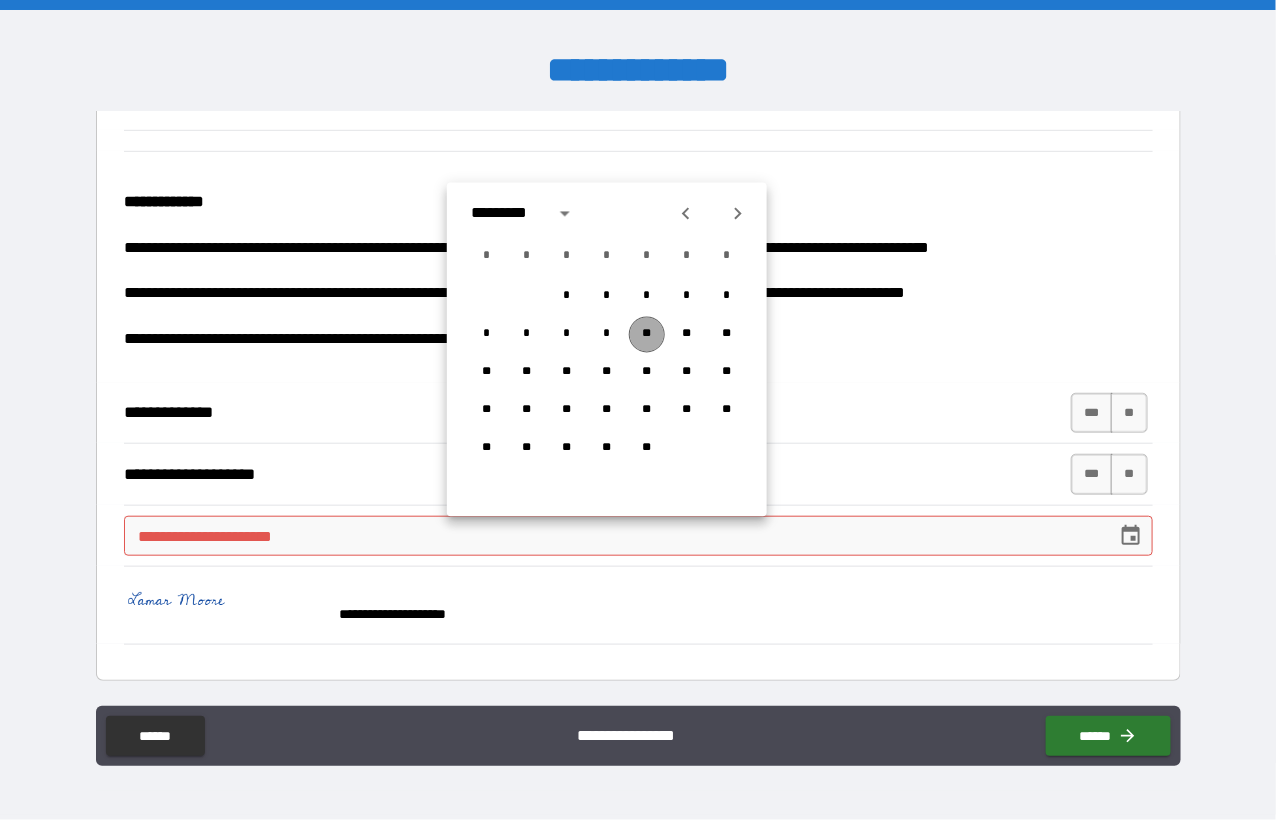 click on "**" at bounding box center (647, 335) 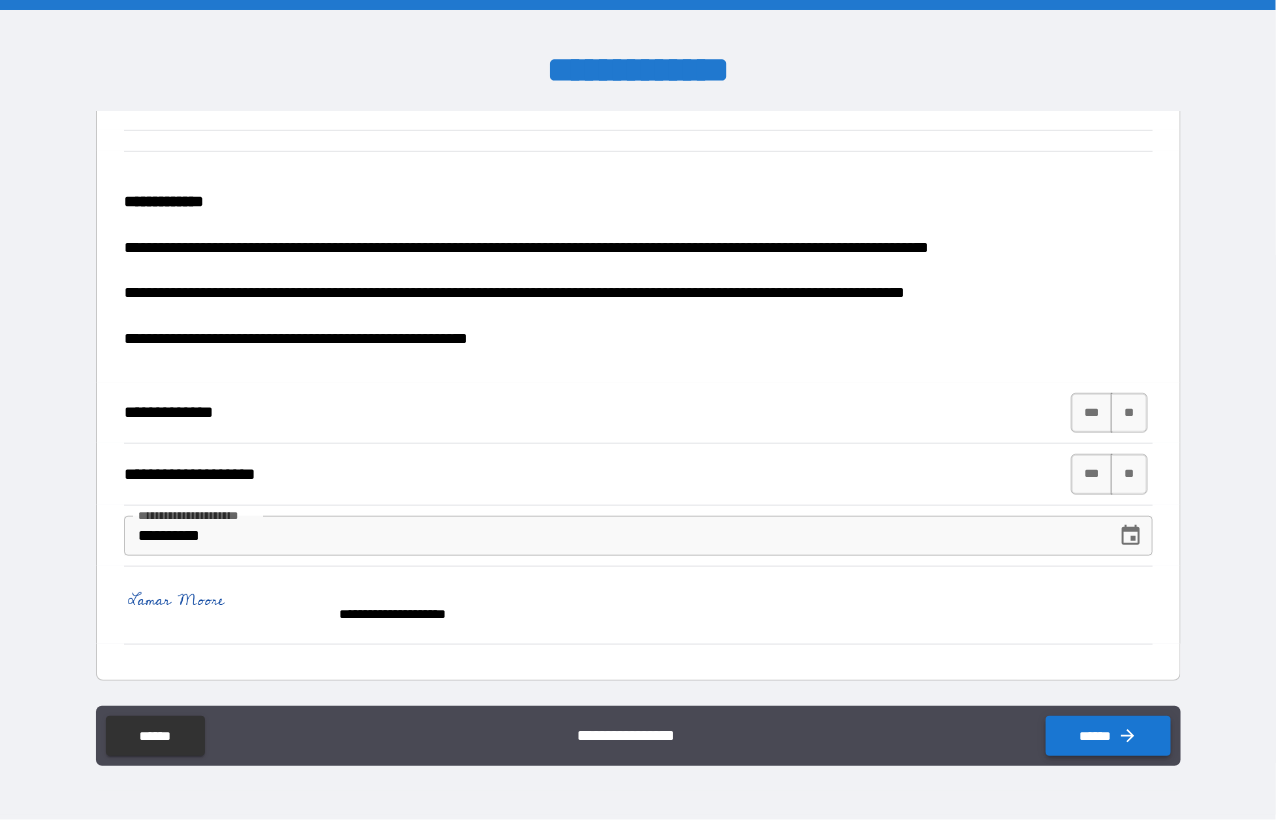 click on "******" at bounding box center (1108, 736) 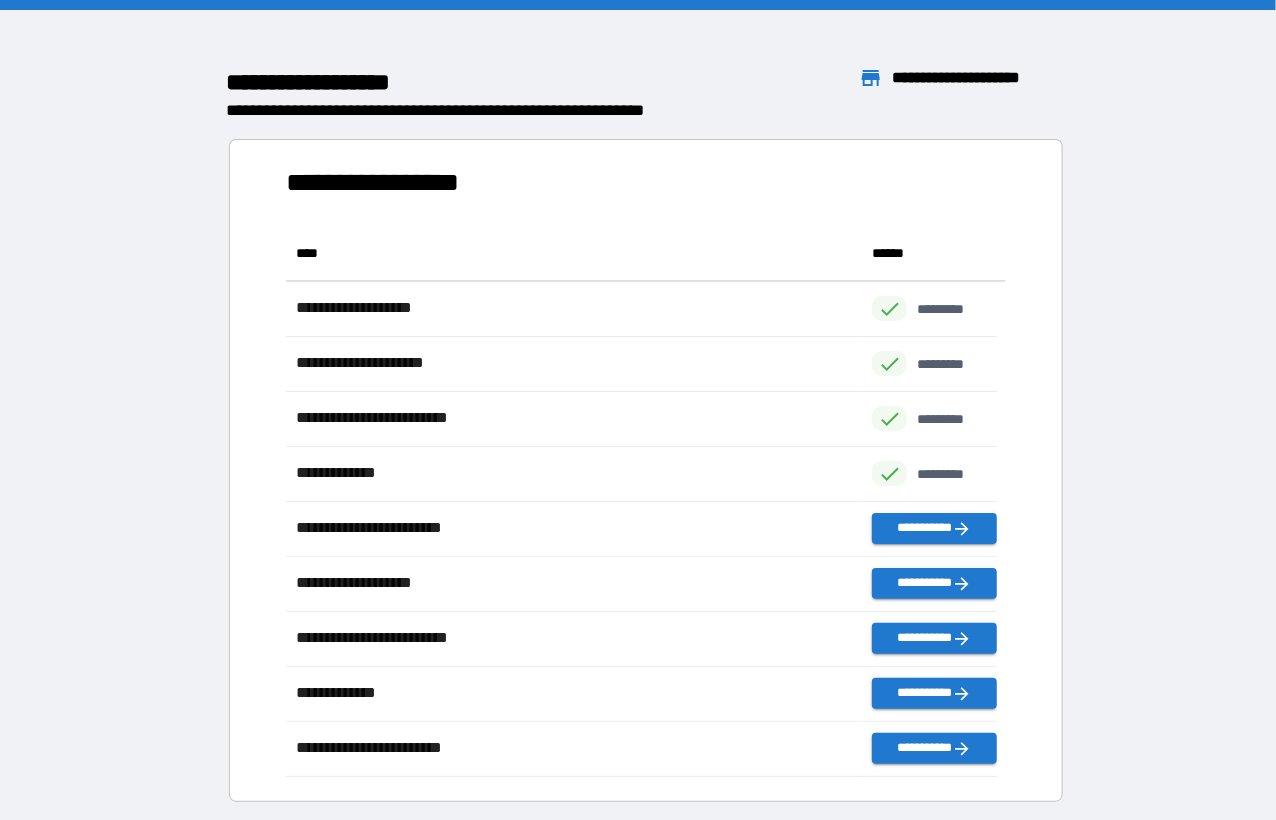 scroll, scrollTop: 15, scrollLeft: 15, axis: both 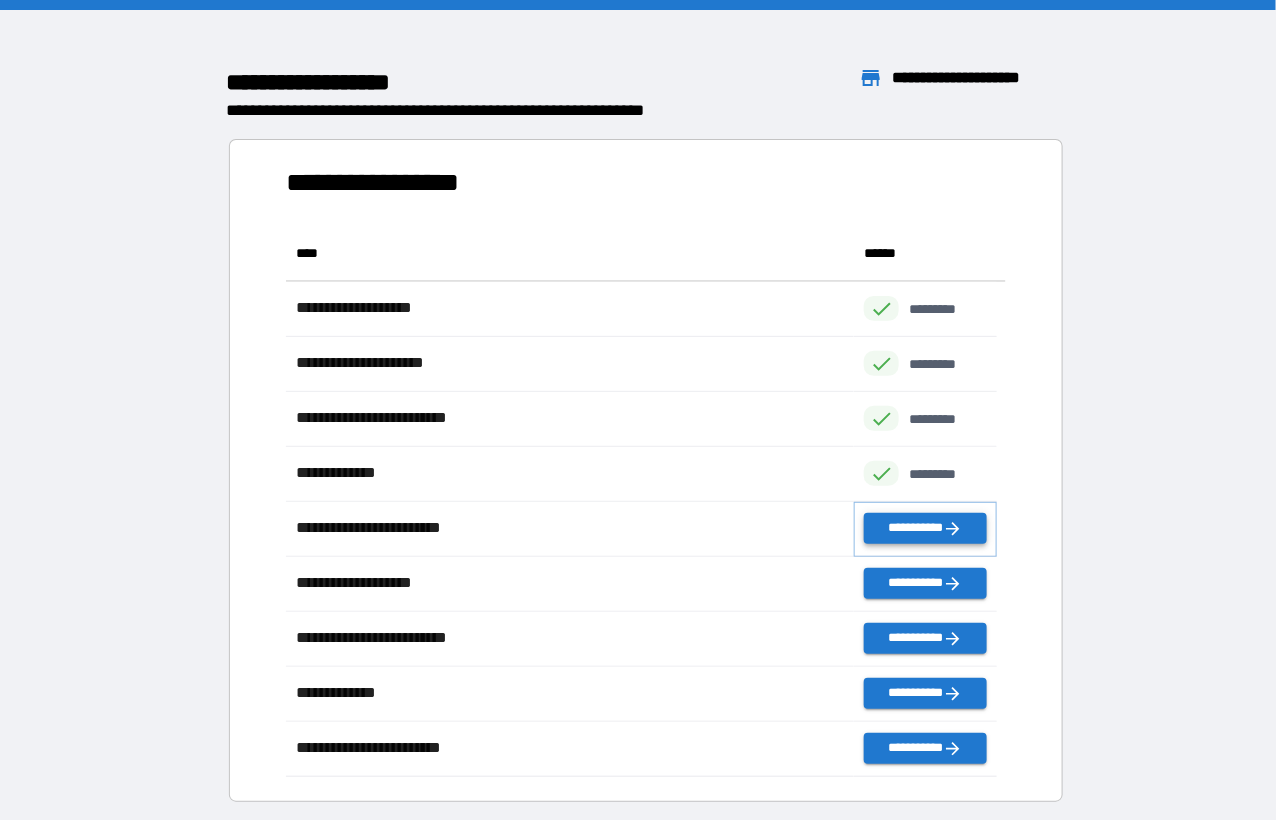 click on "**********" at bounding box center [925, 528] 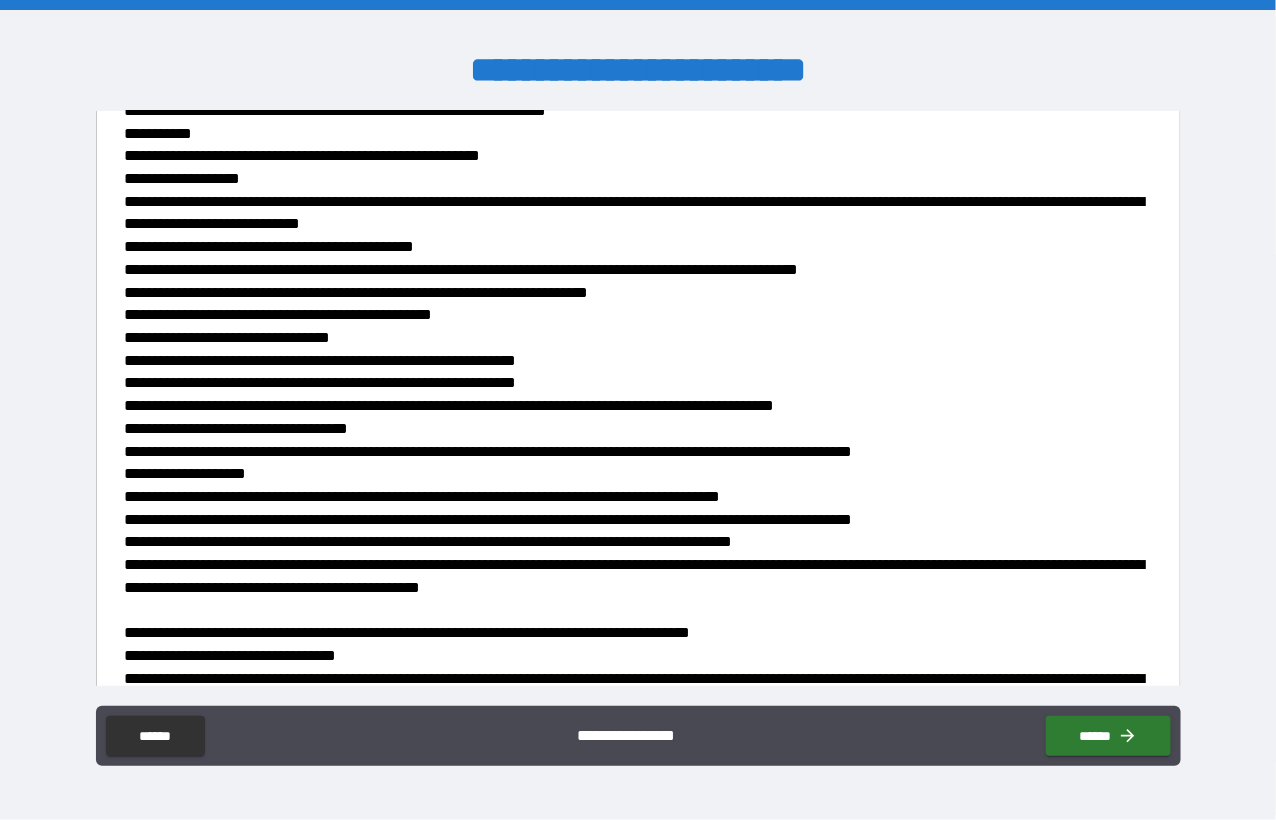 scroll, scrollTop: 2002, scrollLeft: 0, axis: vertical 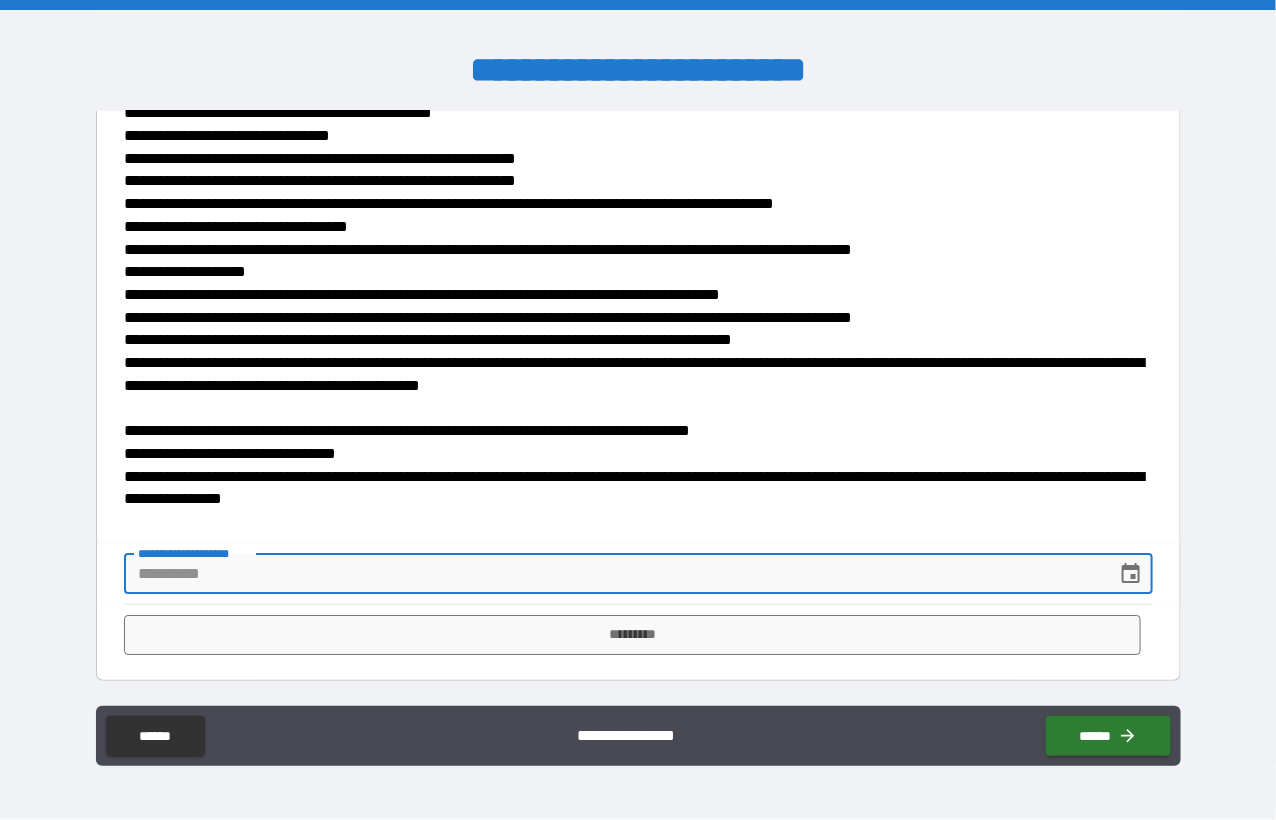 click on "**********" at bounding box center (613, 574) 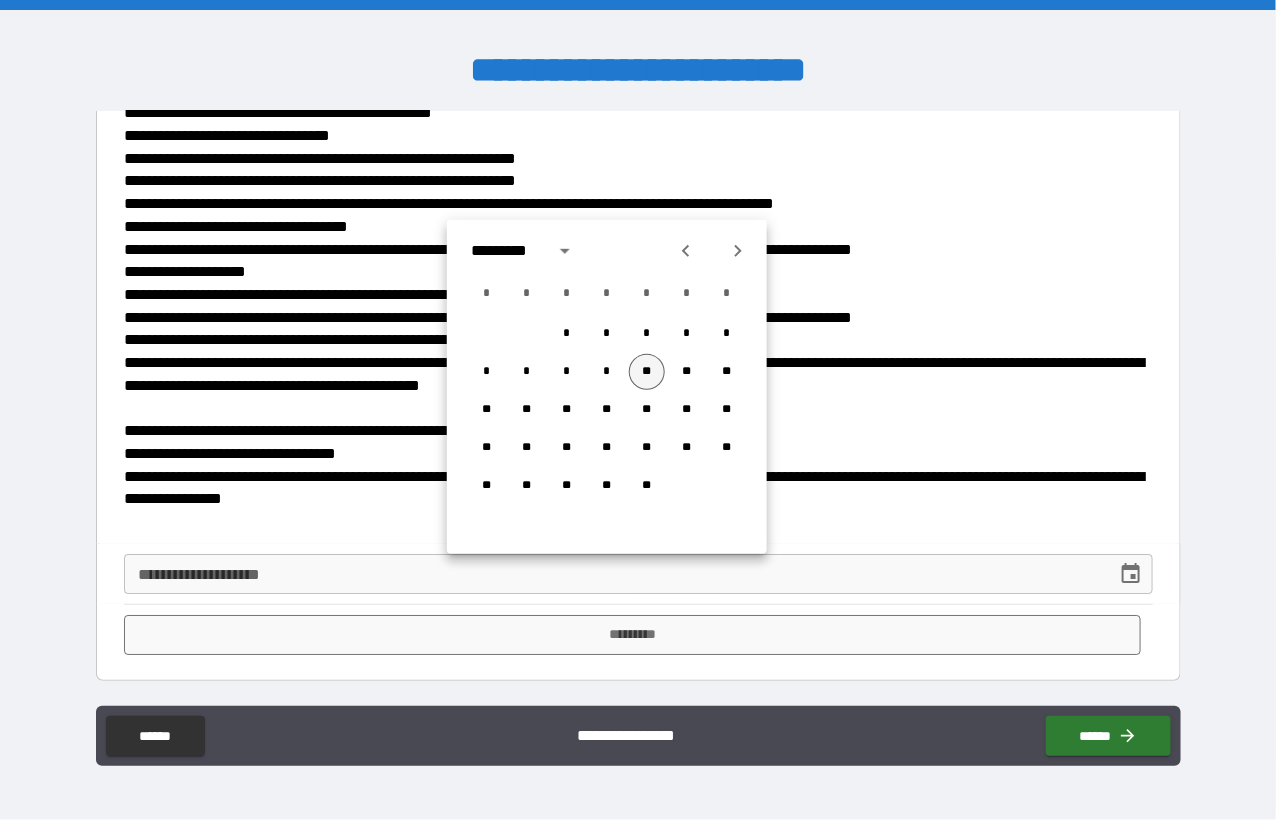 click on "**" at bounding box center [647, 372] 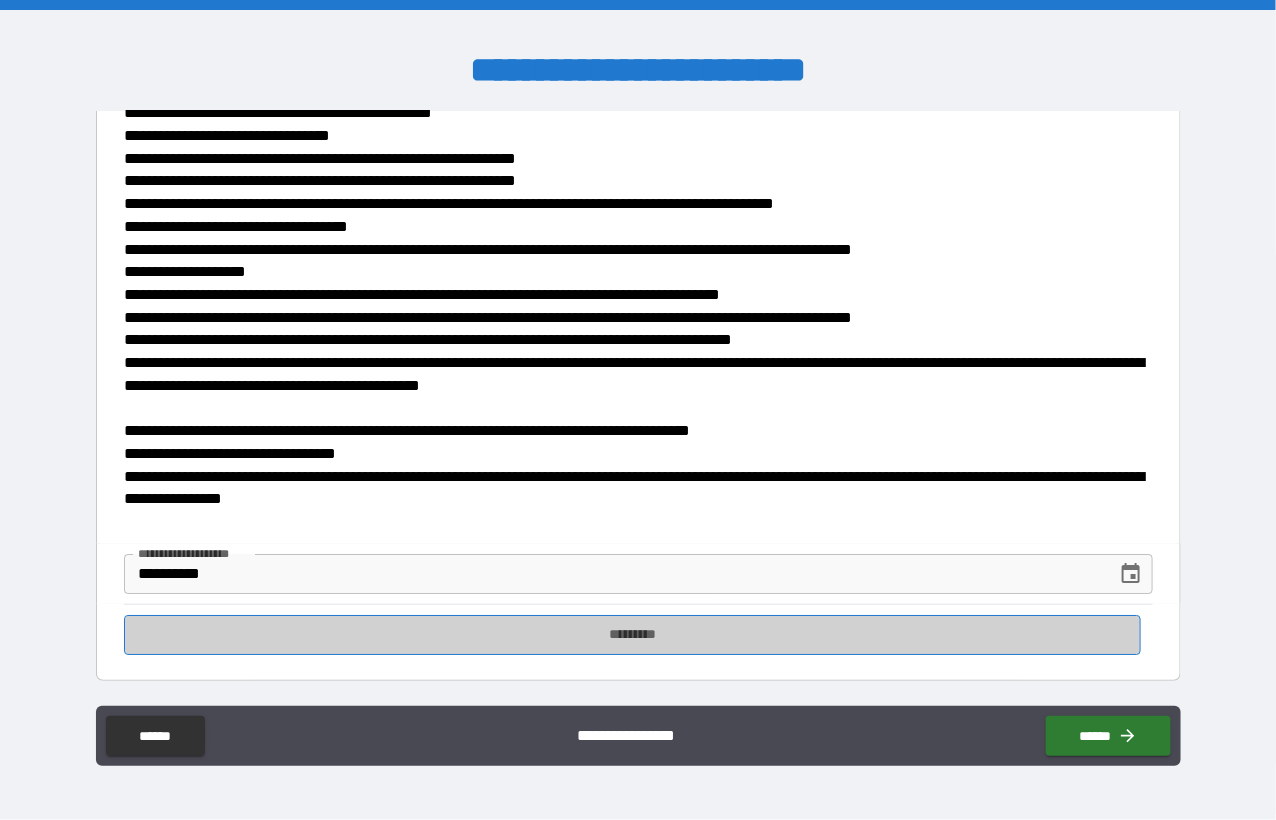 click on "*********" at bounding box center (633, 635) 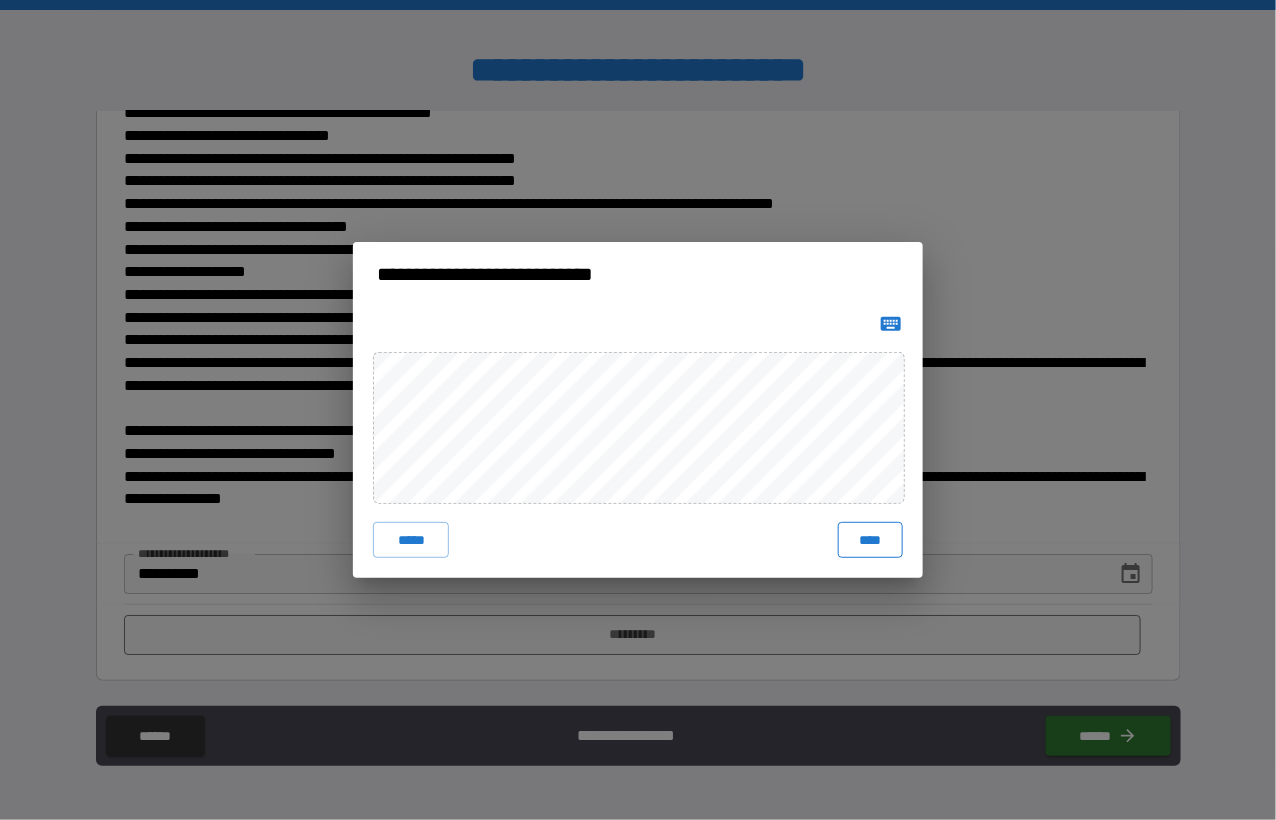 click on "****" at bounding box center [870, 540] 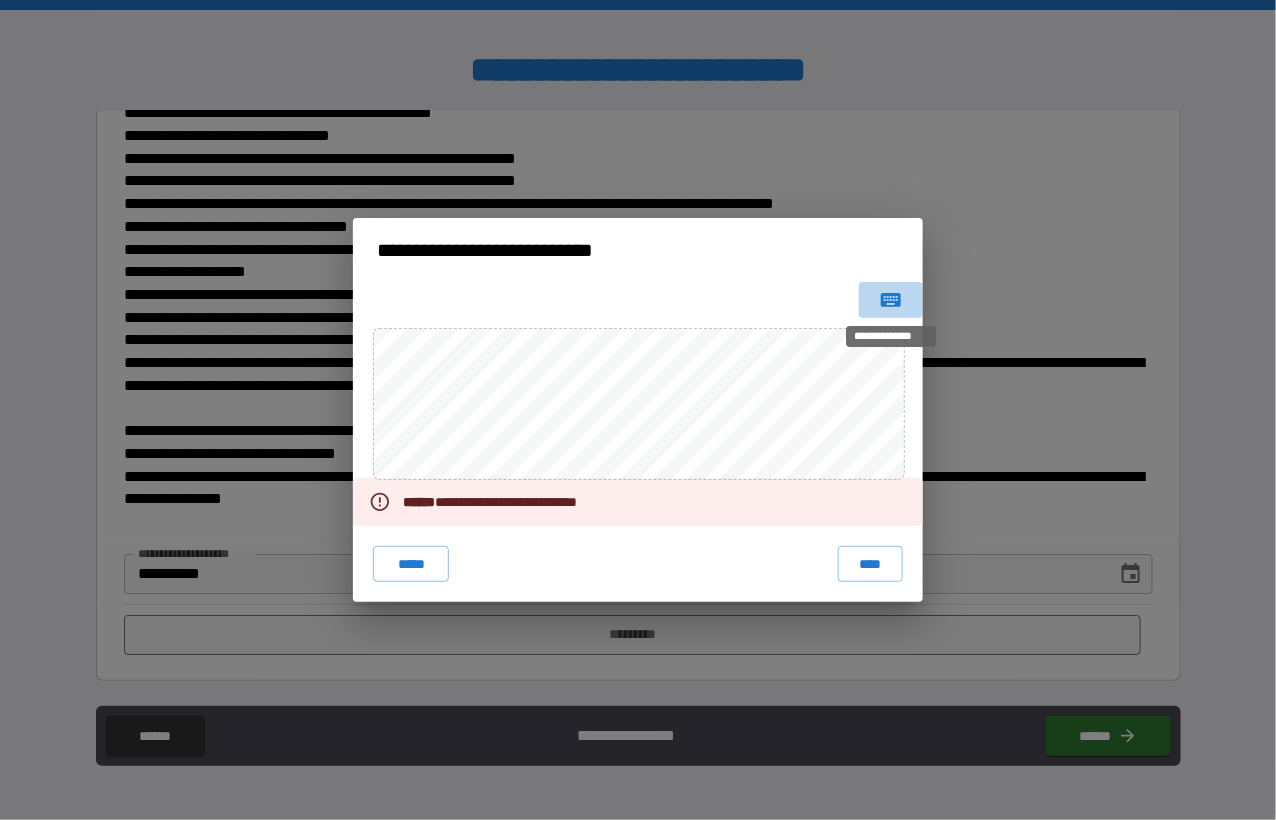 click 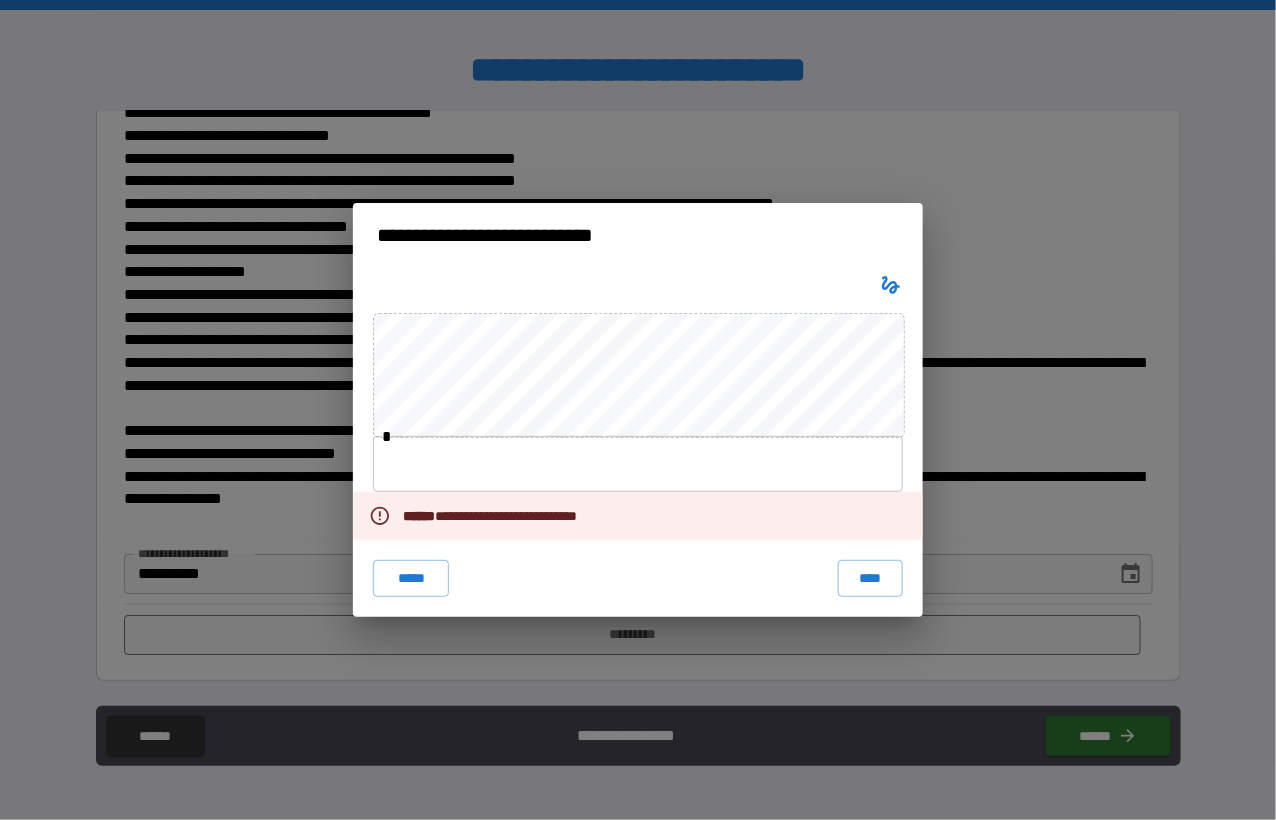 click at bounding box center [638, 464] 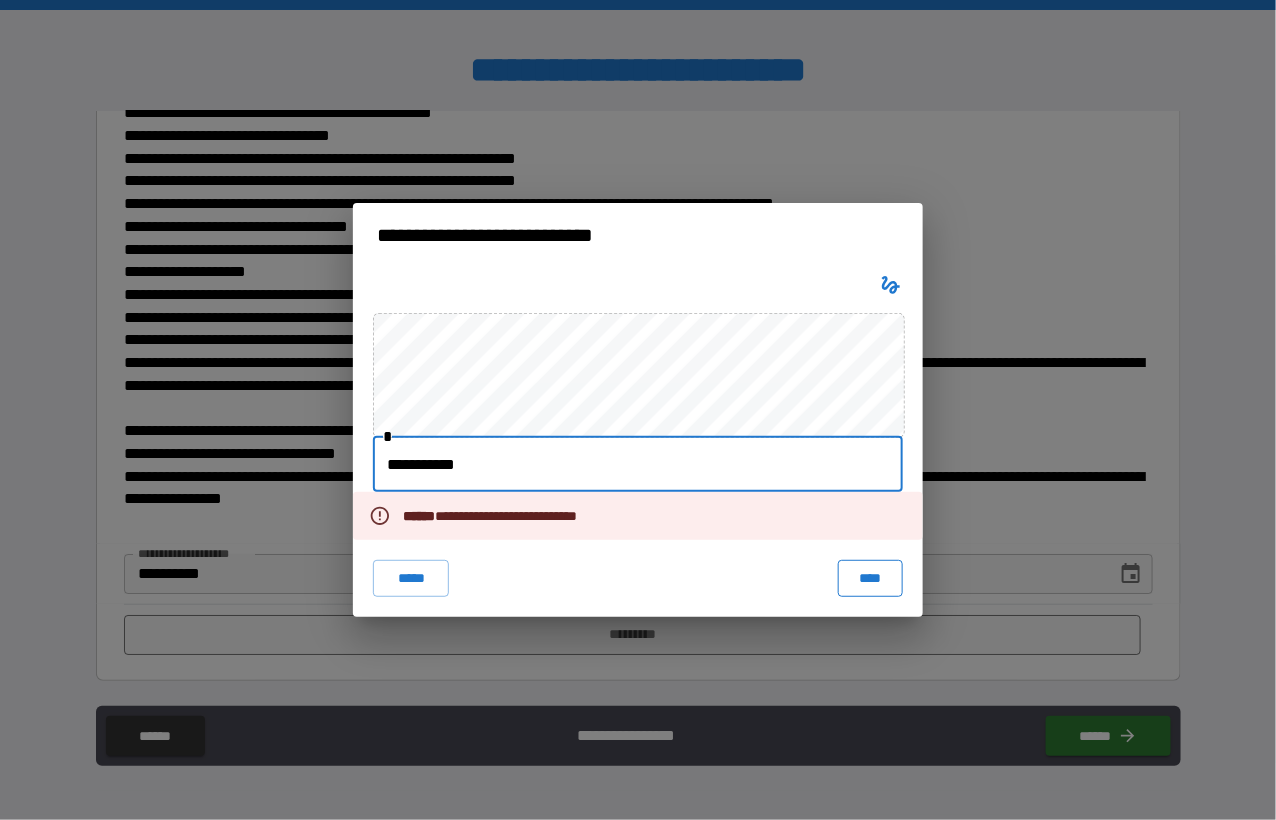 type on "**********" 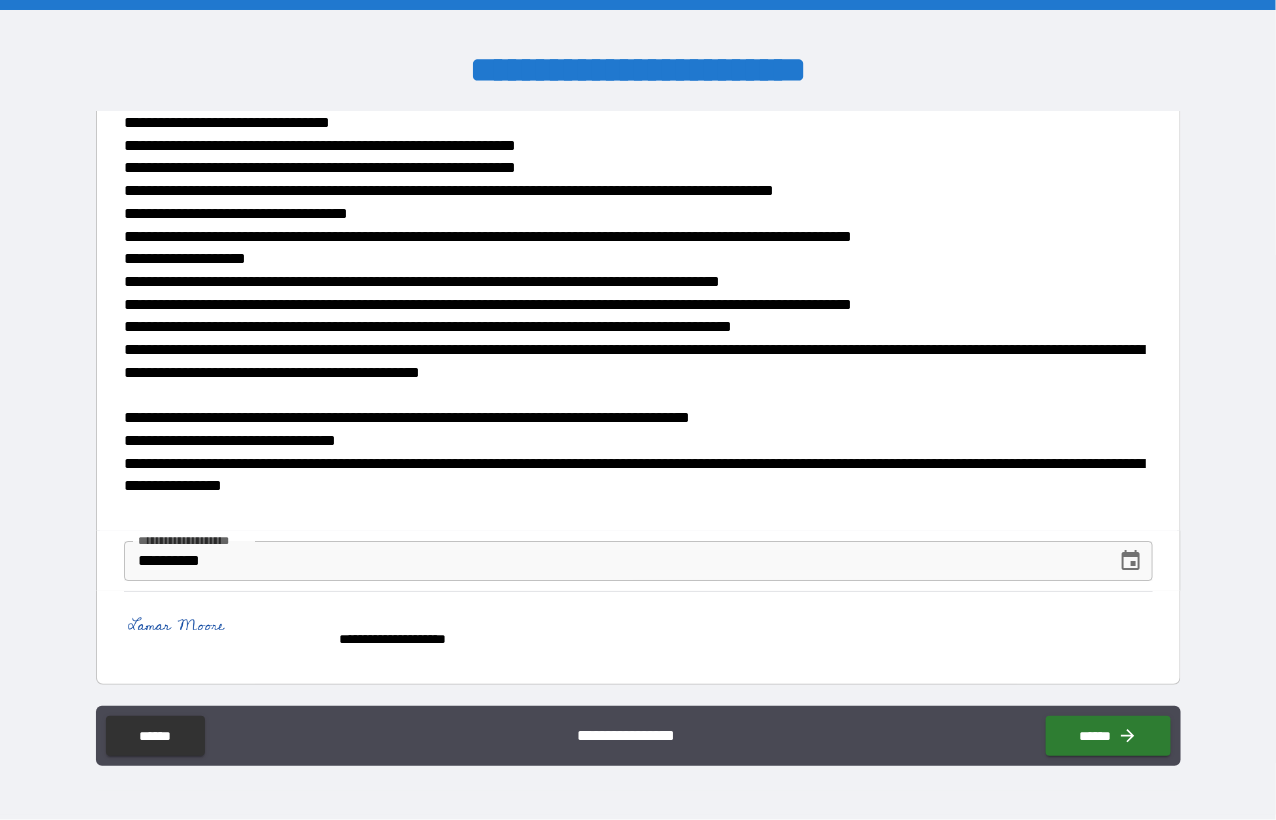 scroll, scrollTop: 2019, scrollLeft: 0, axis: vertical 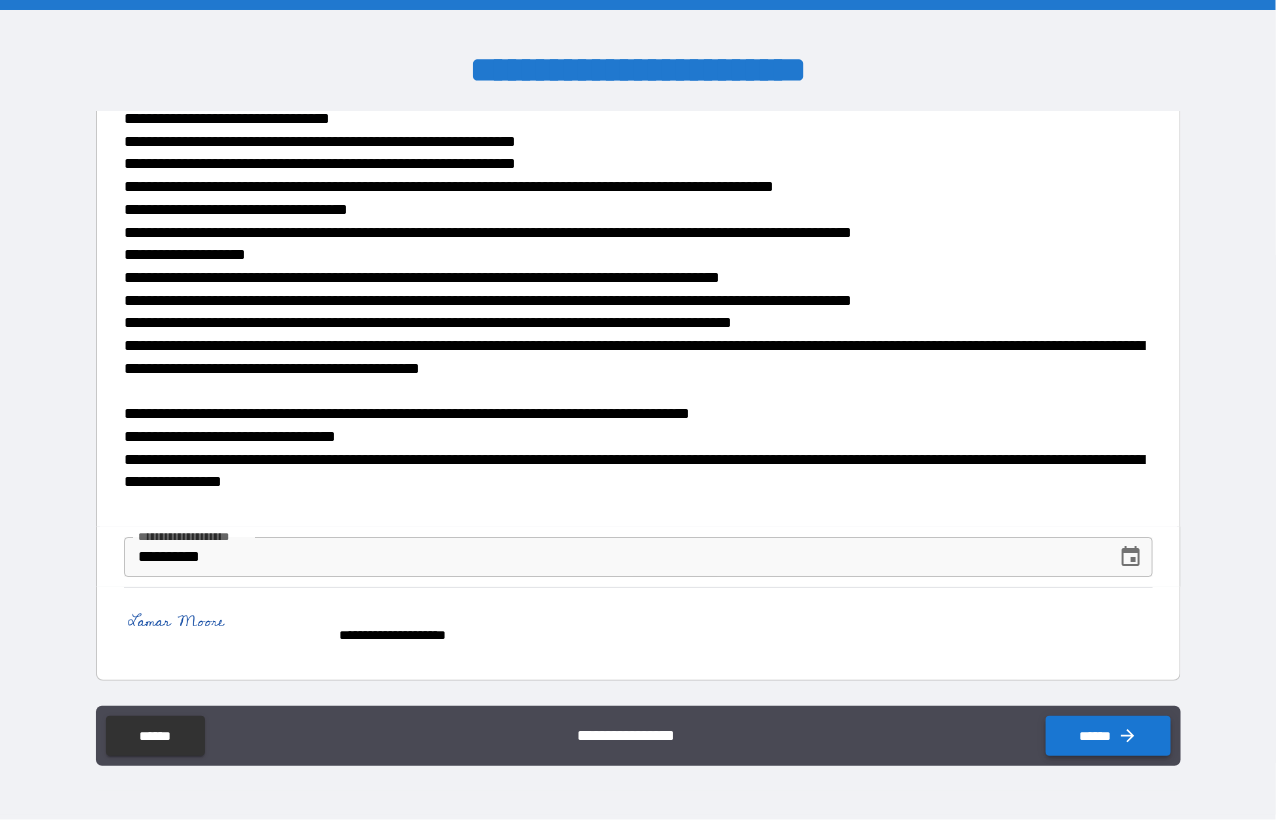 click on "******" at bounding box center [1108, 736] 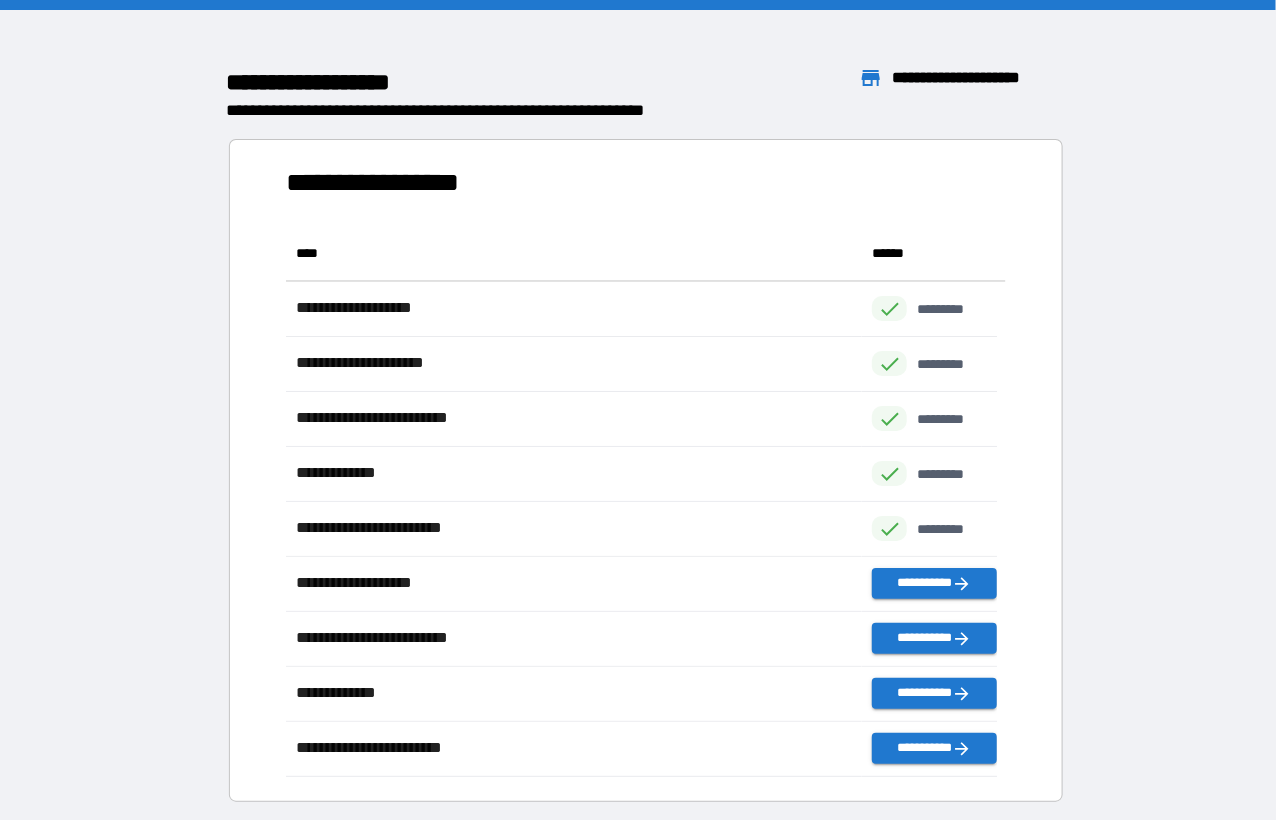 scroll, scrollTop: 15, scrollLeft: 15, axis: both 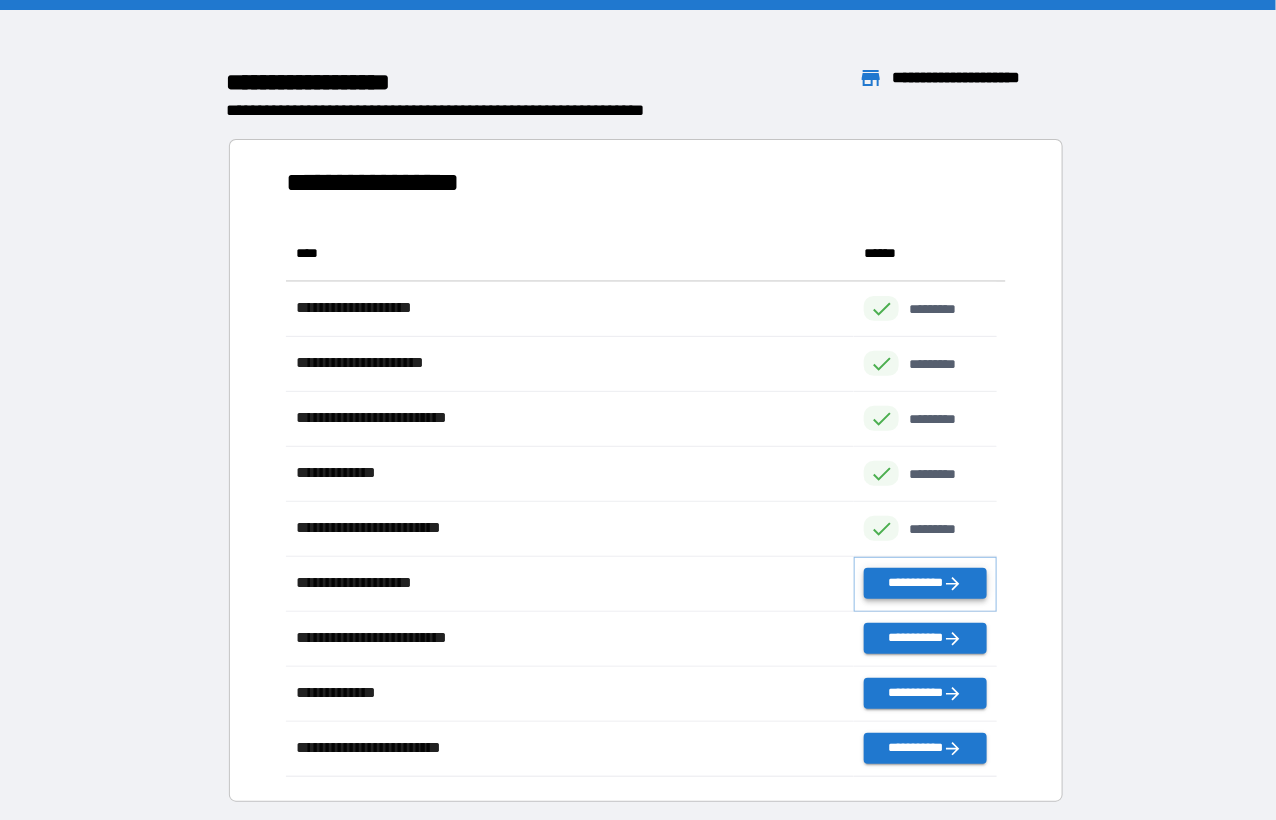 click on "**********" at bounding box center [925, 583] 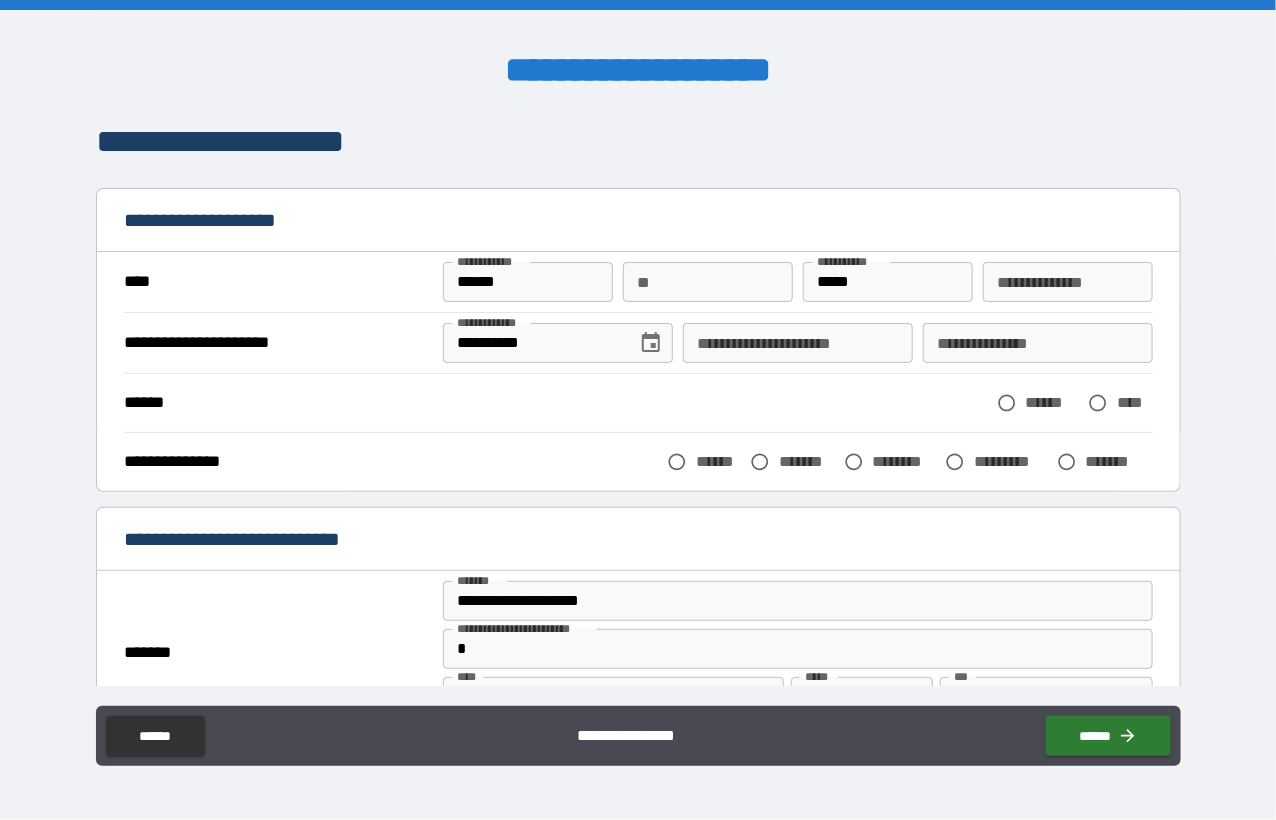 click on "**********" at bounding box center [638, 282] 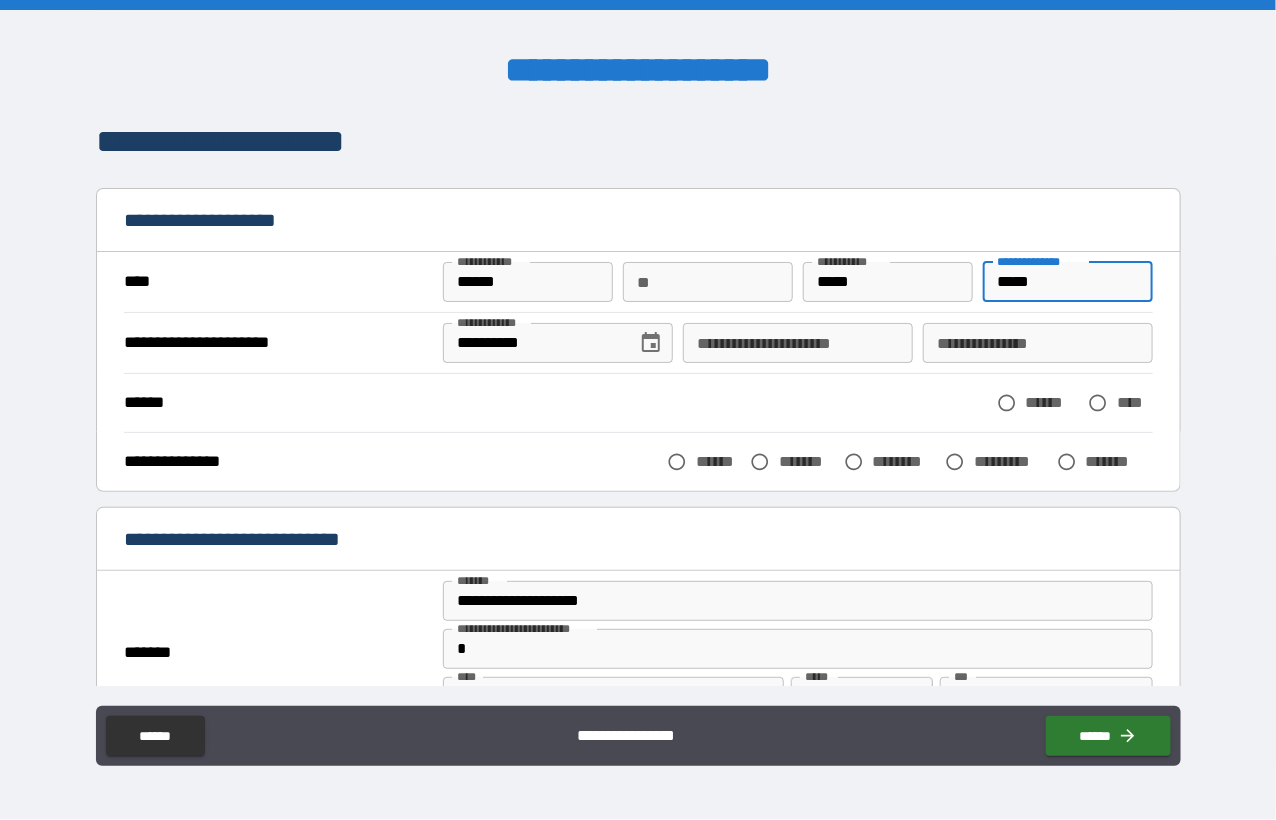 type on "*****" 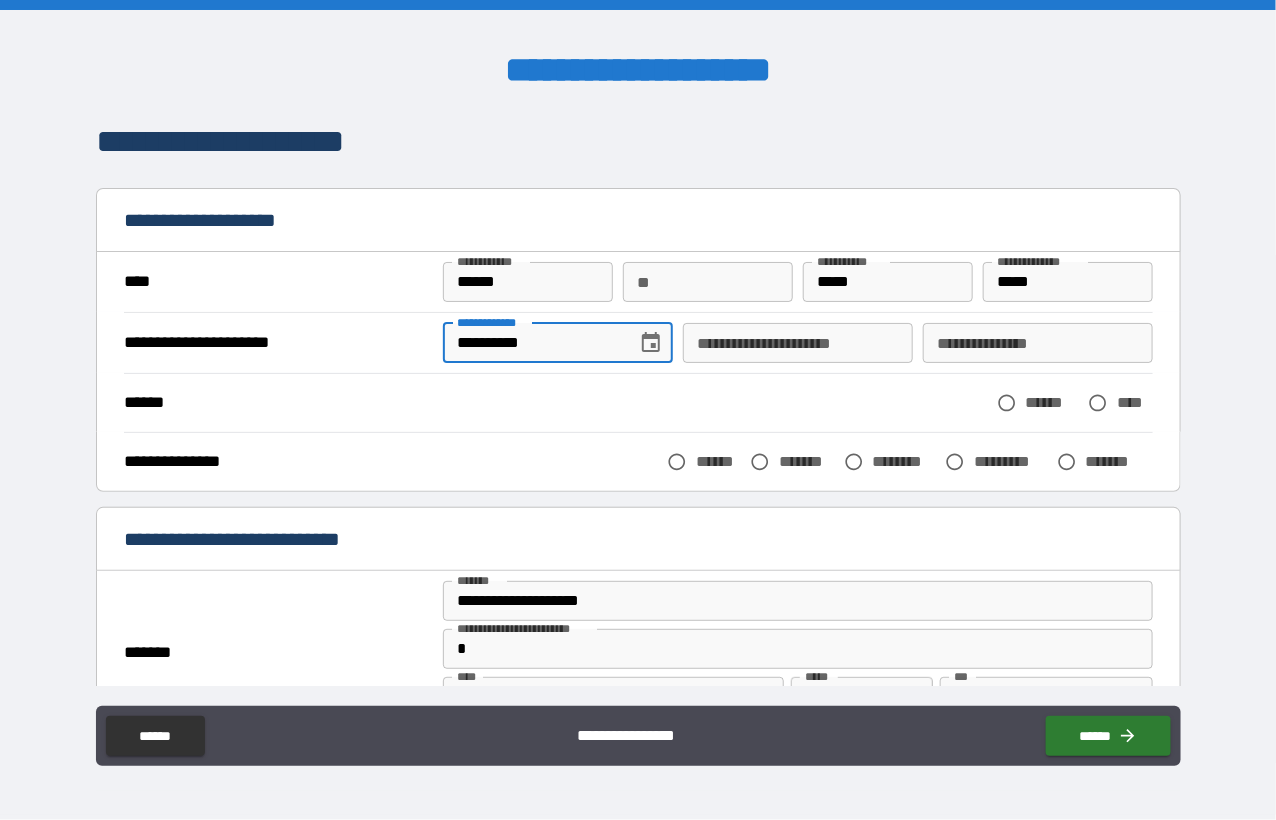 type 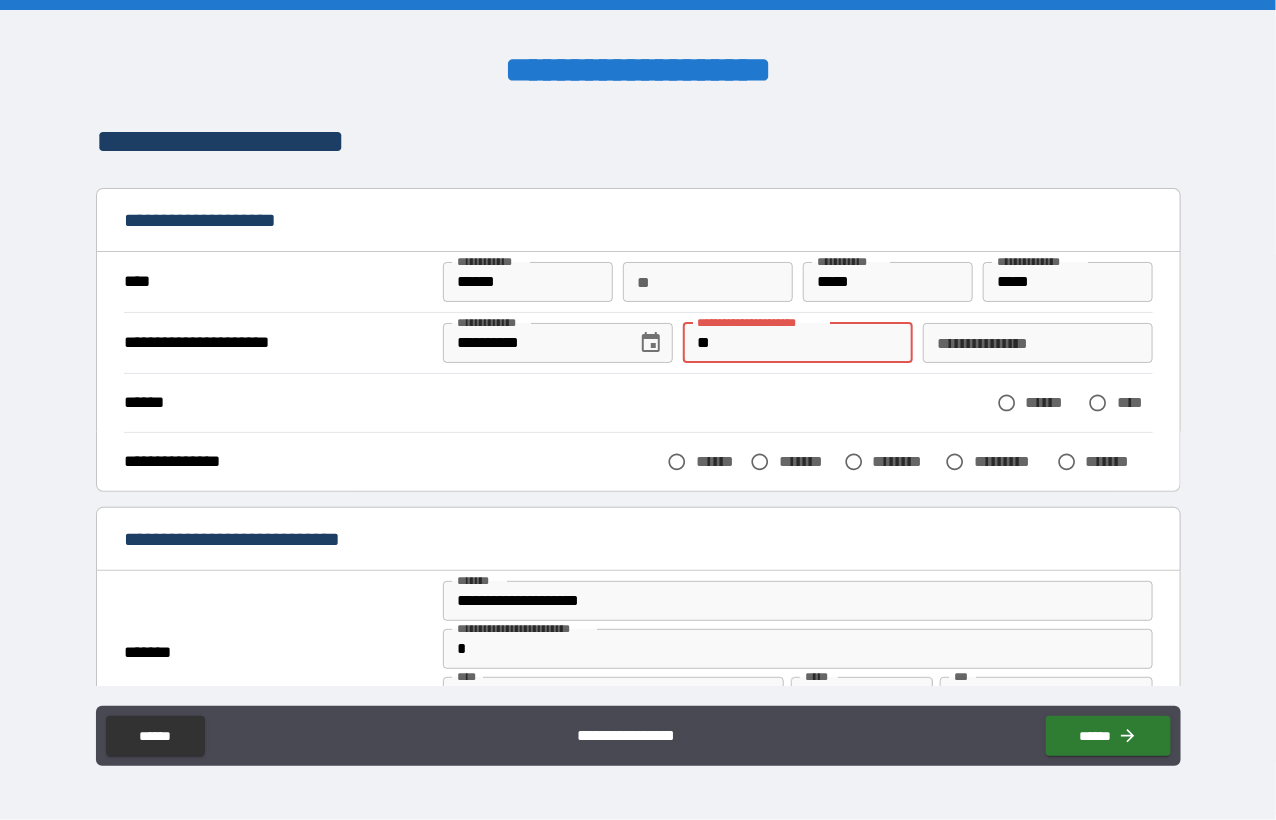 type on "*" 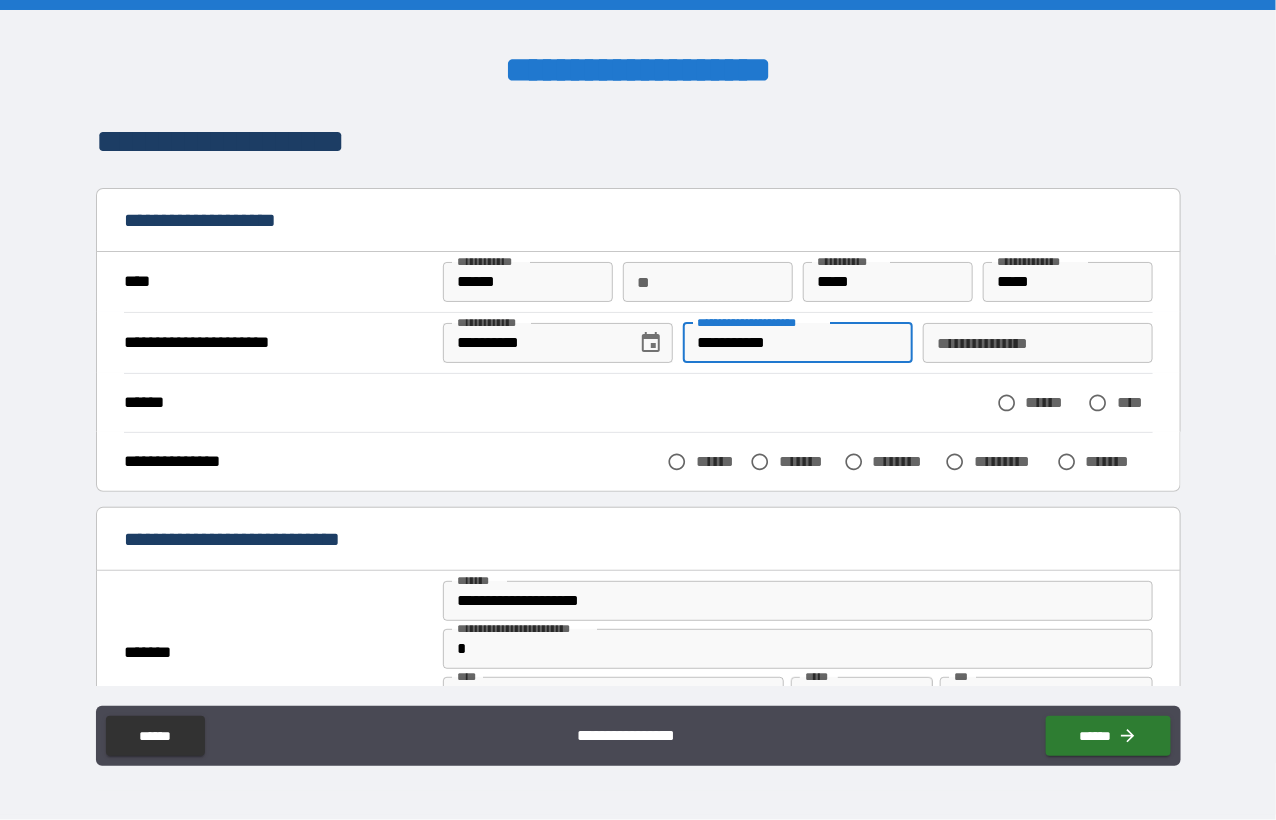 type on "**********" 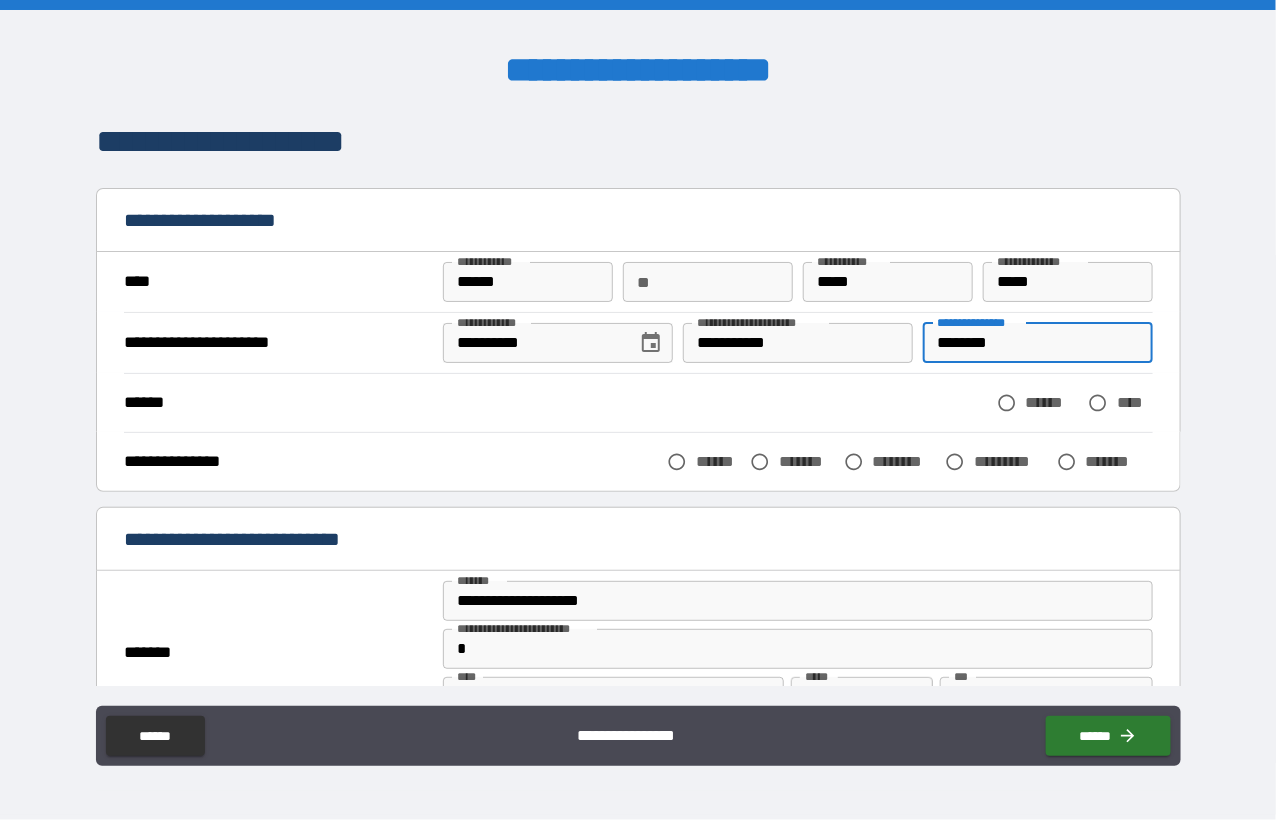 type on "********" 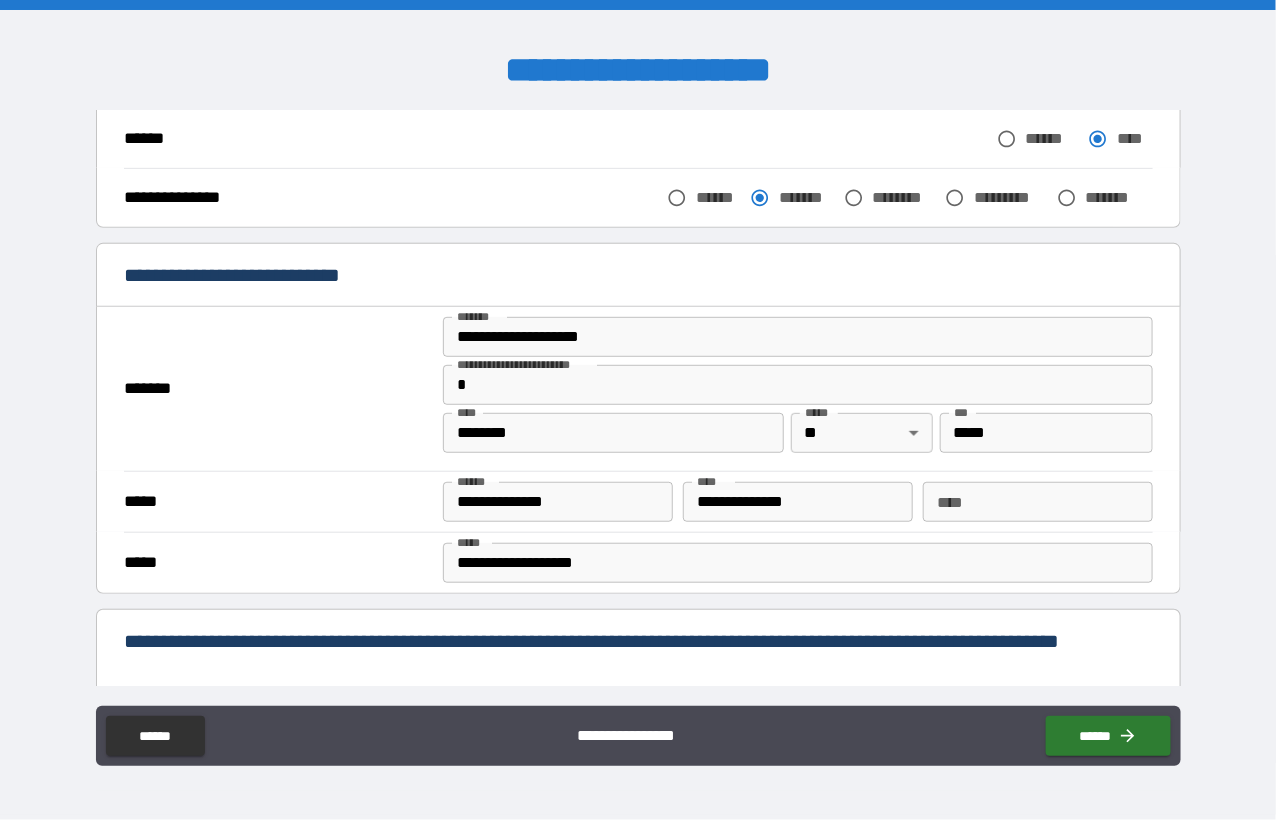 scroll, scrollTop: 300, scrollLeft: 0, axis: vertical 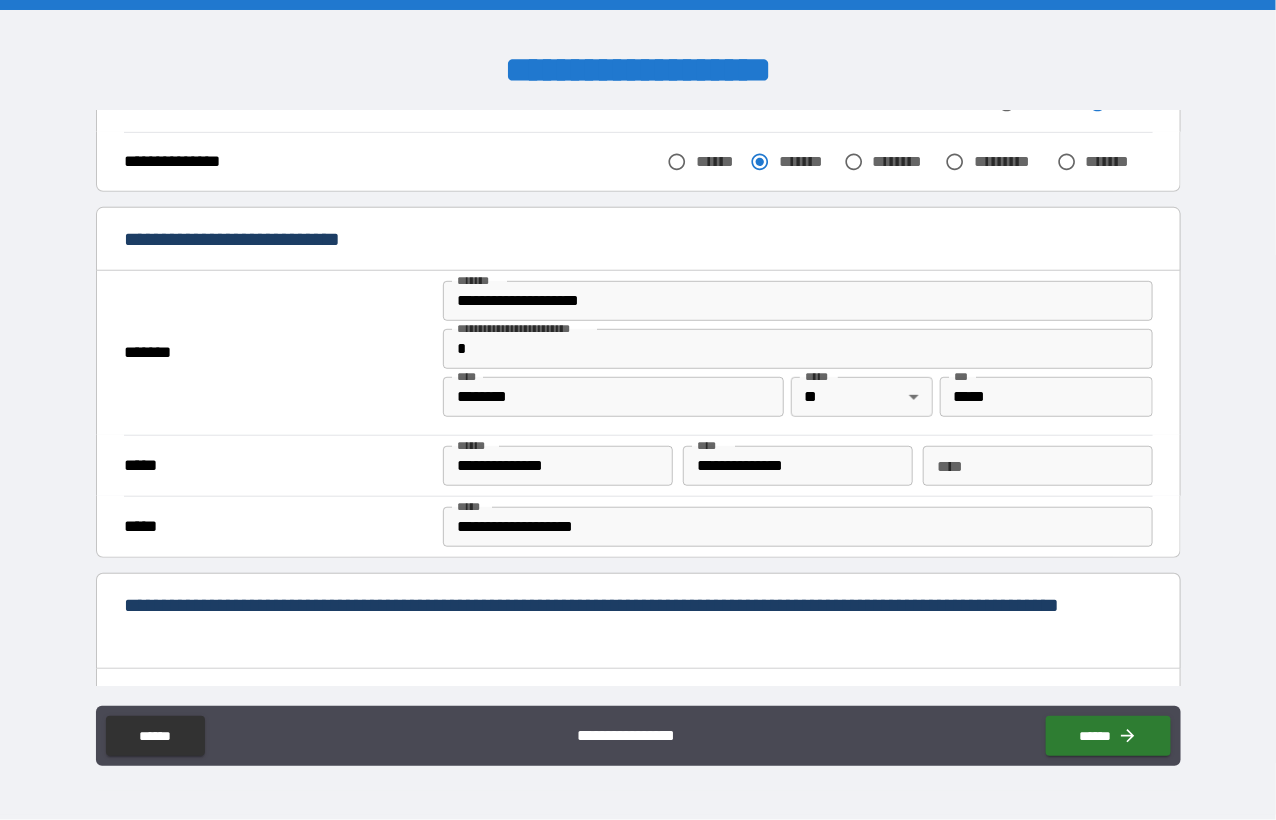 click on "**********" at bounding box center (798, 466) 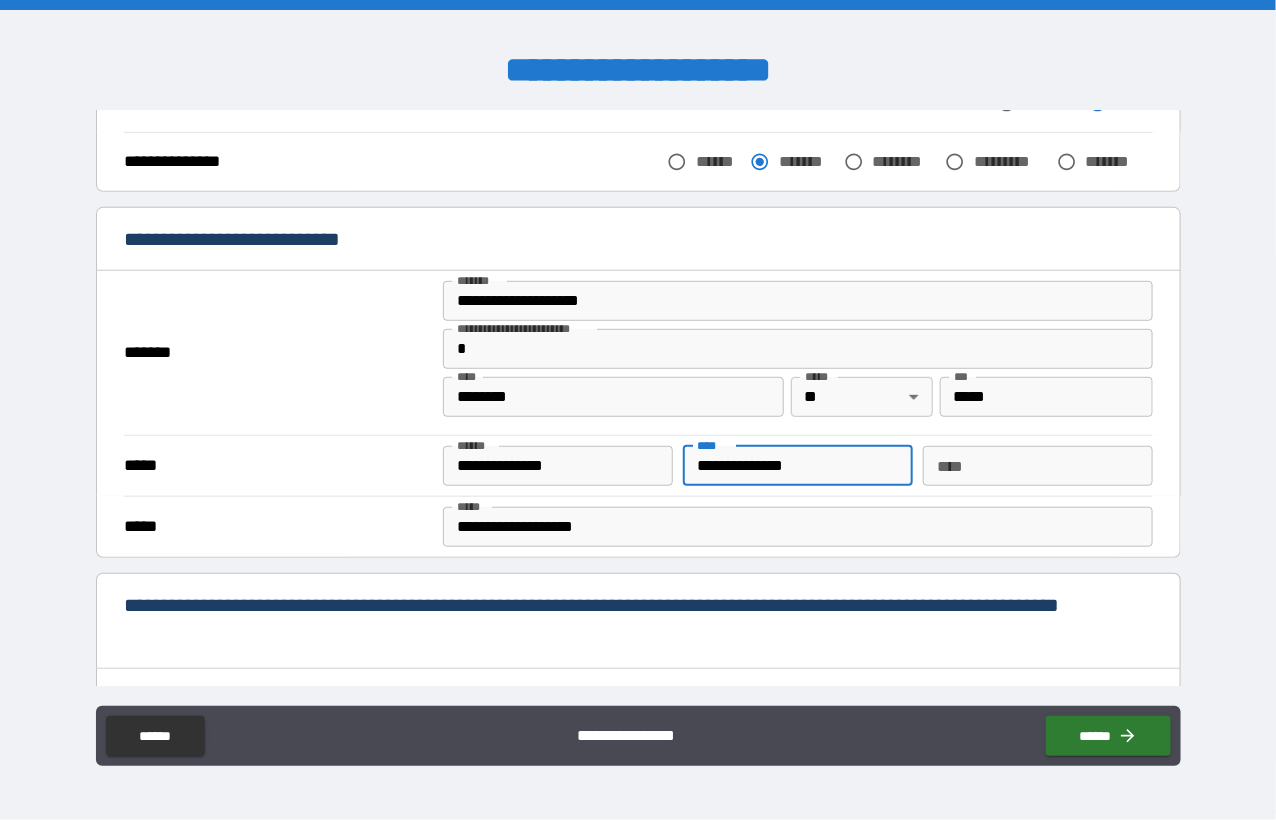 type on "**********" 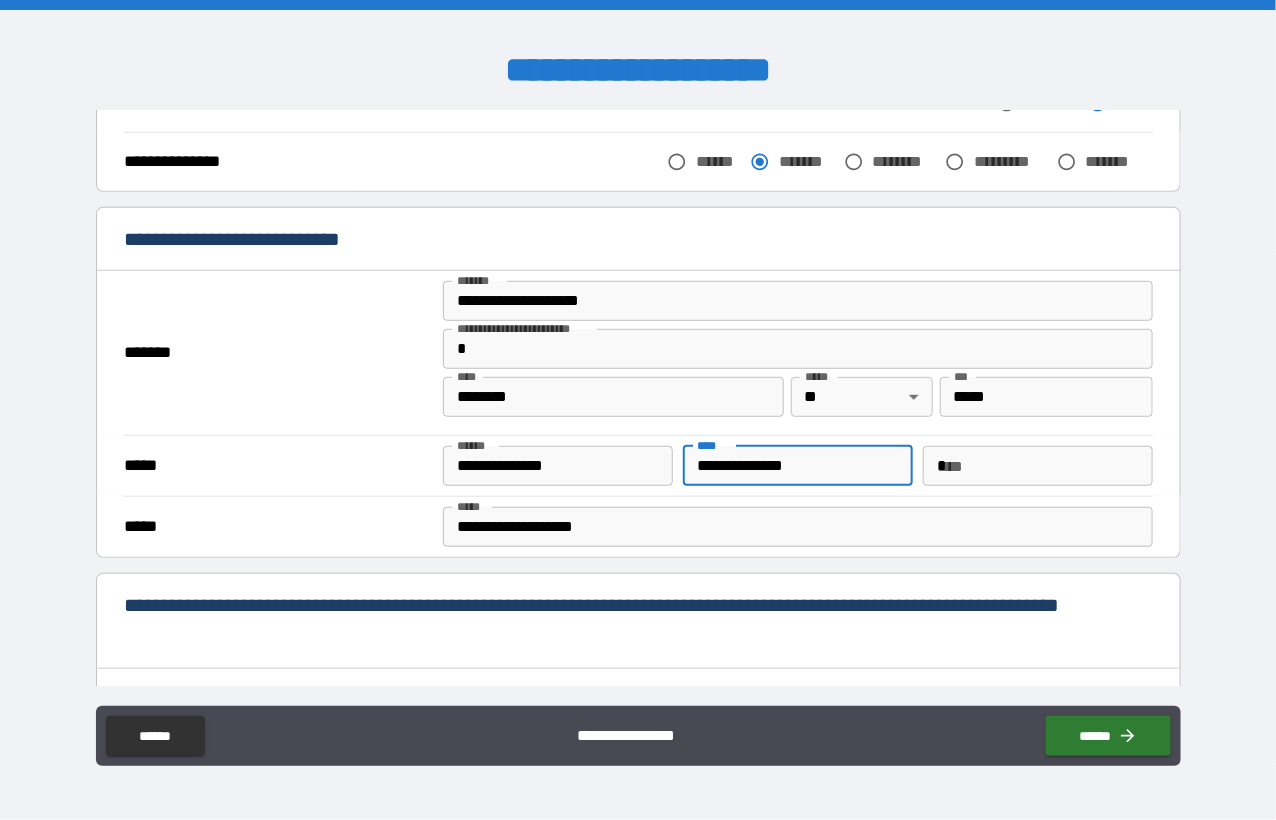 click on "**** * ****" at bounding box center (1038, 466) 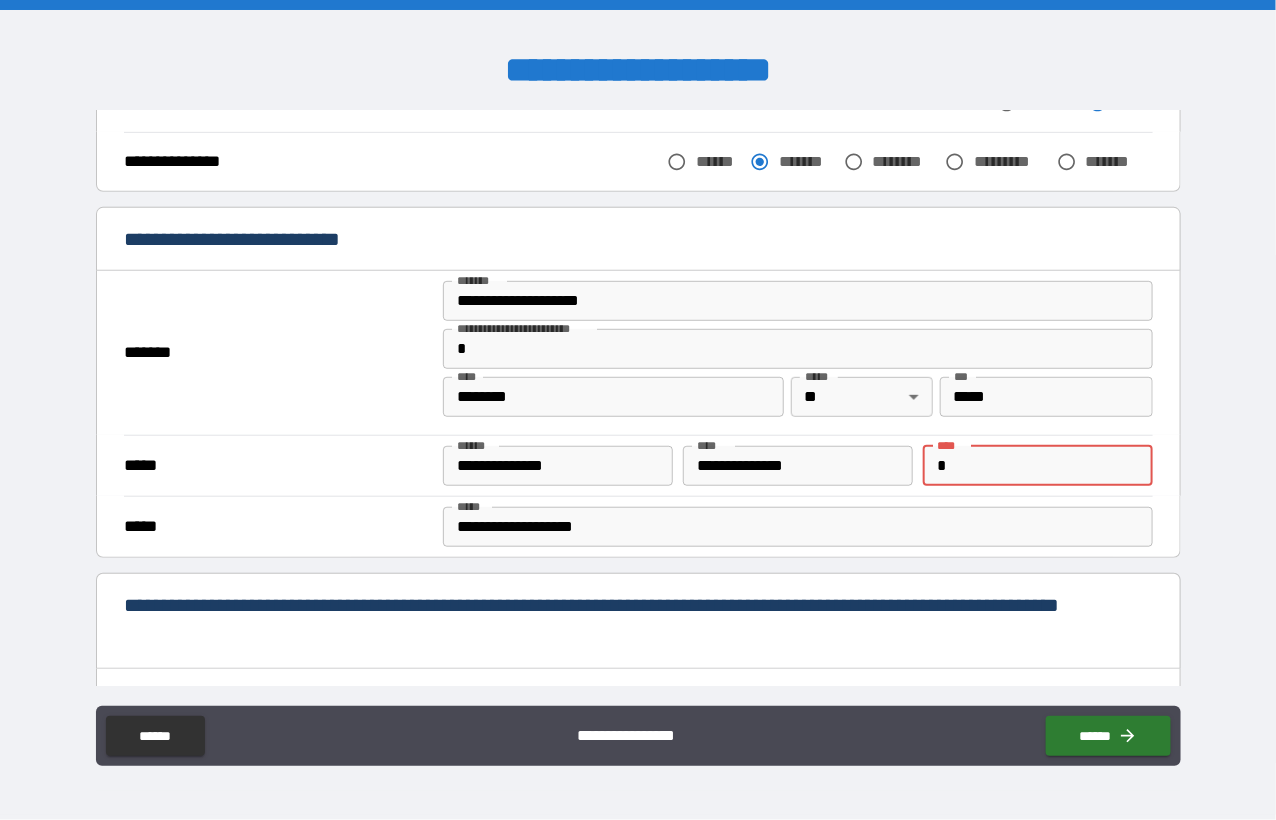 type 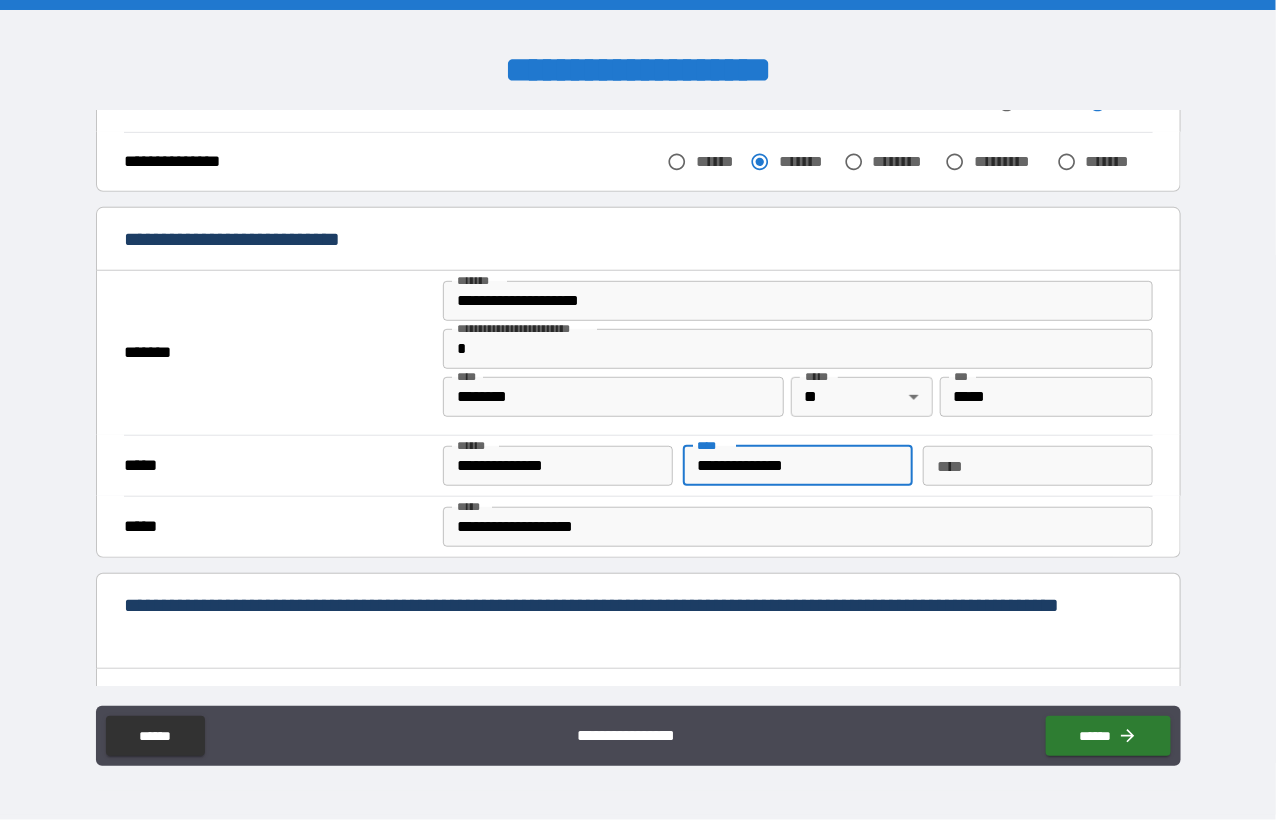 click on "**********" at bounding box center [798, 466] 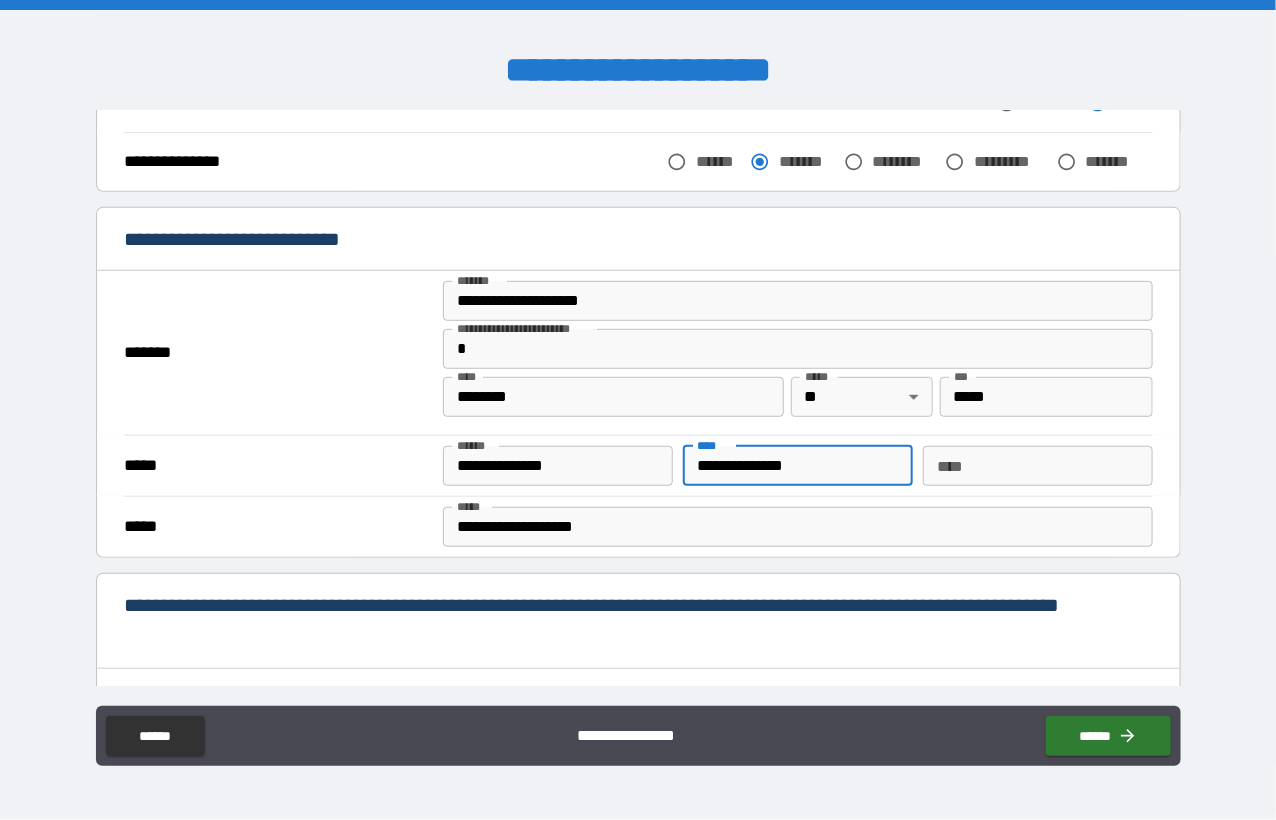 drag, startPoint x: 598, startPoint y: 459, endPoint x: 609, endPoint y: 457, distance: 11.18034 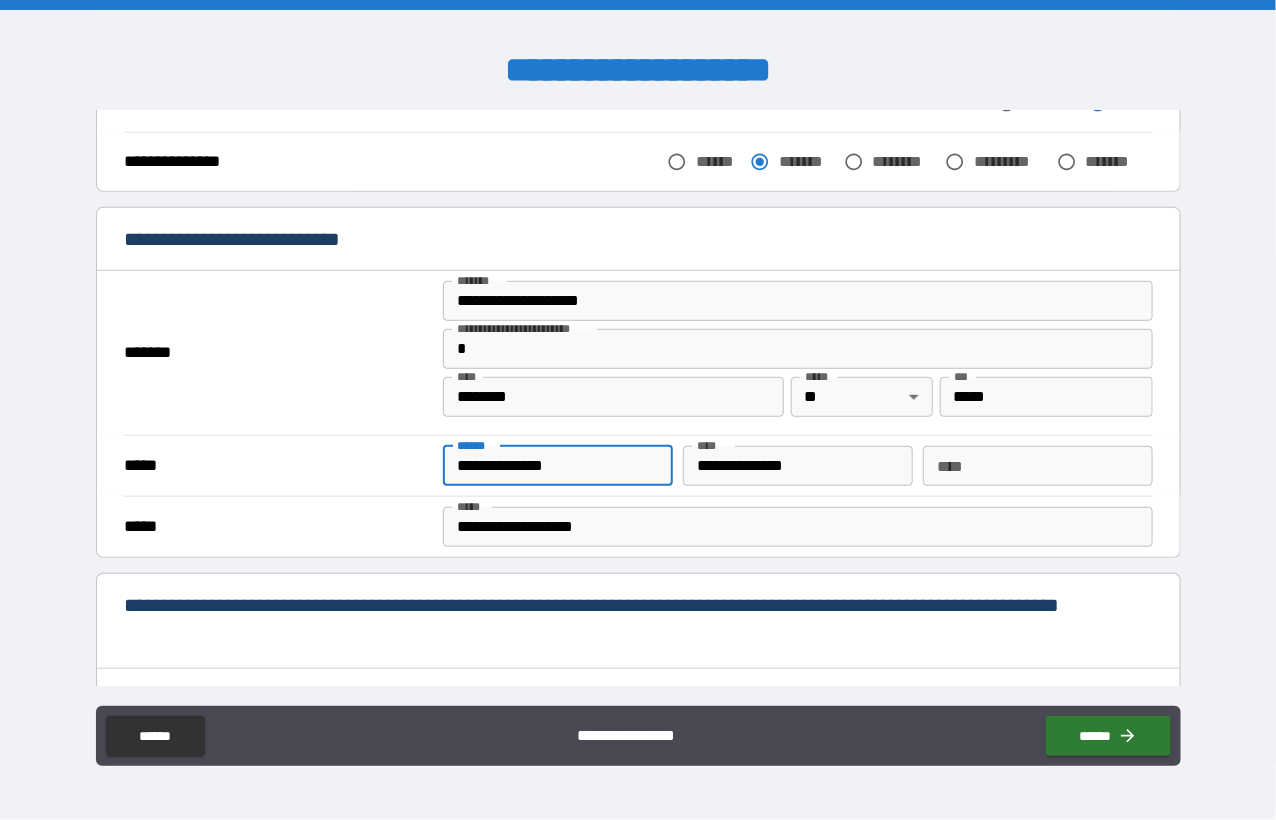 type on "**********" 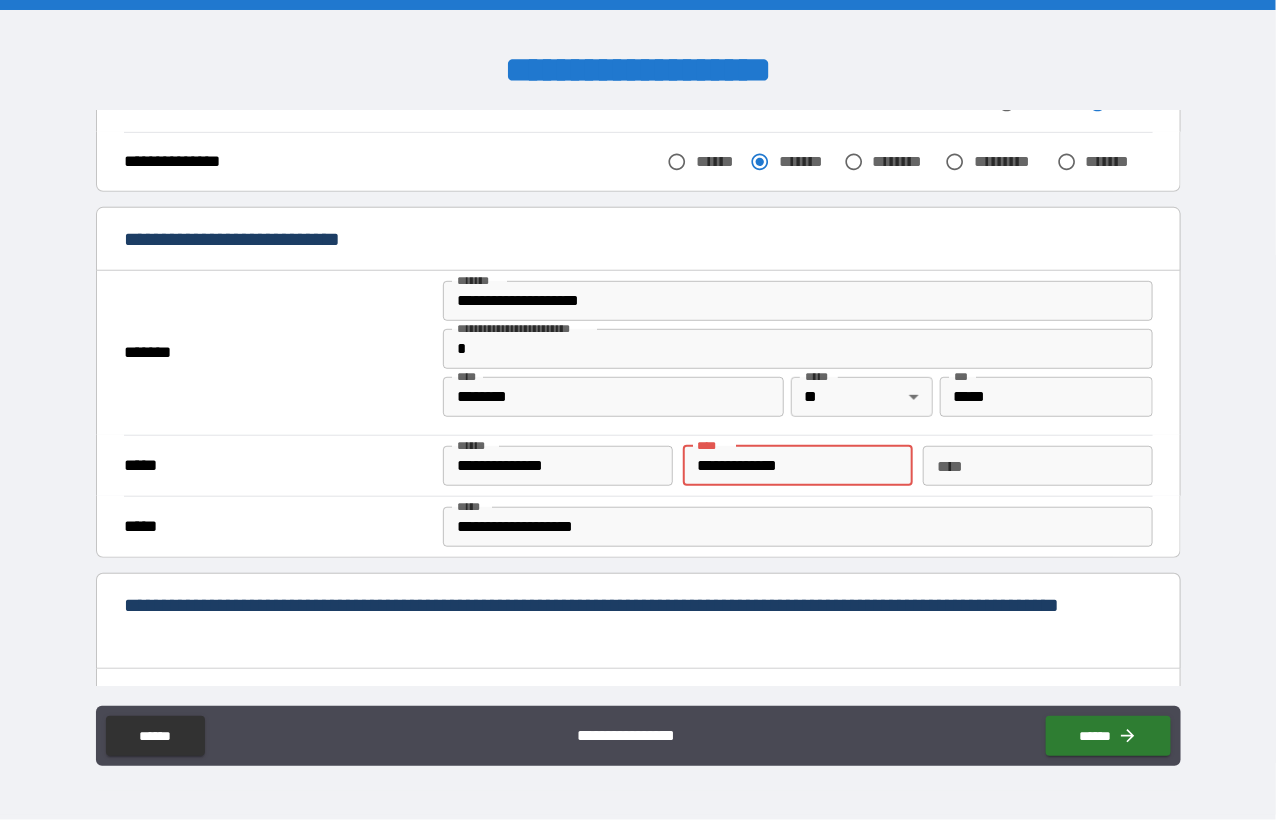 type on "**********" 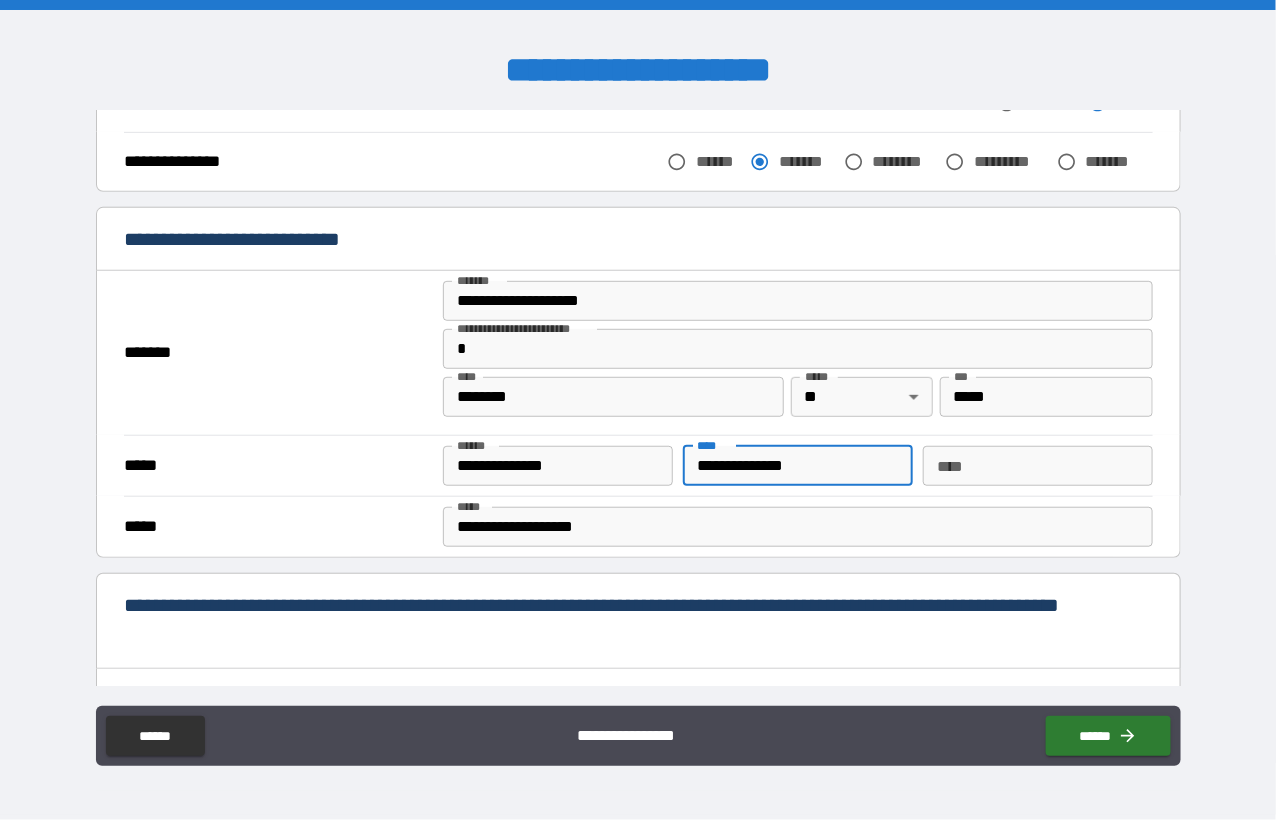type on "*" 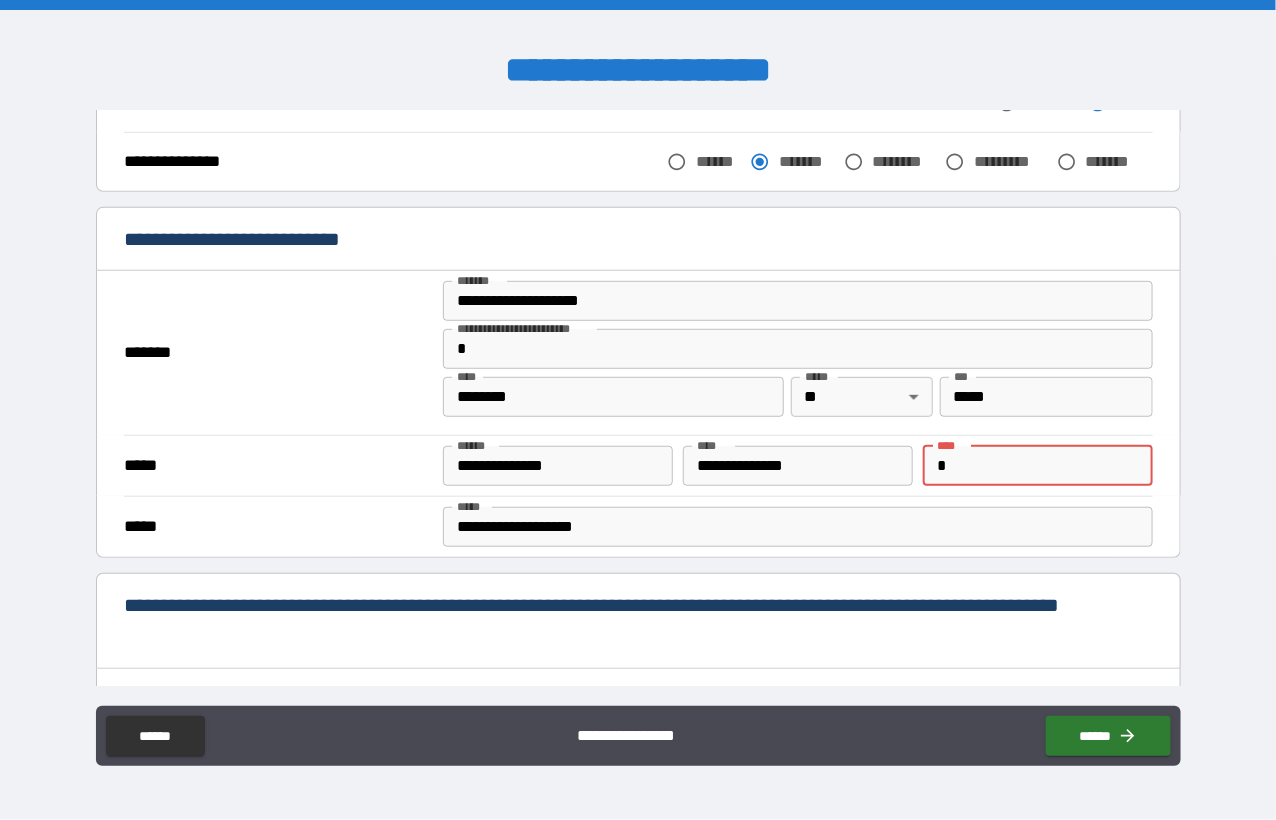 type 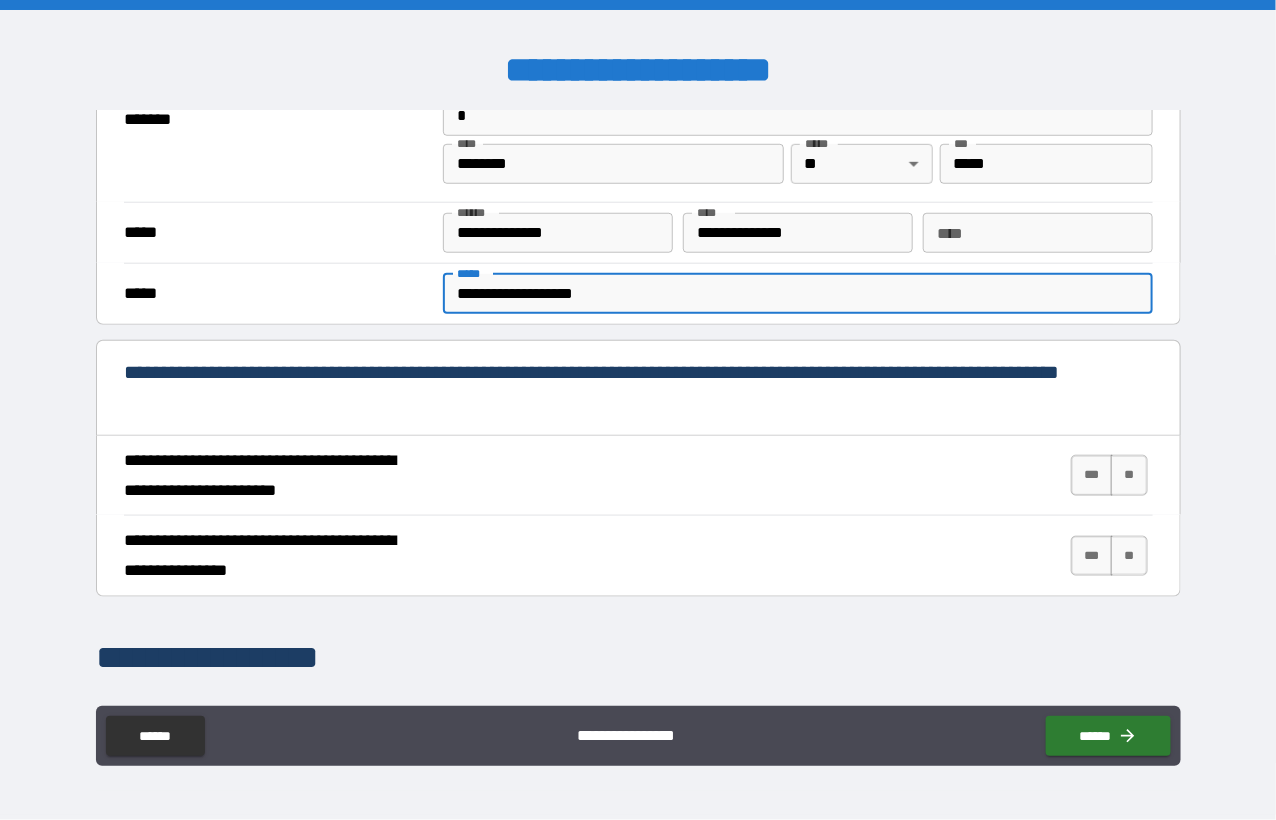 scroll, scrollTop: 600, scrollLeft: 0, axis: vertical 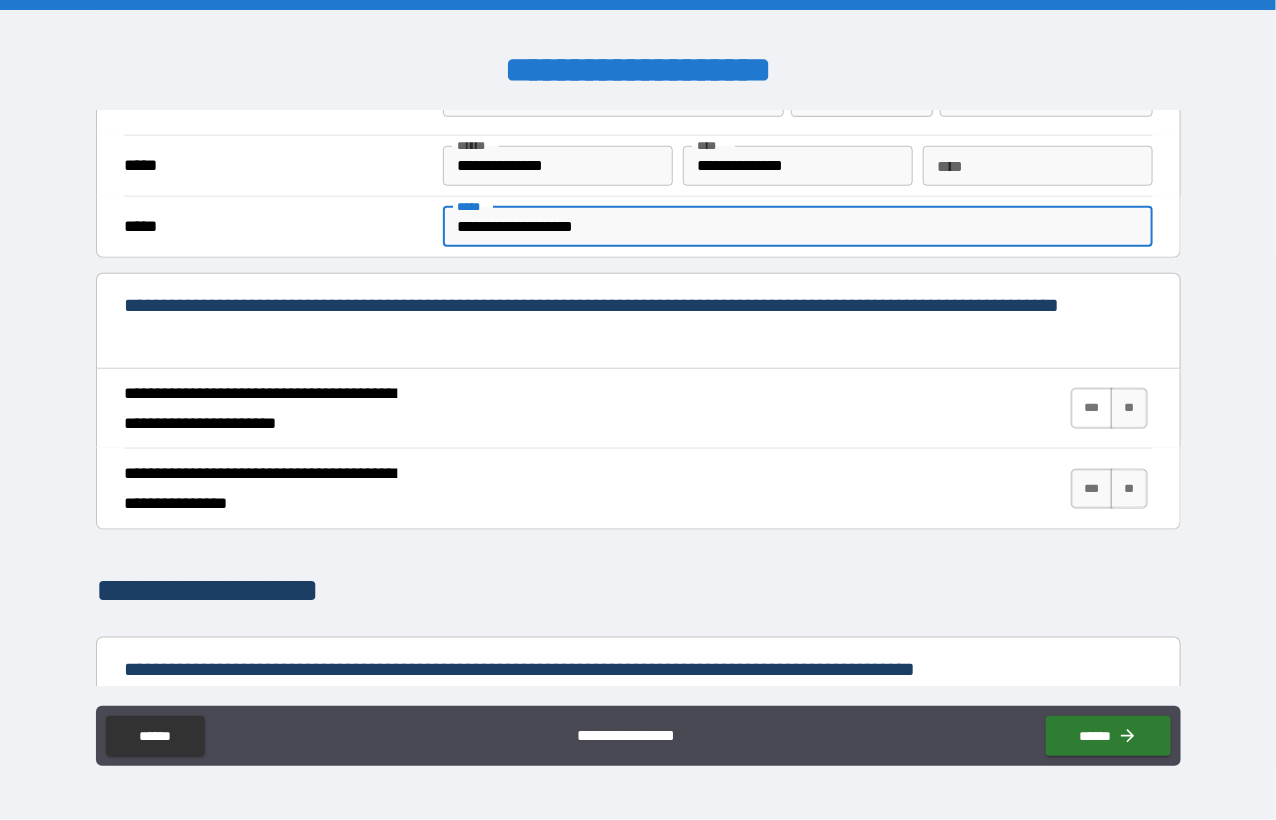 click on "***" at bounding box center (1092, 408) 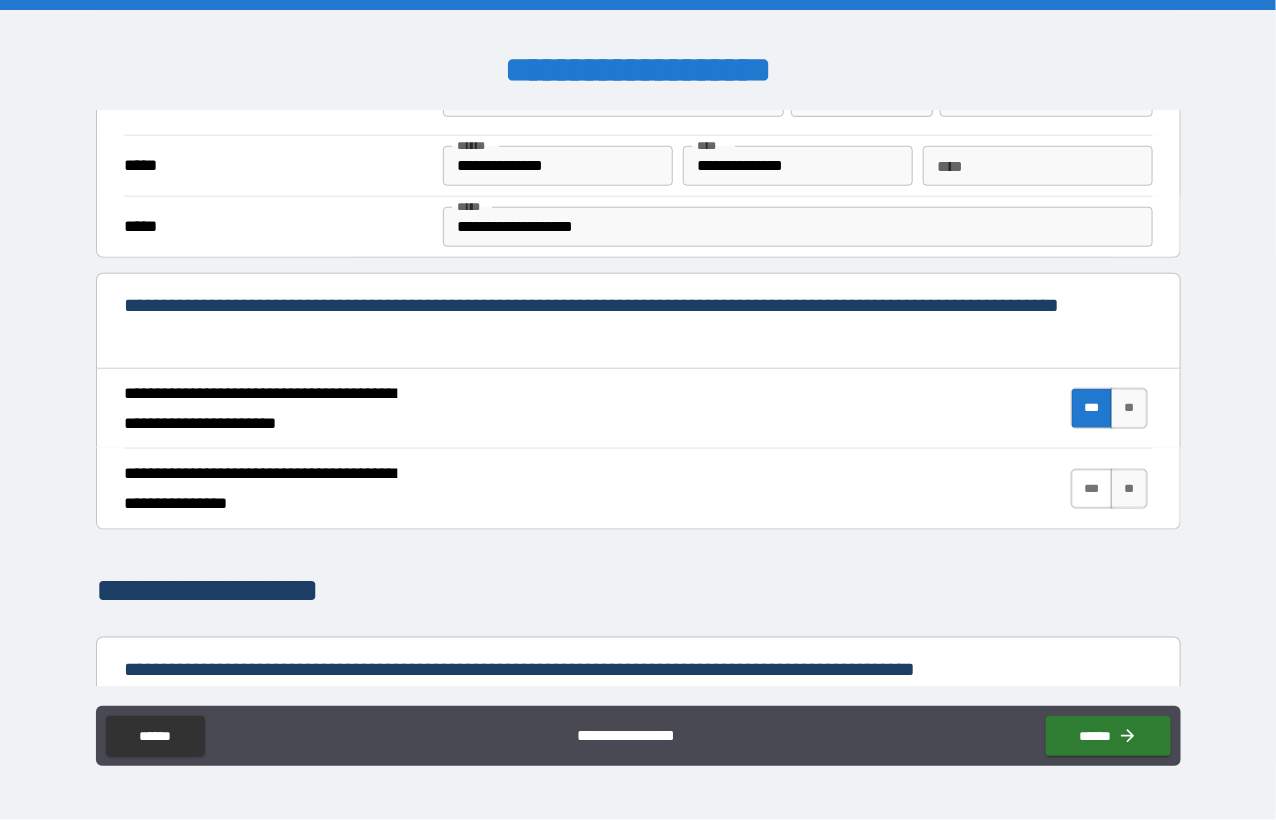 click on "***" at bounding box center (1092, 489) 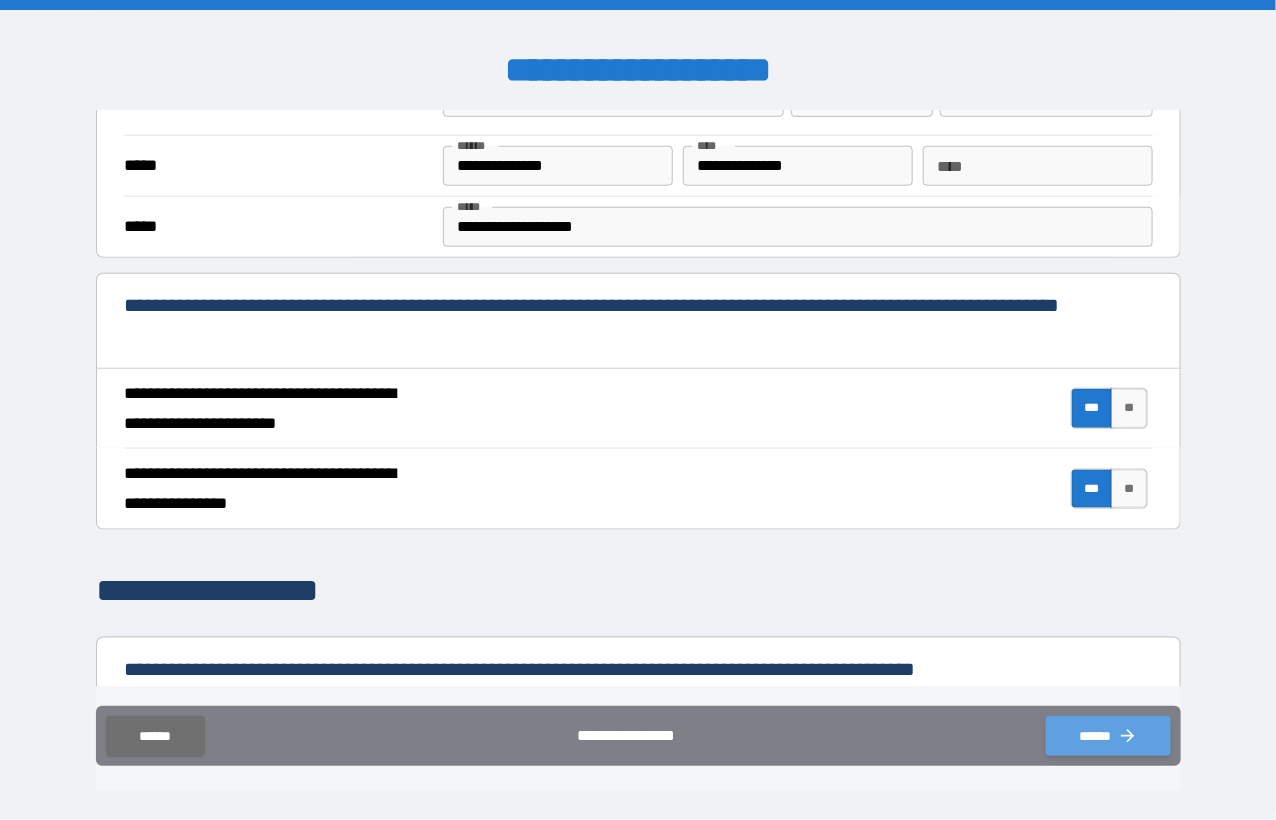 click on "******" at bounding box center [1108, 736] 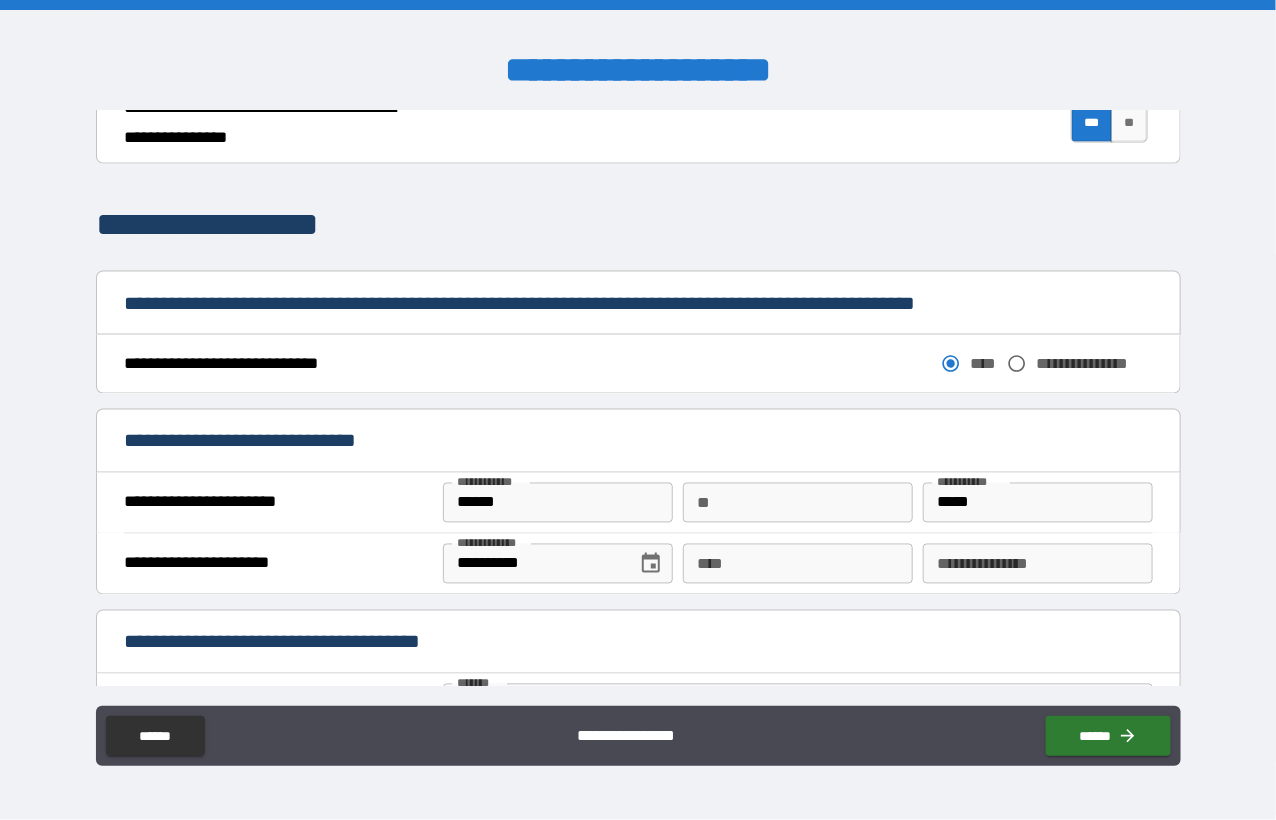 scroll, scrollTop: 1100, scrollLeft: 0, axis: vertical 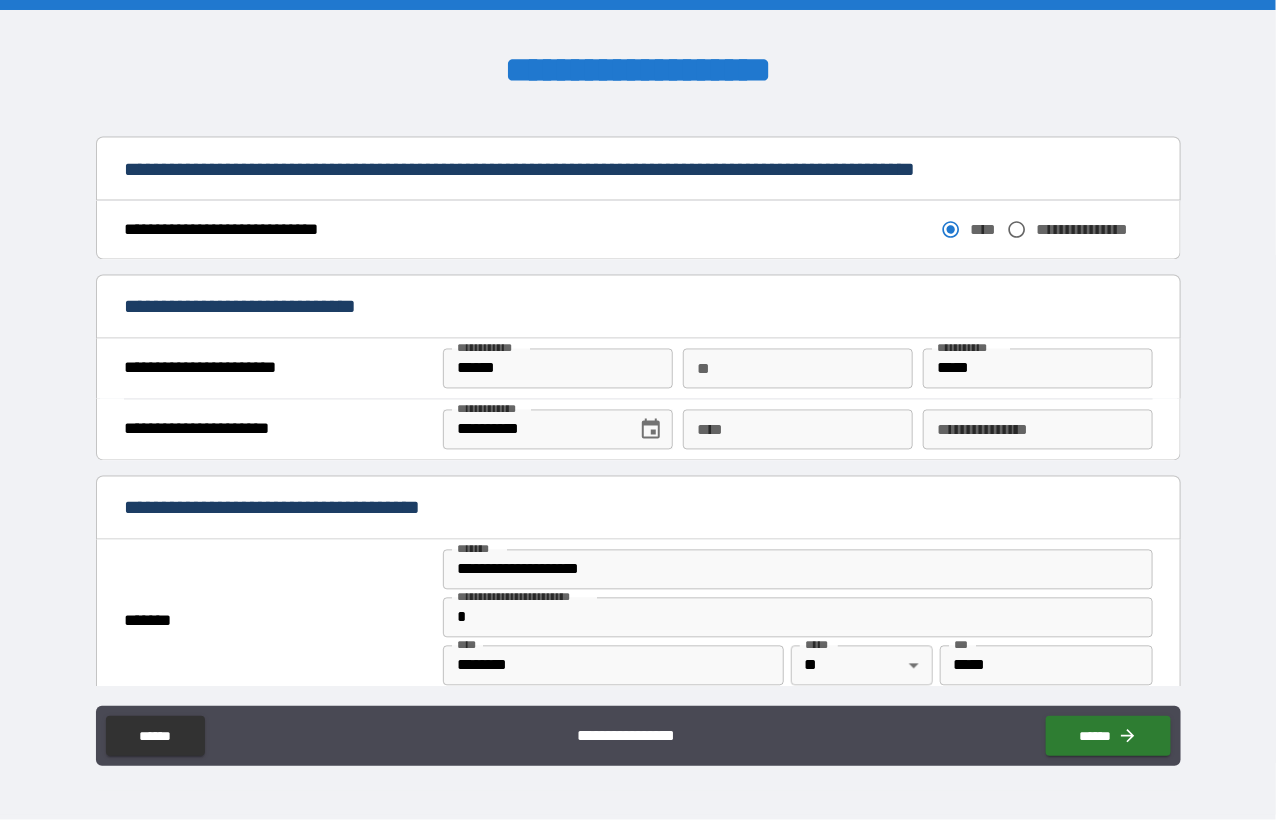 click on "**" at bounding box center [798, 369] 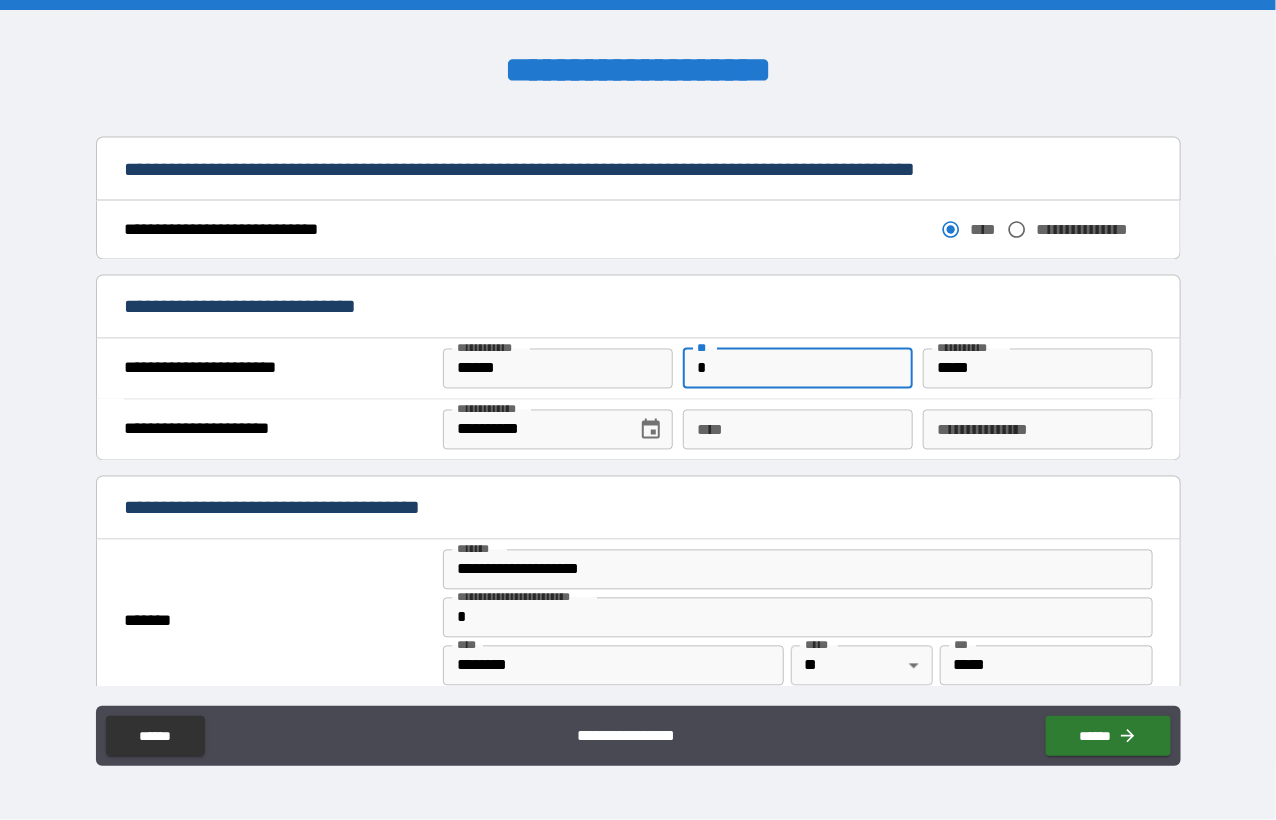 type on "*" 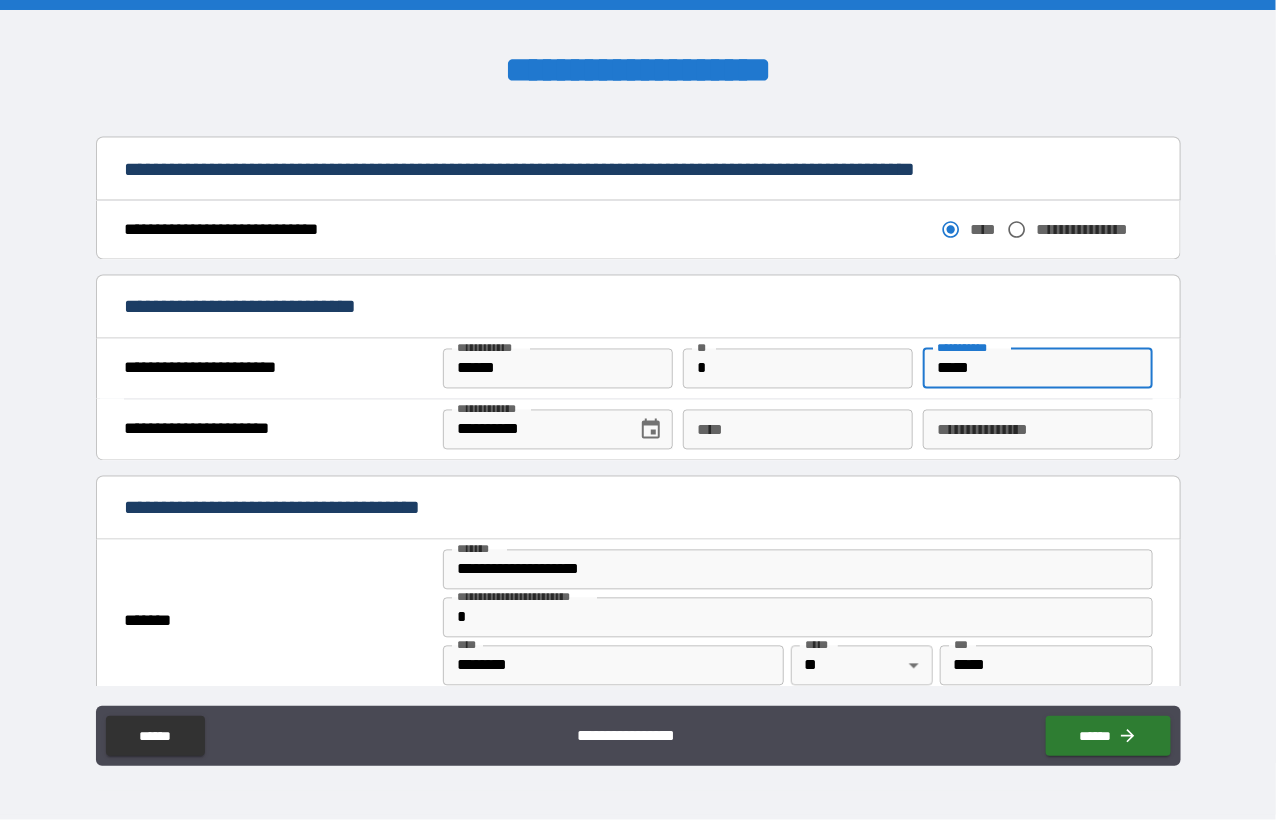 click on "****" at bounding box center [798, 430] 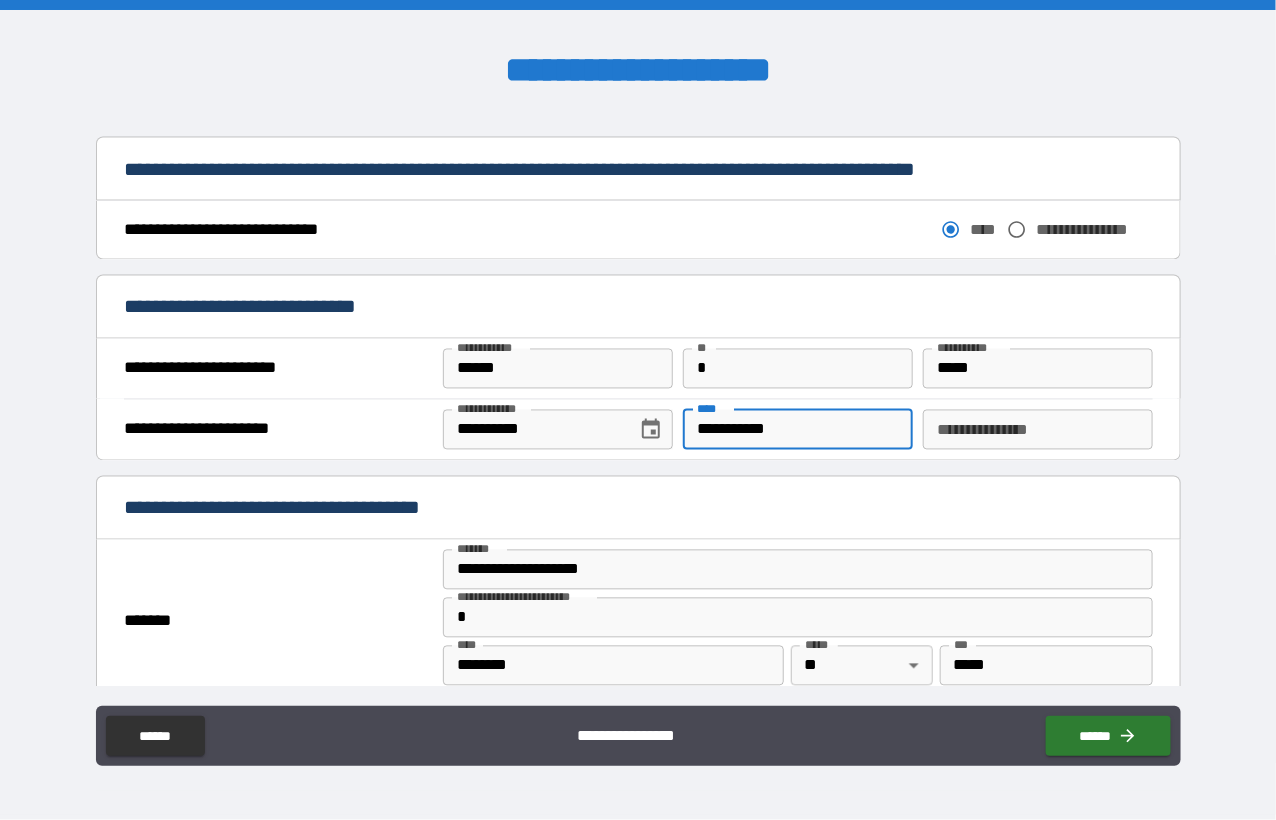 type on "**********" 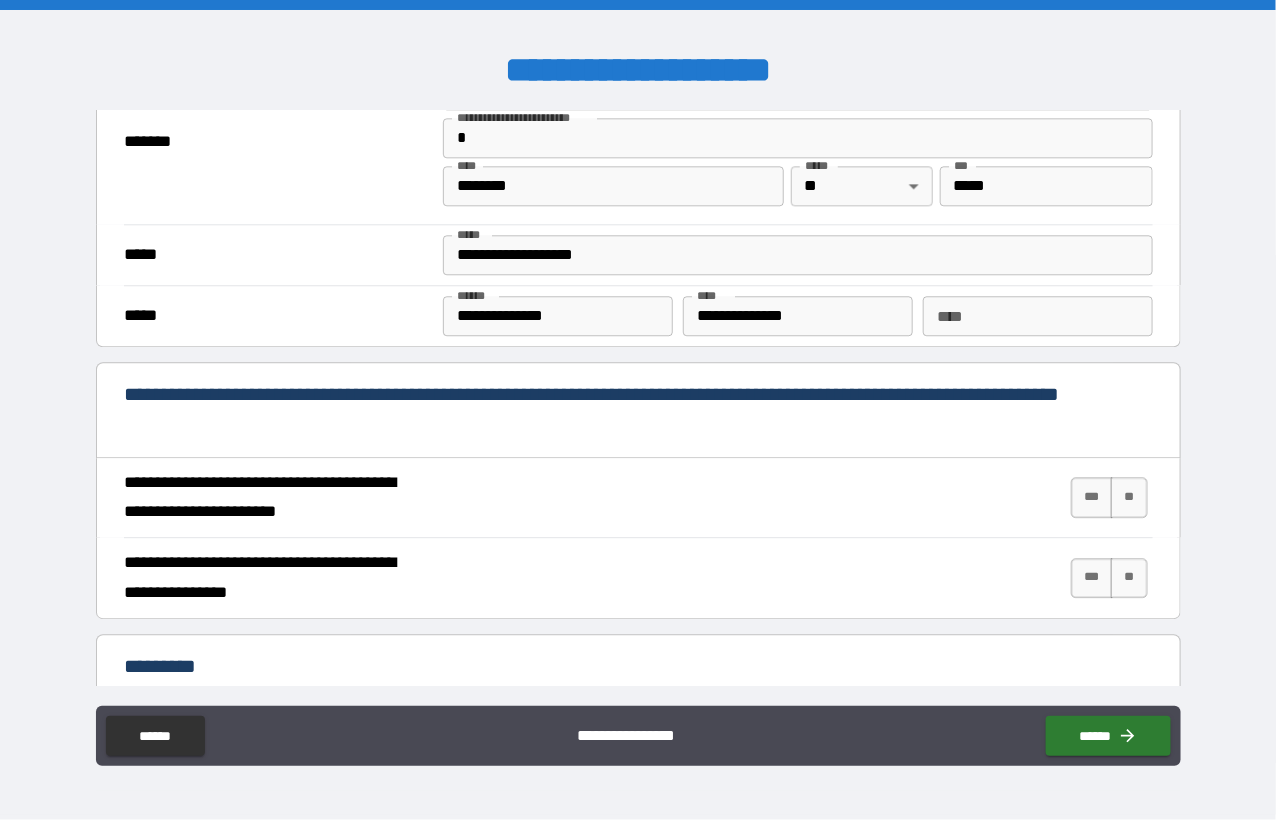 scroll, scrollTop: 1700, scrollLeft: 0, axis: vertical 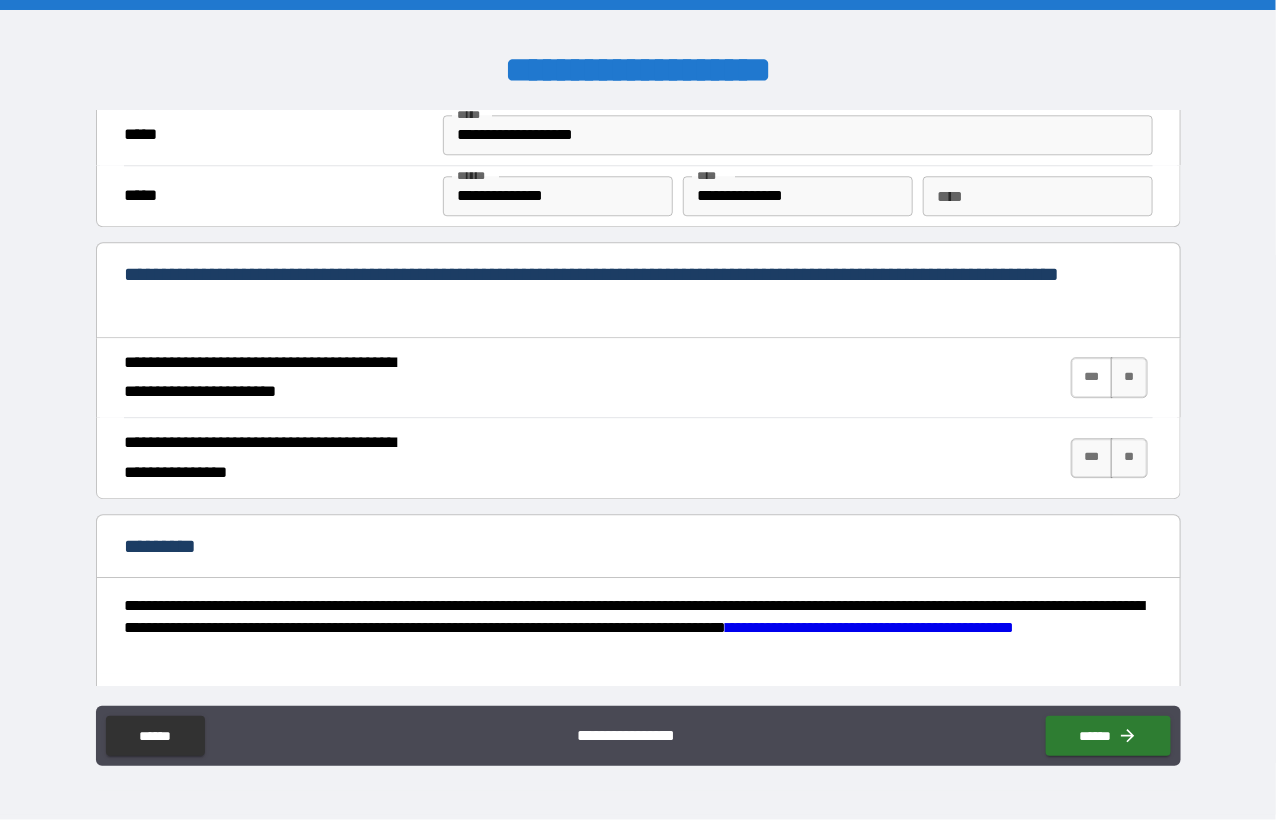 type on "*******" 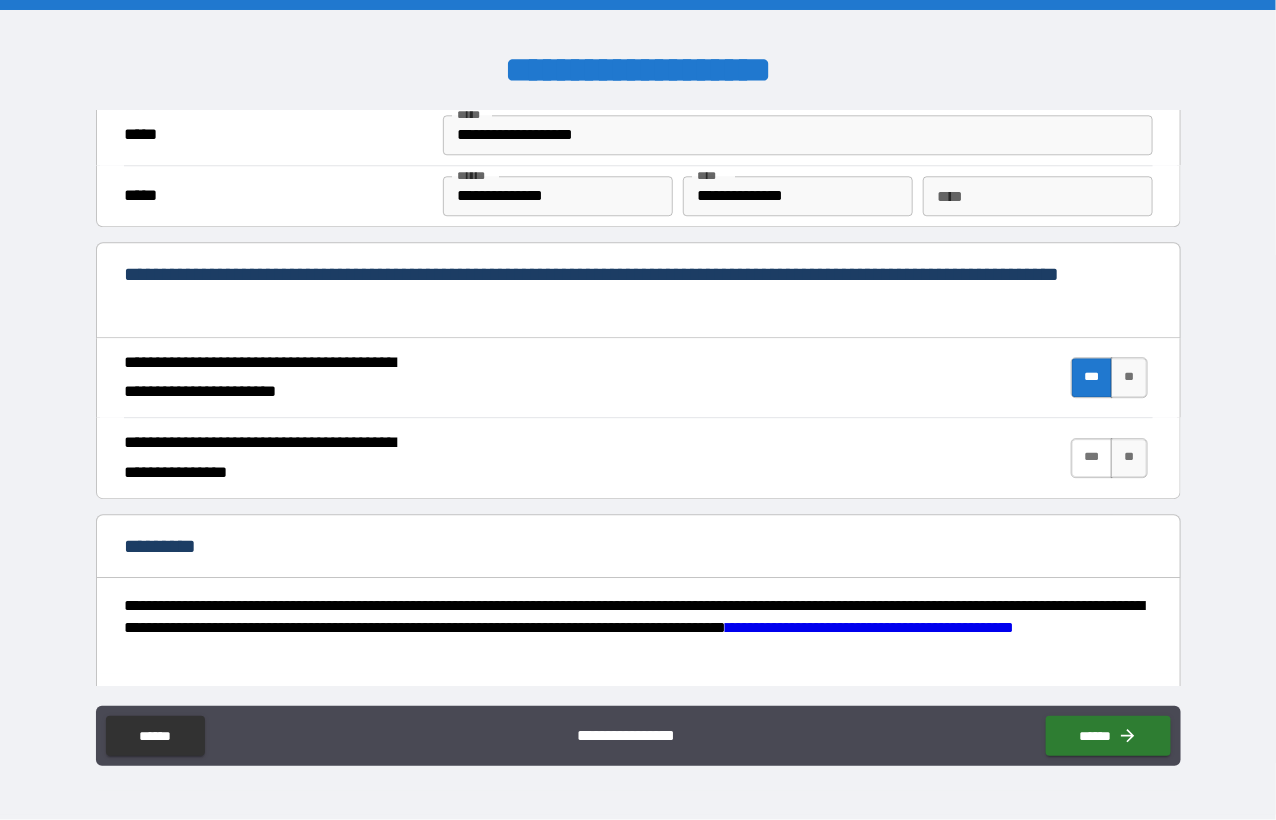 click on "***" at bounding box center (1092, 458) 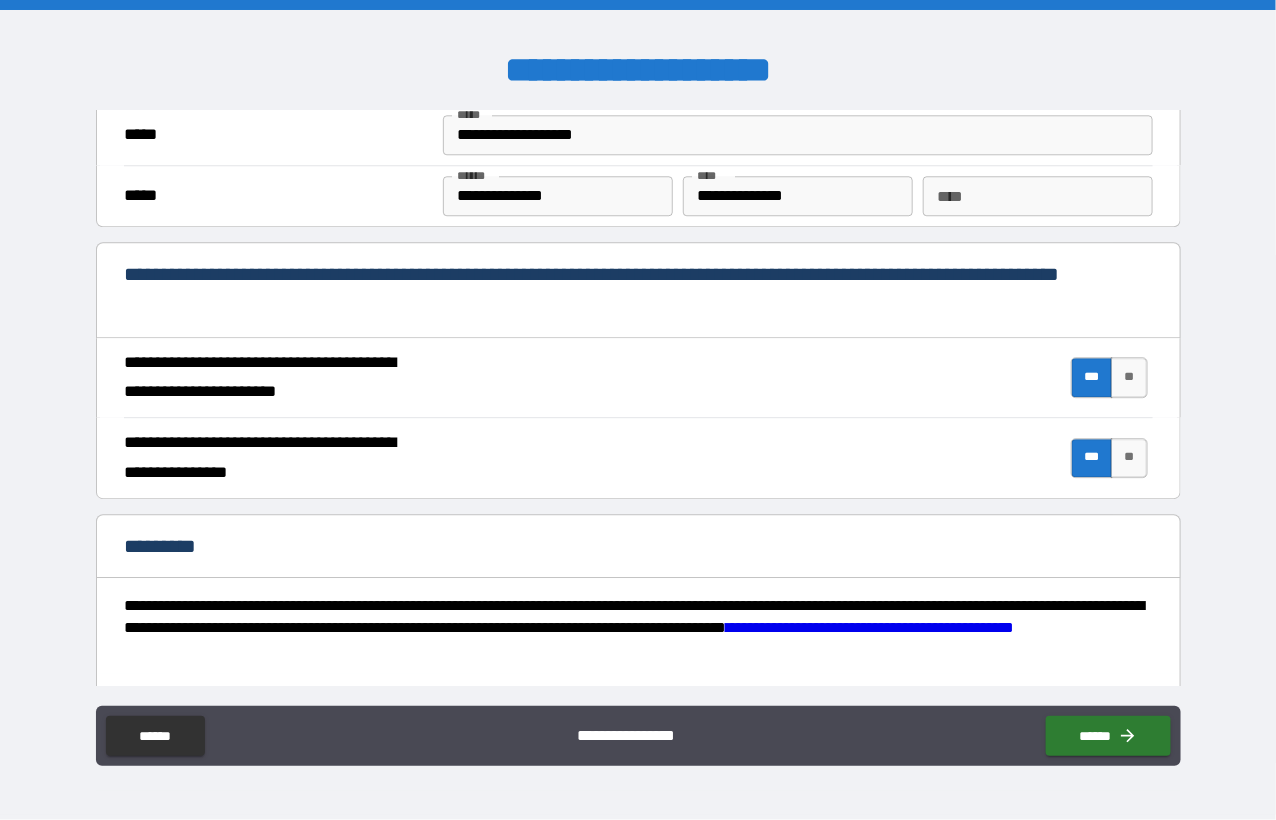 scroll, scrollTop: 1866, scrollLeft: 0, axis: vertical 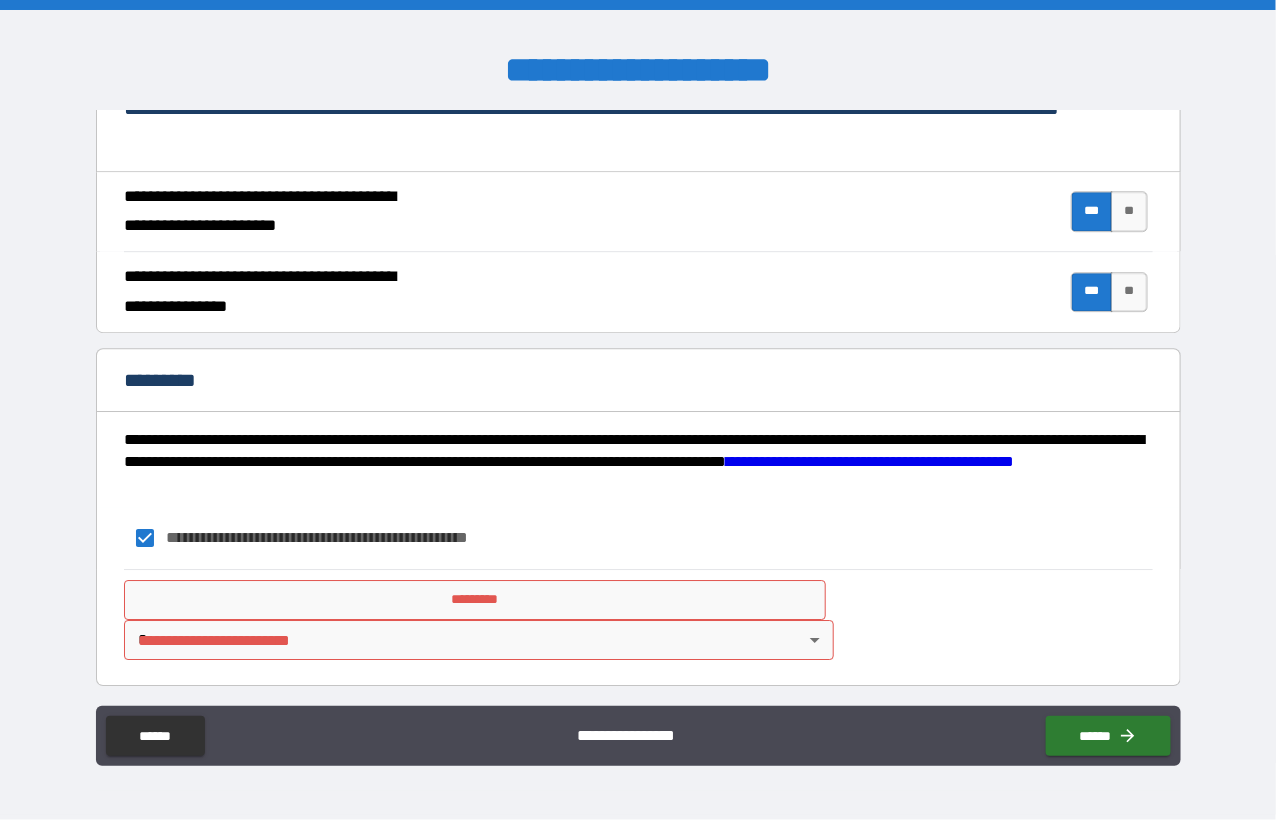 click on "*********" at bounding box center [475, 600] 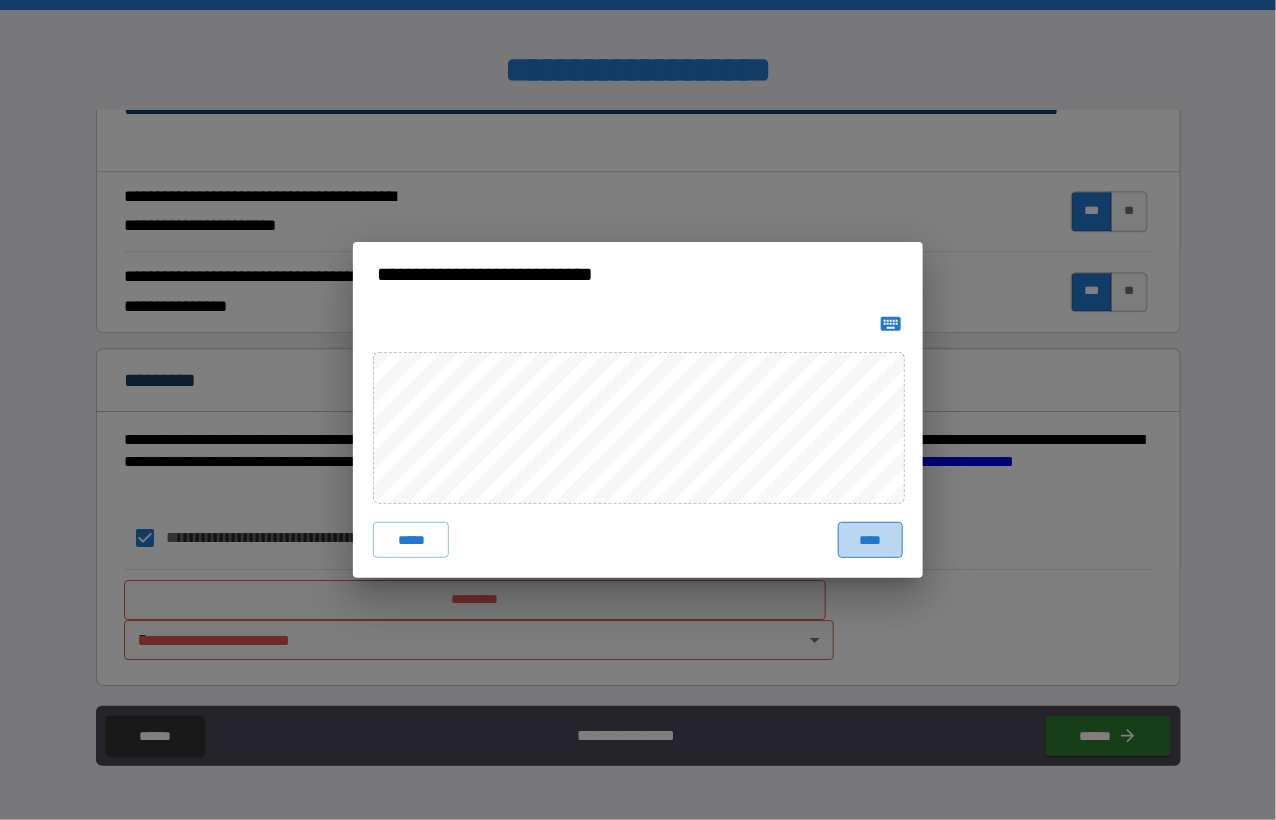 click on "****" at bounding box center (870, 540) 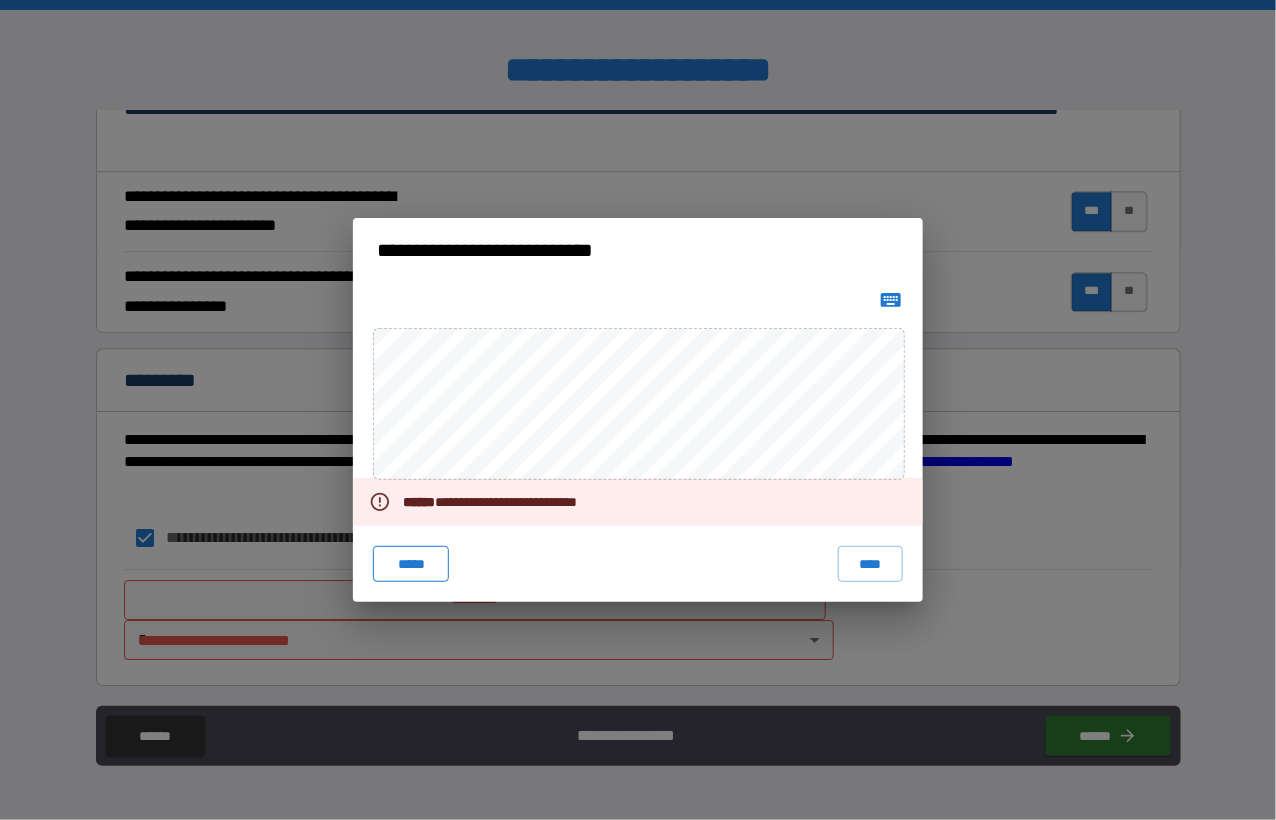 click on "*****" at bounding box center (411, 564) 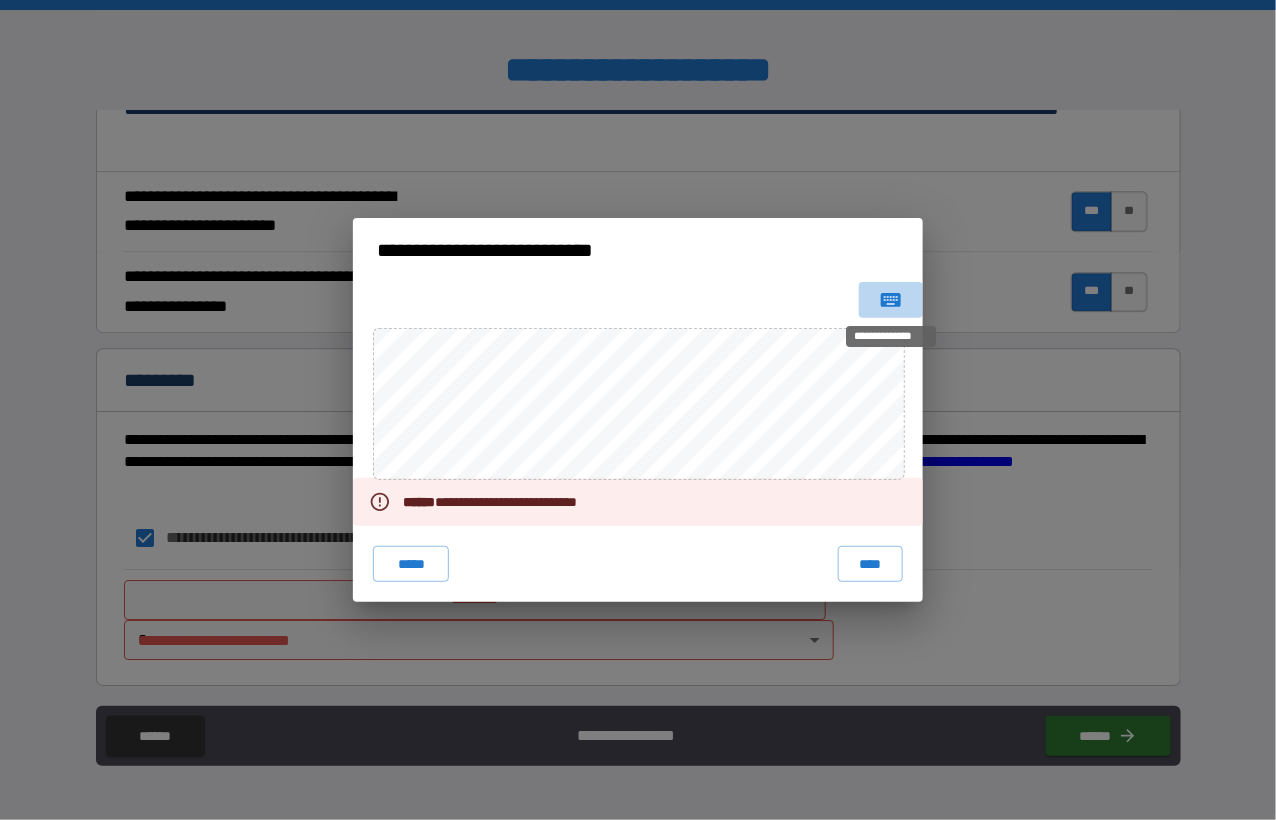 click 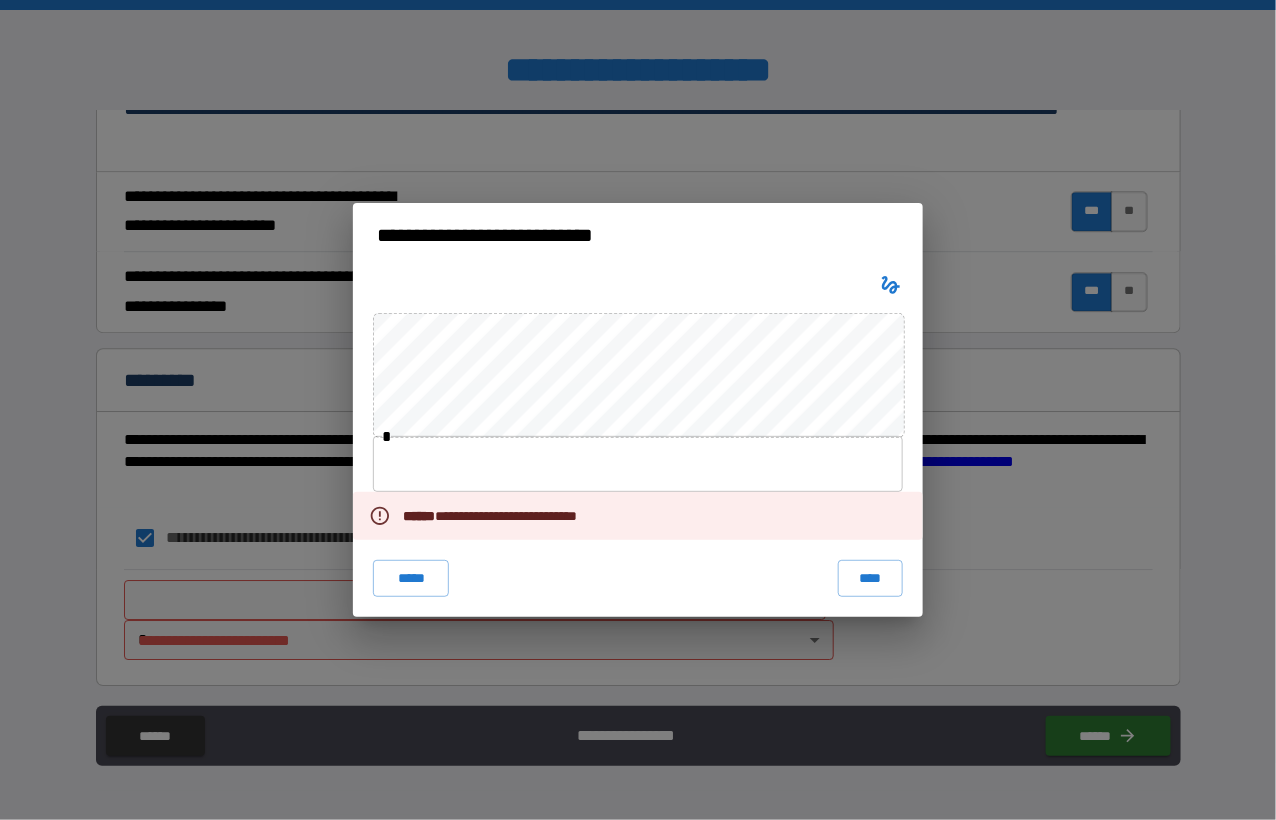 click at bounding box center (638, 464) 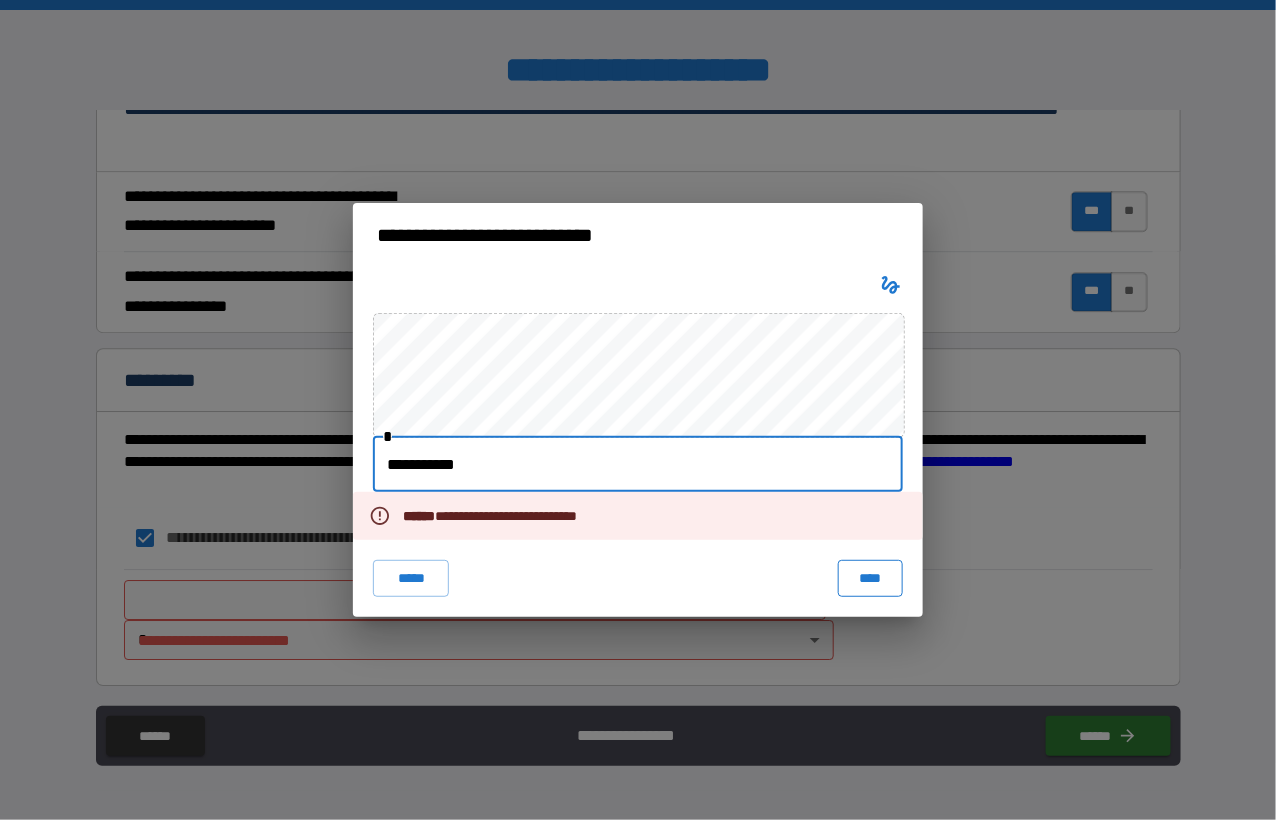 type on "**********" 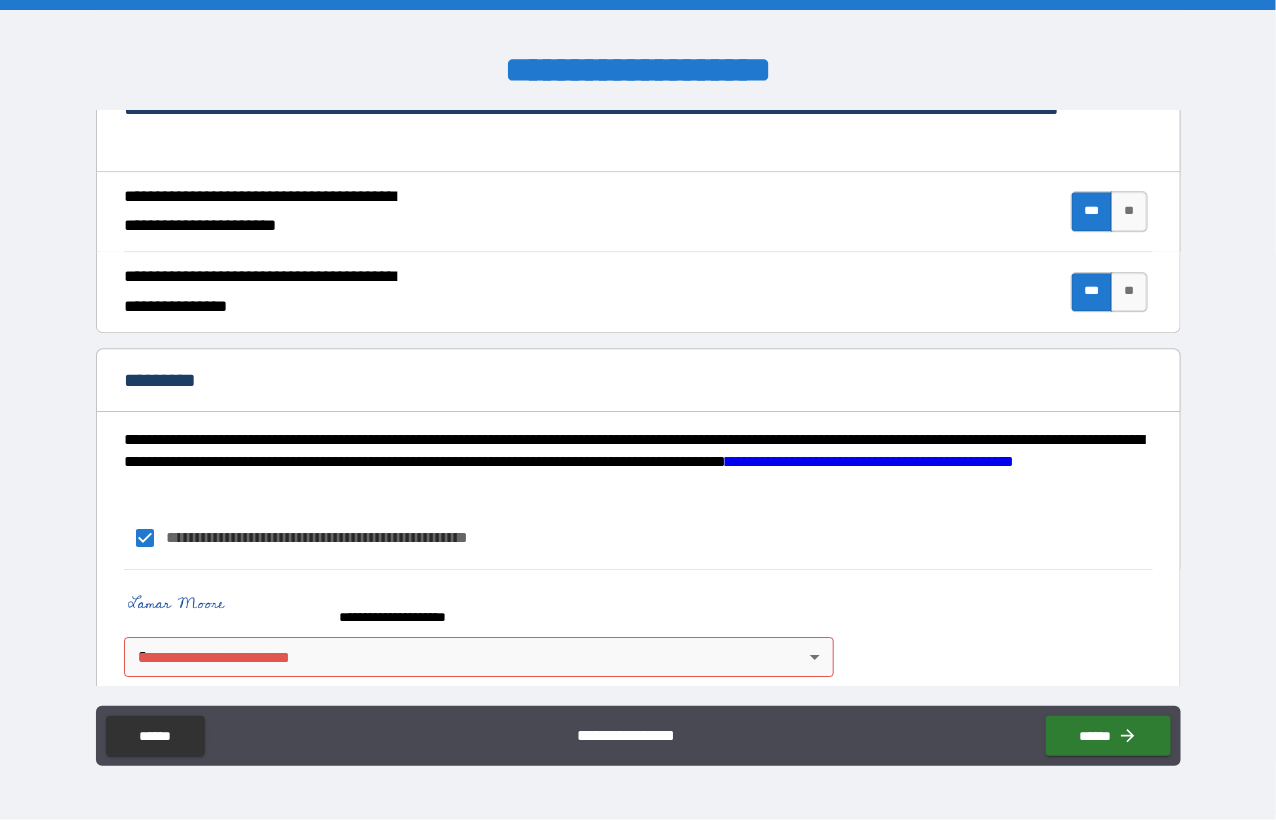 scroll, scrollTop: 1882, scrollLeft: 0, axis: vertical 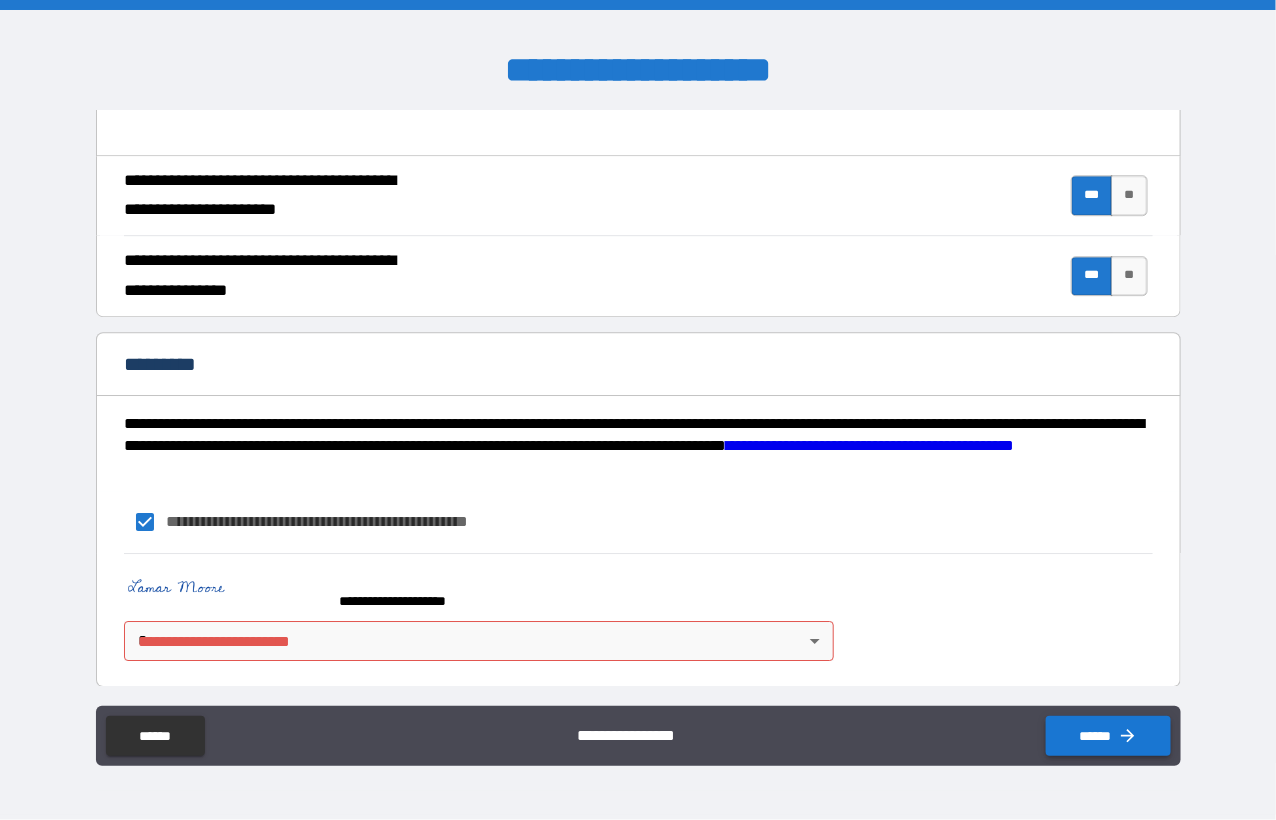 click on "******" at bounding box center [1108, 736] 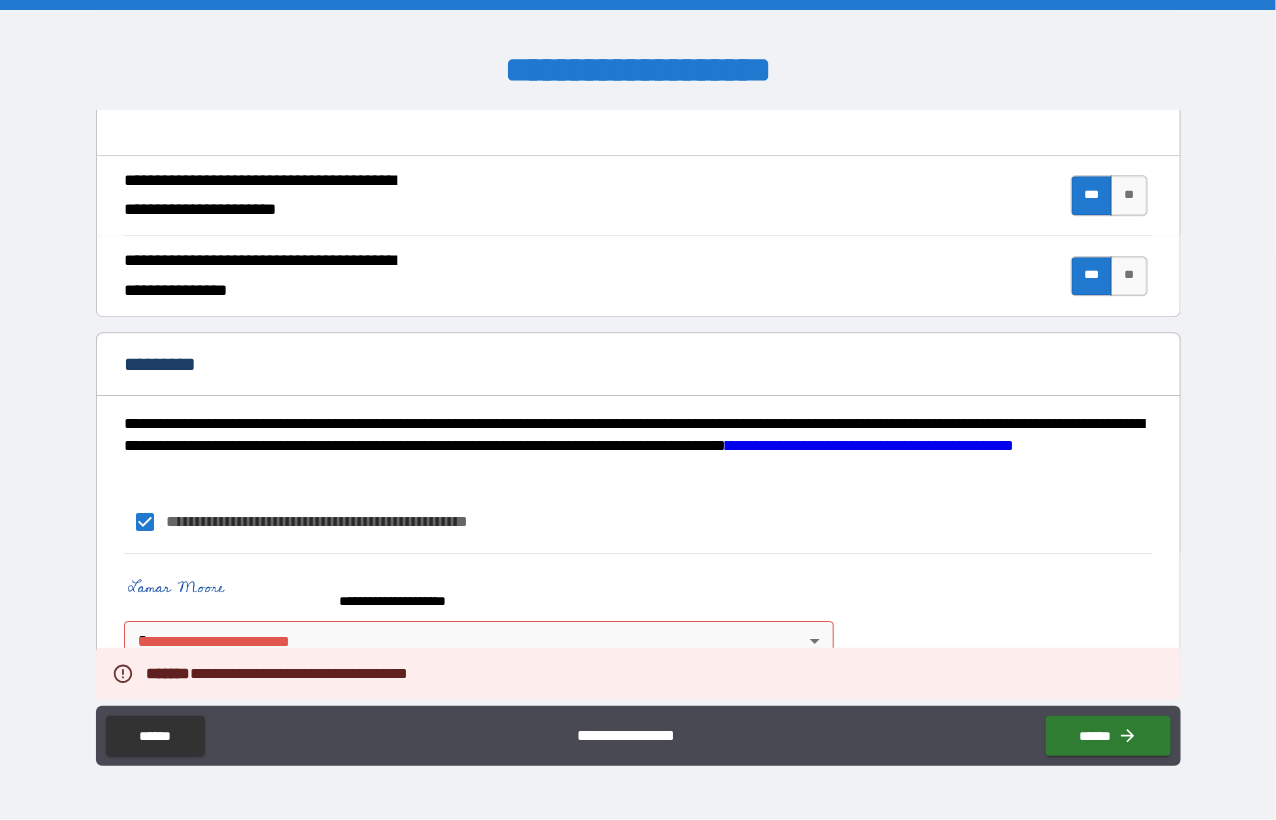 click on "**********" at bounding box center (638, 410) 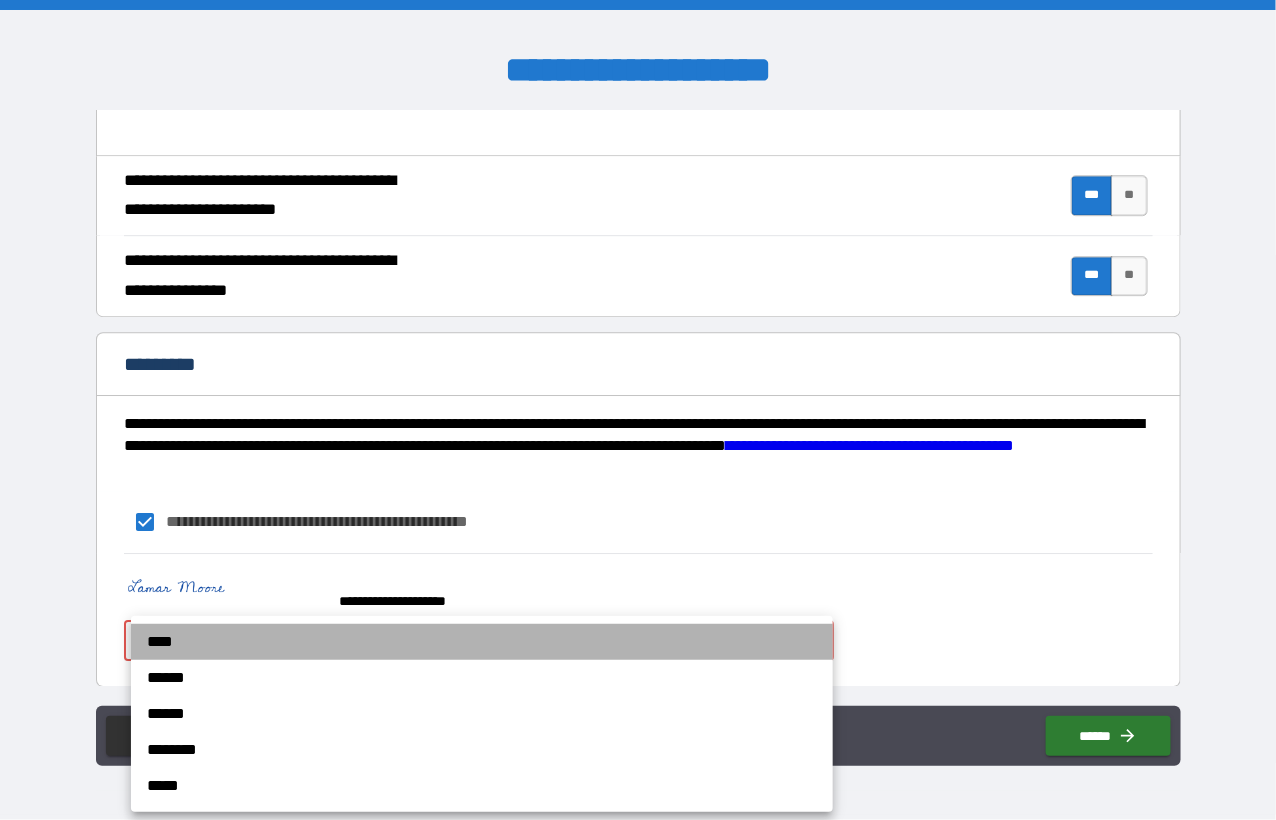 click on "****" at bounding box center [482, 642] 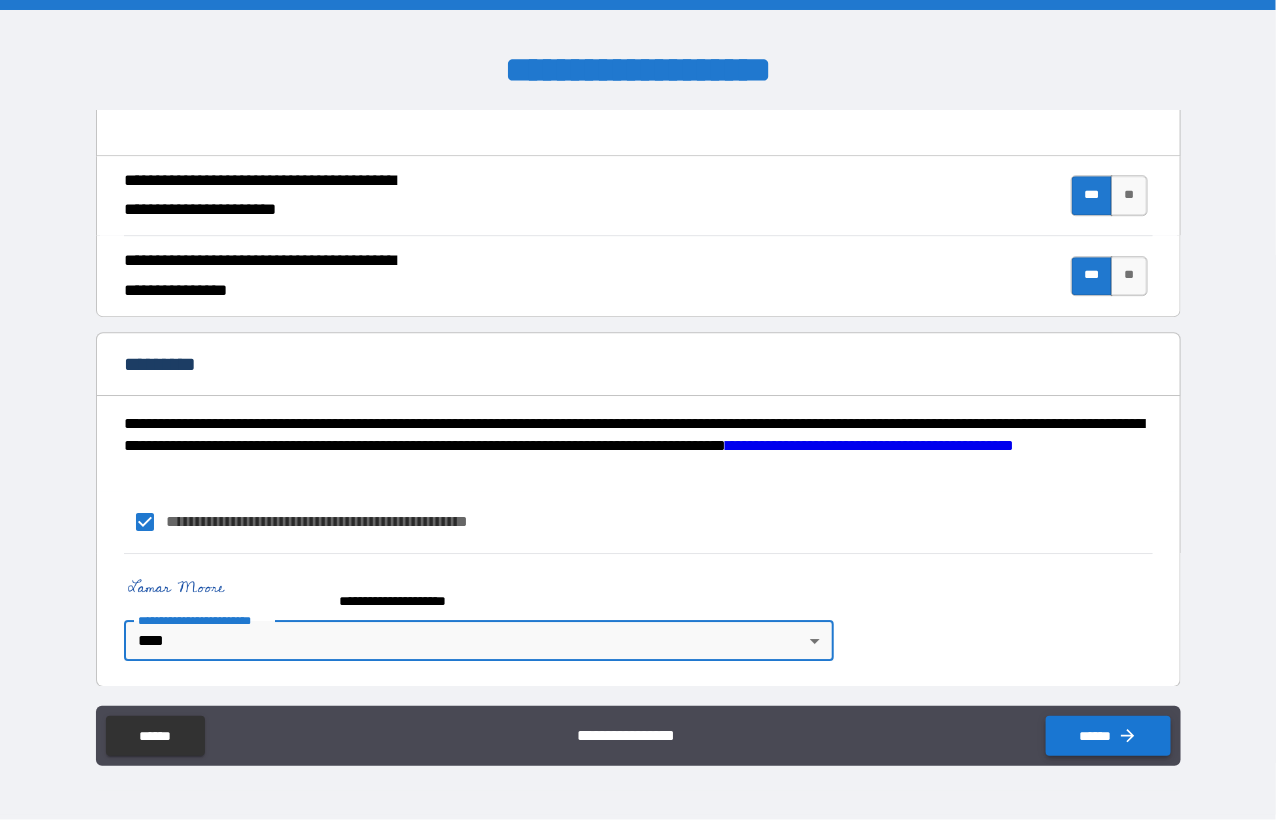 click 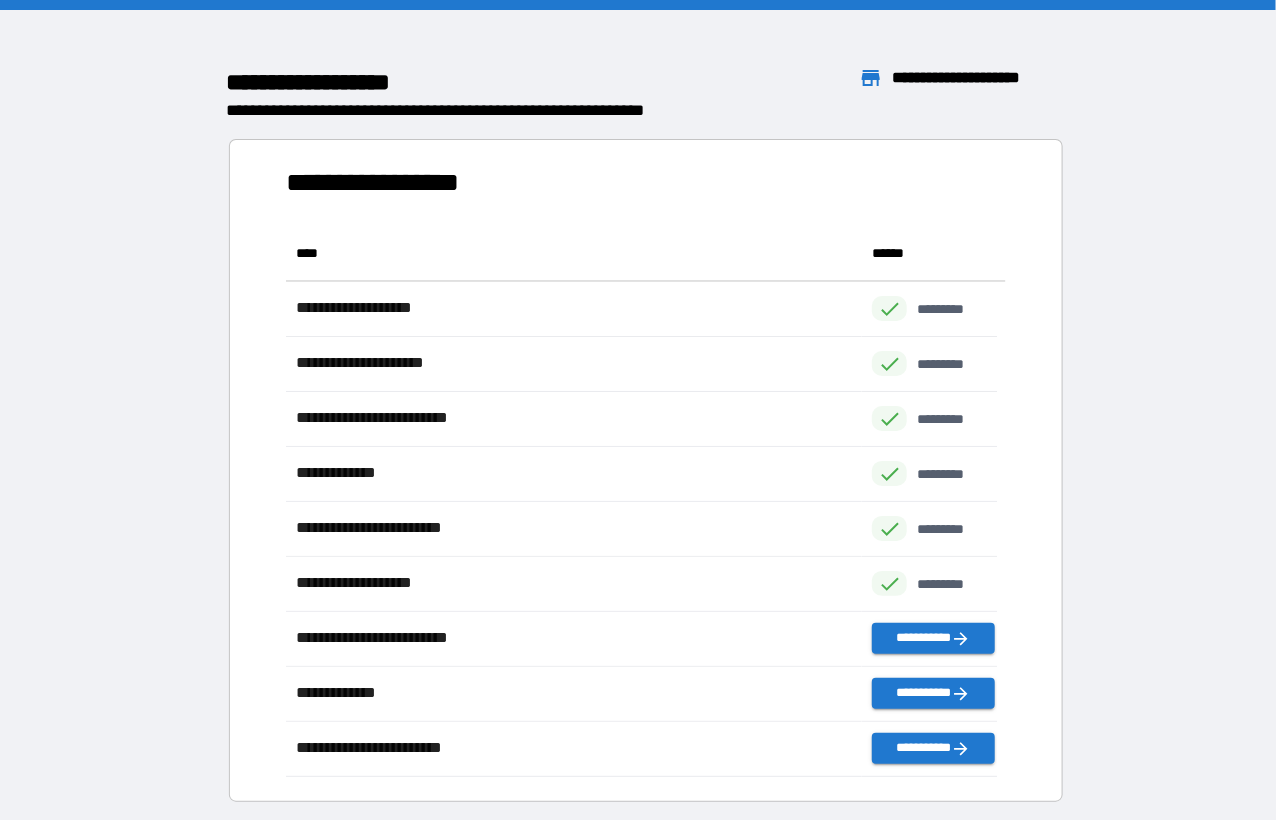 scroll, scrollTop: 535, scrollLeft: 696, axis: both 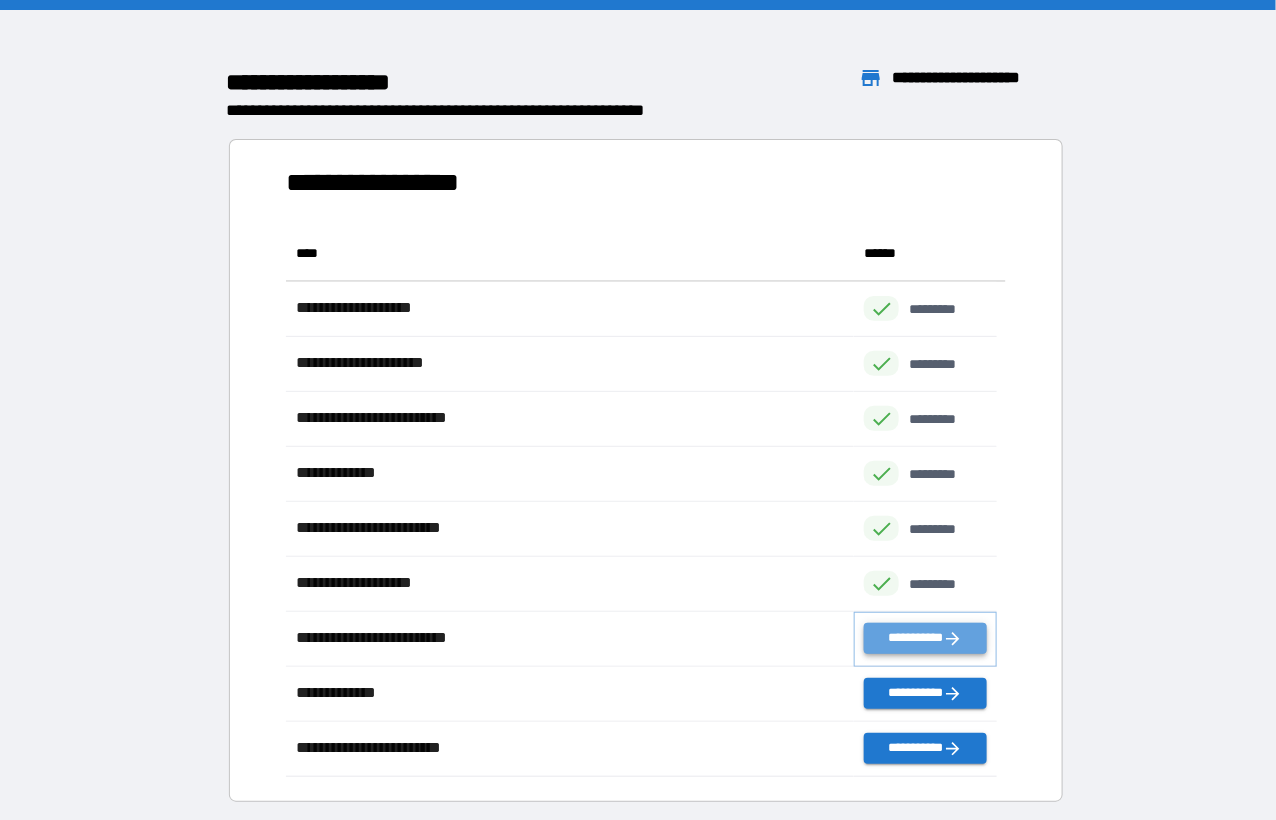 click on "**********" at bounding box center (925, 638) 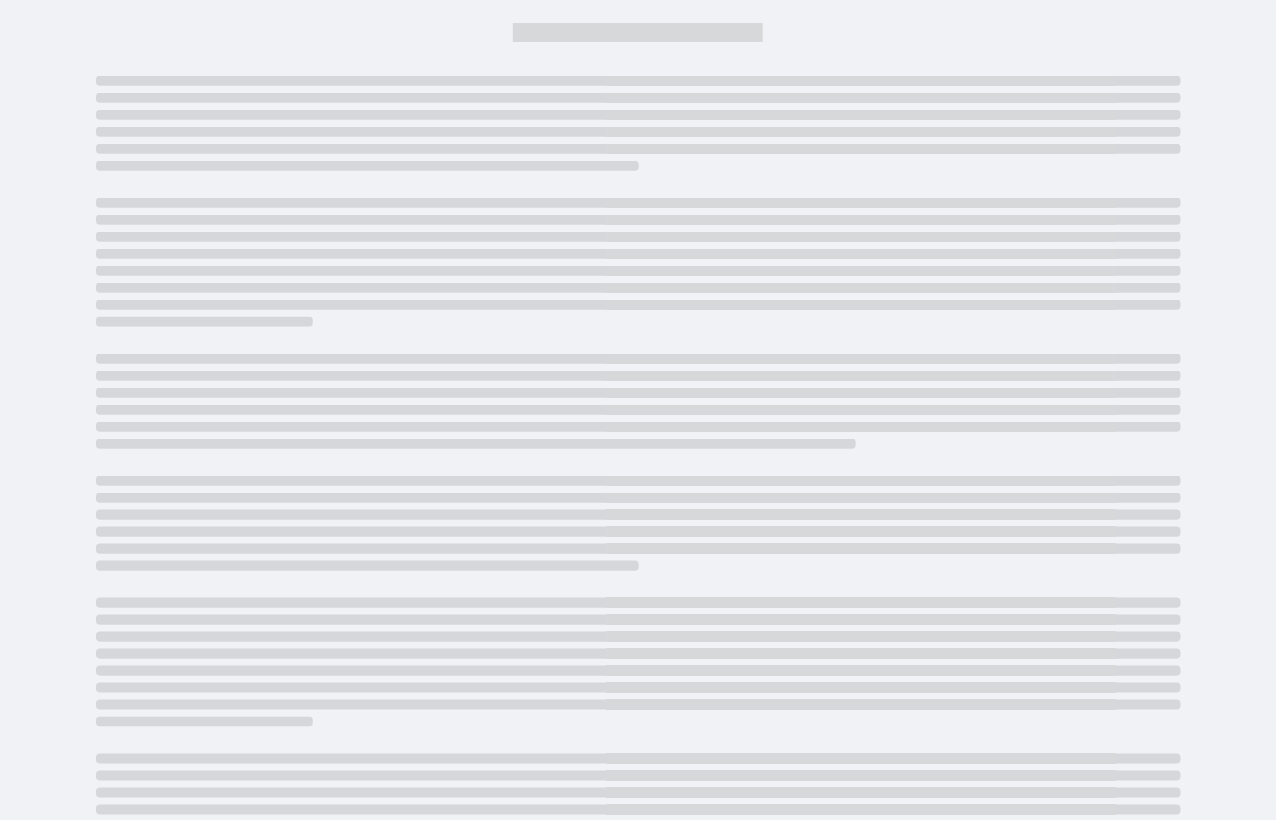 scroll, scrollTop: 0, scrollLeft: 0, axis: both 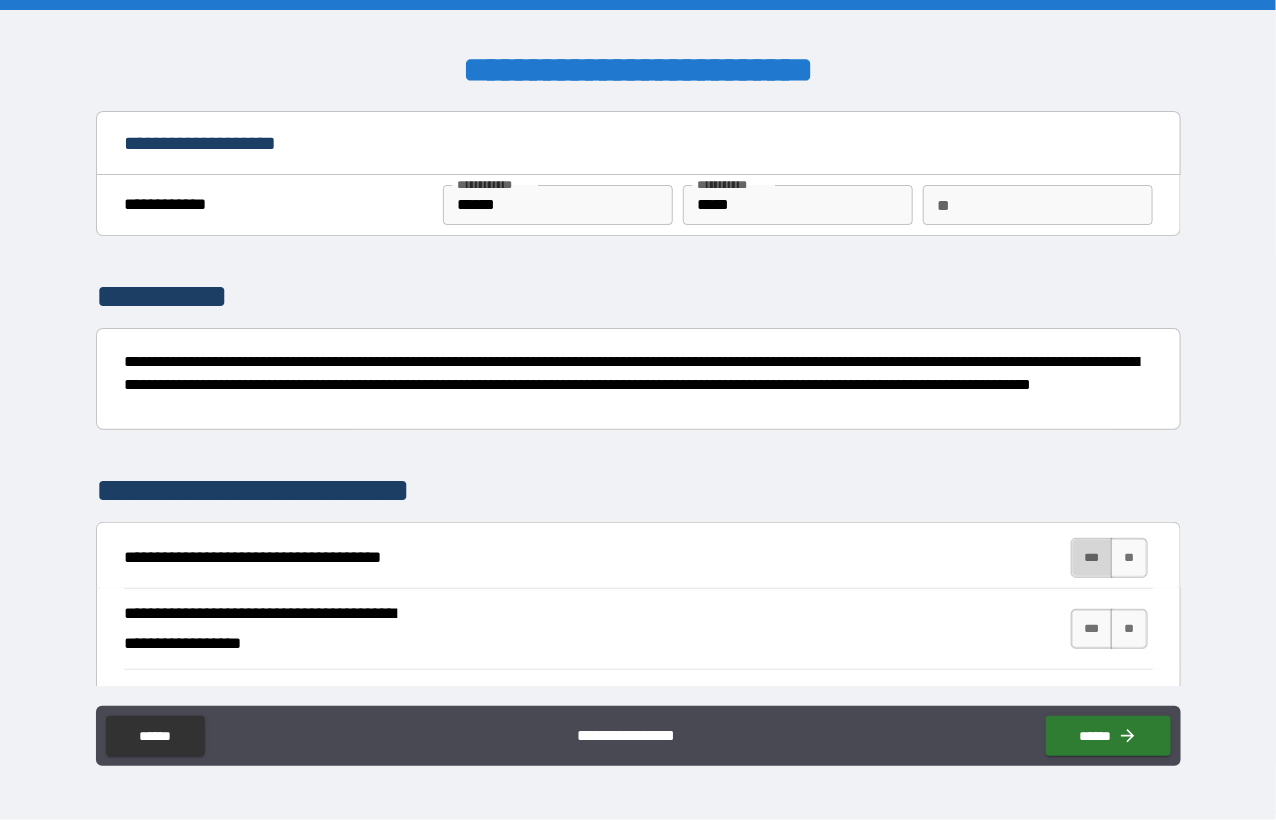 click on "***" at bounding box center (1092, 558) 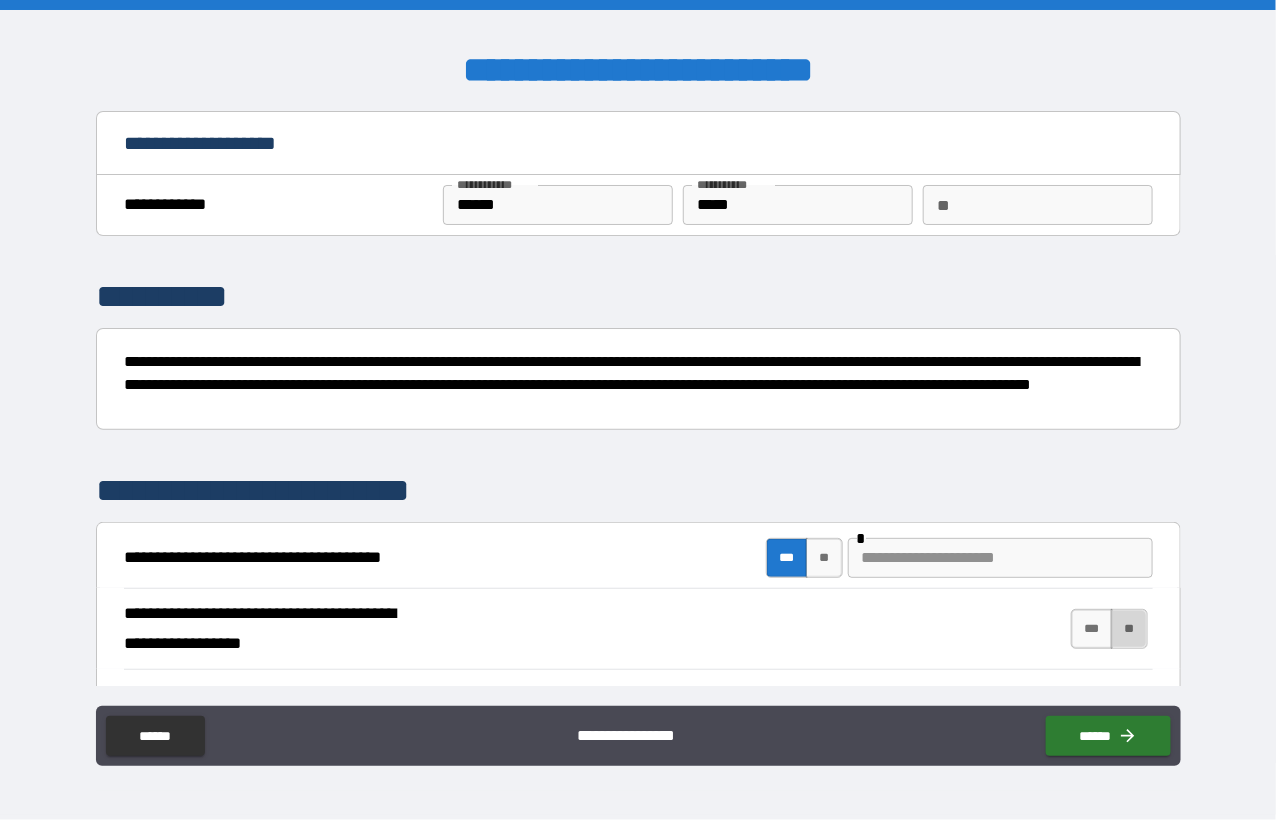 click on "**" at bounding box center [1129, 629] 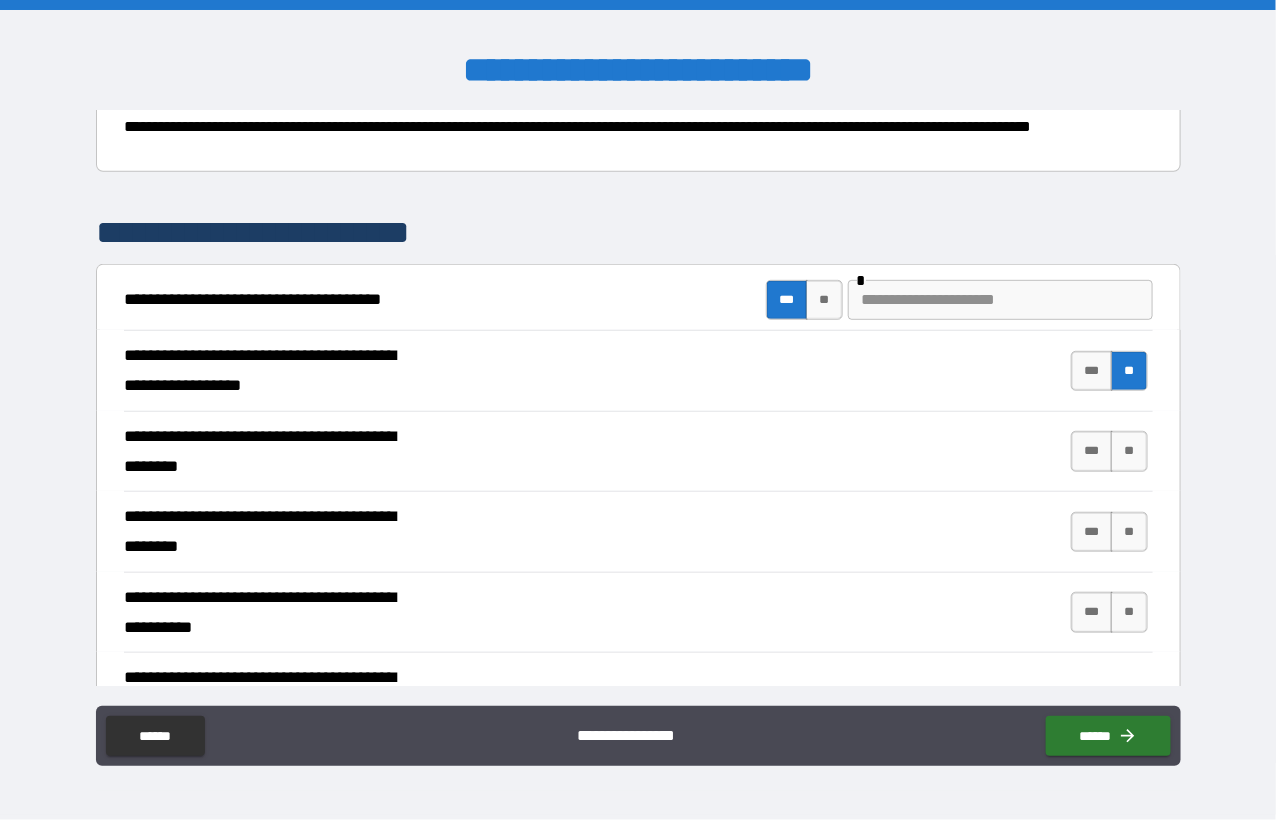 scroll, scrollTop: 300, scrollLeft: 0, axis: vertical 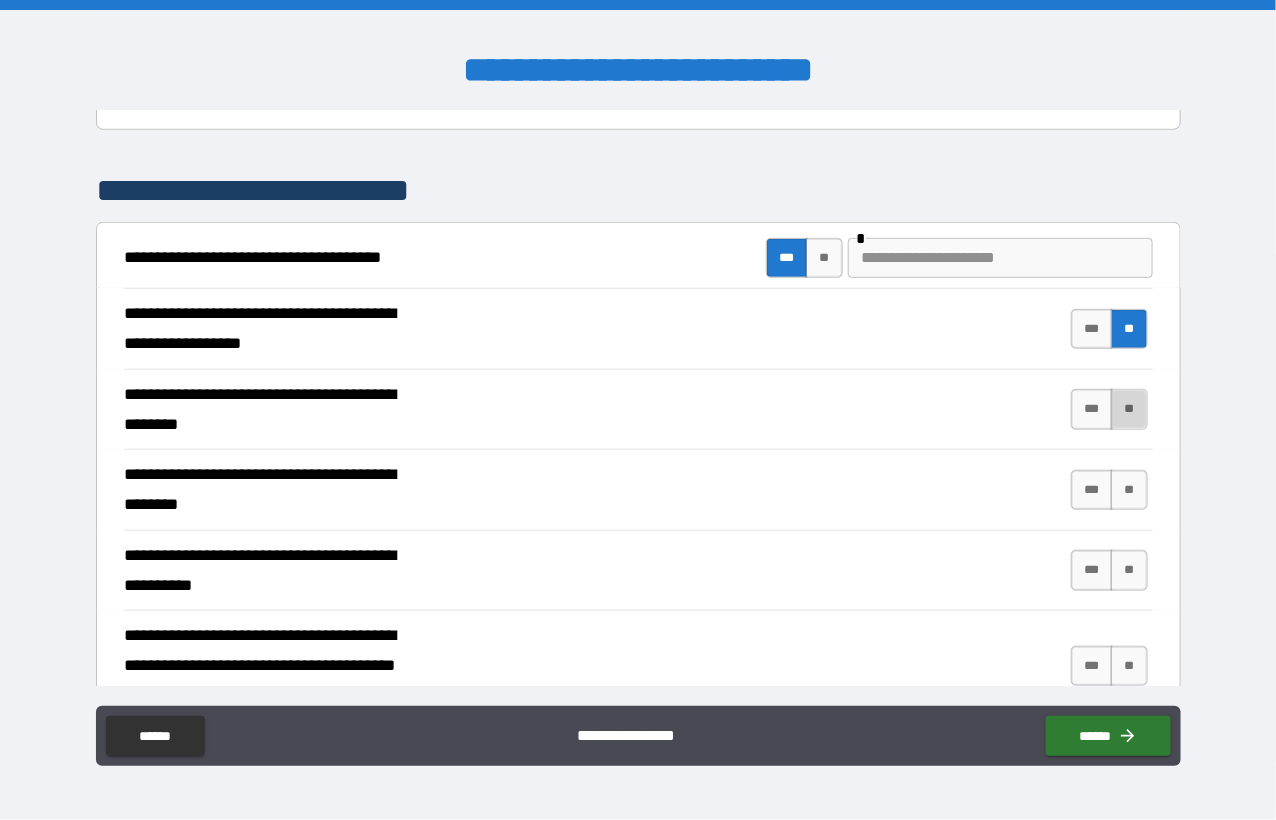 click on "**" at bounding box center (1129, 409) 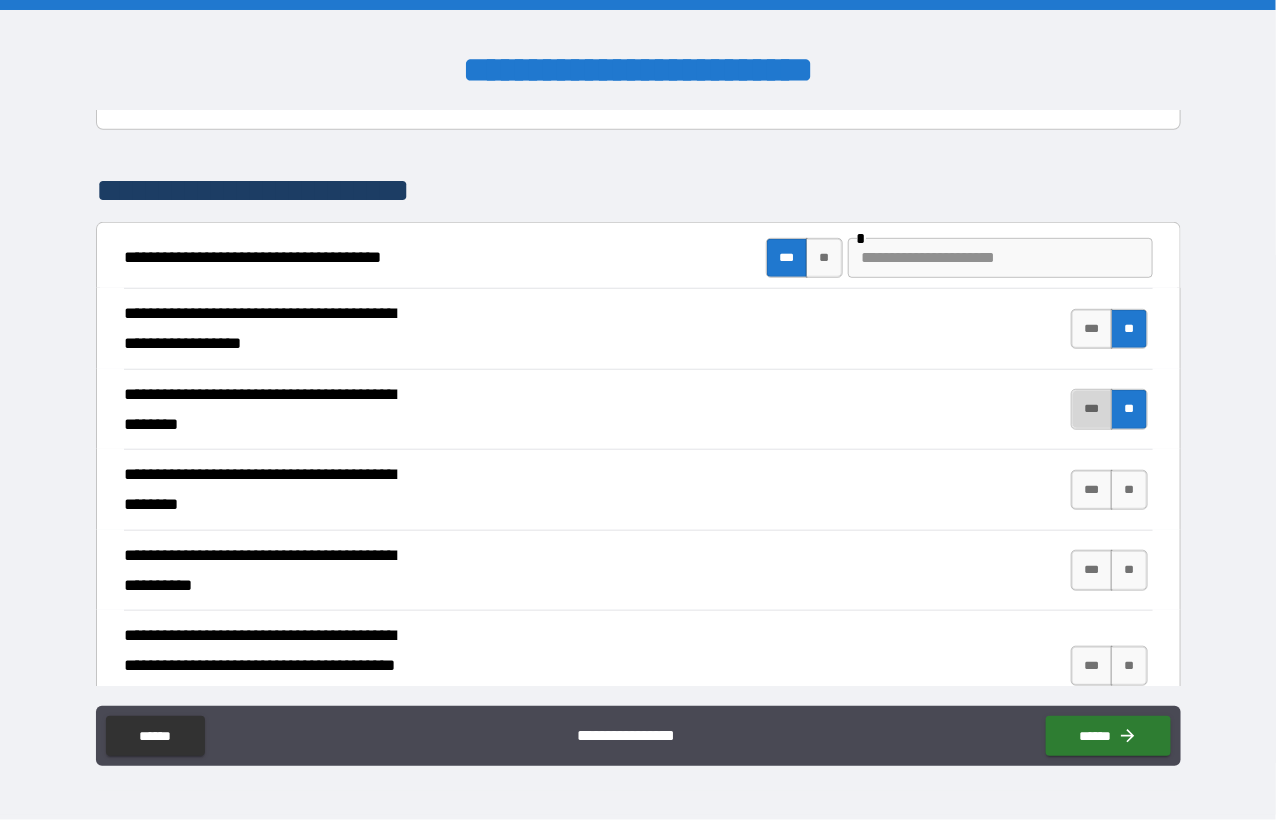 click on "***" at bounding box center (1092, 409) 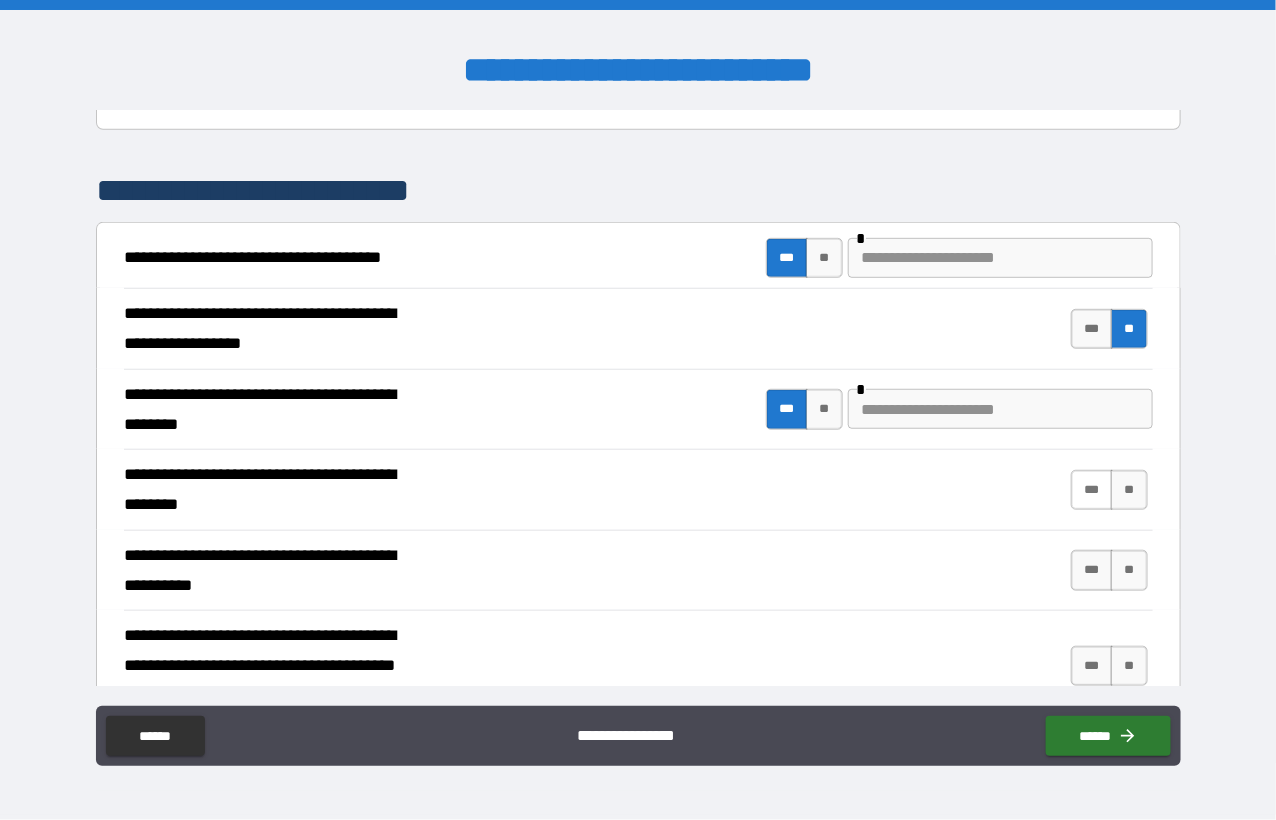 click on "***" at bounding box center [1092, 490] 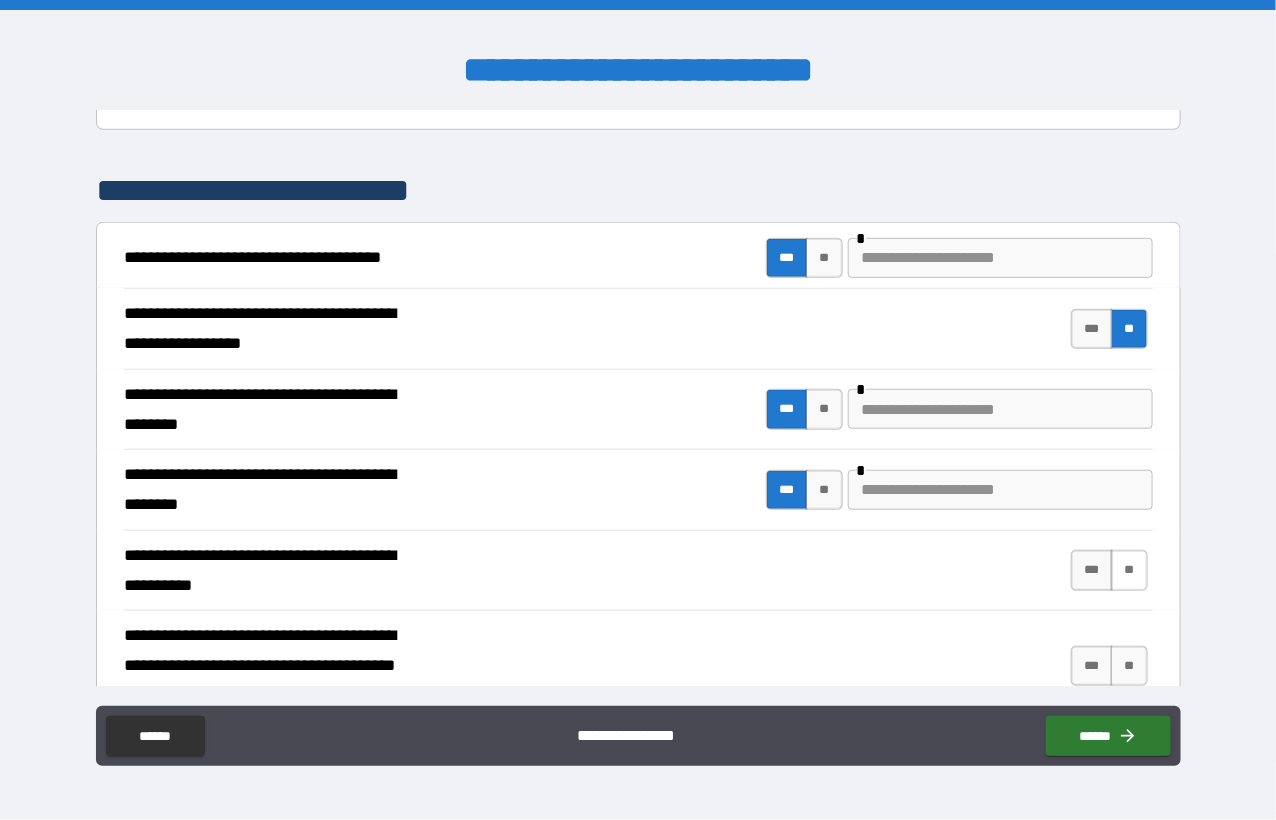 click on "**" at bounding box center [1129, 570] 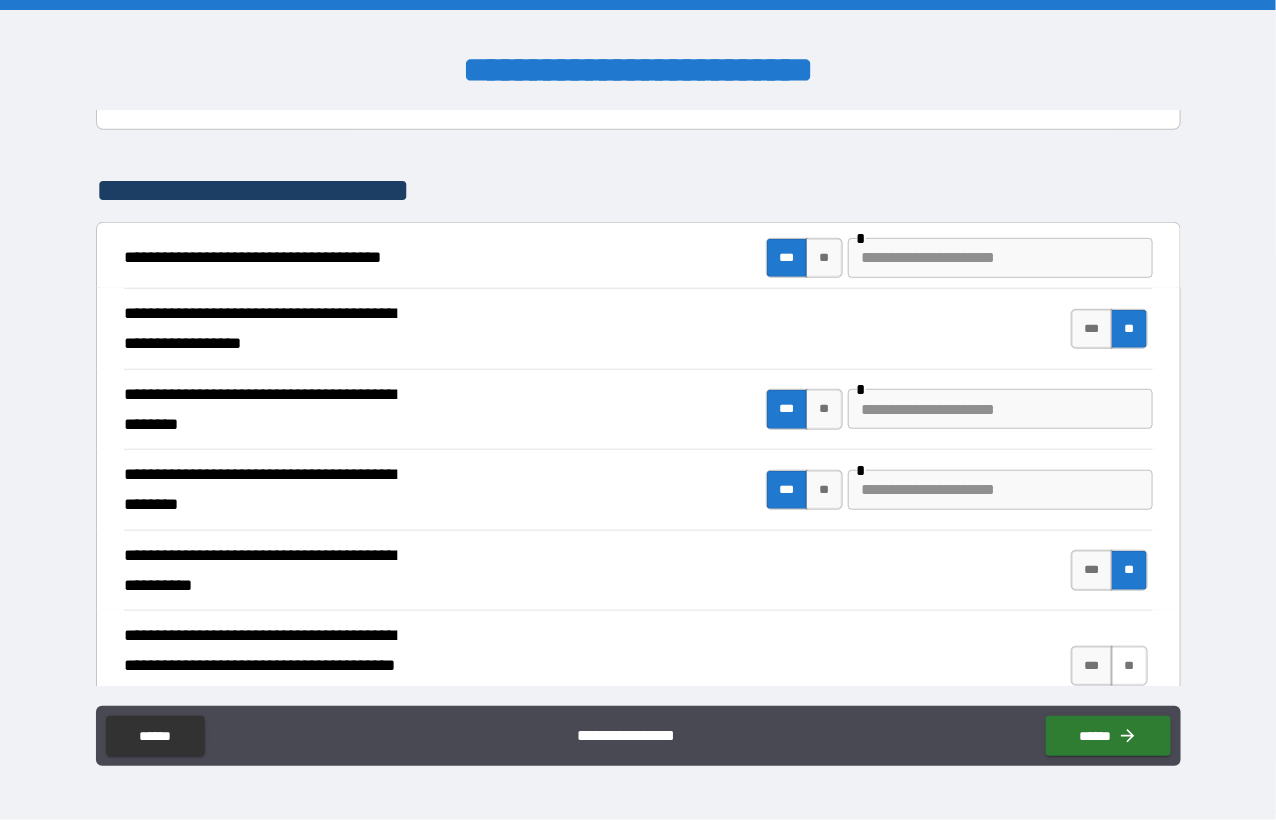 click on "**" at bounding box center (1129, 666) 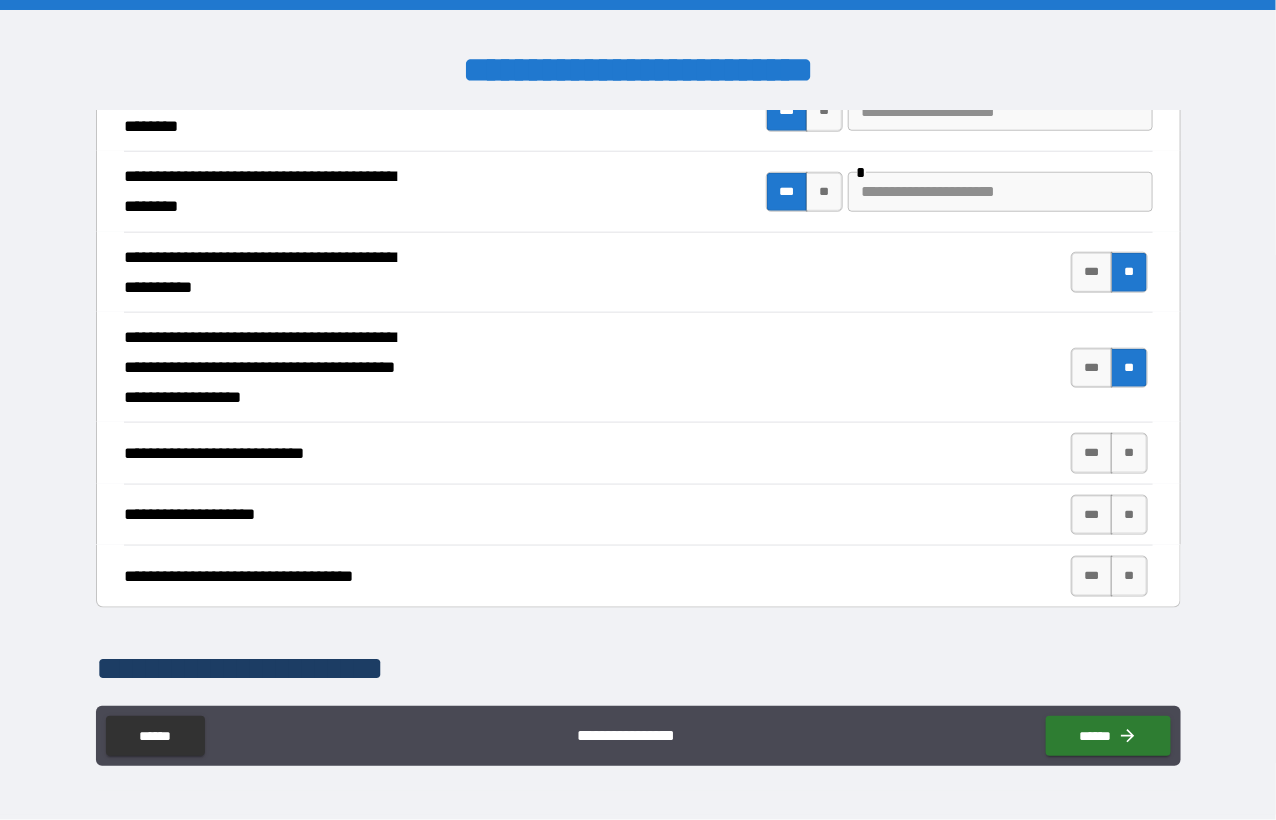 scroll, scrollTop: 600, scrollLeft: 0, axis: vertical 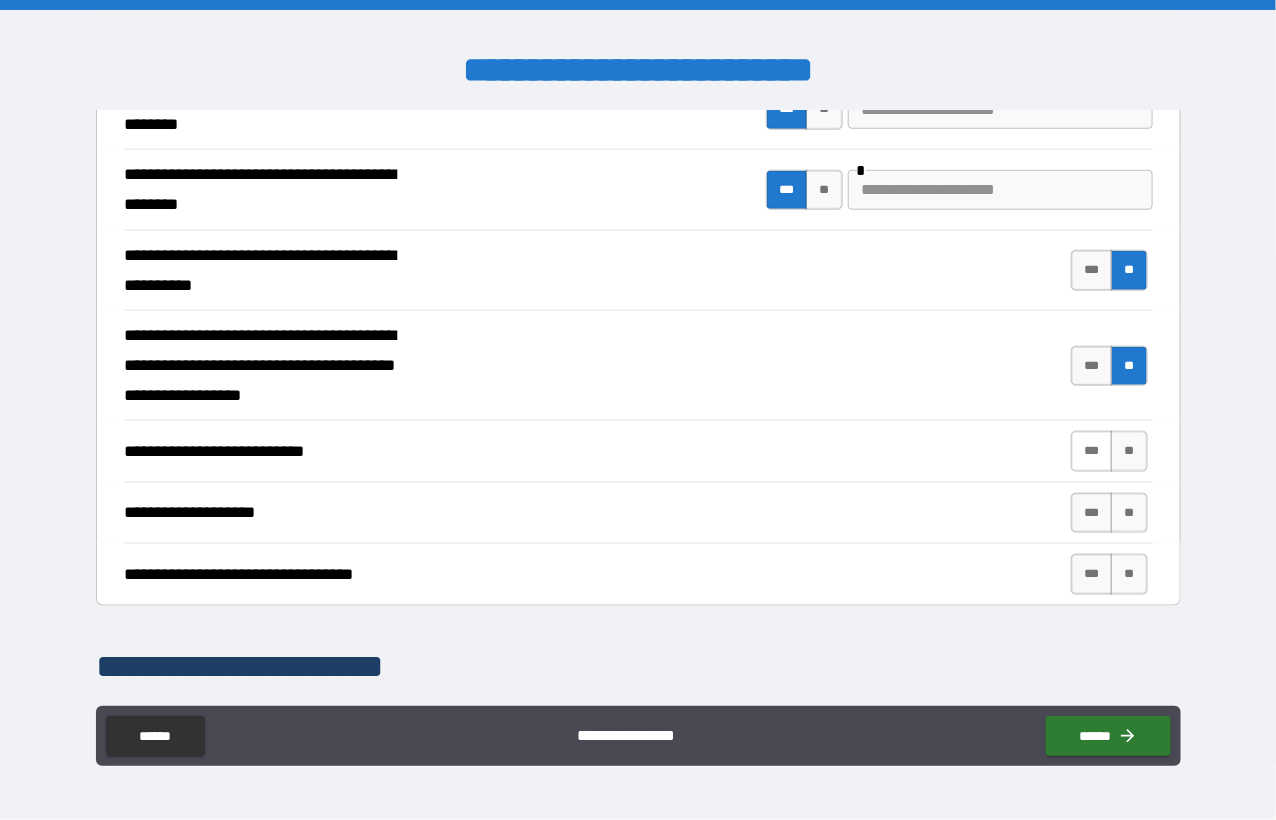 click on "***" at bounding box center [1092, 451] 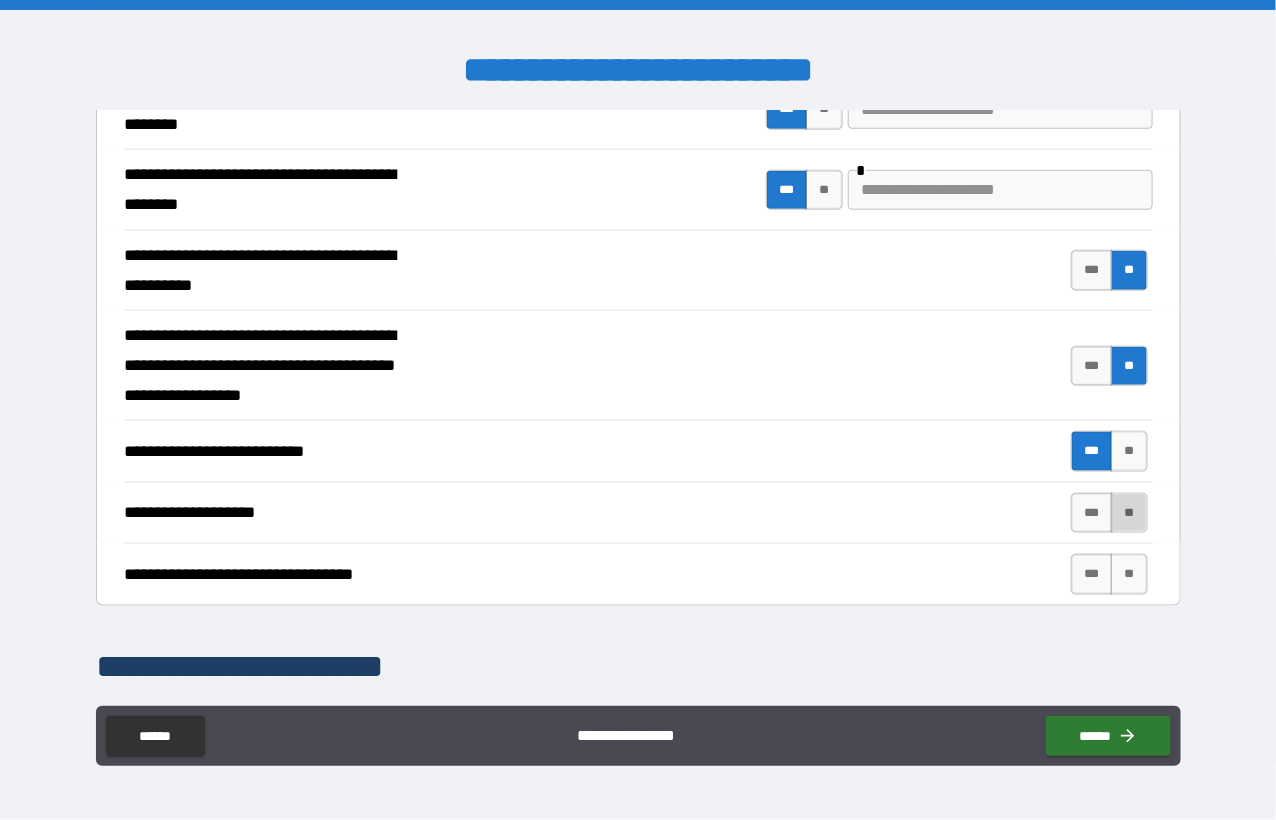 click on "**" at bounding box center (1129, 513) 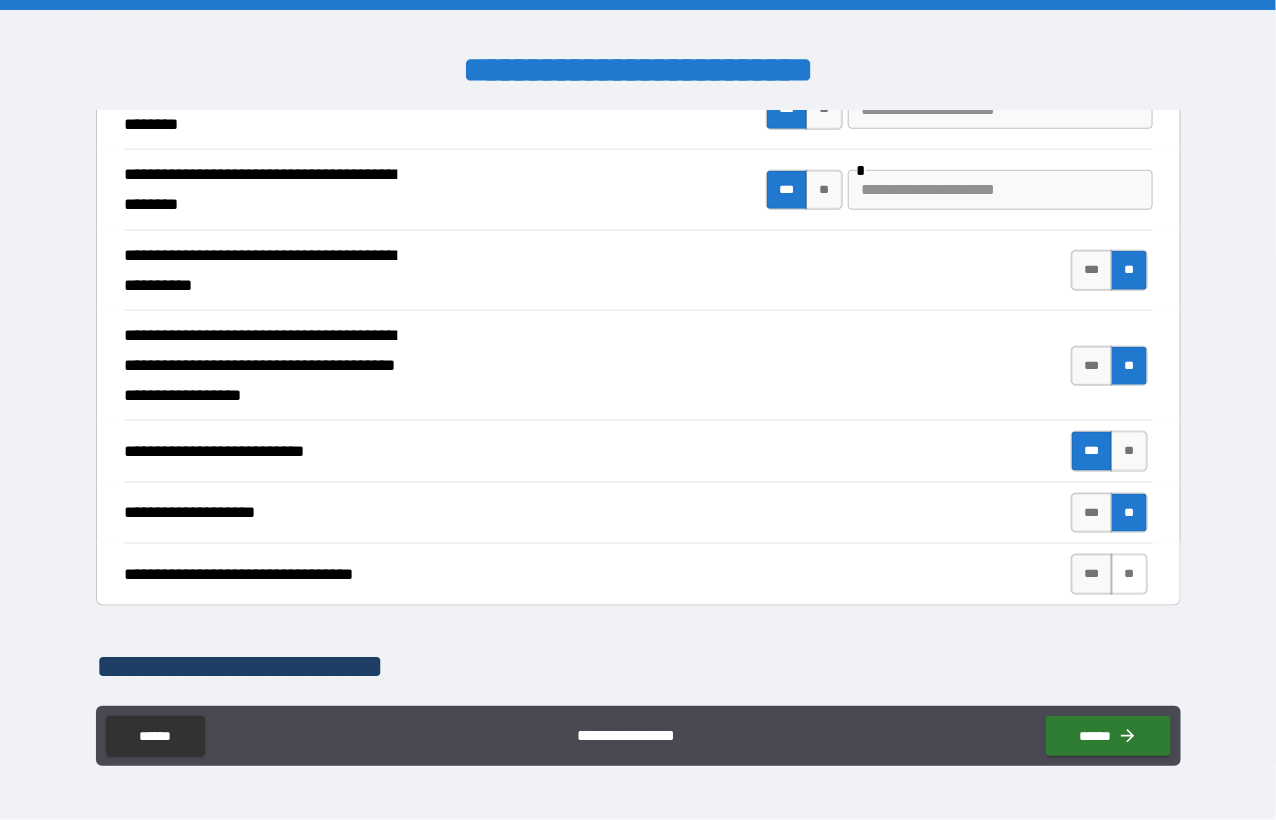 click on "**" at bounding box center [1129, 574] 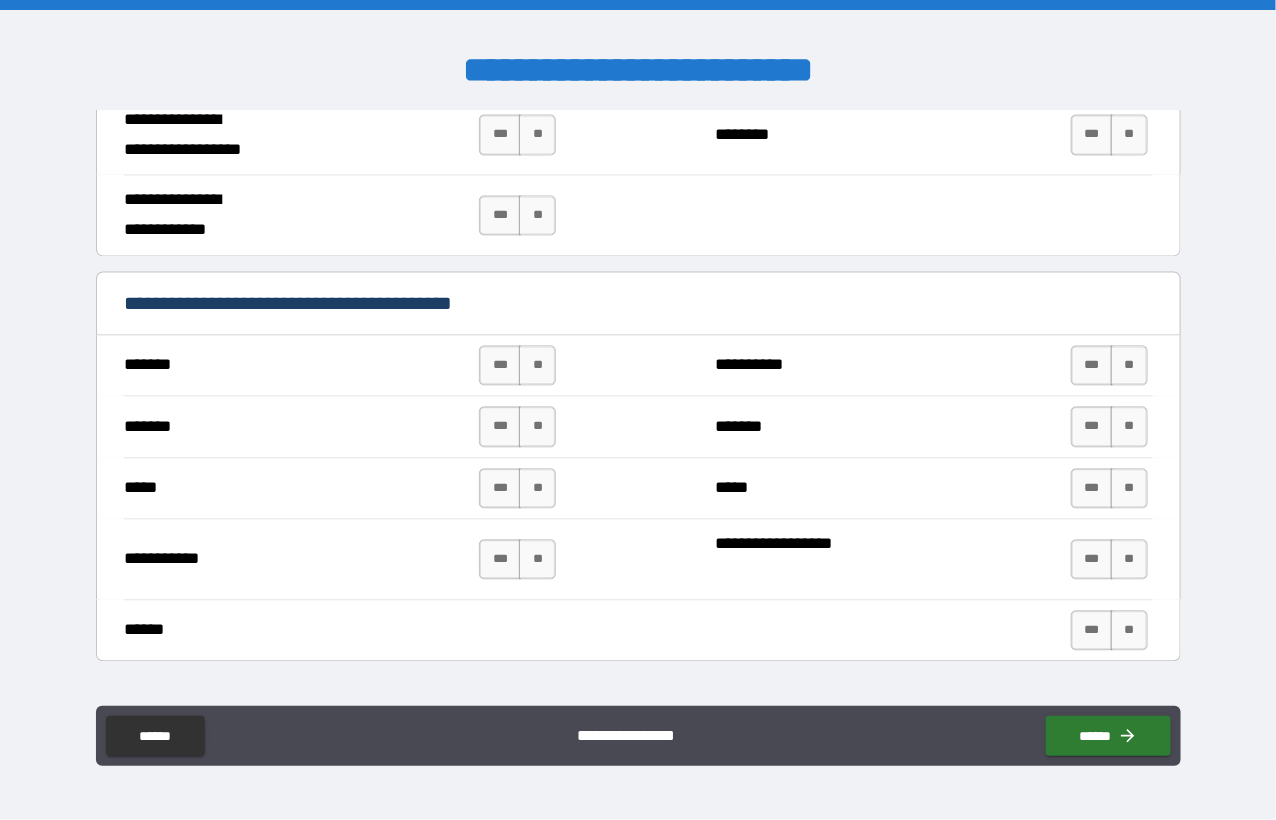 scroll, scrollTop: 1300, scrollLeft: 0, axis: vertical 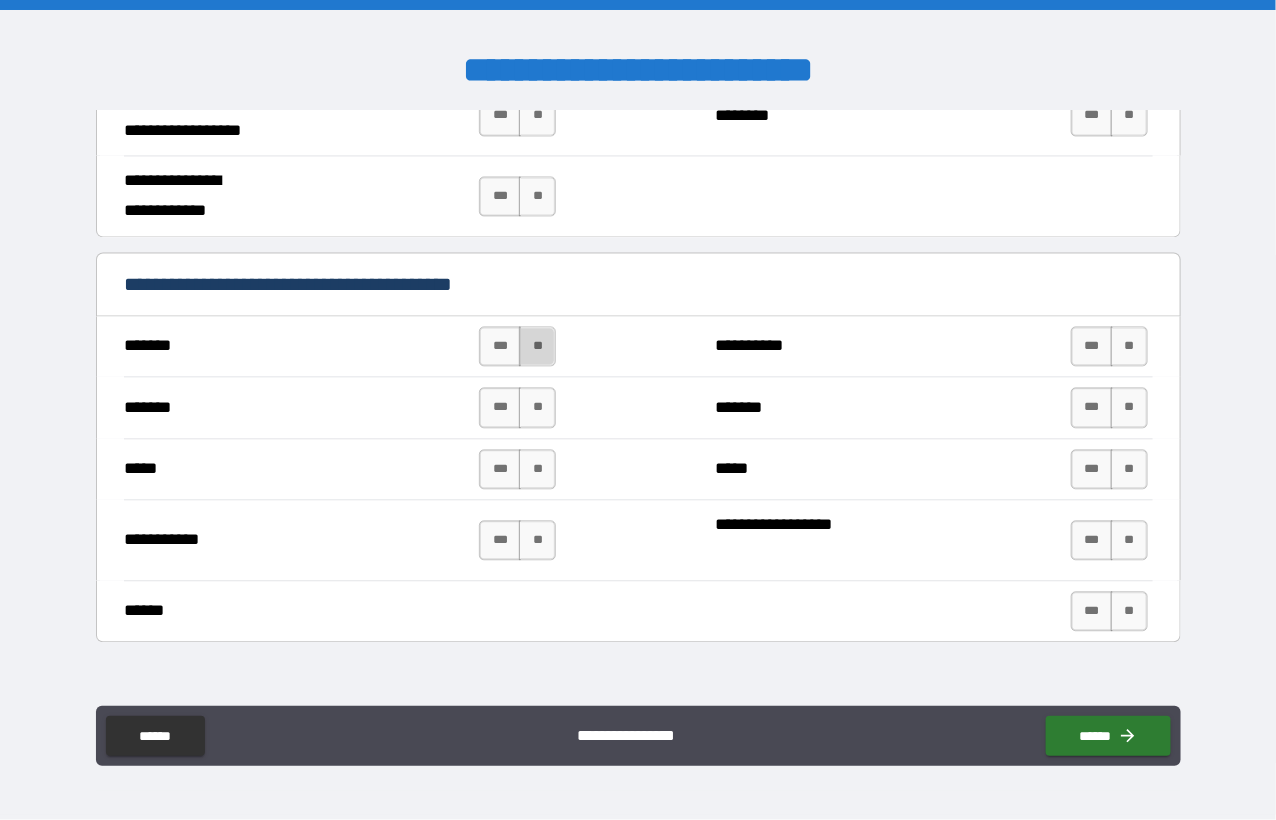 click on "**" at bounding box center [537, 347] 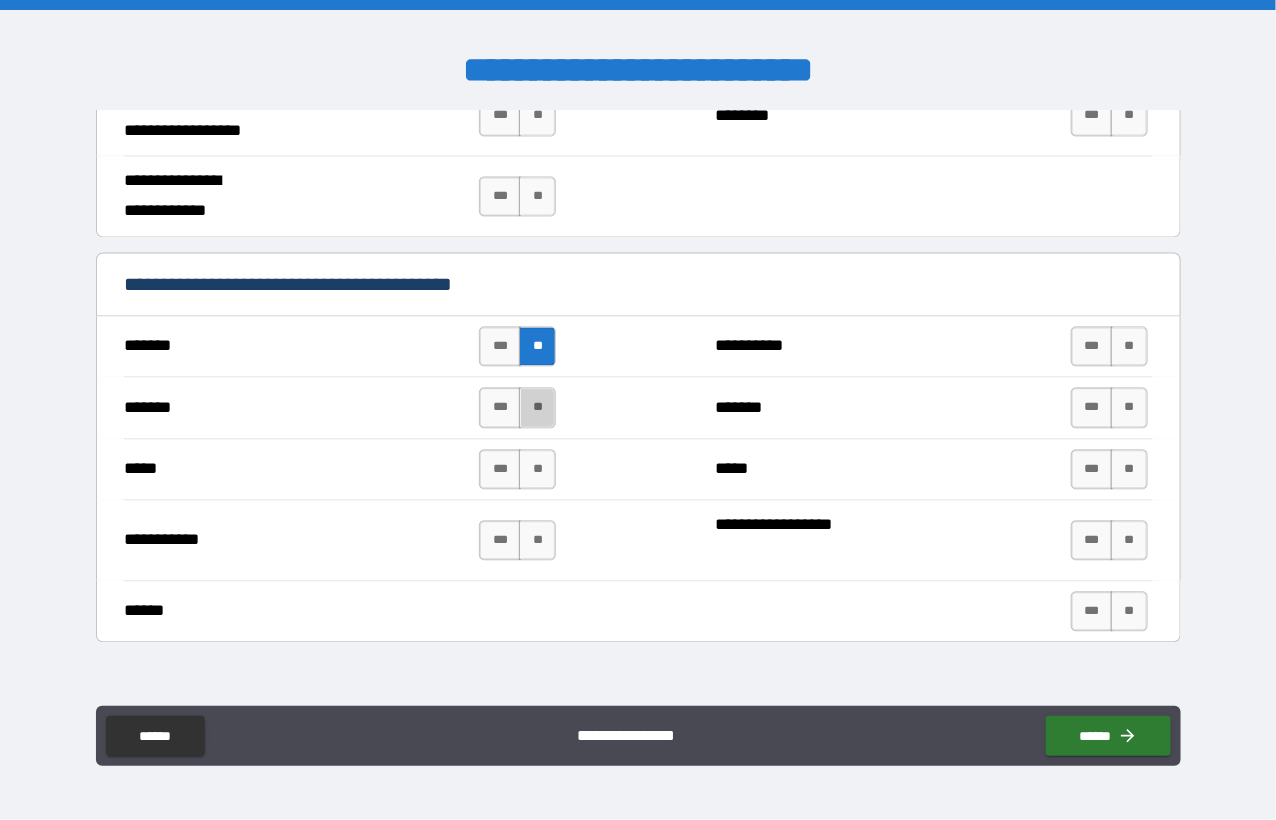 drag, startPoint x: 544, startPoint y: 406, endPoint x: 544, endPoint y: 435, distance: 29 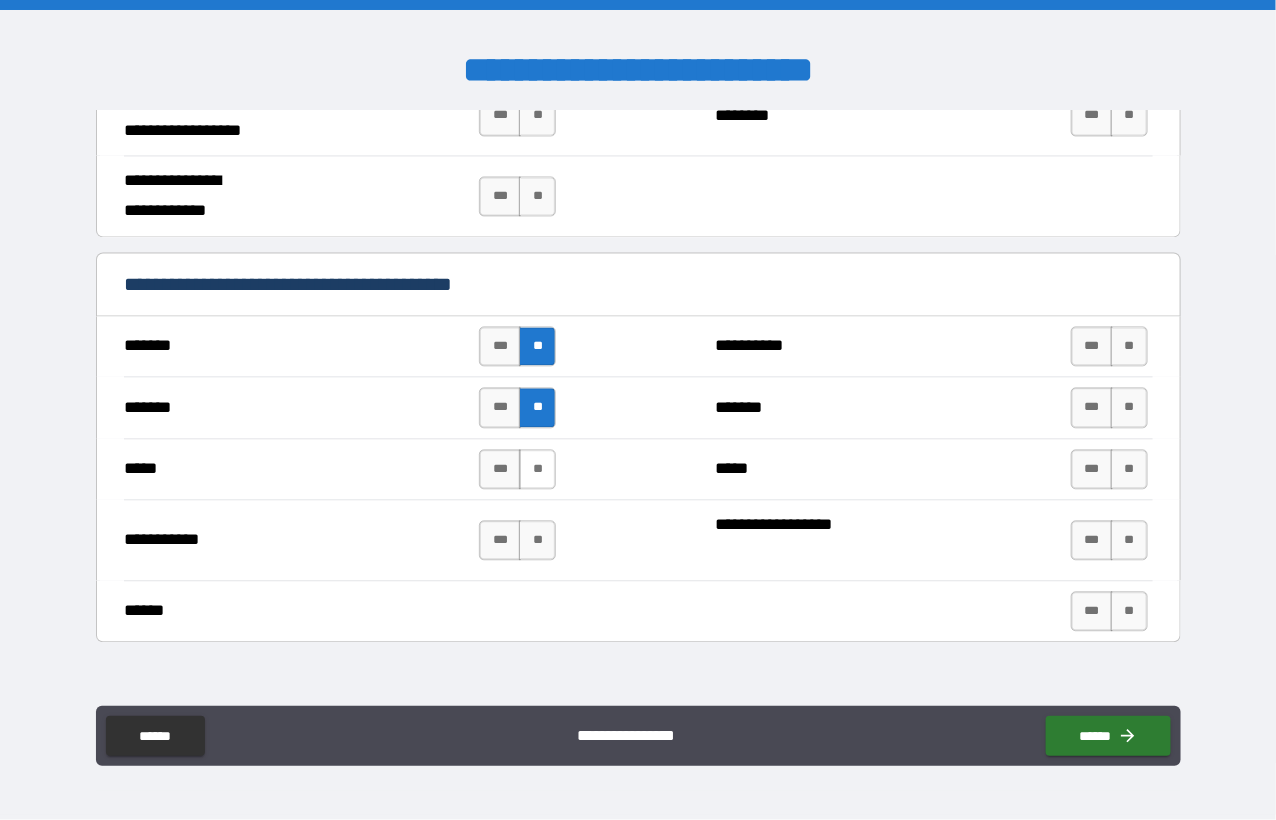 click on "**" at bounding box center (537, 470) 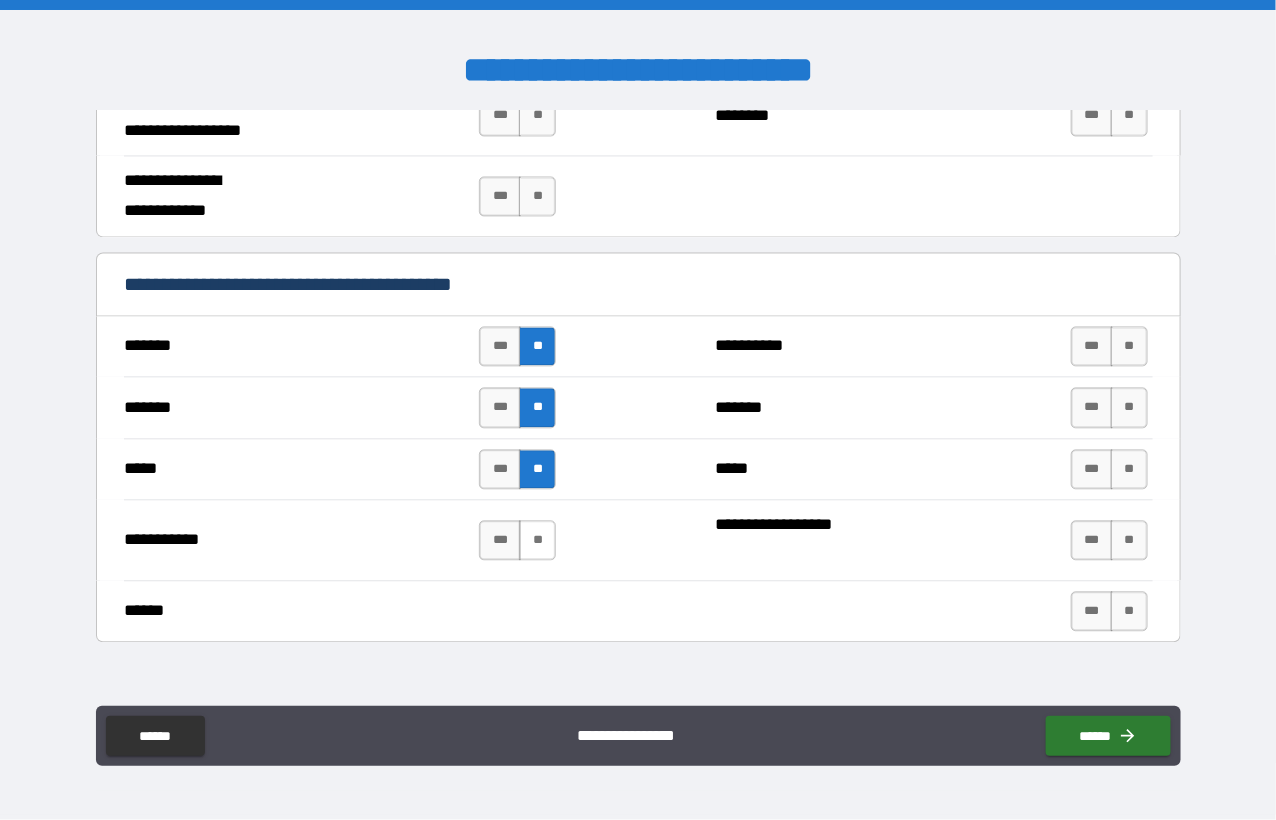 click on "**" at bounding box center (537, 541) 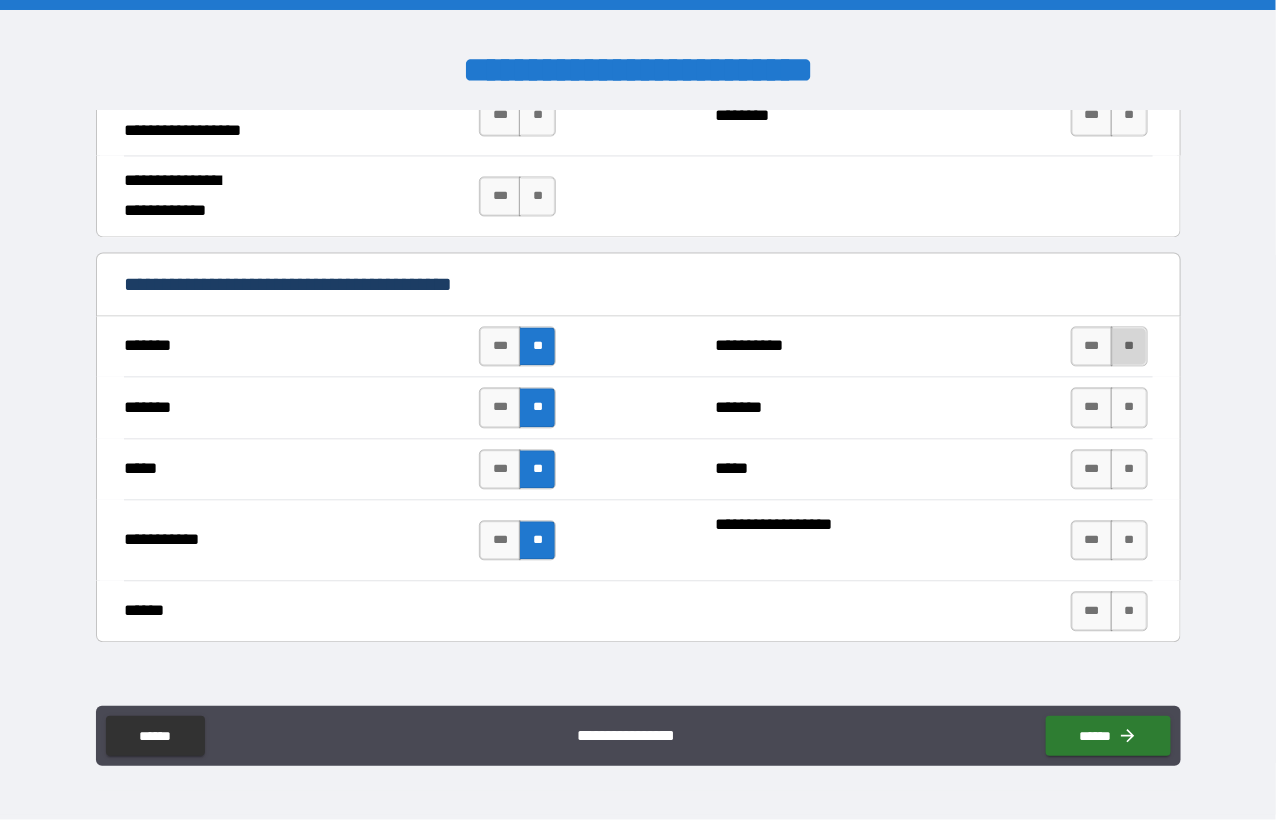 click on "**" at bounding box center (1129, 347) 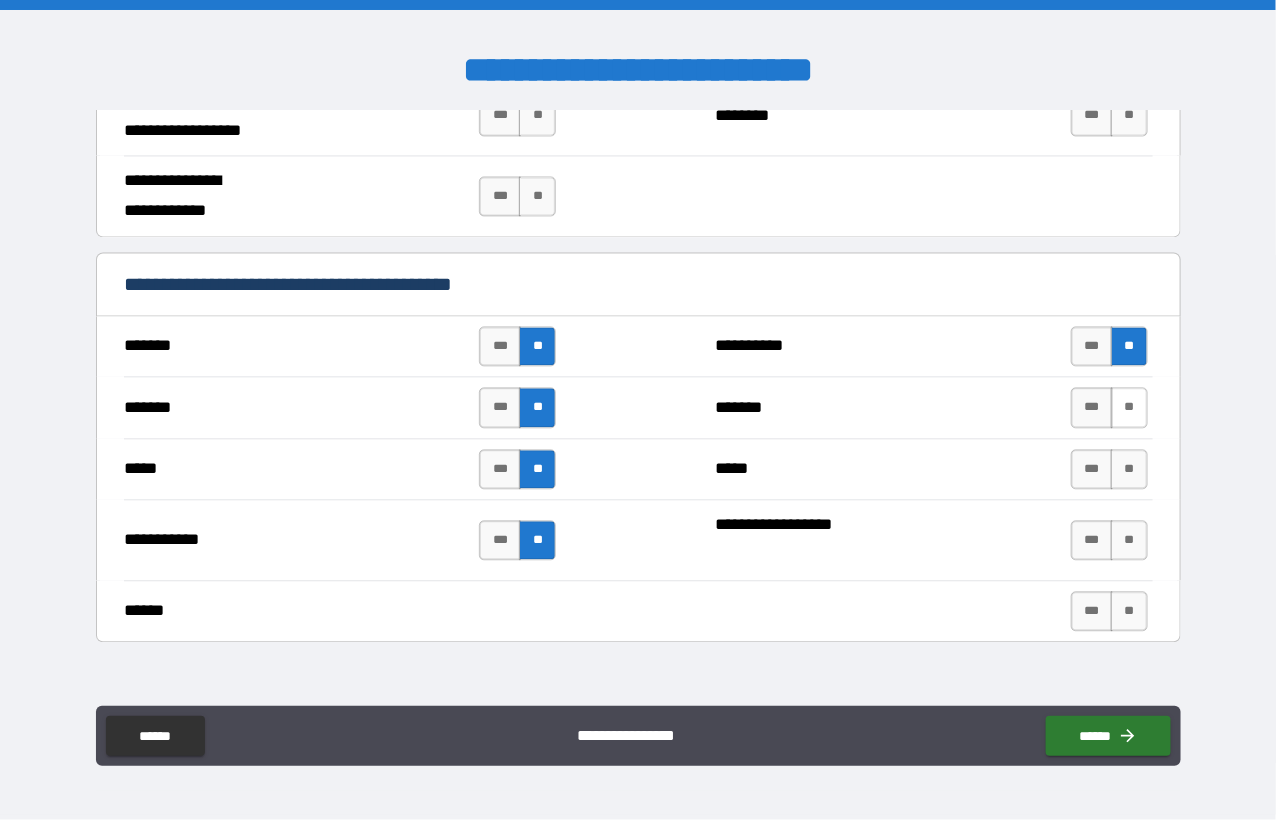 click on "**" at bounding box center (1129, 408) 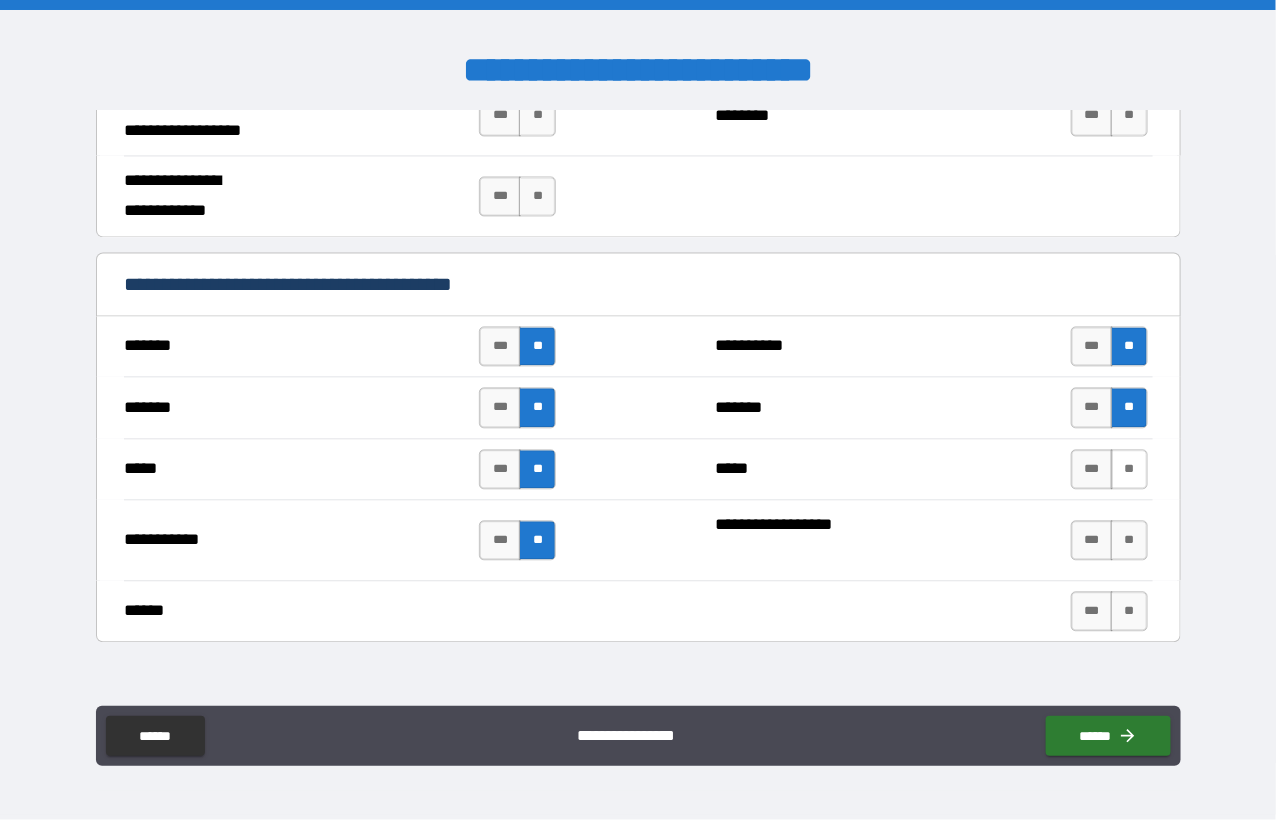 click on "**" at bounding box center [1129, 470] 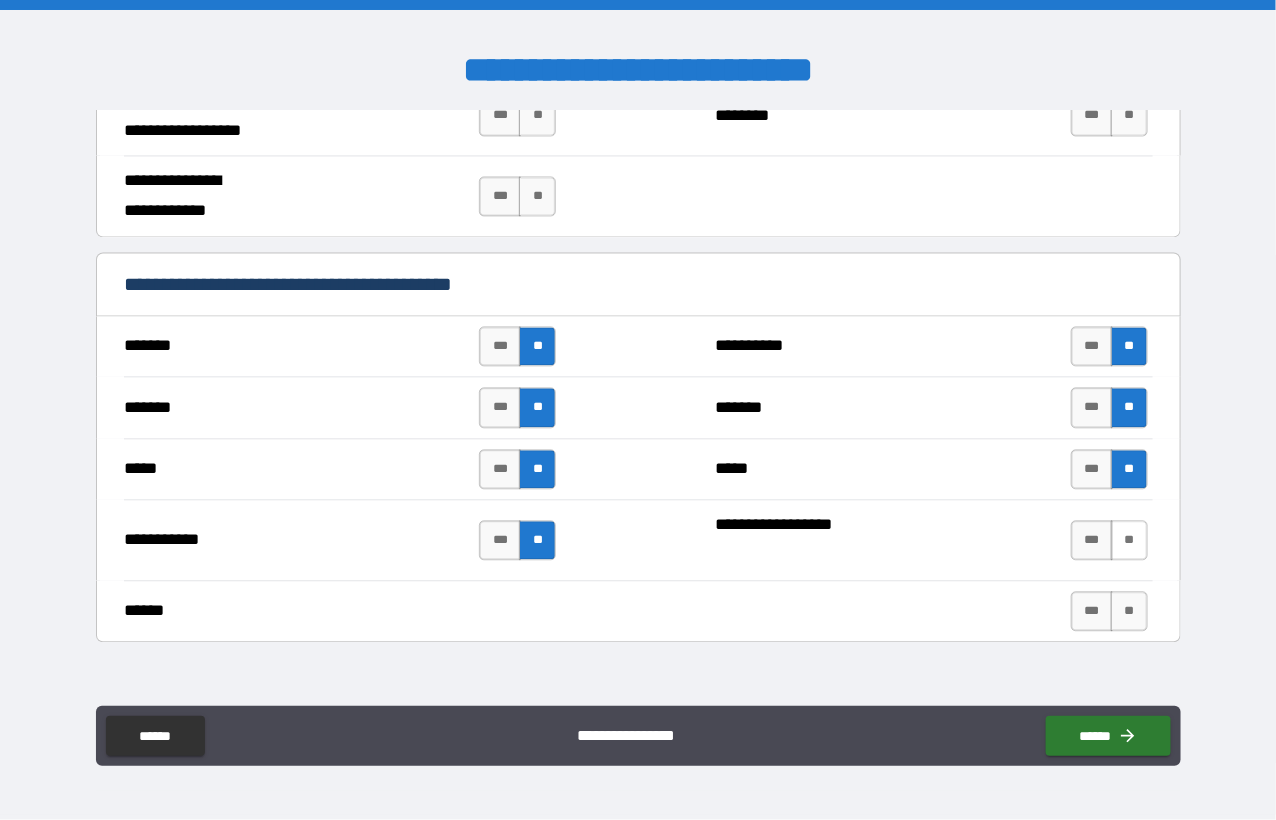 click on "**" at bounding box center (1129, 541) 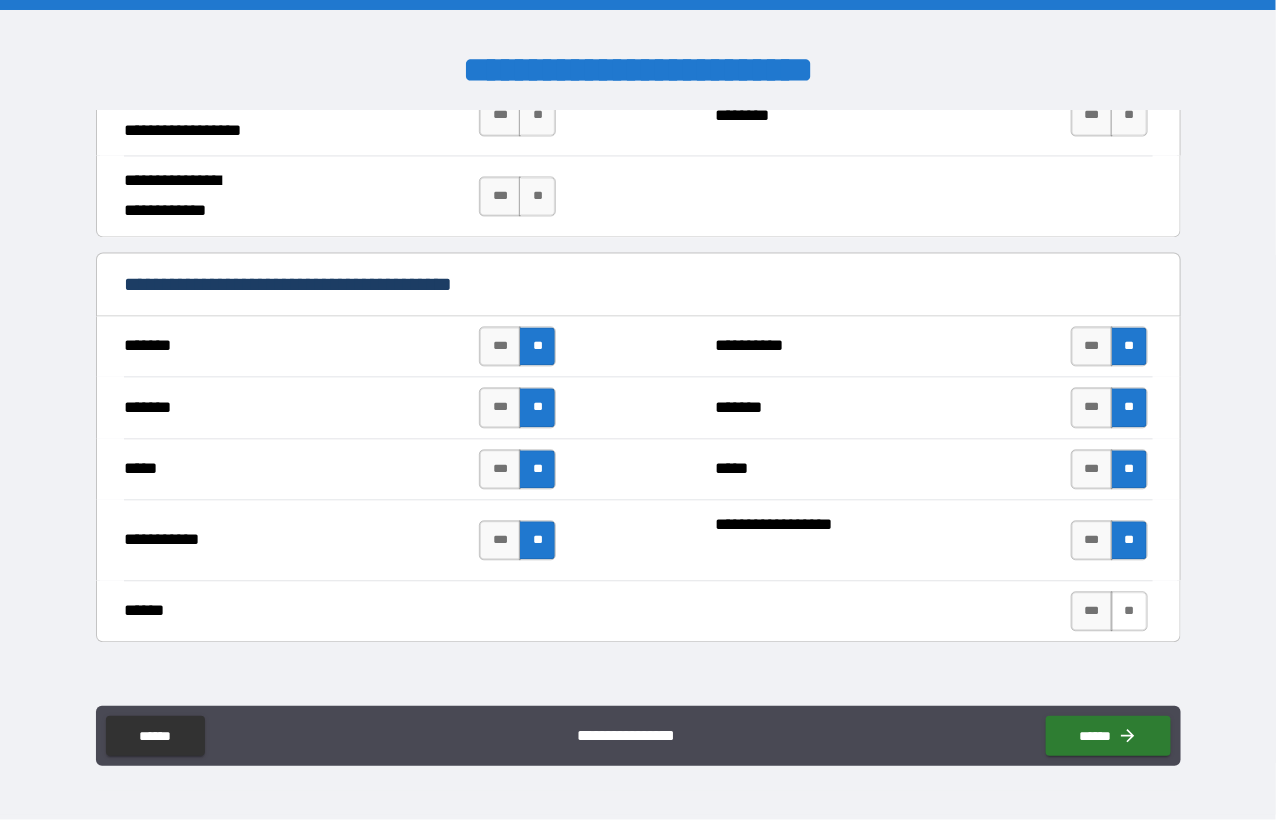 click on "**" at bounding box center [1129, 612] 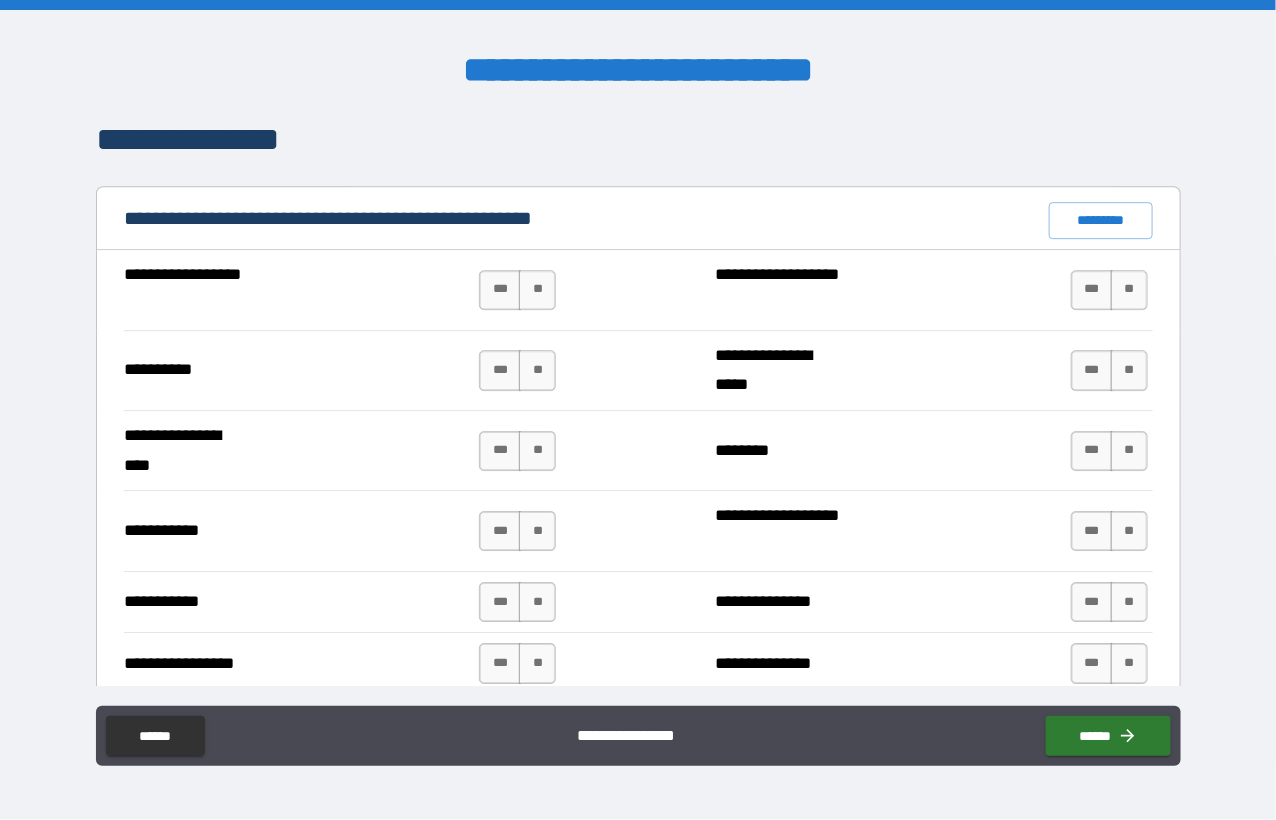 scroll, scrollTop: 1900, scrollLeft: 0, axis: vertical 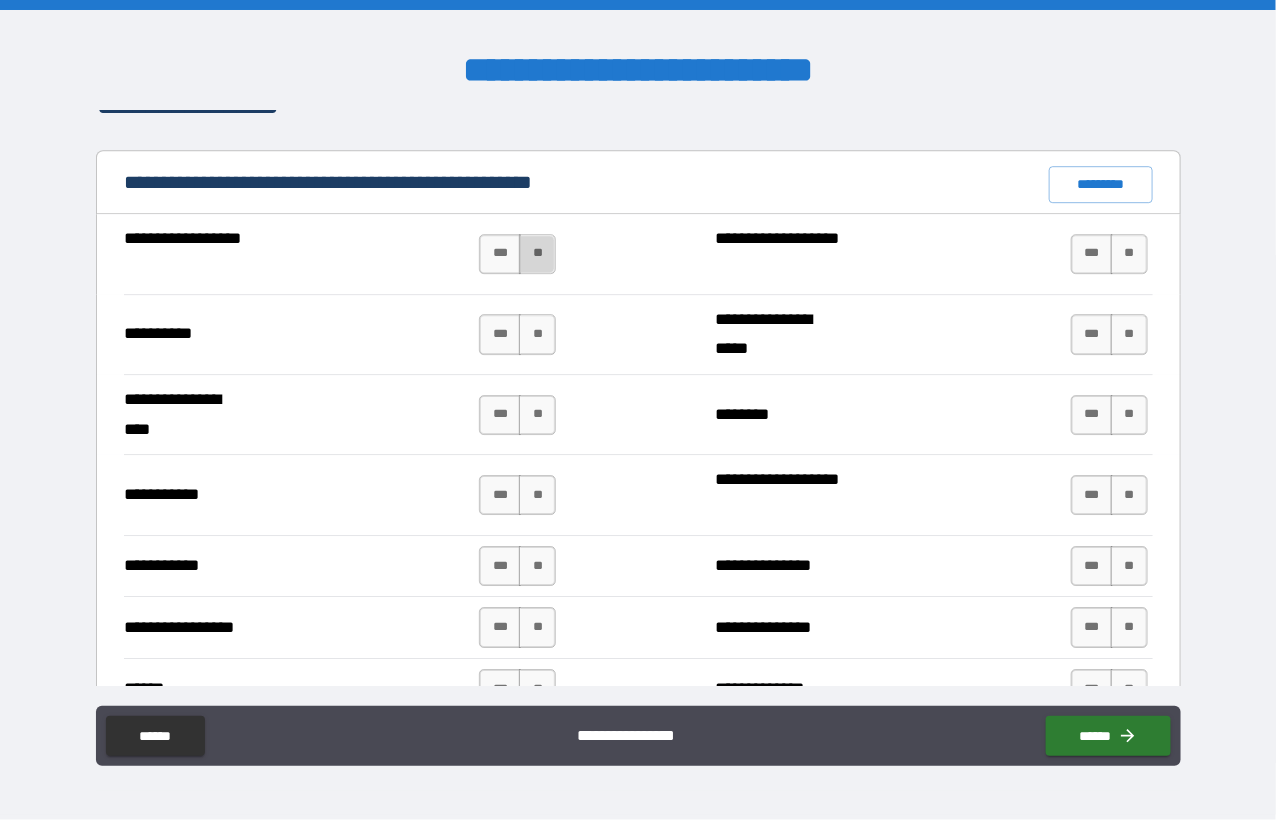 drag, startPoint x: 535, startPoint y: 244, endPoint x: 539, endPoint y: 267, distance: 23.345236 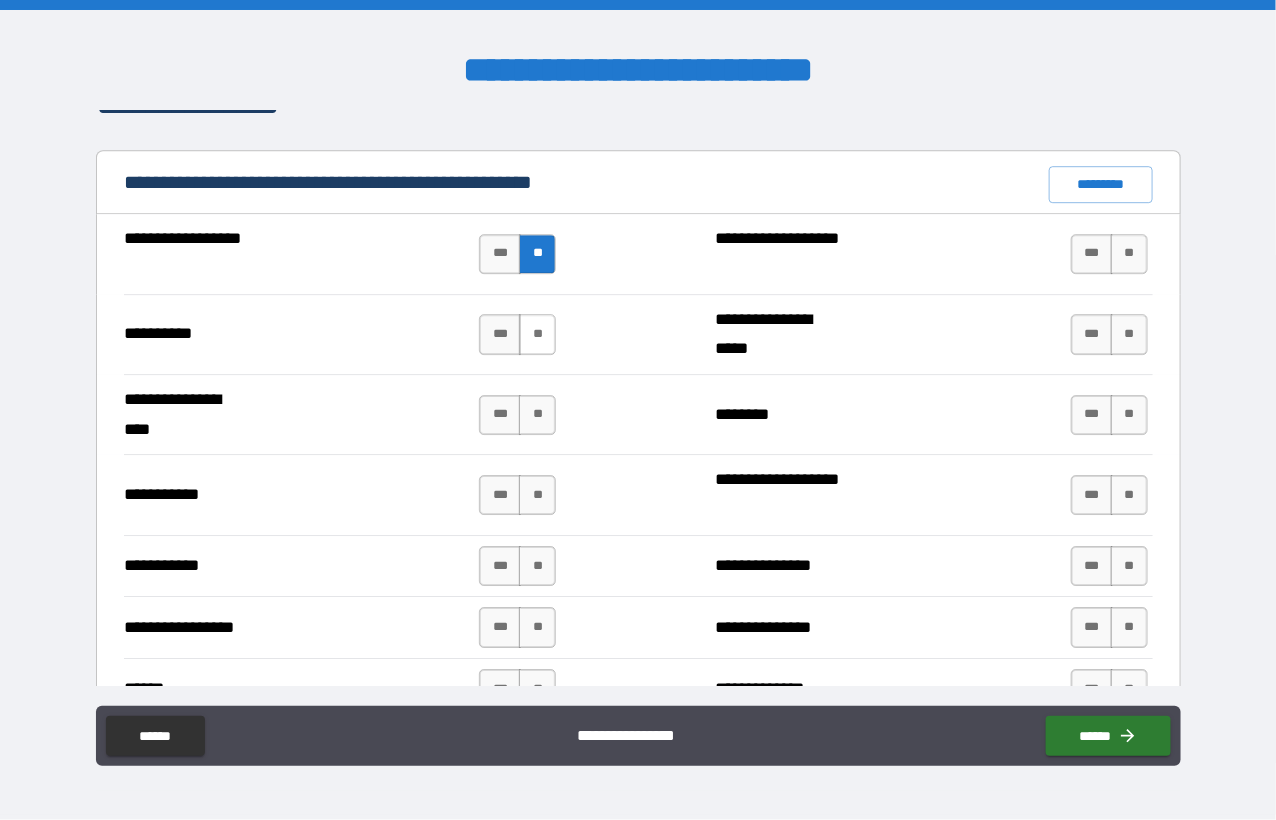 click on "**" at bounding box center [537, 334] 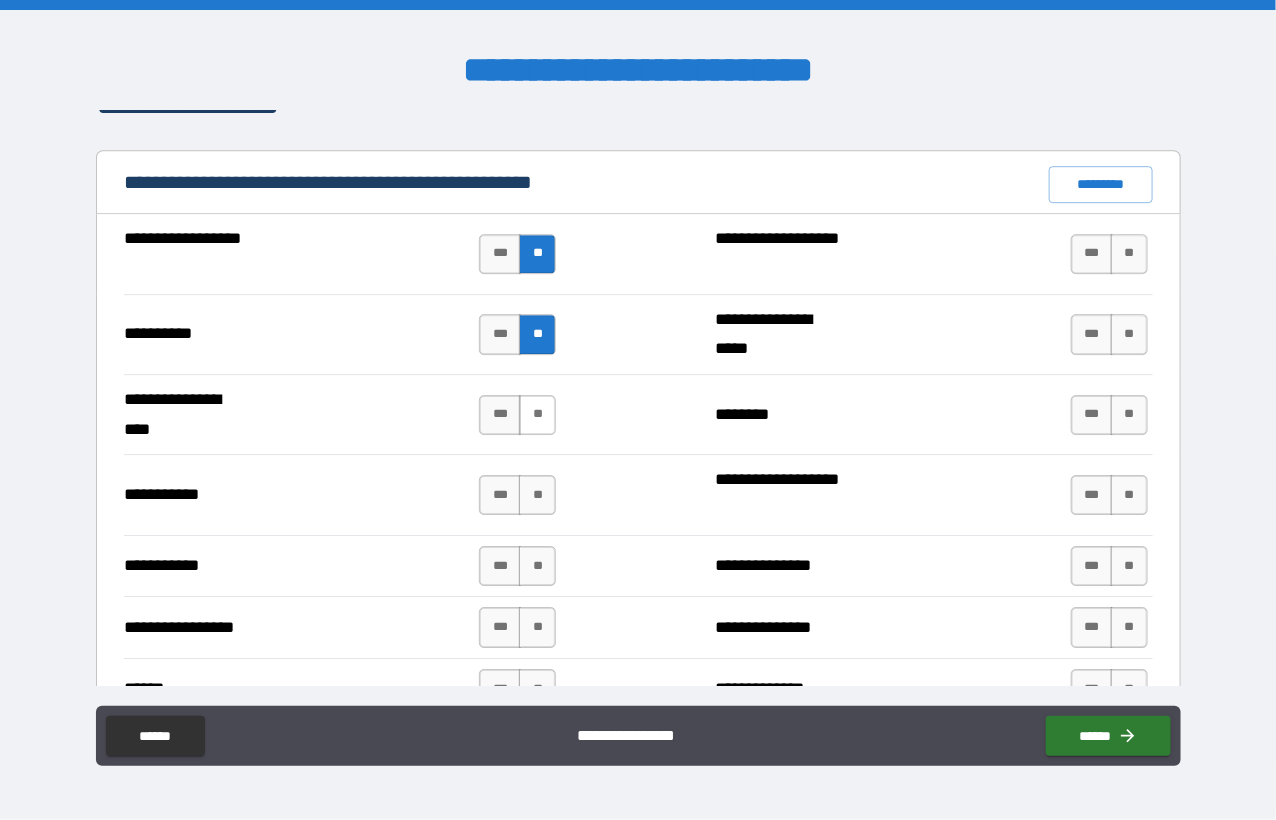 click on "**" at bounding box center [537, 415] 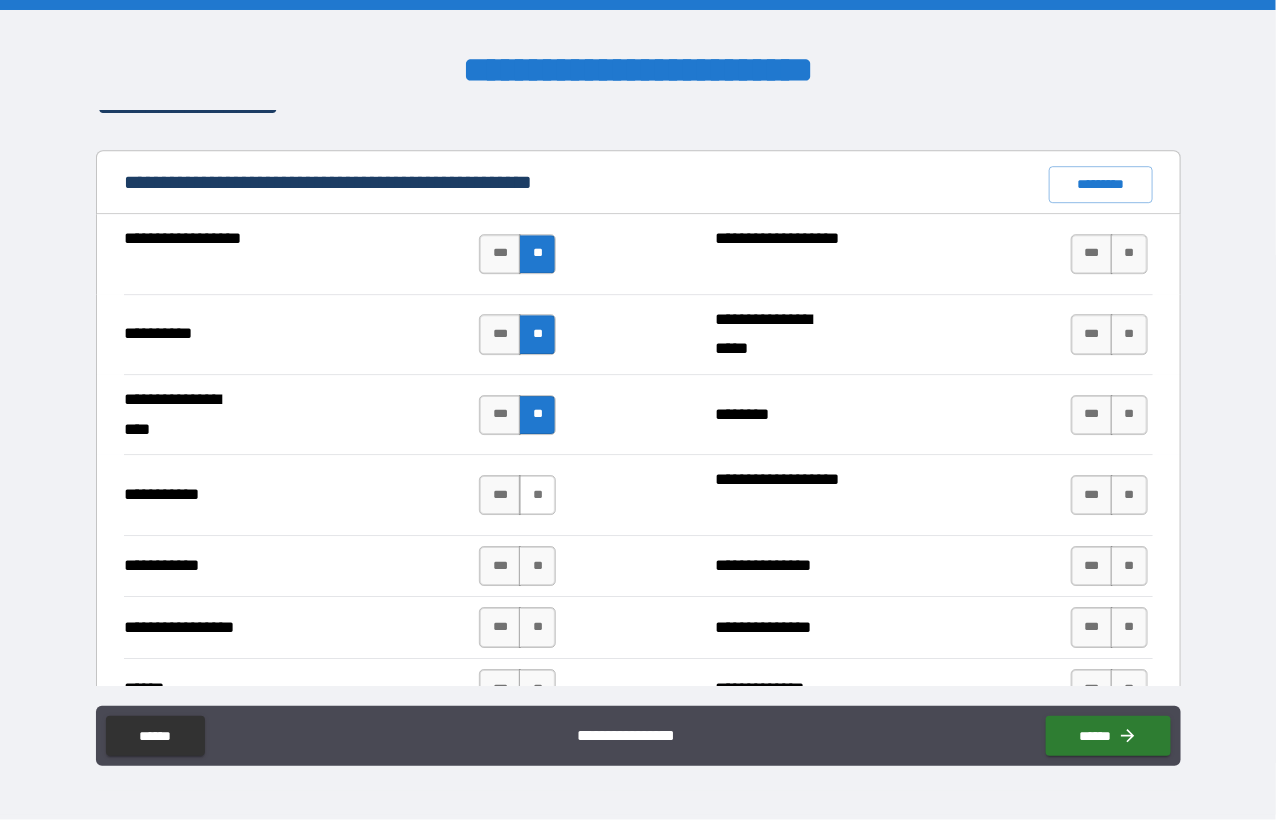 click on "**" at bounding box center (537, 495) 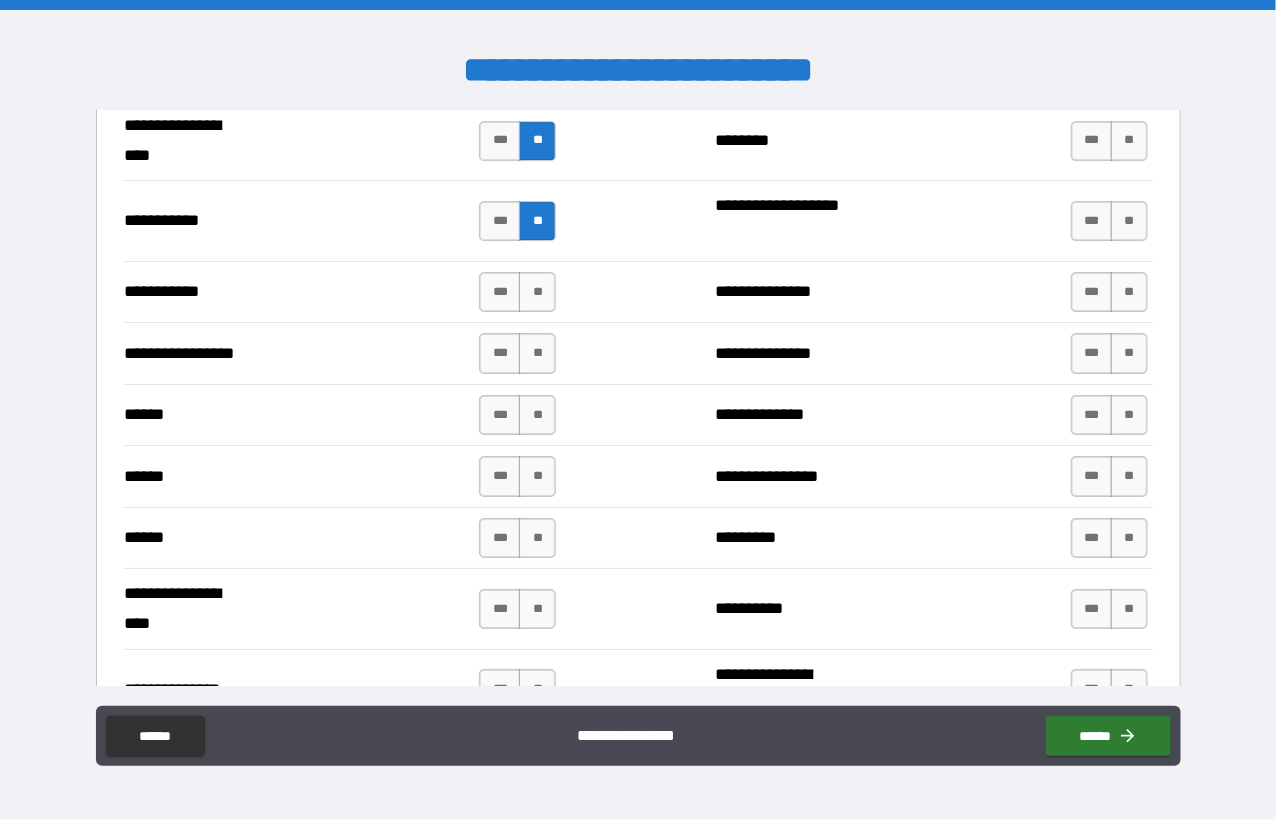 scroll, scrollTop: 2200, scrollLeft: 0, axis: vertical 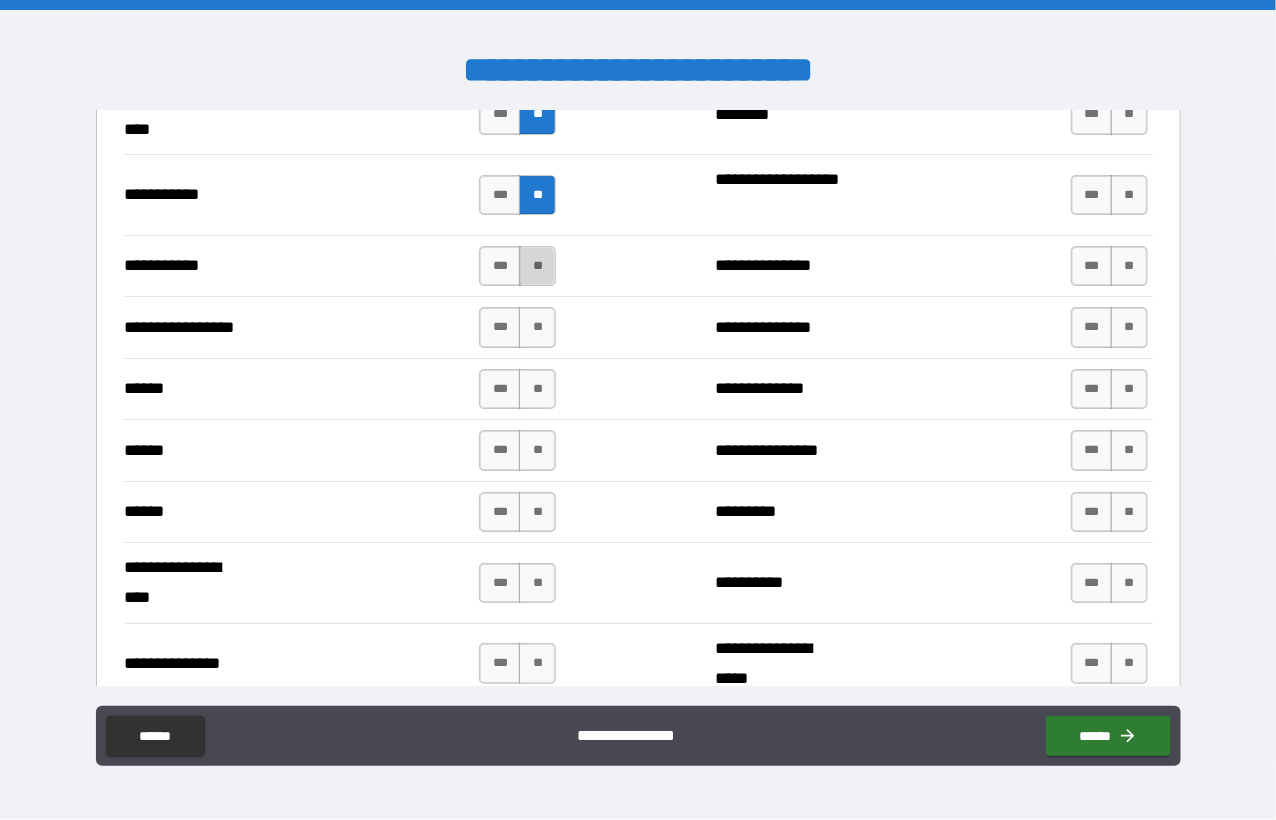 click on "**" at bounding box center (537, 266) 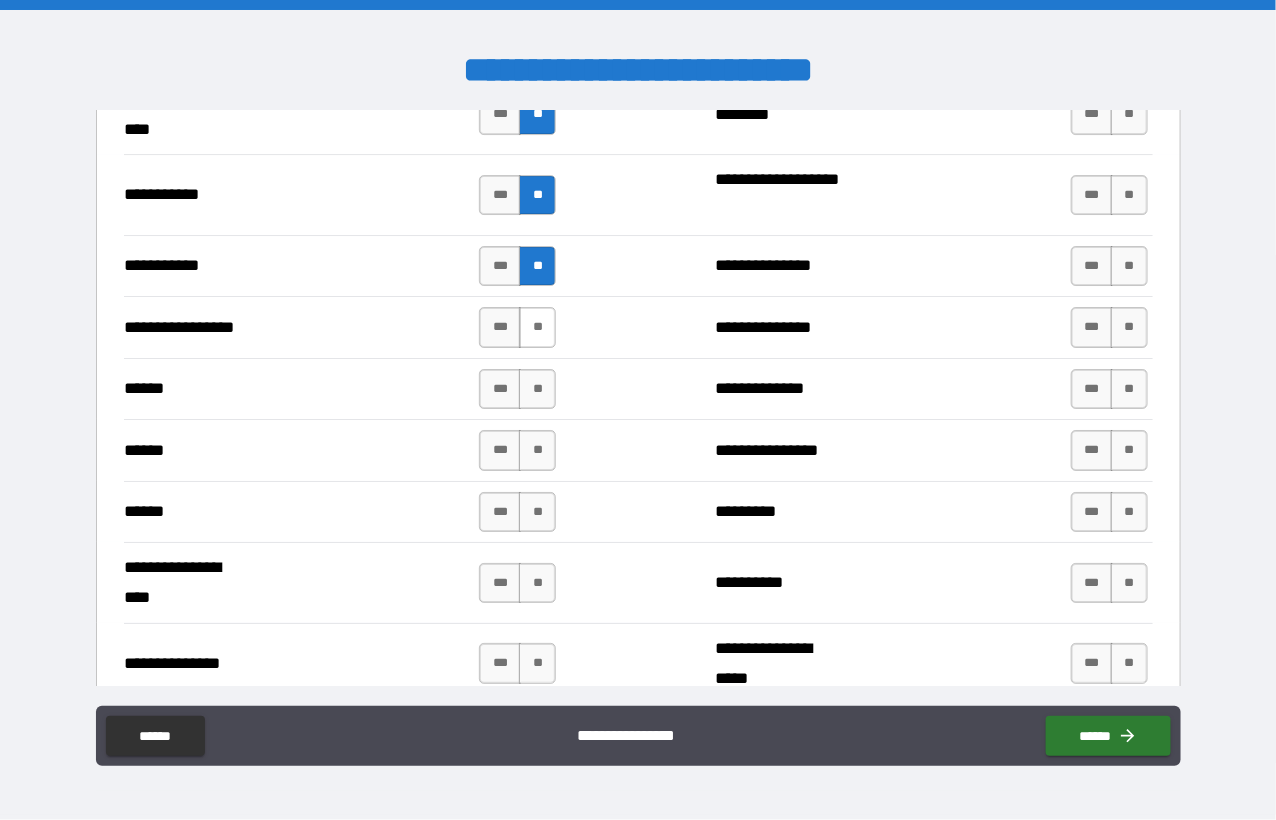 click on "**" at bounding box center (537, 327) 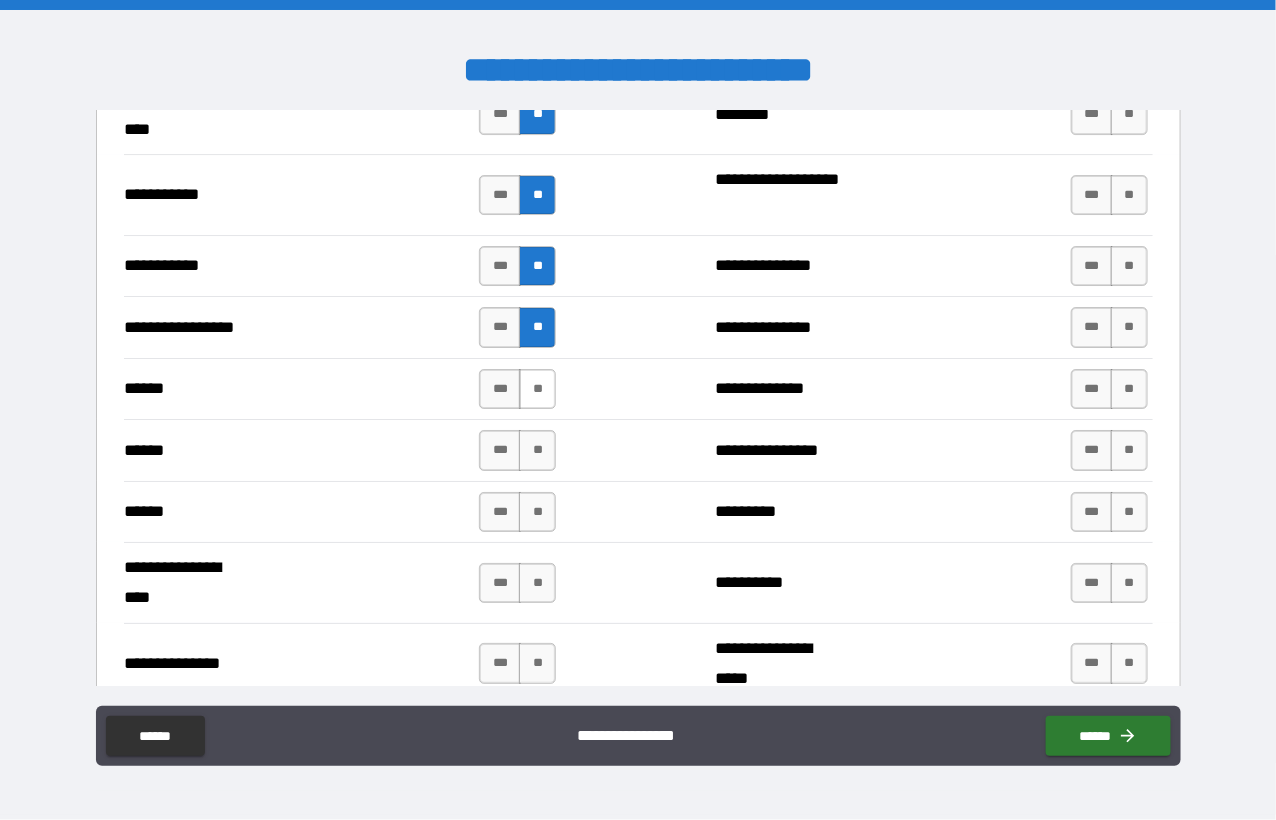 click on "**" at bounding box center [537, 389] 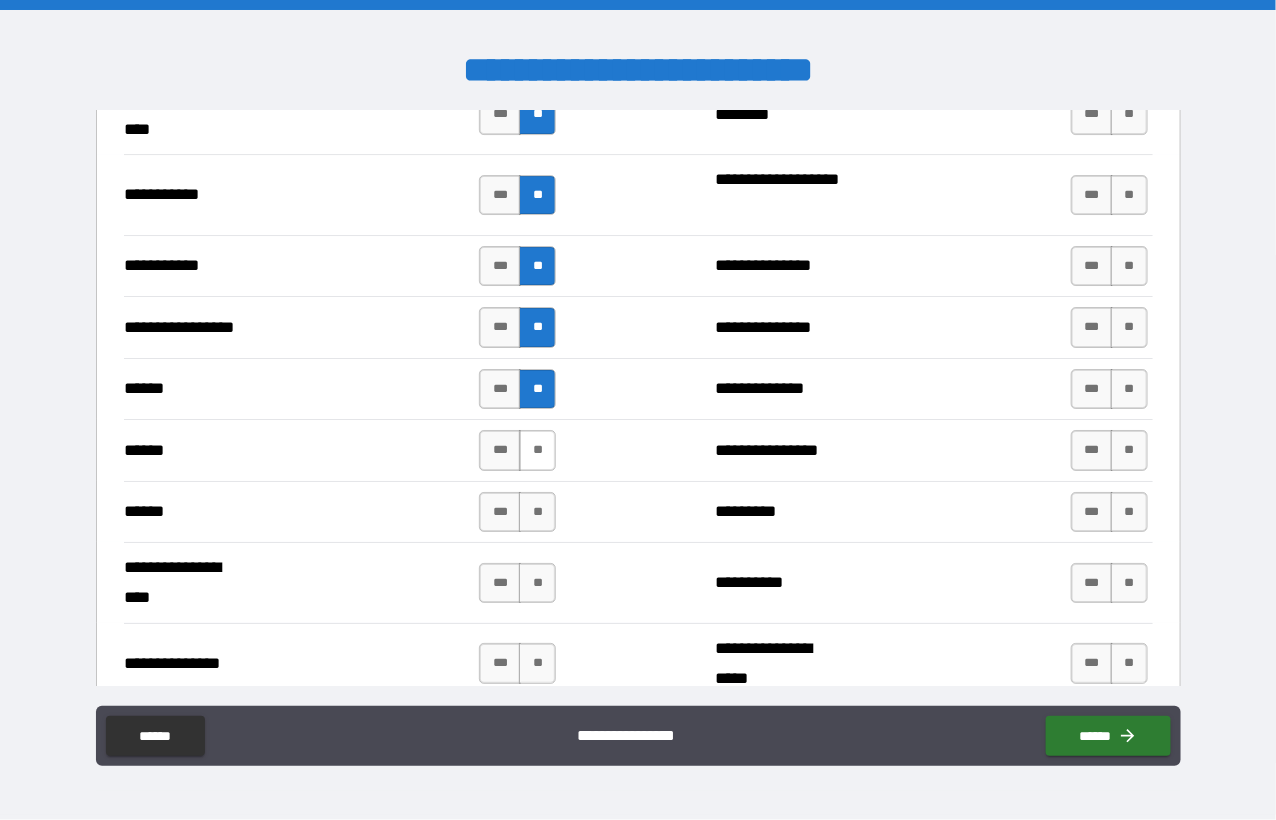 click on "**" at bounding box center [537, 450] 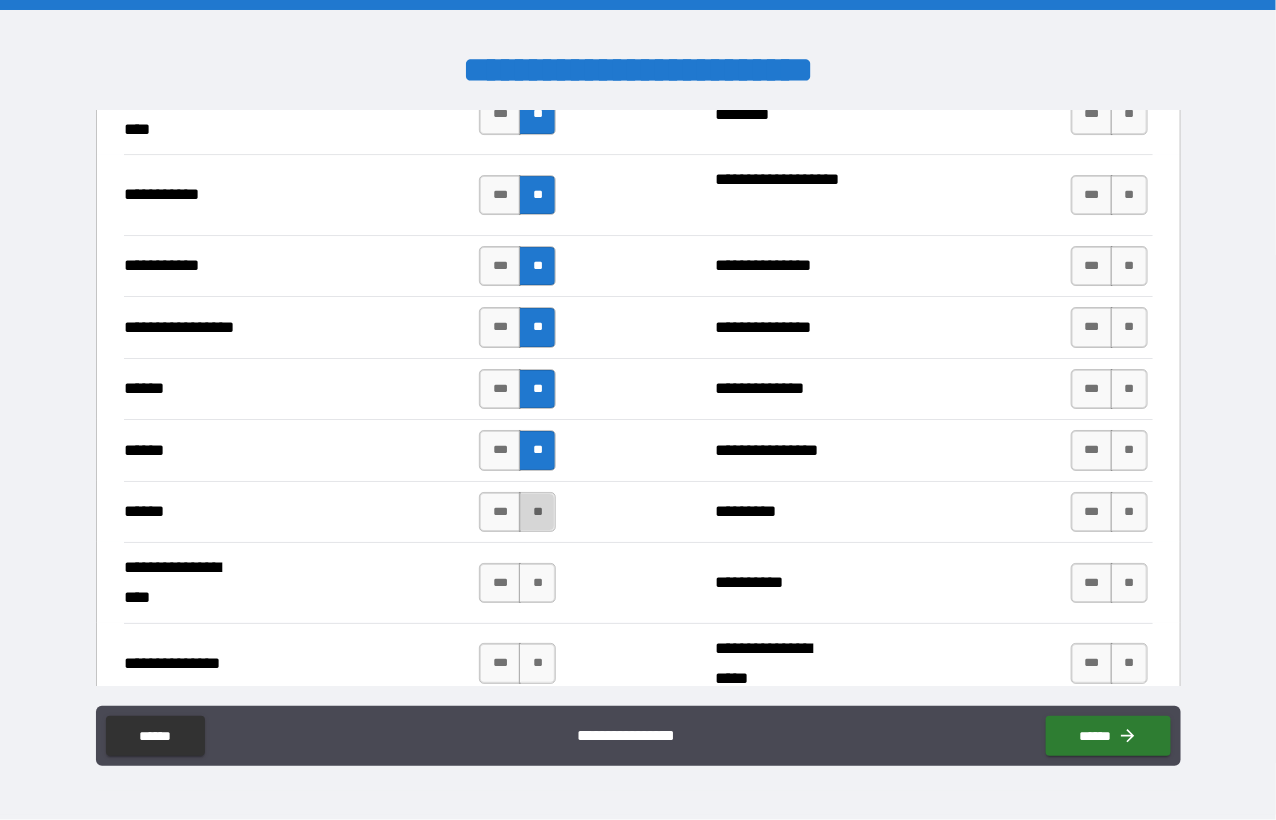 click on "**" at bounding box center [537, 512] 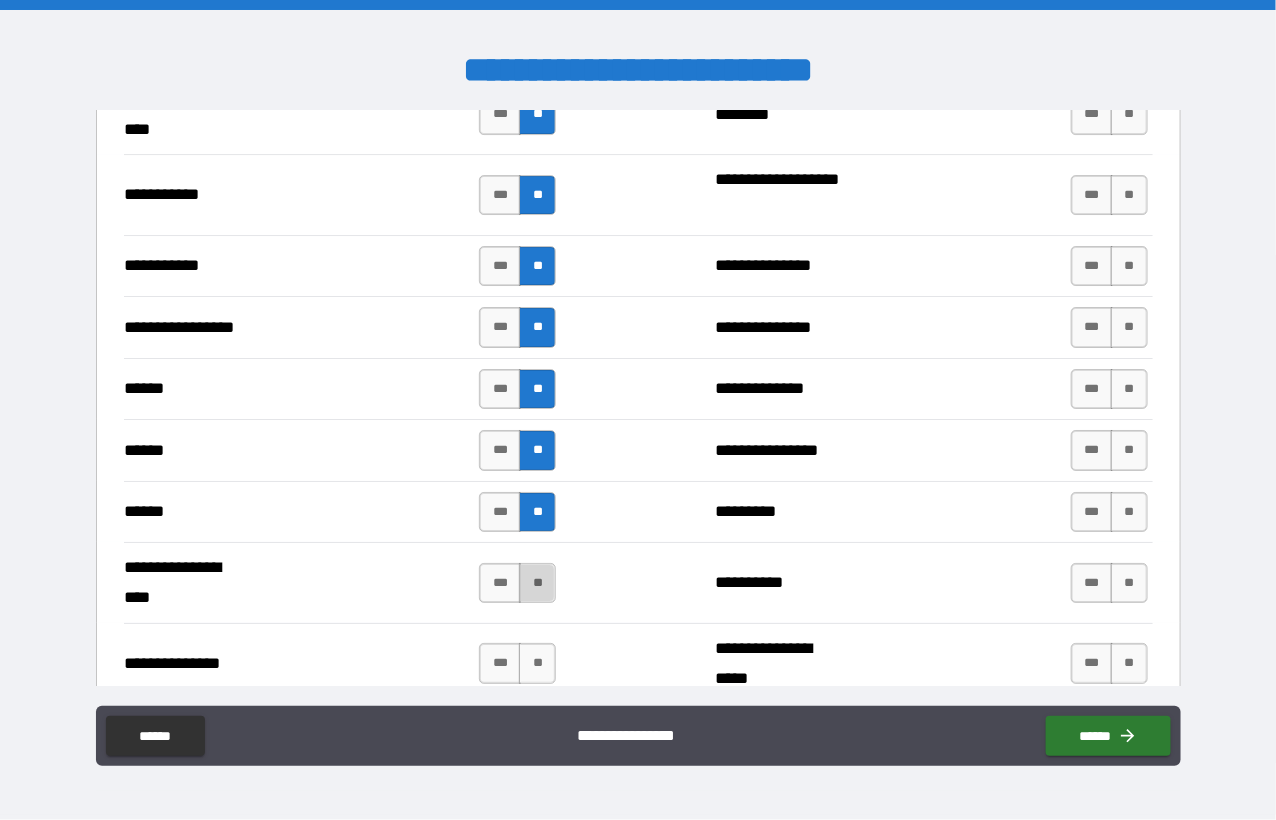 click on "**" at bounding box center (537, 583) 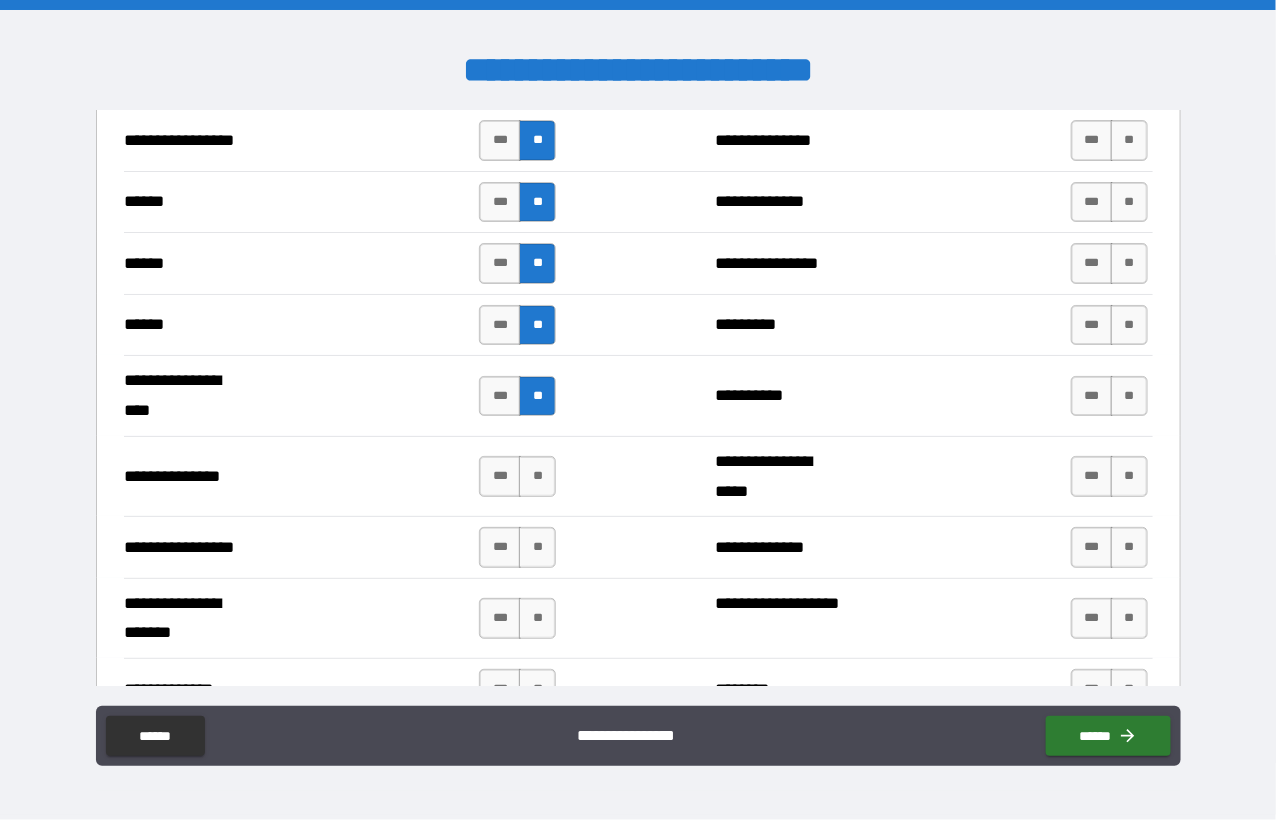 scroll, scrollTop: 2400, scrollLeft: 0, axis: vertical 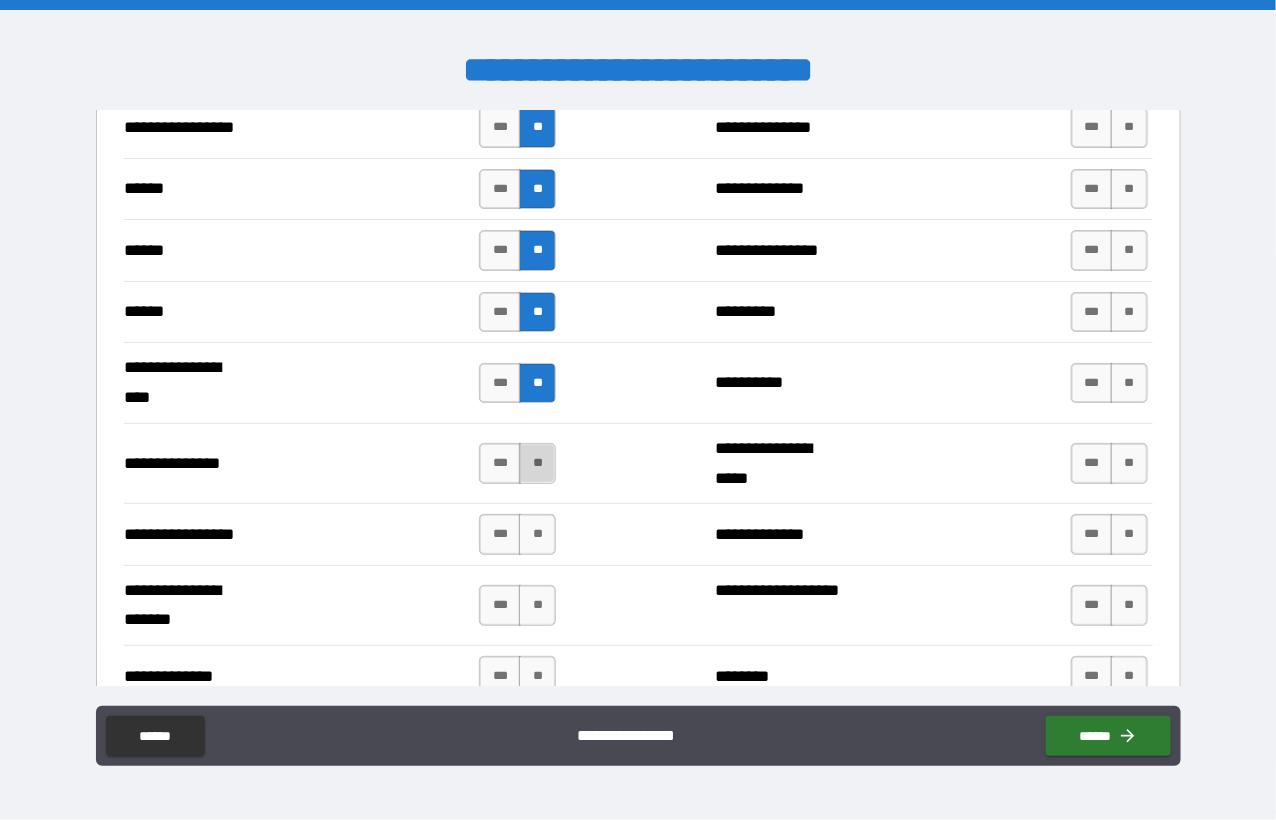 click on "**" at bounding box center [537, 463] 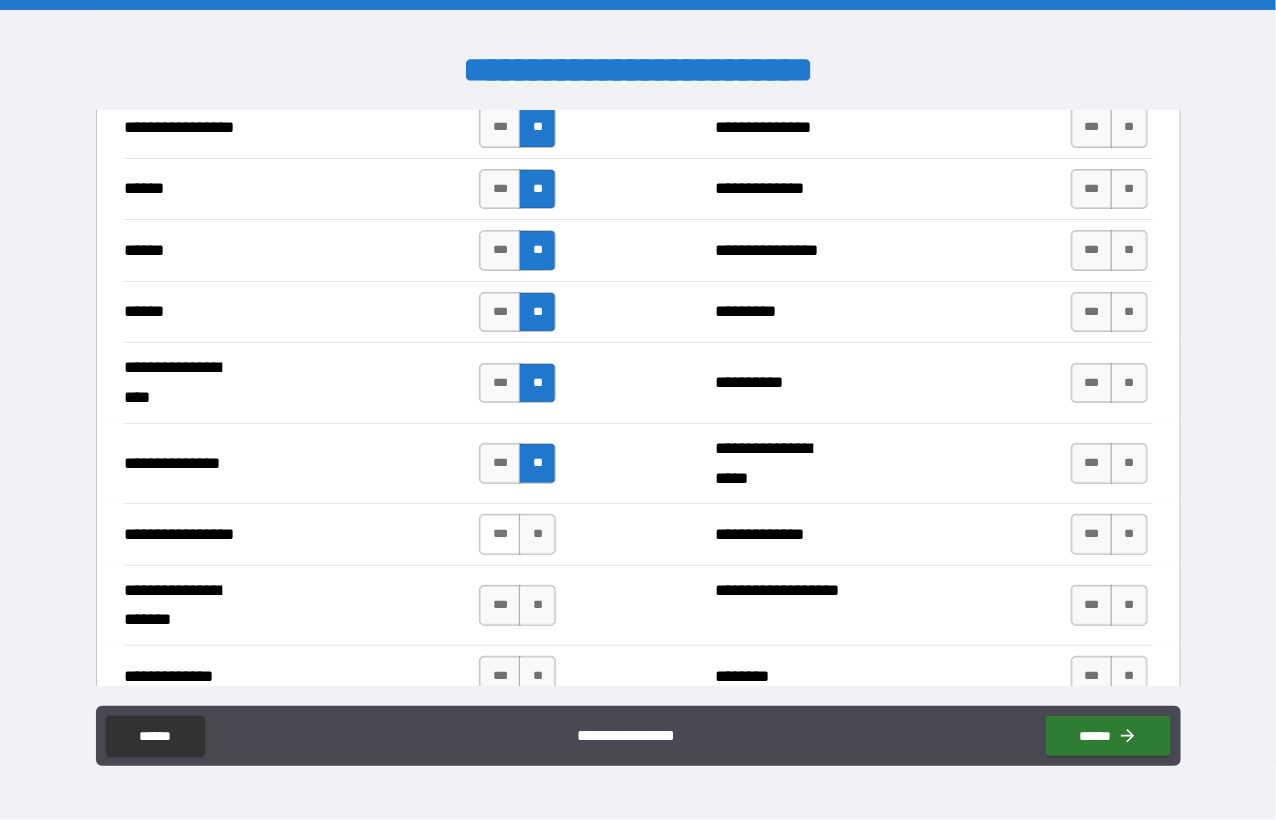 click on "***" at bounding box center [500, 534] 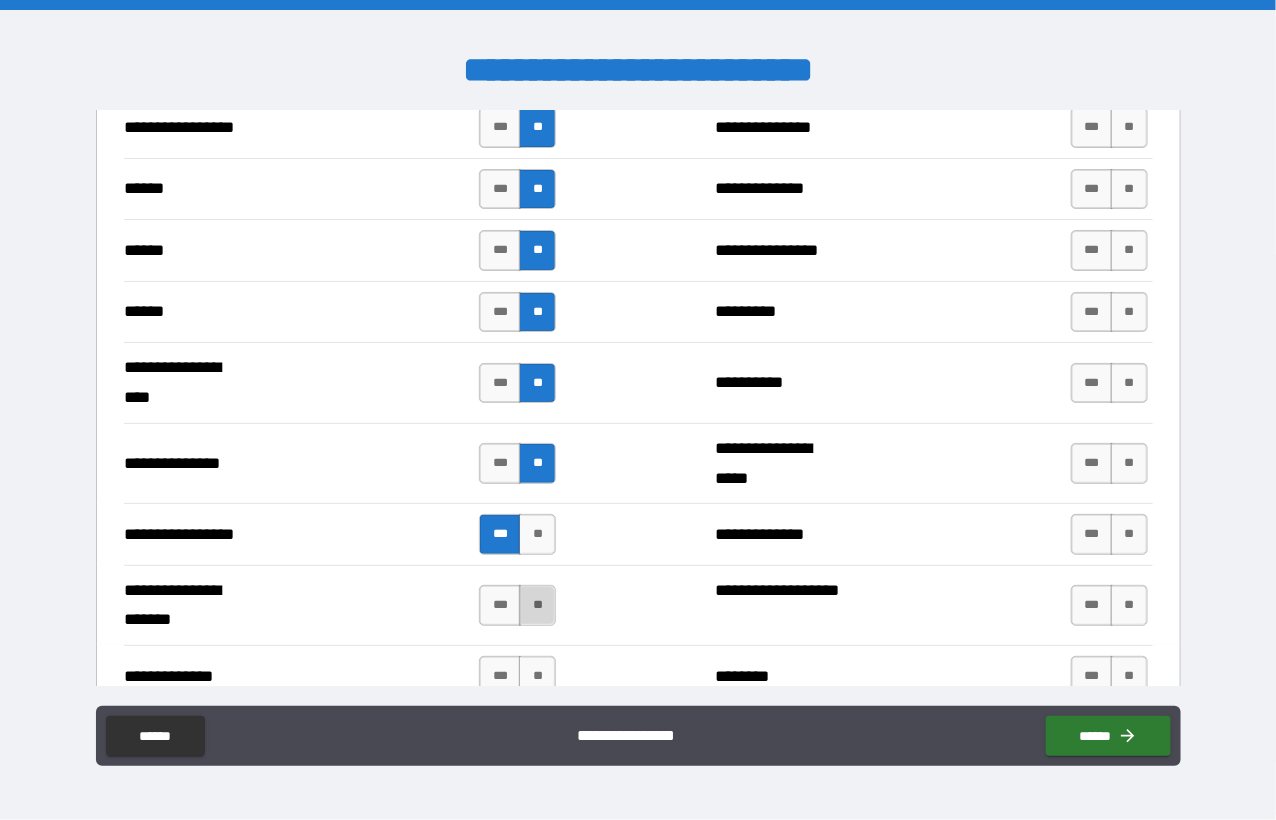 click on "**" at bounding box center (537, 605) 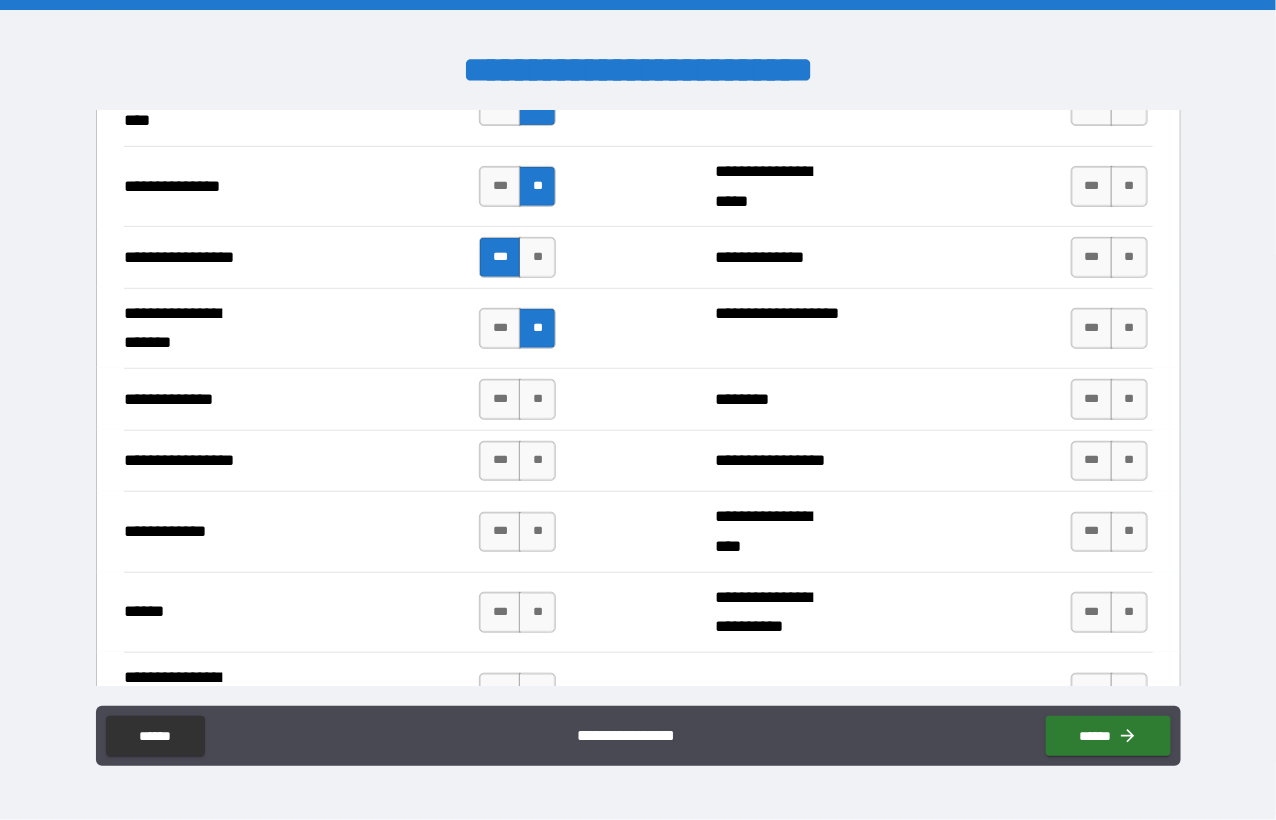 scroll, scrollTop: 2700, scrollLeft: 0, axis: vertical 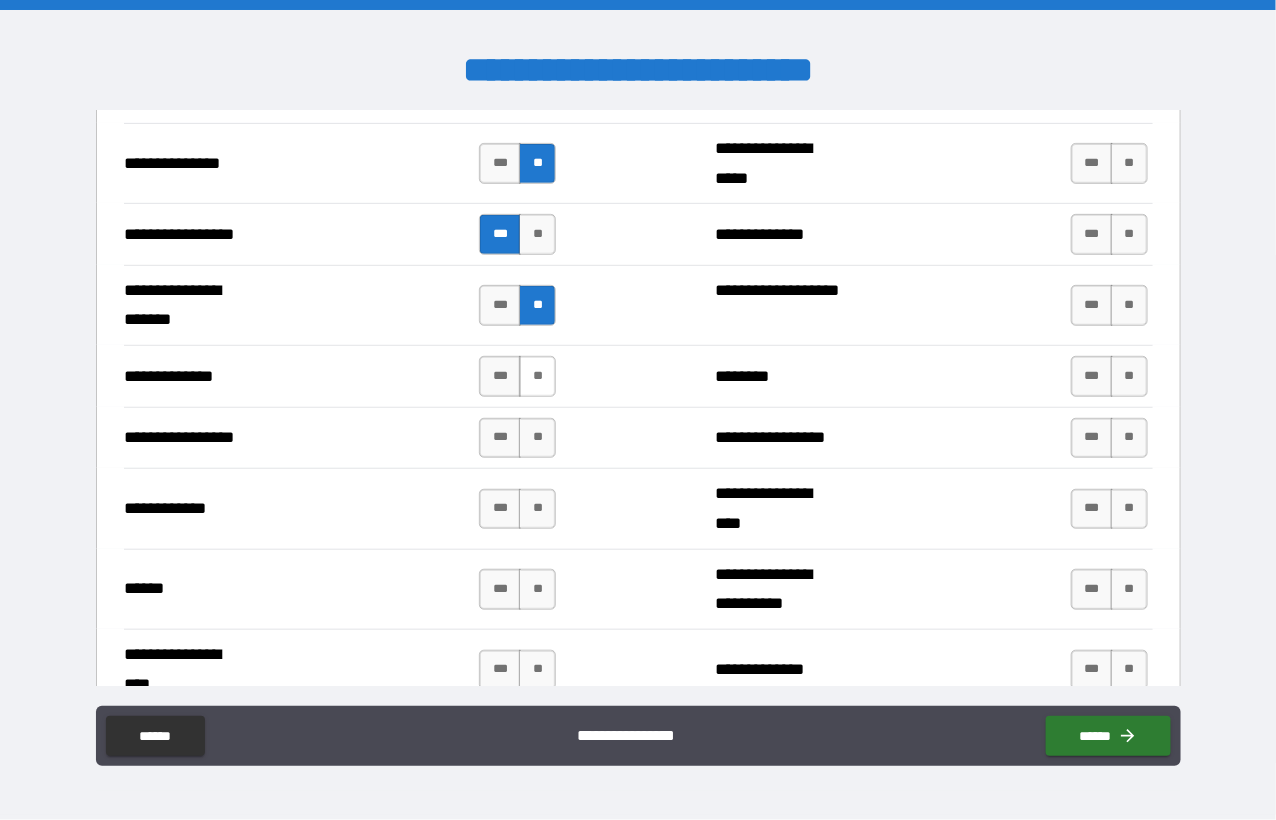 click on "**" at bounding box center (537, 376) 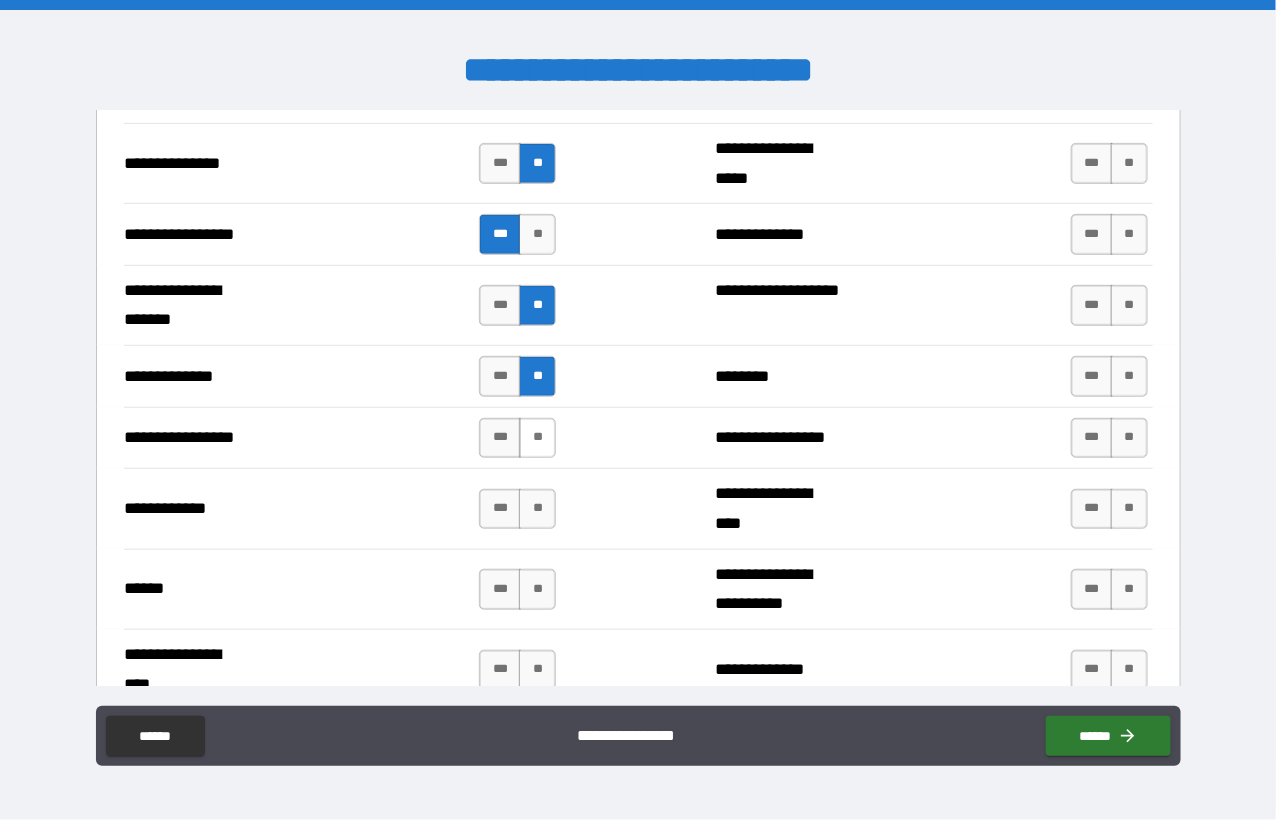 click on "**" at bounding box center (537, 438) 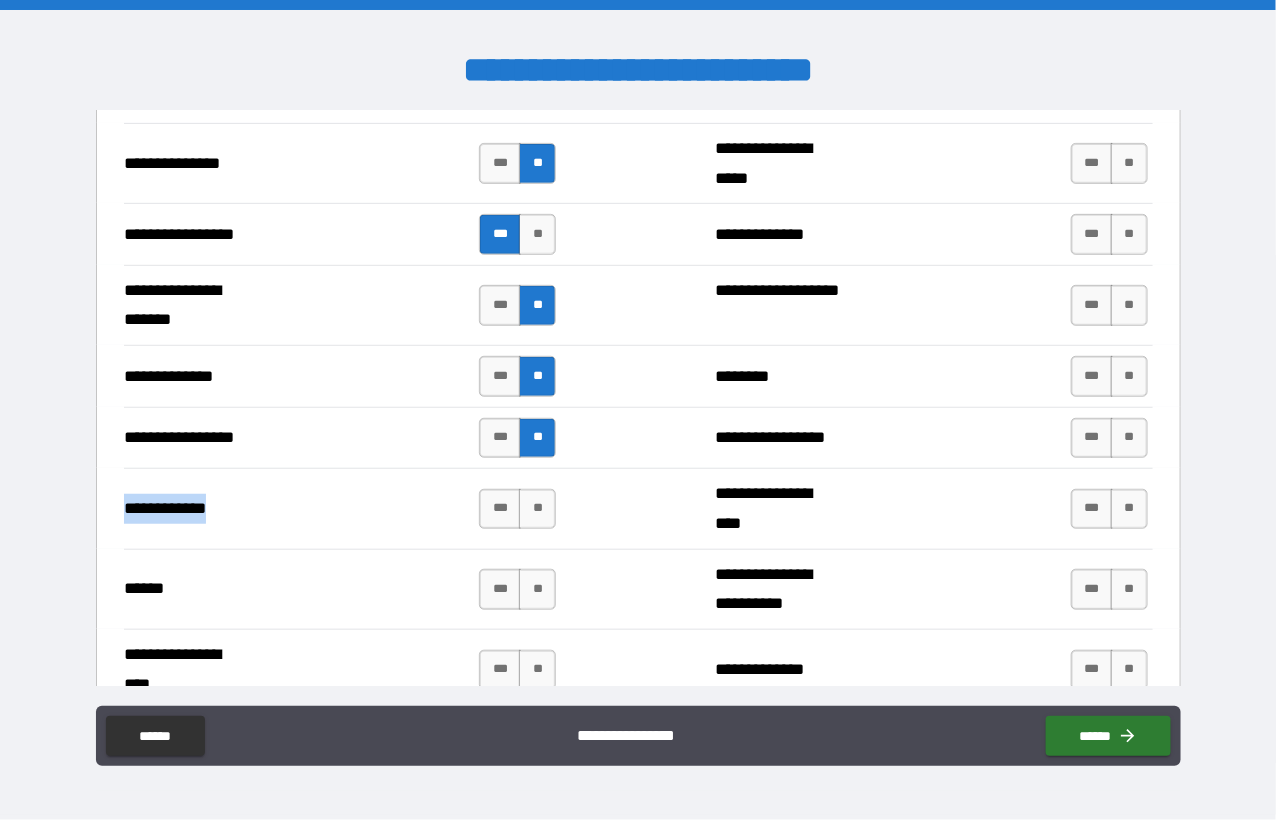 drag, startPoint x: 123, startPoint y: 499, endPoint x: 235, endPoint y: 512, distance: 112.75194 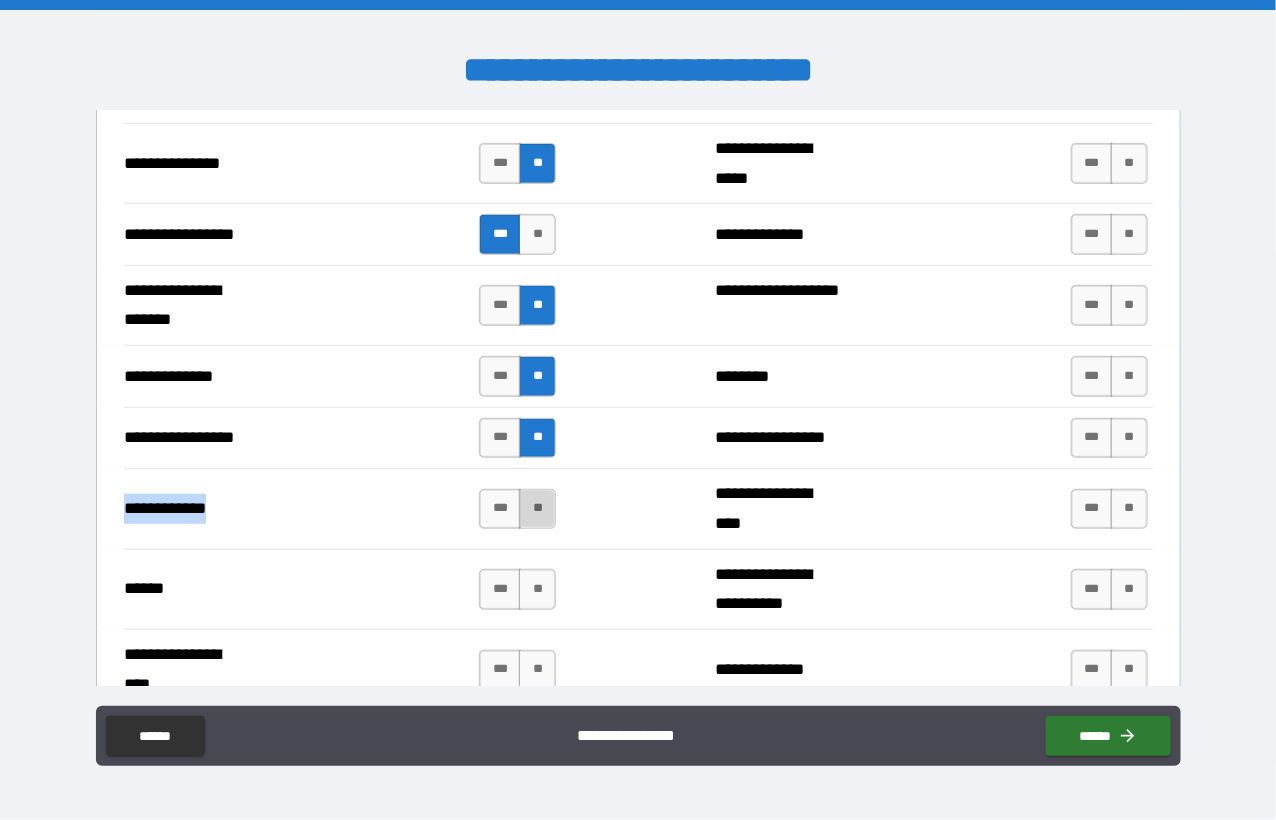 click on "**" at bounding box center [537, 509] 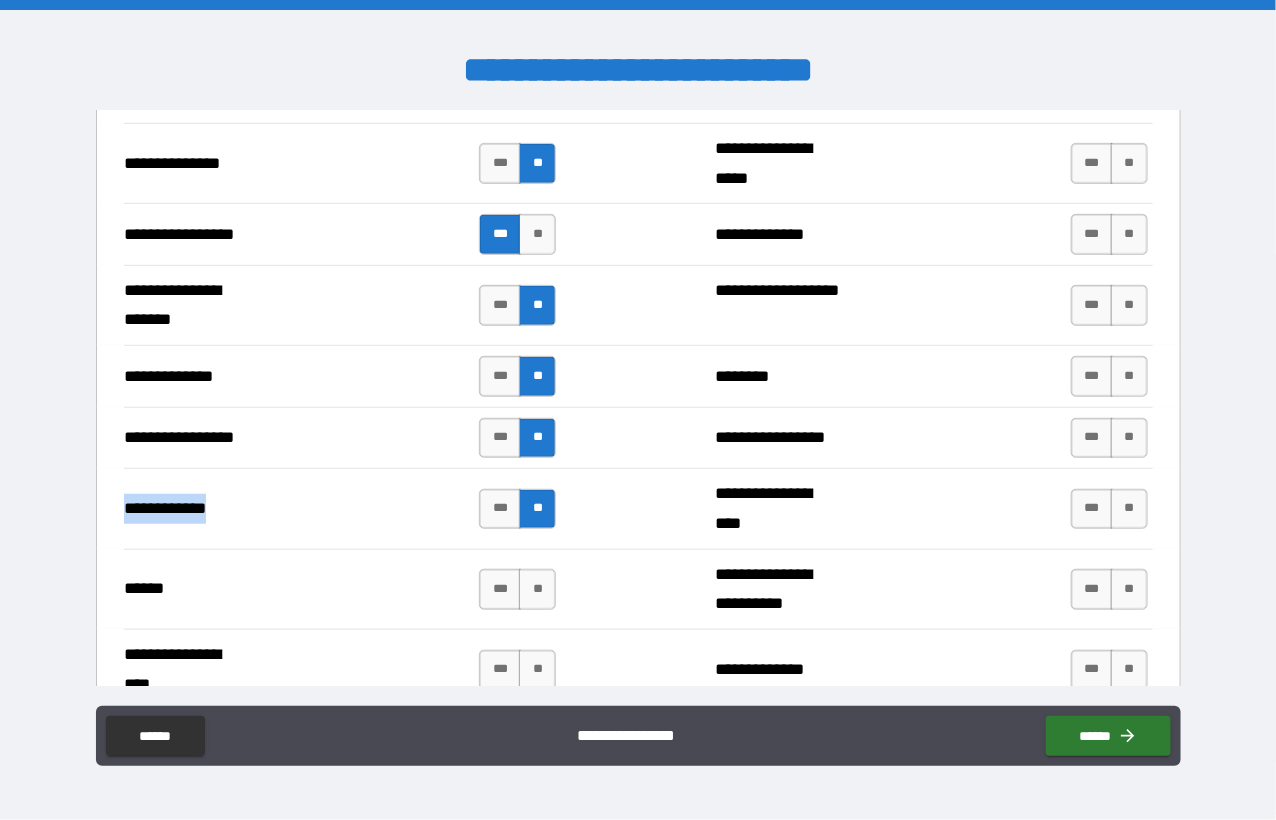click on "**********" at bounding box center (189, 509) 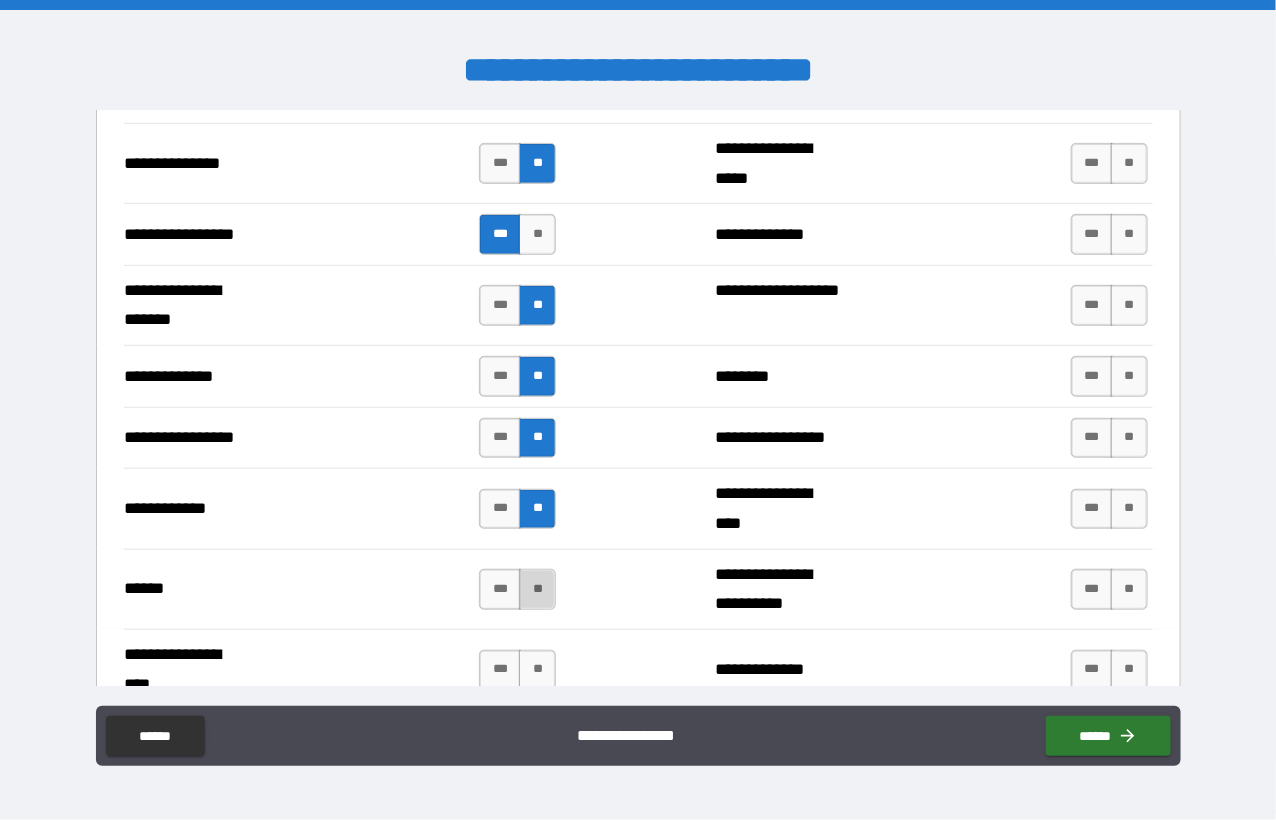 click on "**" at bounding box center [537, 589] 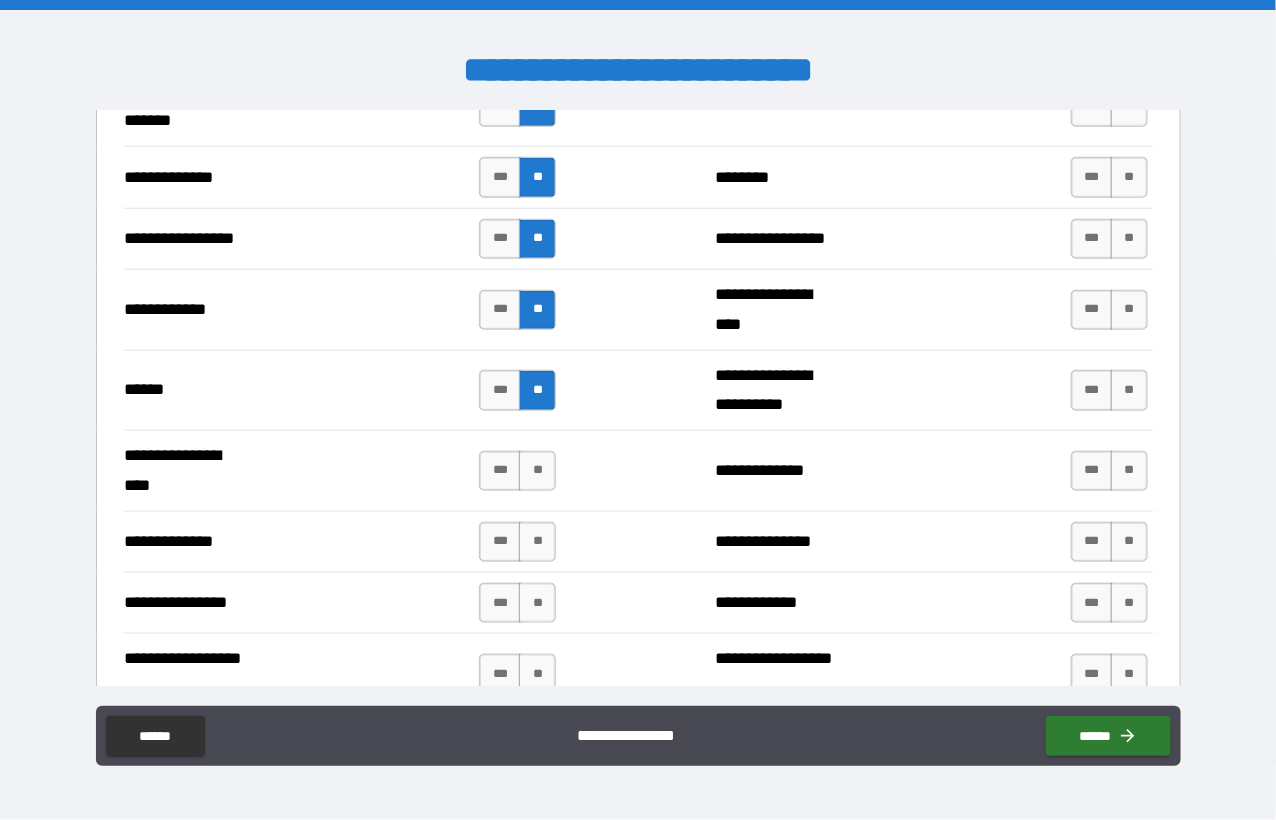 scroll, scrollTop: 2900, scrollLeft: 0, axis: vertical 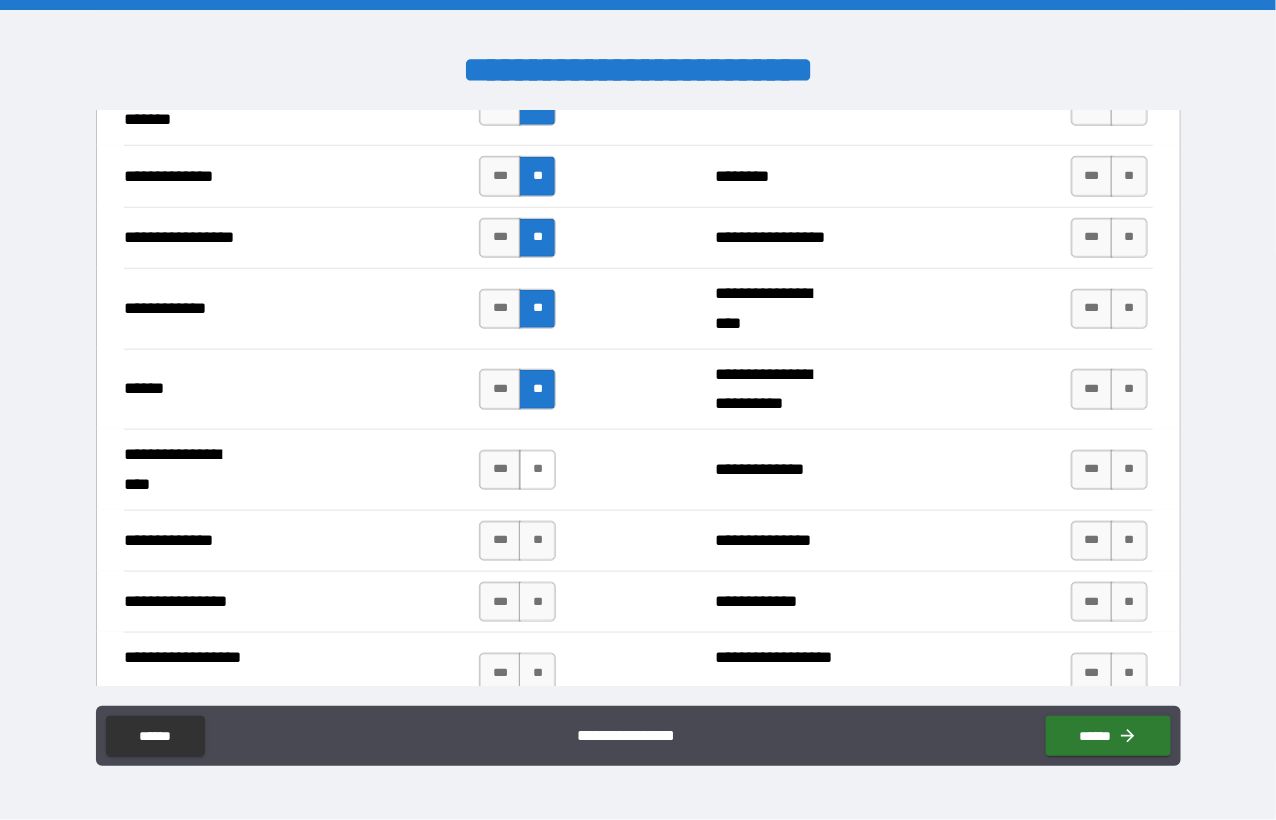 click on "**" at bounding box center [537, 470] 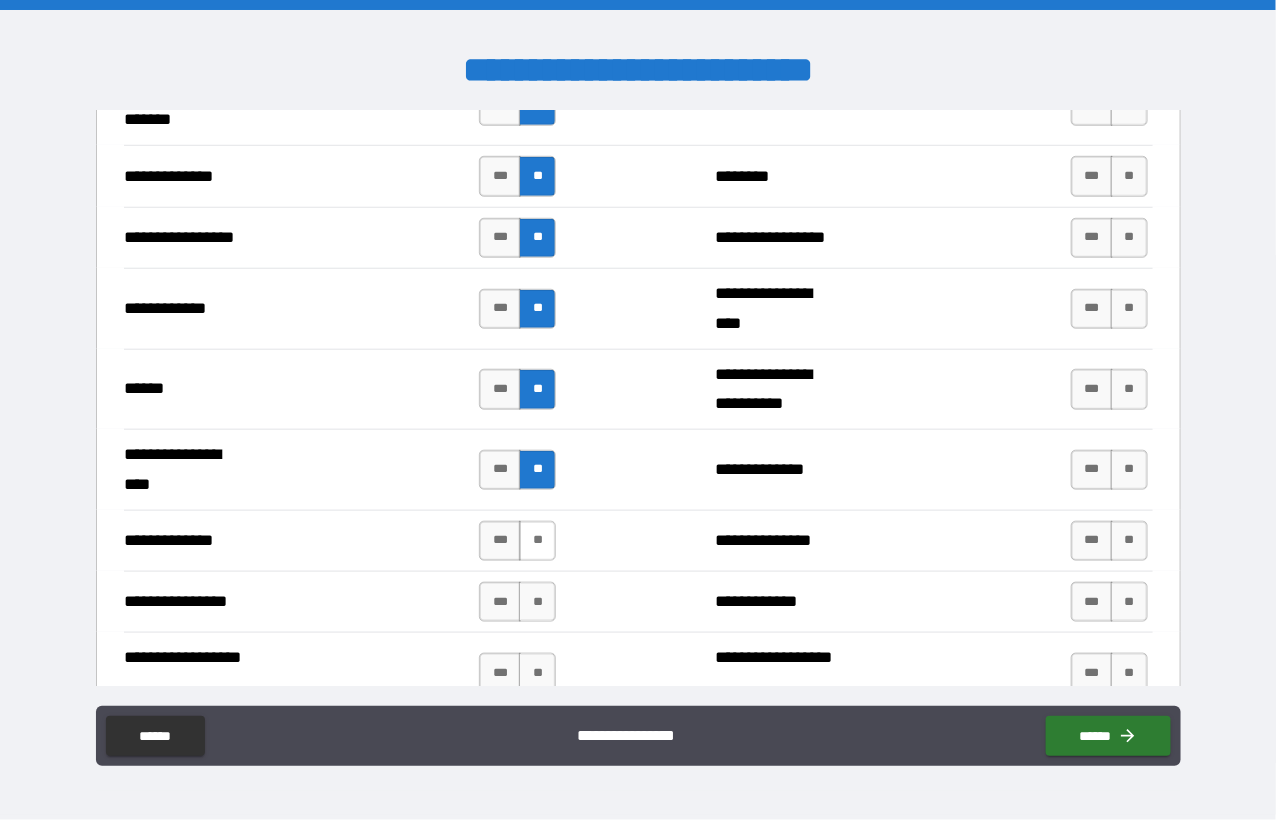 click on "**" at bounding box center [537, 541] 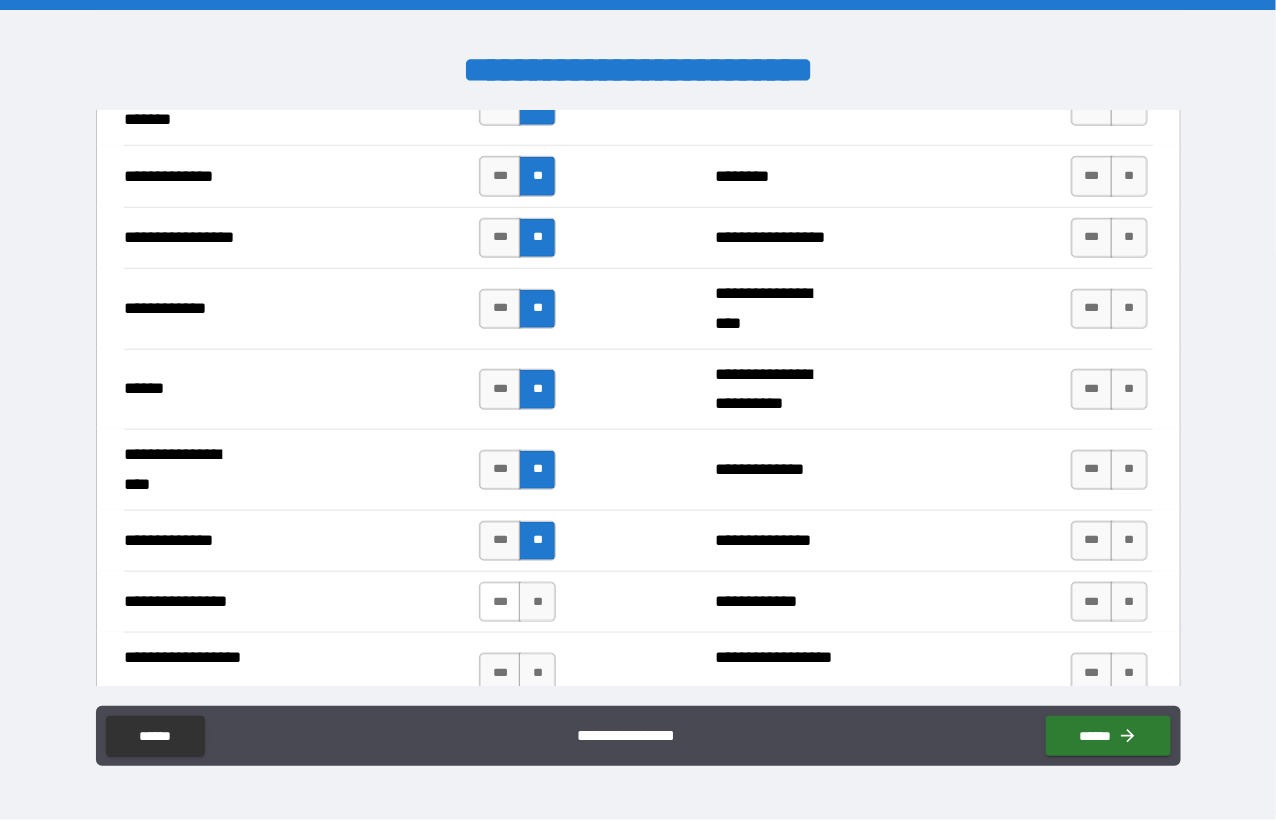 click on "***" at bounding box center (500, 602) 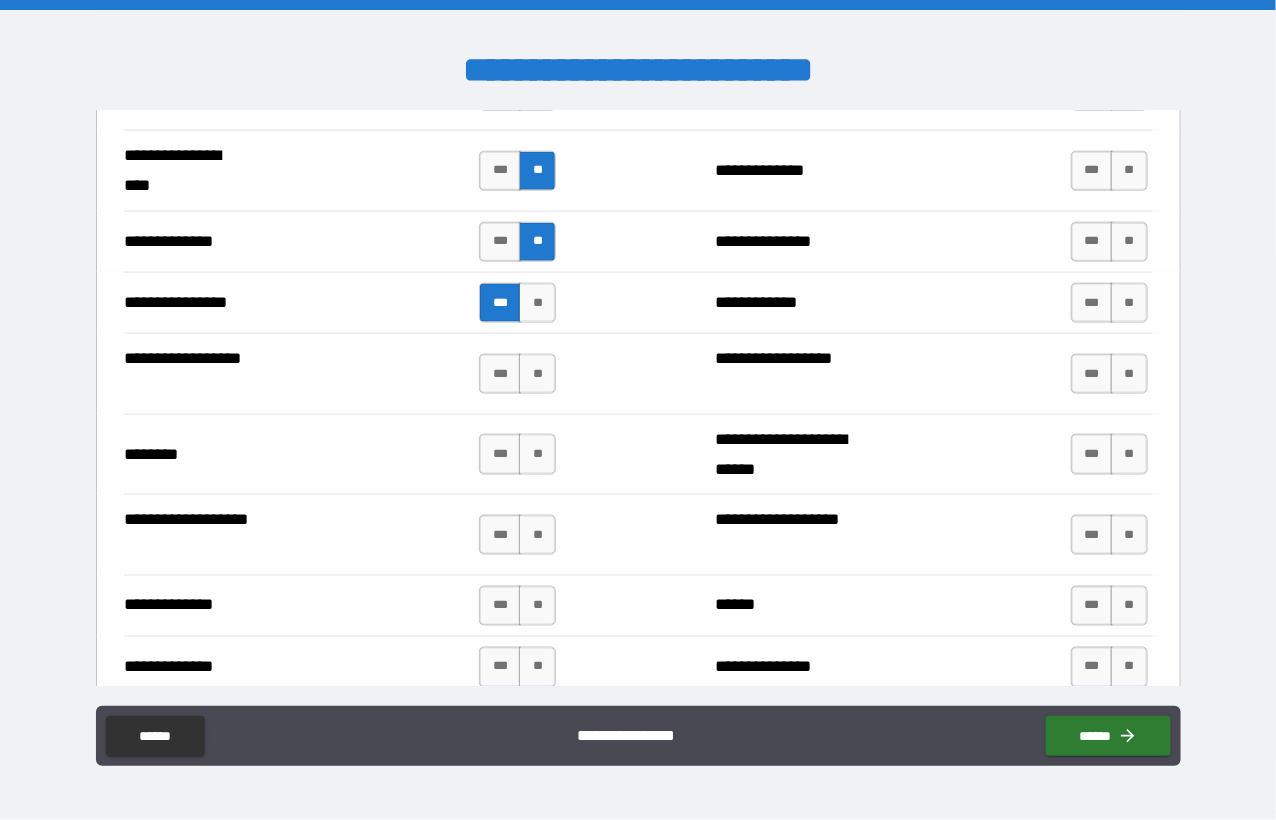 scroll, scrollTop: 3200, scrollLeft: 0, axis: vertical 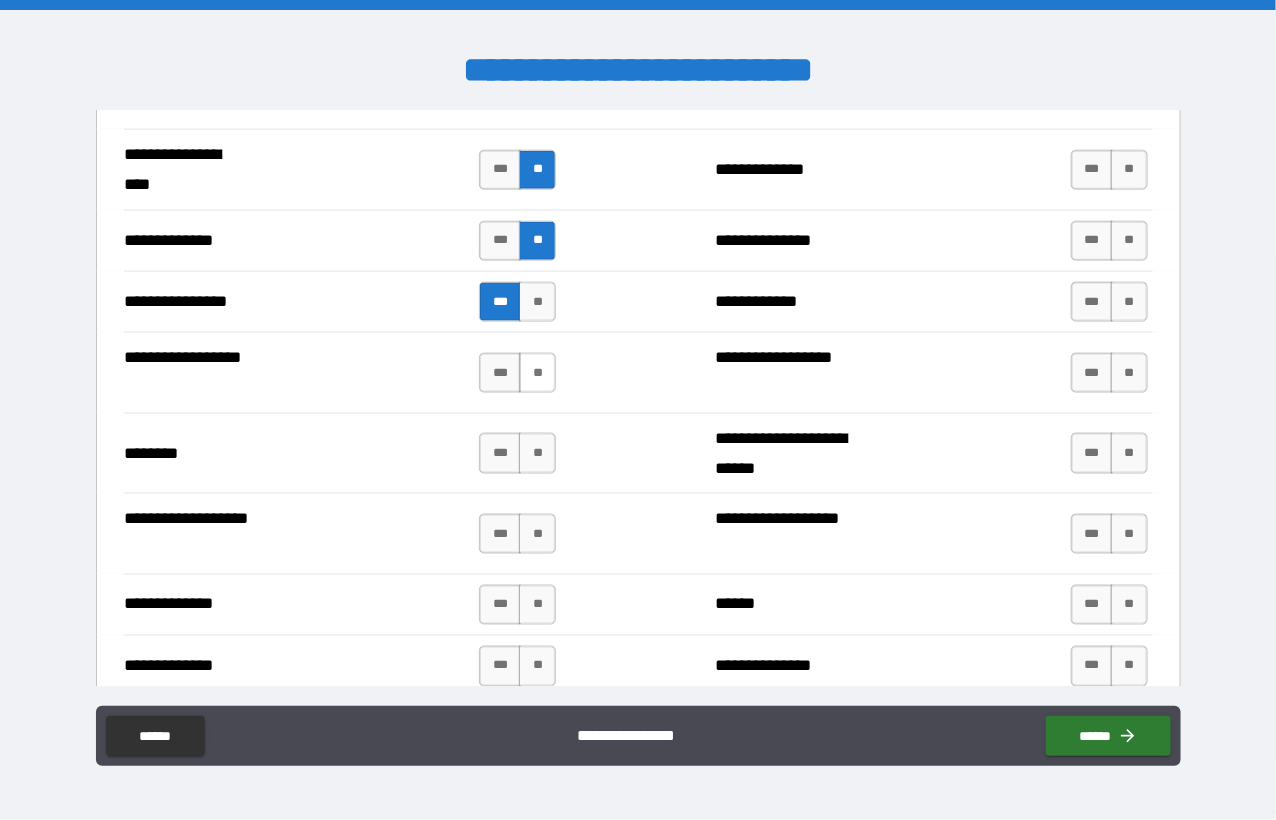 click on "**" at bounding box center [537, 373] 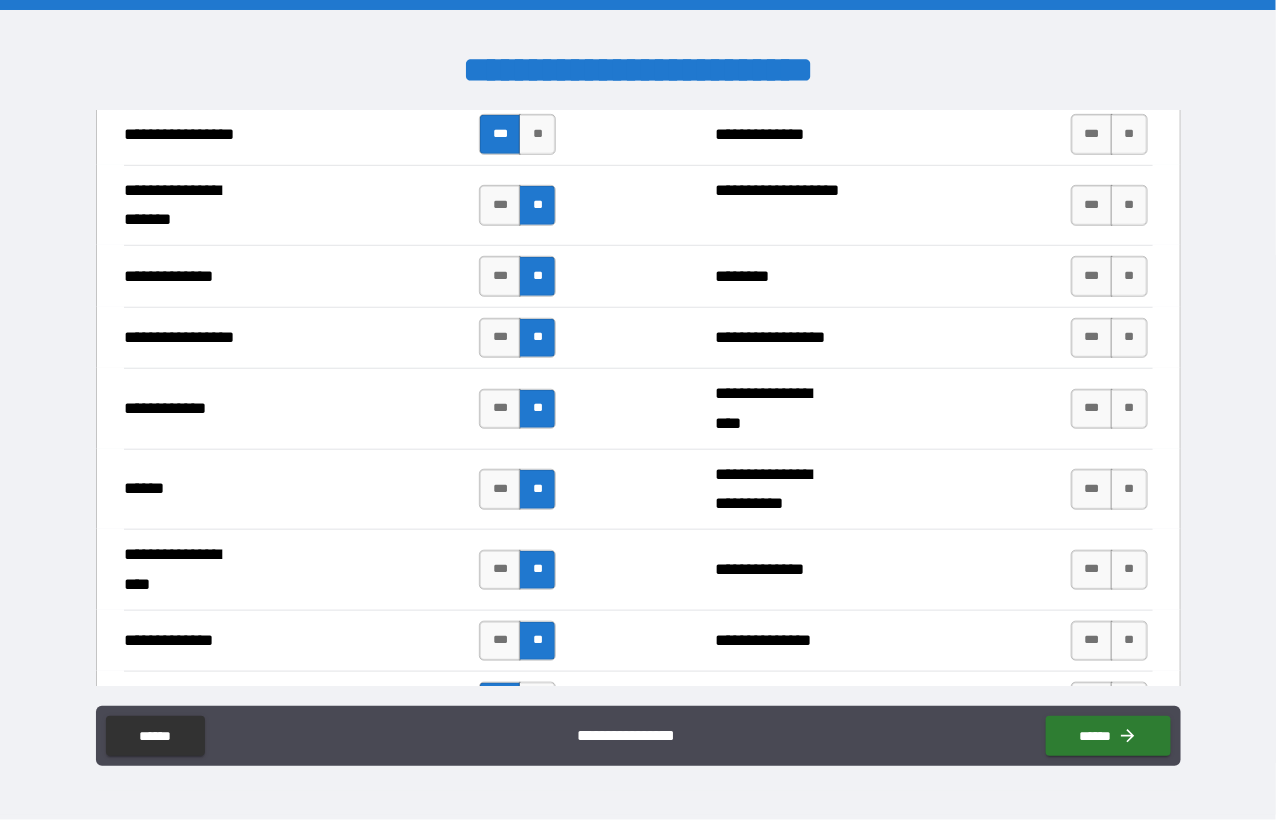 scroll, scrollTop: 3200, scrollLeft: 0, axis: vertical 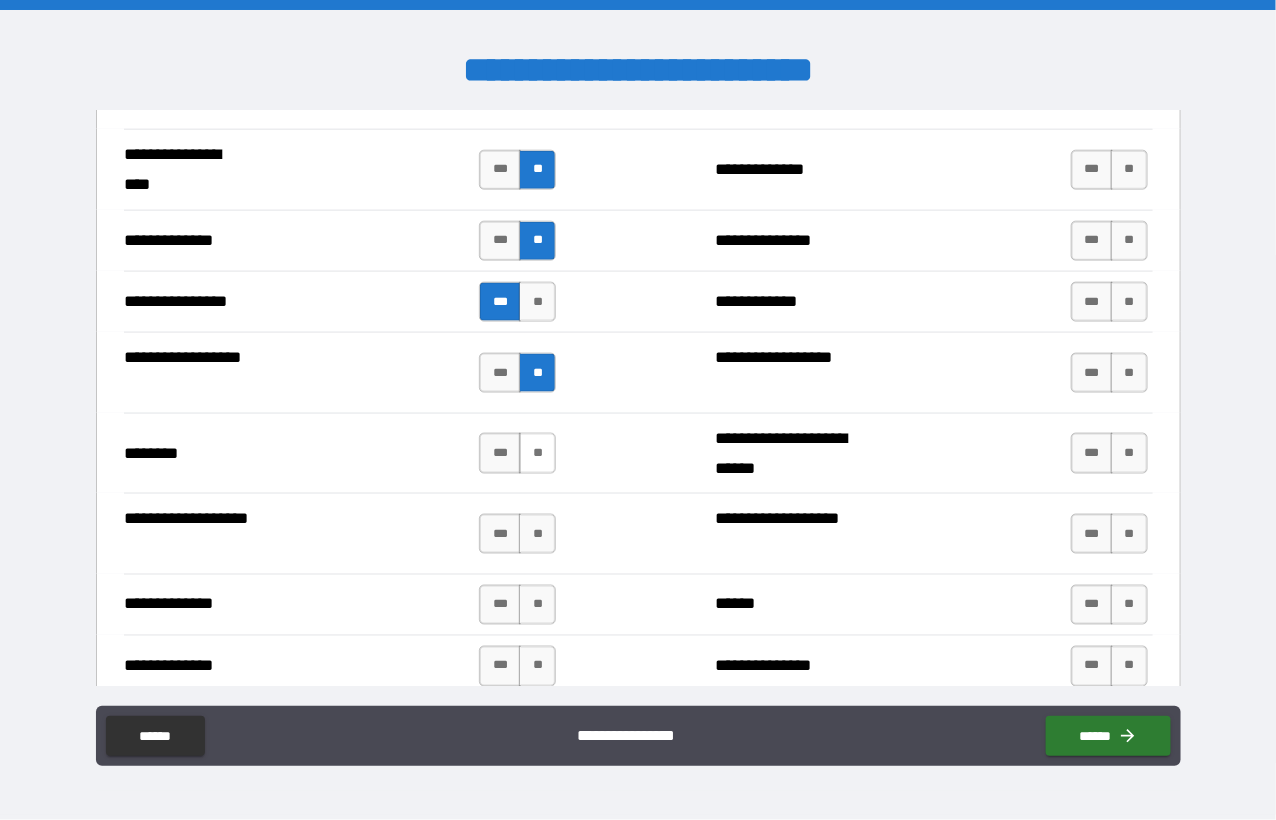 click on "**" at bounding box center [537, 453] 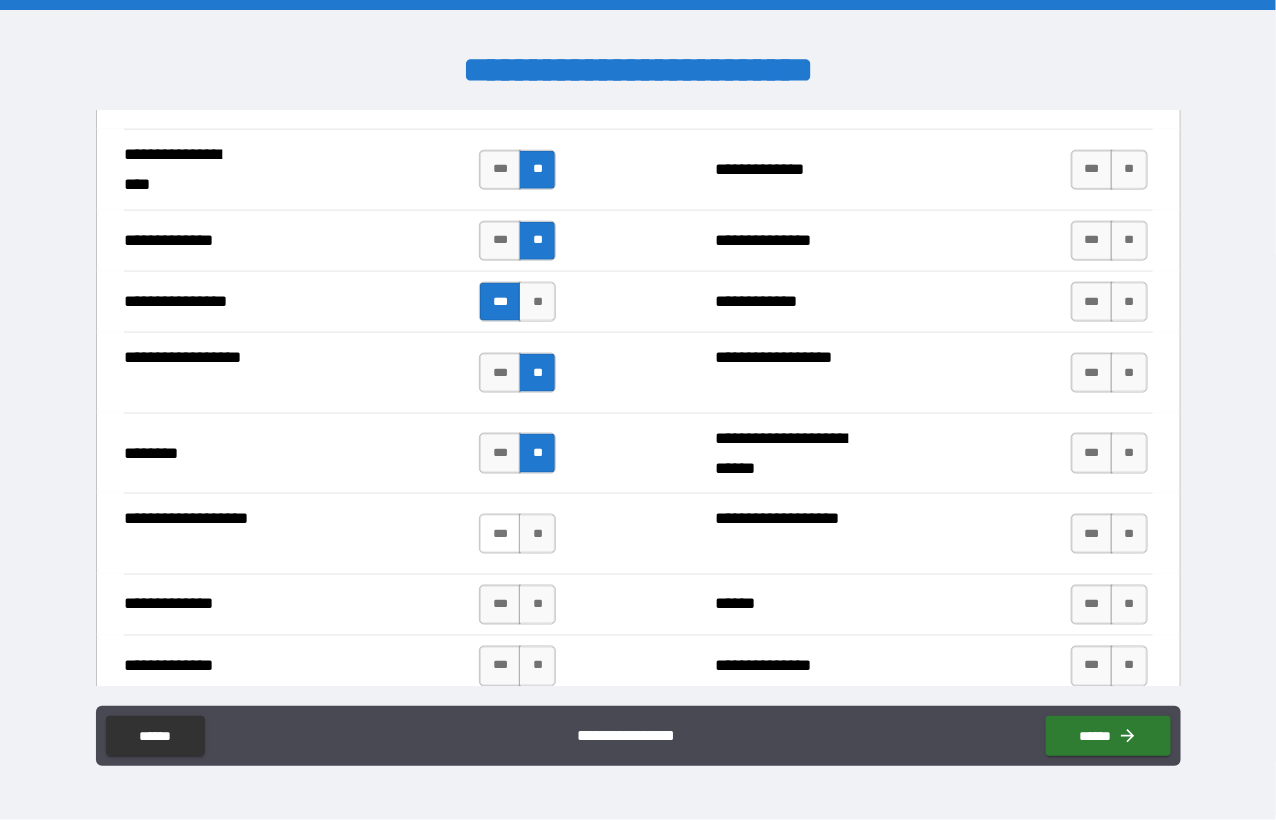 click on "***" at bounding box center (500, 534) 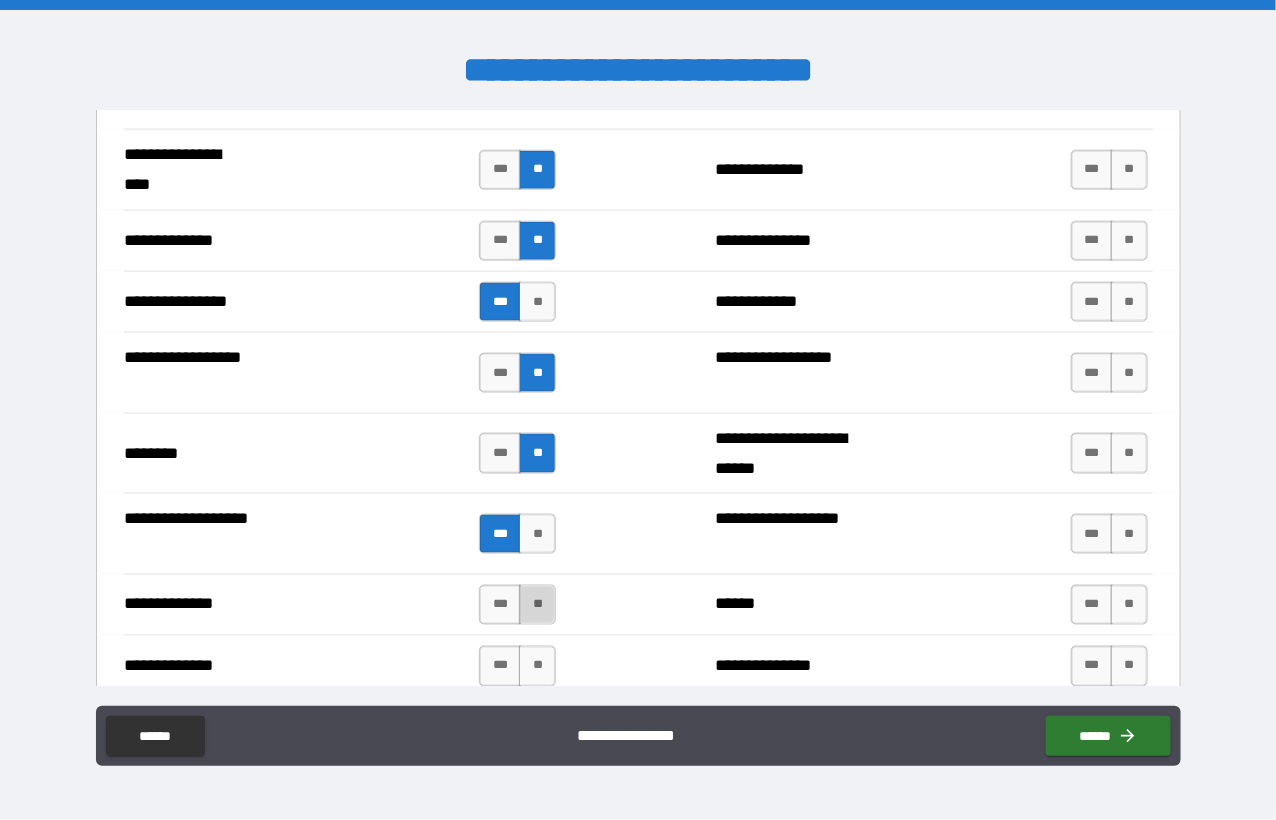 click on "**" at bounding box center (537, 605) 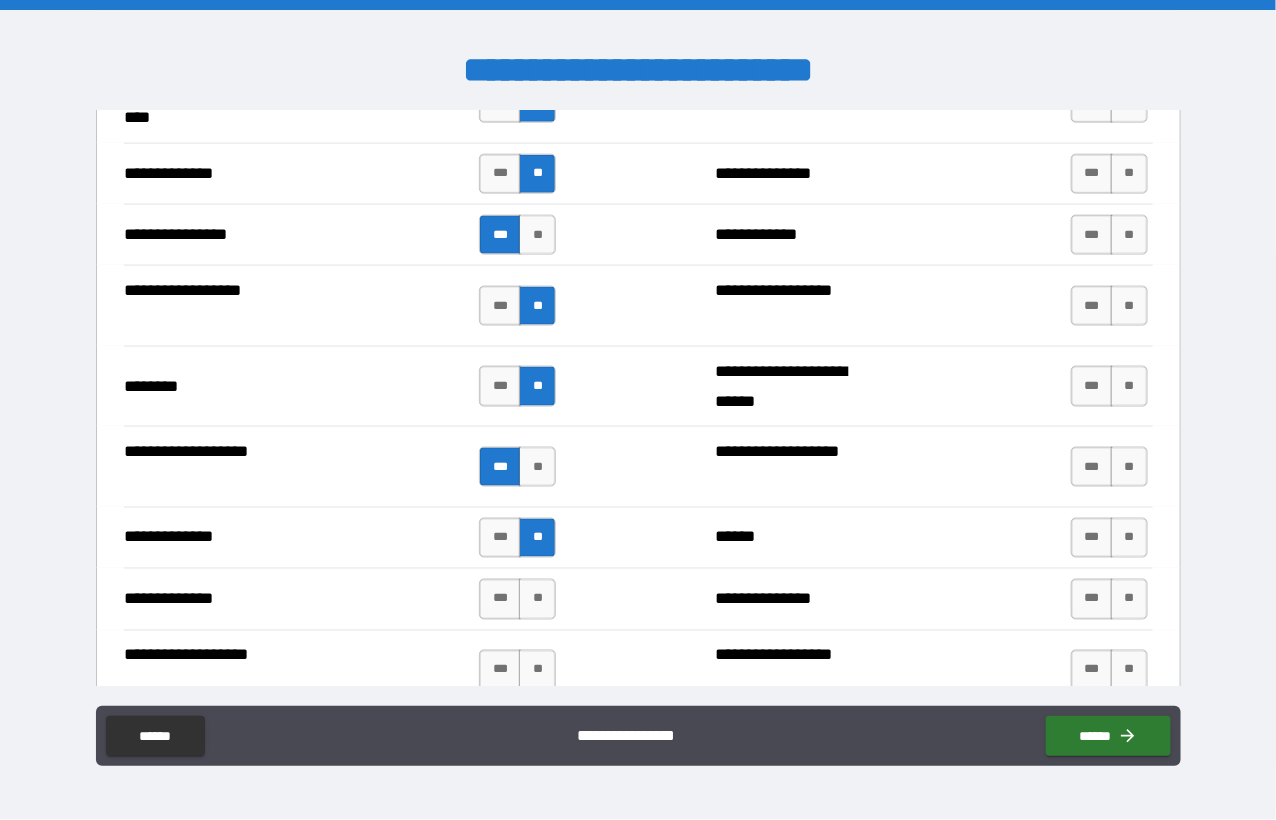 scroll, scrollTop: 3400, scrollLeft: 0, axis: vertical 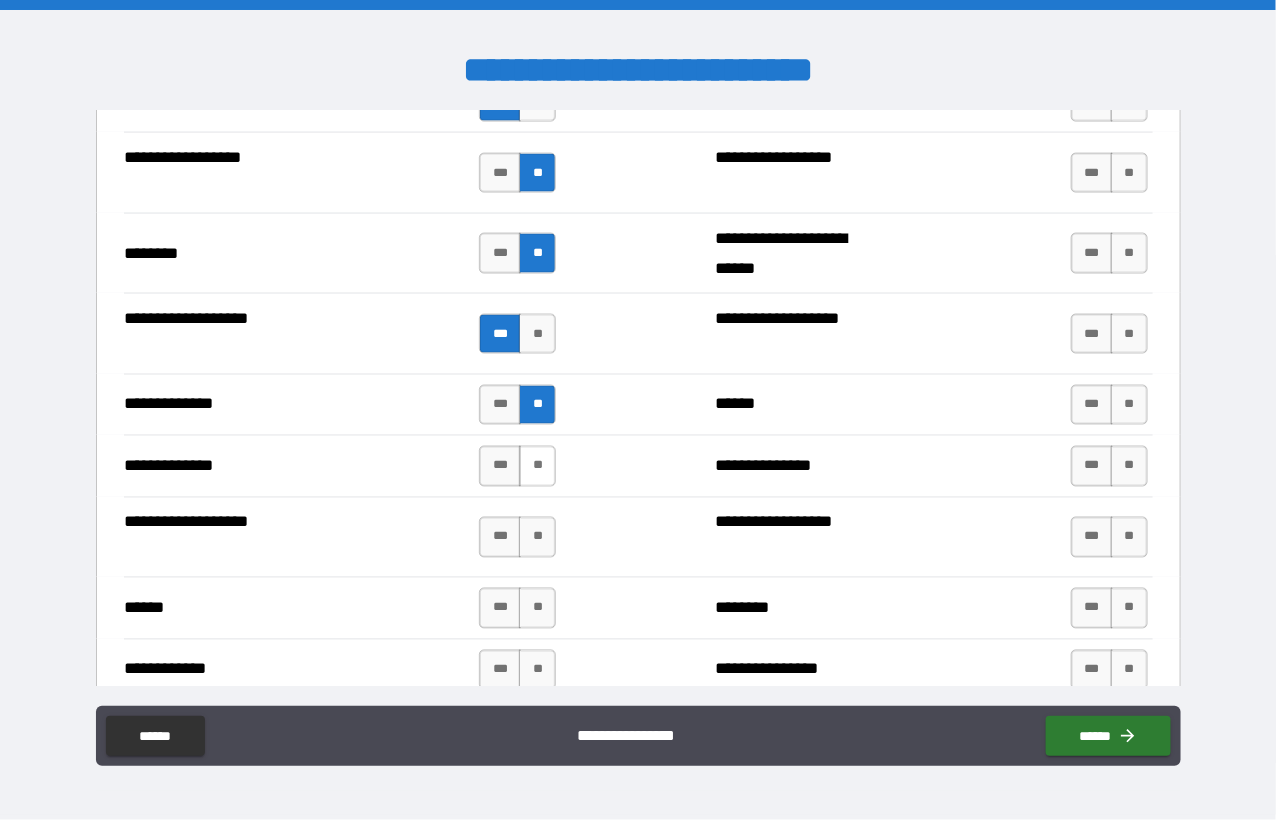 click on "**" at bounding box center [537, 466] 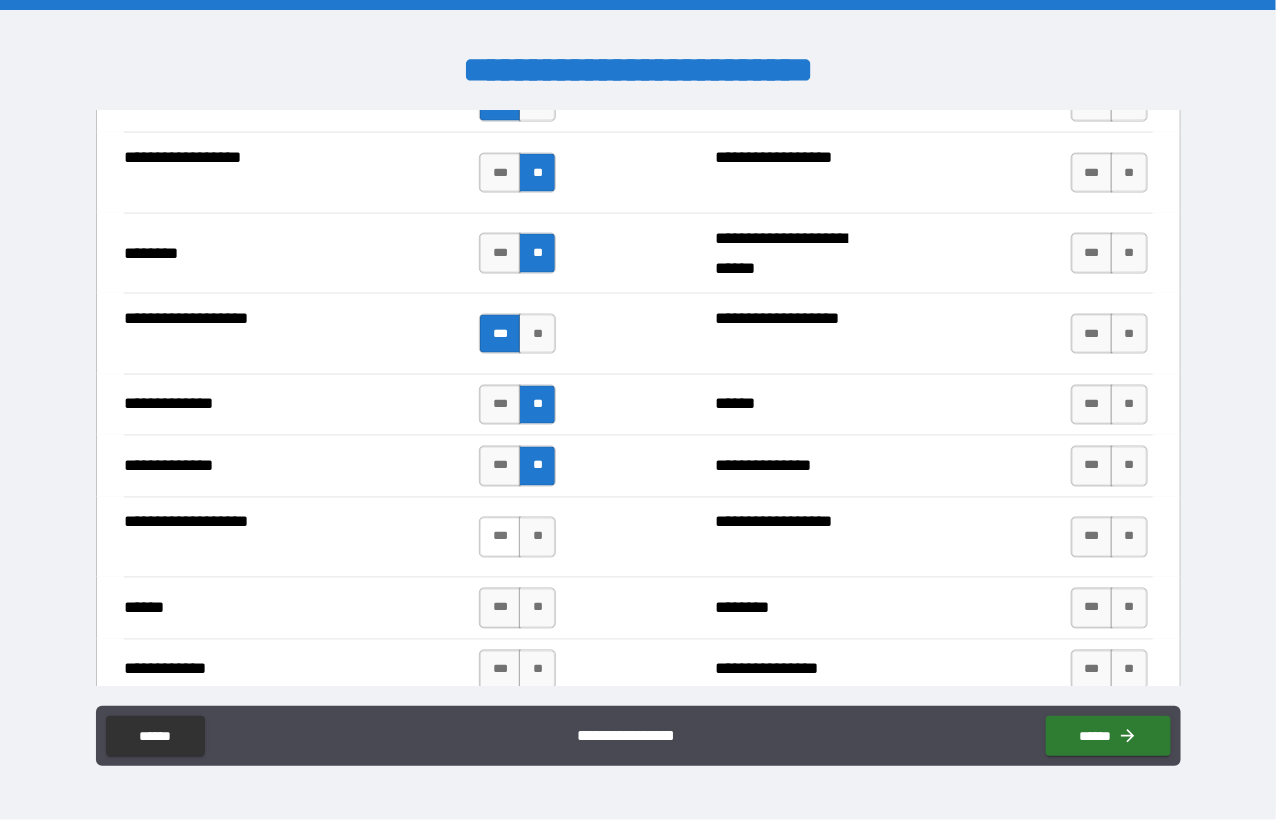click on "***" at bounding box center [500, 537] 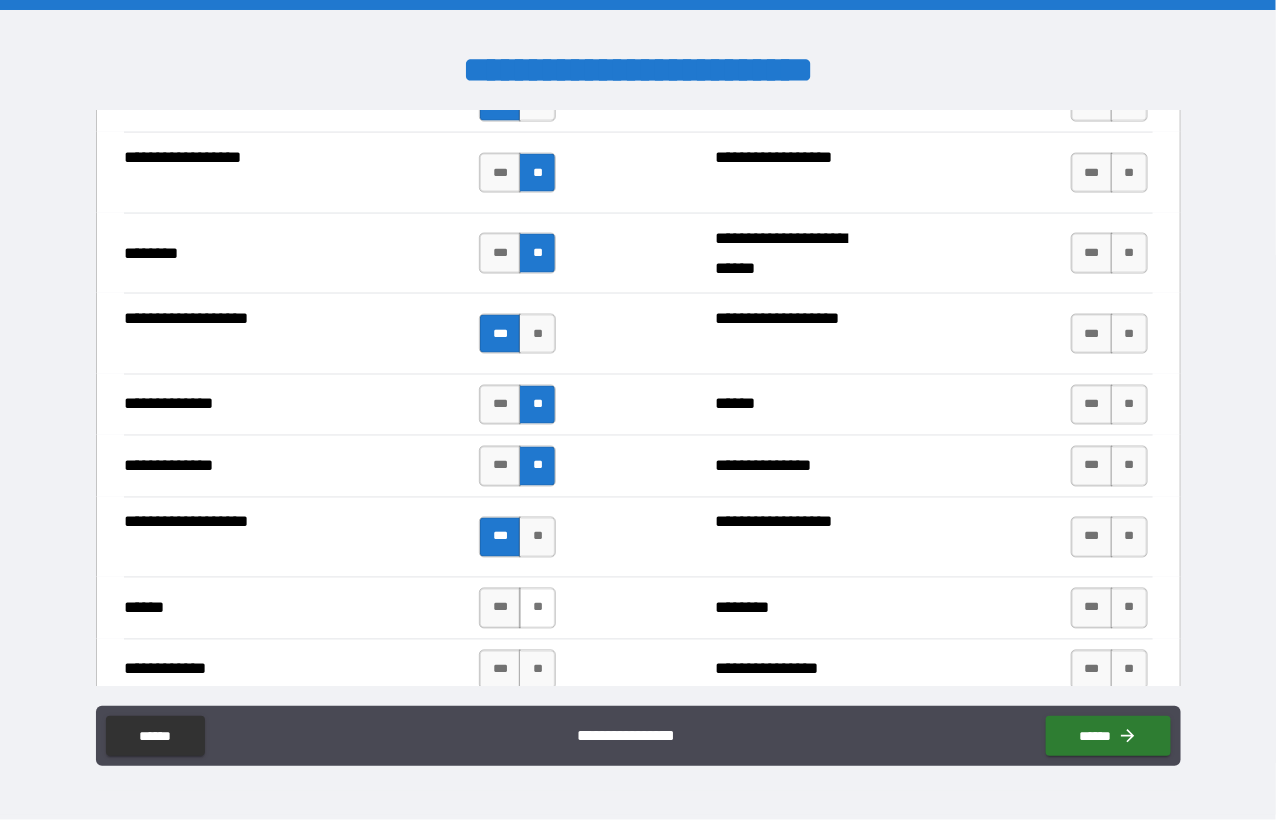 click on "**" at bounding box center [537, 608] 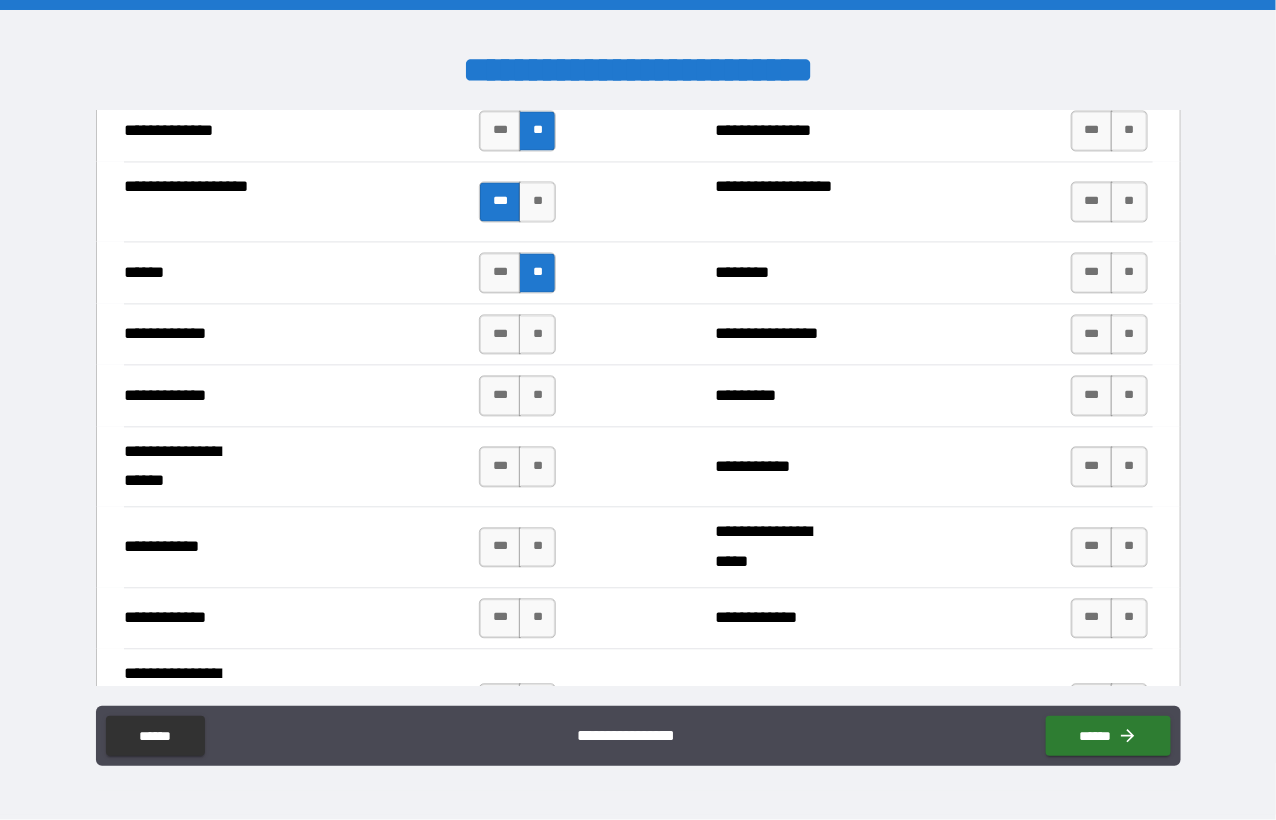 scroll, scrollTop: 3800, scrollLeft: 0, axis: vertical 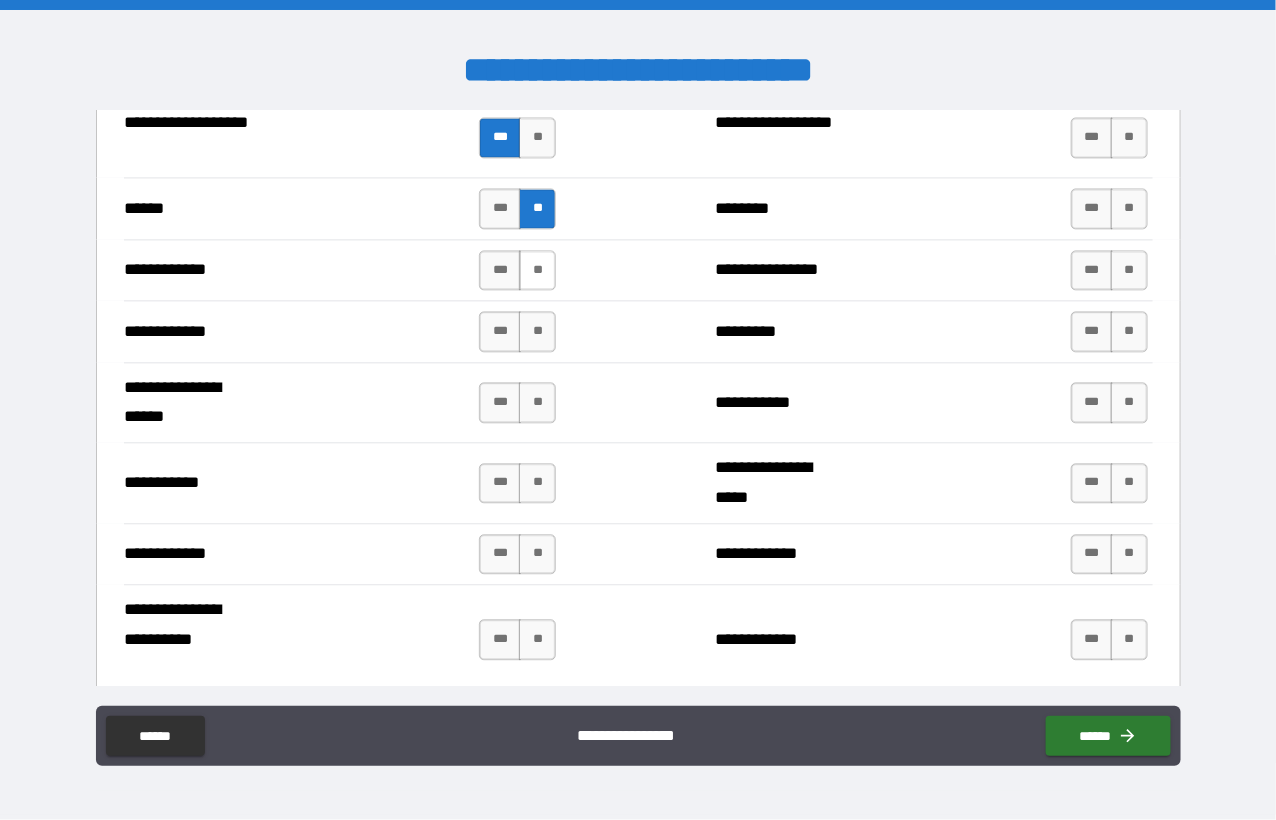 click on "**" at bounding box center [537, 270] 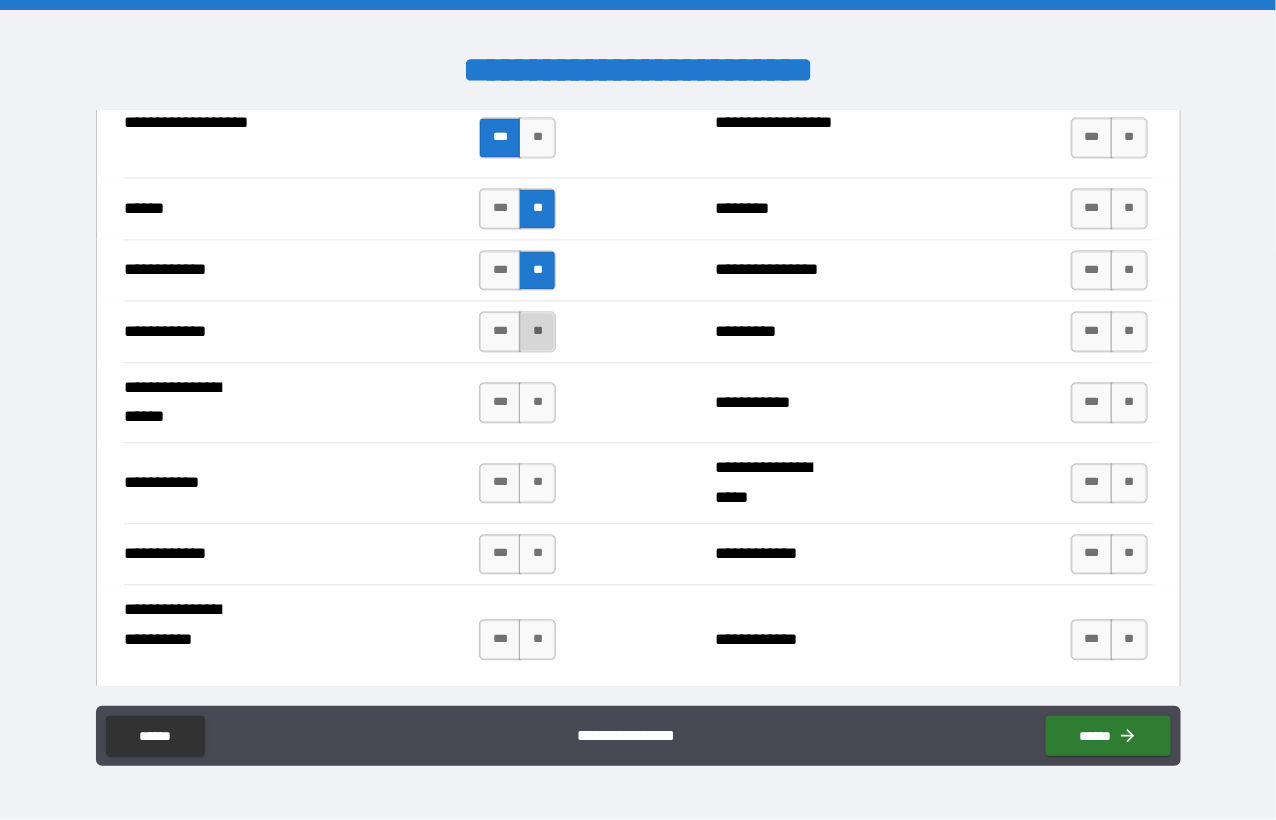 click on "**" at bounding box center (537, 331) 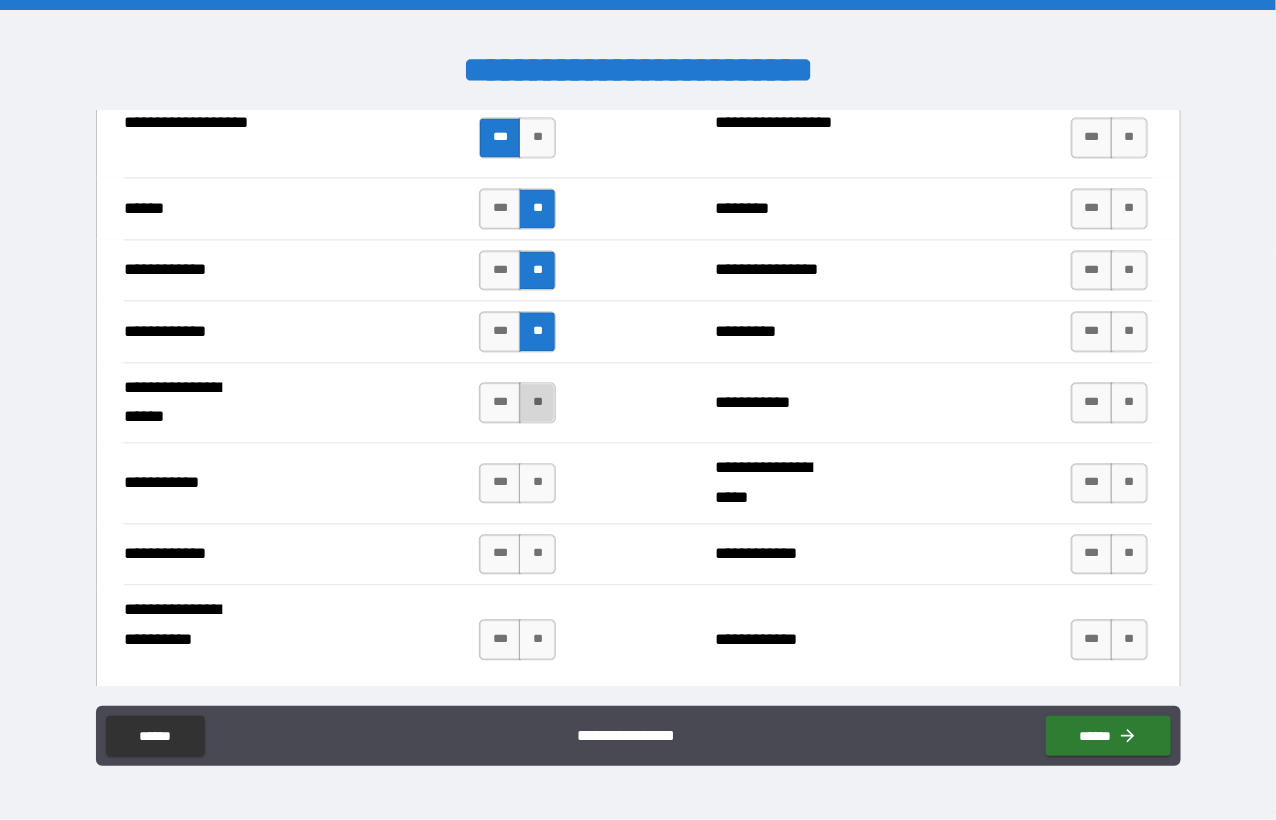 click on "**" at bounding box center (537, 402) 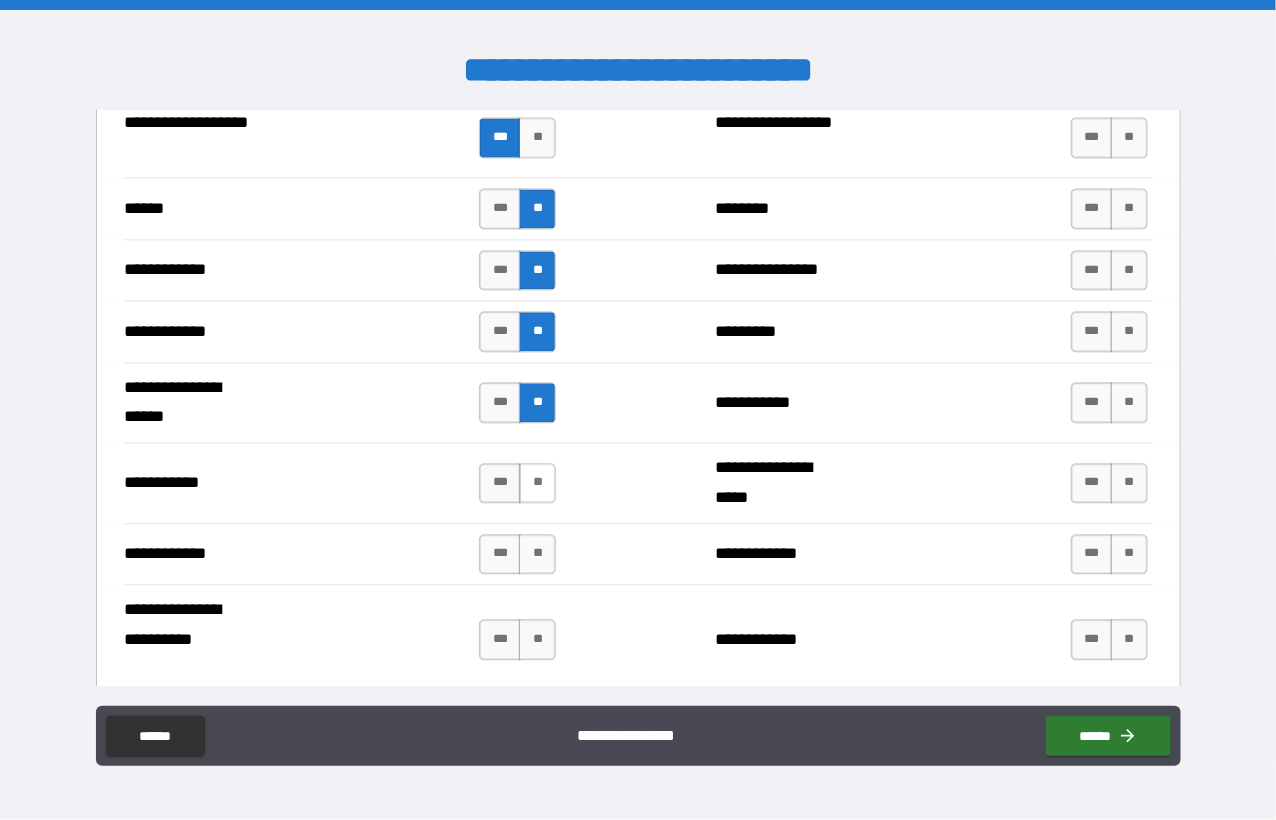 click on "**" at bounding box center (537, 483) 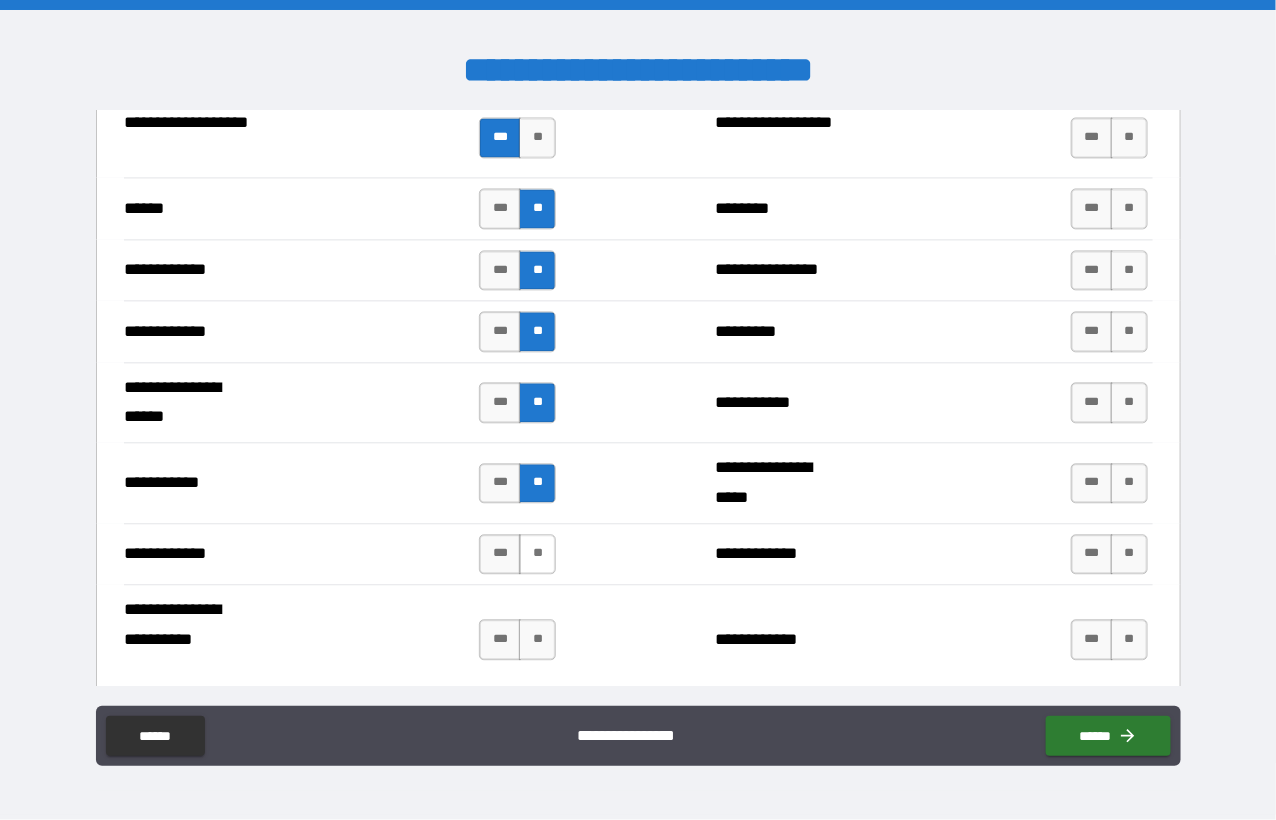 click on "**" at bounding box center (537, 554) 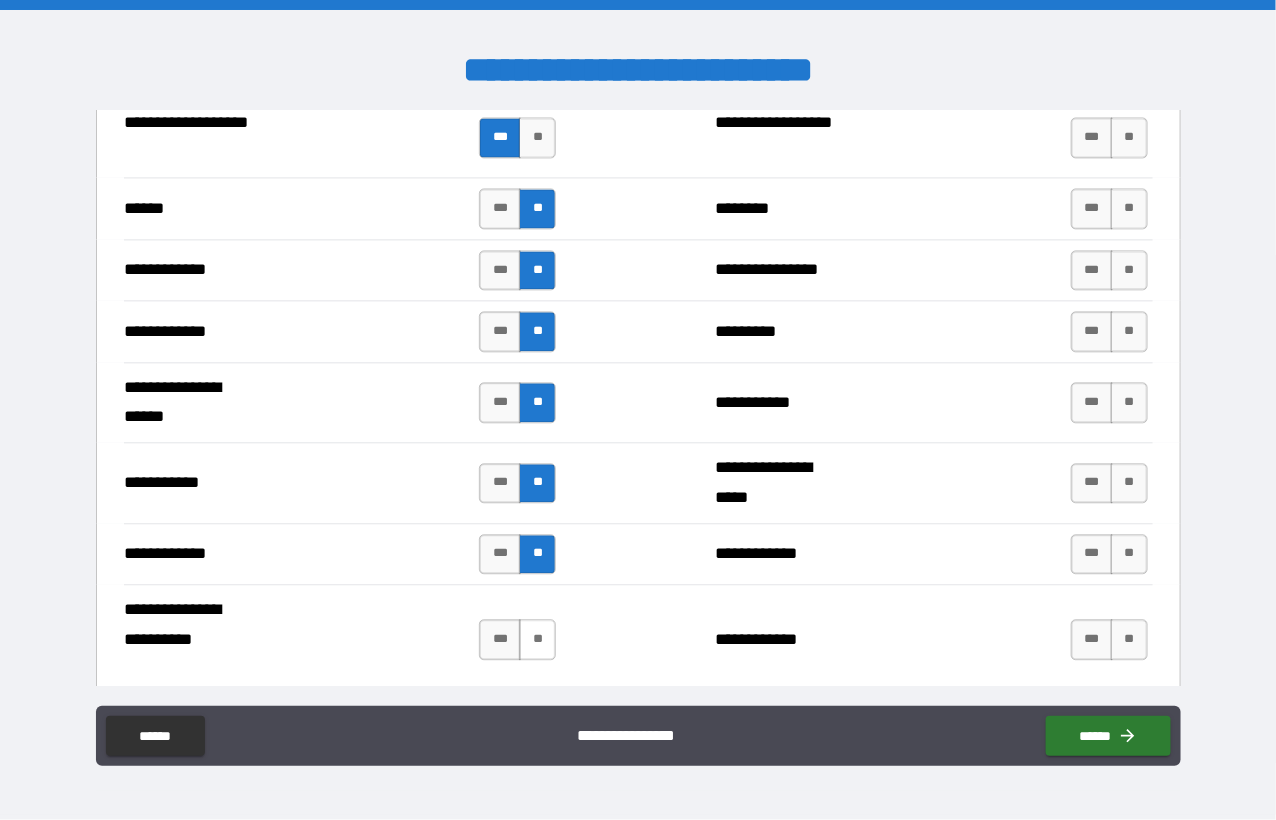 click on "**" at bounding box center [537, 639] 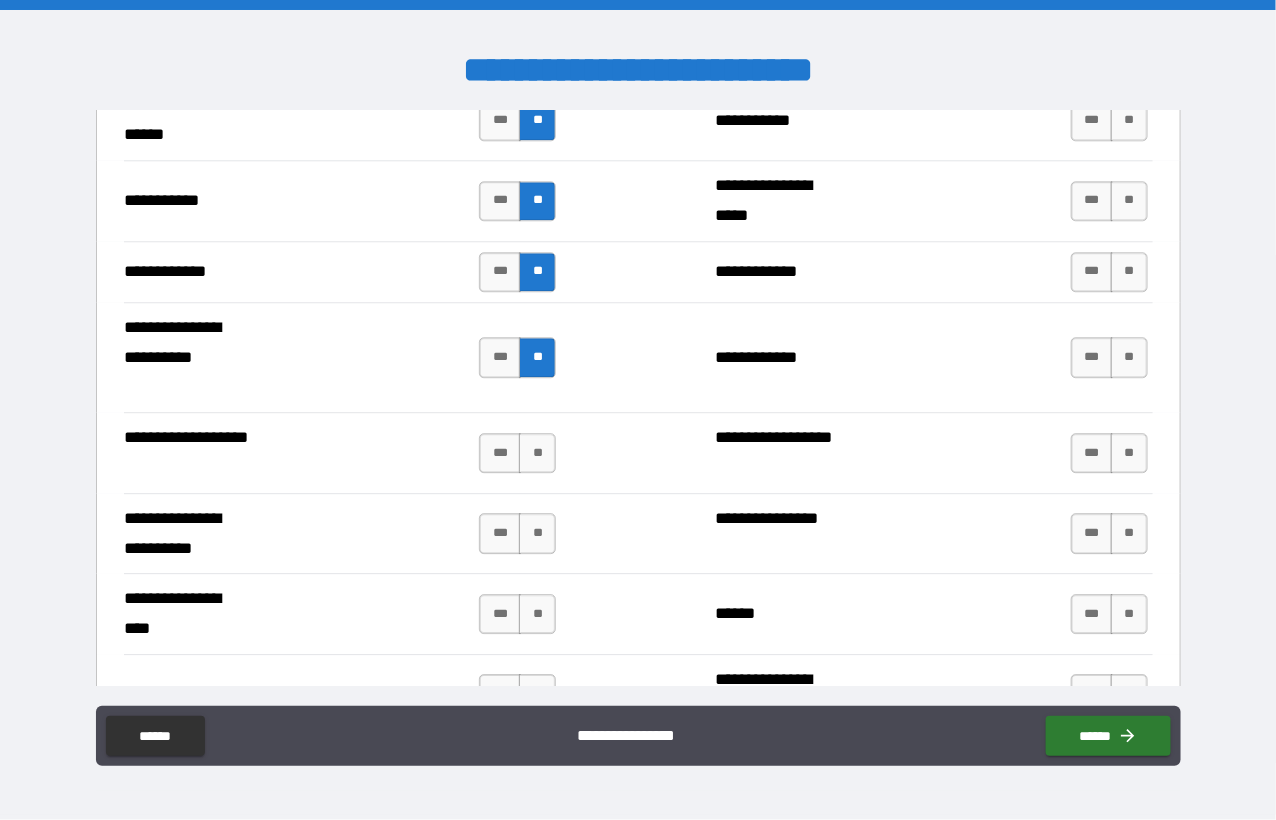 scroll, scrollTop: 4100, scrollLeft: 0, axis: vertical 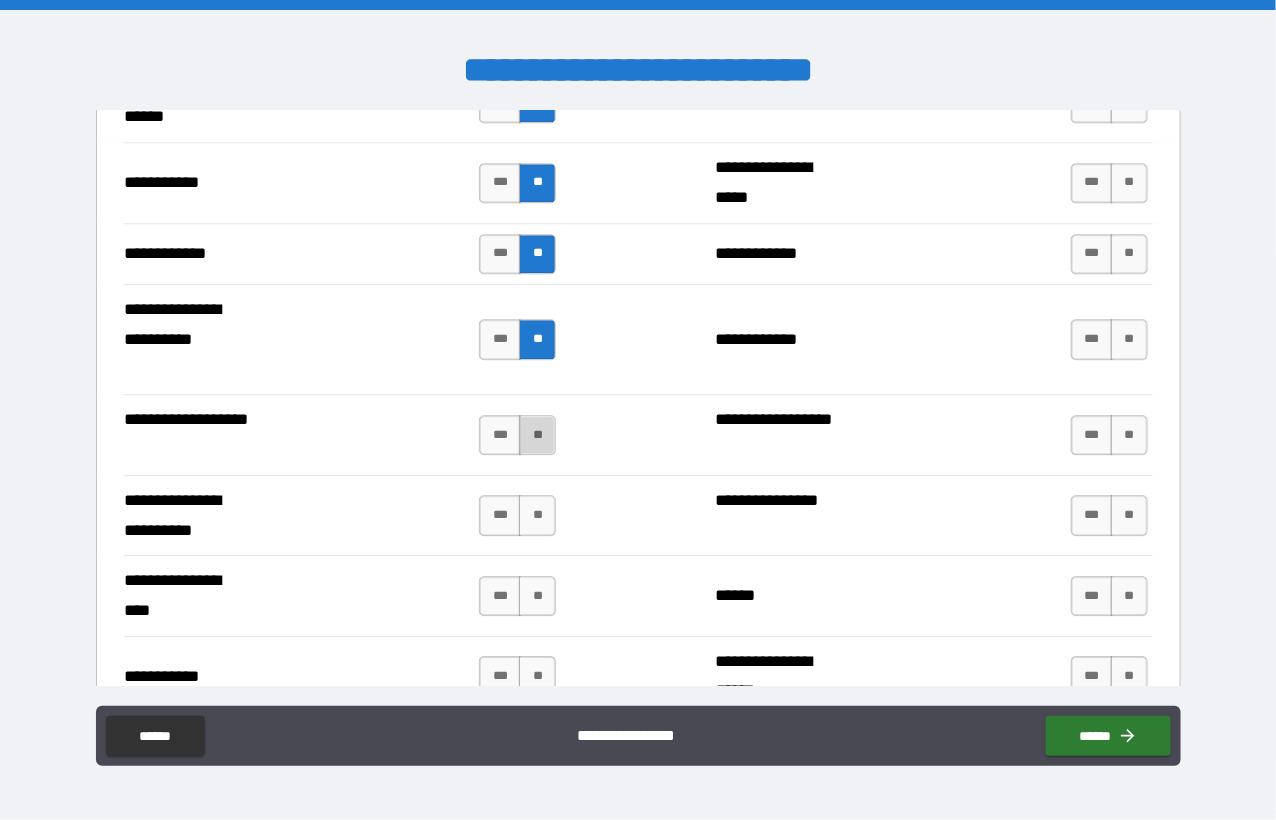 click on "**" at bounding box center [537, 435] 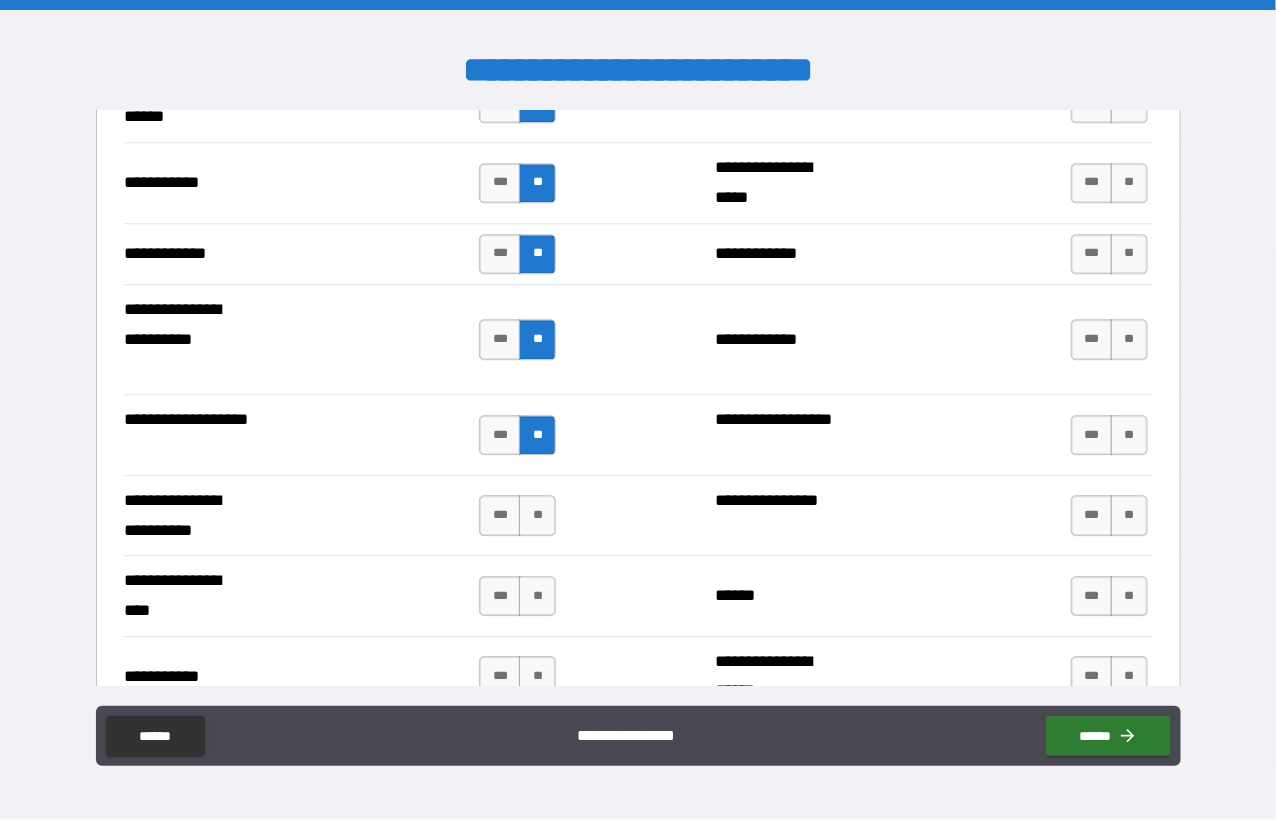 drag, startPoint x: 129, startPoint y: 490, endPoint x: 204, endPoint y: 515, distance: 79.05694 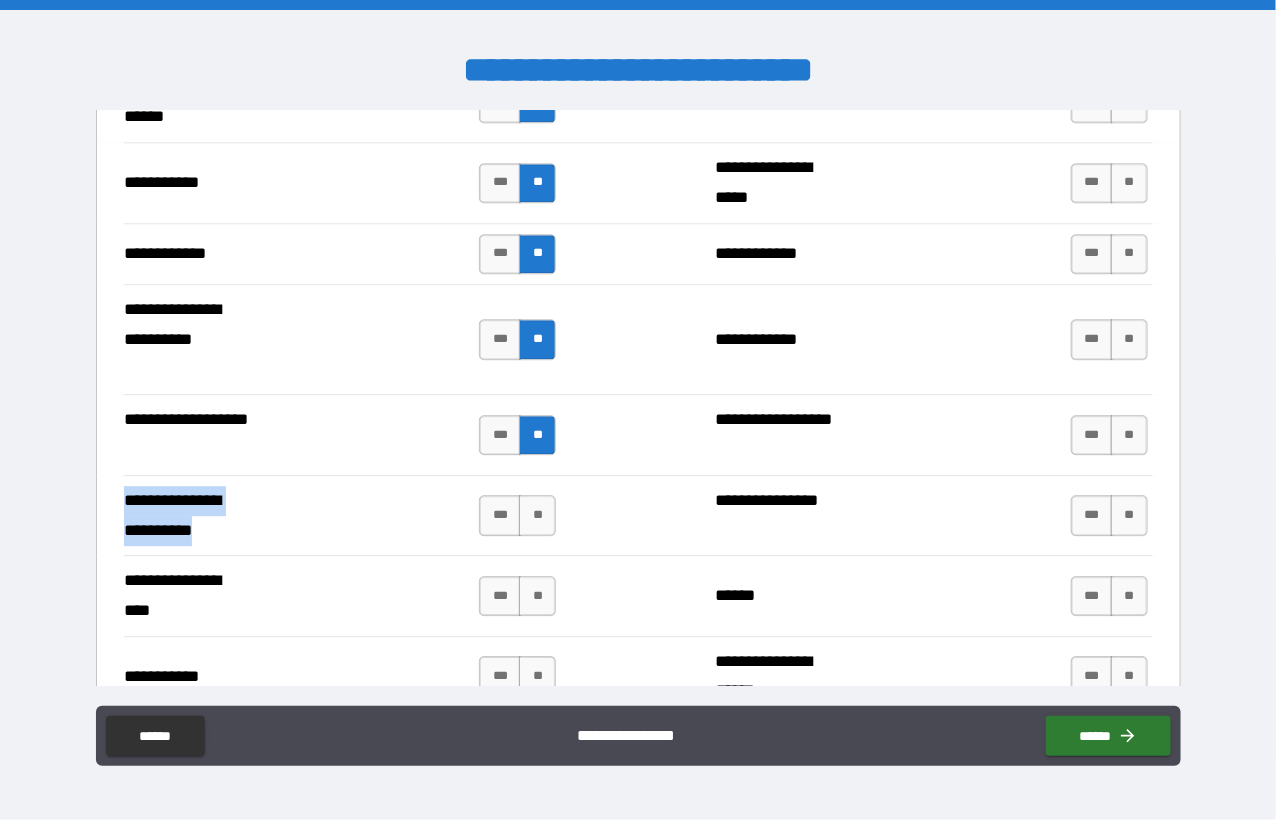 drag, startPoint x: 124, startPoint y: 489, endPoint x: 236, endPoint y: 525, distance: 117.64353 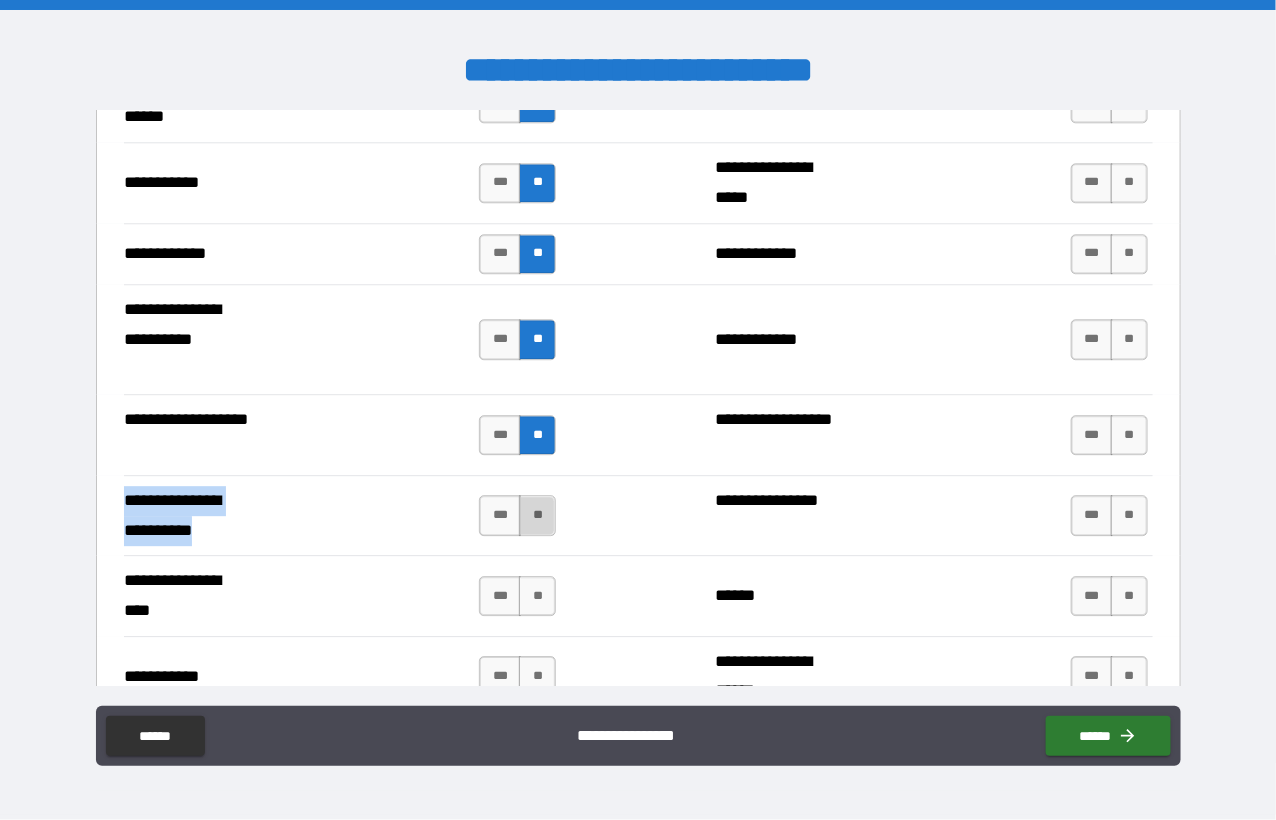 click on "**" at bounding box center [537, 515] 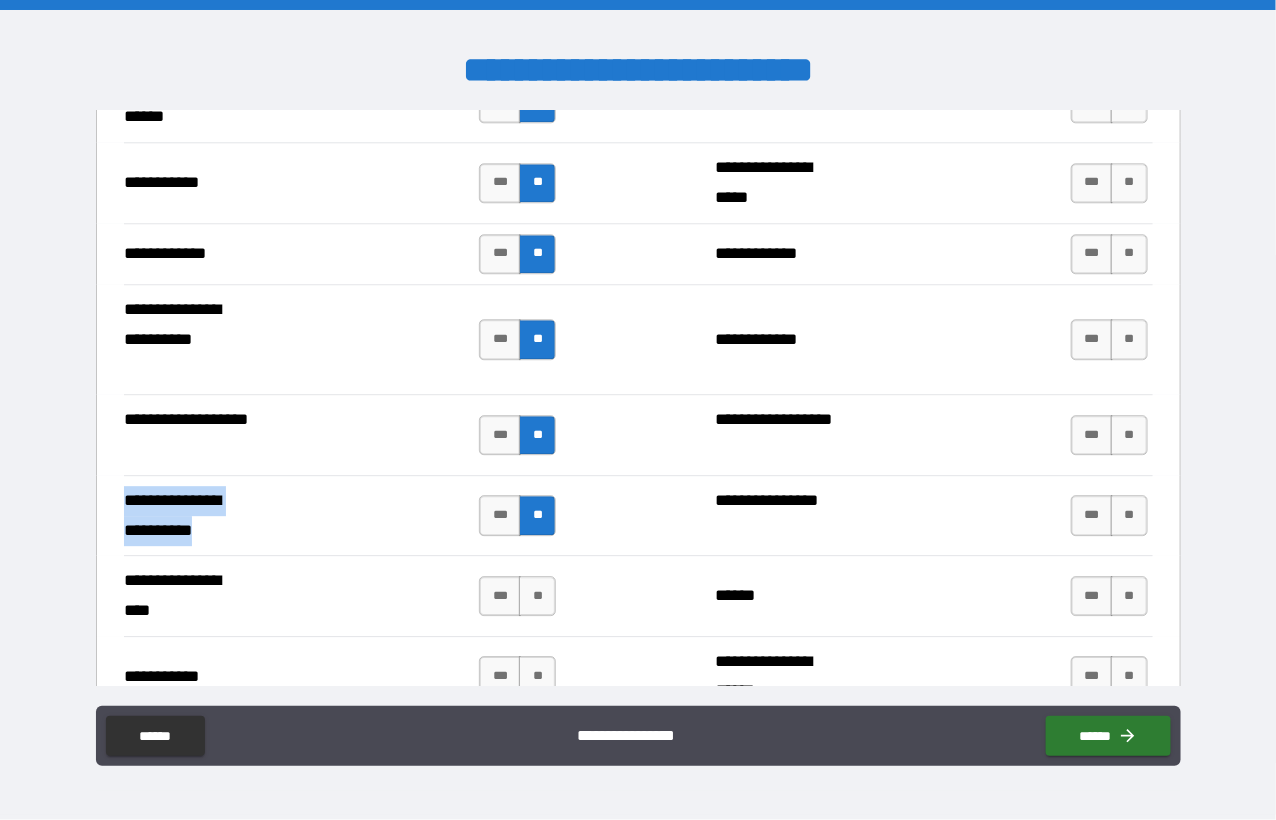 click on "**********" at bounding box center [189, 515] 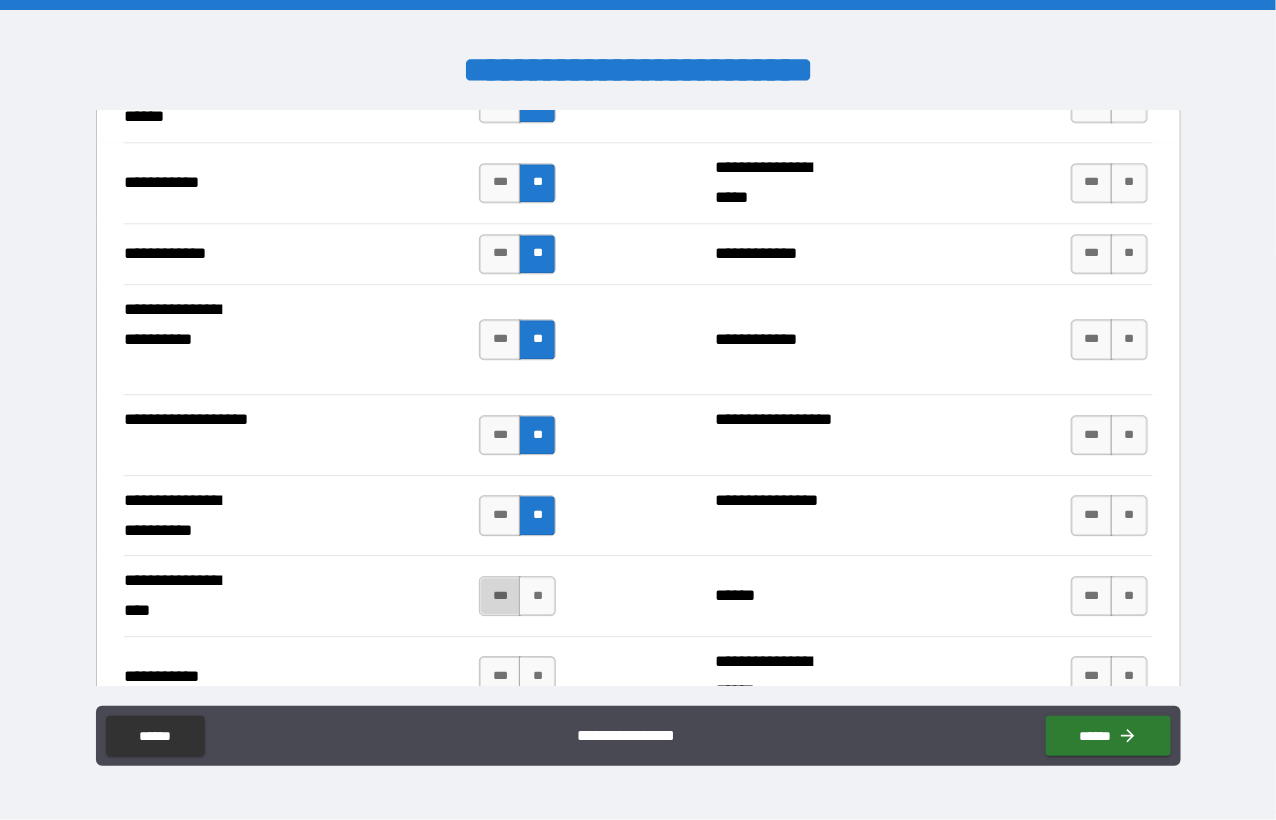 click on "***" at bounding box center (500, 596) 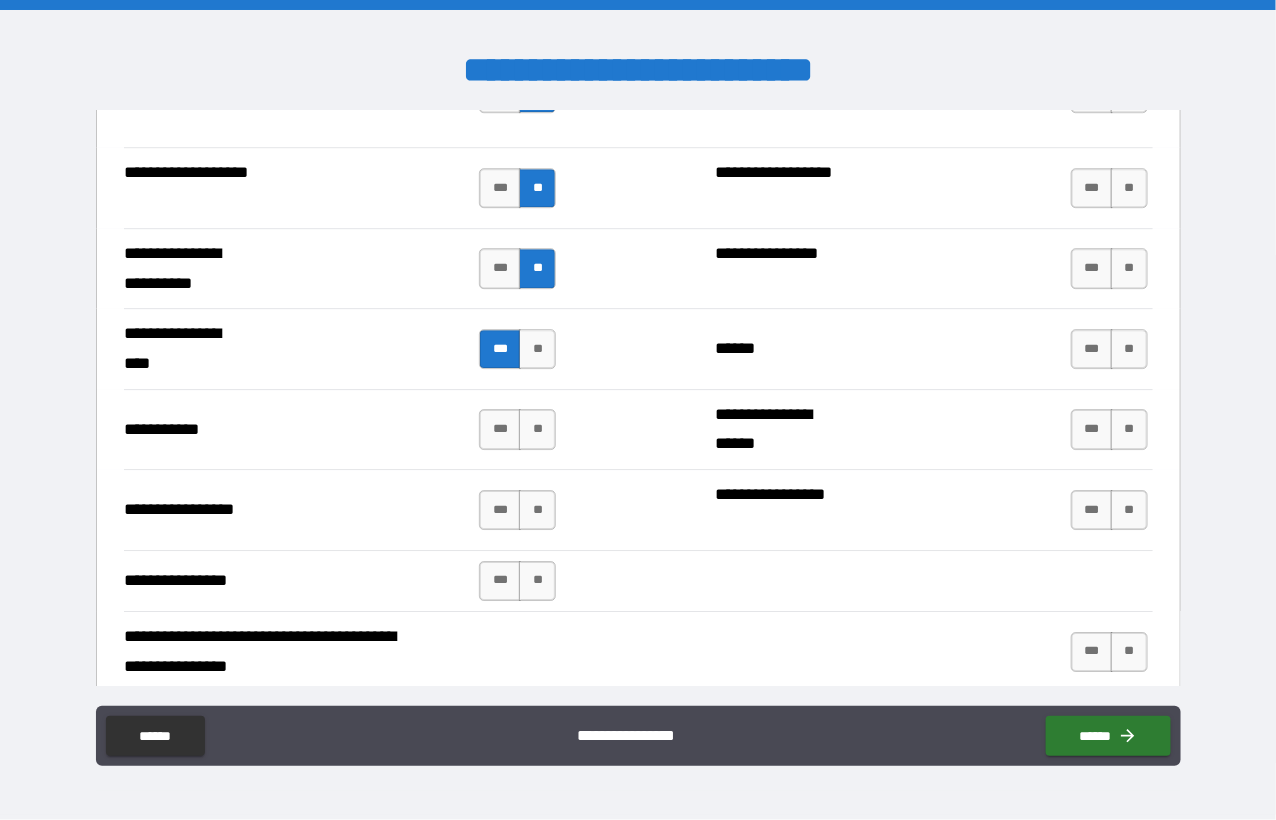 scroll, scrollTop: 4400, scrollLeft: 0, axis: vertical 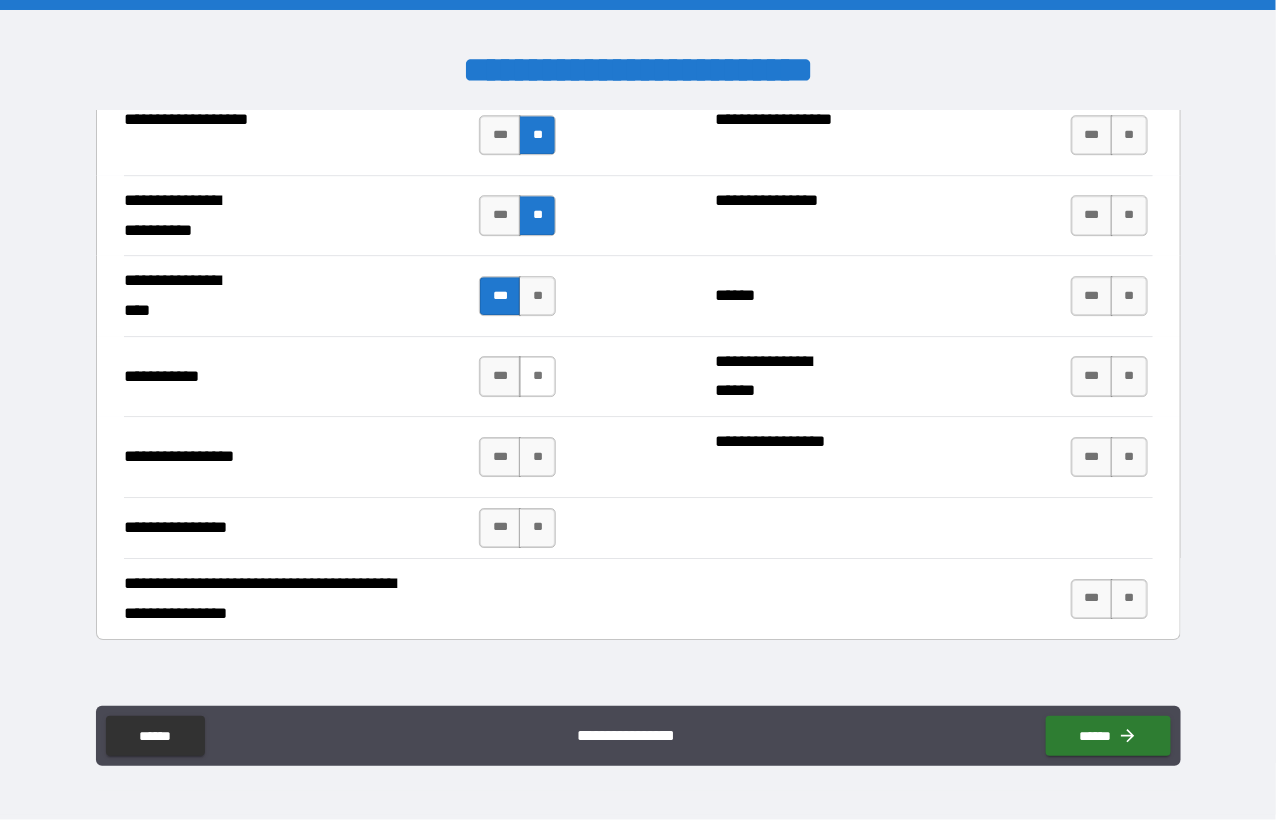 click on "**" at bounding box center [537, 376] 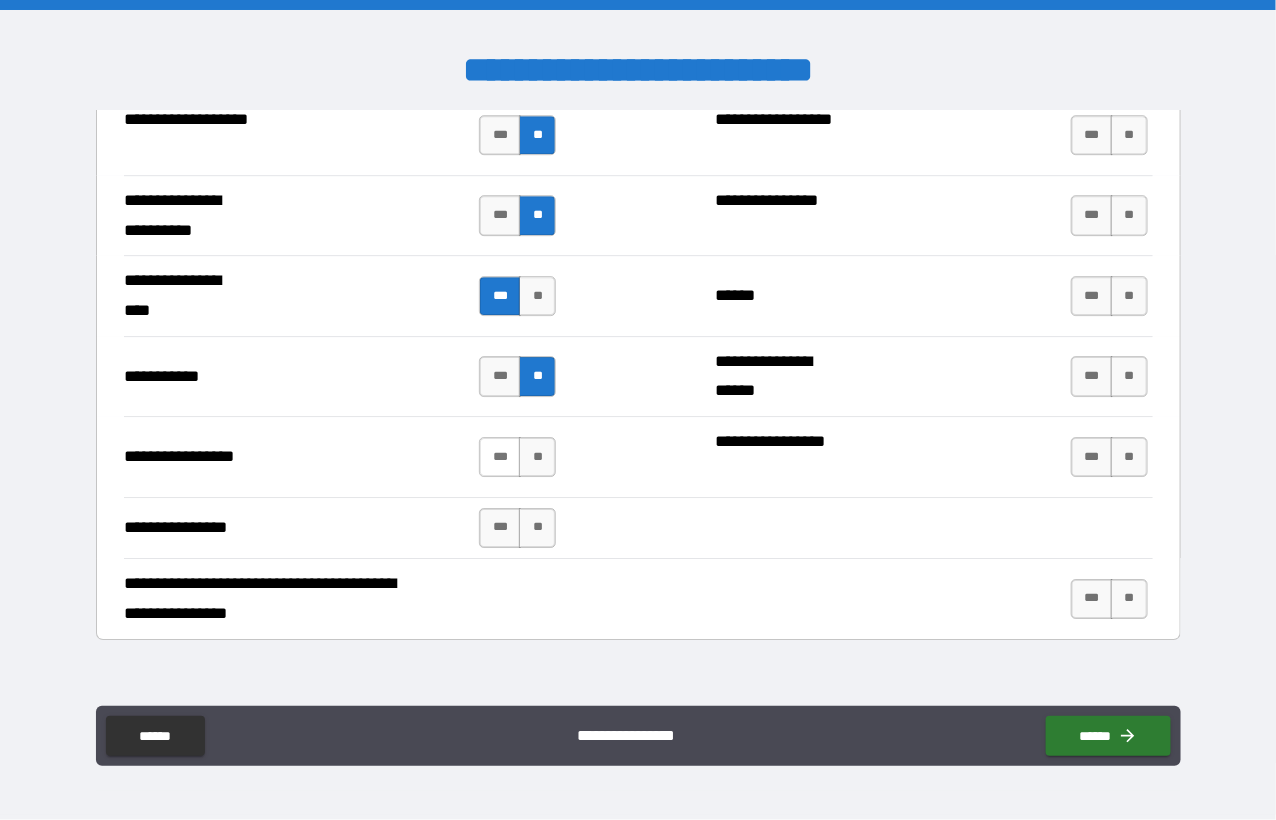 click on "***" at bounding box center (500, 457) 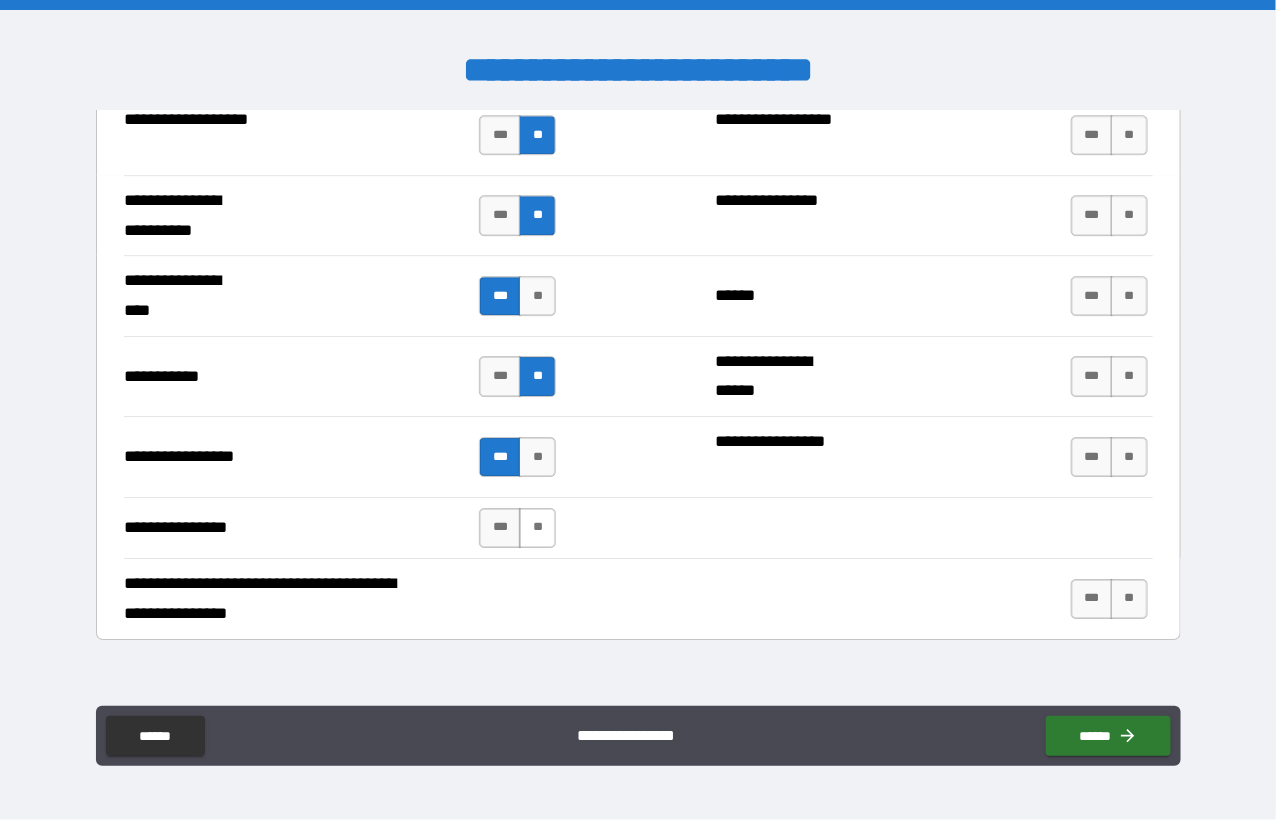 click on "**" at bounding box center (537, 528) 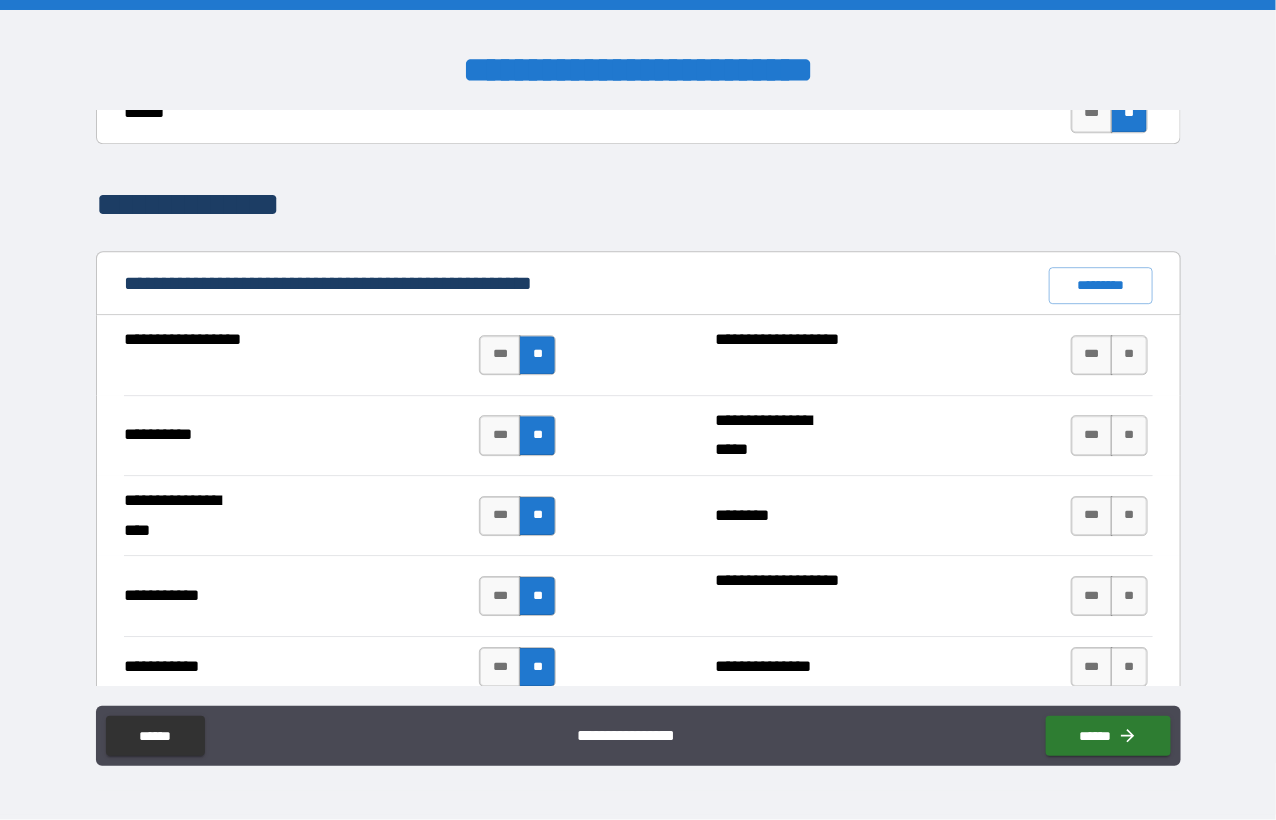 scroll, scrollTop: 1800, scrollLeft: 0, axis: vertical 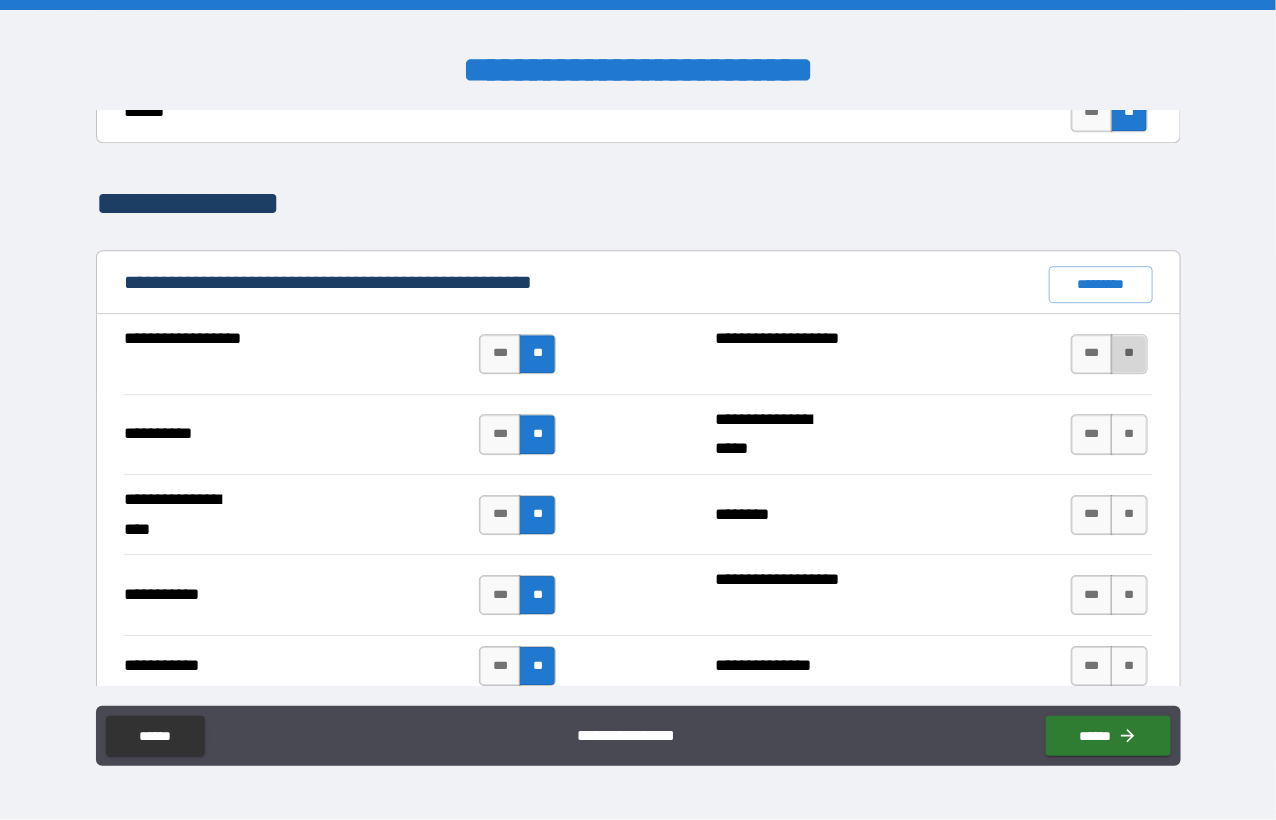 click on "**" at bounding box center [1129, 354] 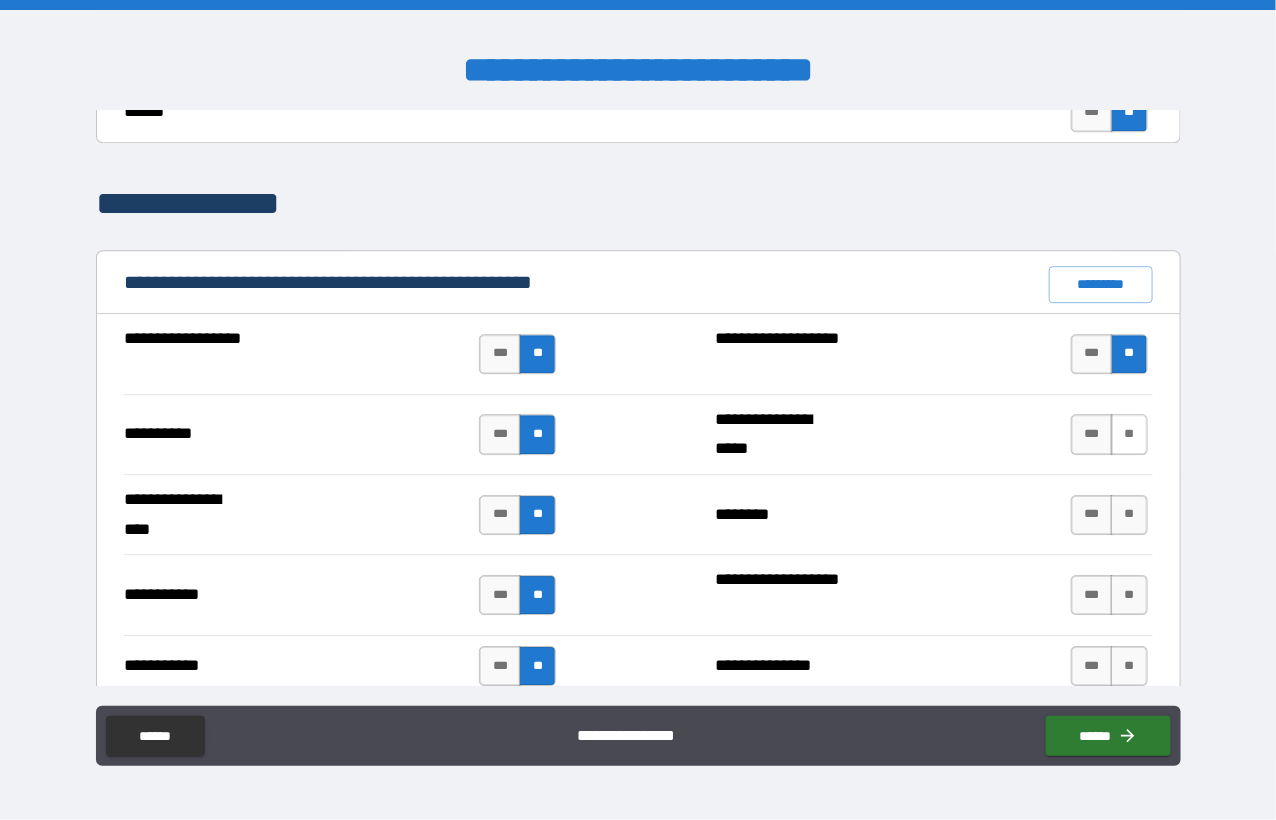 click on "**" at bounding box center [1129, 434] 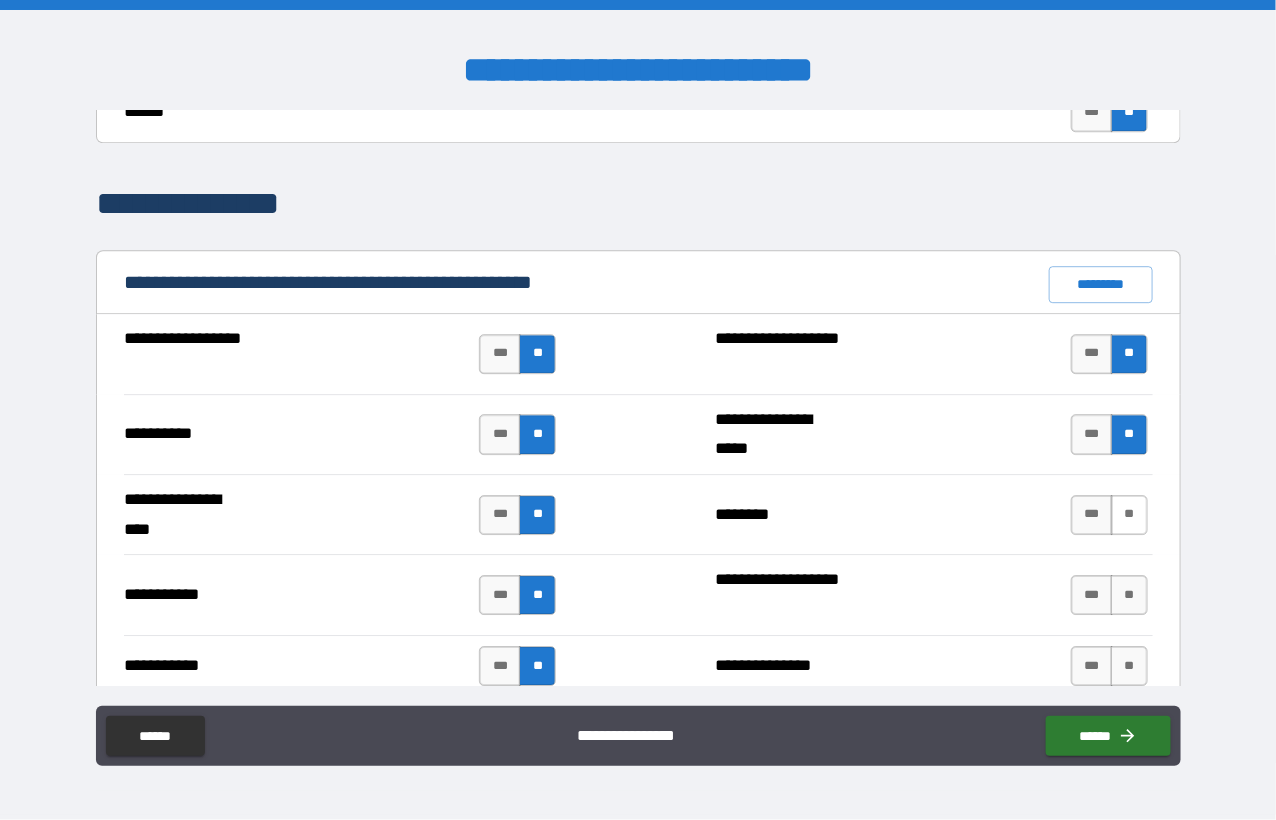 click on "**" at bounding box center (1129, 515) 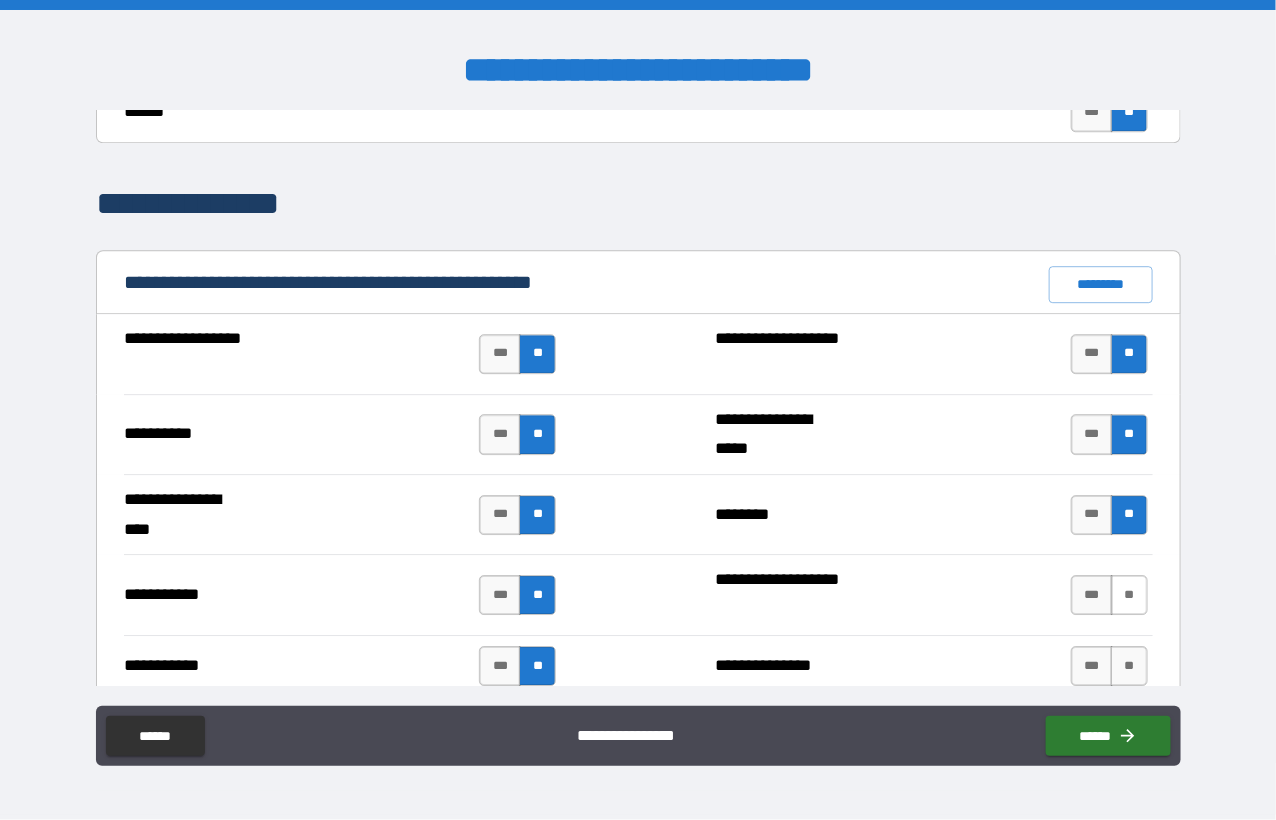 click on "**" at bounding box center [1129, 595] 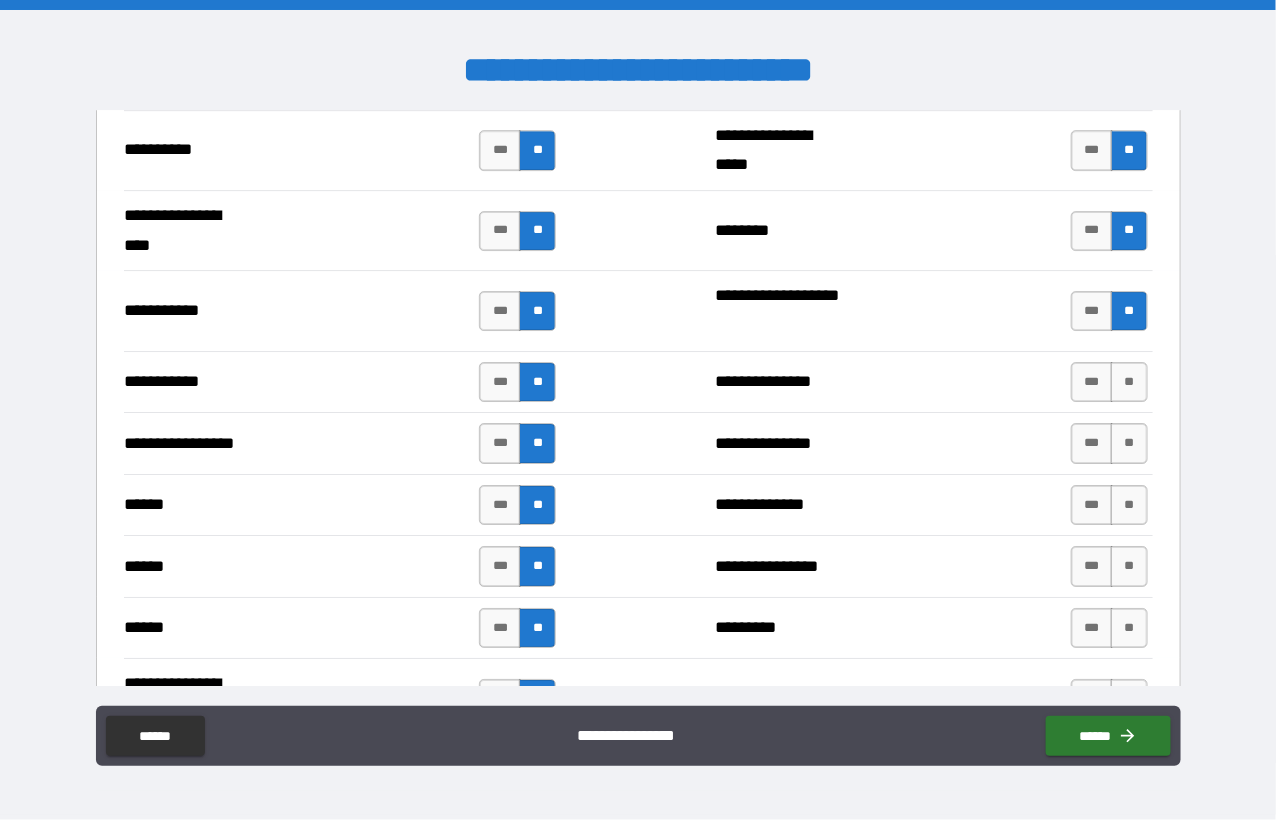 scroll, scrollTop: 2100, scrollLeft: 0, axis: vertical 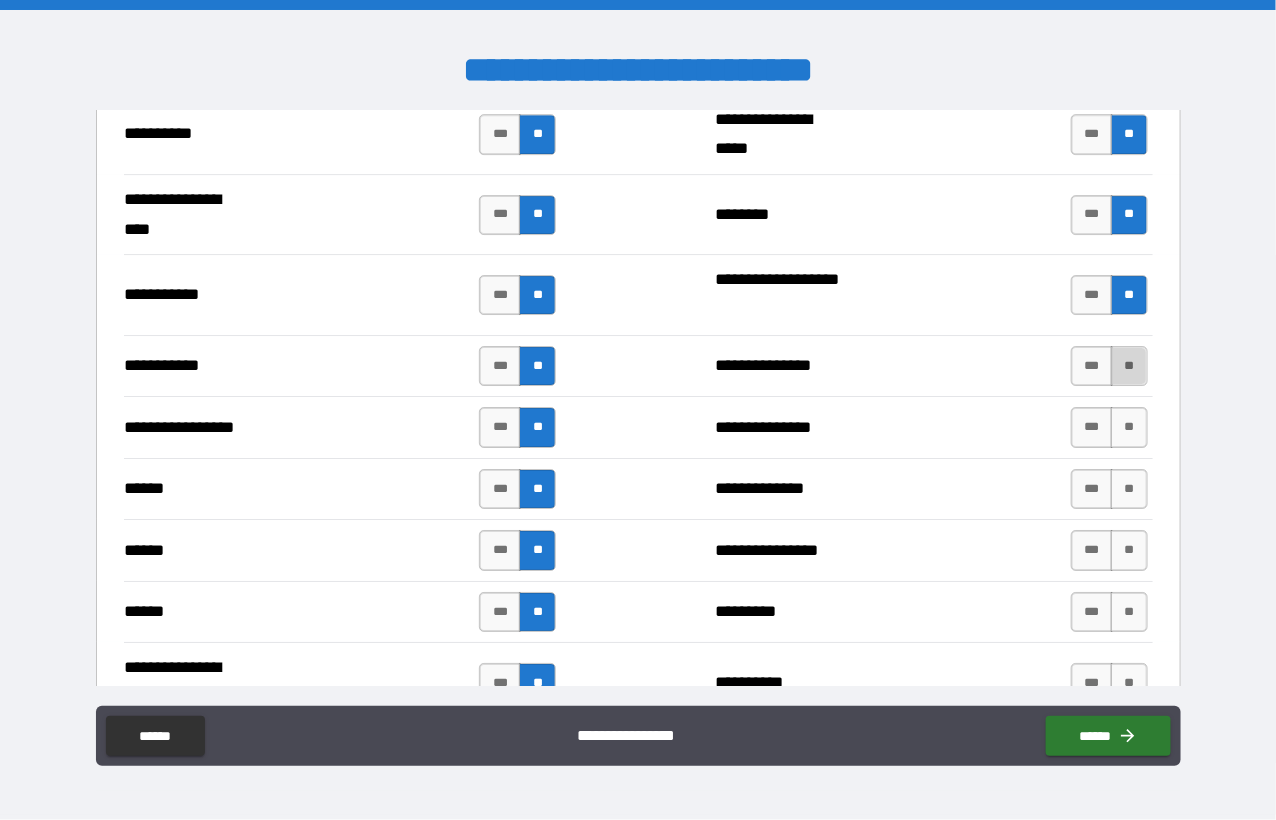 click on "**" at bounding box center (1129, 366) 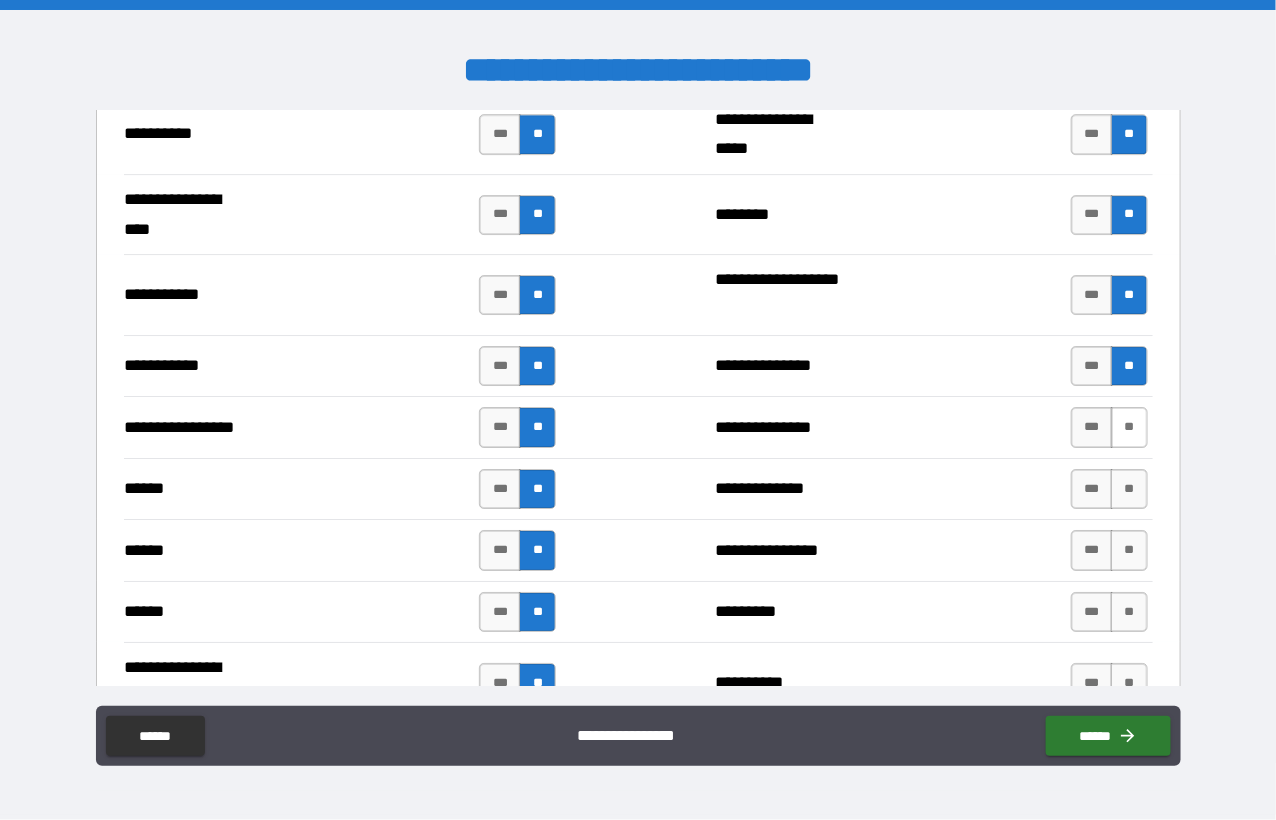 click on "**" at bounding box center [1129, 427] 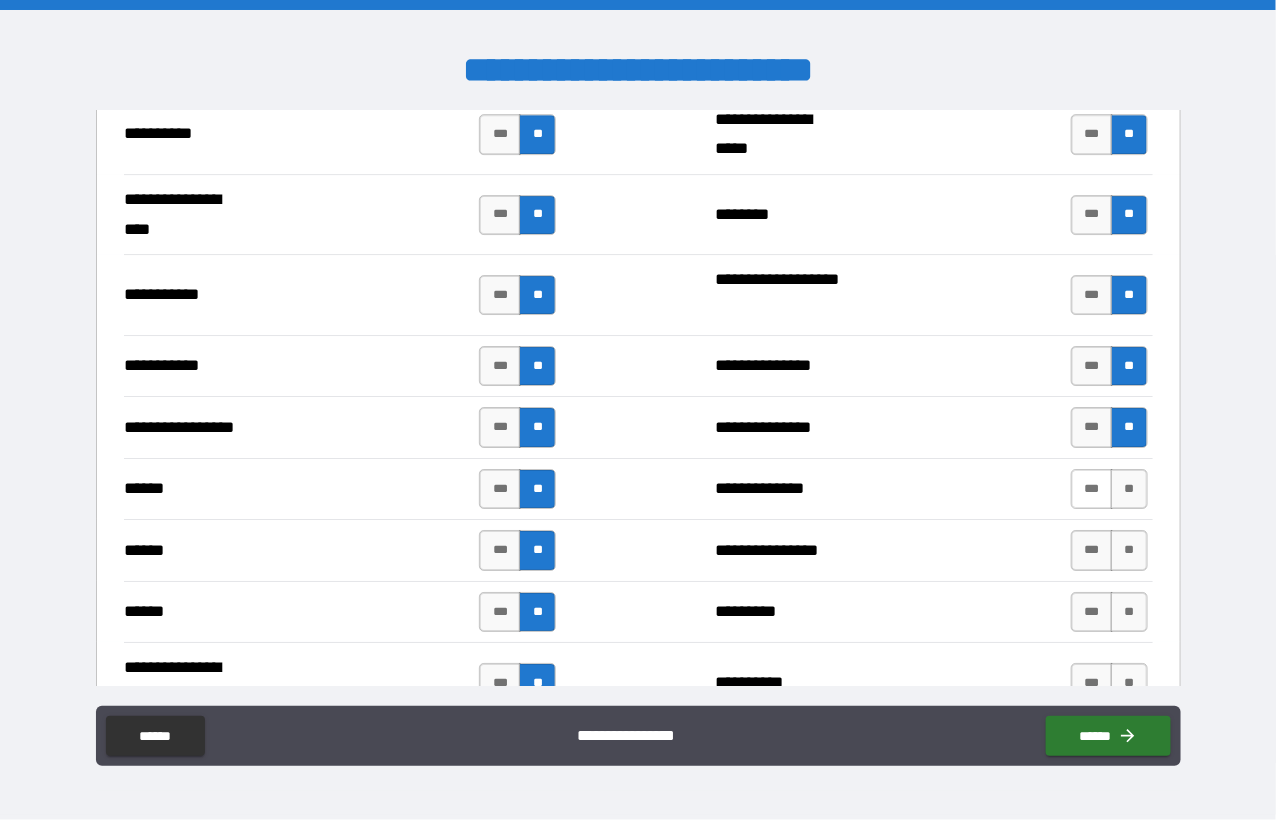click on "***" at bounding box center [1092, 489] 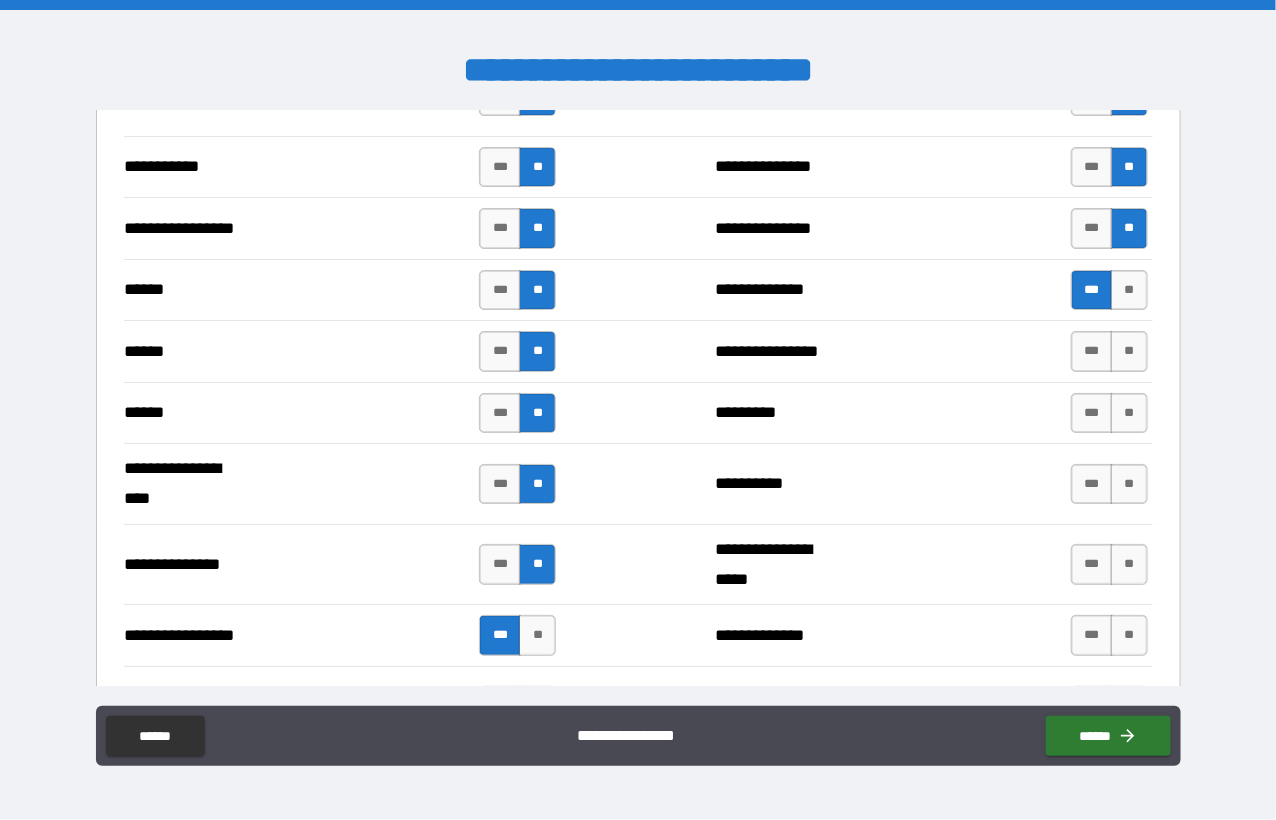 scroll, scrollTop: 2300, scrollLeft: 0, axis: vertical 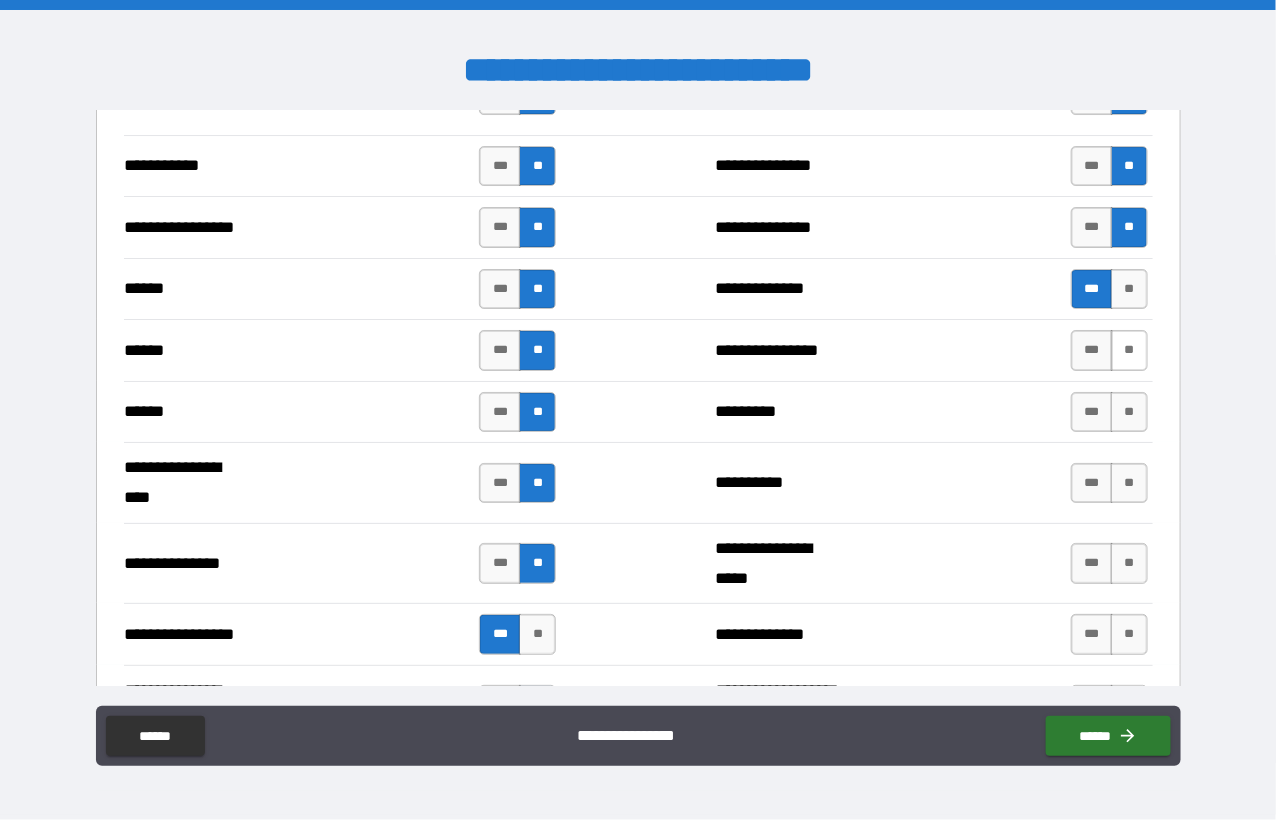 click on "**" at bounding box center (1129, 350) 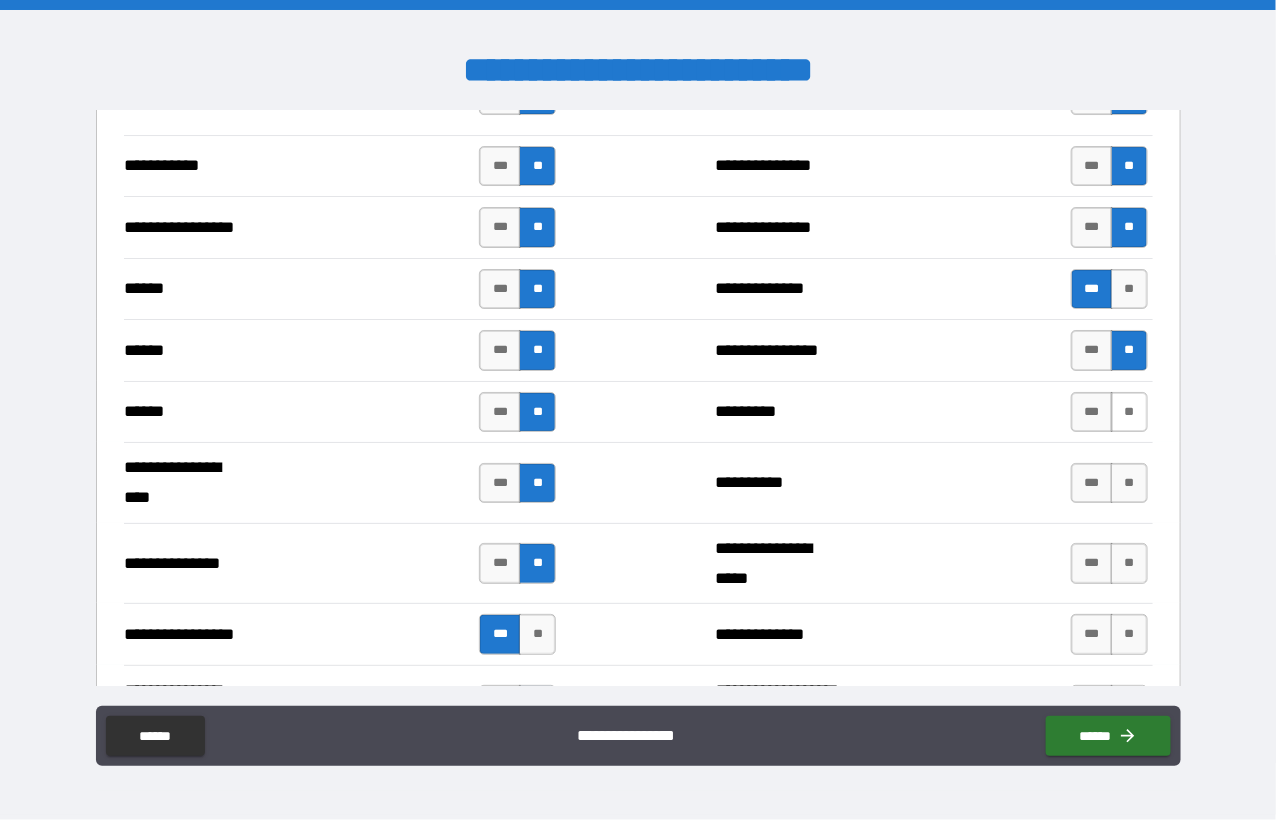 click on "**" at bounding box center [1129, 412] 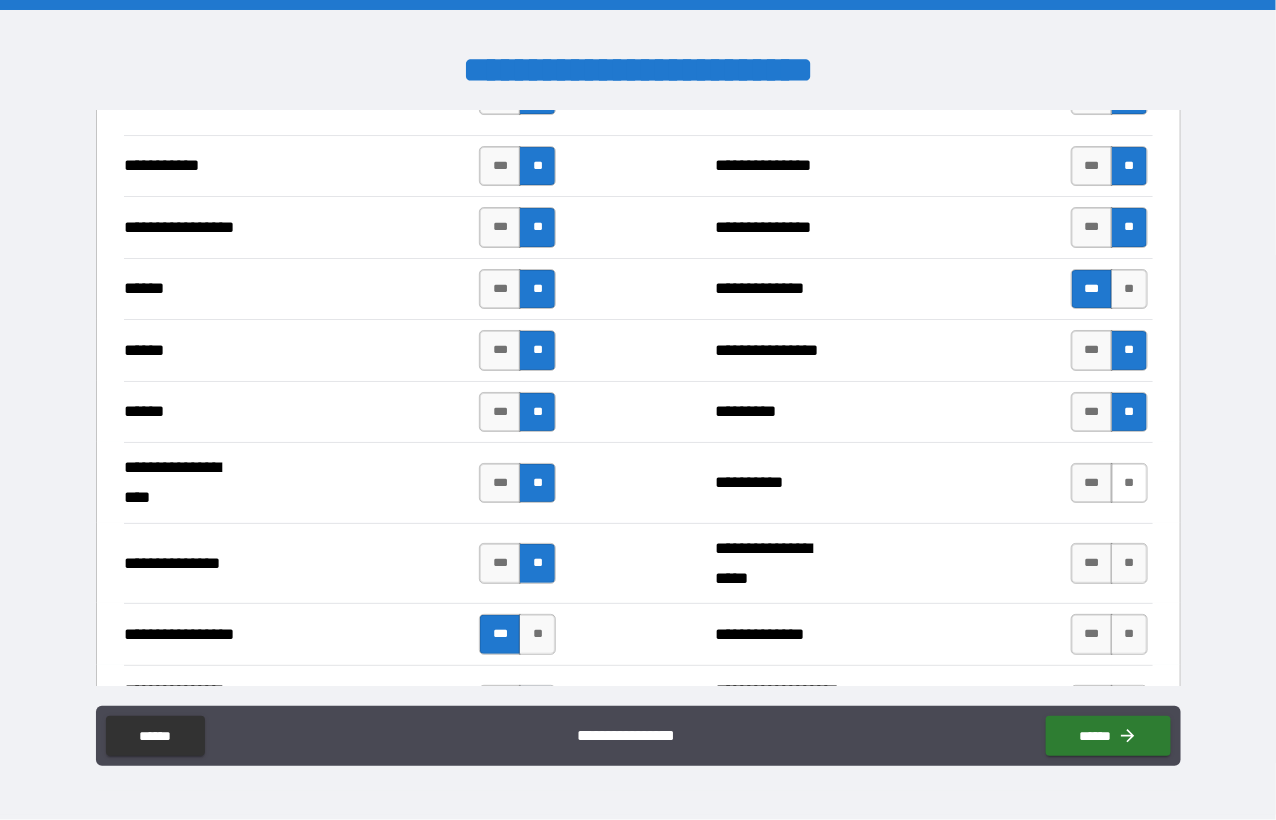 click on "**" at bounding box center [1129, 483] 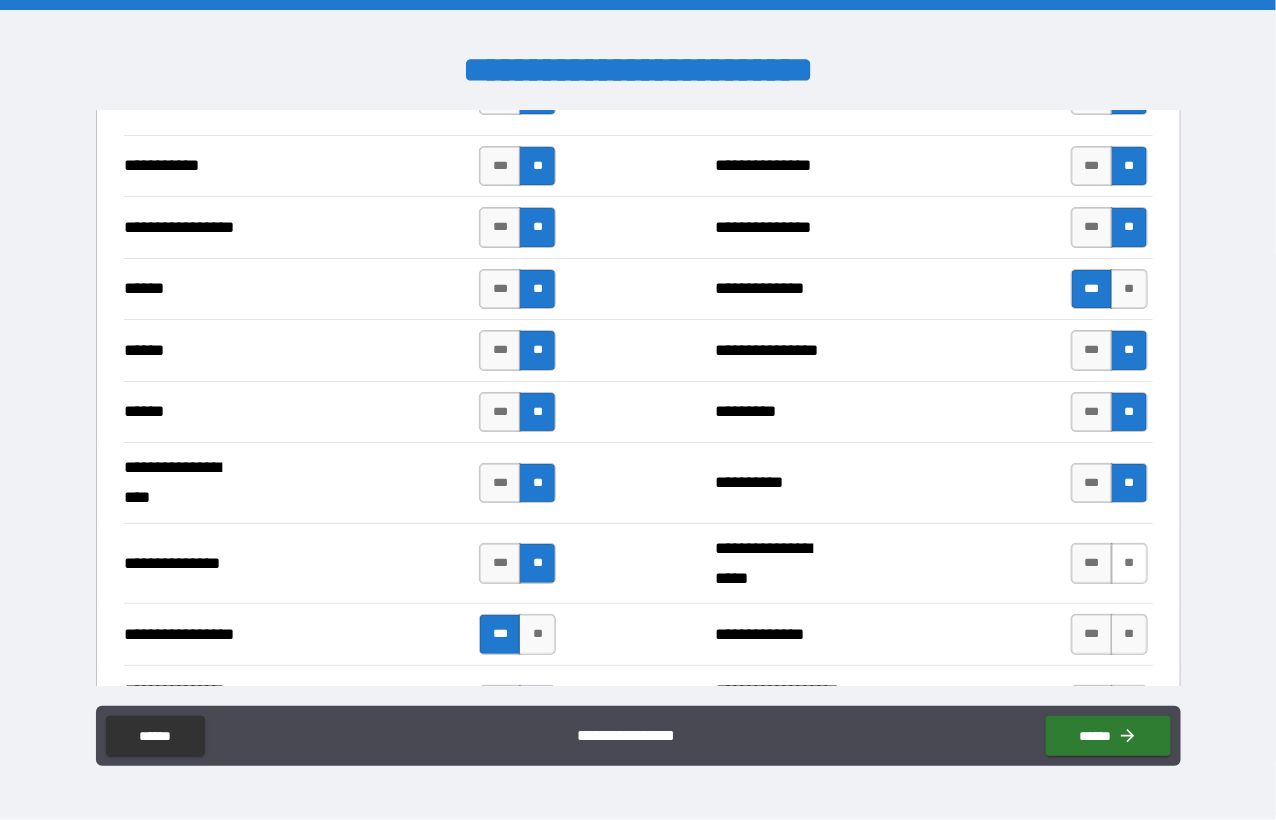 click on "**" at bounding box center [1129, 563] 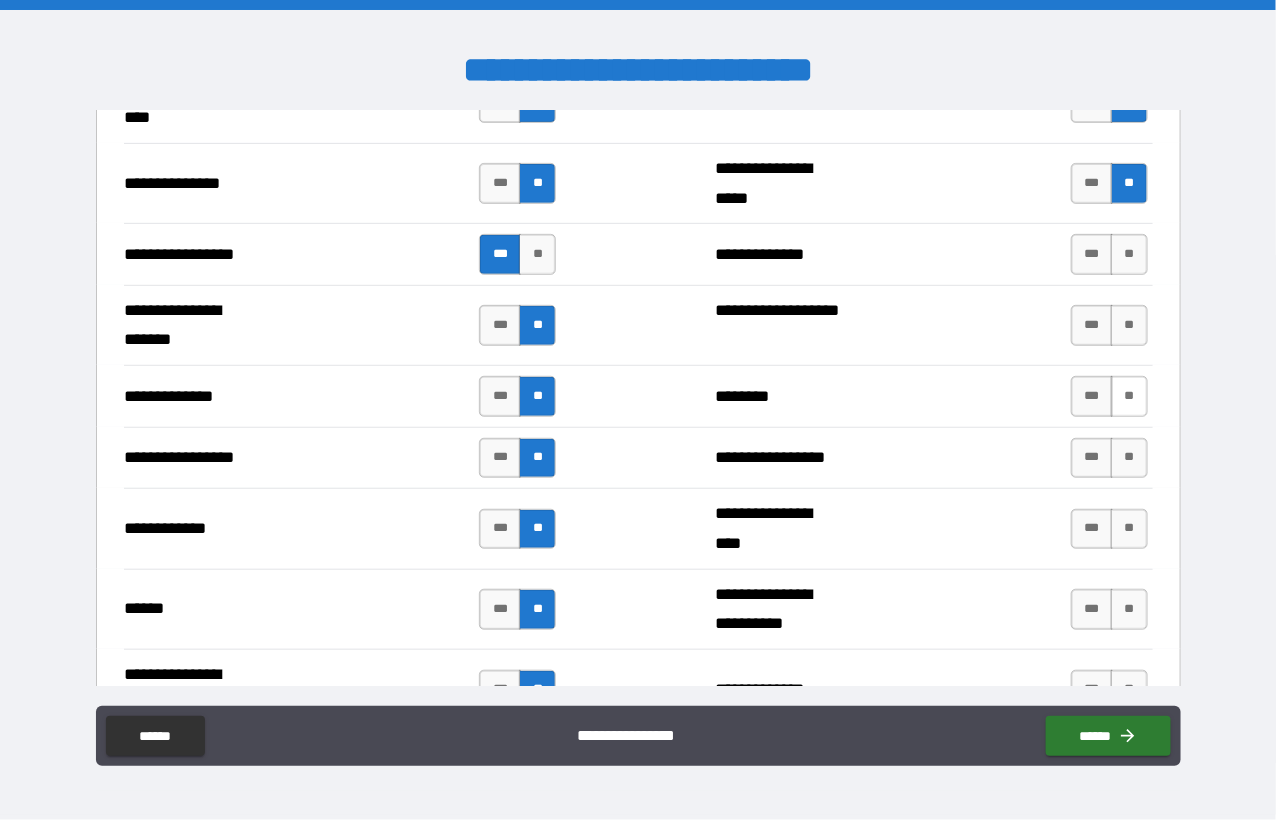 scroll, scrollTop: 2700, scrollLeft: 0, axis: vertical 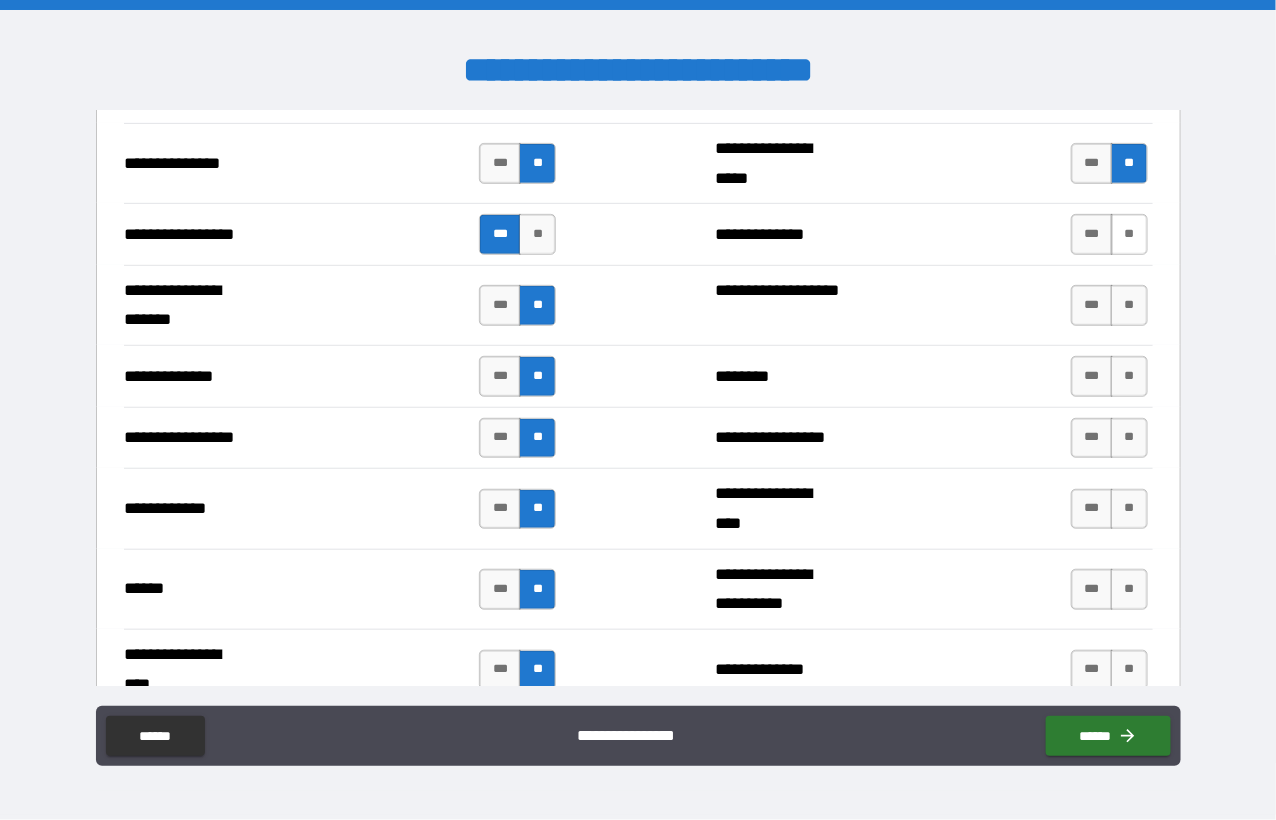 click on "**" at bounding box center (1129, 234) 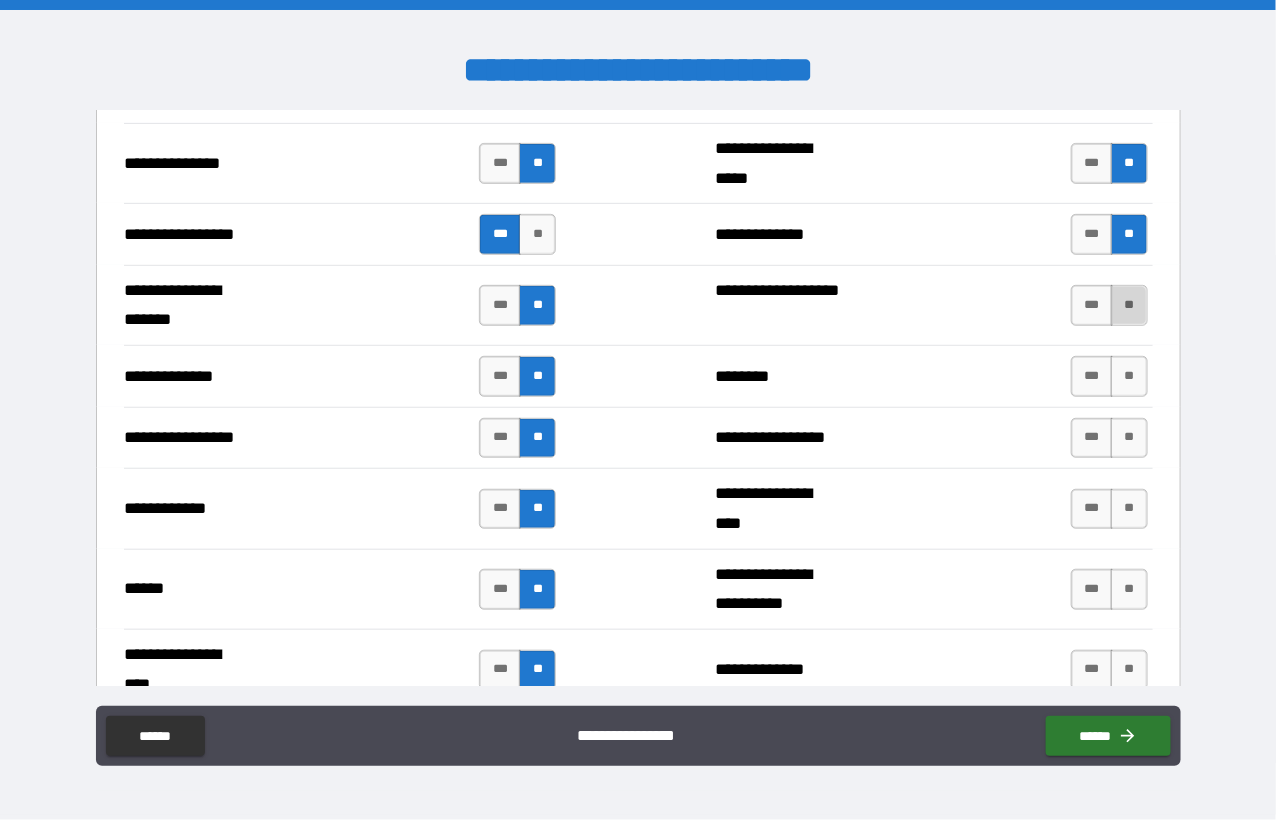 click on "**" at bounding box center (1129, 305) 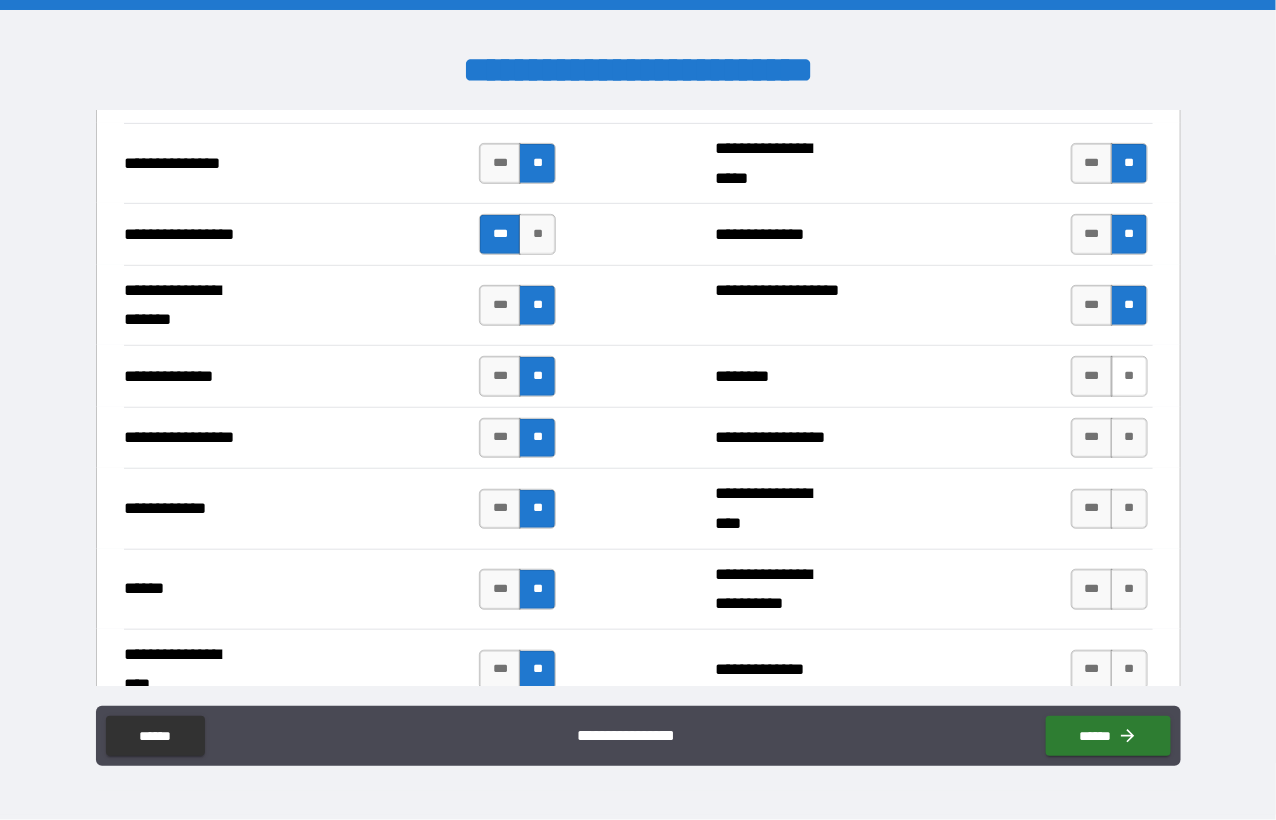 click on "**" at bounding box center [1129, 376] 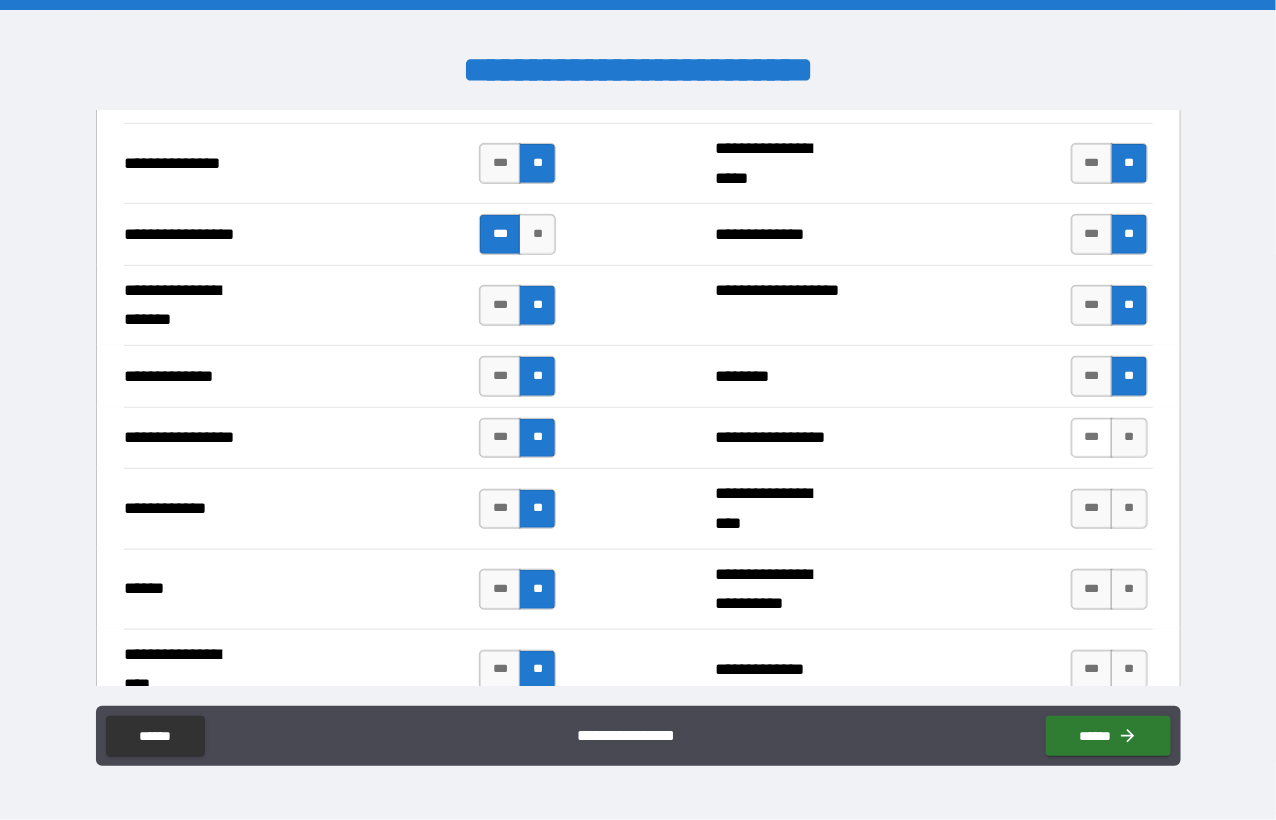click on "***" at bounding box center [1092, 438] 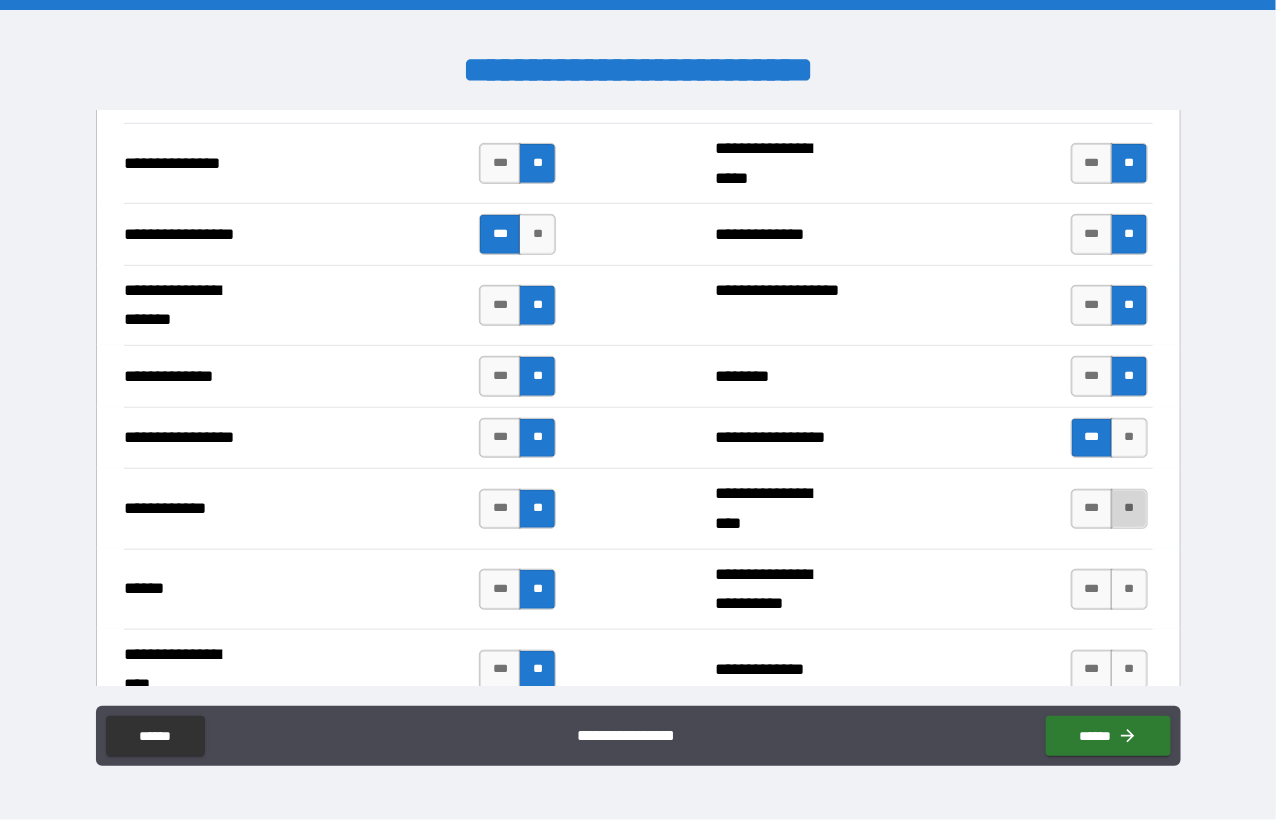click on "**" at bounding box center [1129, 509] 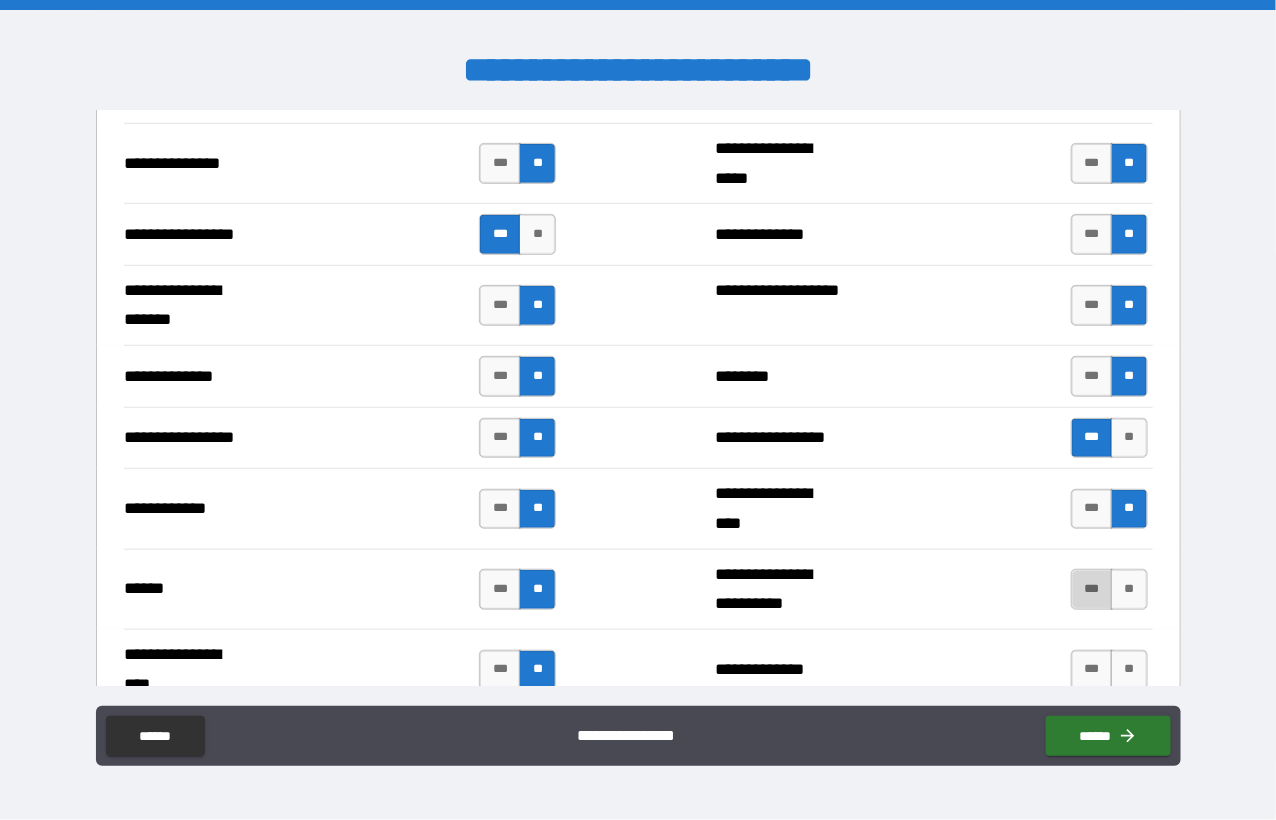 click on "***" at bounding box center (1092, 589) 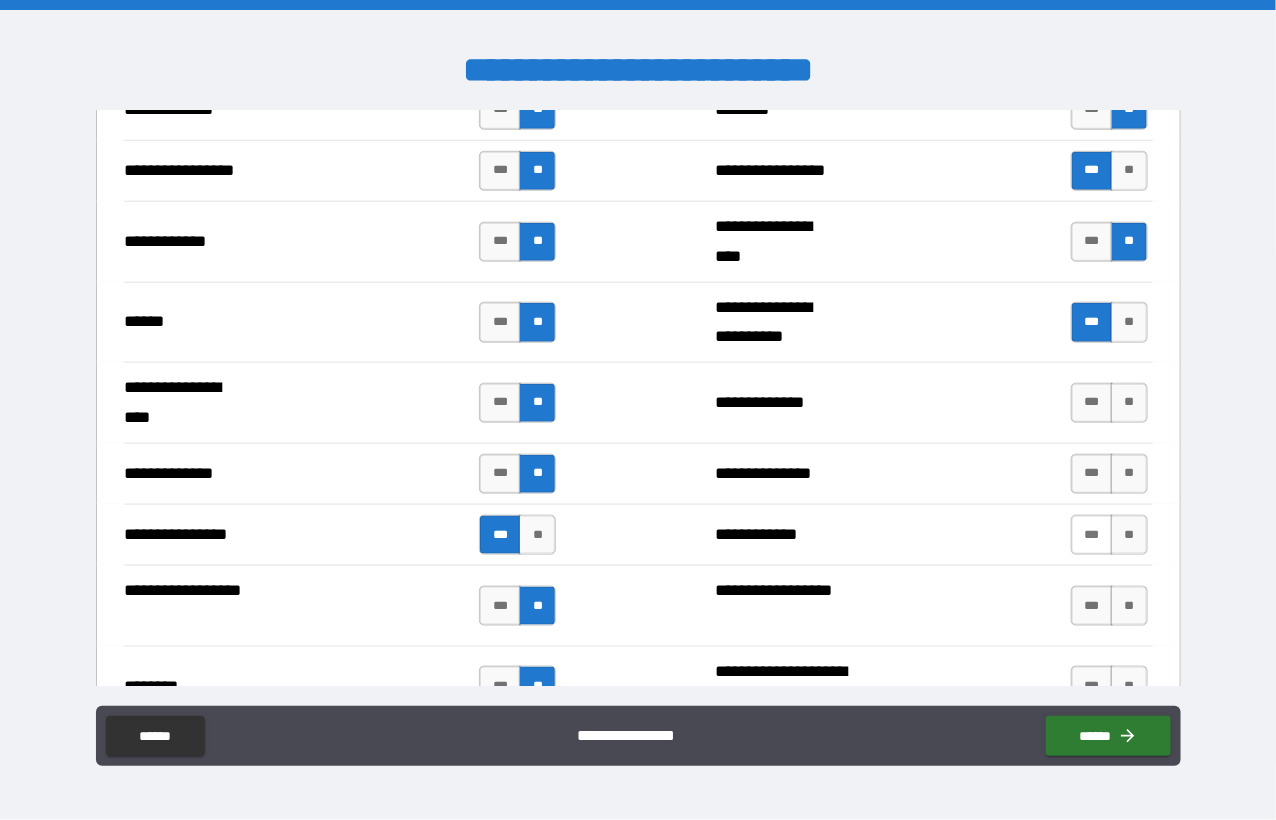 scroll, scrollTop: 3000, scrollLeft: 0, axis: vertical 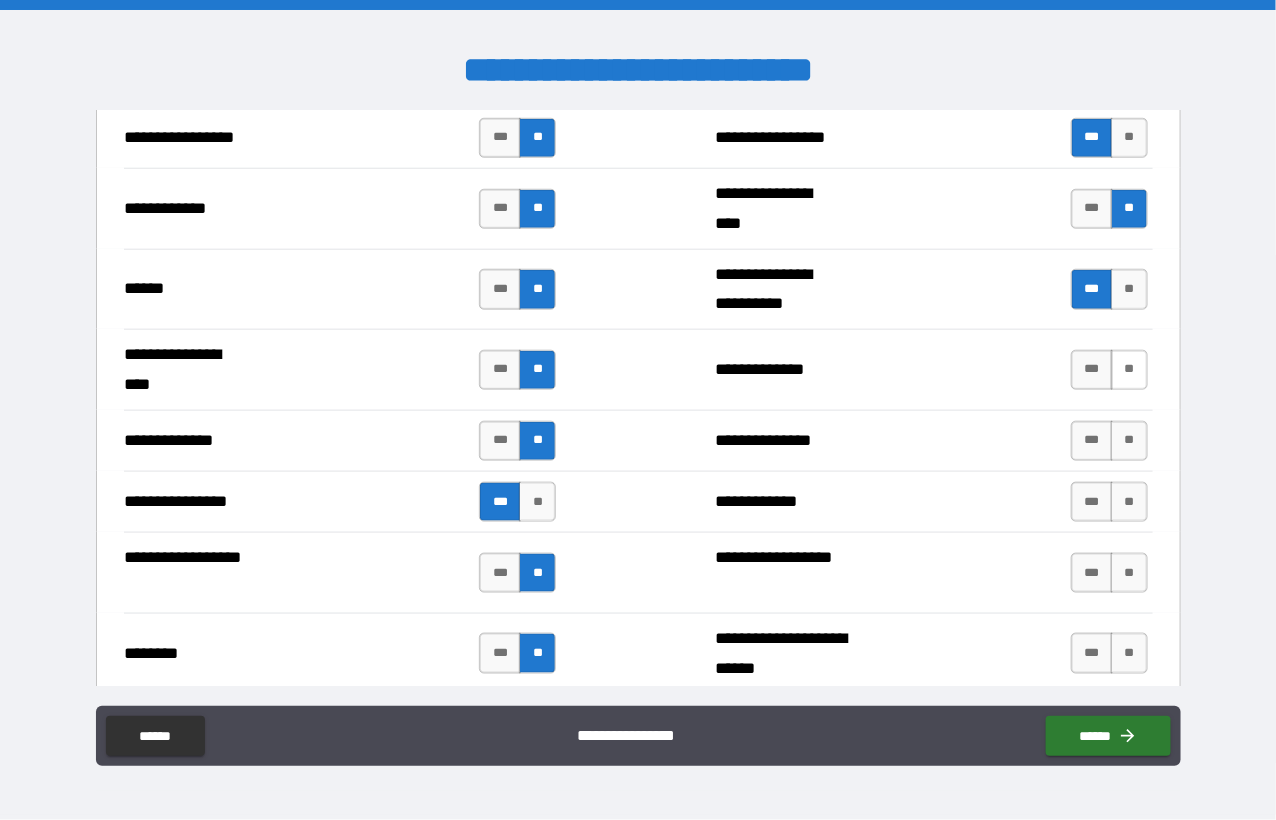 click on "**" at bounding box center [1129, 370] 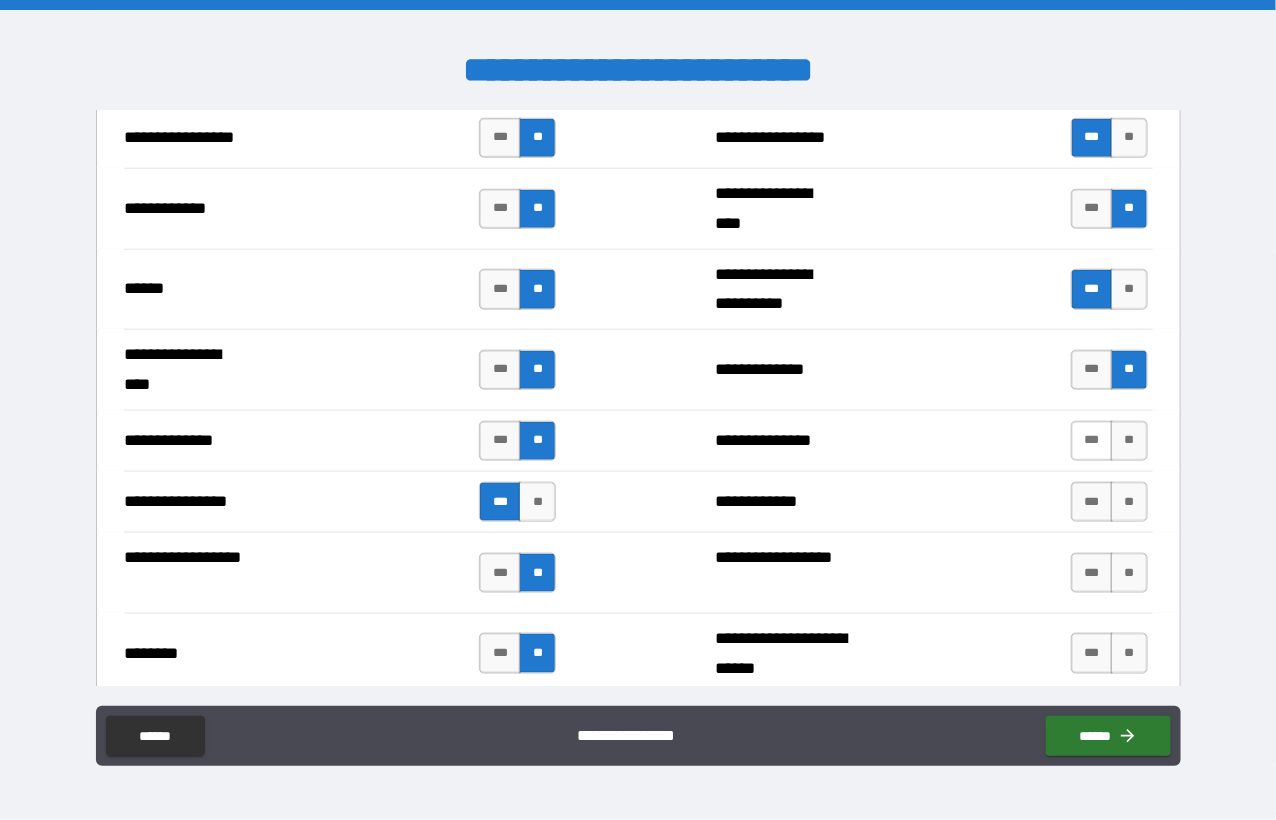 click on "***" at bounding box center [1092, 441] 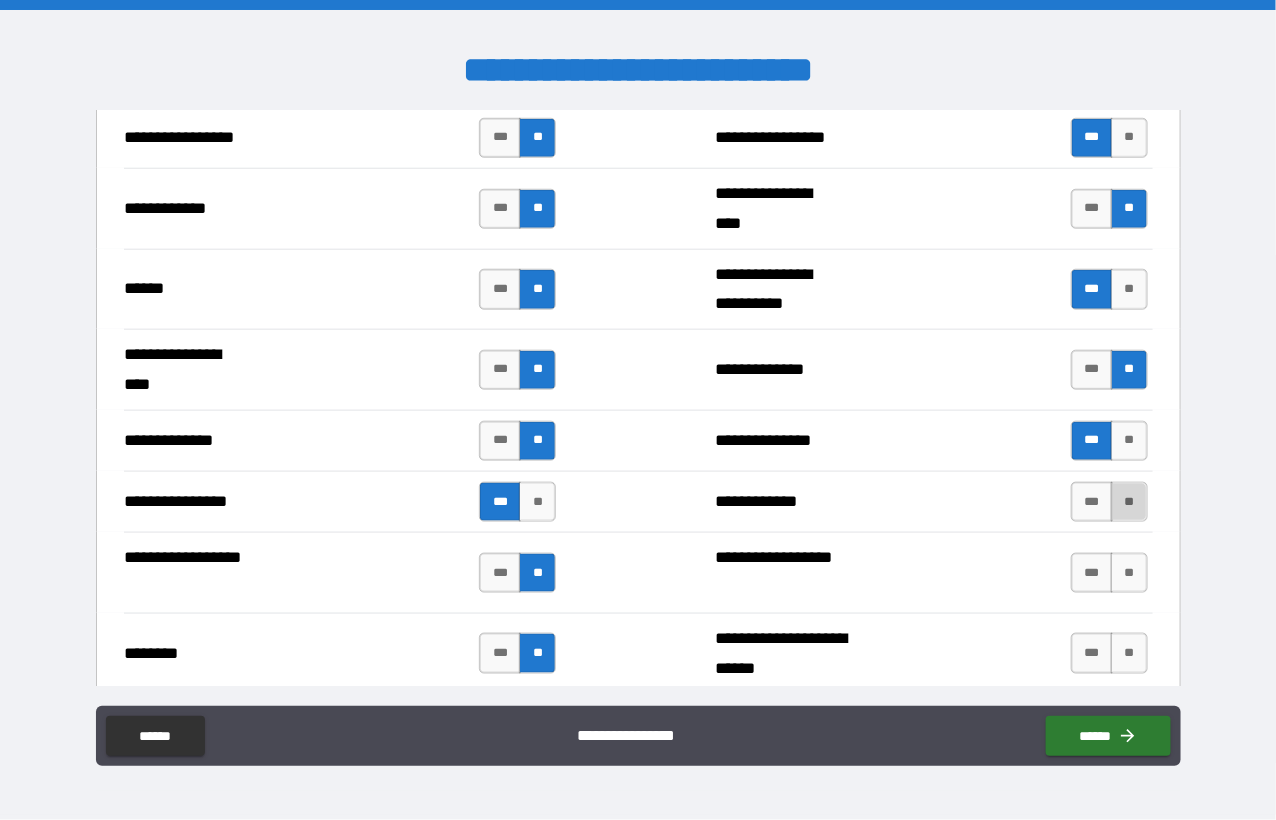 click on "**" at bounding box center [1129, 502] 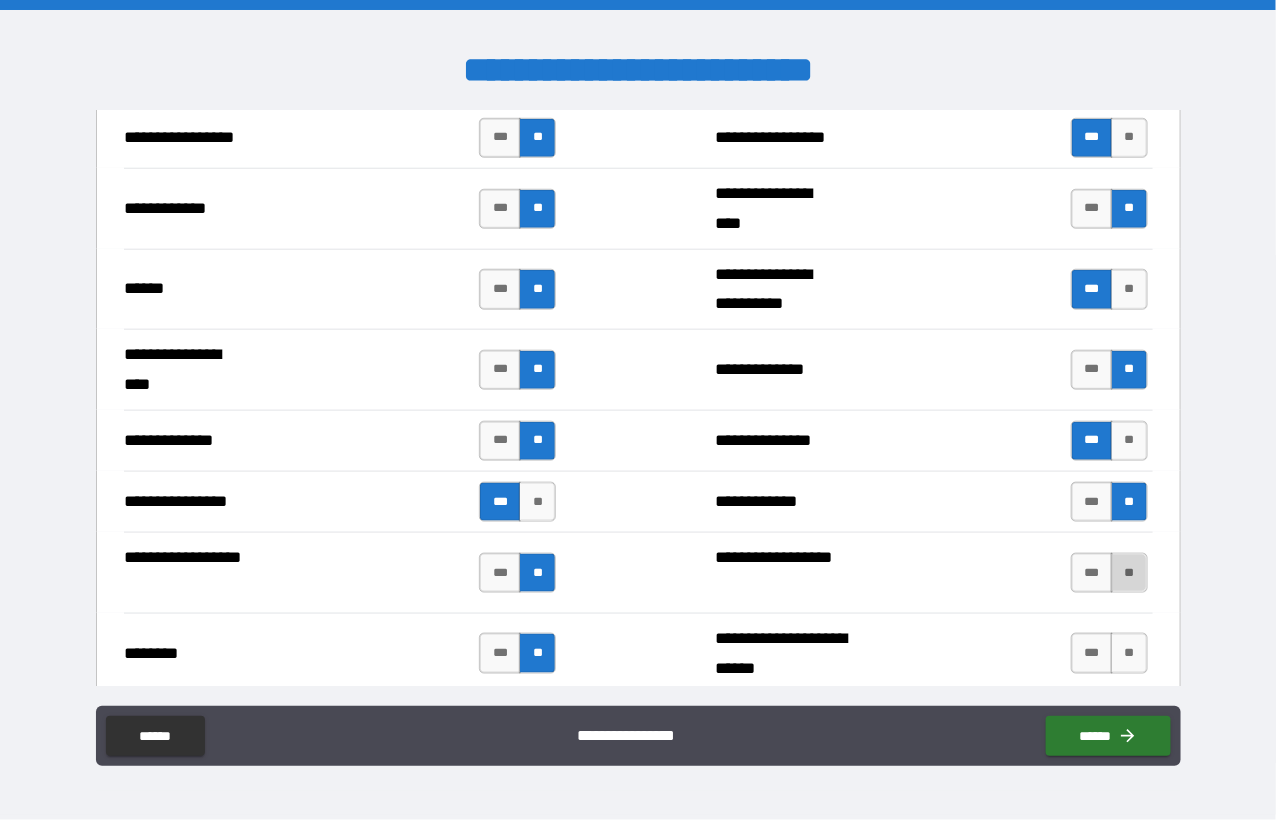 click on "**" at bounding box center (1129, 573) 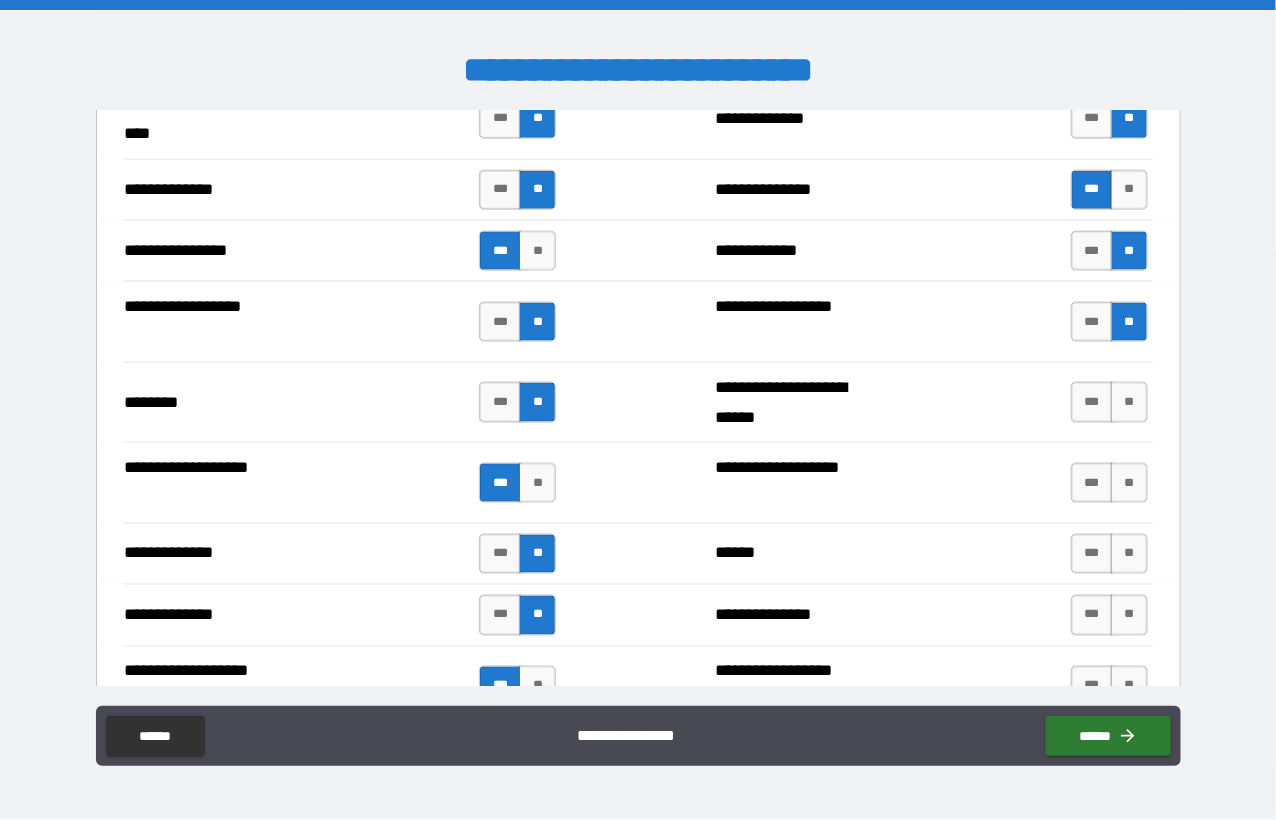 scroll, scrollTop: 3300, scrollLeft: 0, axis: vertical 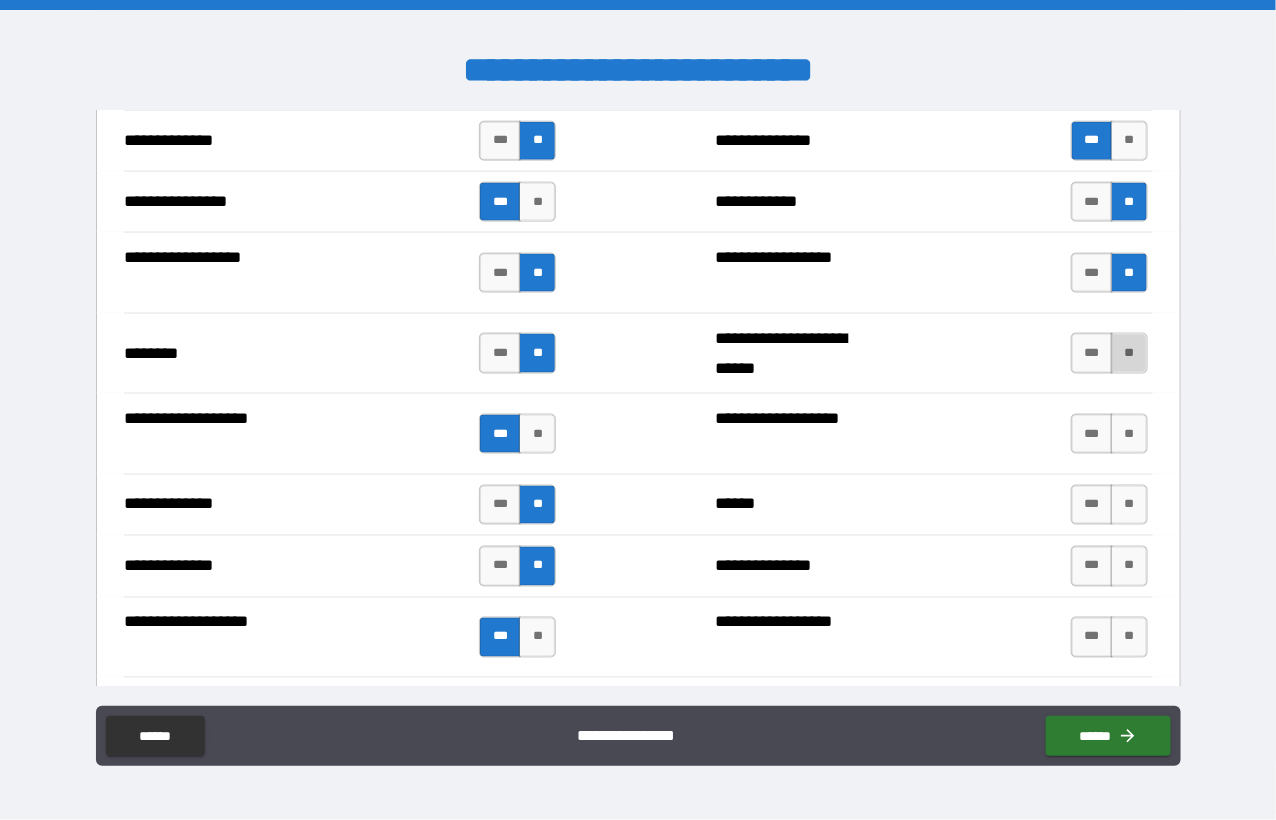 click on "**" at bounding box center (1129, 353) 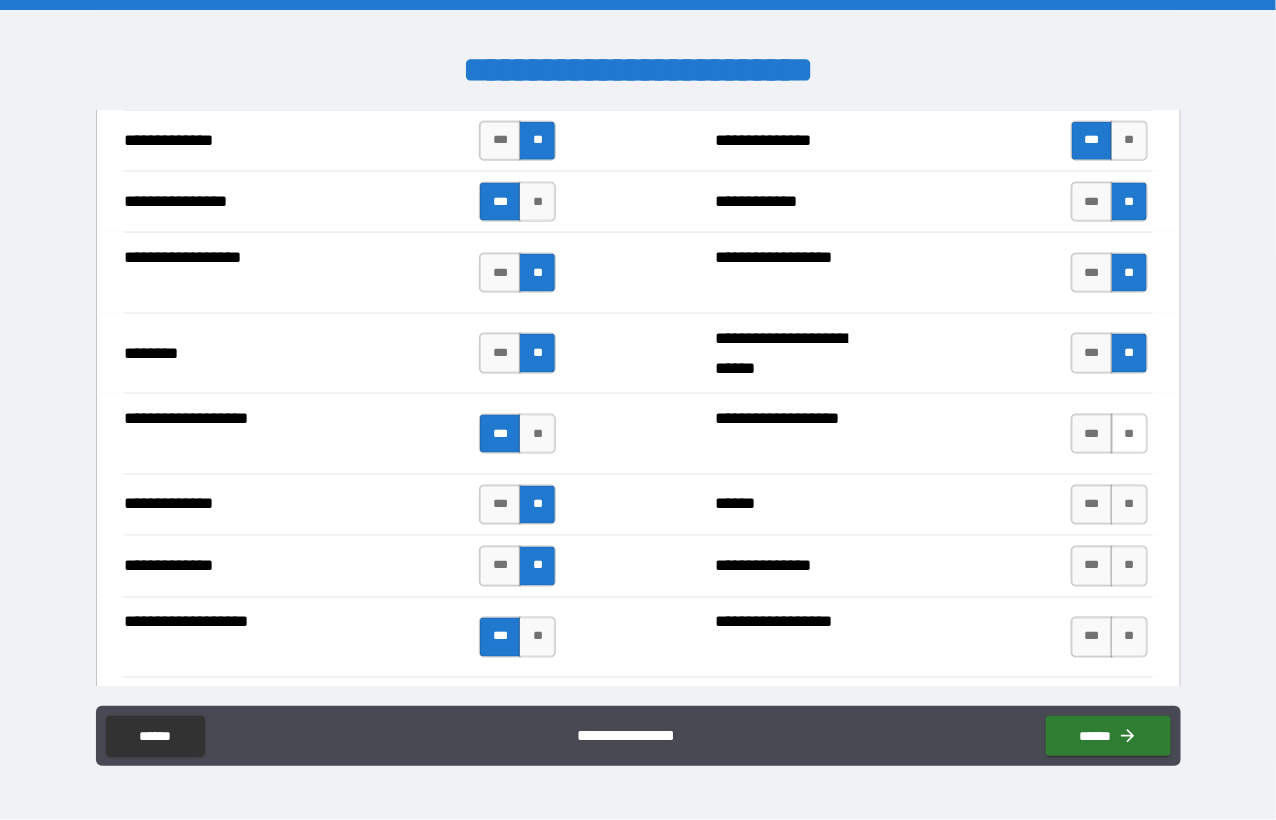 click on "**" at bounding box center [1129, 434] 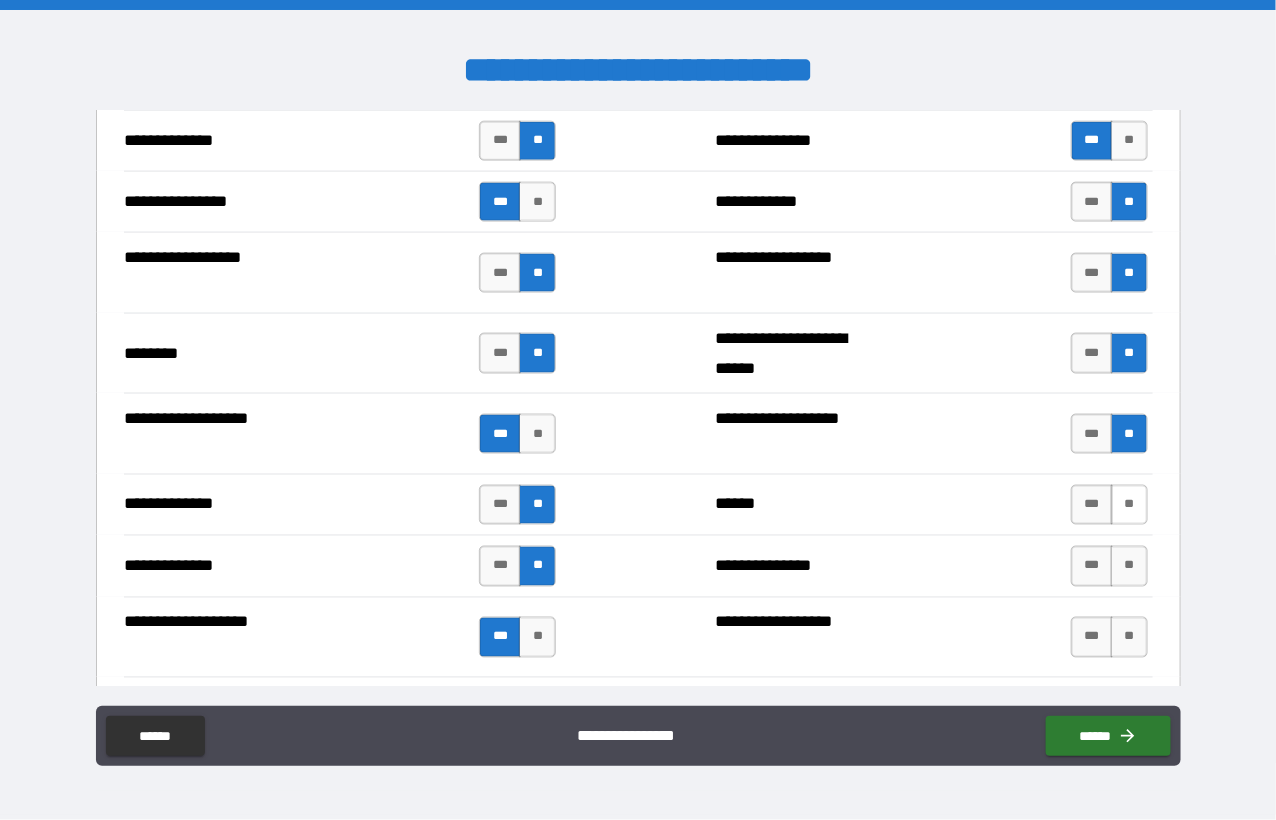 click on "**" at bounding box center [1129, 505] 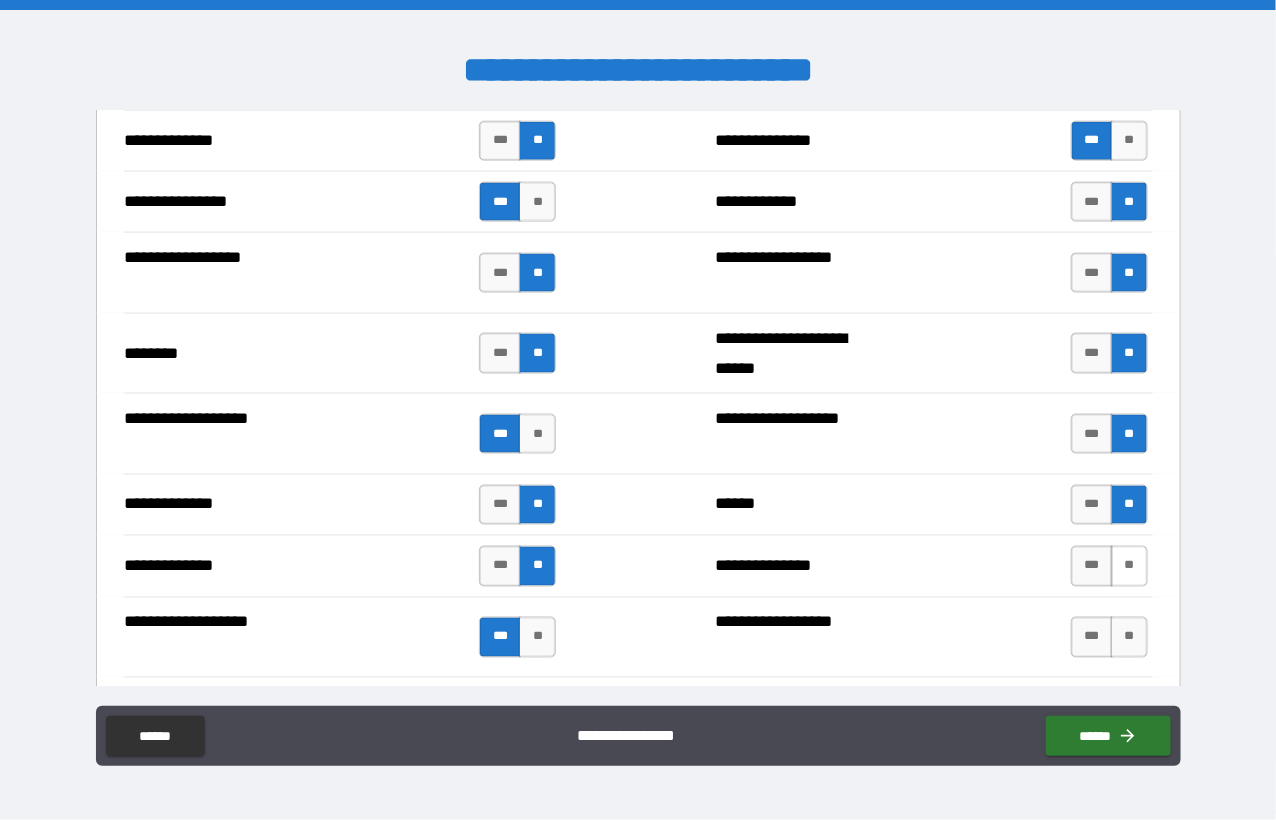 click on "**" at bounding box center [1129, 566] 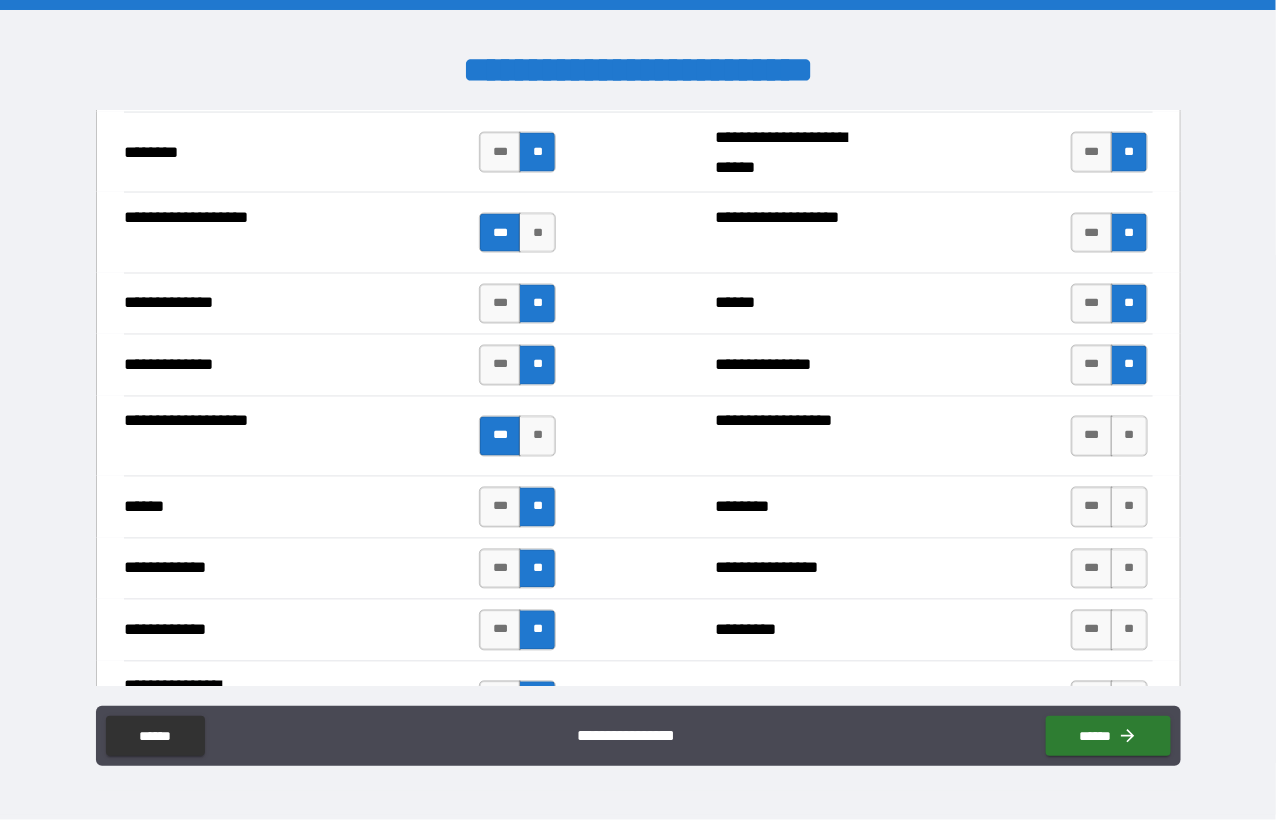 scroll, scrollTop: 3600, scrollLeft: 0, axis: vertical 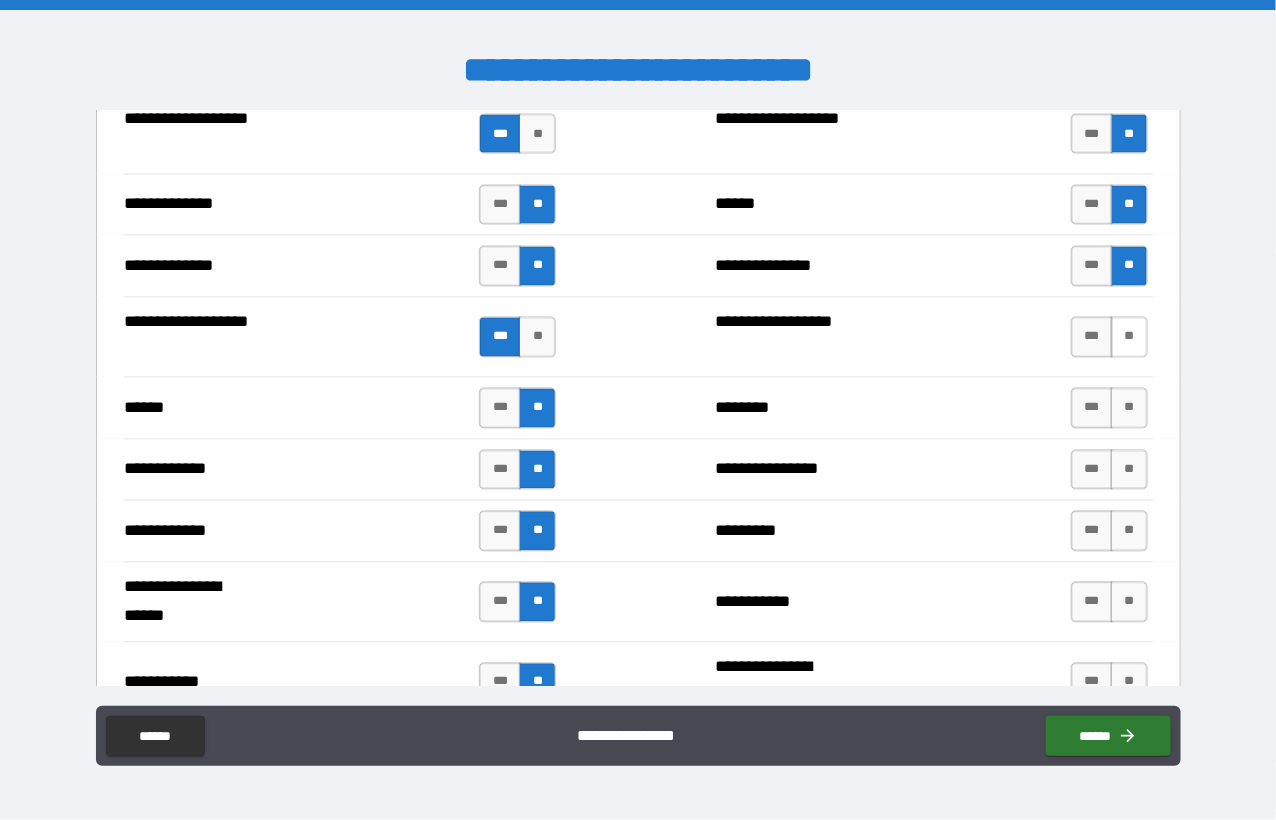 click on "**" at bounding box center [1129, 337] 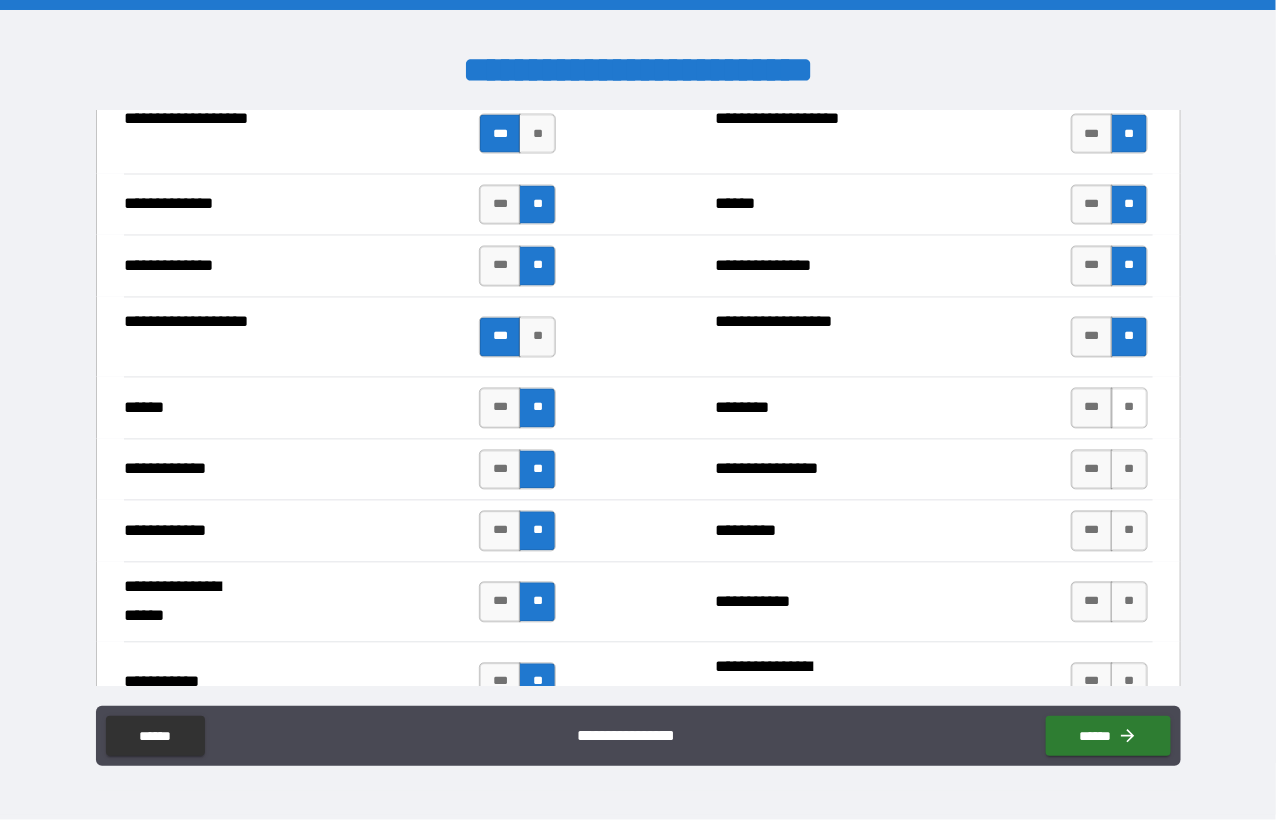 click on "**" at bounding box center [1129, 408] 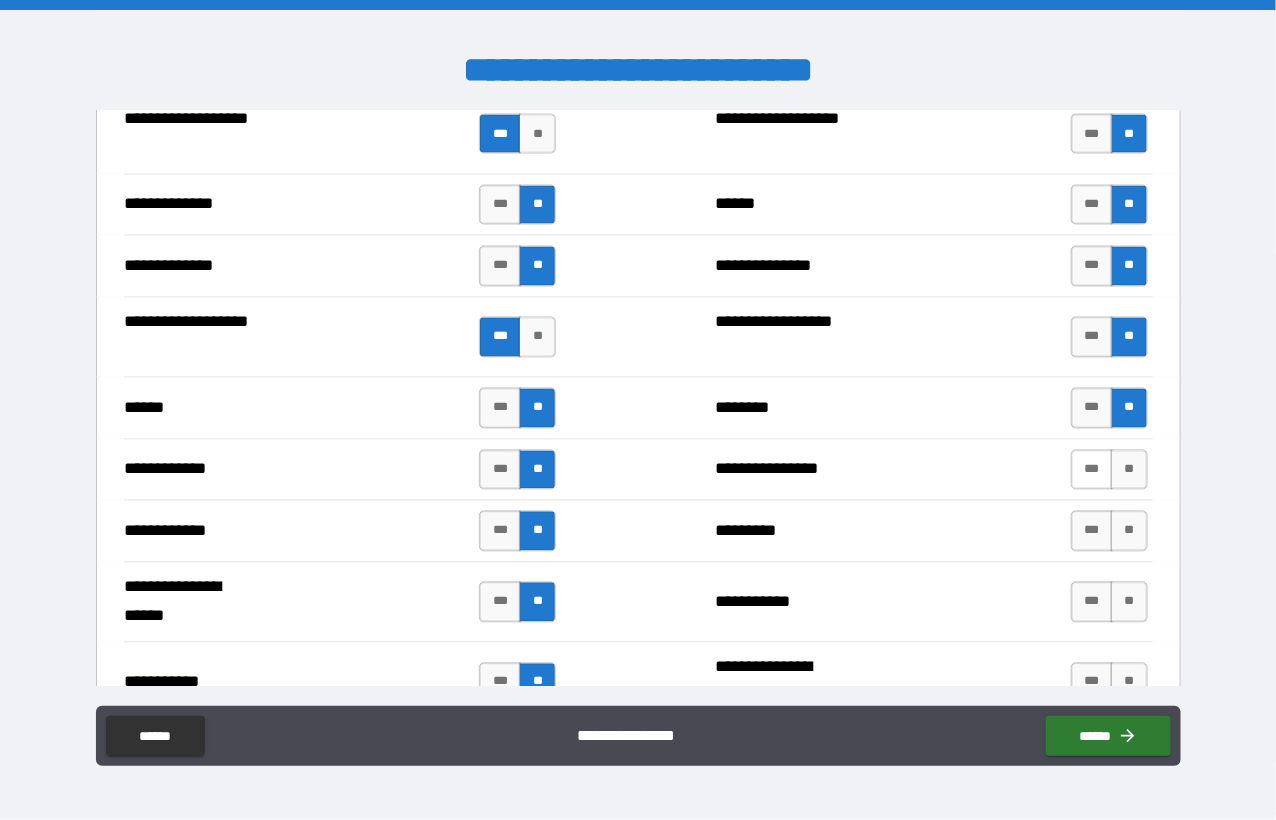 click on "***" at bounding box center (1092, 470) 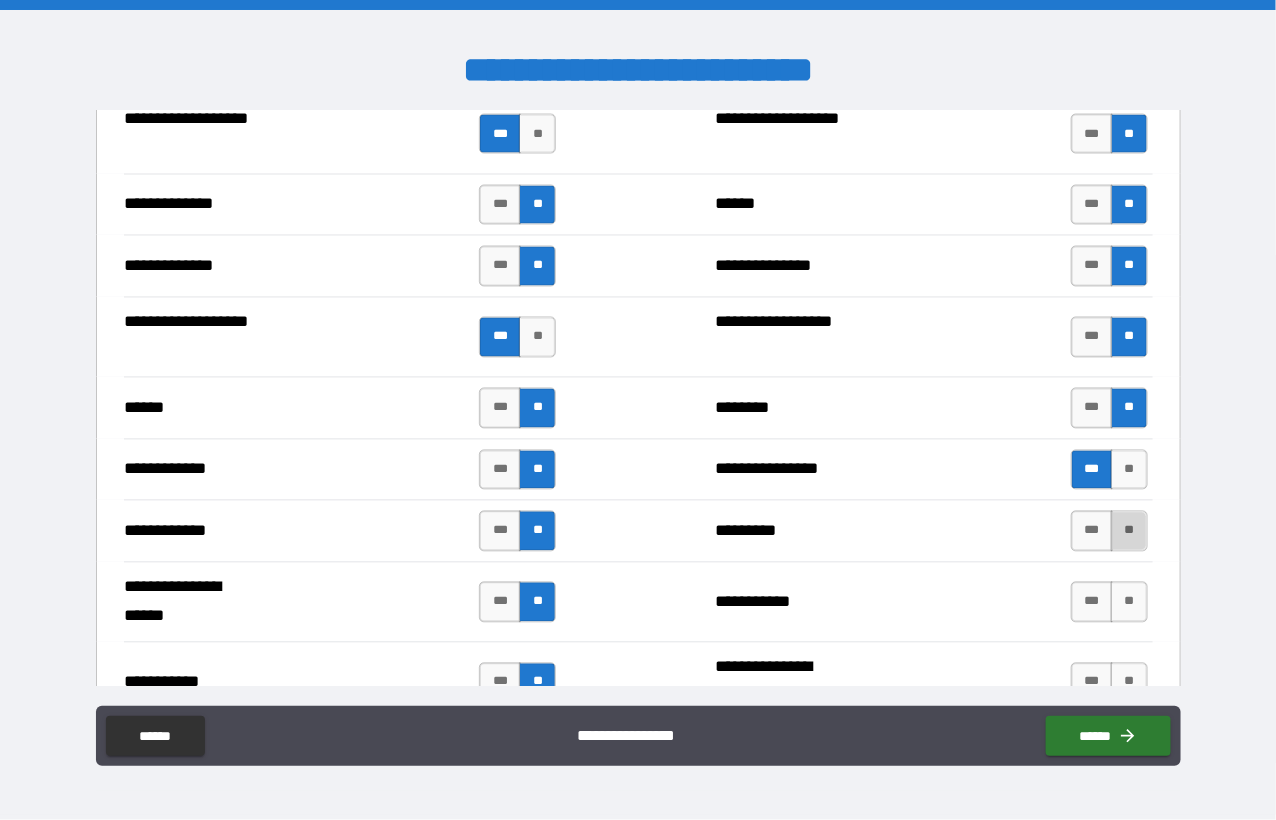 click on "**" at bounding box center (1129, 531) 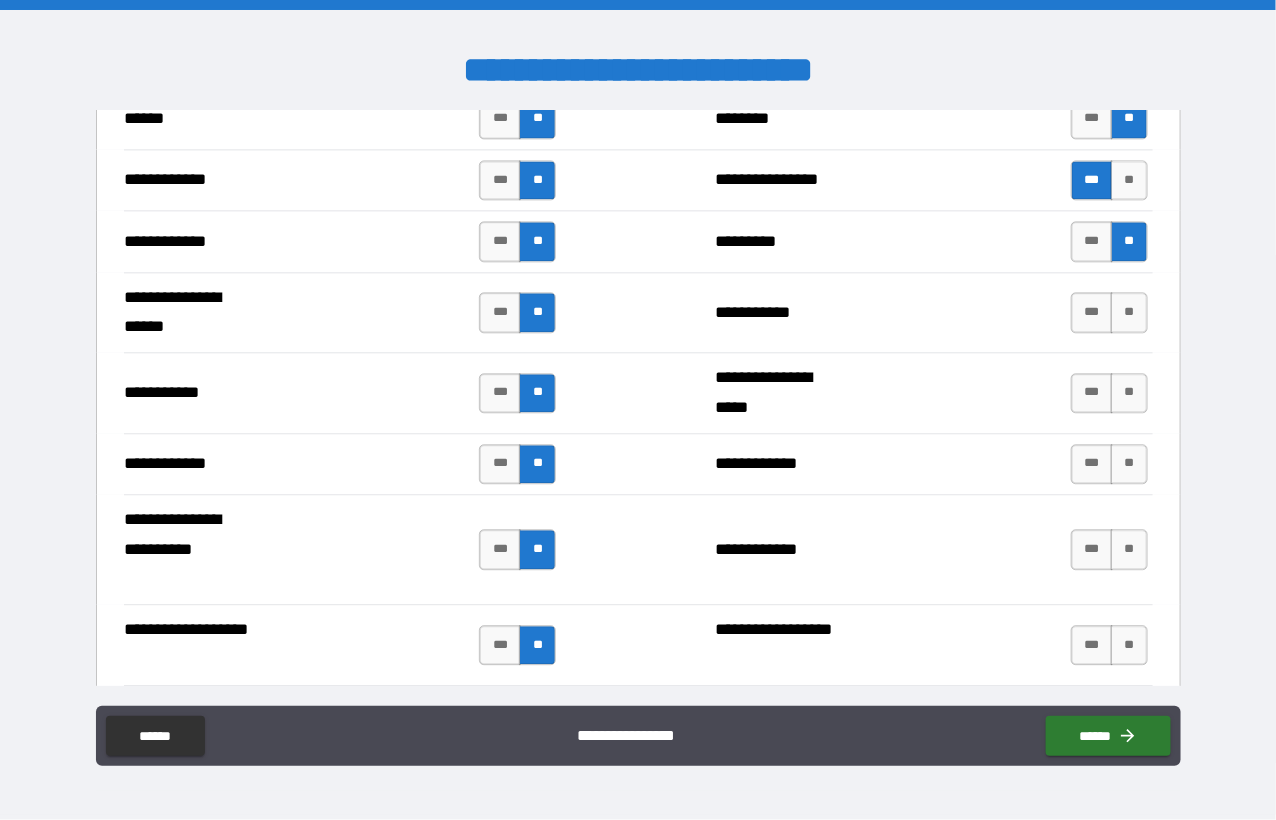 scroll, scrollTop: 3900, scrollLeft: 0, axis: vertical 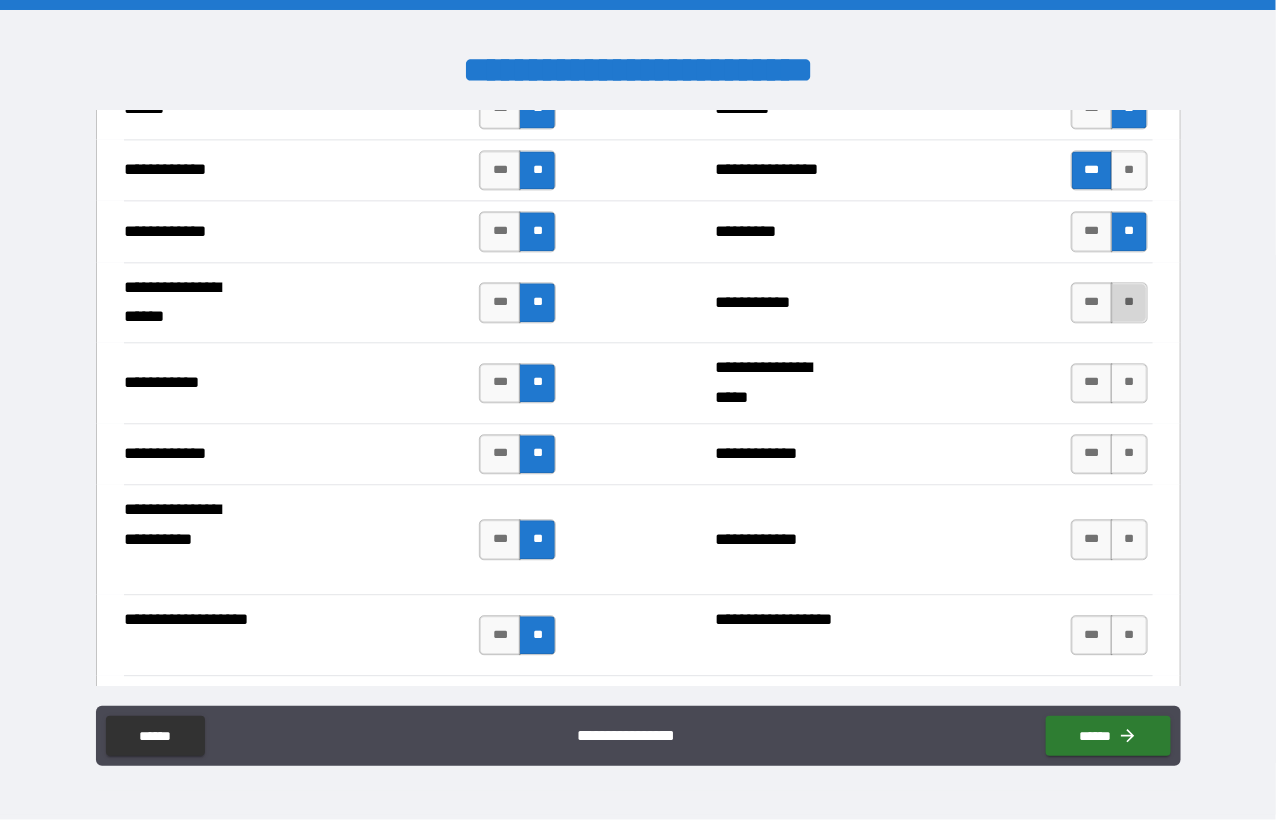 click on "**" at bounding box center (1129, 302) 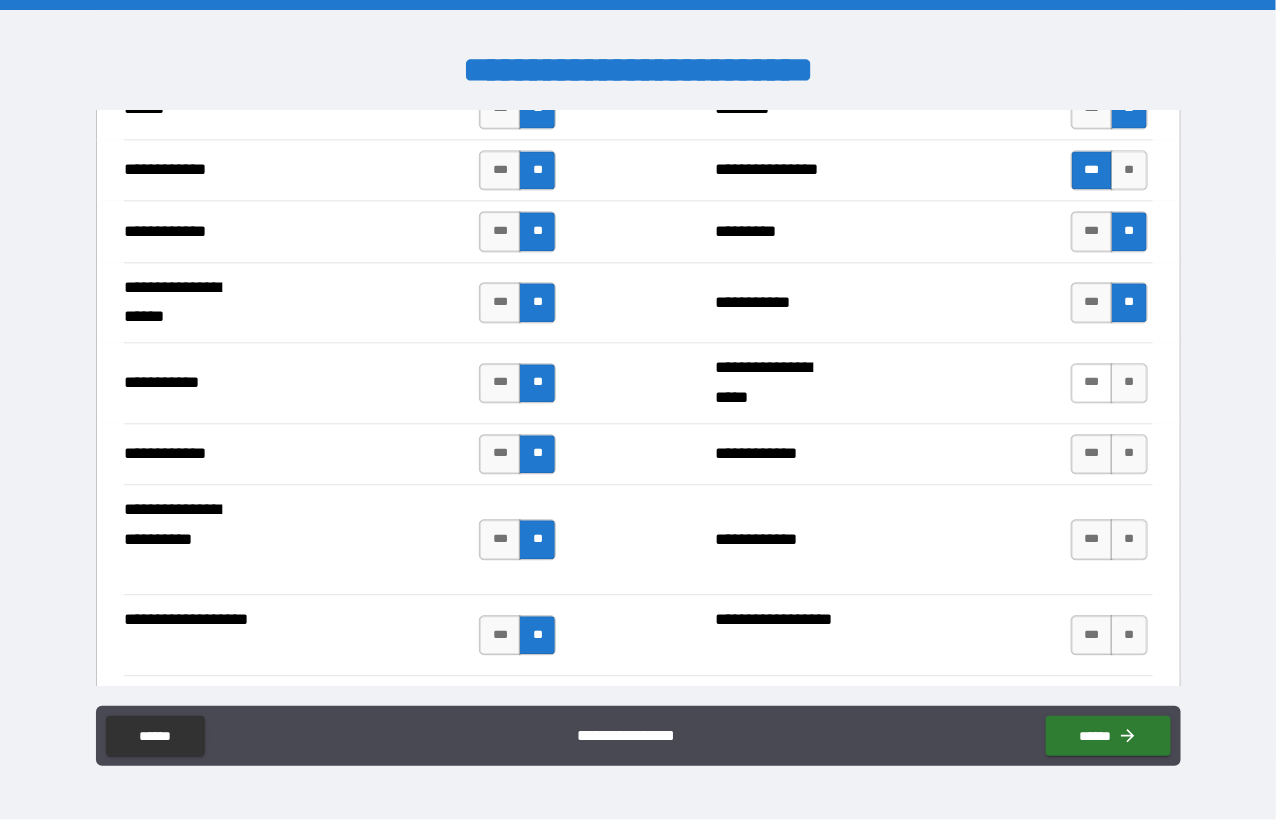 click on "***" at bounding box center [1092, 383] 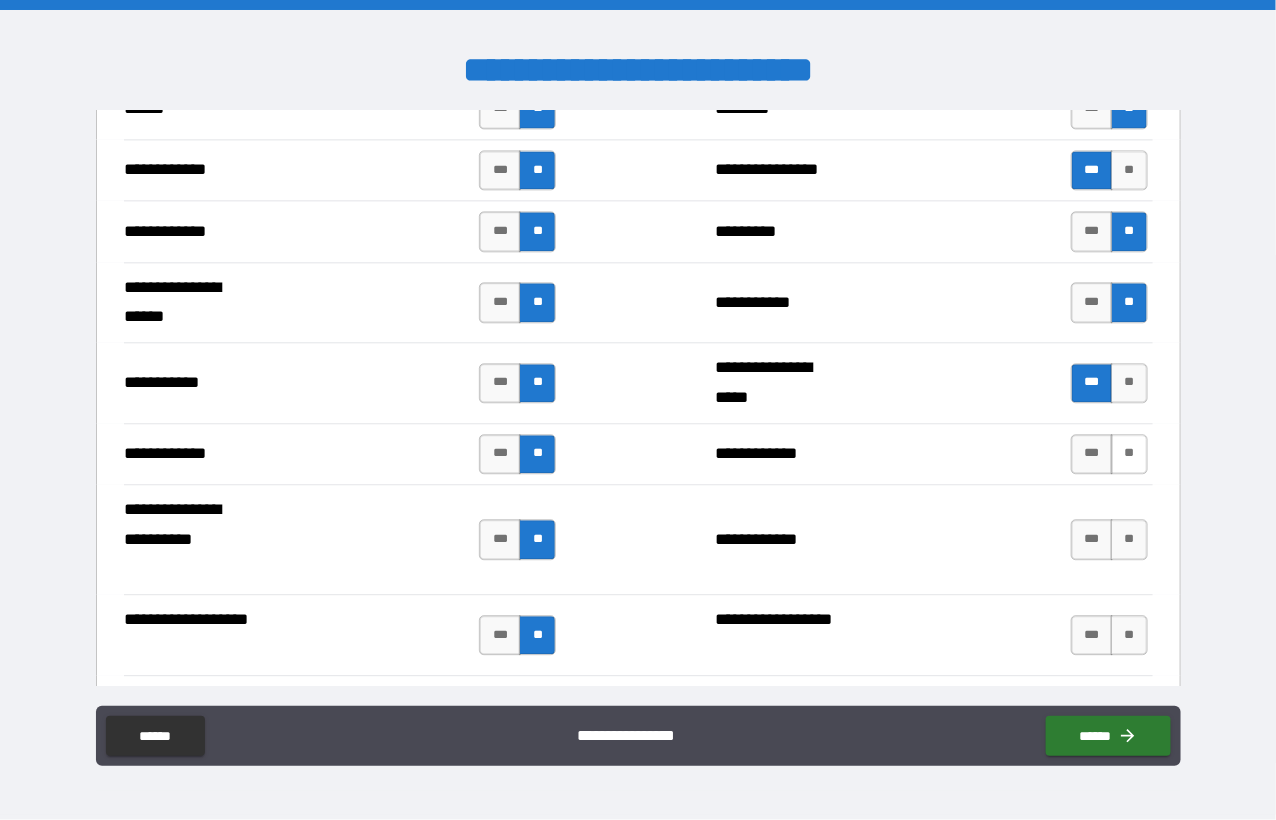 click on "**" at bounding box center (1129, 454) 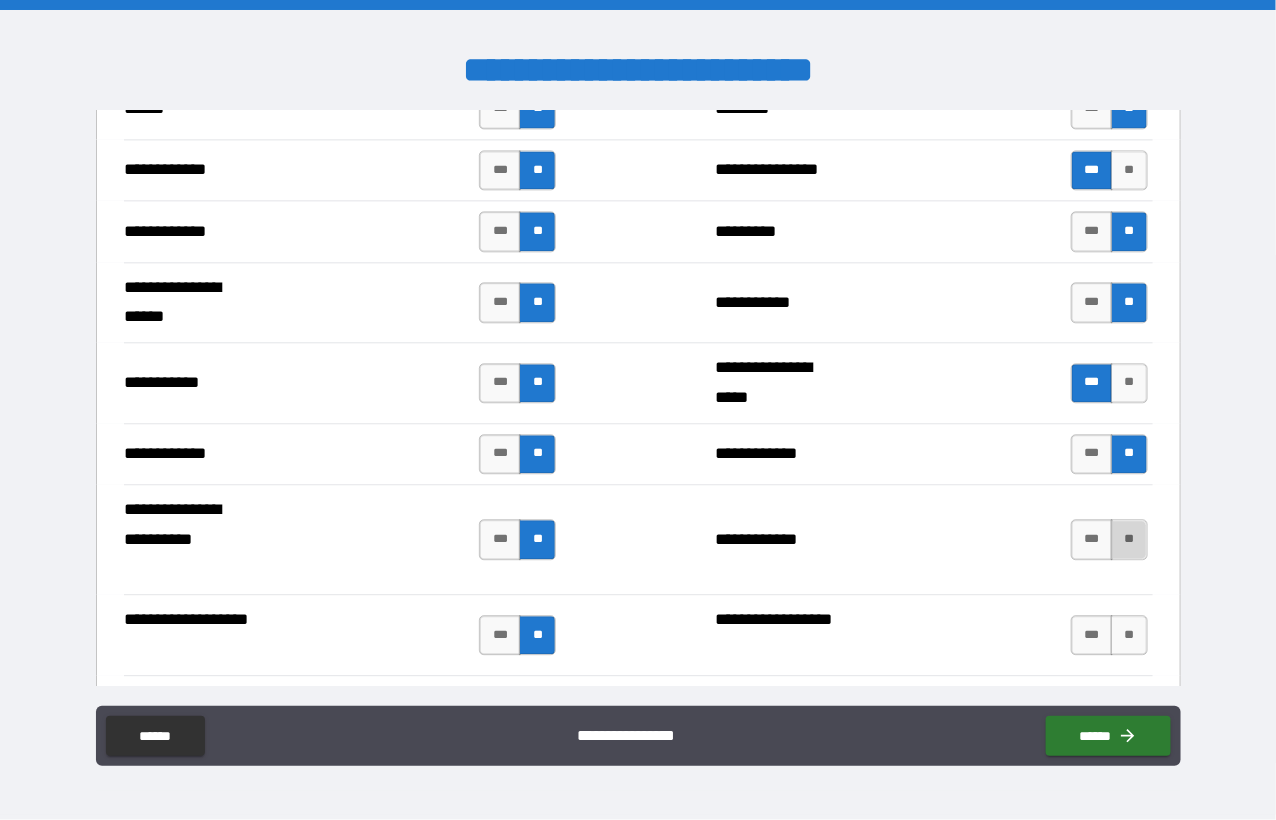 click on "**" at bounding box center [1129, 539] 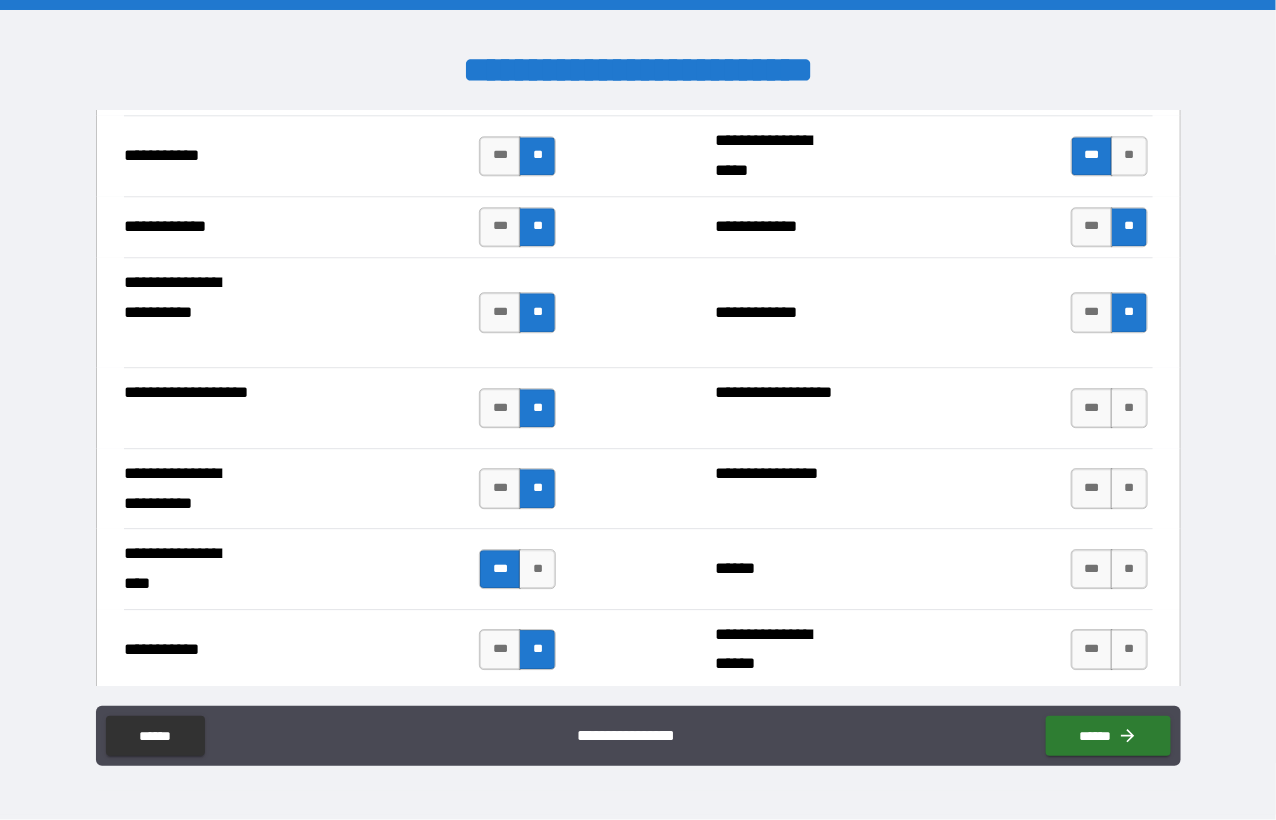 scroll, scrollTop: 4200, scrollLeft: 0, axis: vertical 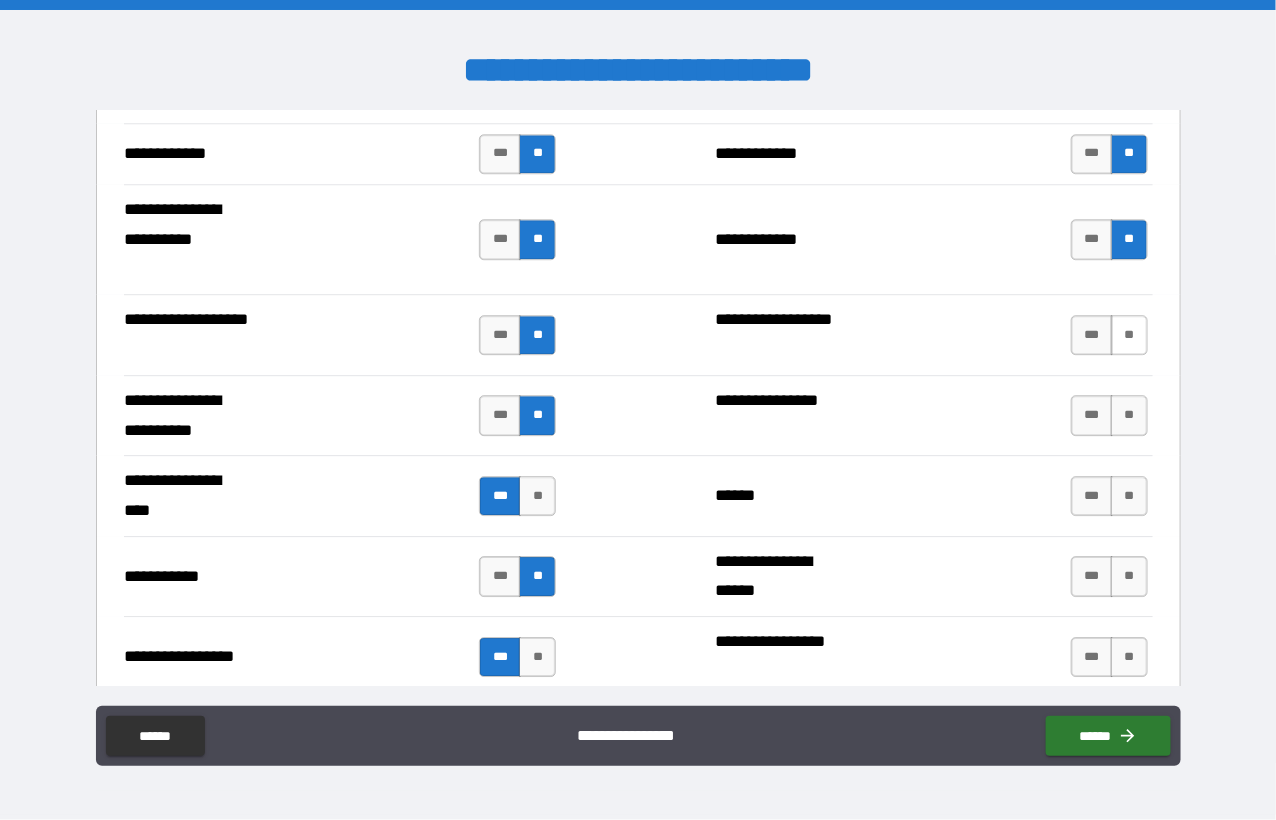 click on "**" at bounding box center (1129, 335) 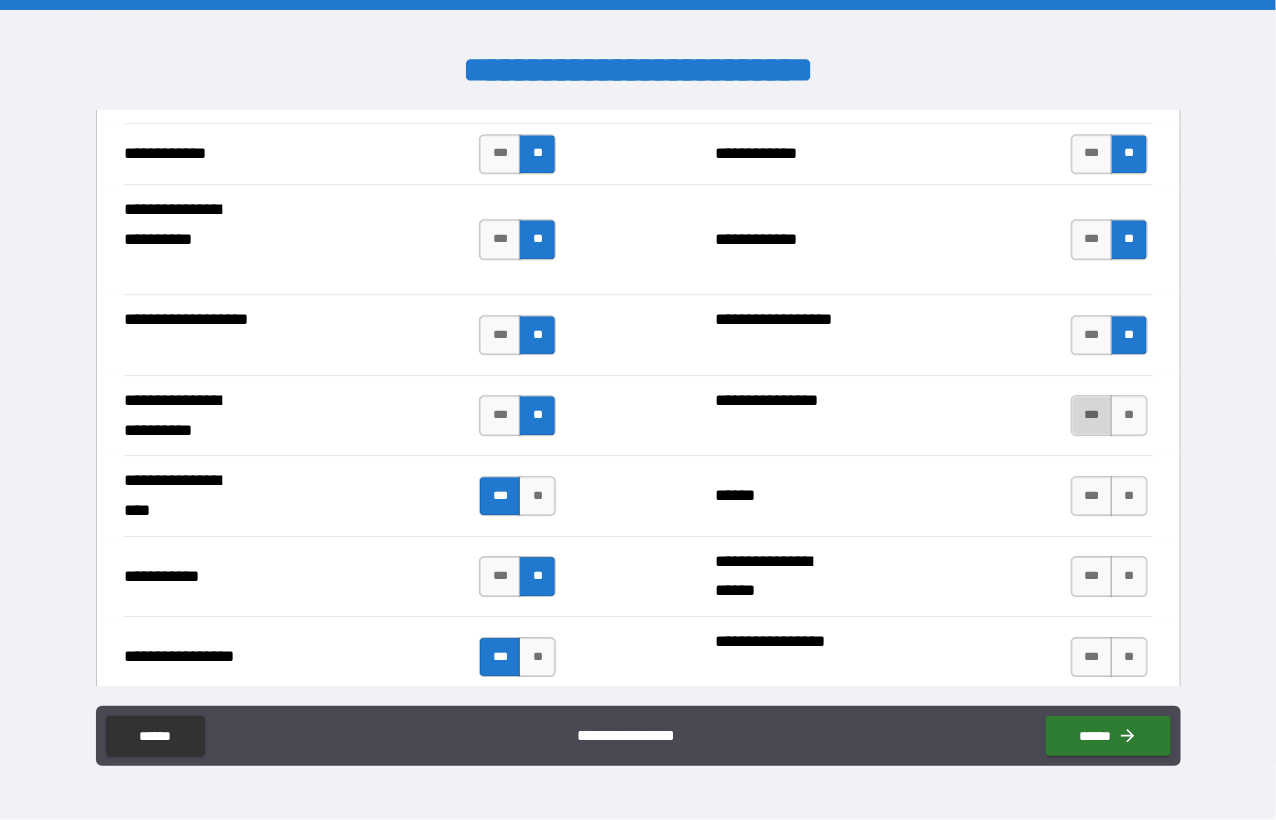 click on "***" at bounding box center [1092, 415] 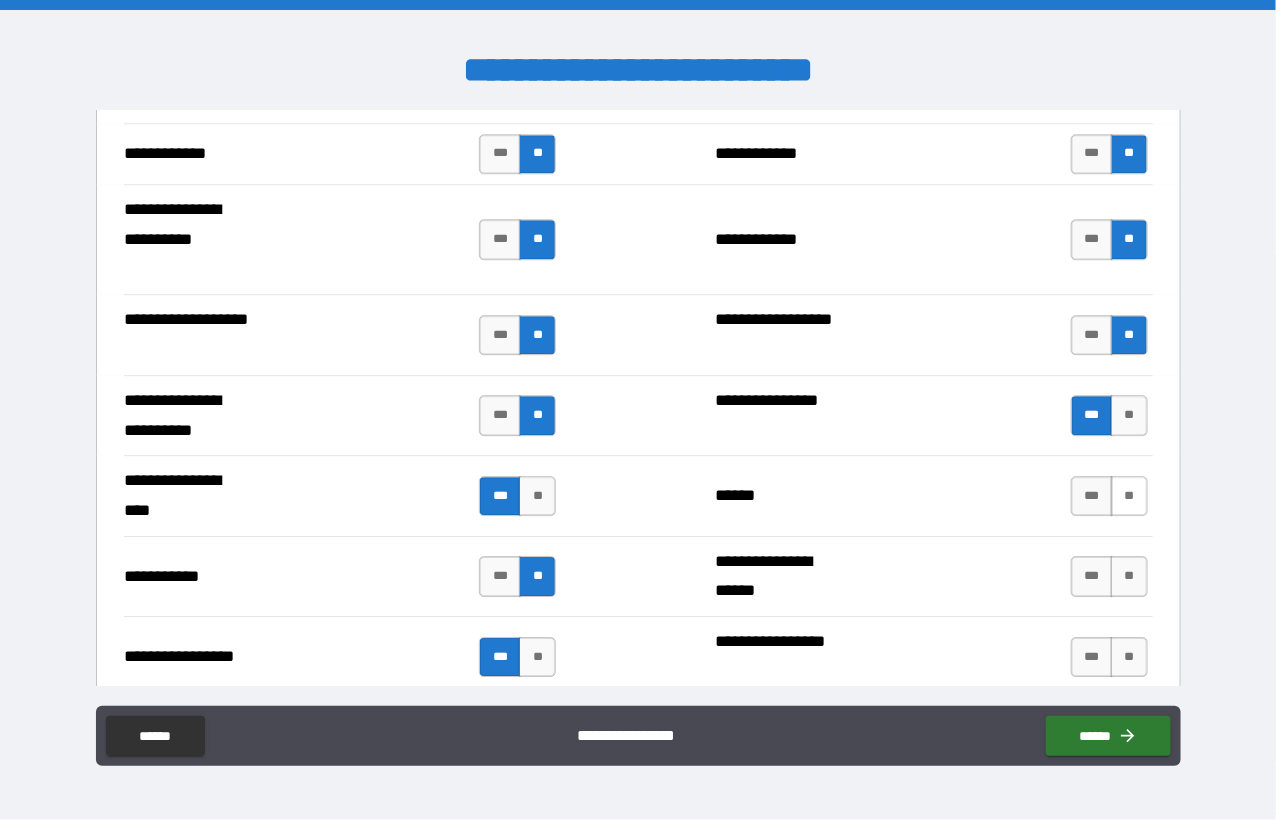 click on "**" at bounding box center [1129, 496] 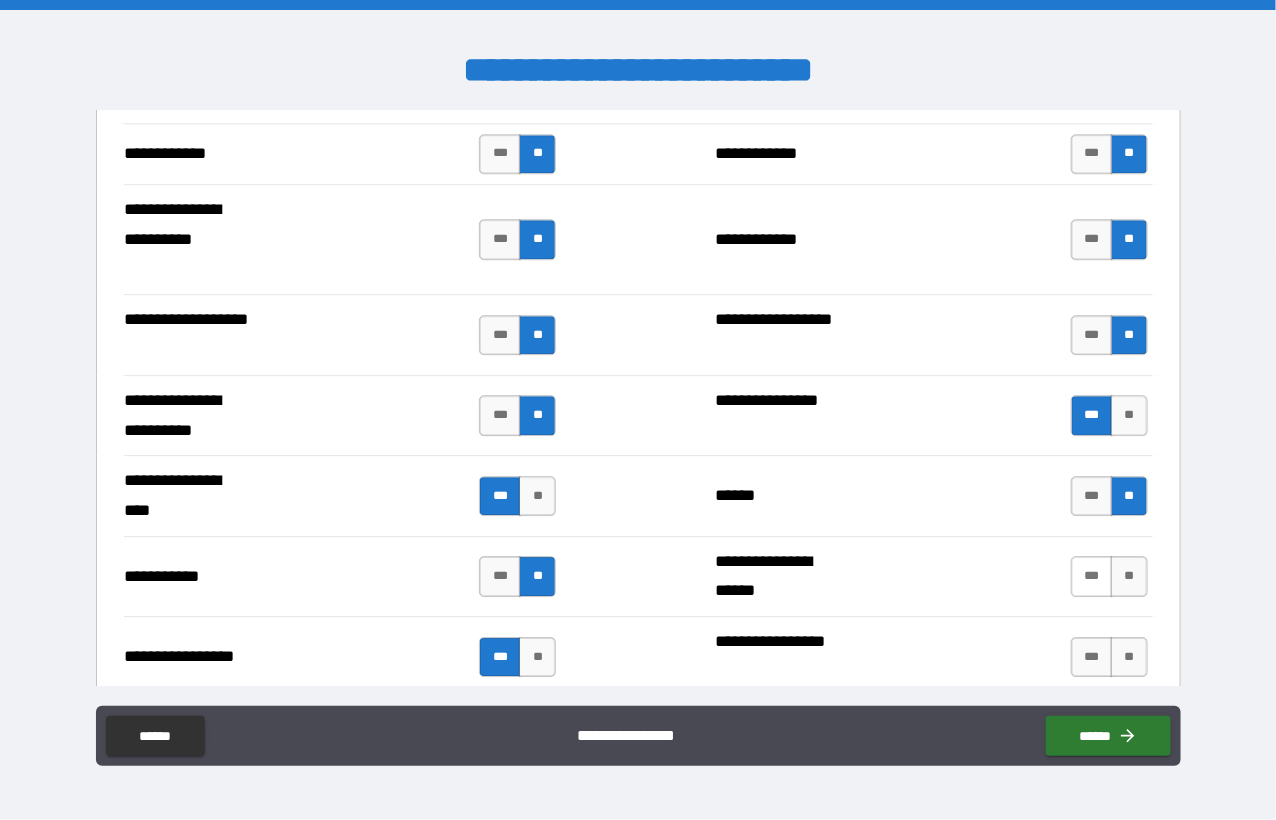 click on "***" at bounding box center (1092, 576) 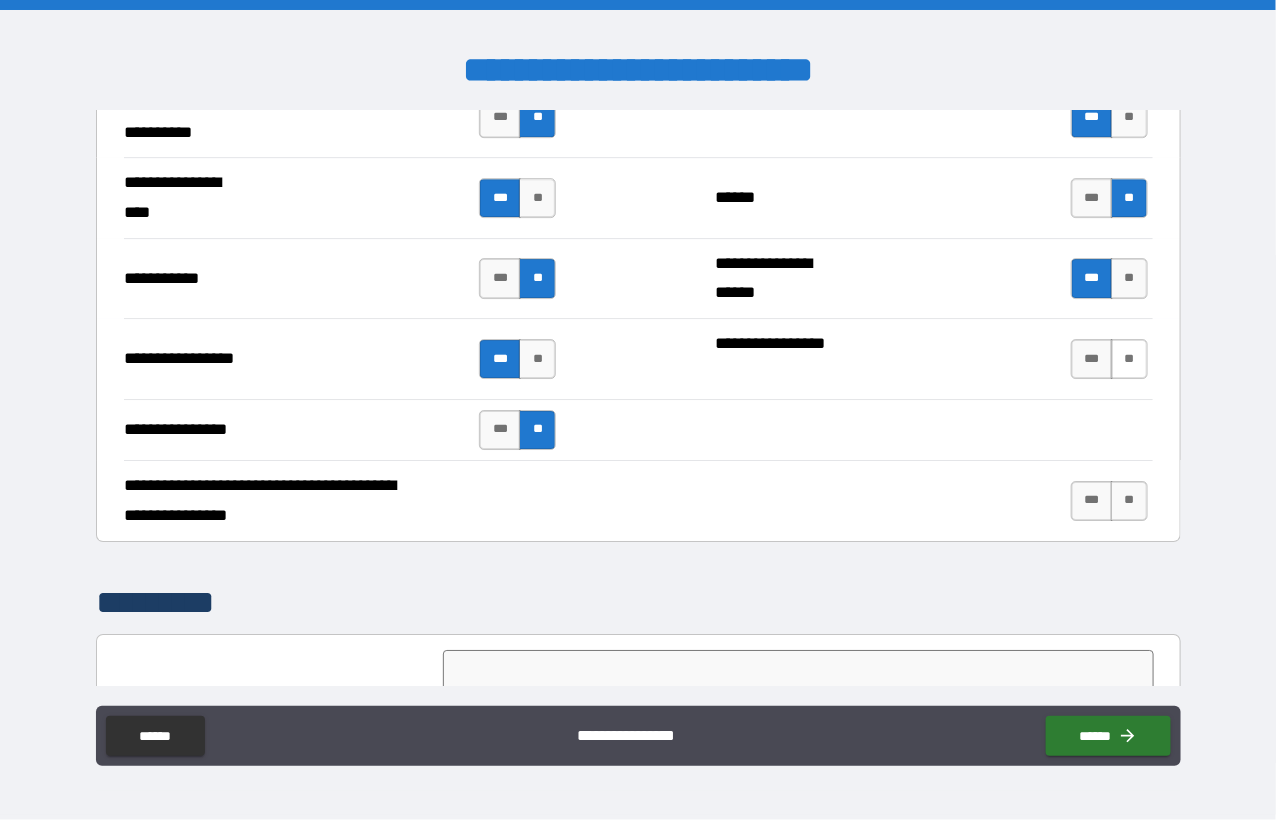 scroll, scrollTop: 4500, scrollLeft: 0, axis: vertical 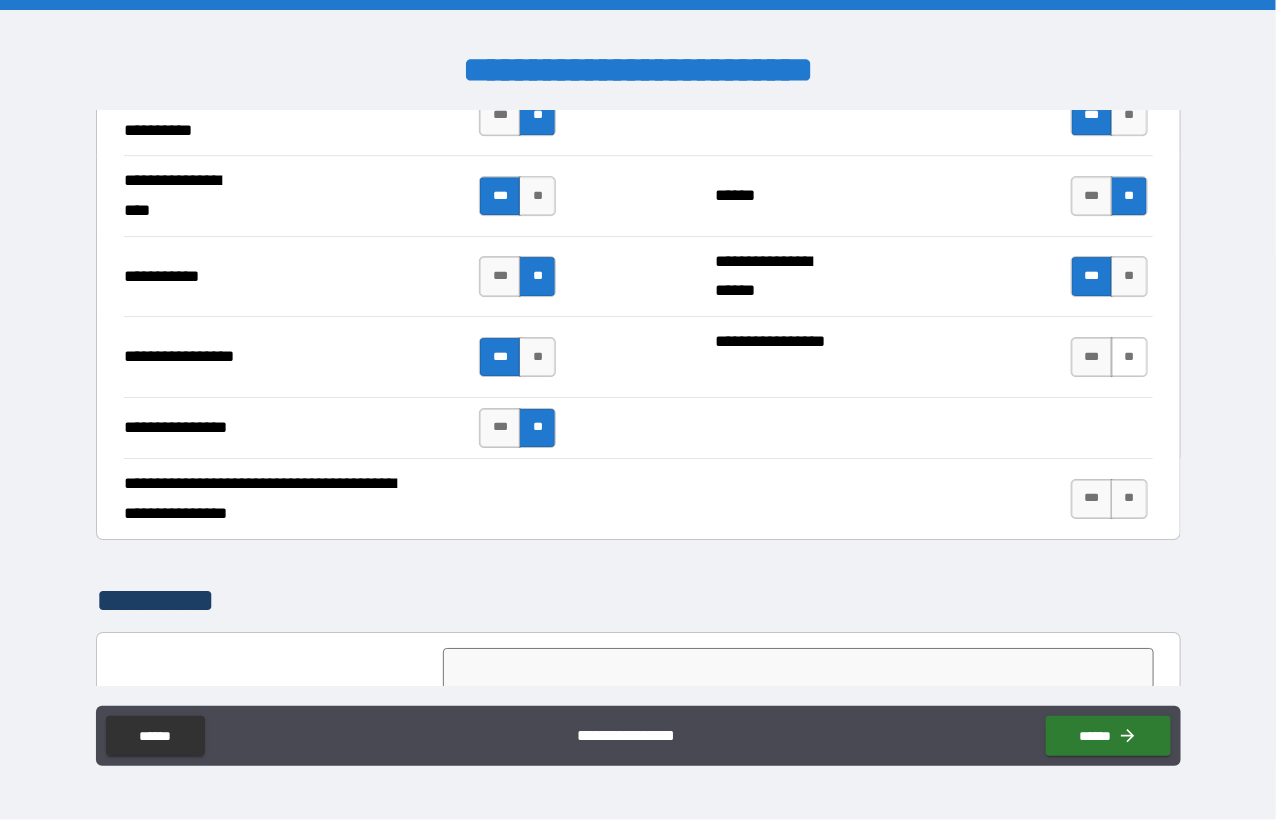 click on "**" at bounding box center (1129, 357) 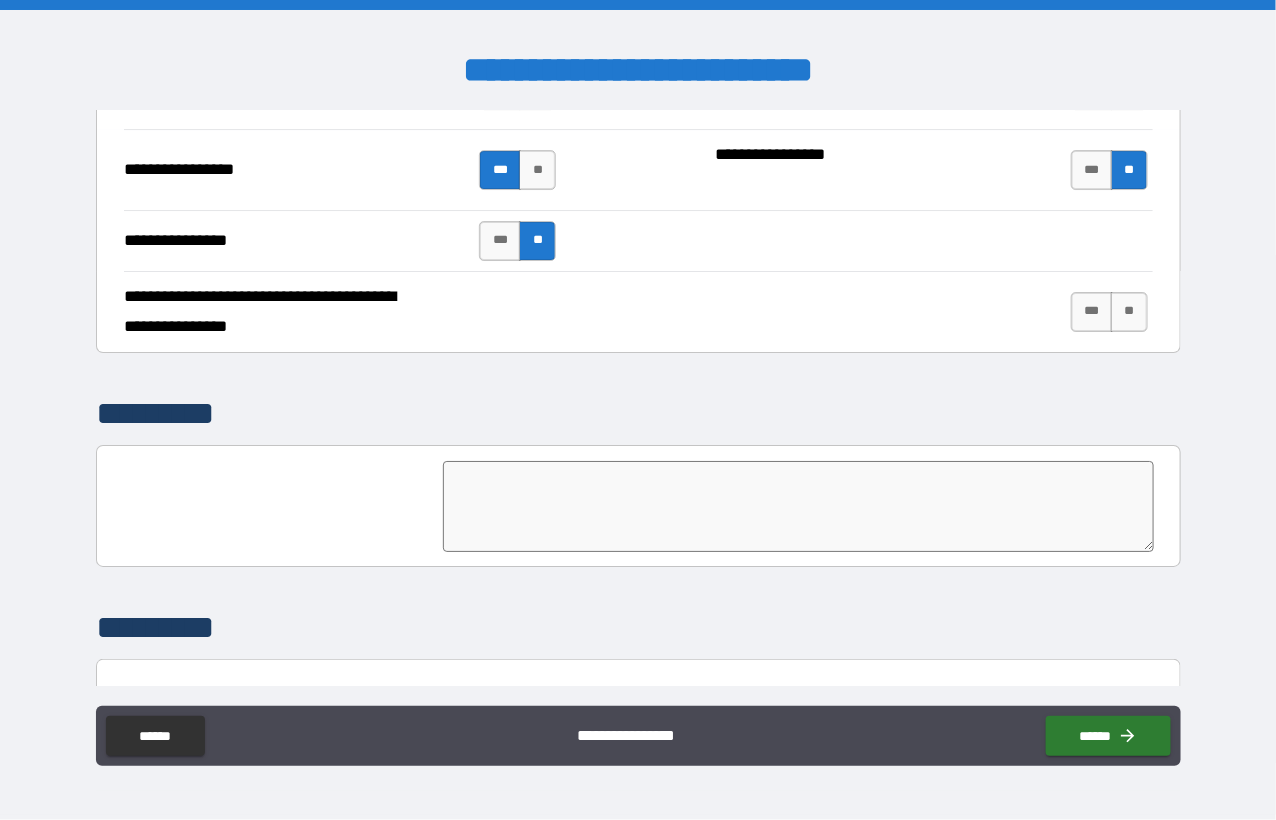 scroll, scrollTop: 4700, scrollLeft: 0, axis: vertical 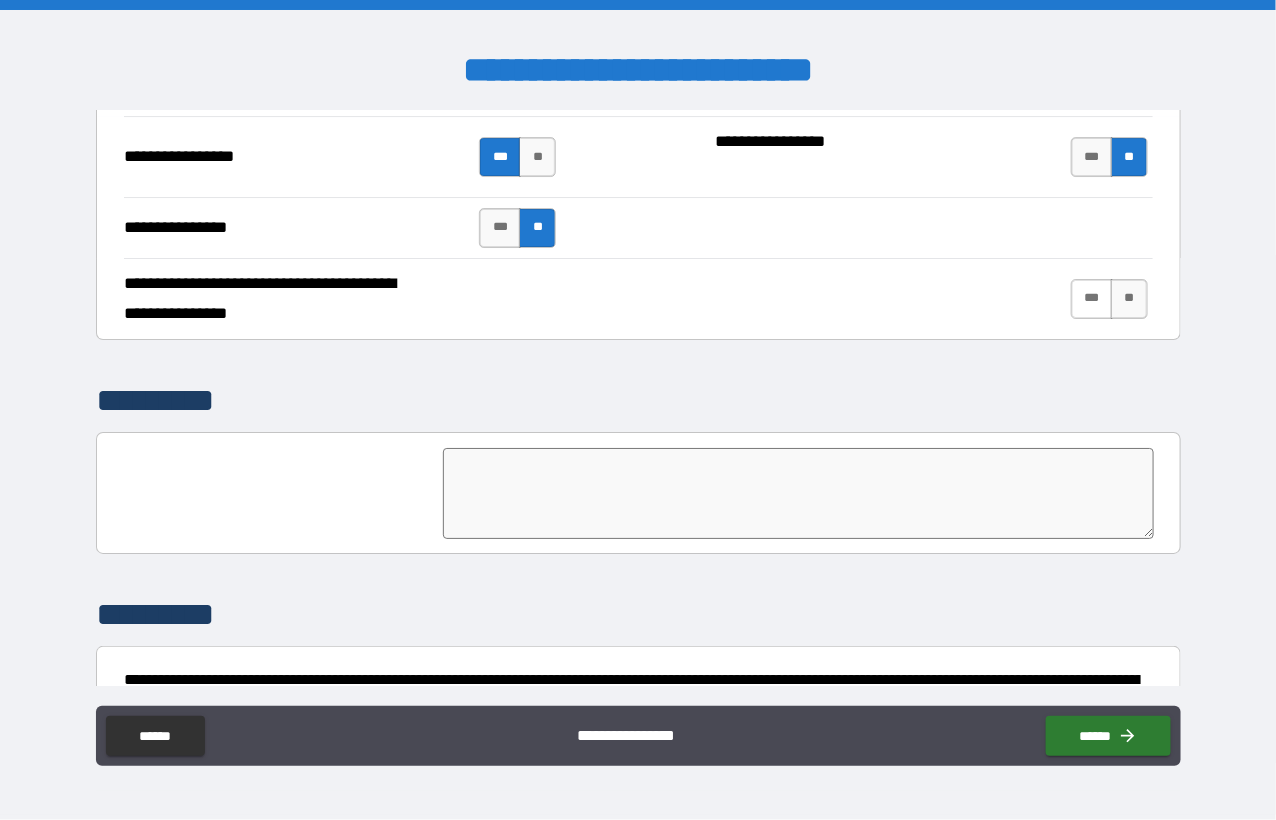 click on "***" at bounding box center (1092, 299) 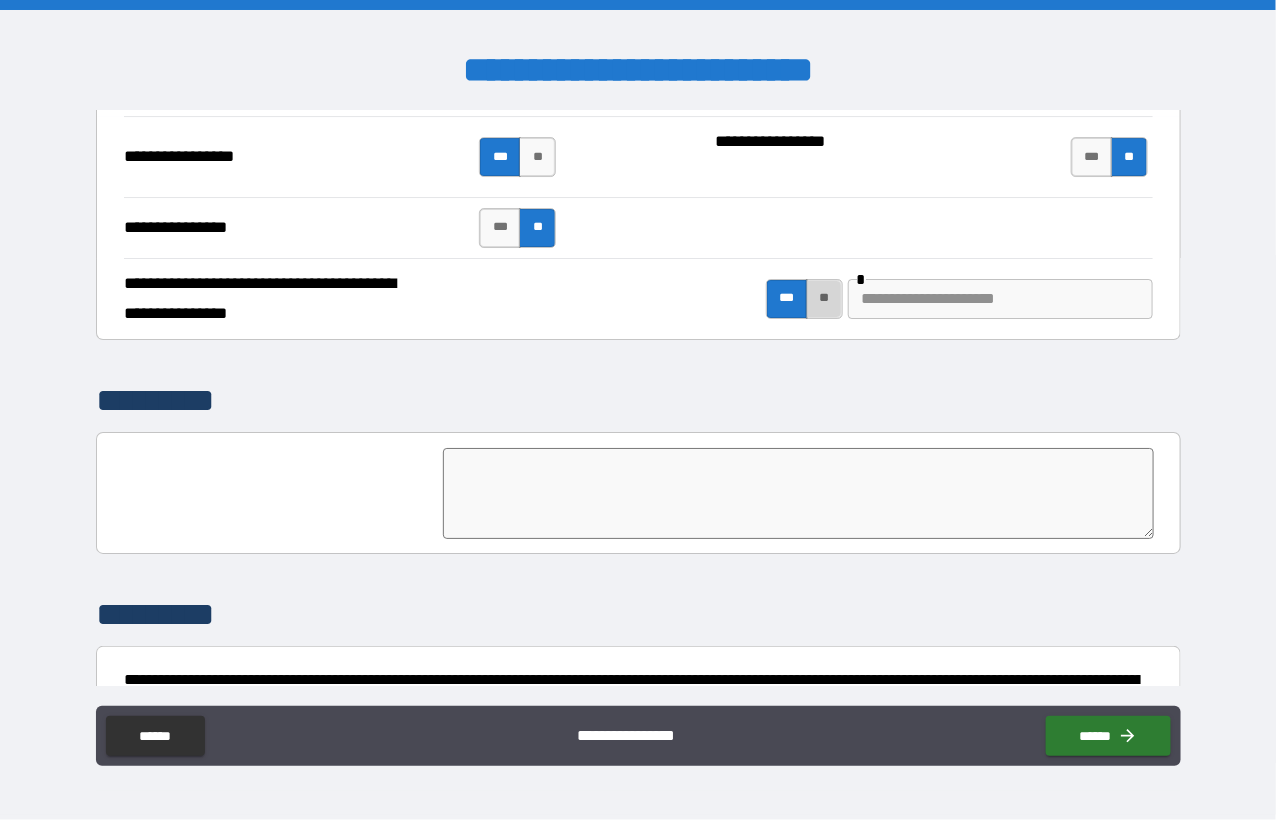 click on "**" at bounding box center (824, 299) 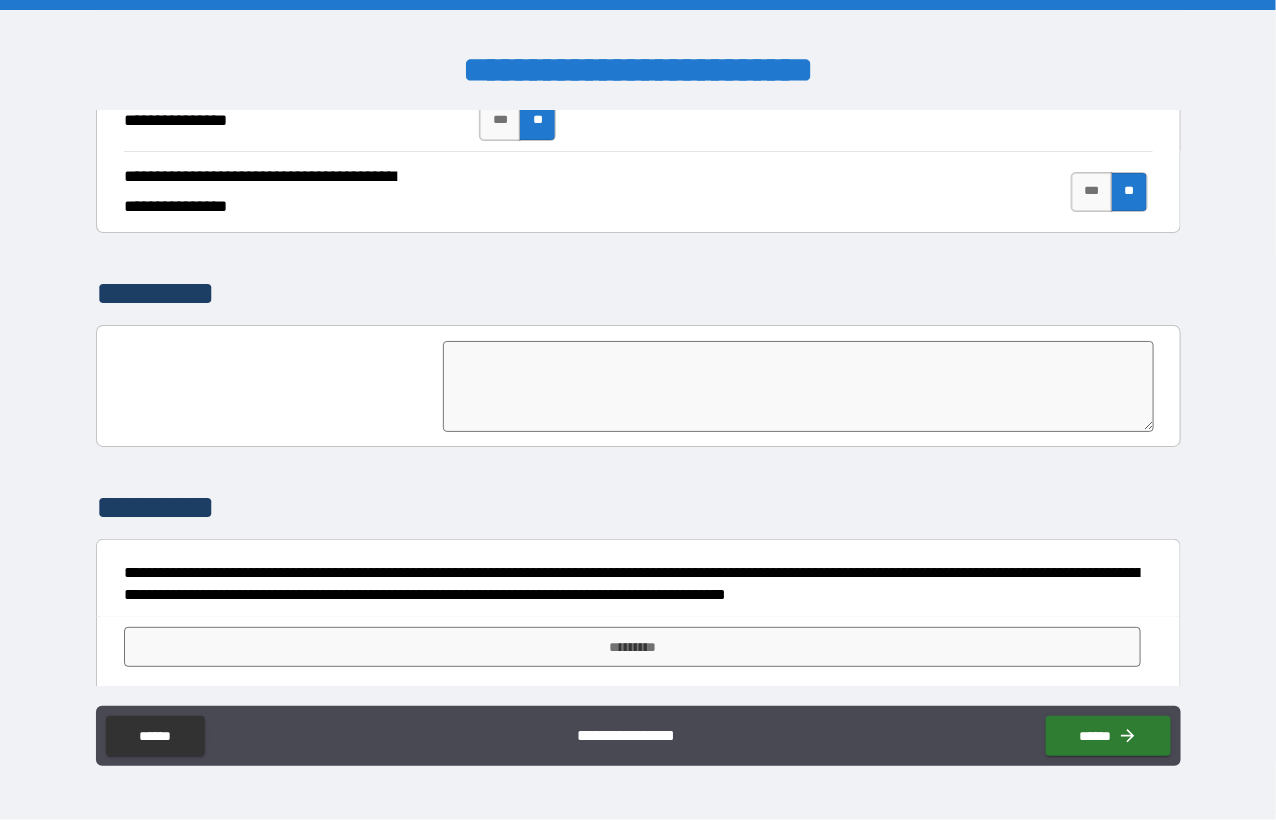scroll, scrollTop: 4809, scrollLeft: 0, axis: vertical 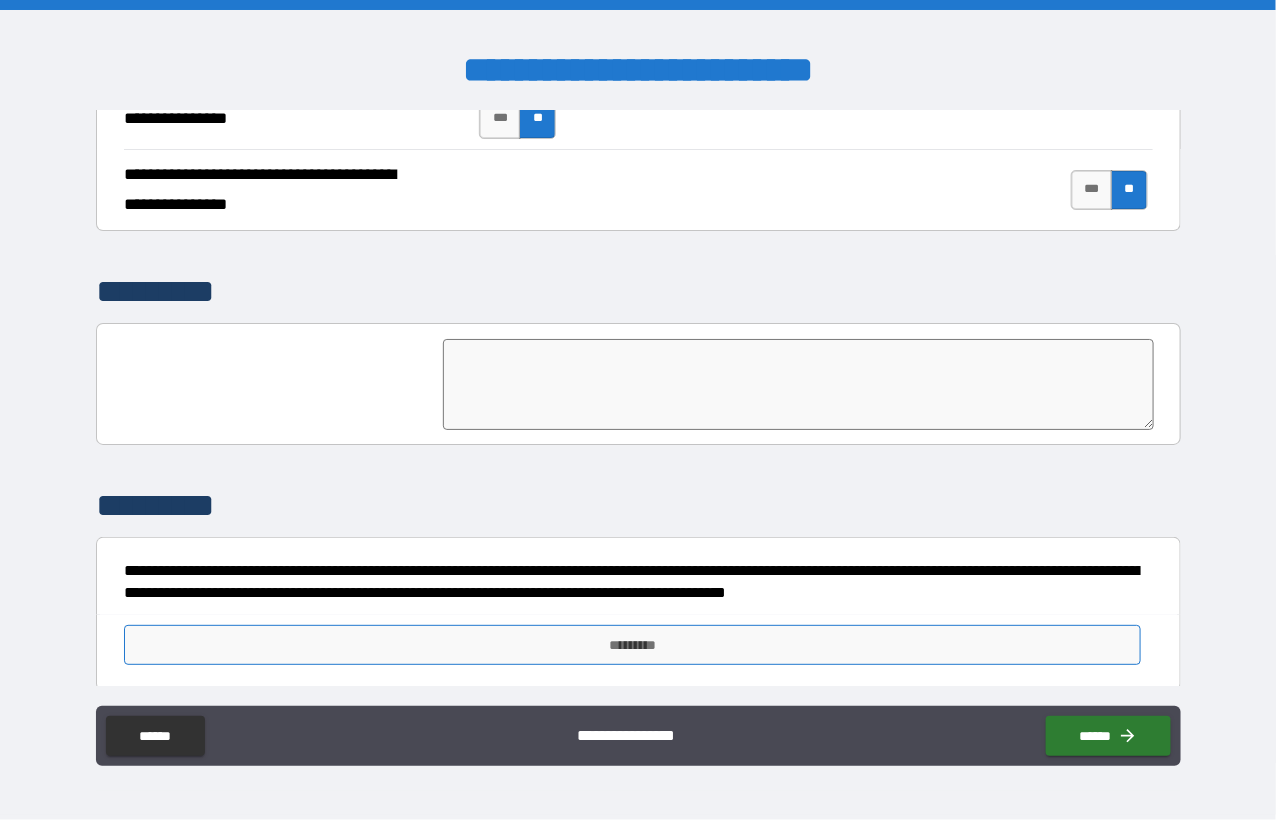 click on "*********" at bounding box center [633, 645] 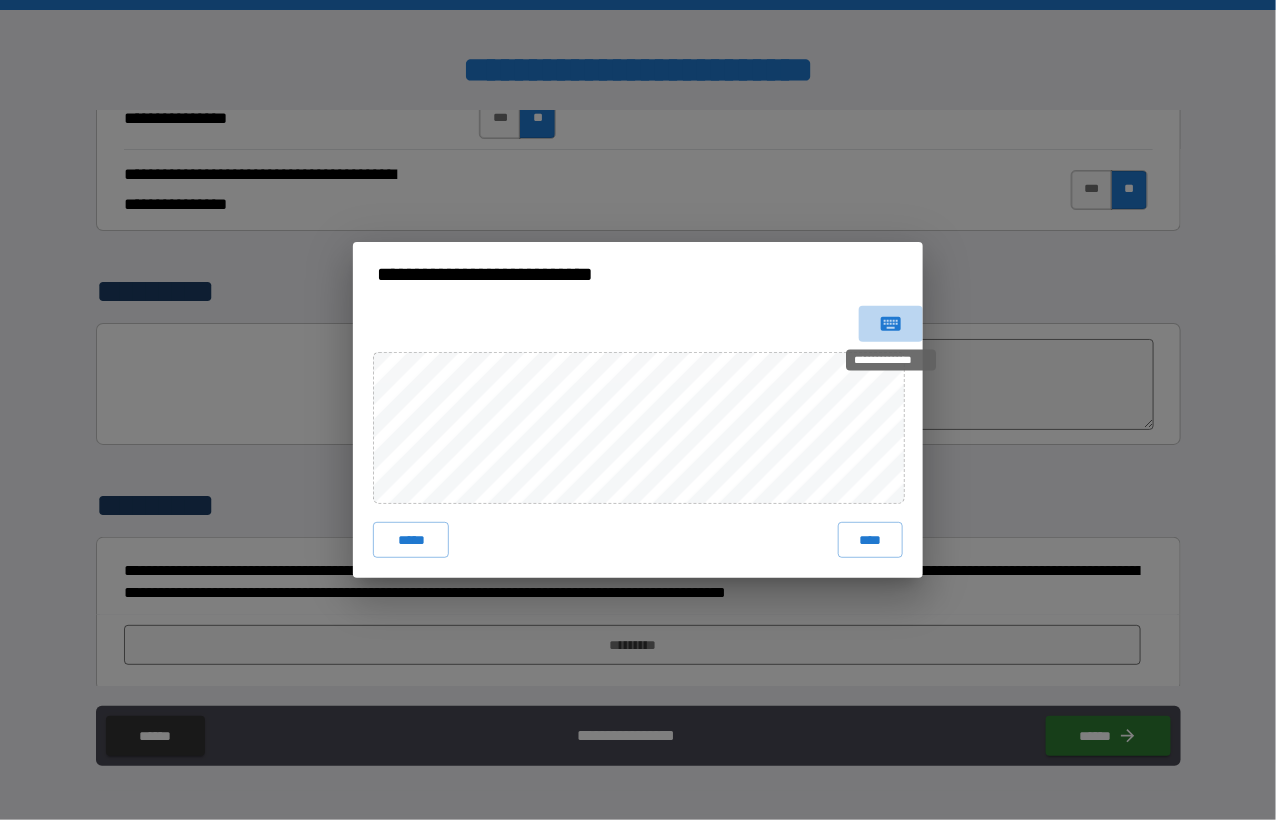 click 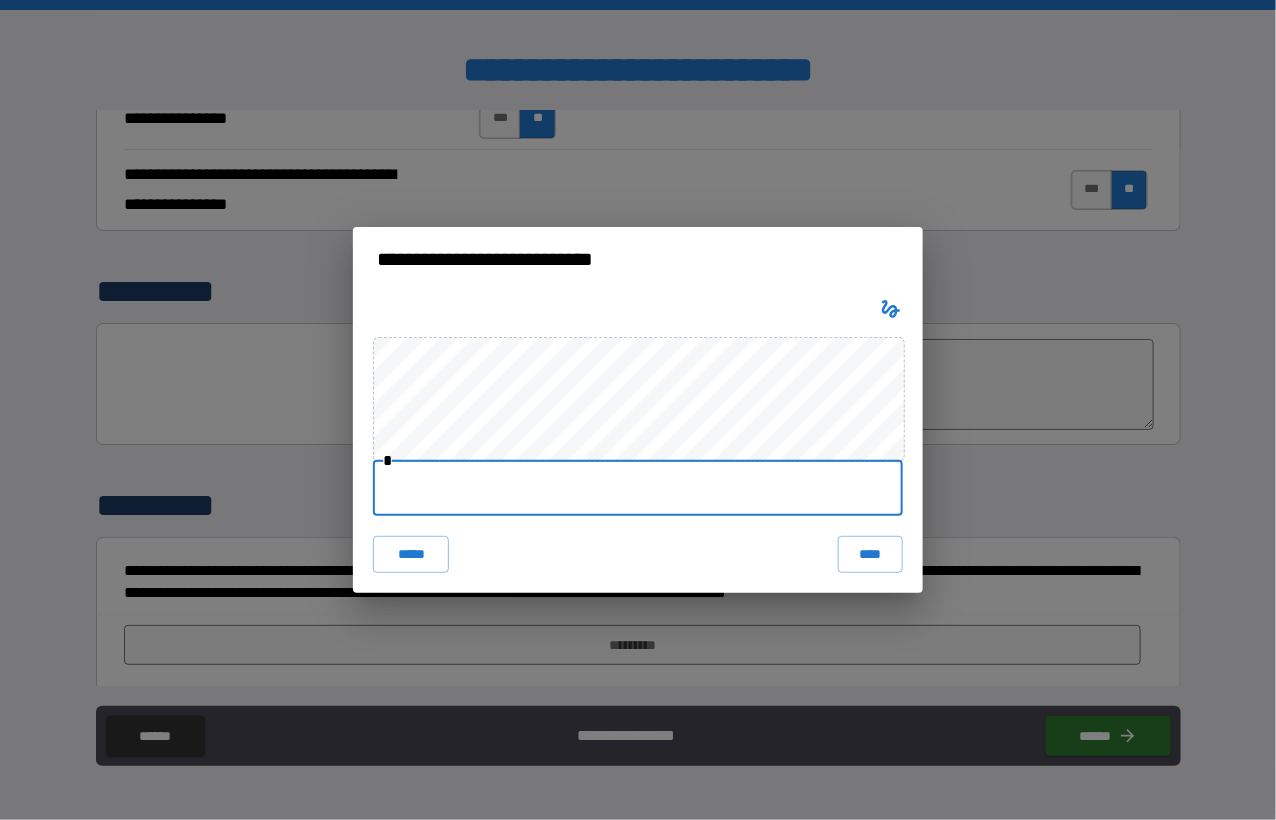click at bounding box center (638, 488) 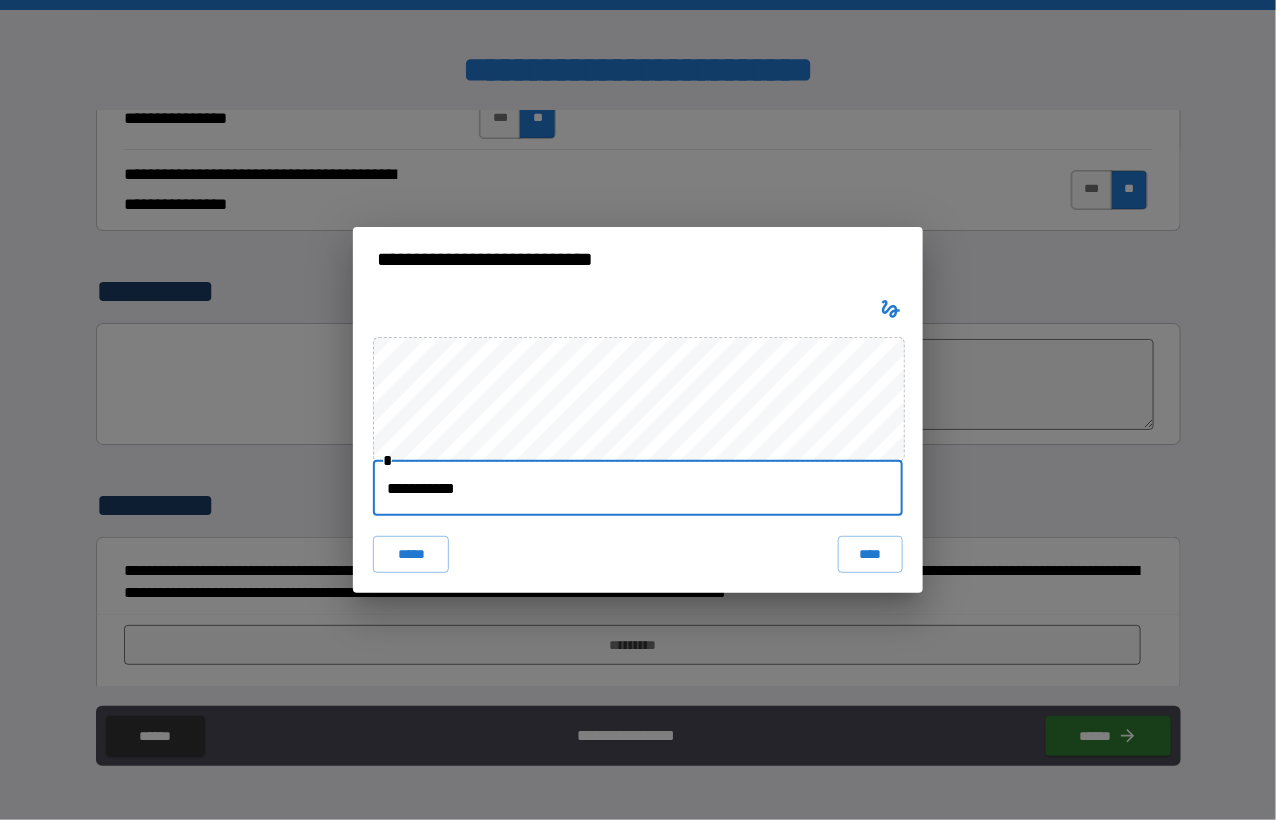 type on "**********" 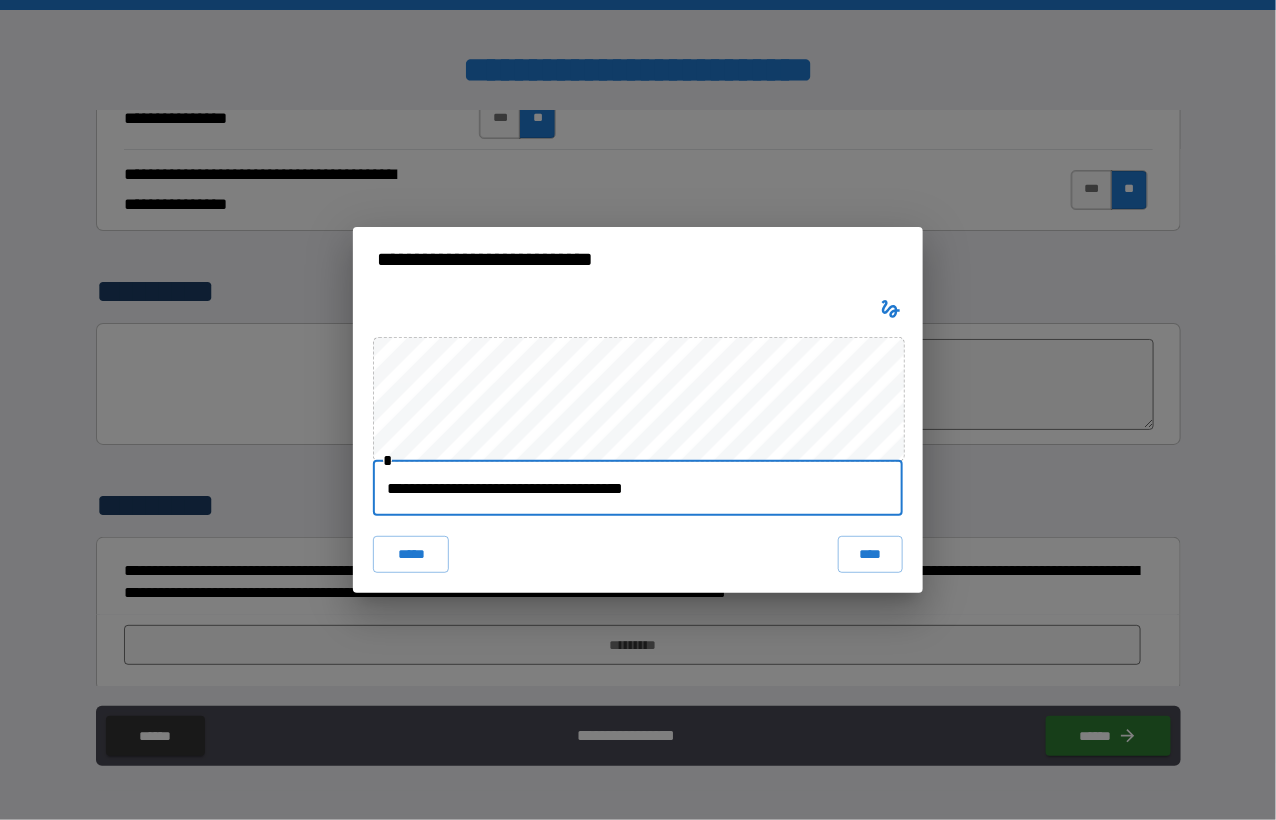 type 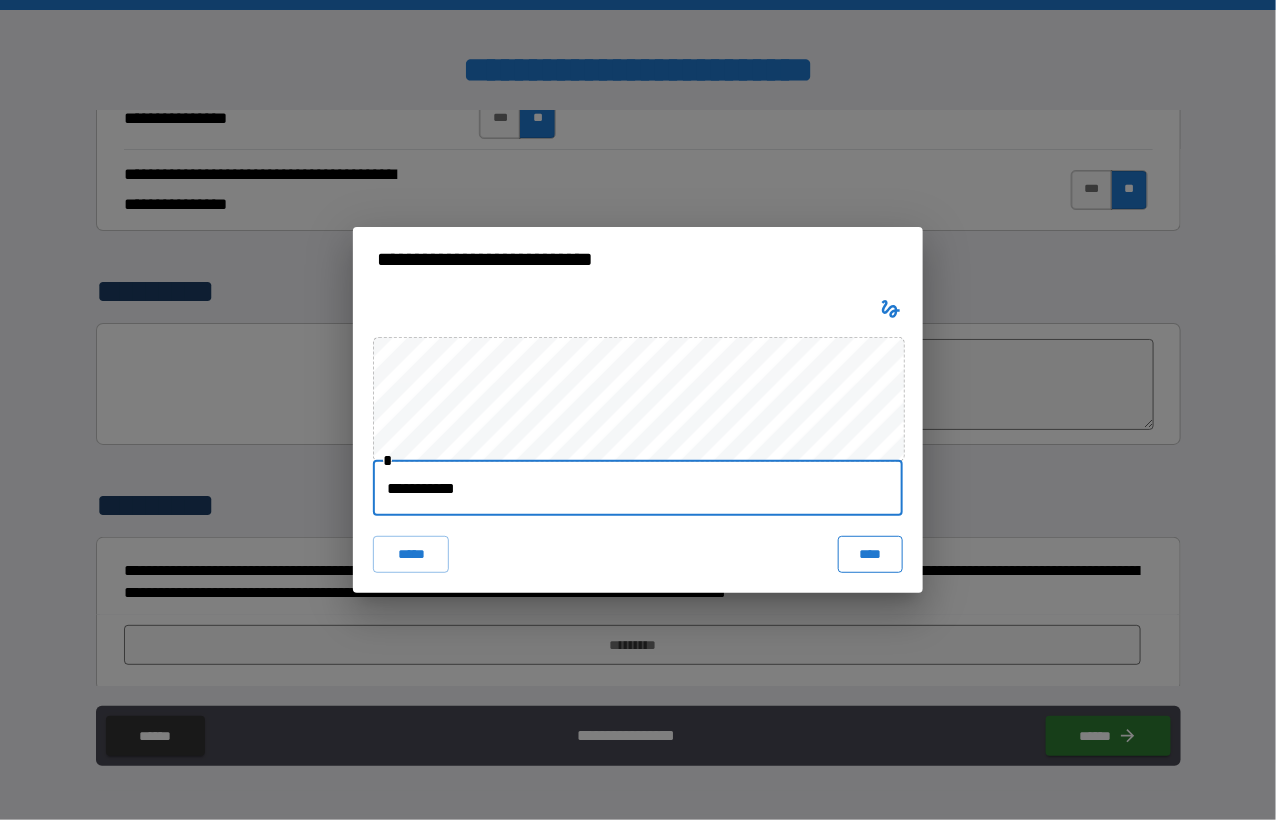 type on "**********" 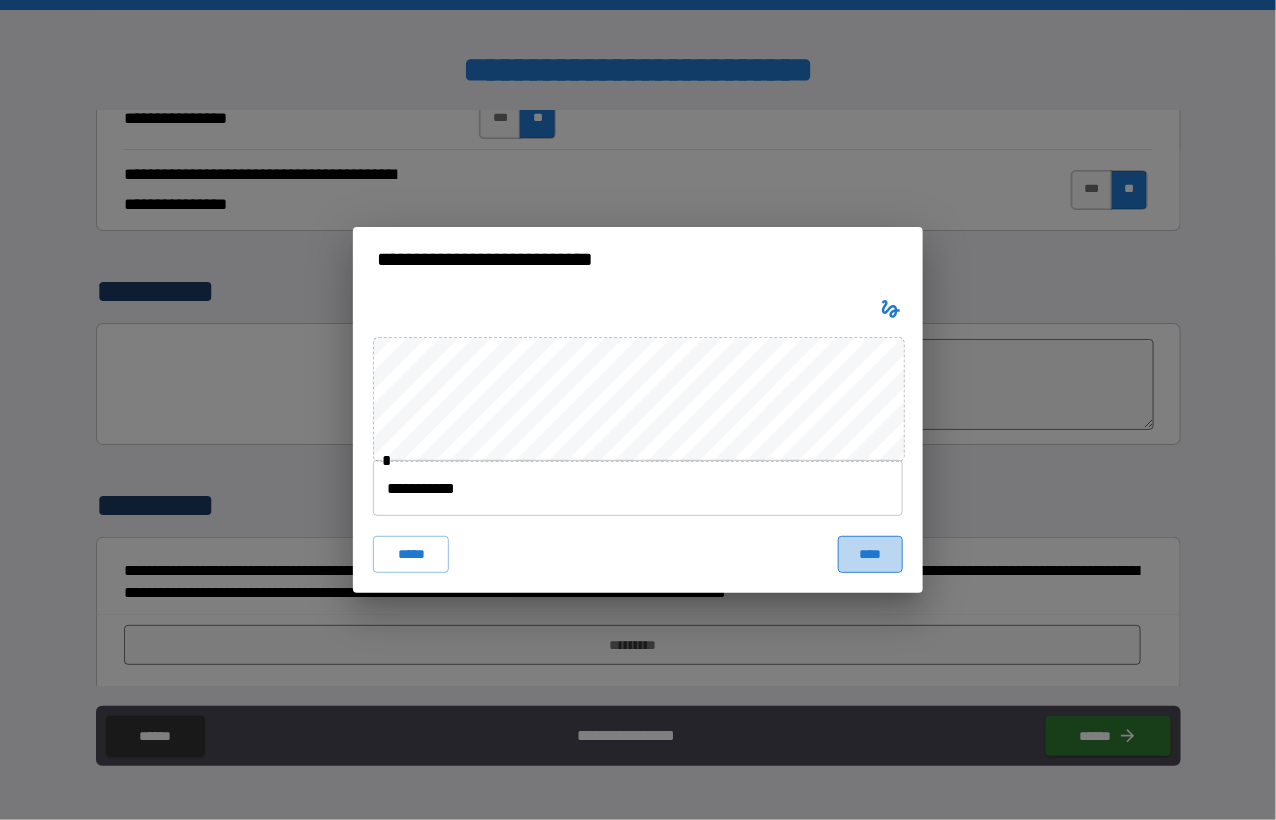 click on "****" at bounding box center [870, 554] 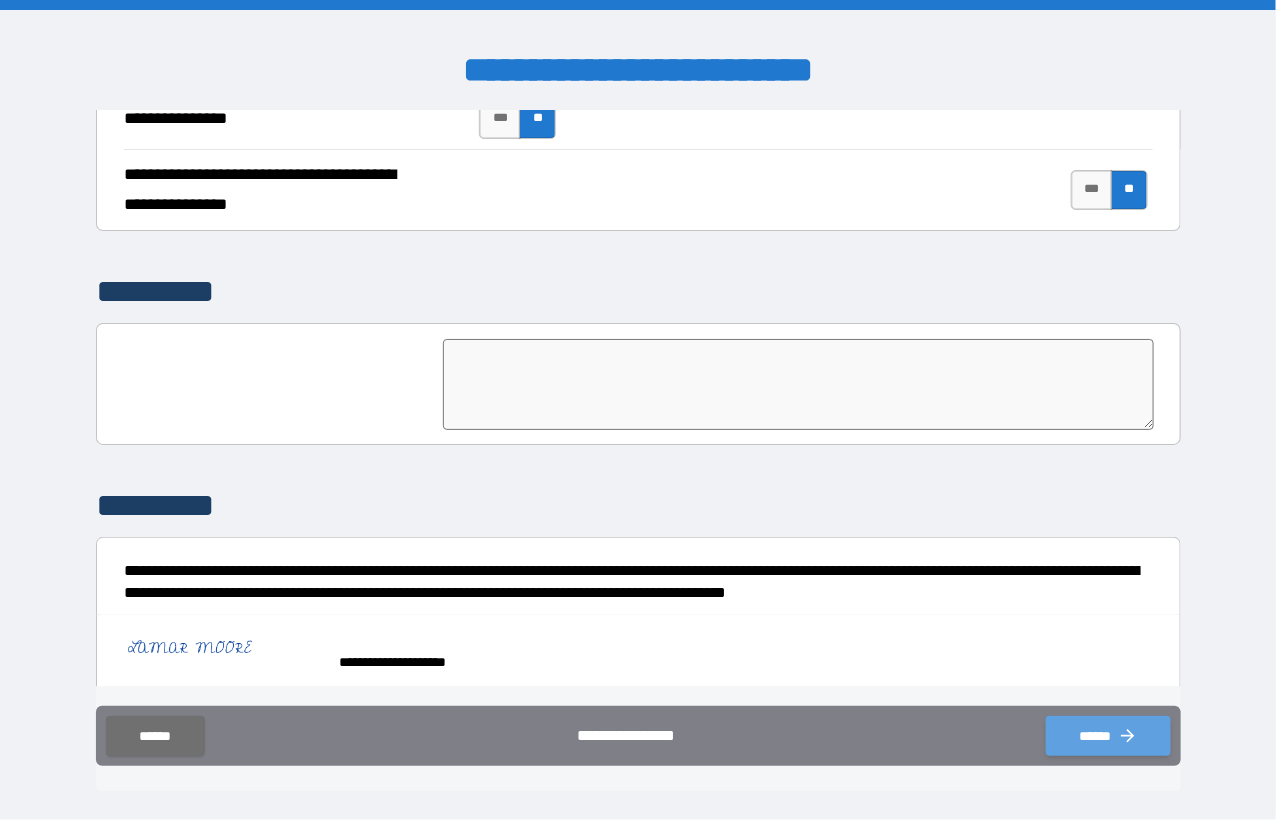 click on "******" at bounding box center [1108, 736] 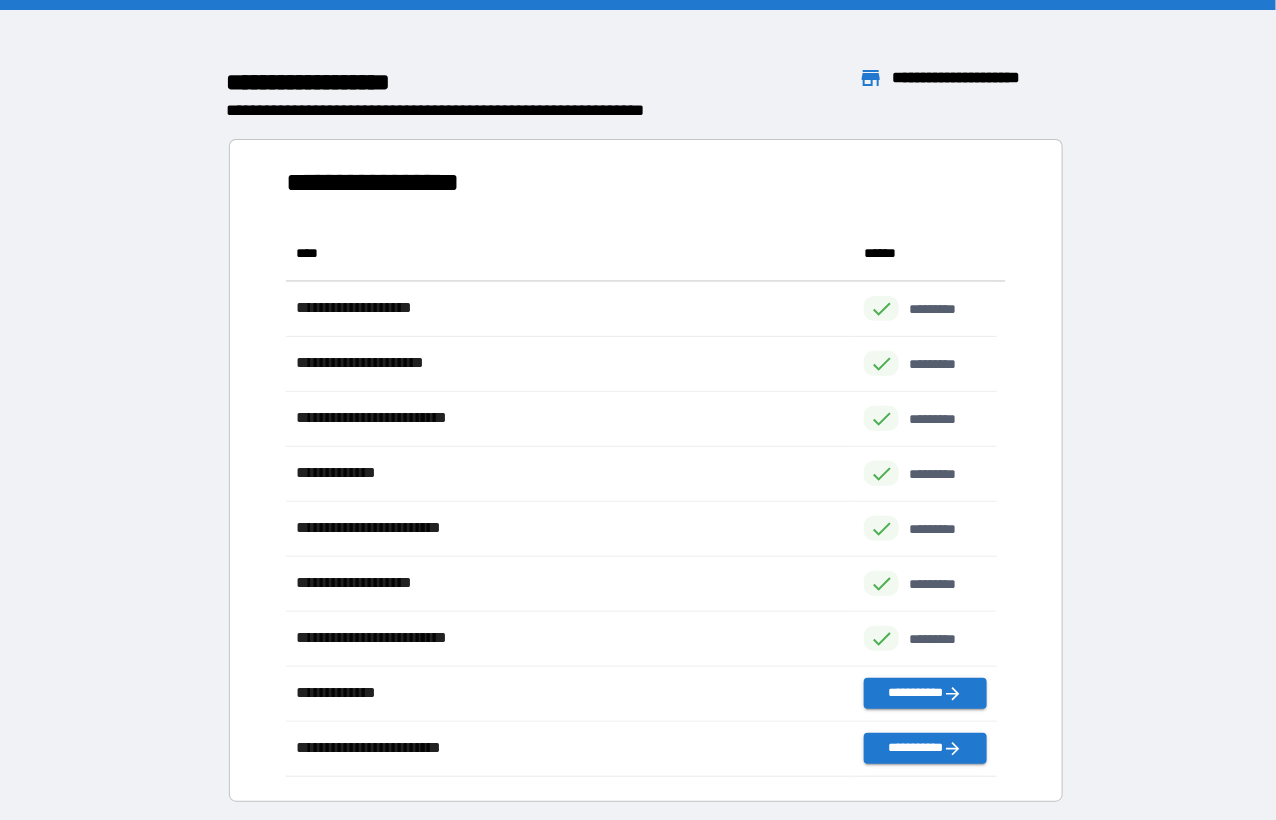 scroll, scrollTop: 15, scrollLeft: 15, axis: both 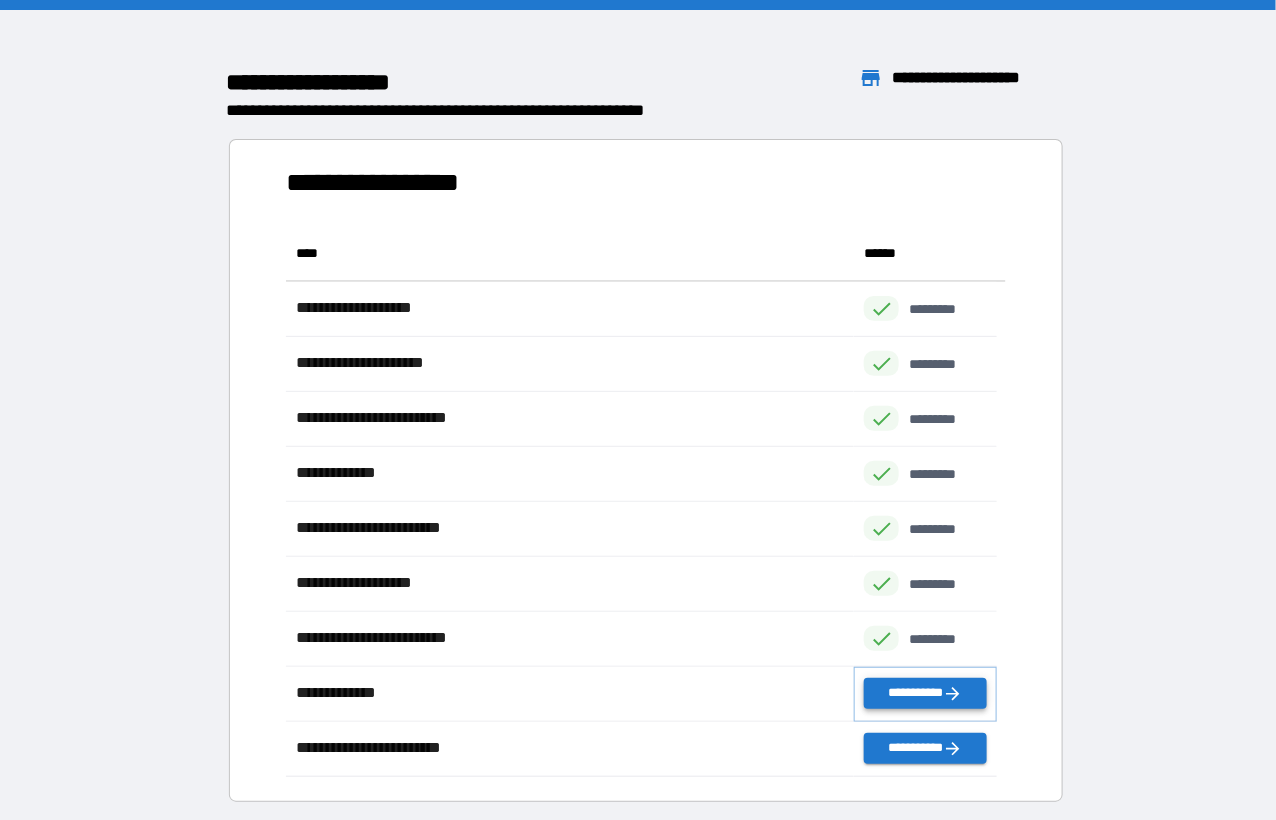 click on "**********" at bounding box center [925, 693] 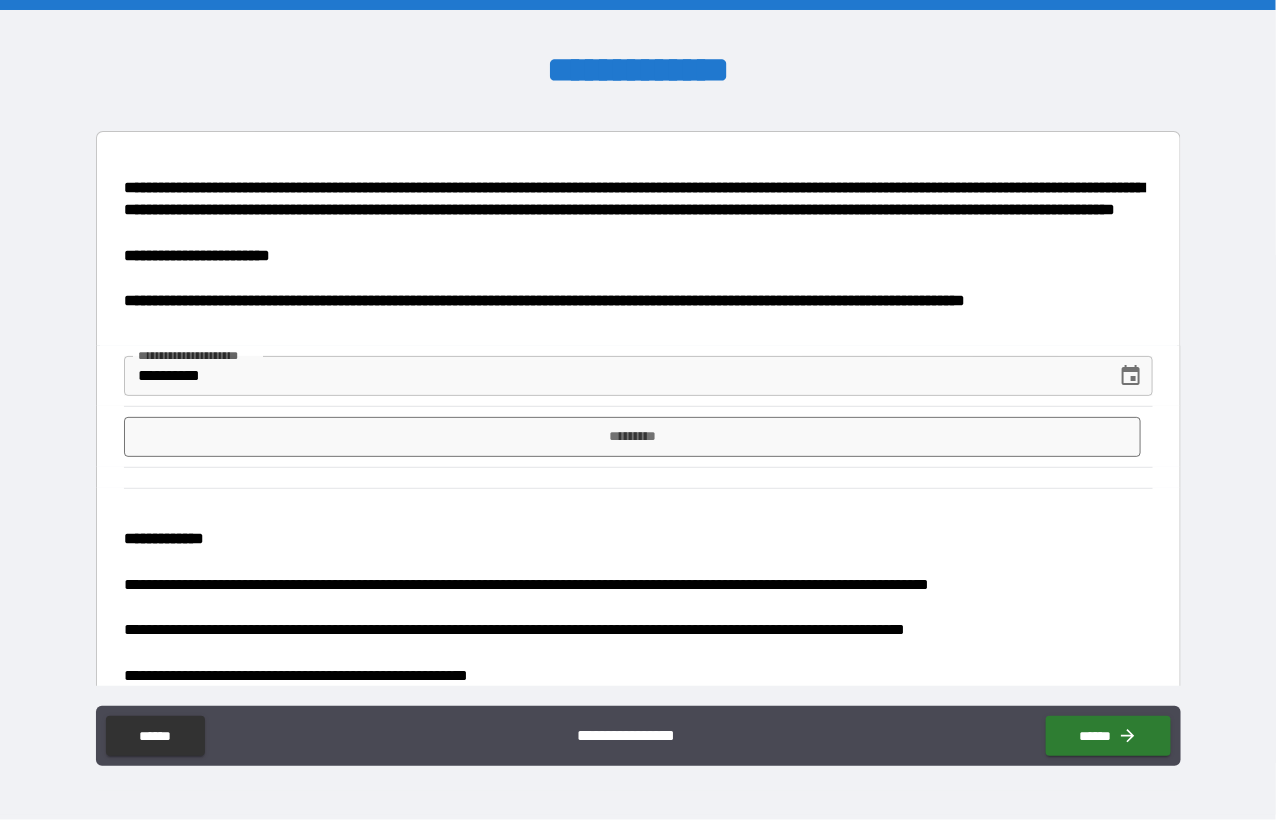 click 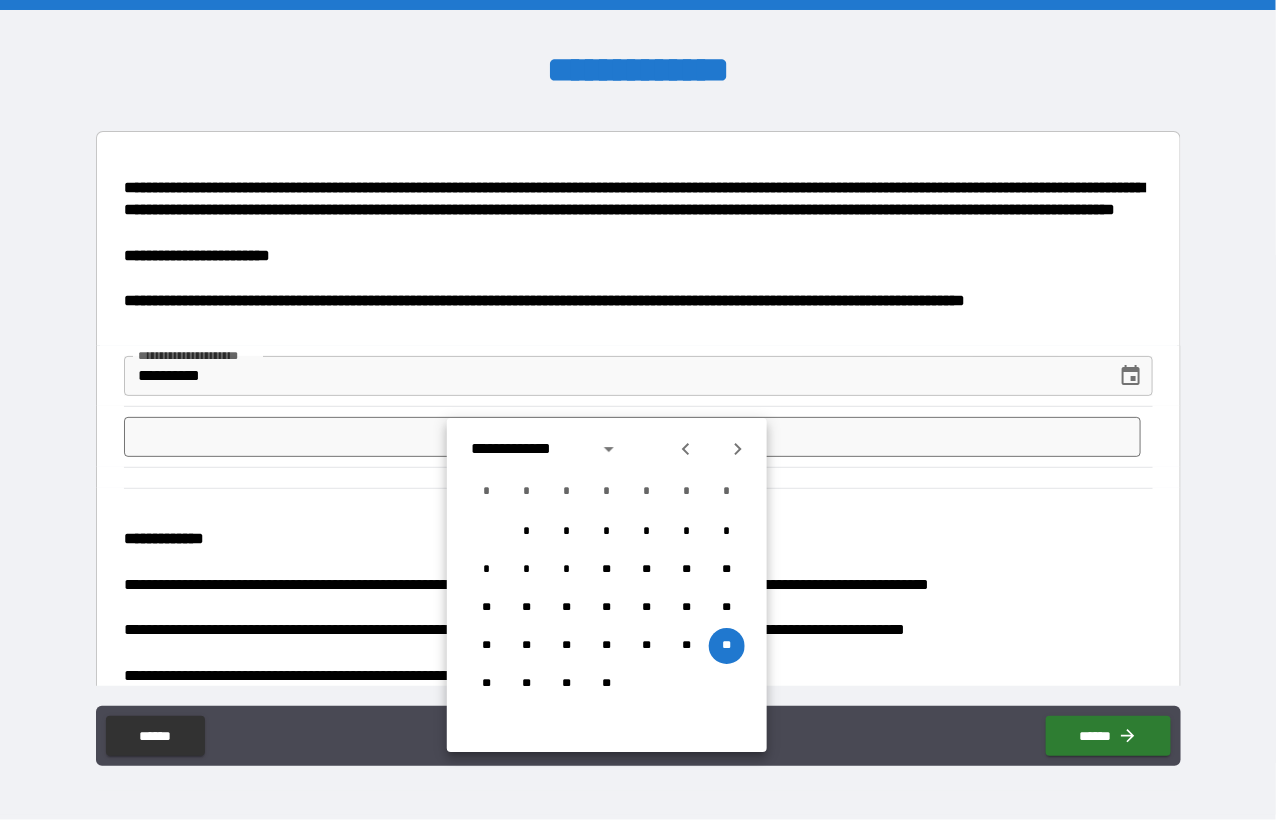 click on "**********" at bounding box center [638, 376] 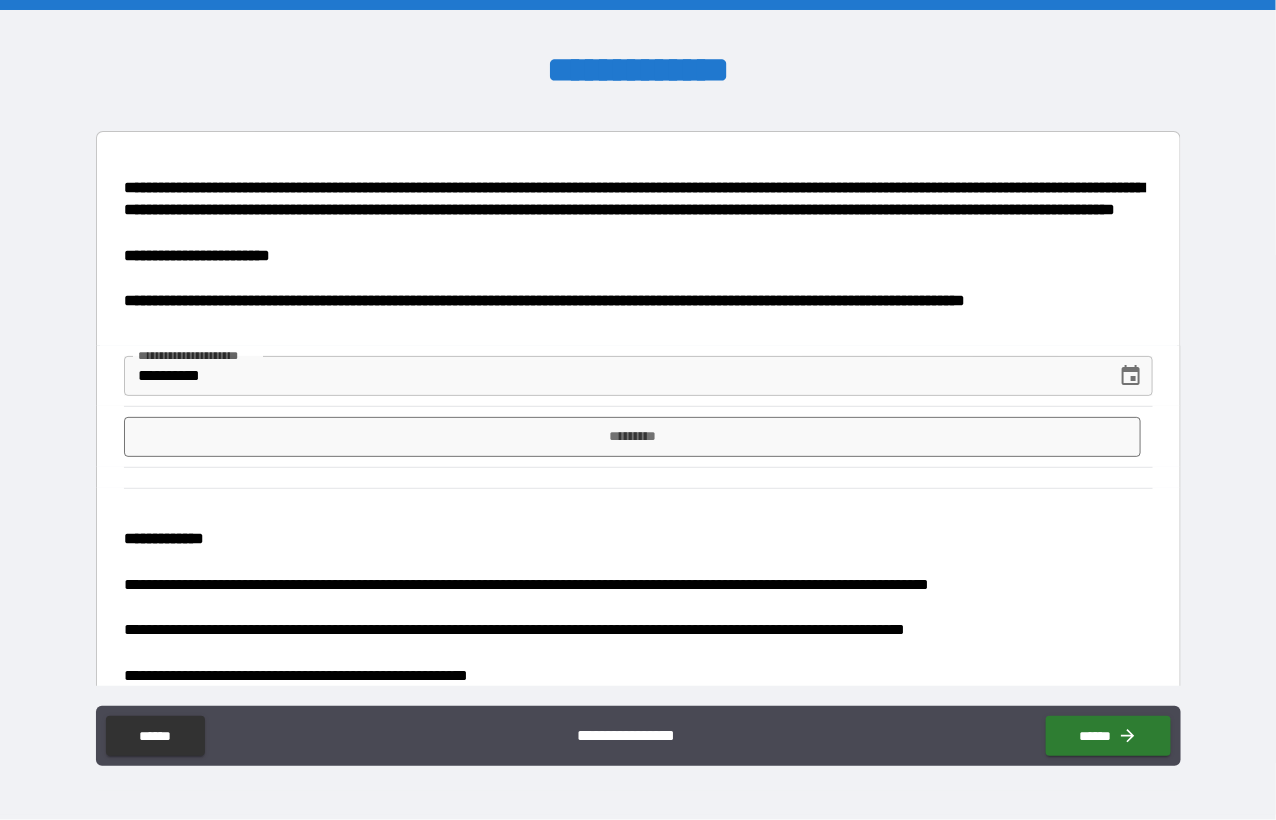 click on "**********" at bounding box center [613, 376] 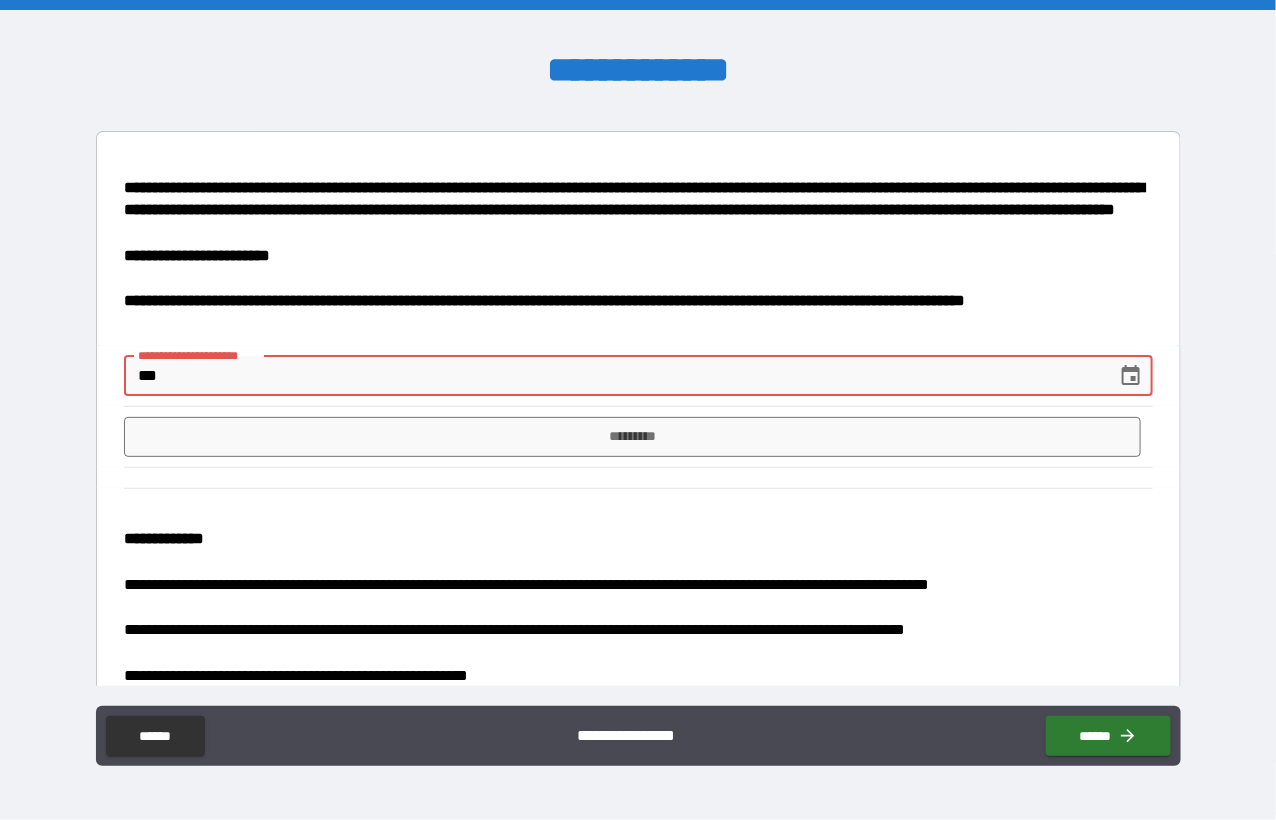 type on "*" 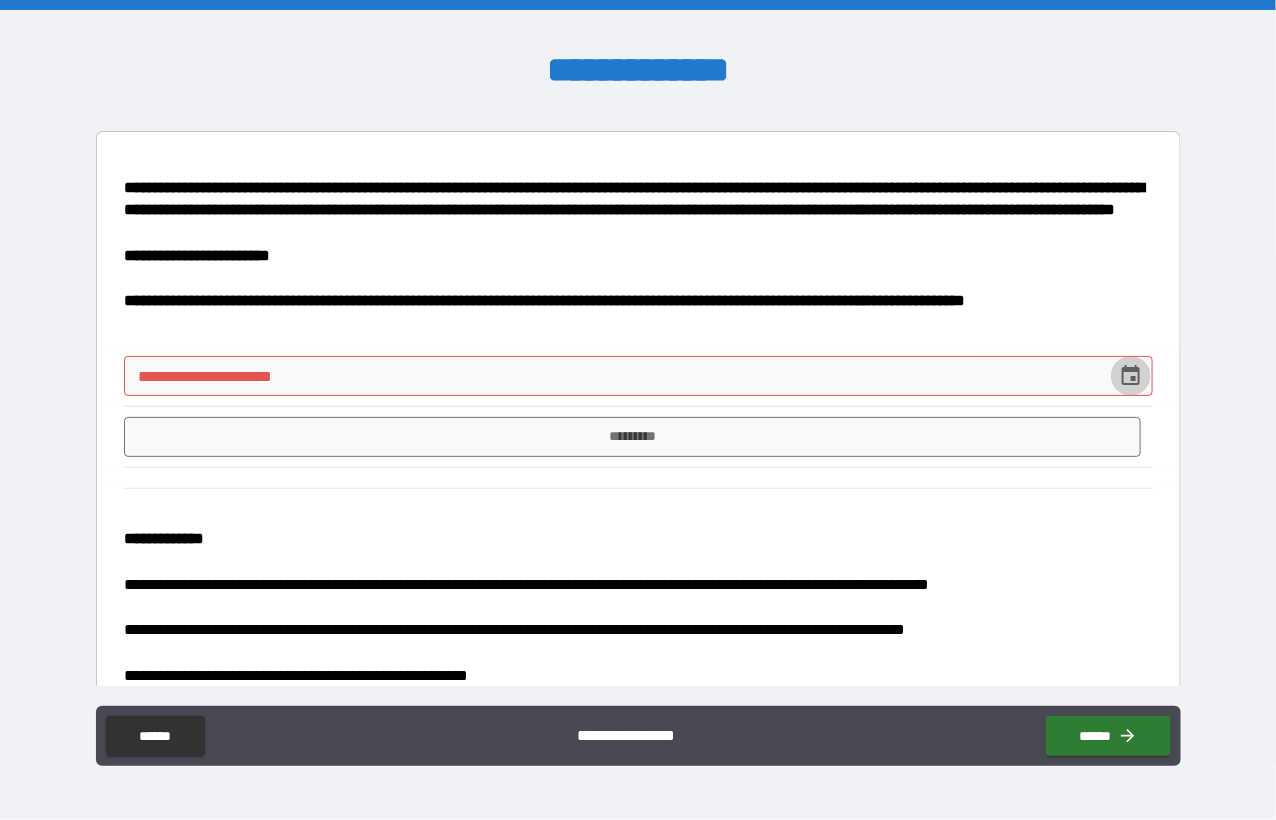 click 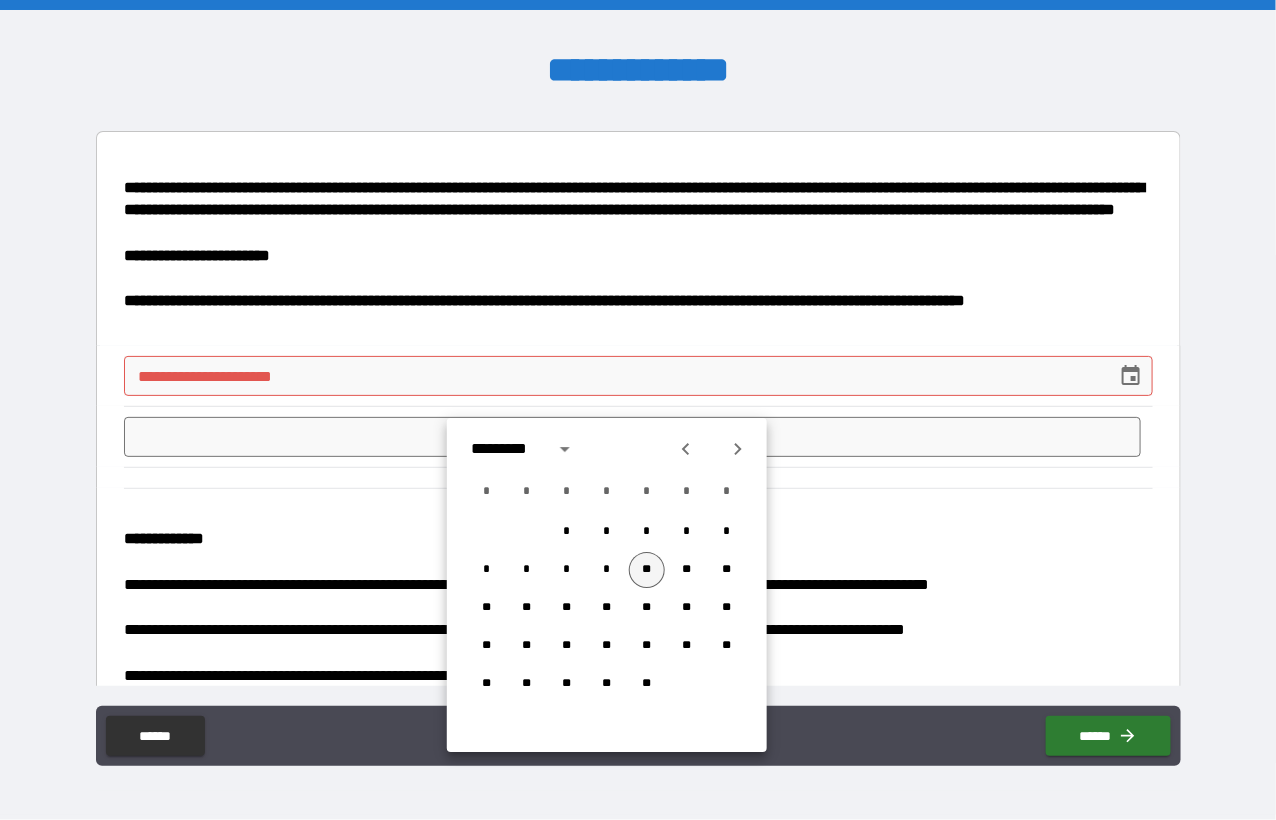 click on "**" at bounding box center [647, 570] 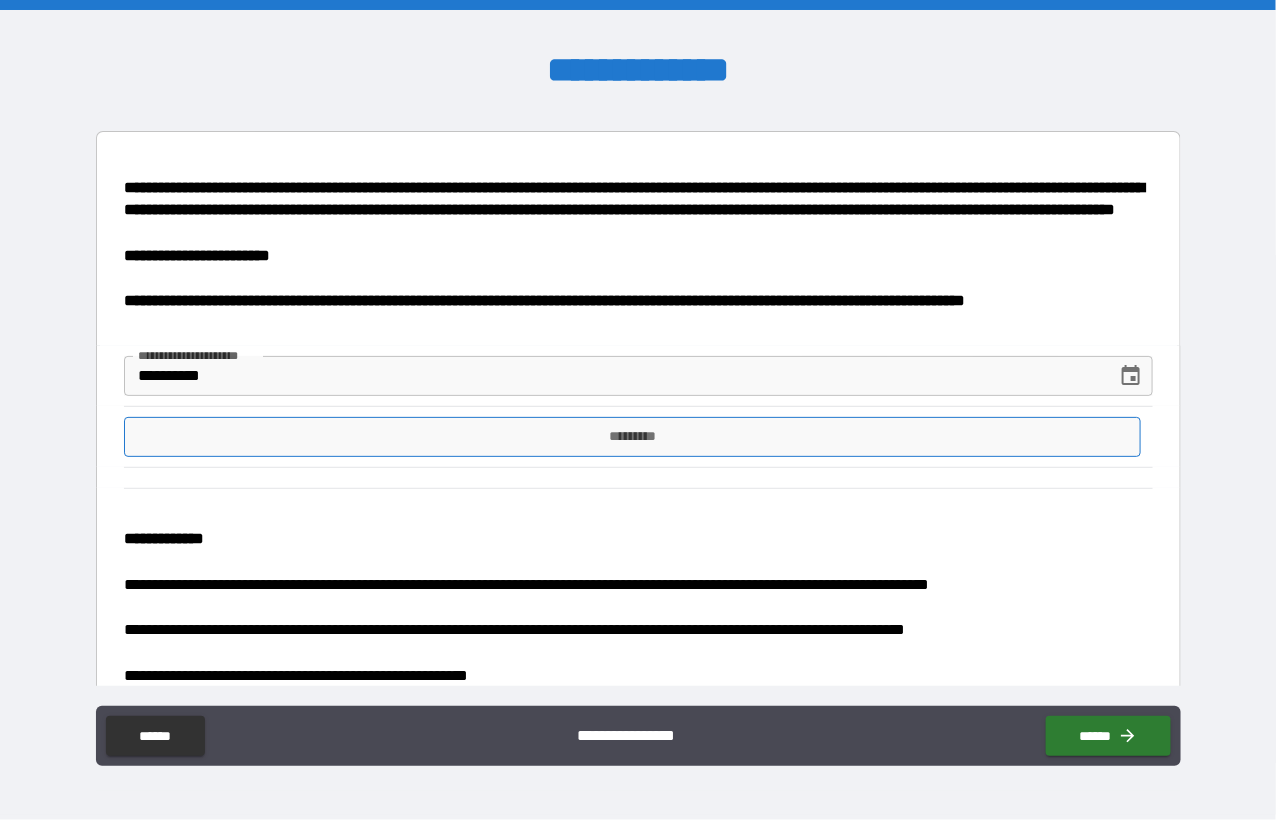 click on "*********" at bounding box center [633, 437] 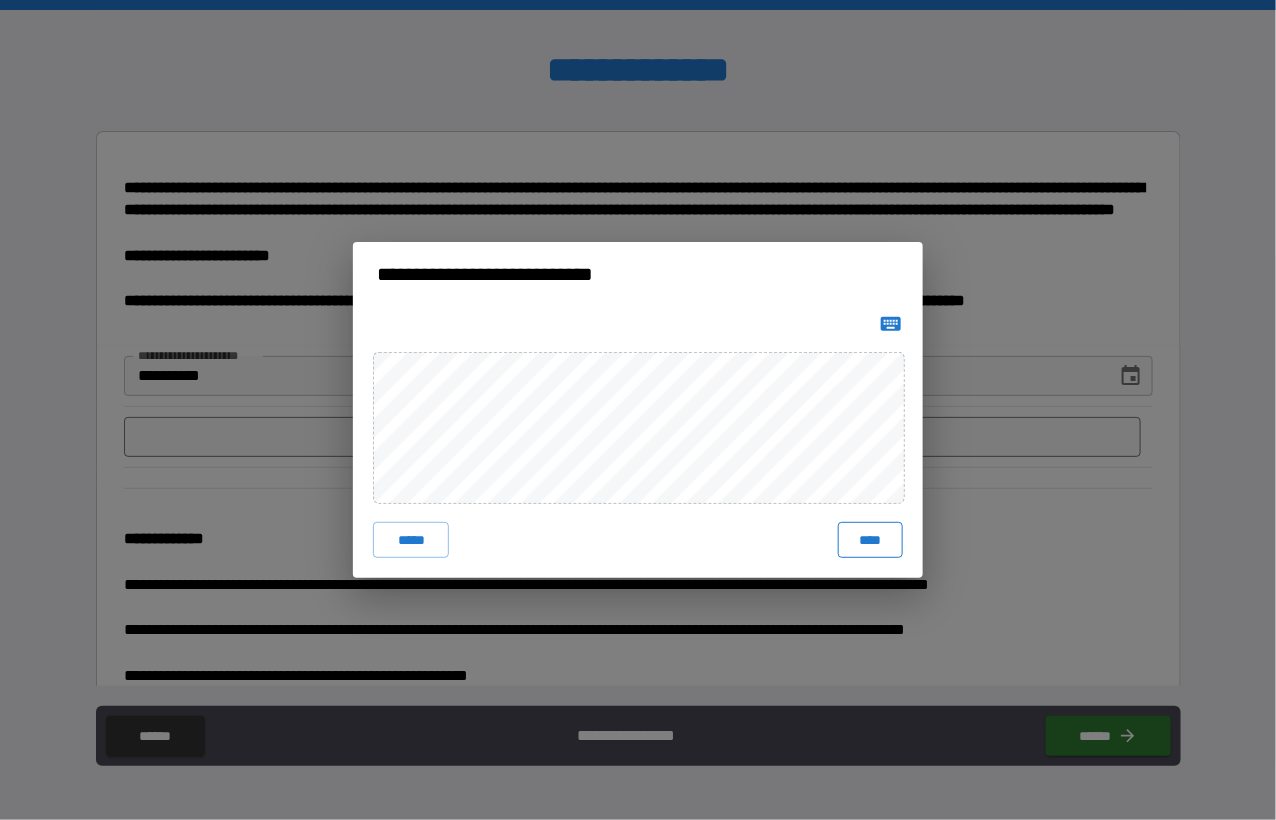 click on "****" at bounding box center [870, 540] 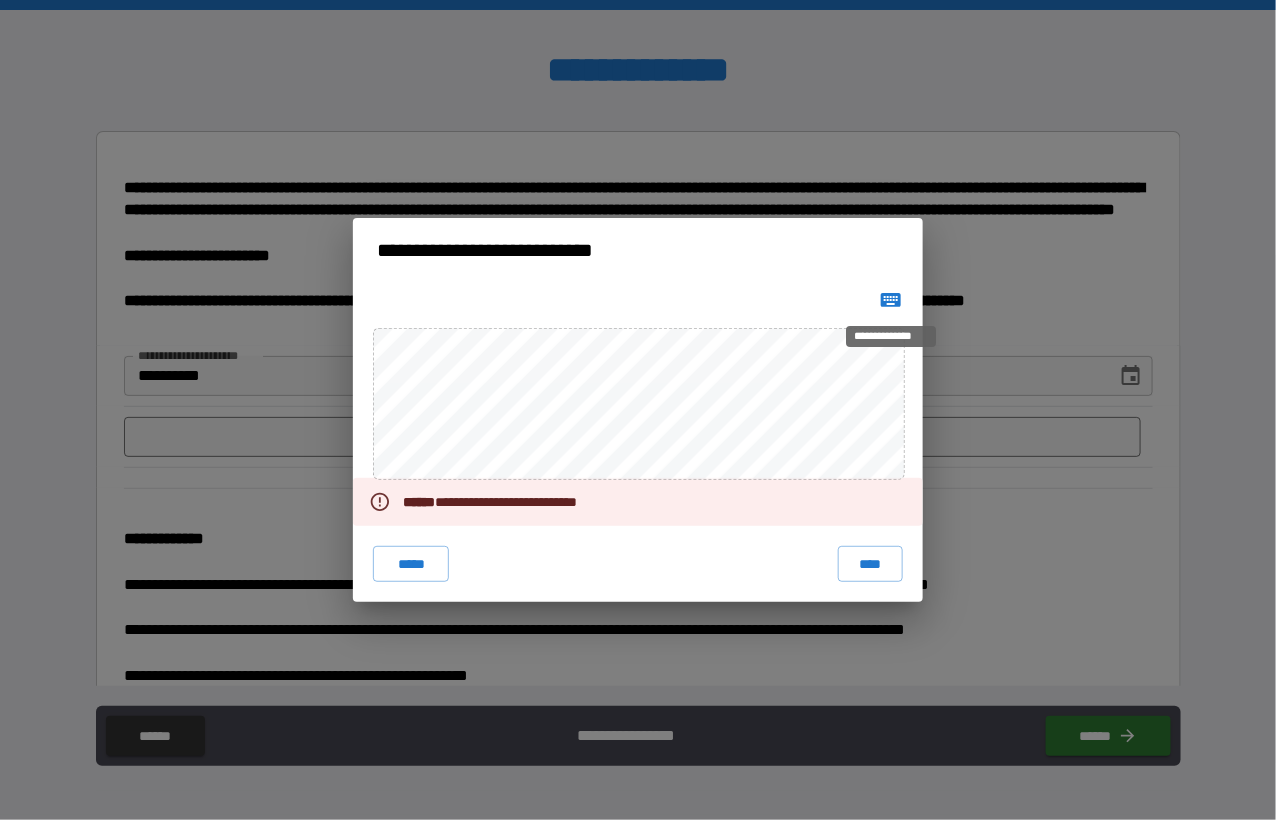 click 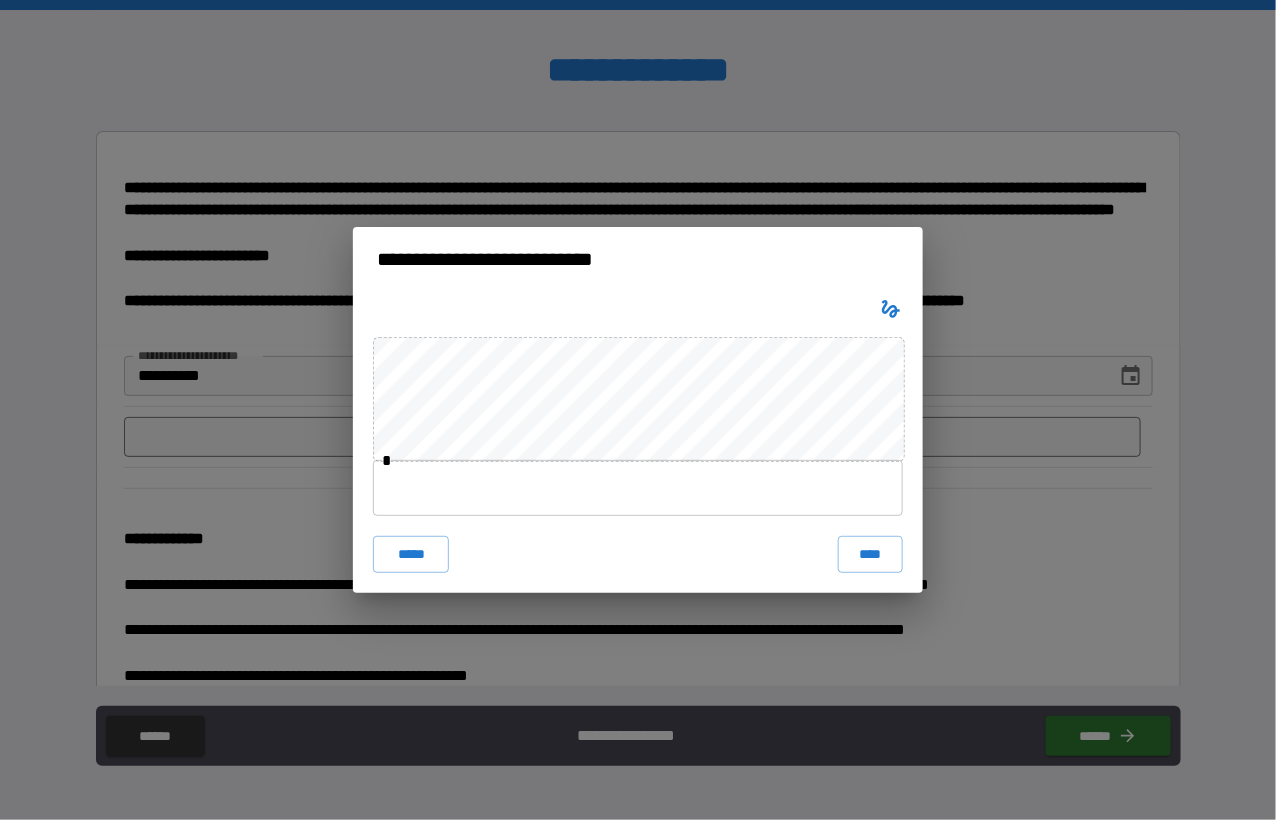 click at bounding box center [638, 488] 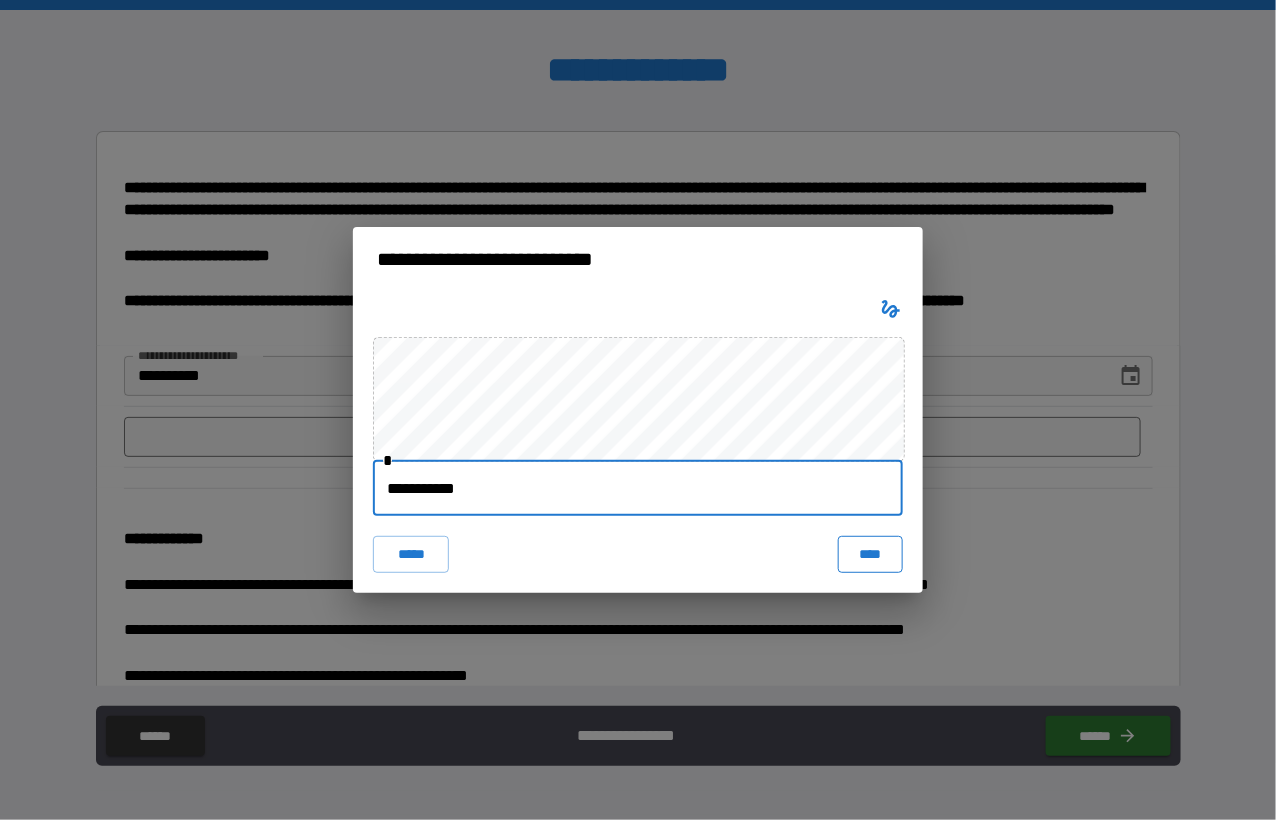type on "**********" 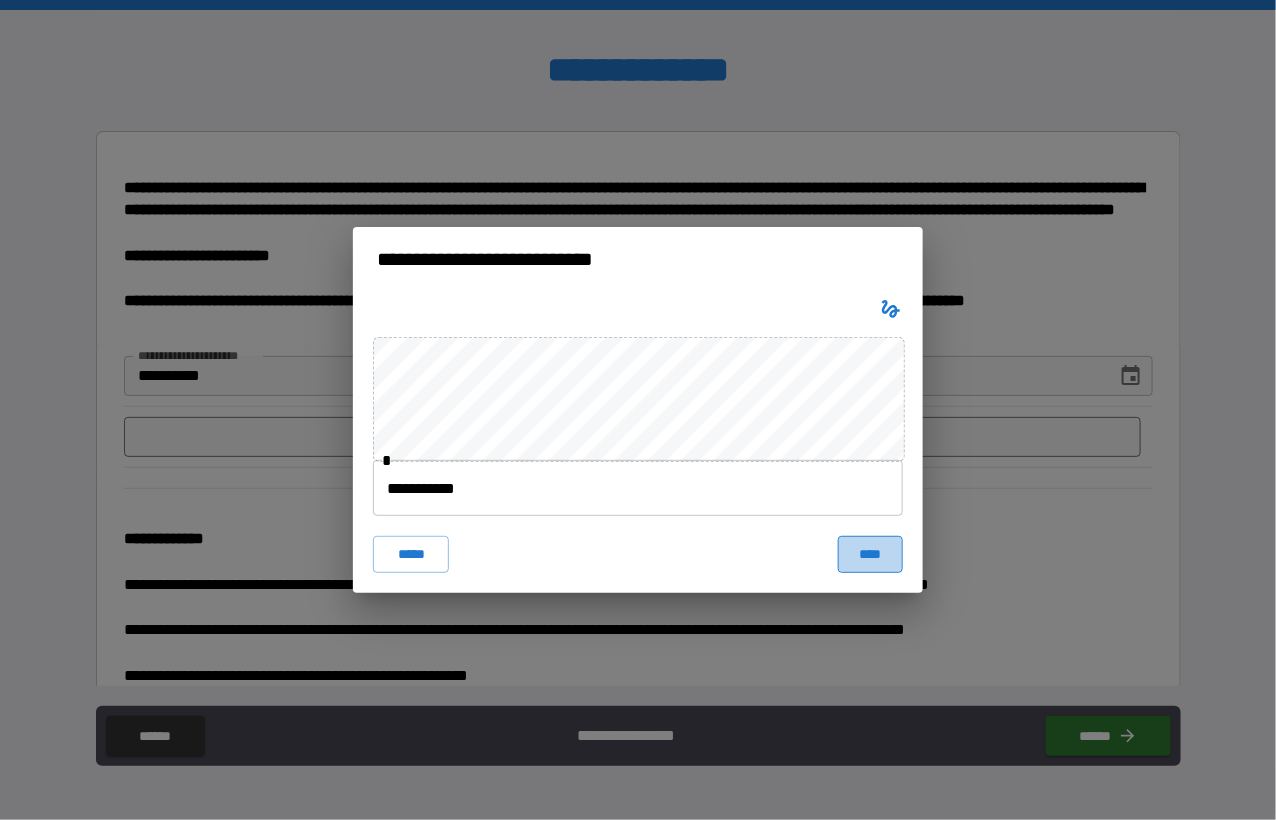click on "****" at bounding box center (870, 554) 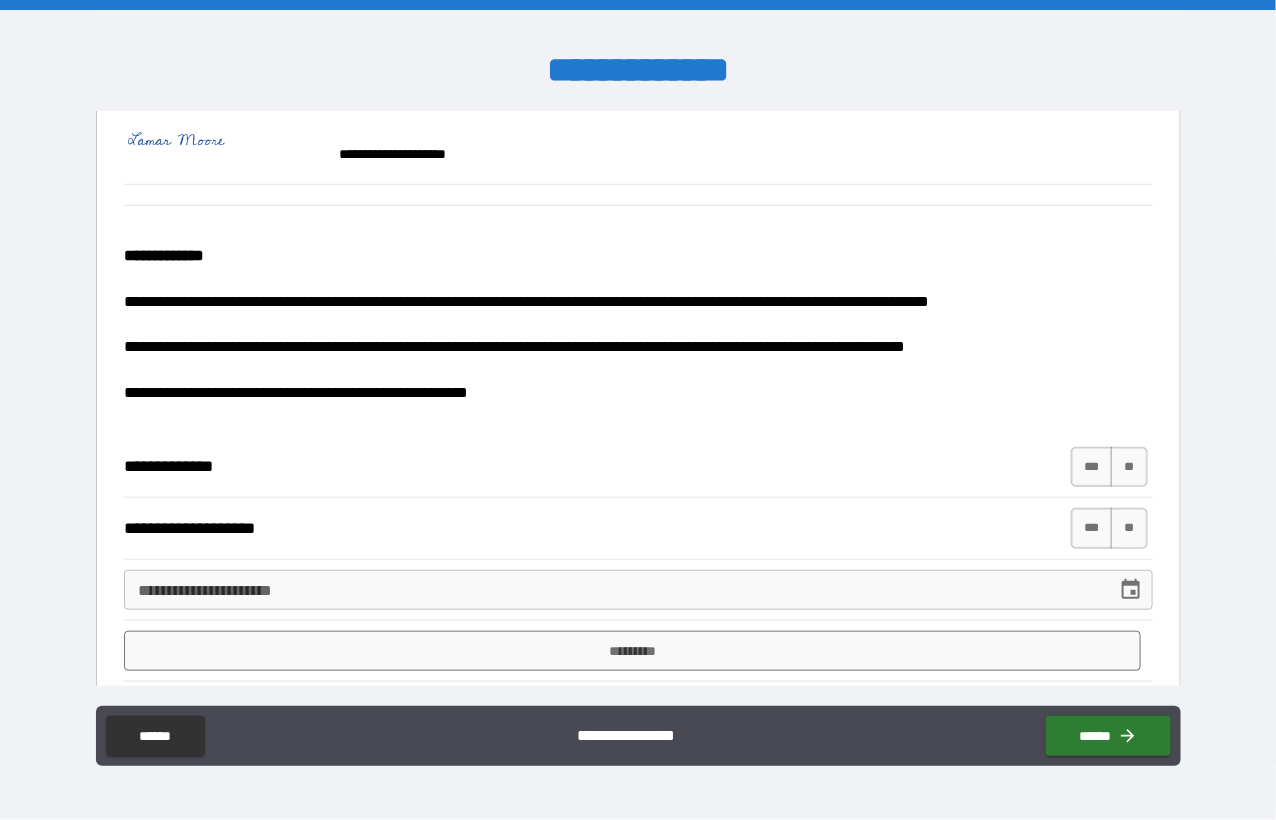 scroll, scrollTop: 358, scrollLeft: 0, axis: vertical 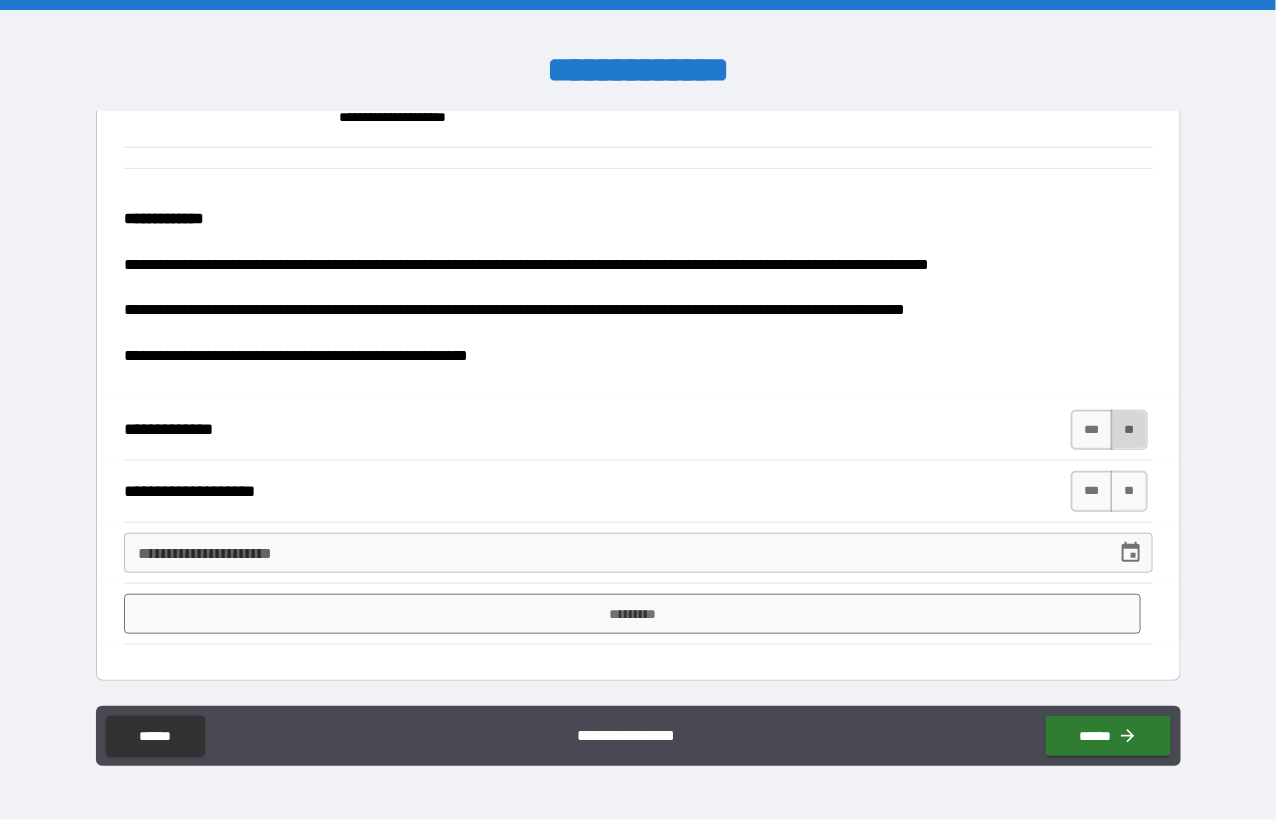 click on "**" at bounding box center [1129, 430] 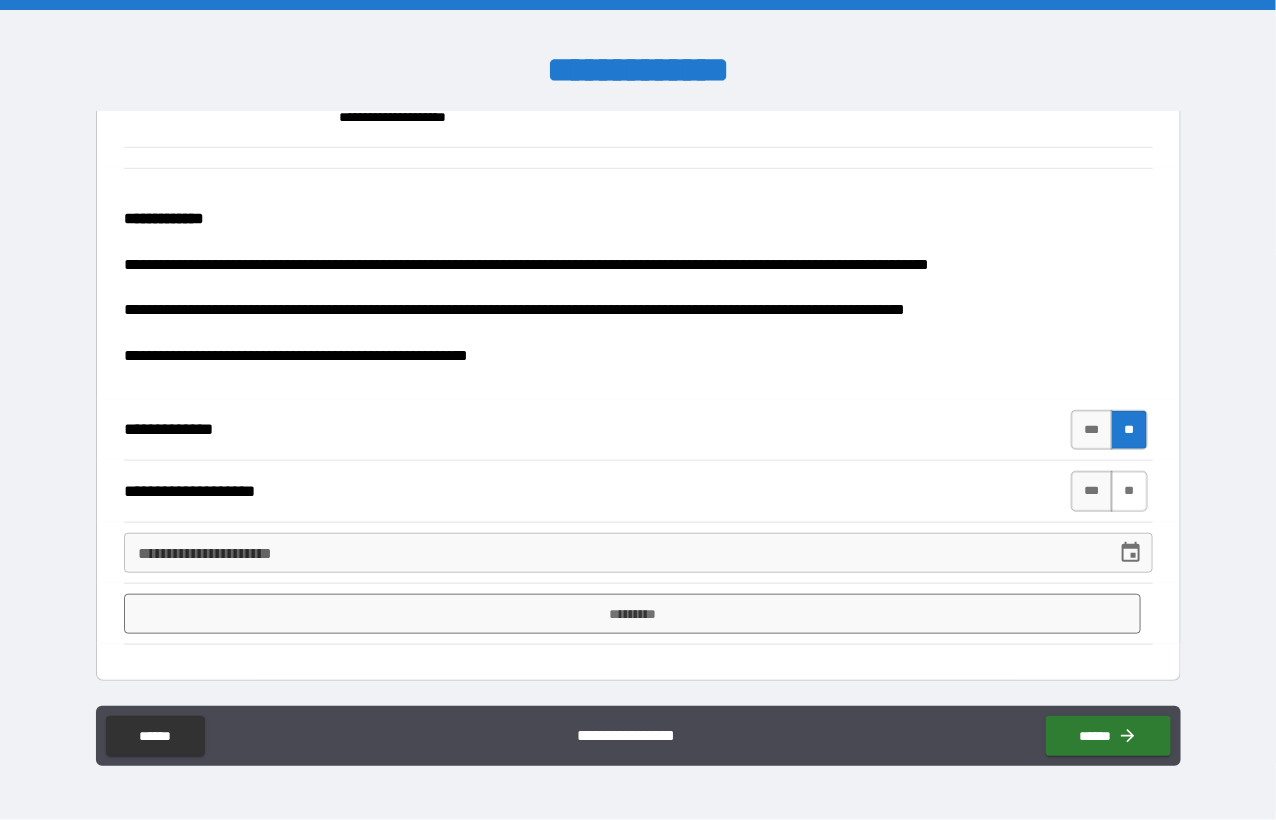 click on "**" at bounding box center (1129, 491) 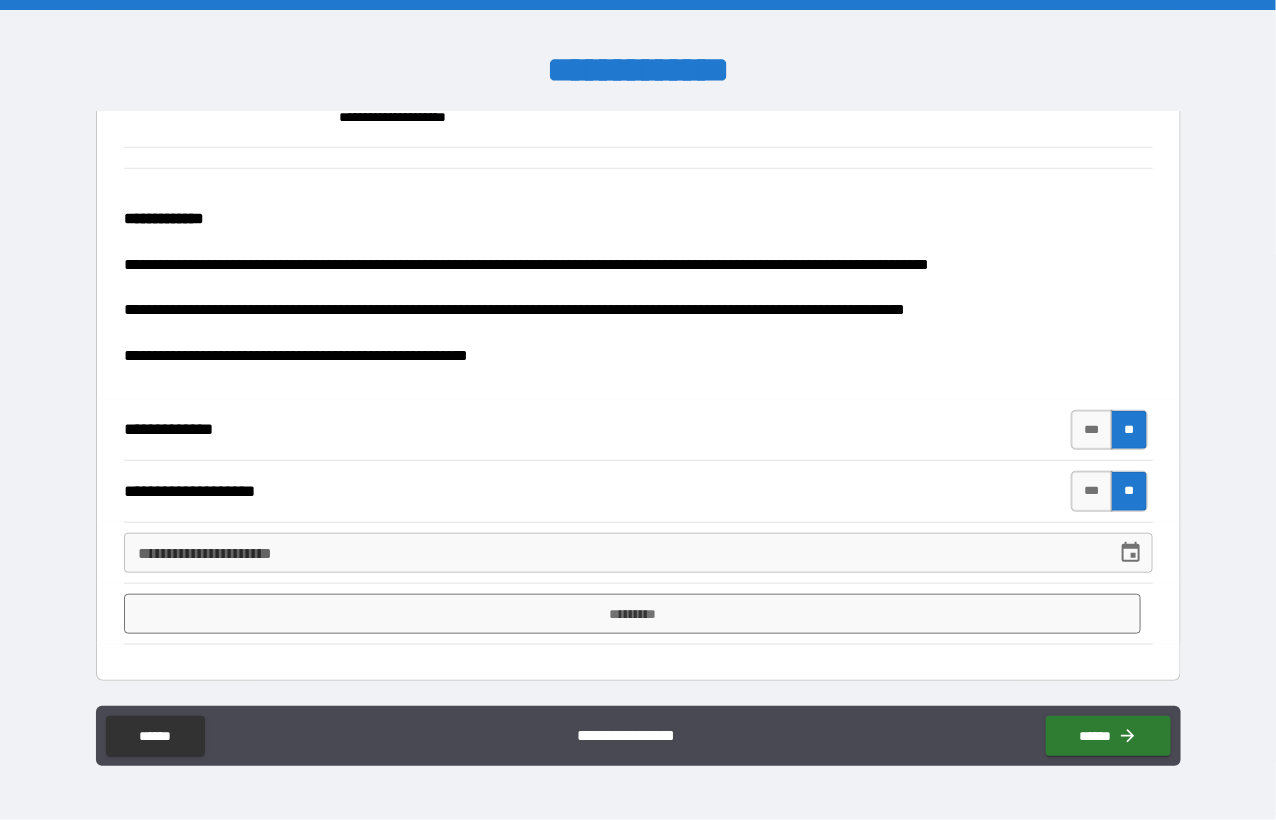click 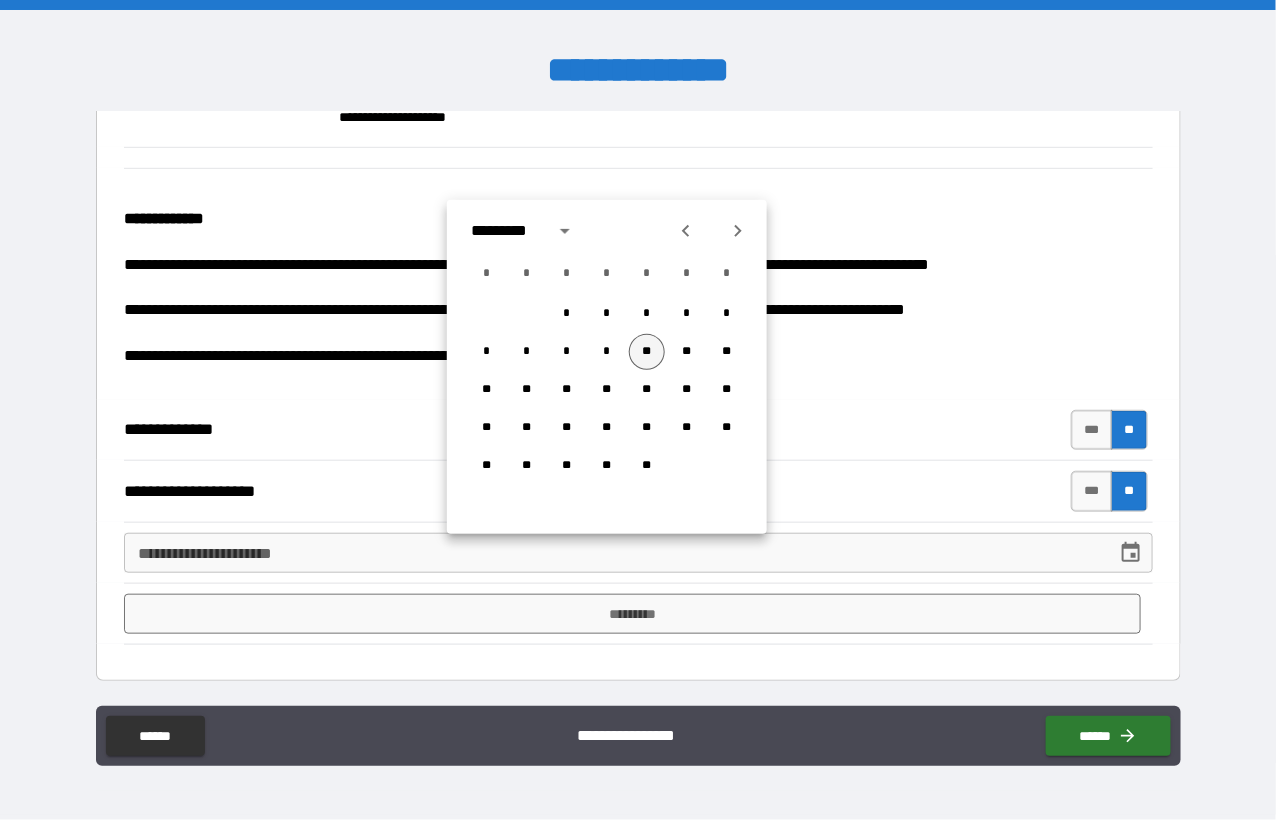 click on "**" at bounding box center [647, 352] 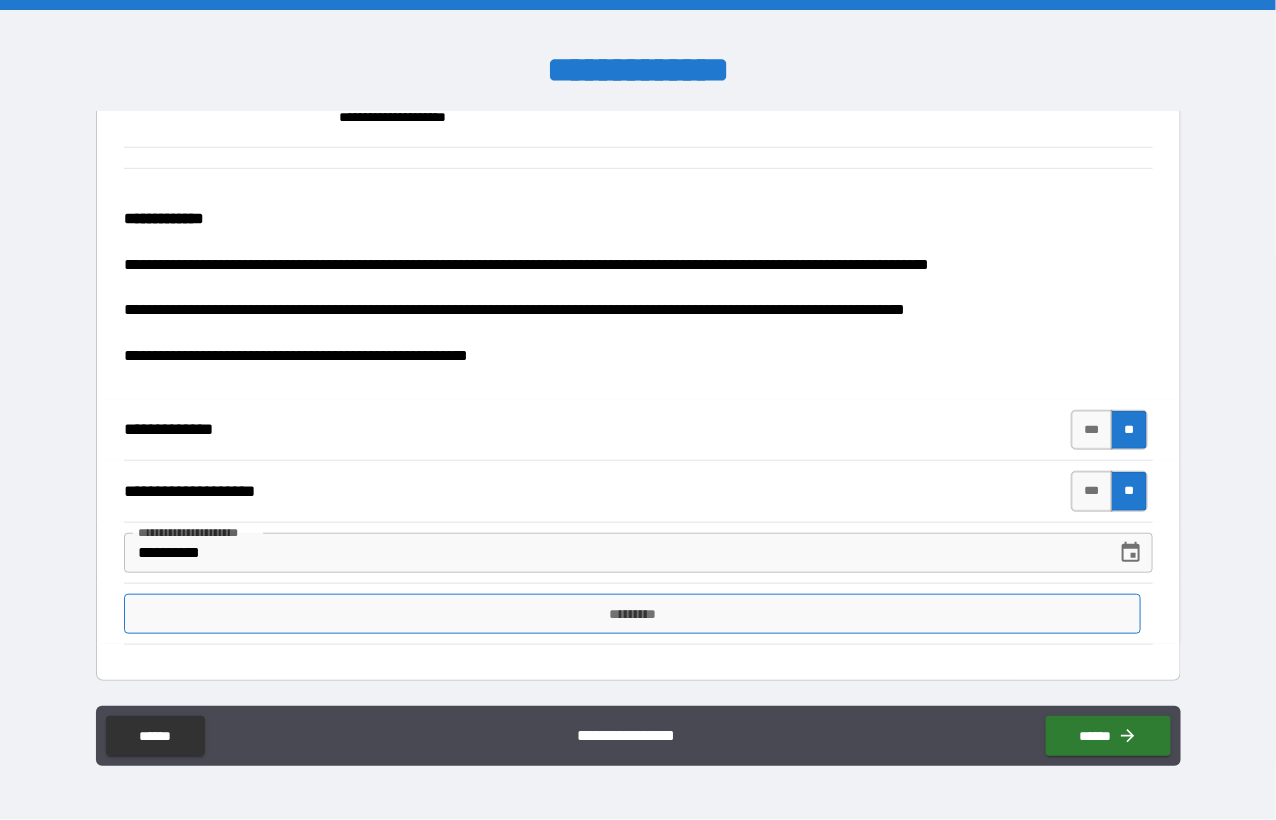 click on "*********" at bounding box center [633, 614] 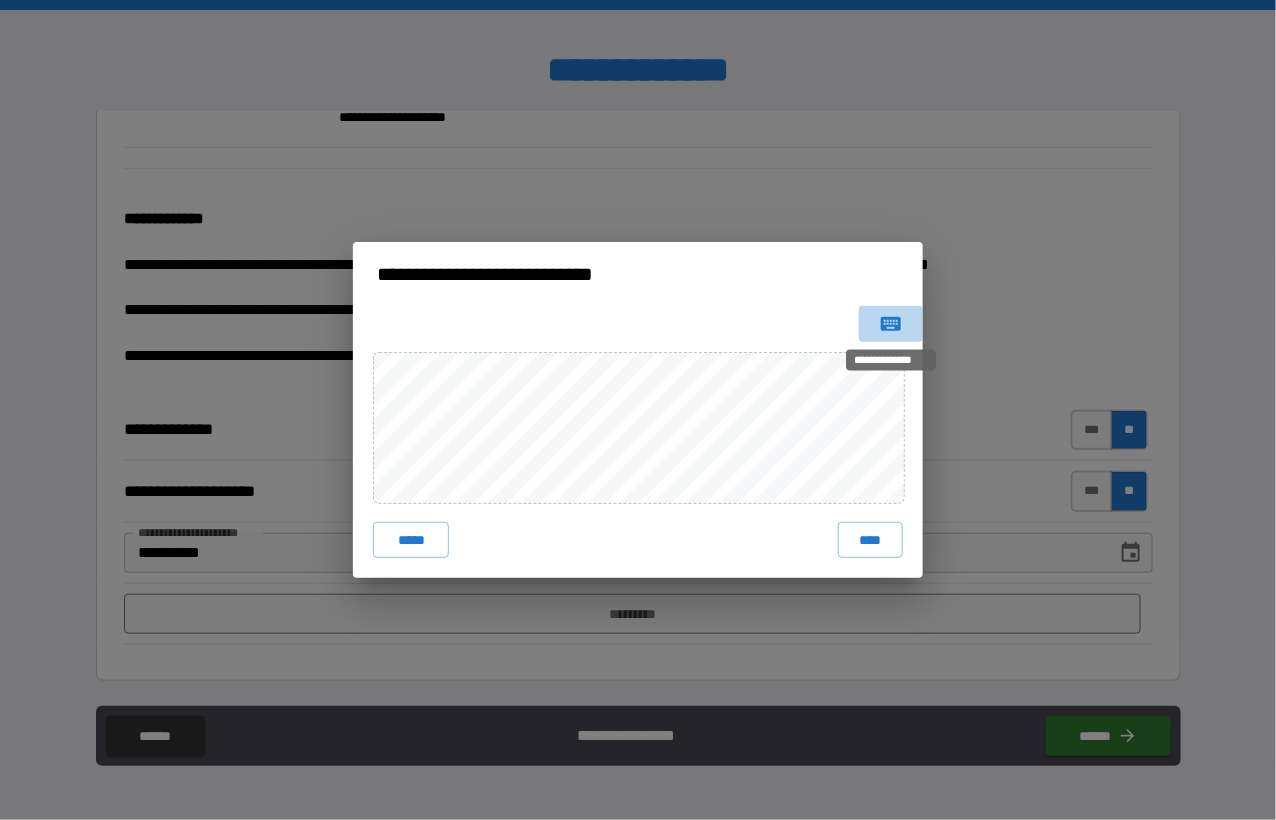 click 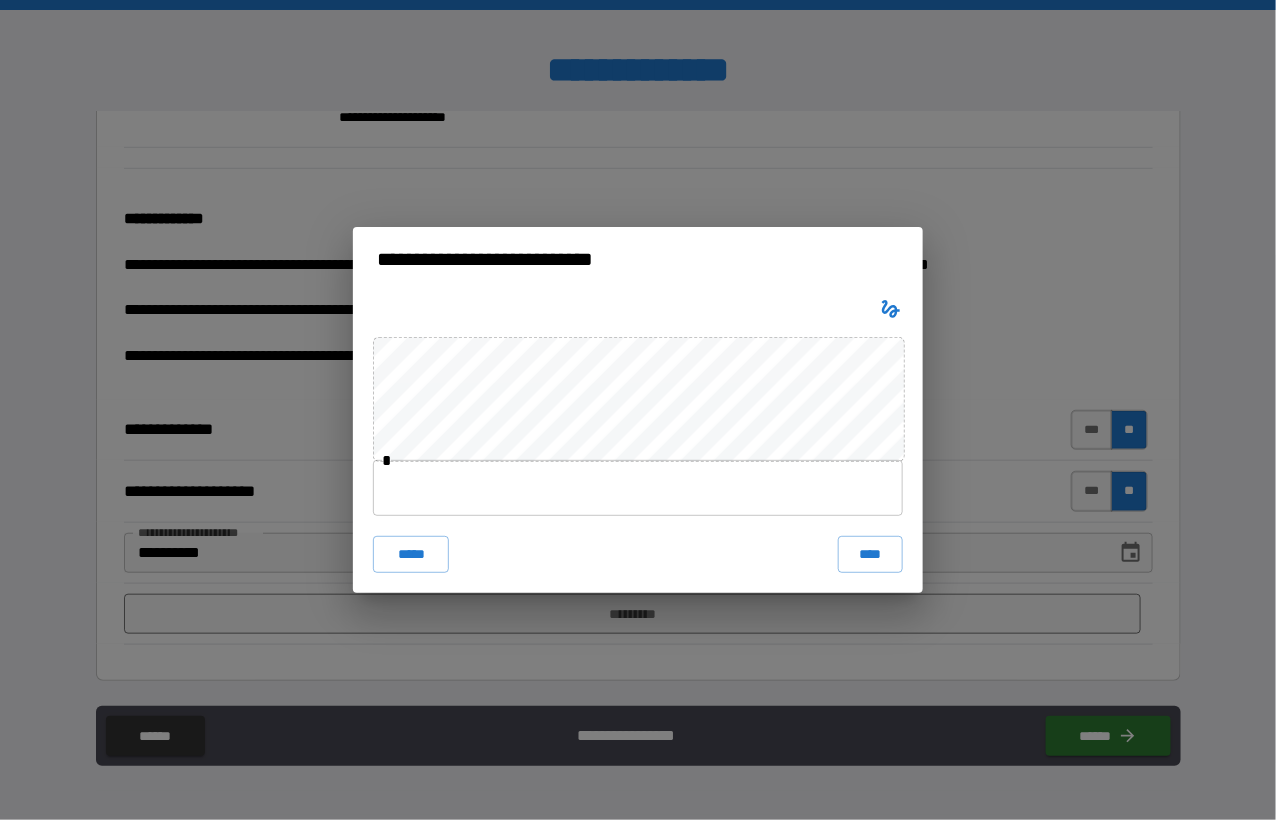 click at bounding box center (638, 488) 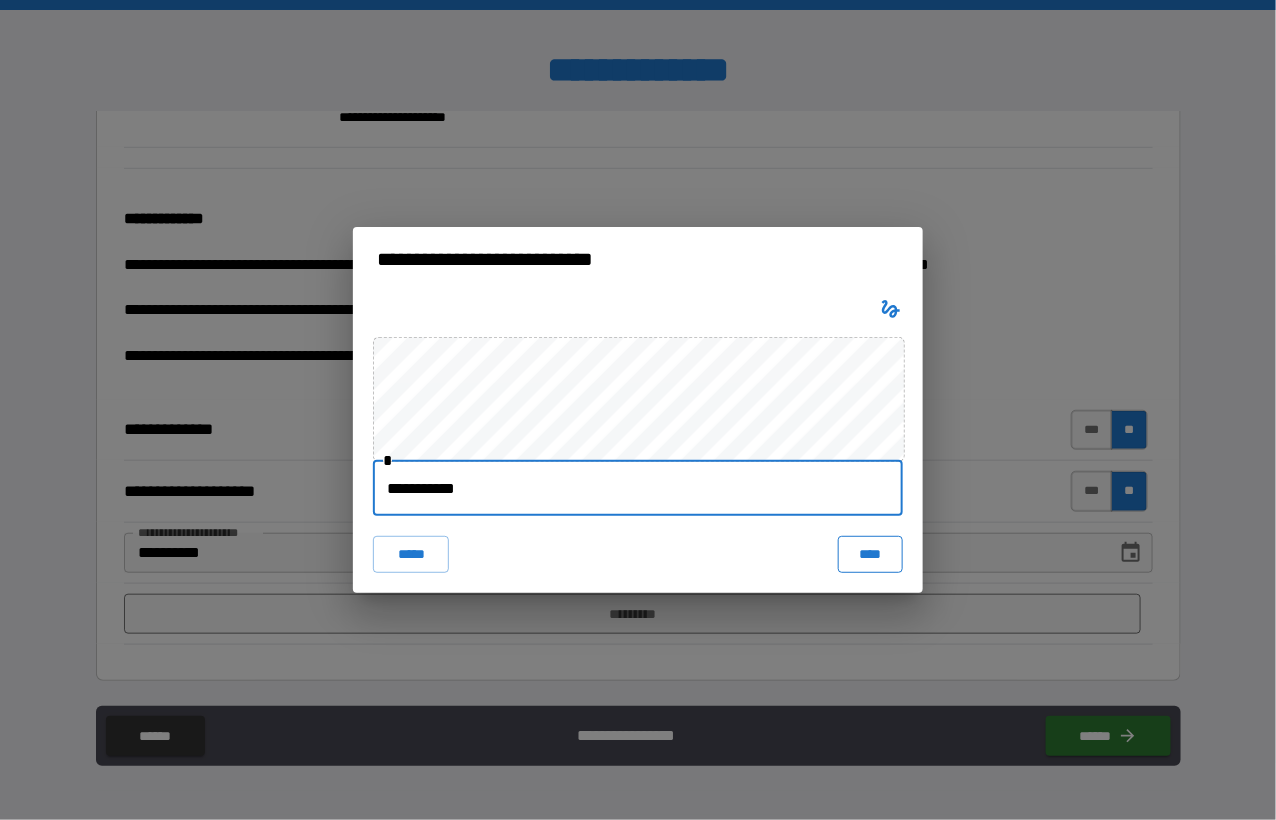 type on "**********" 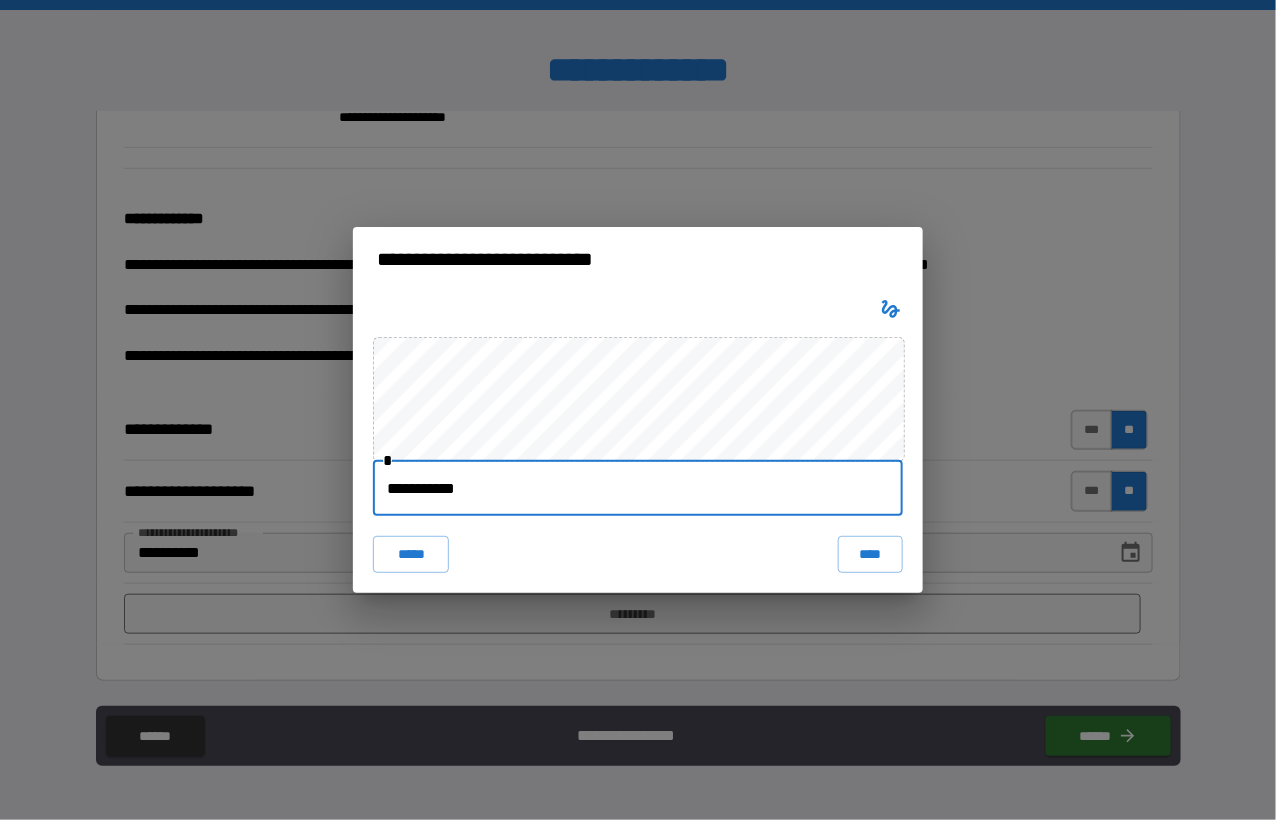 click on "****" at bounding box center (870, 554) 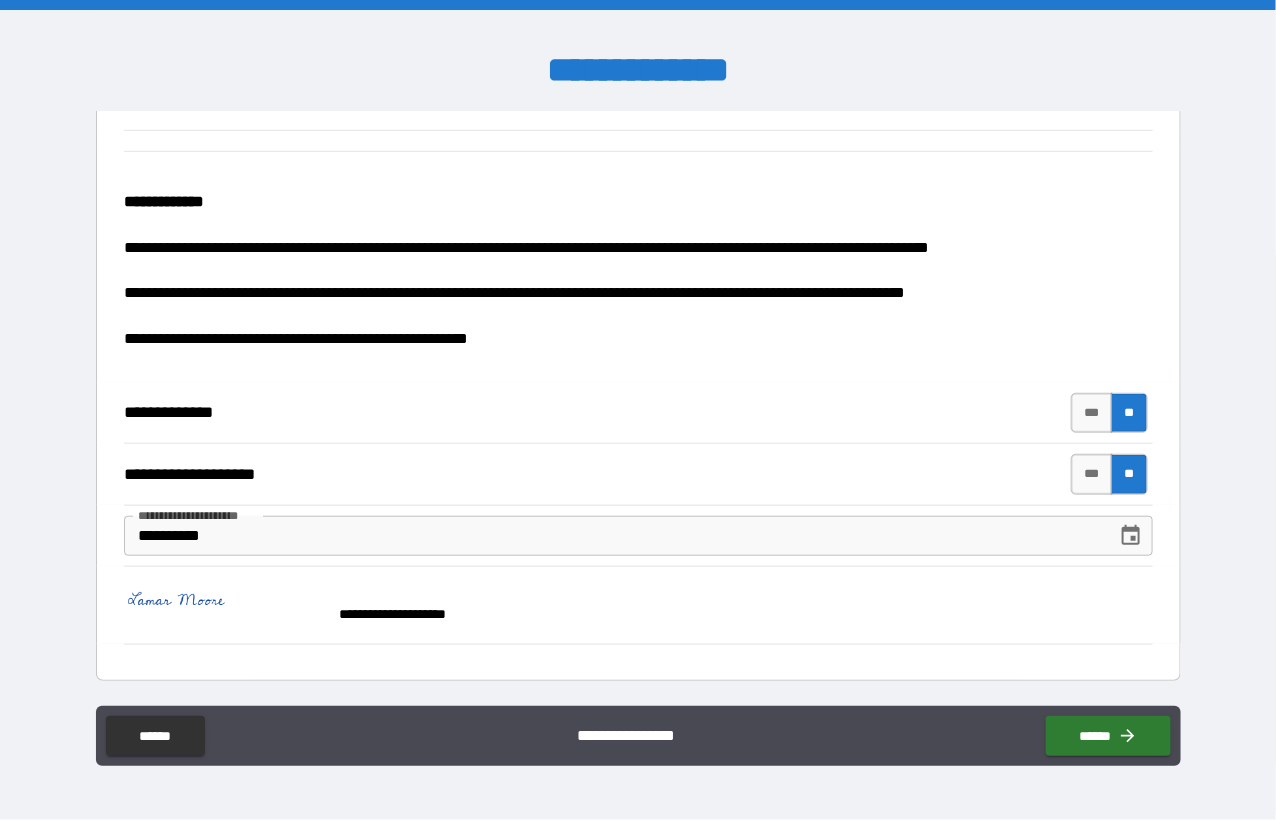 scroll, scrollTop: 375, scrollLeft: 0, axis: vertical 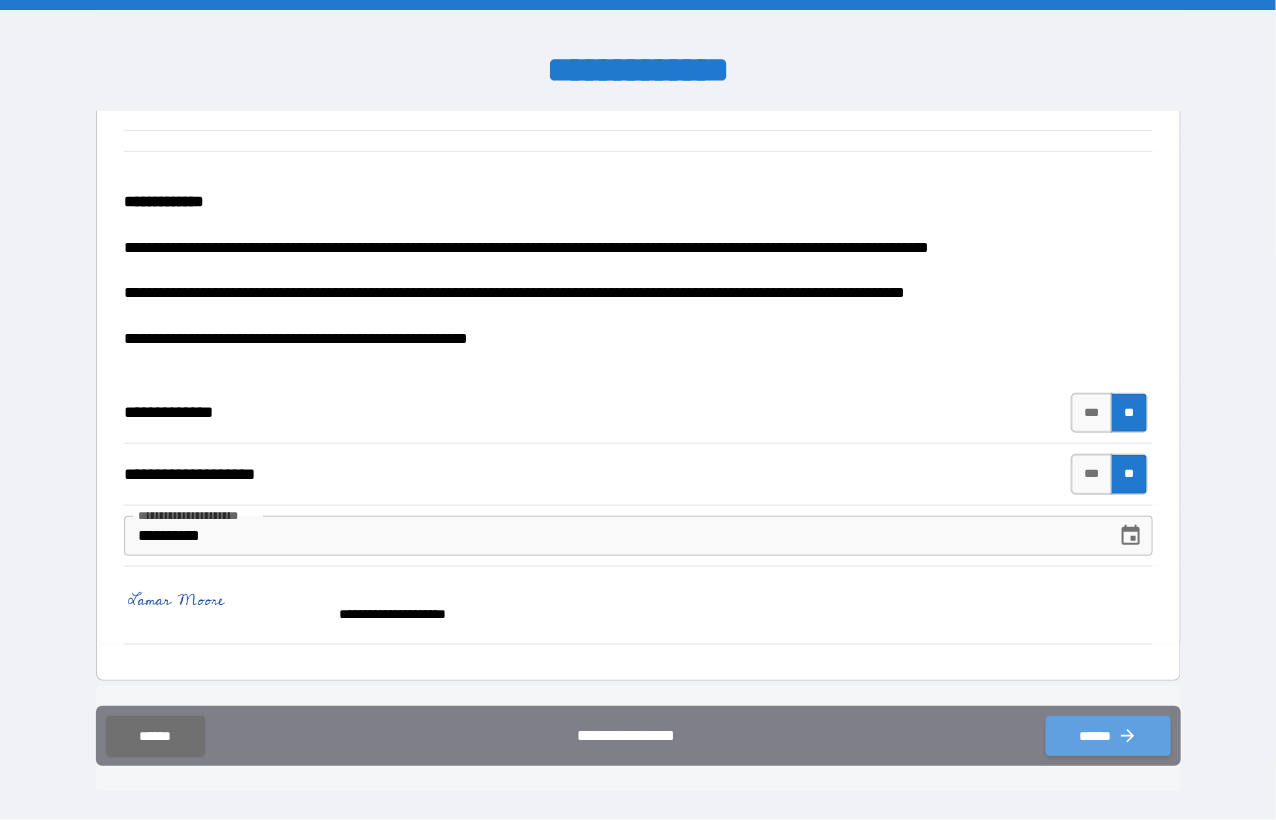 click on "******" at bounding box center (1108, 736) 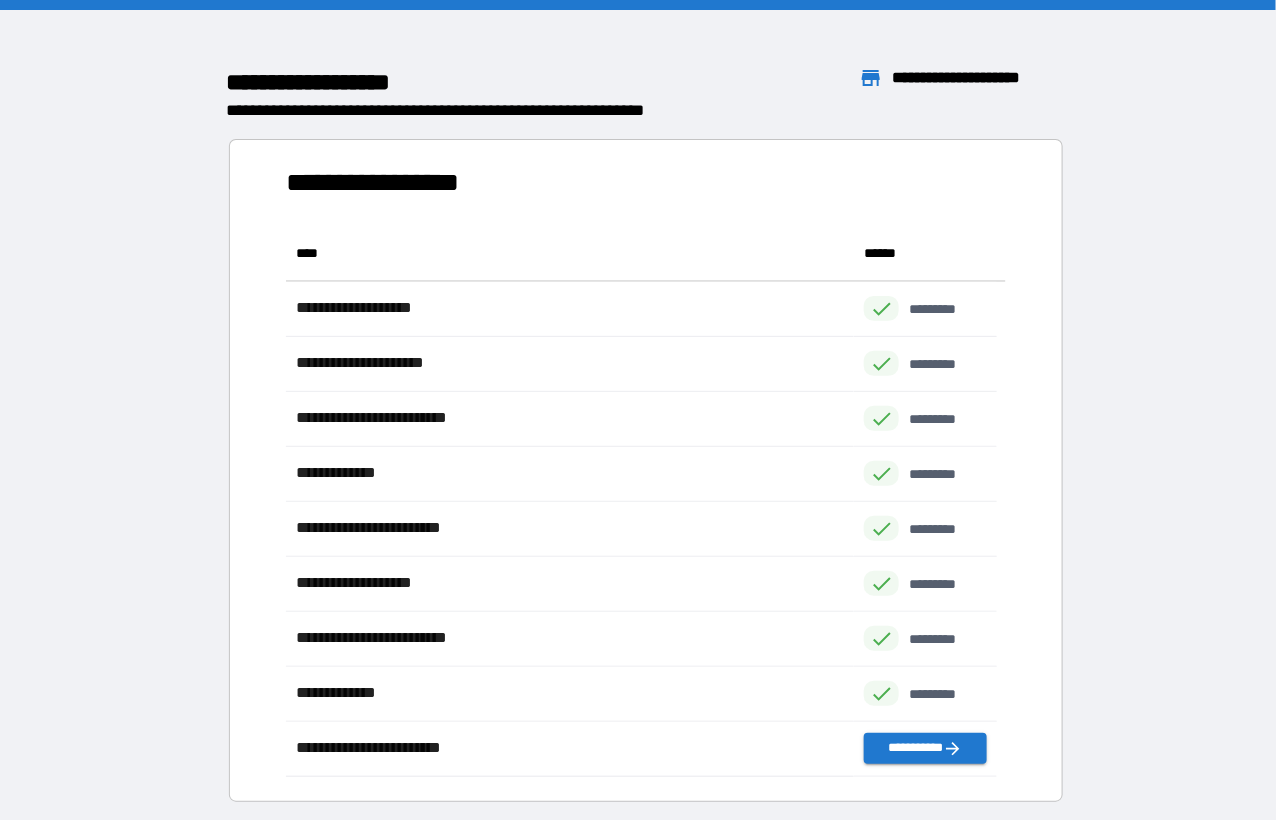 scroll, scrollTop: 15, scrollLeft: 15, axis: both 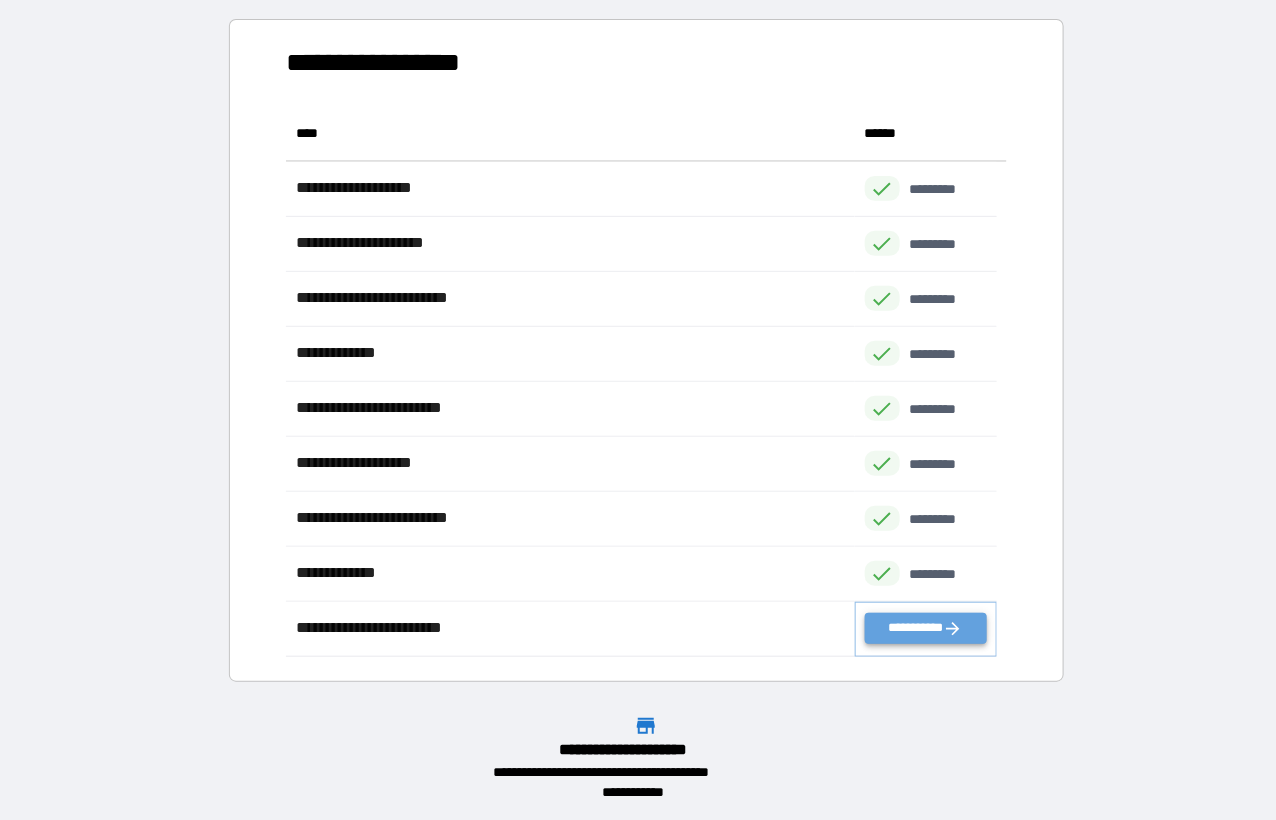 click on "**********" at bounding box center [926, 628] 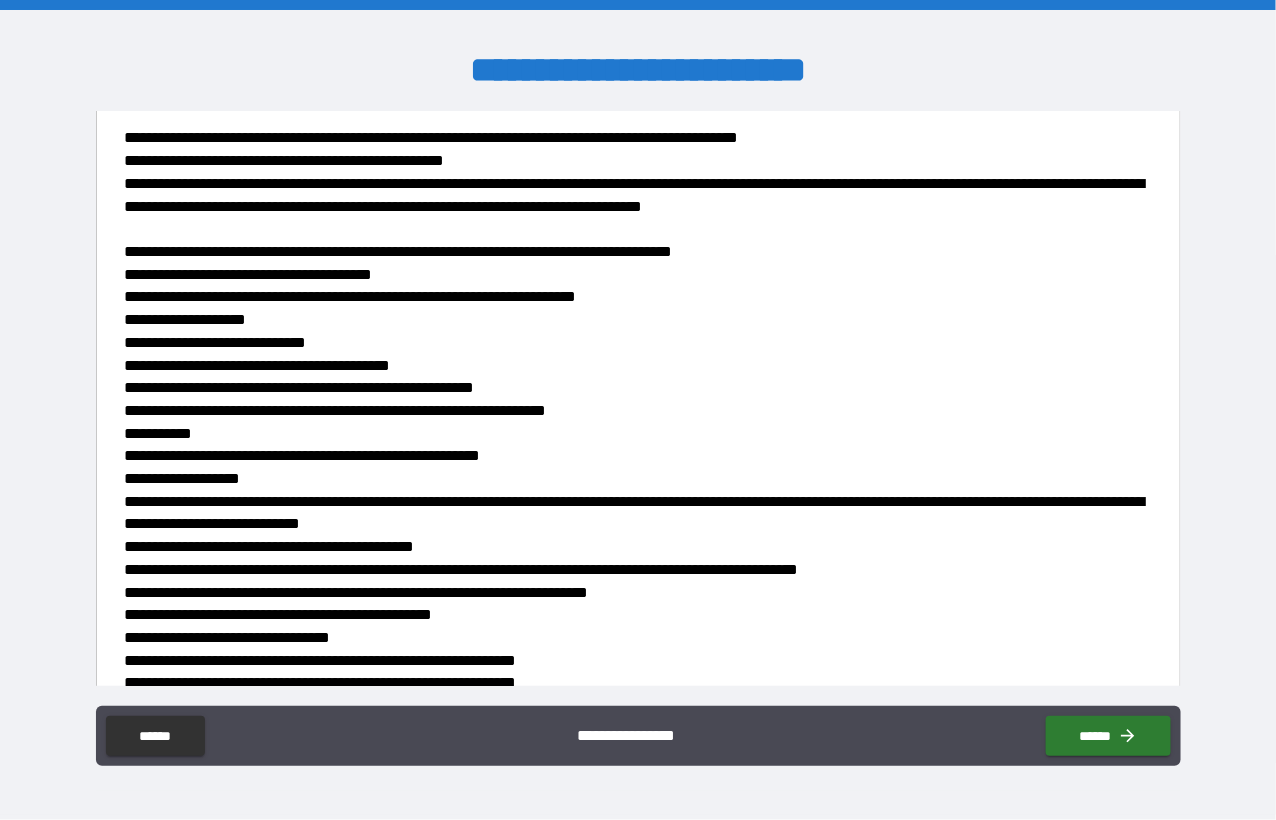 scroll, scrollTop: 2002, scrollLeft: 0, axis: vertical 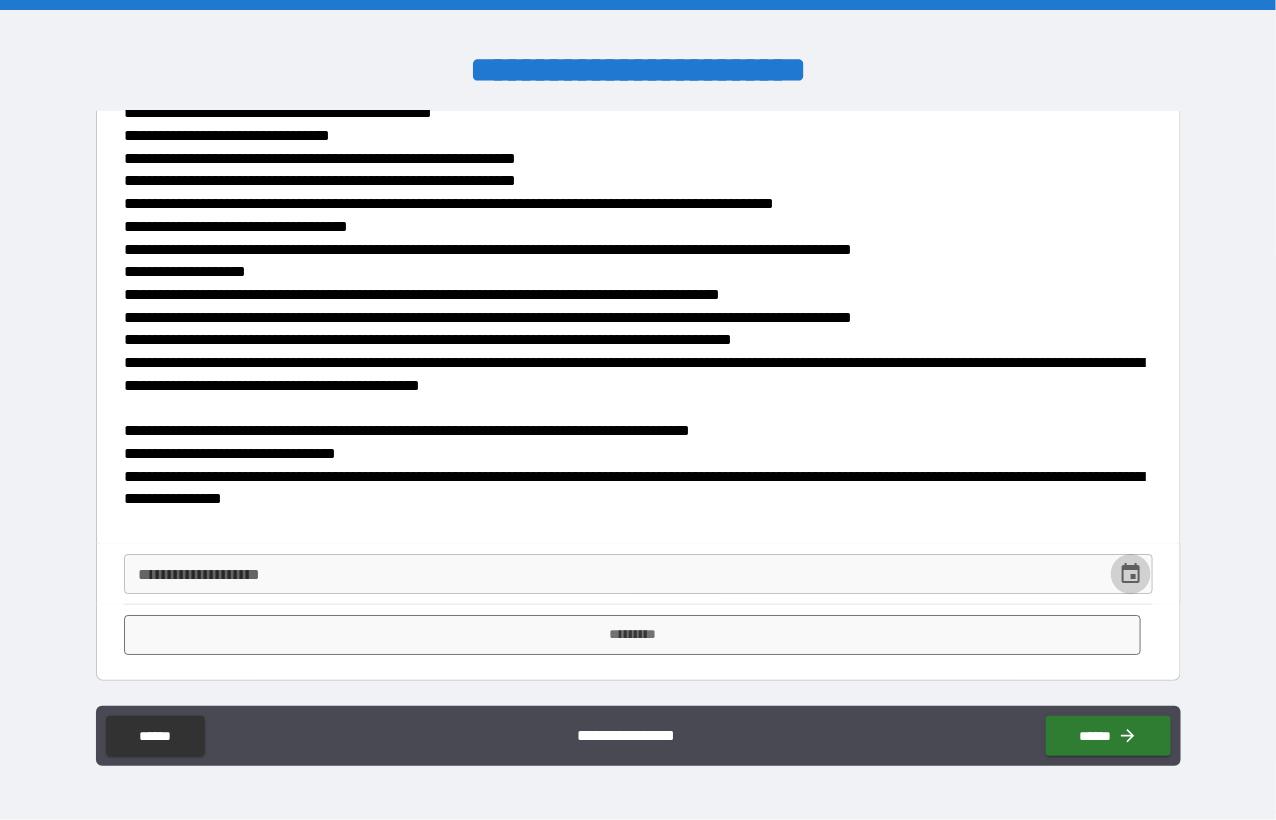 click 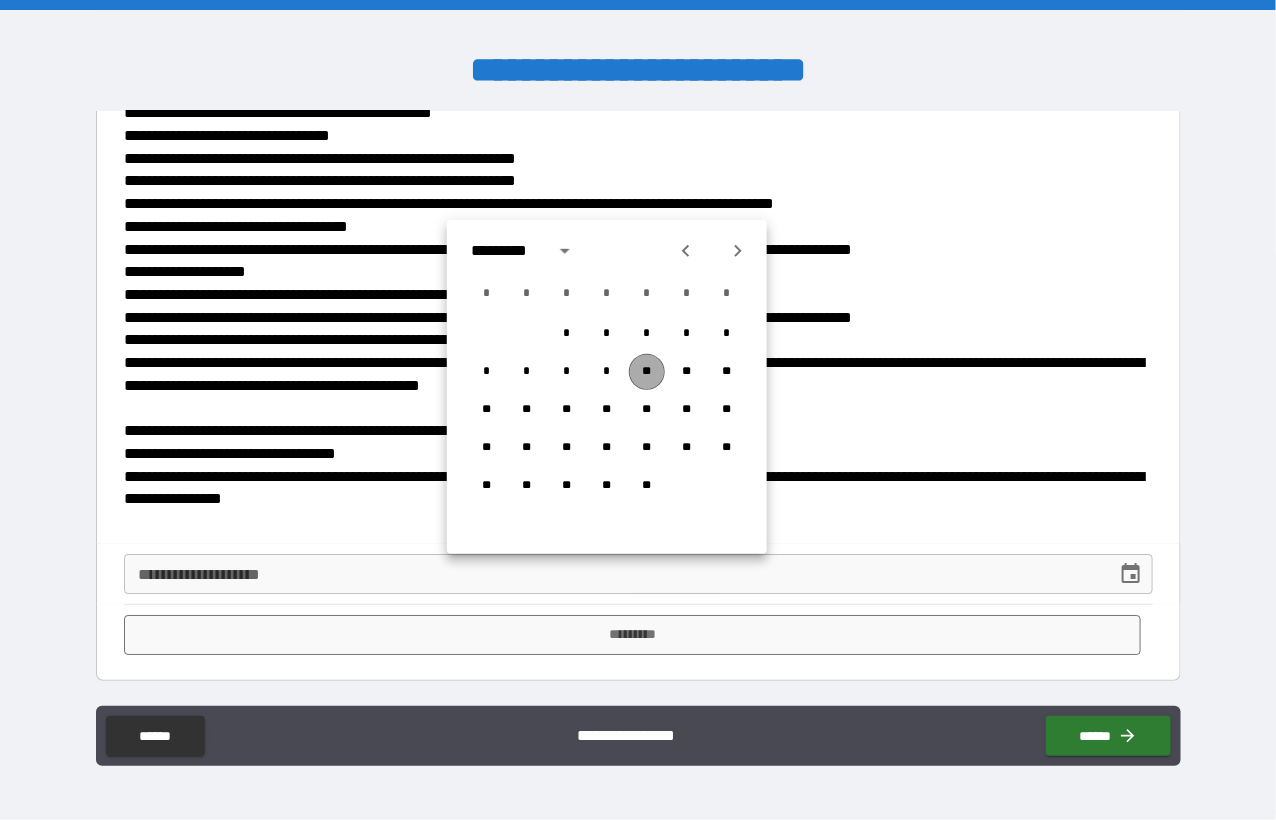 click on "**" at bounding box center (647, 372) 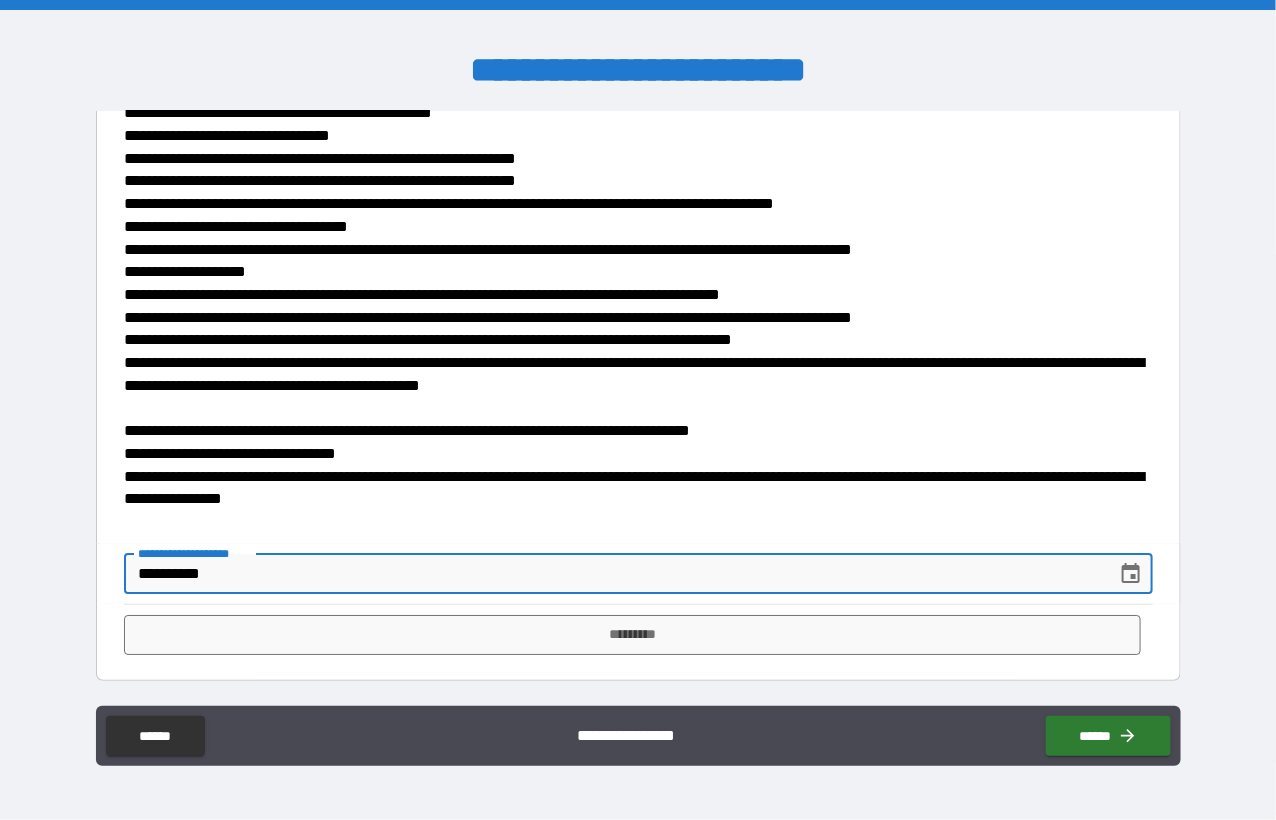 click on "**********" at bounding box center (613, 574) 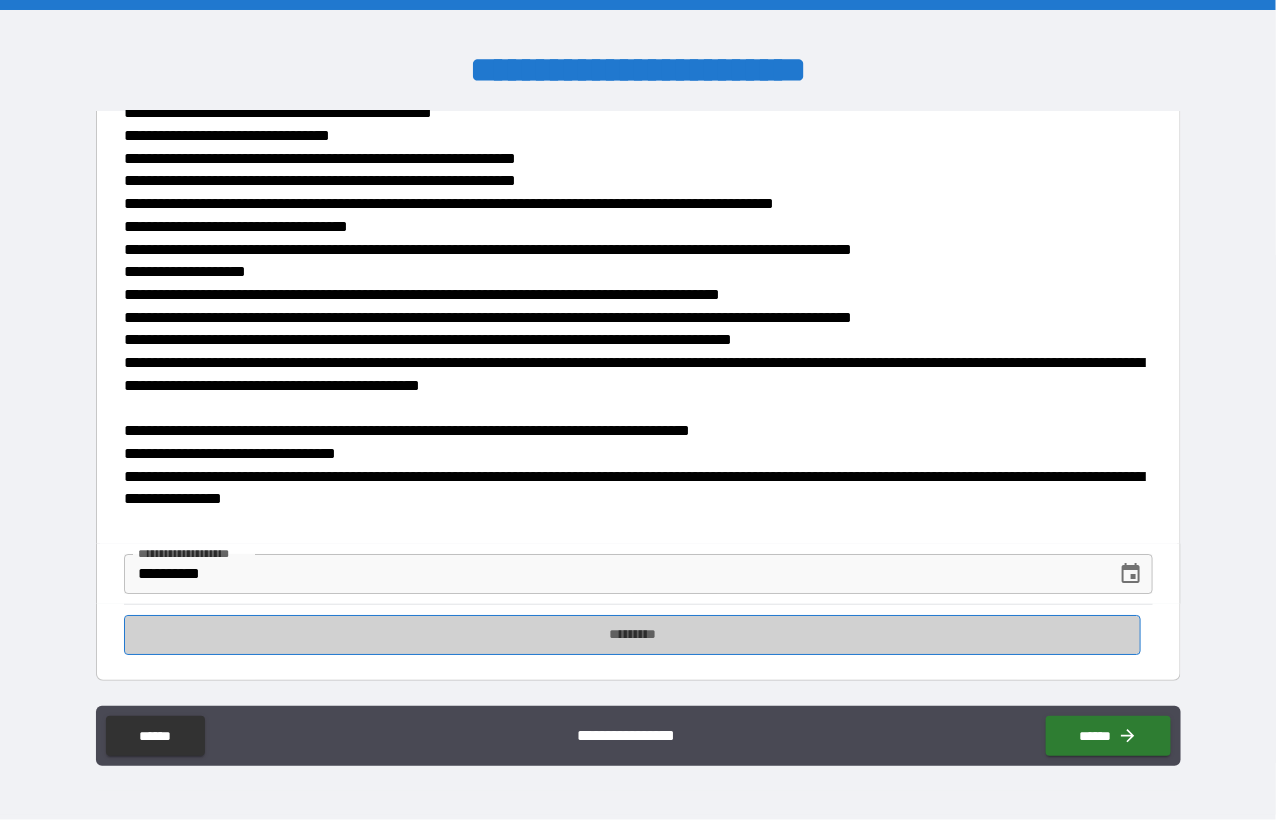 click on "*********" at bounding box center (633, 635) 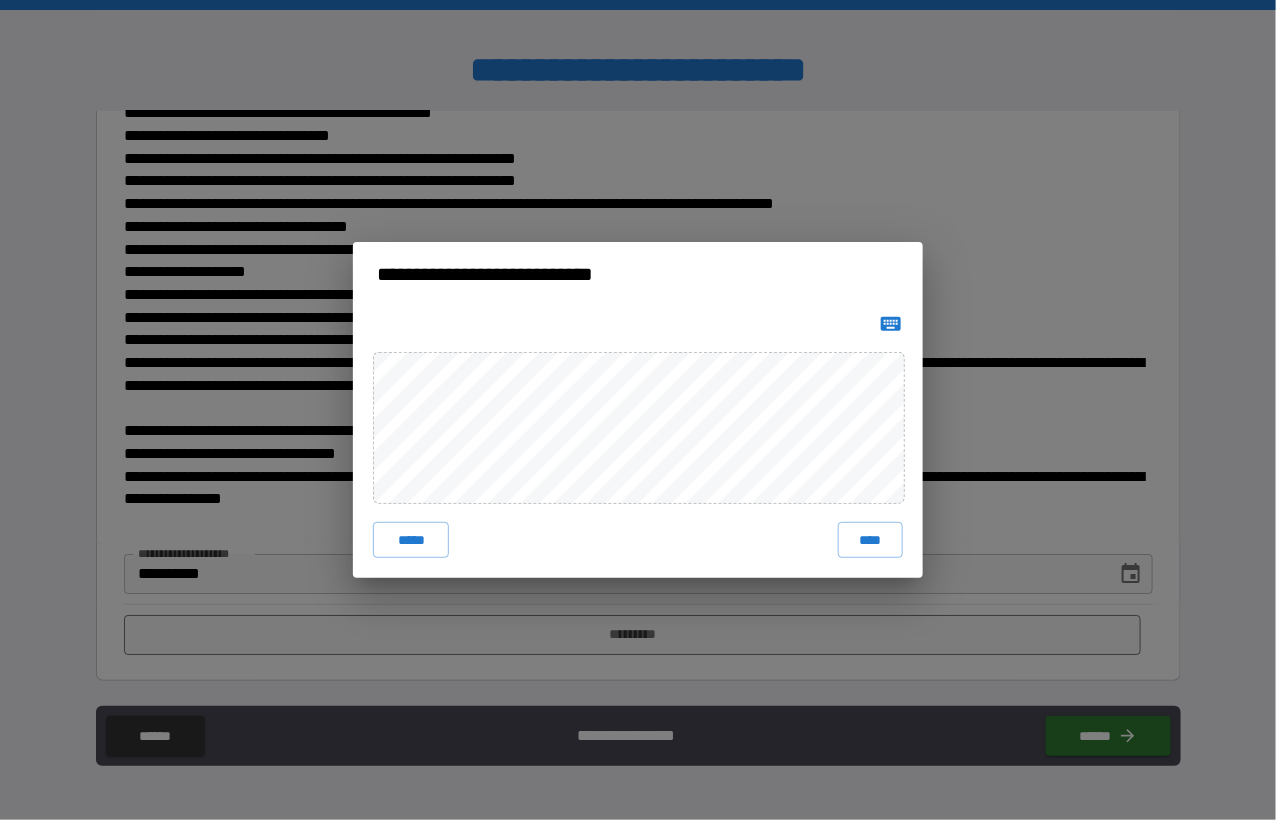 drag, startPoint x: 859, startPoint y: 540, endPoint x: 829, endPoint y: 548, distance: 31.04835 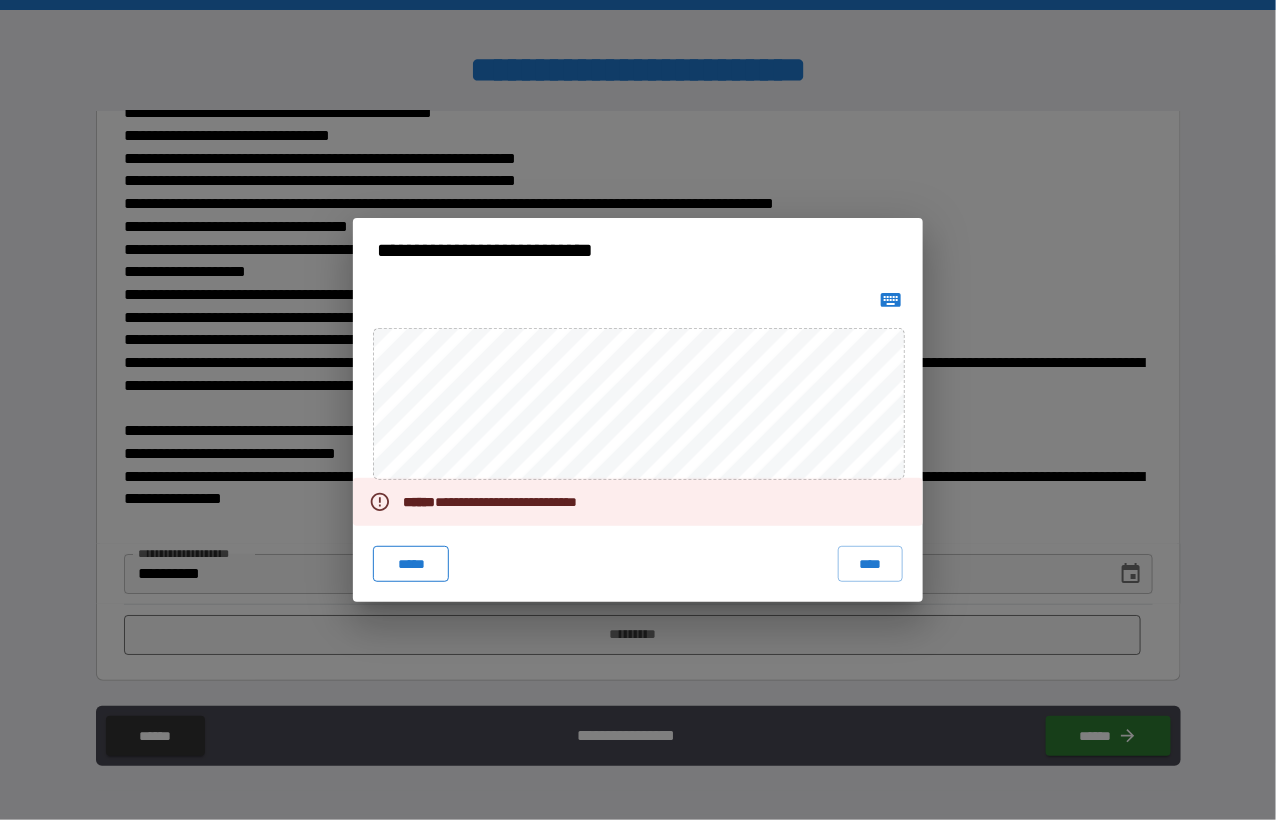 click on "*****" at bounding box center (411, 564) 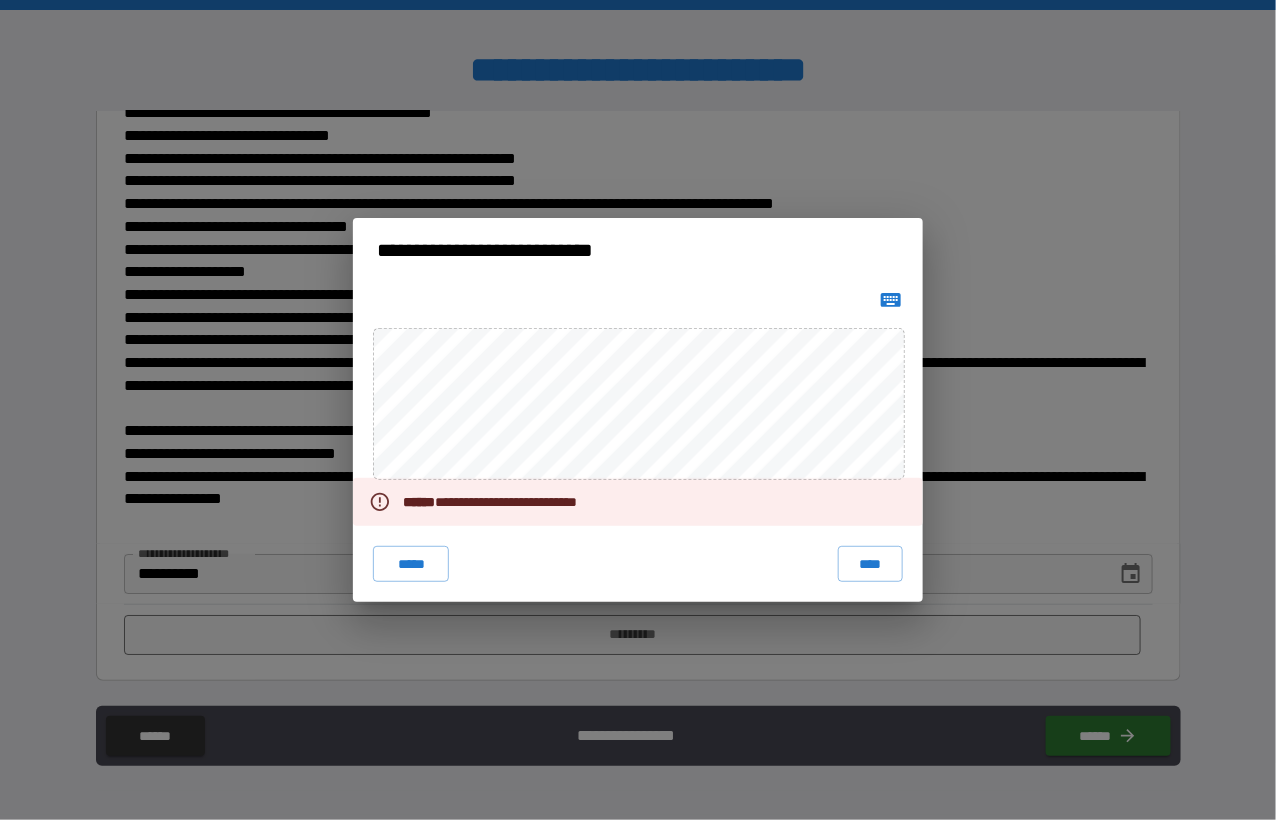 click 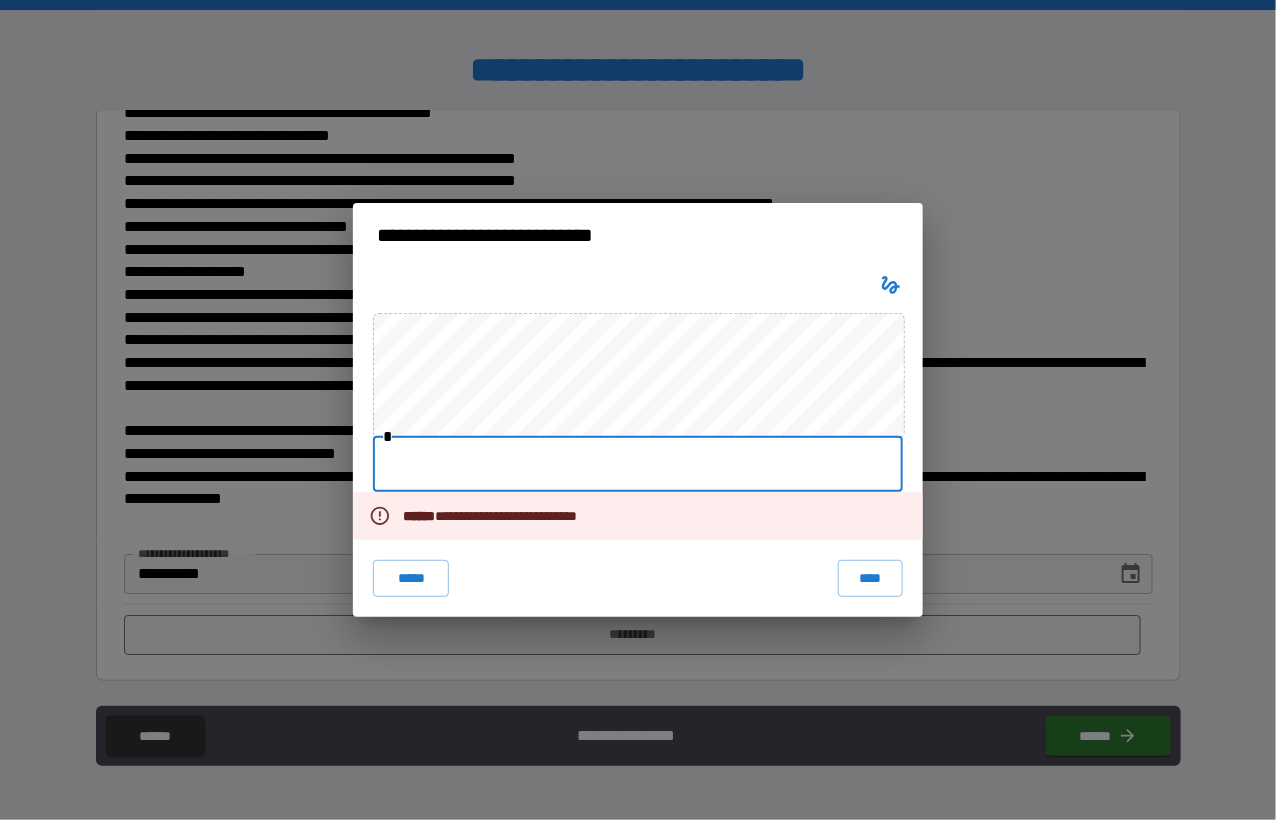 click at bounding box center (638, 464) 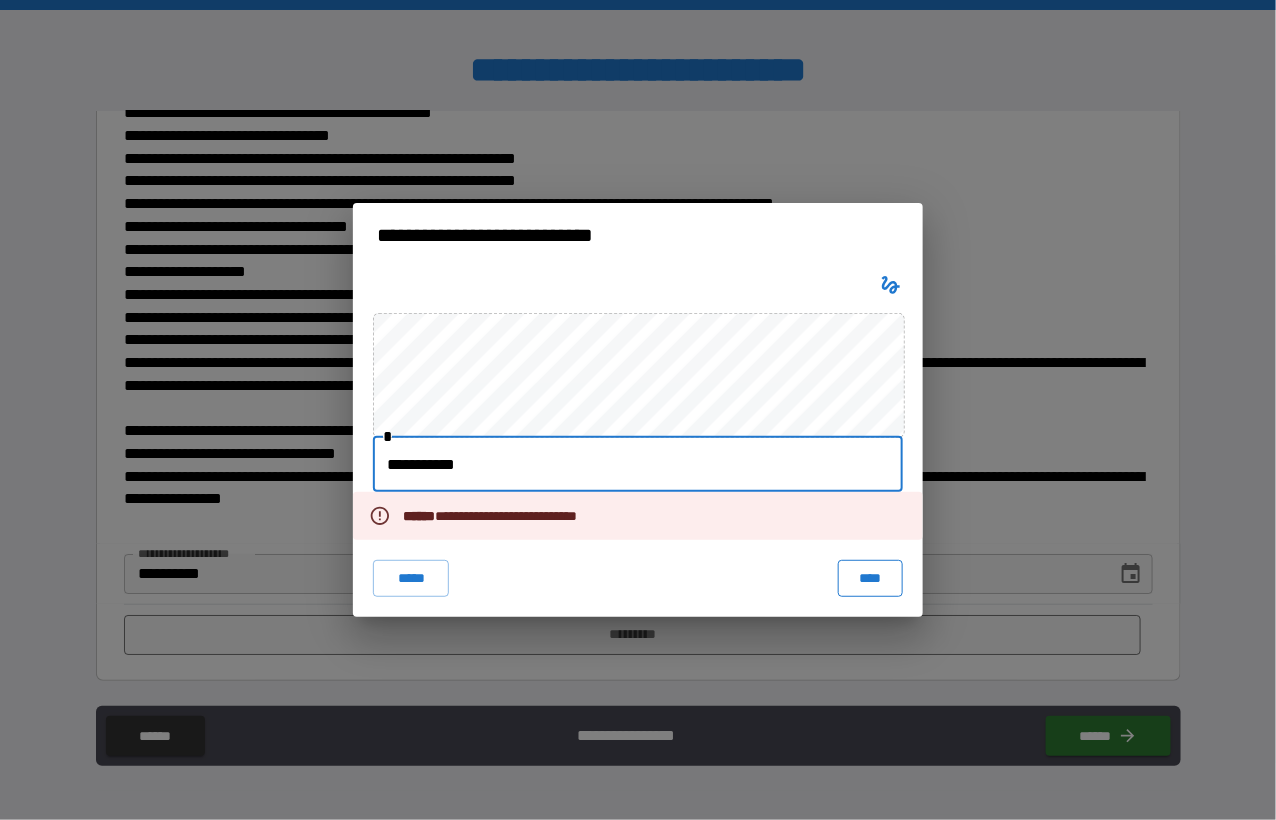 type on "**********" 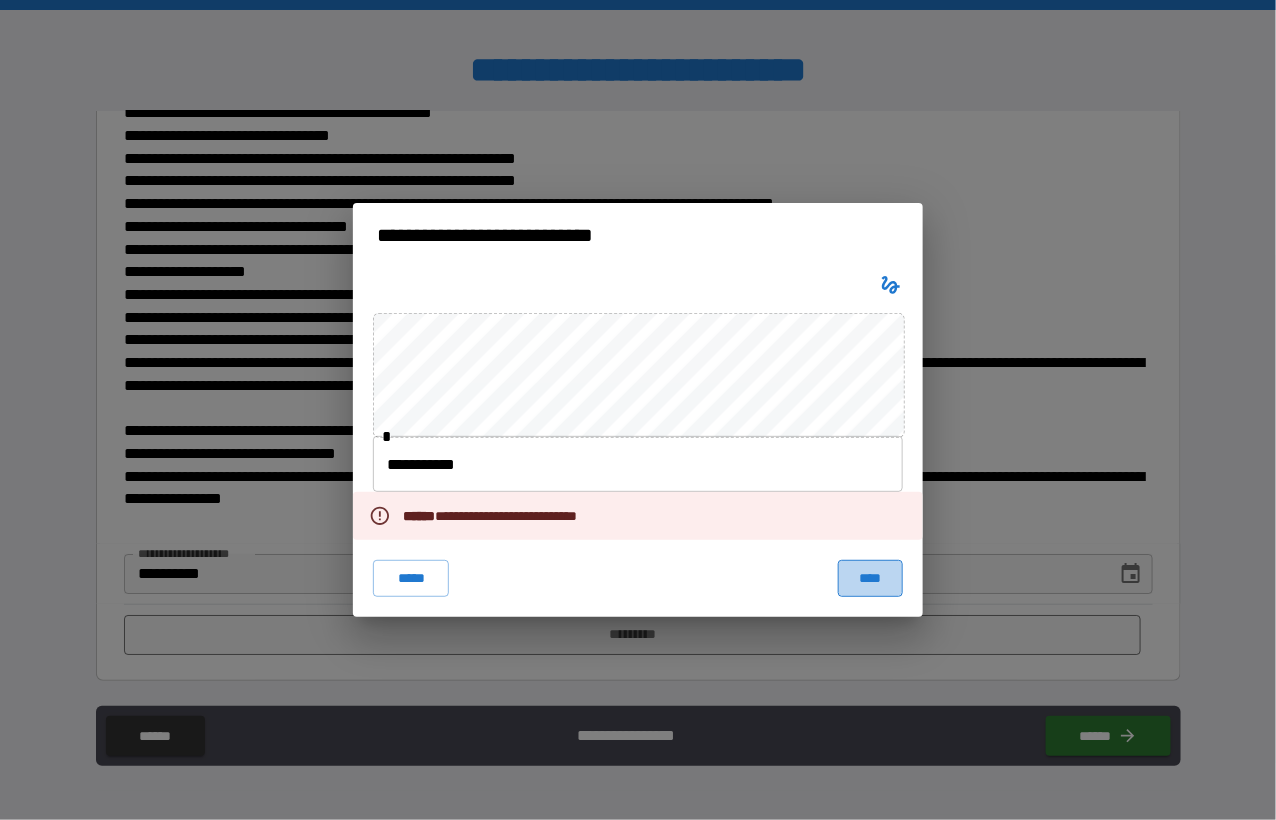 click on "****" at bounding box center (870, 578) 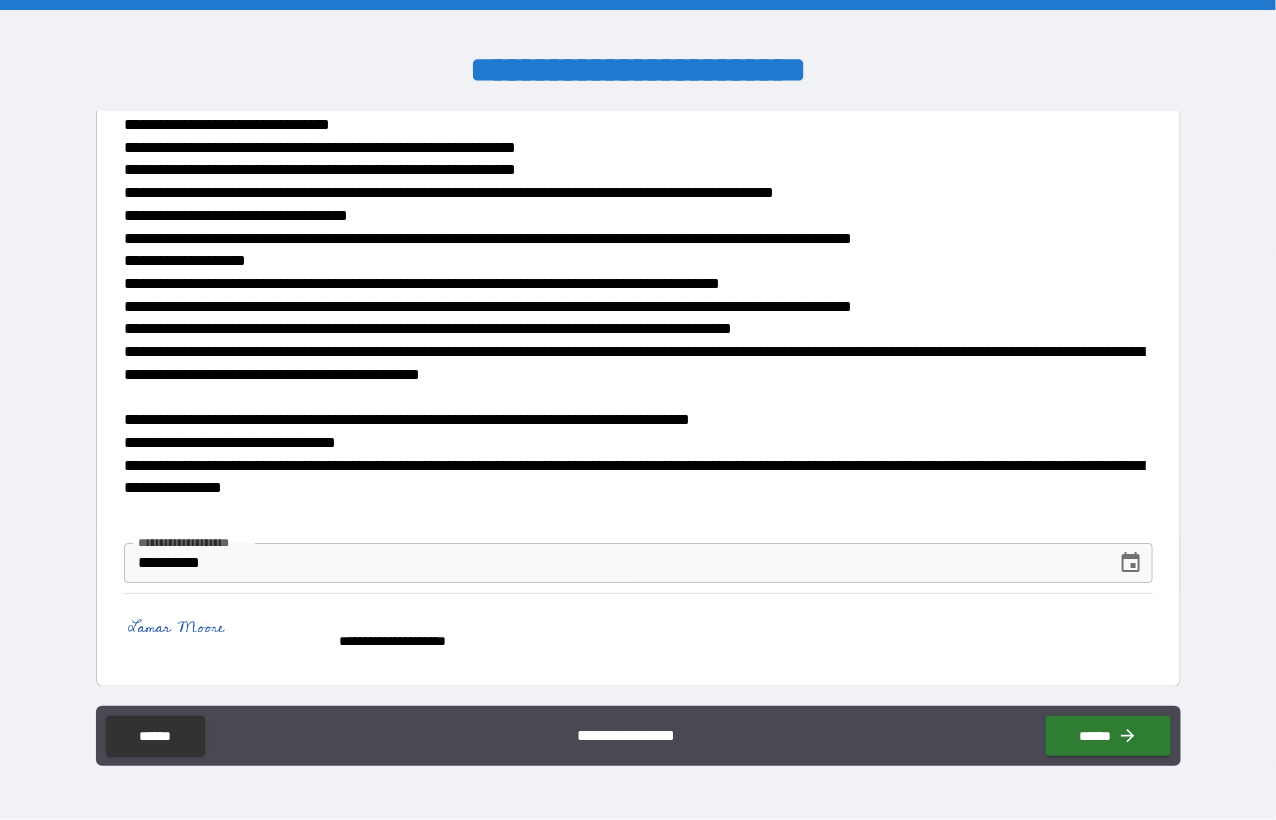 scroll, scrollTop: 2019, scrollLeft: 0, axis: vertical 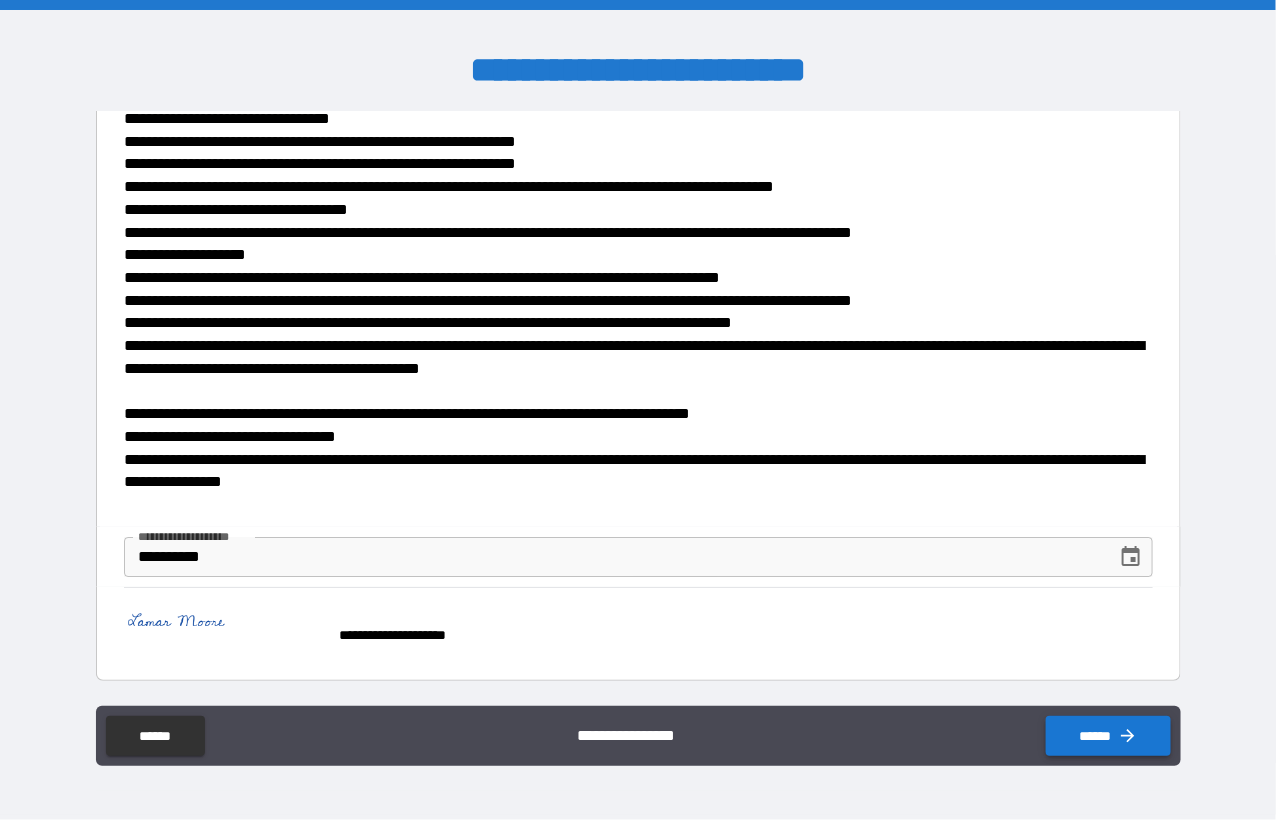 click on "******" at bounding box center [1108, 736] 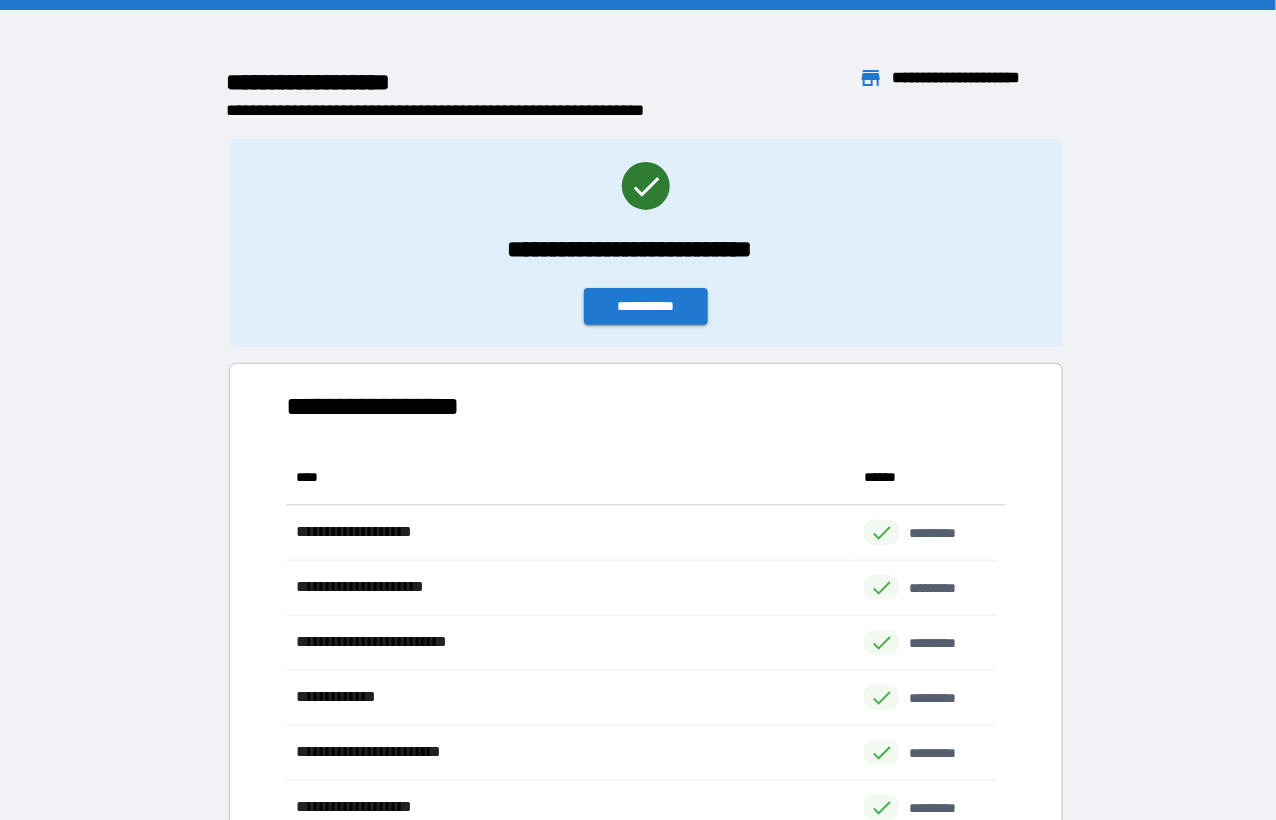 scroll, scrollTop: 15, scrollLeft: 15, axis: both 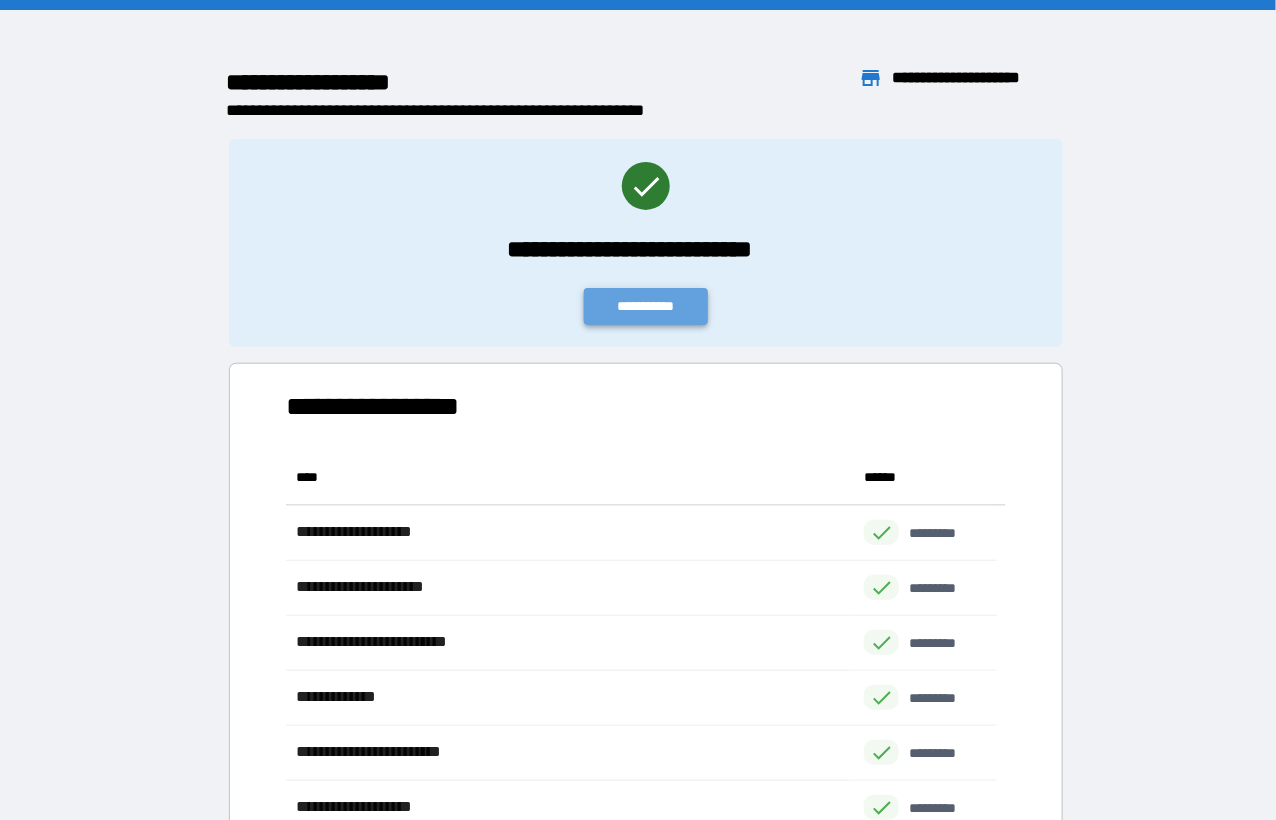 click on "**********" at bounding box center (646, 306) 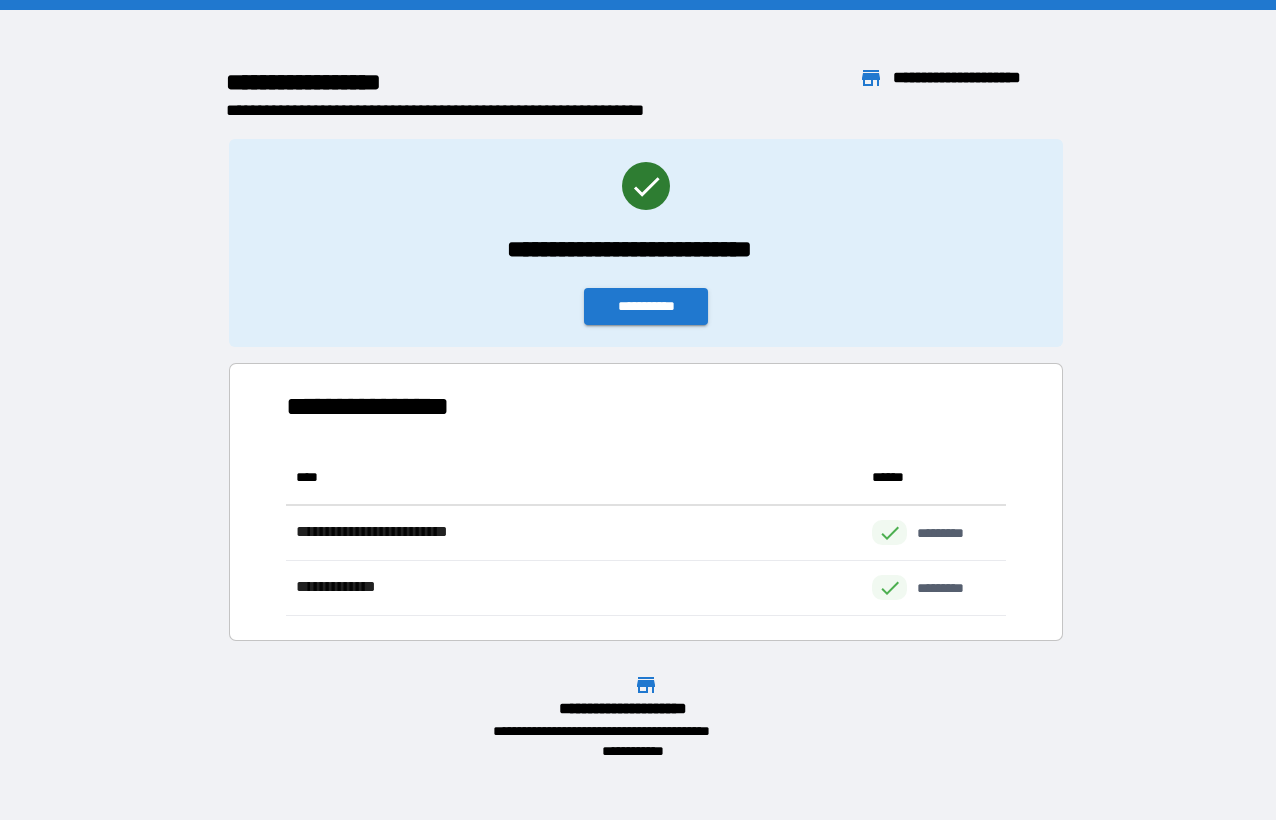 scroll, scrollTop: 0, scrollLeft: 0, axis: both 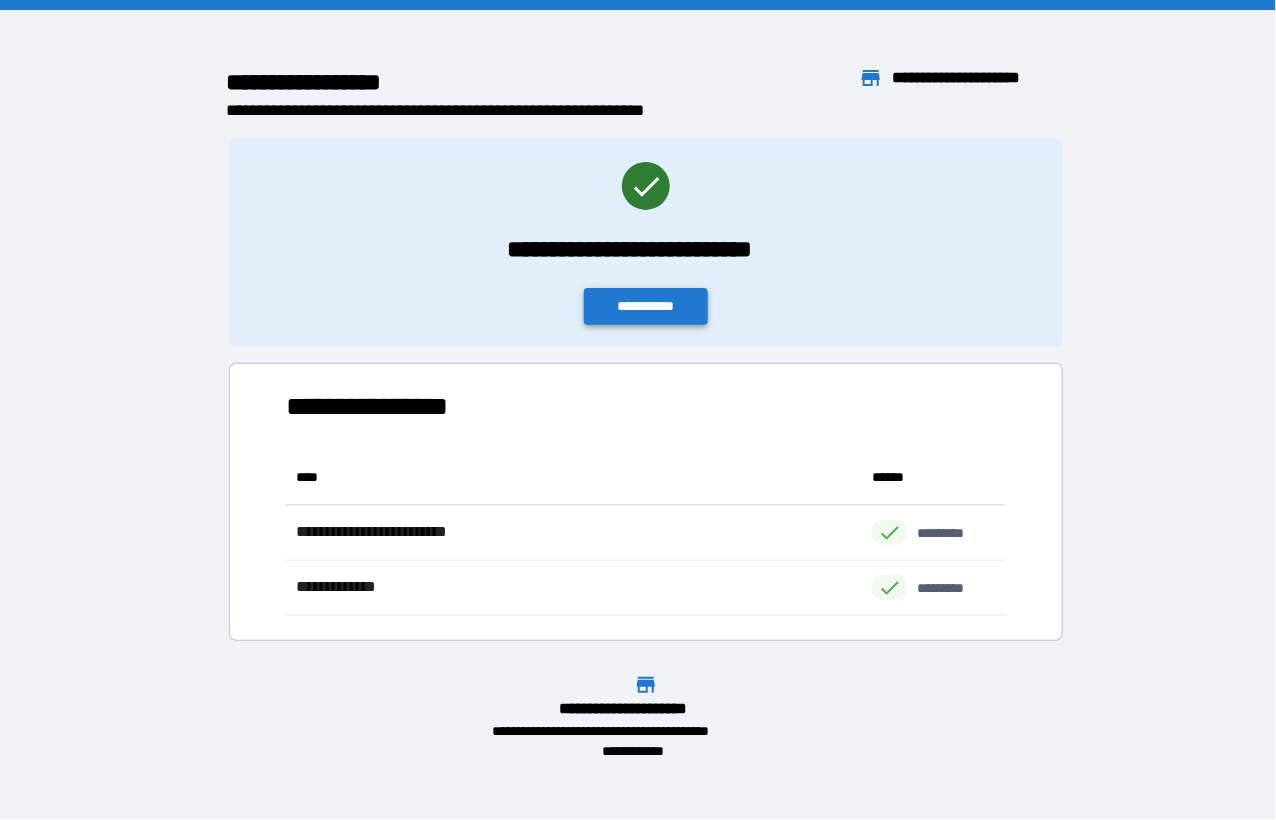 click on "**********" at bounding box center [646, 306] 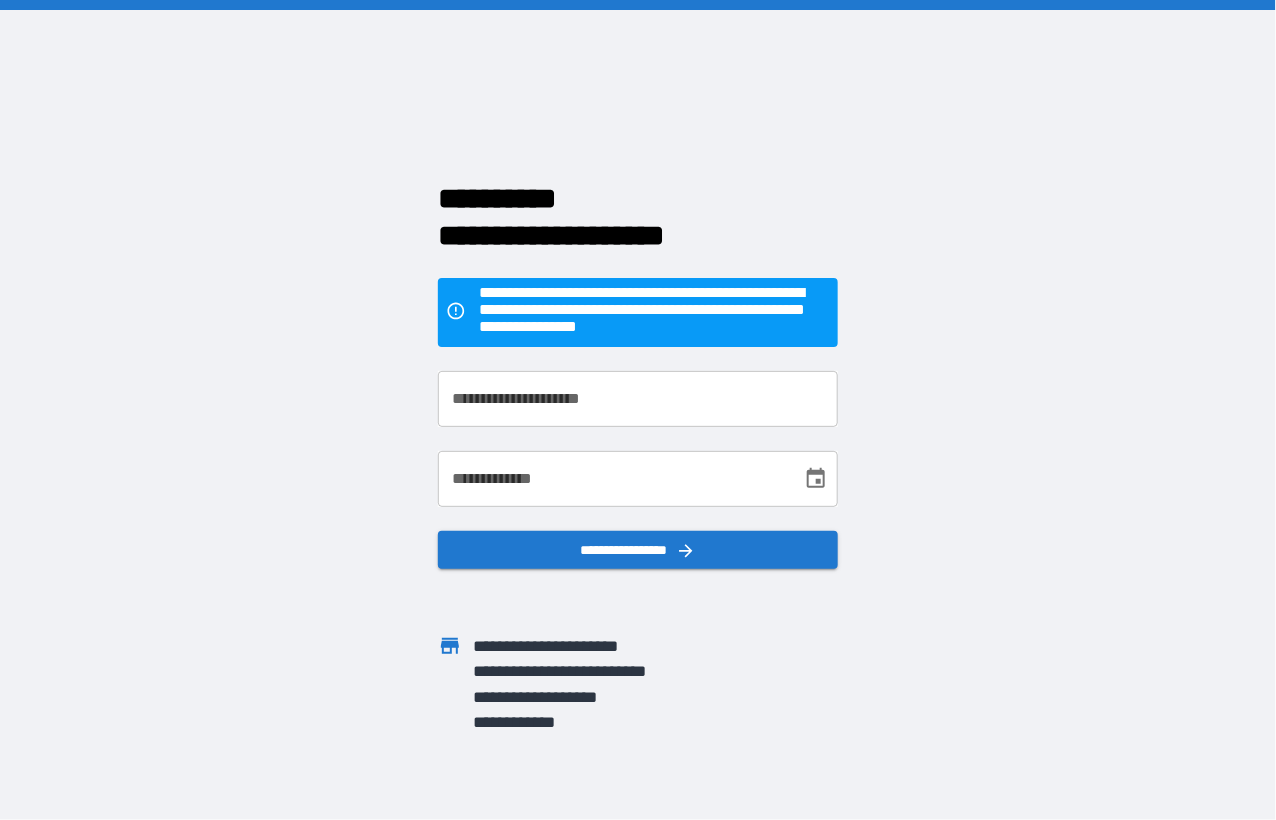 click on "**********" at bounding box center [638, 400] 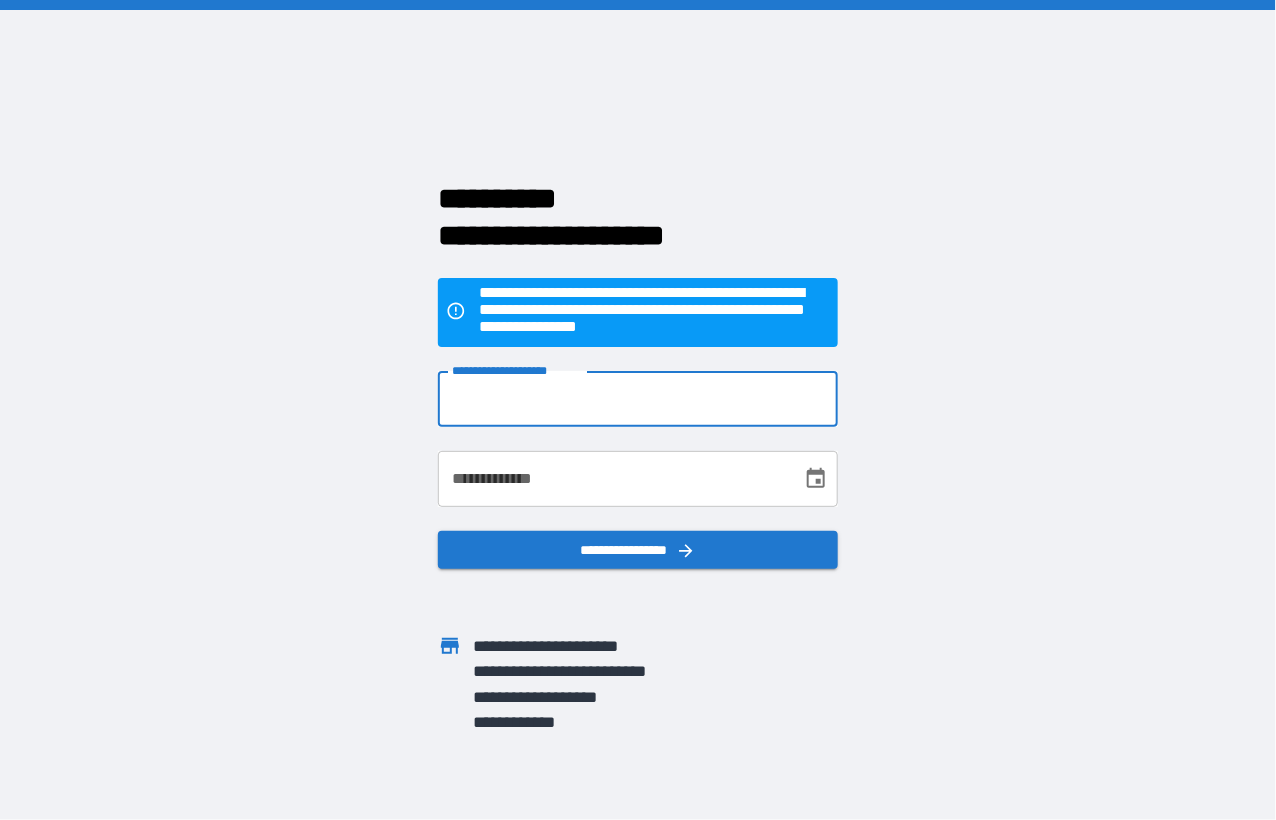type on "**********" 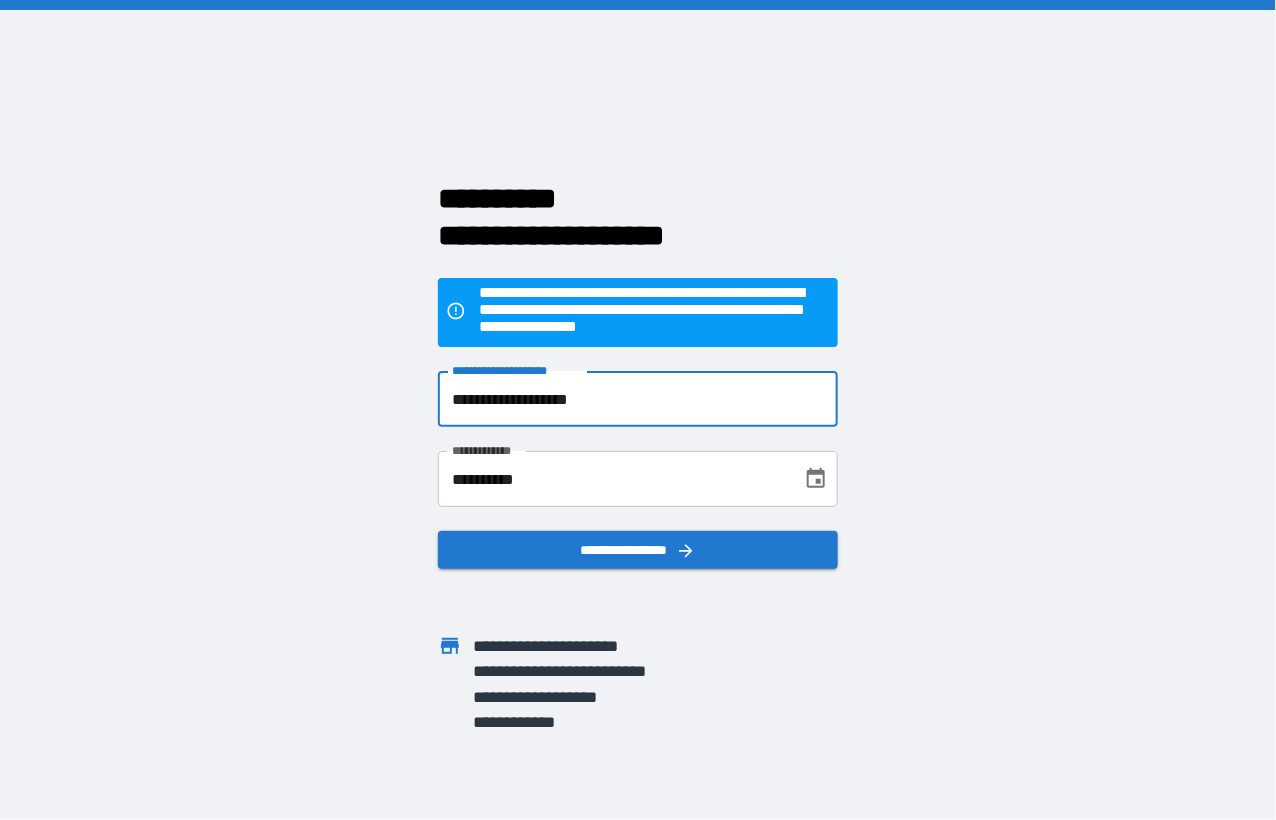 click on "**********" at bounding box center [613, 480] 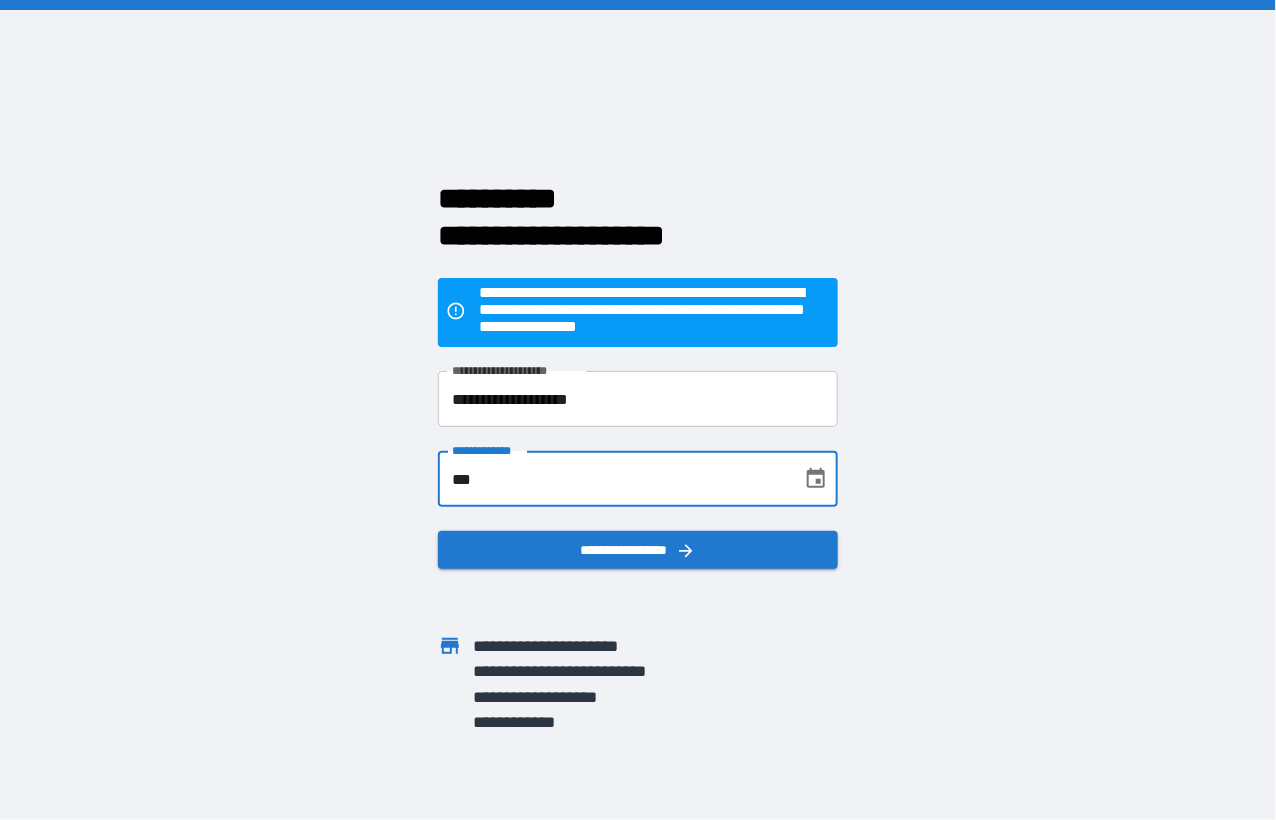 type on "*" 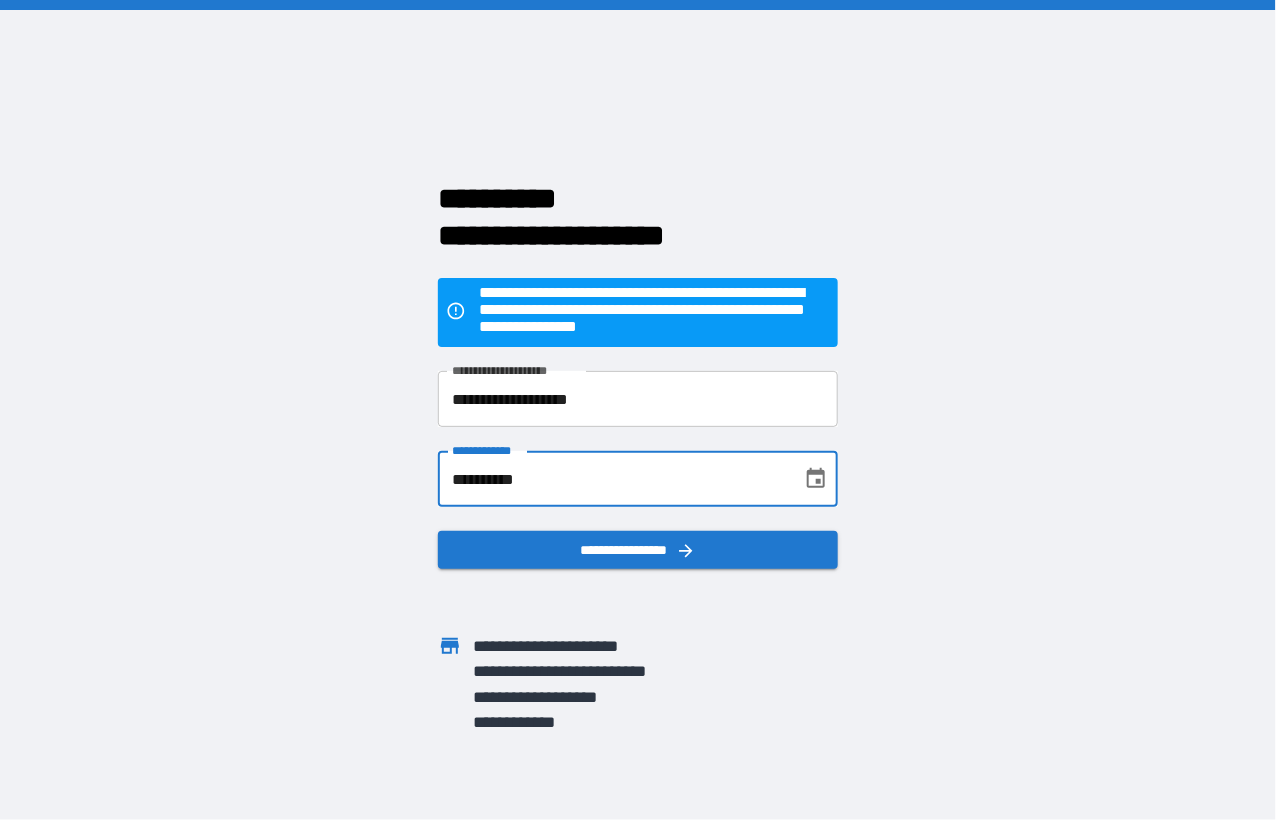 type on "**********" 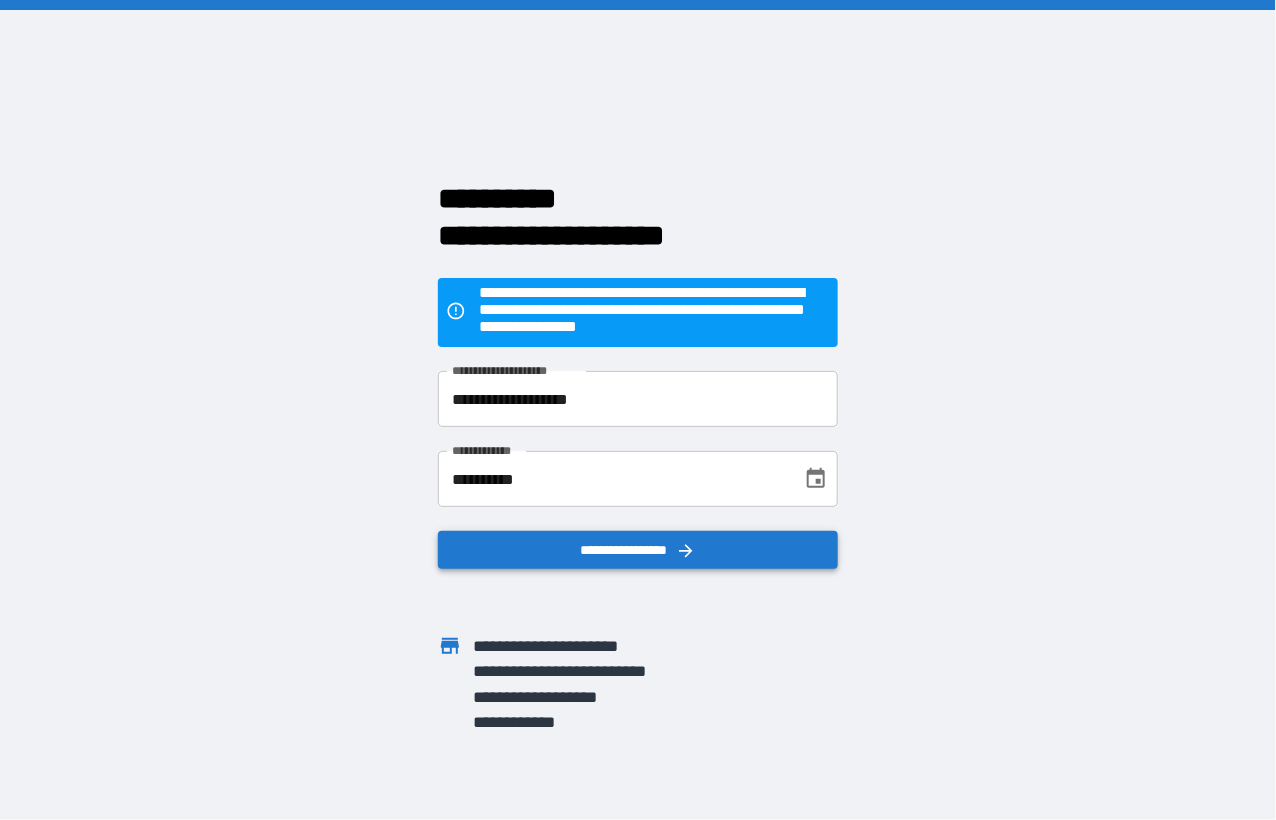 click on "**********" at bounding box center [638, 550] 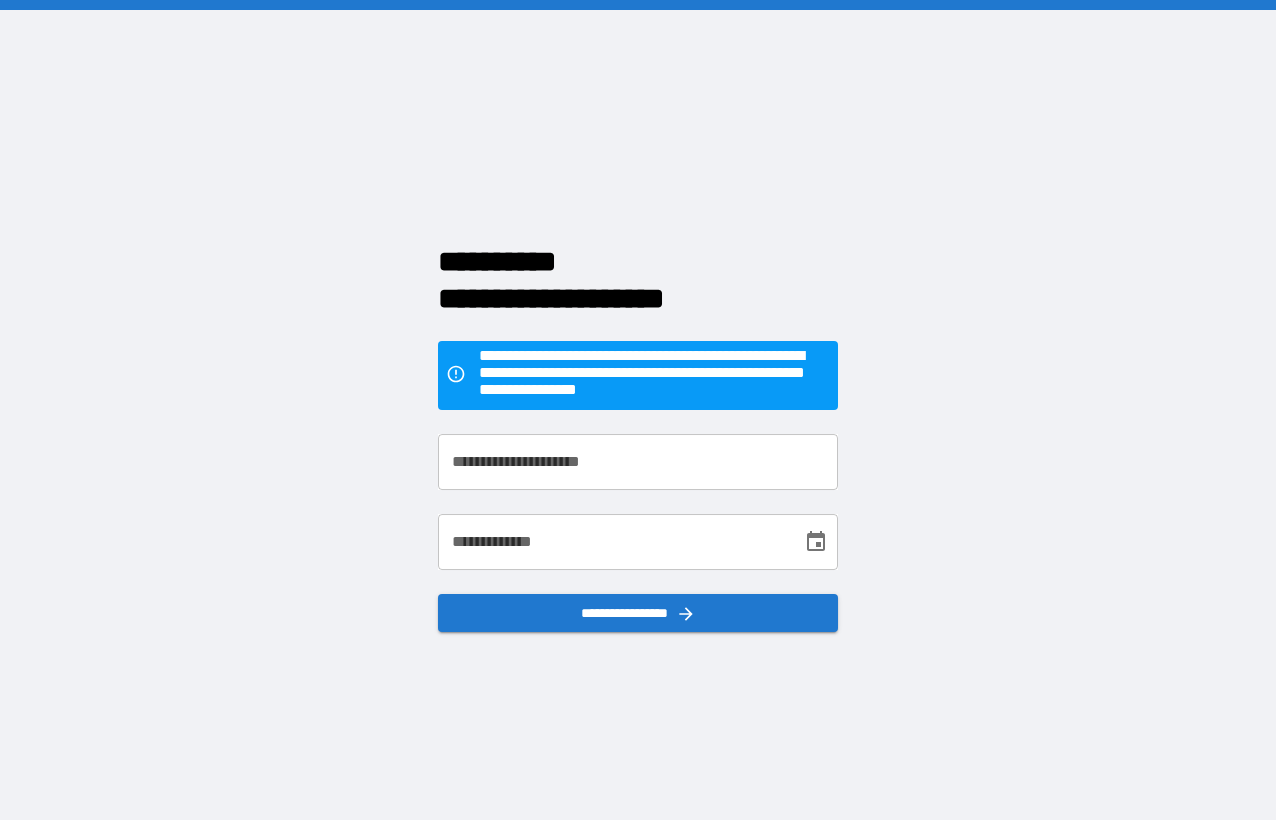 scroll, scrollTop: 0, scrollLeft: 0, axis: both 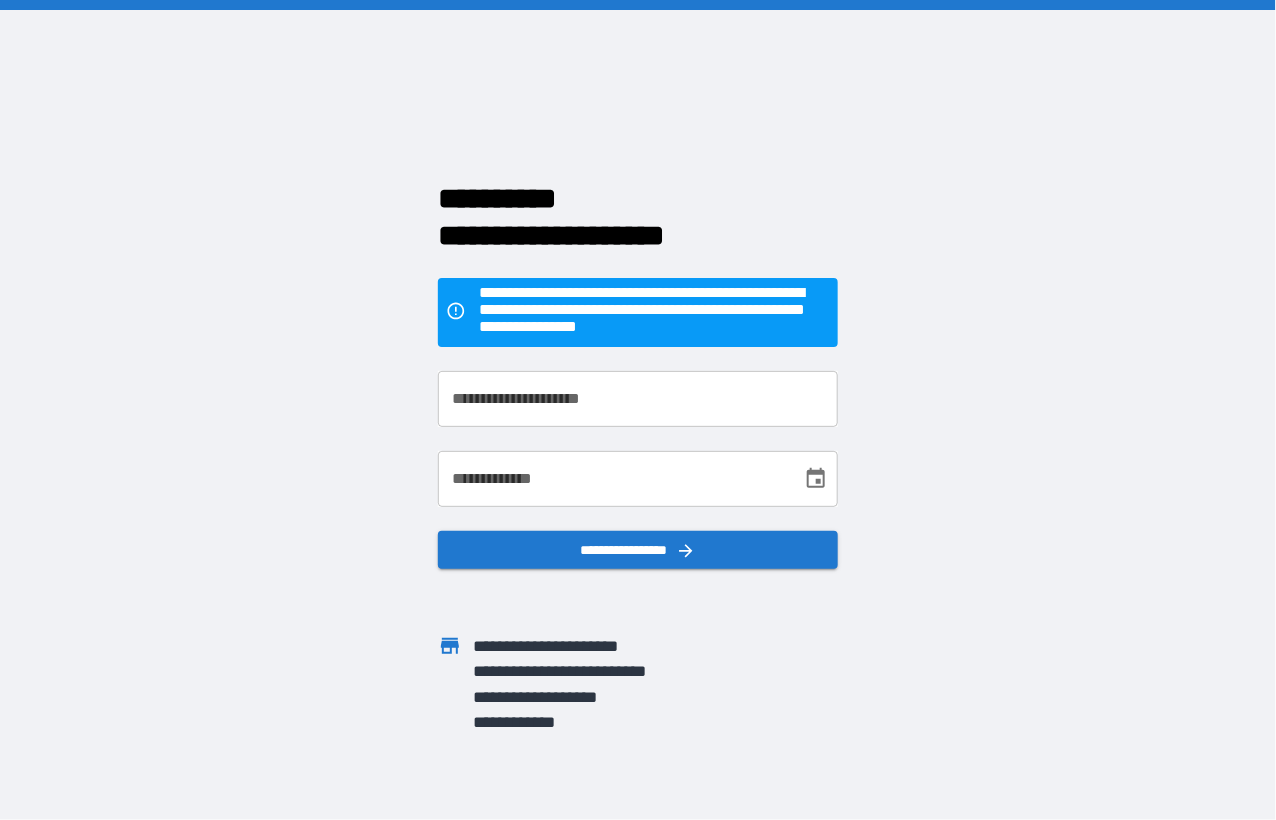click on "**********" at bounding box center [638, 400] 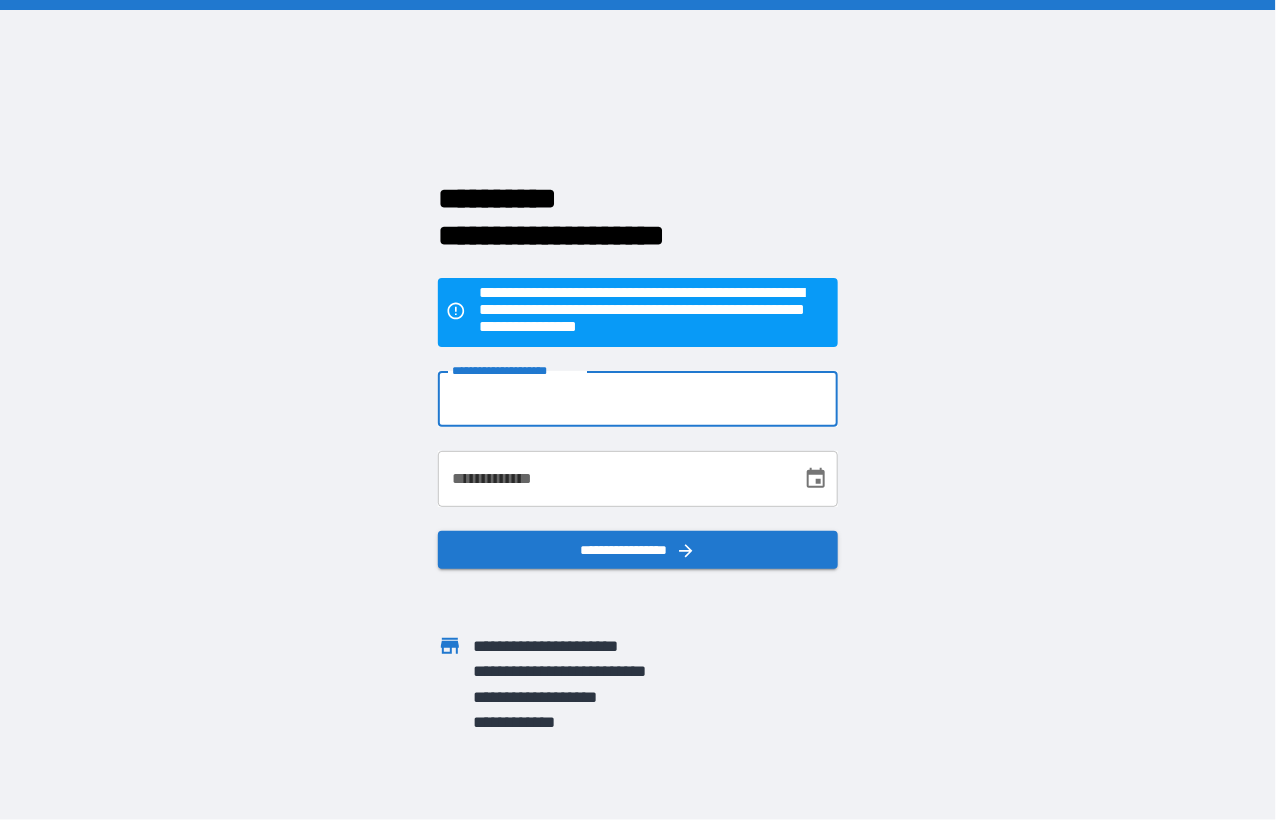 type on "**********" 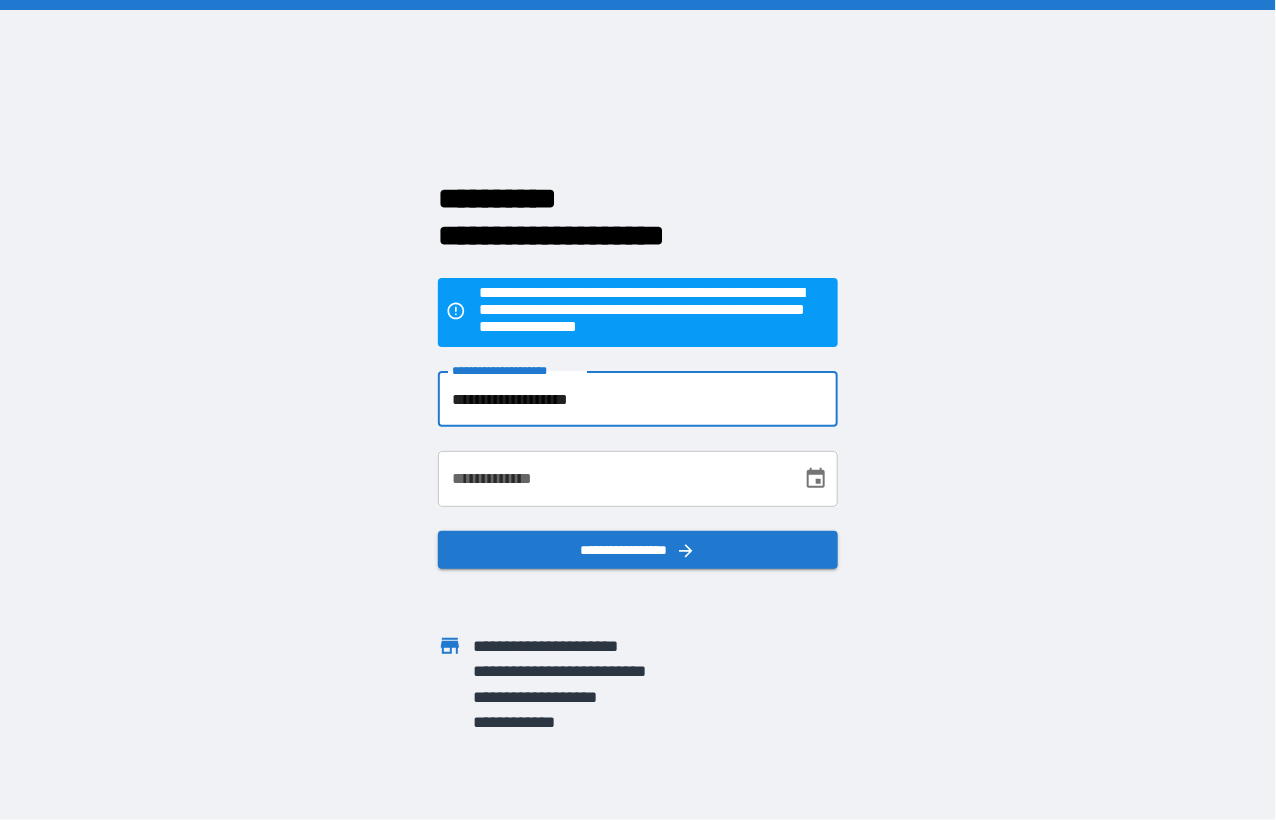 type on "**********" 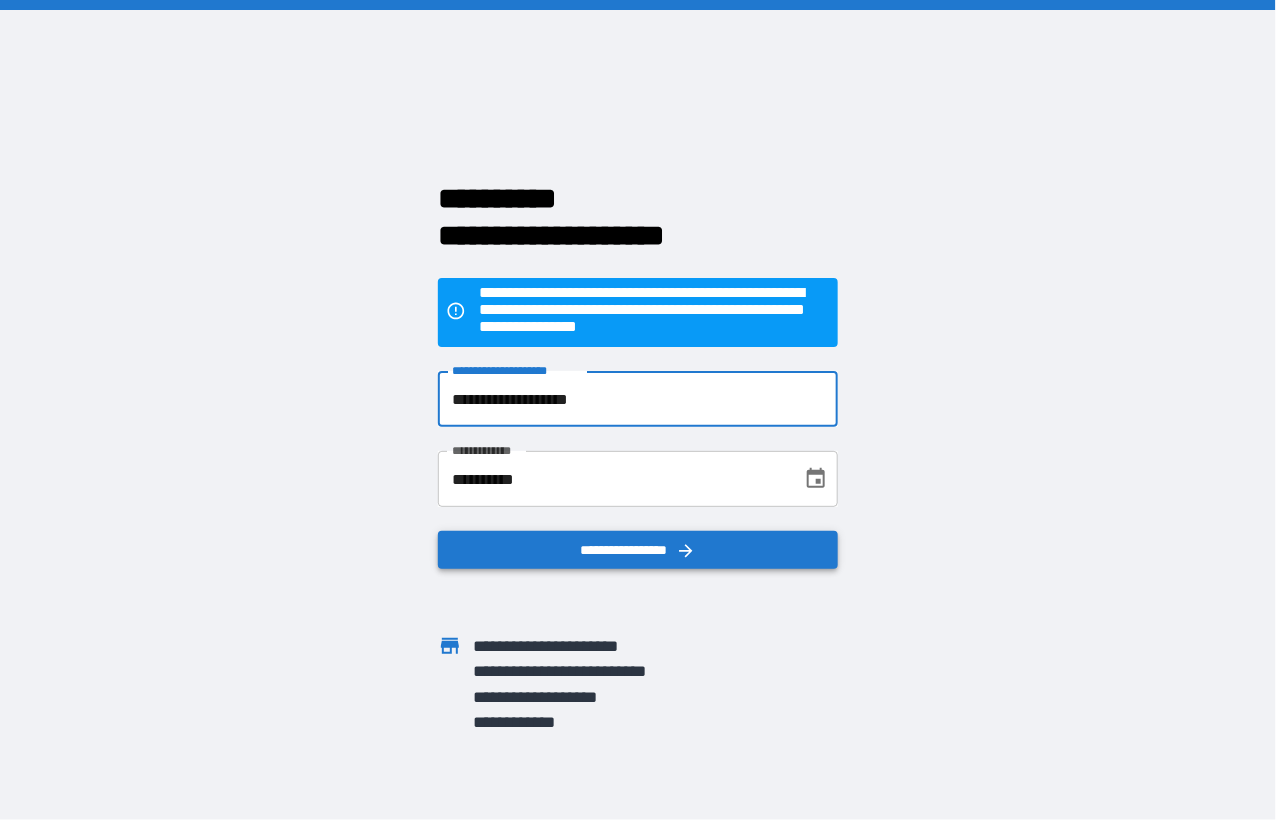 click on "**********" at bounding box center (638, 550) 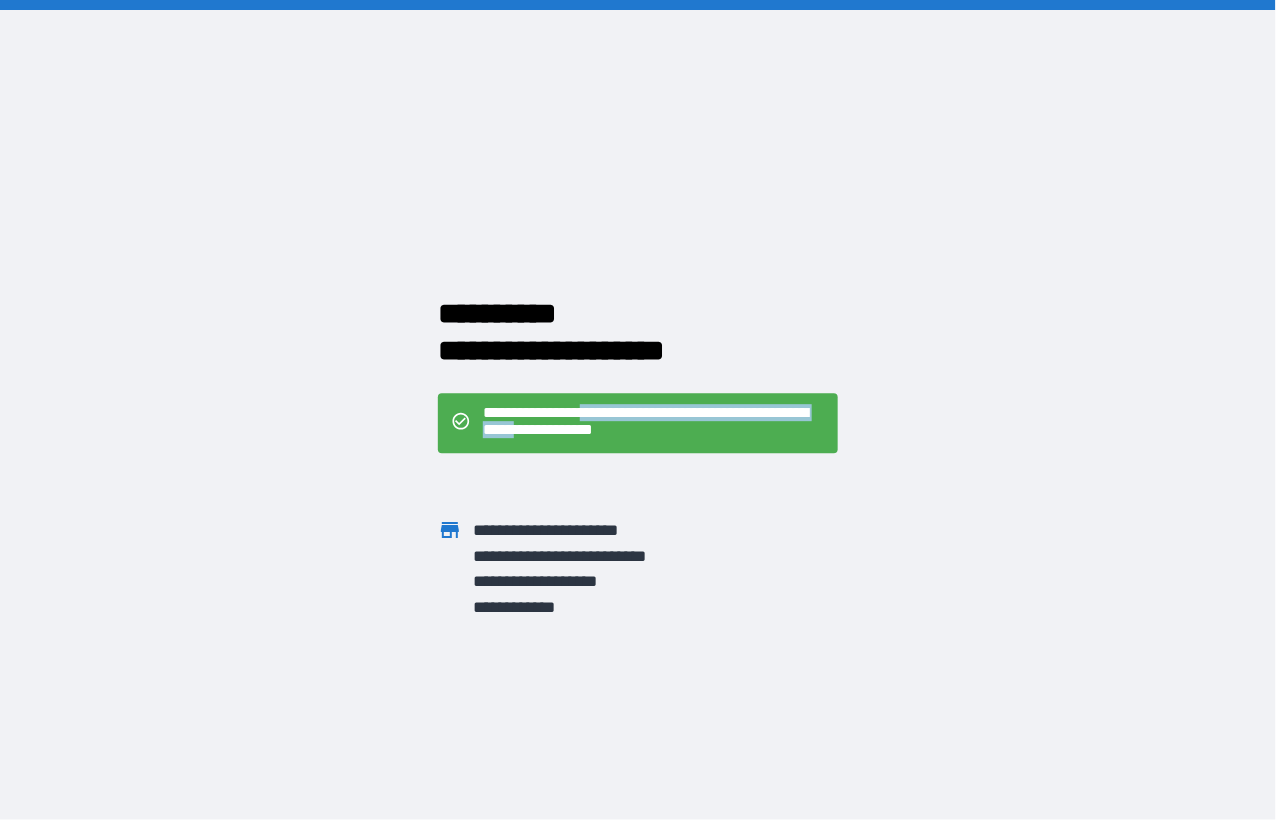 click on "**********" at bounding box center [654, 423] 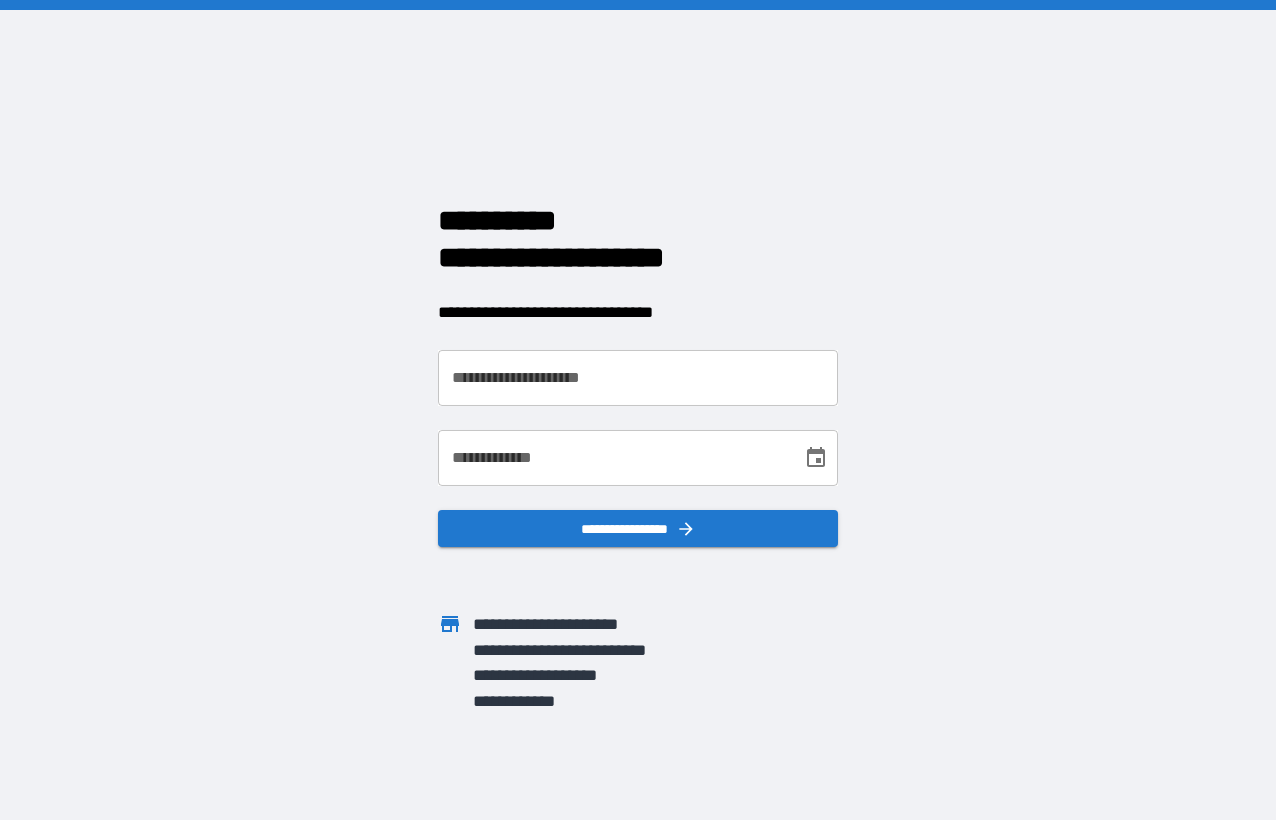 scroll, scrollTop: 0, scrollLeft: 0, axis: both 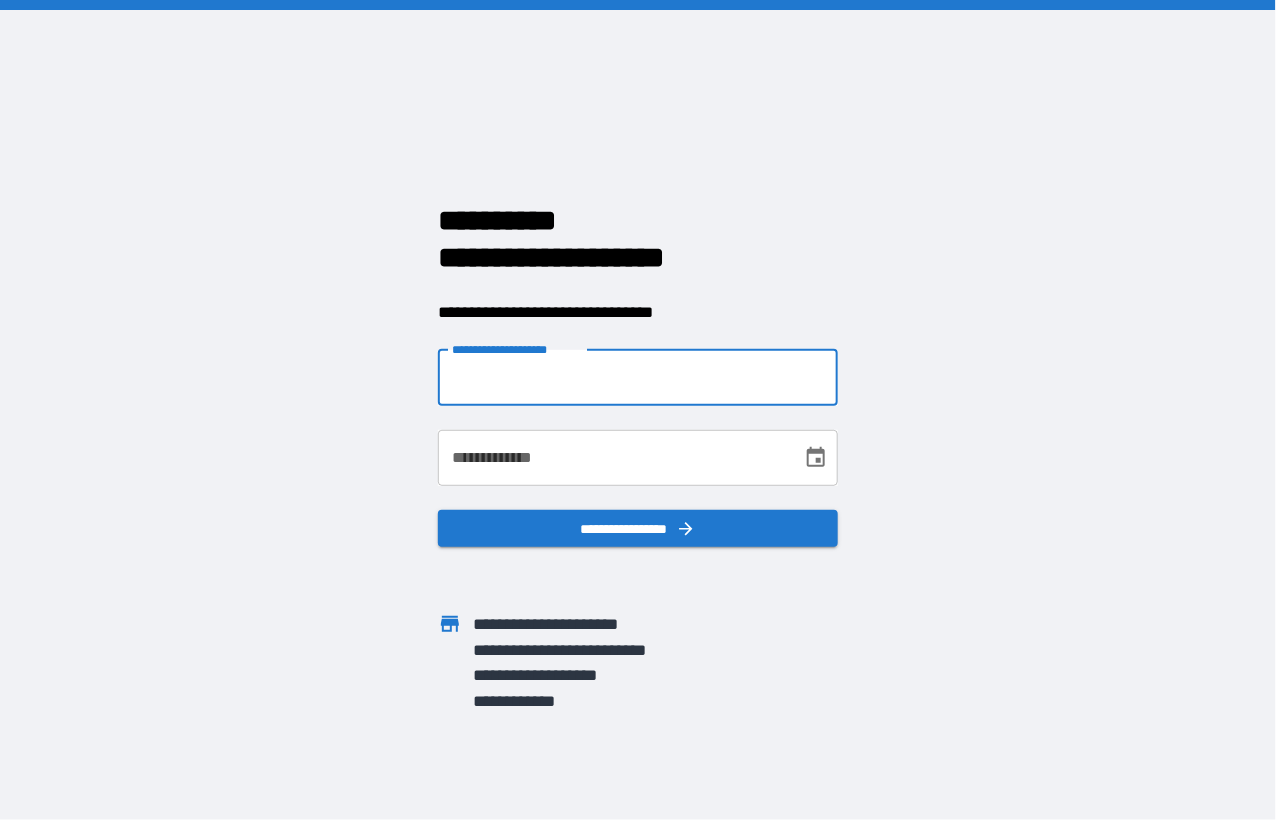 click on "**********" at bounding box center [638, 378] 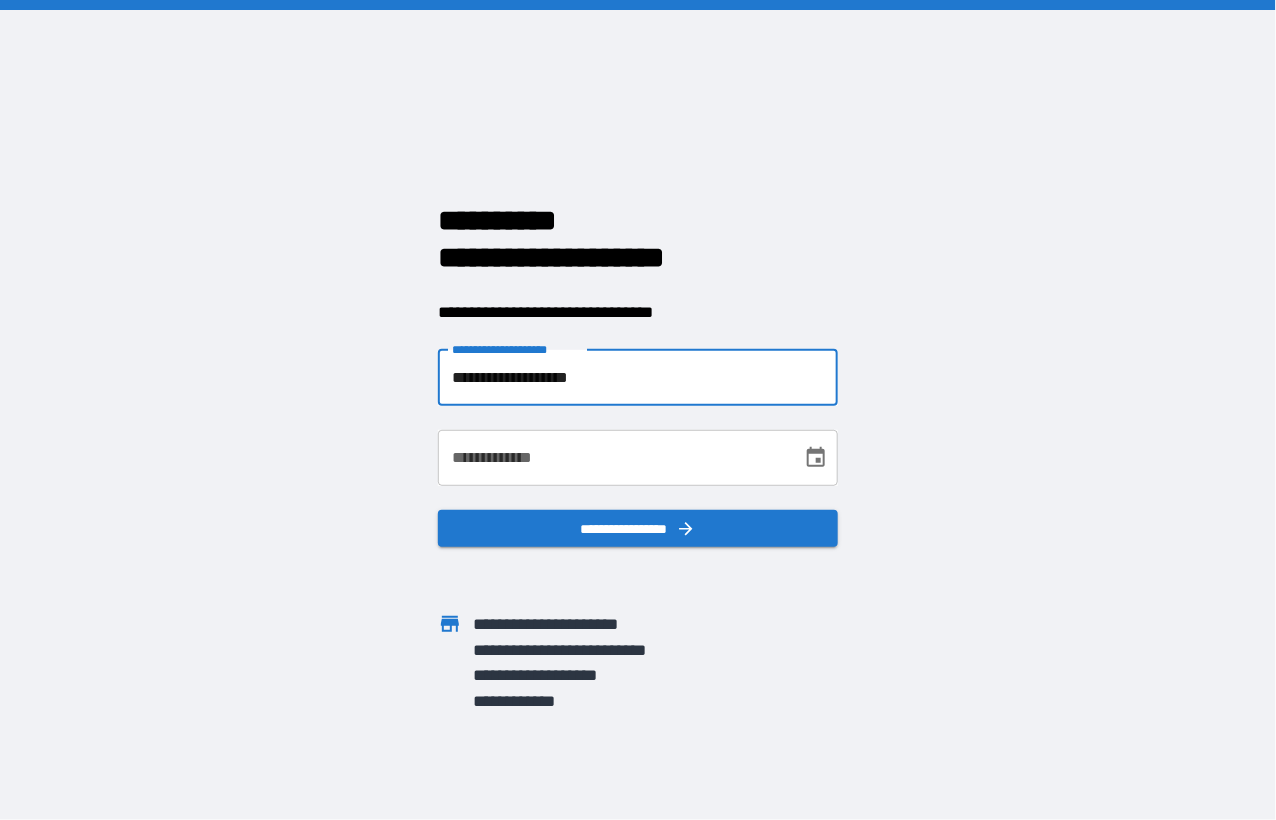 type on "**********" 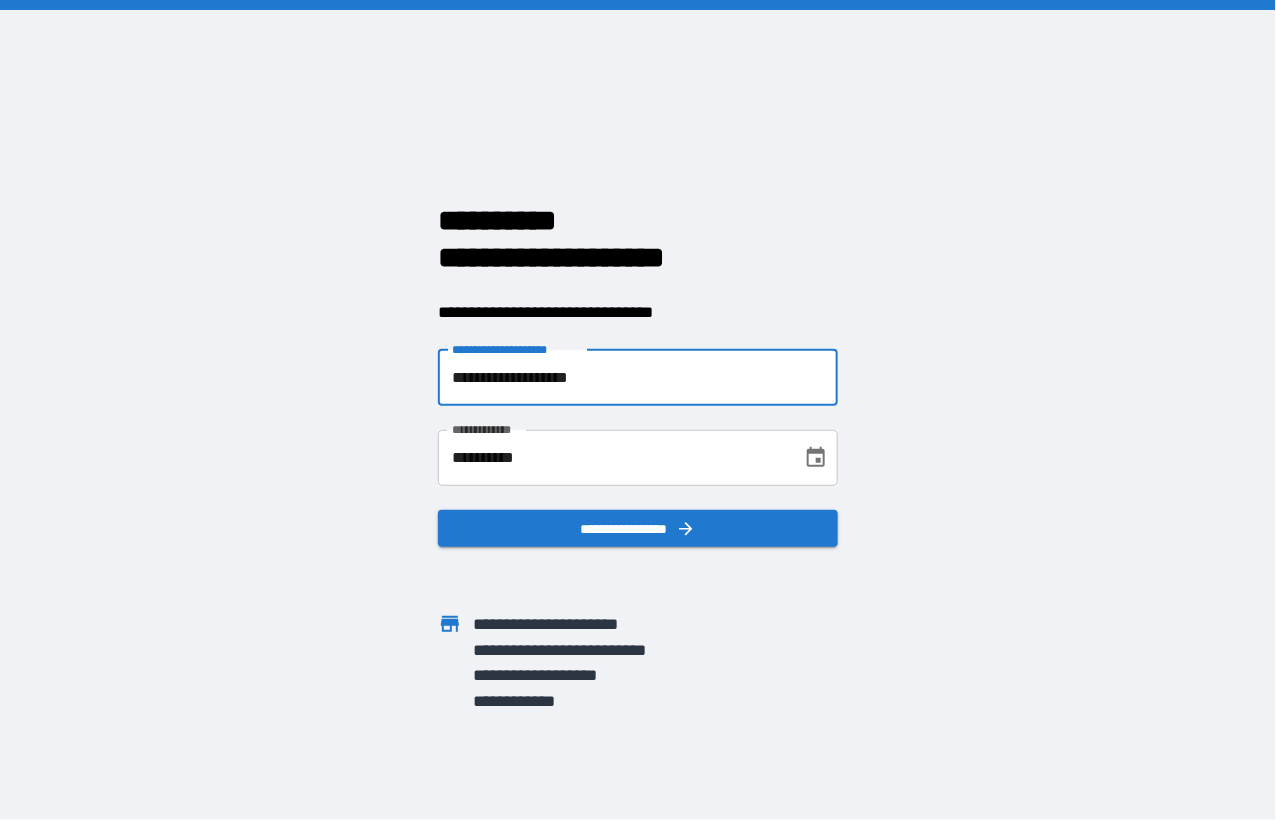 click on "**********" at bounding box center [638, 528] 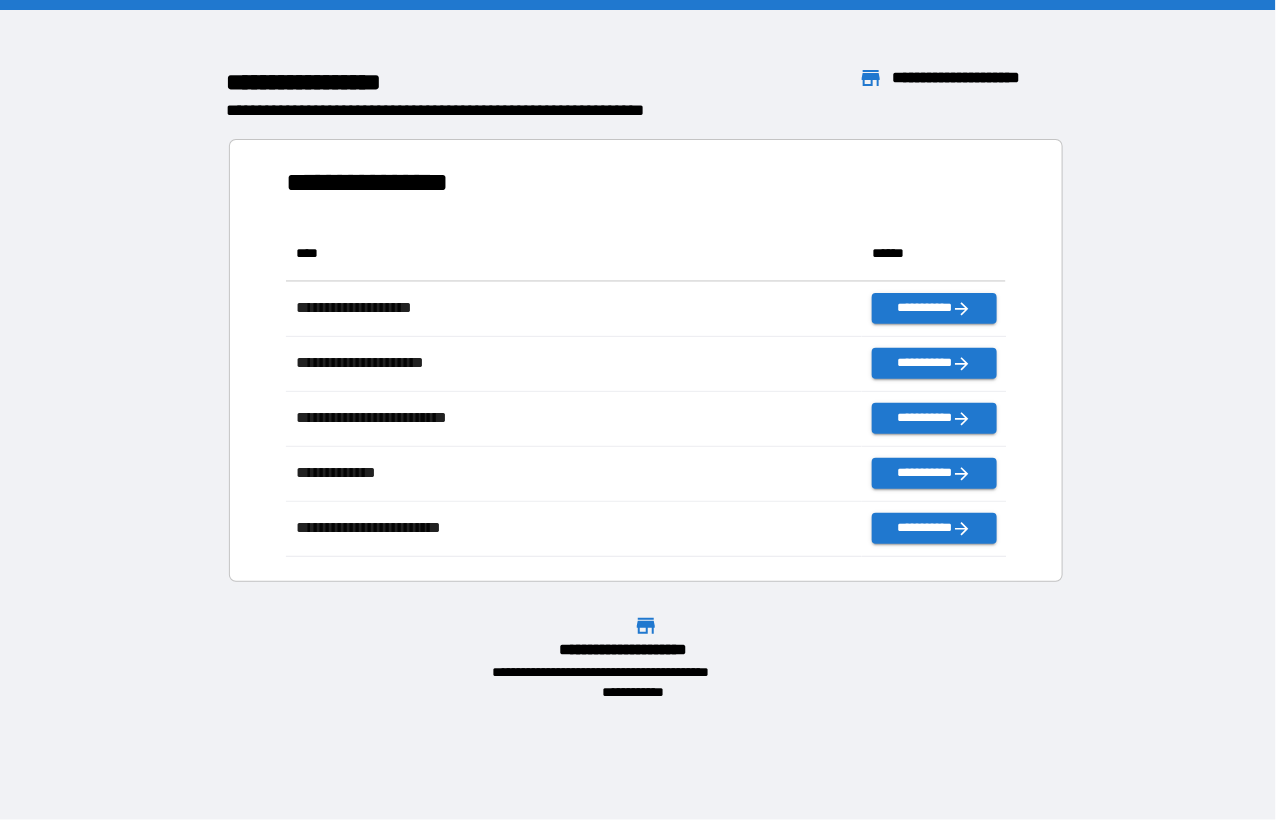 scroll, scrollTop: 15, scrollLeft: 15, axis: both 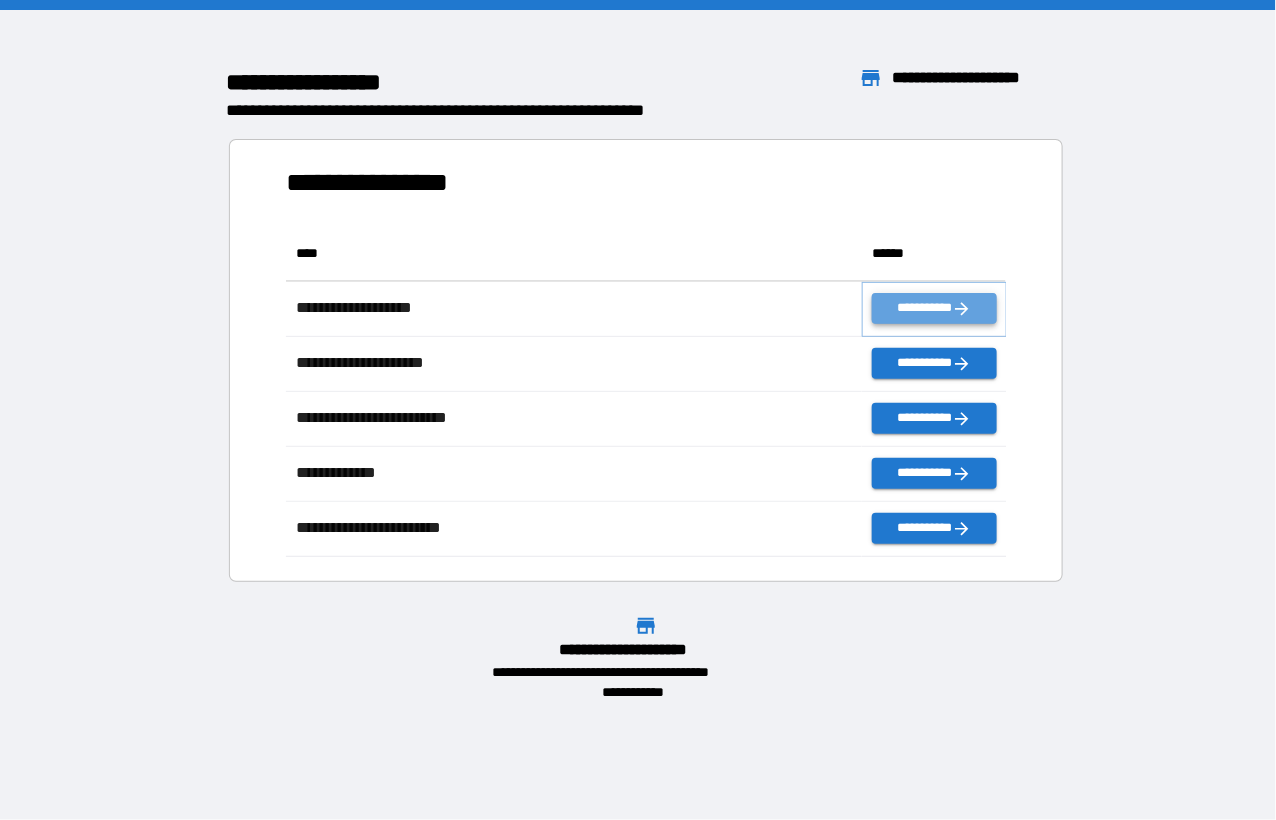 click on "**********" at bounding box center [934, 308] 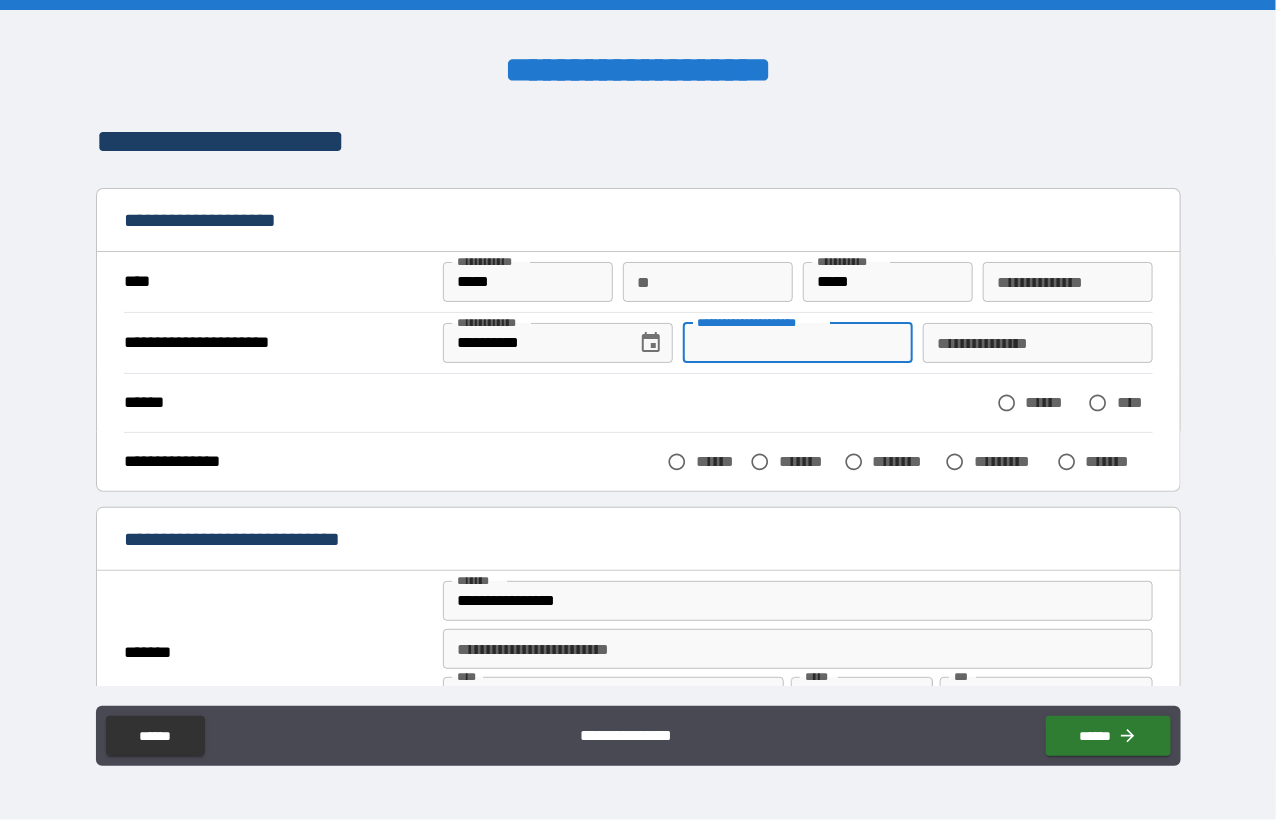 click on "**********" at bounding box center [798, 343] 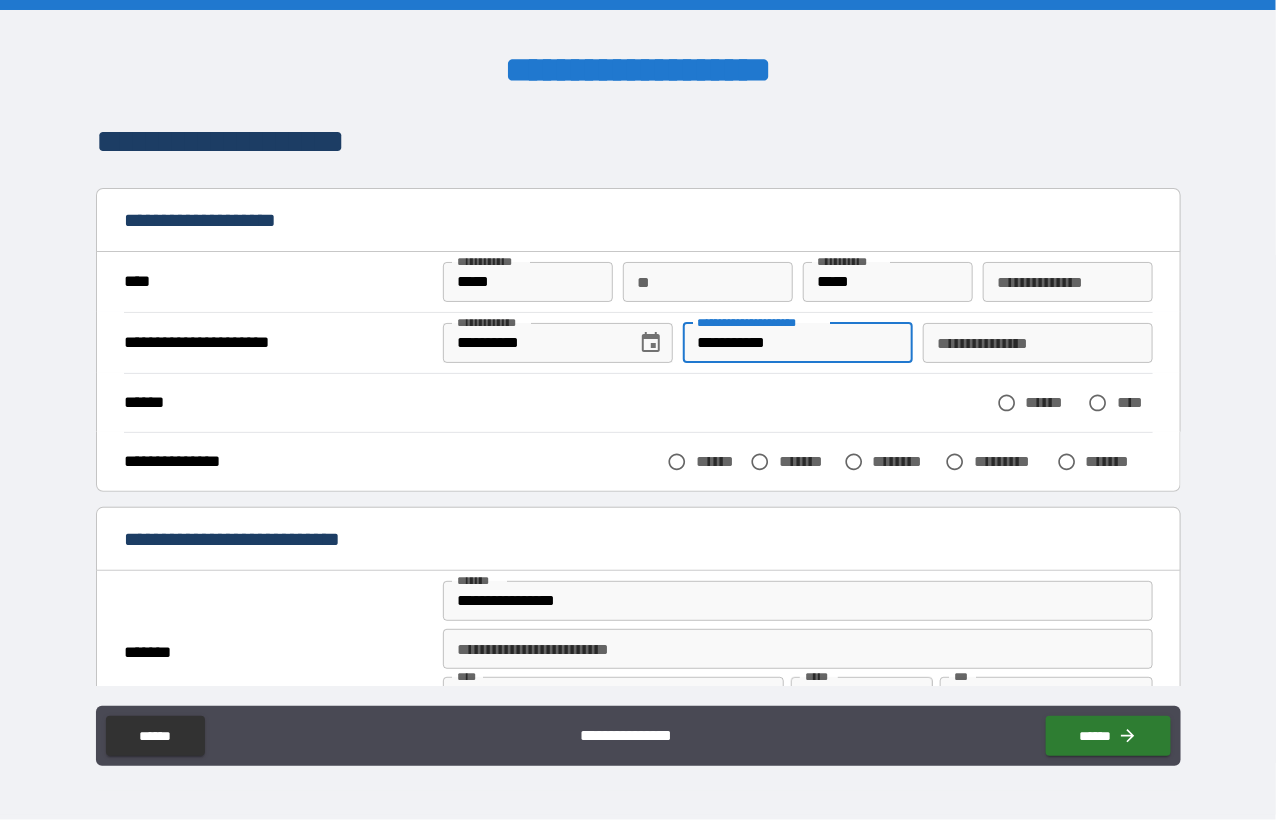 type on "**********" 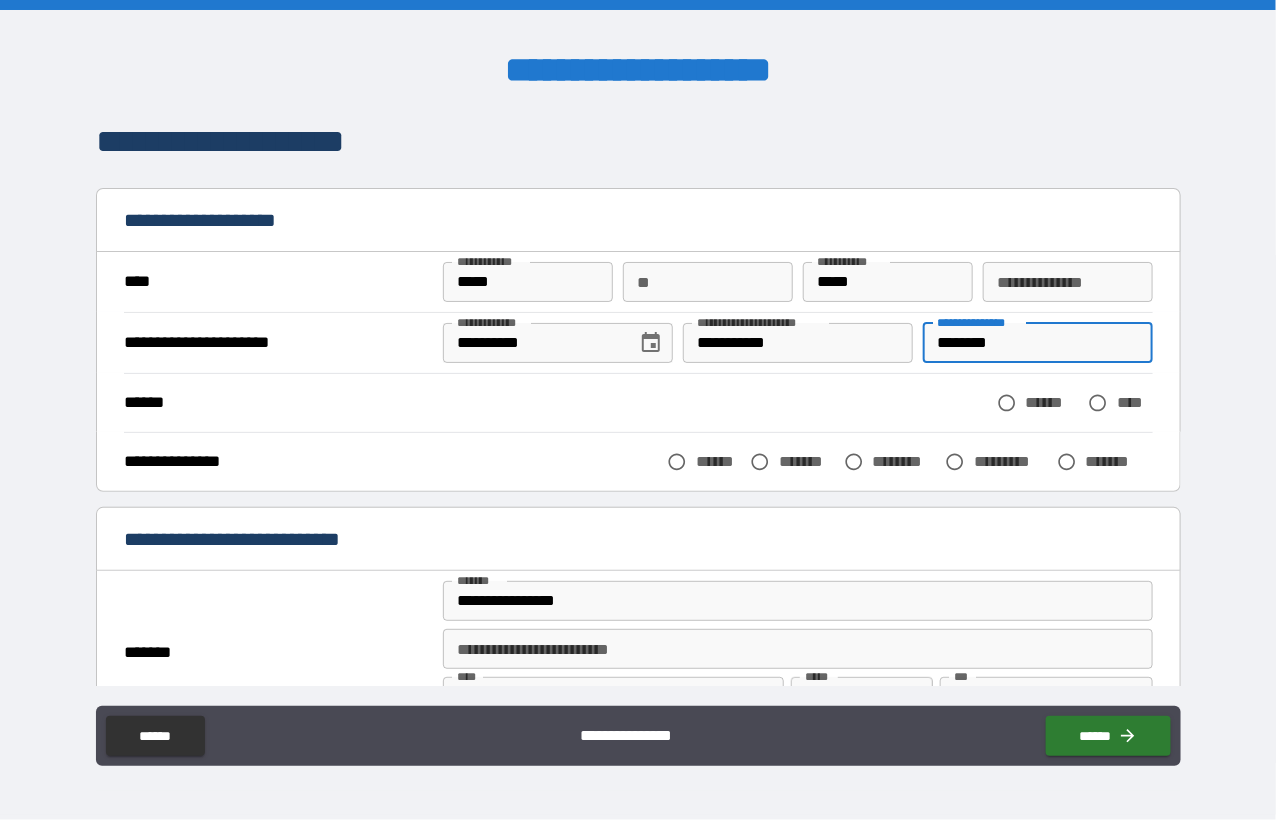 type on "********" 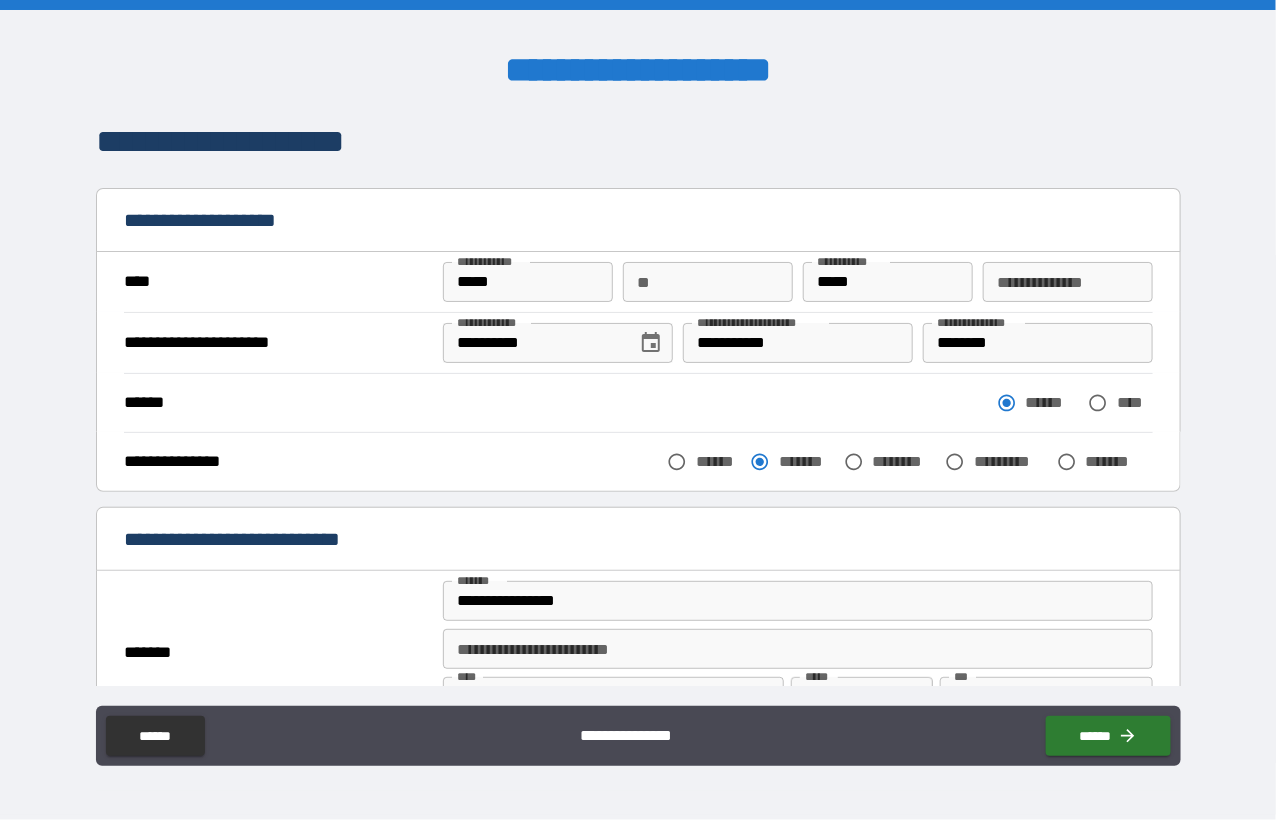 scroll, scrollTop: 300, scrollLeft: 0, axis: vertical 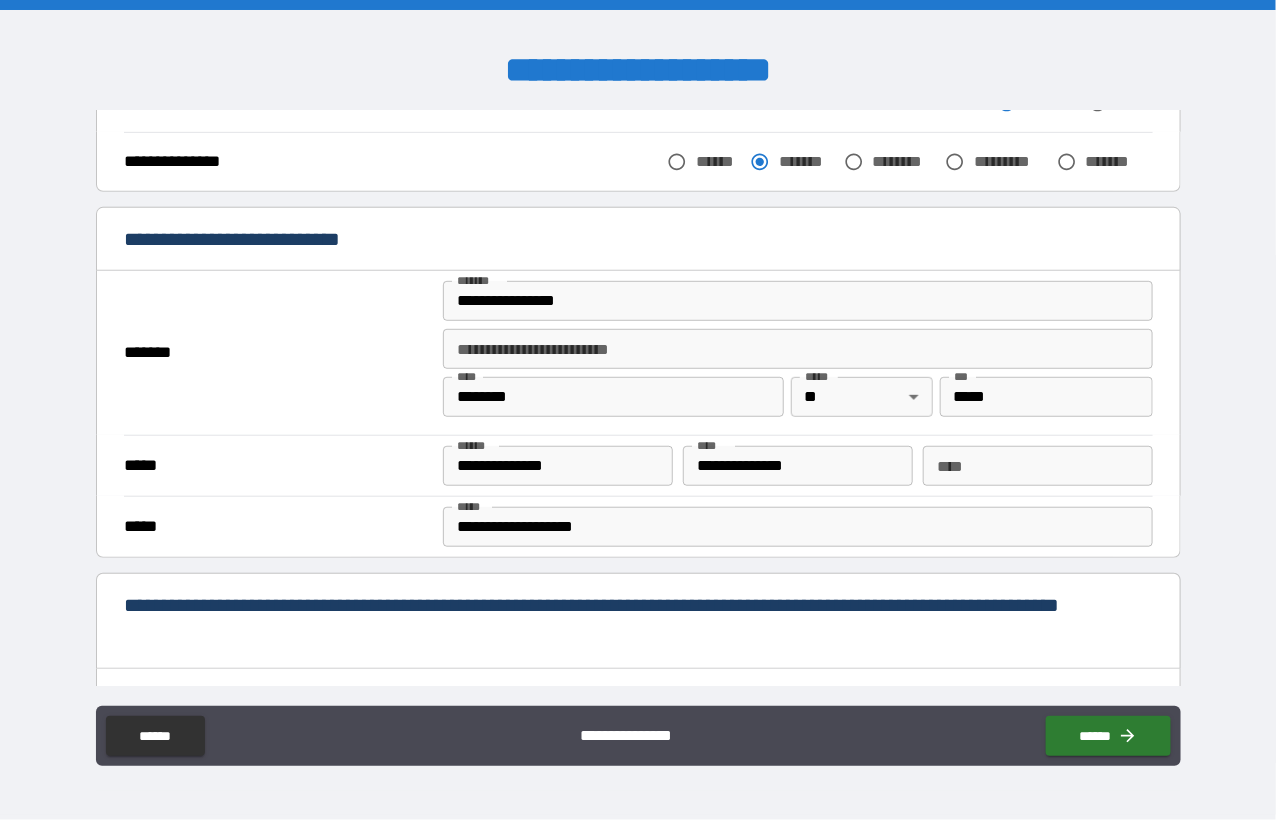 click on "**********" at bounding box center [798, 301] 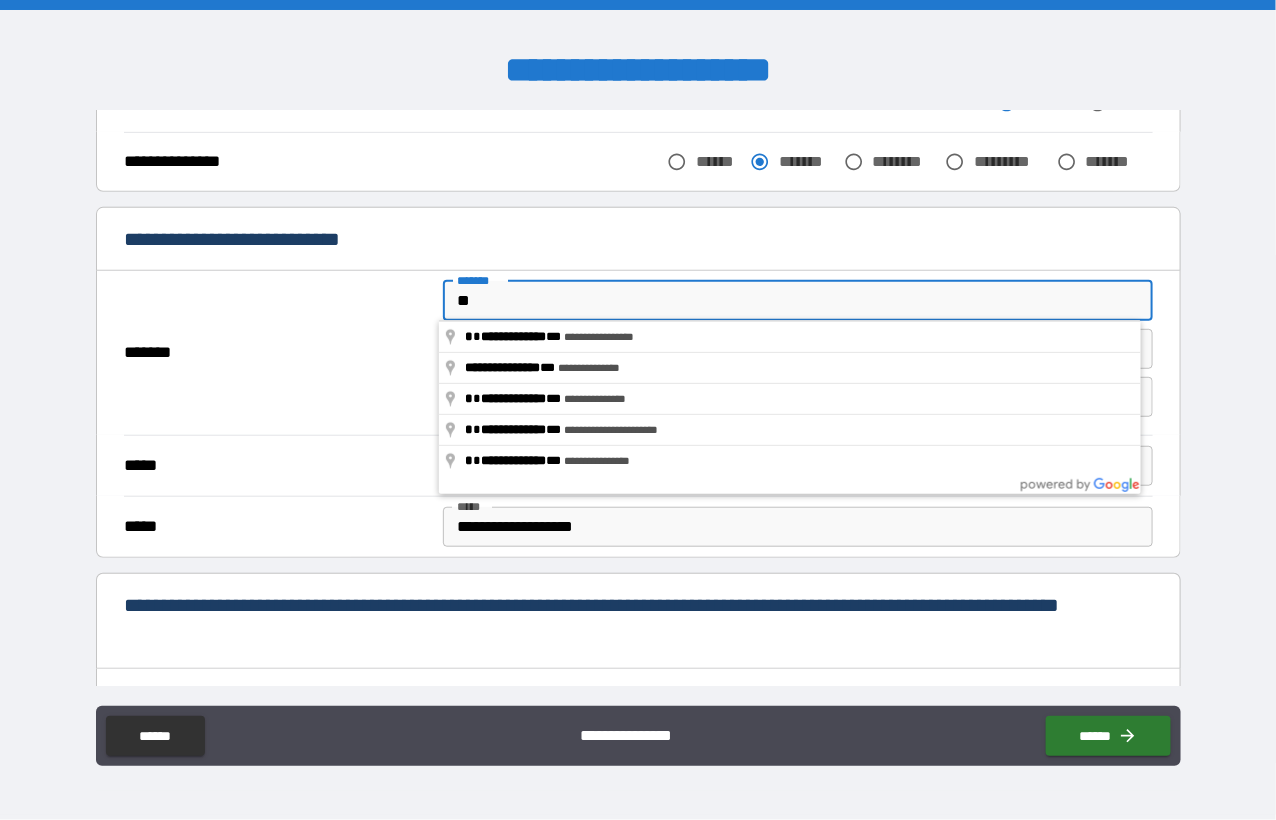 type on "*" 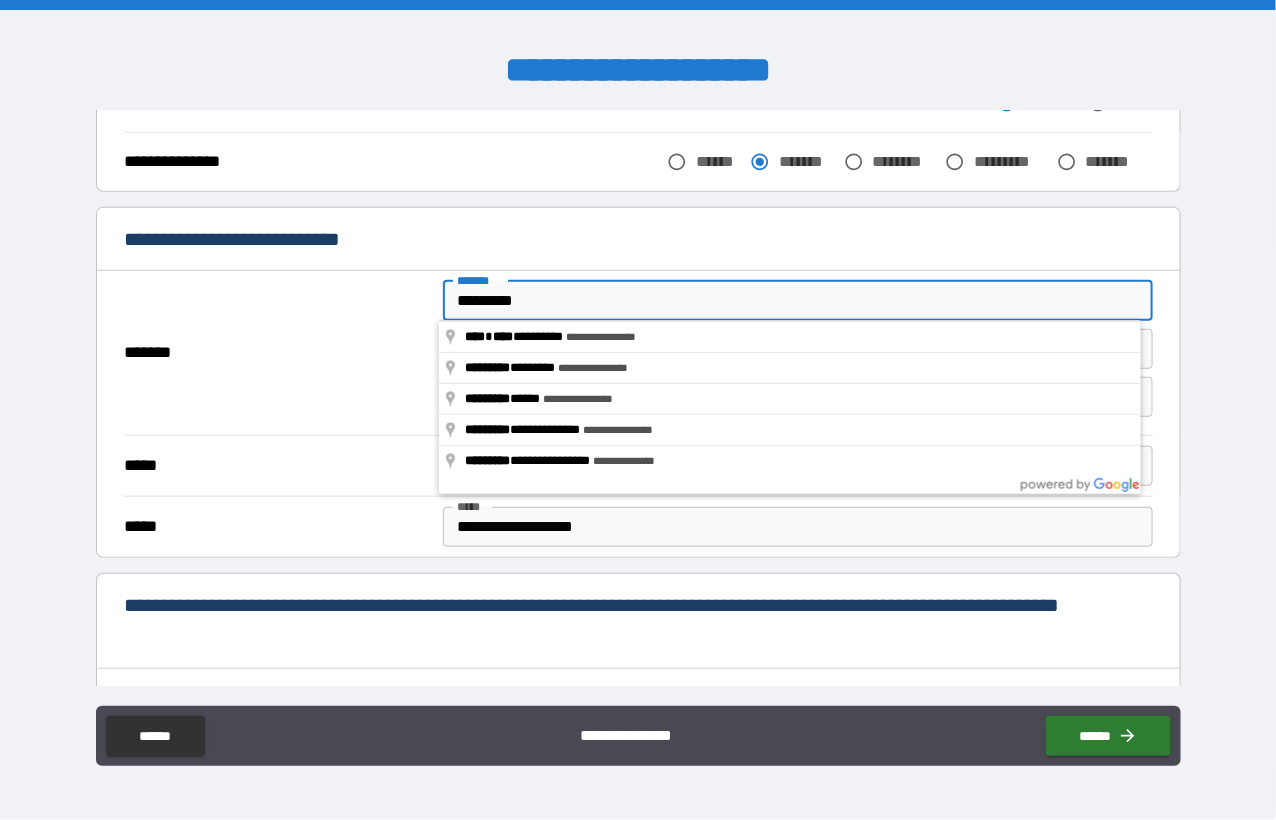 type on "**********" 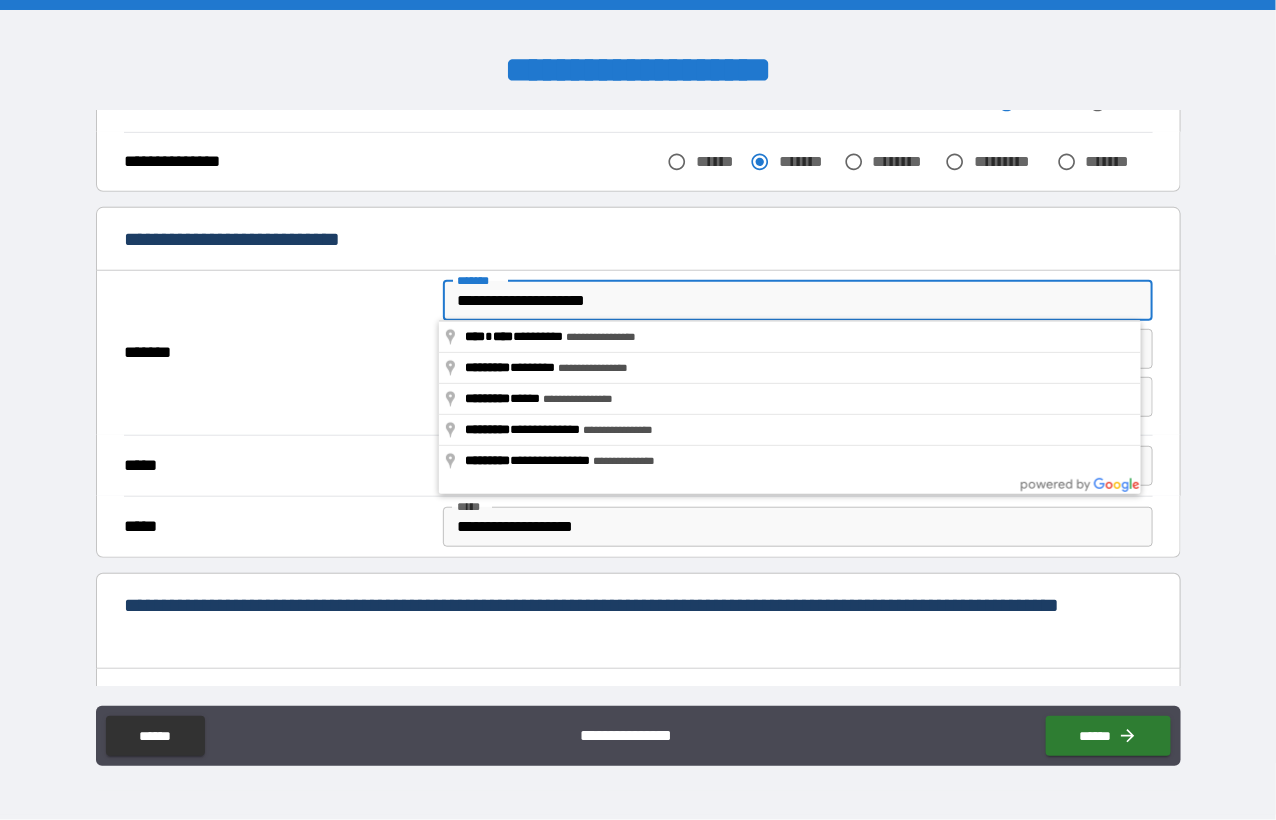 type on "*****" 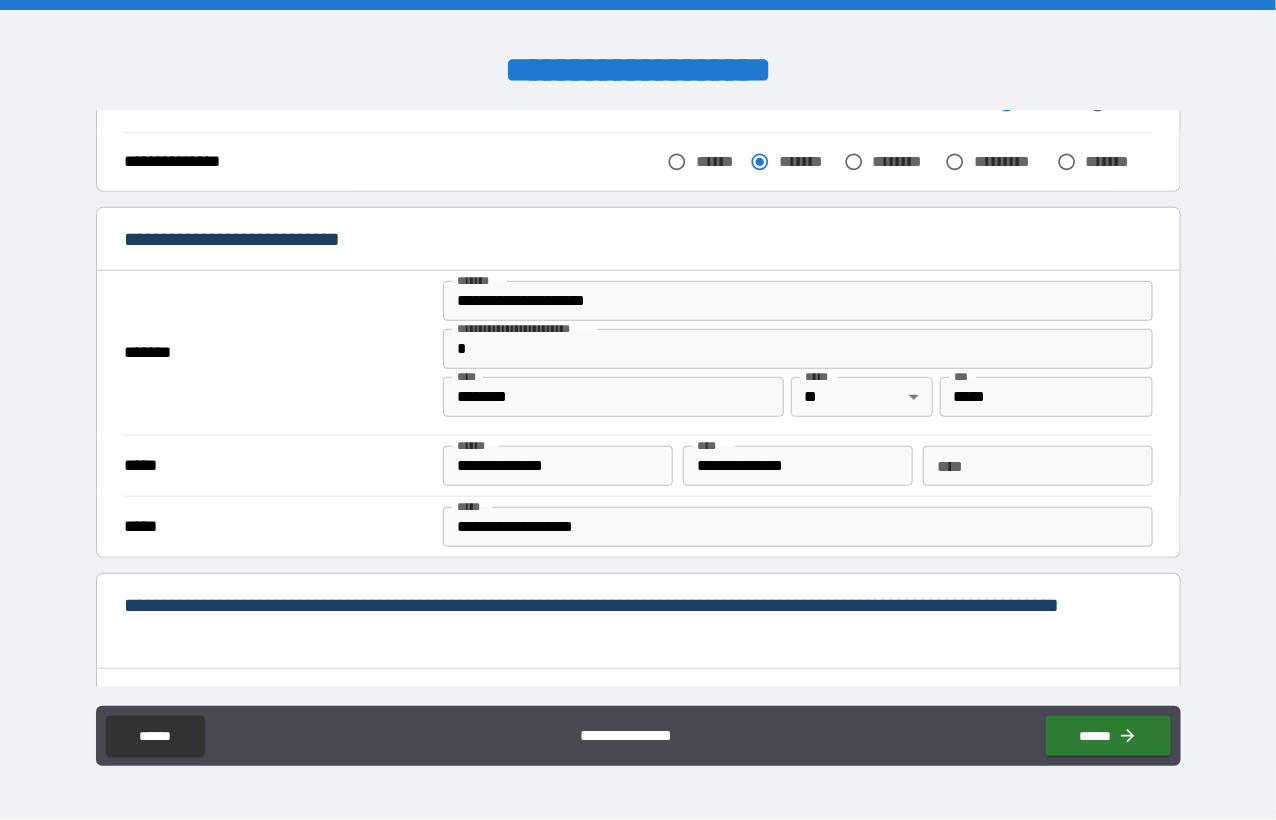 type on "**********" 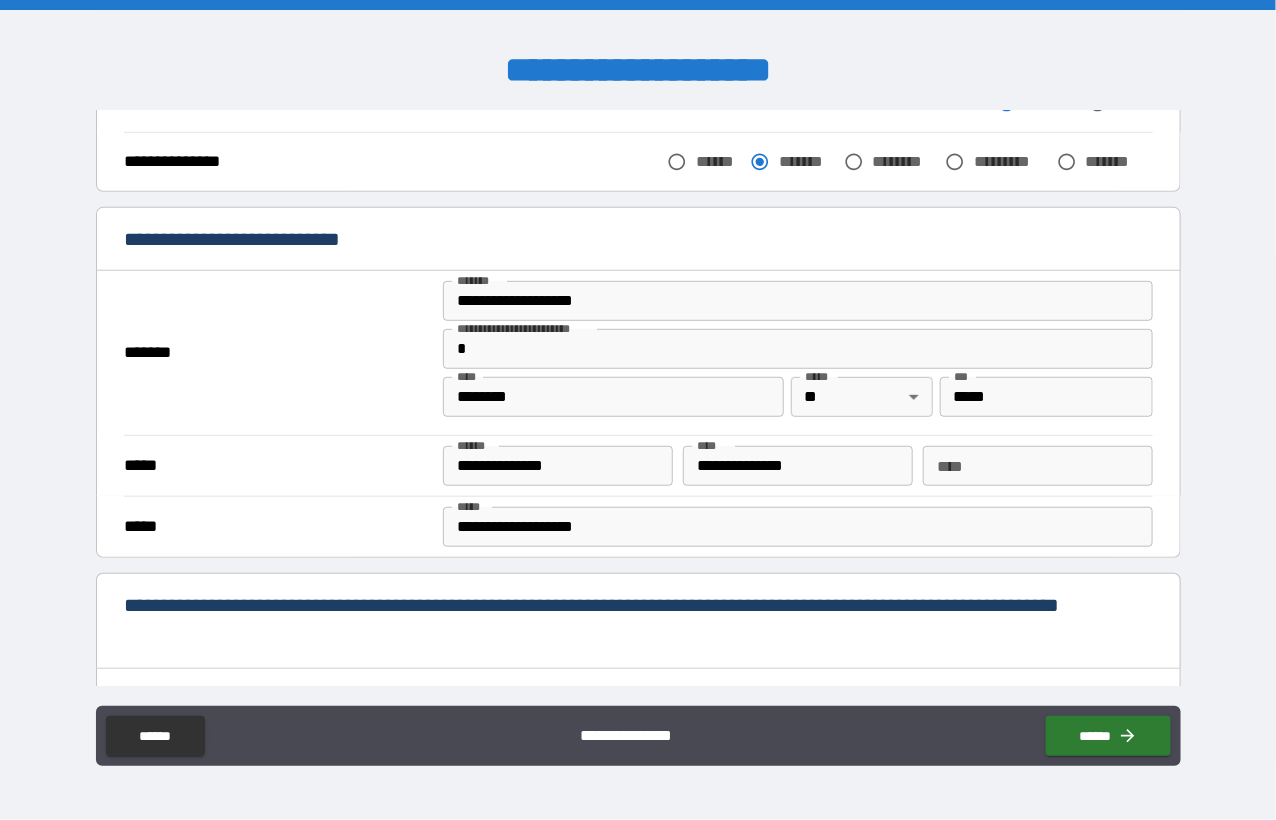 click on "**********" at bounding box center (558, 466) 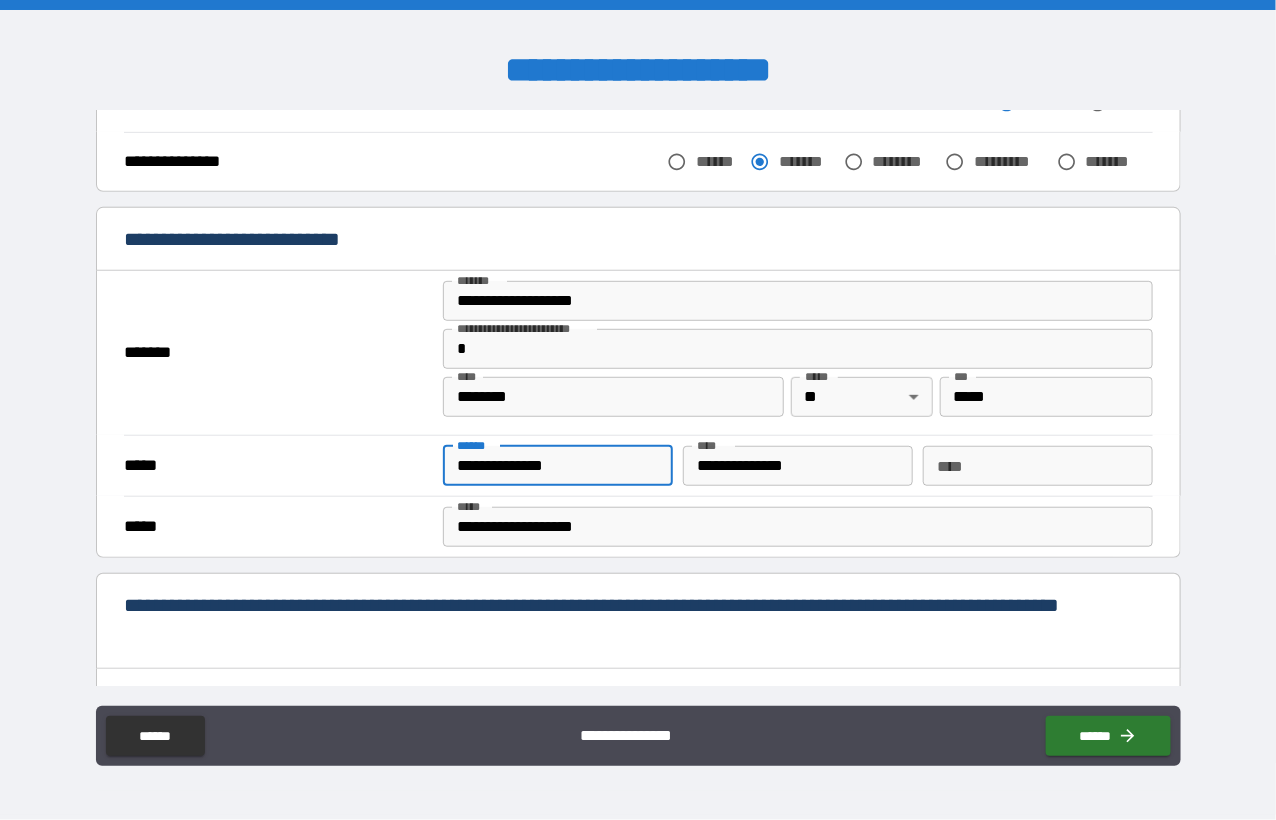 type on "**********" 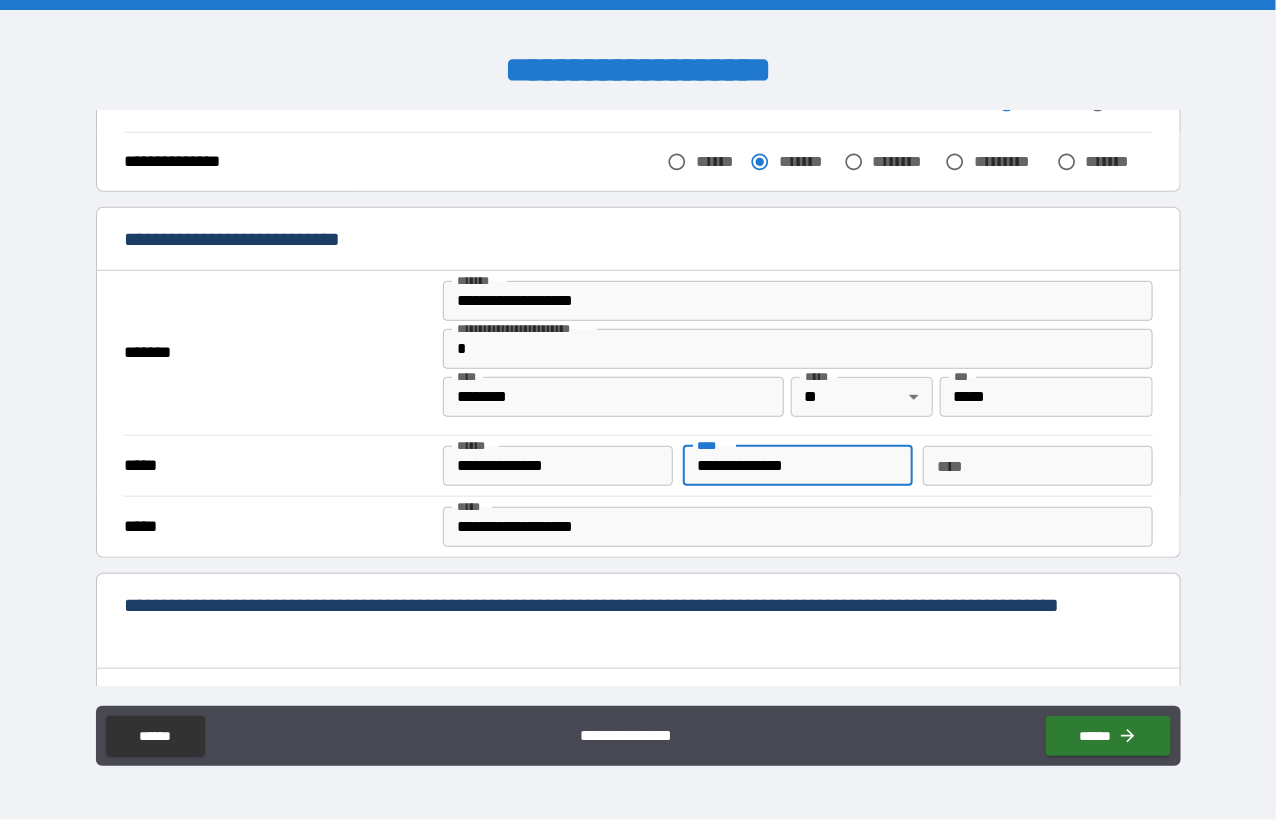 type on "**********" 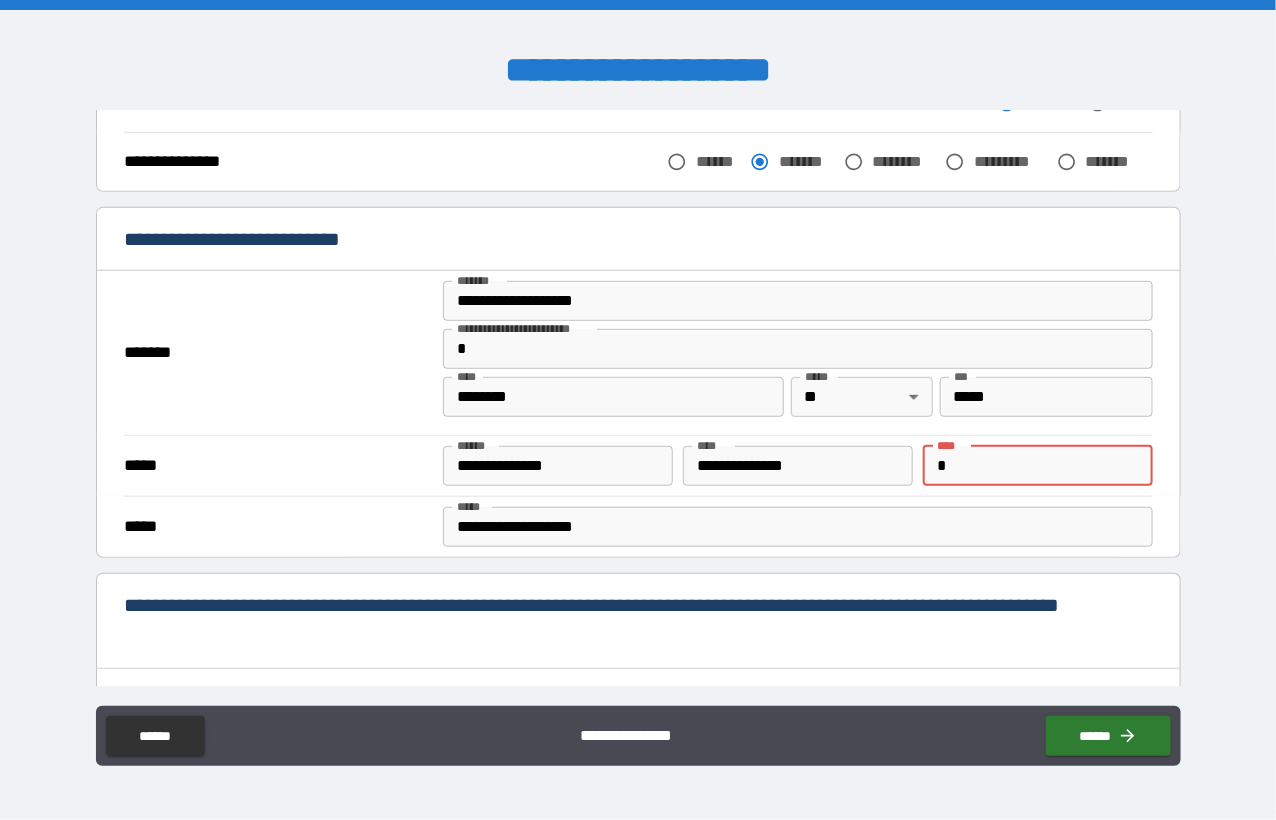 type 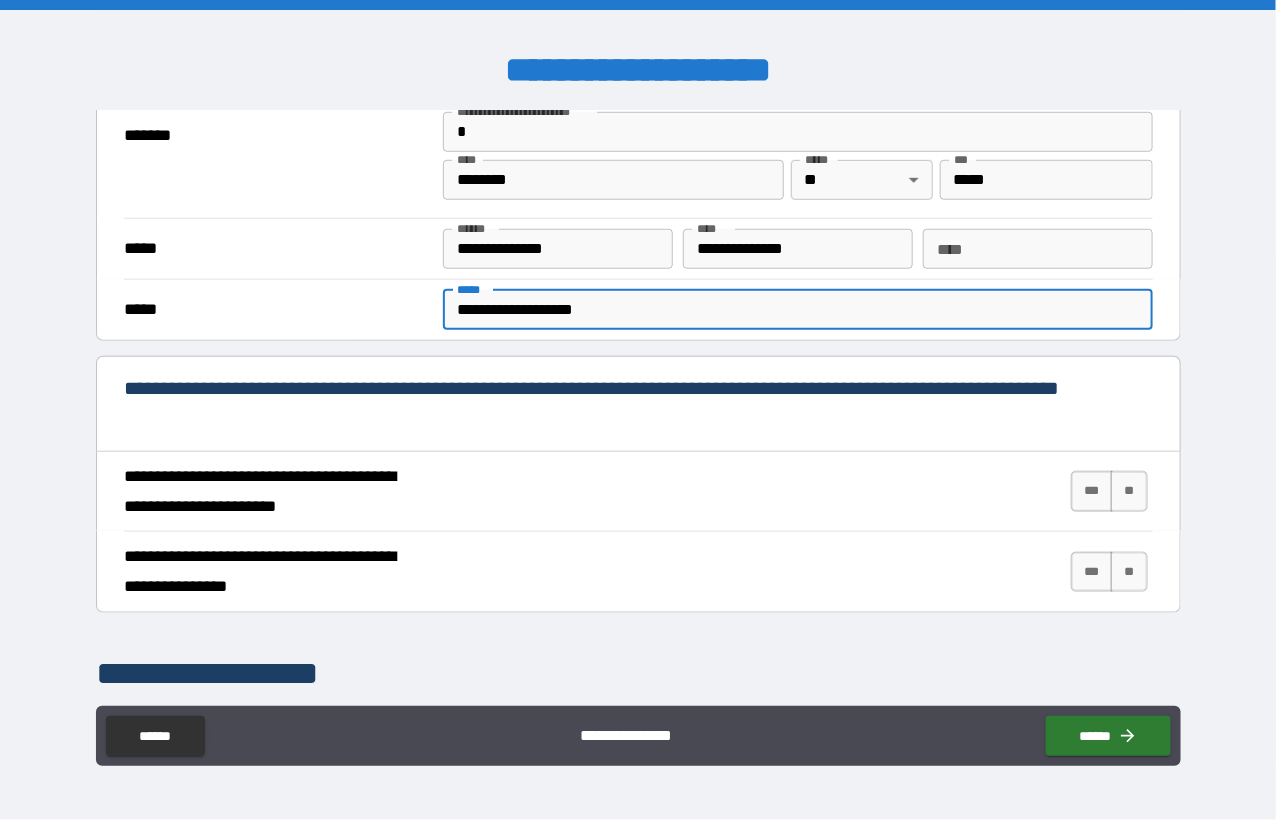 scroll, scrollTop: 600, scrollLeft: 0, axis: vertical 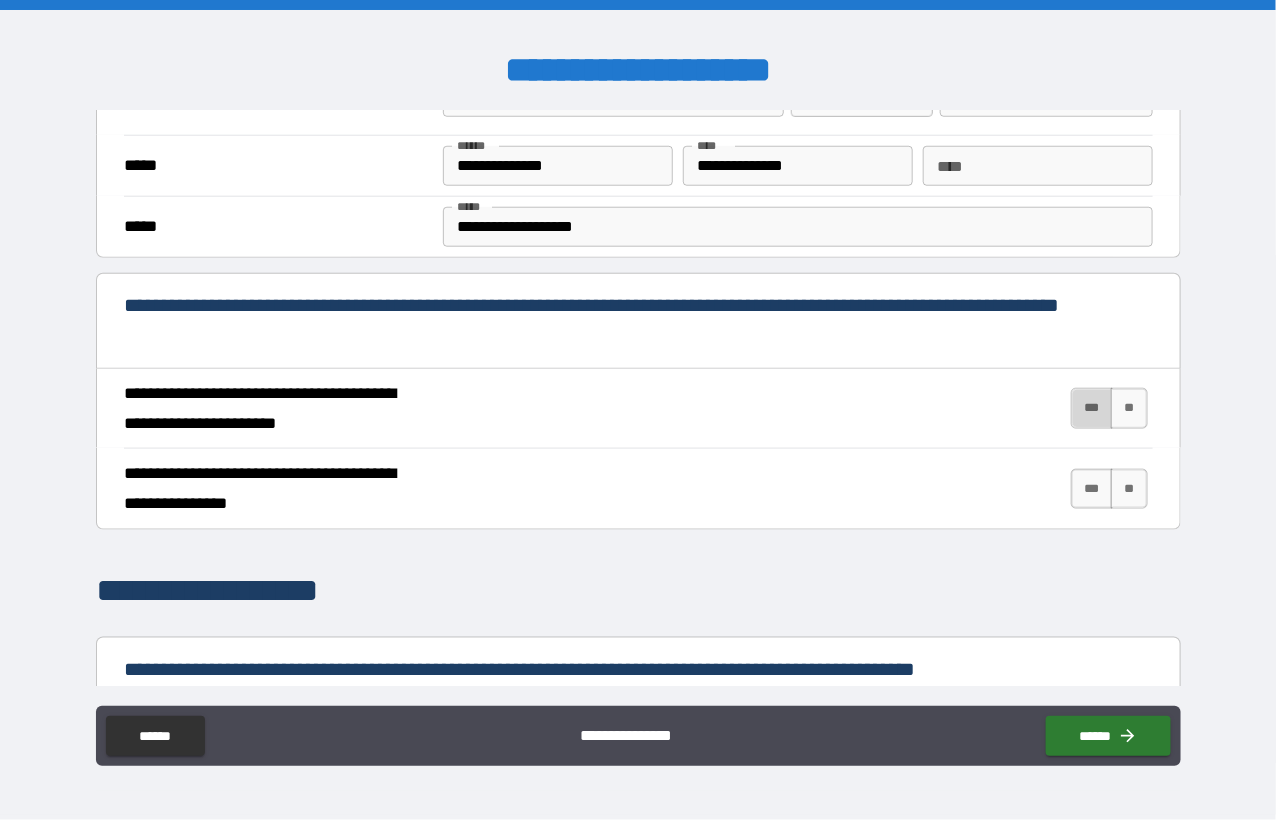 click on "***" at bounding box center [1092, 408] 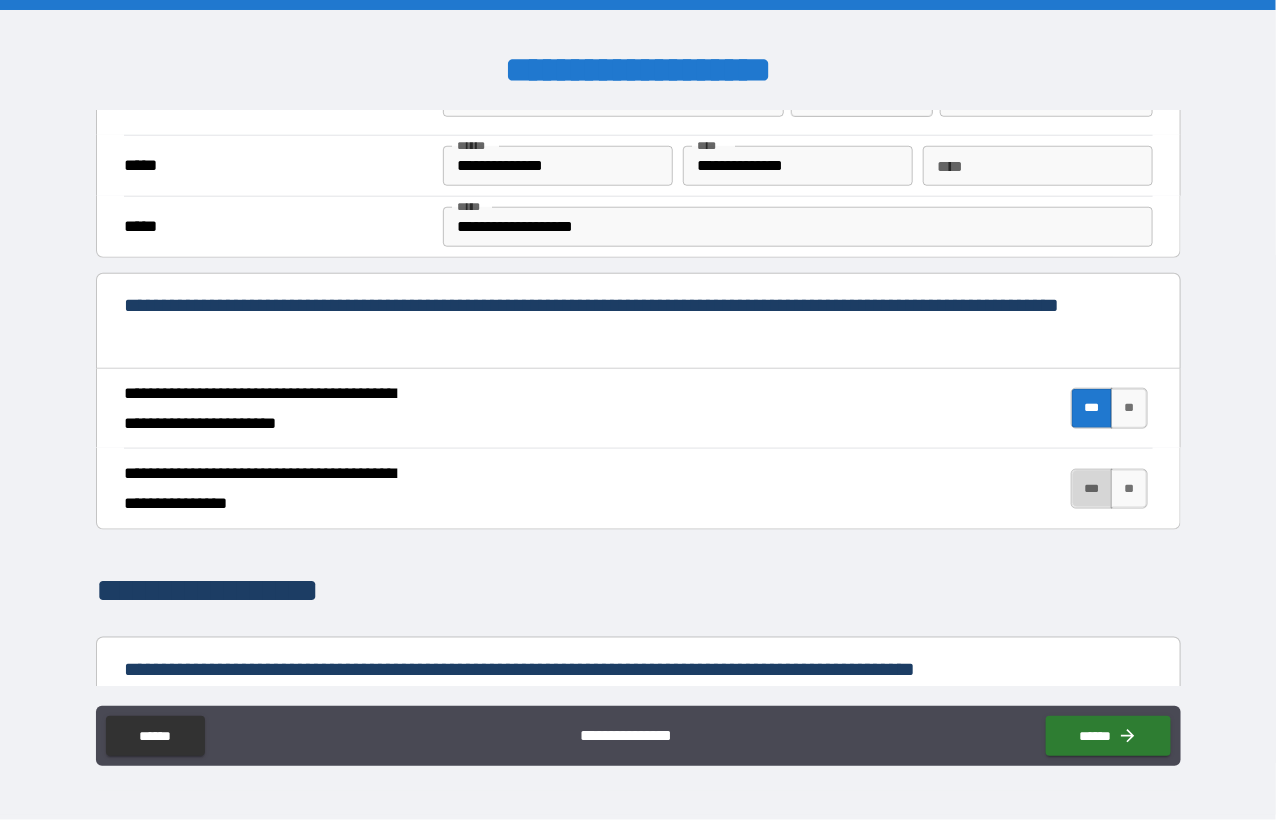 click on "***" at bounding box center (1092, 489) 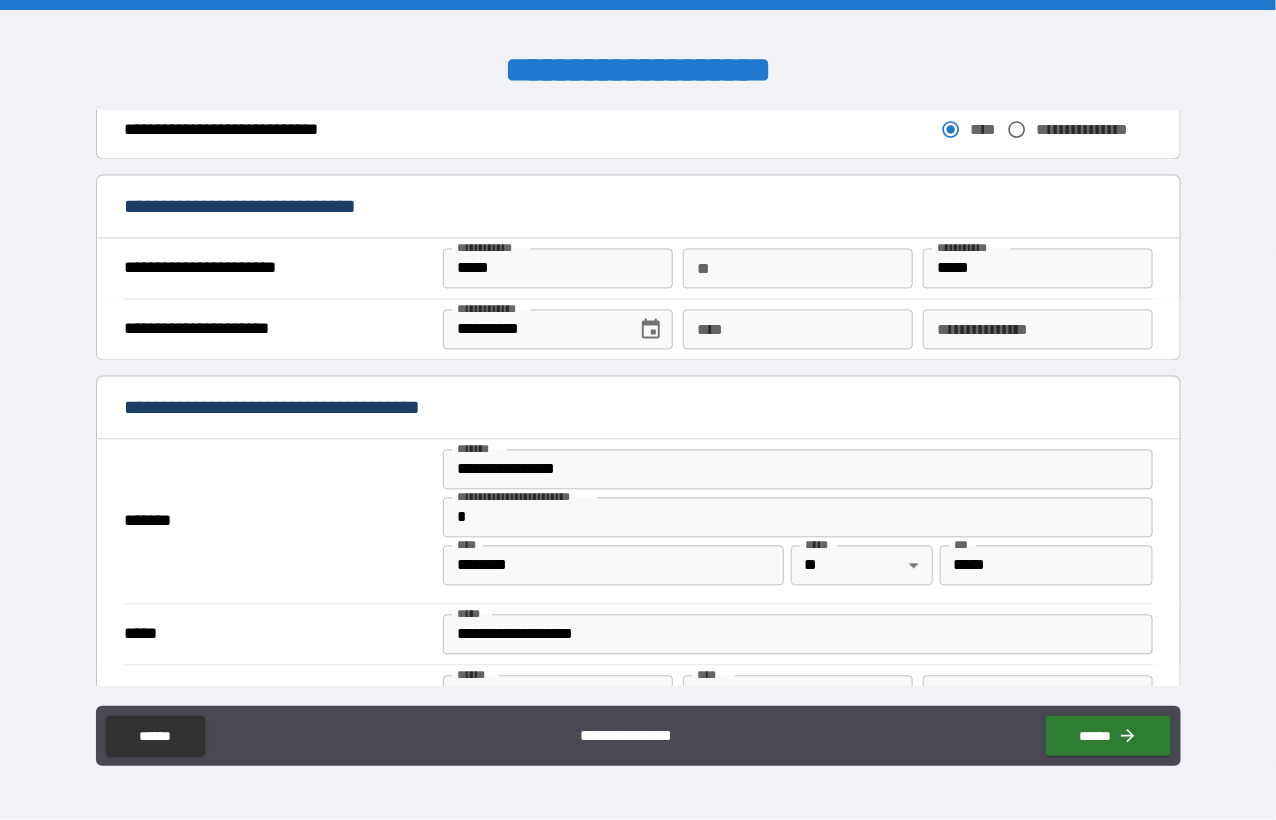 scroll, scrollTop: 1300, scrollLeft: 0, axis: vertical 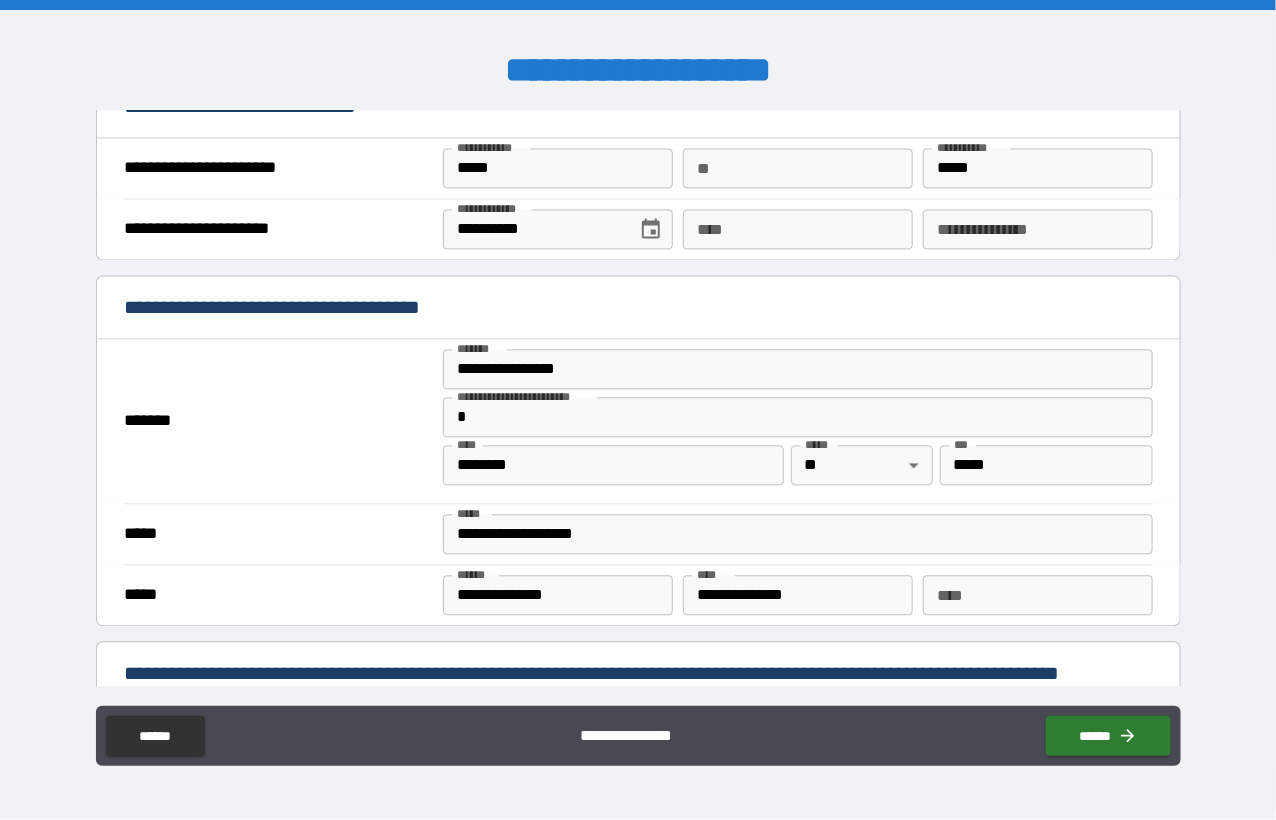 click on "**********" at bounding box center [798, 370] 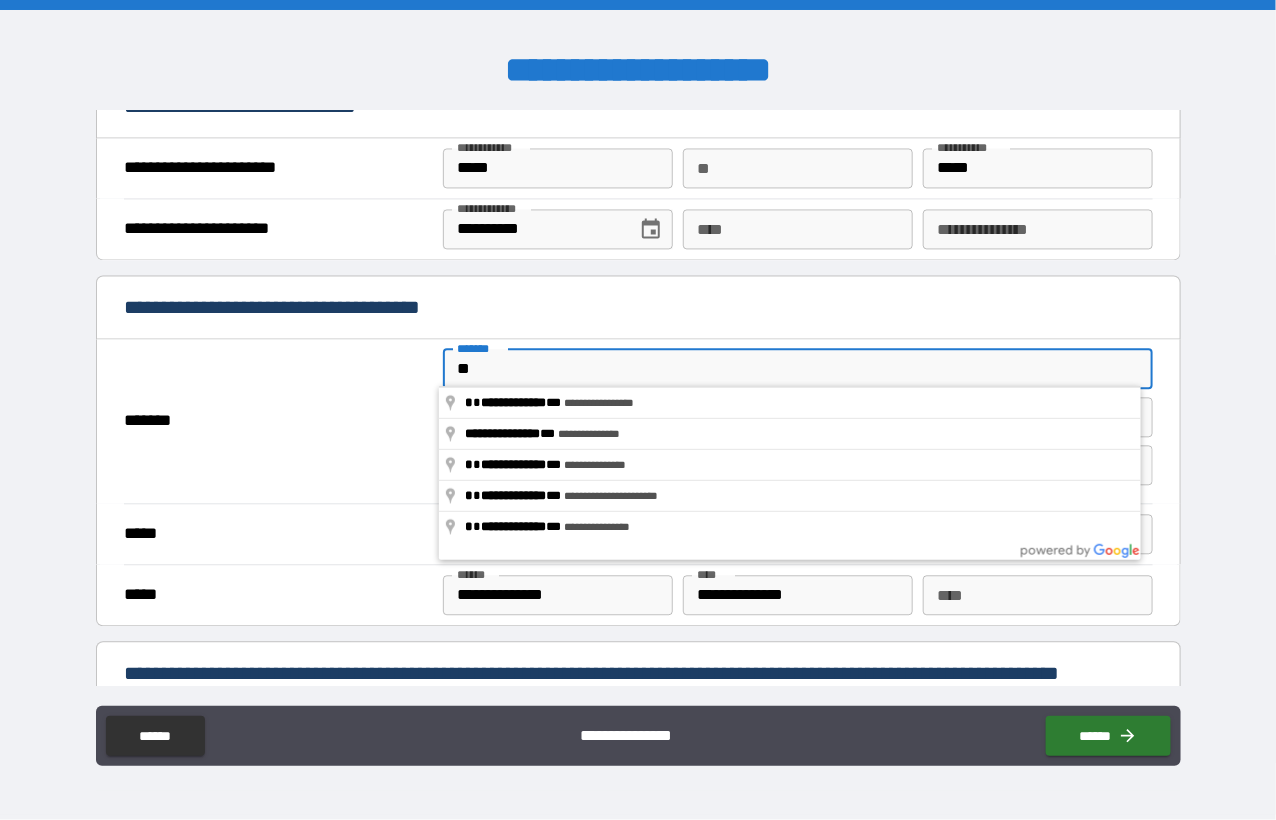 type on "*" 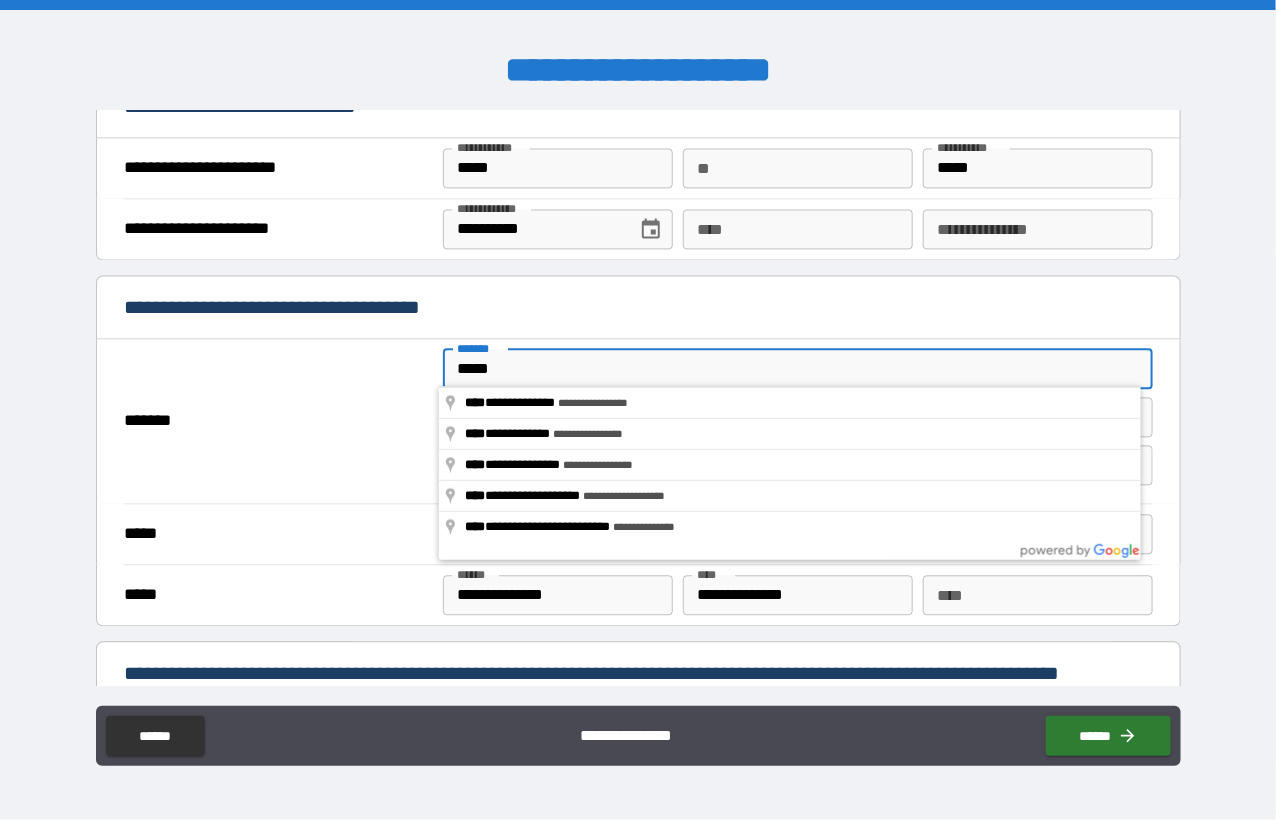 type on "**********" 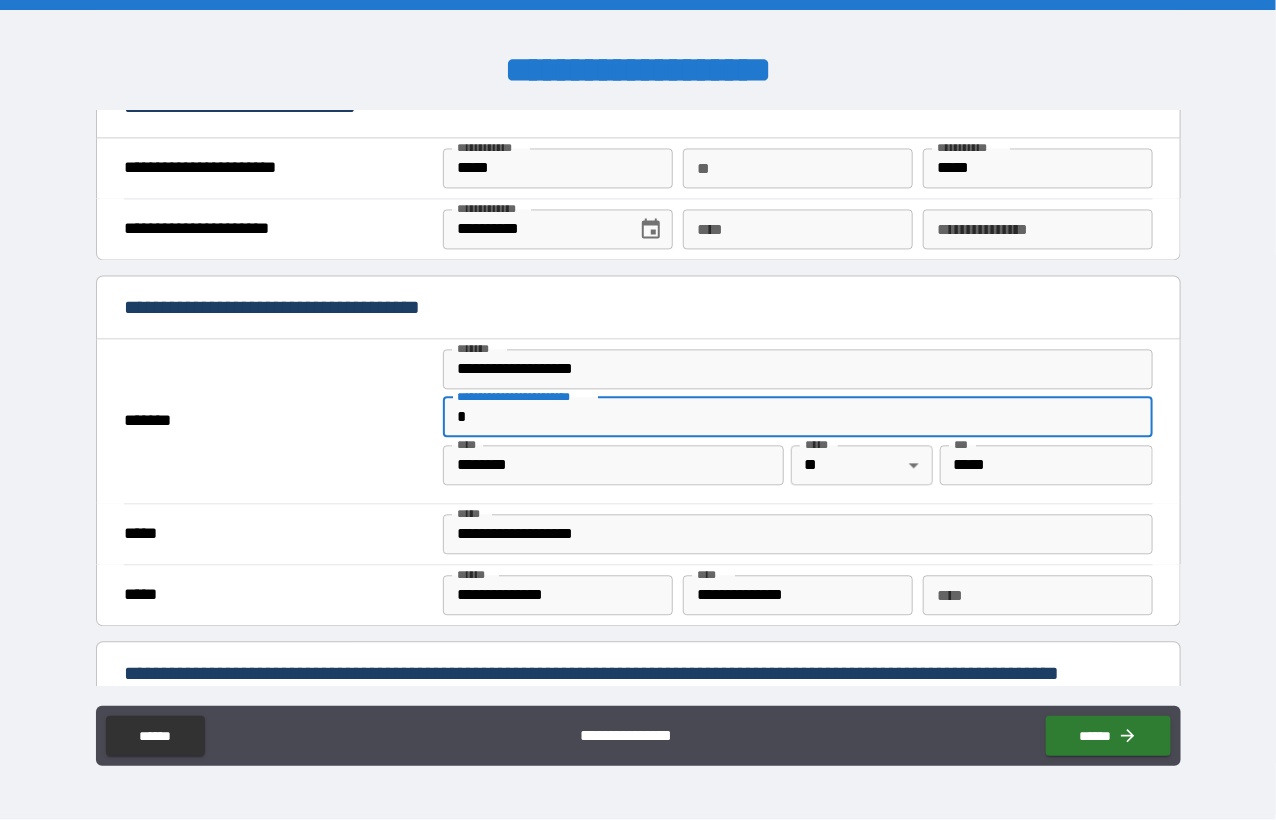 click on "**********" at bounding box center (558, 596) 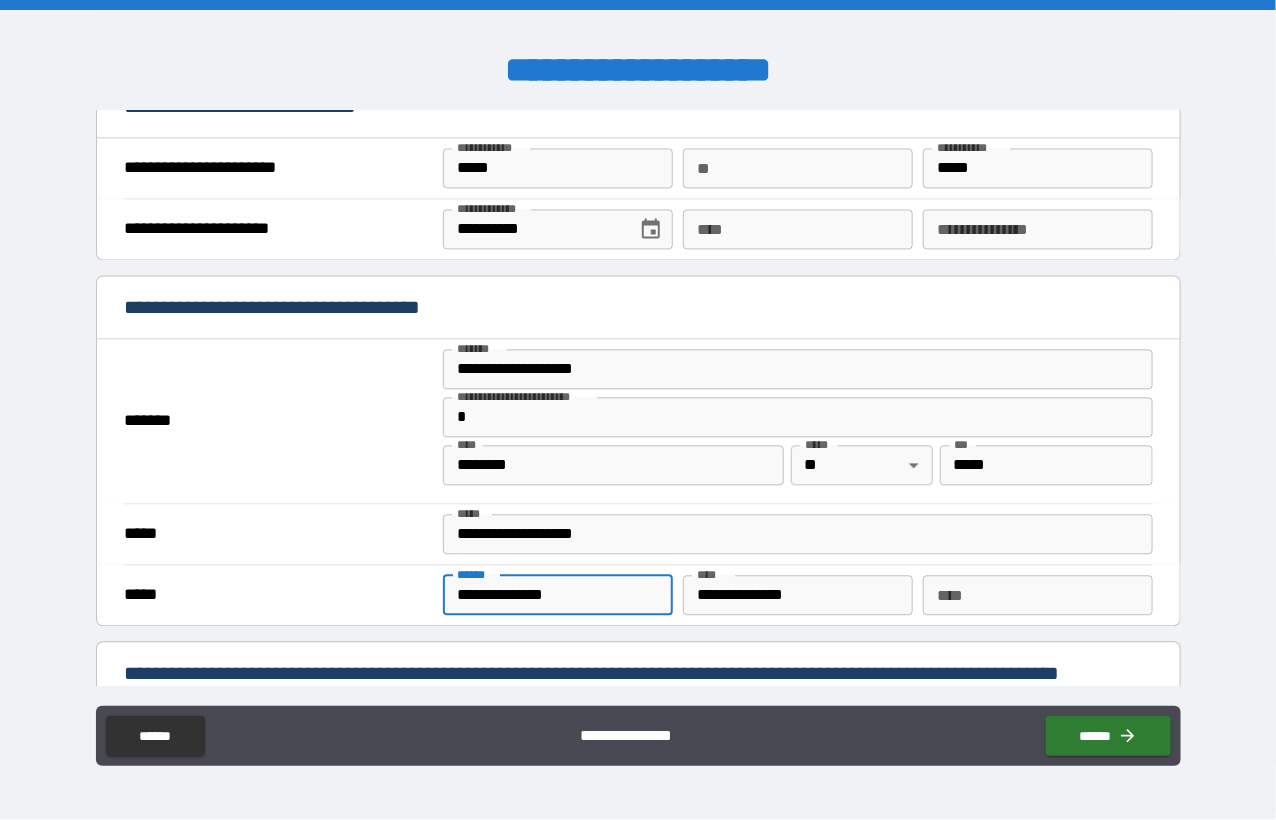 type on "**********" 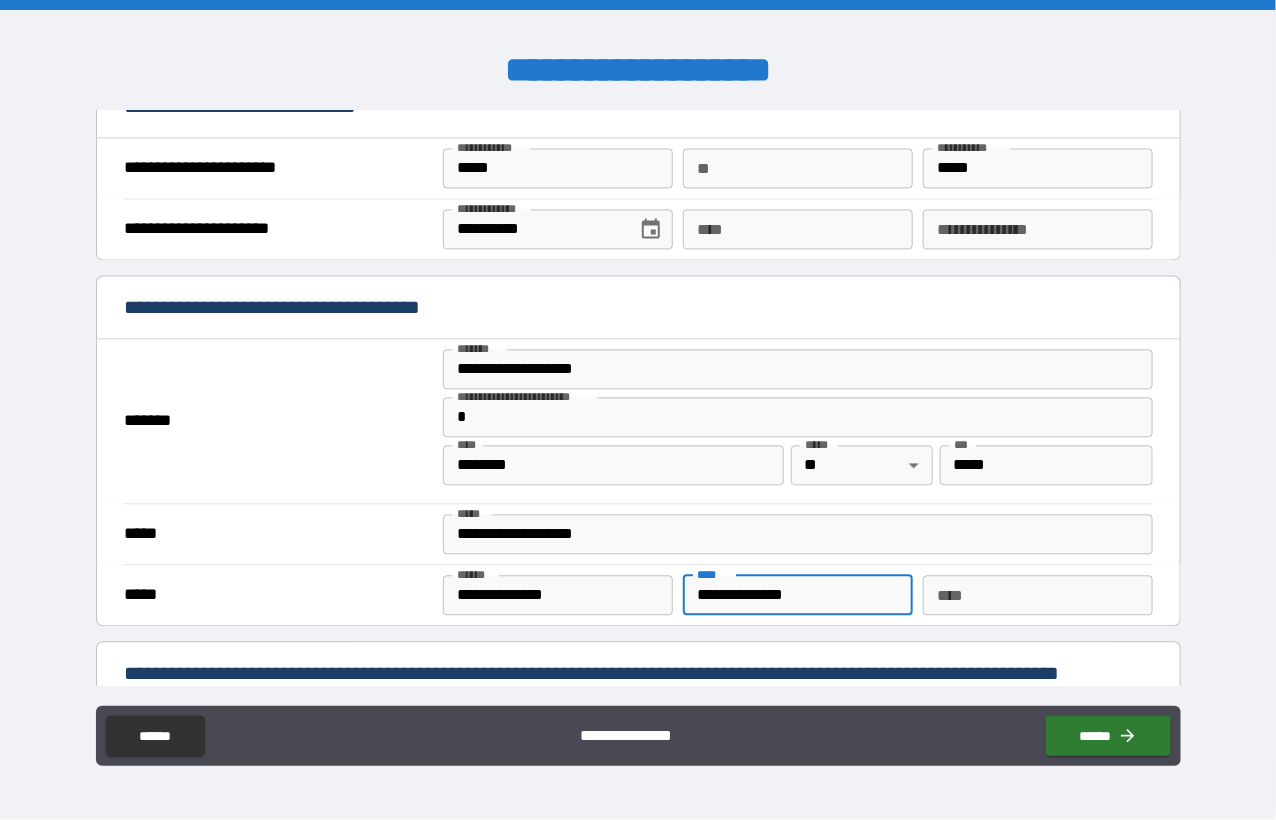 type on "**********" 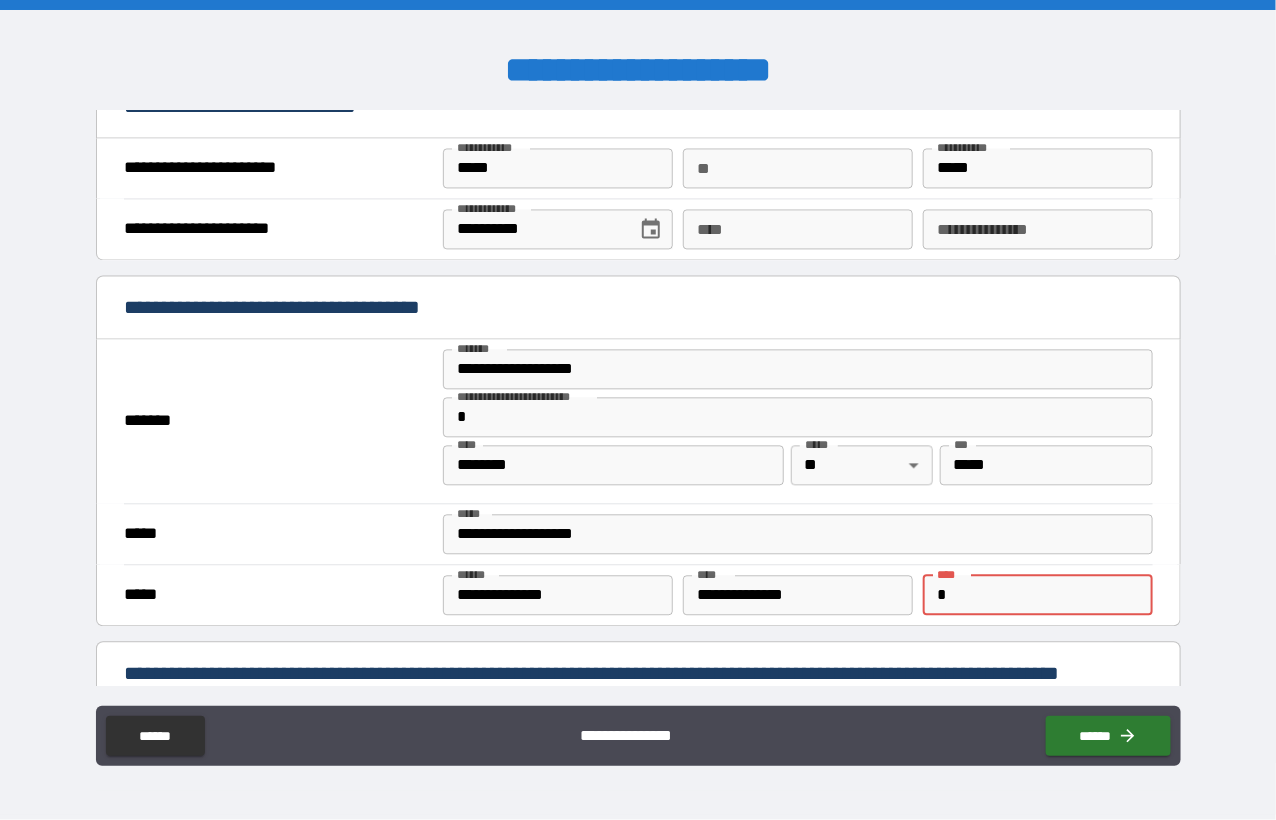 type 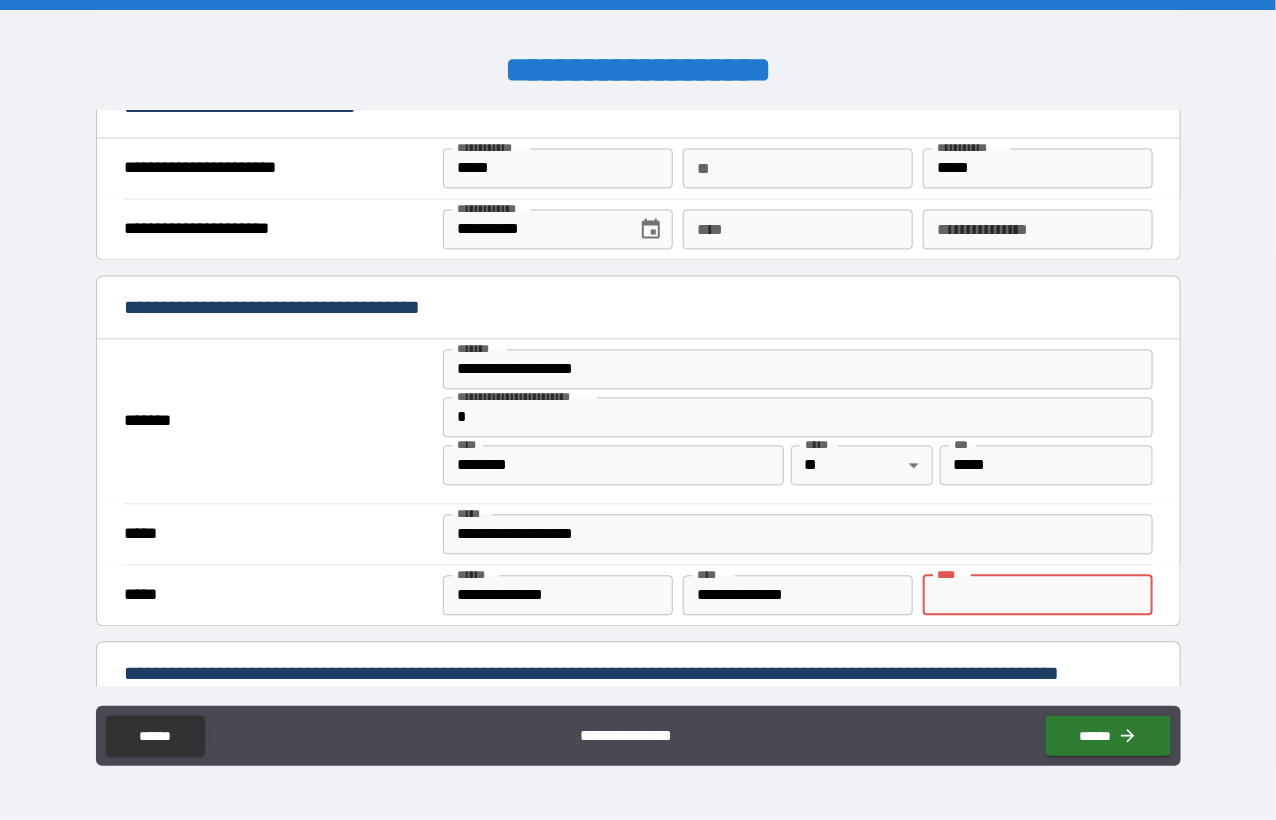 scroll, scrollTop: 1674, scrollLeft: 0, axis: vertical 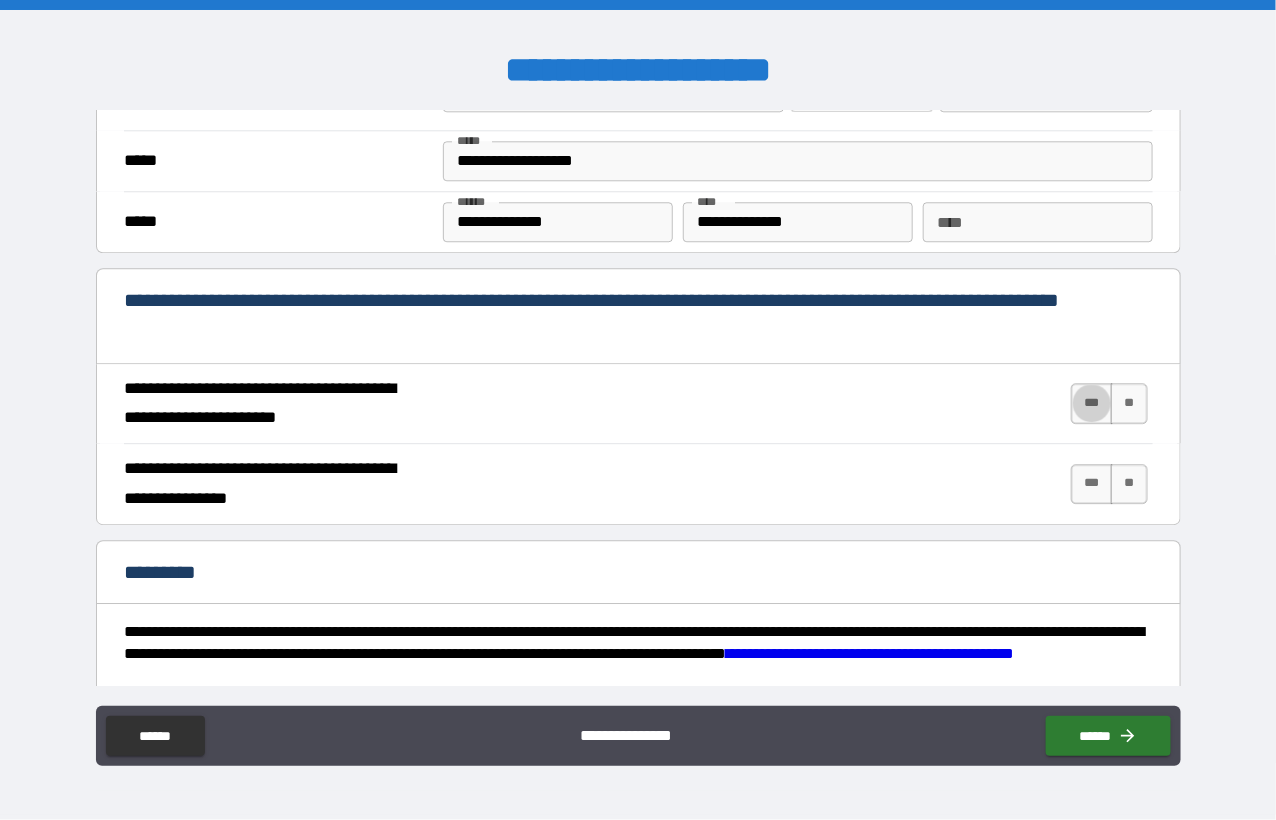 type on "****" 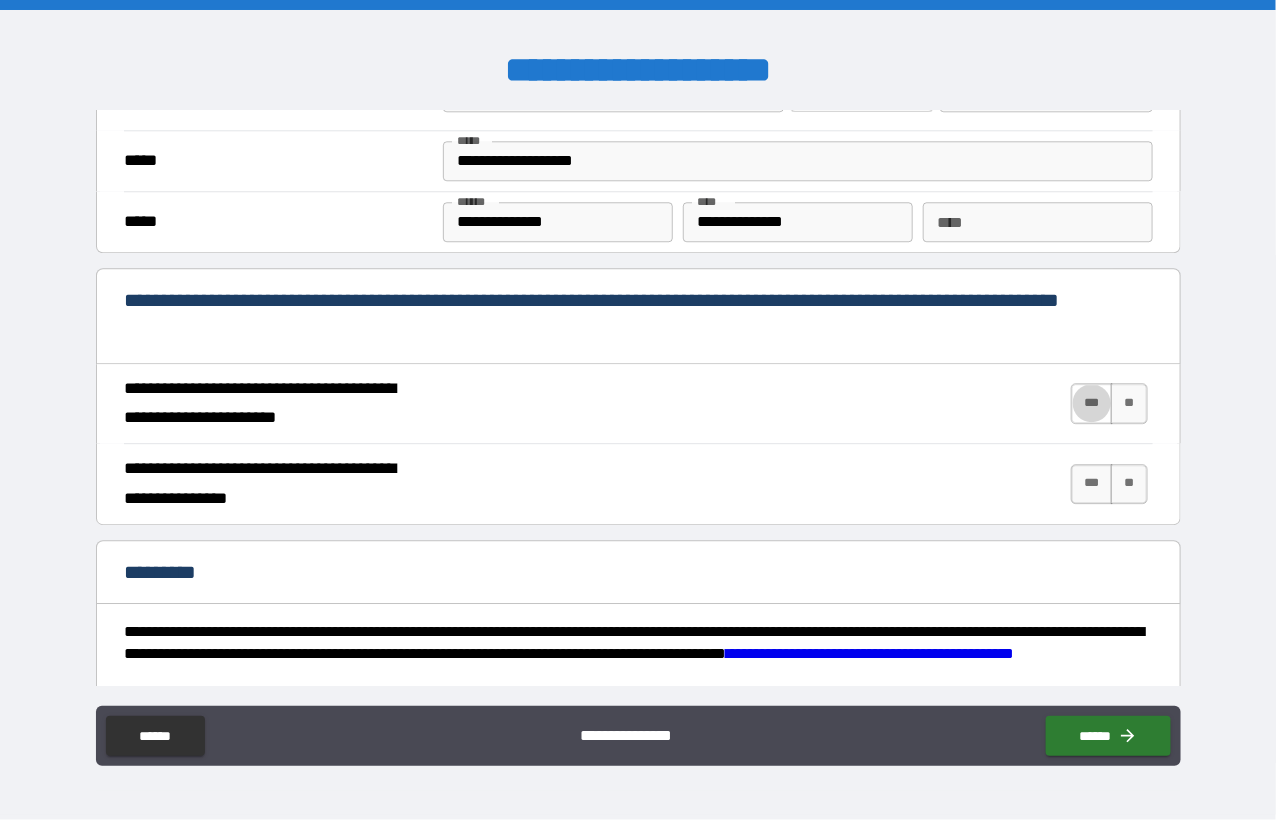 click on "***" at bounding box center (1092, 403) 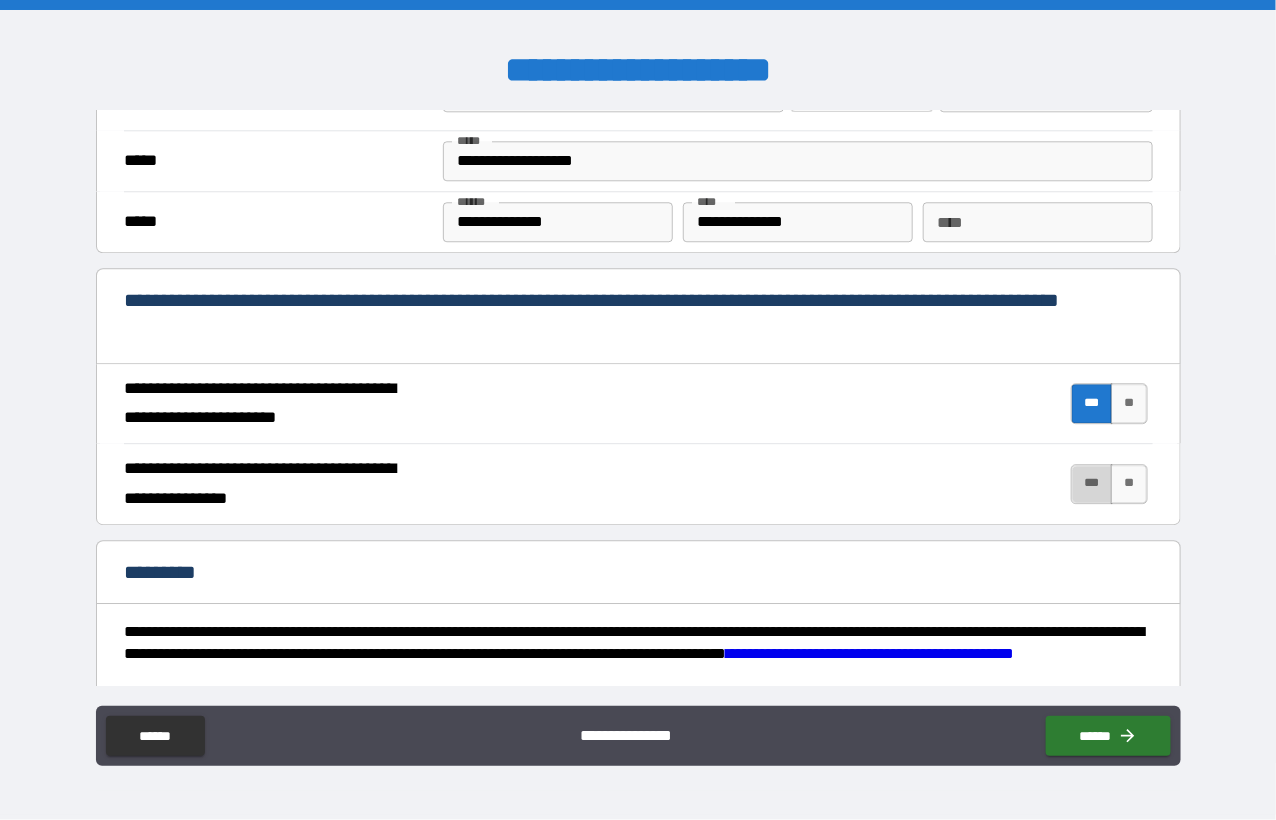 click on "***" at bounding box center (1092, 484) 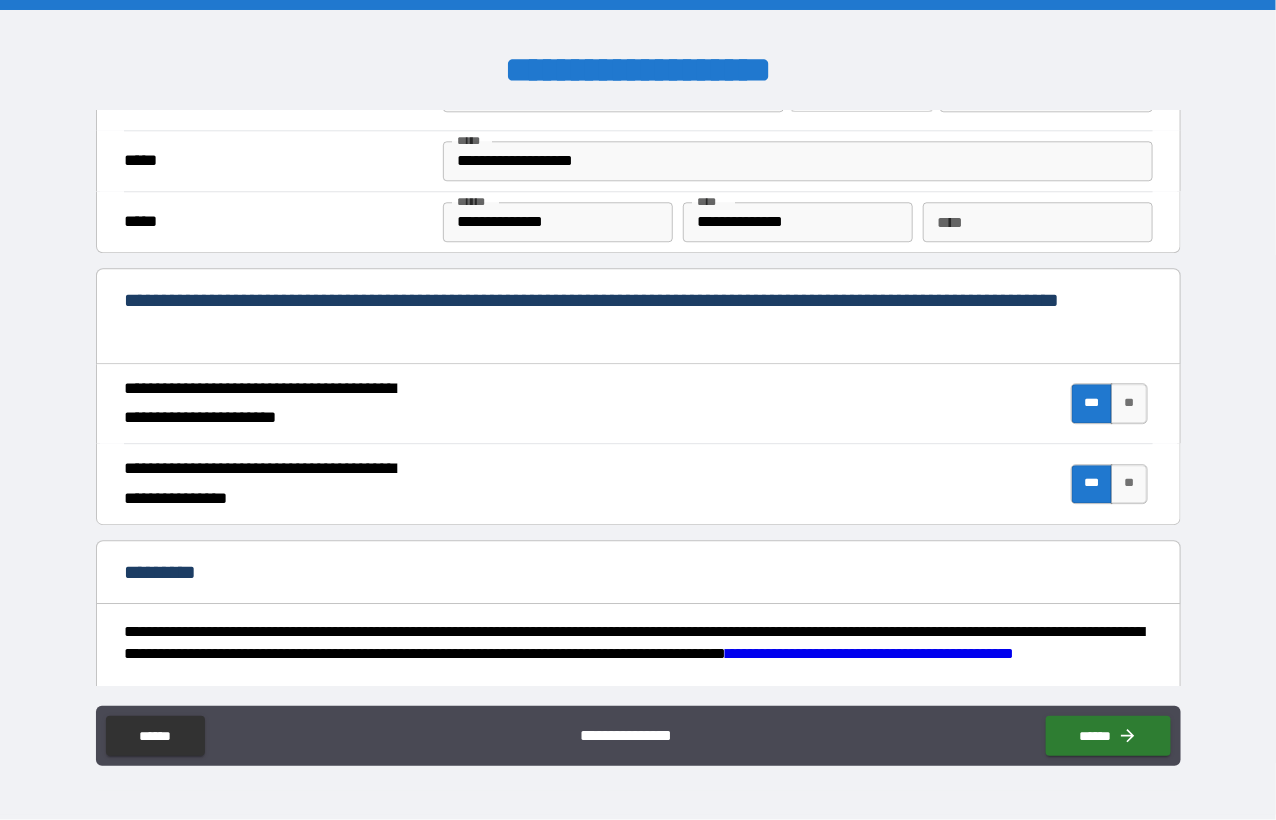 scroll, scrollTop: 1866, scrollLeft: 0, axis: vertical 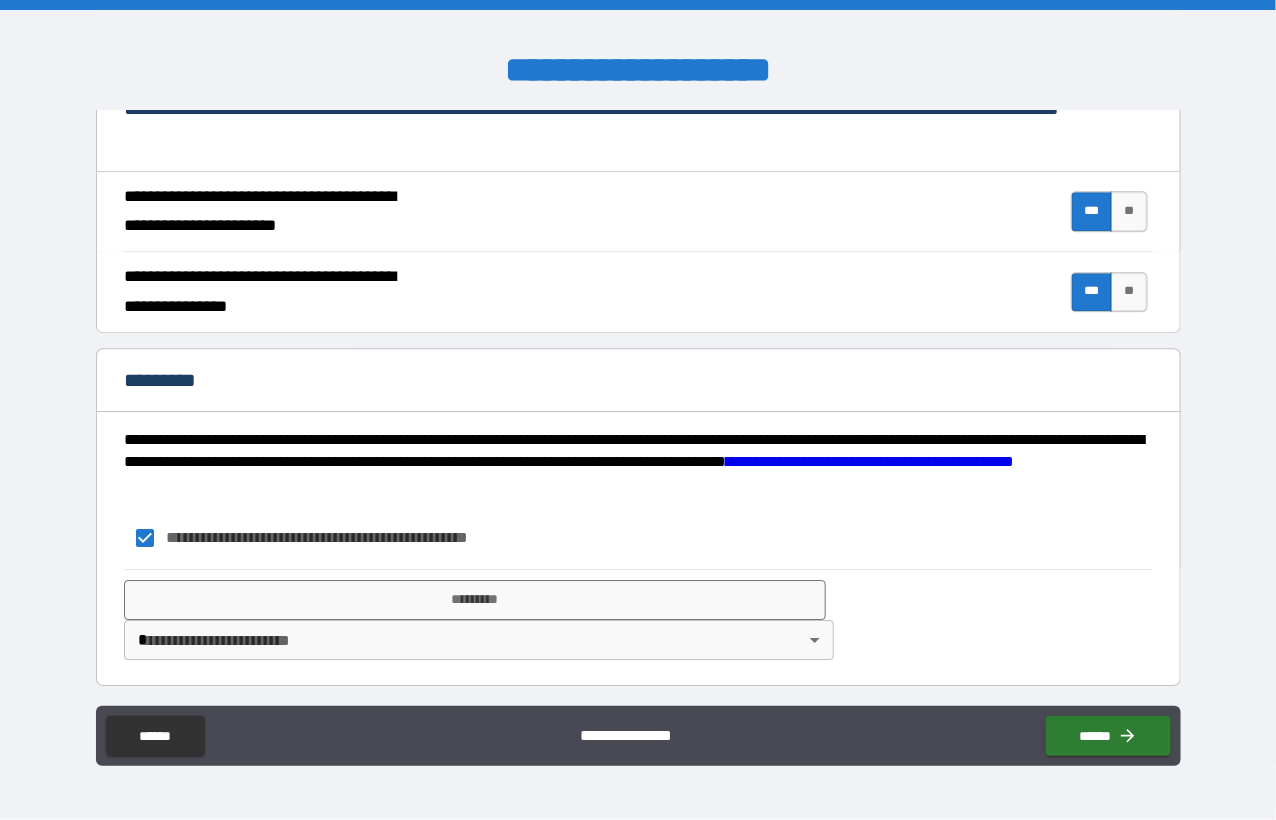 click on "**********" at bounding box center [638, 410] 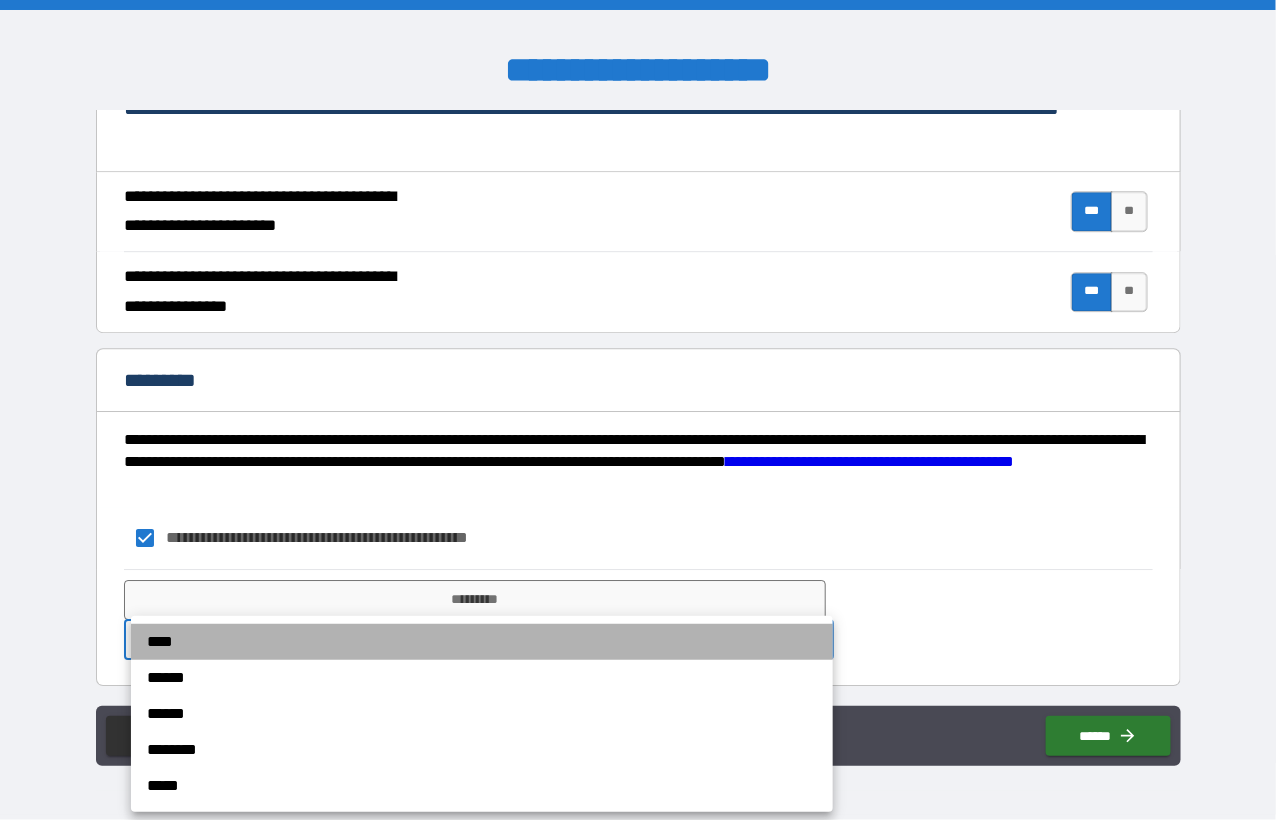 click on "****" at bounding box center (482, 642) 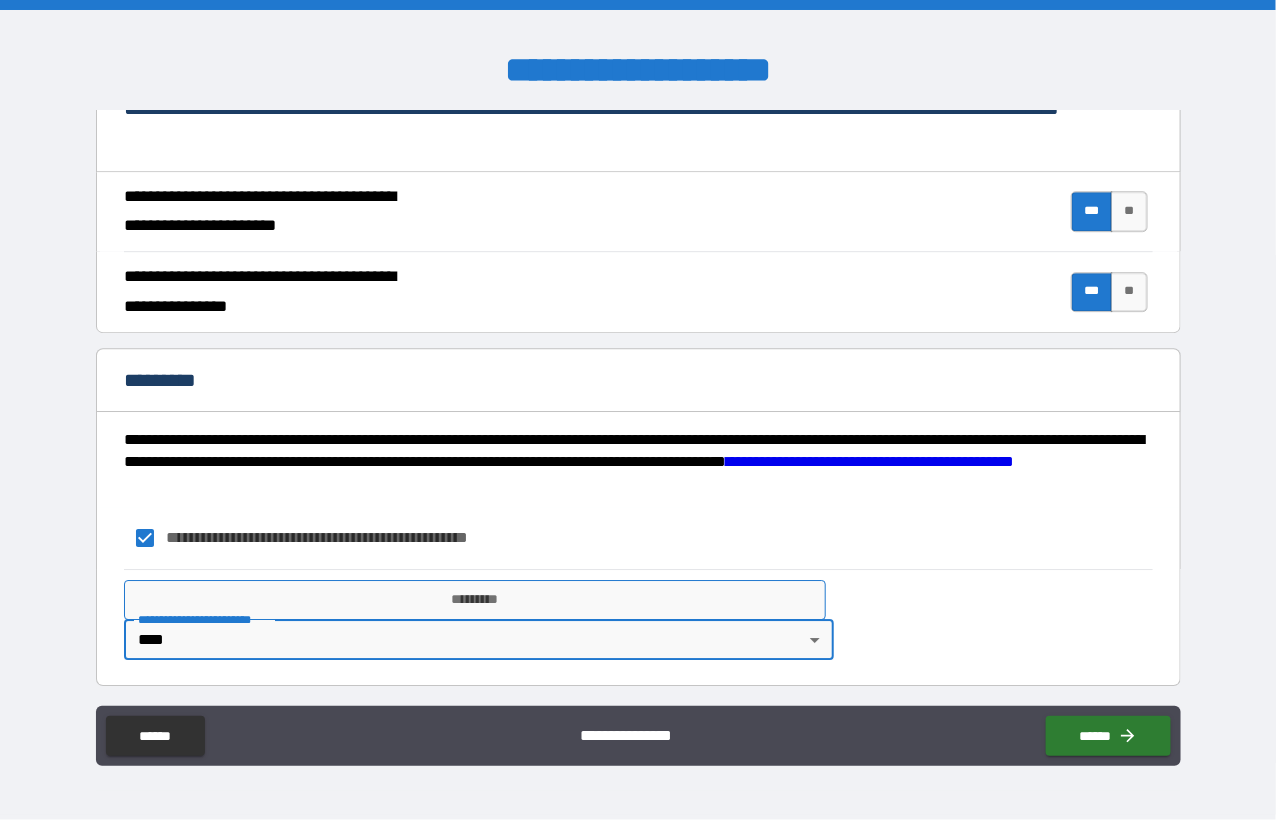 click on "*********" at bounding box center [475, 600] 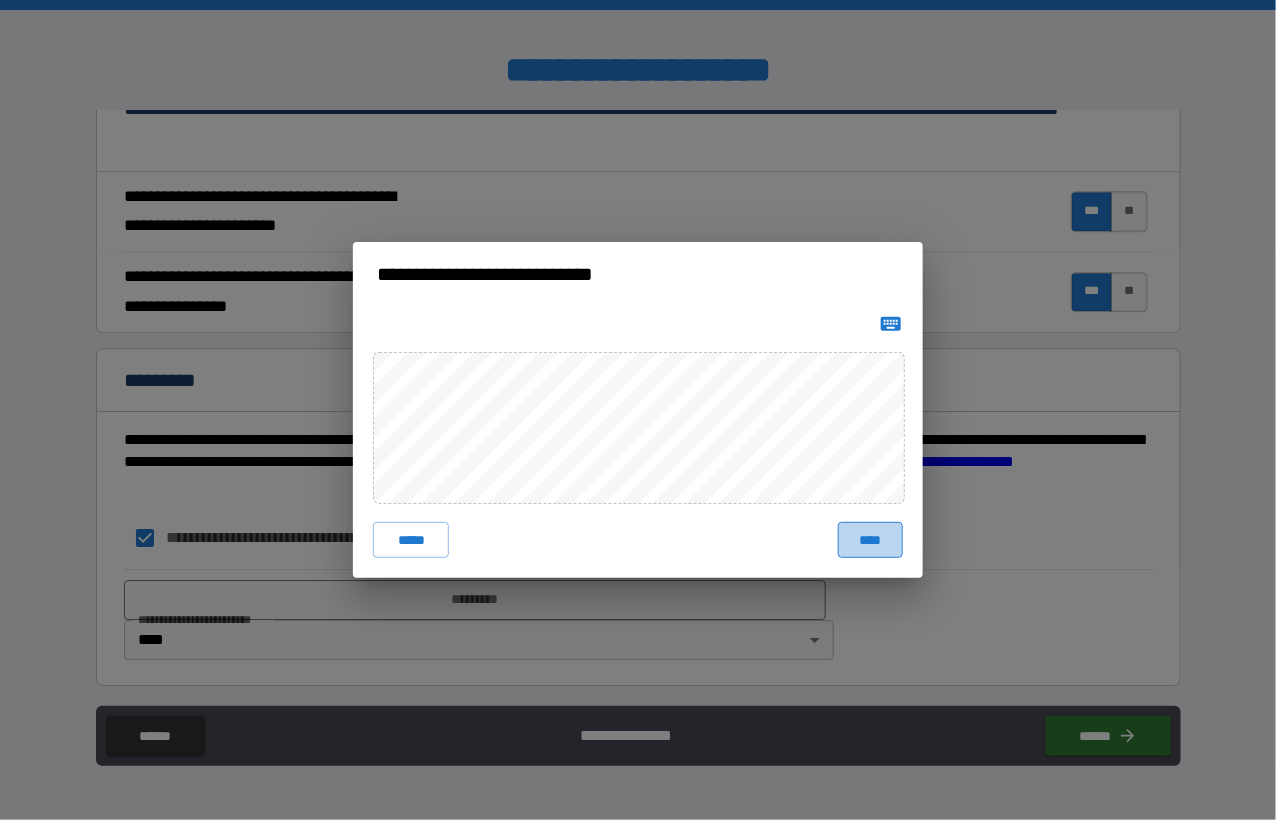 click on "****" at bounding box center [870, 540] 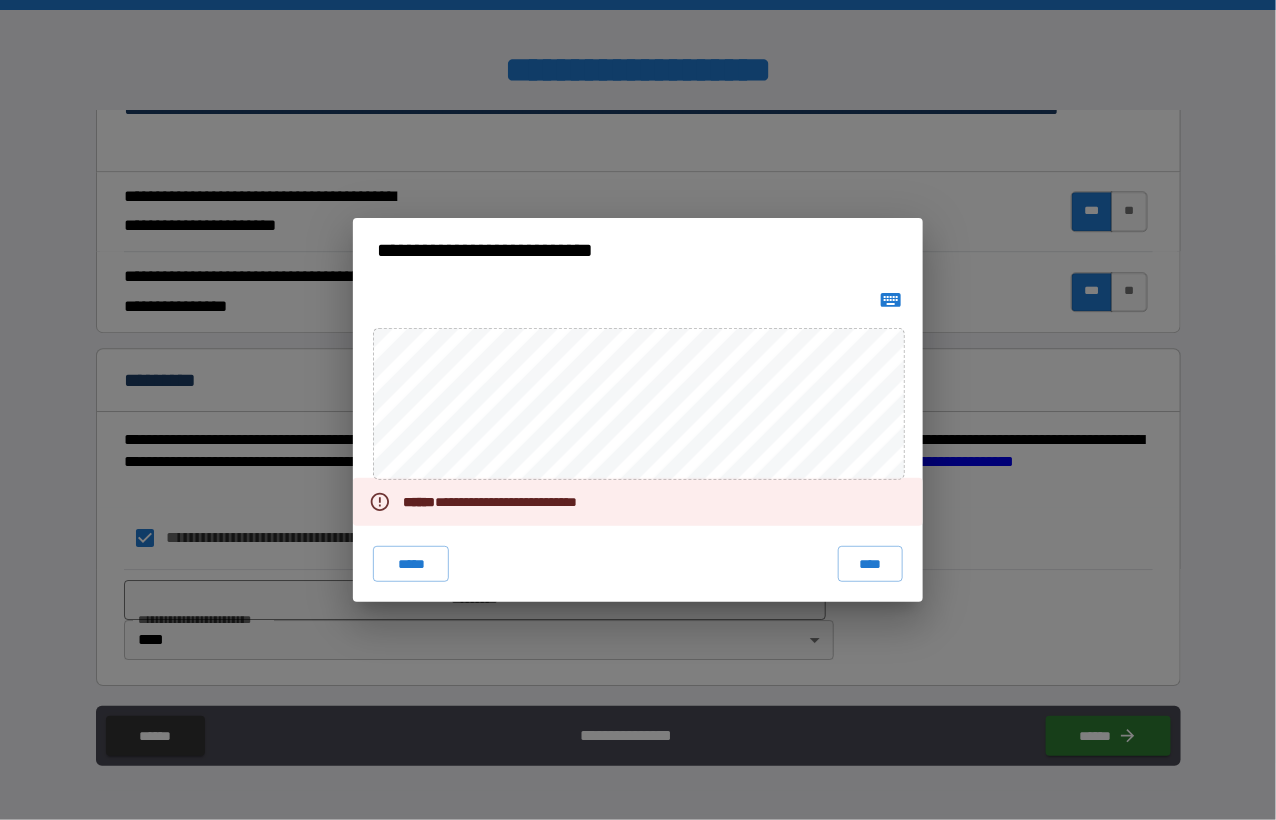 click 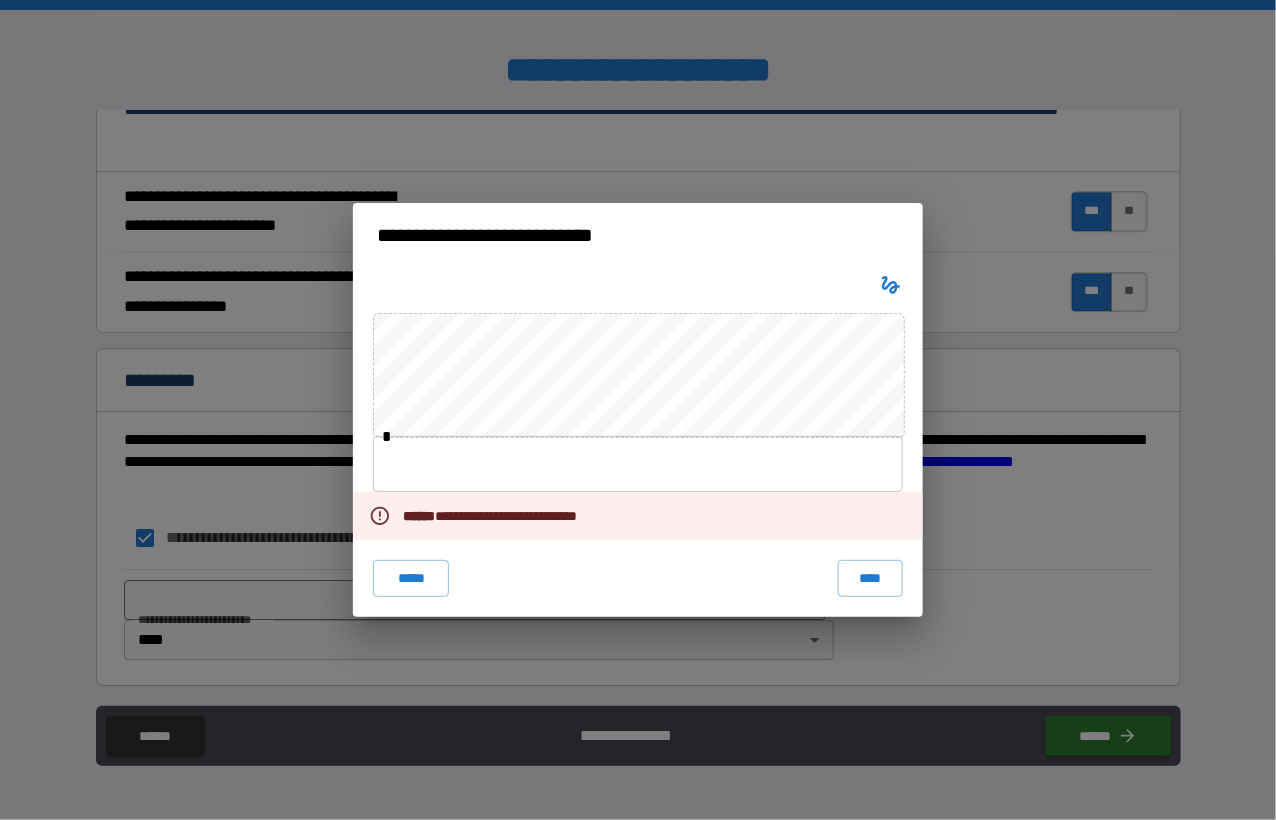 click at bounding box center (638, 464) 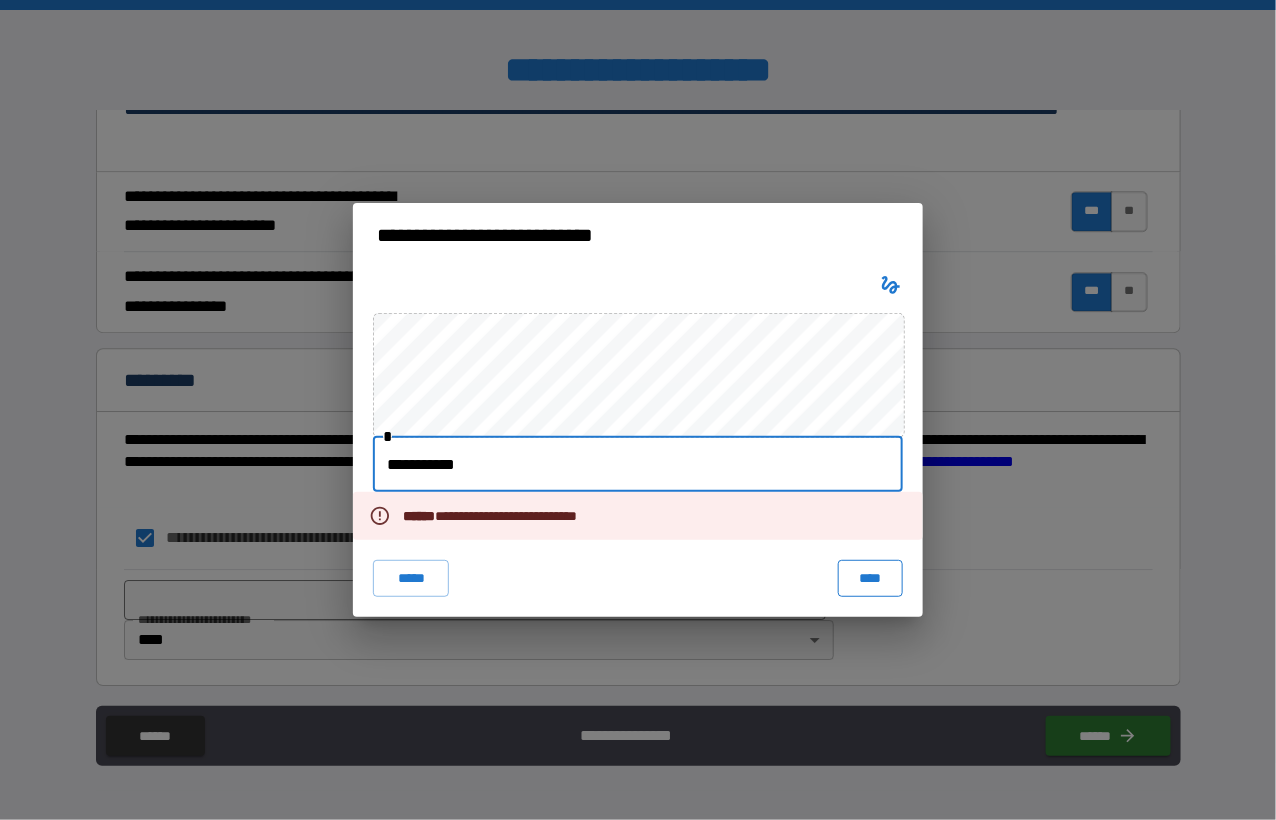 type on "**********" 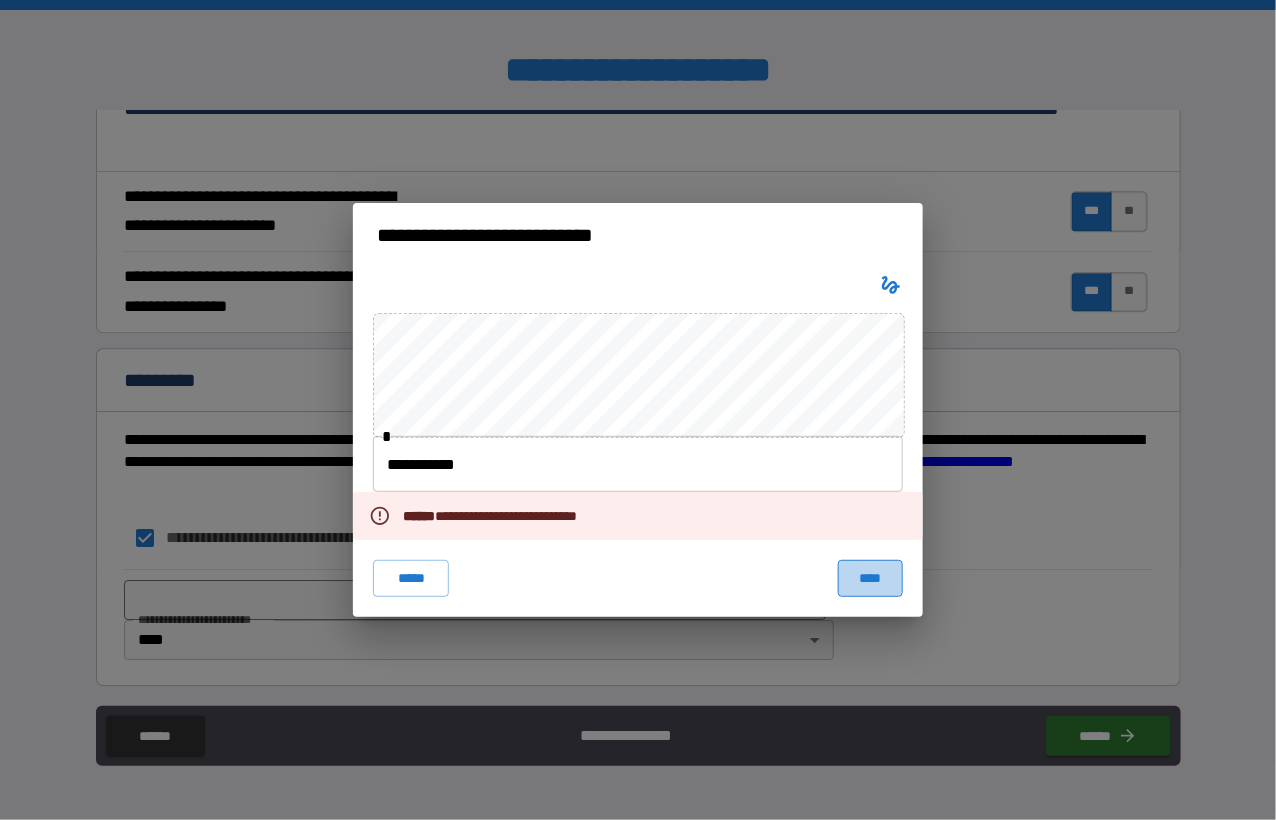 click on "****" at bounding box center (870, 578) 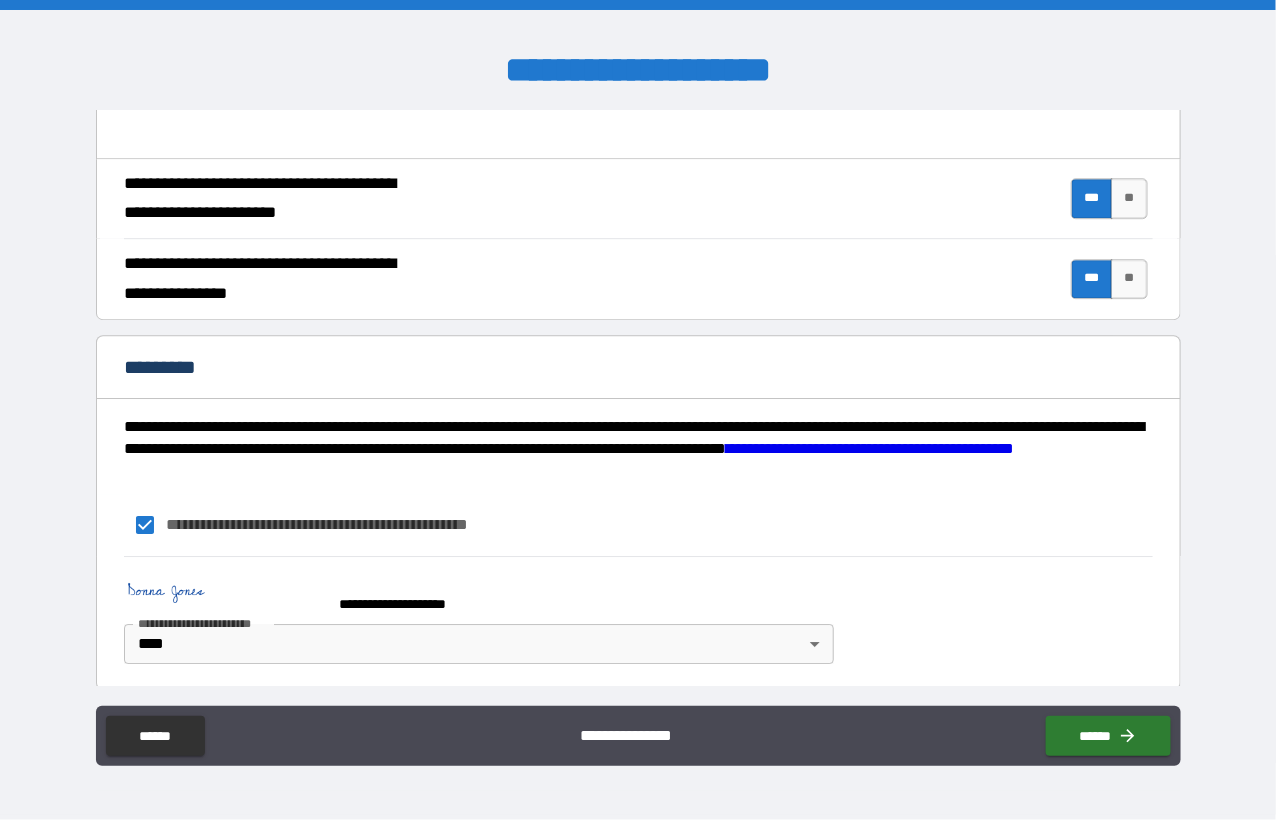 scroll, scrollTop: 1882, scrollLeft: 0, axis: vertical 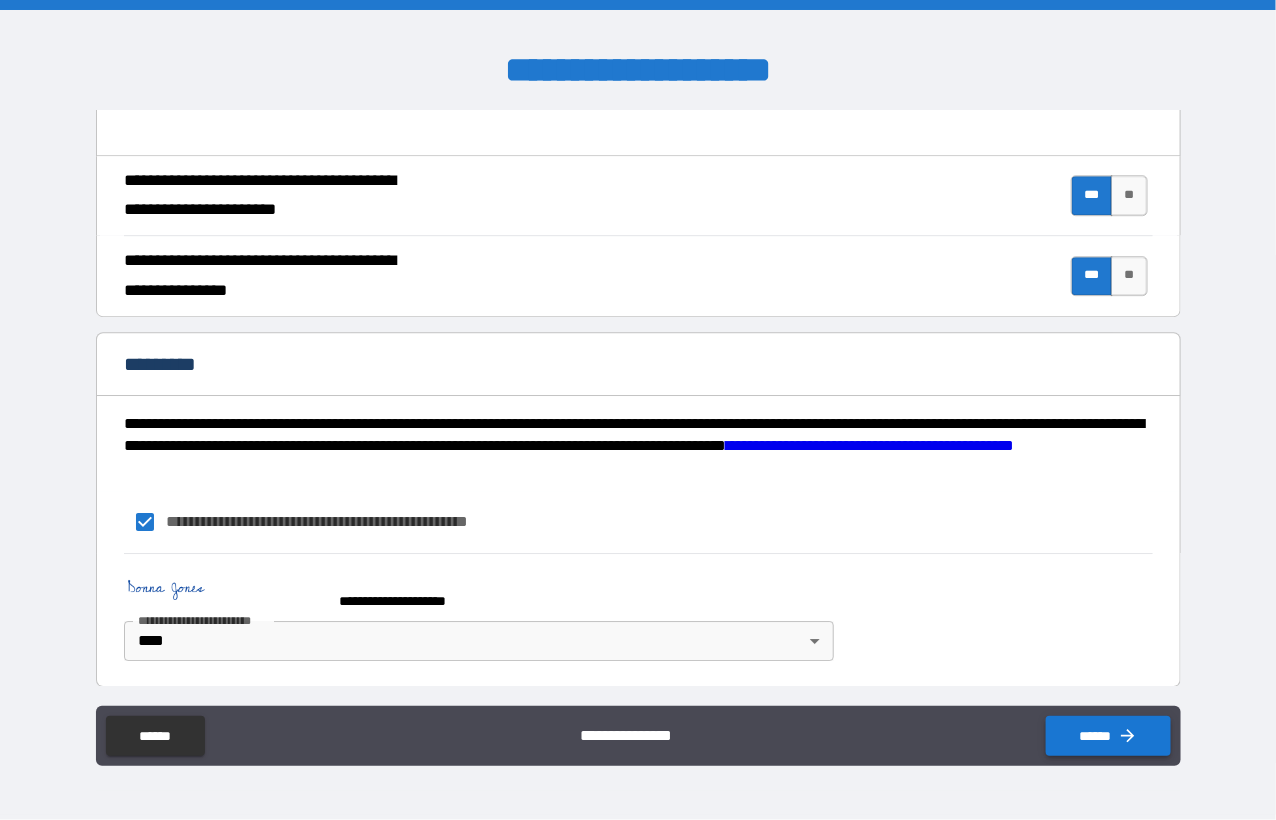 click on "******" at bounding box center (1108, 736) 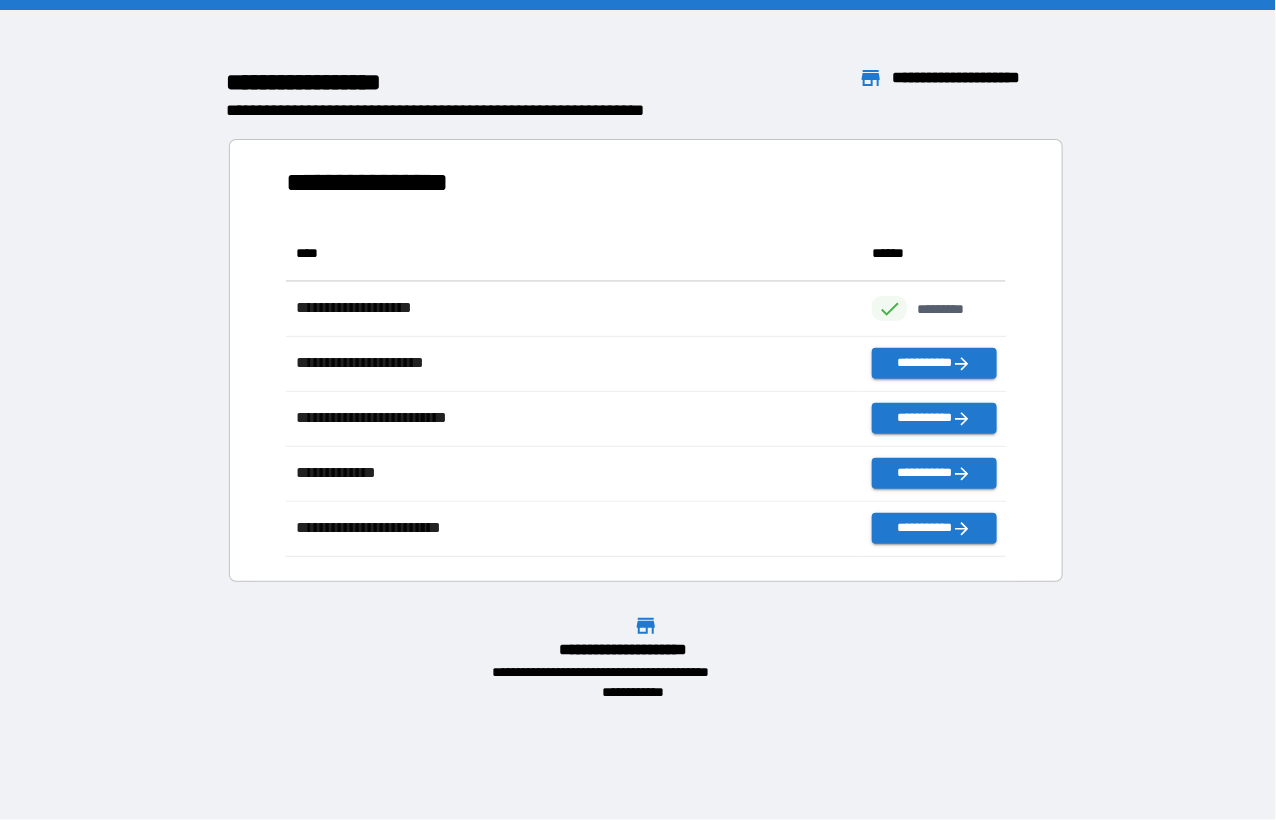 scroll, scrollTop: 15, scrollLeft: 15, axis: both 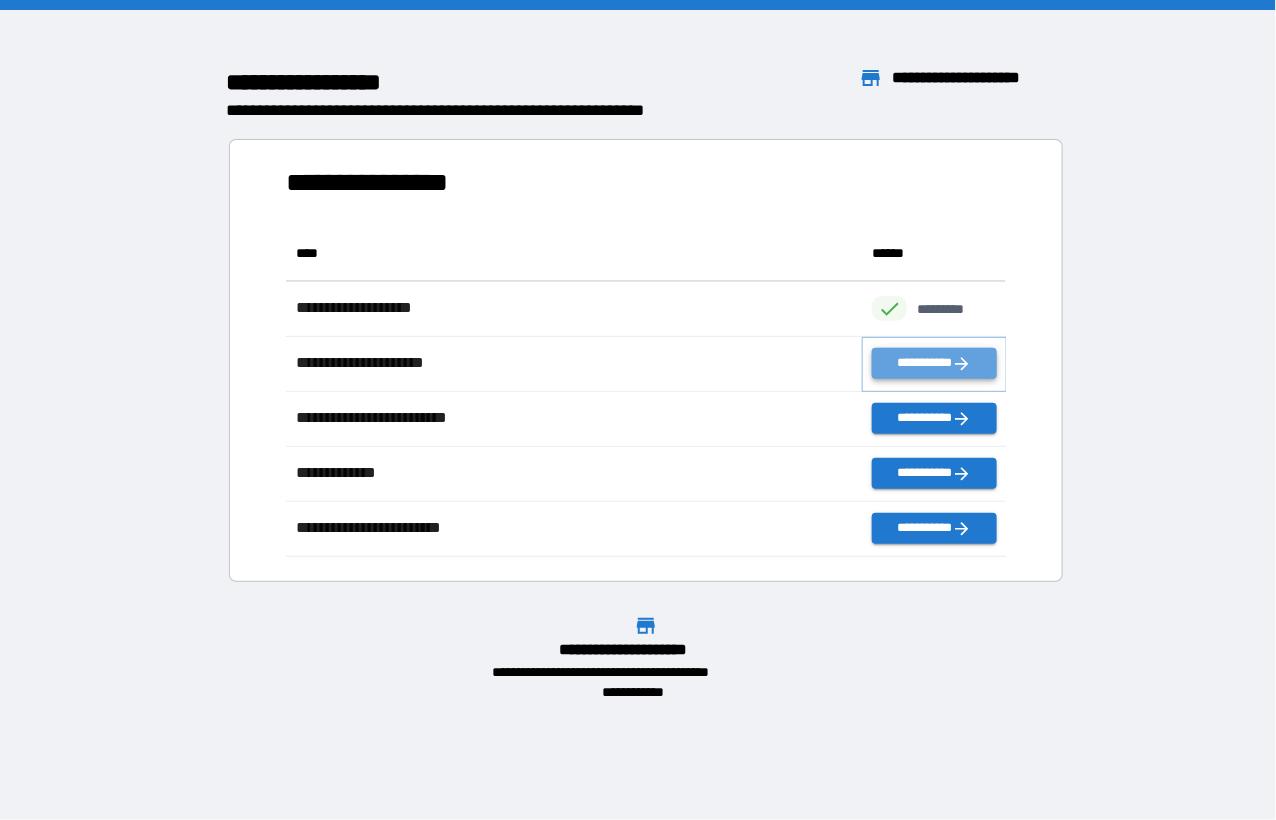 click on "**********" at bounding box center (934, 363) 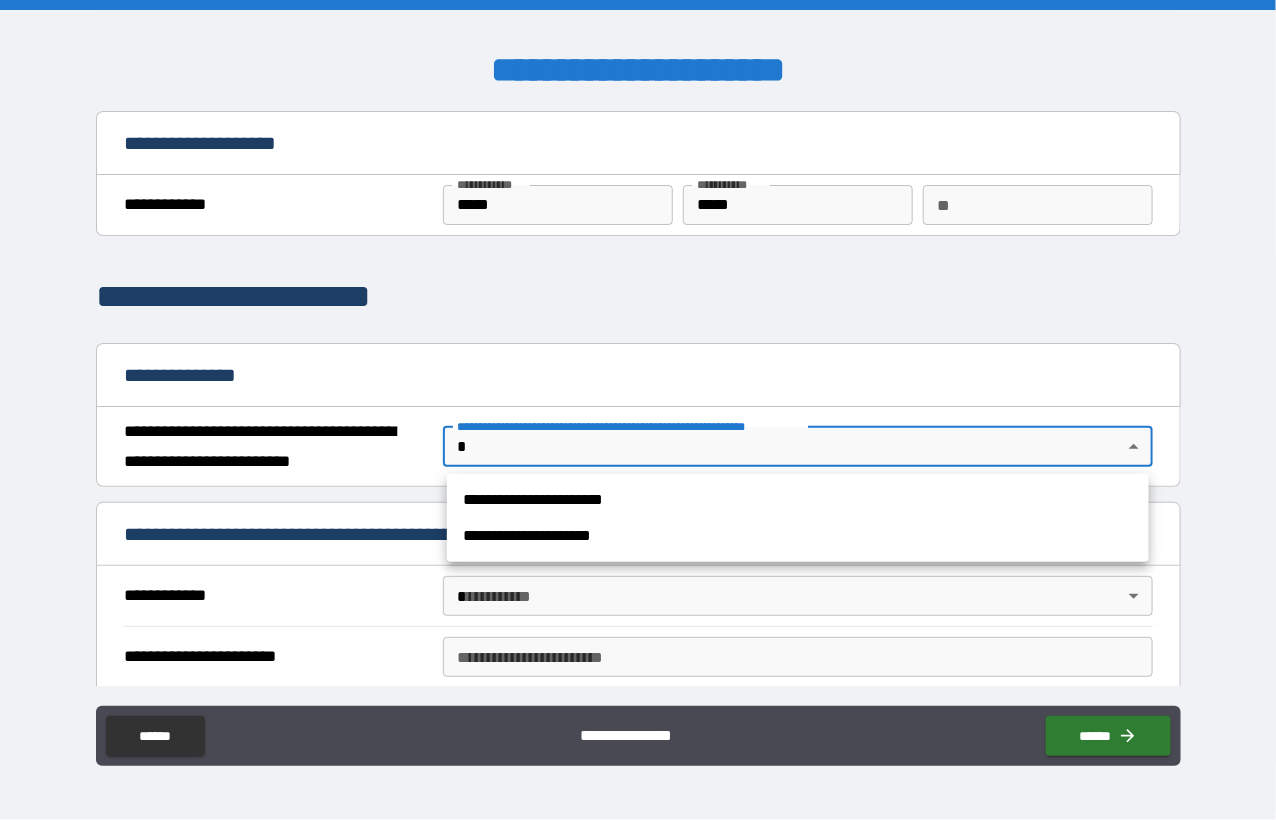 click on "**********" at bounding box center [638, 410] 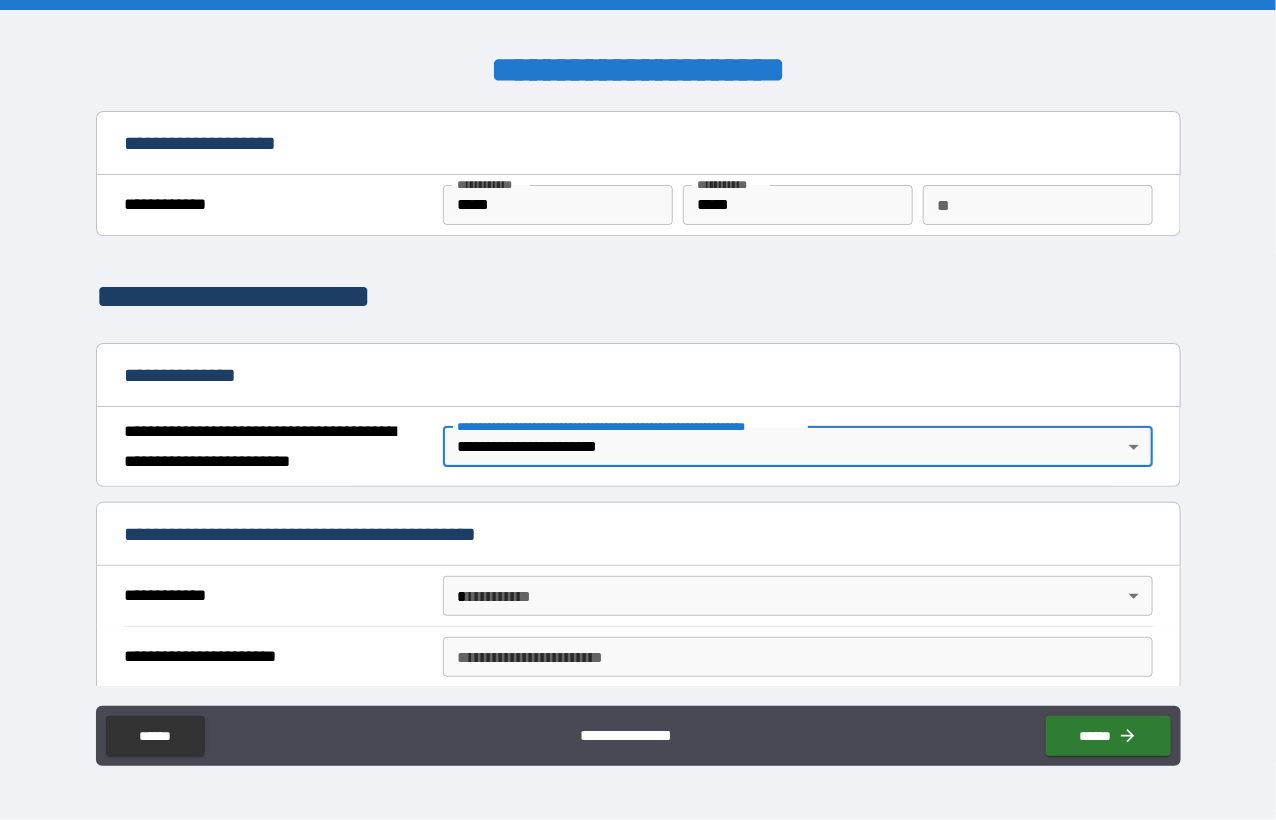 click on "**********" at bounding box center (638, 410) 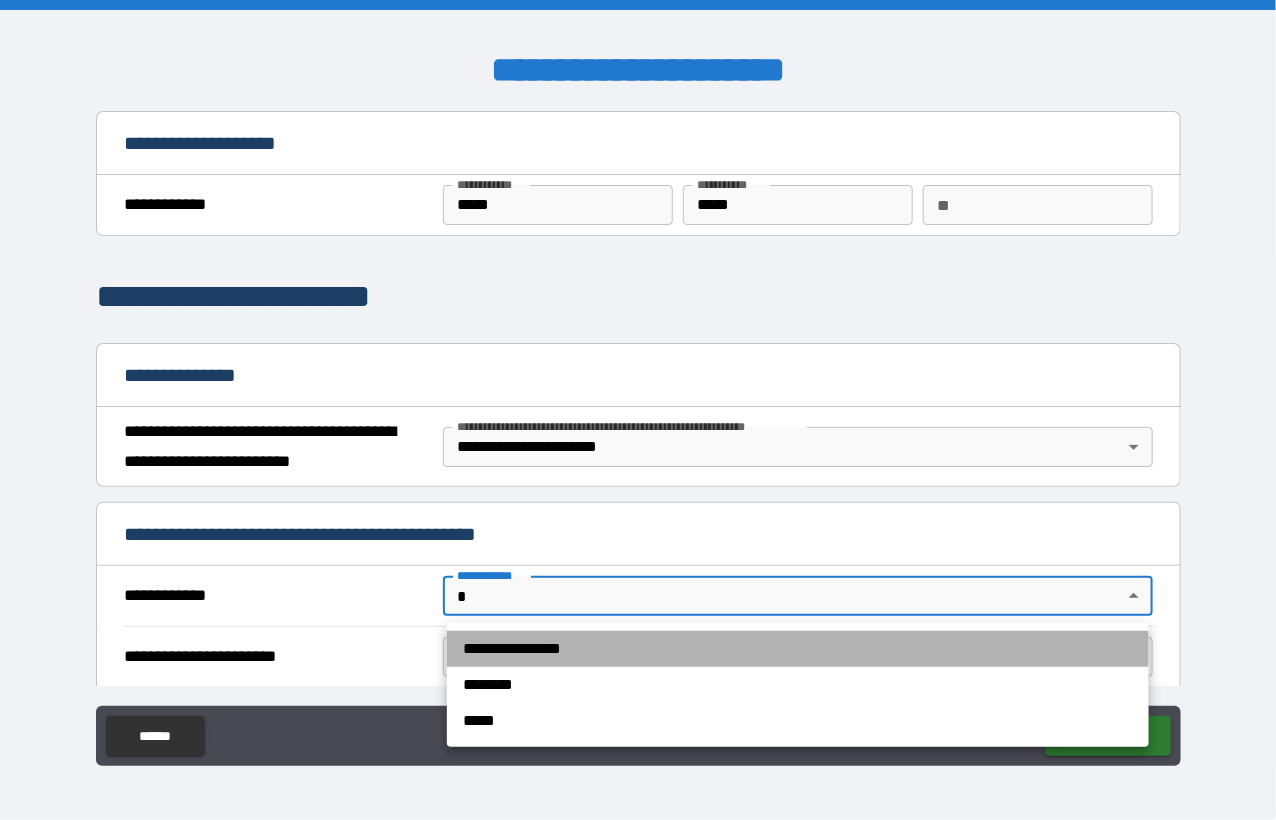 click on "**********" at bounding box center (798, 649) 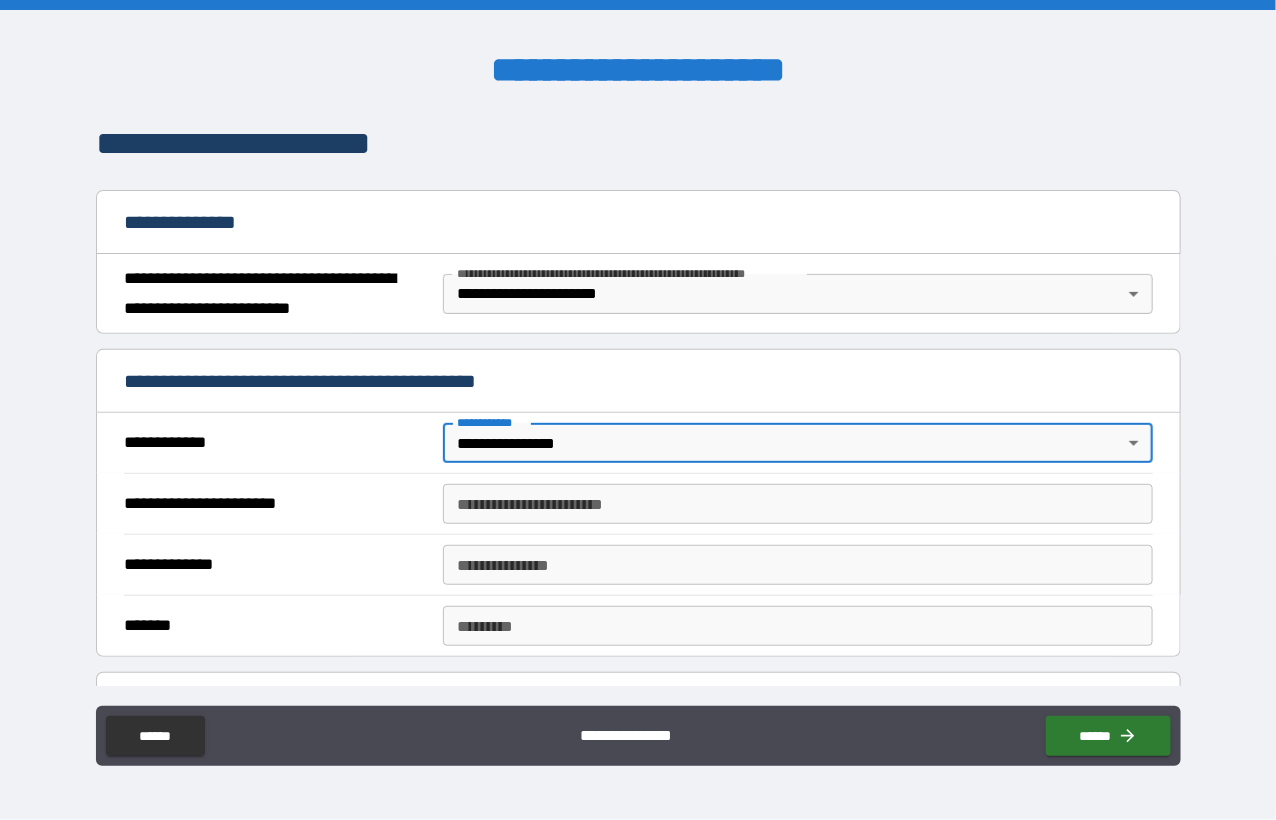 scroll, scrollTop: 200, scrollLeft: 0, axis: vertical 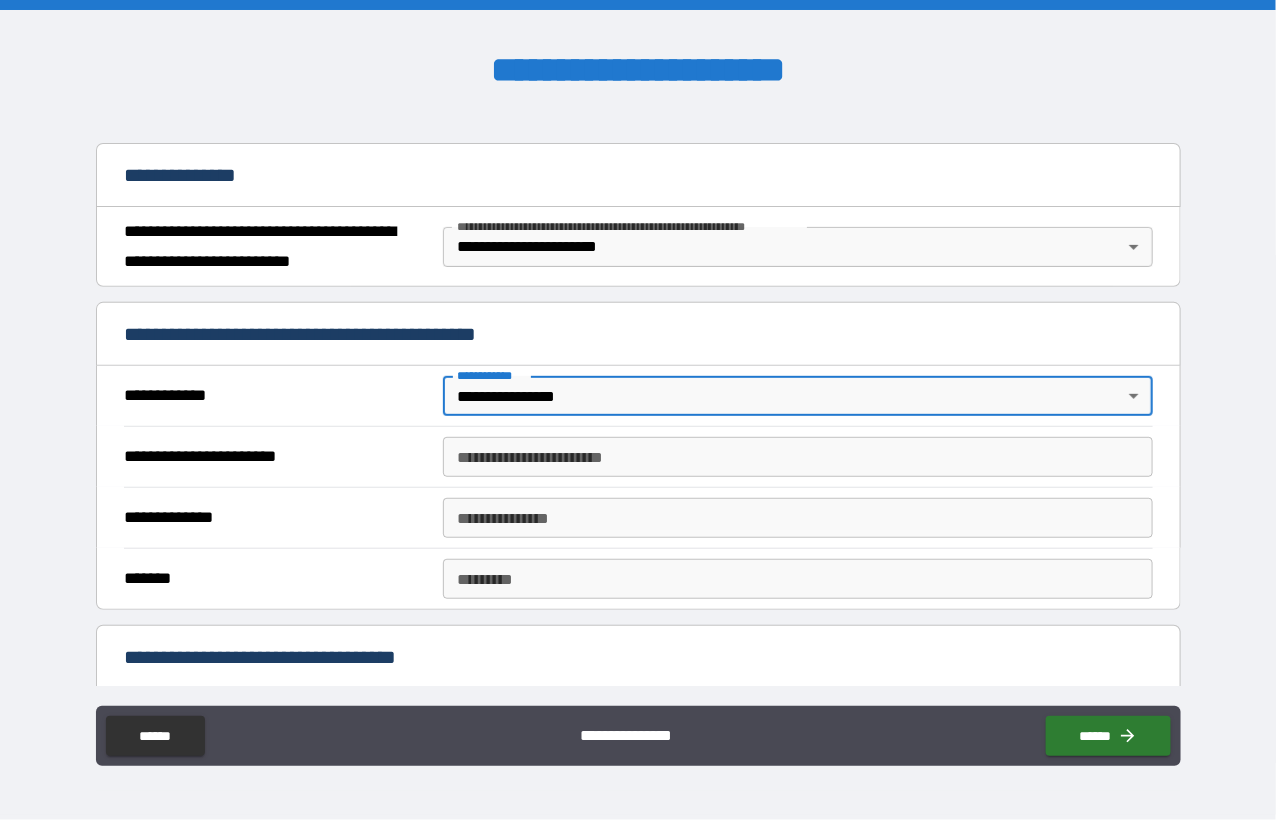 click on "**********" at bounding box center [798, 457] 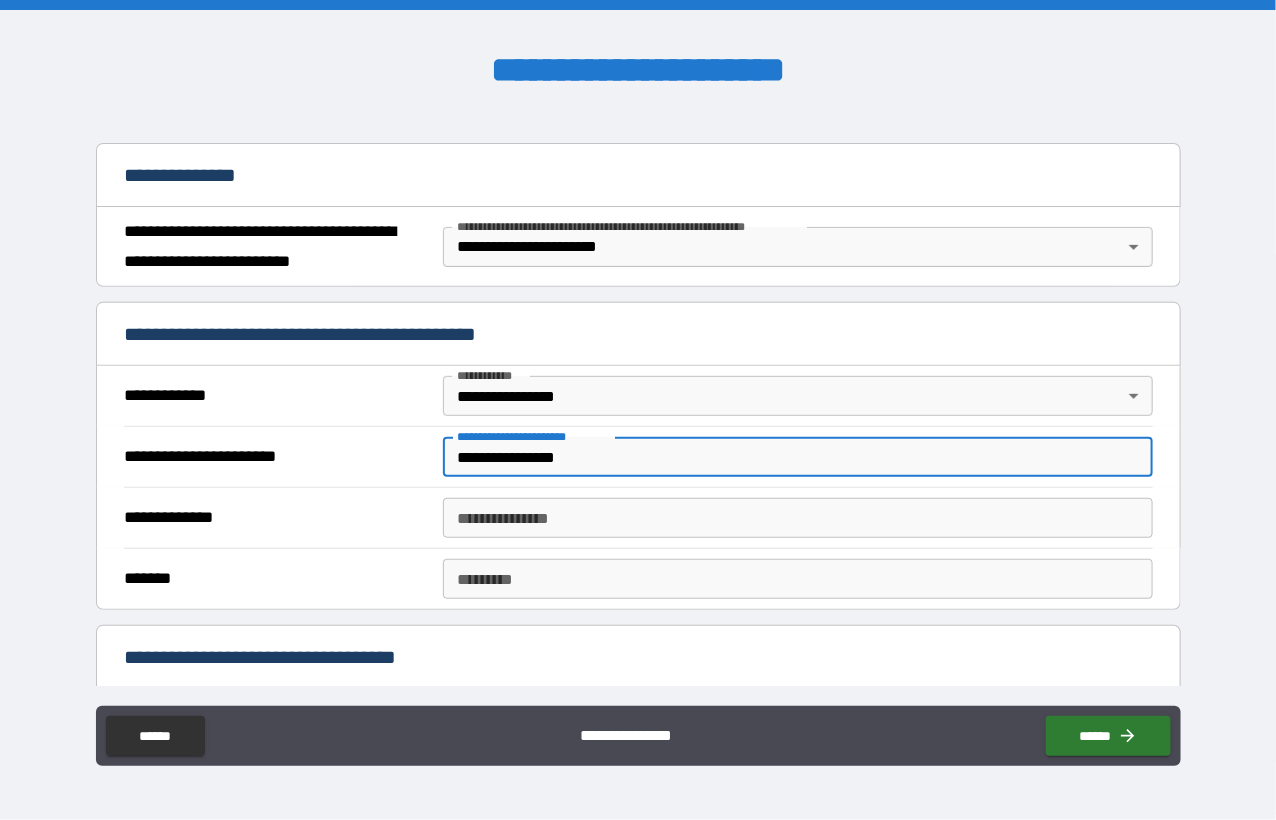type on "**********" 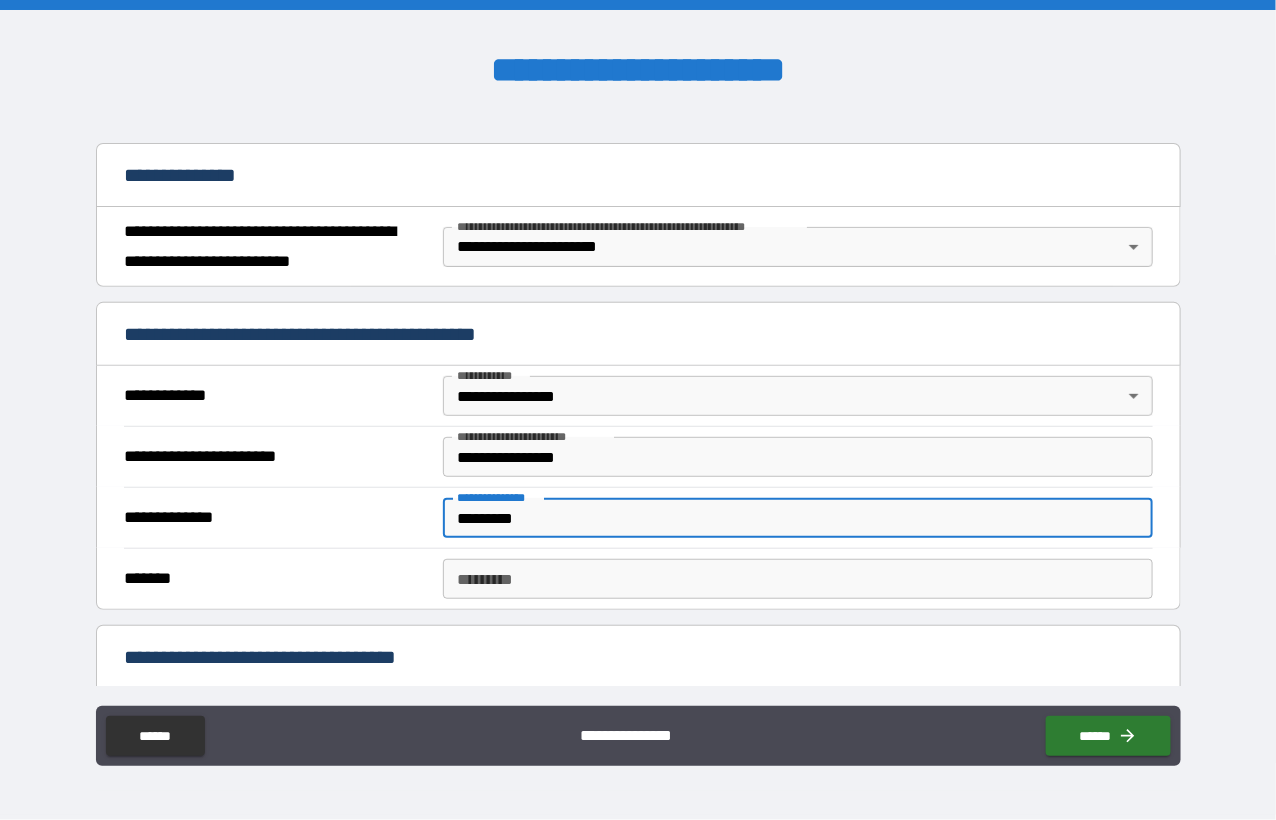 type on "*********" 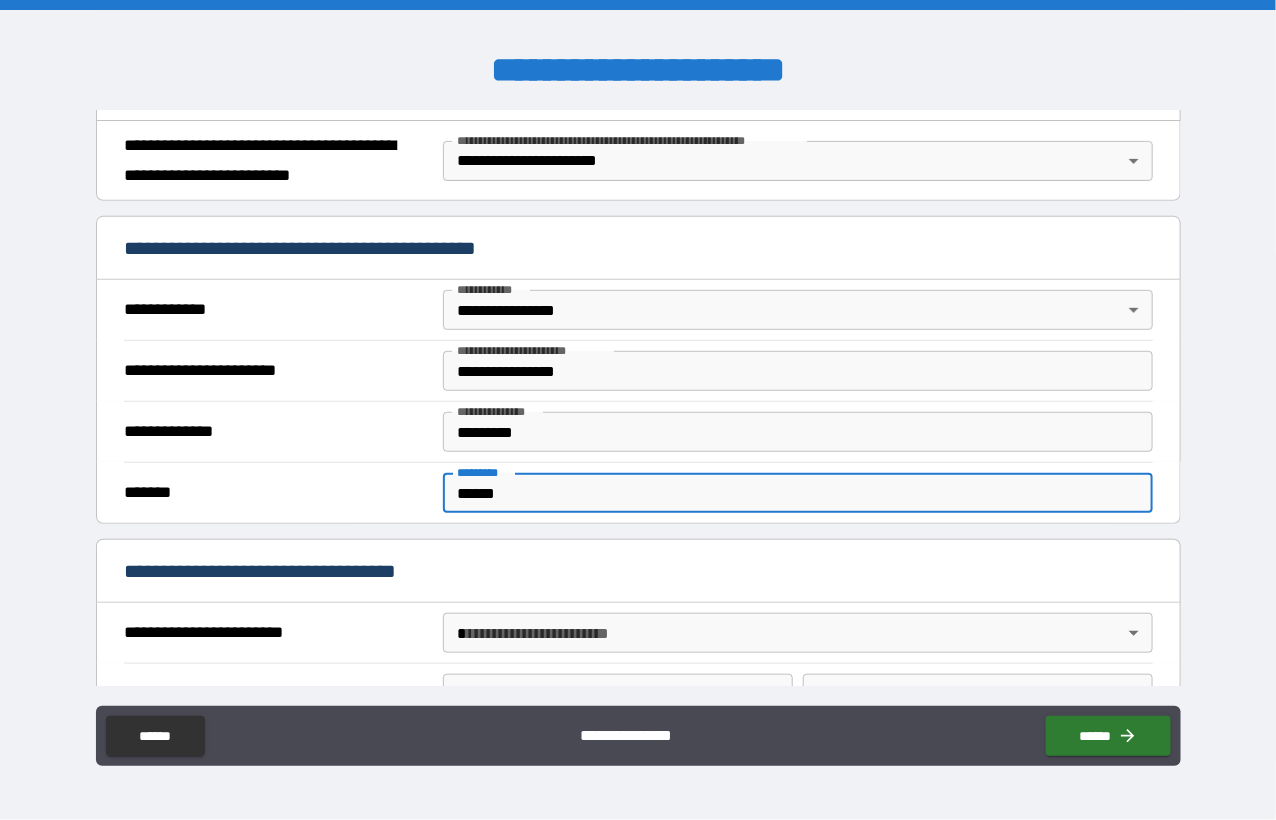 scroll, scrollTop: 500, scrollLeft: 0, axis: vertical 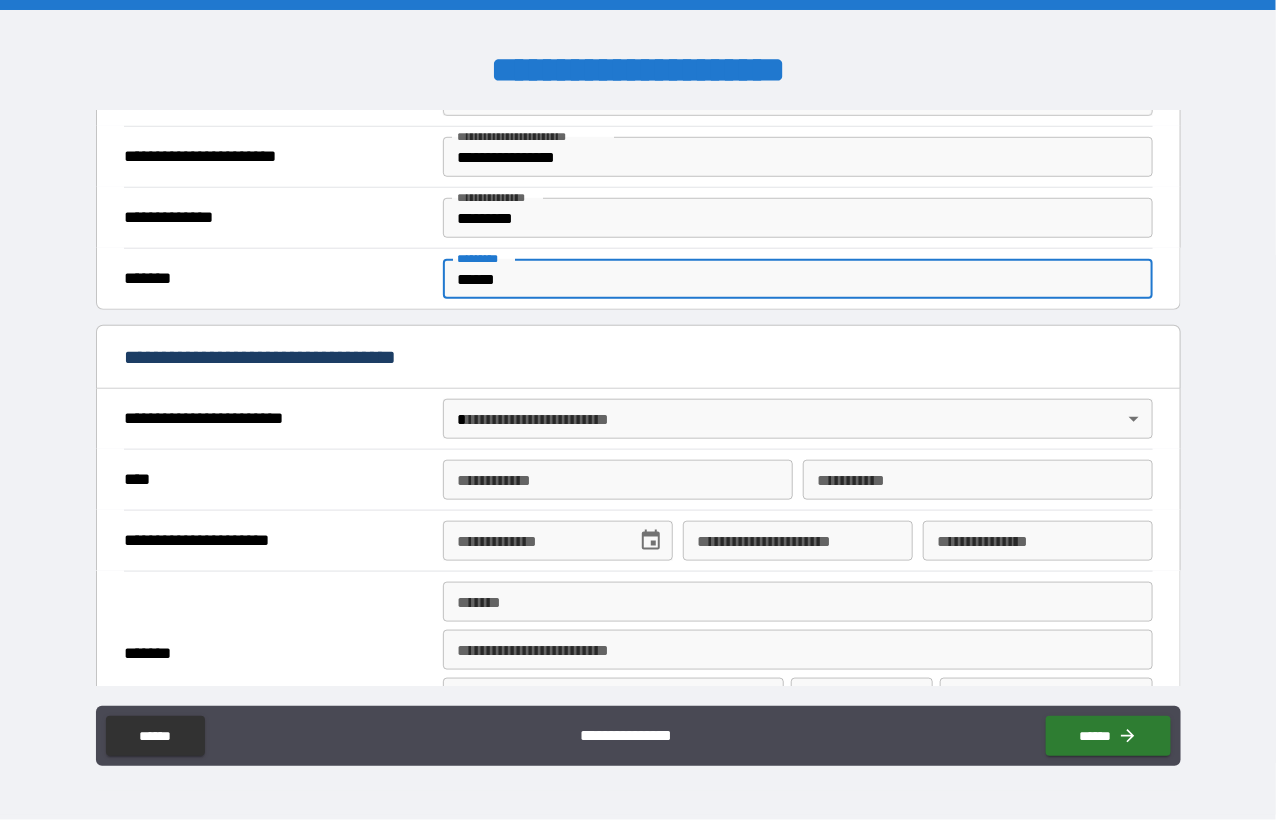 type on "******" 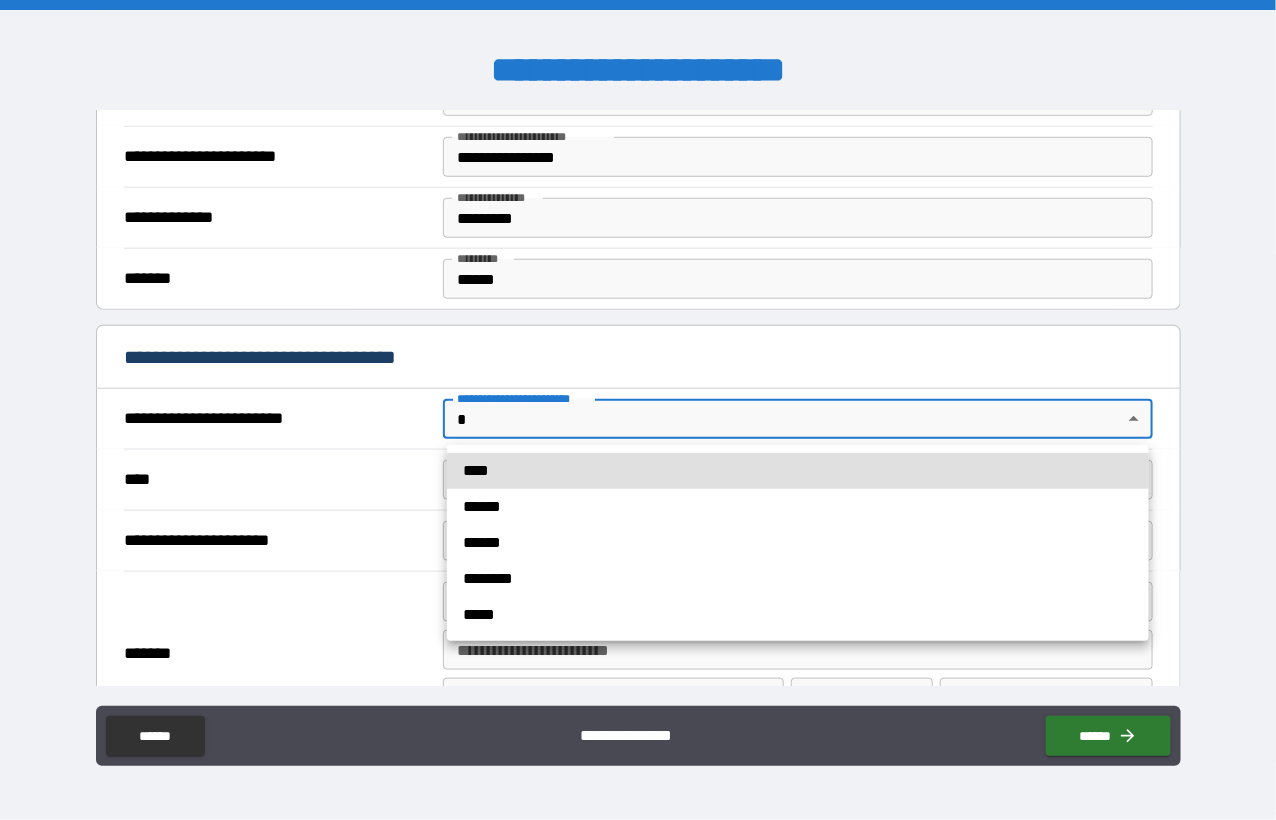 click on "**********" at bounding box center (638, 410) 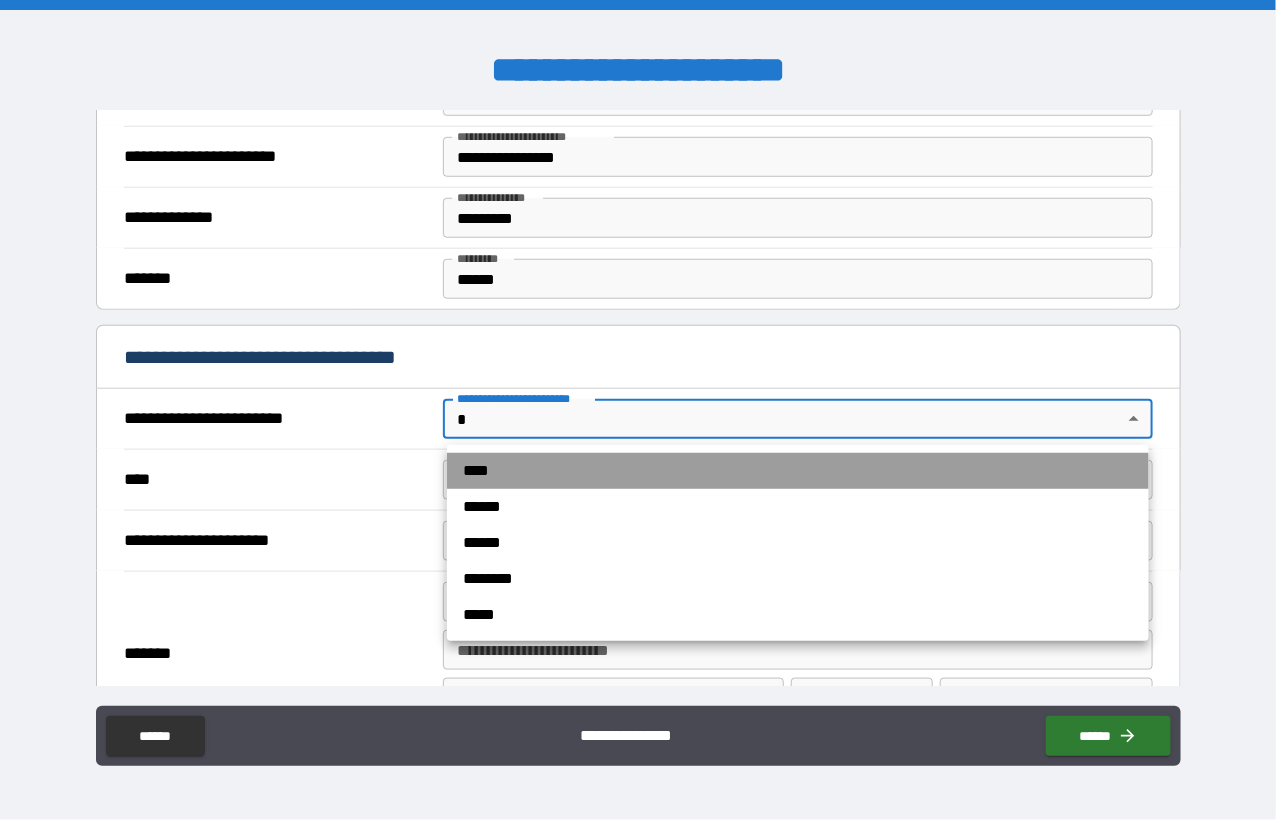 click on "****" at bounding box center (798, 471) 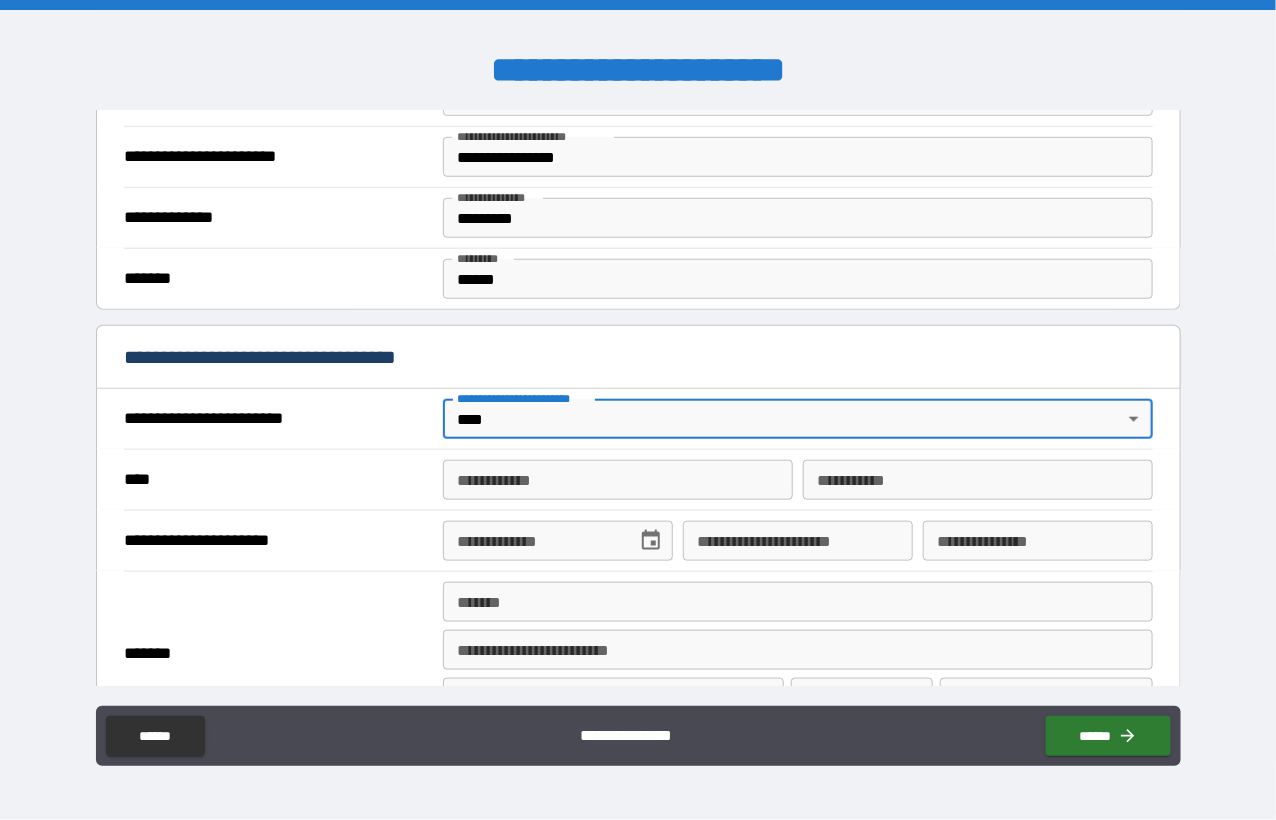 click on "**********" at bounding box center (618, 480) 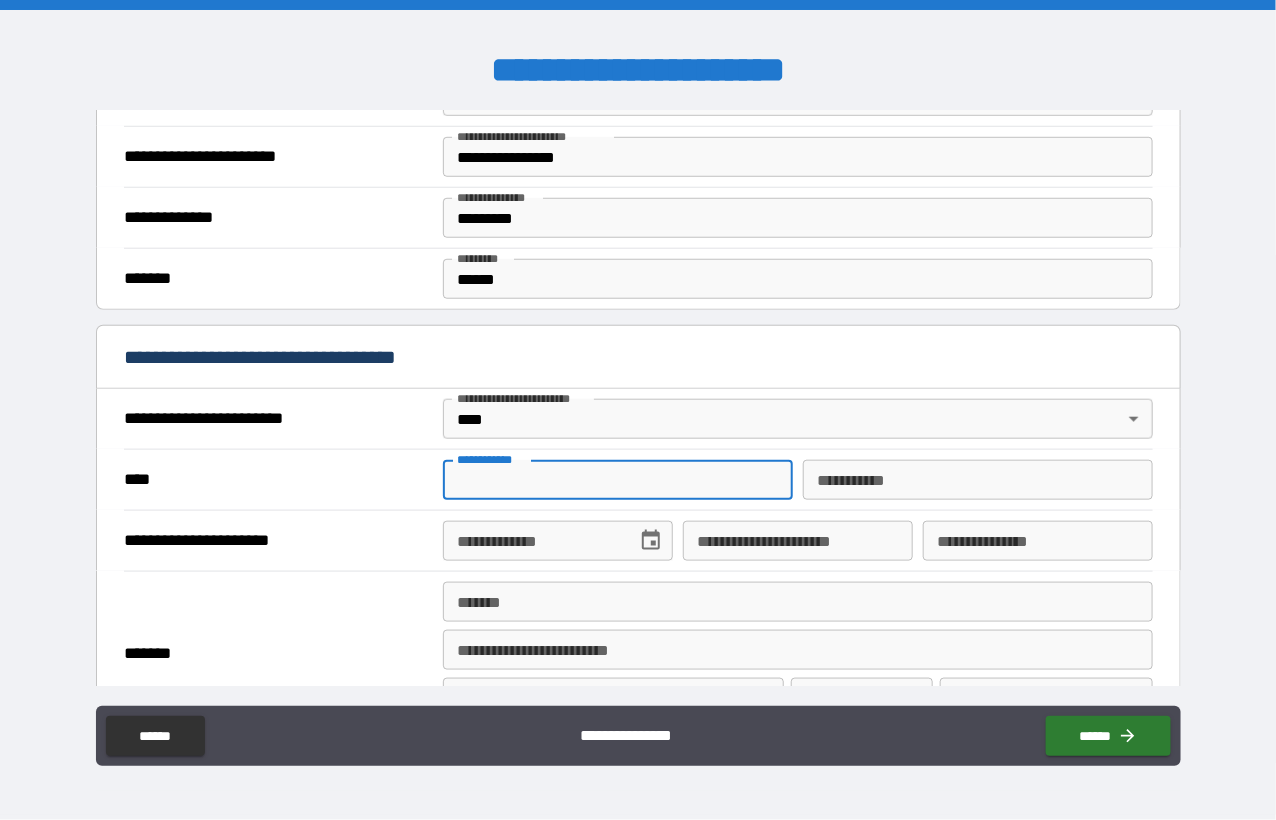 type on "*****" 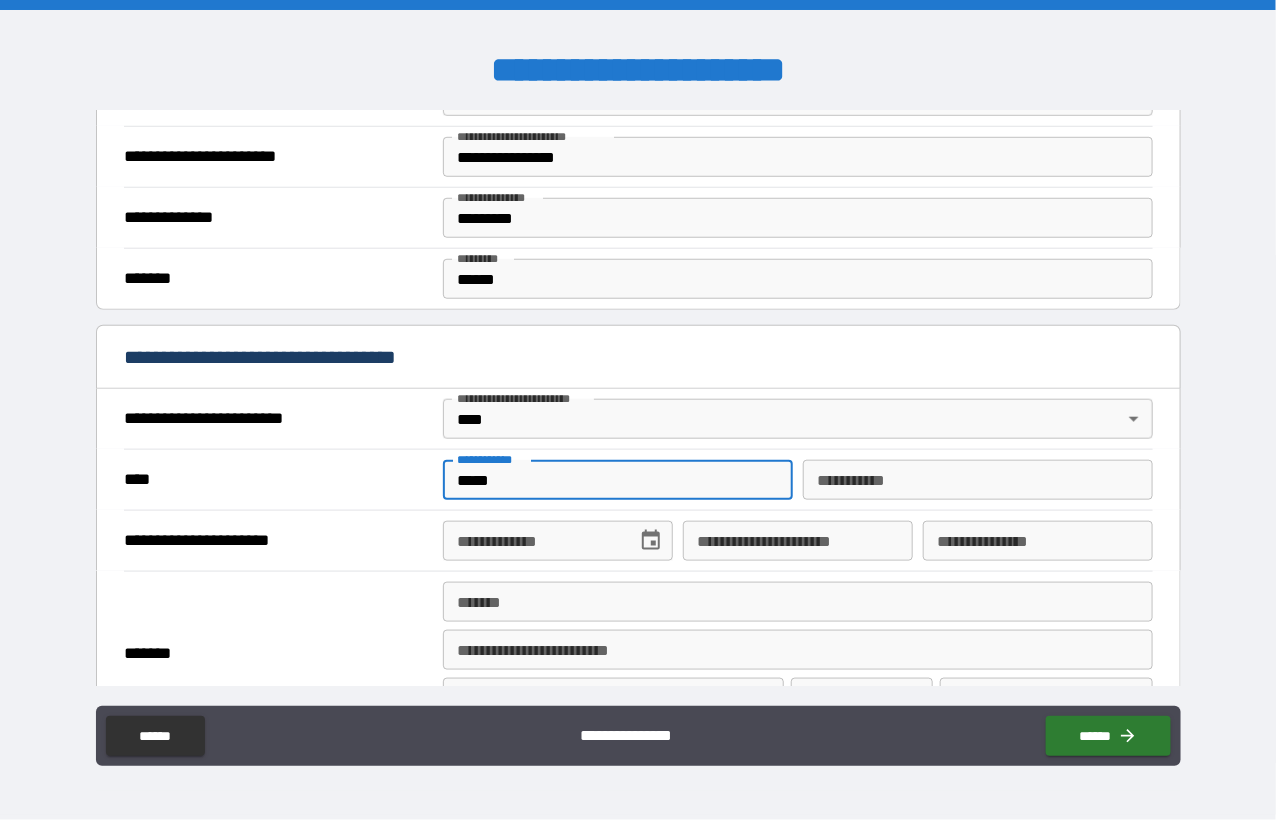 type on "*" 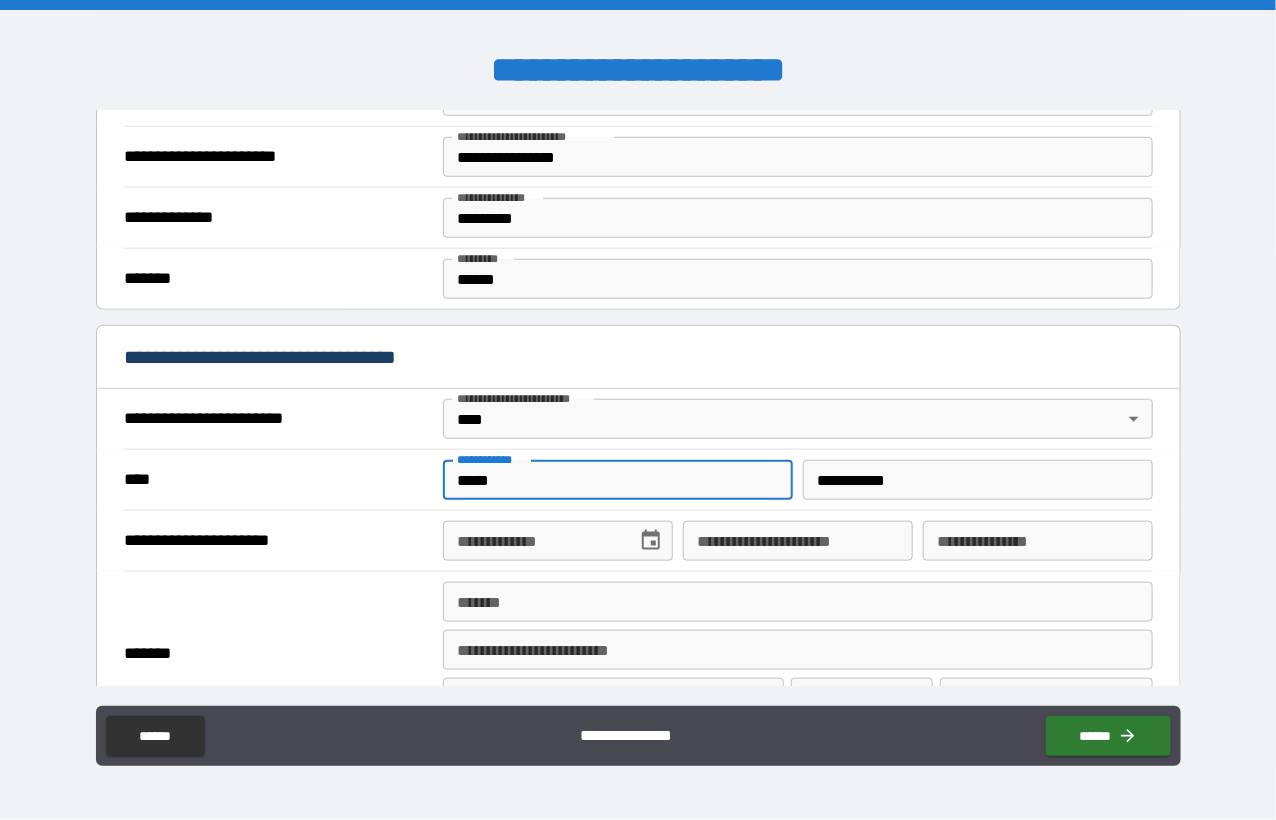 type on "**********" 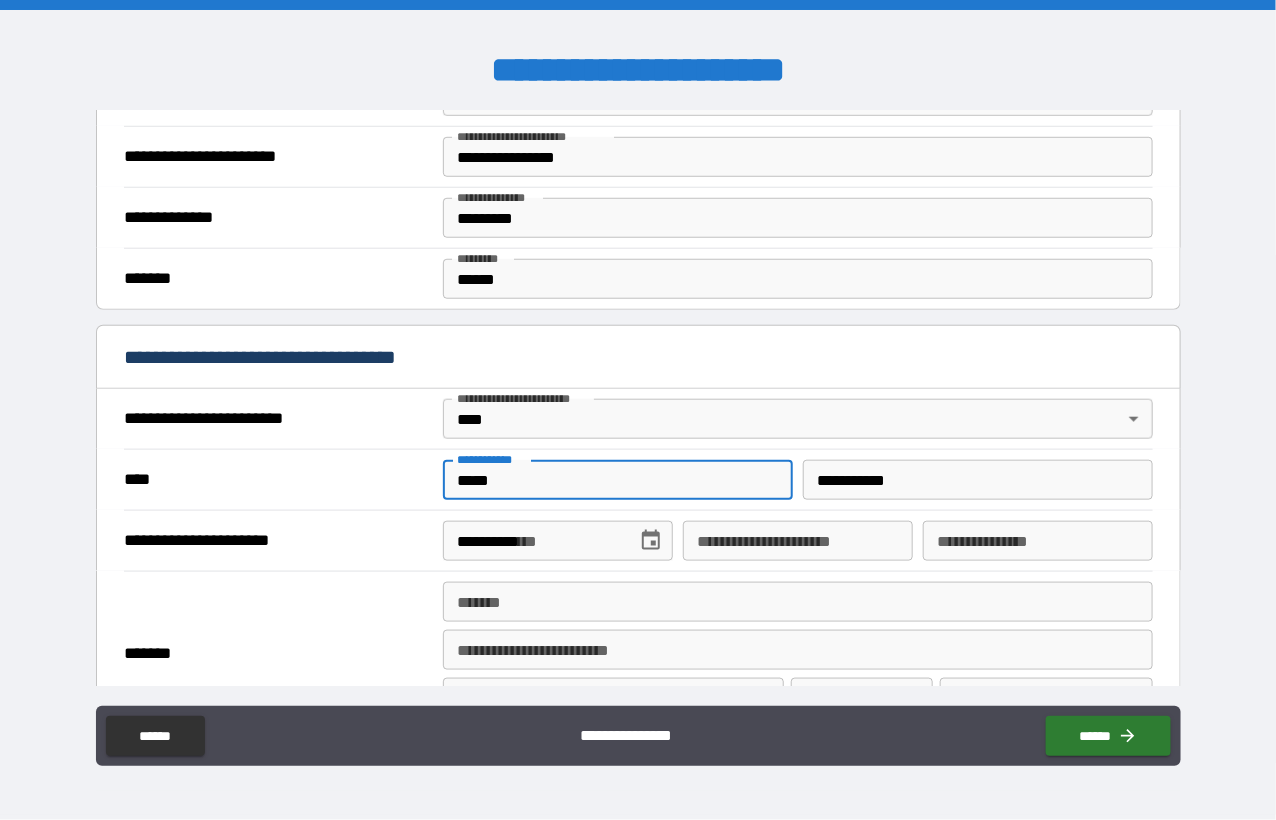 type on "*****" 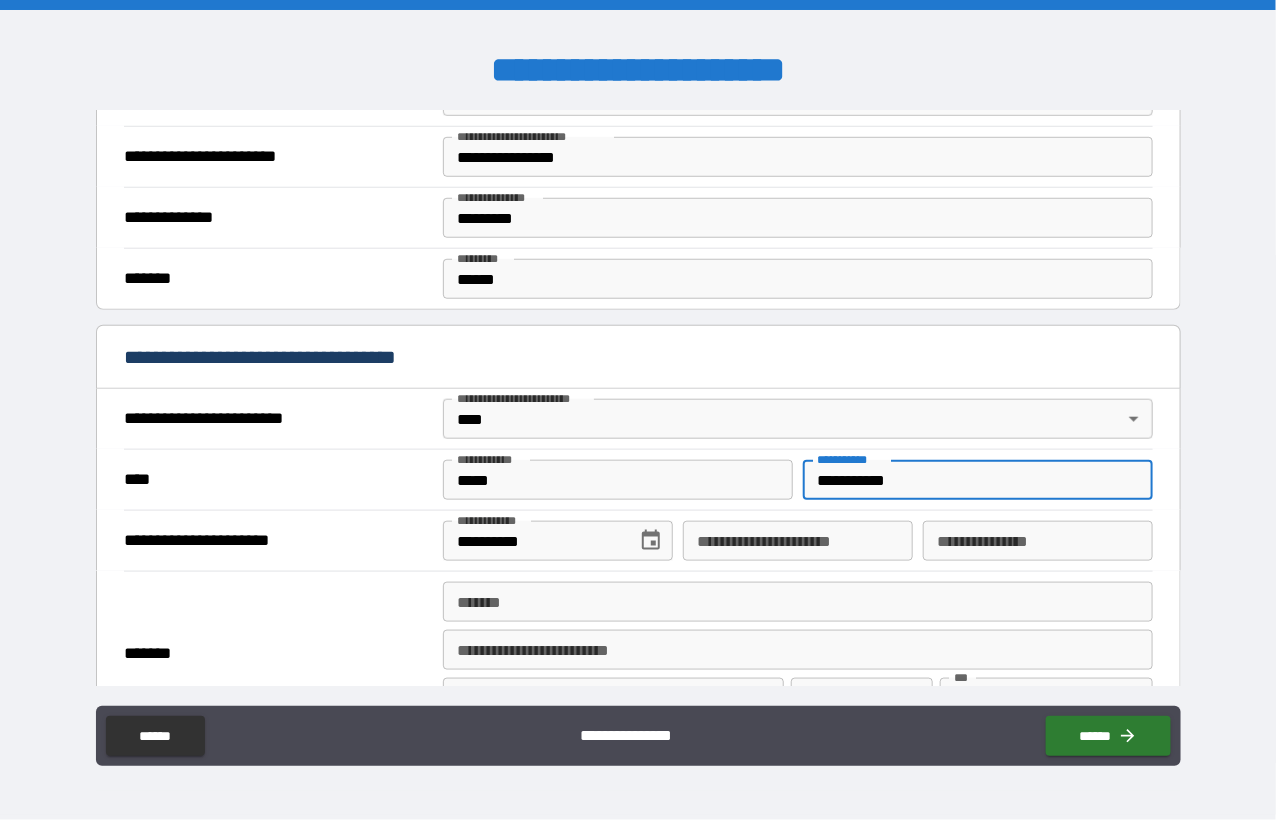 click on "**********" at bounding box center (978, 480) 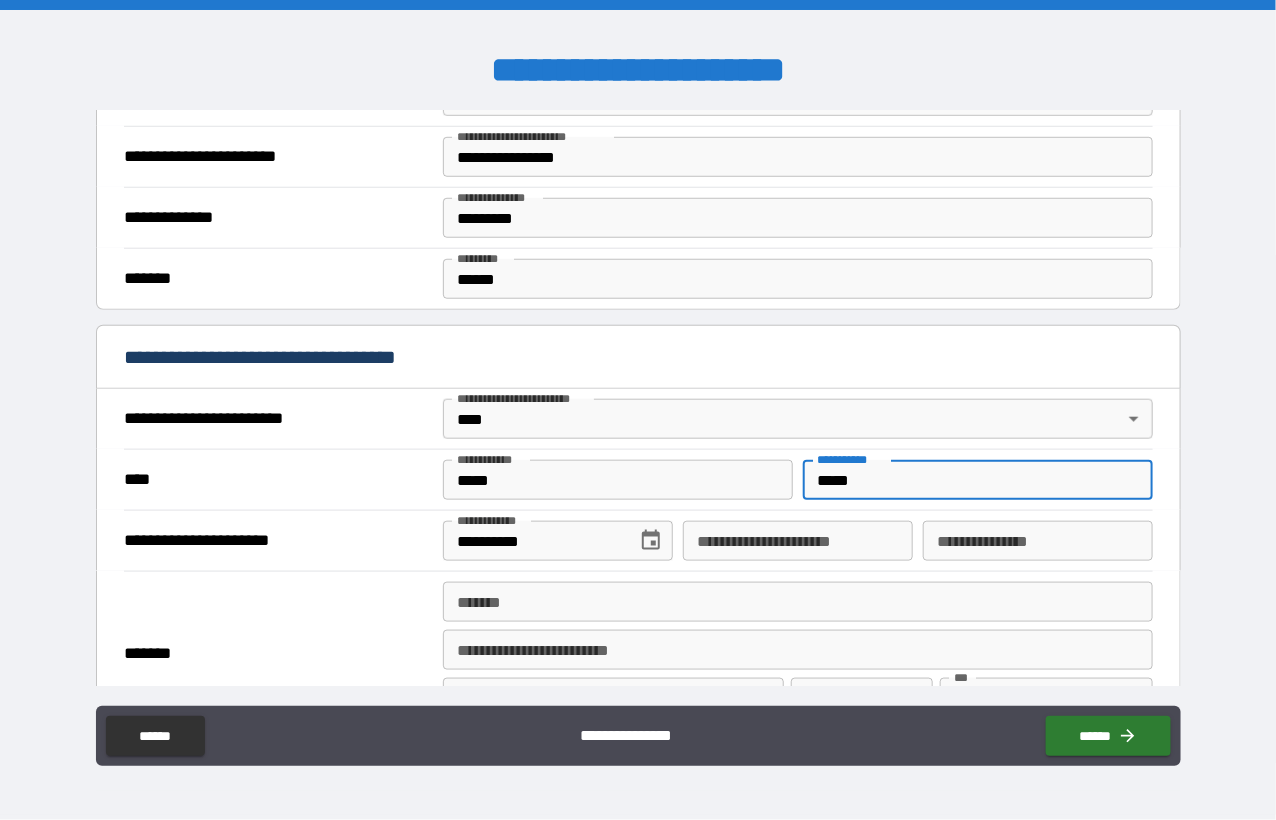 type on "*****" 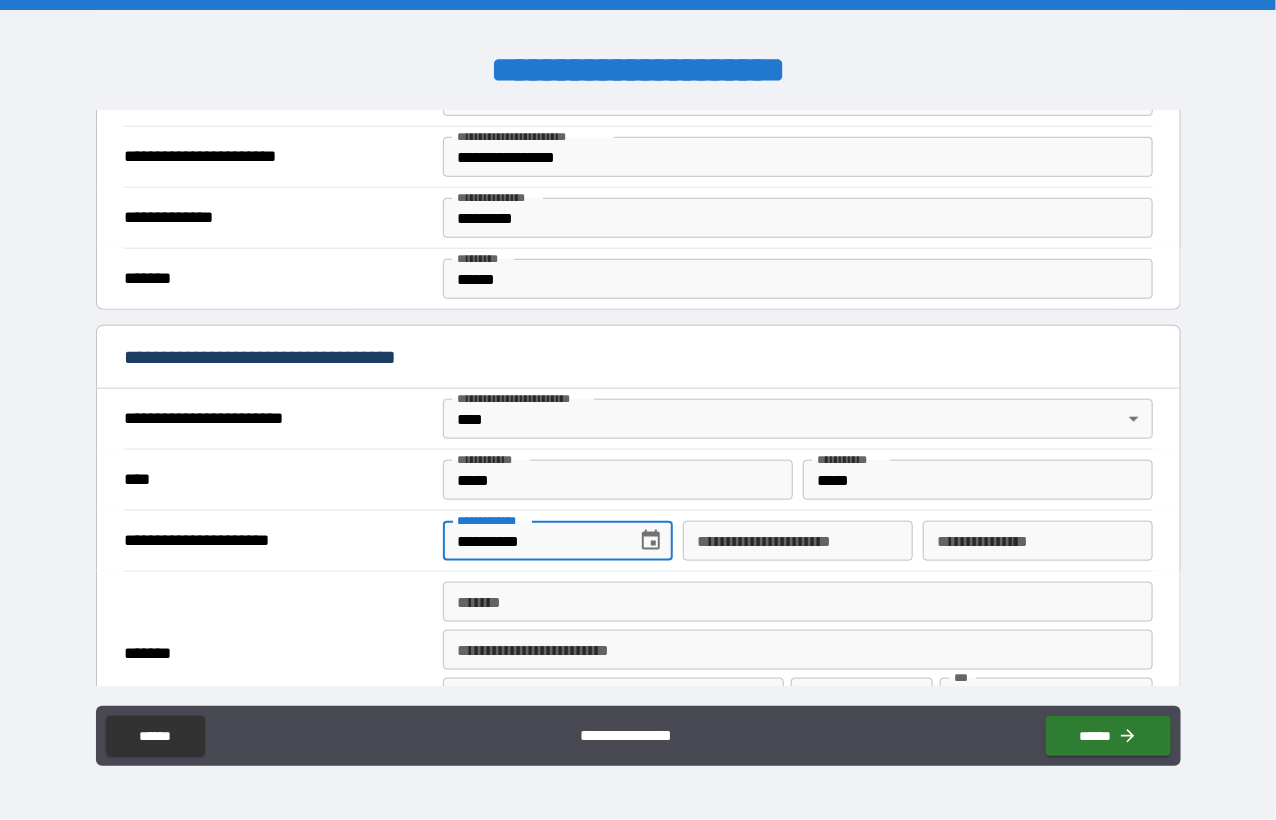 type 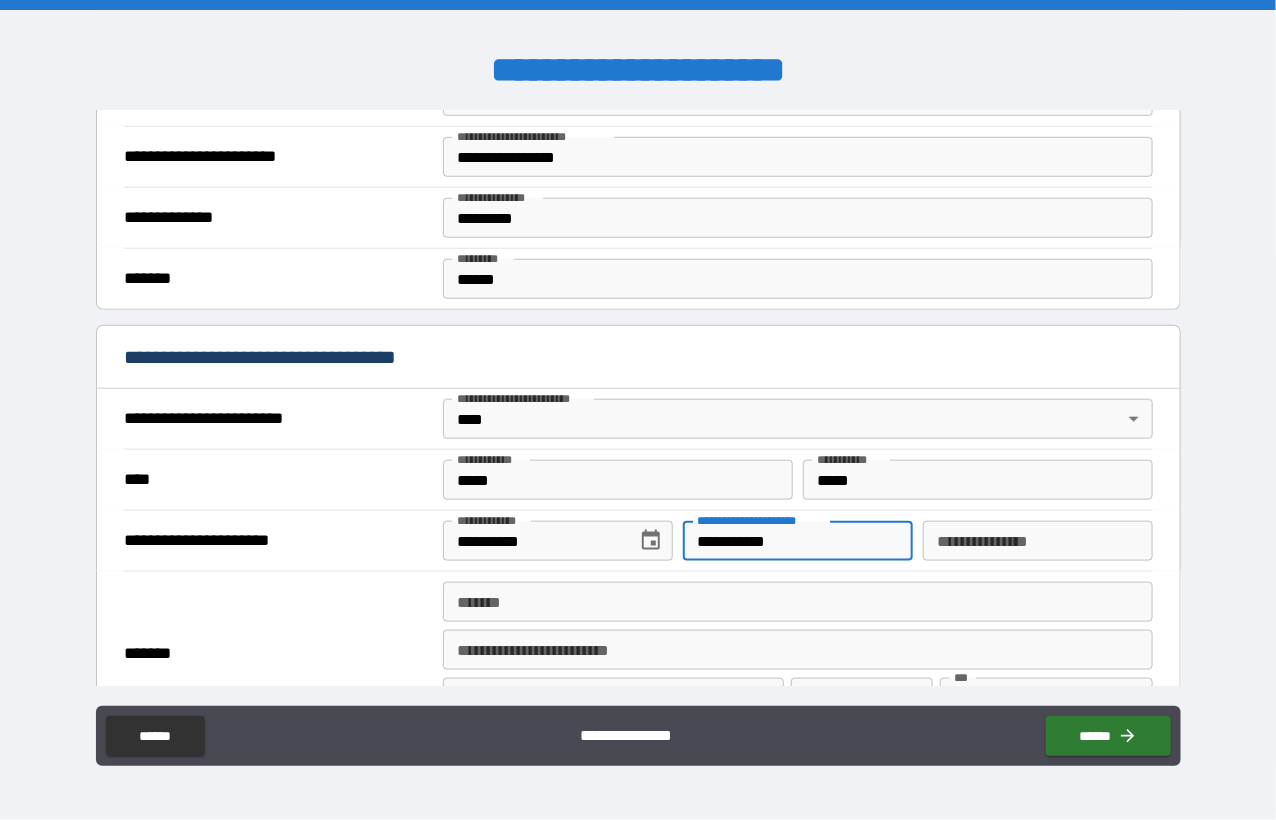 type on "**********" 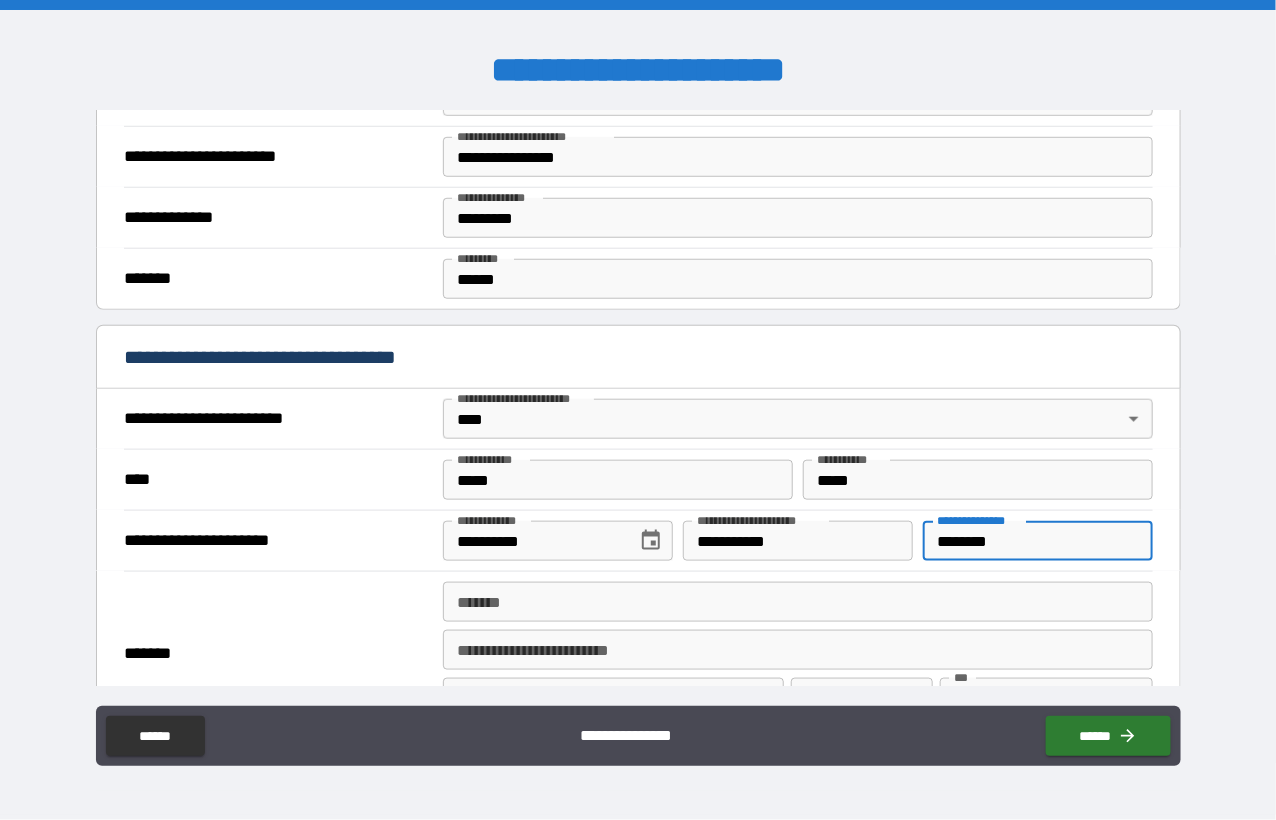 type on "********" 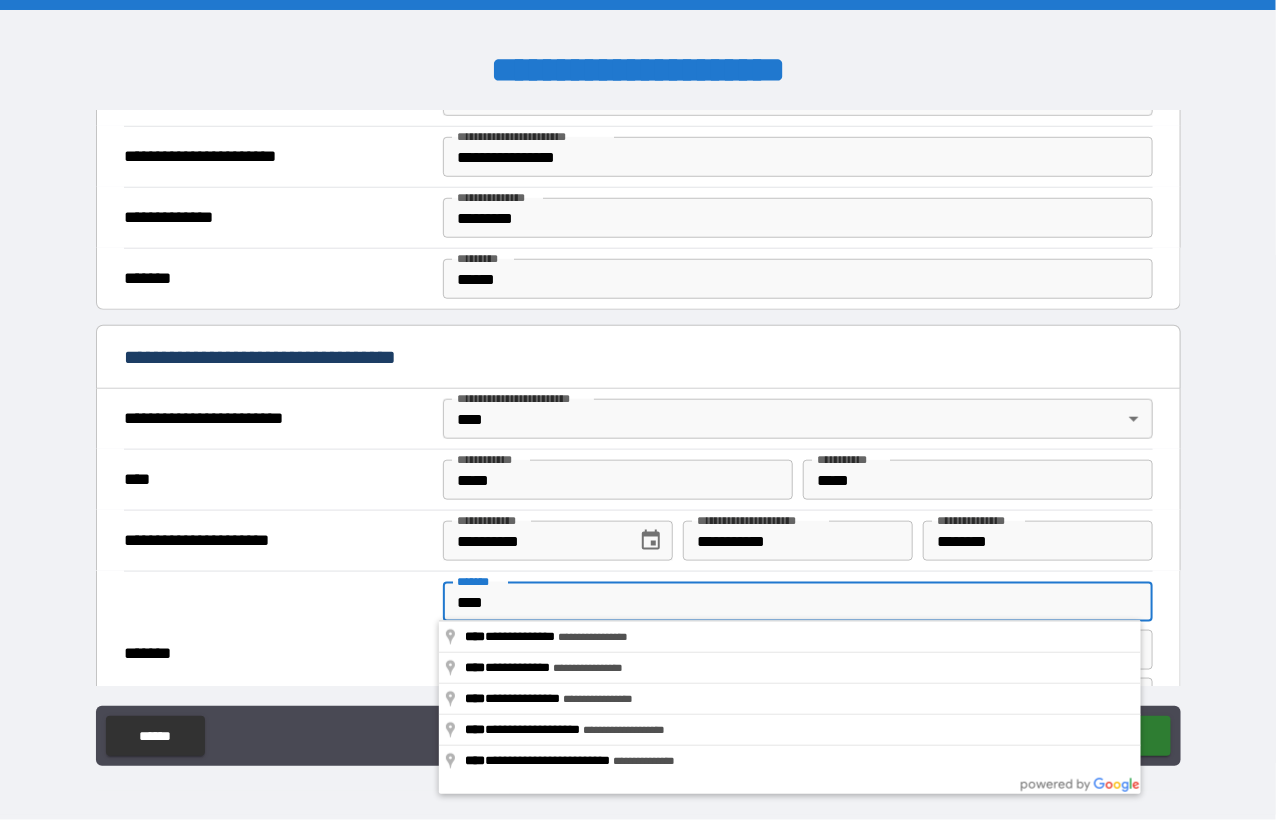 type on "**********" 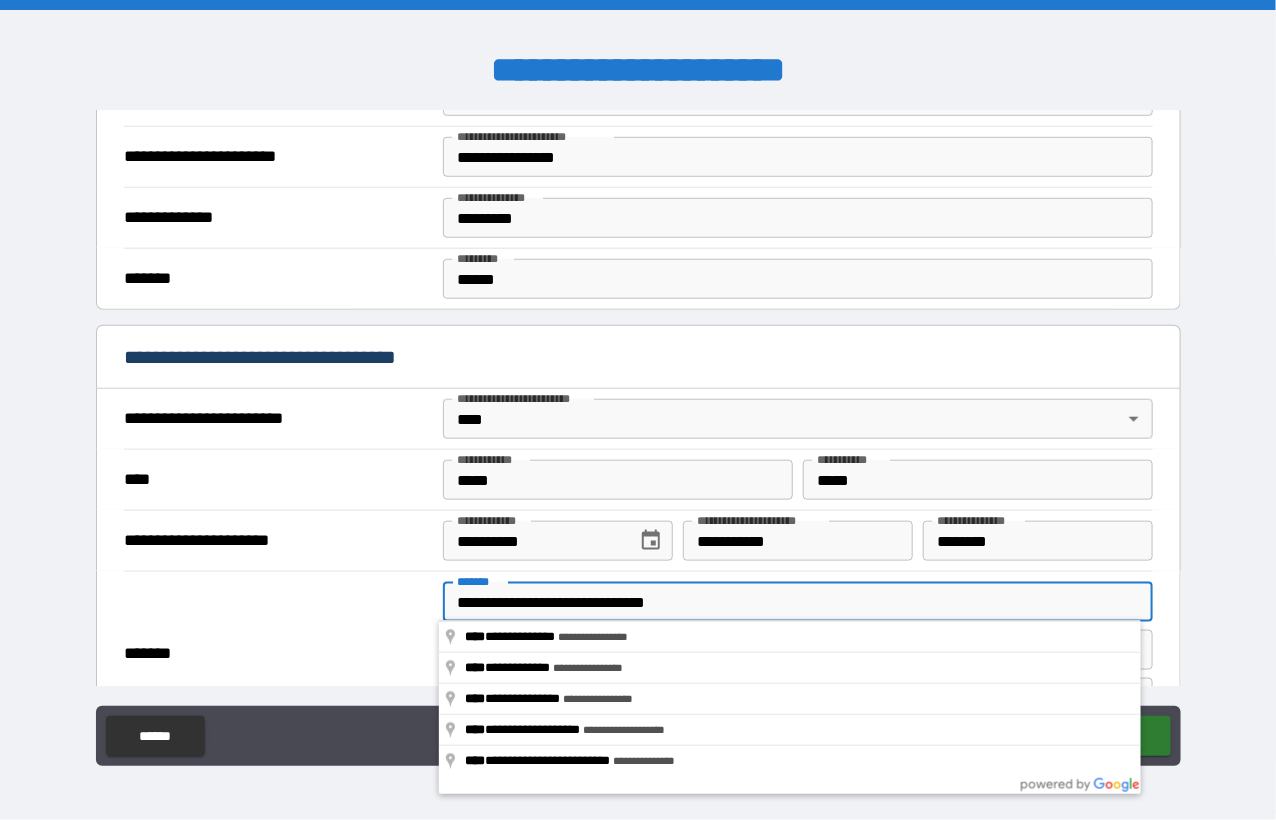 type on "**********" 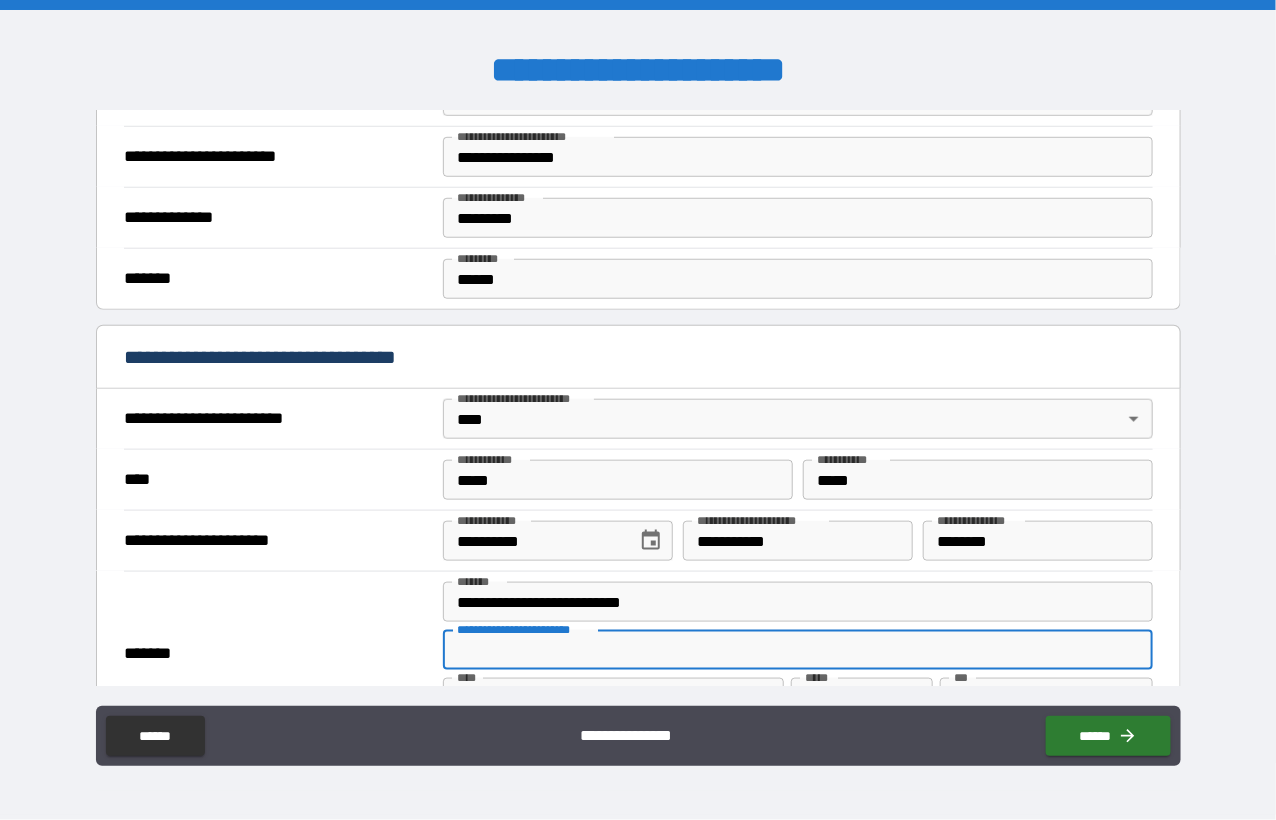 click on "**********" at bounding box center (798, 602) 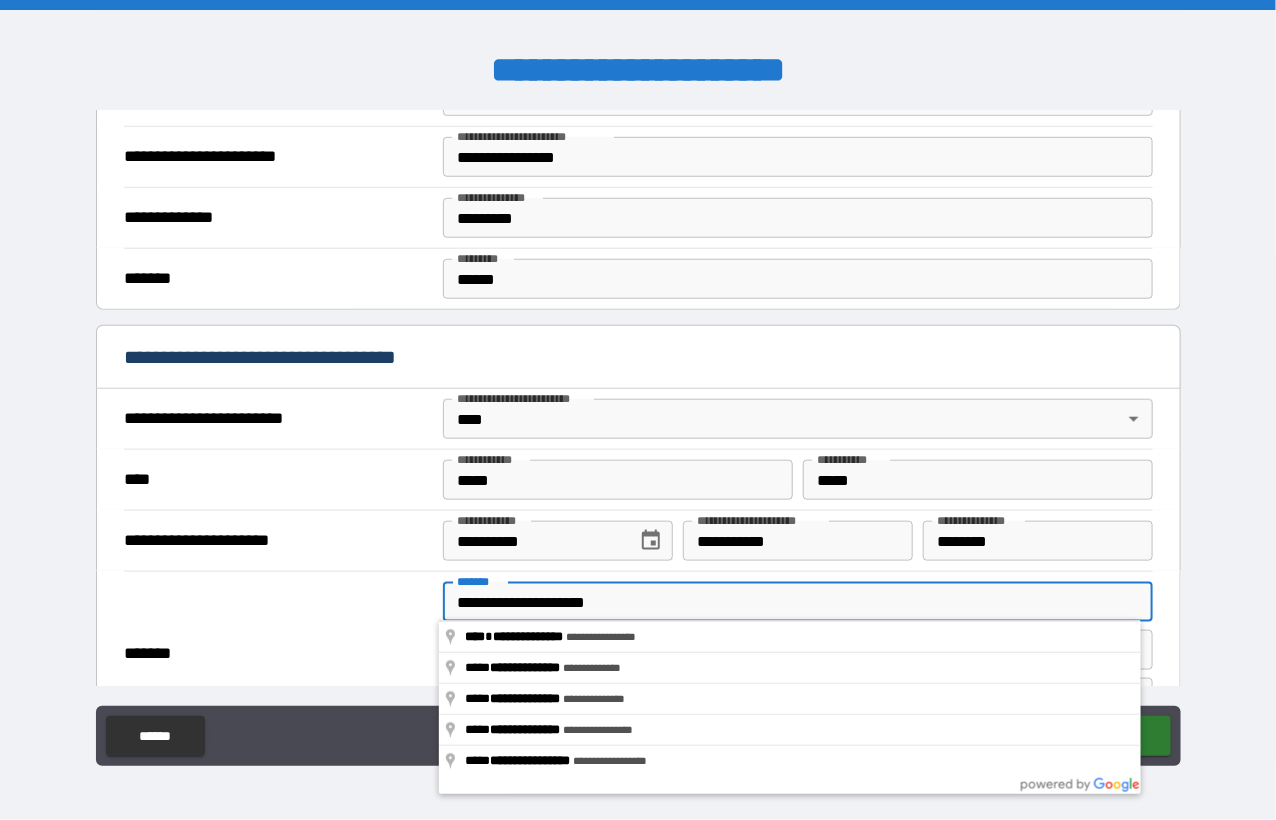 type on "**********" 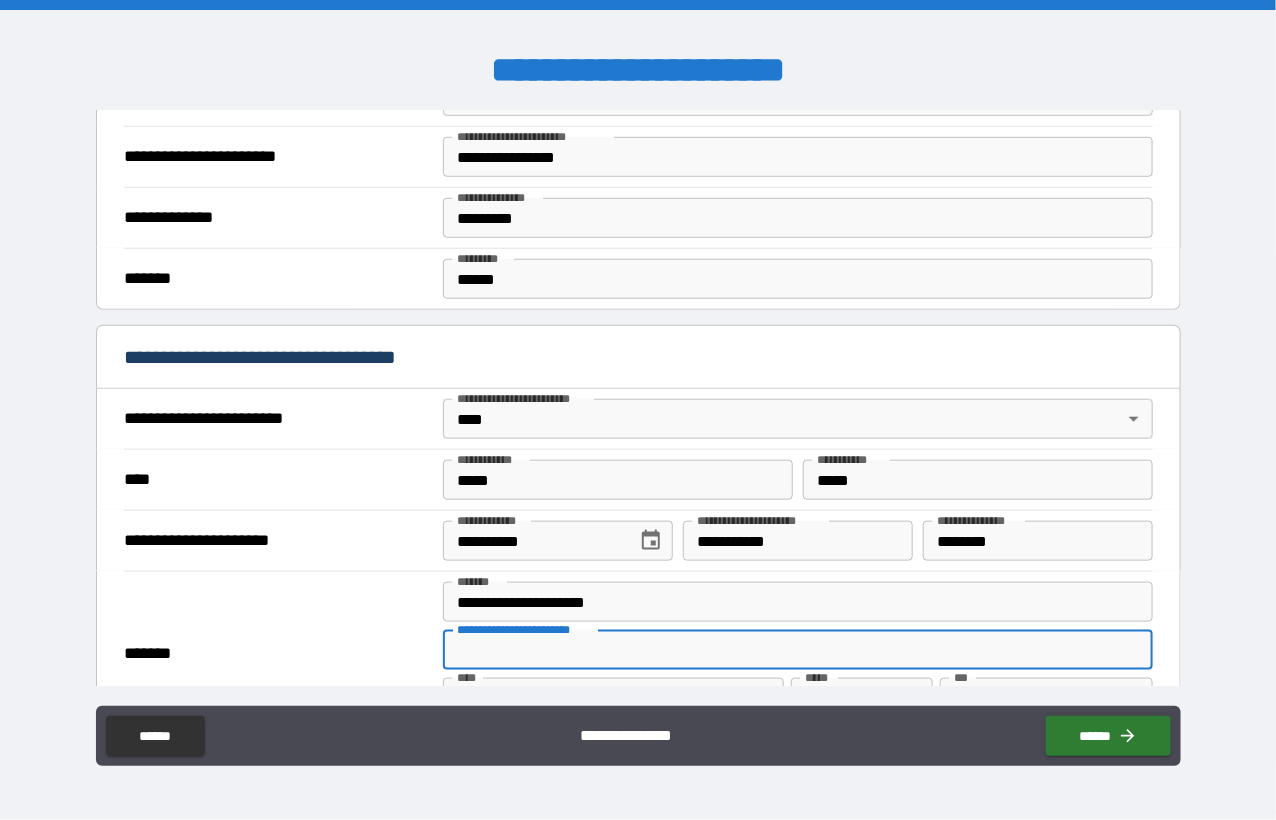 click on "**********" at bounding box center (798, 650) 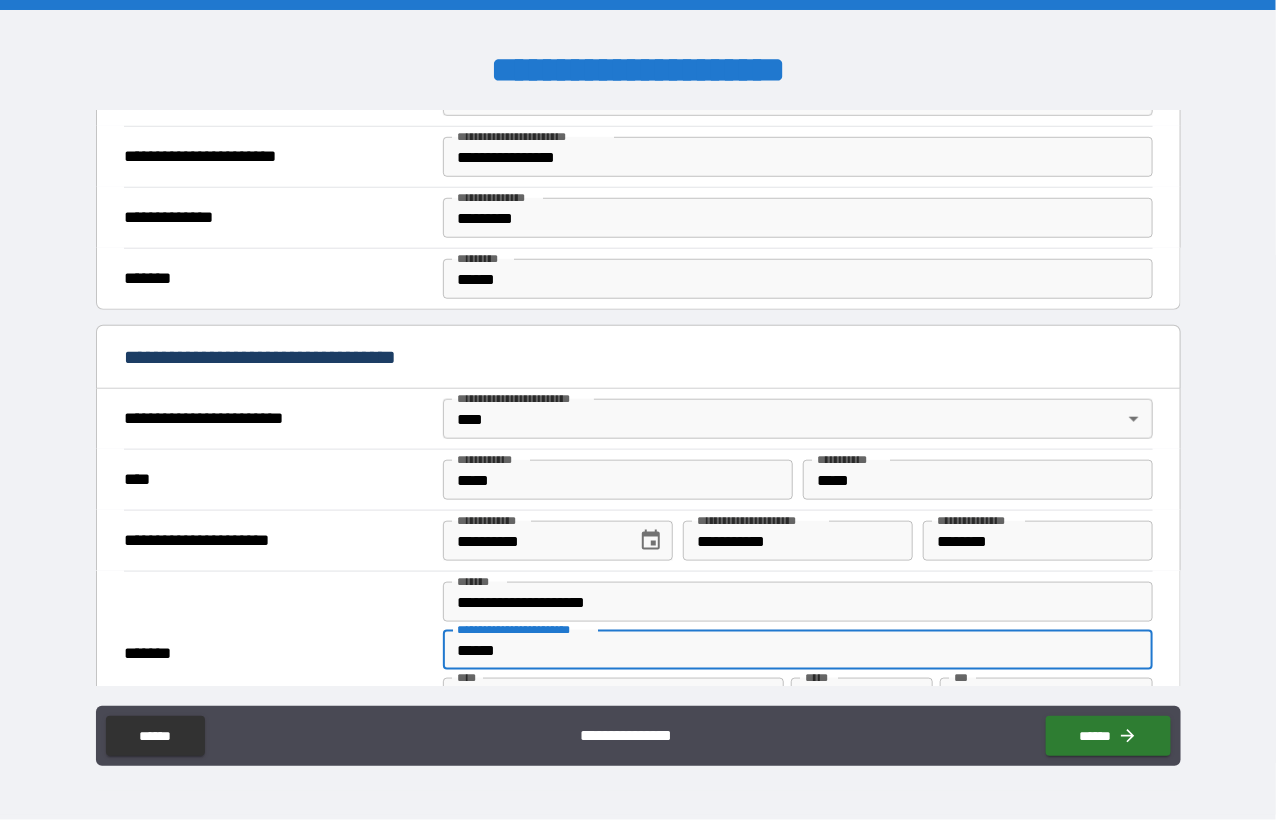 type on "******" 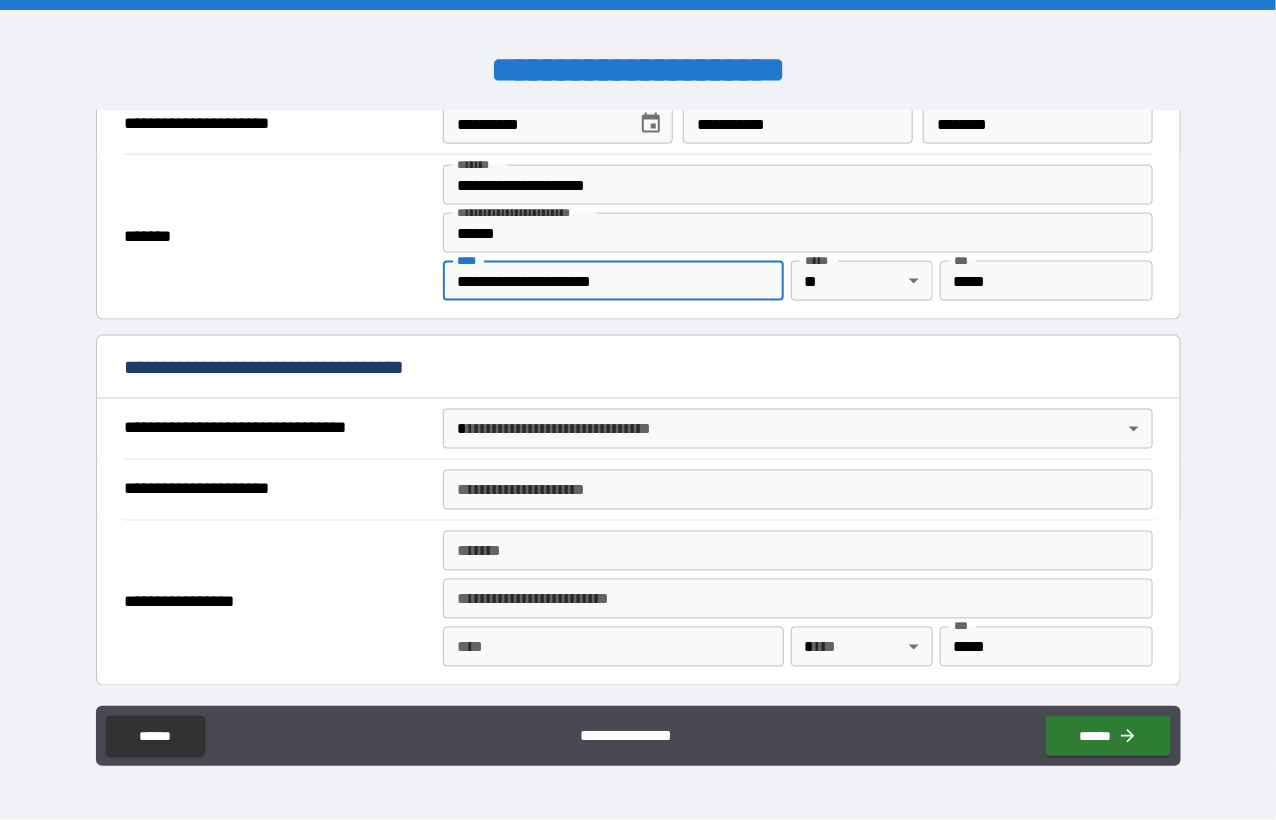 scroll, scrollTop: 1029, scrollLeft: 0, axis: vertical 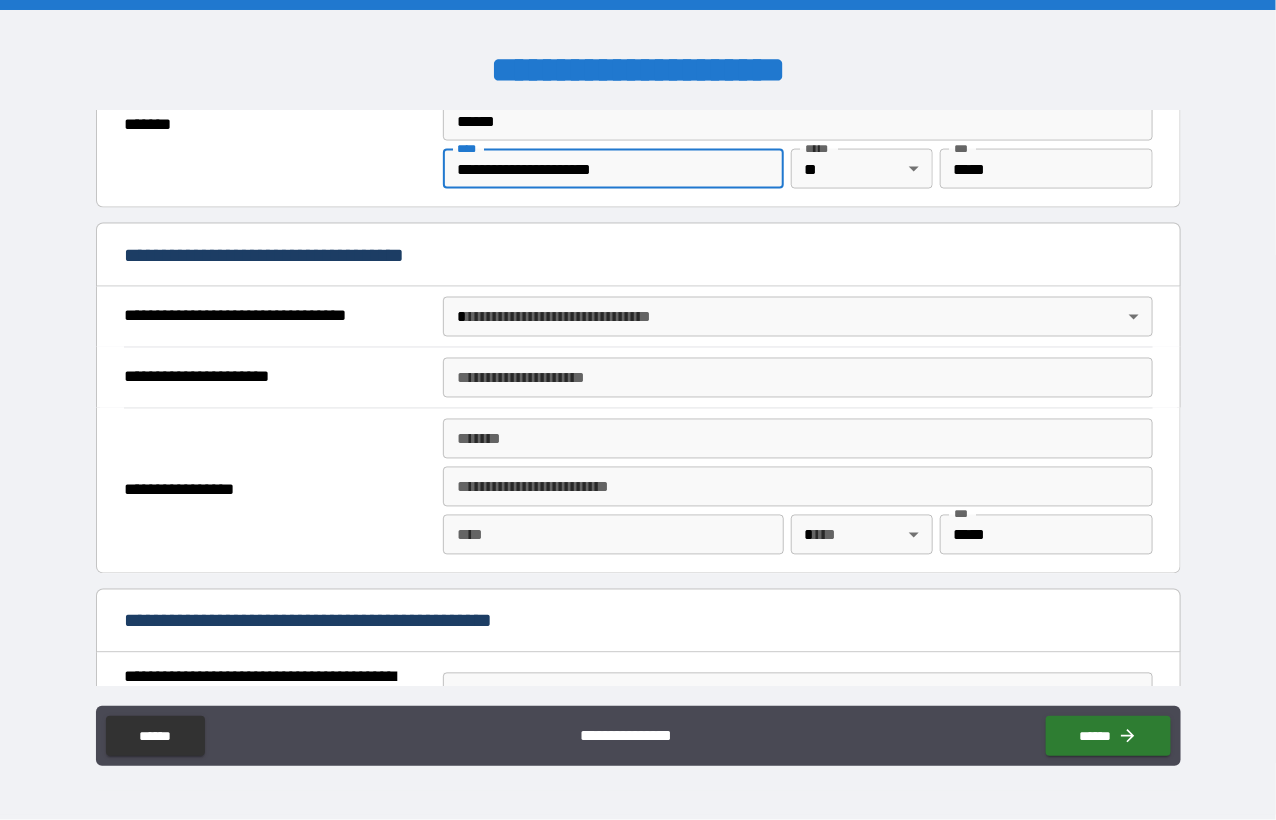 click on "**********" at bounding box center (638, 410) 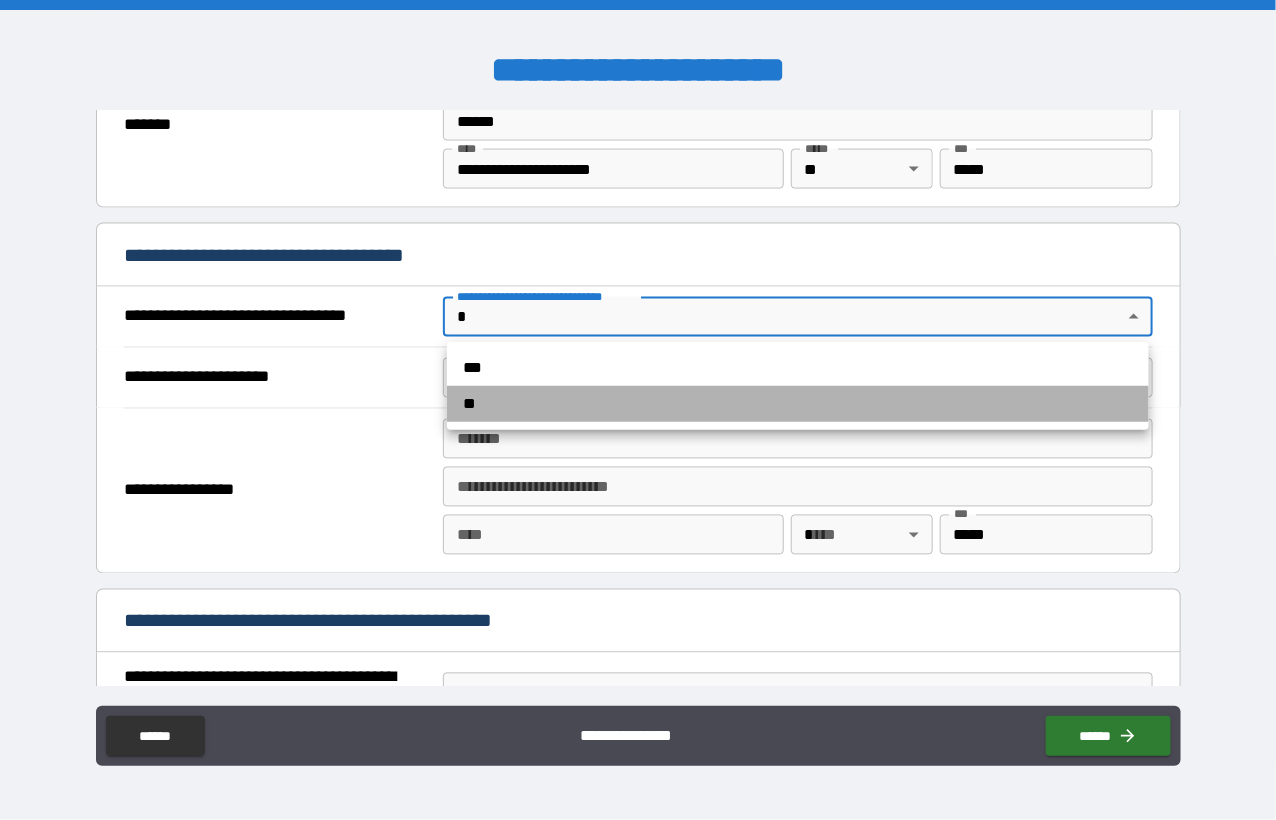 click on "**" at bounding box center (798, 404) 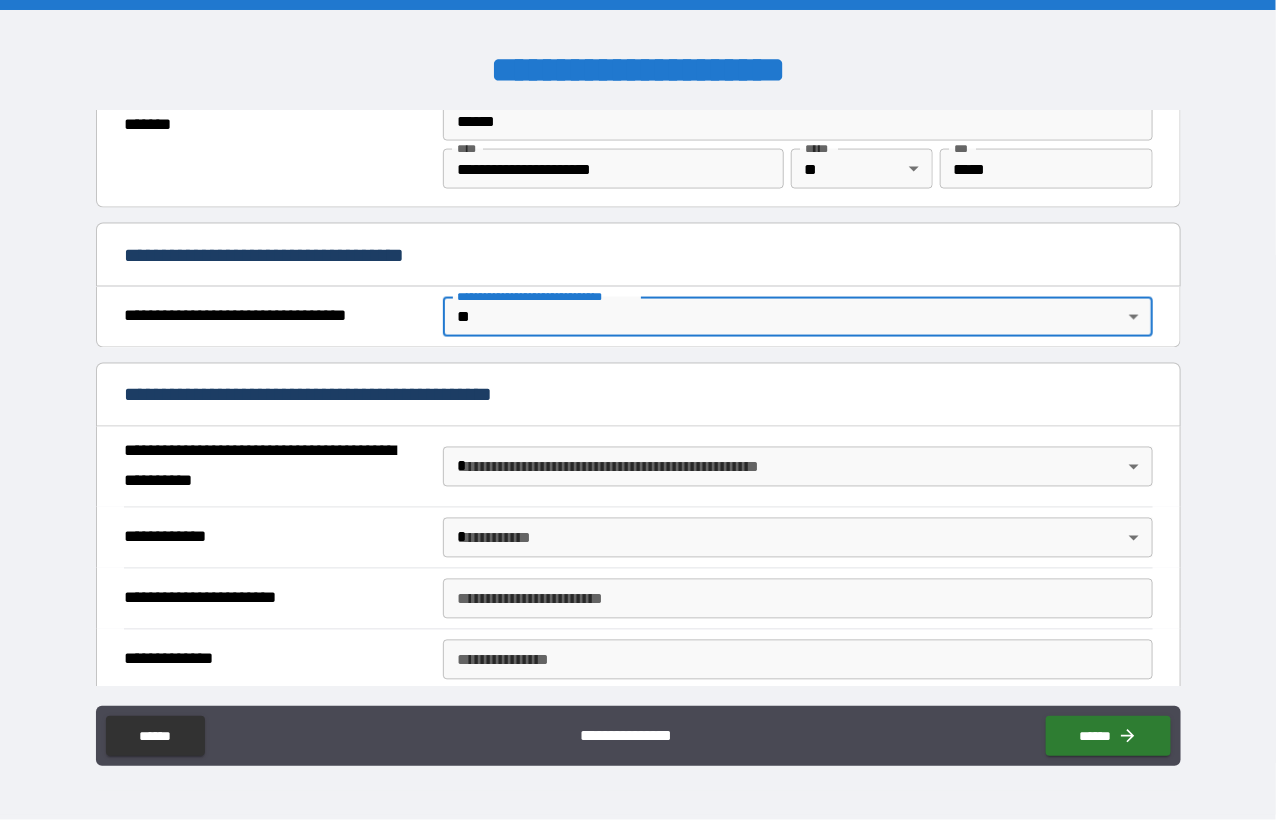 click on "**********" at bounding box center (638, 410) 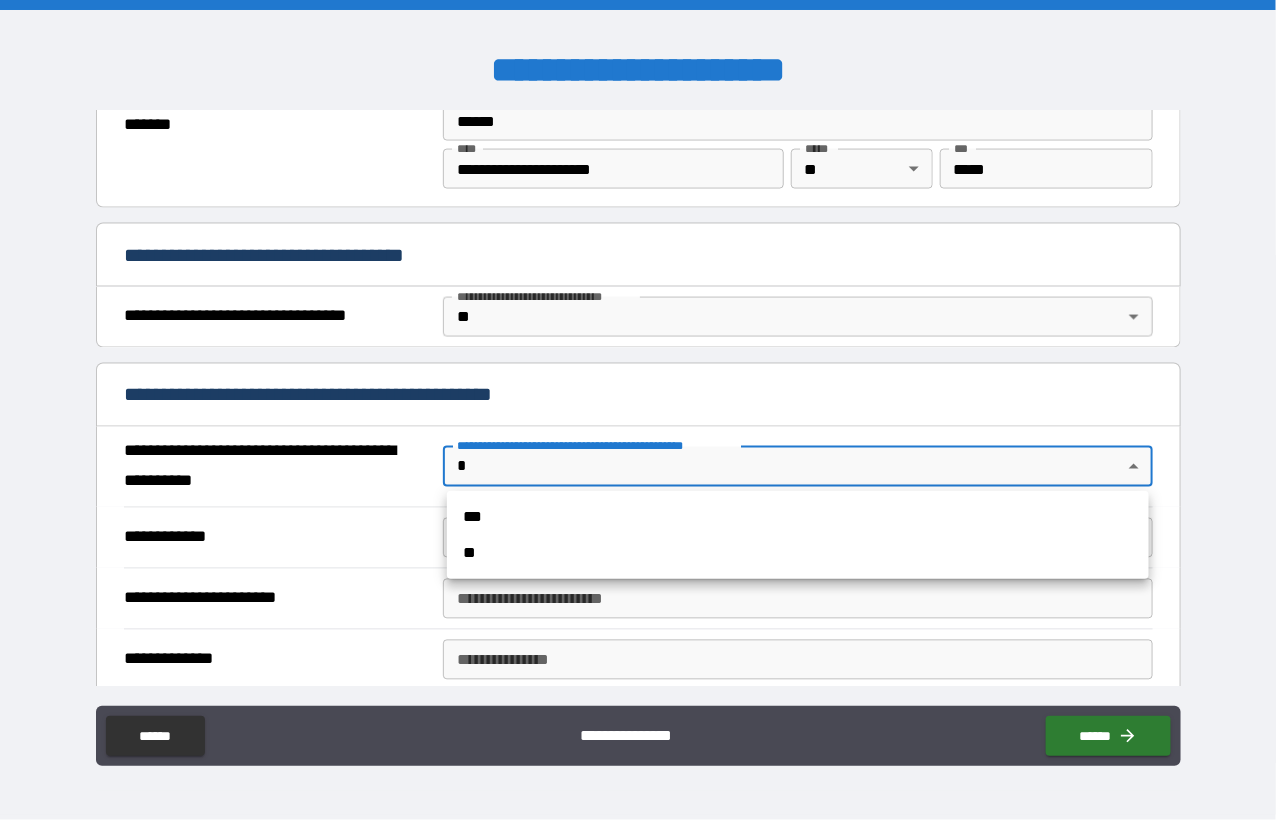 click on "**" at bounding box center [798, 553] 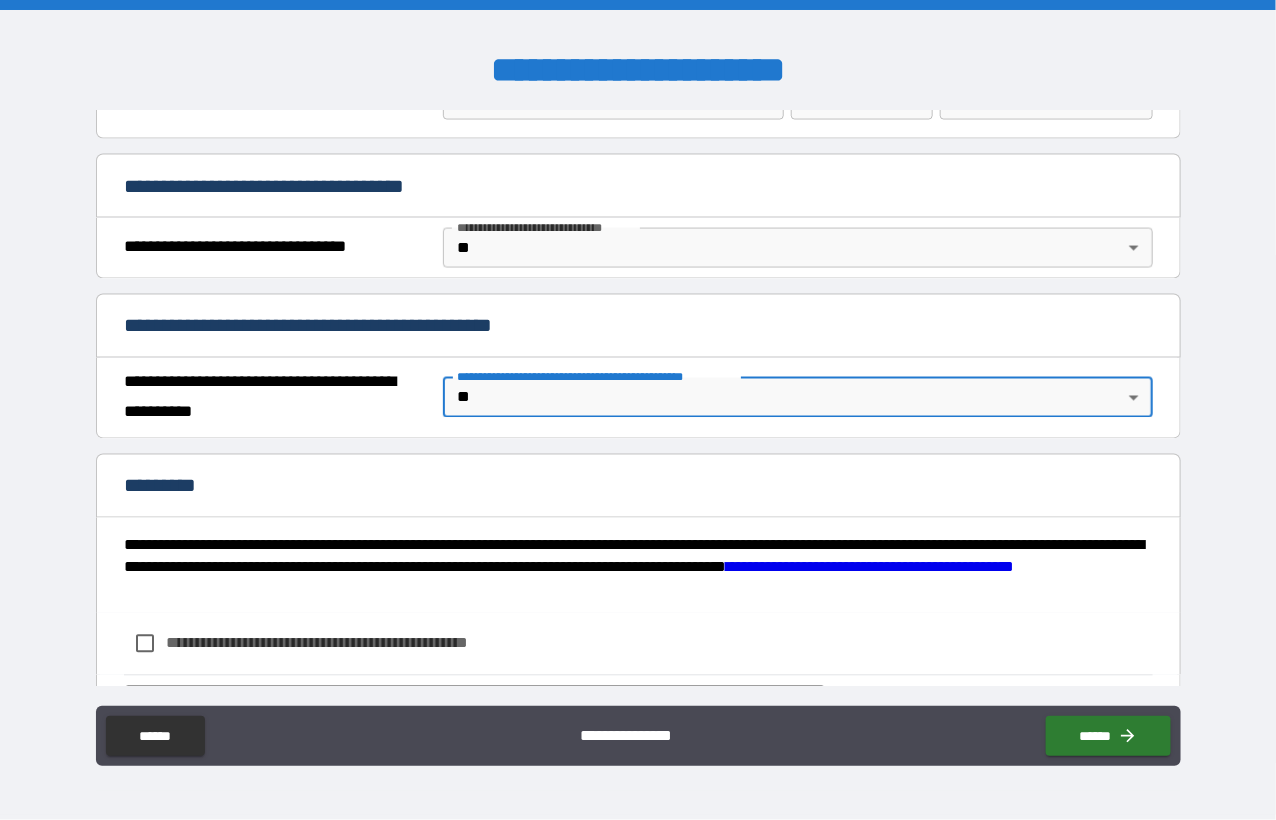 scroll, scrollTop: 1205, scrollLeft: 0, axis: vertical 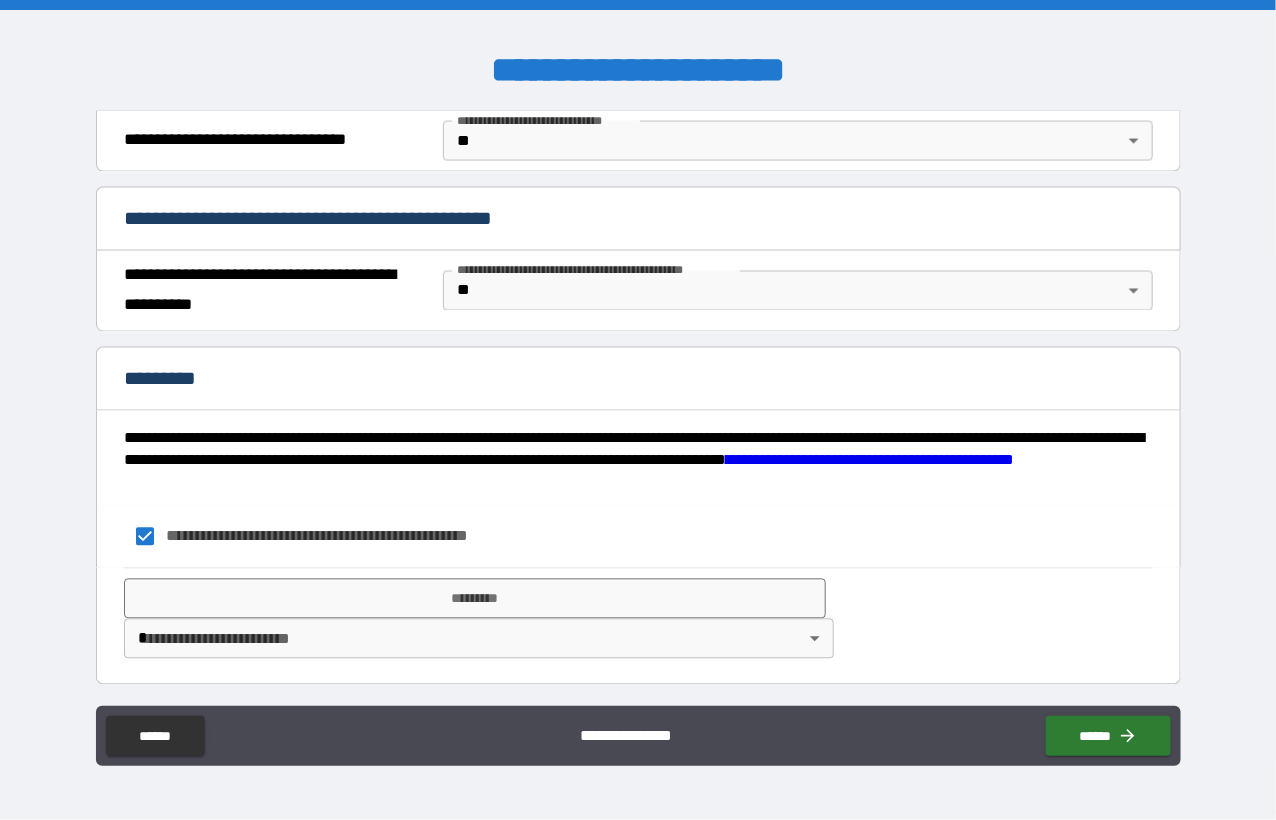 click on "**********" at bounding box center [638, 410] 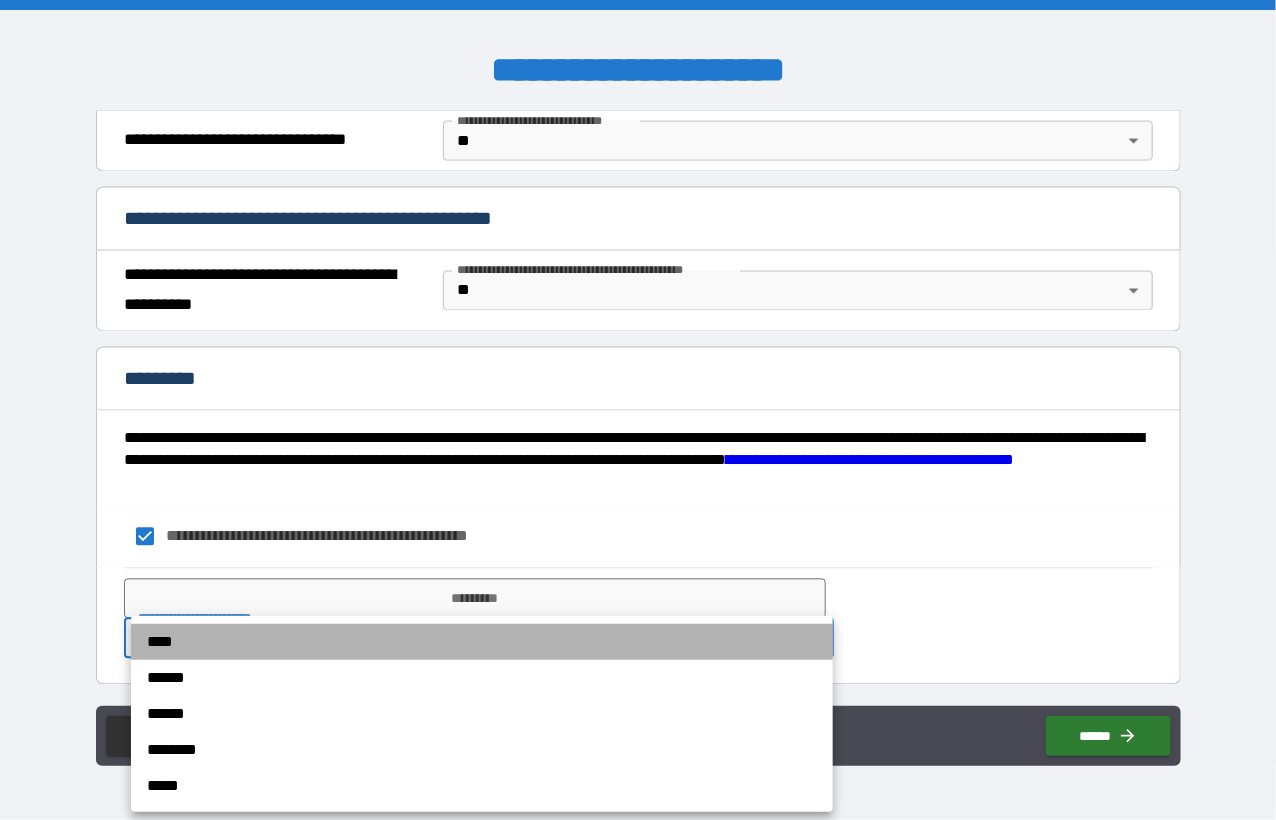 click on "****" at bounding box center (482, 642) 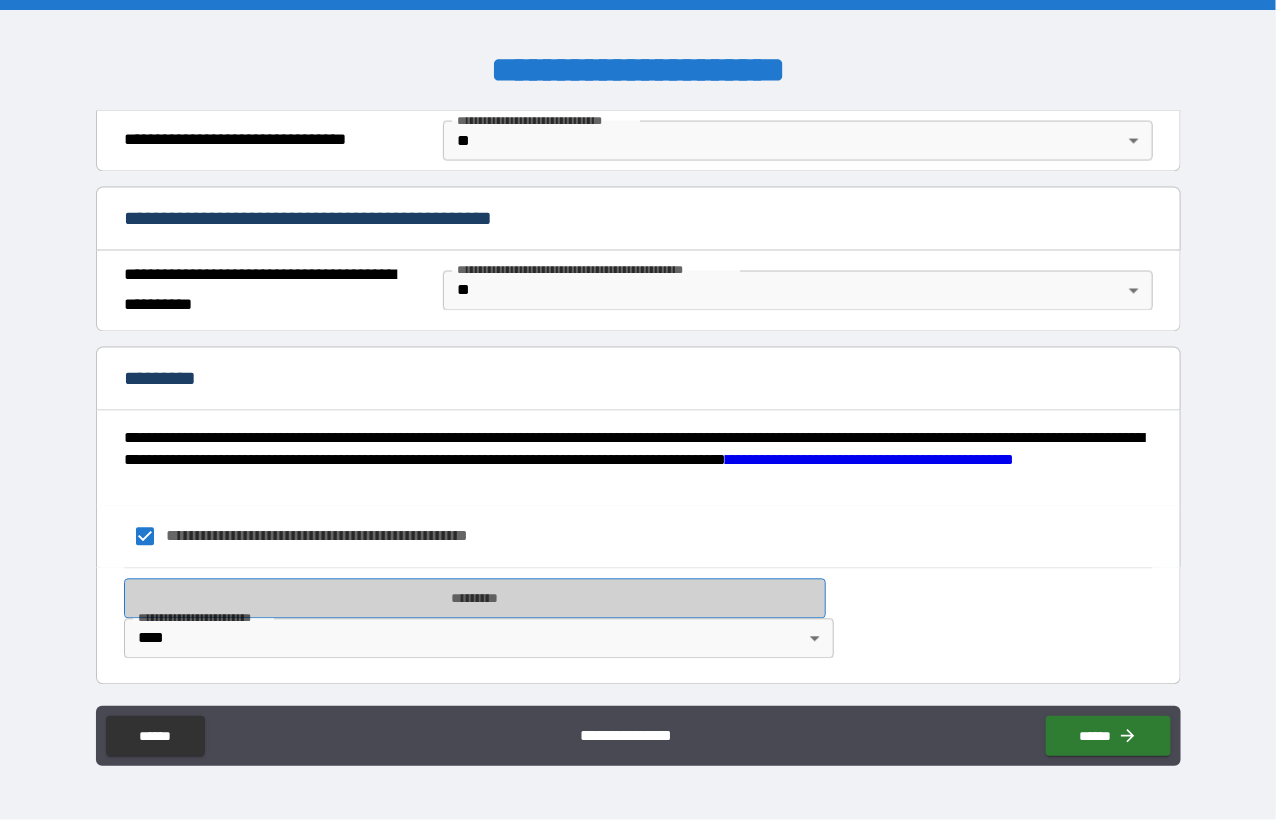 click on "*********" at bounding box center (475, 599) 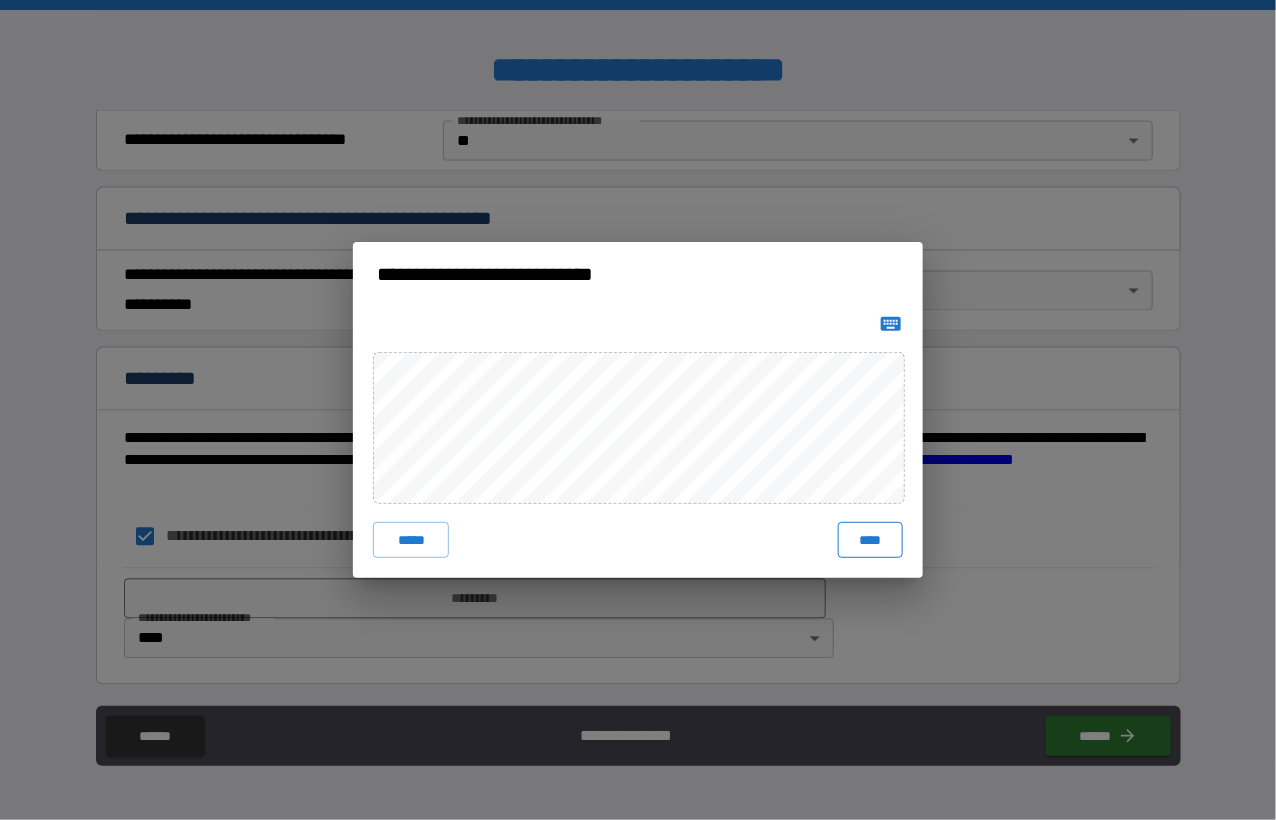 click on "****" at bounding box center [870, 540] 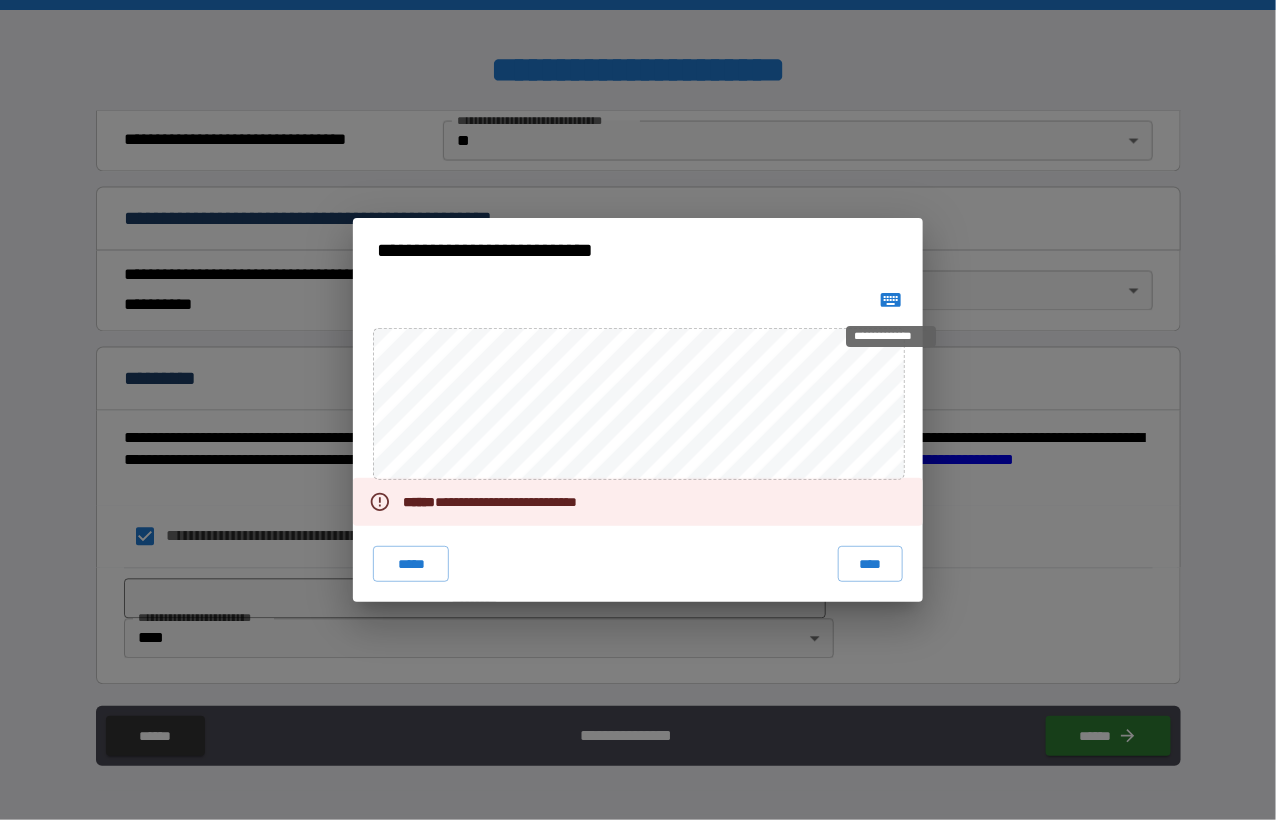 click 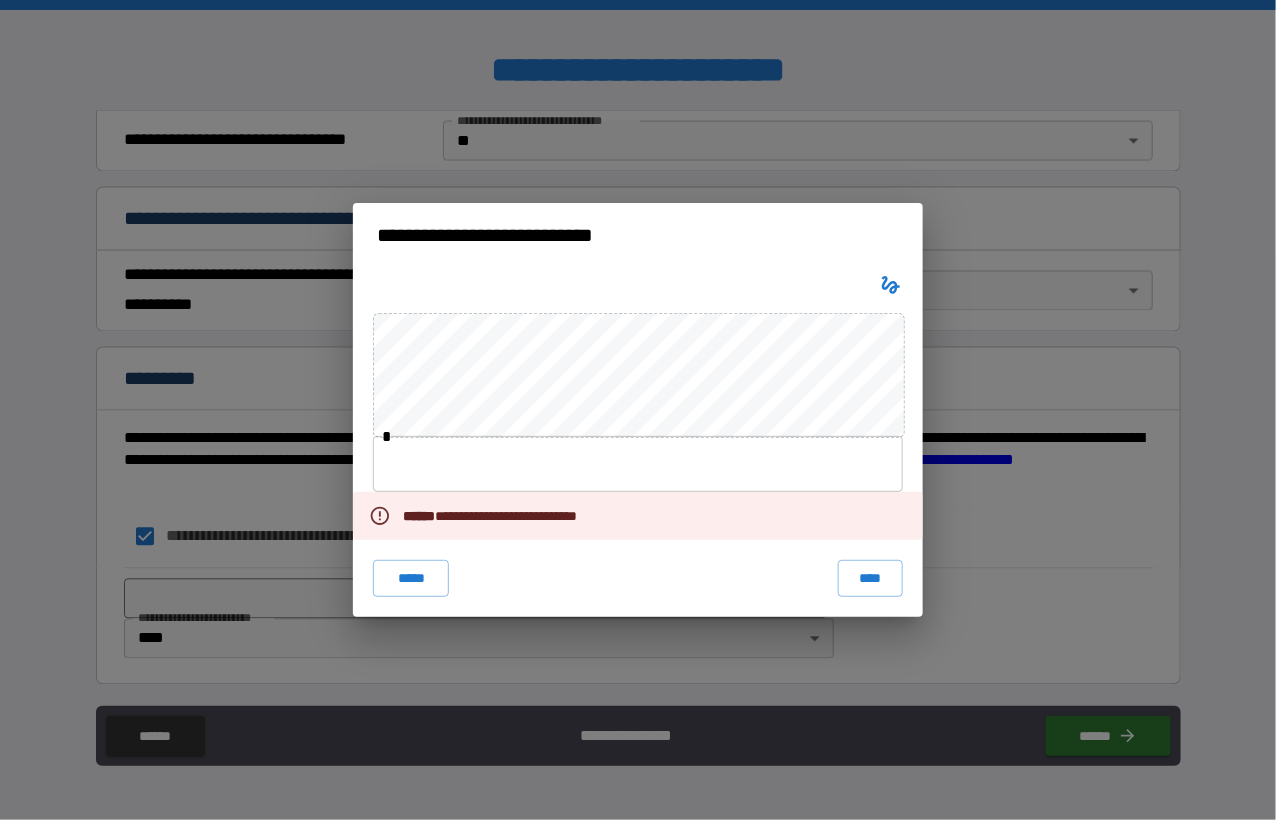 click at bounding box center [638, 464] 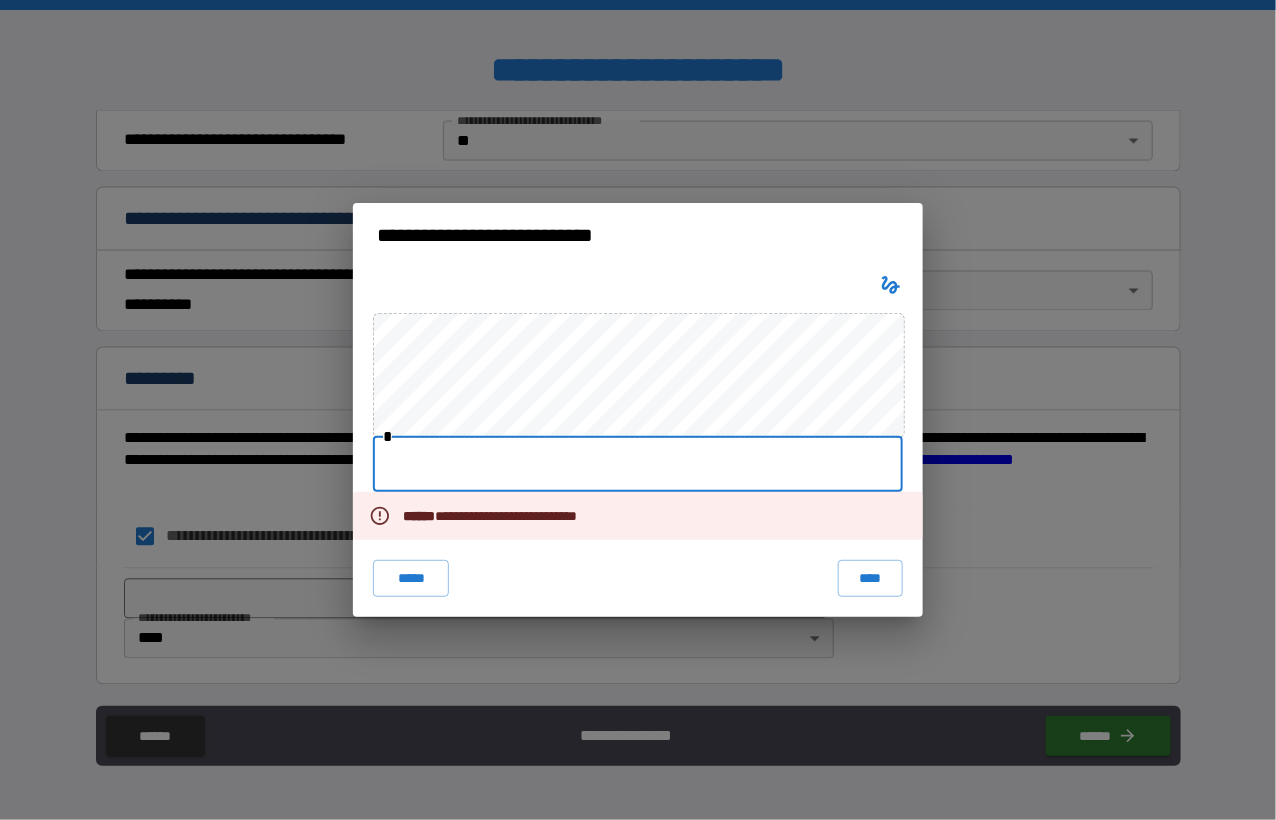 type on "*" 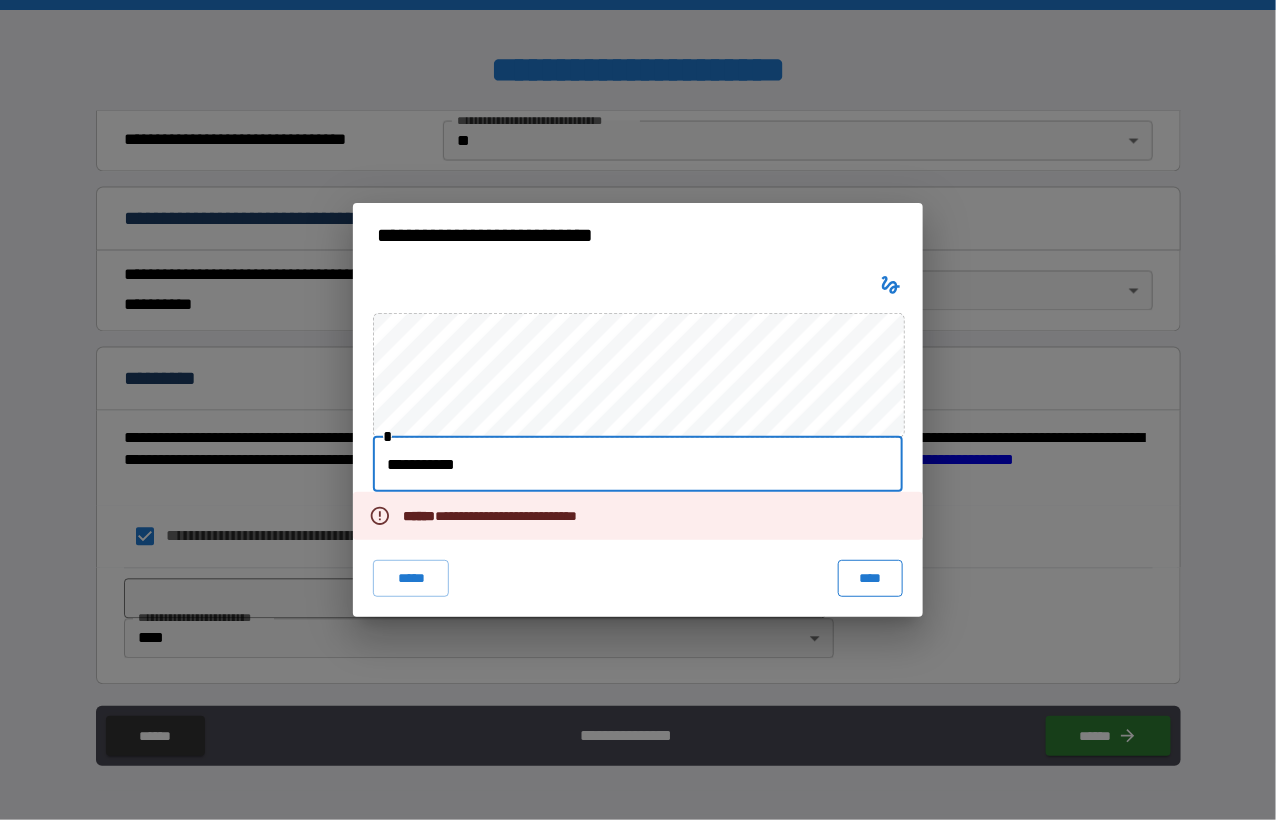 type on "**********" 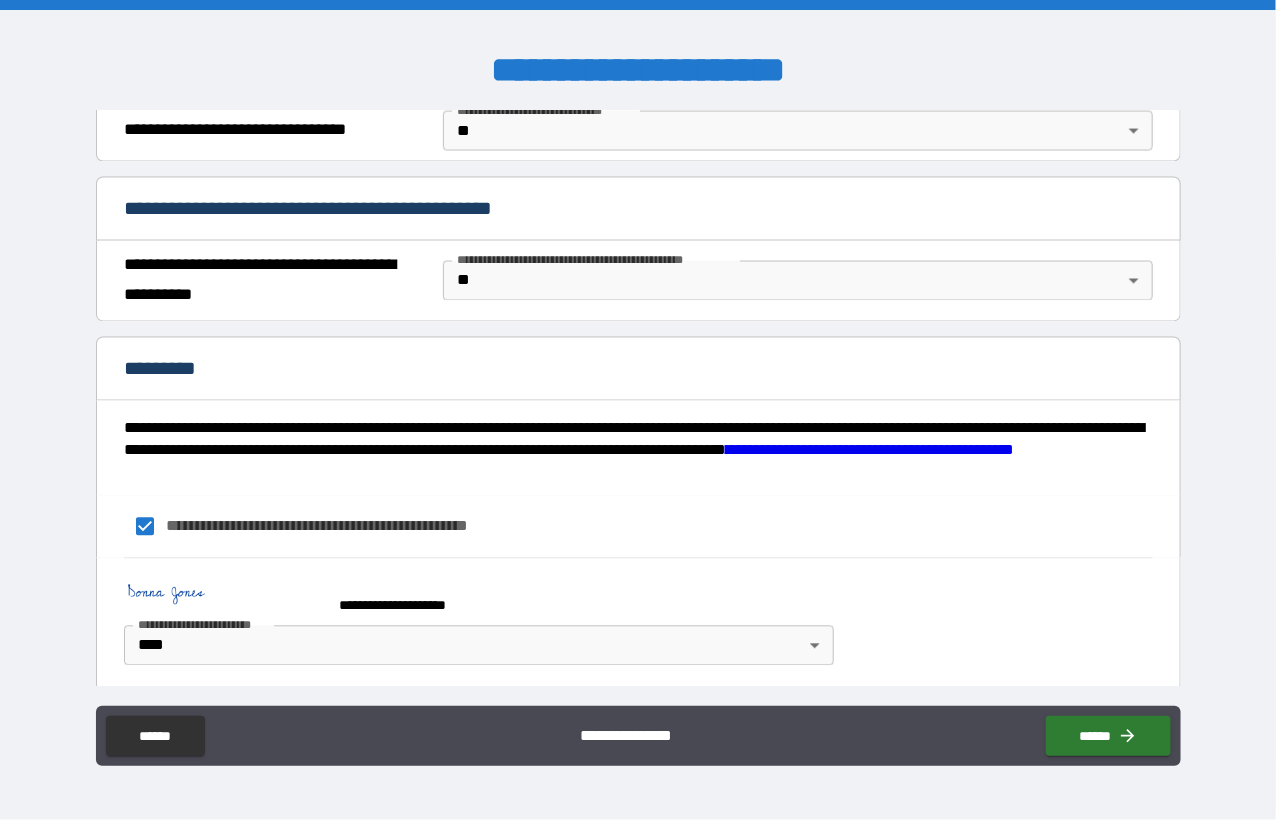 scroll, scrollTop: 1221, scrollLeft: 0, axis: vertical 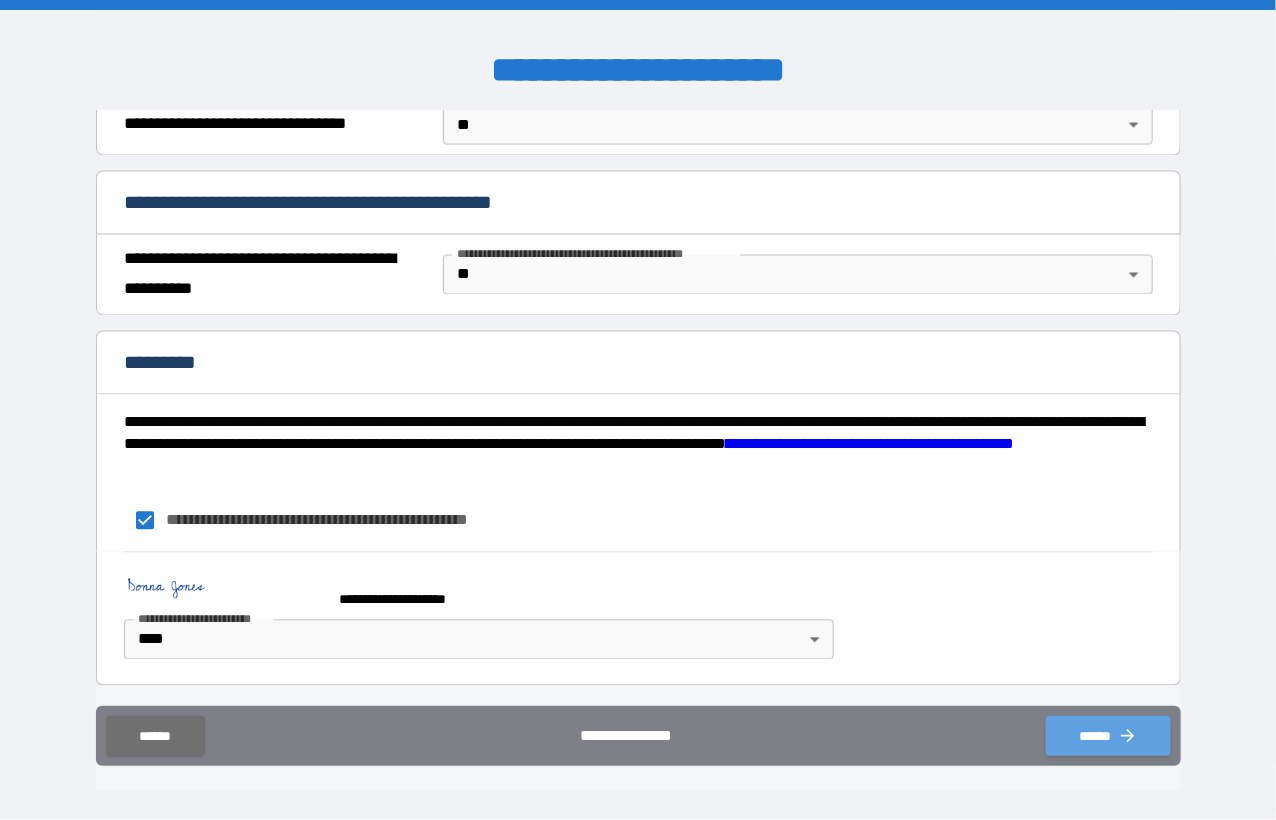 click 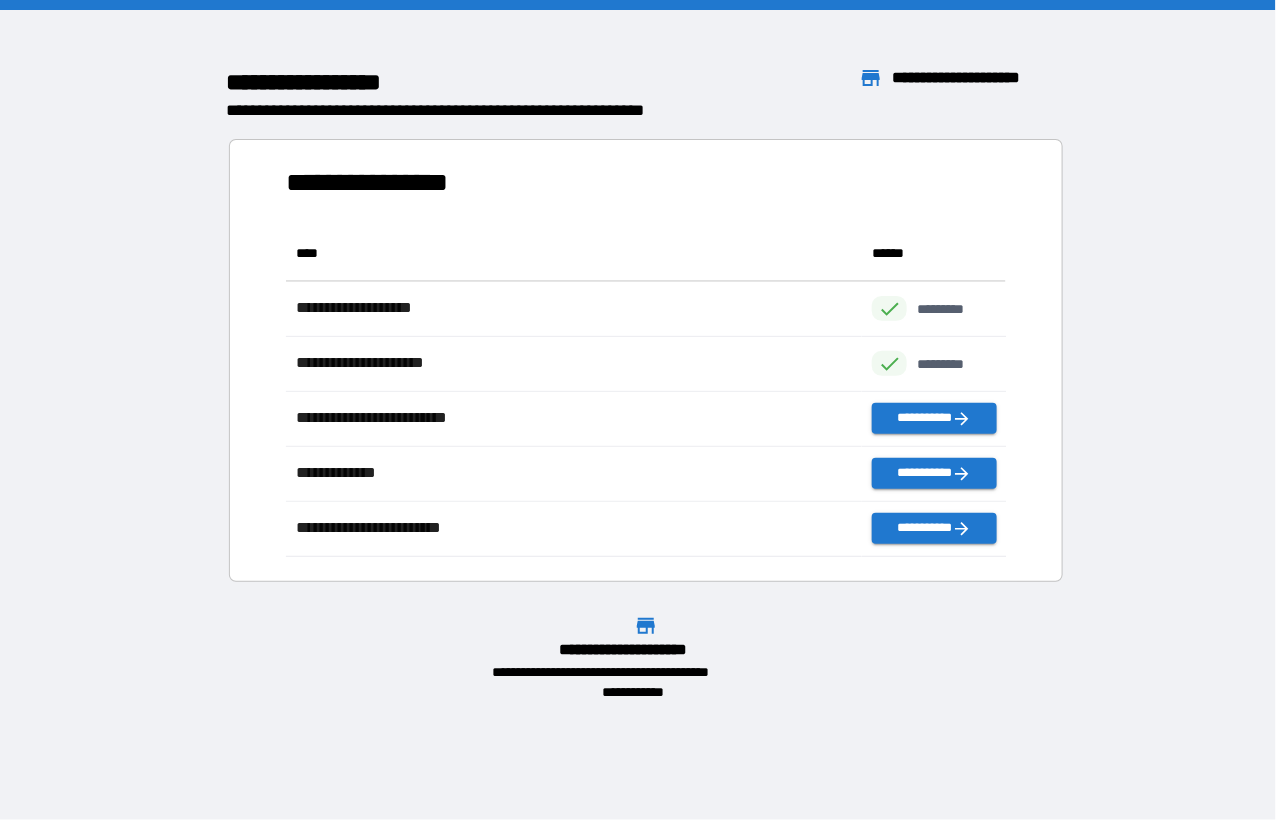 scroll, scrollTop: 15, scrollLeft: 15, axis: both 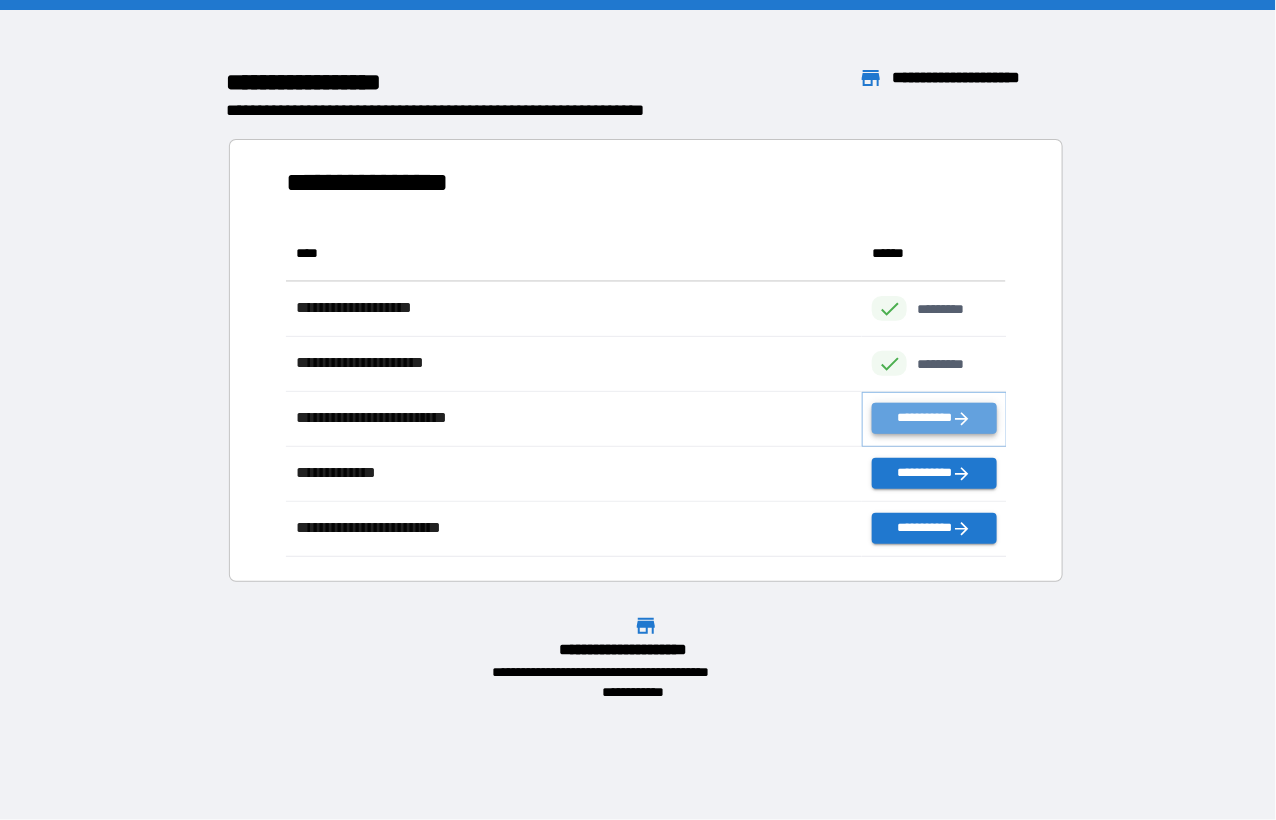 click on "**********" at bounding box center [934, 418] 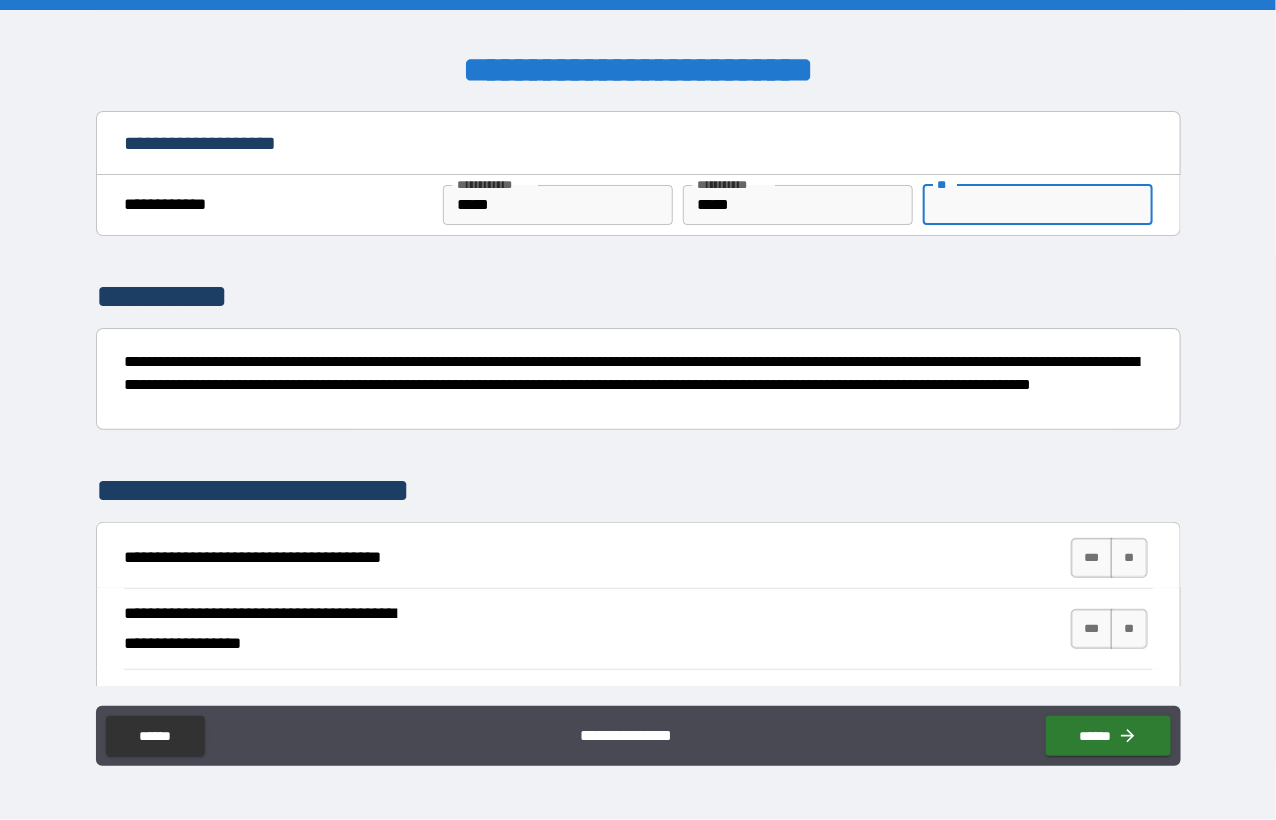 click on "**" at bounding box center [1038, 205] 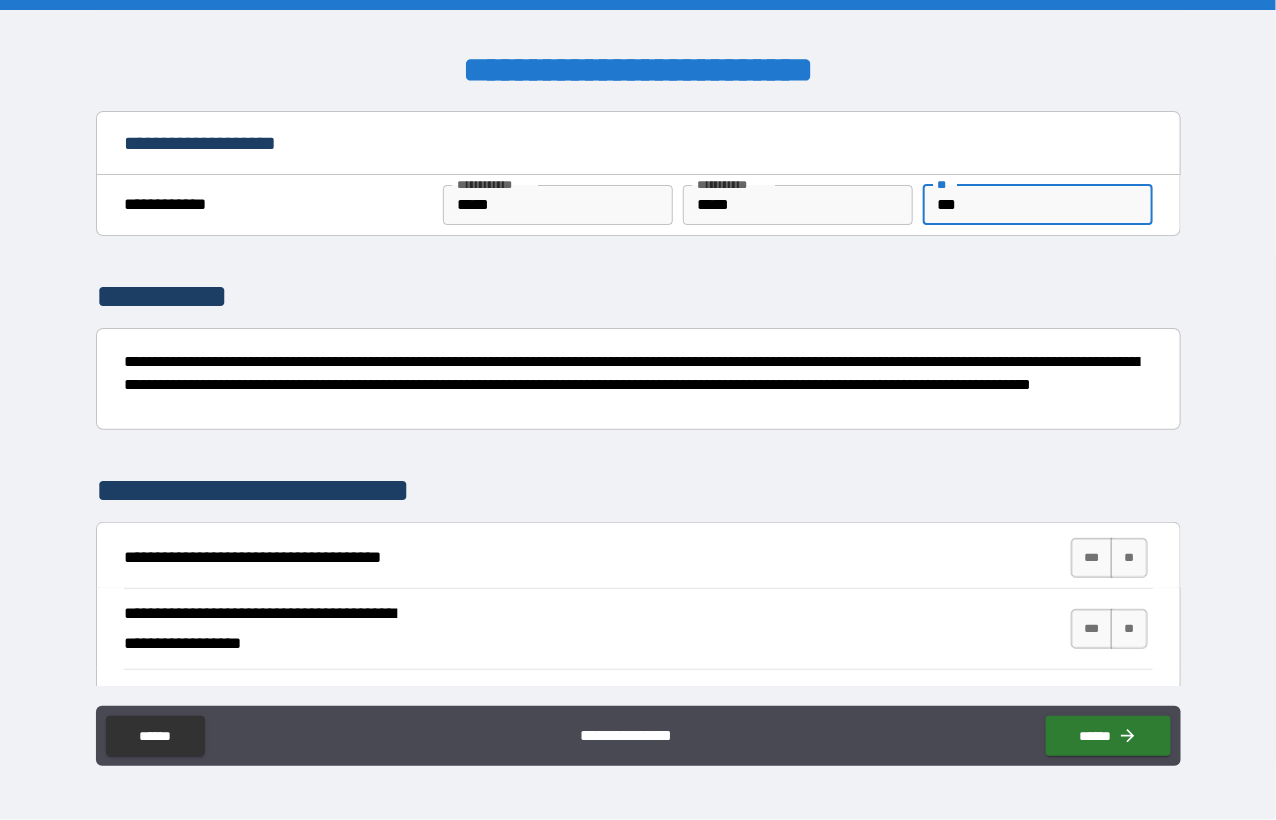 type on "***" 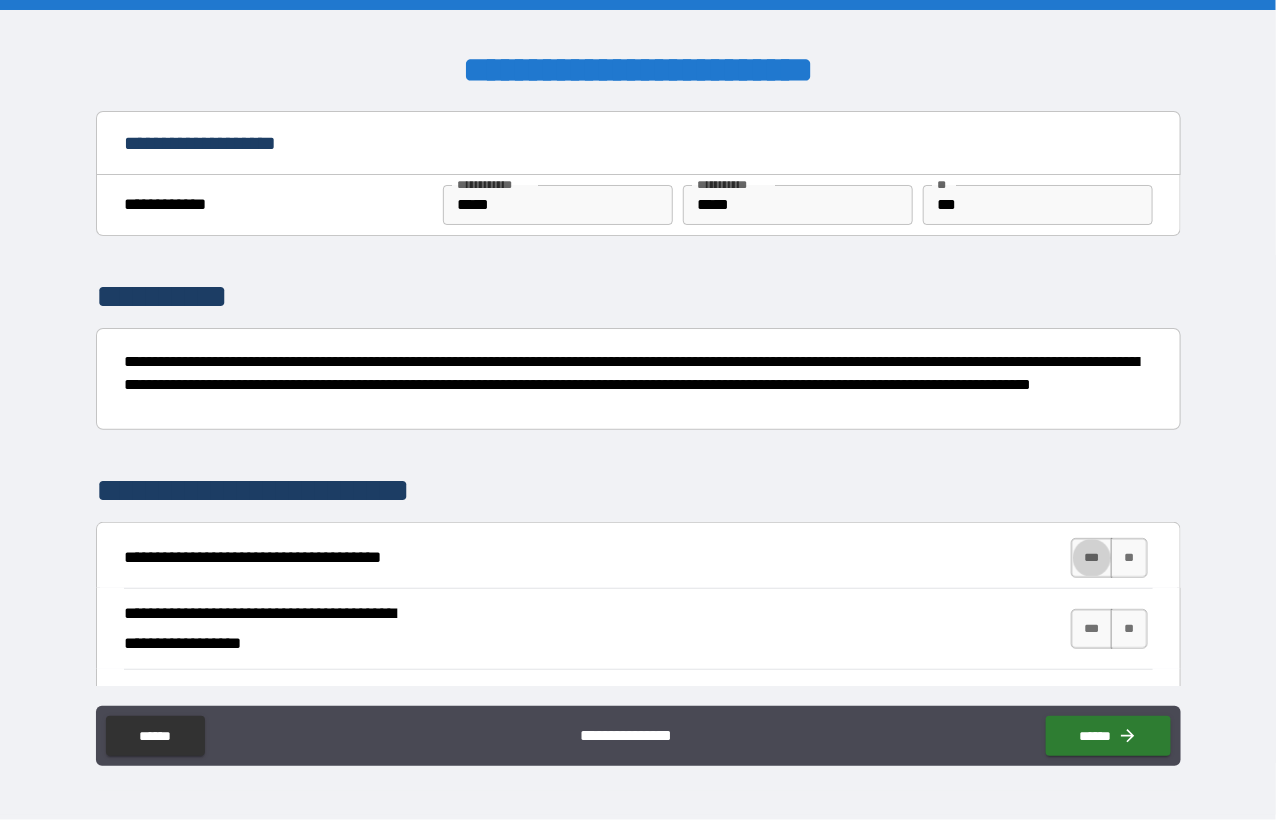 type on "****" 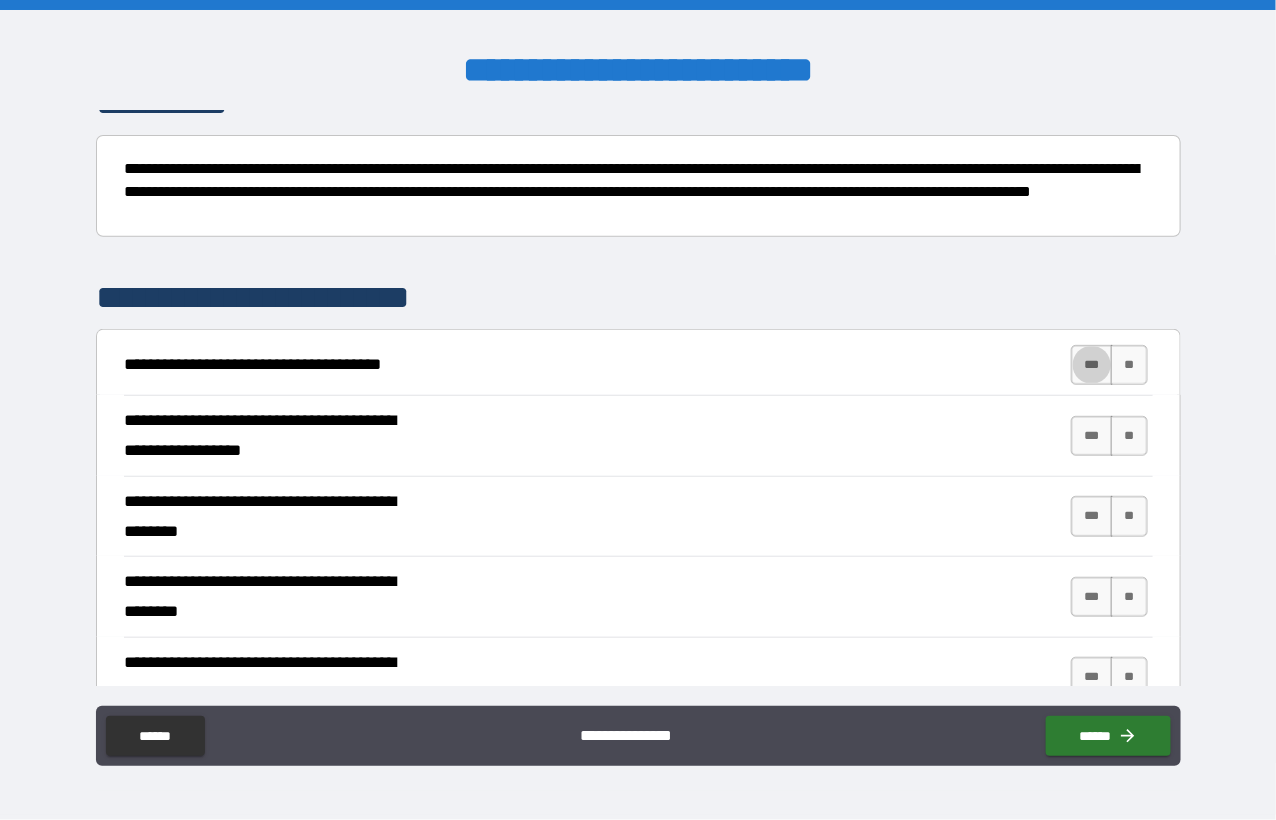 scroll, scrollTop: 200, scrollLeft: 0, axis: vertical 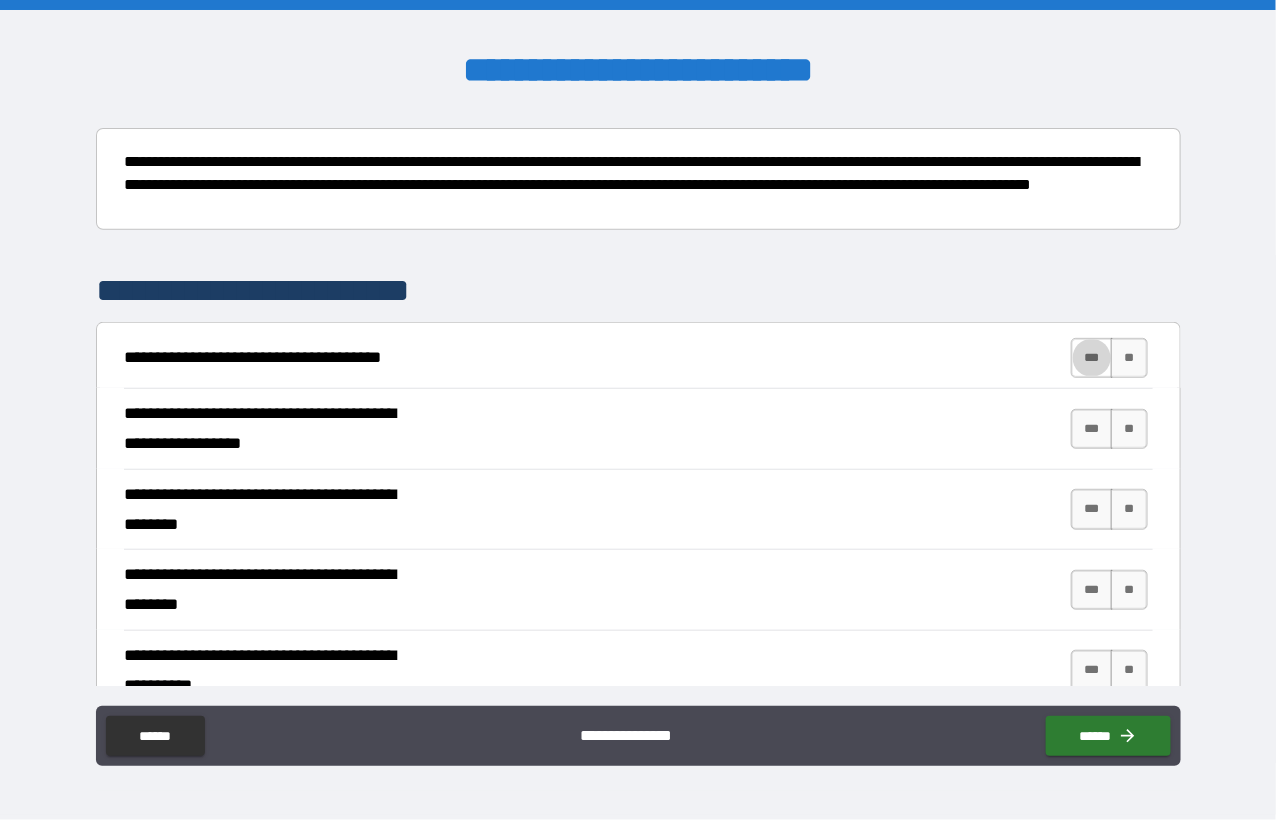 click on "***" at bounding box center [1092, 358] 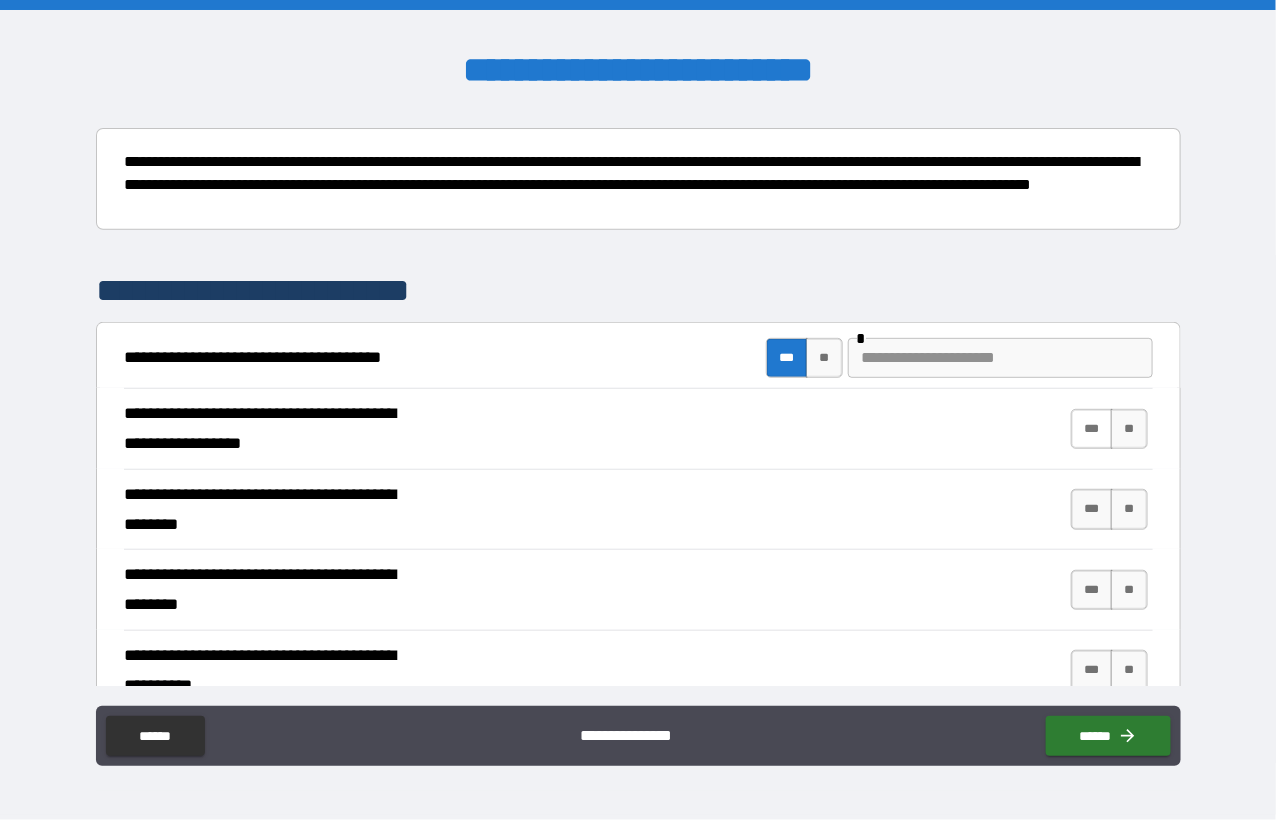 click on "***" at bounding box center [1092, 429] 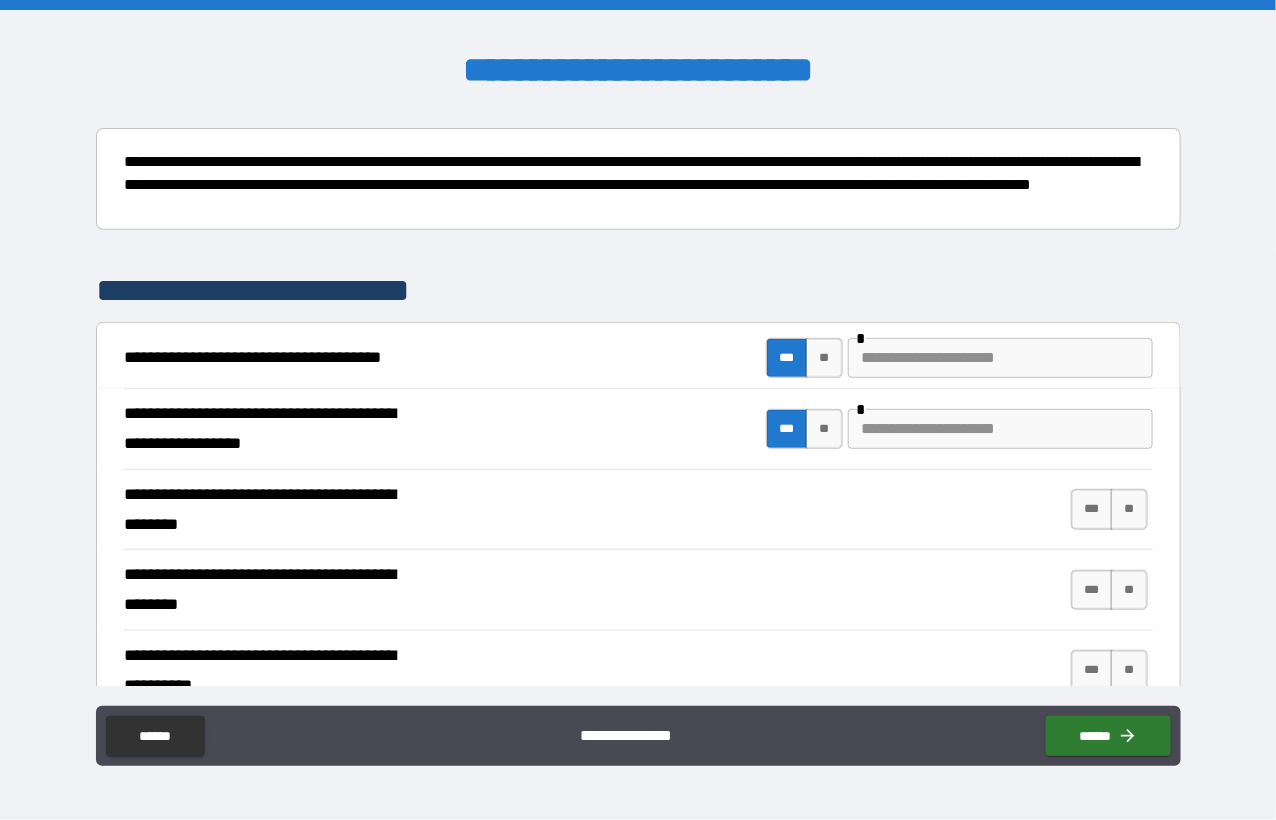 click at bounding box center (1000, 358) 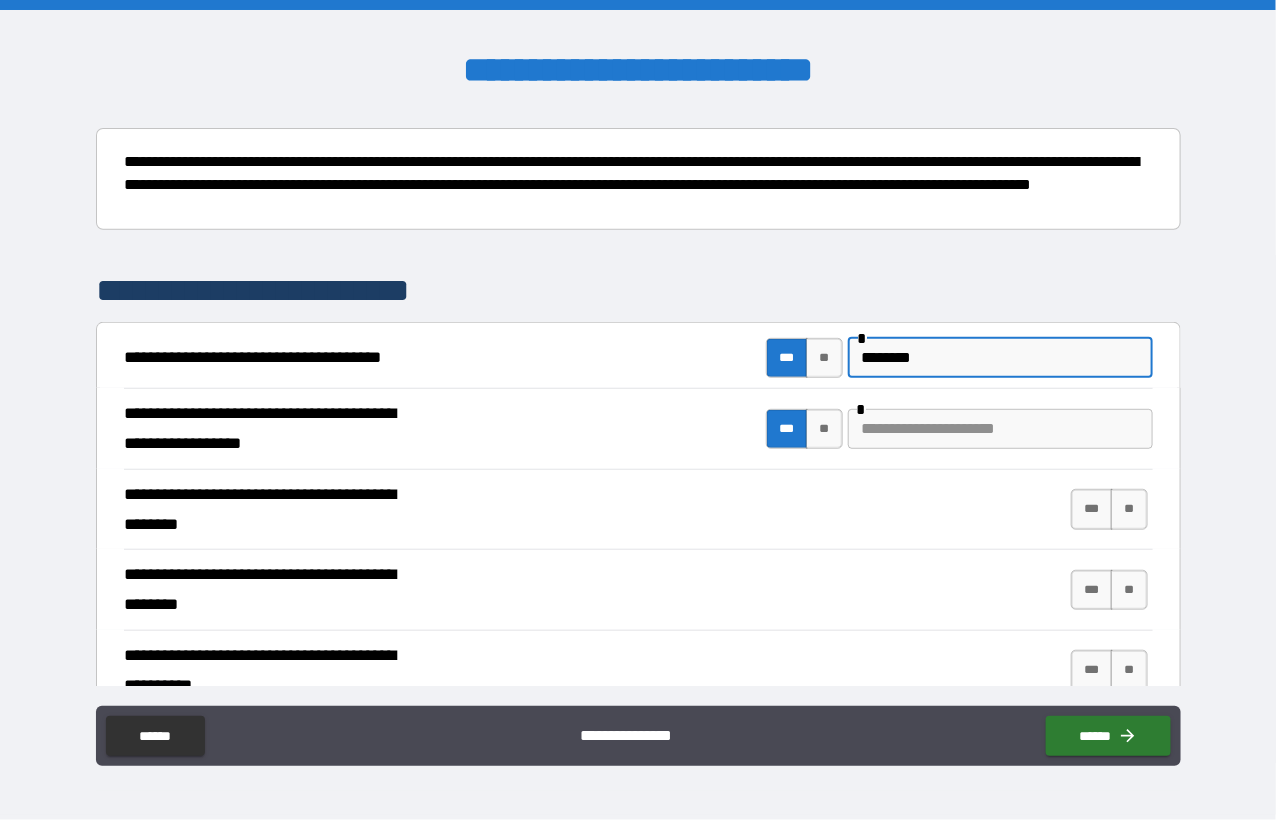 type on "********" 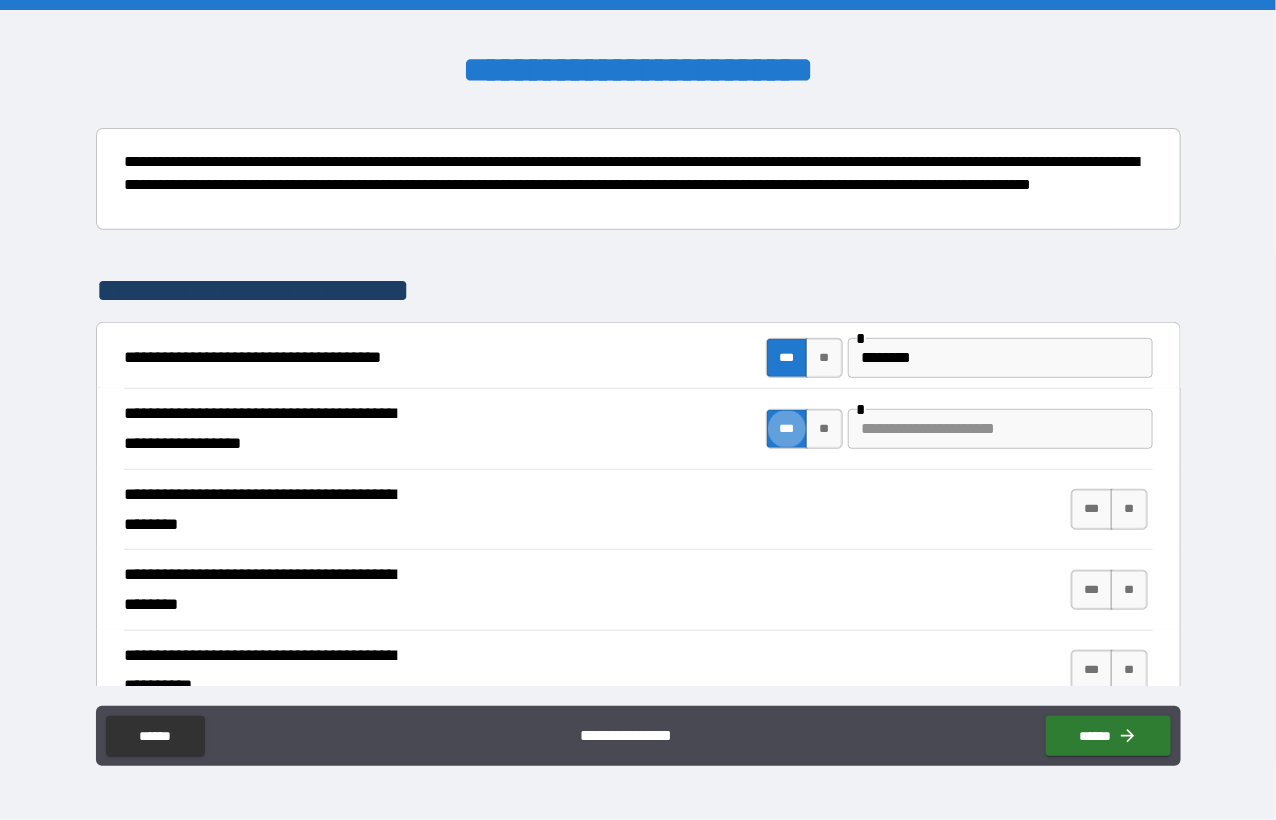 type on "****" 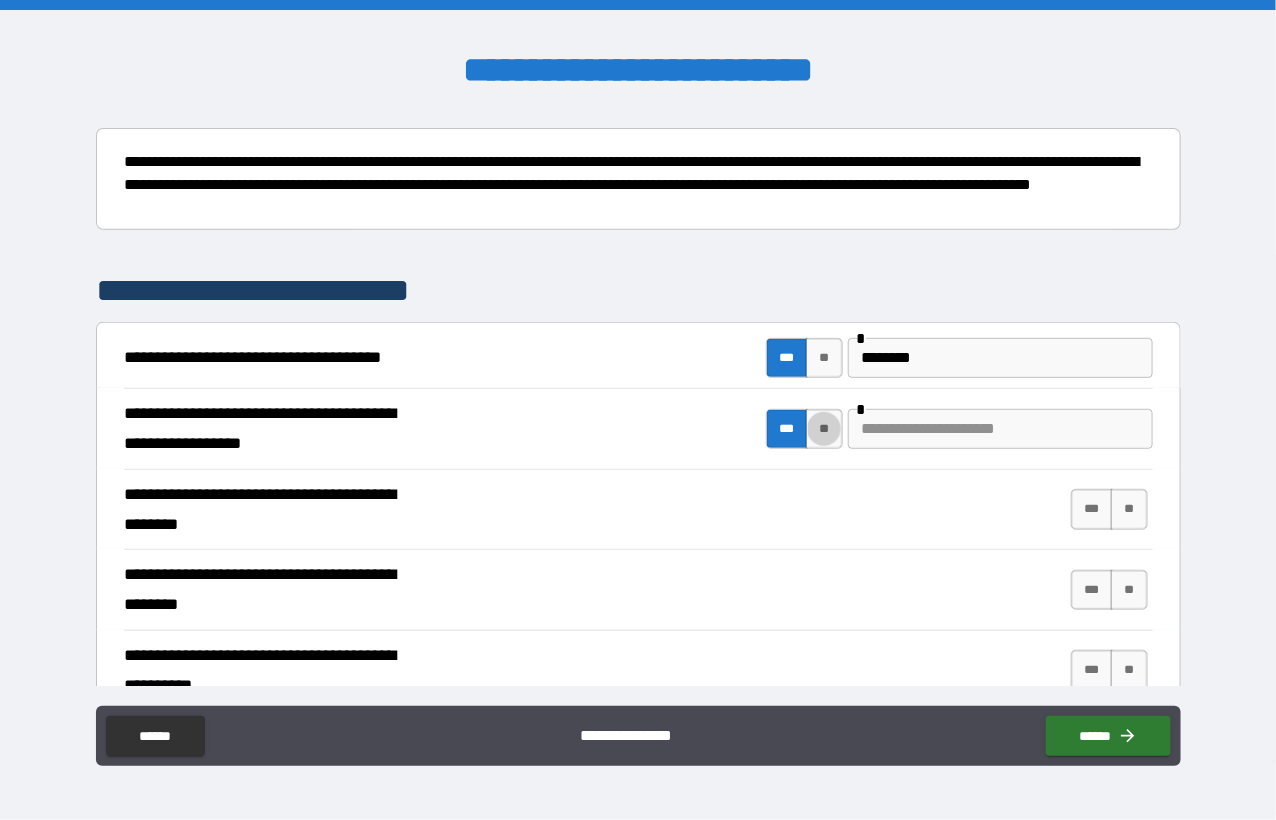 type on "*****" 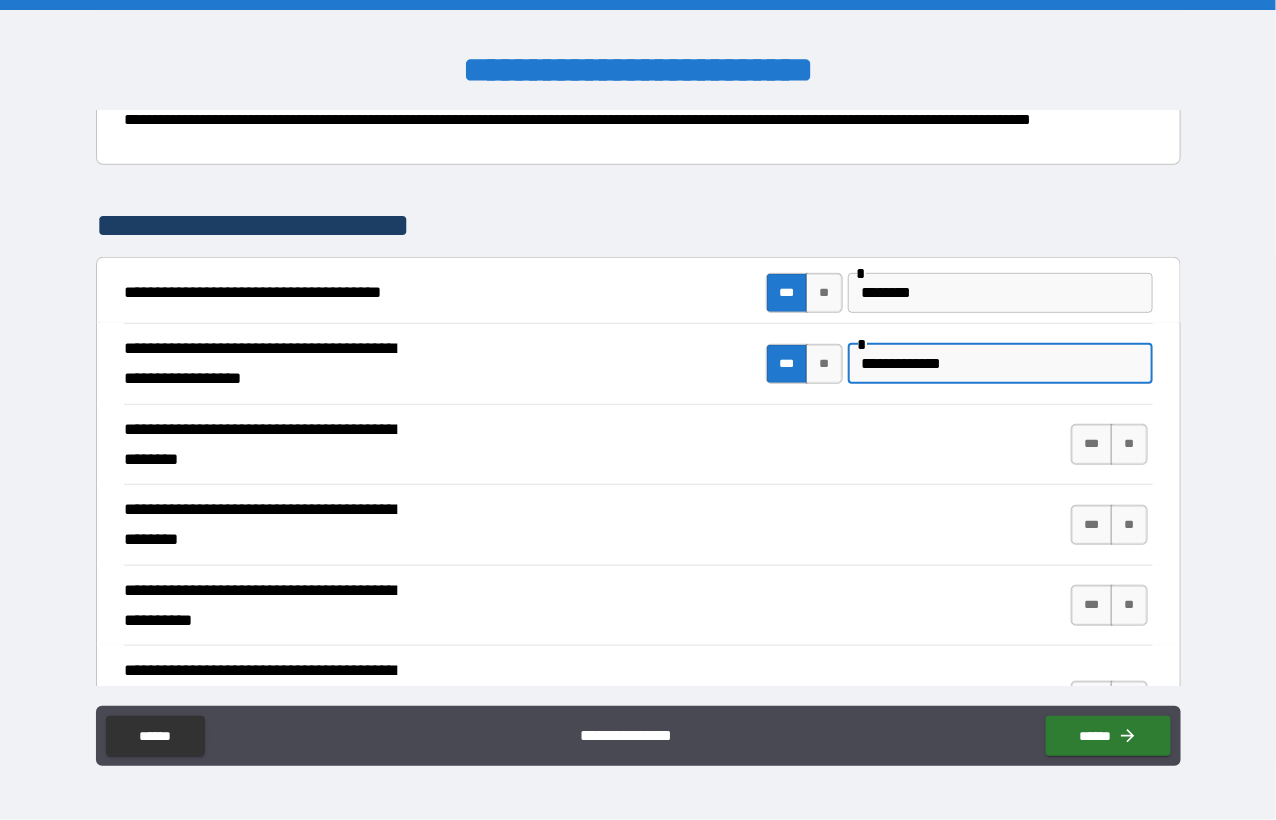 scroll, scrollTop: 300, scrollLeft: 0, axis: vertical 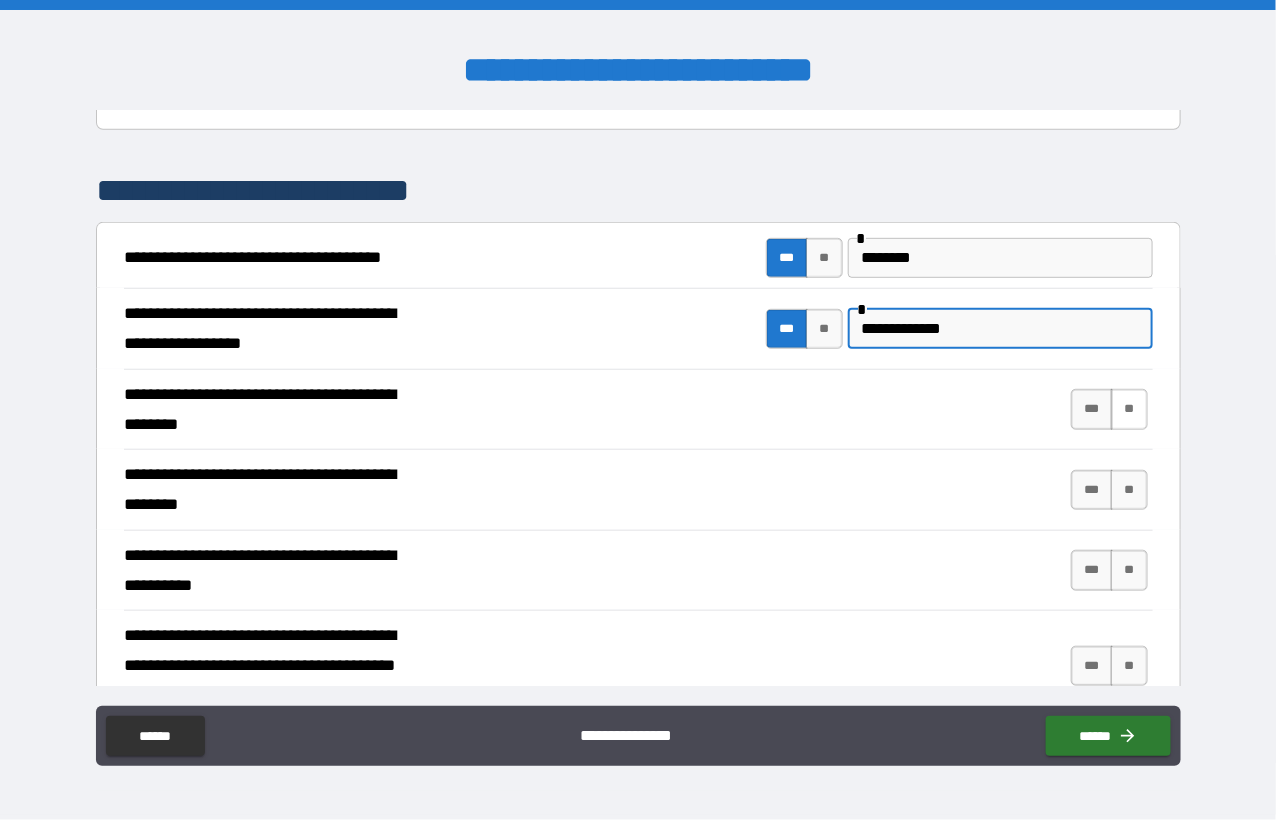 type on "**********" 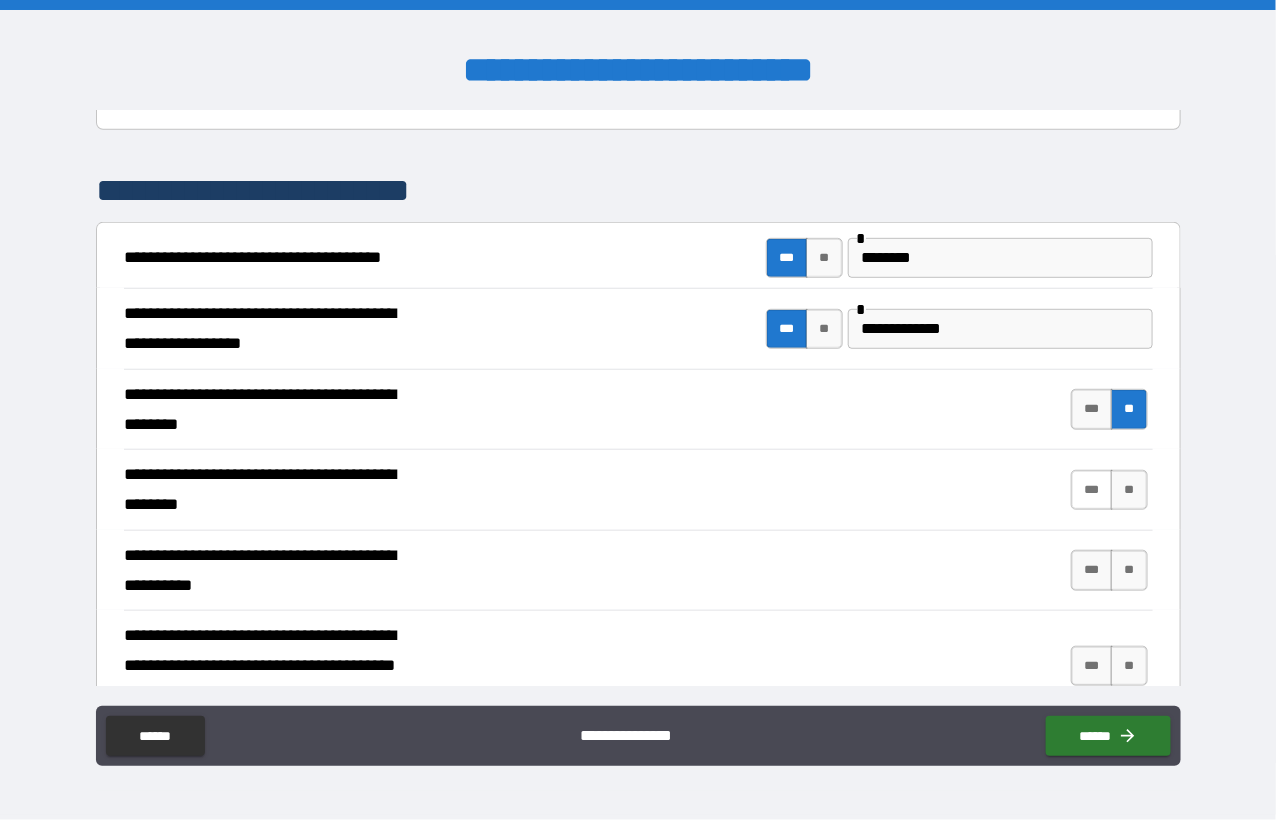 click on "***" at bounding box center (1092, 490) 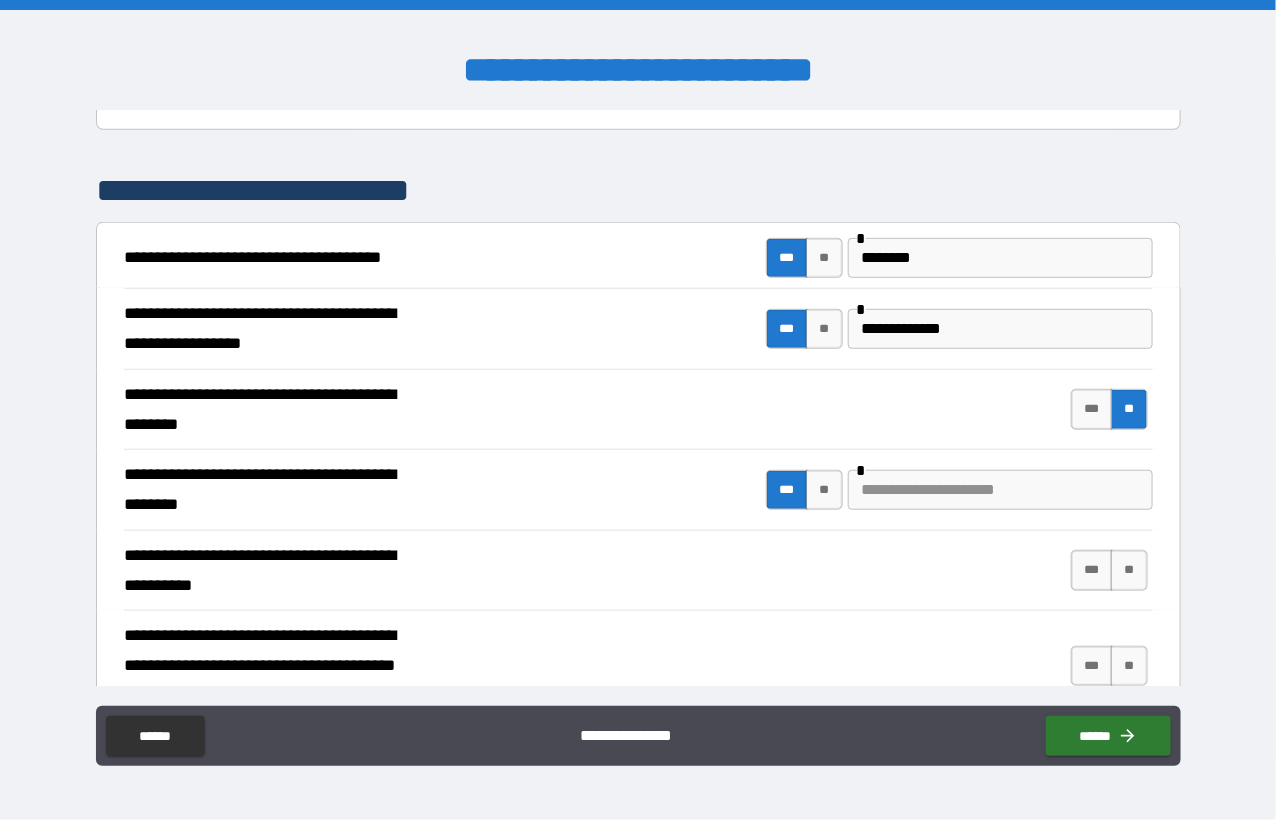click at bounding box center (1000, 490) 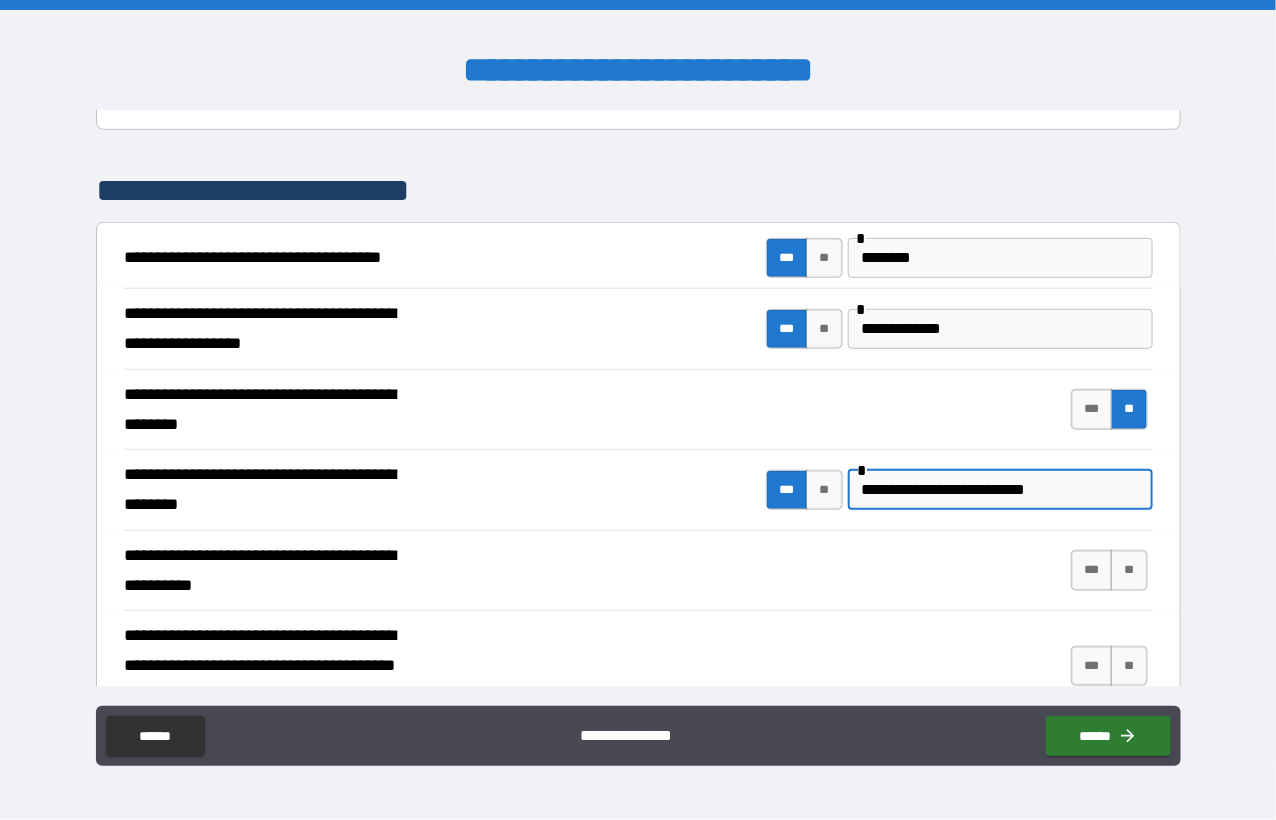 click on "**********" at bounding box center [1000, 490] 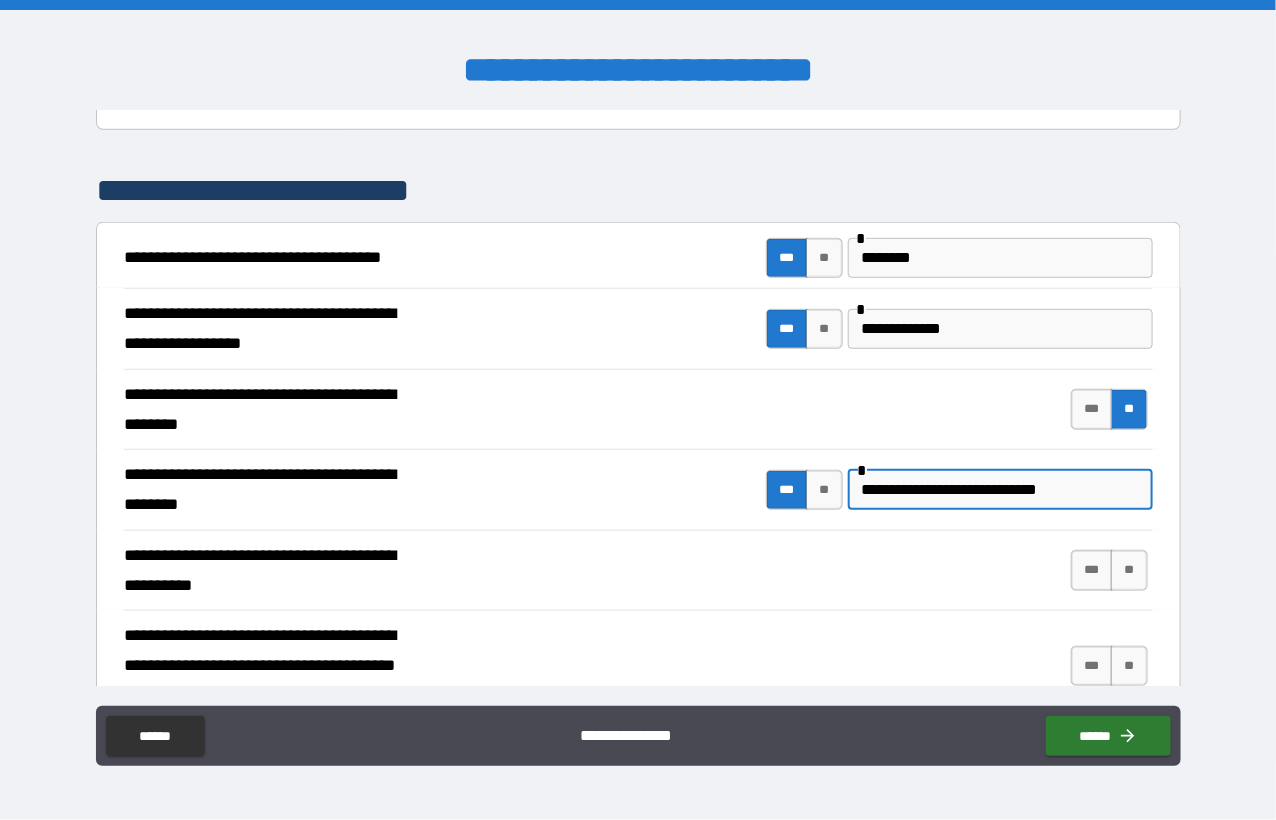 click on "**********" at bounding box center (1000, 490) 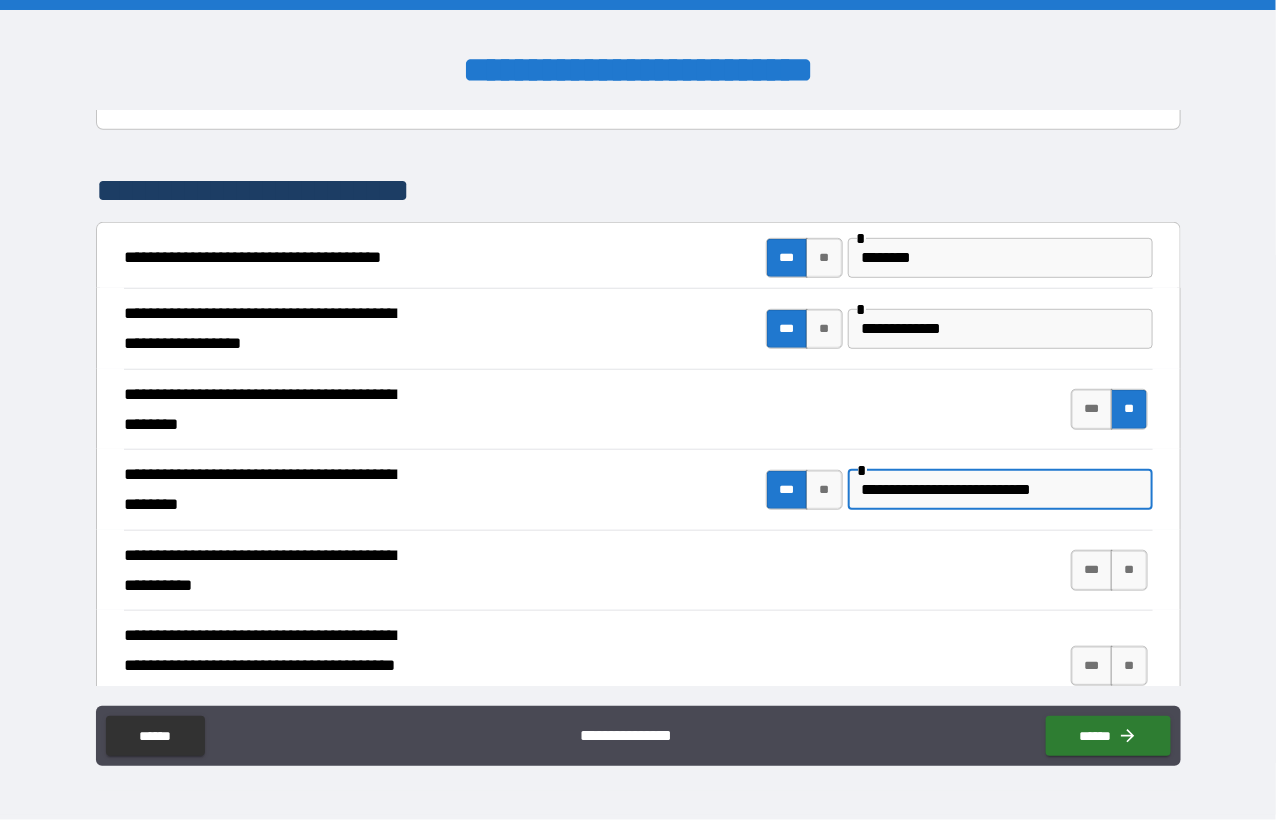 click on "**********" at bounding box center (1000, 490) 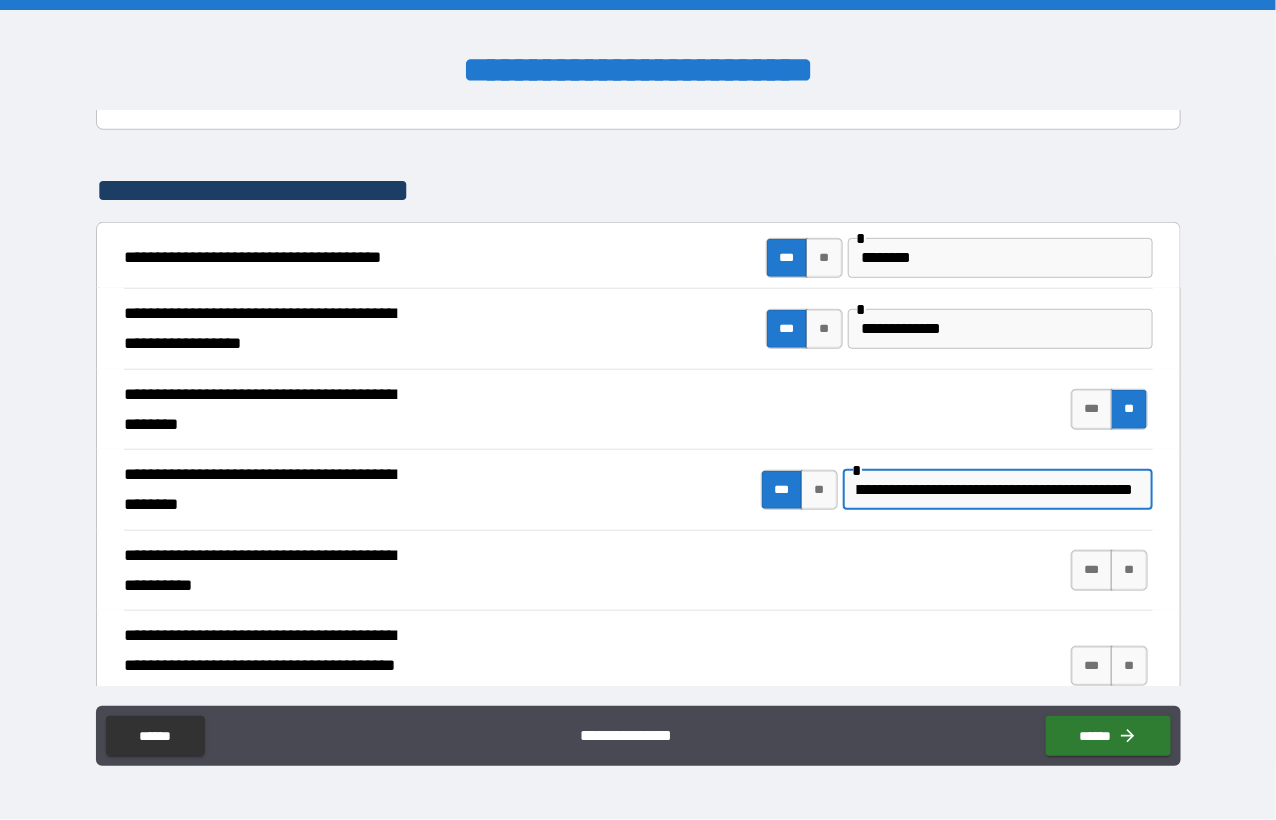 scroll, scrollTop: 0, scrollLeft: 360, axis: horizontal 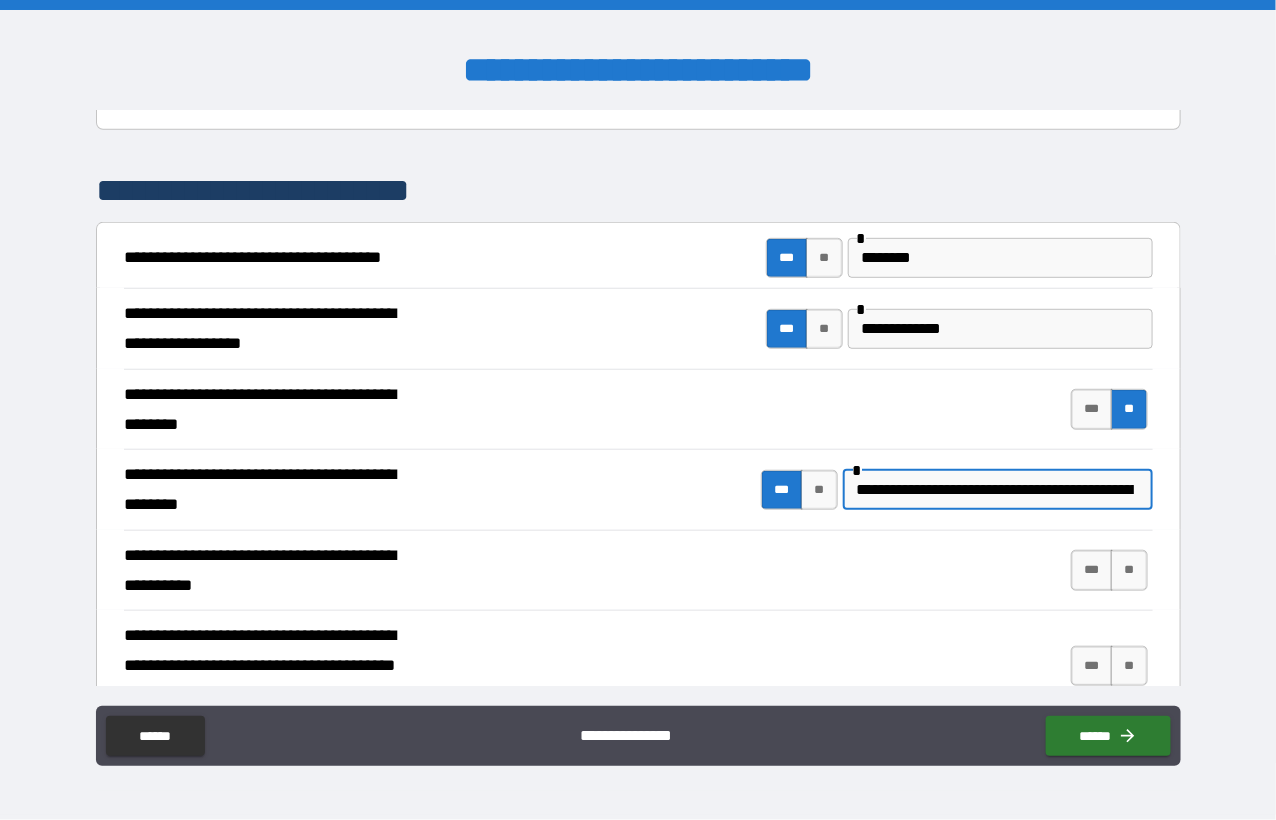 click on "**********" at bounding box center (995, 490) 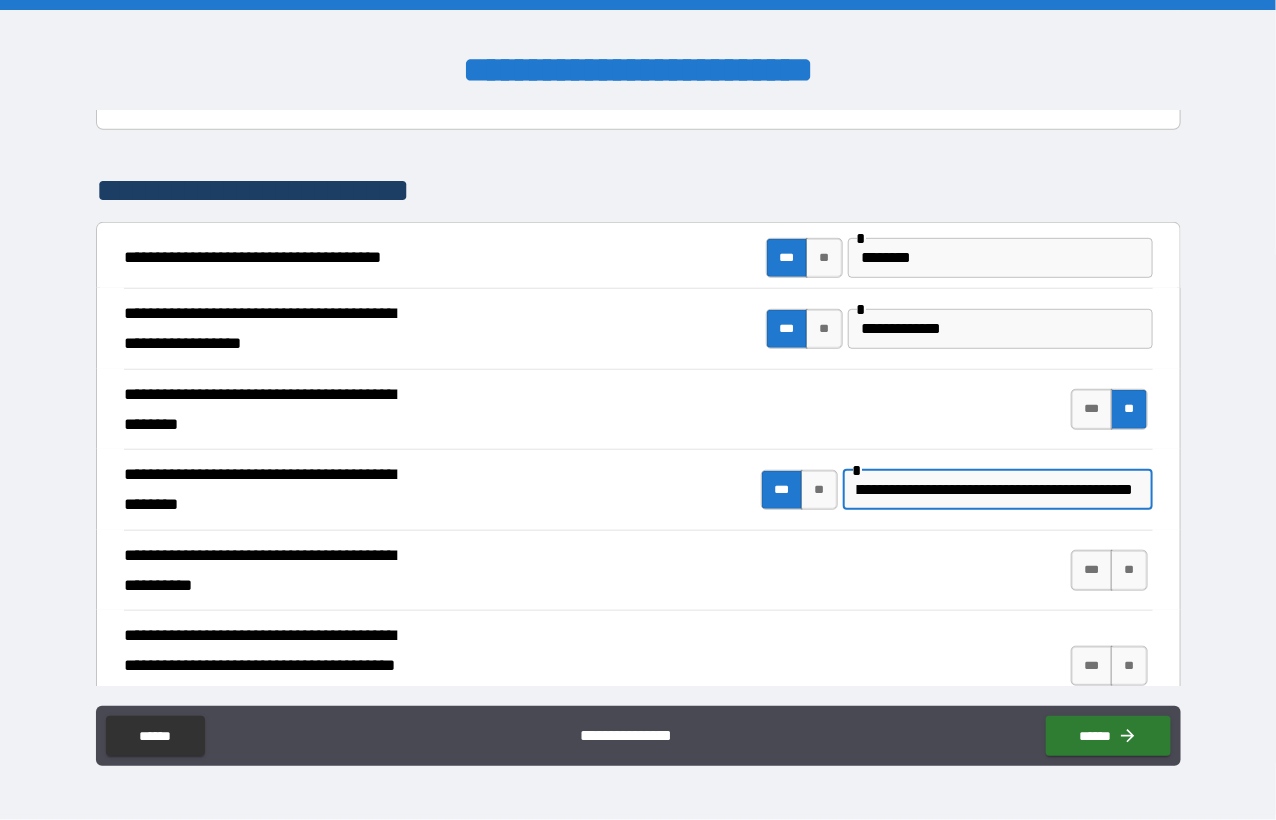 scroll, scrollTop: 0, scrollLeft: 413, axis: horizontal 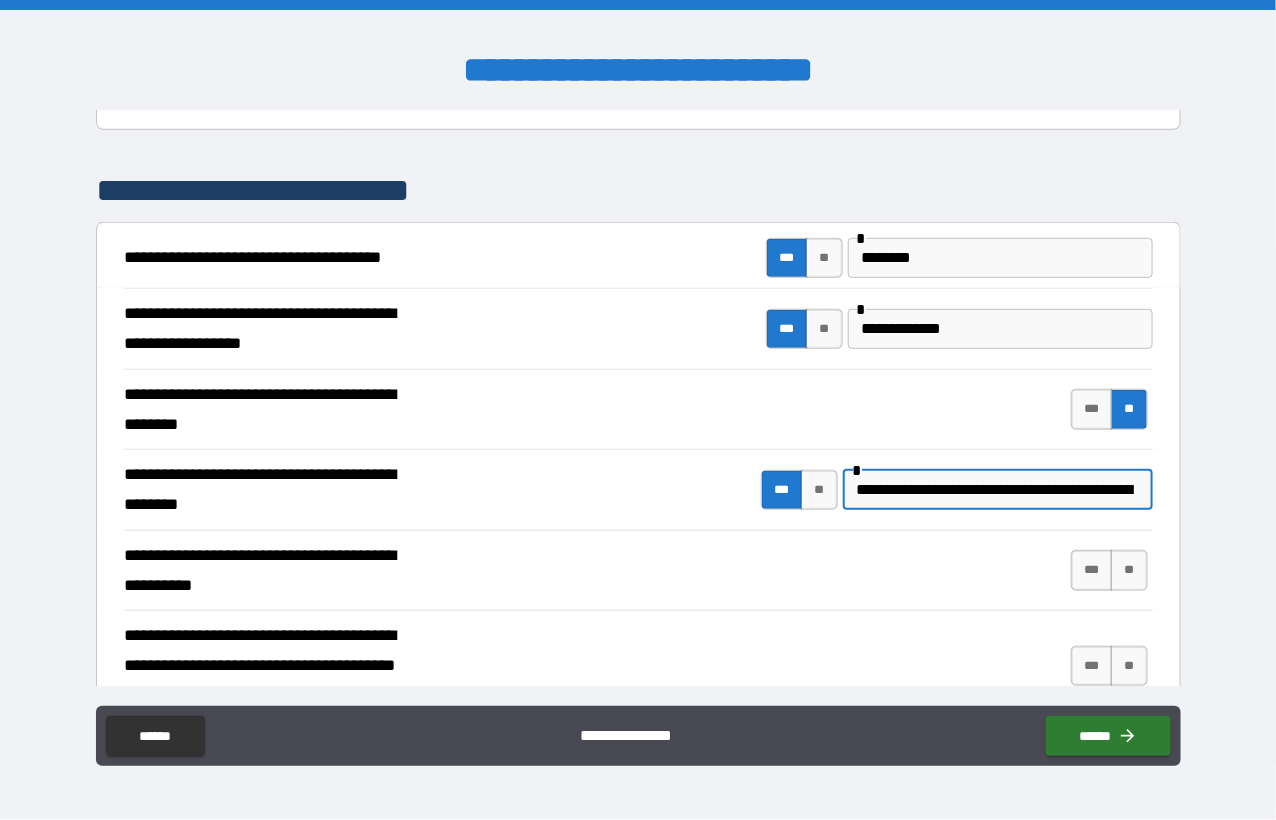 click on "**********" at bounding box center (995, 490) 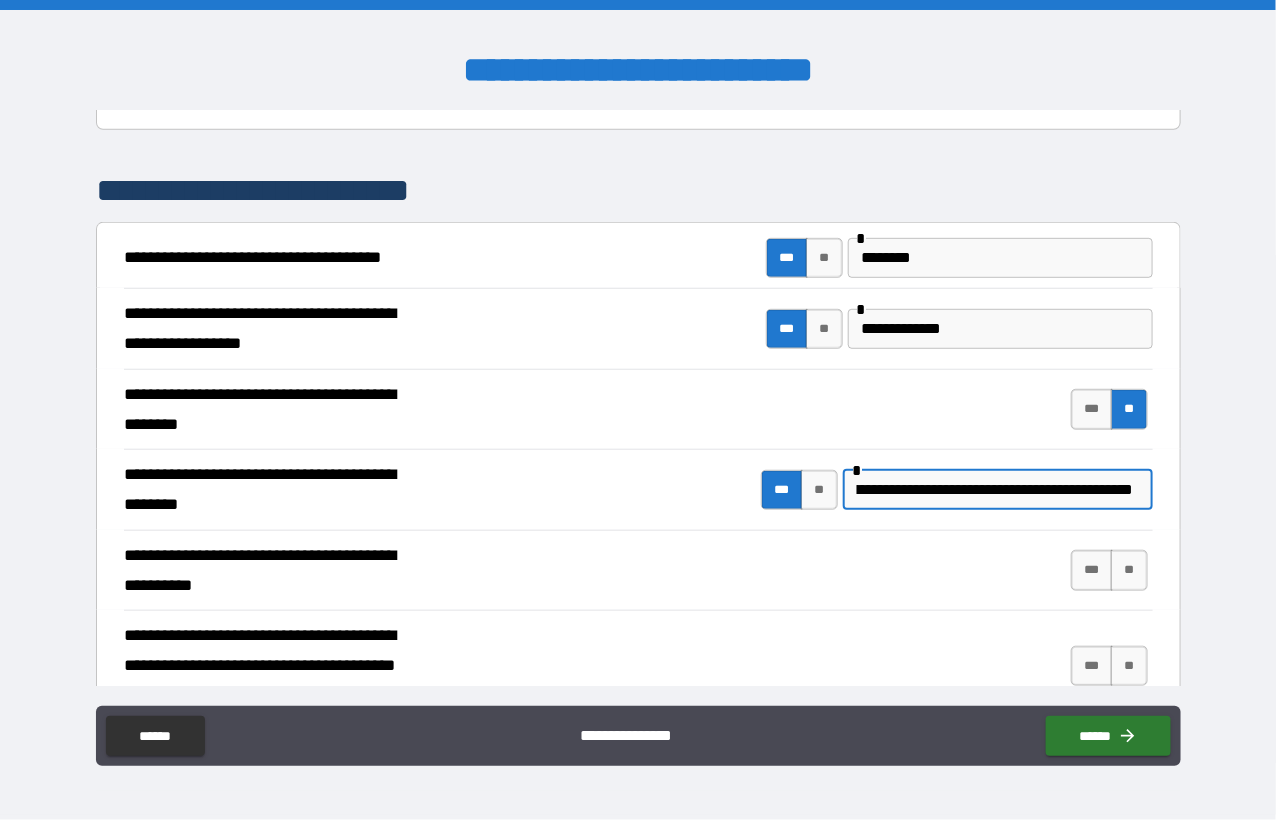 scroll, scrollTop: 0, scrollLeft: 413, axis: horizontal 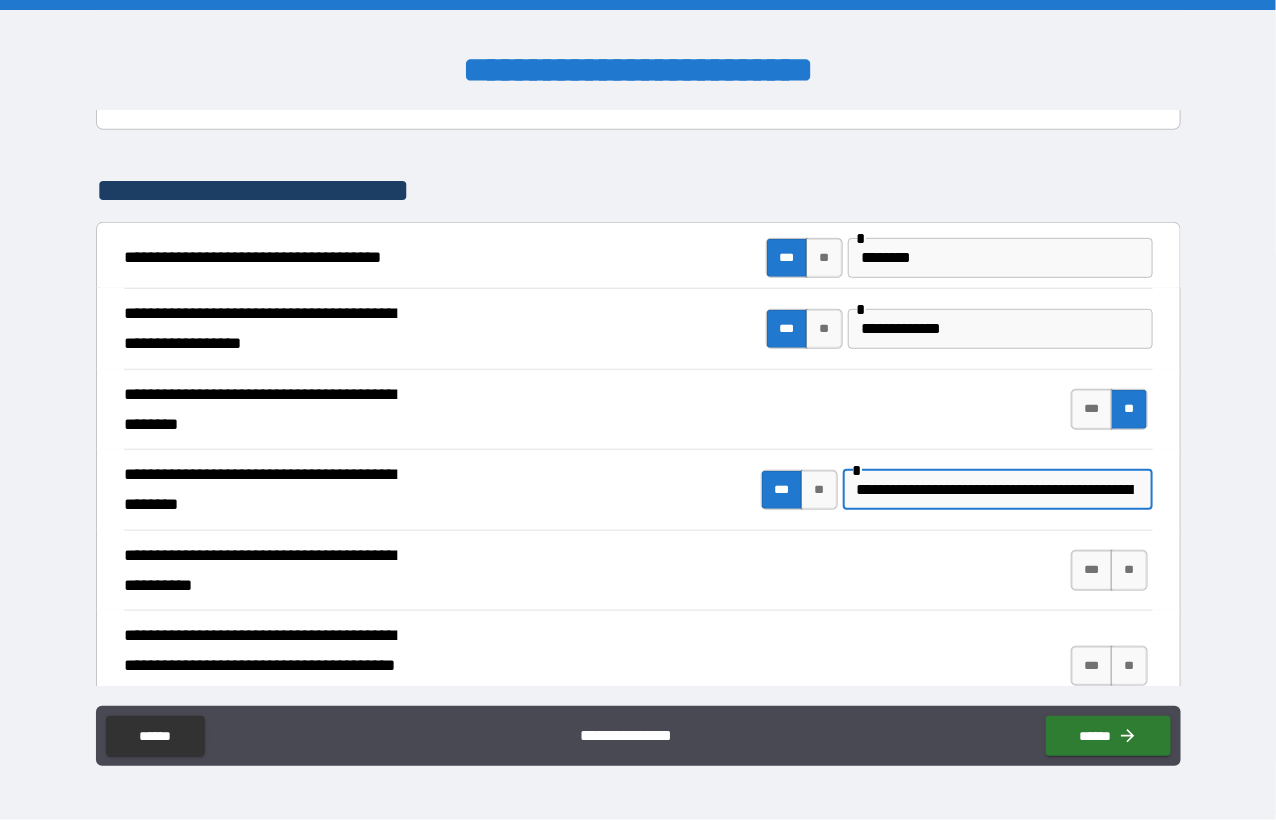 click on "**********" at bounding box center [995, 490] 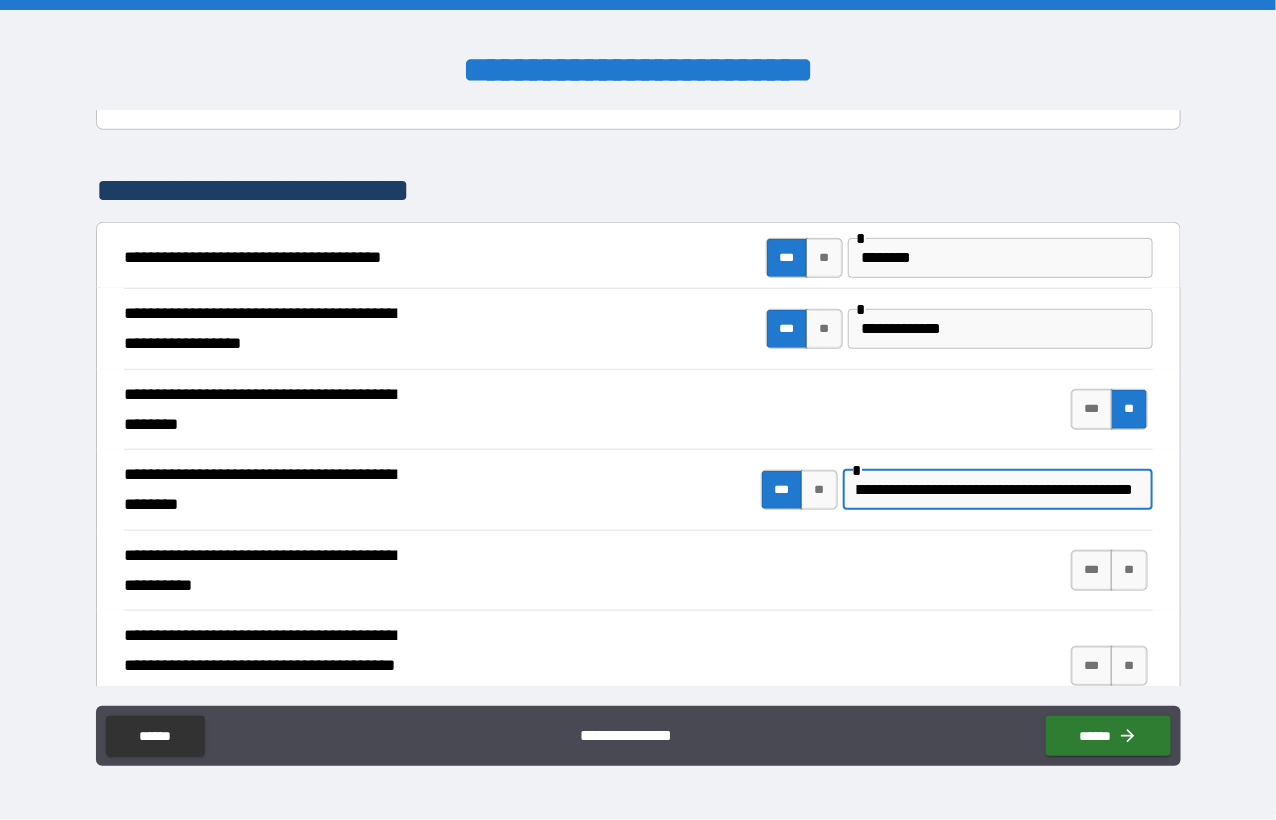 scroll, scrollTop: 0, scrollLeft: 545, axis: horizontal 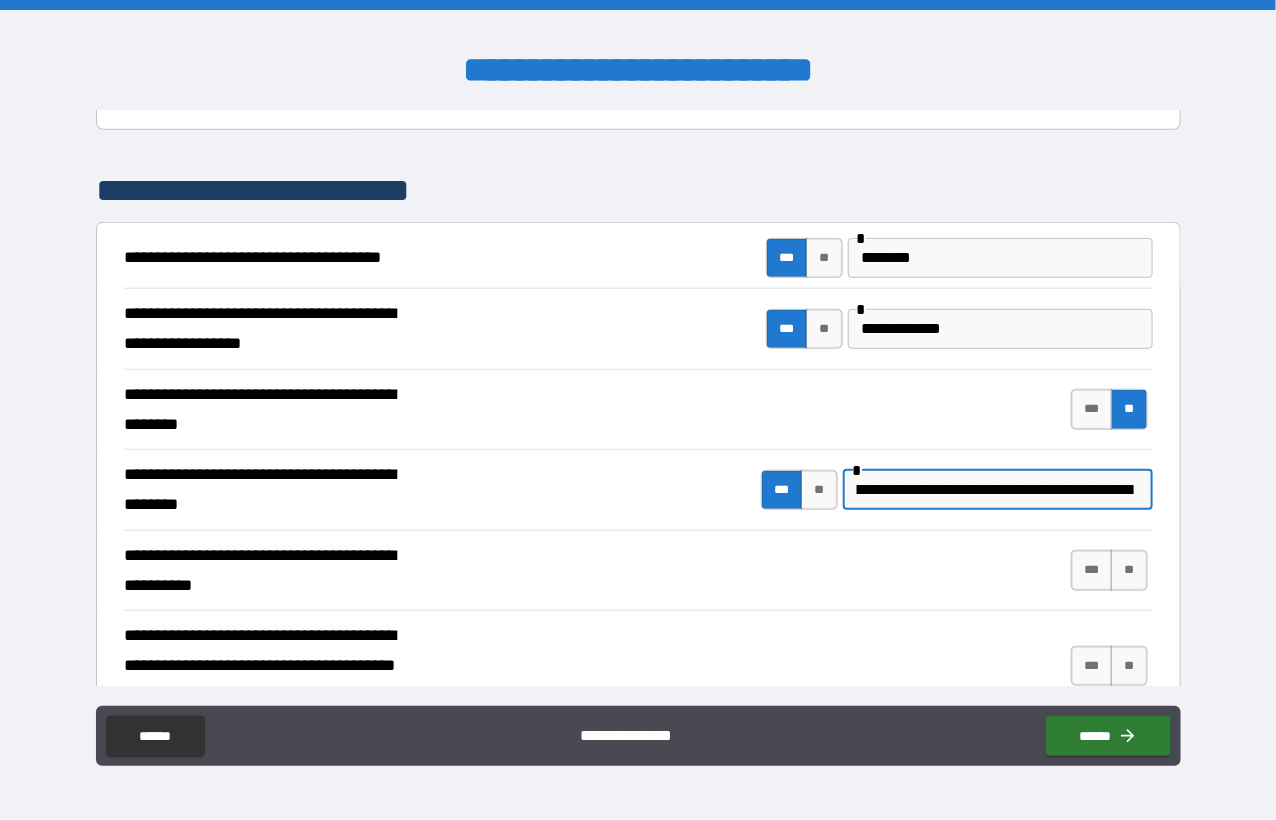 click on "**********" at bounding box center [995, 490] 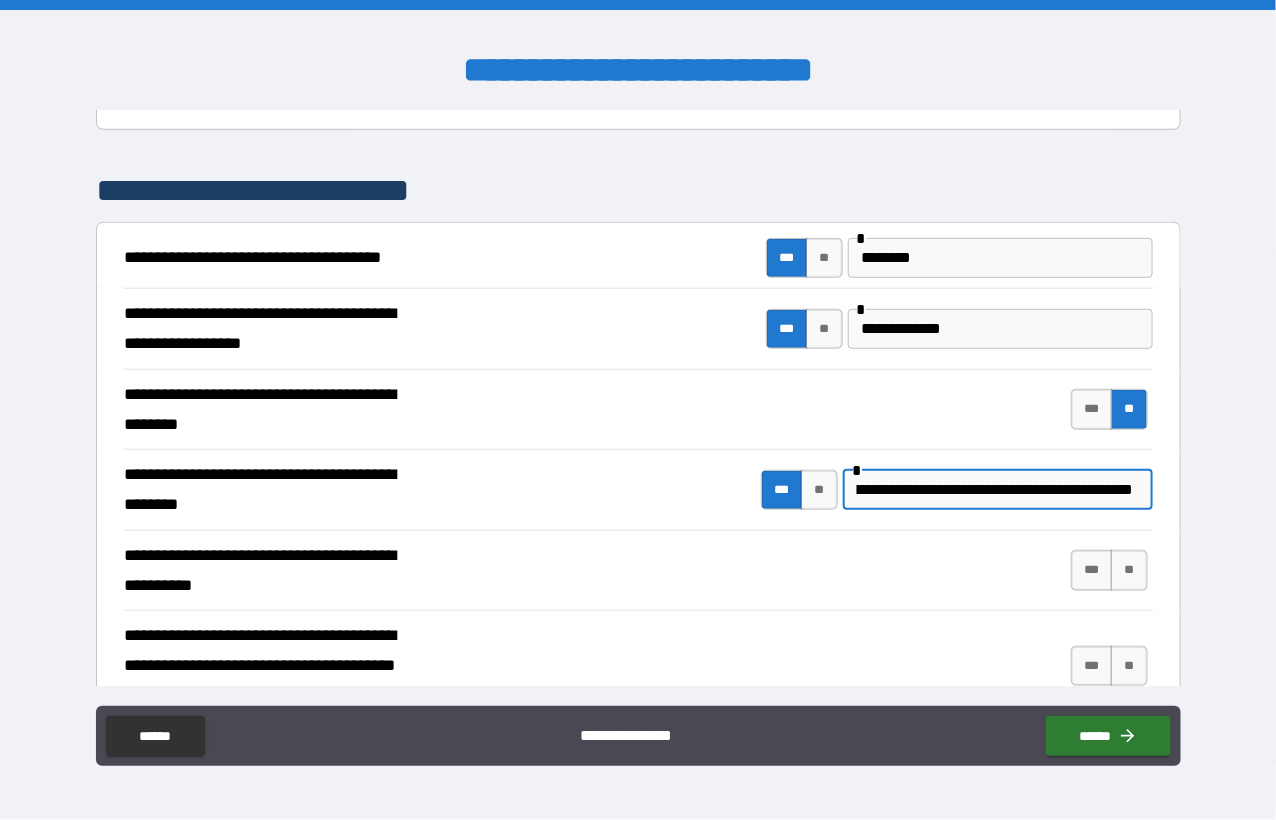 scroll, scrollTop: 0, scrollLeft: 689, axis: horizontal 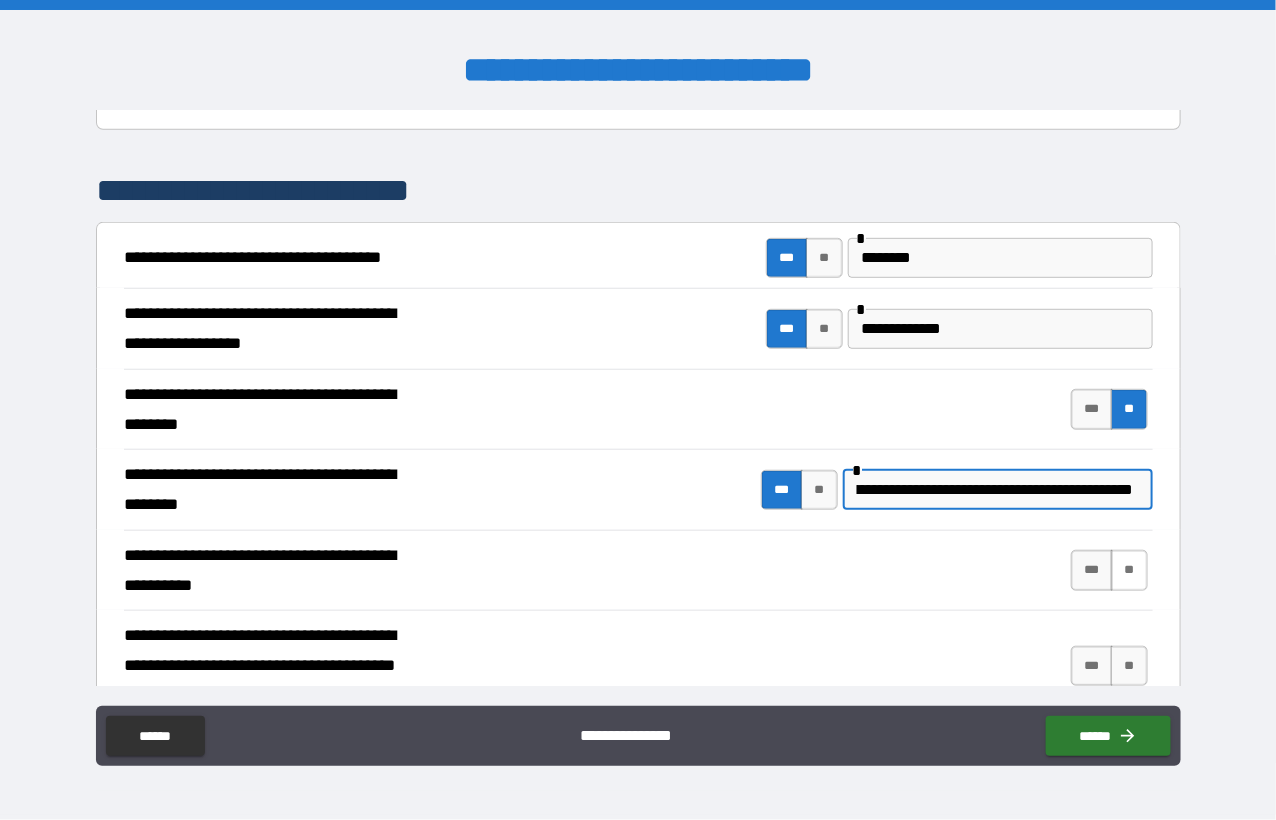 type on "**********" 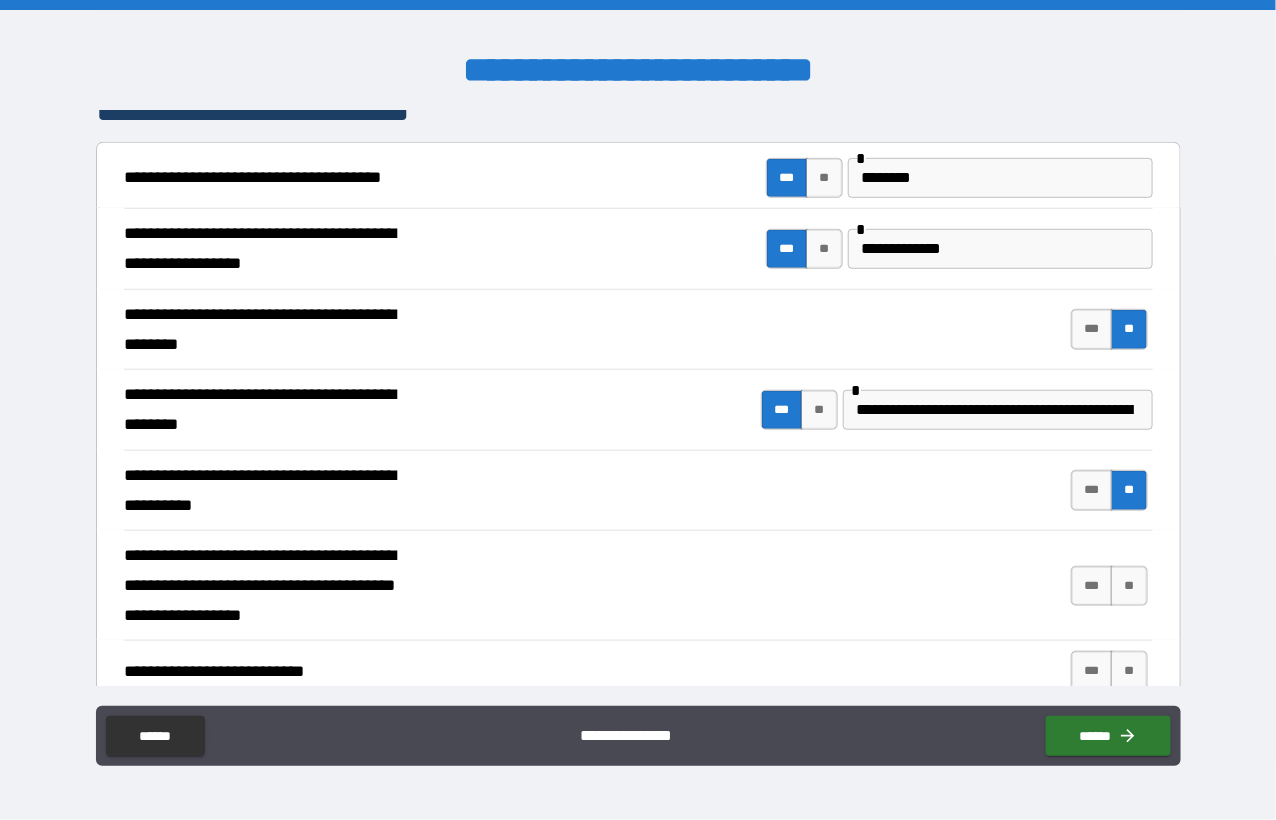 scroll, scrollTop: 500, scrollLeft: 0, axis: vertical 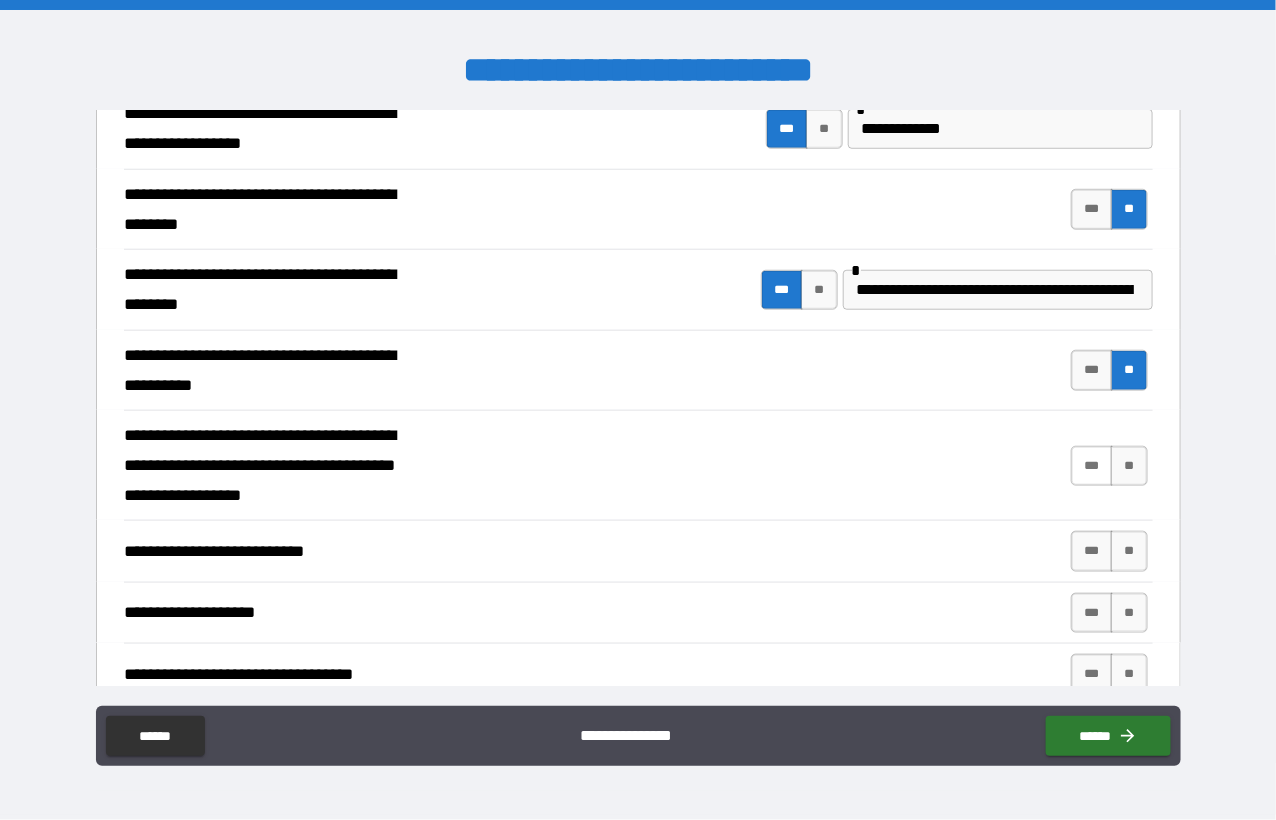 click on "***" at bounding box center [1092, 466] 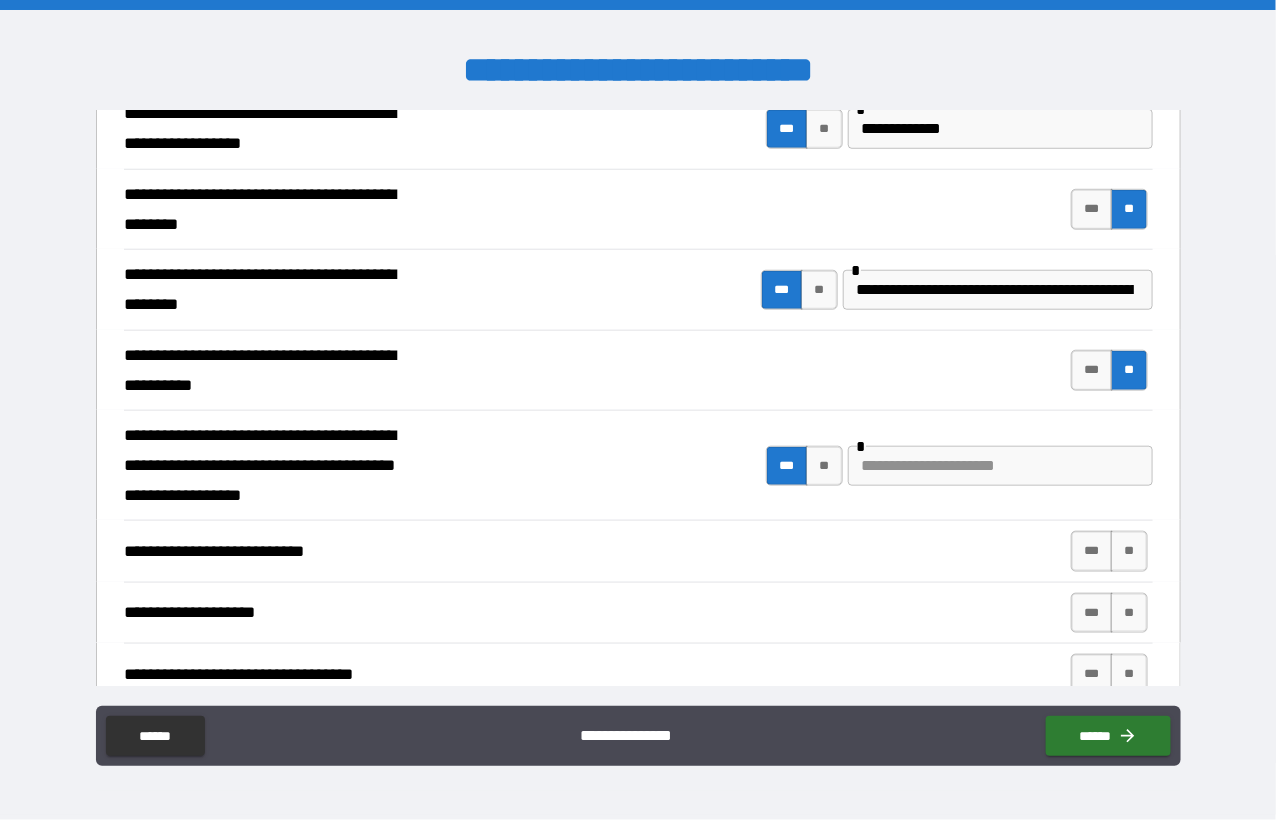 click at bounding box center (1000, 466) 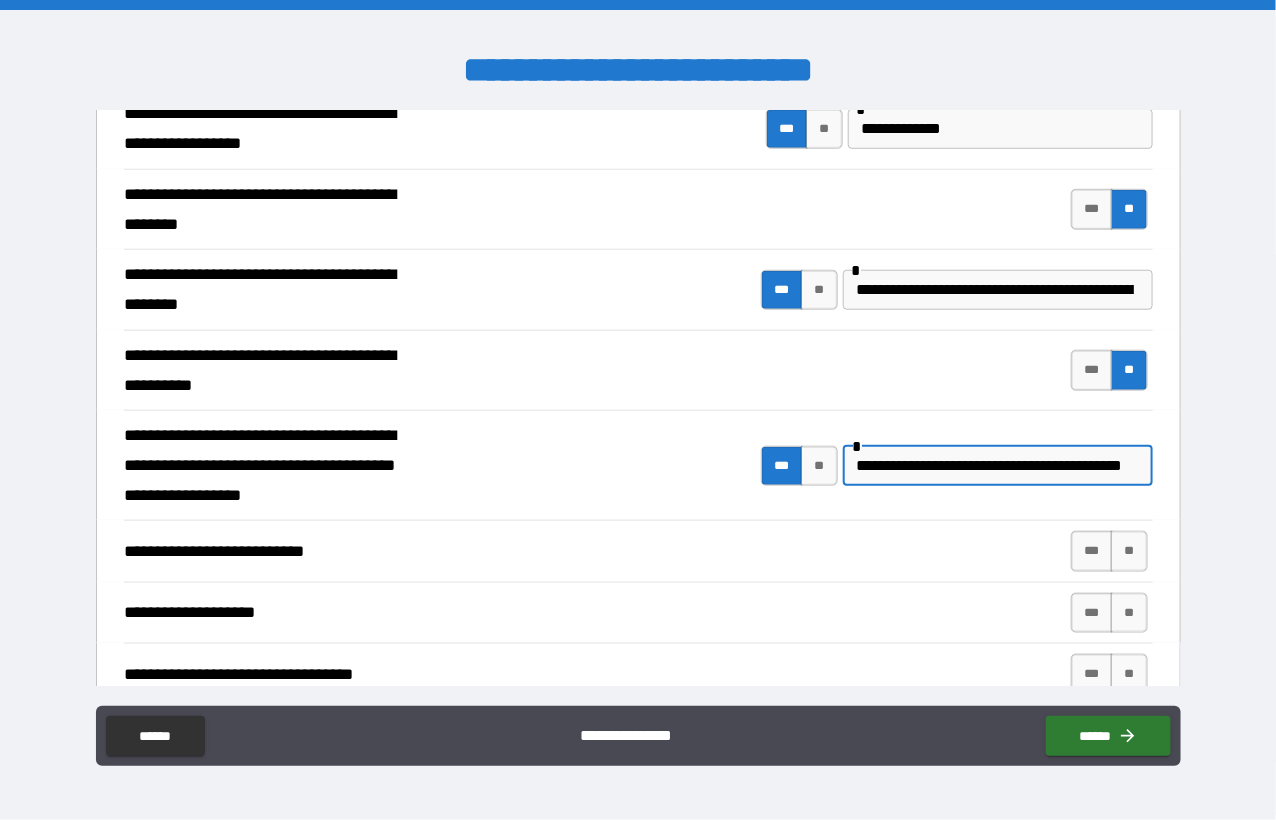 scroll, scrollTop: 0, scrollLeft: 45, axis: horizontal 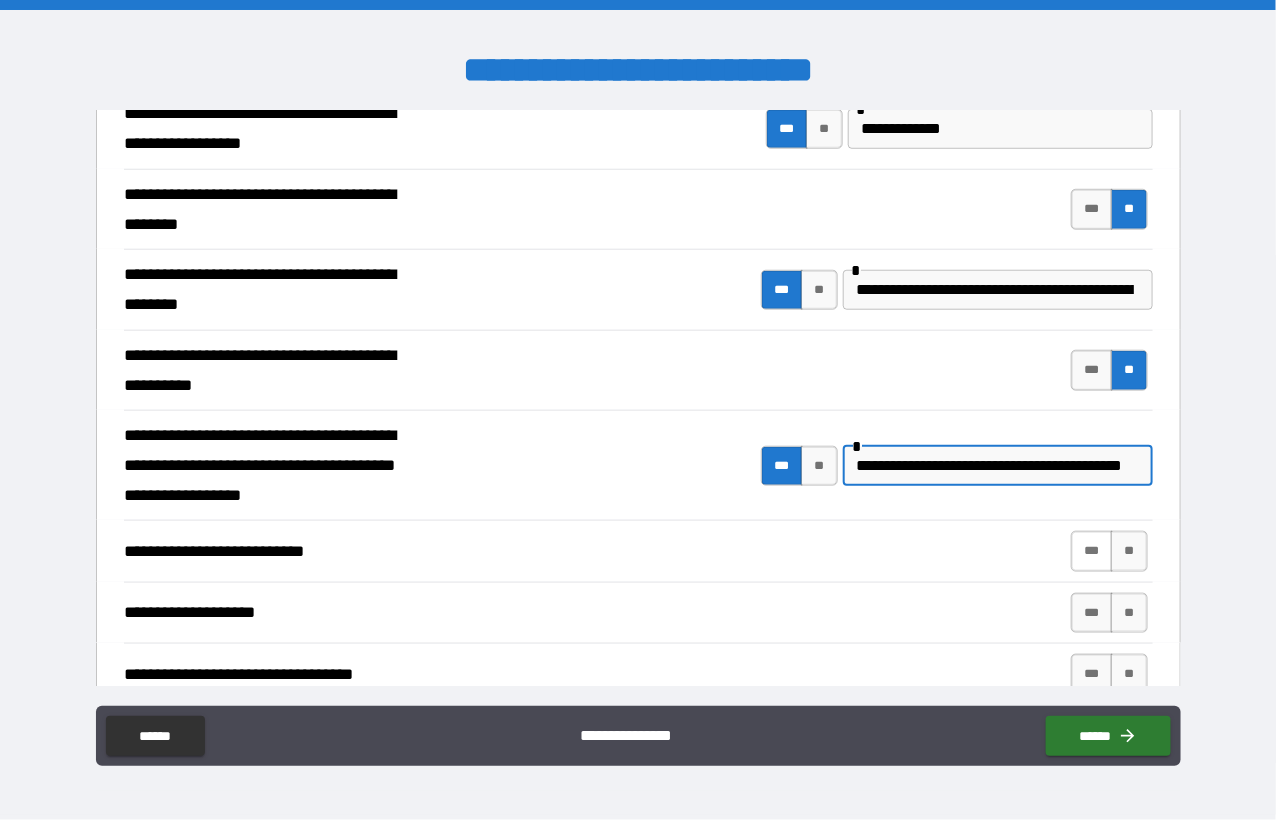 type on "**********" 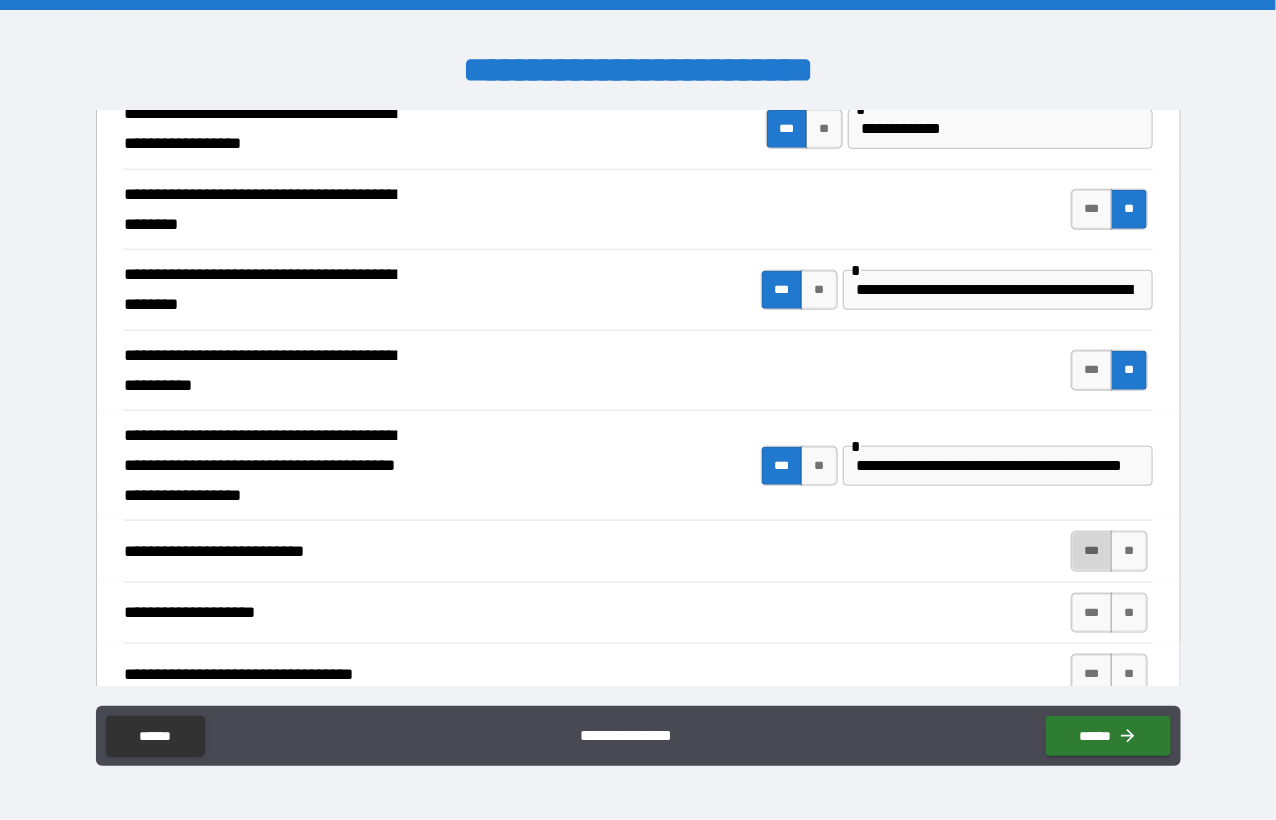 click on "***" at bounding box center [1092, 551] 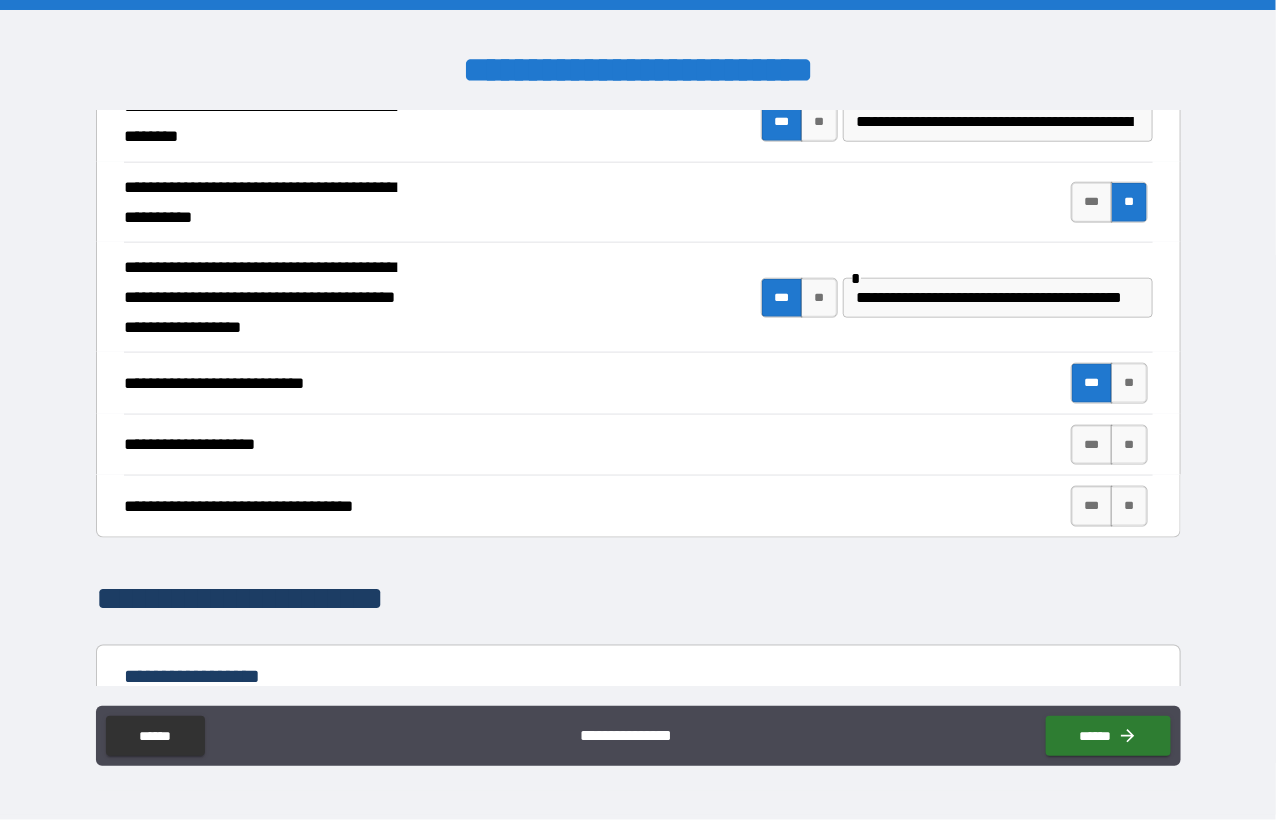 scroll, scrollTop: 700, scrollLeft: 0, axis: vertical 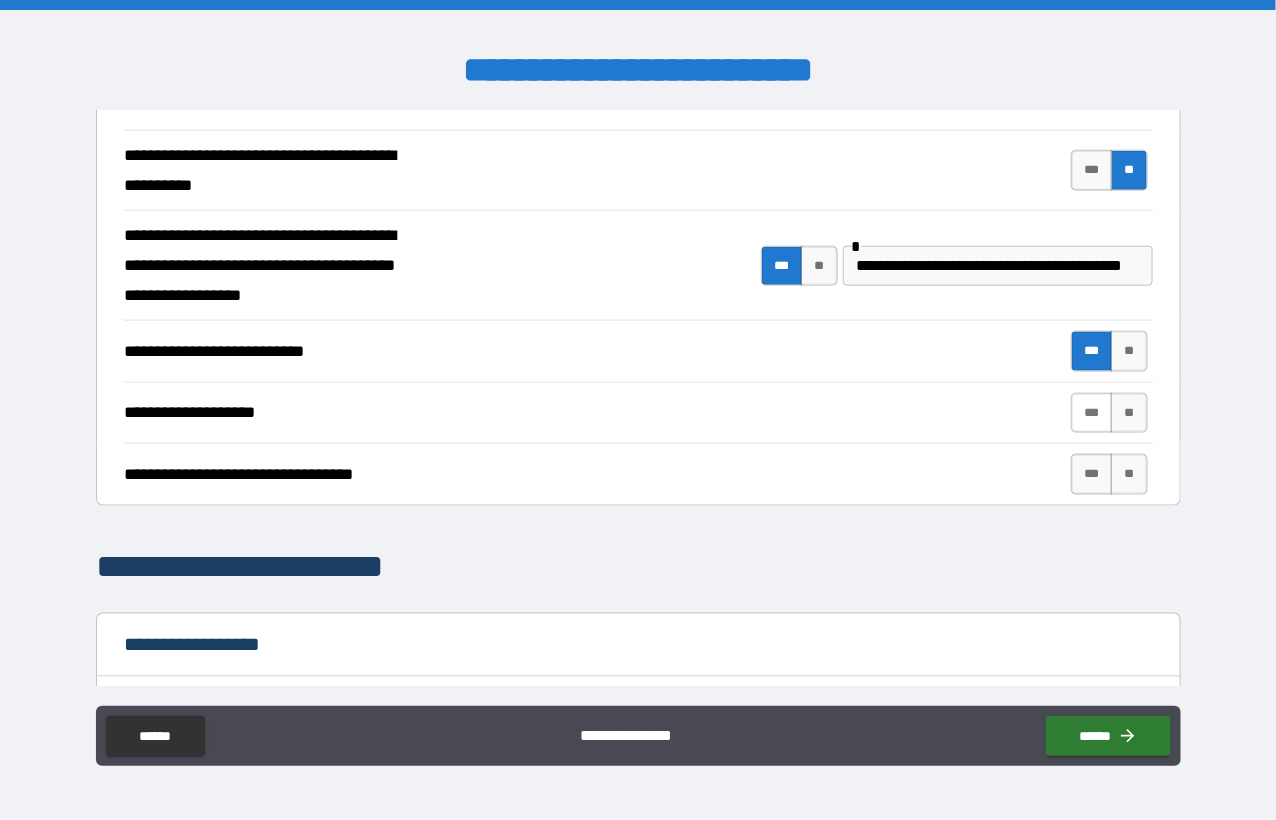click on "***" at bounding box center [1092, 413] 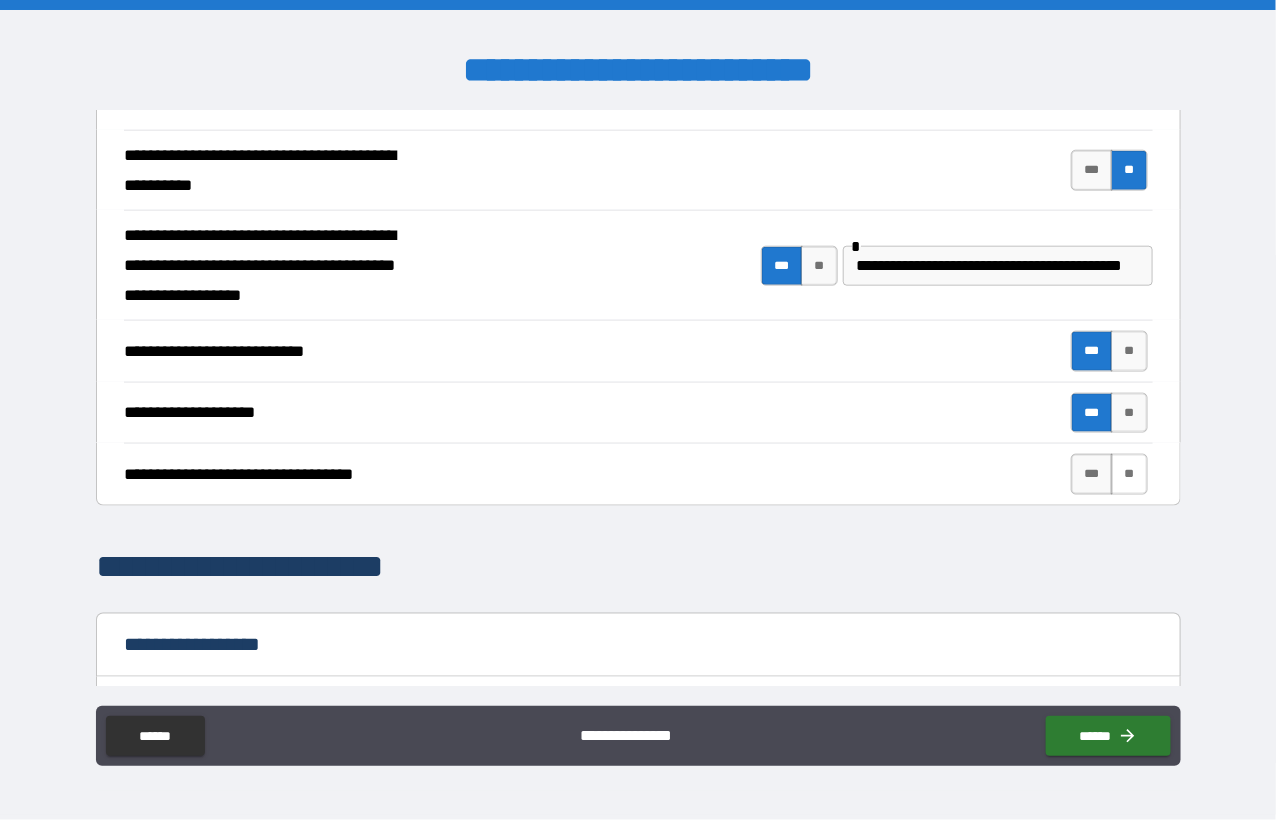 click on "**" at bounding box center [1129, 474] 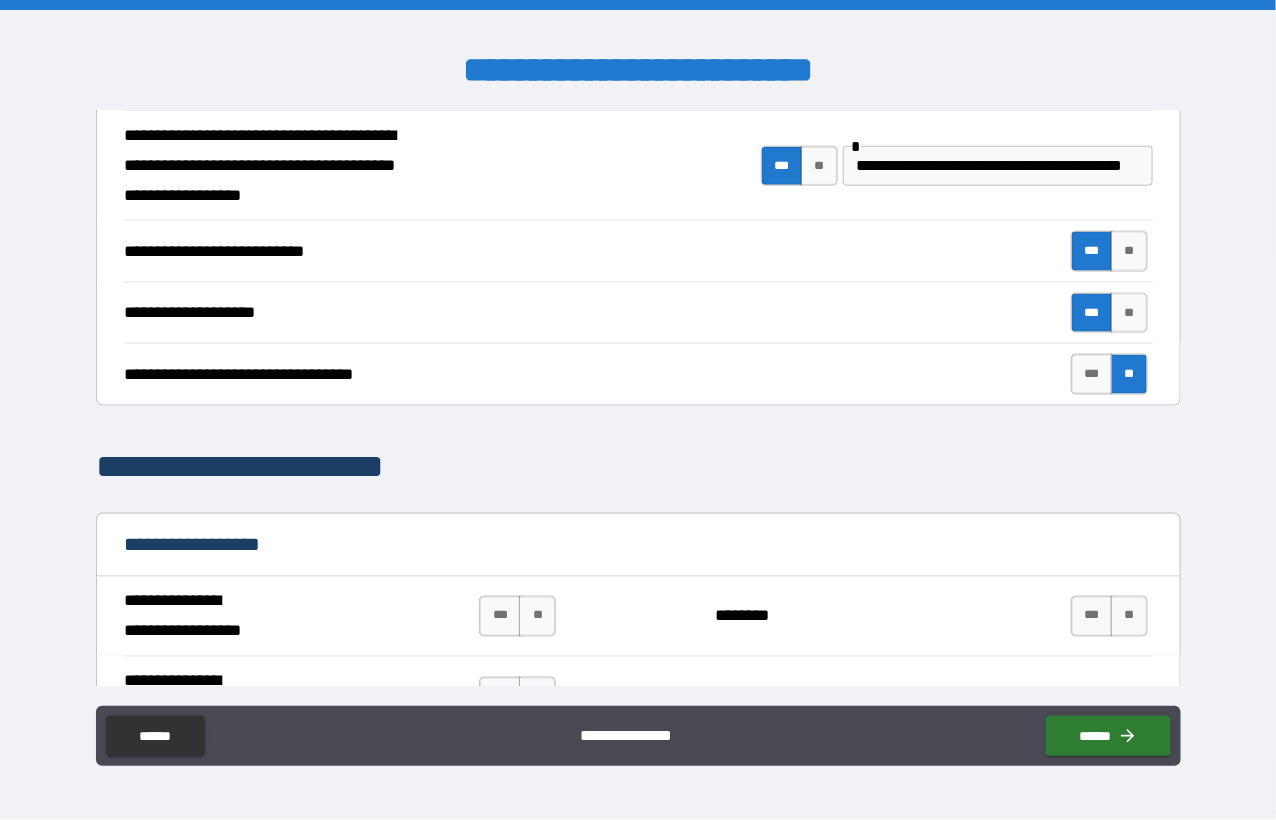 scroll, scrollTop: 1000, scrollLeft: 0, axis: vertical 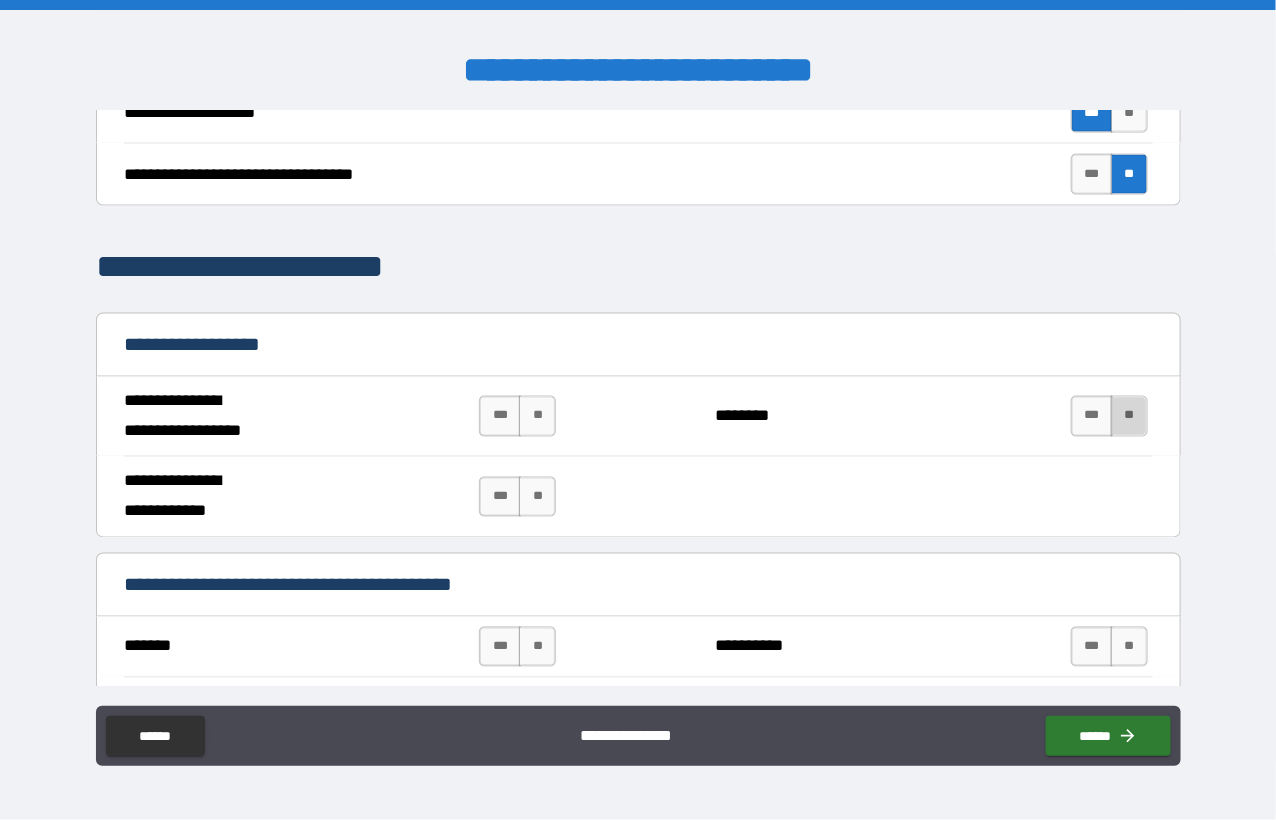 click on "**" at bounding box center [1129, 416] 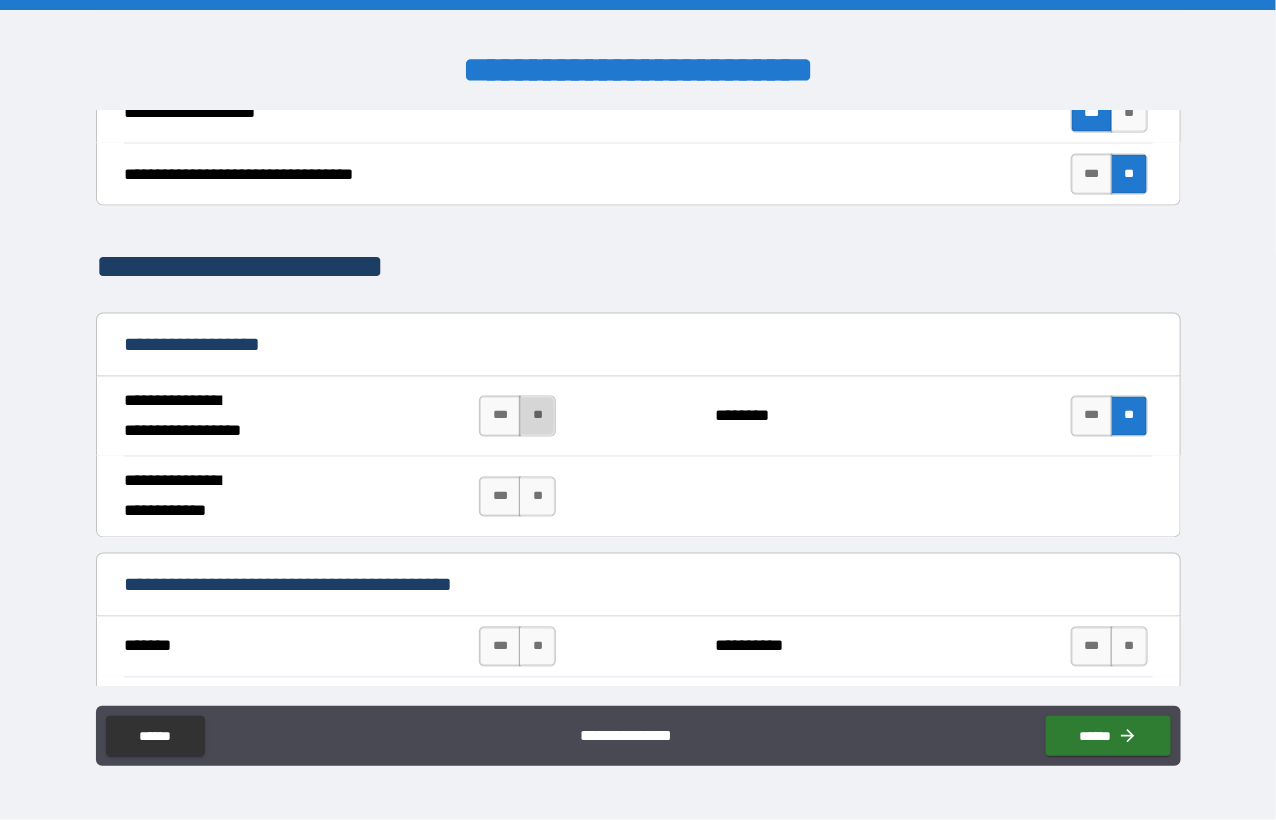 click on "**" at bounding box center (537, 416) 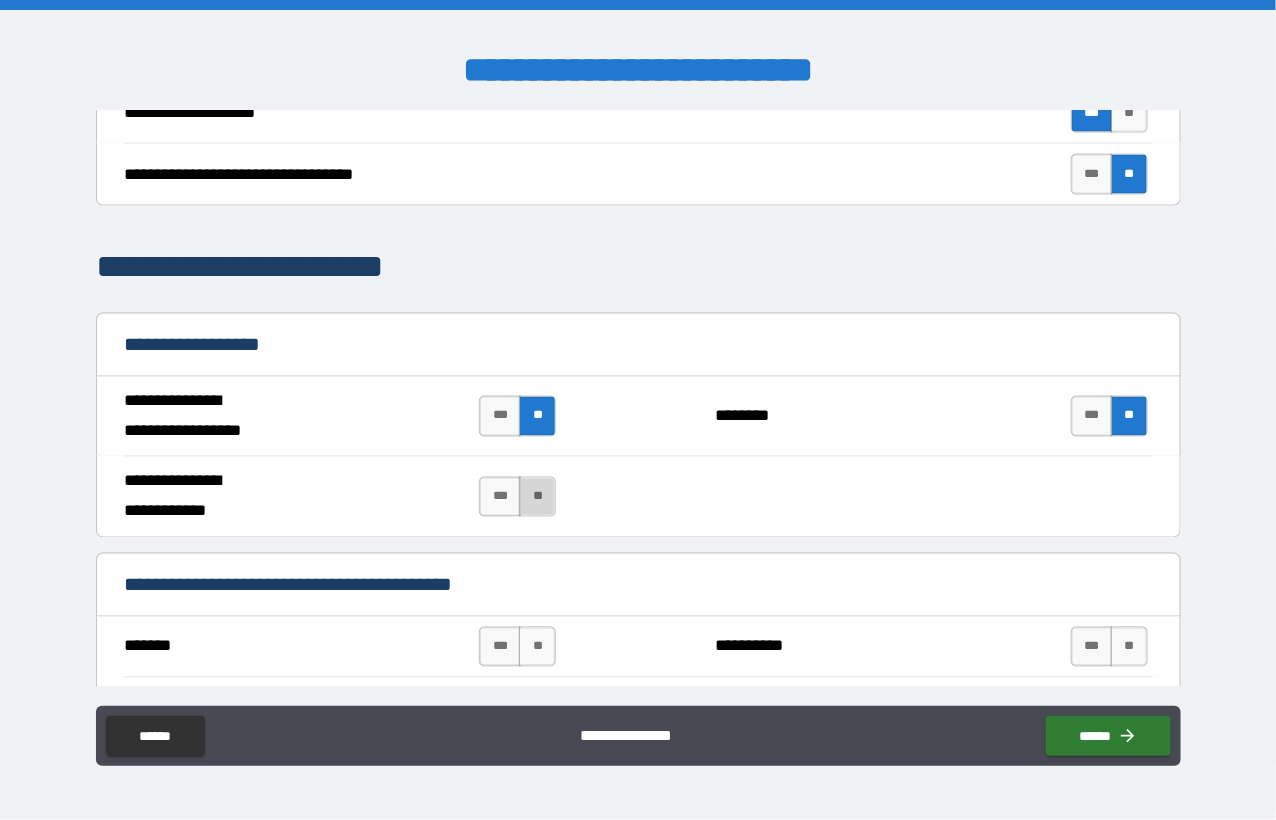 click on "**" at bounding box center [537, 497] 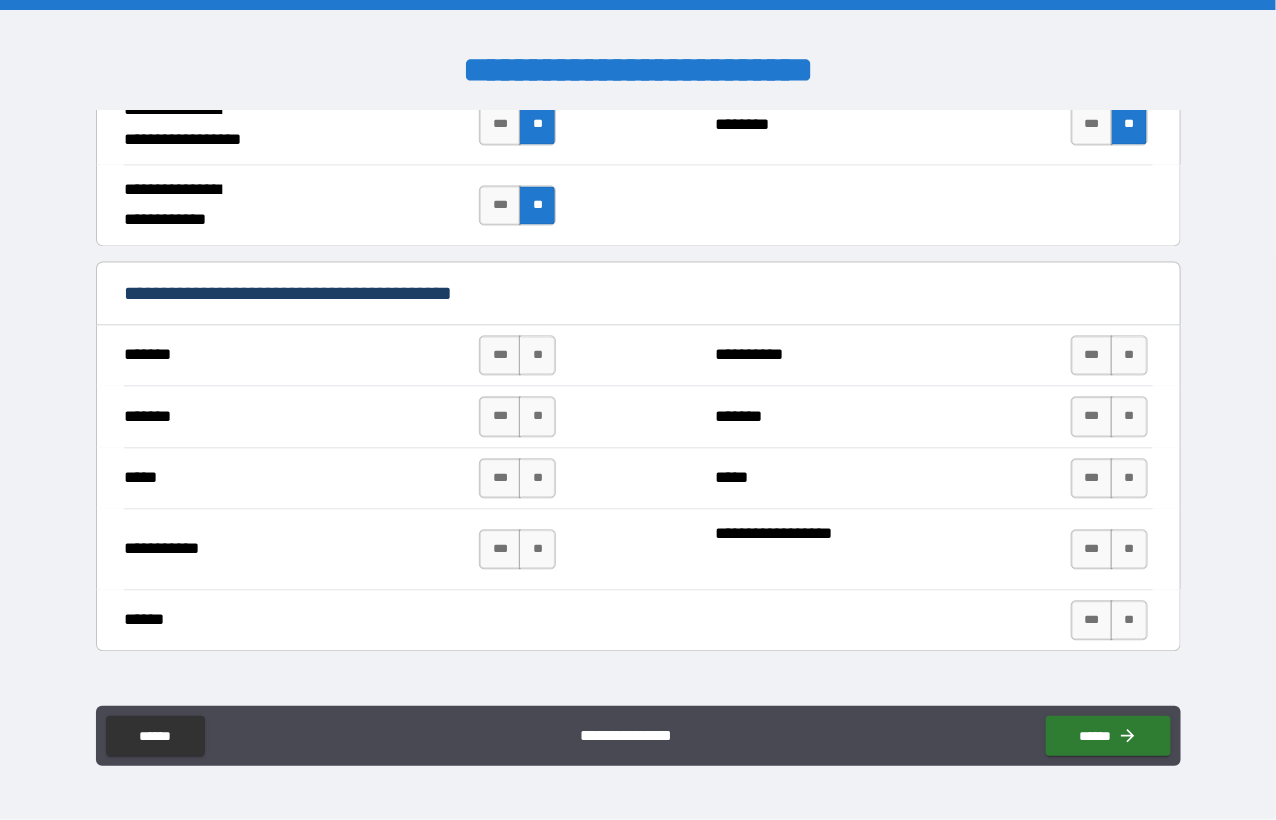 scroll, scrollTop: 1400, scrollLeft: 0, axis: vertical 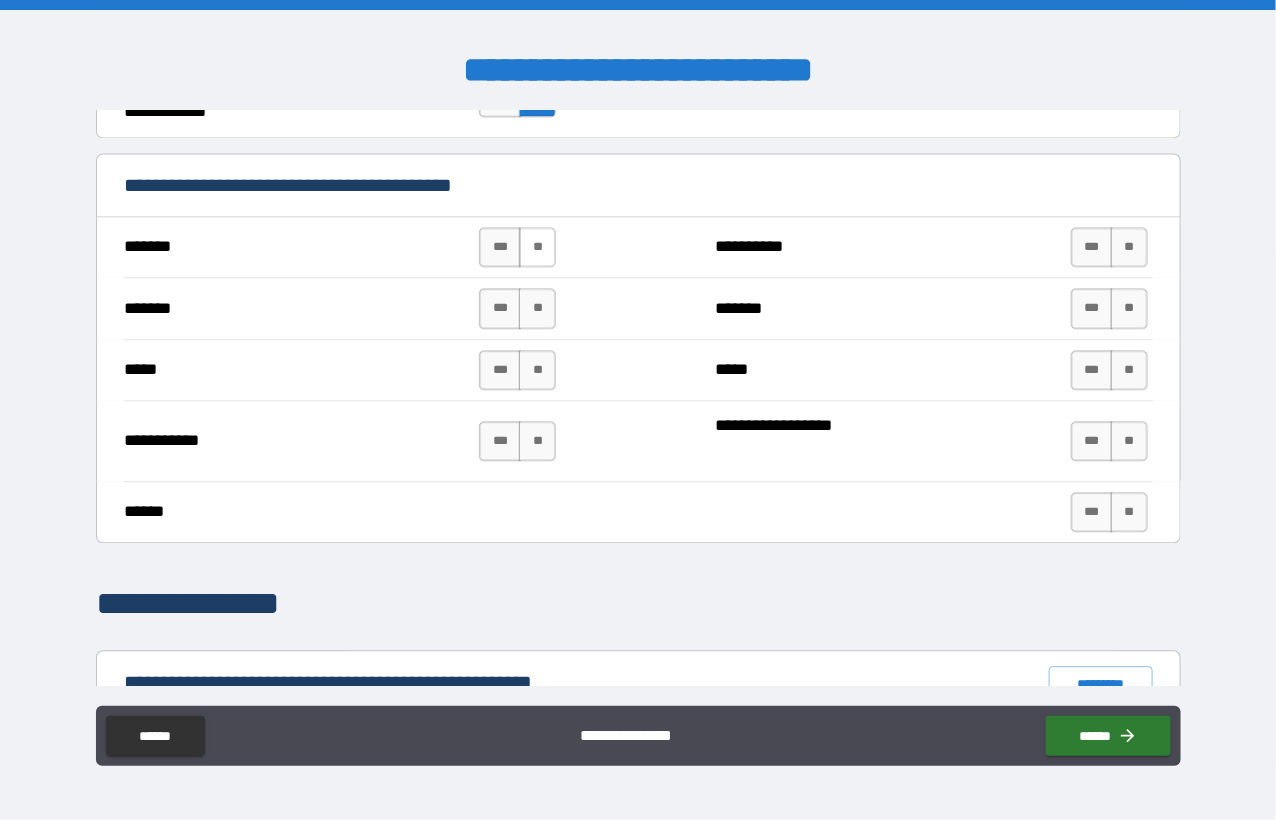 click on "**" at bounding box center [537, 247] 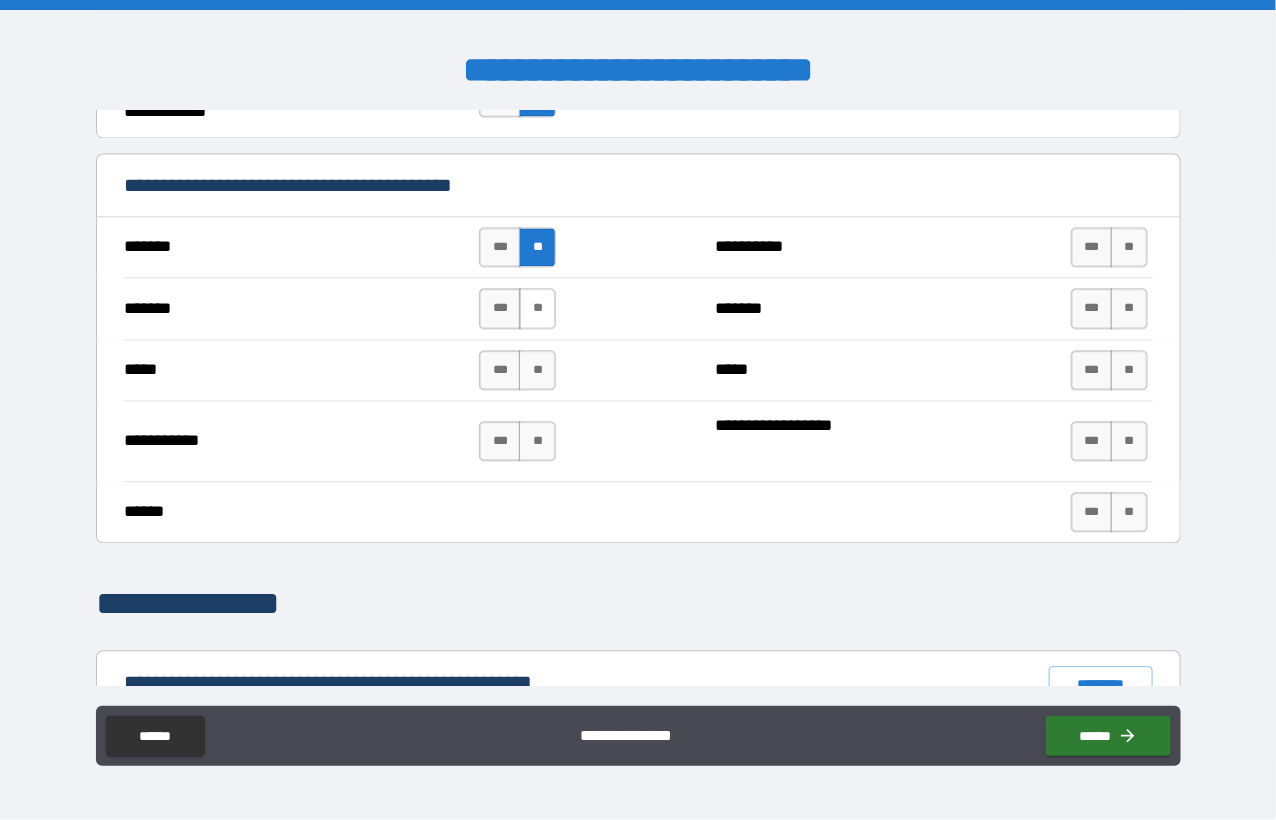 click on "**" at bounding box center (537, 308) 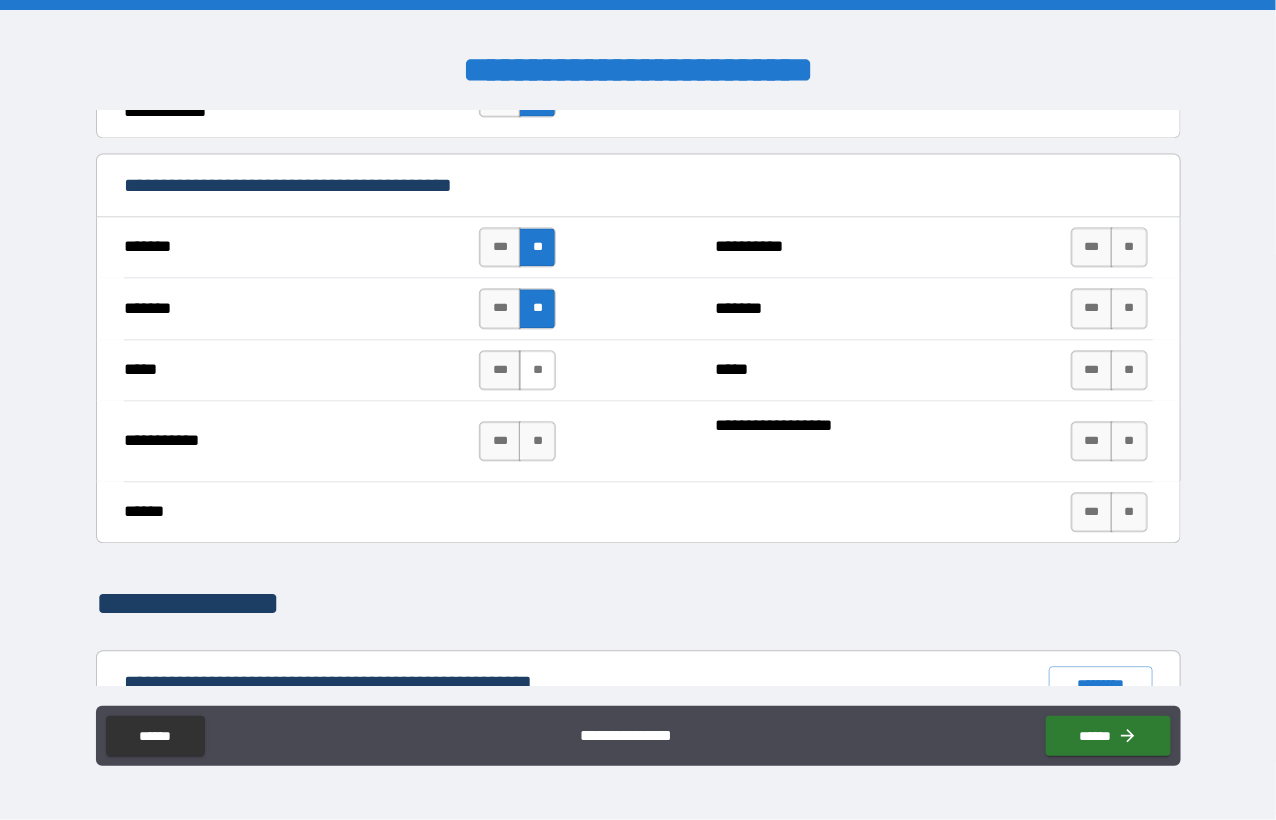 click on "**" at bounding box center [537, 370] 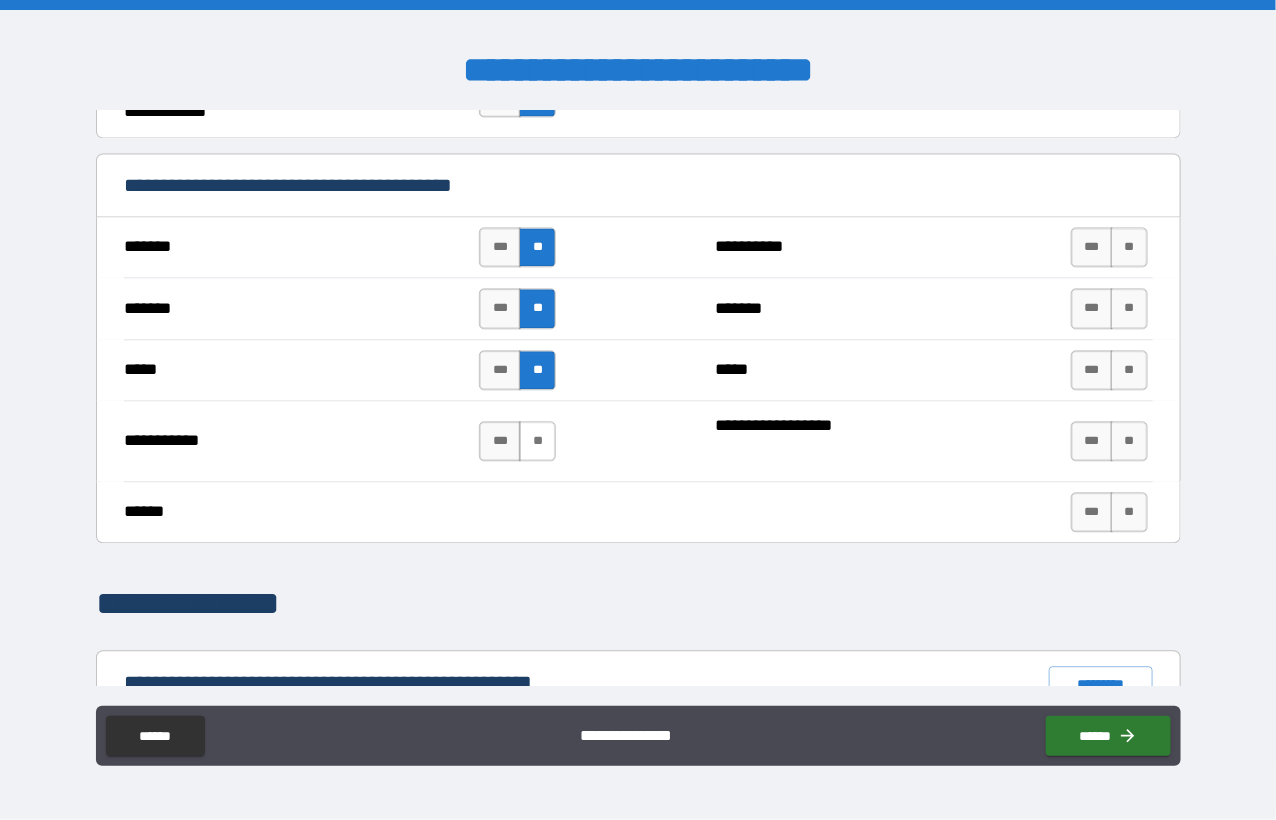 click on "**" at bounding box center [537, 441] 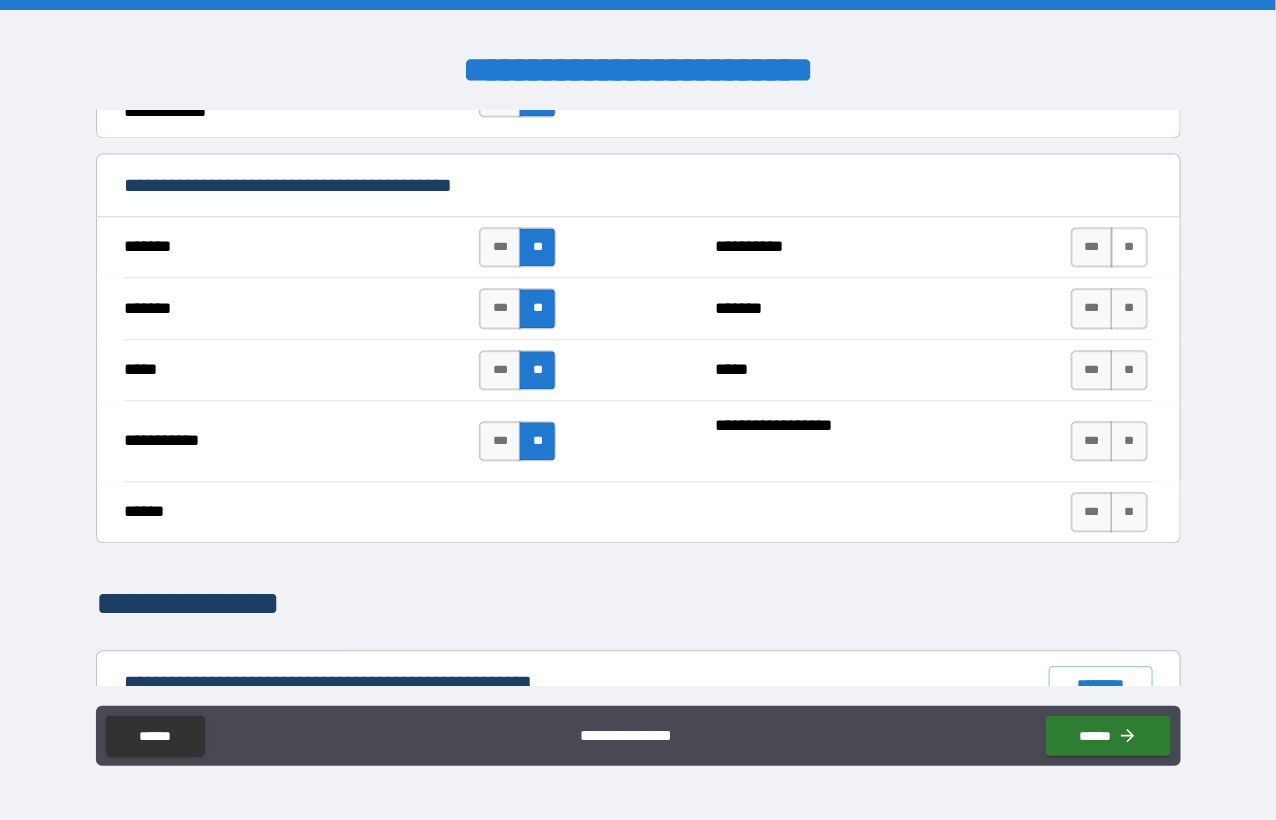 click on "**" at bounding box center (1129, 247) 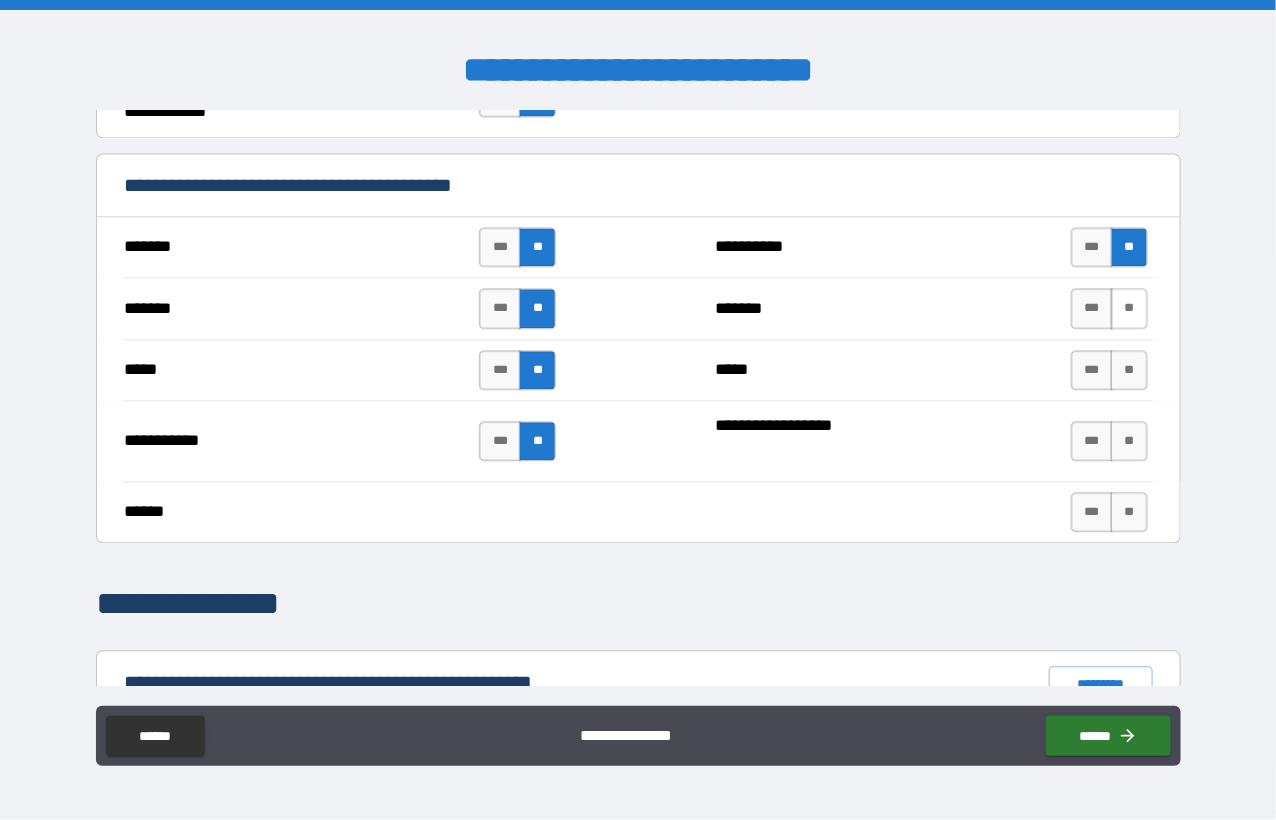 click on "**" at bounding box center (1129, 308) 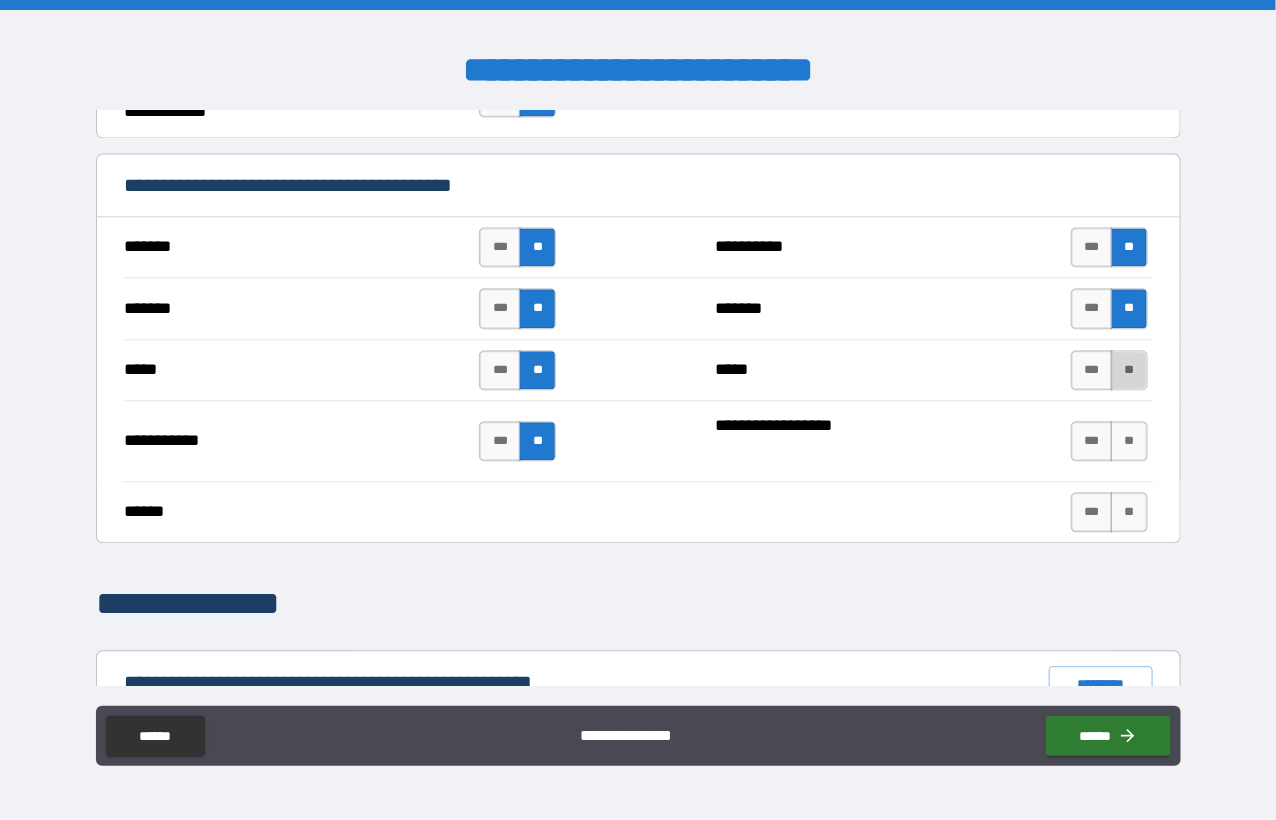 click on "**" at bounding box center [1129, 370] 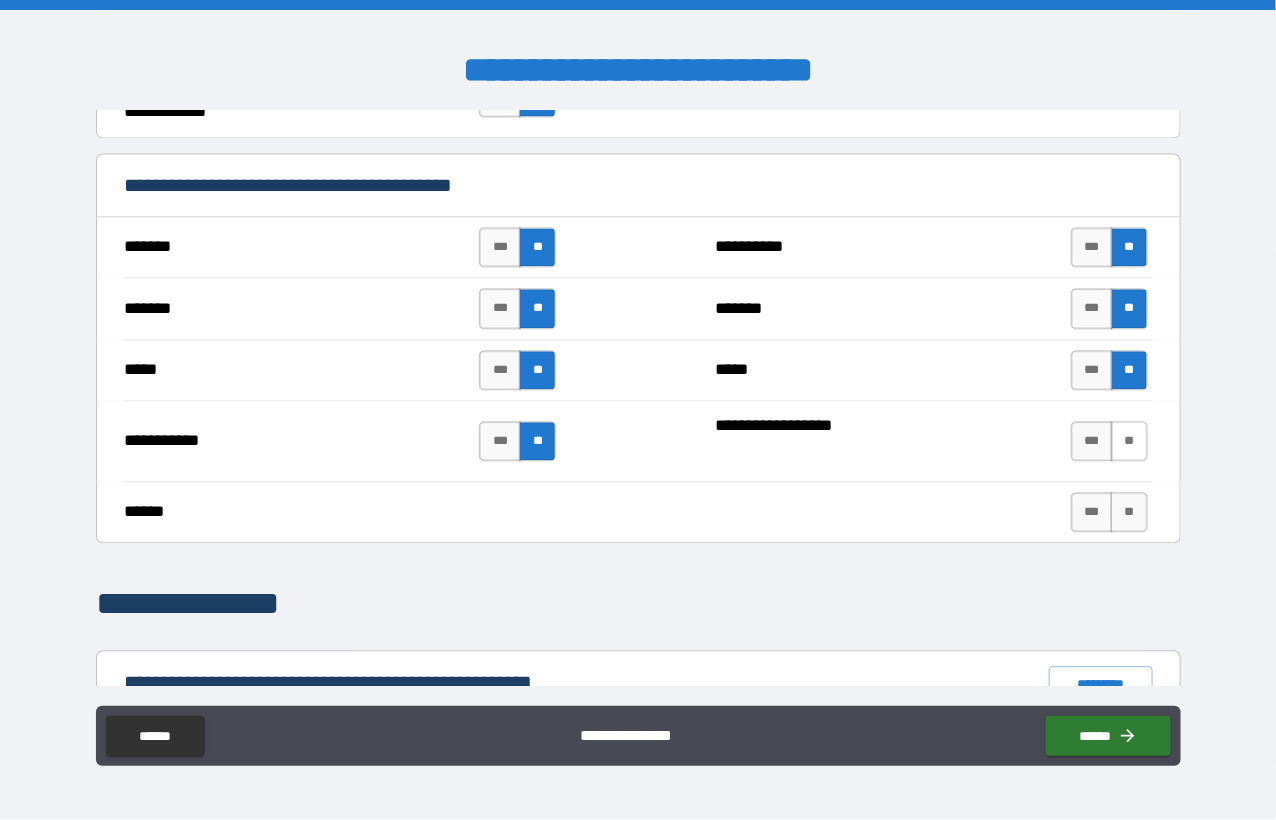 click on "**" at bounding box center [1129, 441] 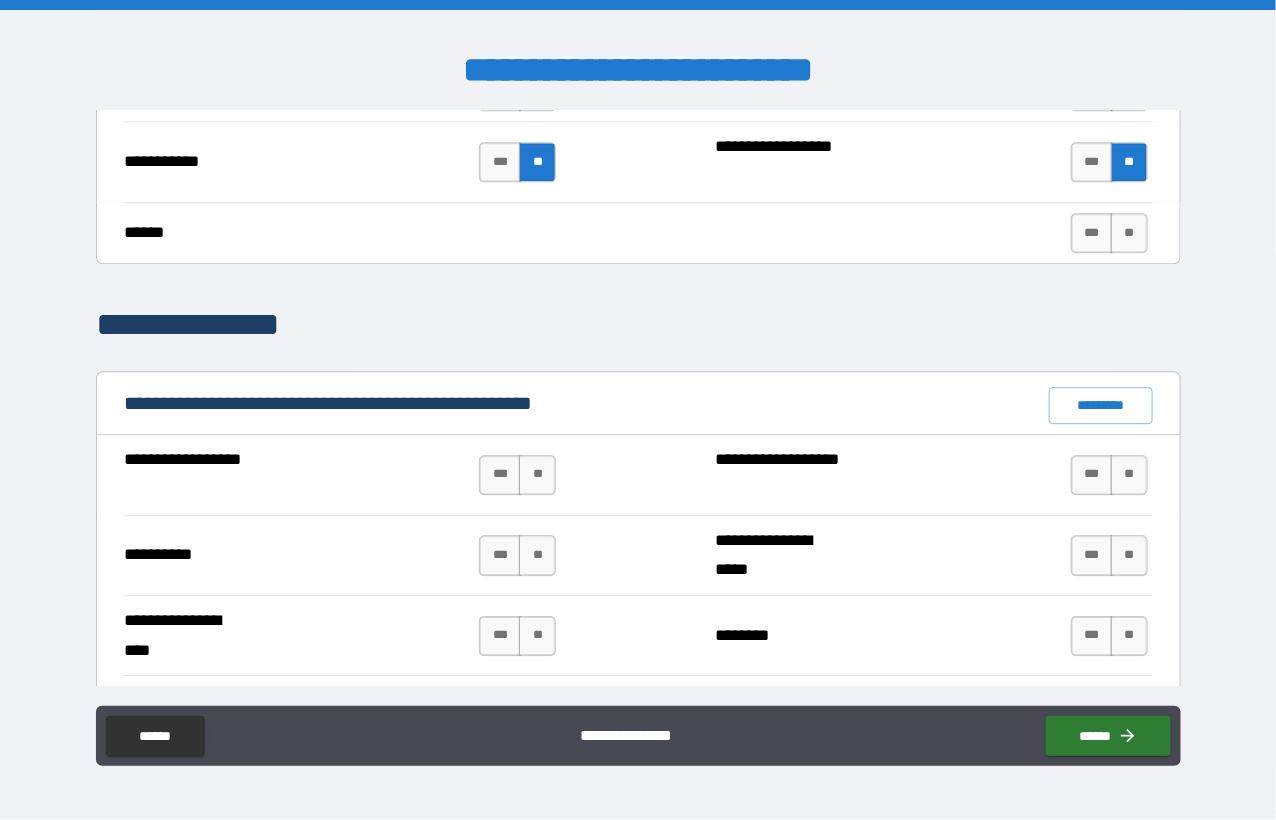 scroll, scrollTop: 1800, scrollLeft: 0, axis: vertical 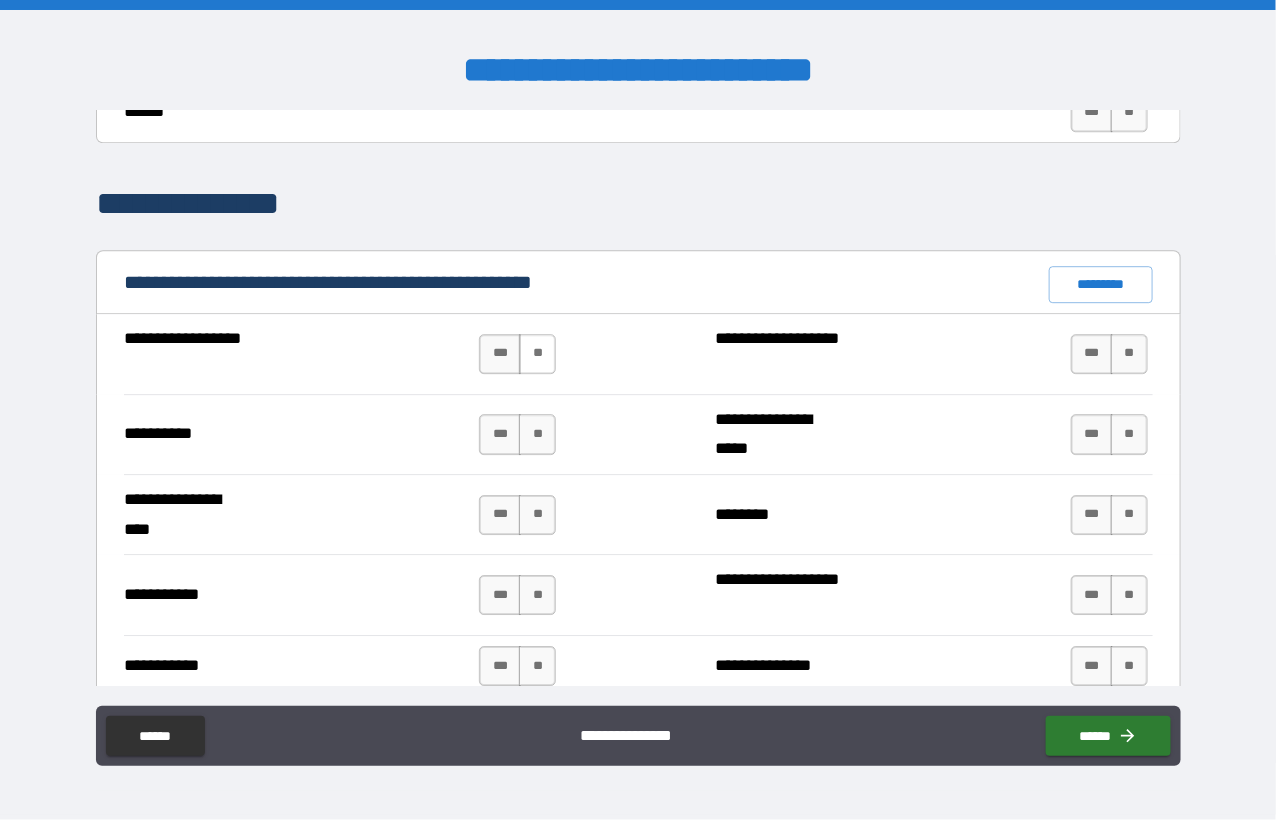 click on "**" at bounding box center (537, 354) 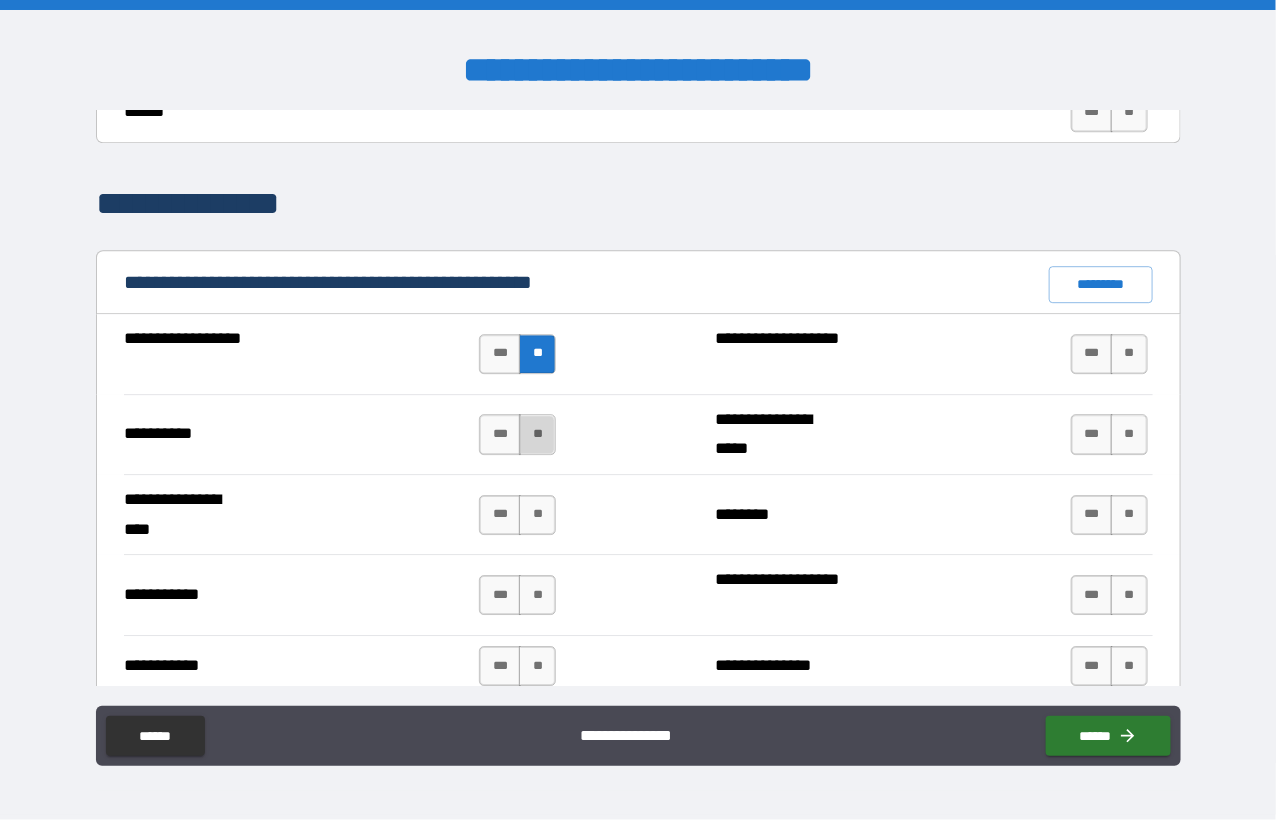 click on "**" at bounding box center [537, 434] 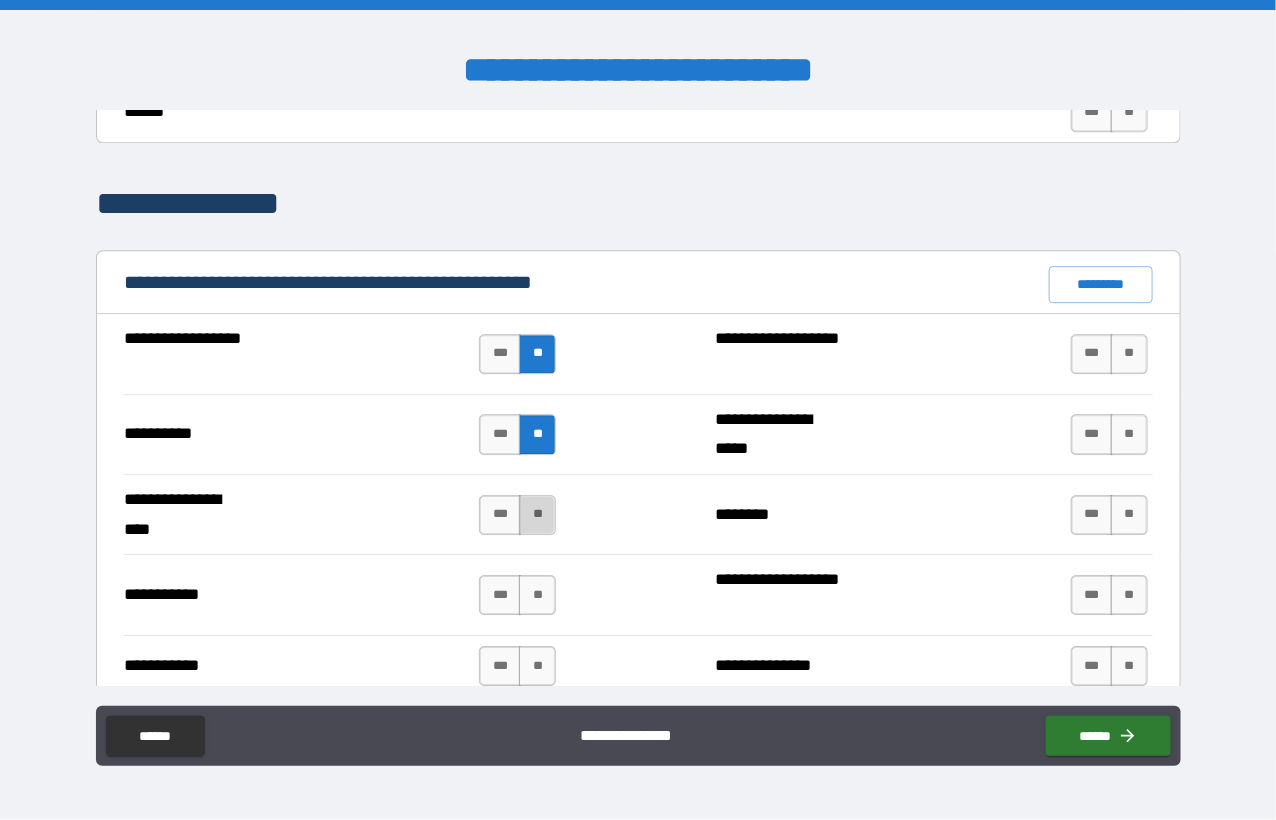 click on "**" at bounding box center [537, 515] 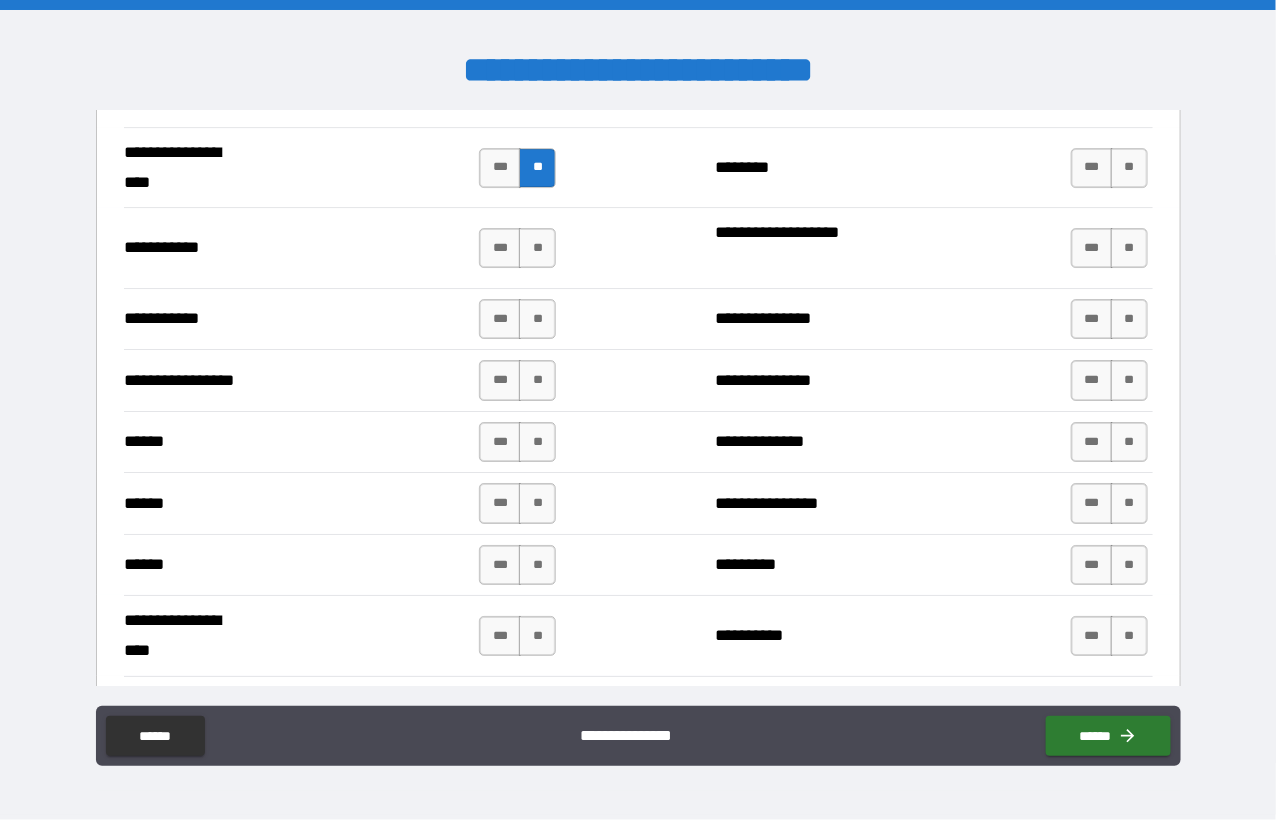 scroll, scrollTop: 2200, scrollLeft: 0, axis: vertical 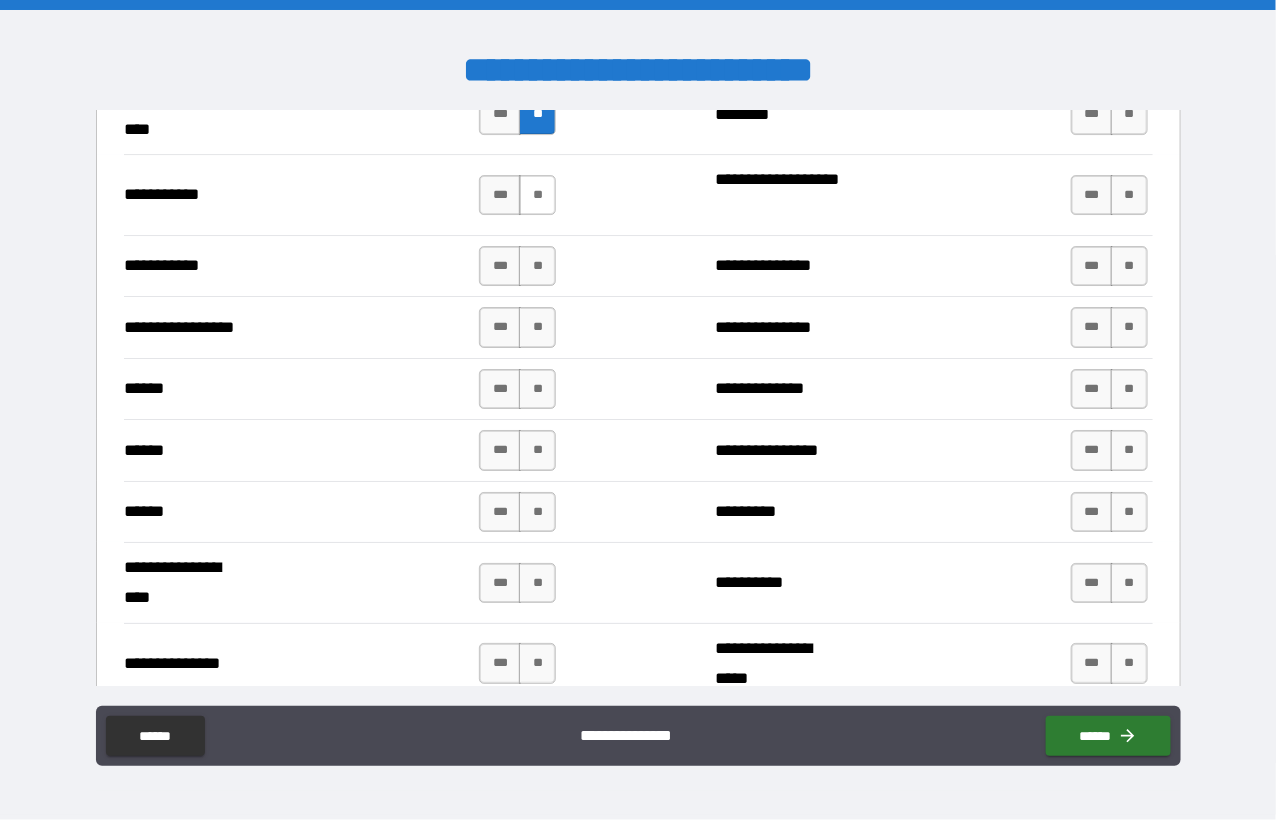 click on "**" at bounding box center (537, 195) 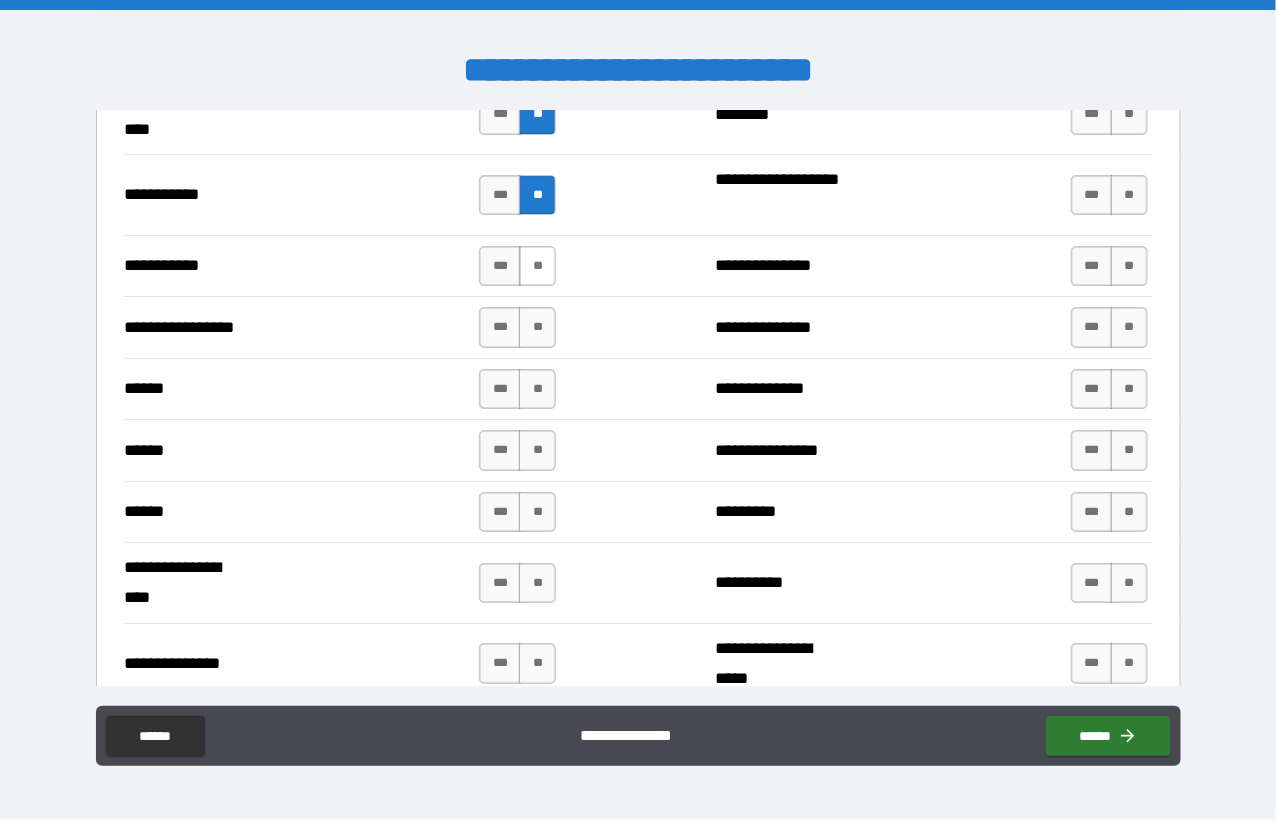 click on "**" at bounding box center (537, 266) 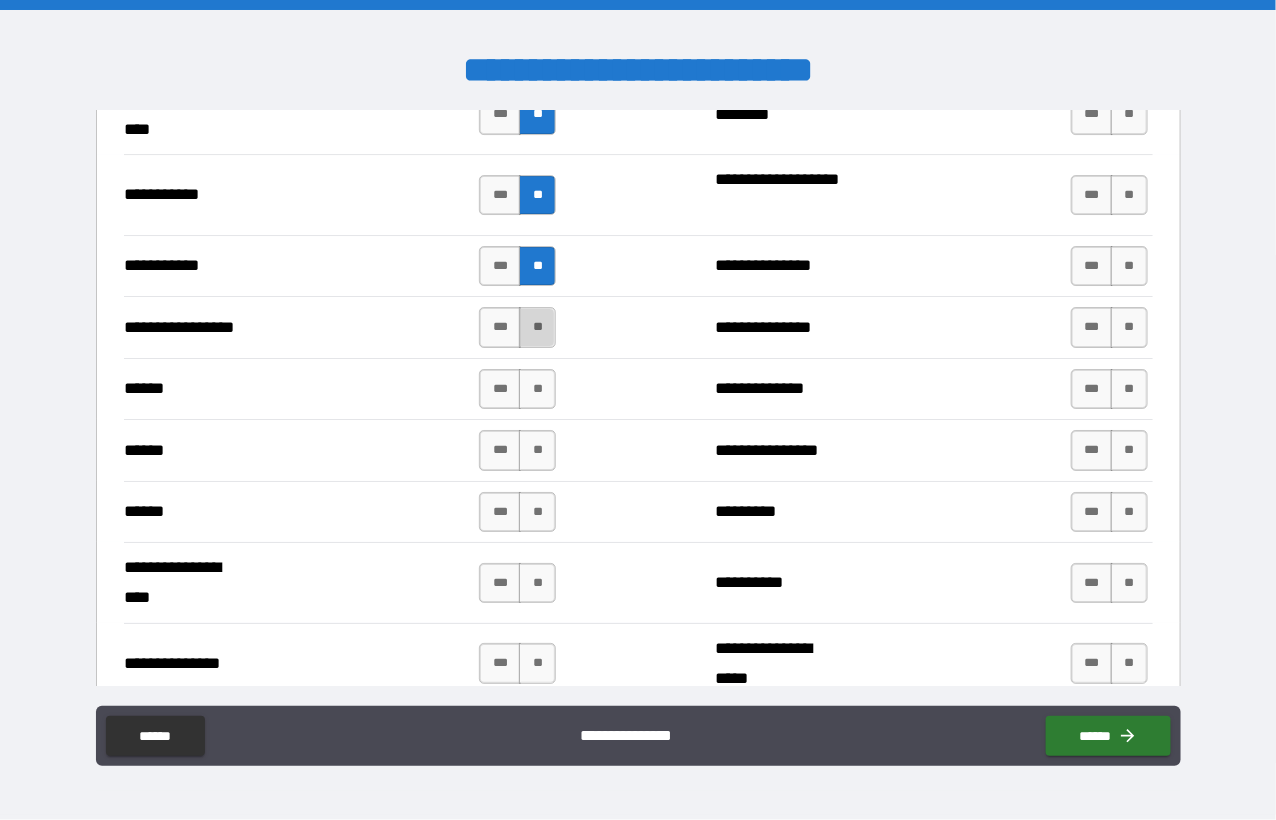 click on "**" at bounding box center (537, 327) 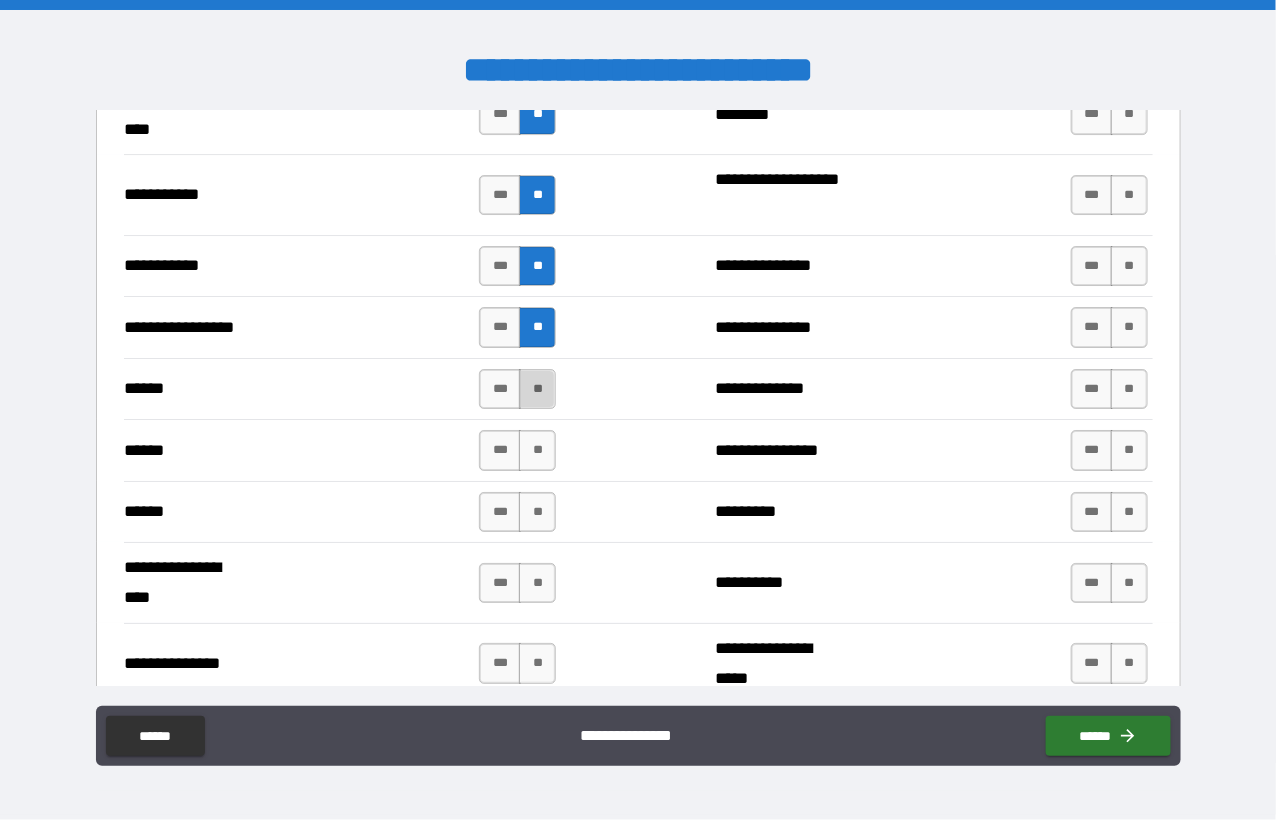 click on "**" at bounding box center [537, 389] 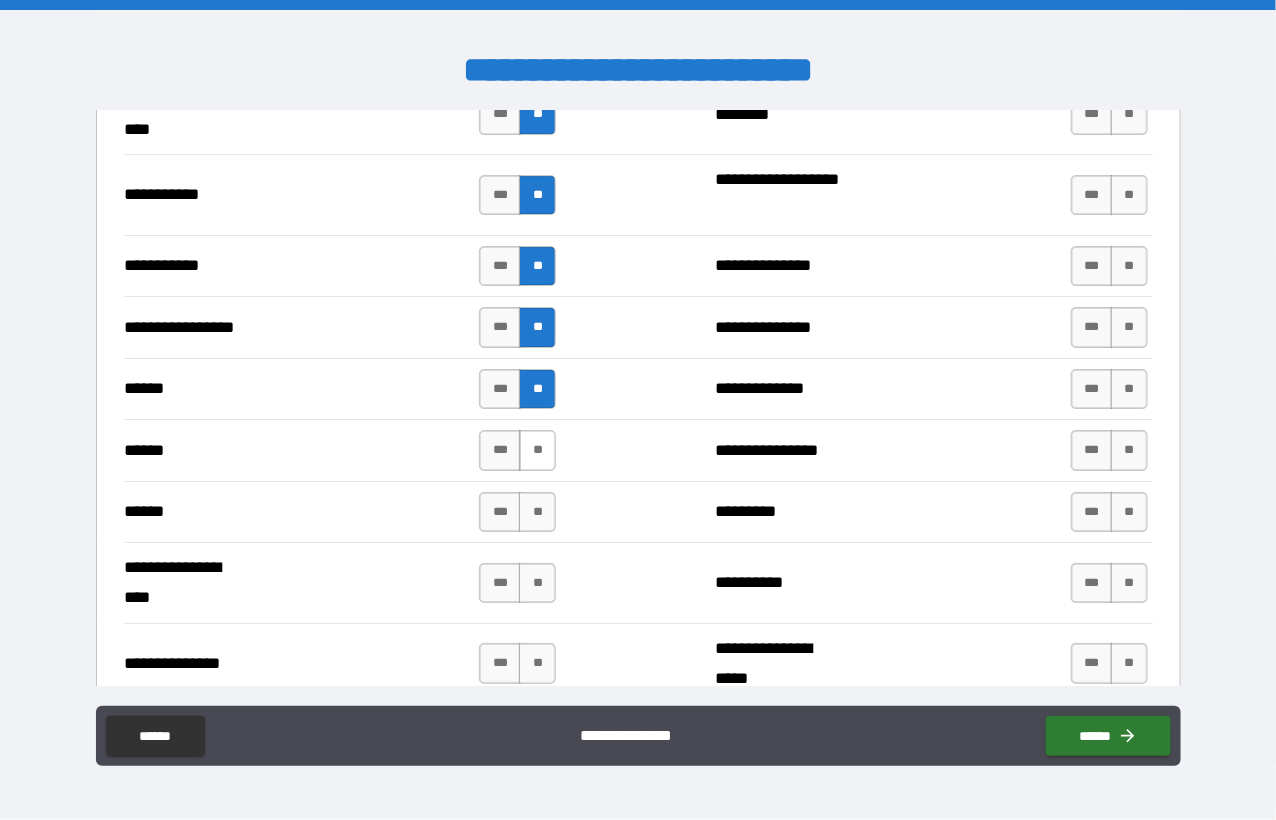 click on "**" at bounding box center [537, 450] 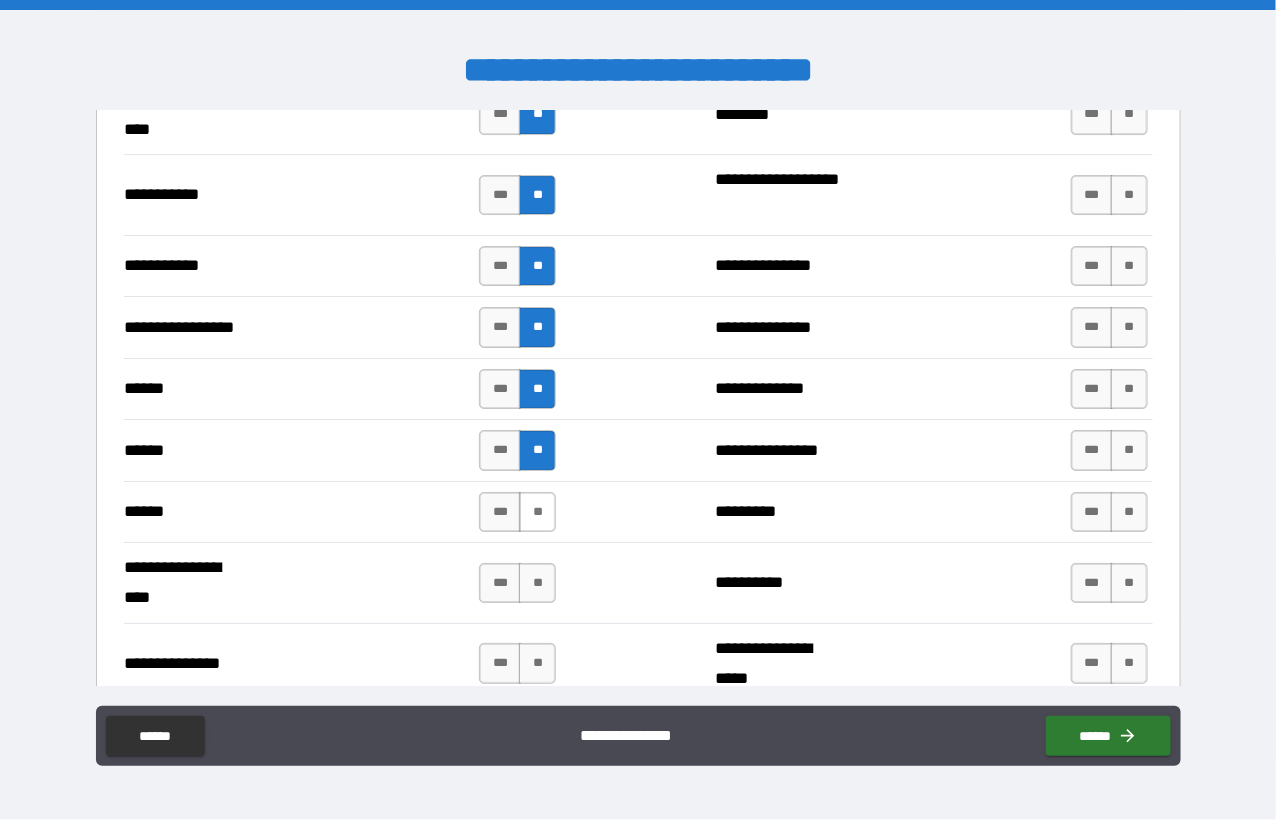 click on "**" at bounding box center (537, 512) 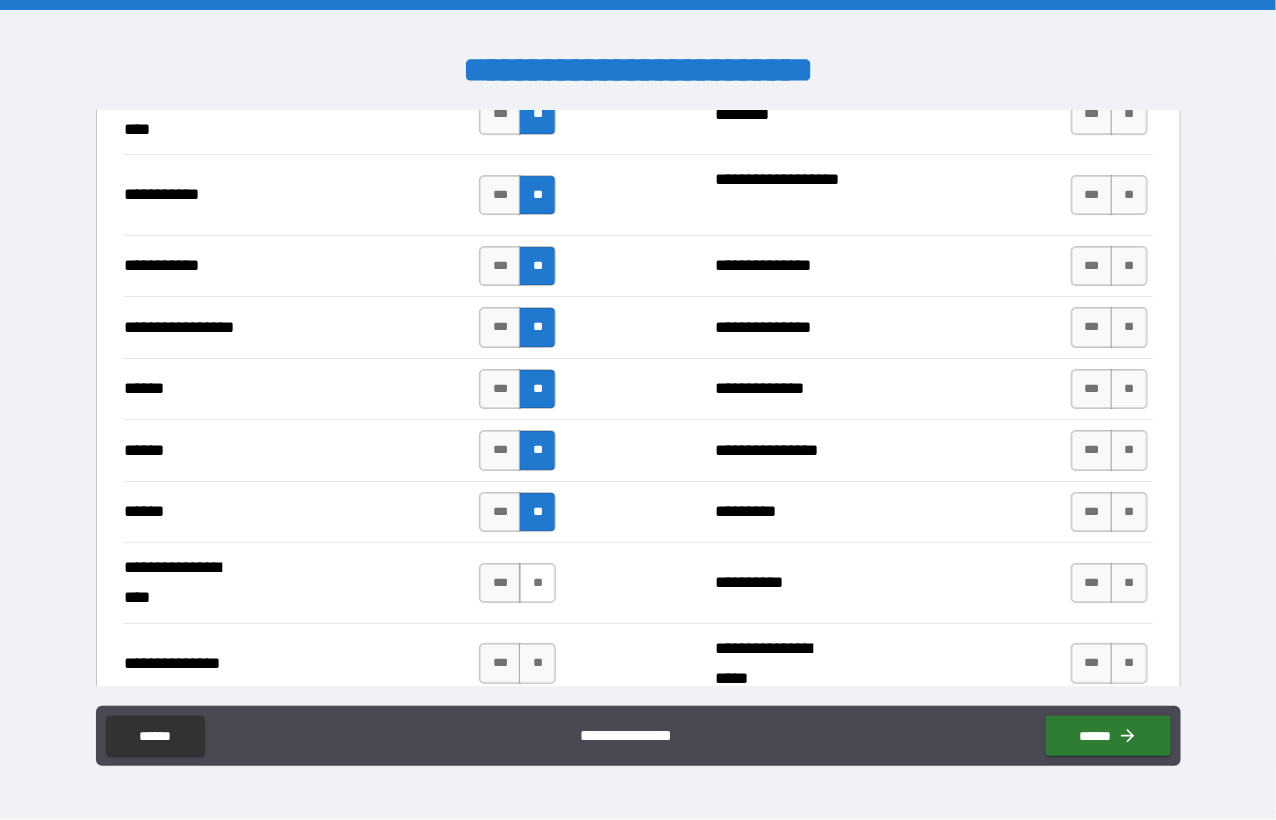 click on "**" at bounding box center [537, 583] 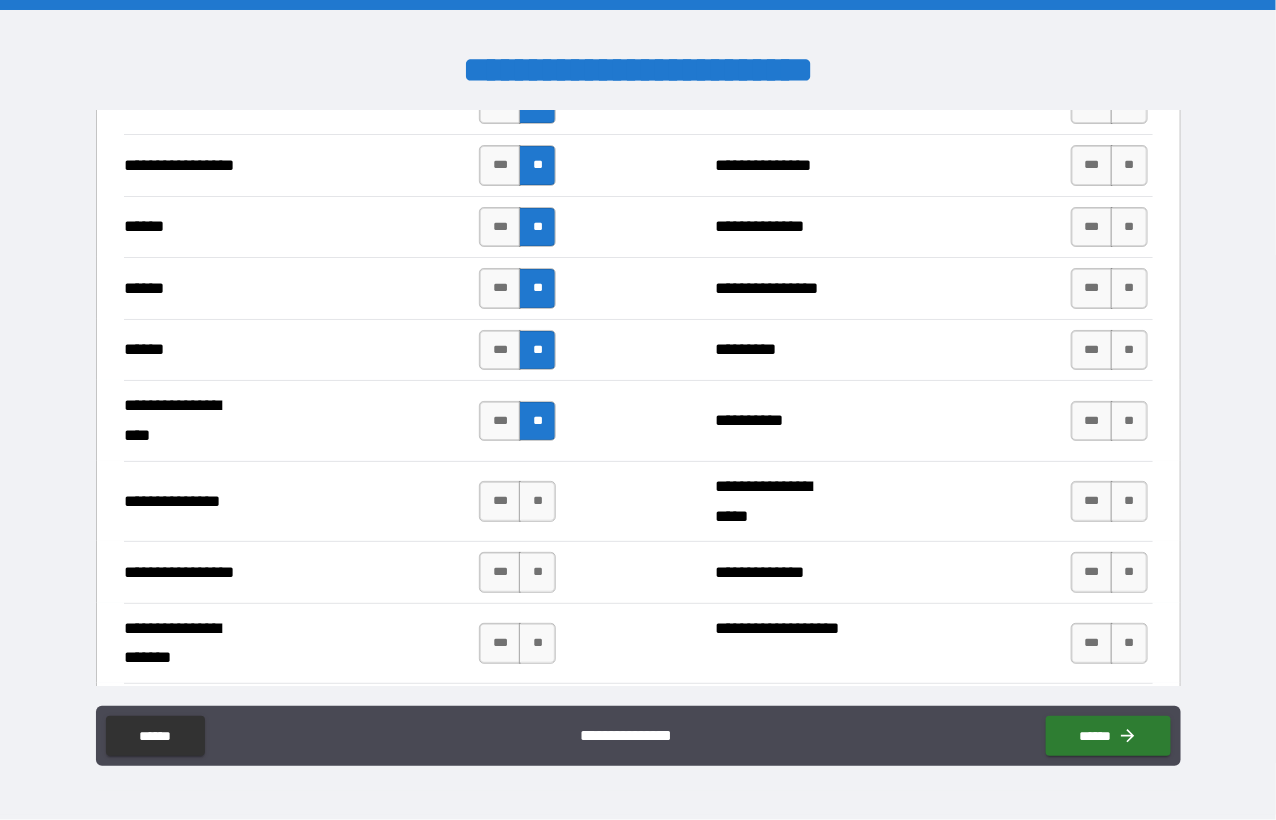 scroll, scrollTop: 2400, scrollLeft: 0, axis: vertical 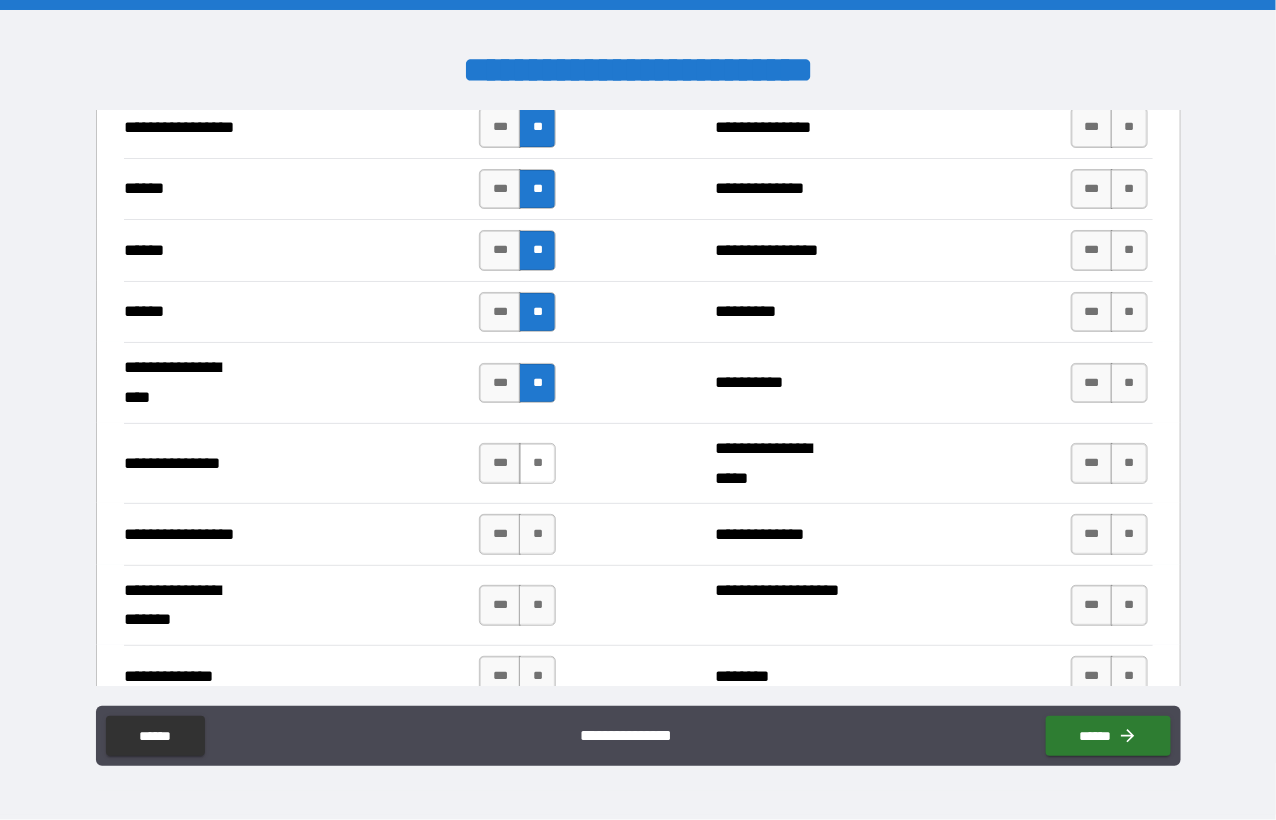 click on "**" at bounding box center [537, 463] 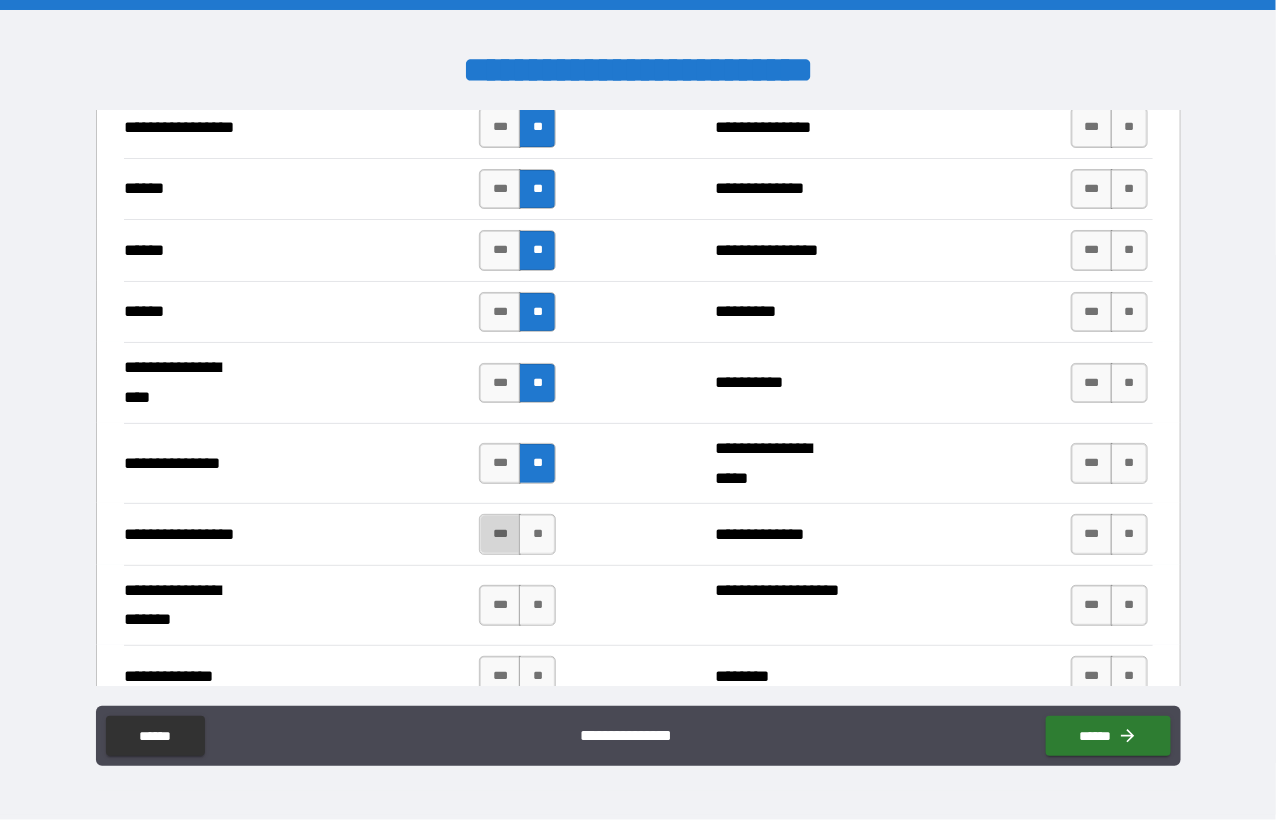 click on "***" at bounding box center (500, 534) 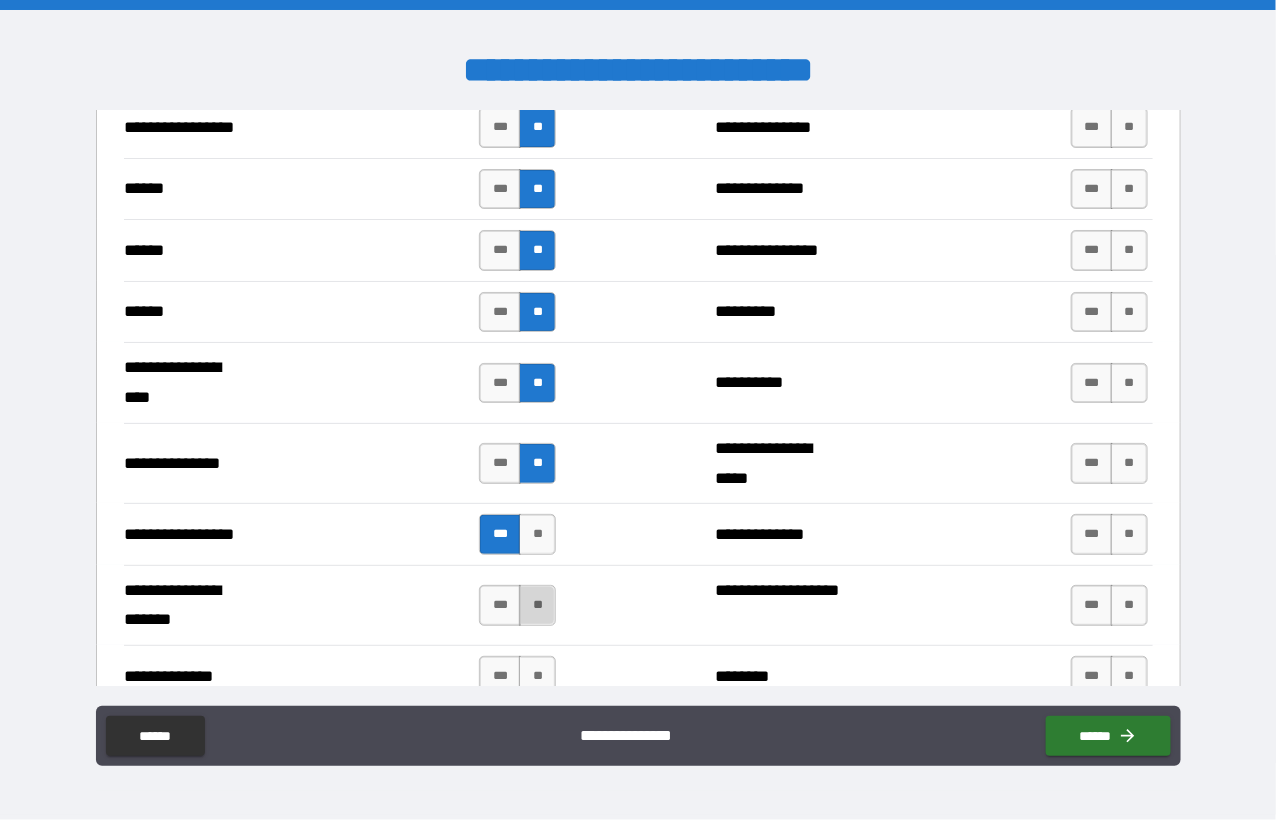 click on "**" at bounding box center [537, 605] 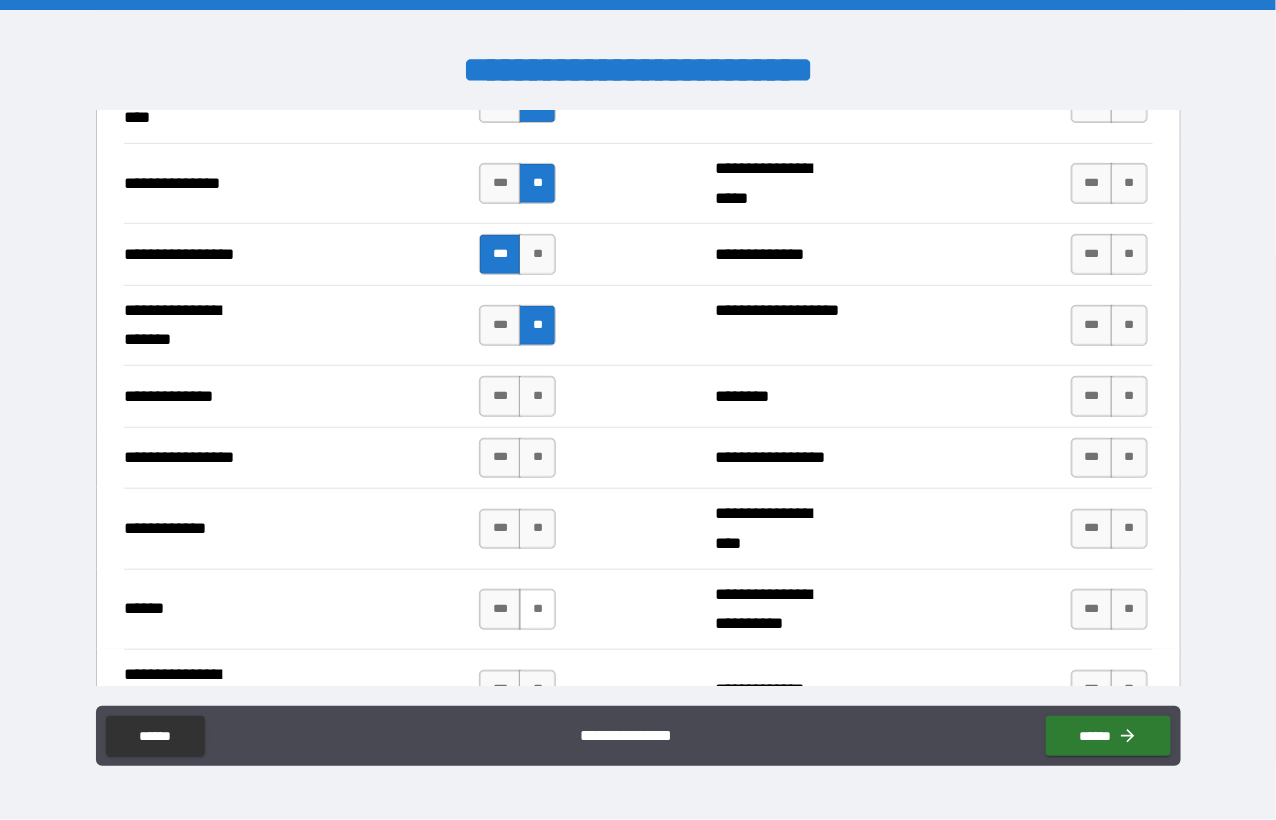 scroll, scrollTop: 2700, scrollLeft: 0, axis: vertical 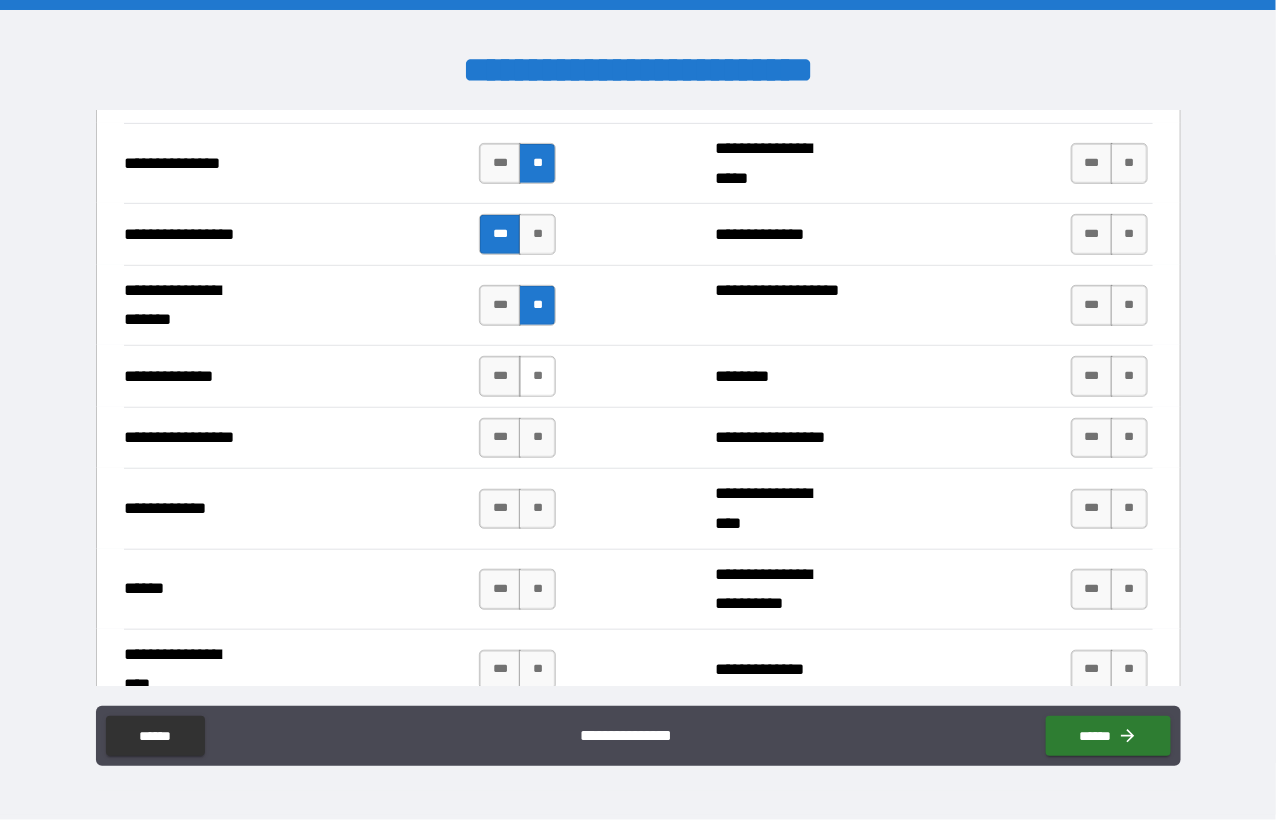 click on "**" at bounding box center [537, 376] 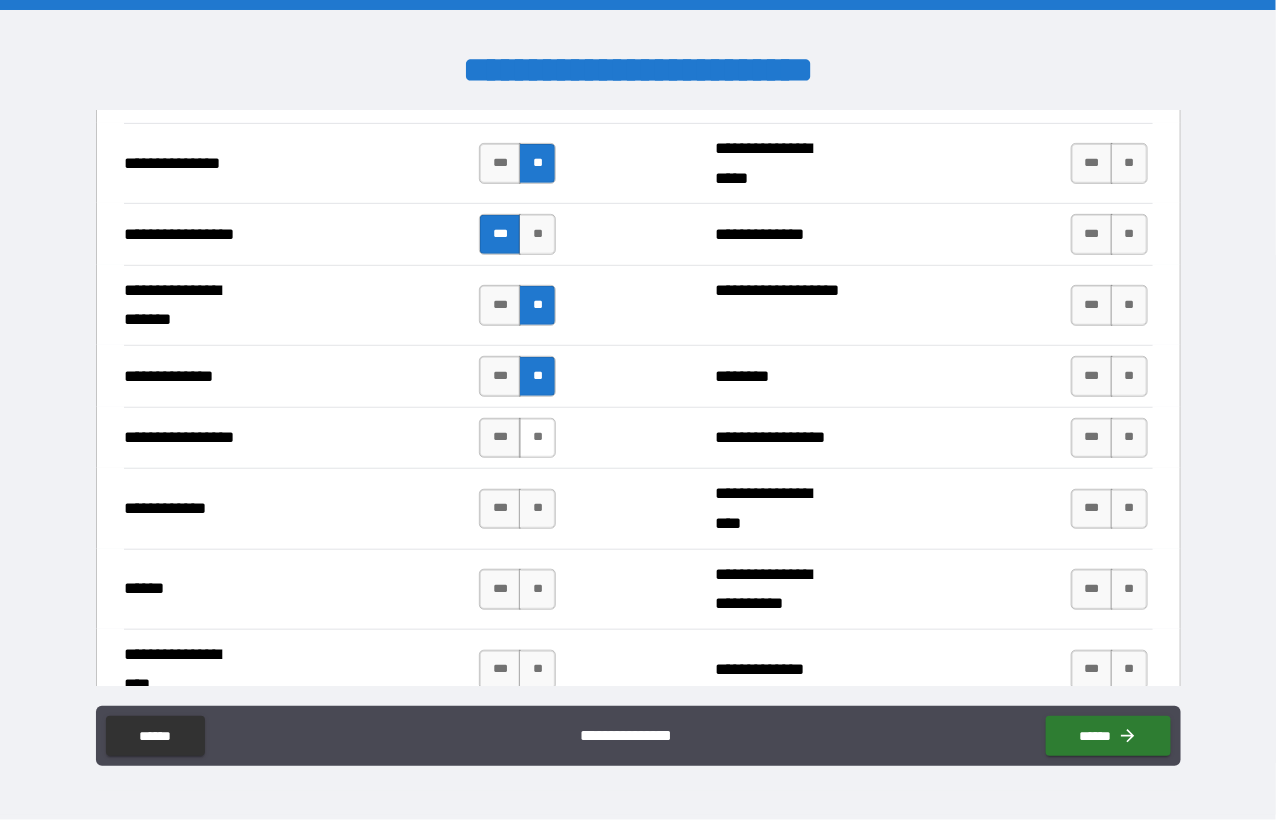 click on "**" at bounding box center [537, 438] 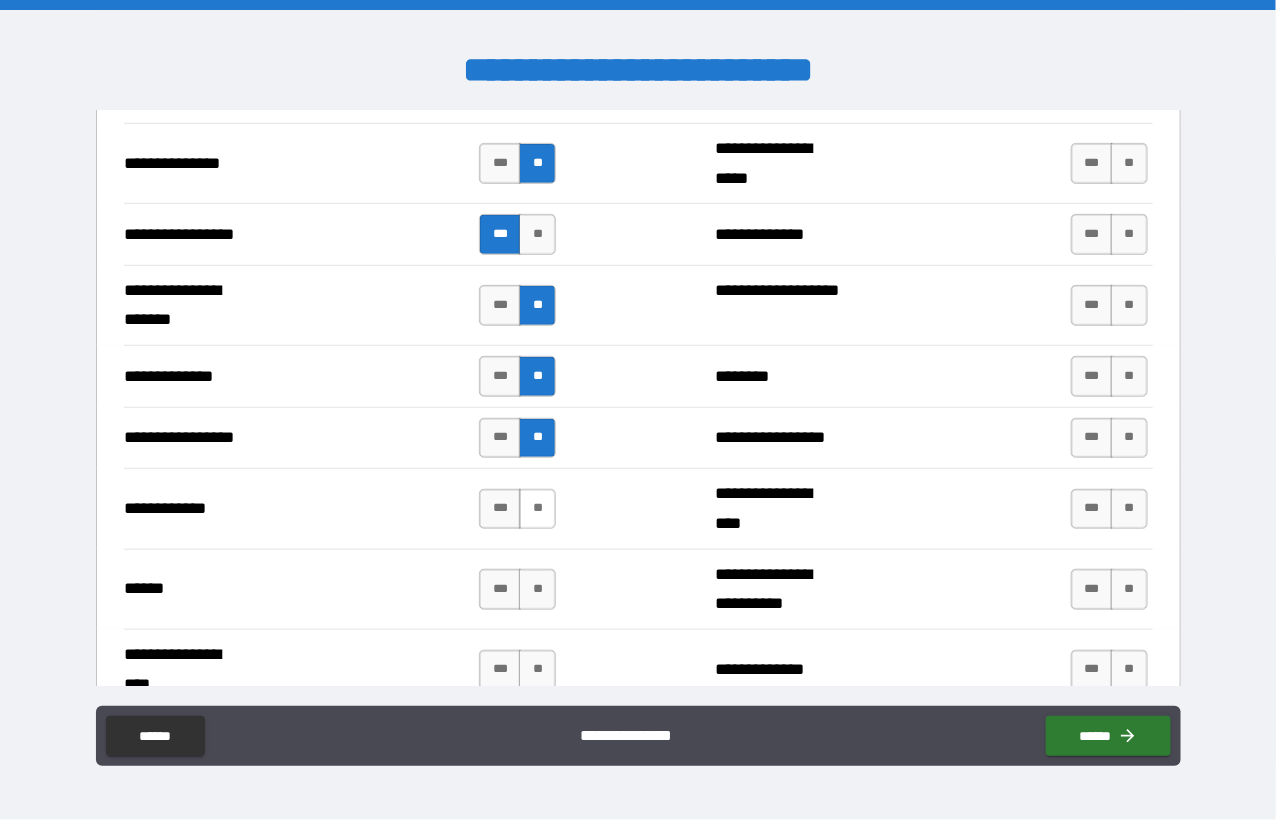 click on "**" at bounding box center [537, 509] 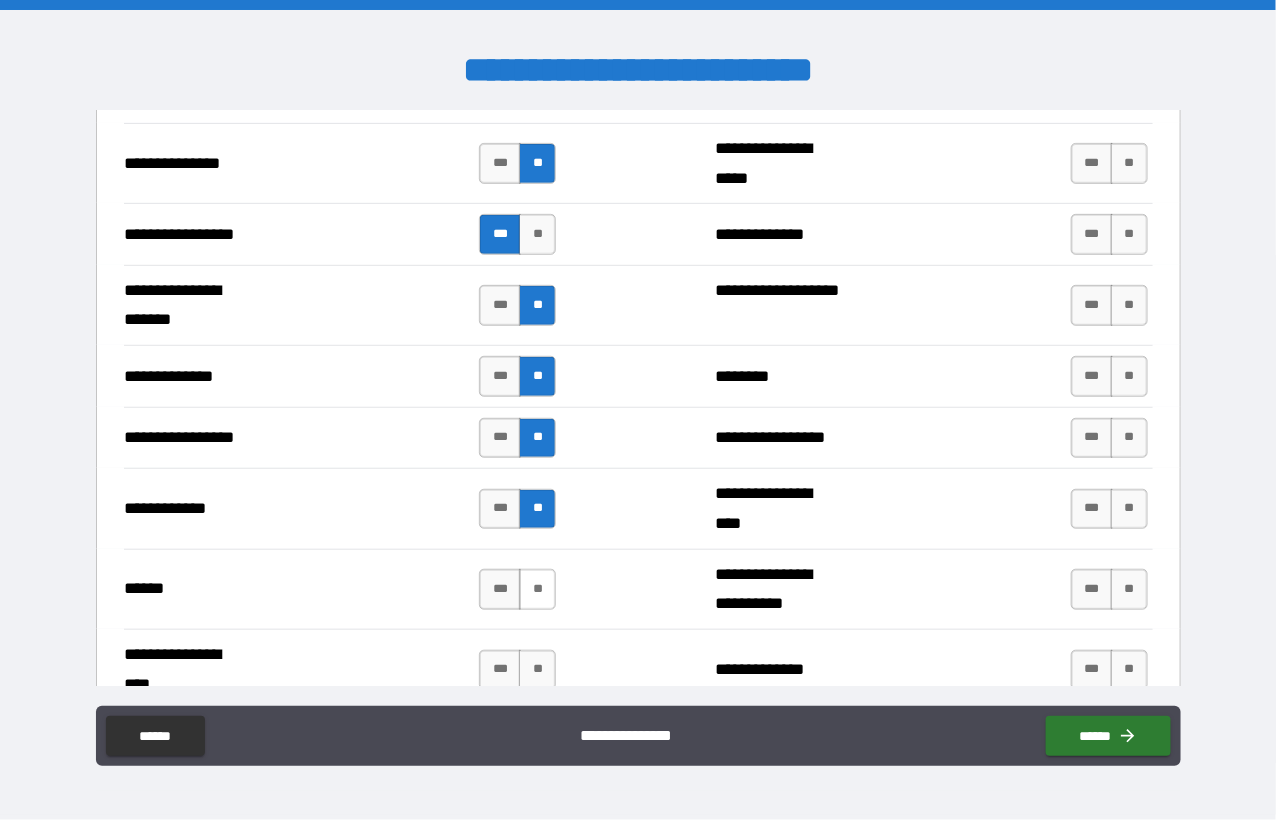 click on "**" at bounding box center [537, 589] 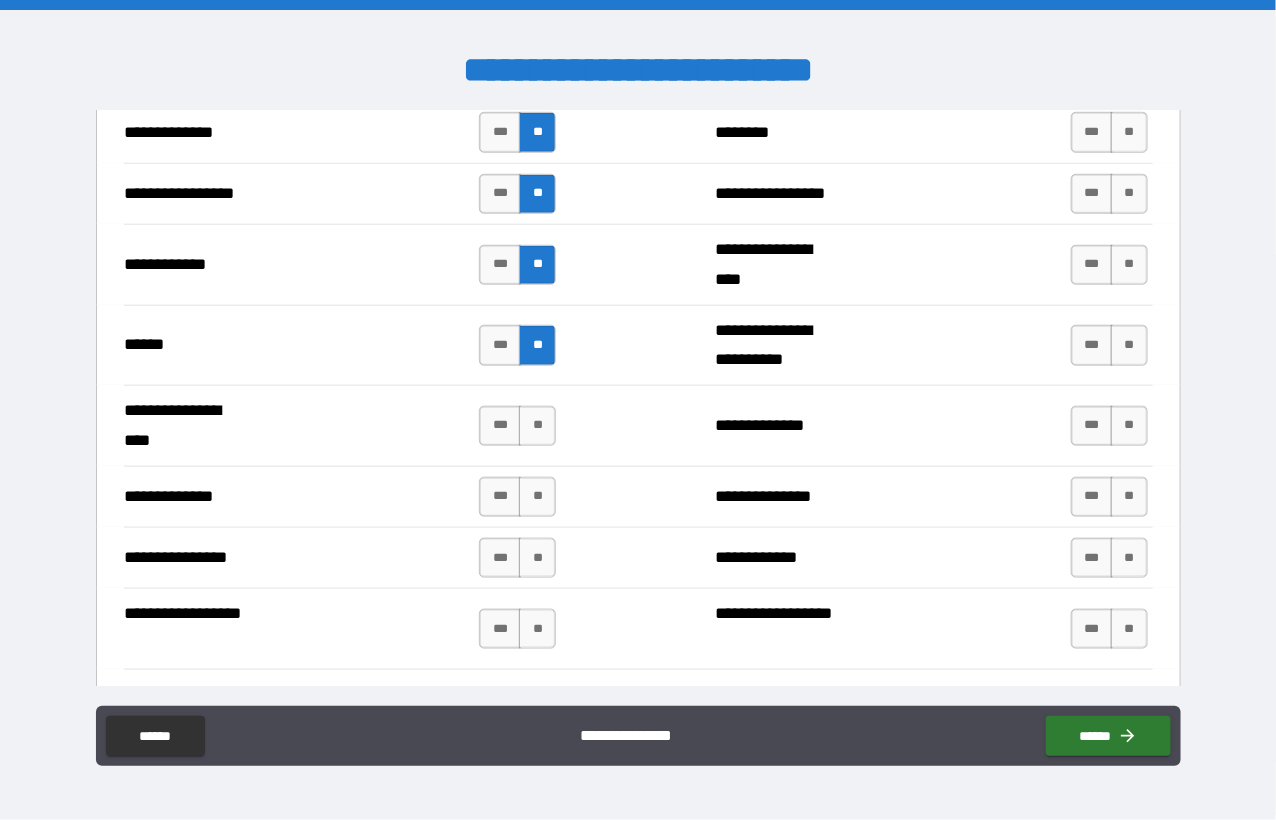 scroll, scrollTop: 3000, scrollLeft: 0, axis: vertical 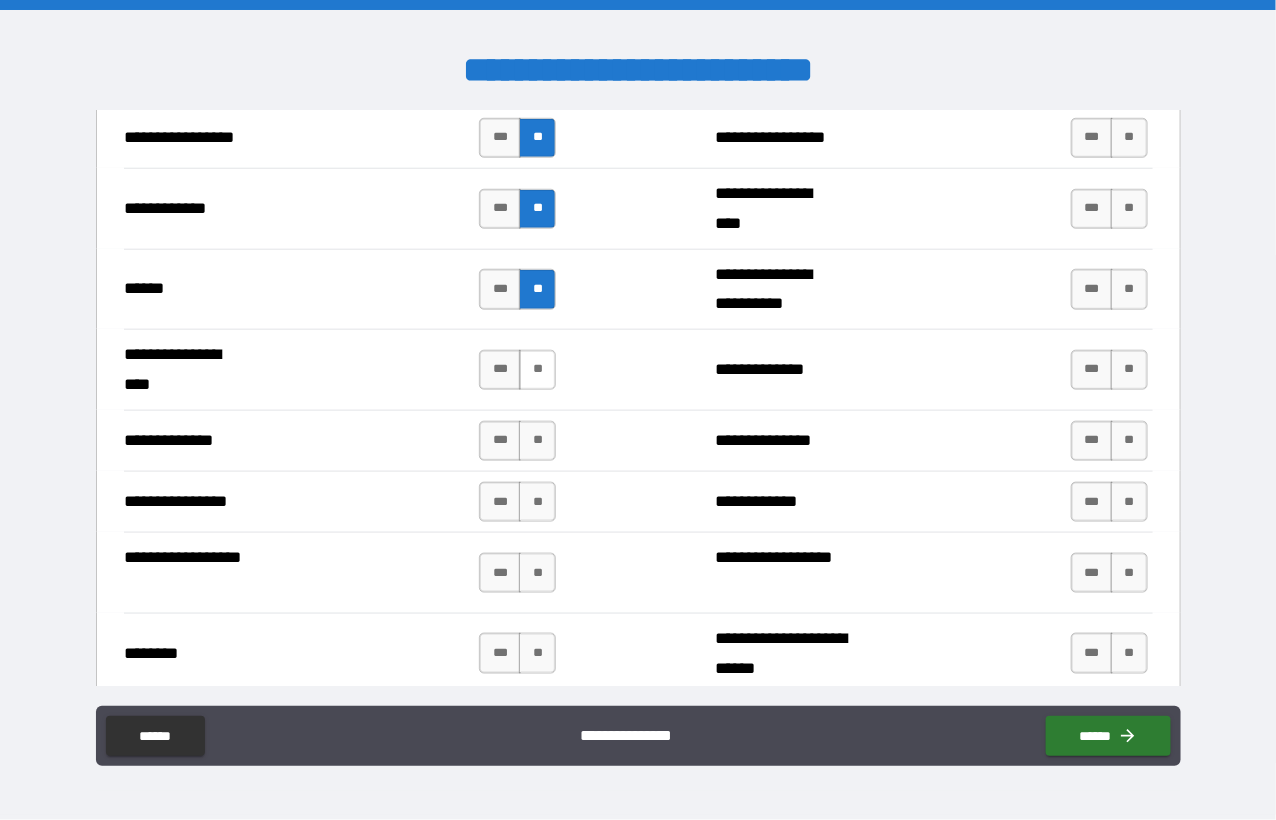 click on "**" at bounding box center (537, 370) 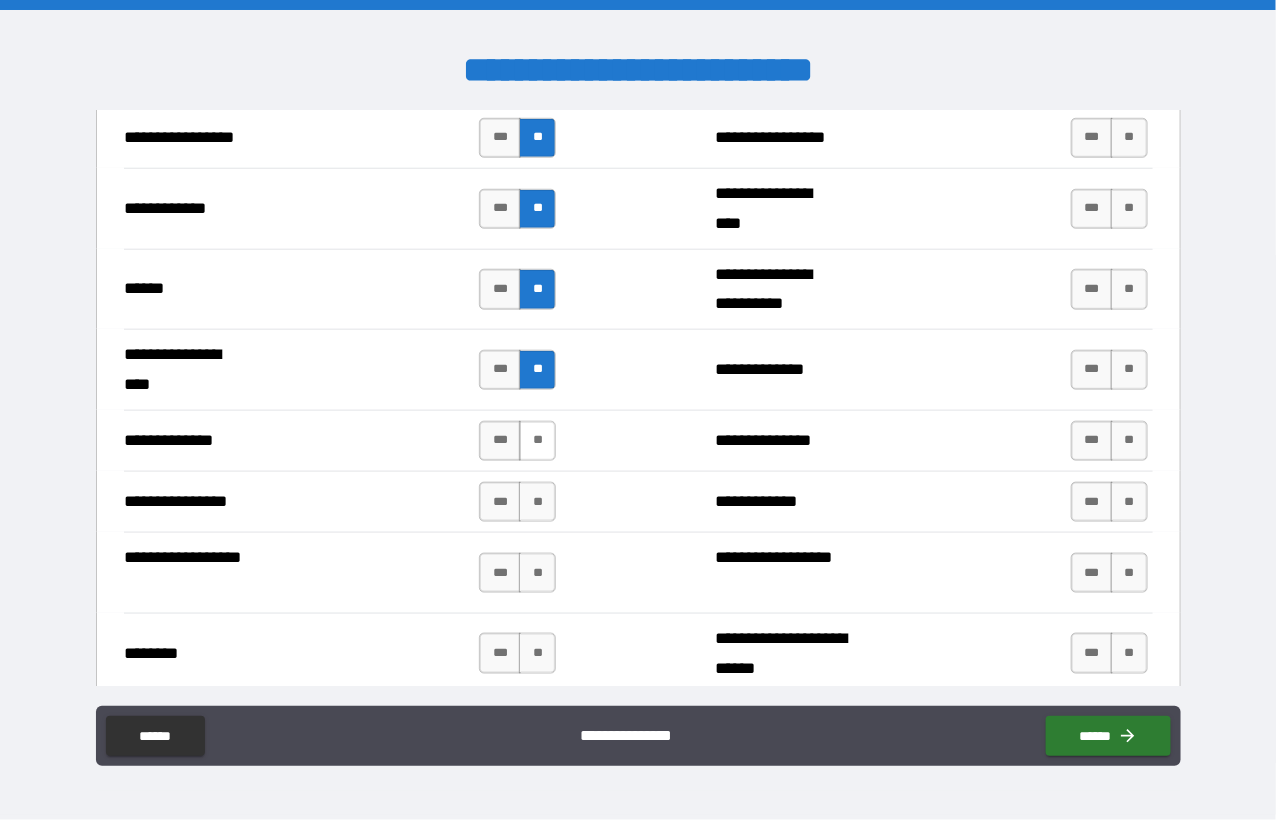 click on "**" at bounding box center (537, 441) 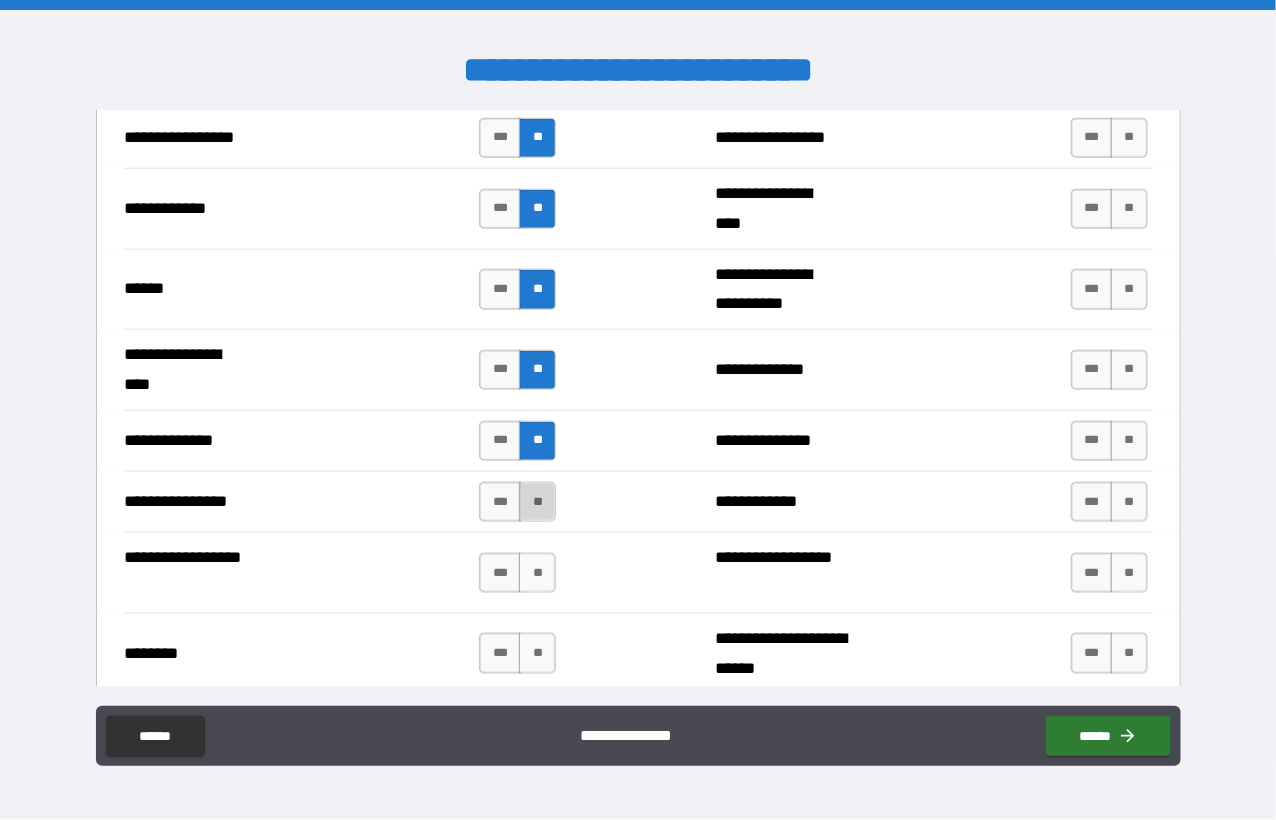 click on "**" at bounding box center [537, 502] 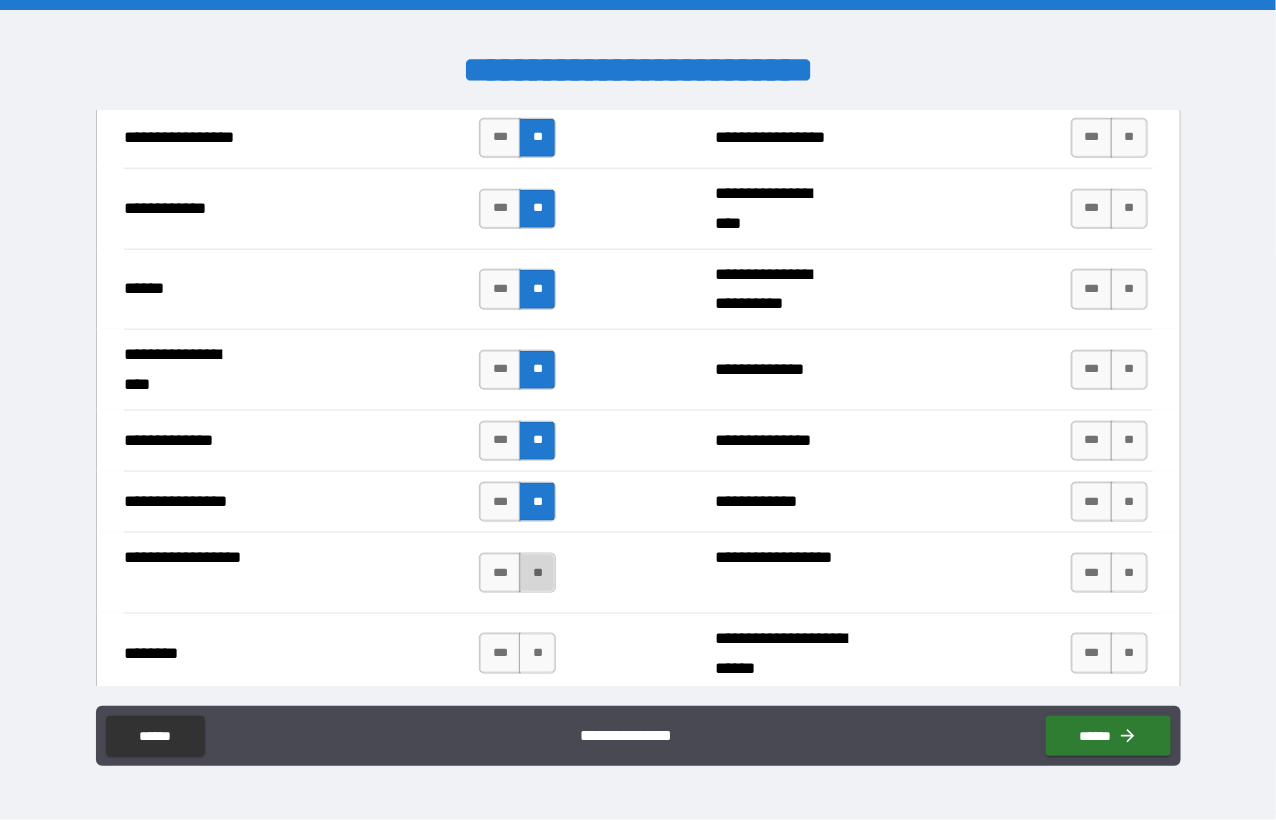 click on "**" at bounding box center [537, 573] 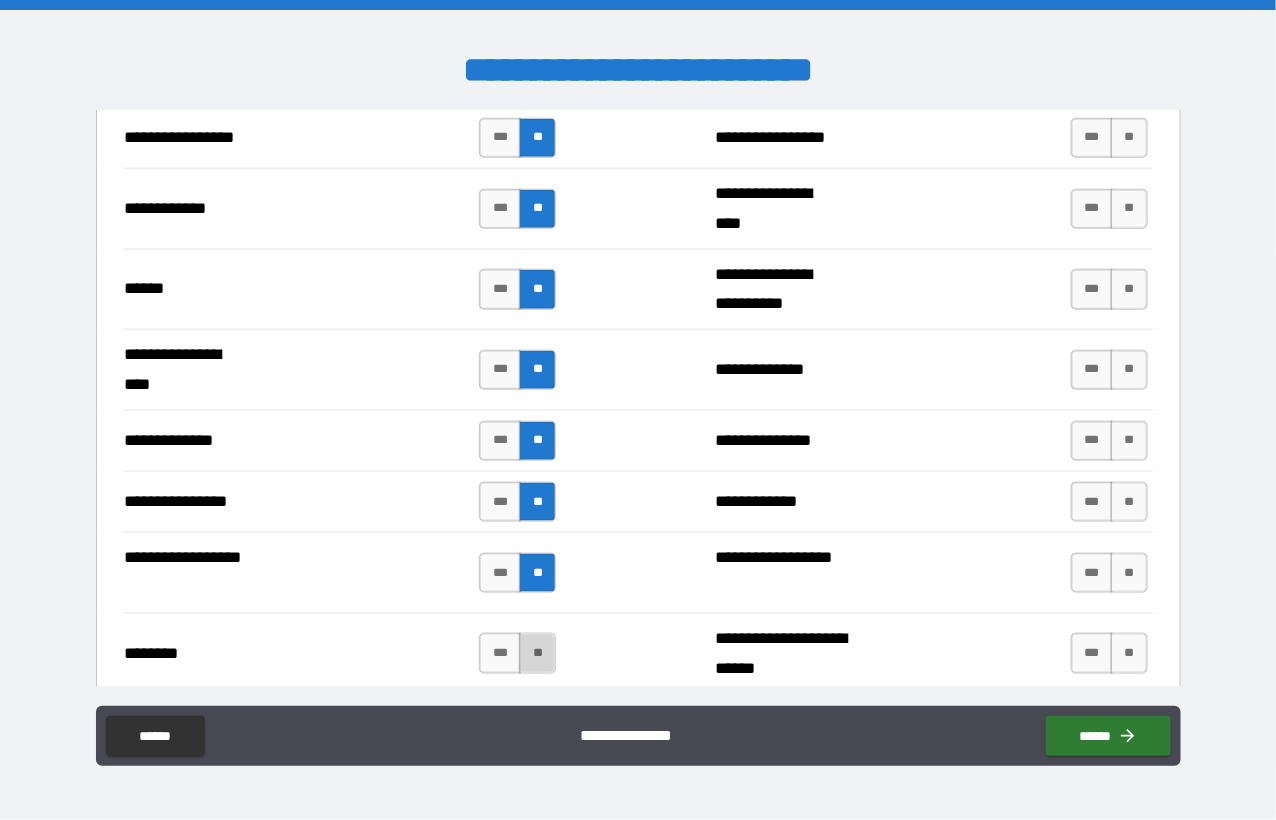 click on "**" at bounding box center [537, 653] 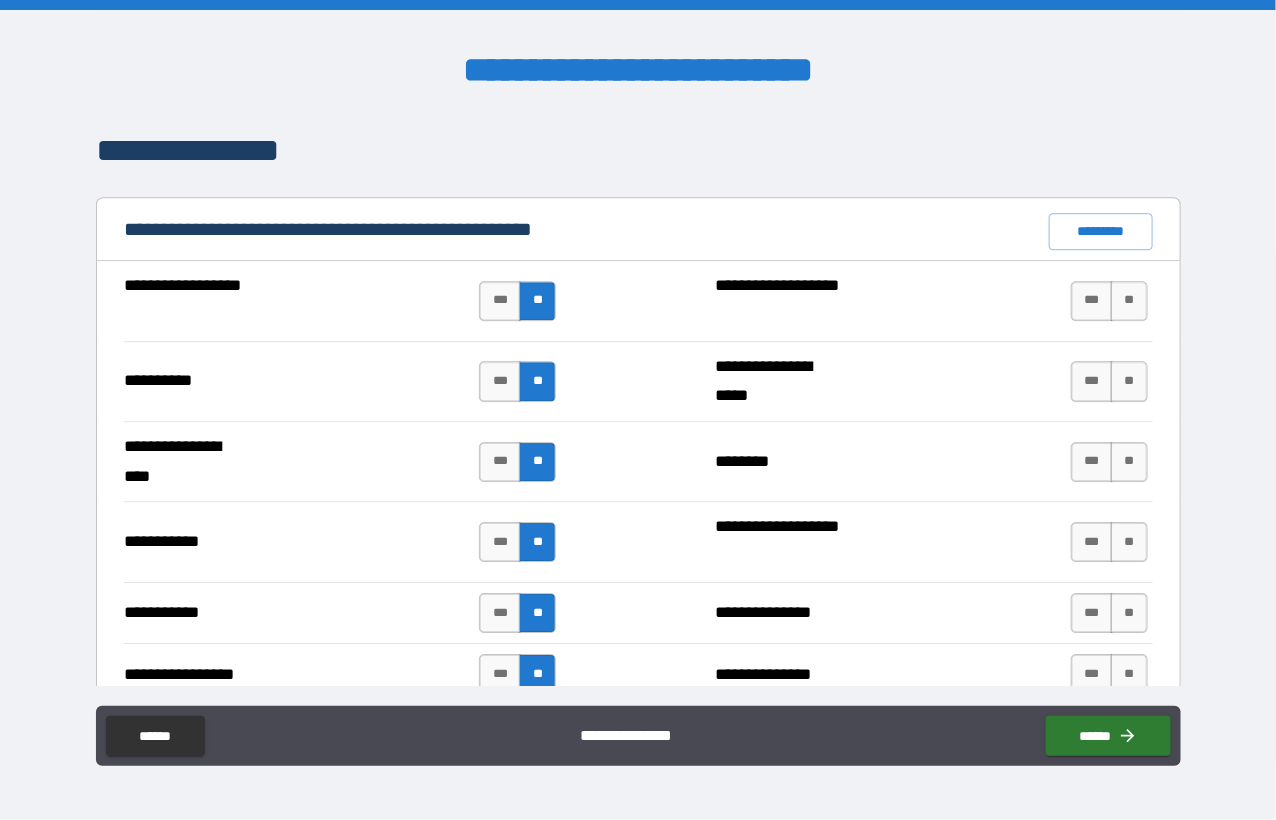 scroll, scrollTop: 1800, scrollLeft: 0, axis: vertical 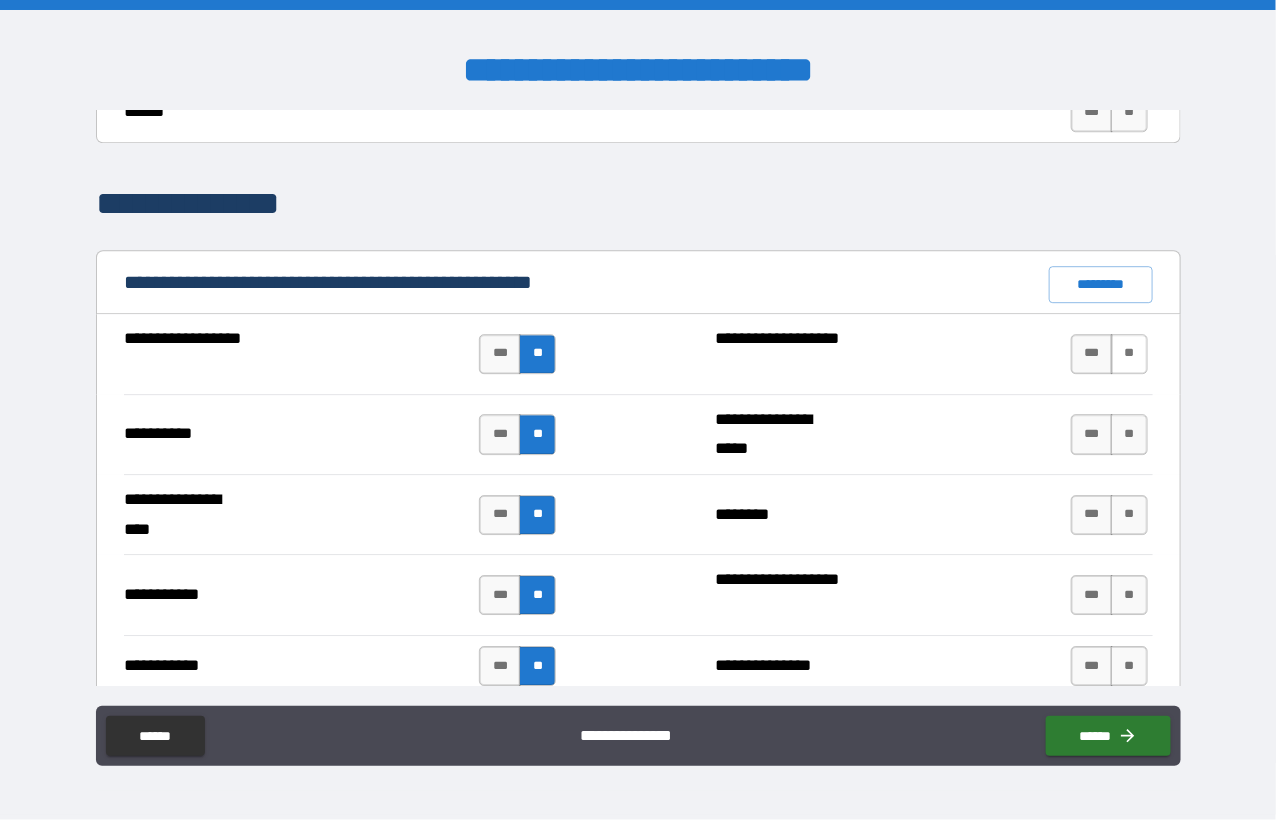 click on "**" at bounding box center (1129, 354) 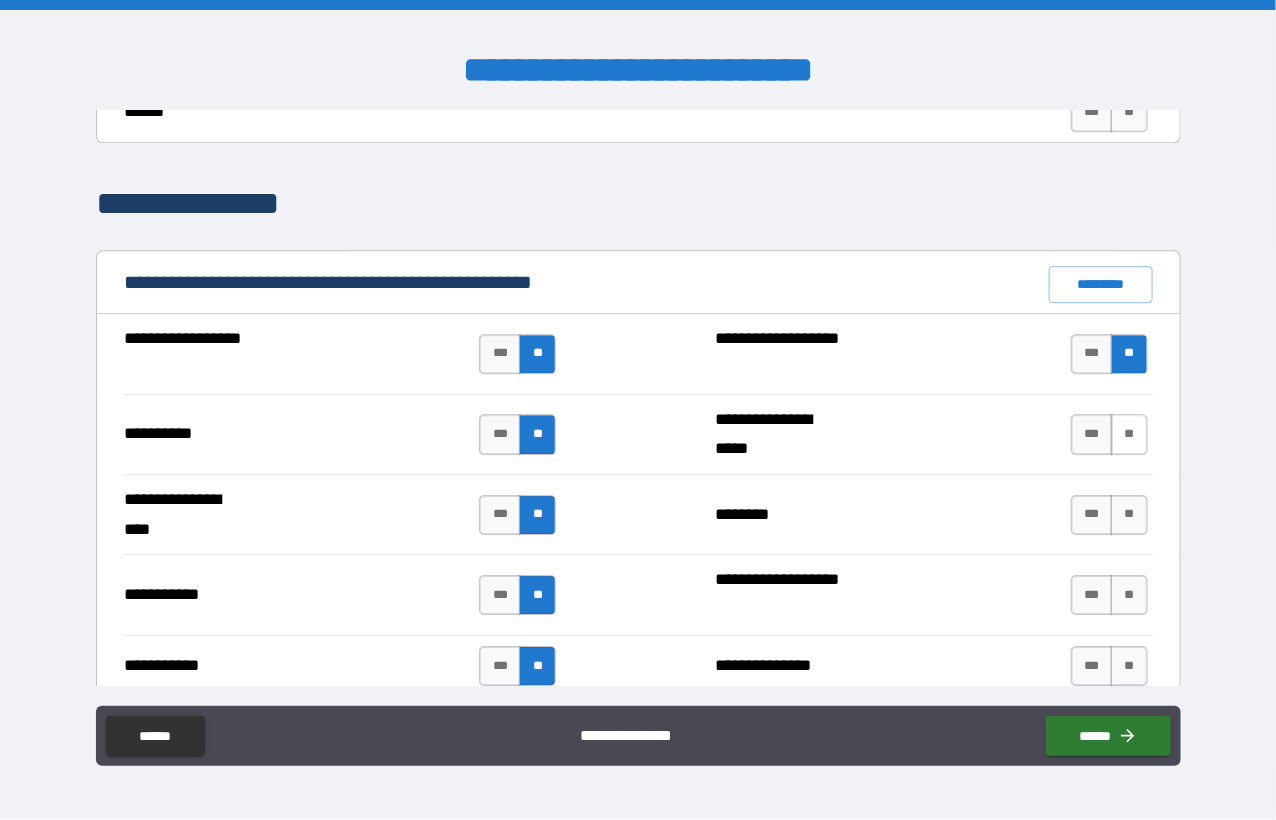 click on "**" at bounding box center (1129, 434) 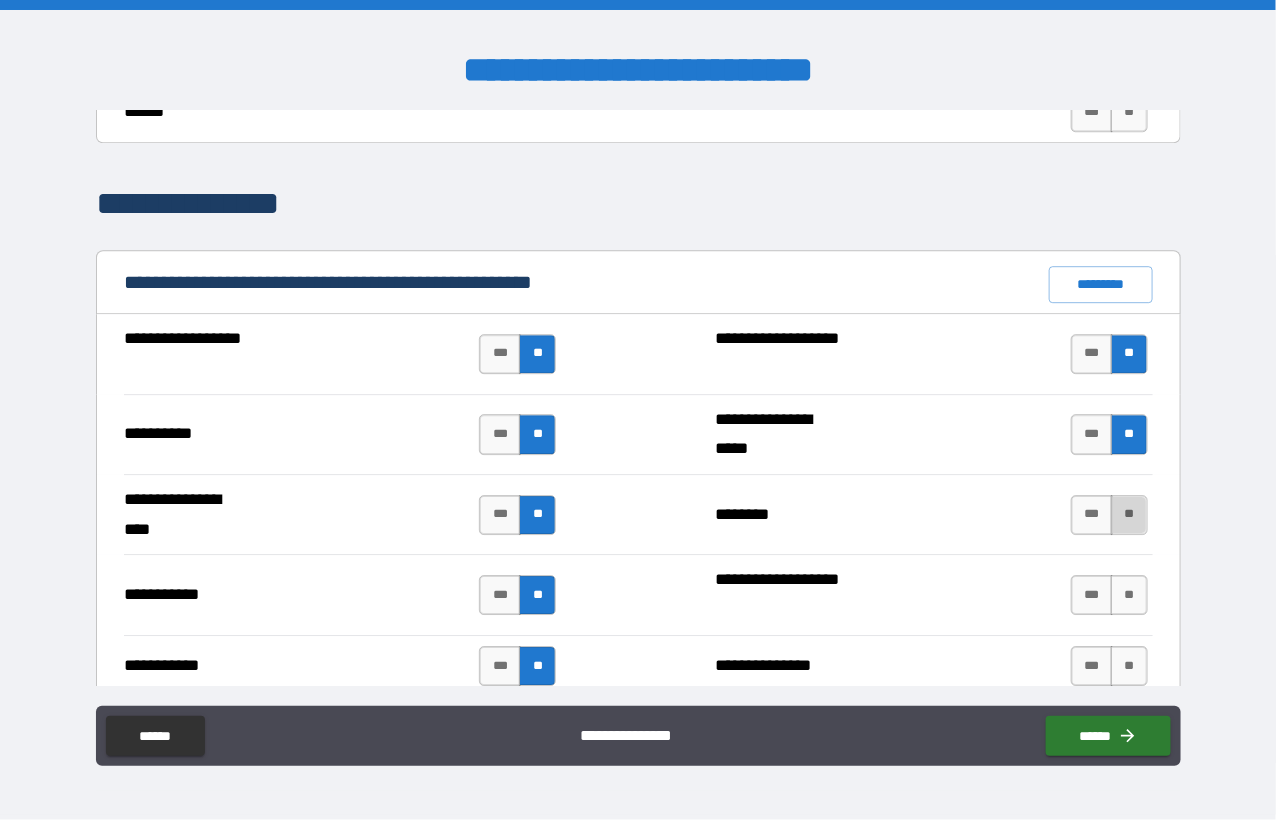 click on "**" at bounding box center (1129, 515) 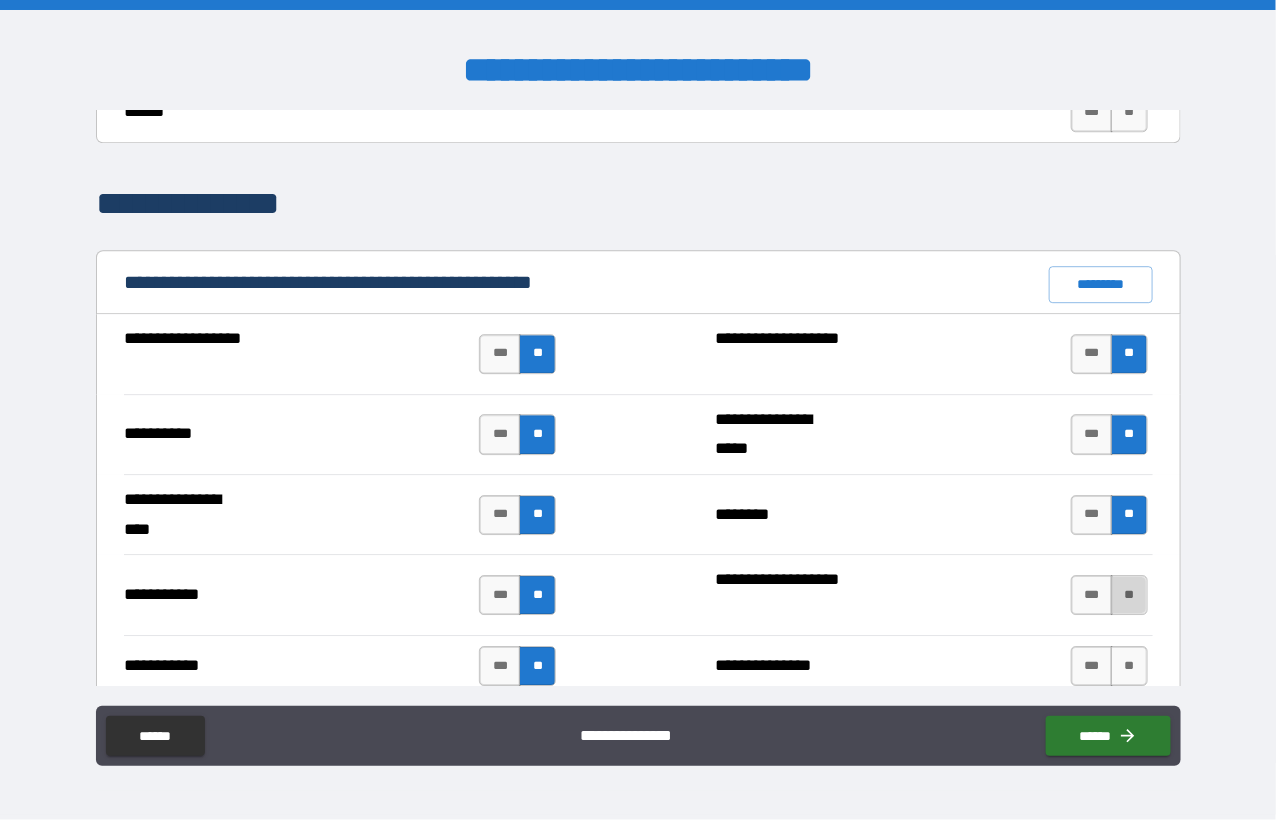 click on "**" at bounding box center (1129, 595) 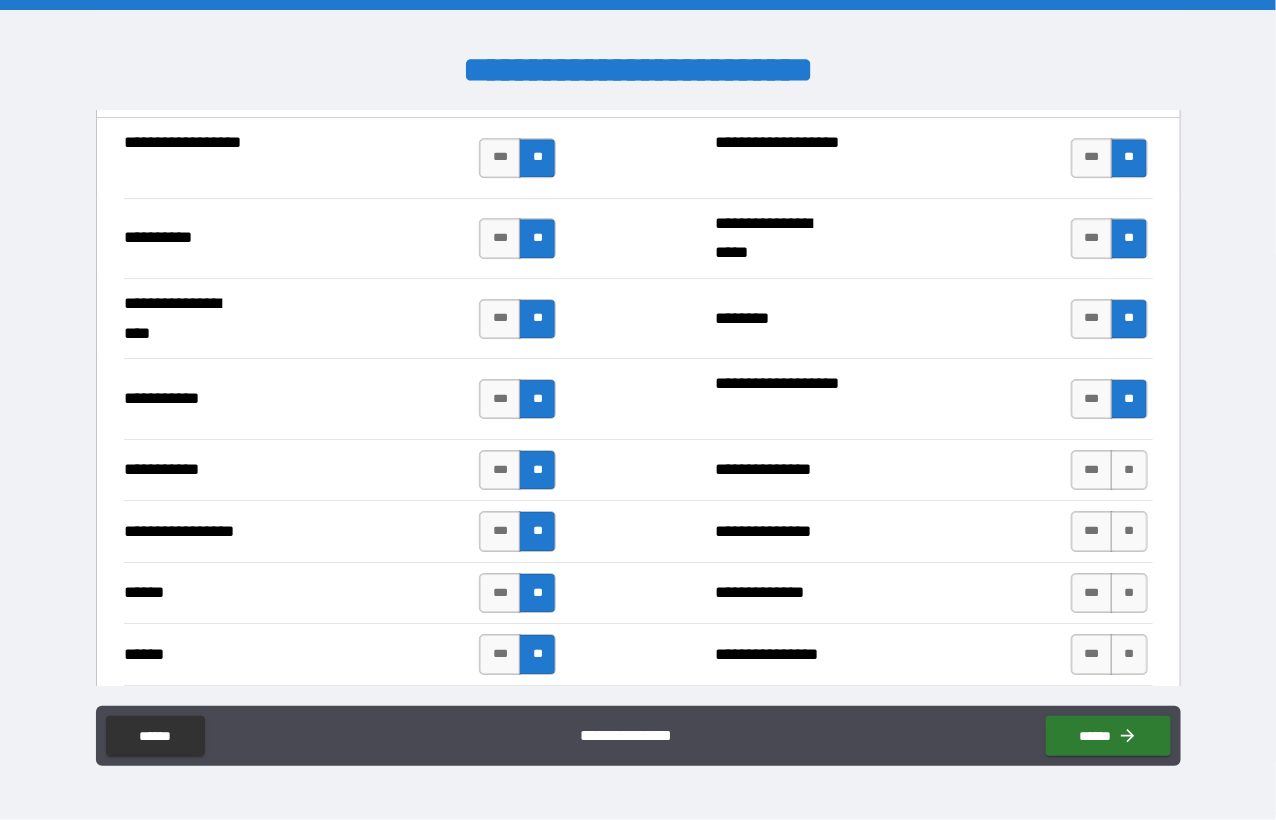 scroll, scrollTop: 2100, scrollLeft: 0, axis: vertical 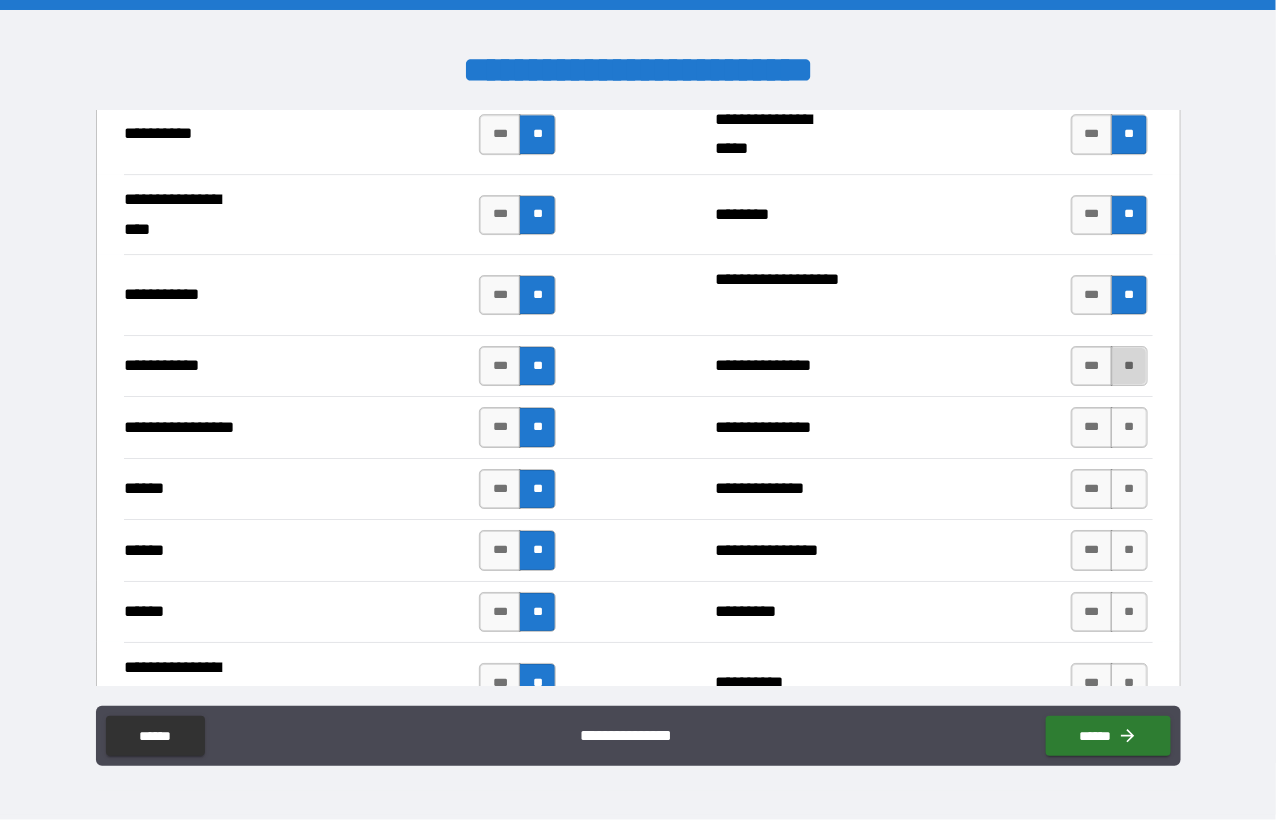 click on "**" at bounding box center [1129, 366] 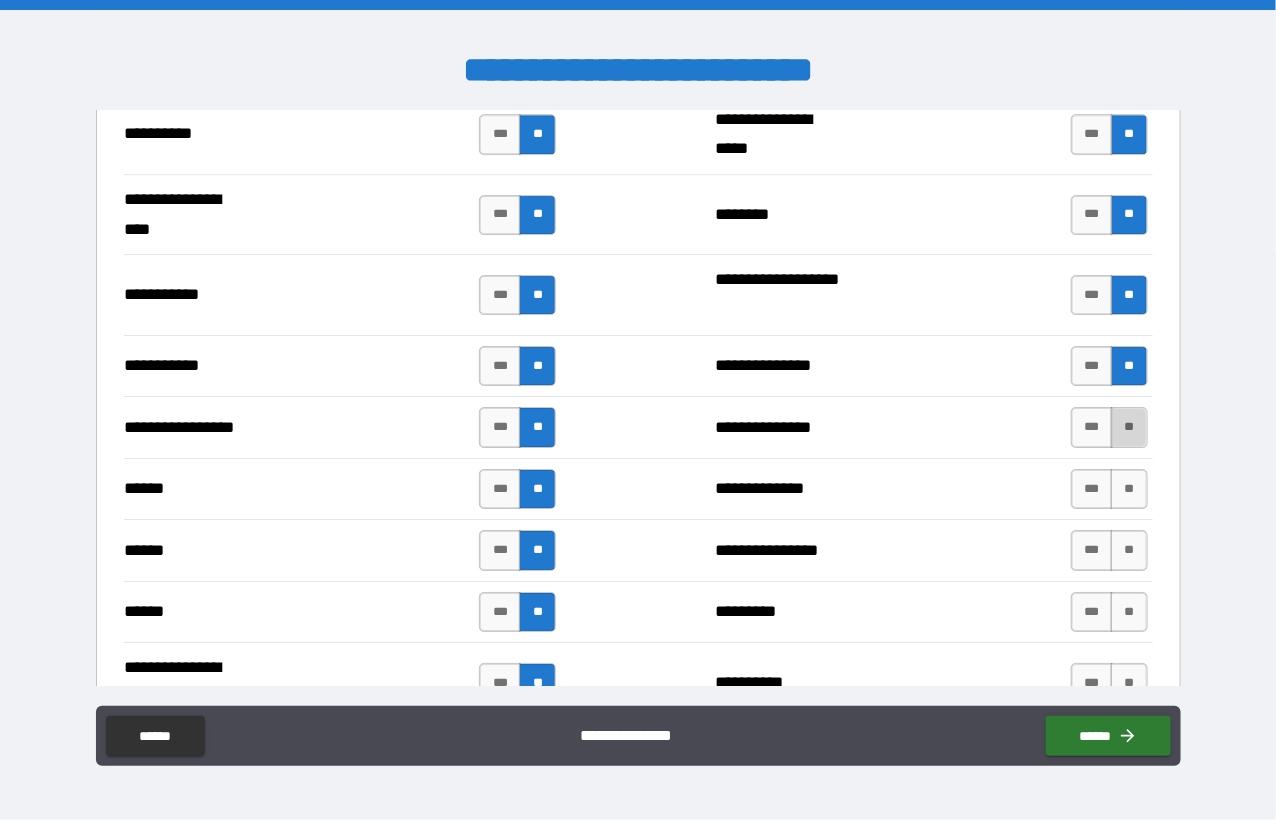 click on "**" at bounding box center (1129, 427) 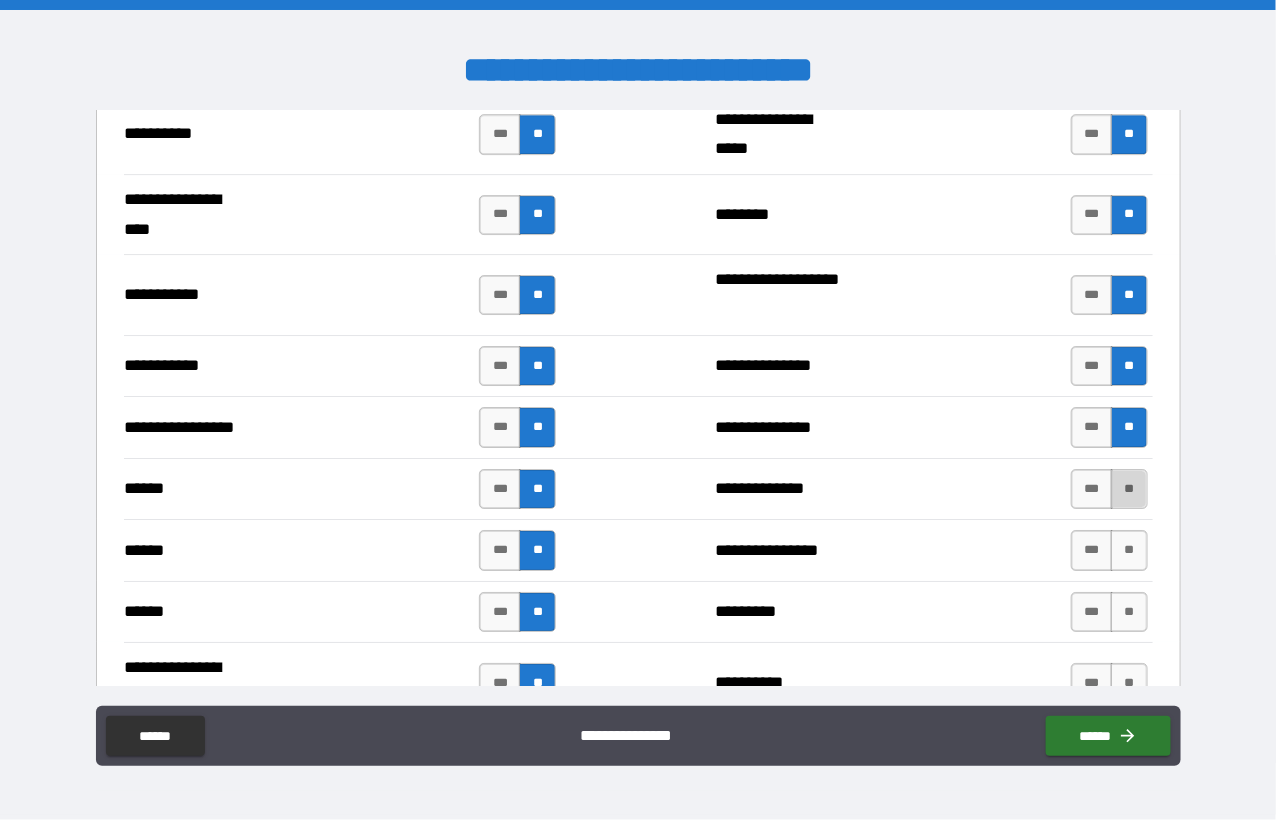 click on "**" at bounding box center [1129, 489] 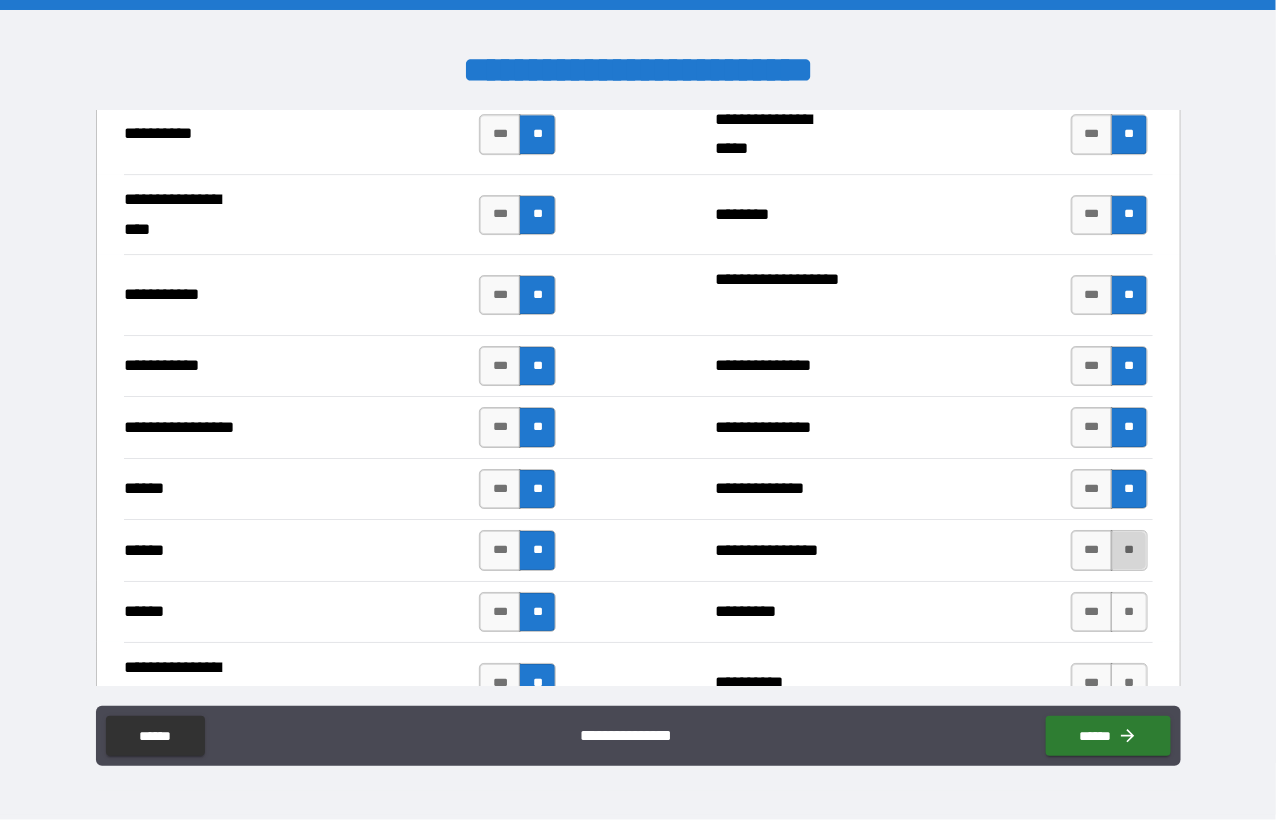 click on "**" at bounding box center (1129, 550) 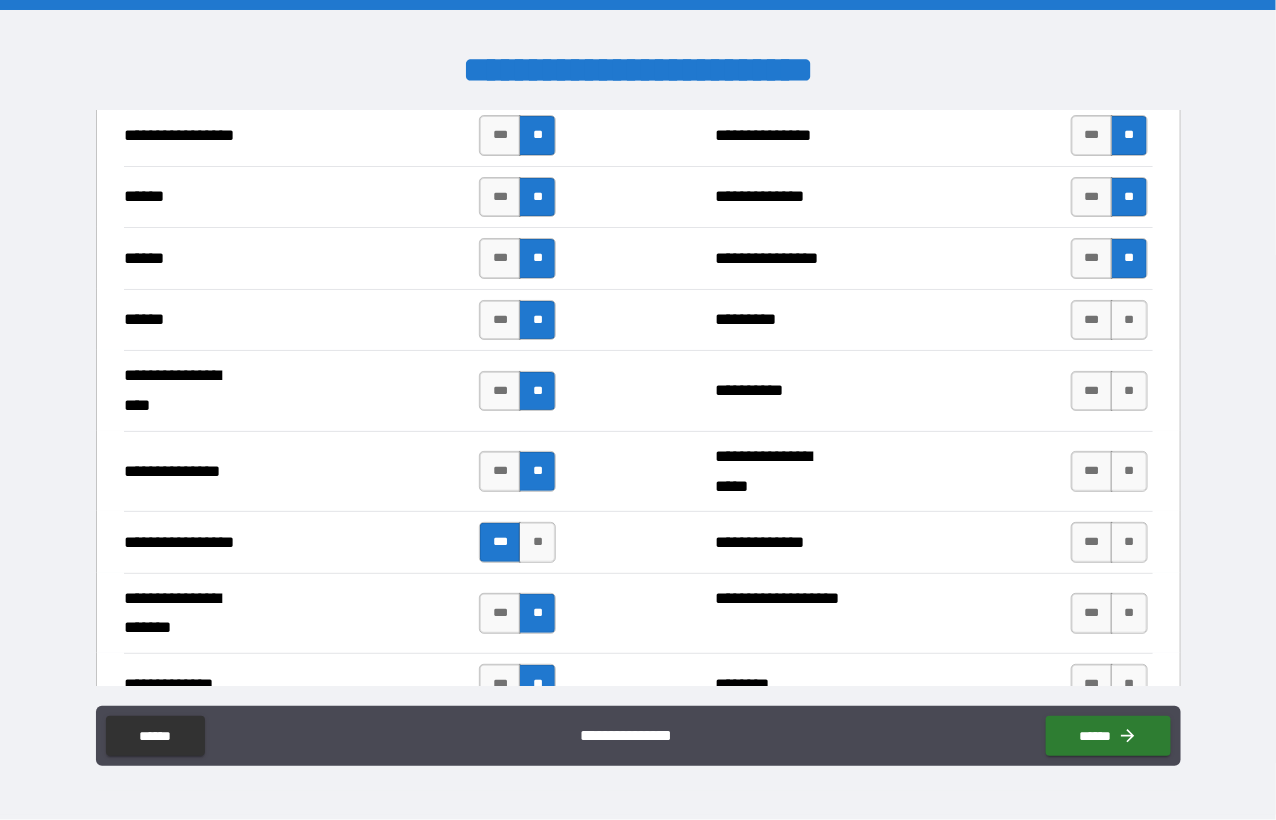 scroll, scrollTop: 2400, scrollLeft: 0, axis: vertical 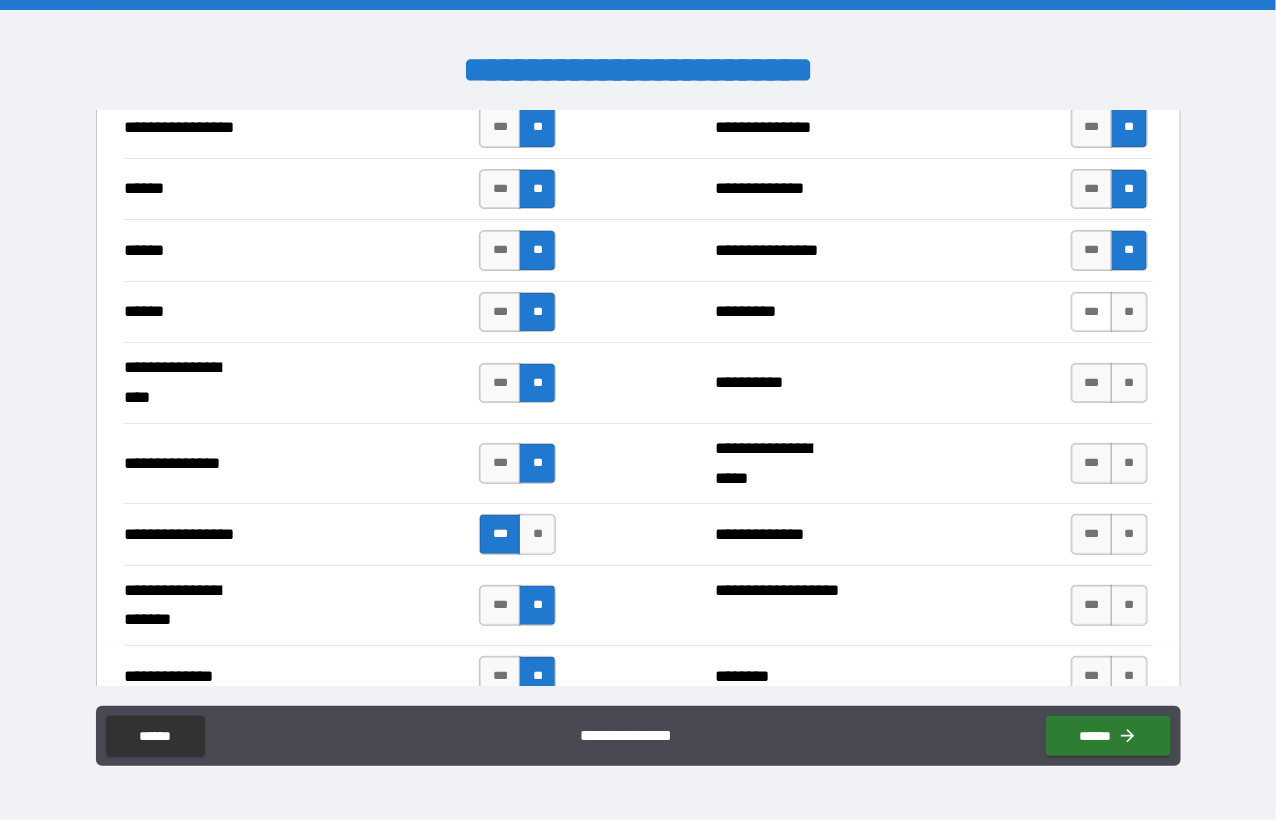 click on "***" at bounding box center [1092, 312] 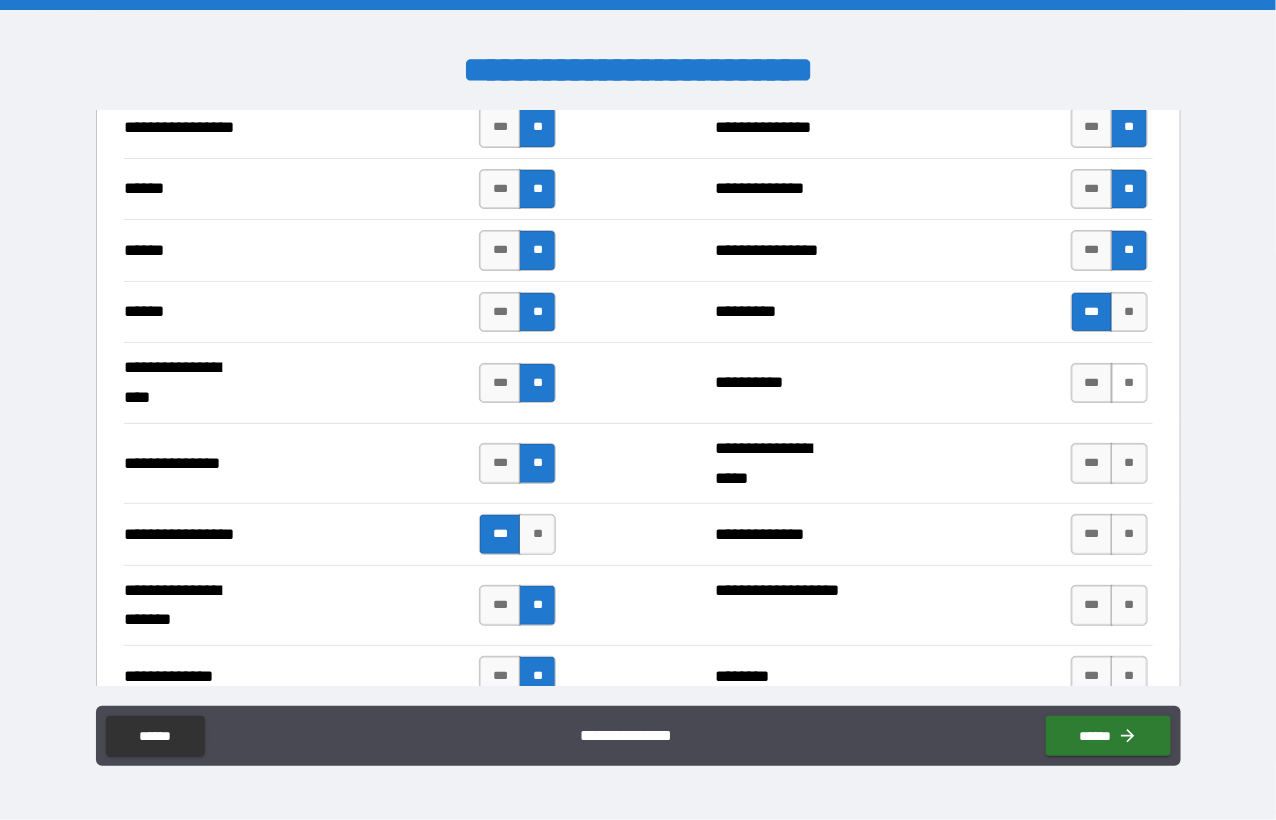 click on "**" at bounding box center [1129, 383] 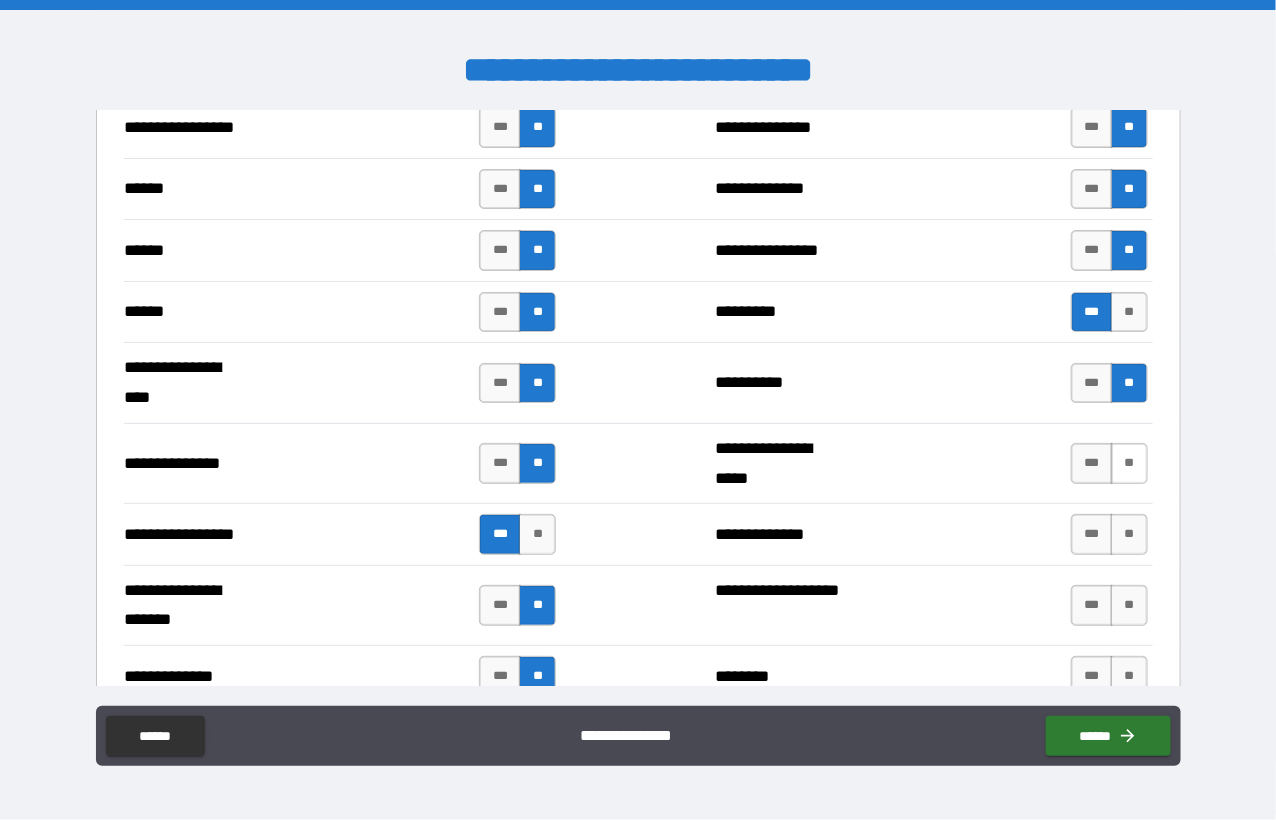 click on "**" at bounding box center (1129, 463) 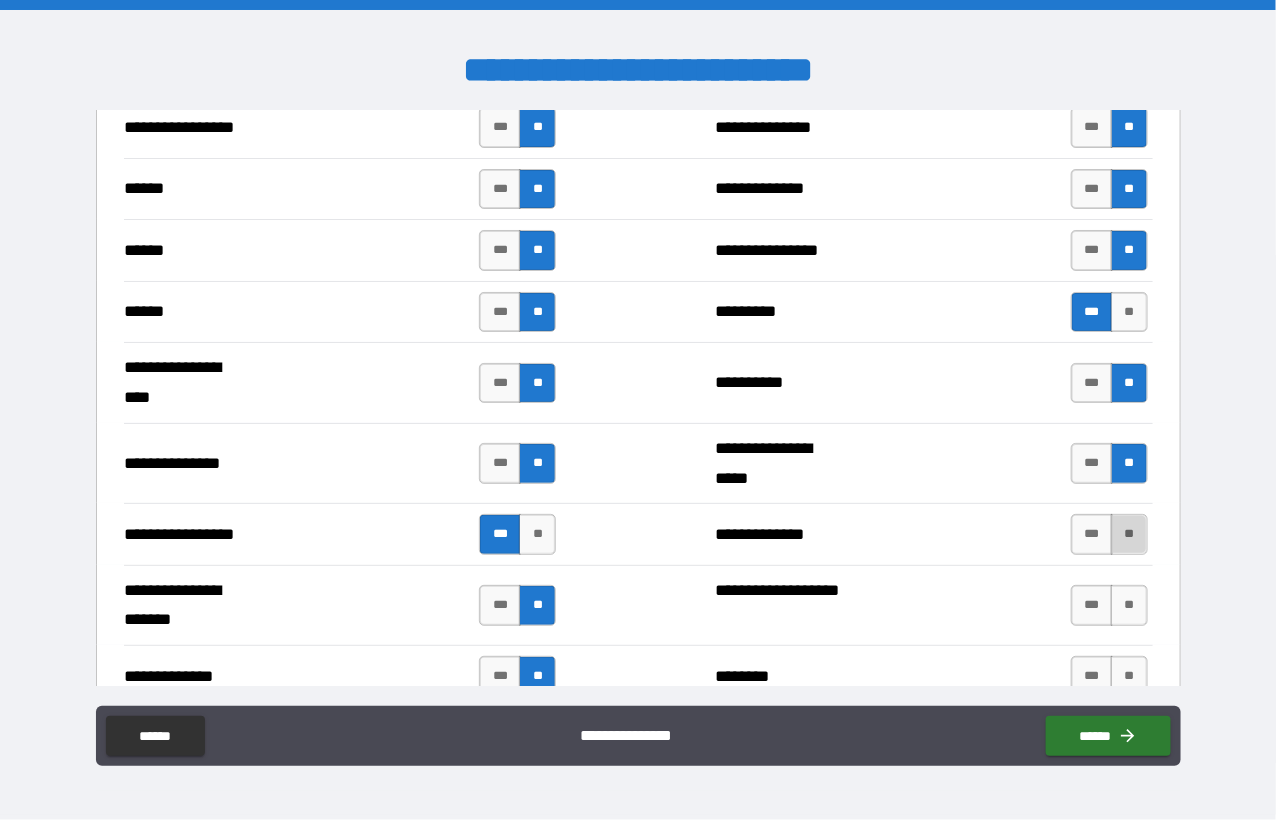 click on "**" at bounding box center (1129, 534) 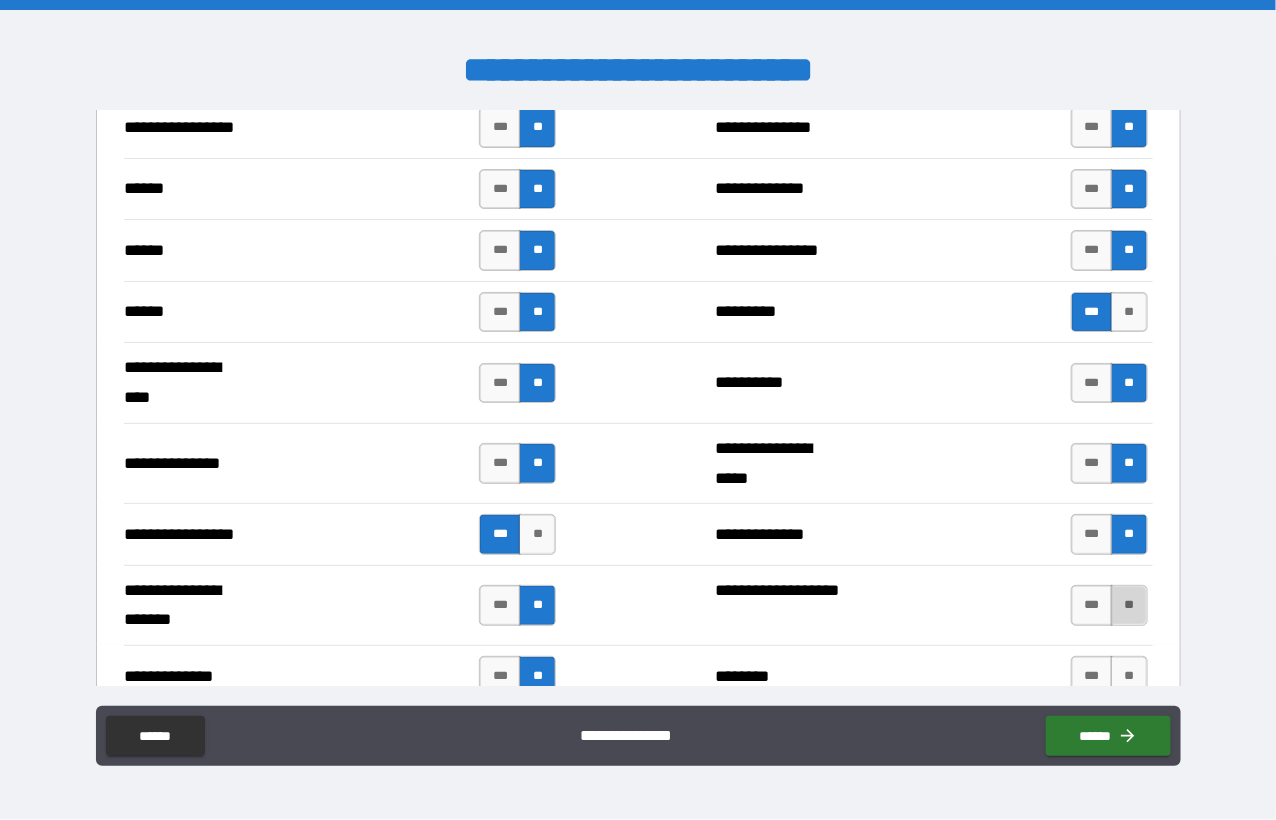 click on "**" at bounding box center (1129, 605) 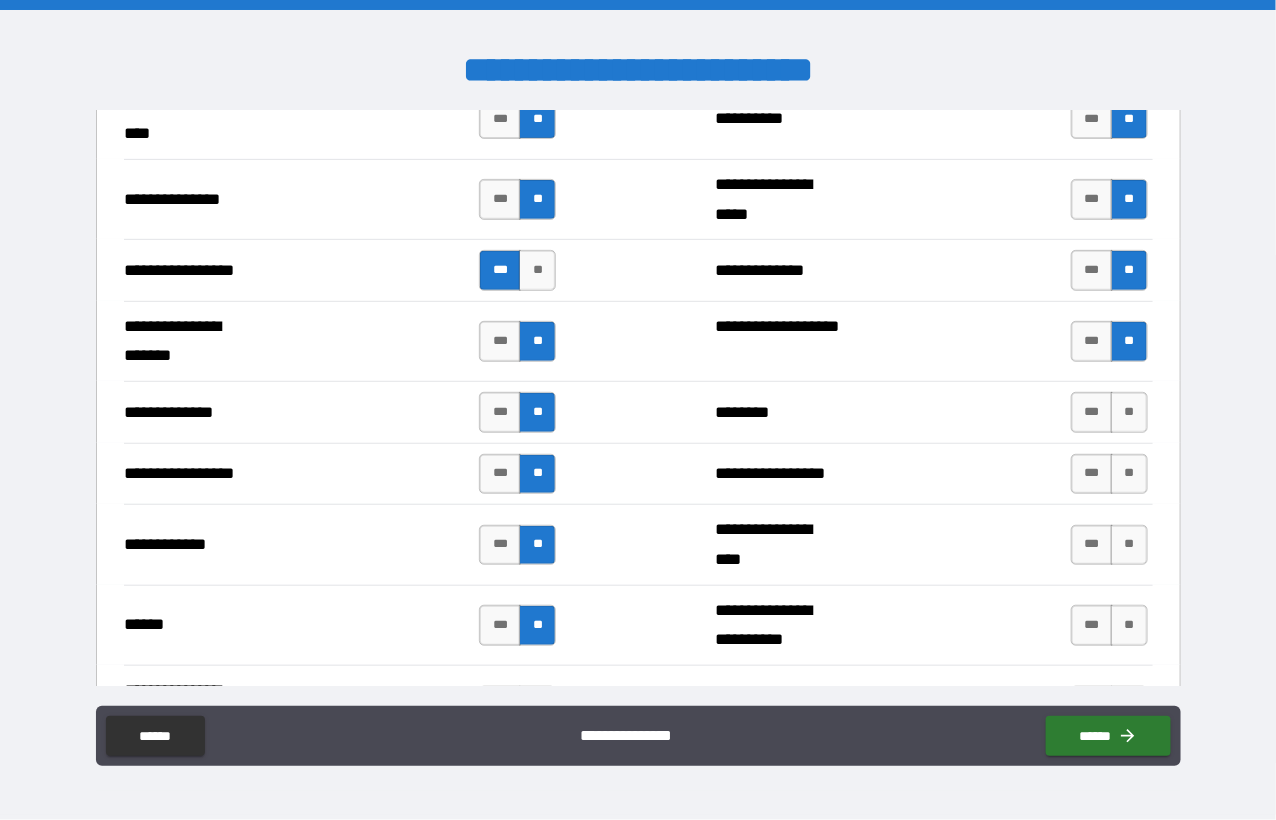 scroll, scrollTop: 2700, scrollLeft: 0, axis: vertical 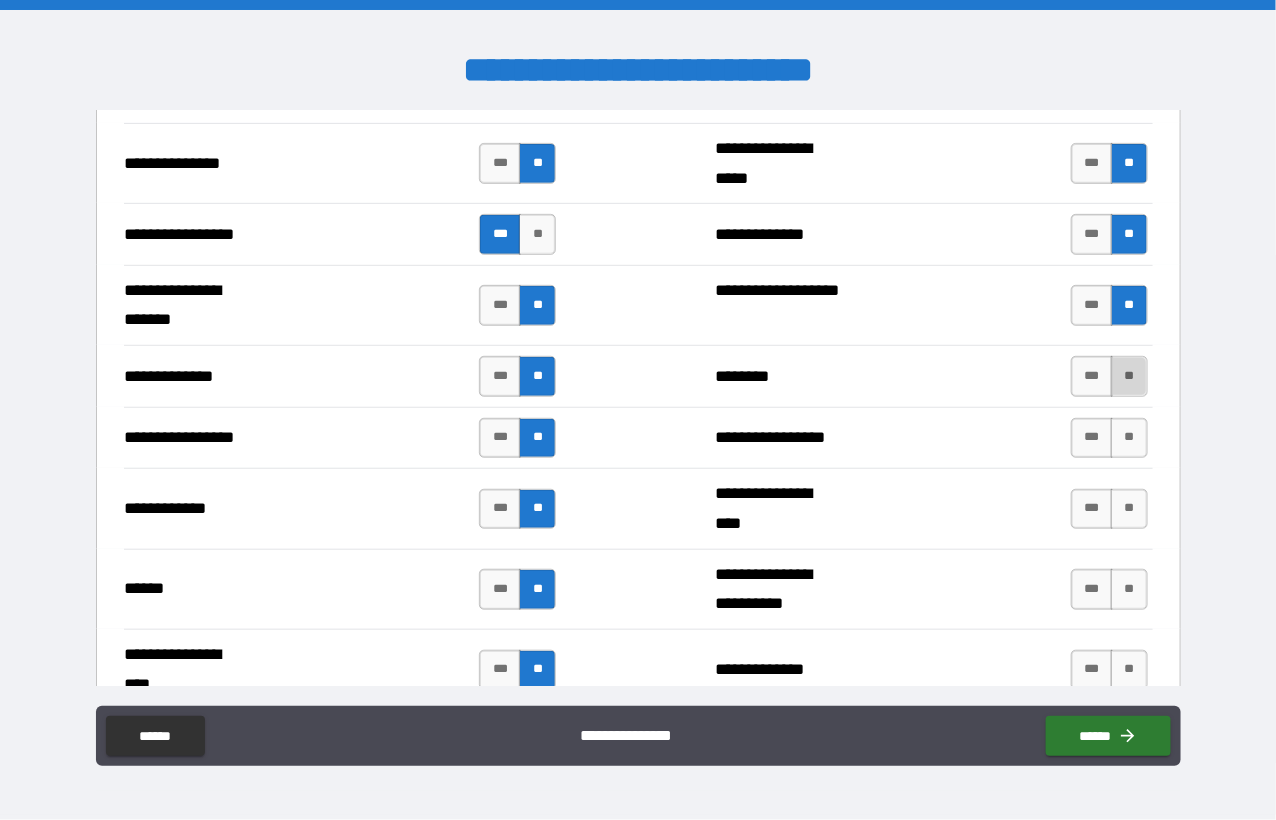 click on "**" at bounding box center (1129, 376) 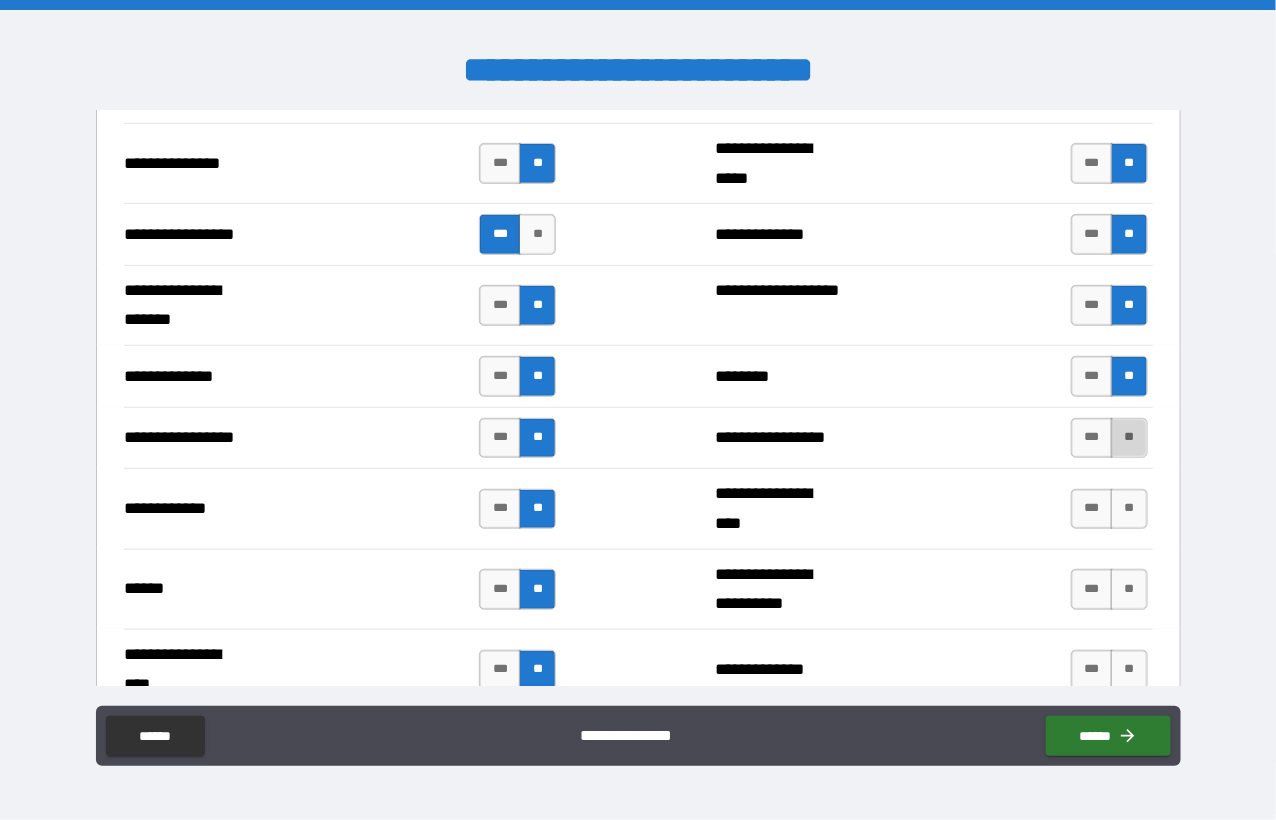 click on "**" at bounding box center [1129, 438] 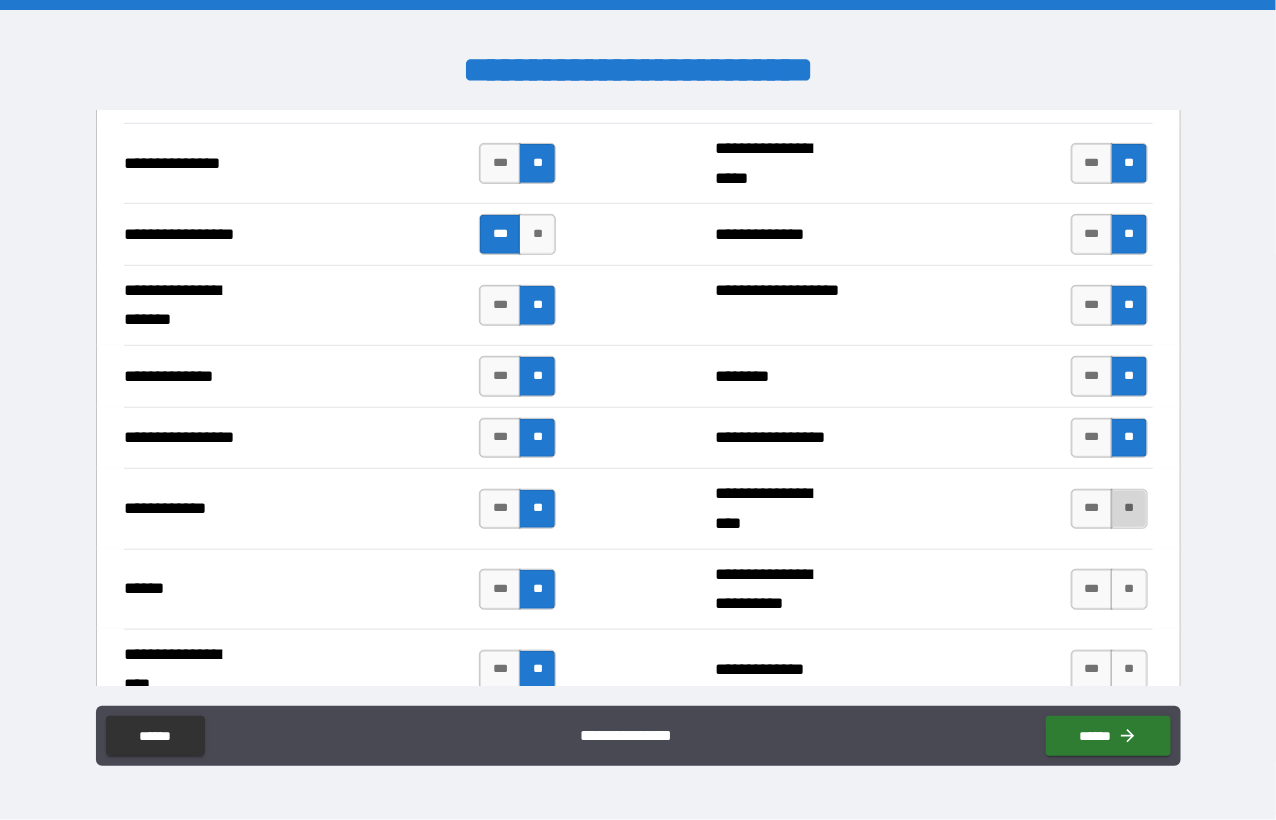 click on "**" at bounding box center [1129, 509] 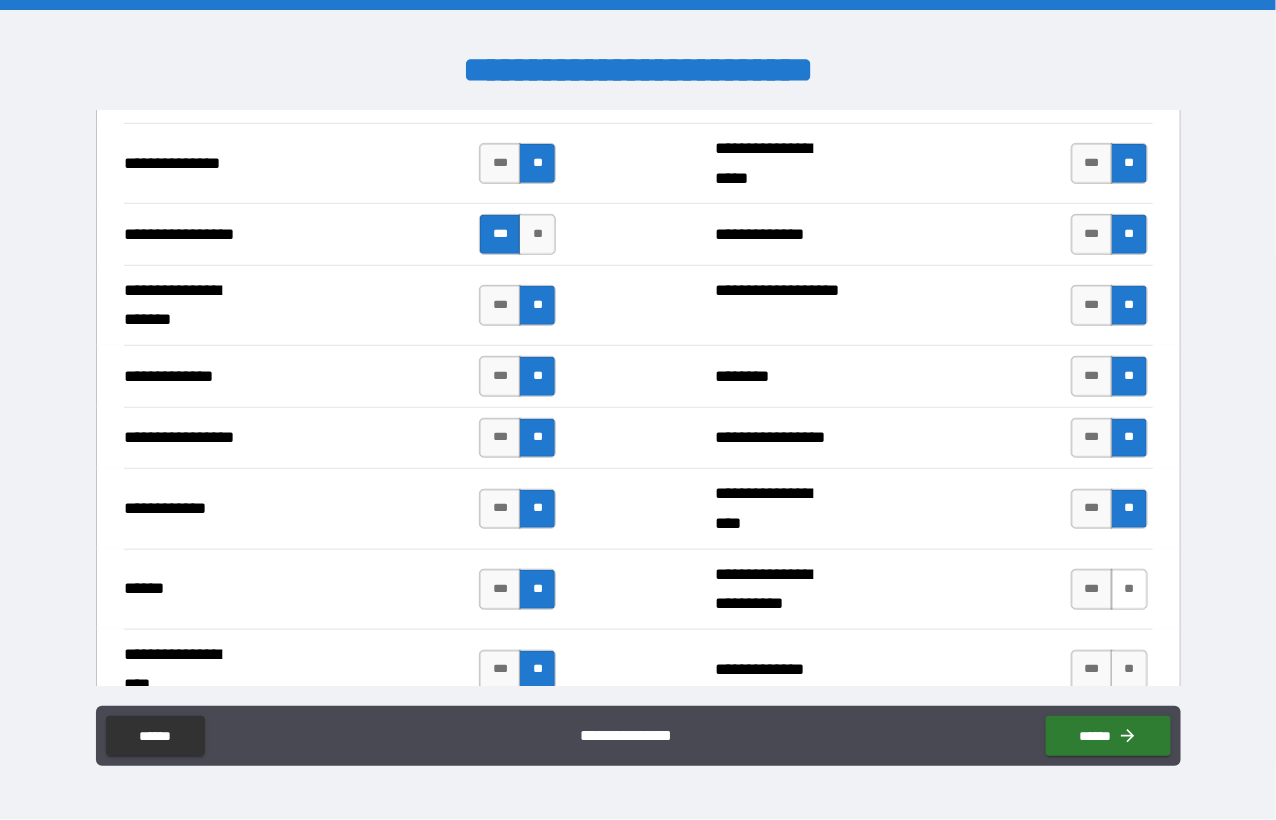 click on "**" at bounding box center [1129, 589] 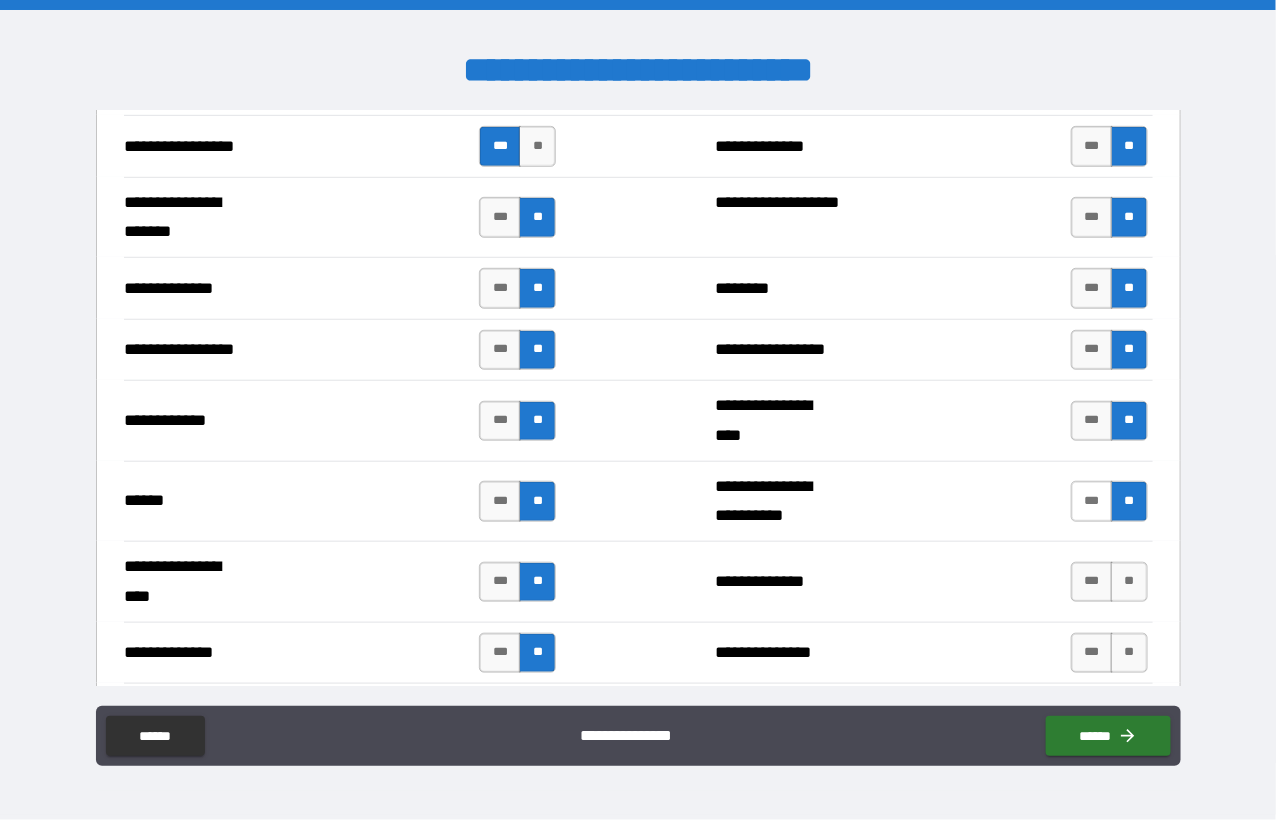 scroll, scrollTop: 3000, scrollLeft: 0, axis: vertical 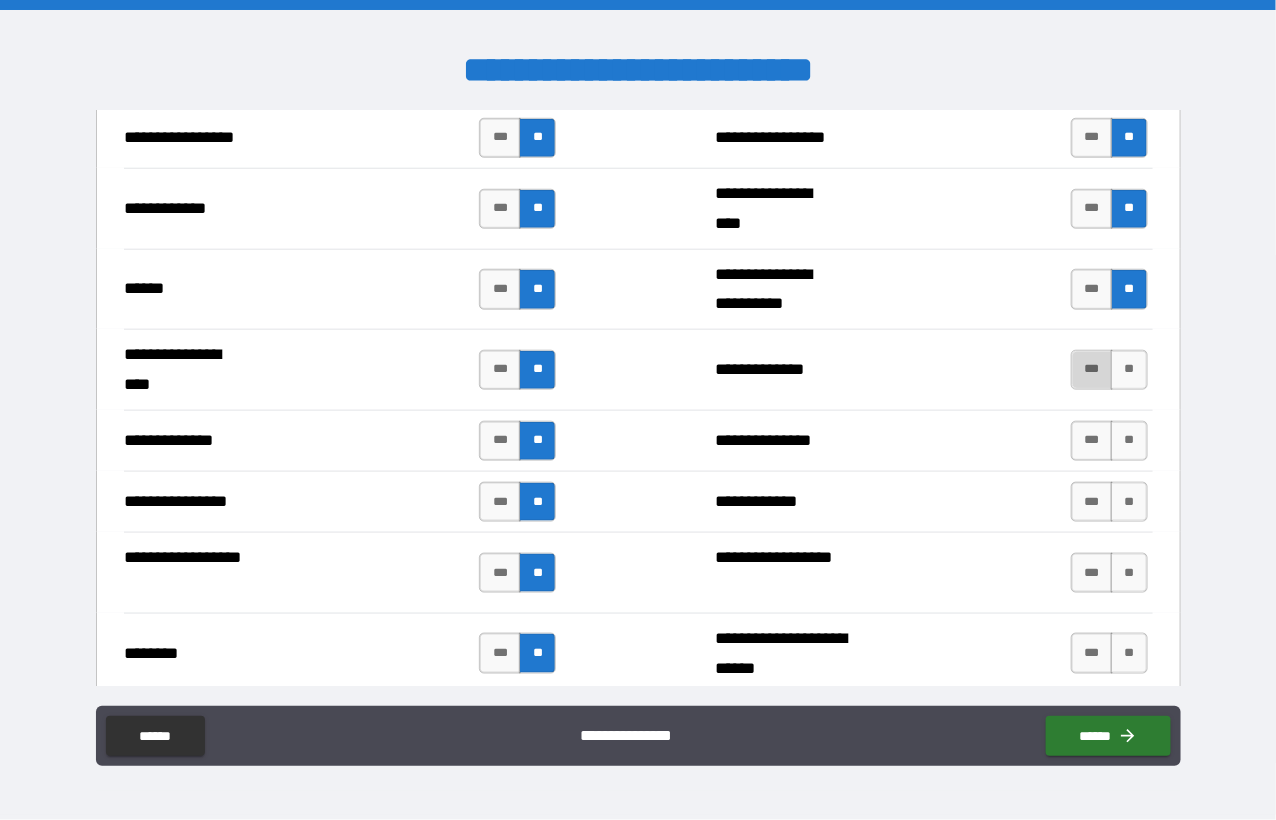 click on "***" at bounding box center [1092, 370] 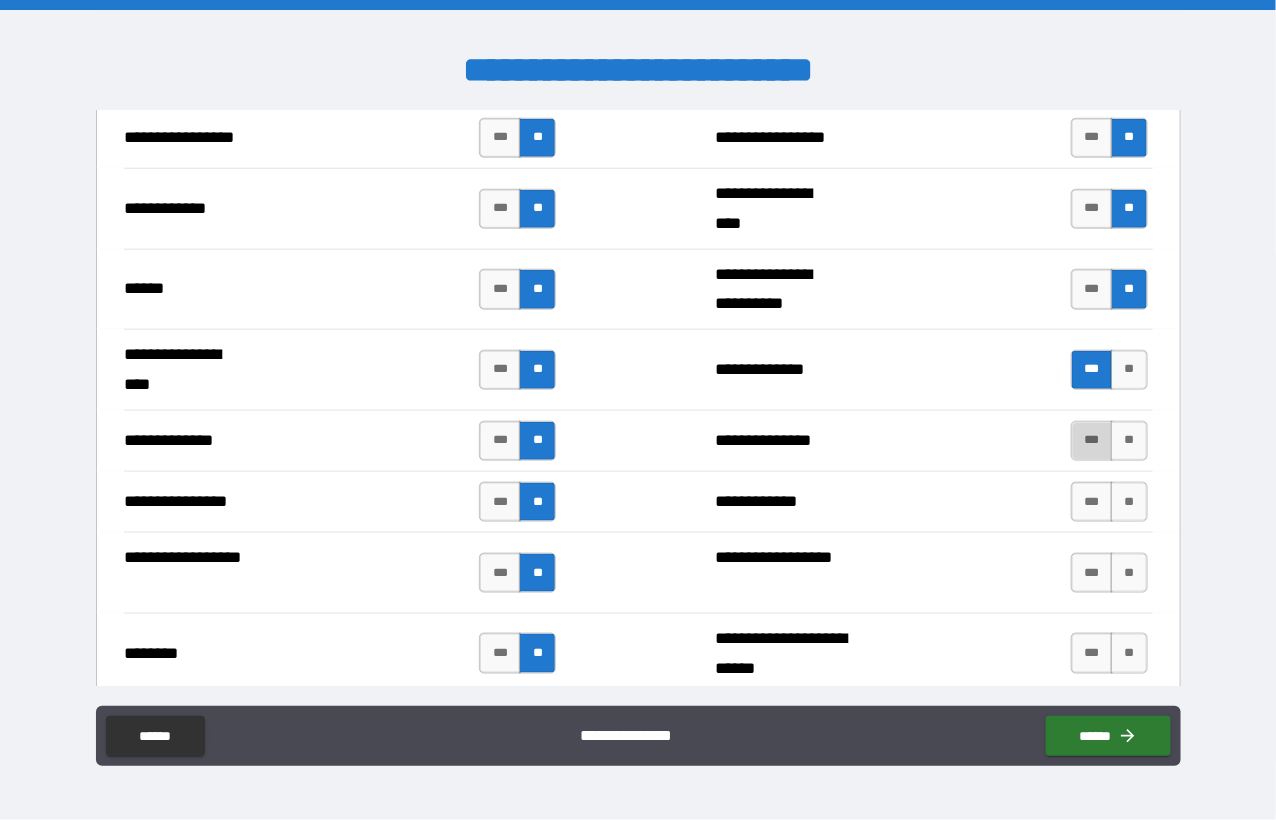 click on "***" at bounding box center [1092, 441] 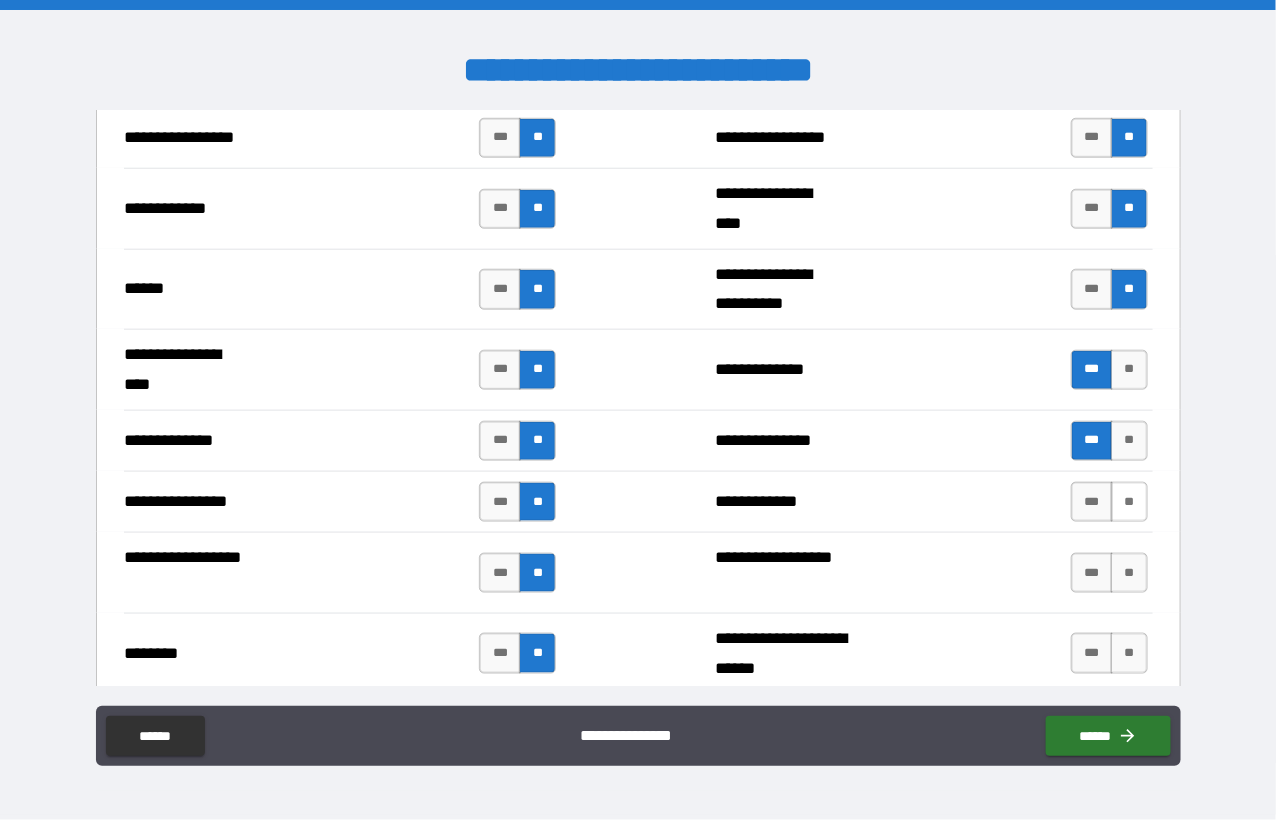 click on "**" at bounding box center [1129, 502] 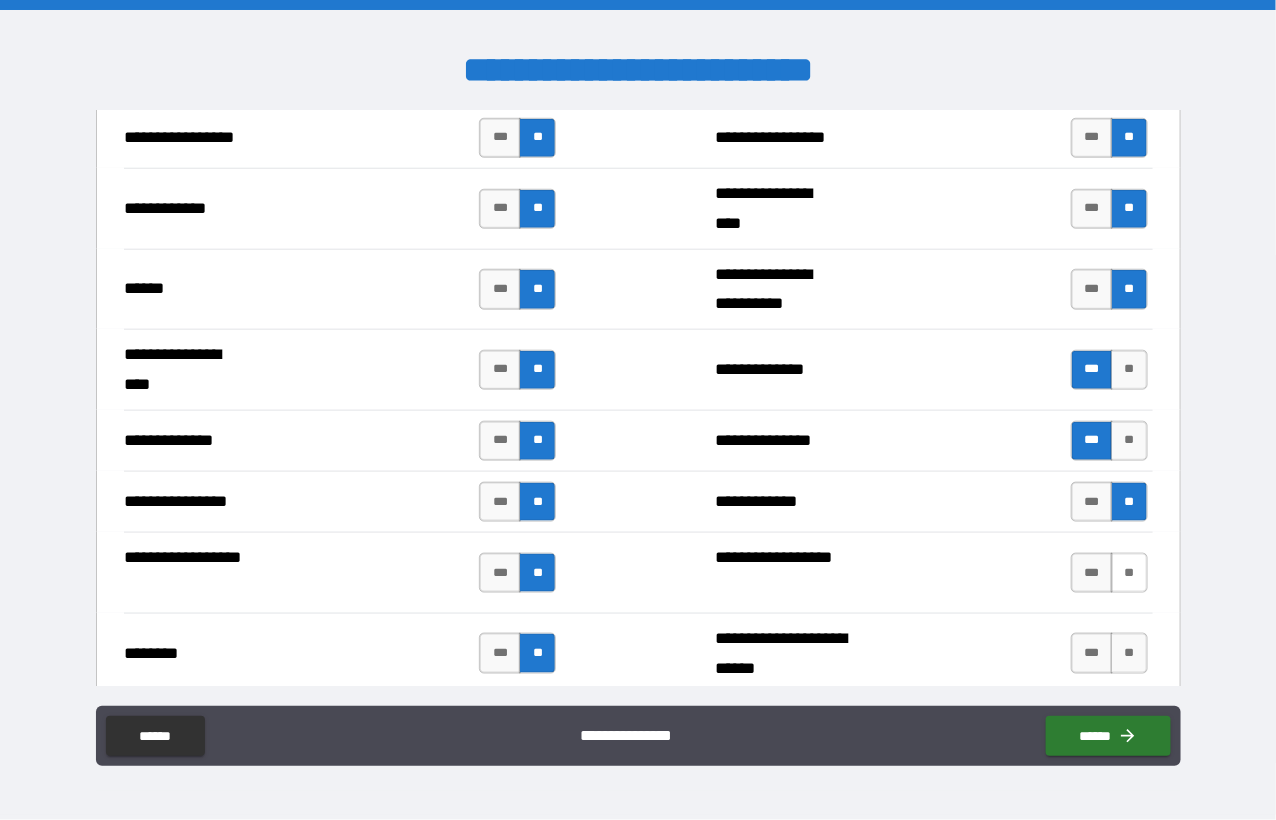 click on "**" at bounding box center (1129, 573) 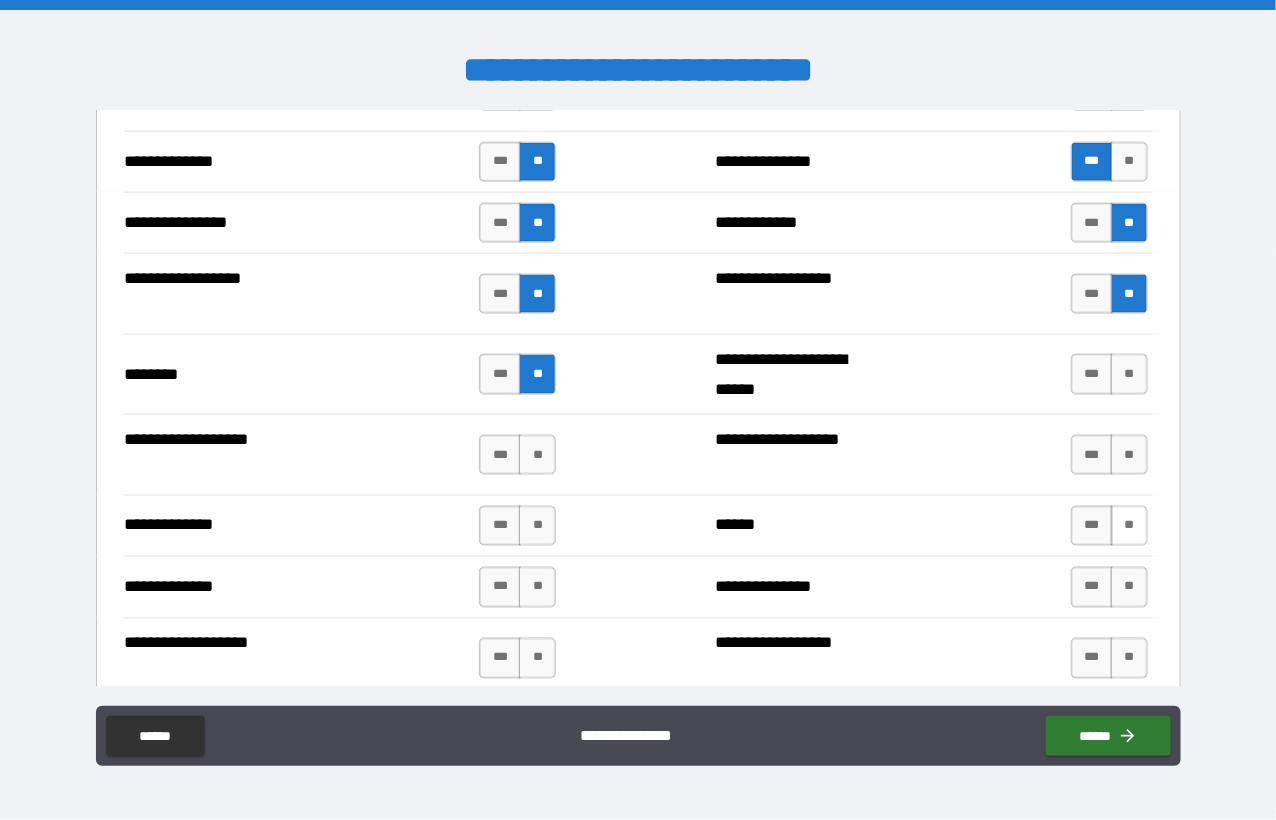 scroll, scrollTop: 3300, scrollLeft: 0, axis: vertical 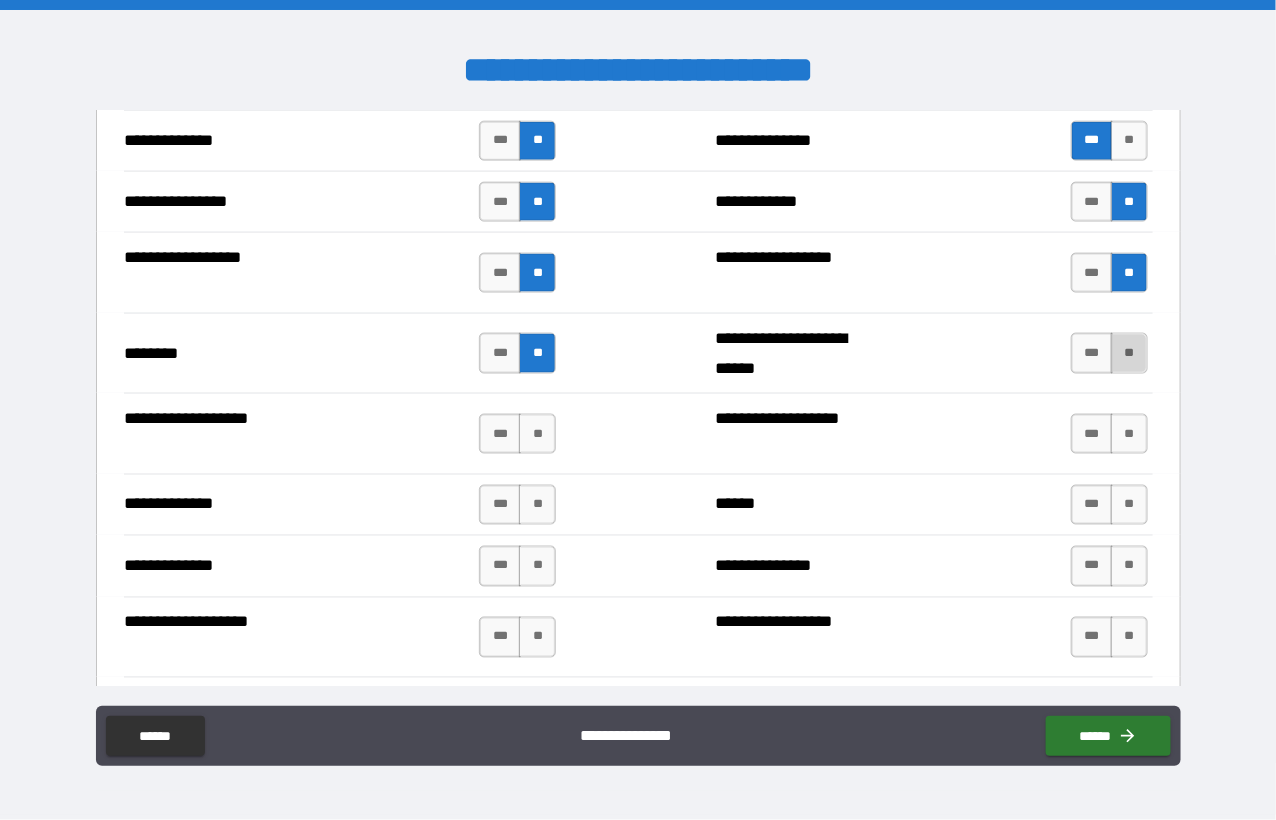 click on "**" at bounding box center [1129, 353] 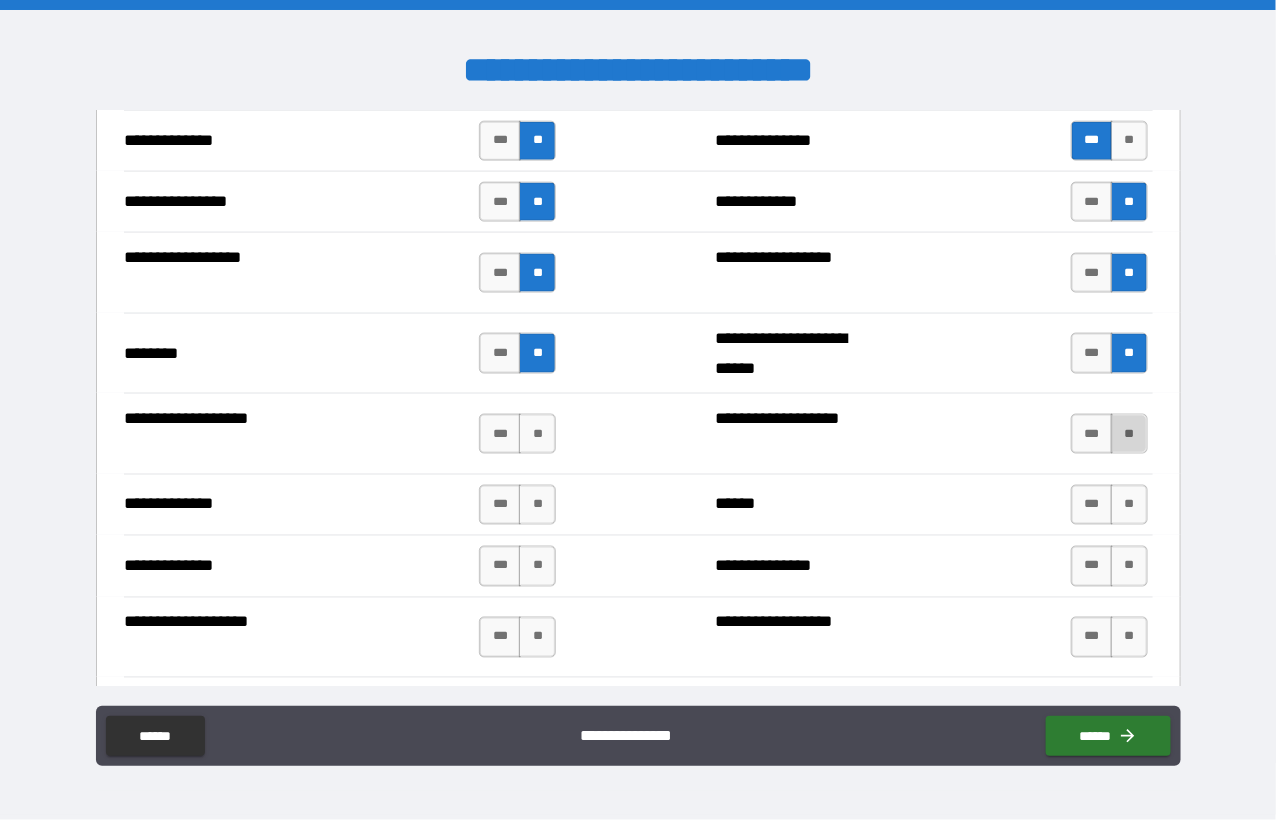click on "**" at bounding box center (1129, 434) 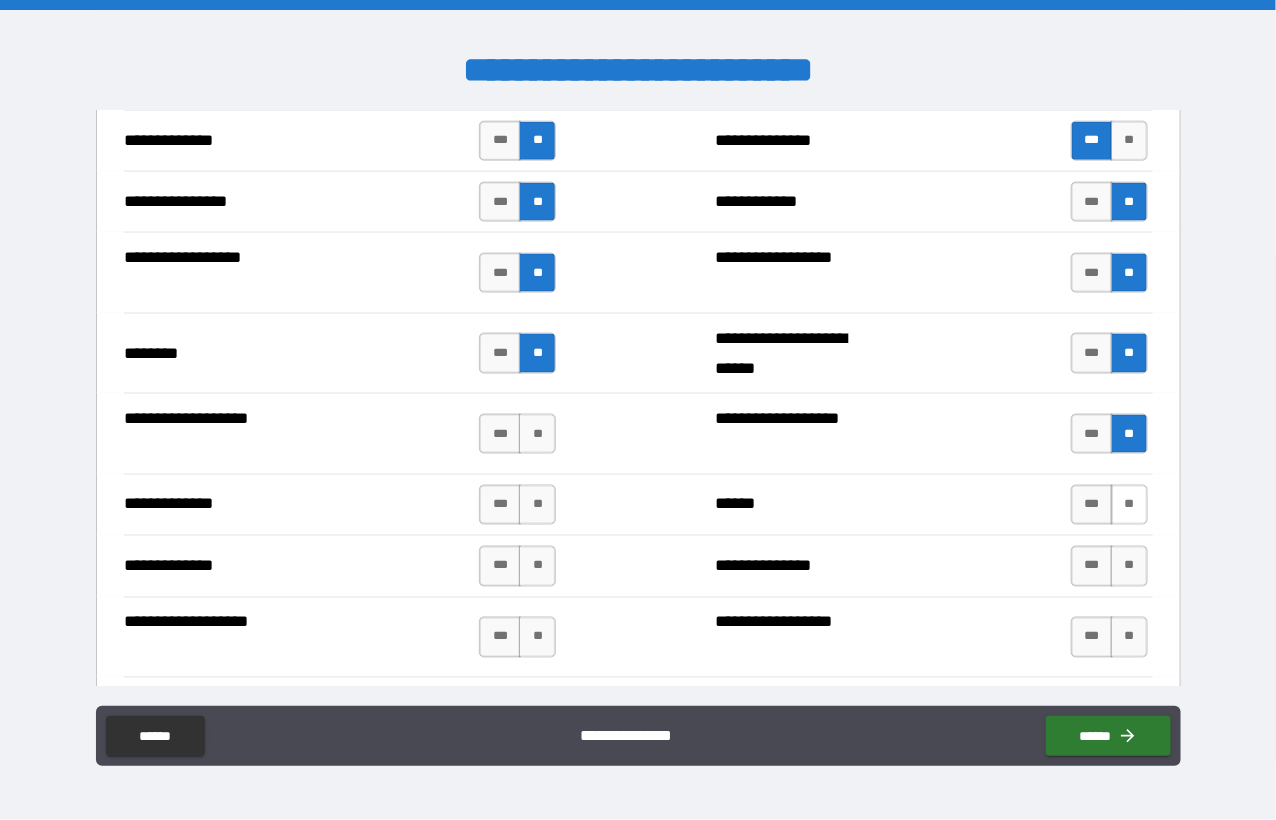 click on "**" at bounding box center [1129, 505] 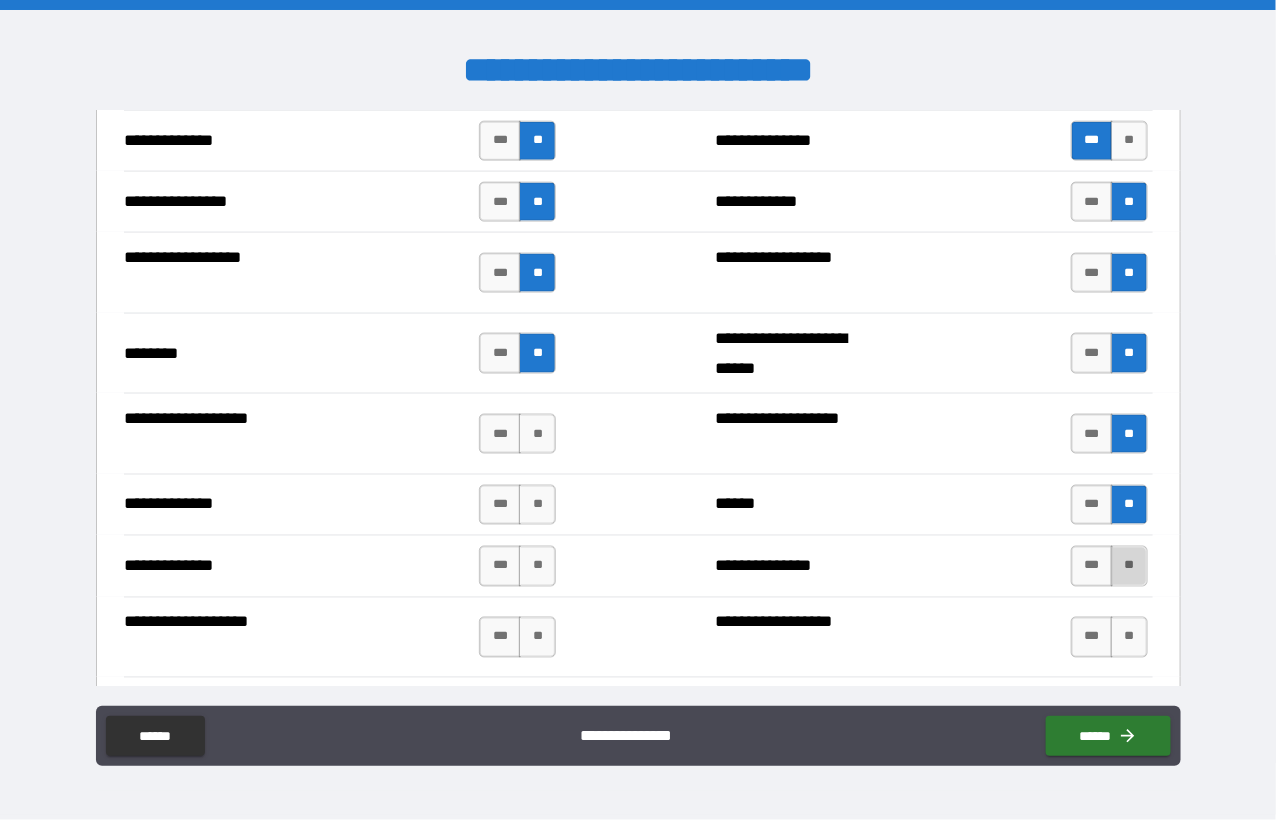 click on "**" at bounding box center [1129, 566] 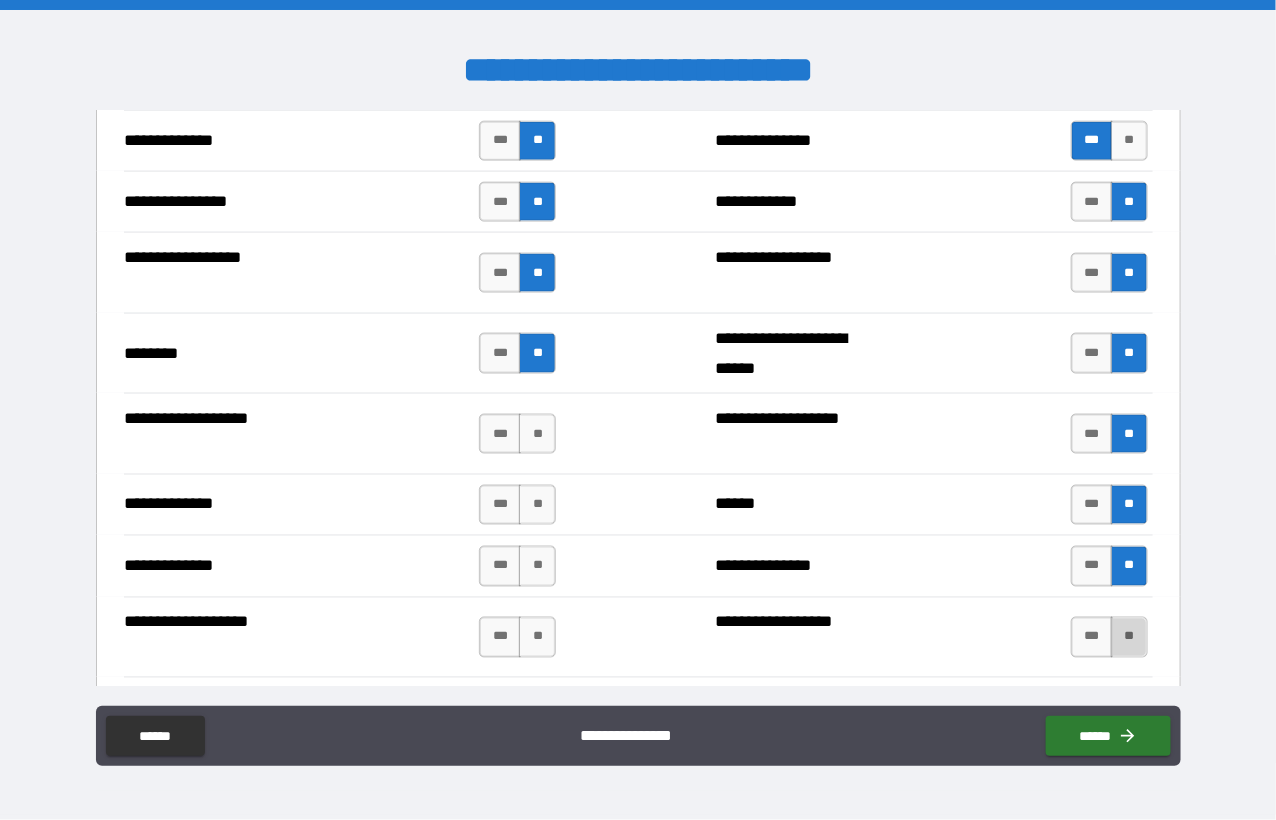 click on "**" at bounding box center [1129, 637] 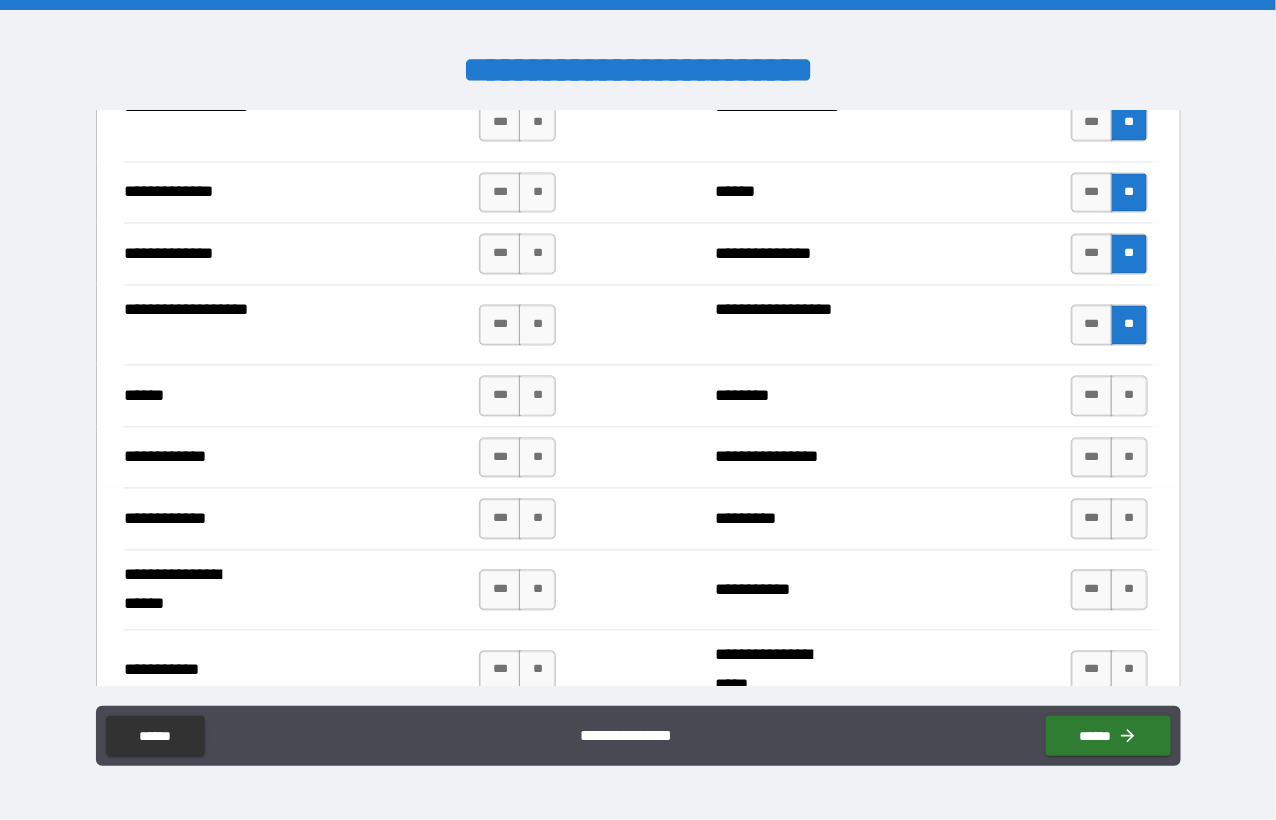 scroll, scrollTop: 3700, scrollLeft: 0, axis: vertical 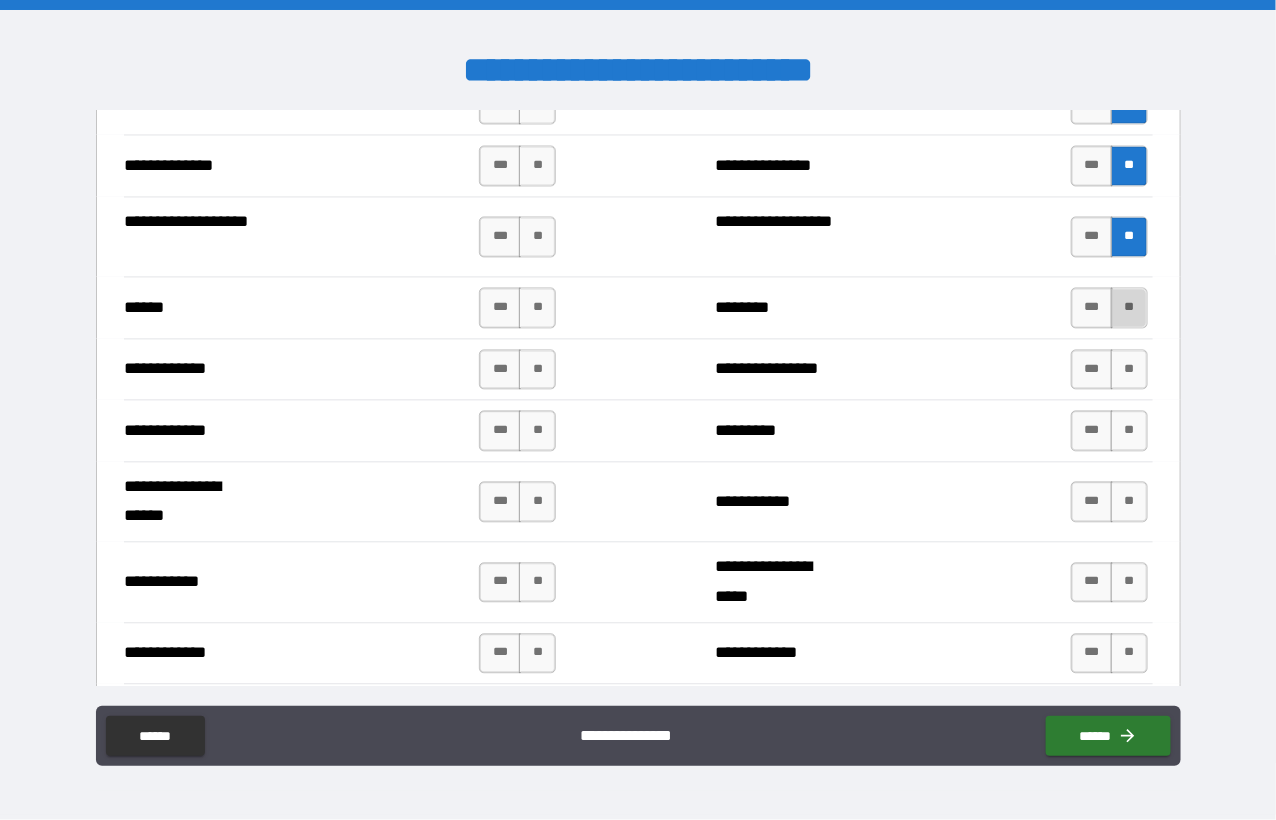 click on "**" at bounding box center [1129, 308] 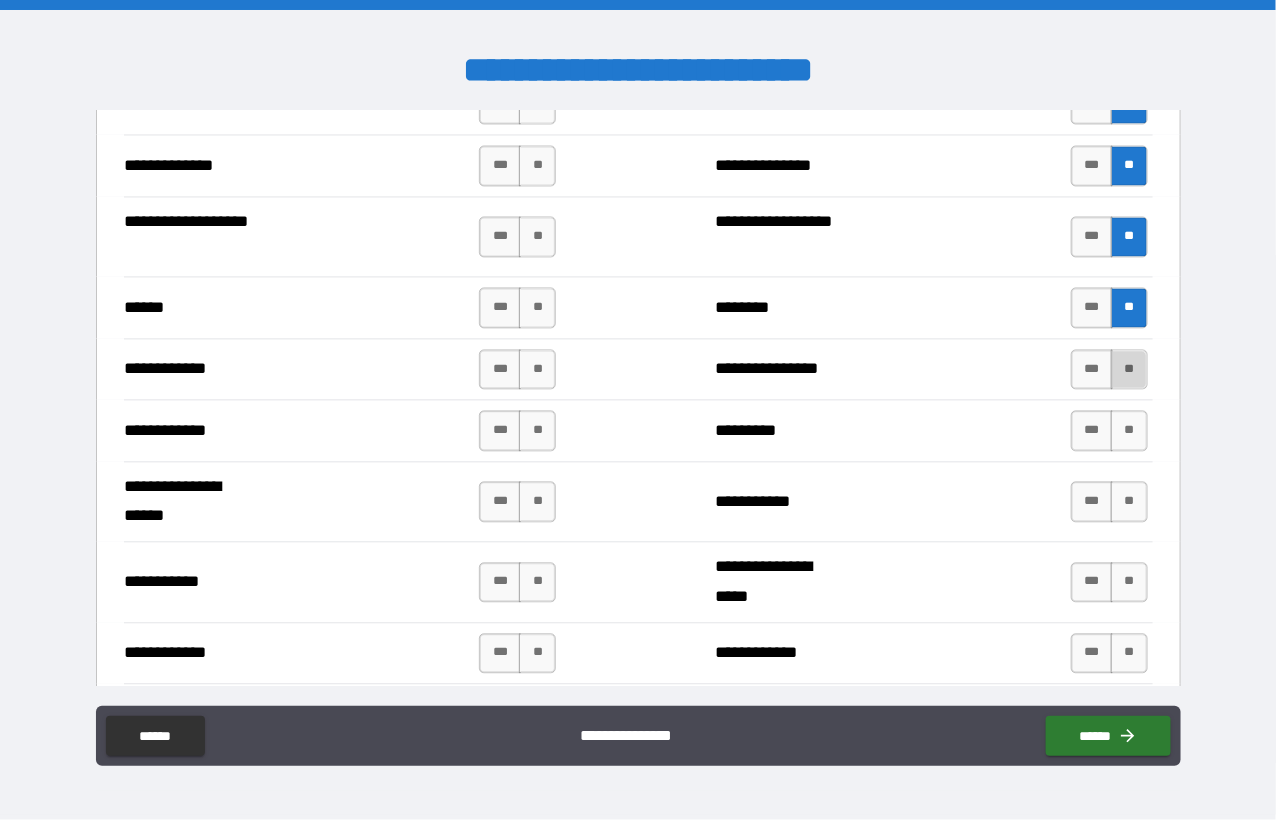 click on "**" at bounding box center [1129, 370] 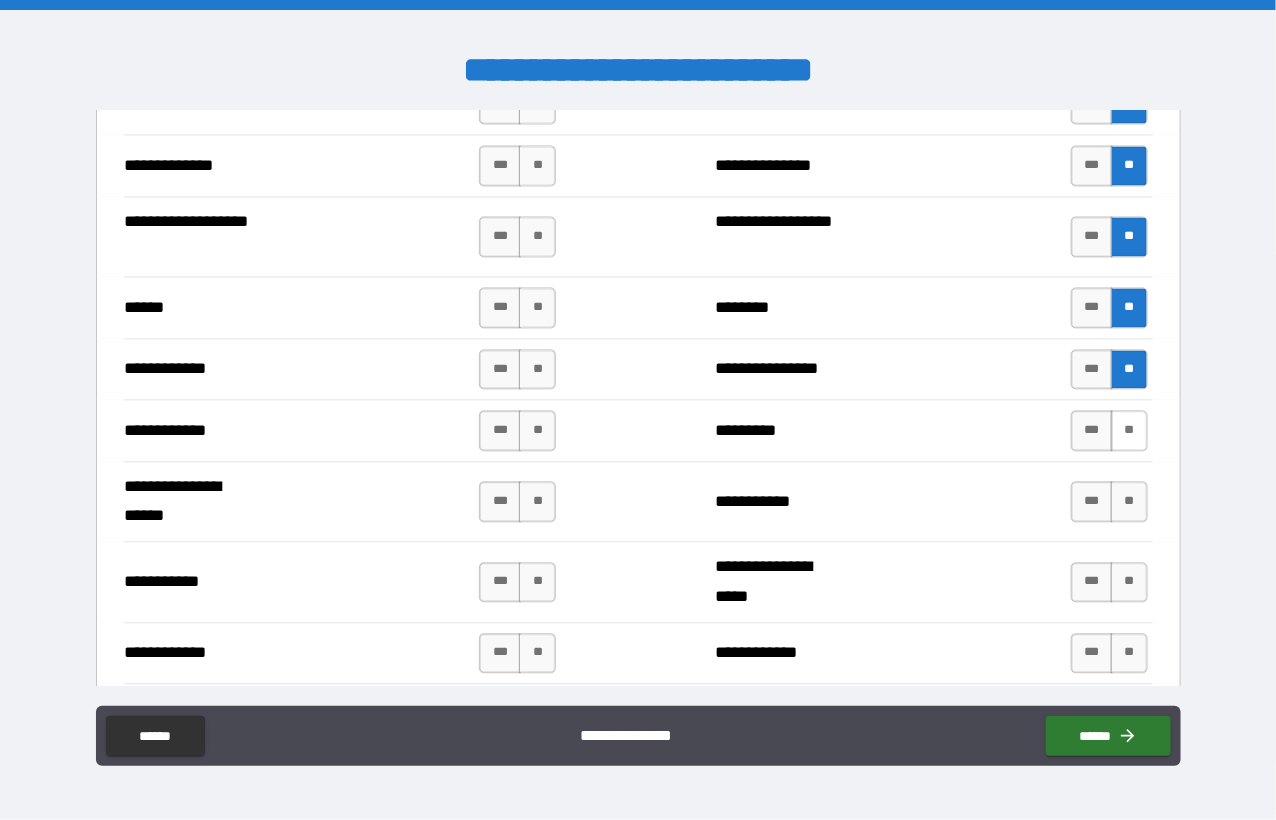 click on "**" at bounding box center (1129, 431) 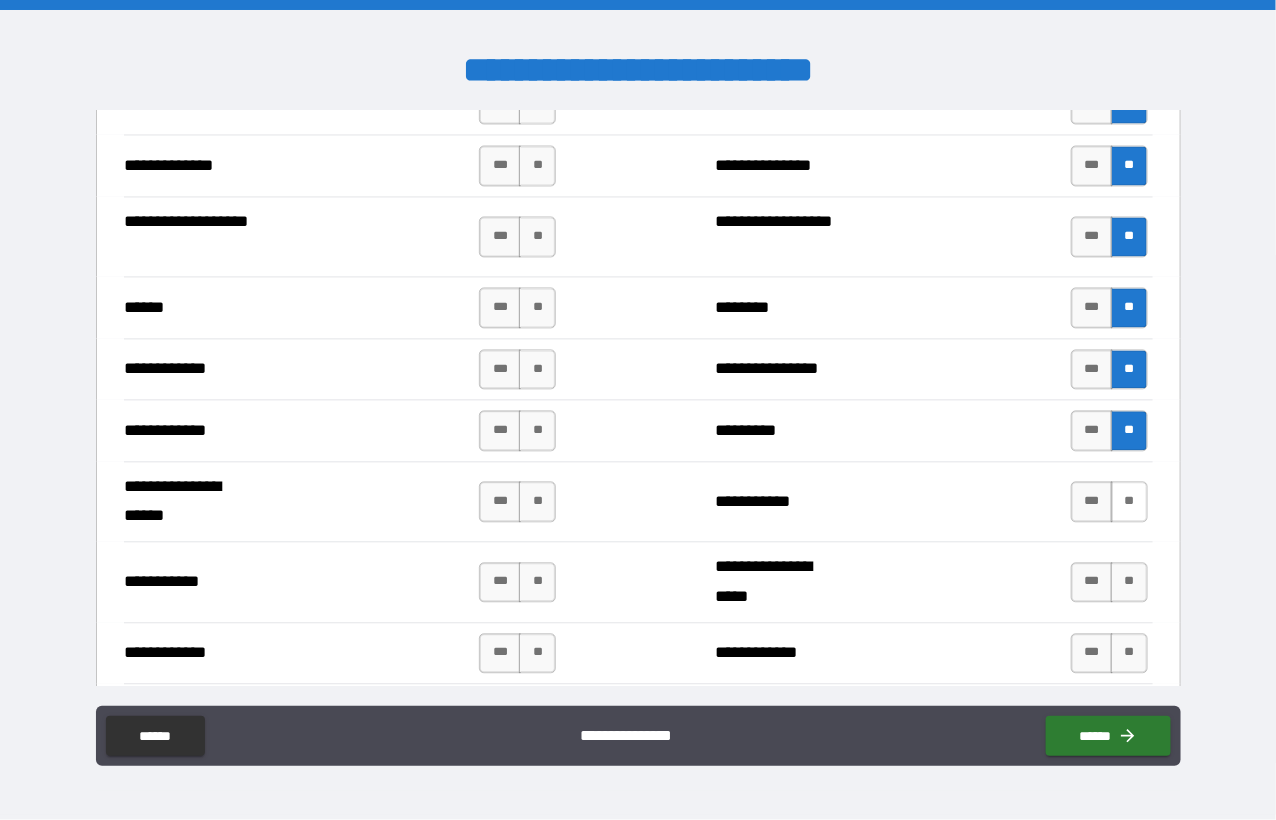 click on "**" at bounding box center (1129, 502) 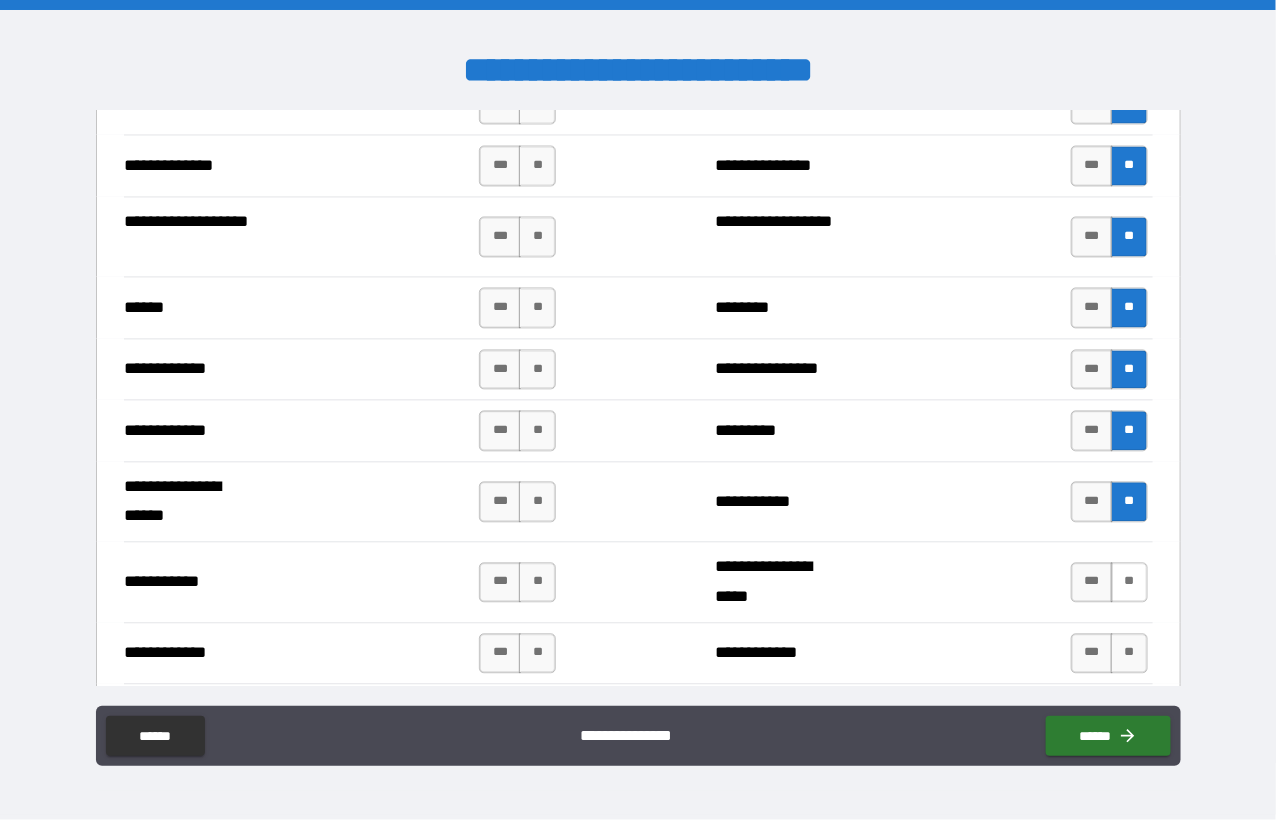 click on "**" at bounding box center (1129, 583) 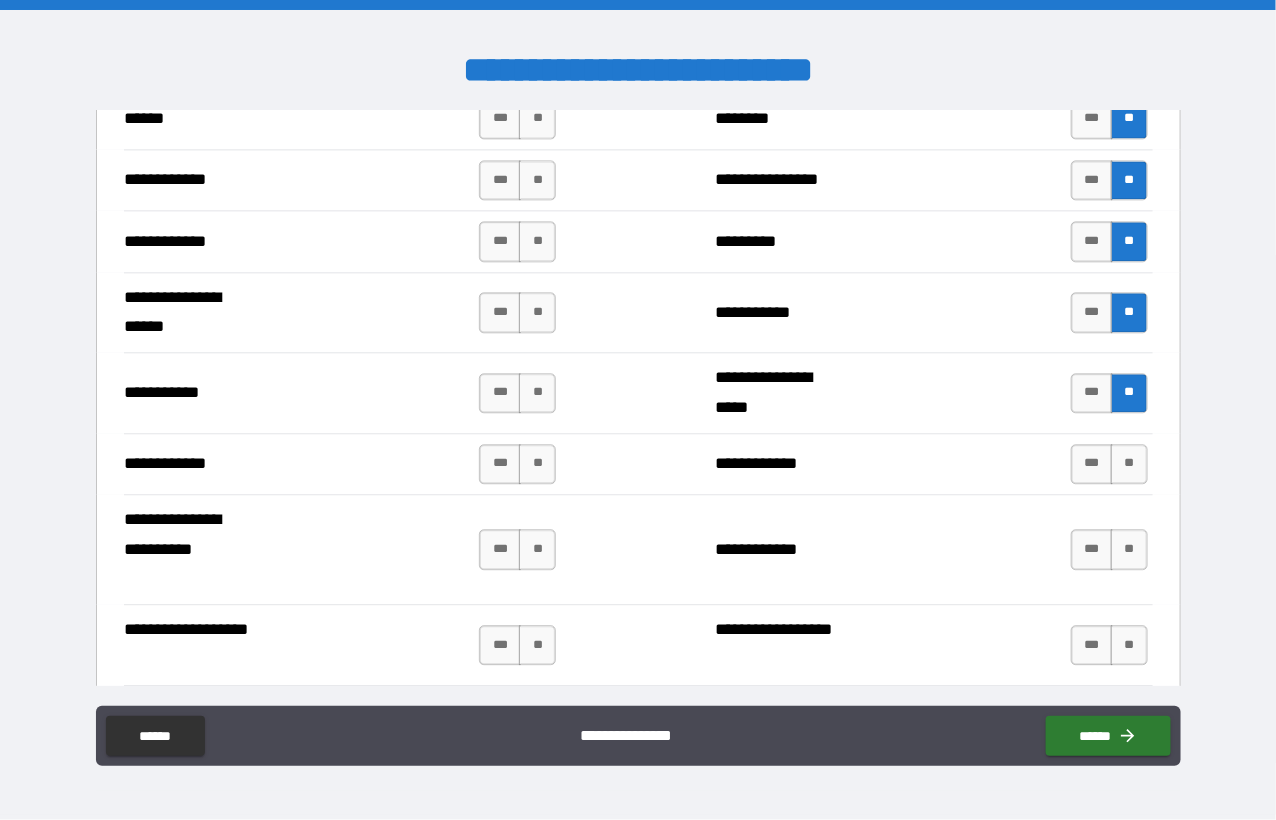 scroll, scrollTop: 3900, scrollLeft: 0, axis: vertical 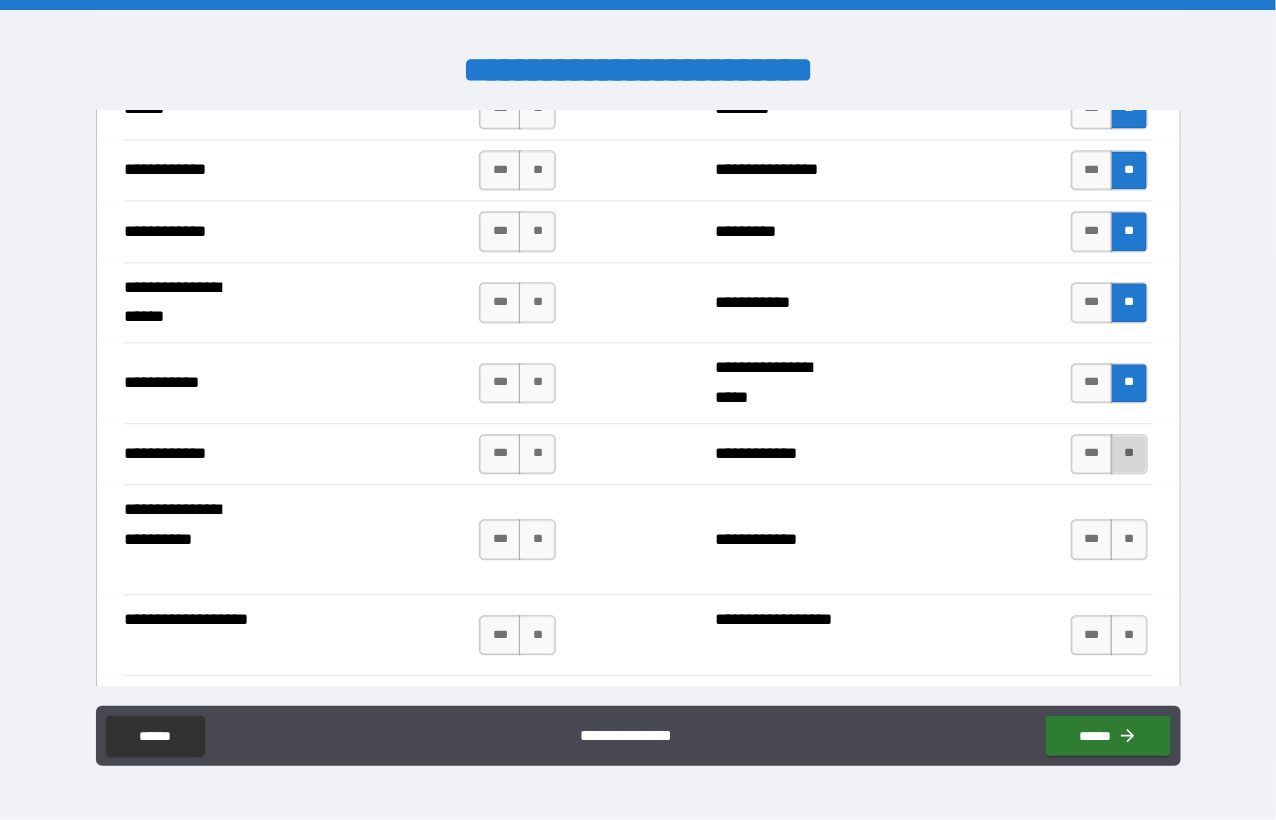 click on "**" at bounding box center [1129, 454] 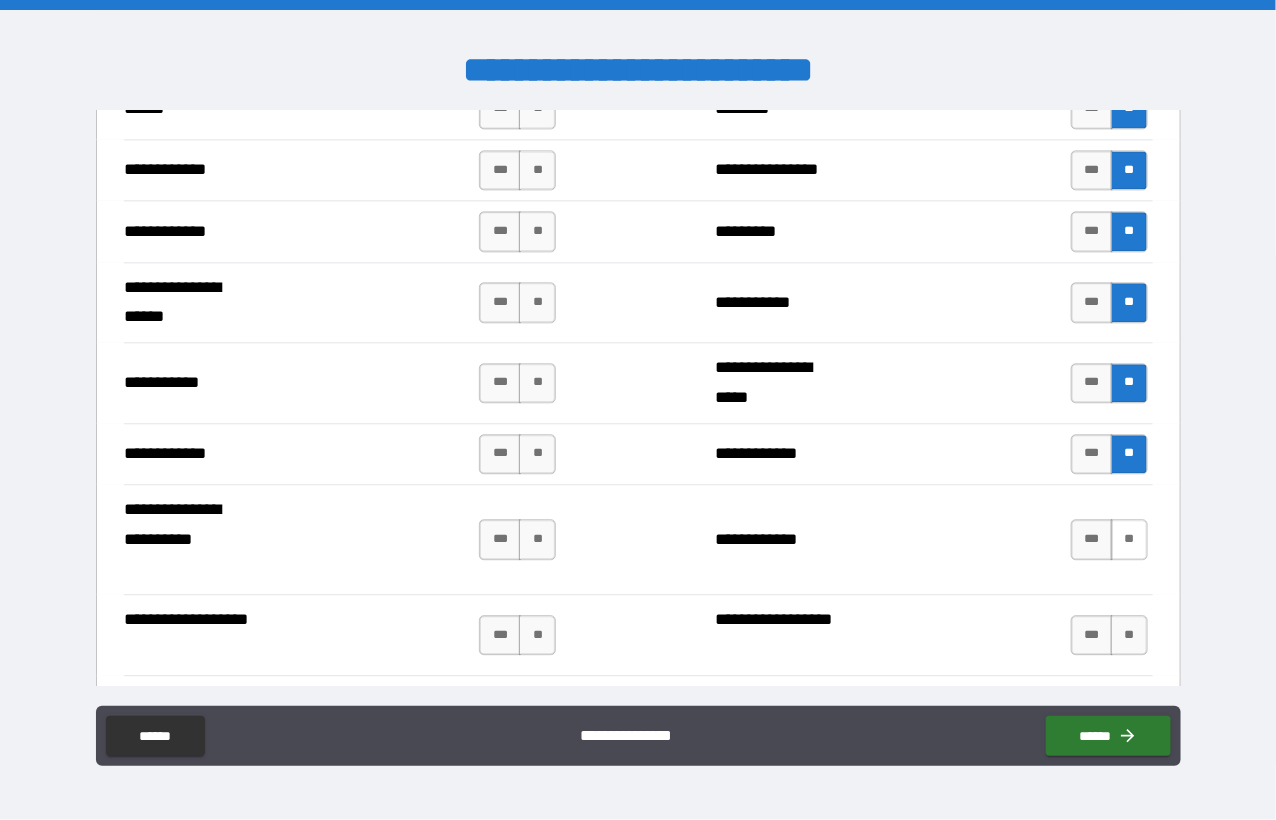 click on "**" at bounding box center [1129, 539] 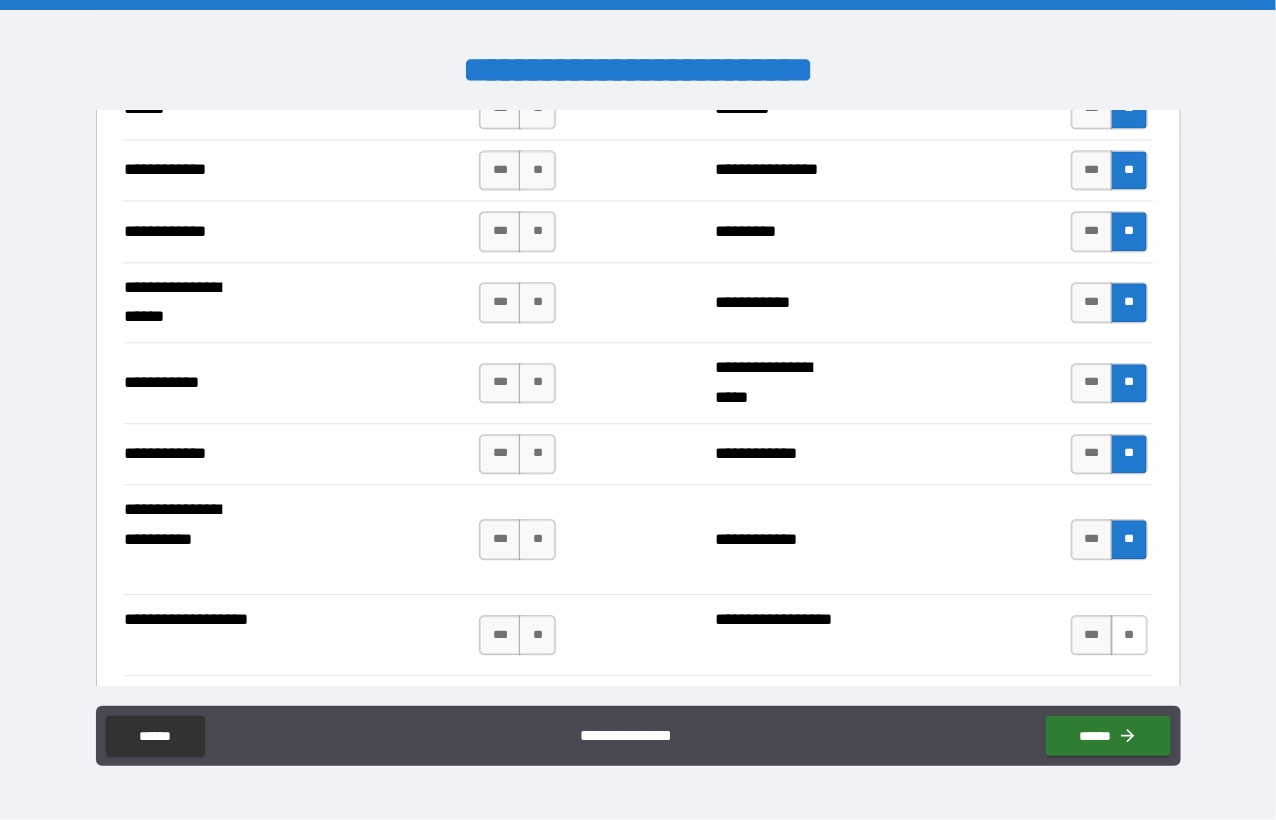 click on "**" at bounding box center [1129, 635] 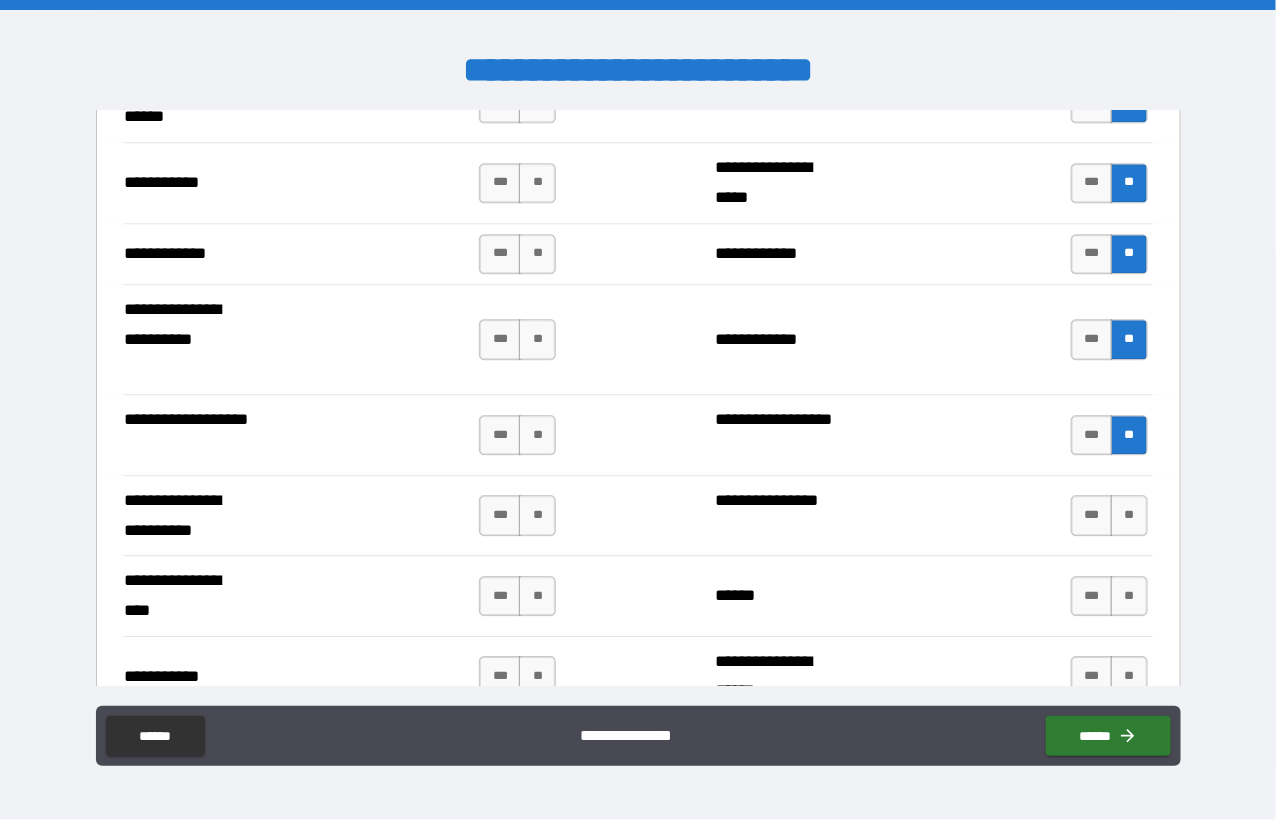 scroll, scrollTop: 4200, scrollLeft: 0, axis: vertical 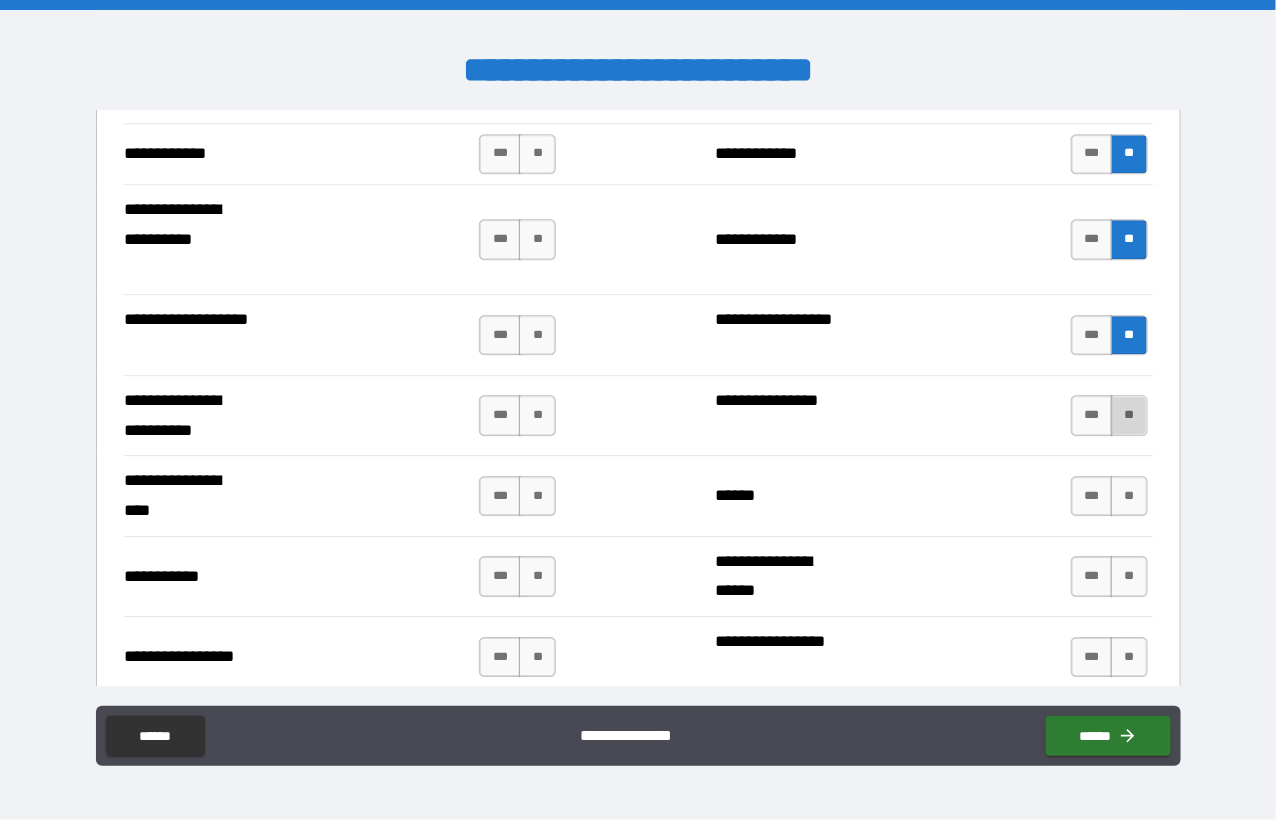 click on "**" at bounding box center (1129, 415) 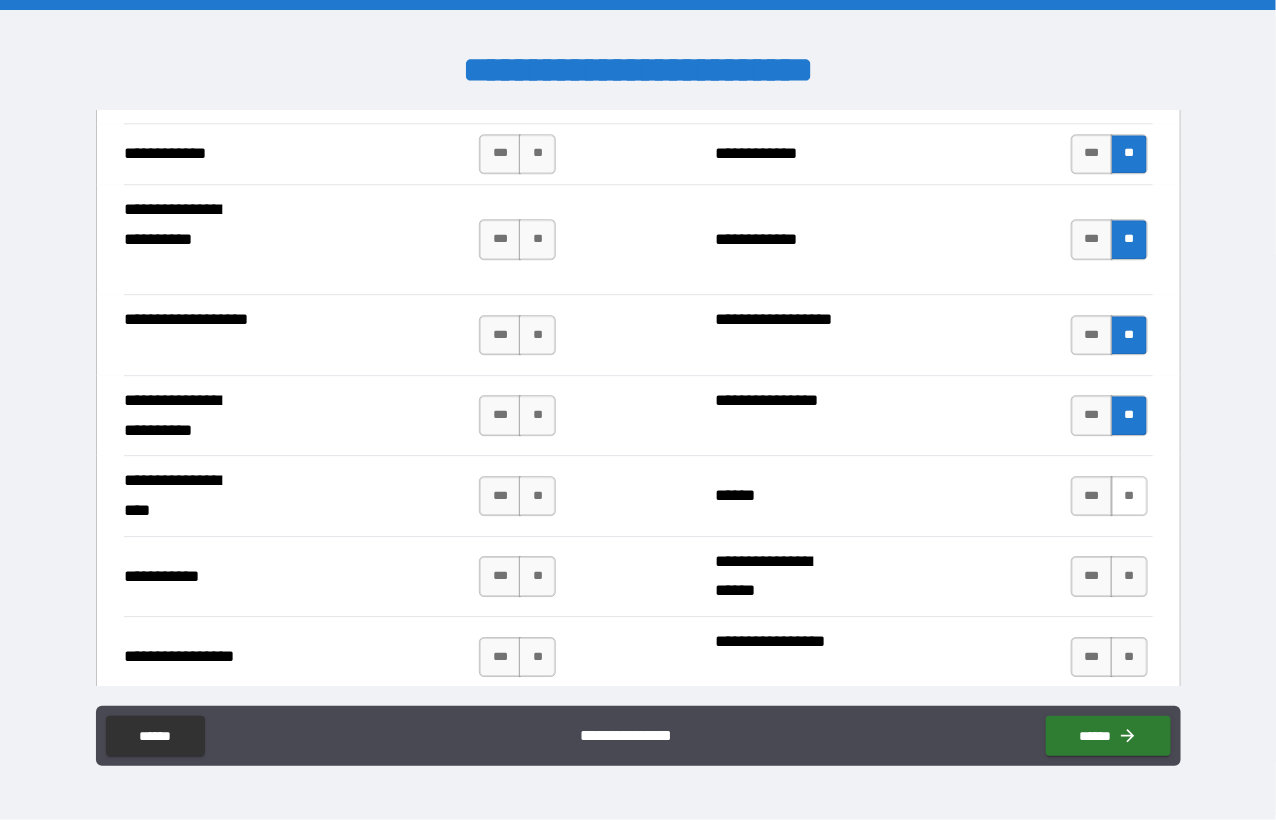 click on "**" at bounding box center [1129, 496] 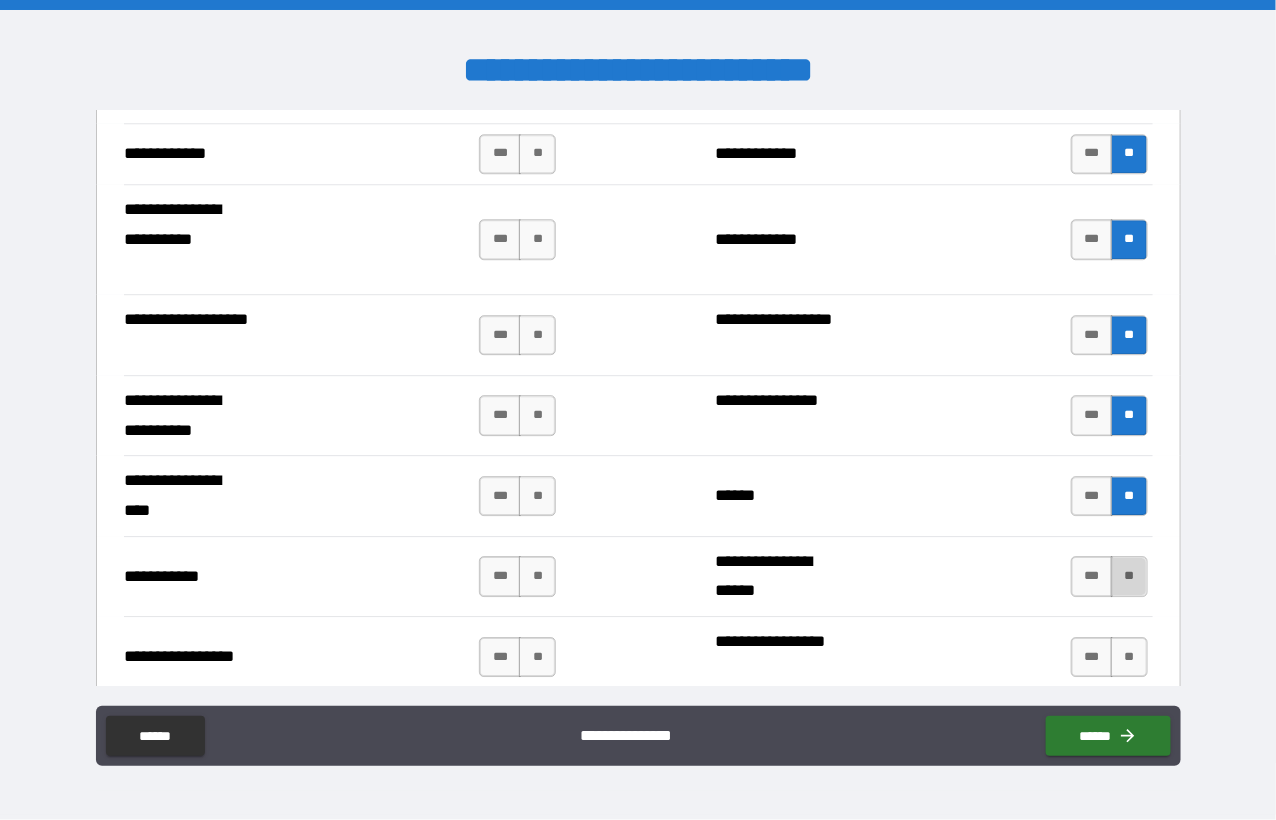 click on "**" at bounding box center (1129, 576) 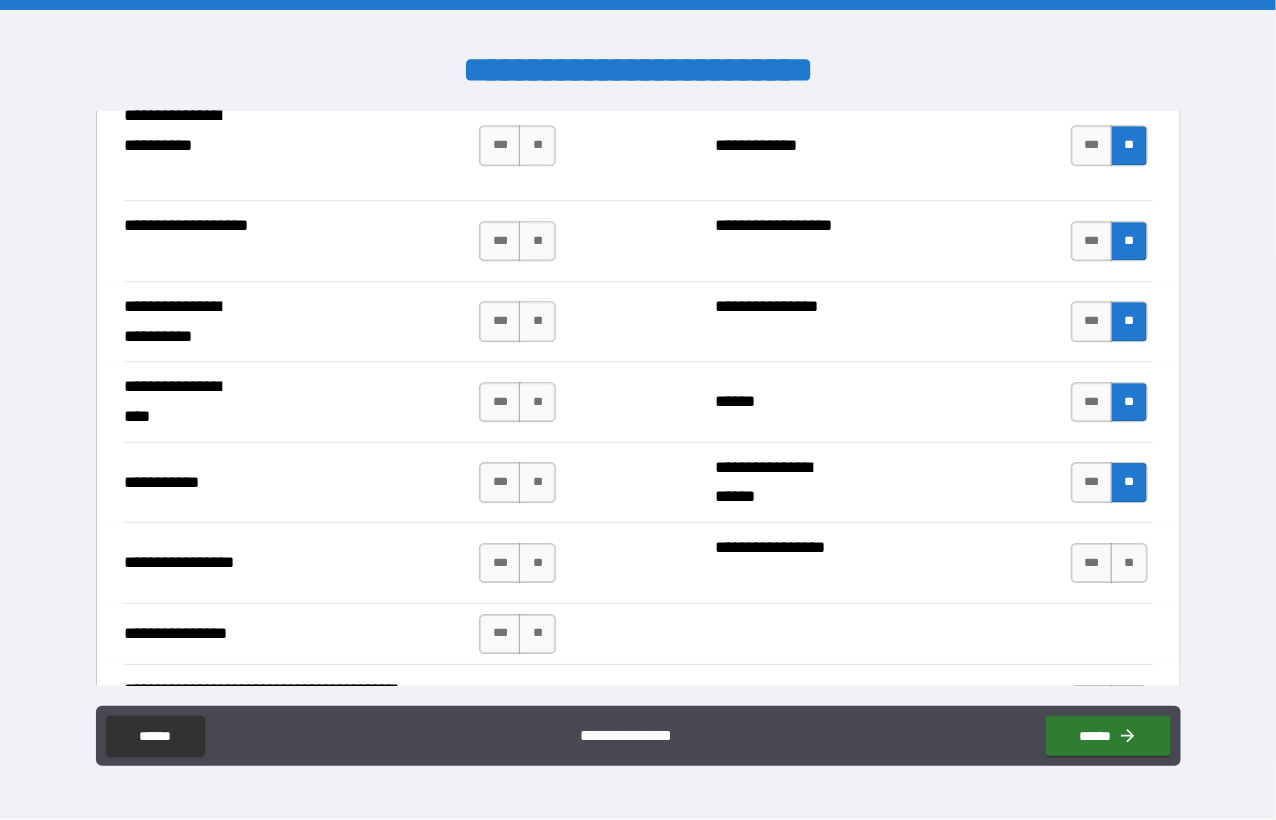 scroll, scrollTop: 4500, scrollLeft: 0, axis: vertical 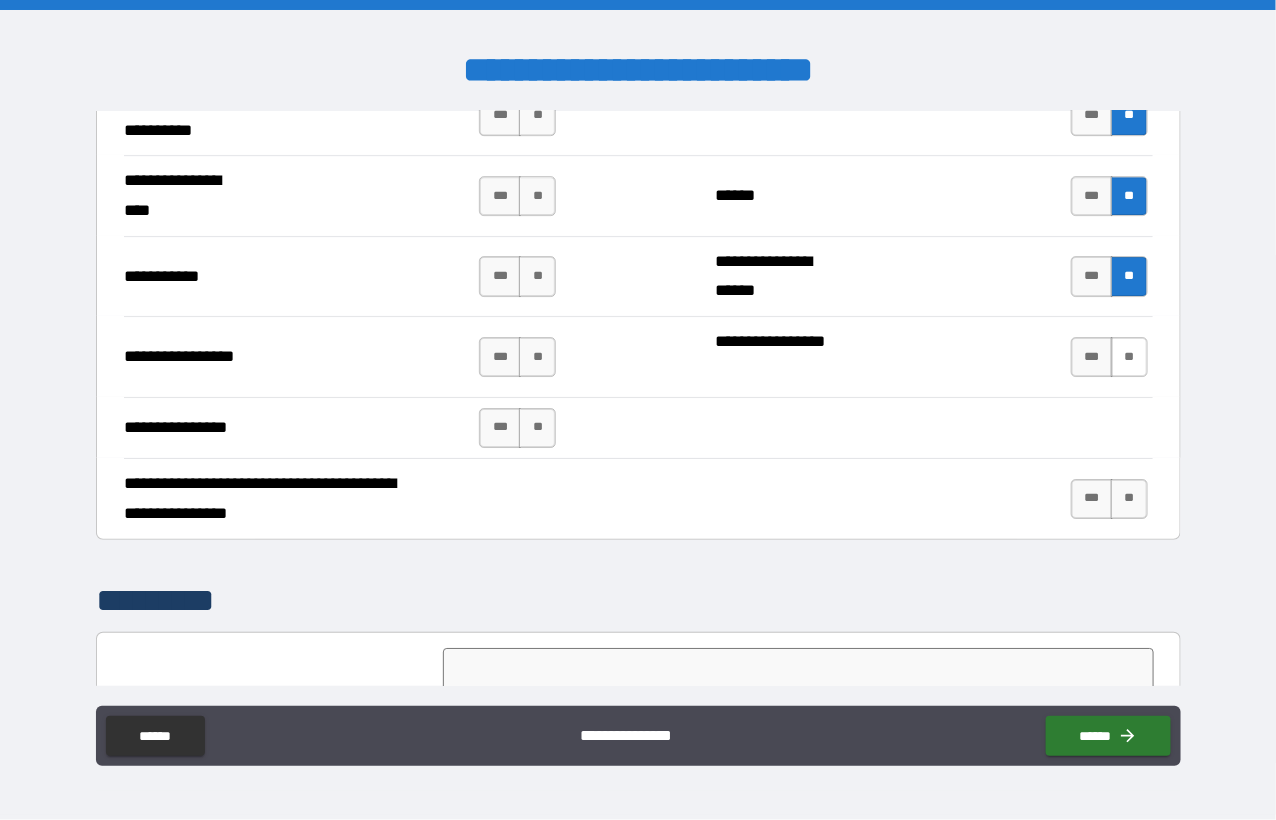 click on "**" at bounding box center [1129, 357] 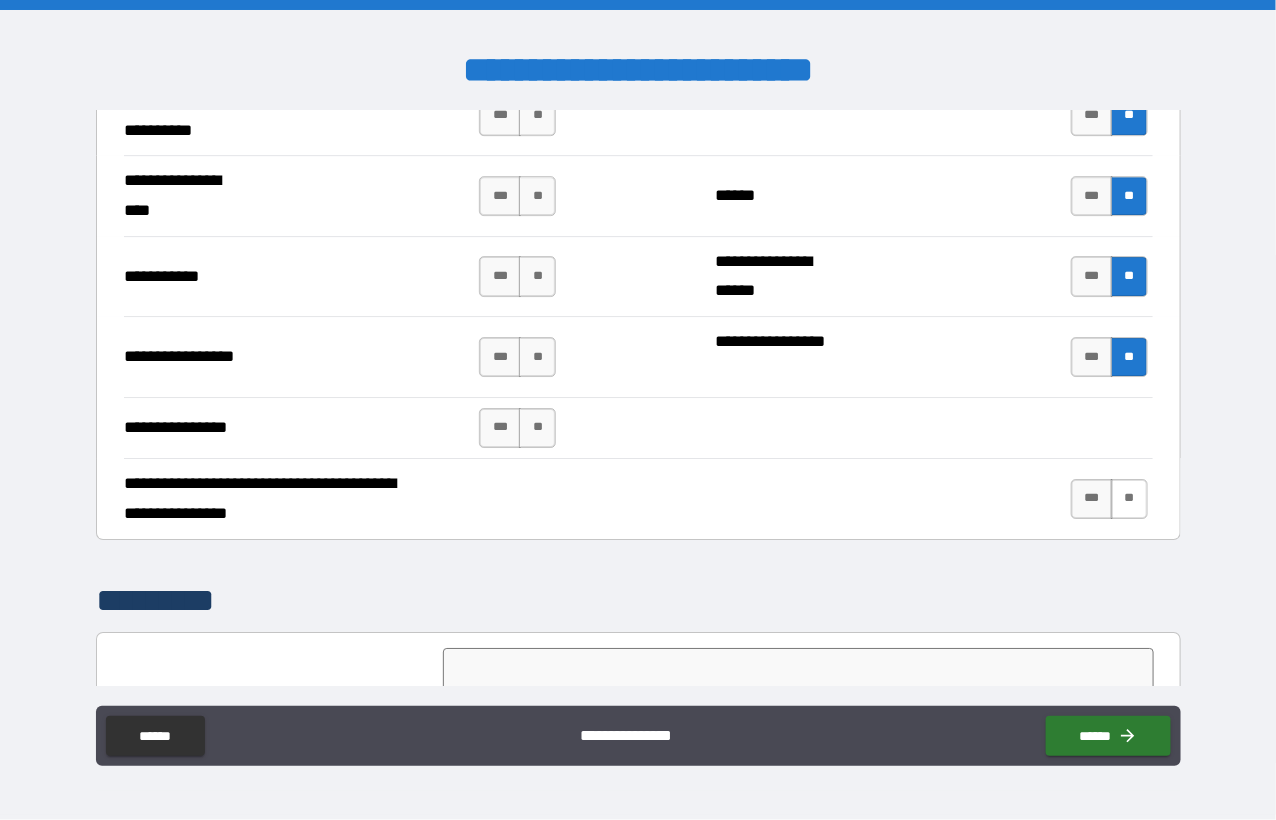 click on "**" at bounding box center (1129, 499) 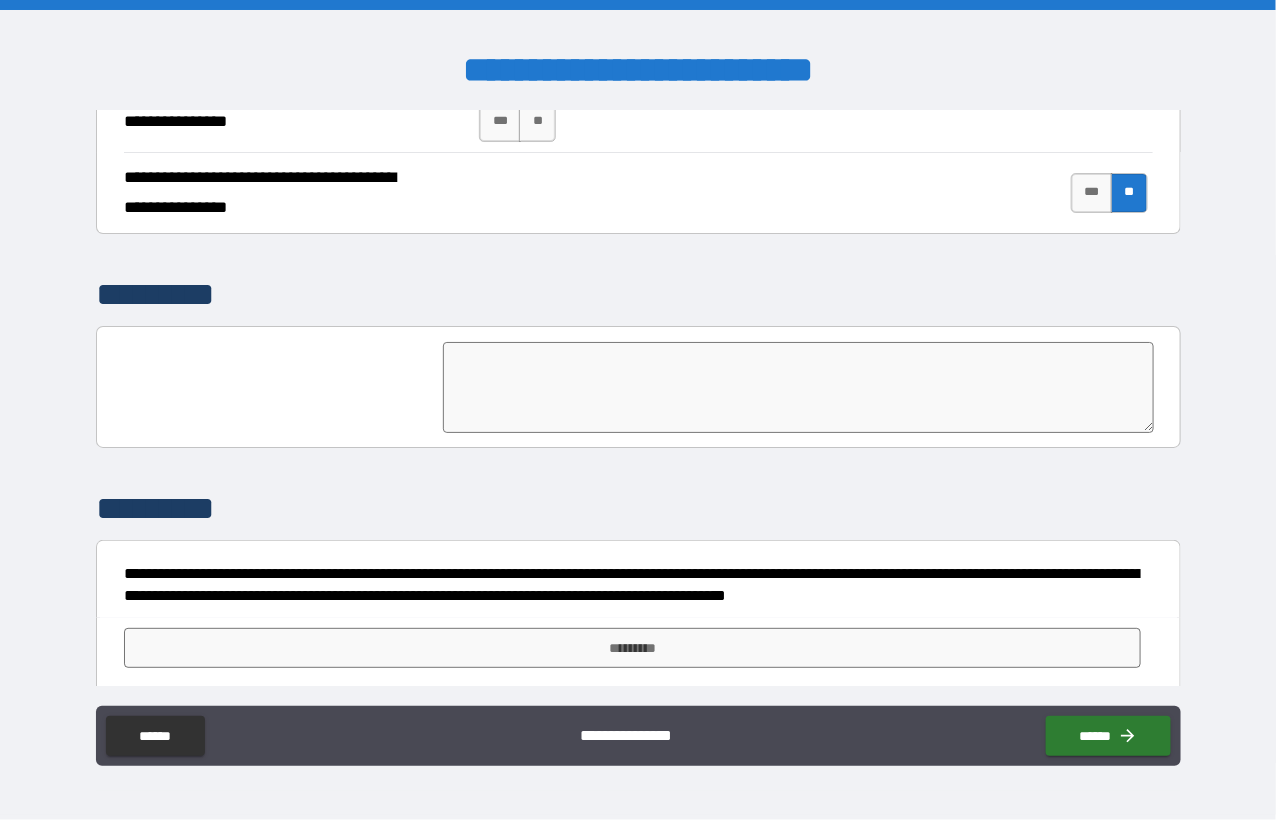 scroll, scrollTop: 4809, scrollLeft: 0, axis: vertical 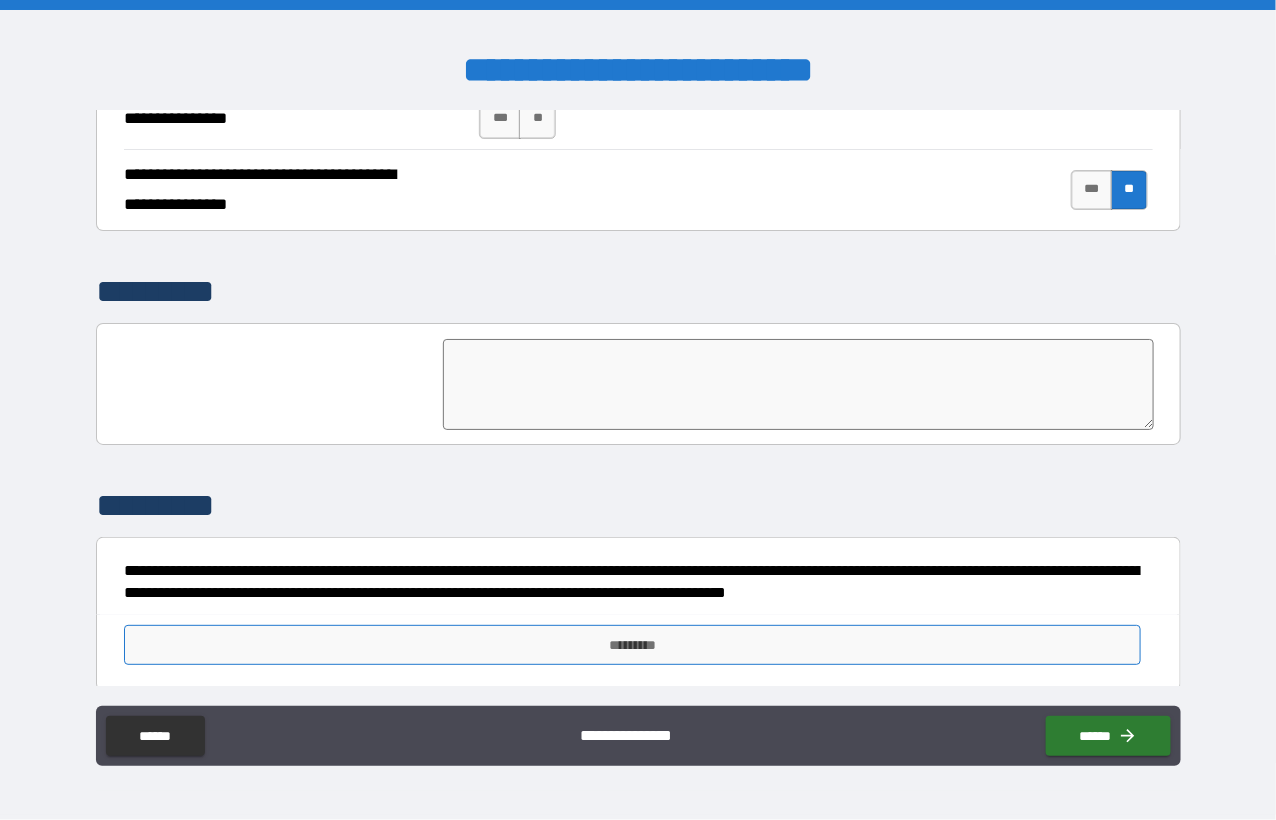 click on "*********" at bounding box center (633, 645) 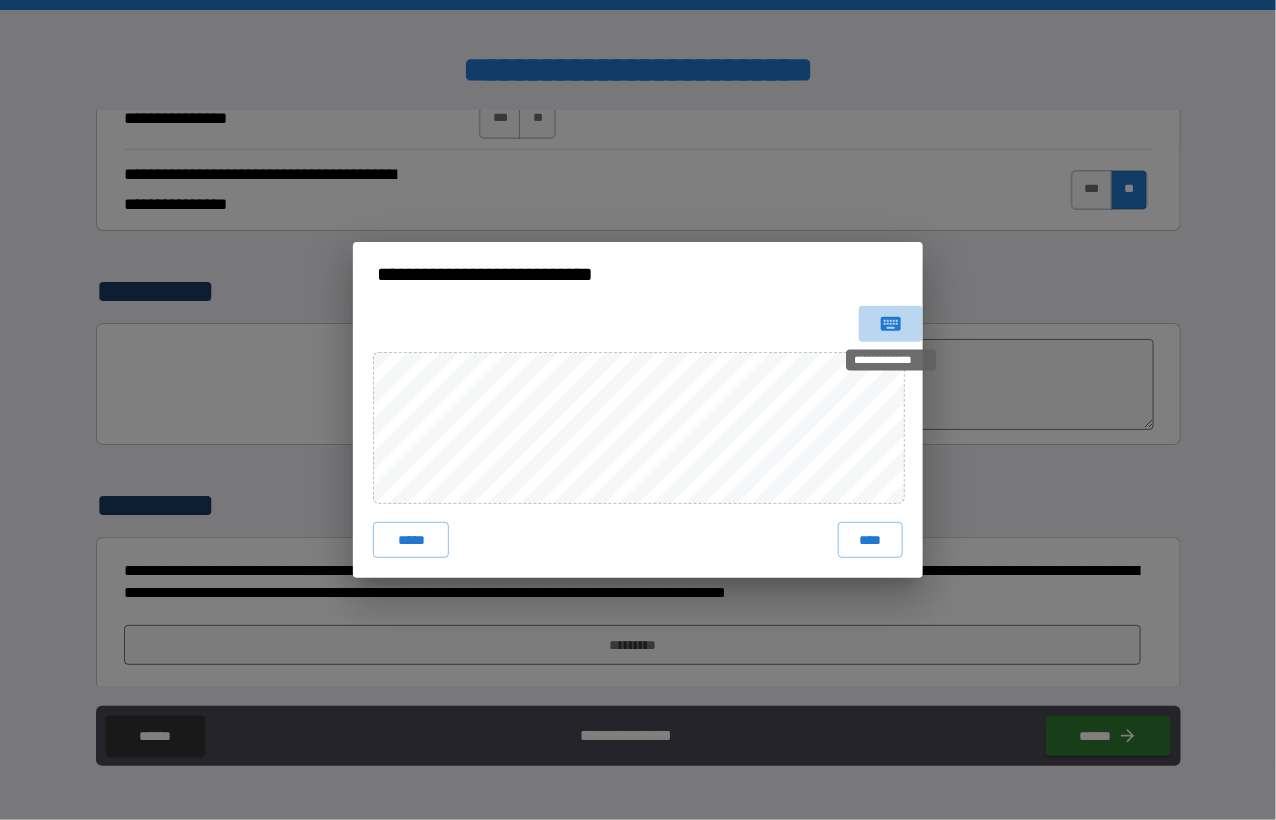 click 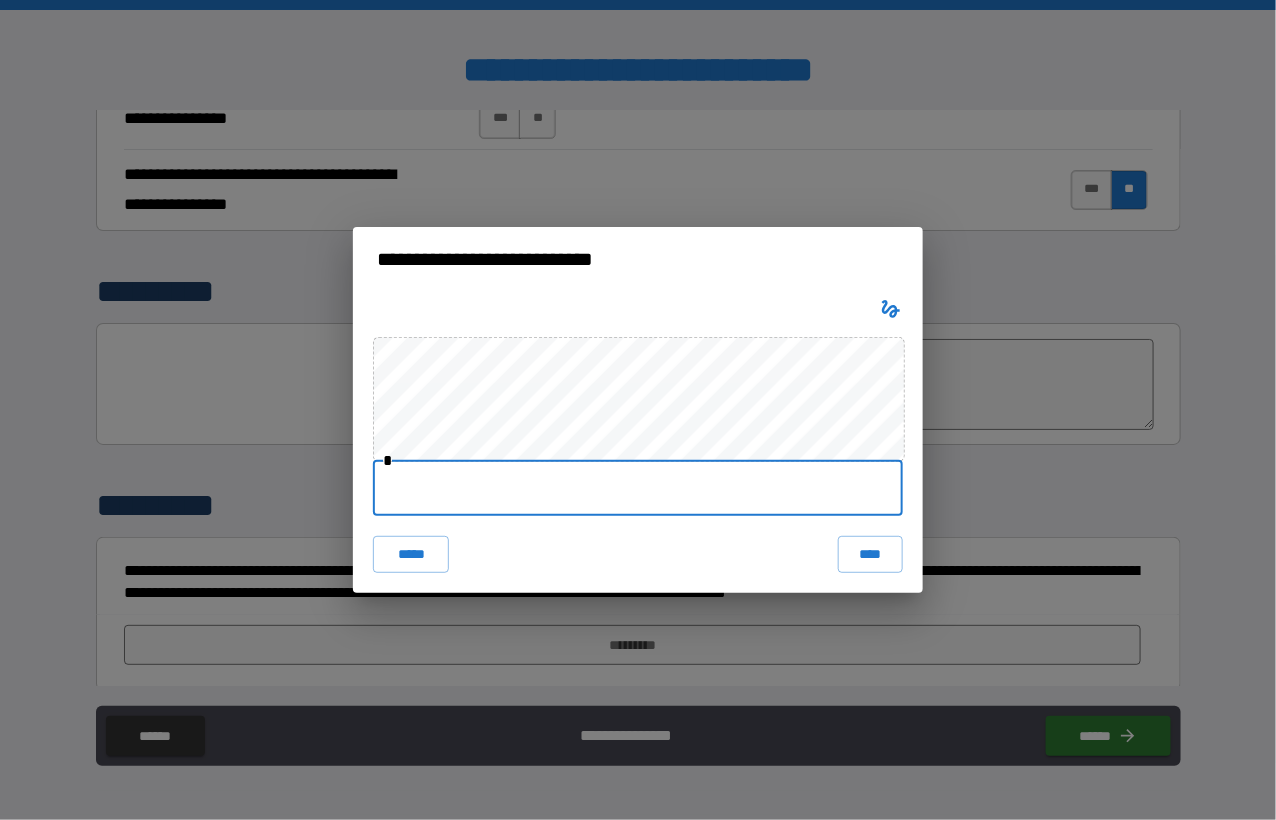 click at bounding box center [638, 488] 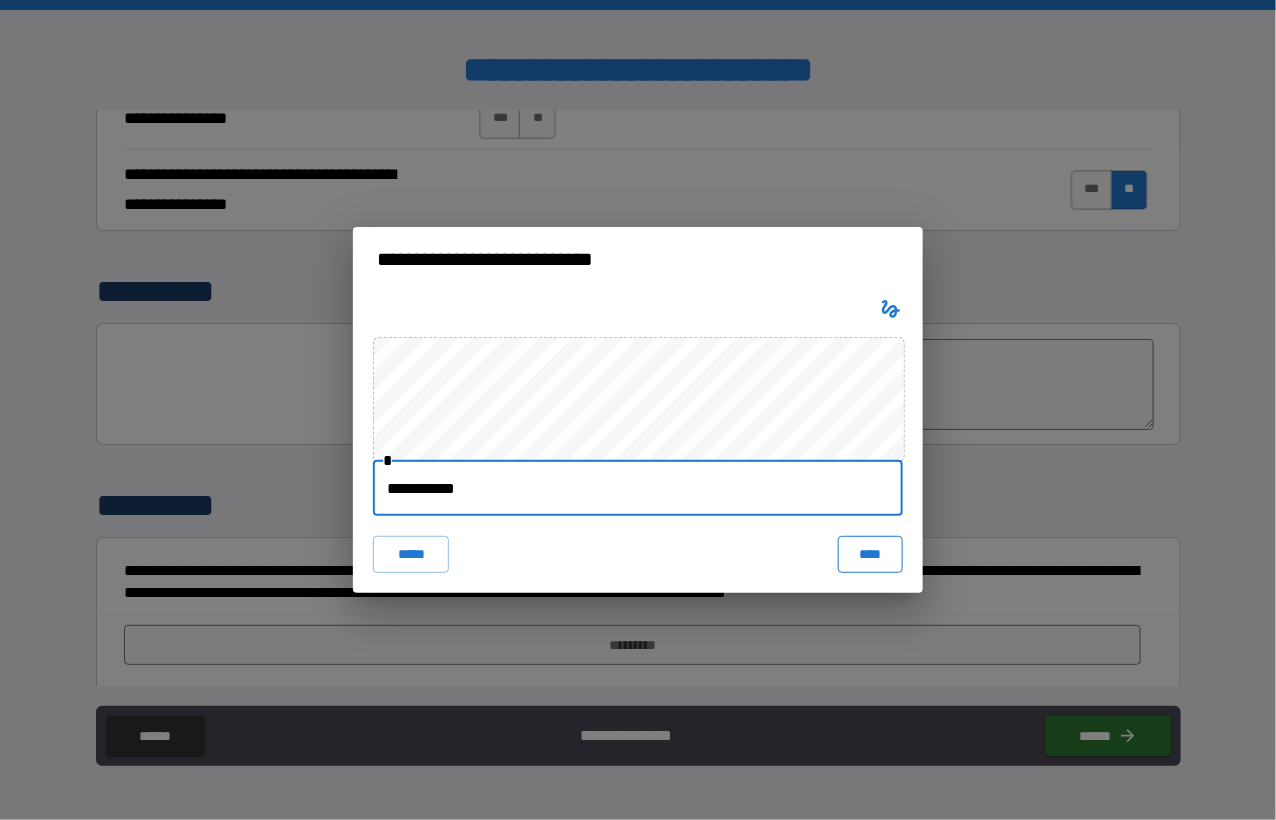 type on "**********" 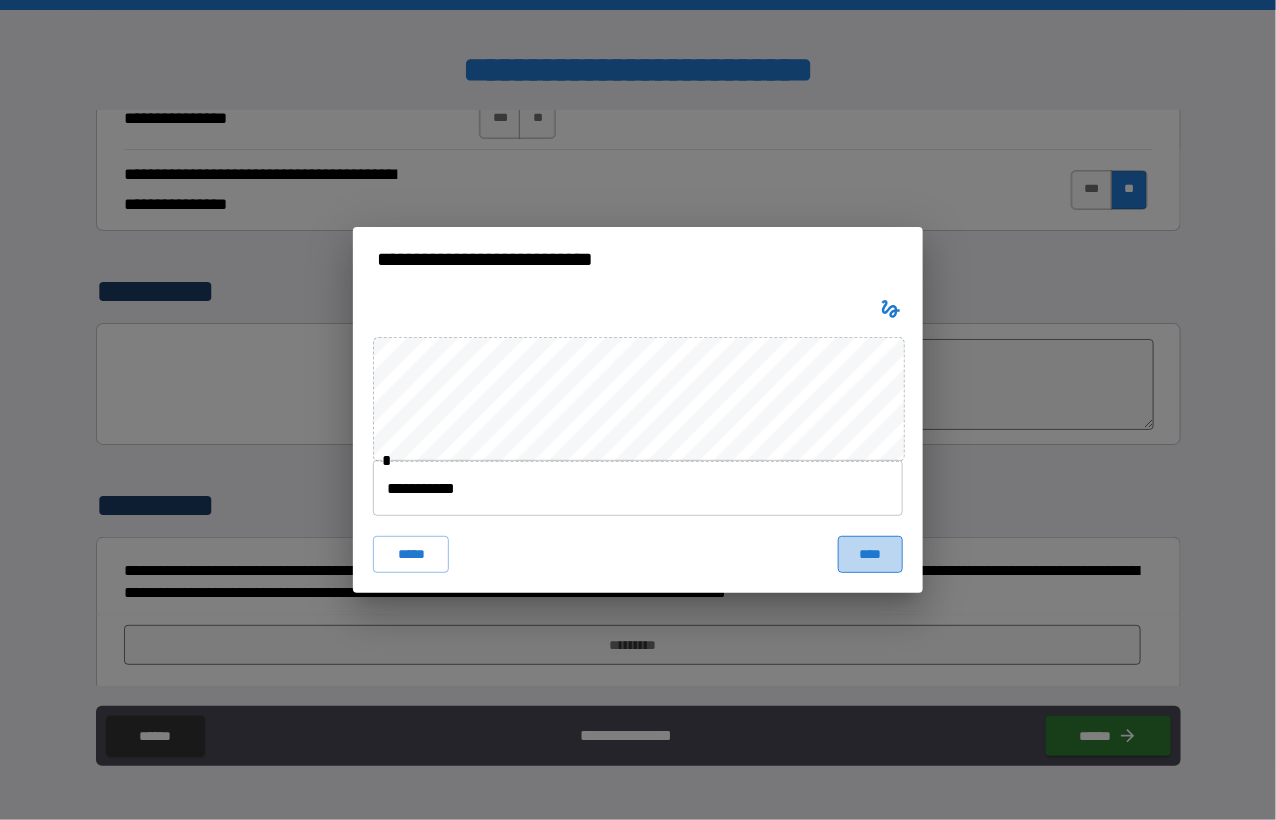 click on "****" at bounding box center [870, 554] 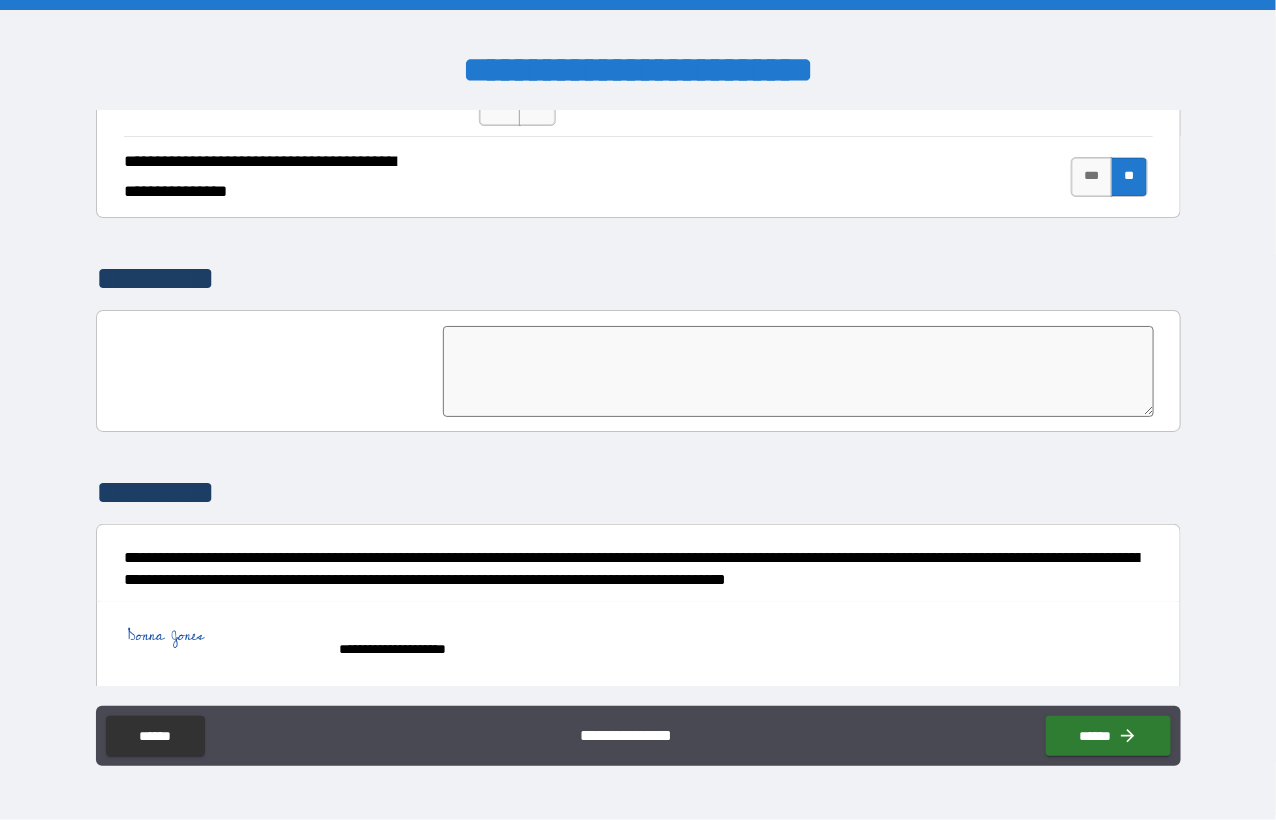 scroll, scrollTop: 4826, scrollLeft: 0, axis: vertical 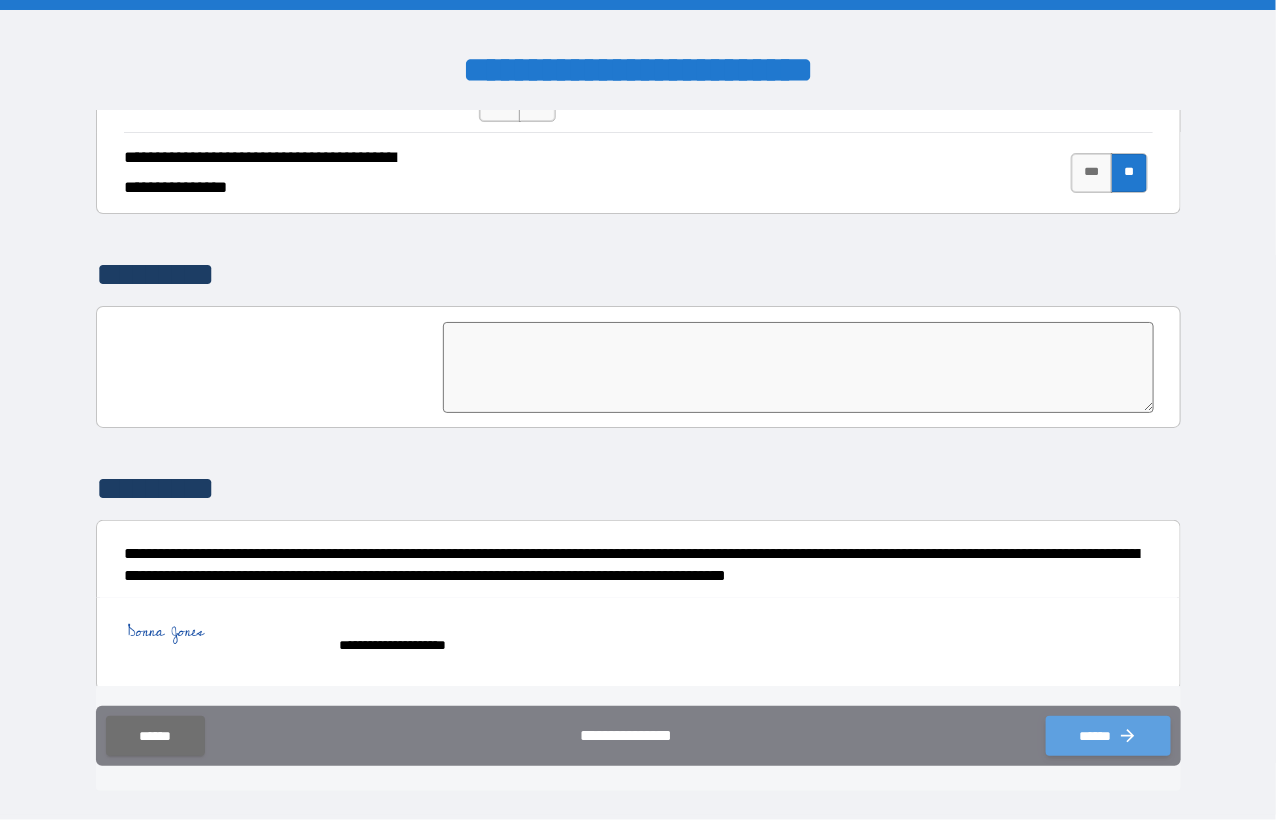 click on "******" at bounding box center (1108, 736) 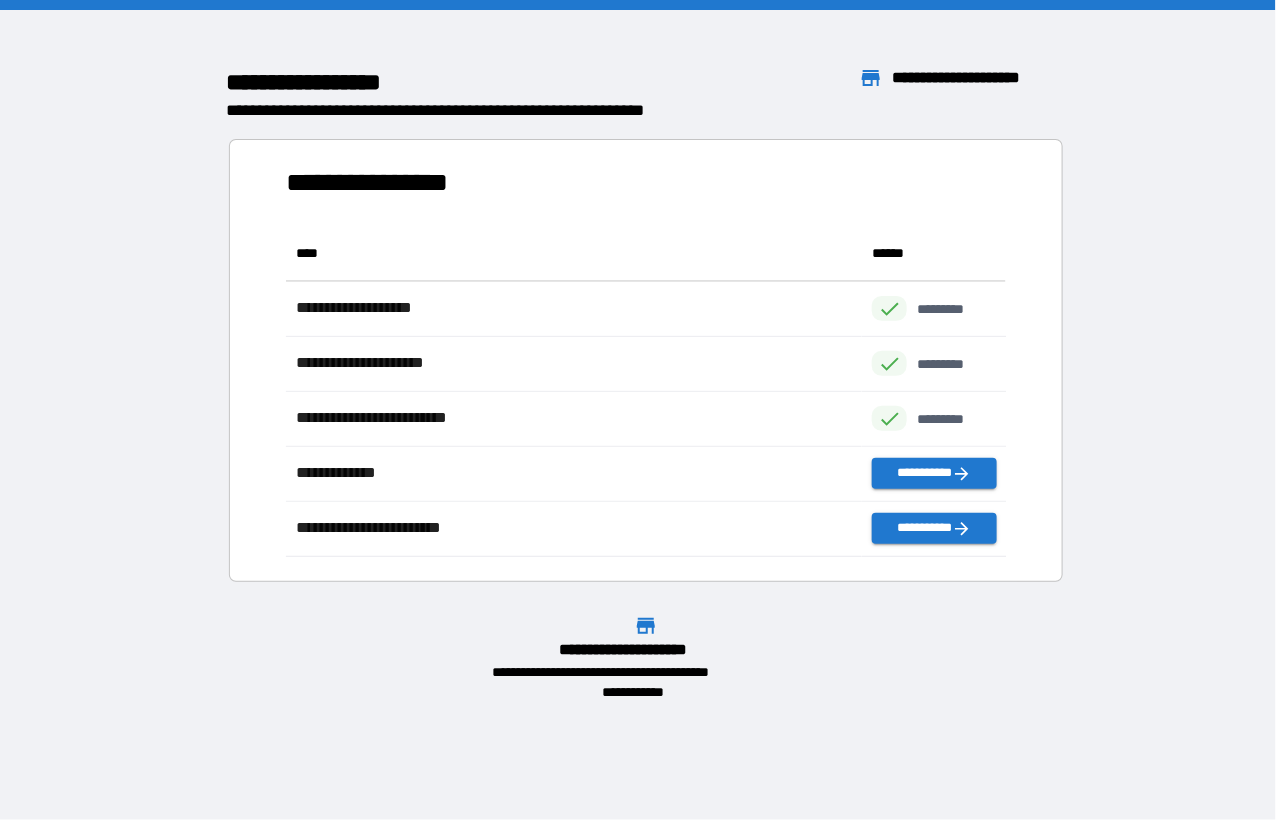 scroll, scrollTop: 15, scrollLeft: 15, axis: both 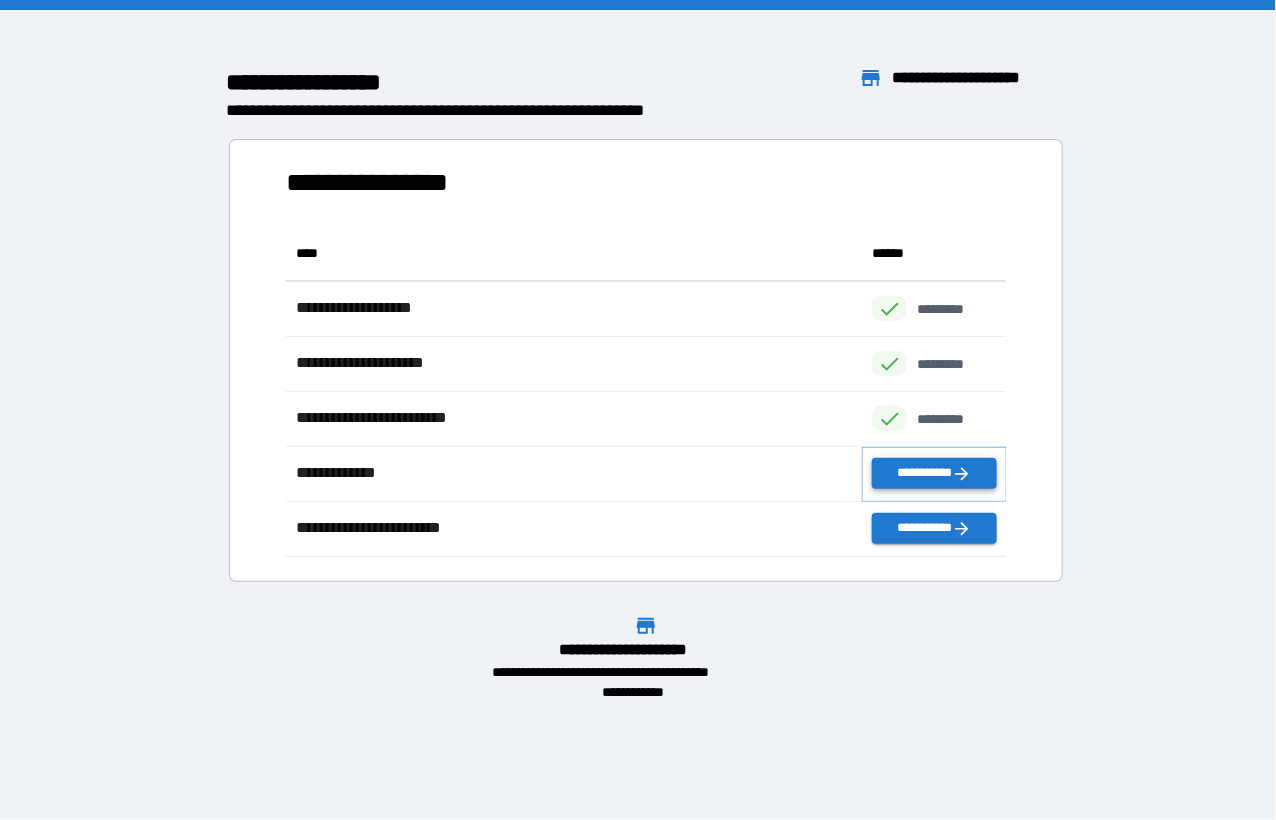 click on "**********" at bounding box center (934, 473) 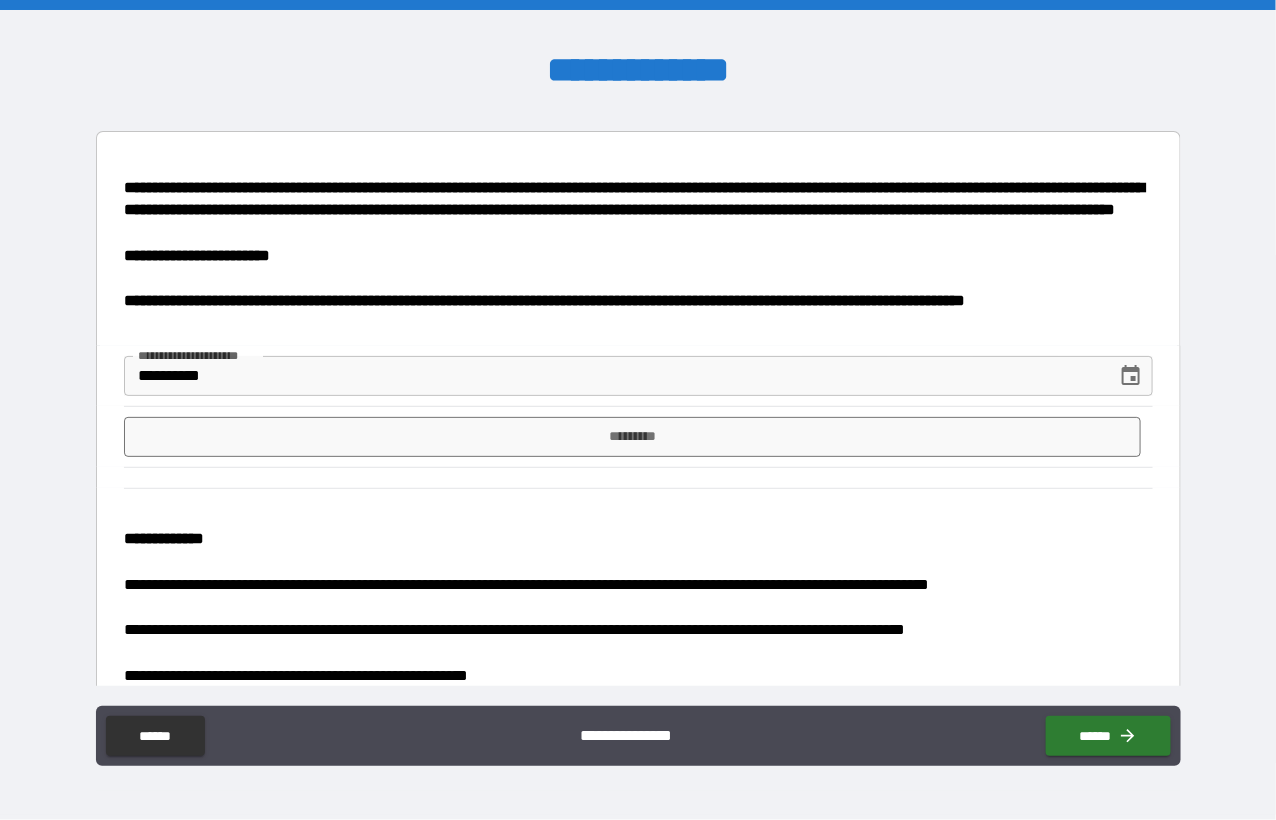 click on "**********" at bounding box center (638, 376) 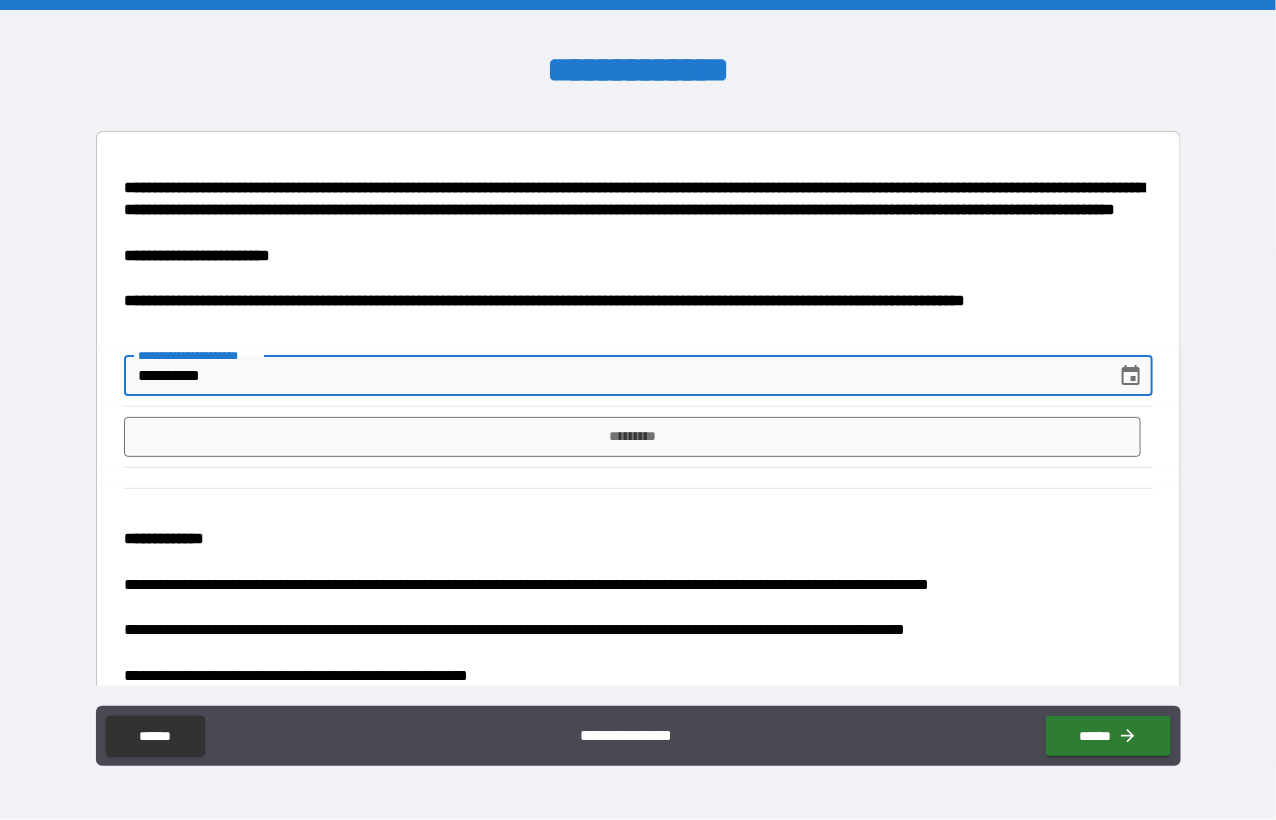 click on "**********" at bounding box center (613, 376) 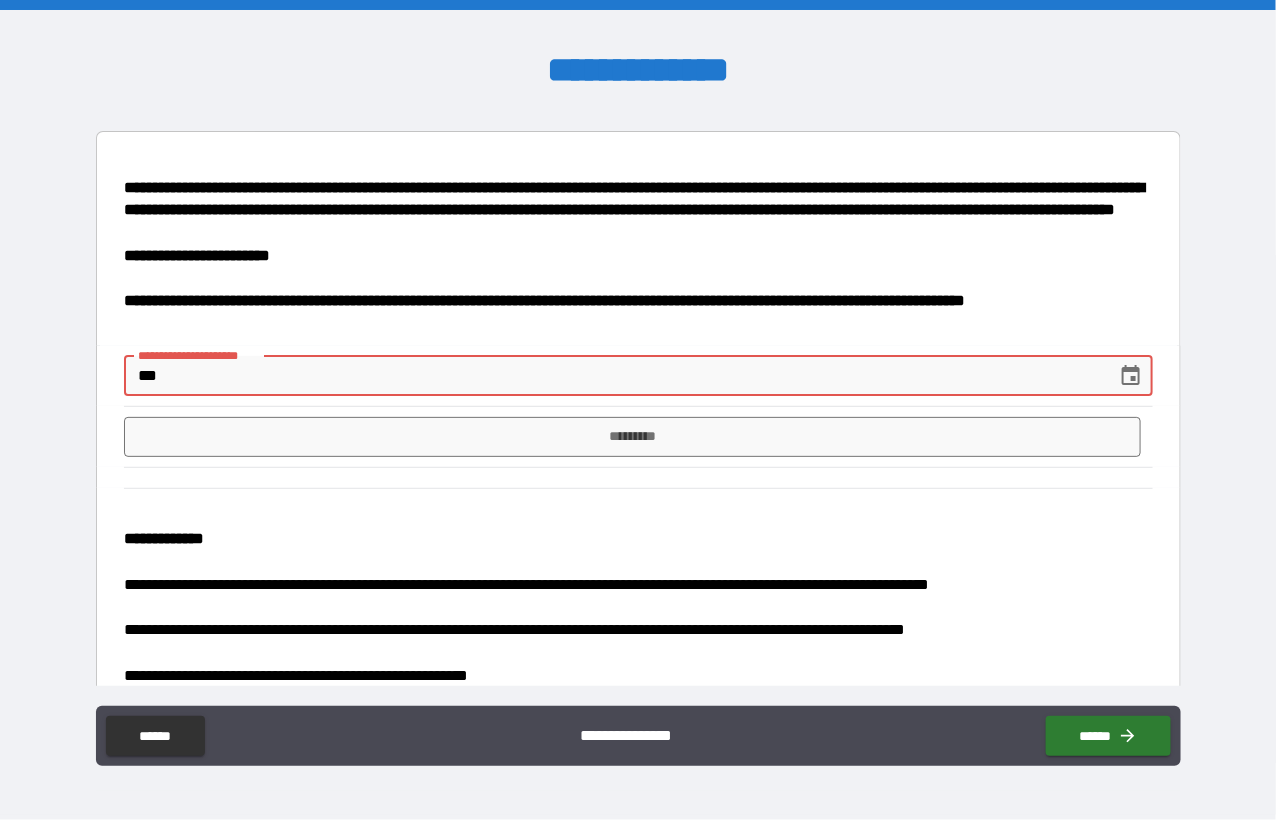 type on "*" 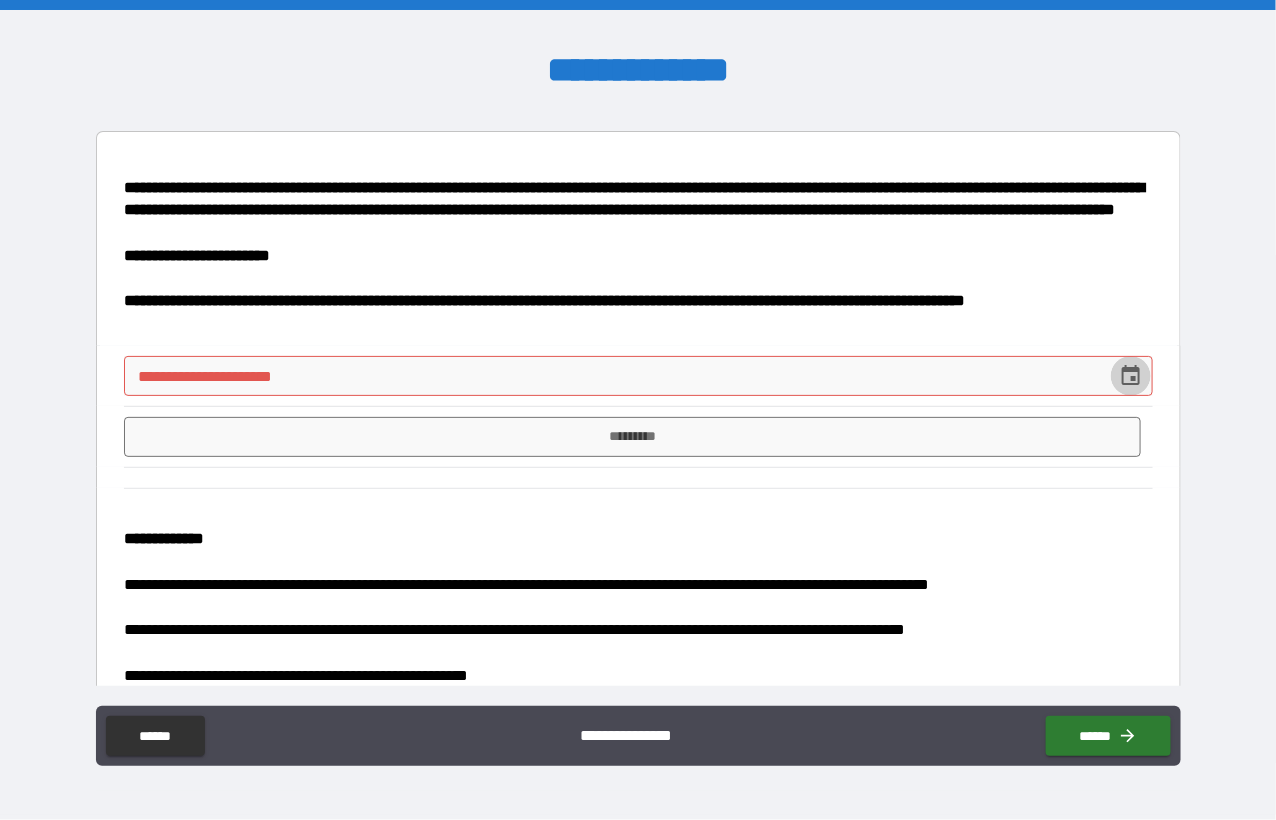 click 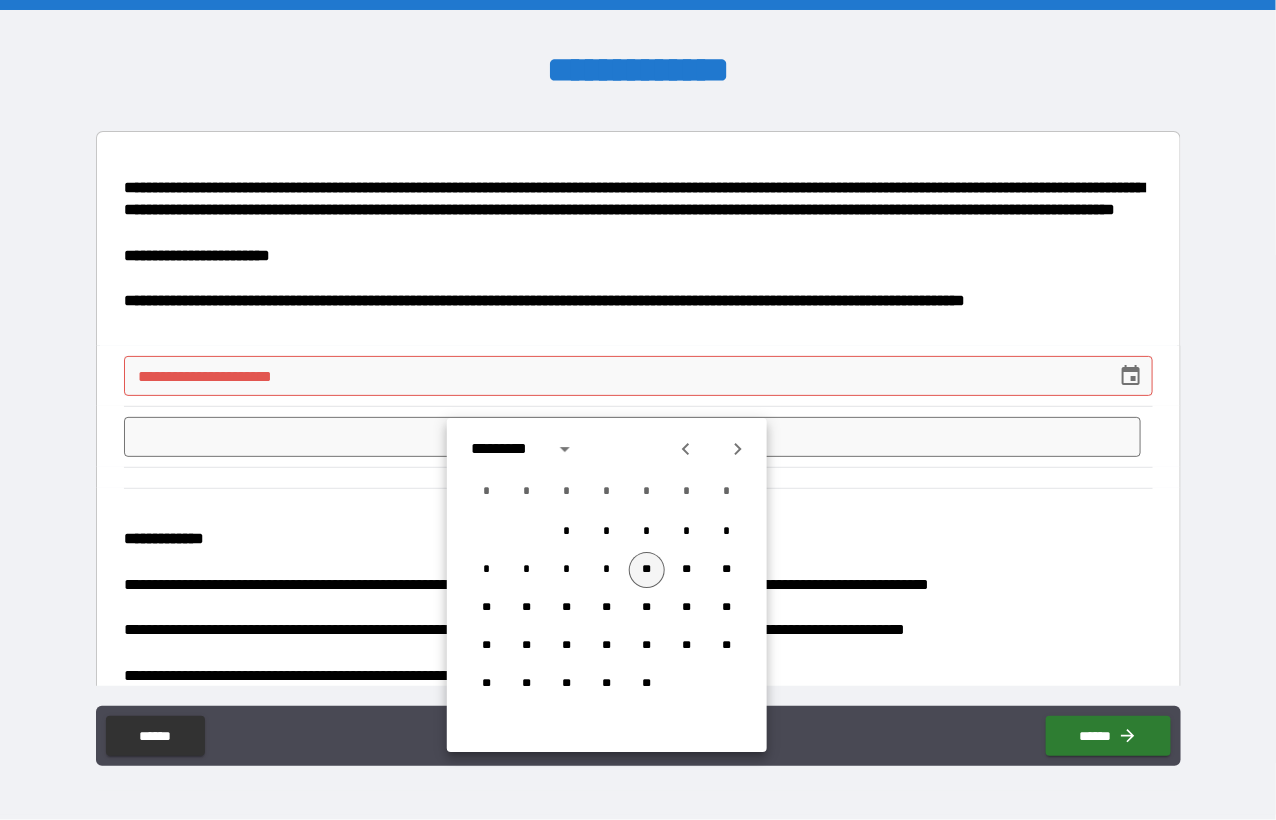 click on "**" at bounding box center (647, 570) 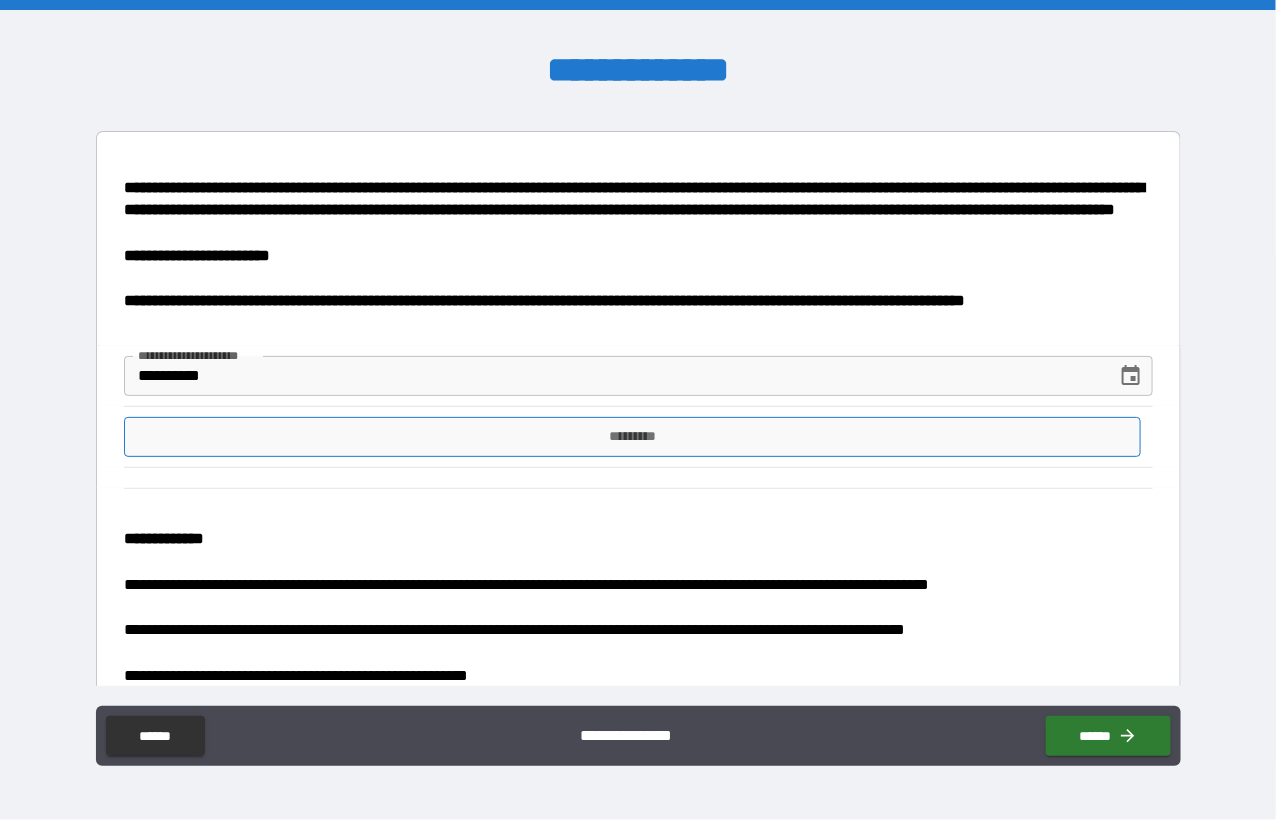click on "*********" at bounding box center (633, 437) 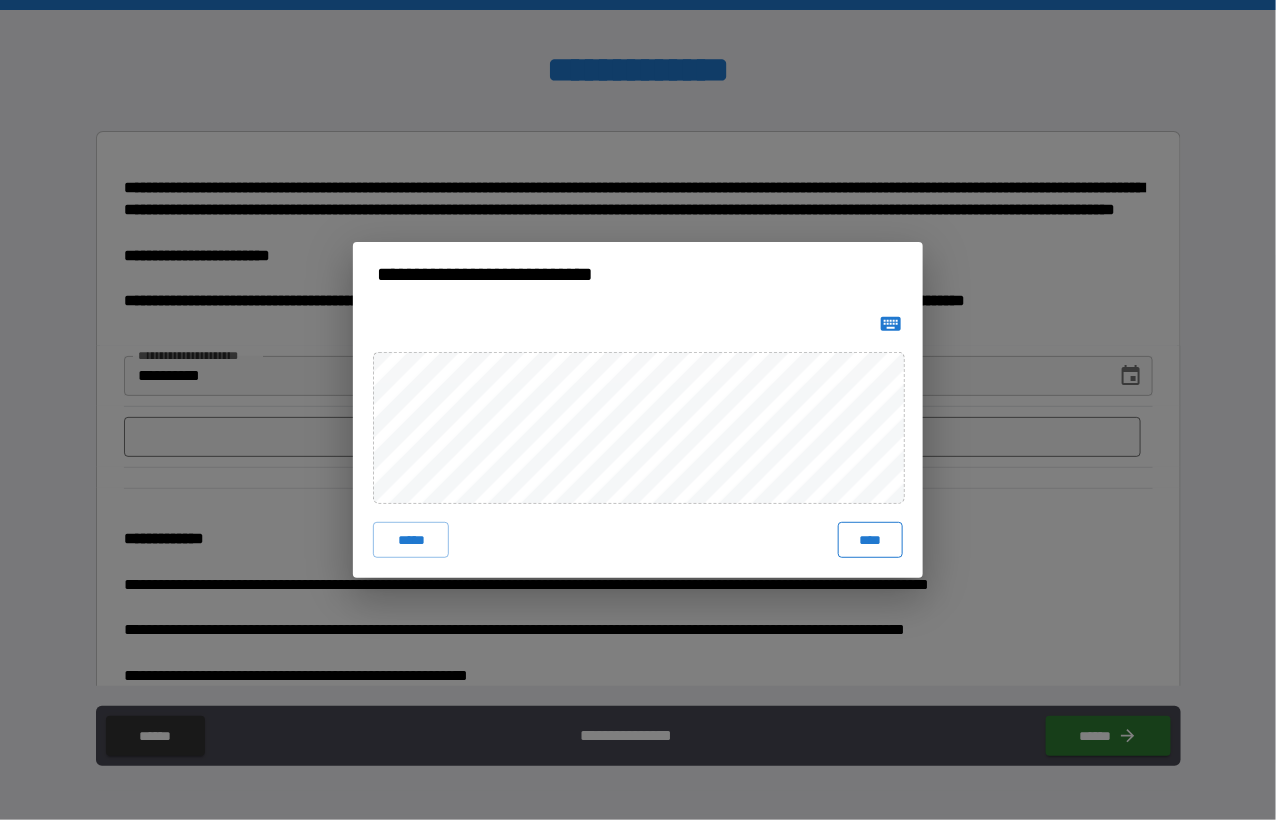 click on "****" at bounding box center [870, 540] 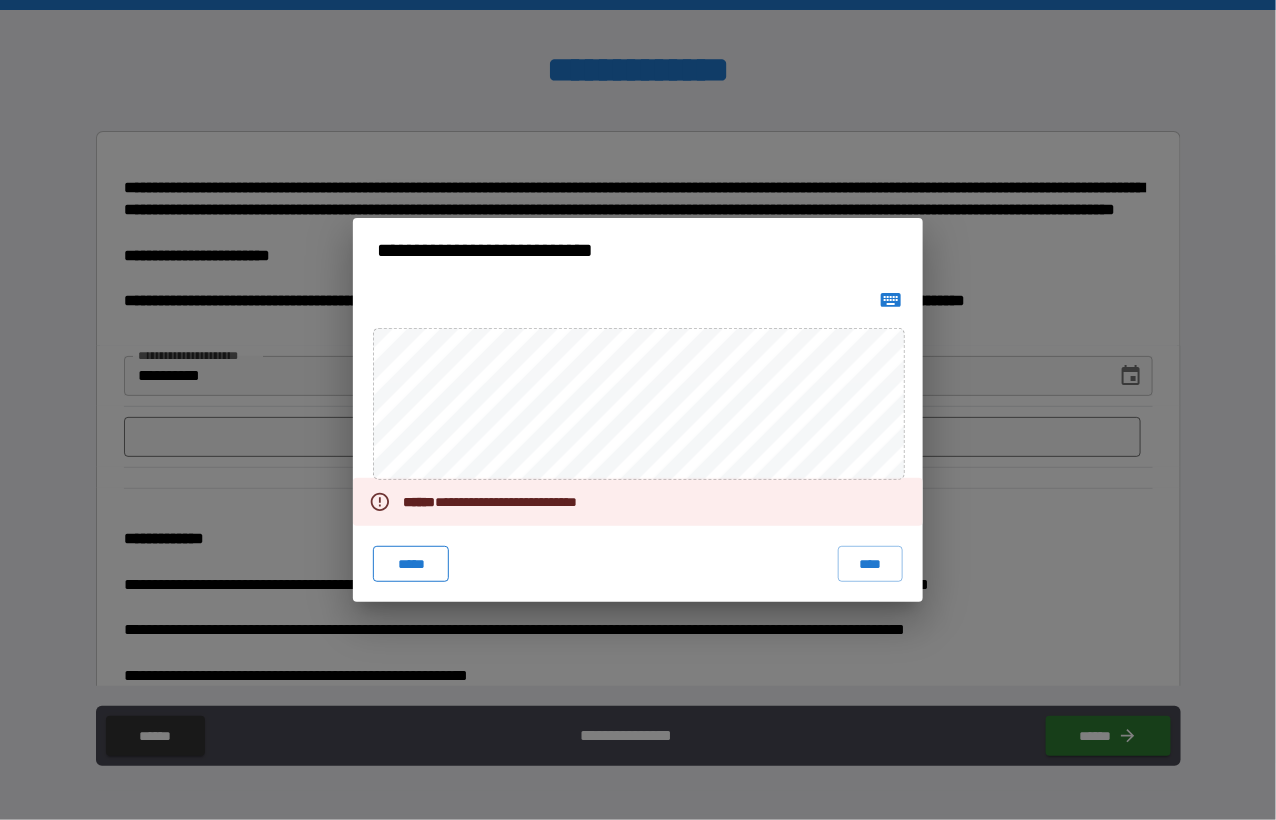 click on "*****" at bounding box center (411, 564) 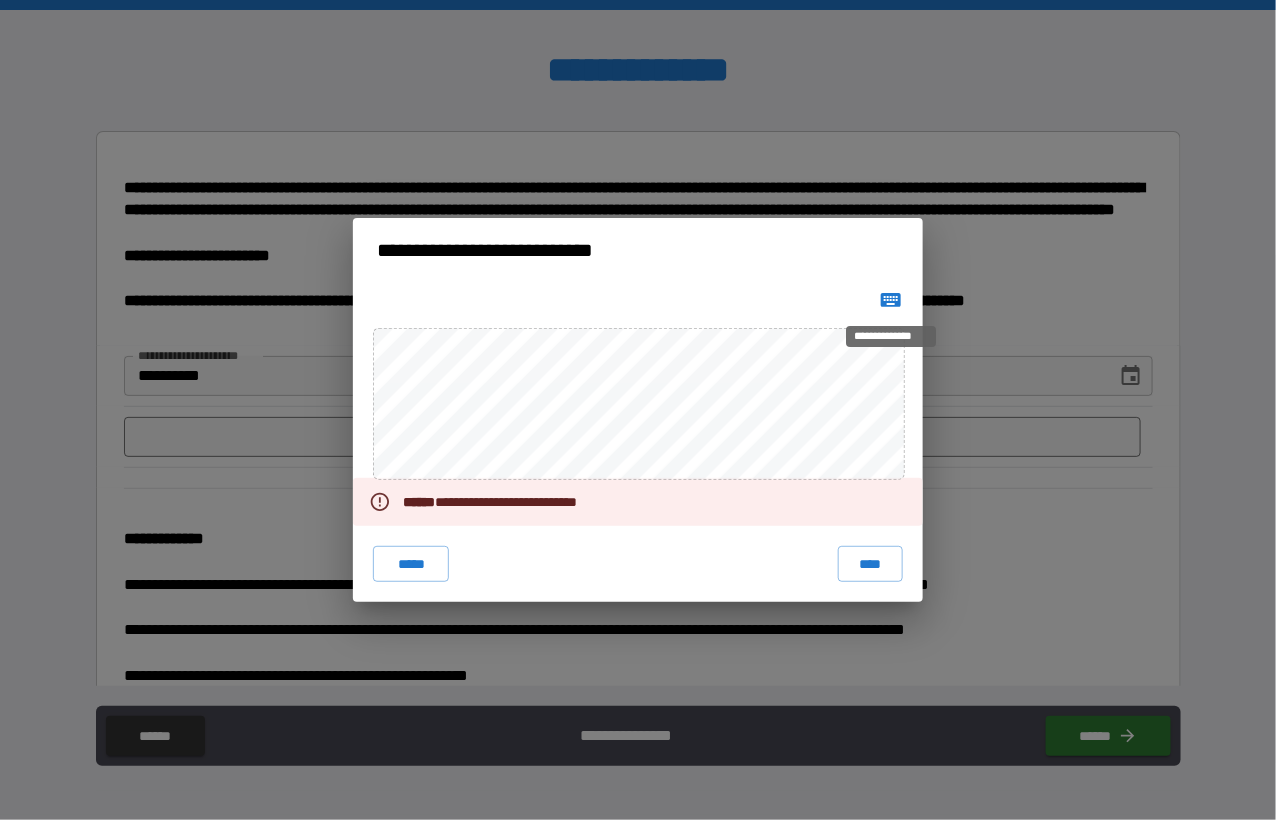 click 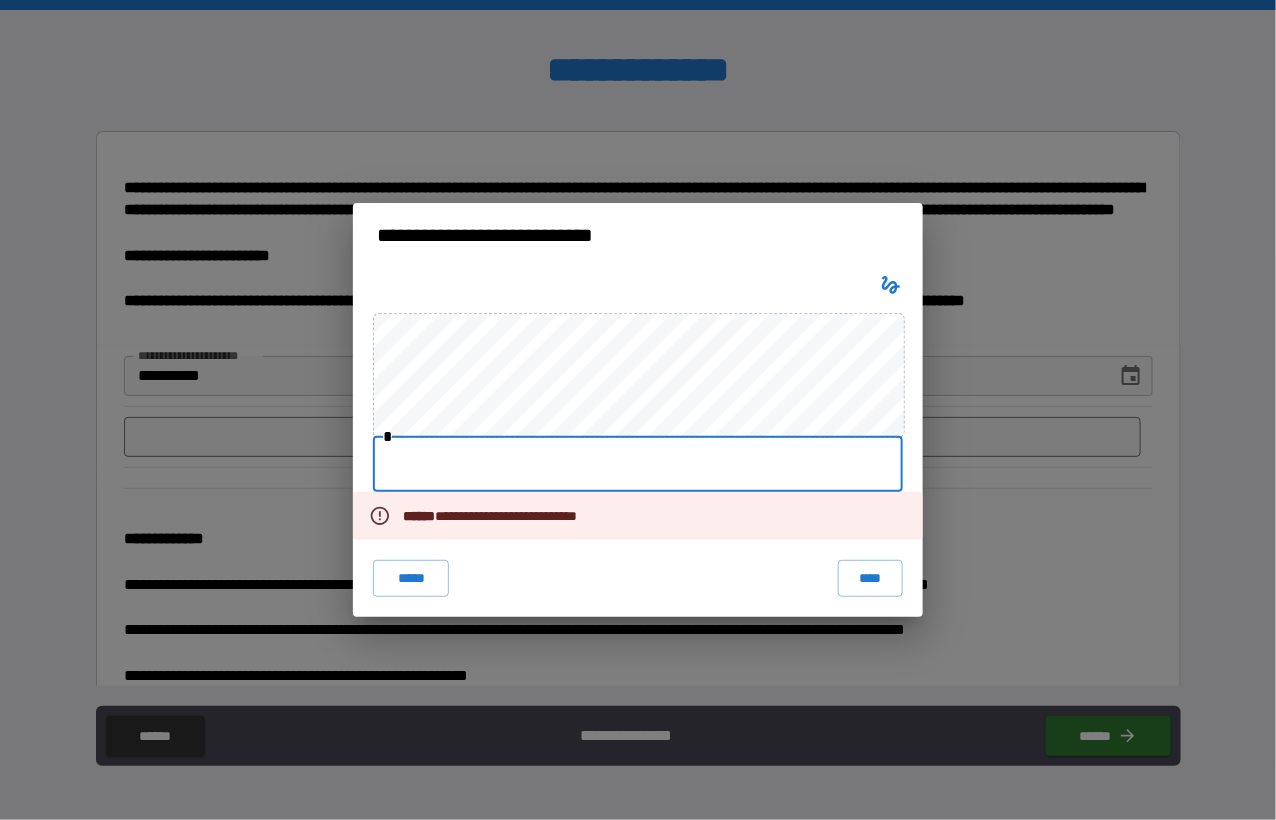 click at bounding box center (638, 464) 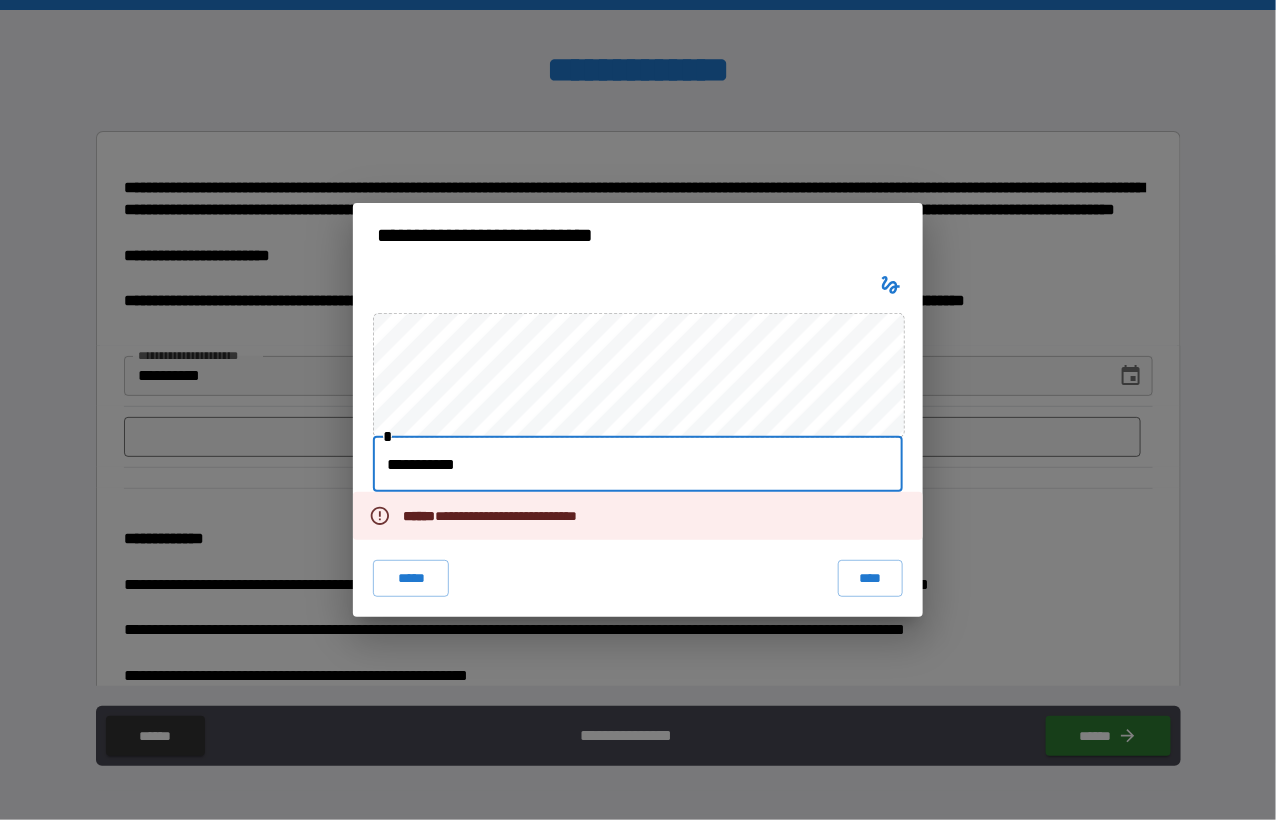click on "**********" at bounding box center (638, 464) 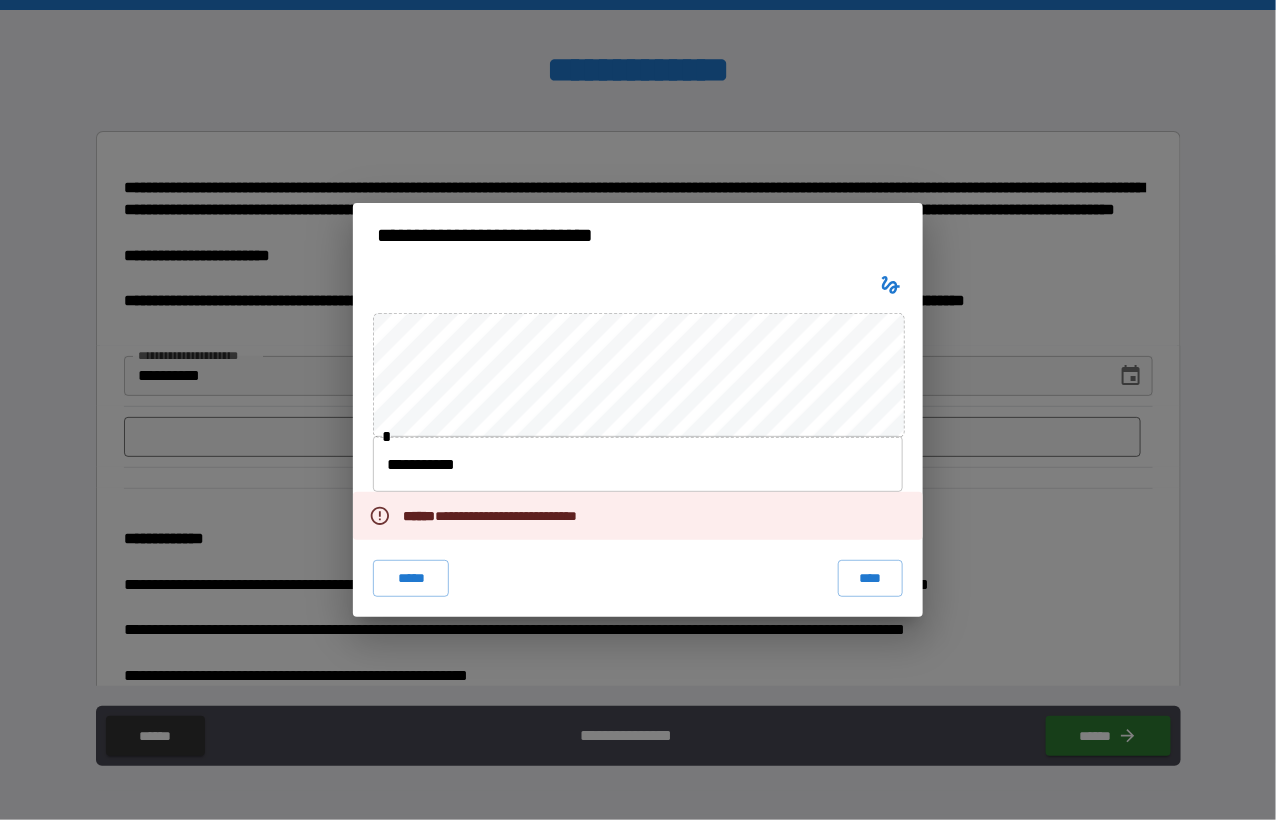 type 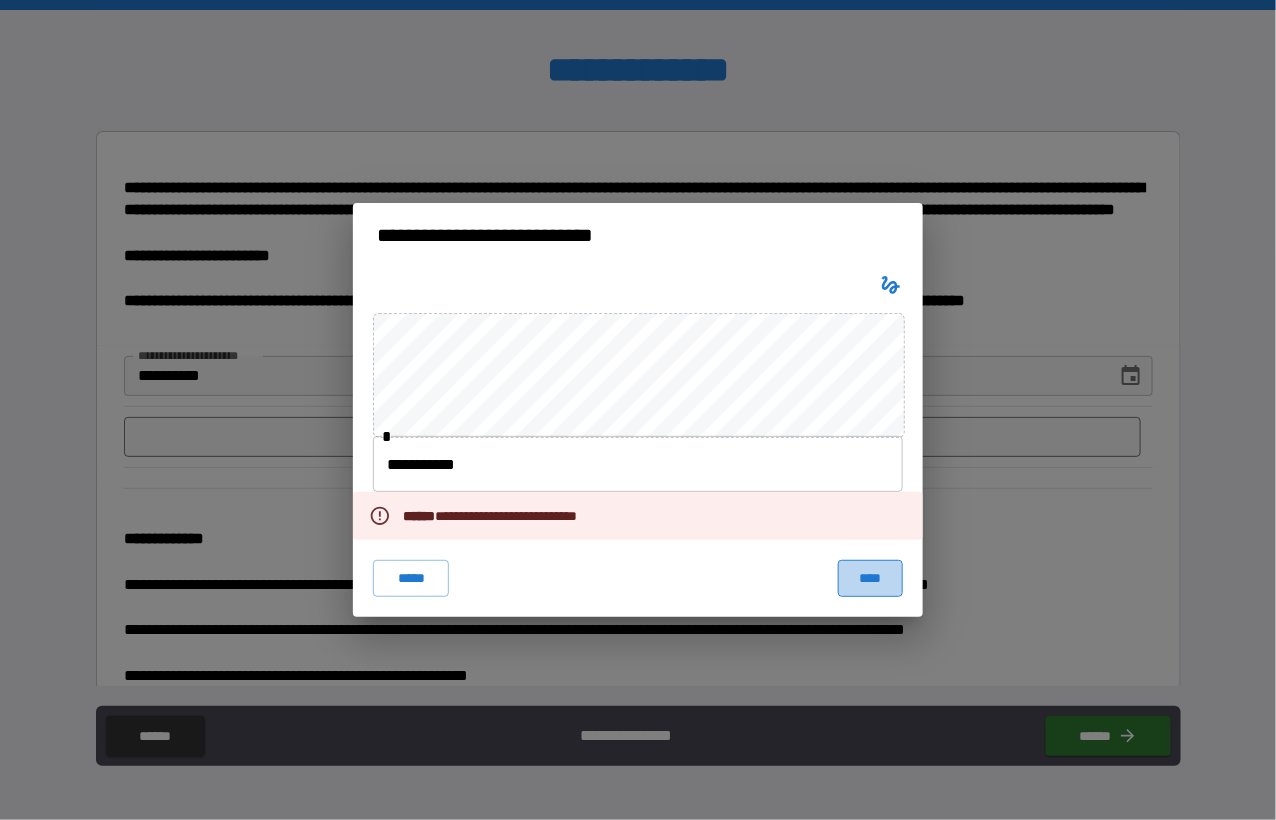 click on "****" at bounding box center (870, 578) 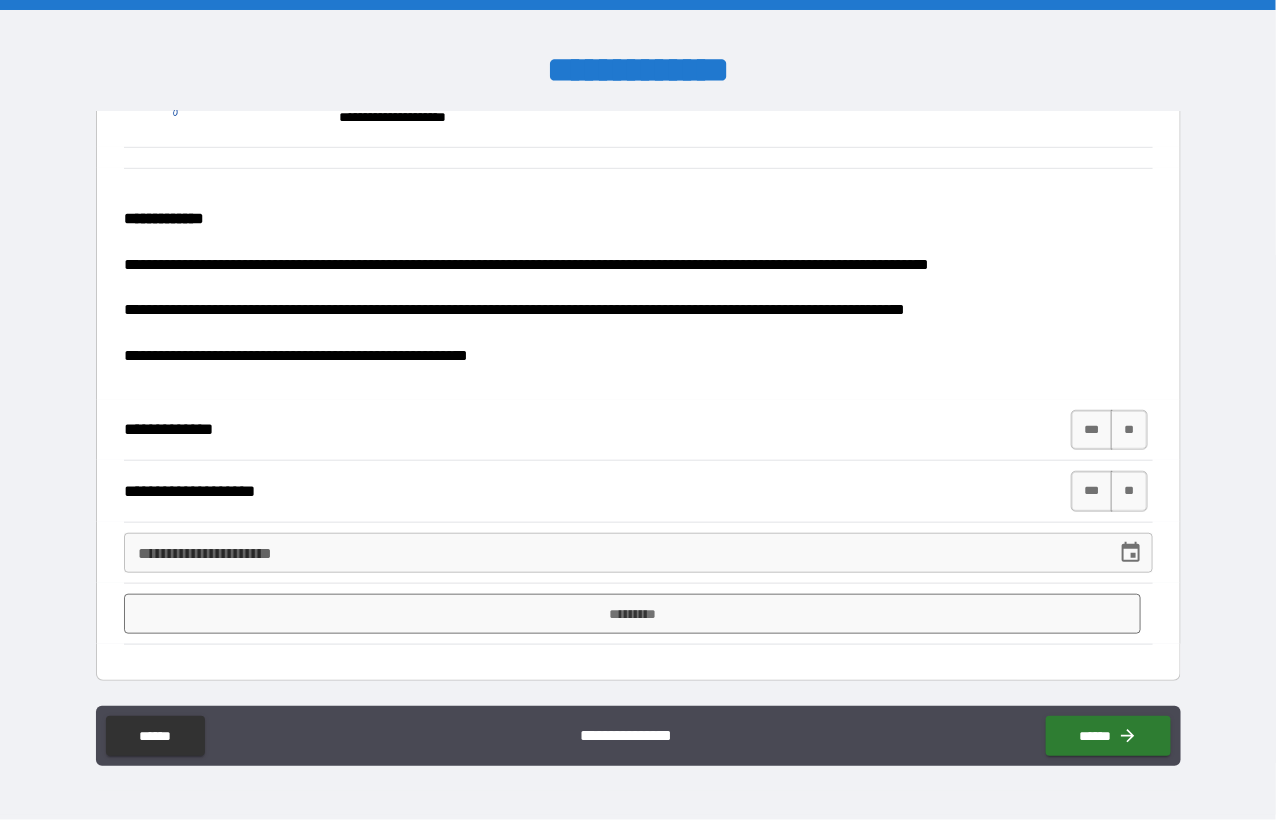 scroll, scrollTop: 358, scrollLeft: 0, axis: vertical 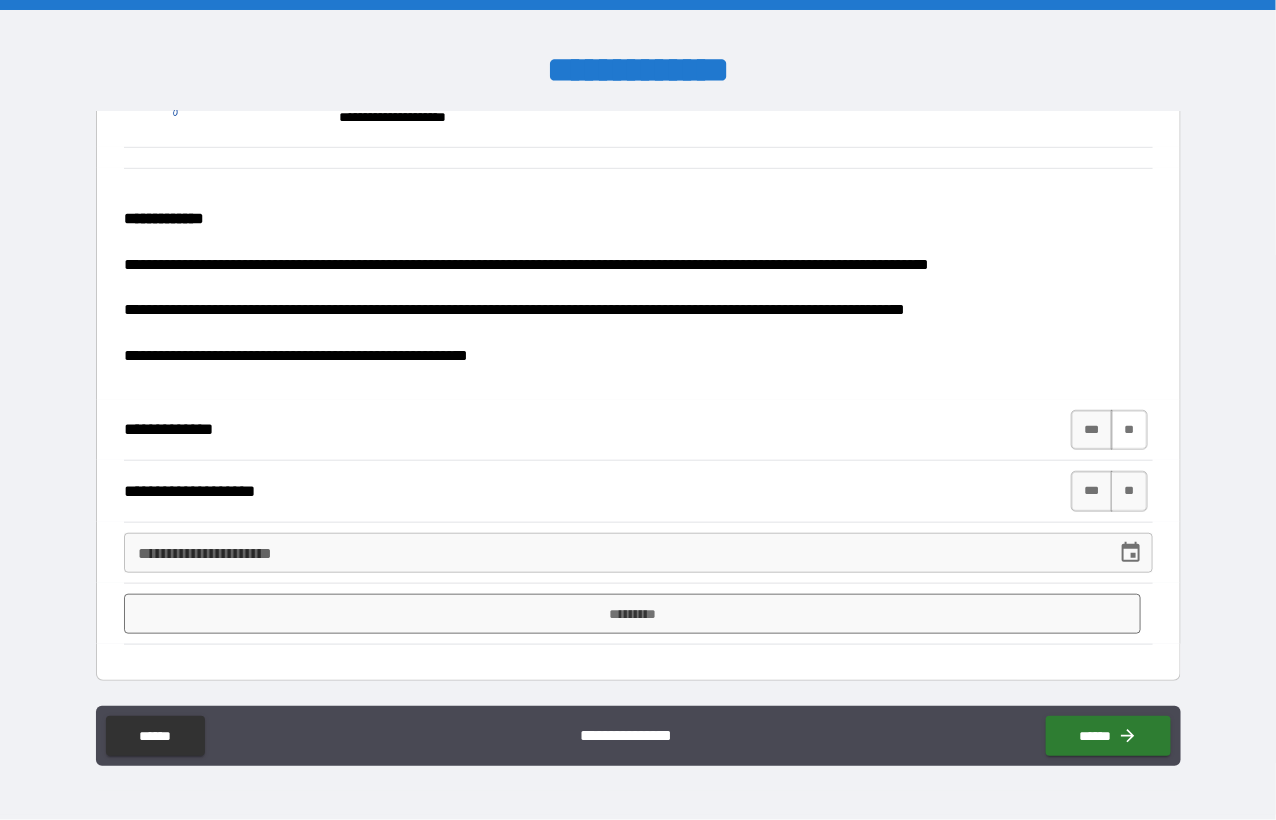 click on "**" at bounding box center (1129, 430) 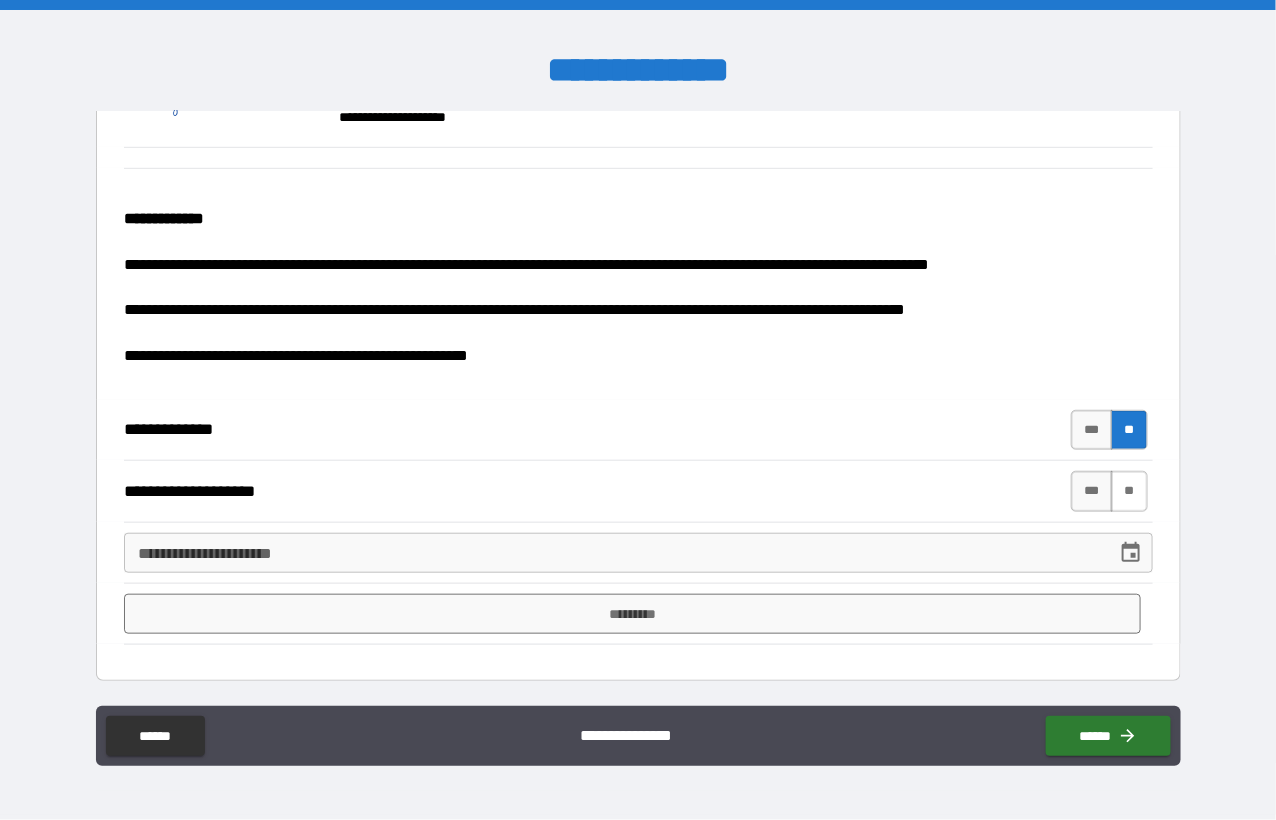 click on "**" at bounding box center [1129, 491] 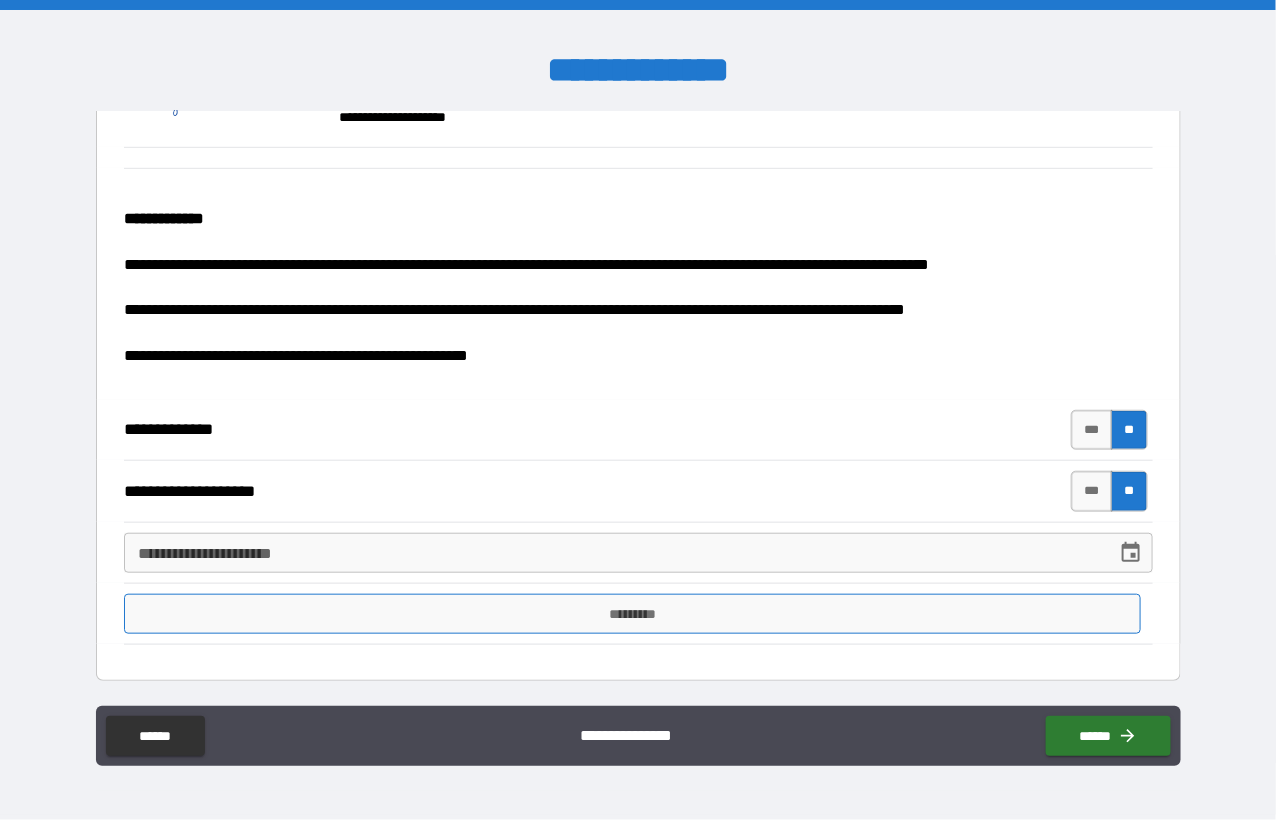 click on "*********" at bounding box center [633, 614] 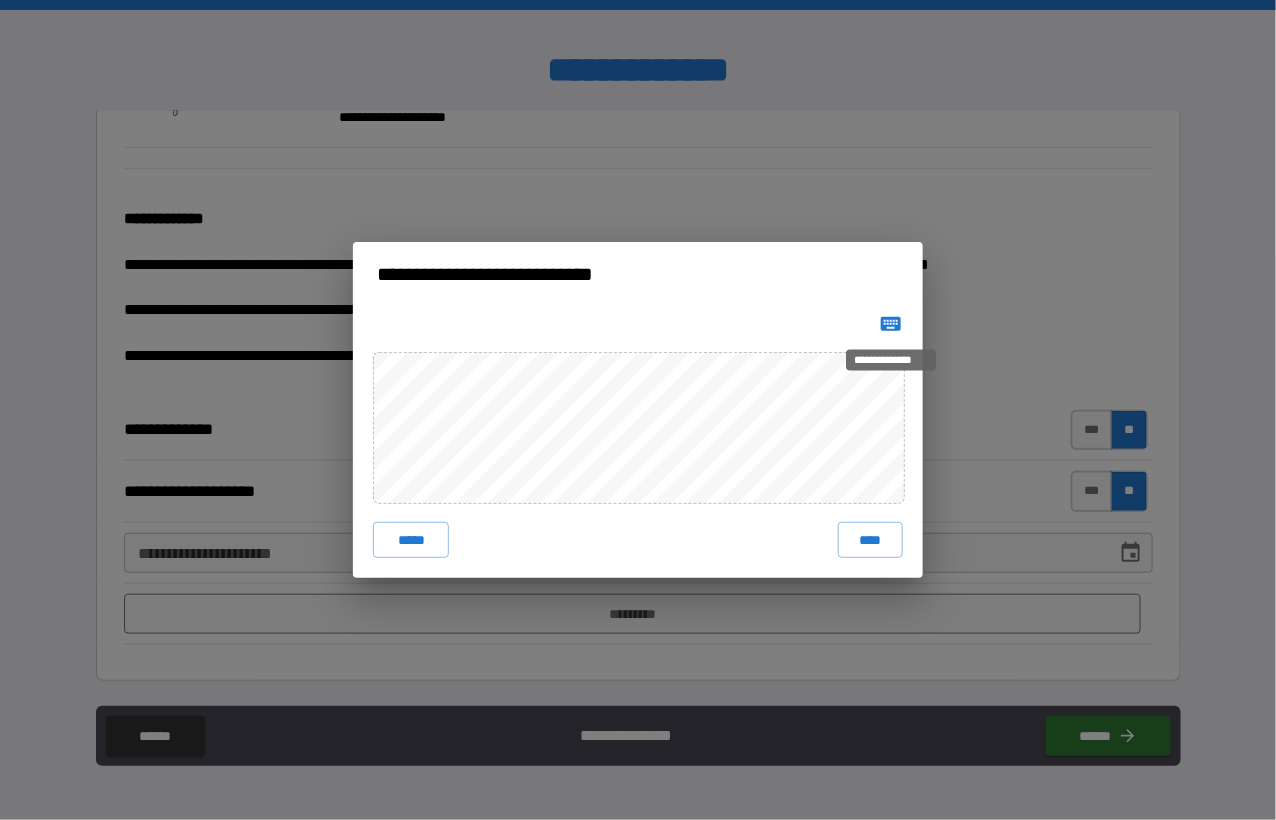 click 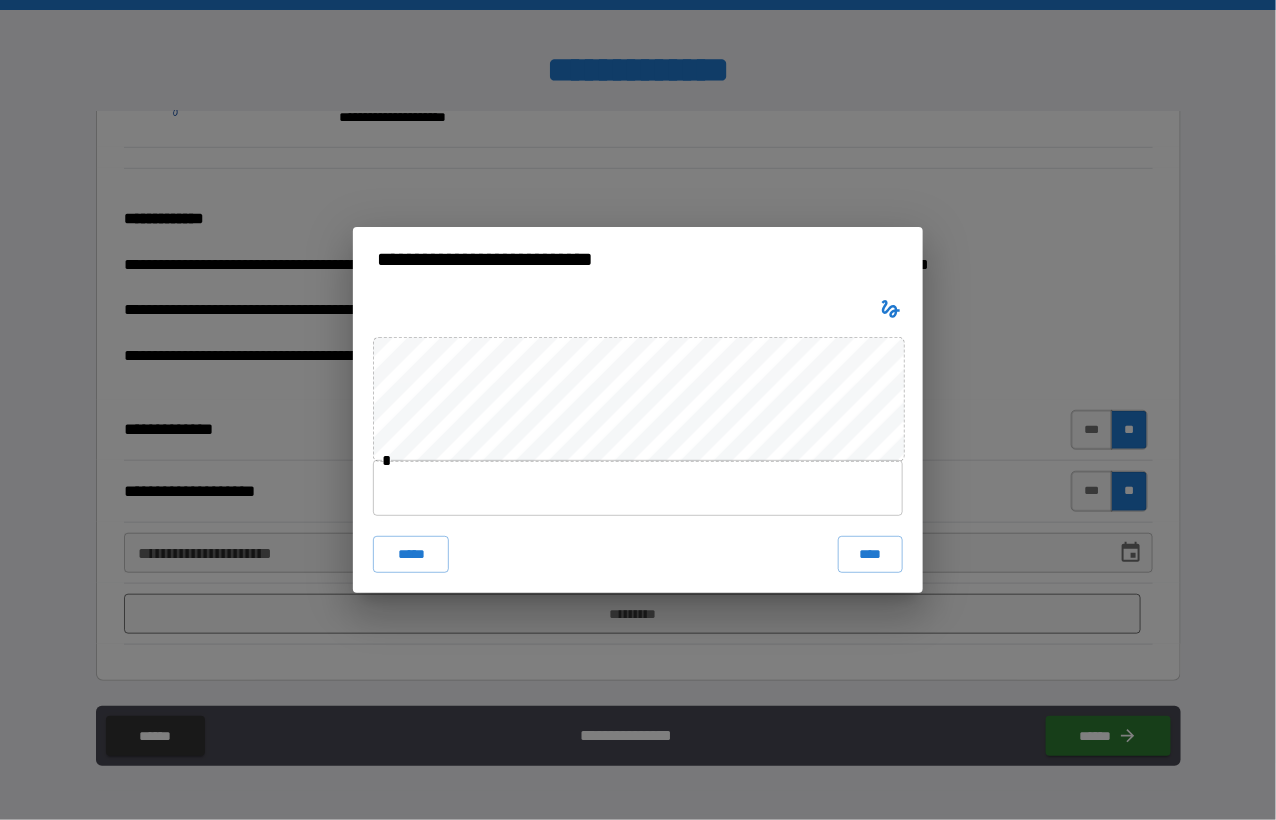 click at bounding box center (638, 488) 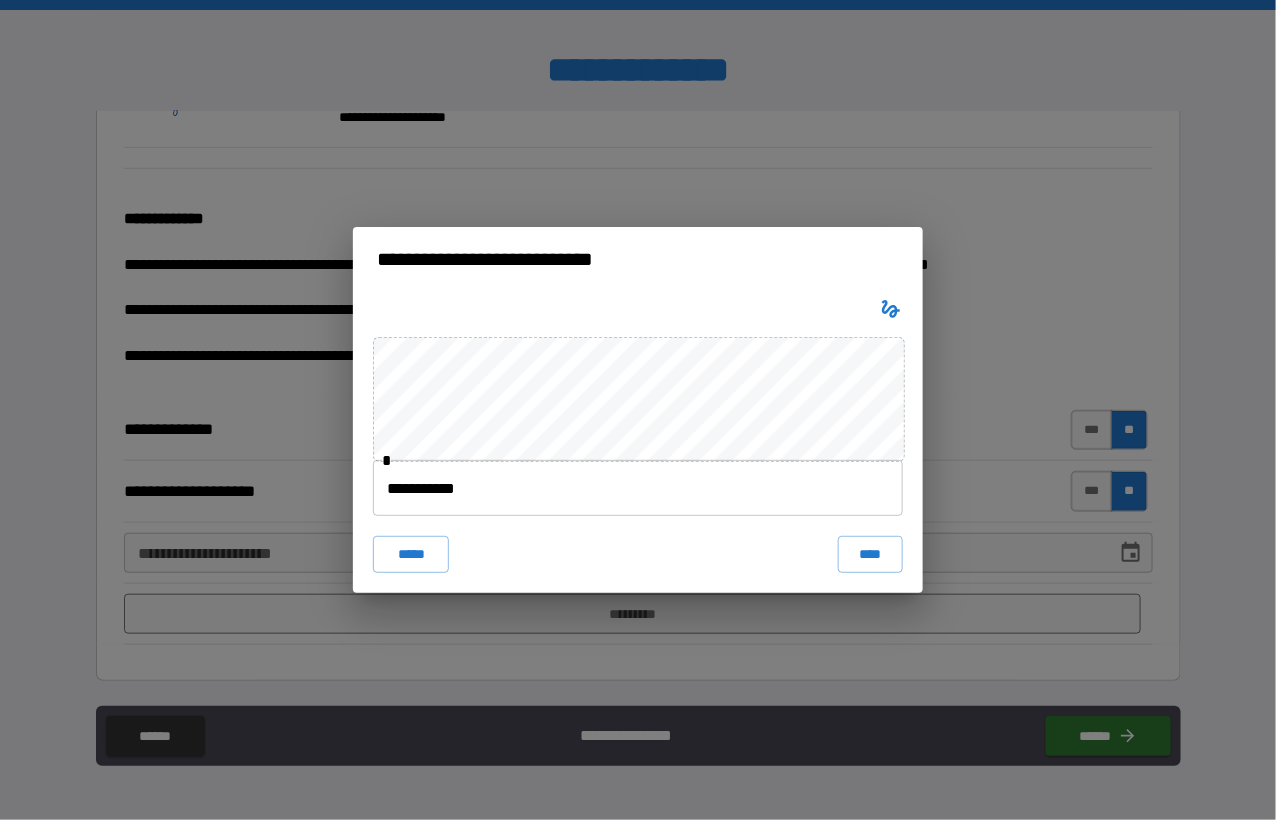click on "**********" at bounding box center [638, 488] 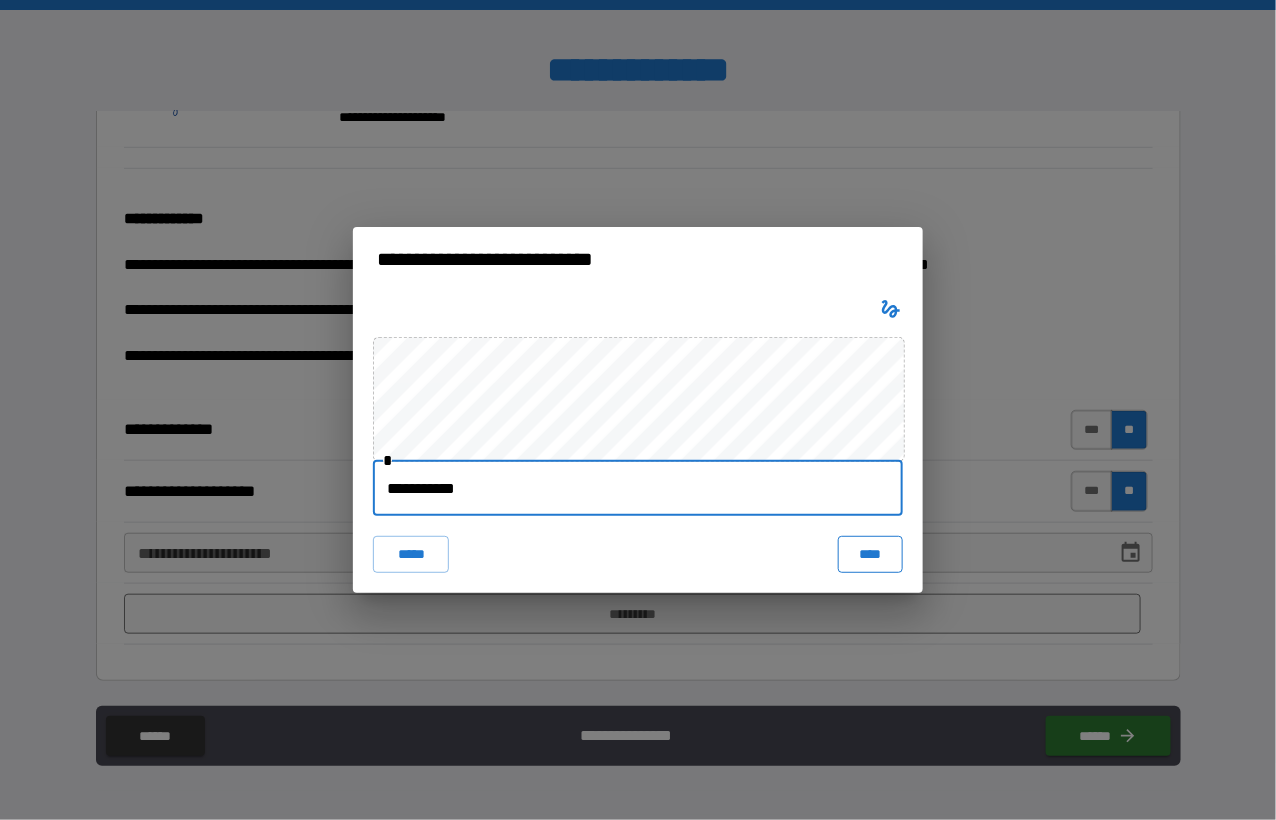 type on "**********" 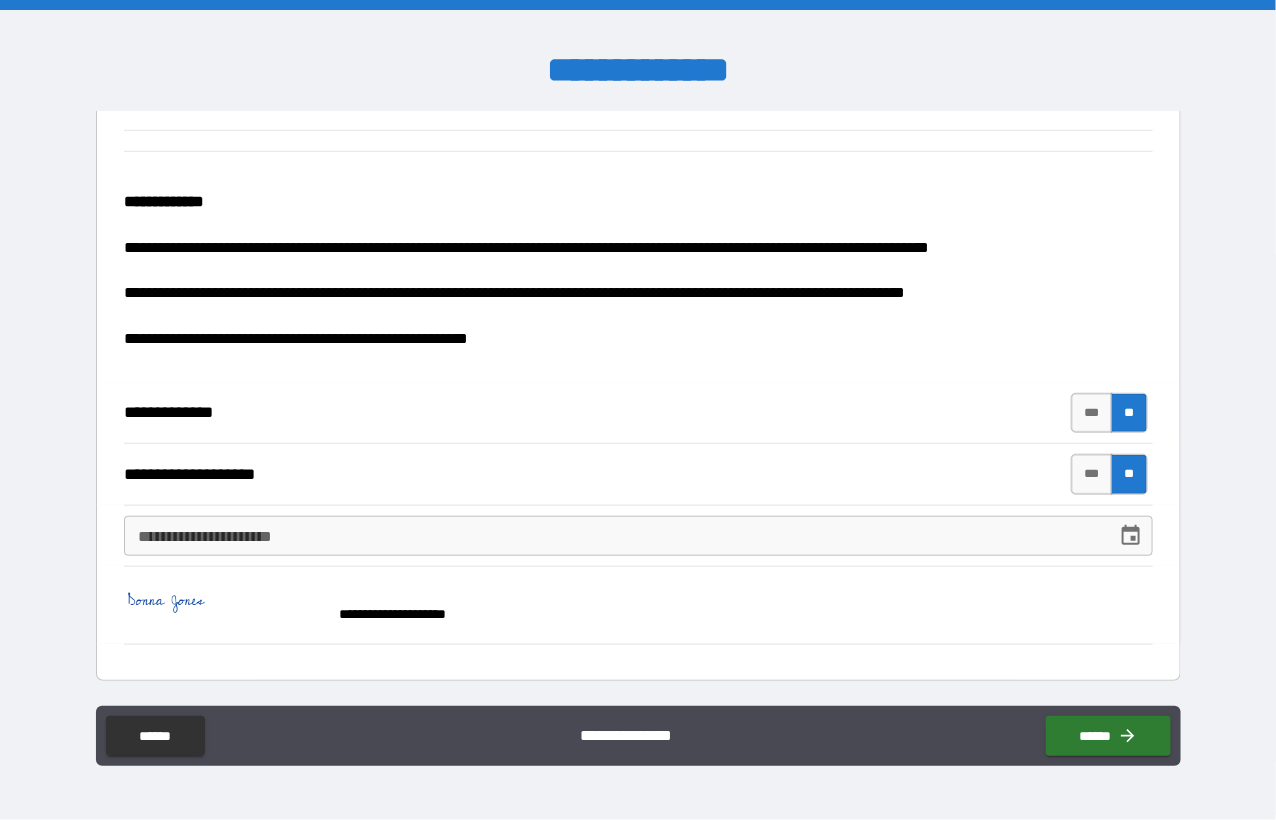 scroll, scrollTop: 375, scrollLeft: 0, axis: vertical 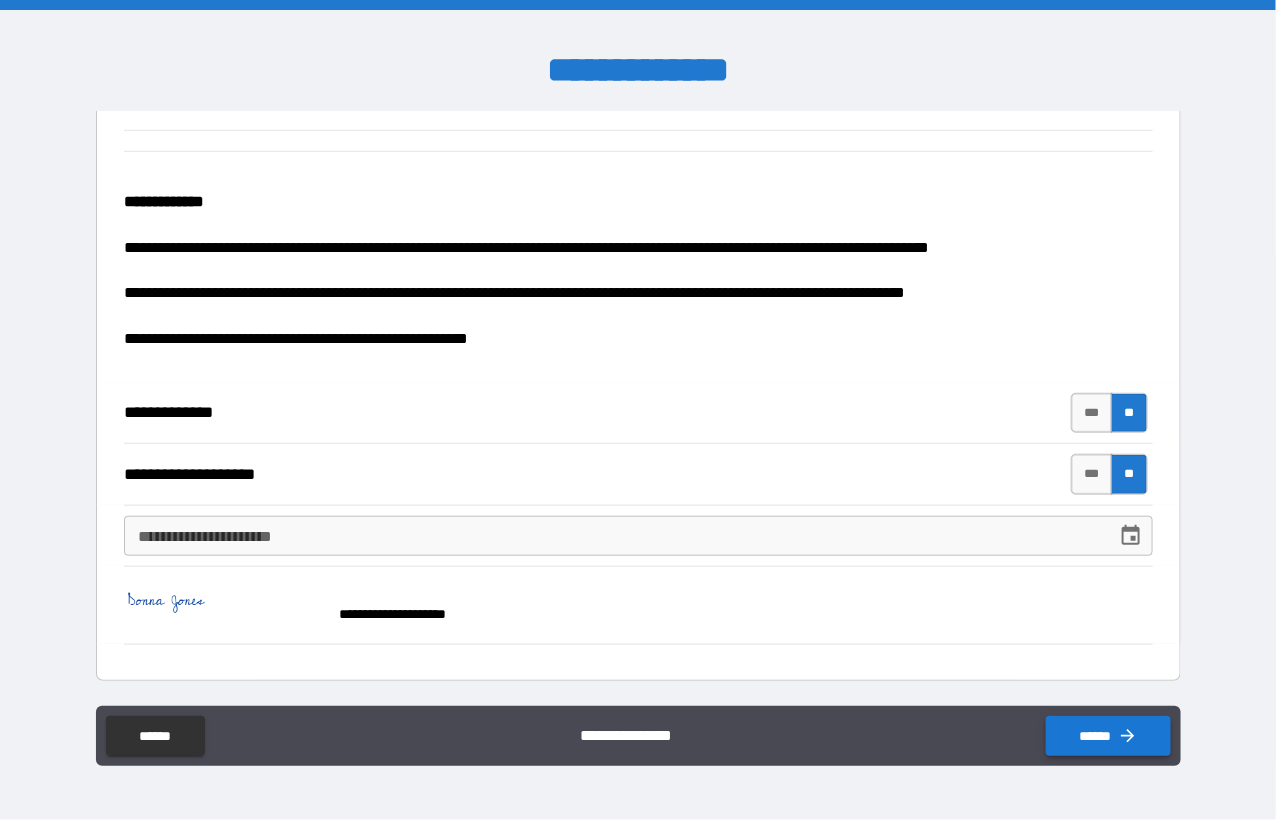 click on "******" at bounding box center [1108, 736] 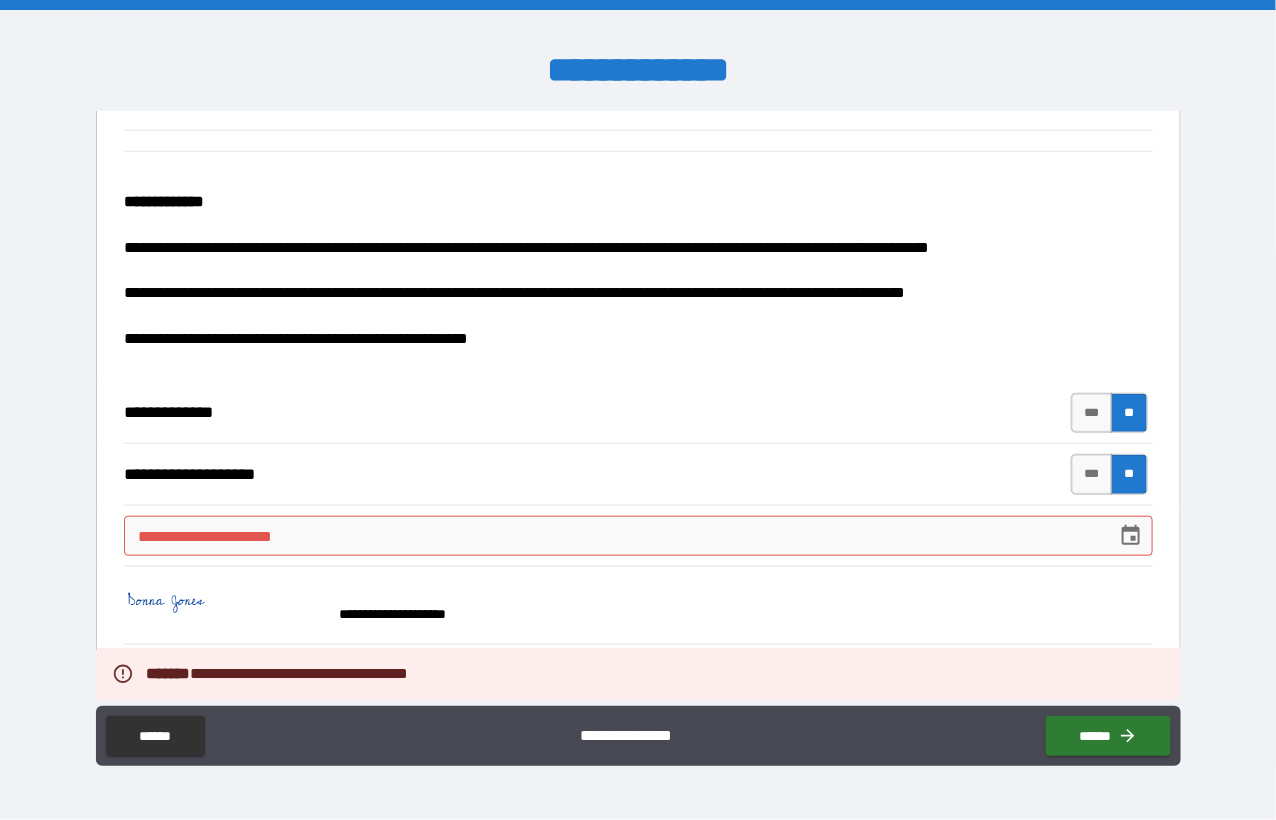 click 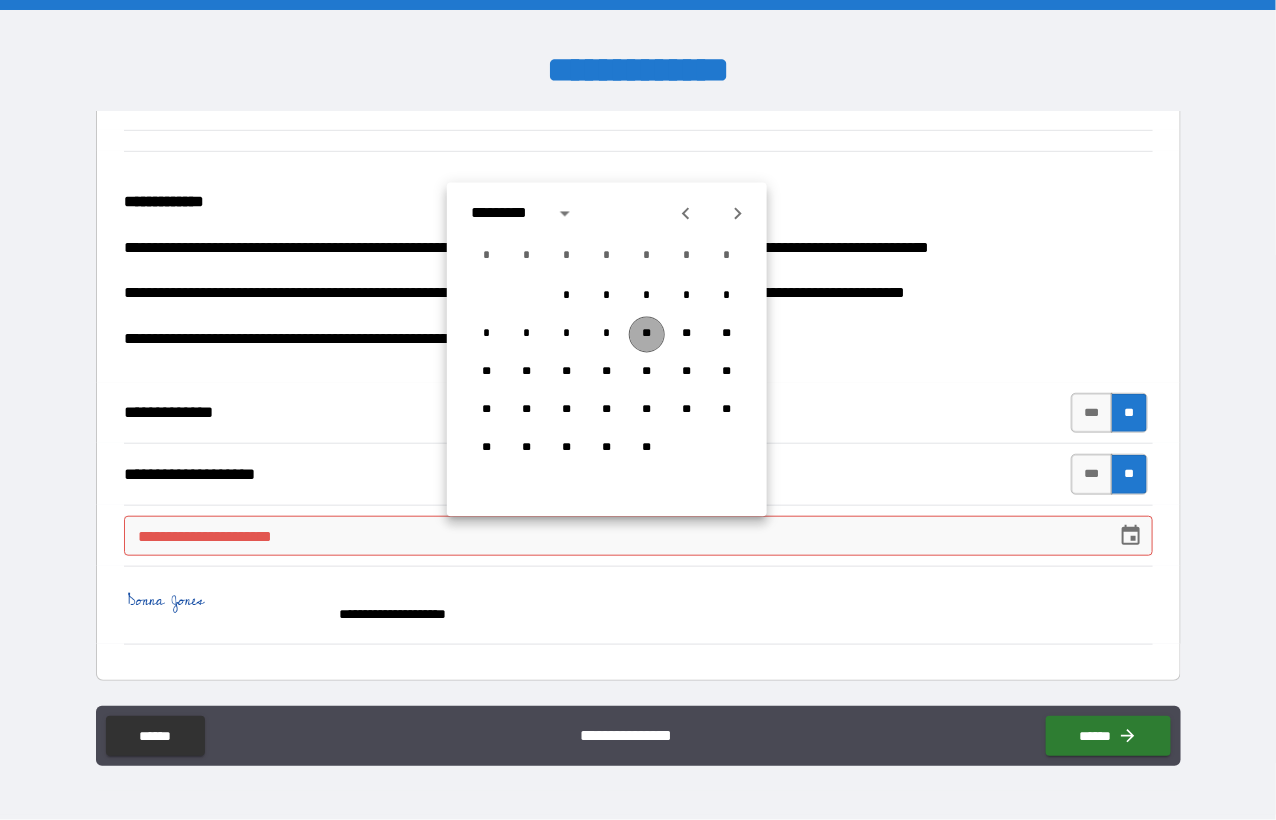 click on "**" at bounding box center [647, 335] 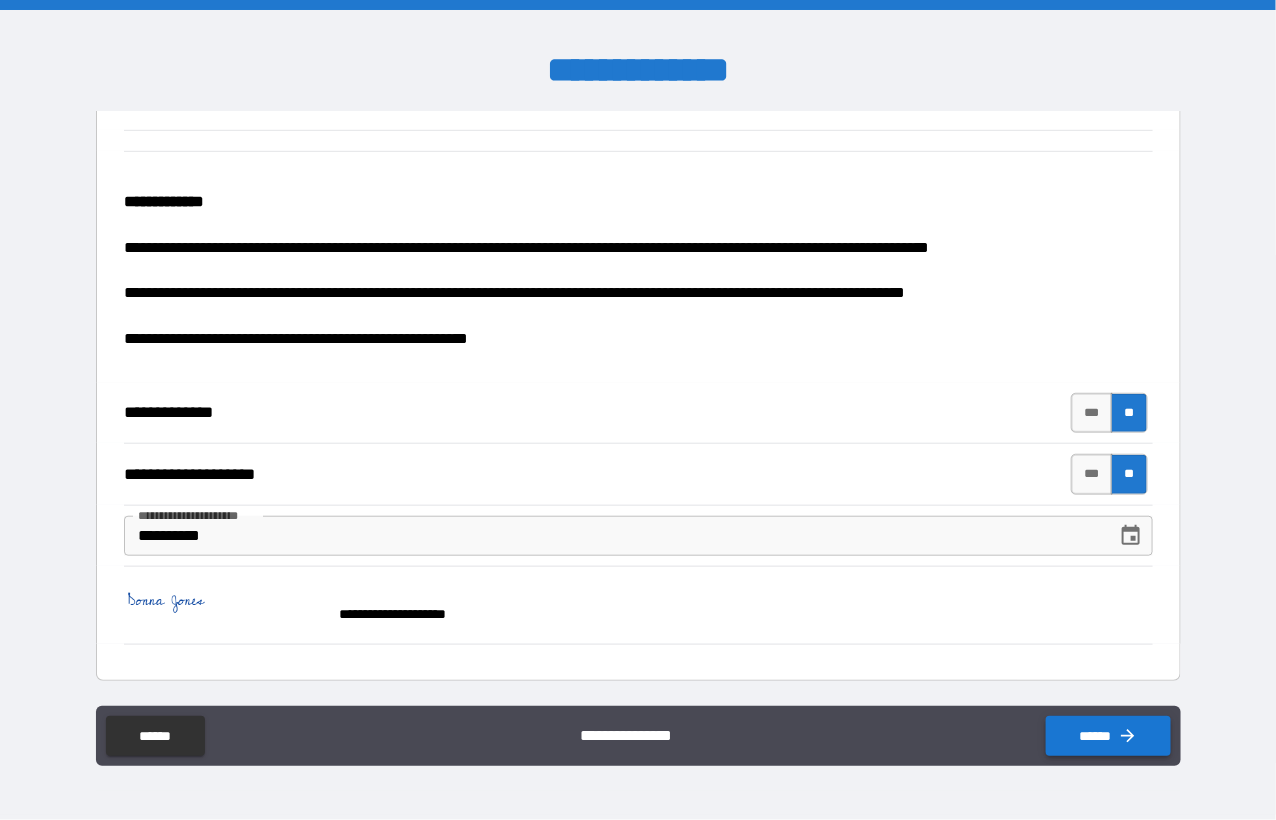 click on "******" at bounding box center [1108, 736] 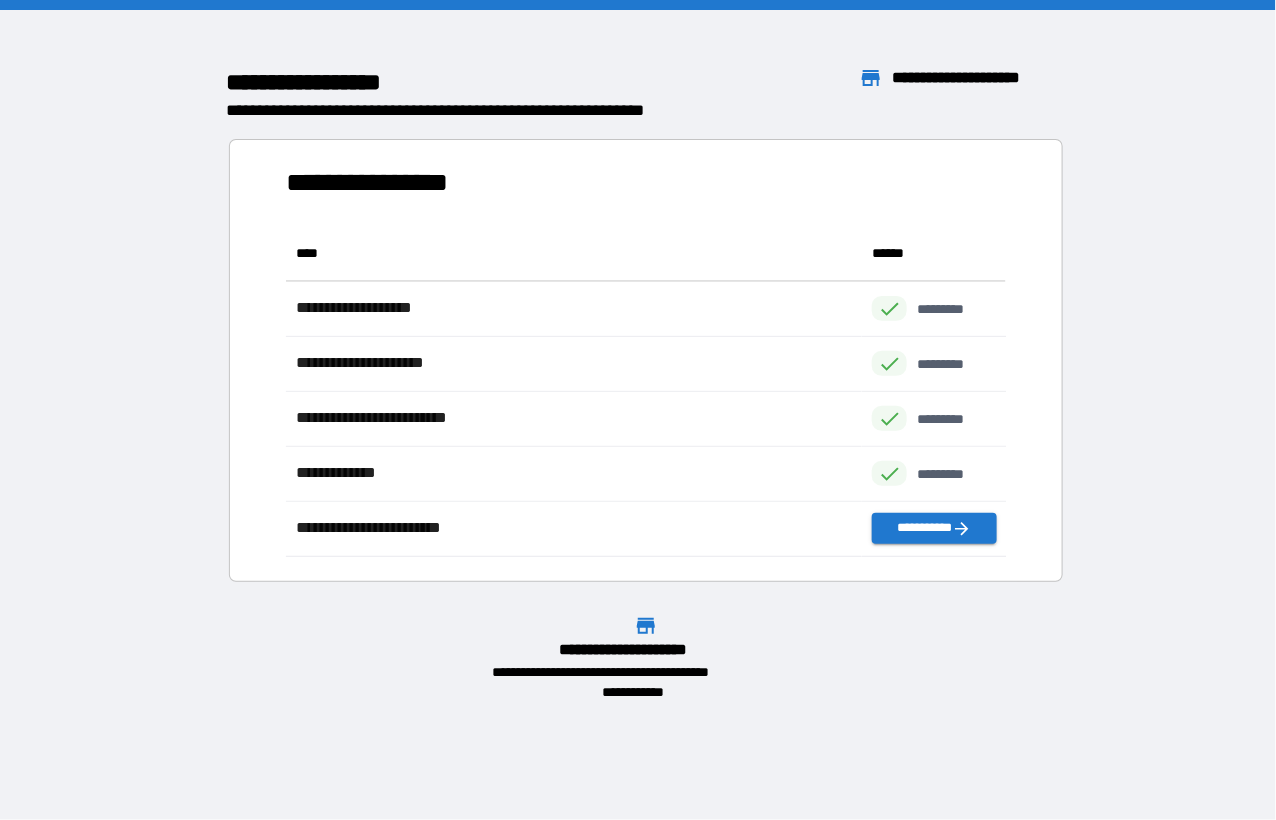scroll, scrollTop: 15, scrollLeft: 15, axis: both 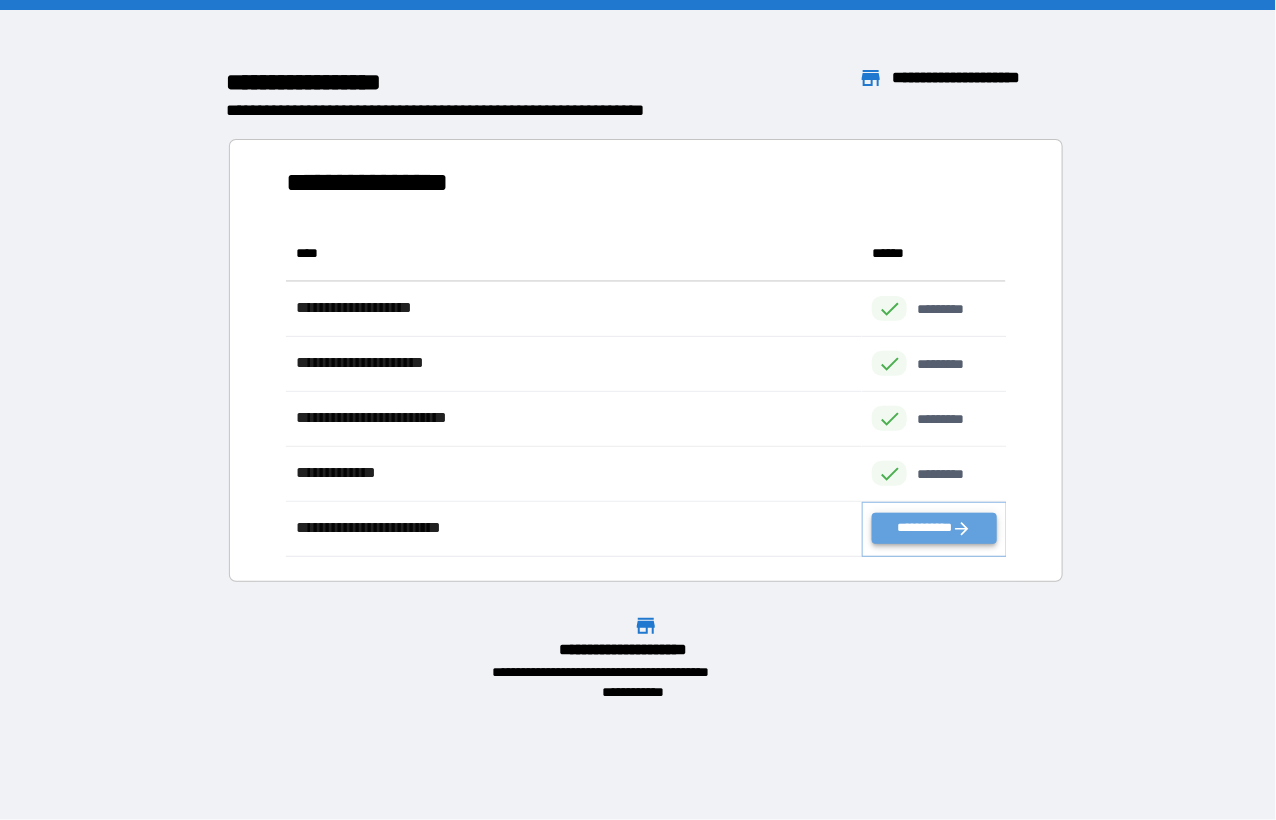 click on "**********" at bounding box center [934, 528] 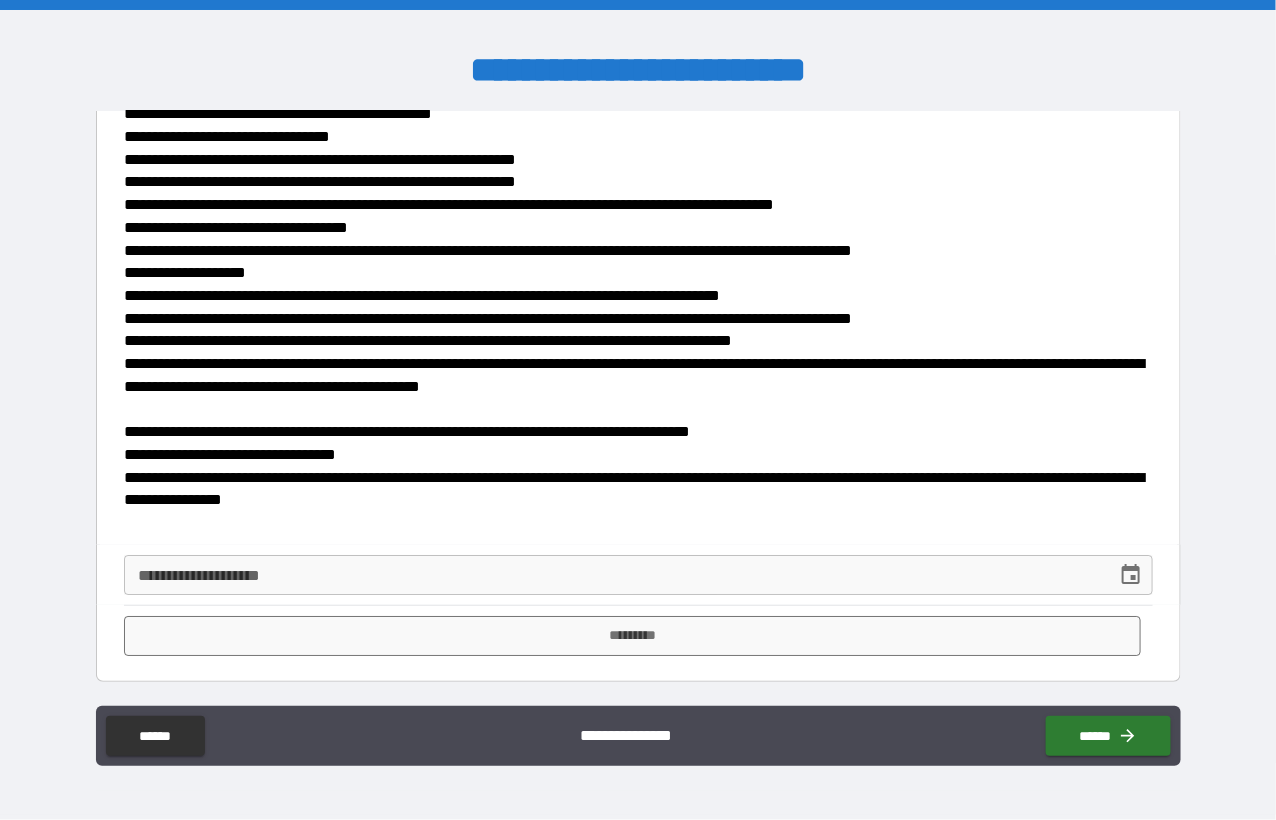 scroll, scrollTop: 2002, scrollLeft: 0, axis: vertical 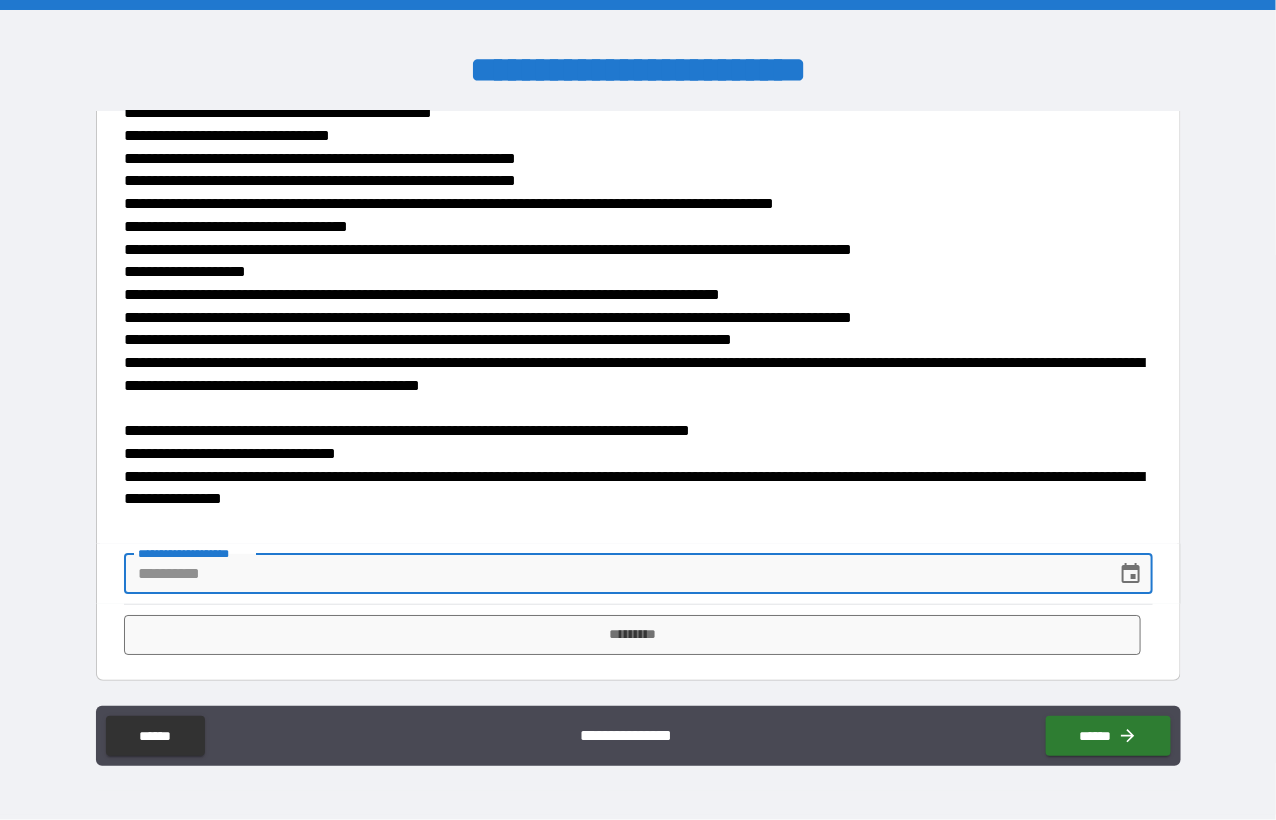 click on "**********" at bounding box center (613, 574) 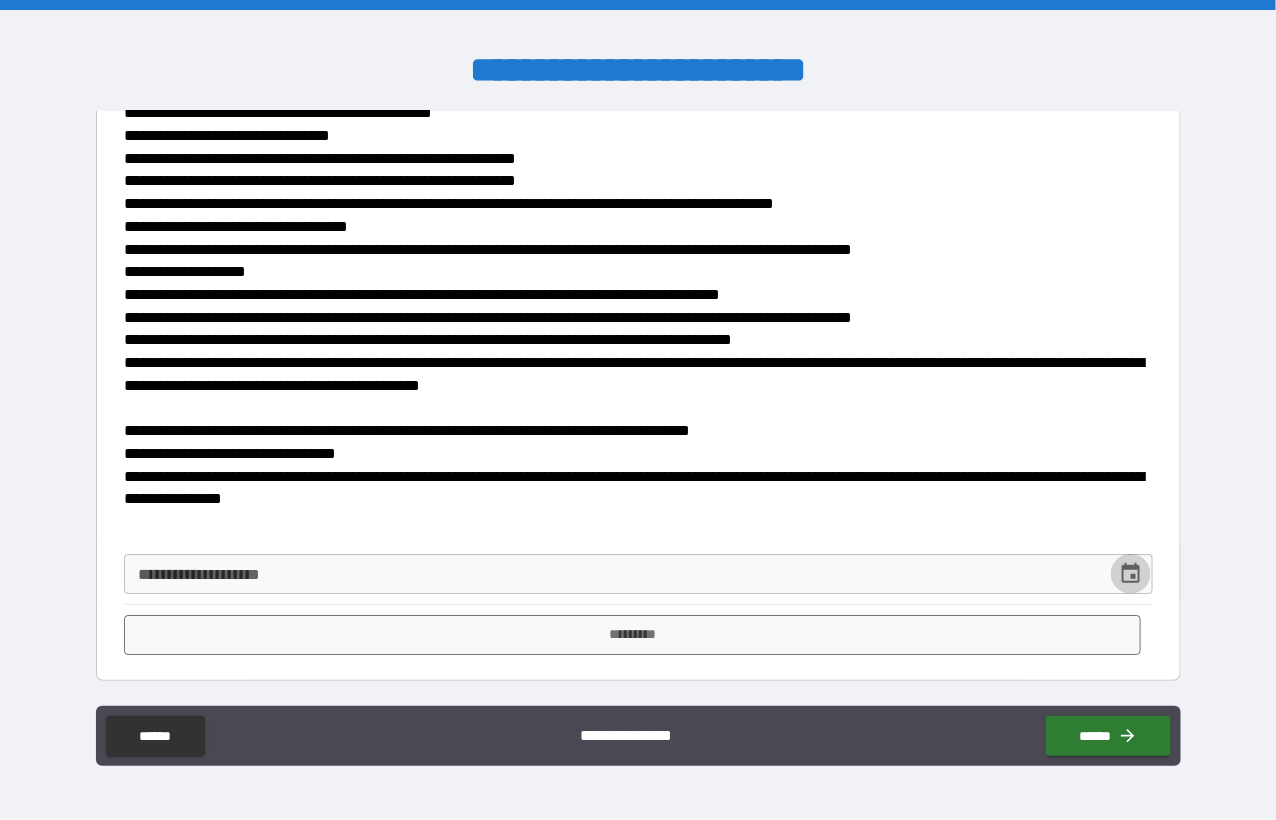 click 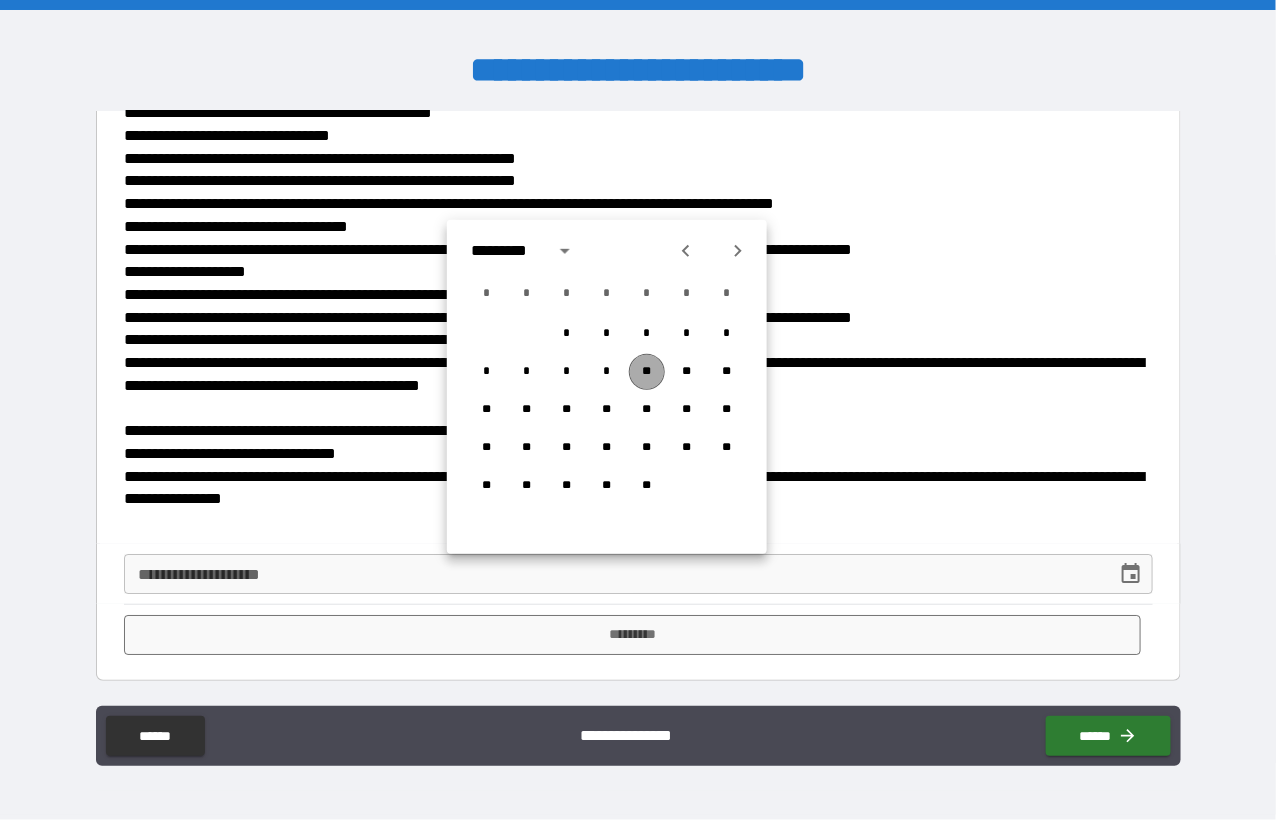click on "**" at bounding box center [647, 372] 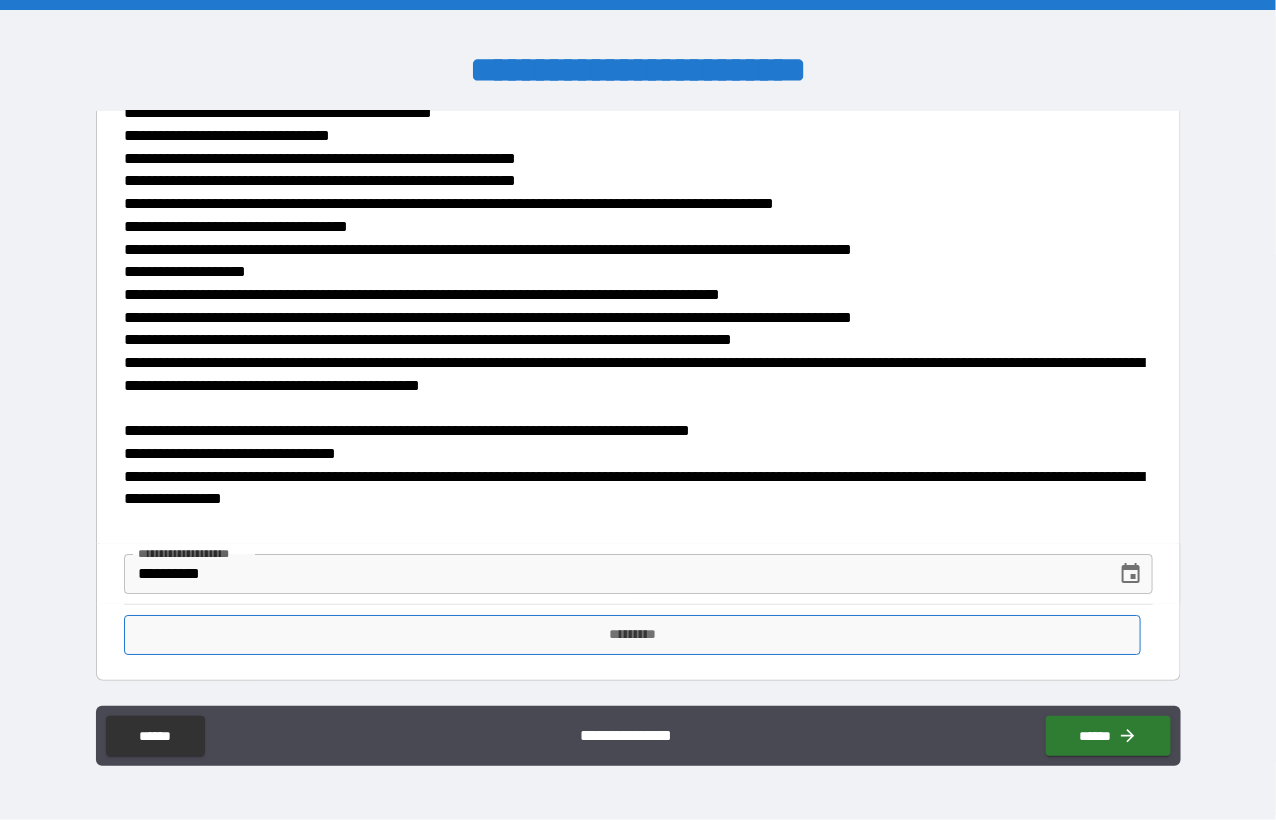 click on "*********" at bounding box center [633, 635] 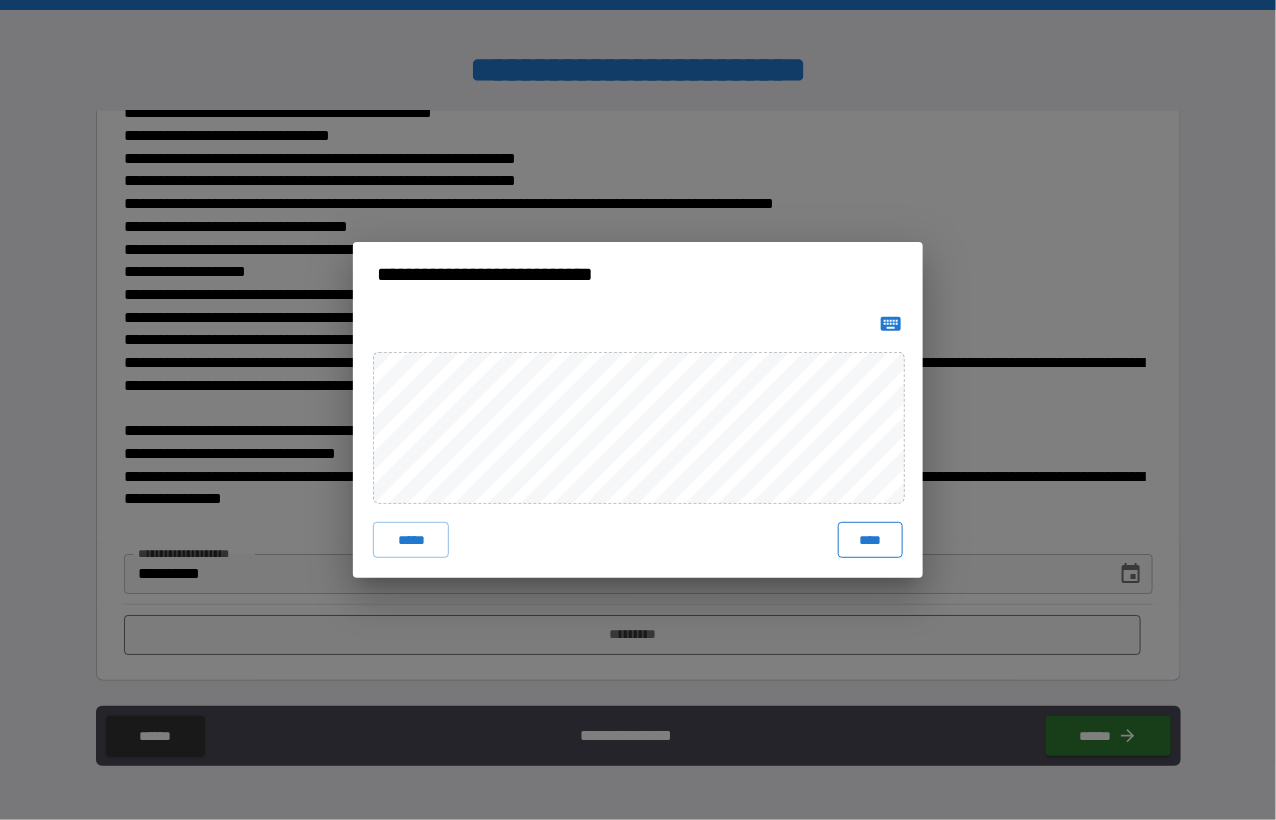 click on "****" at bounding box center (870, 540) 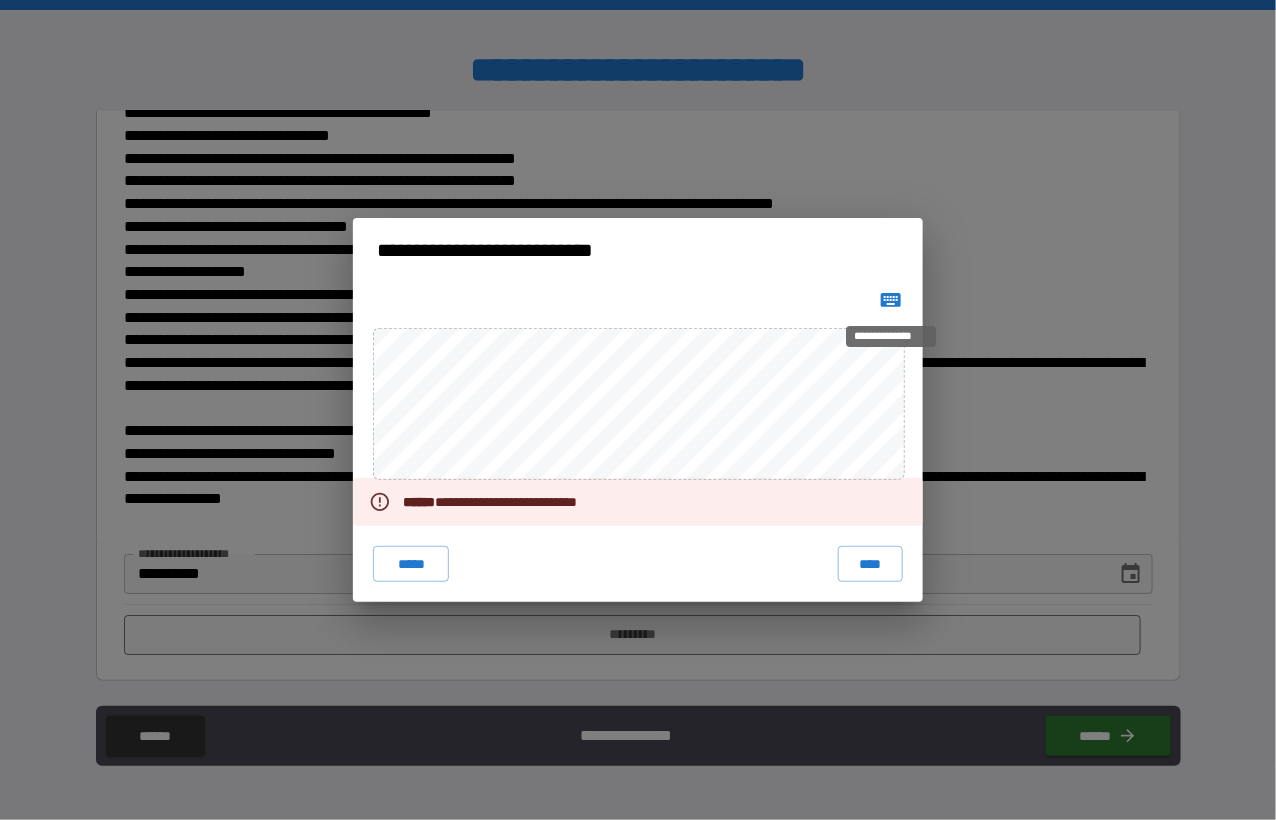 click 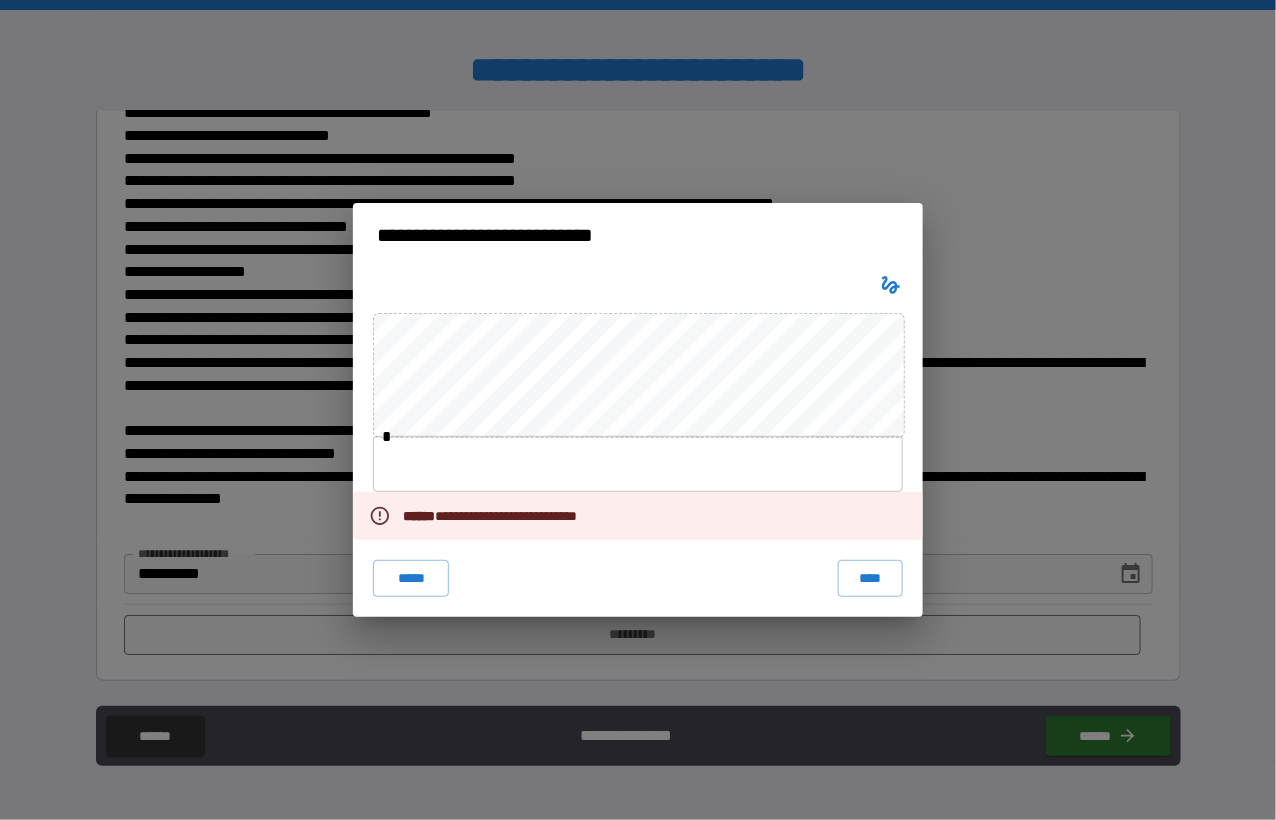 click at bounding box center (638, 464) 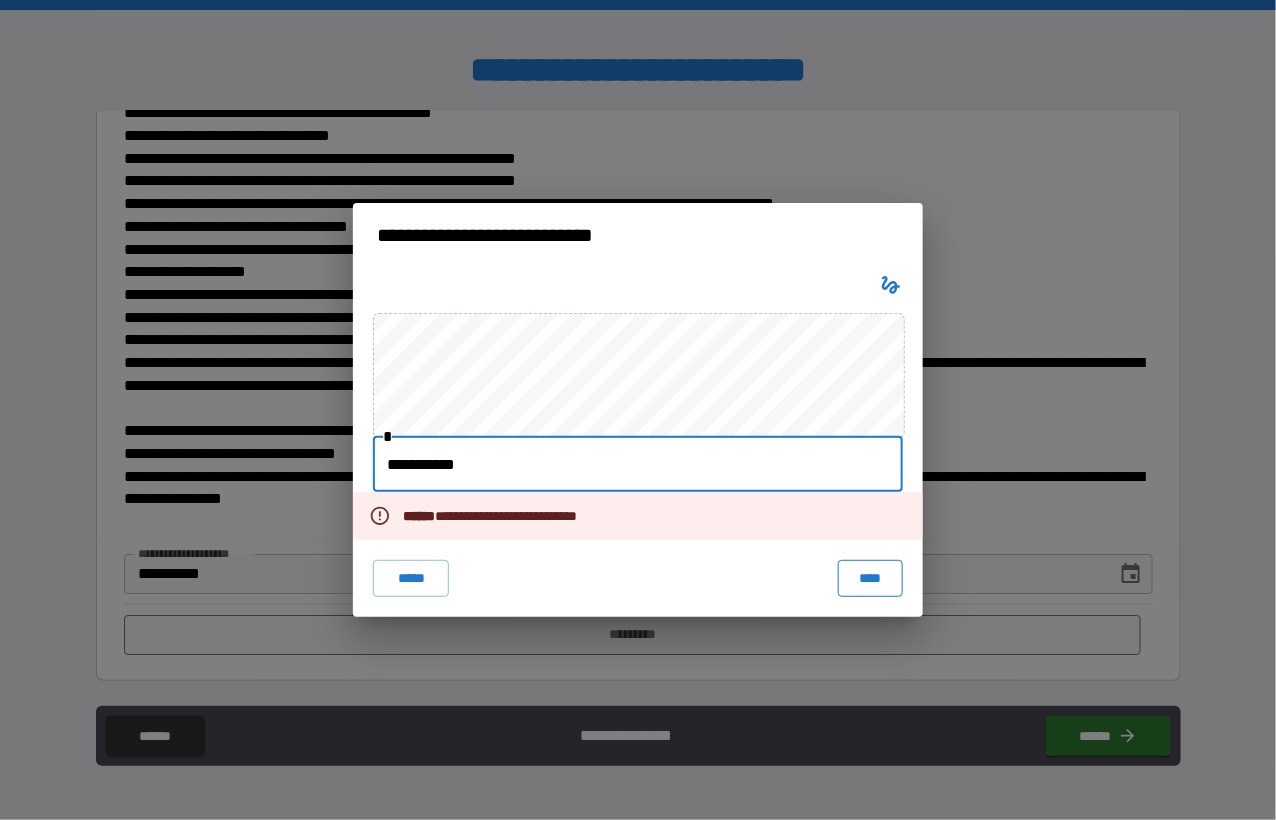 type on "**********" 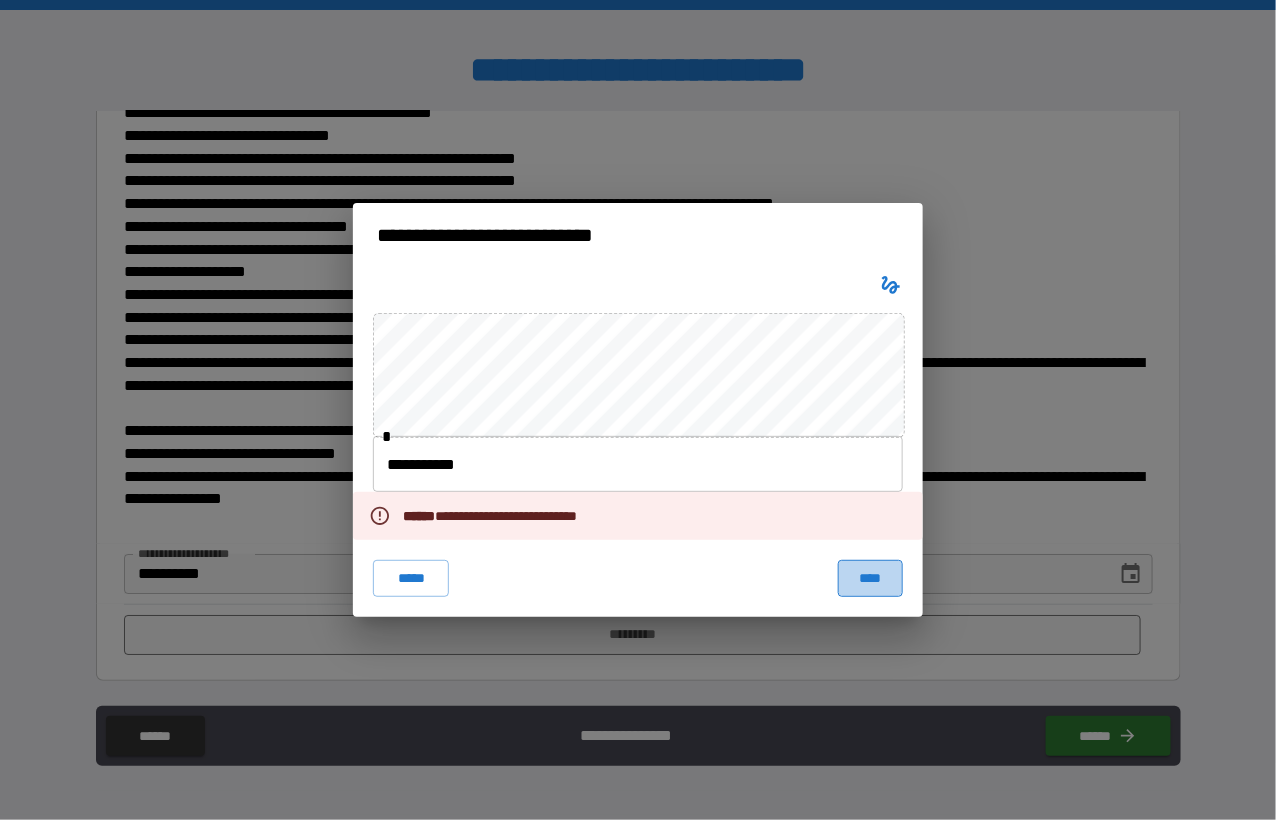 click on "****" at bounding box center [870, 578] 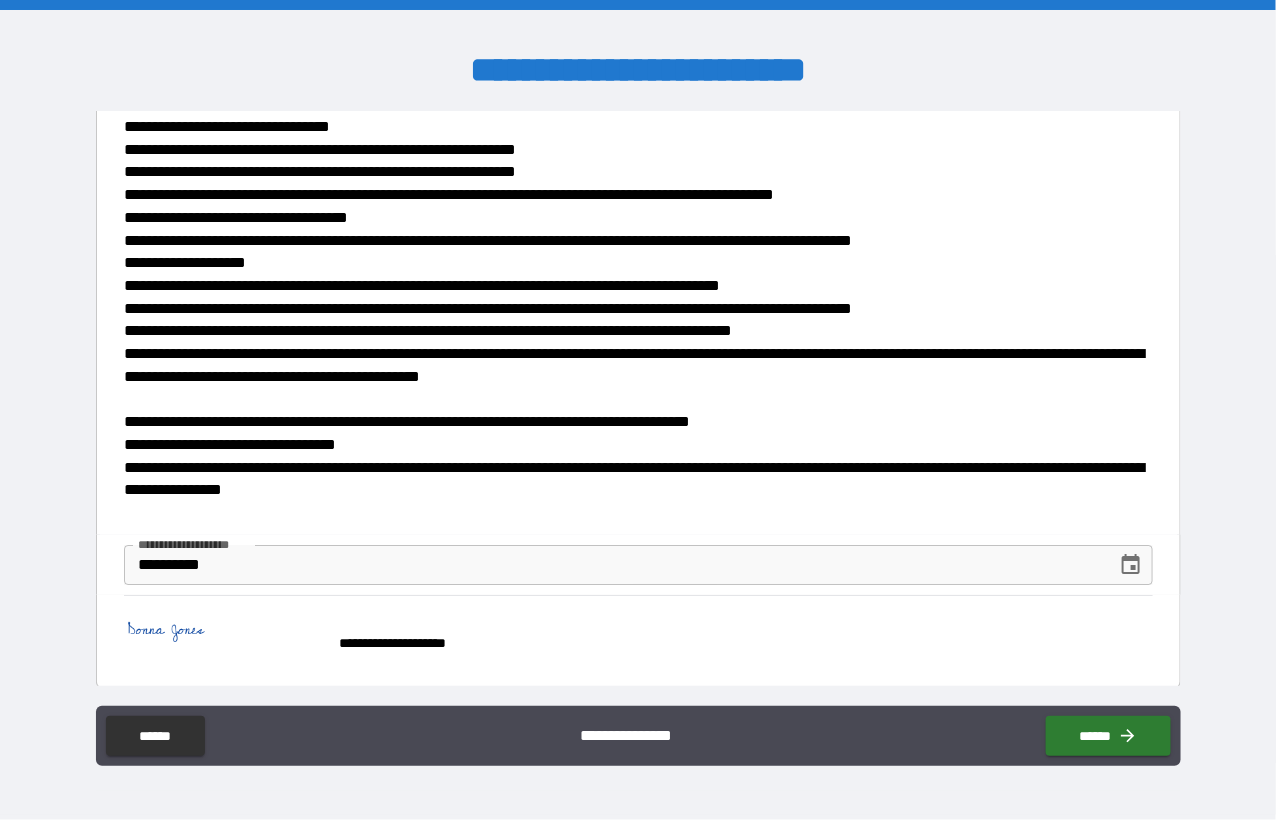 scroll, scrollTop: 2019, scrollLeft: 0, axis: vertical 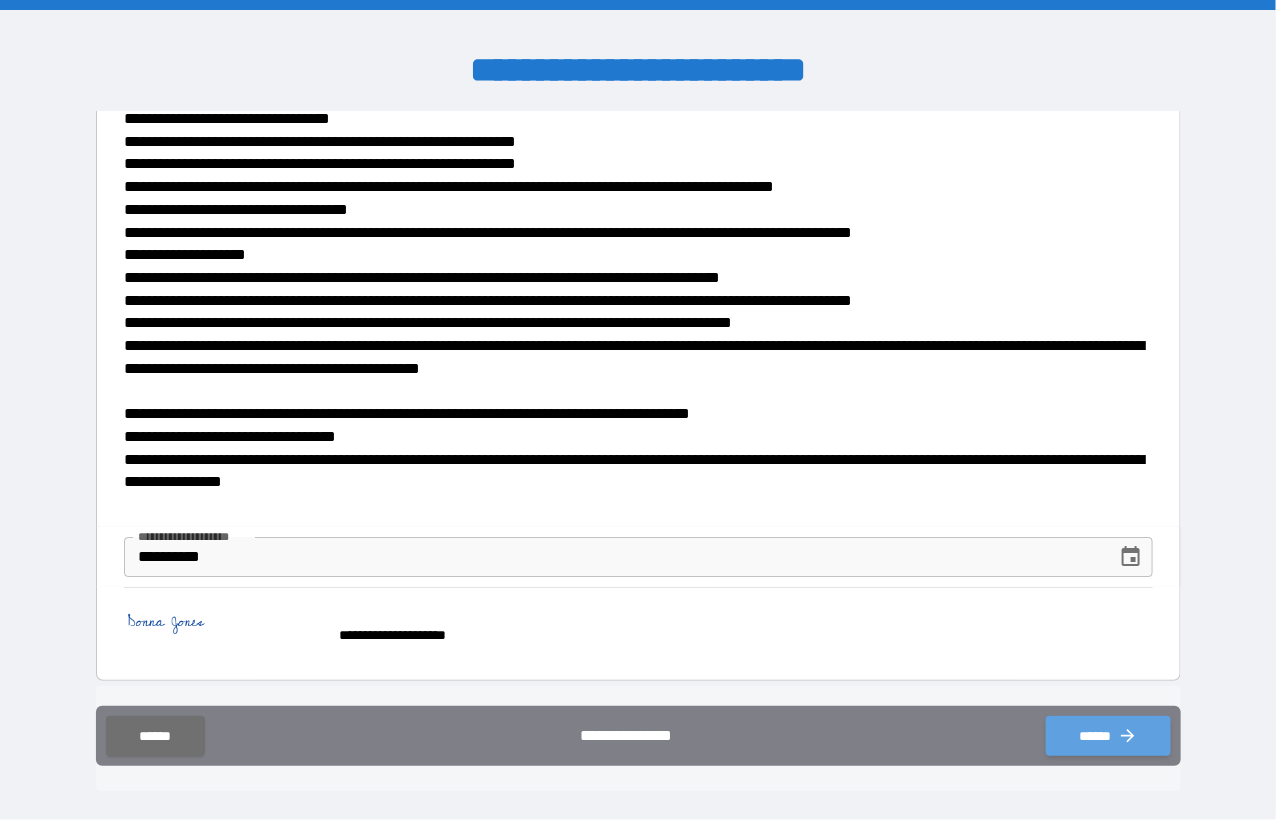click on "******" at bounding box center [1108, 736] 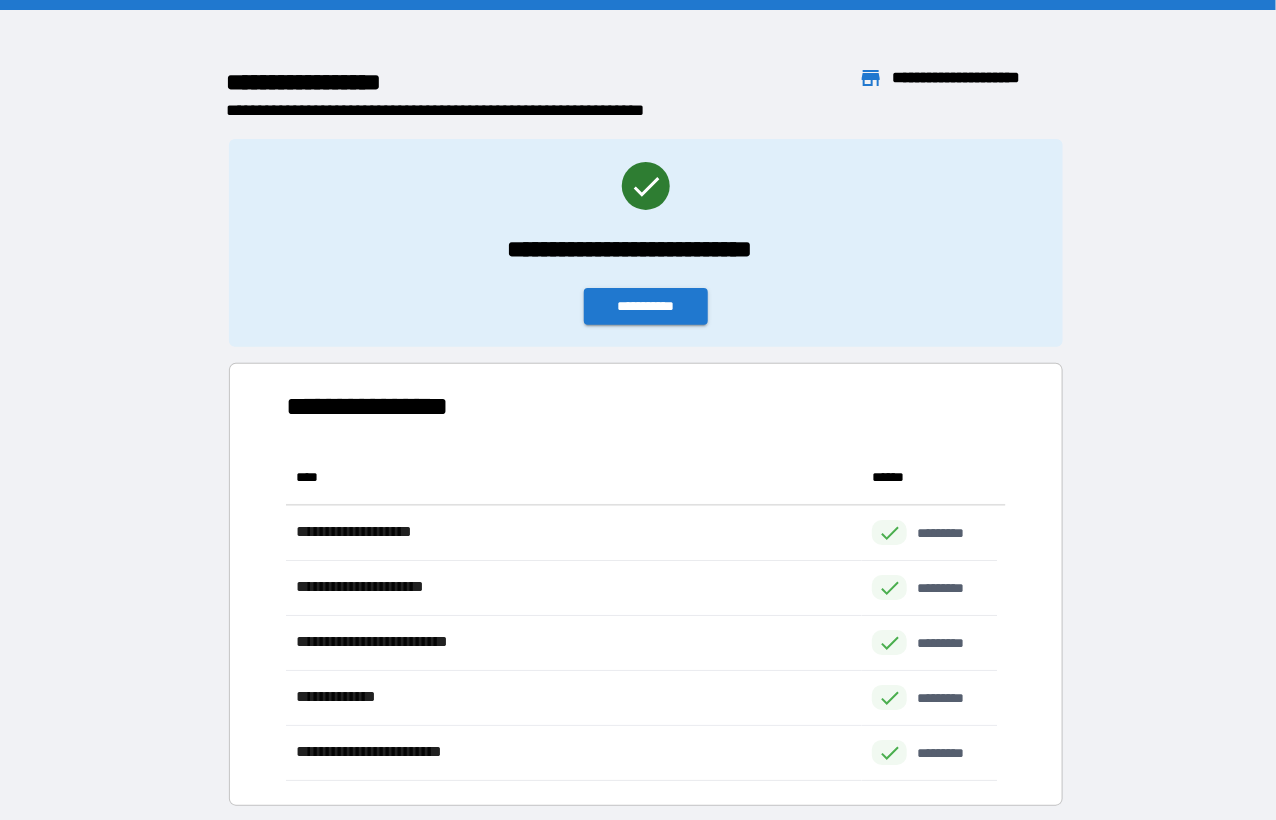 scroll, scrollTop: 315, scrollLeft: 696, axis: both 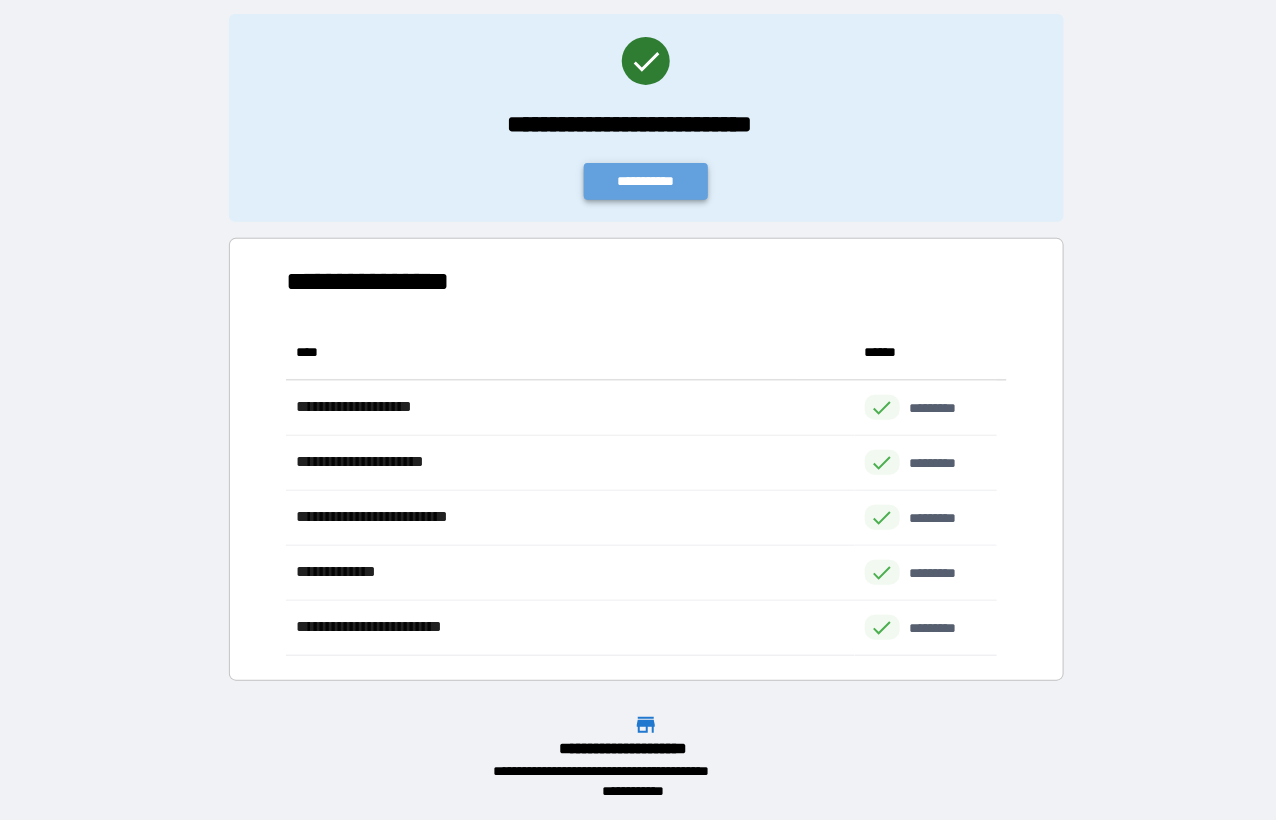 click on "**********" at bounding box center [646, 181] 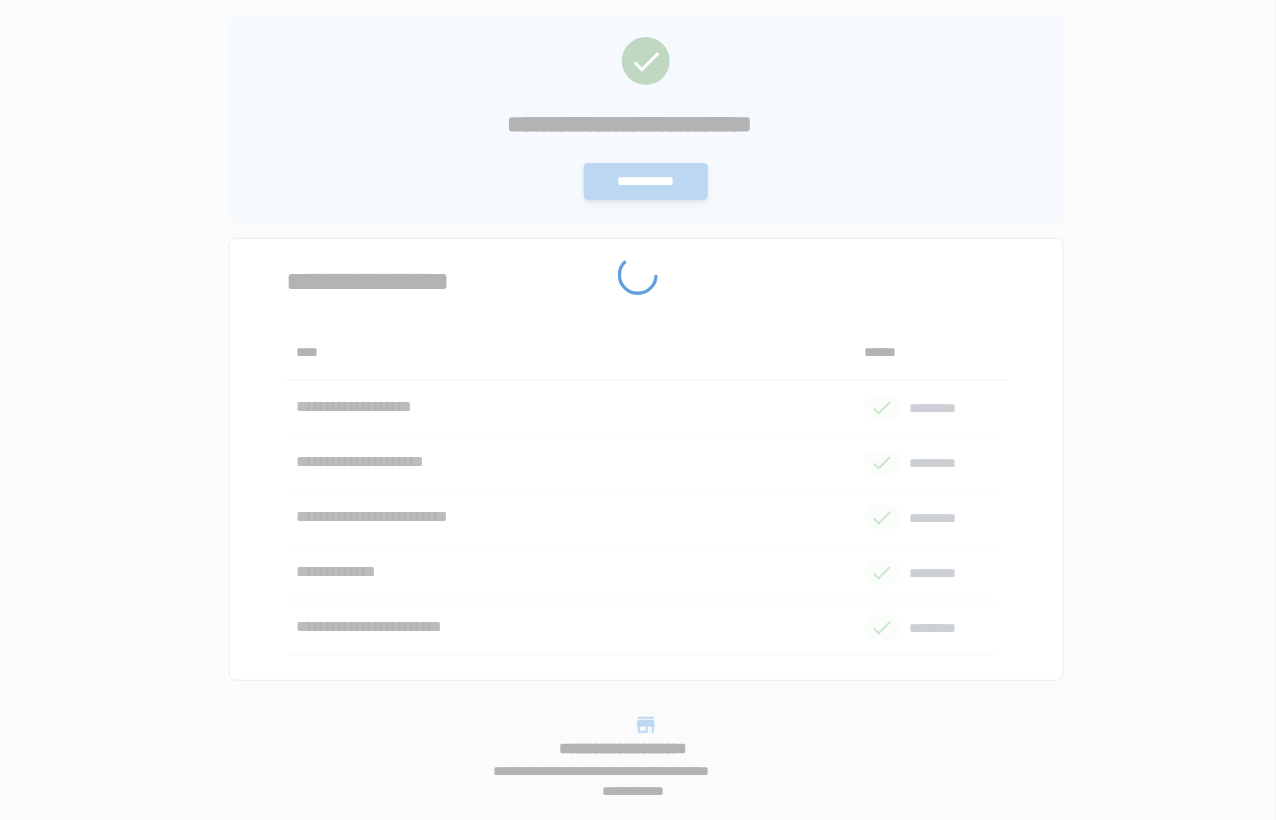 scroll, scrollTop: 0, scrollLeft: 0, axis: both 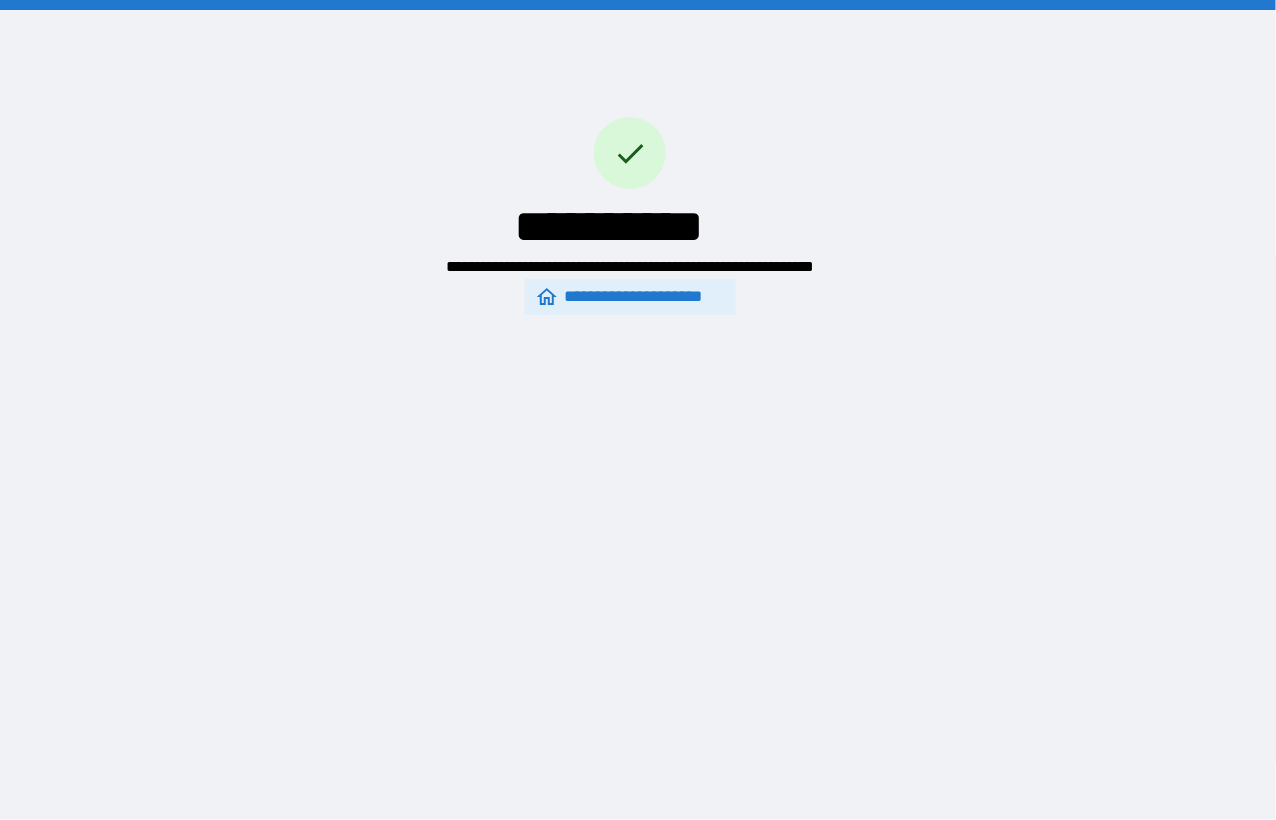 click on "**********" at bounding box center (630, 297) 